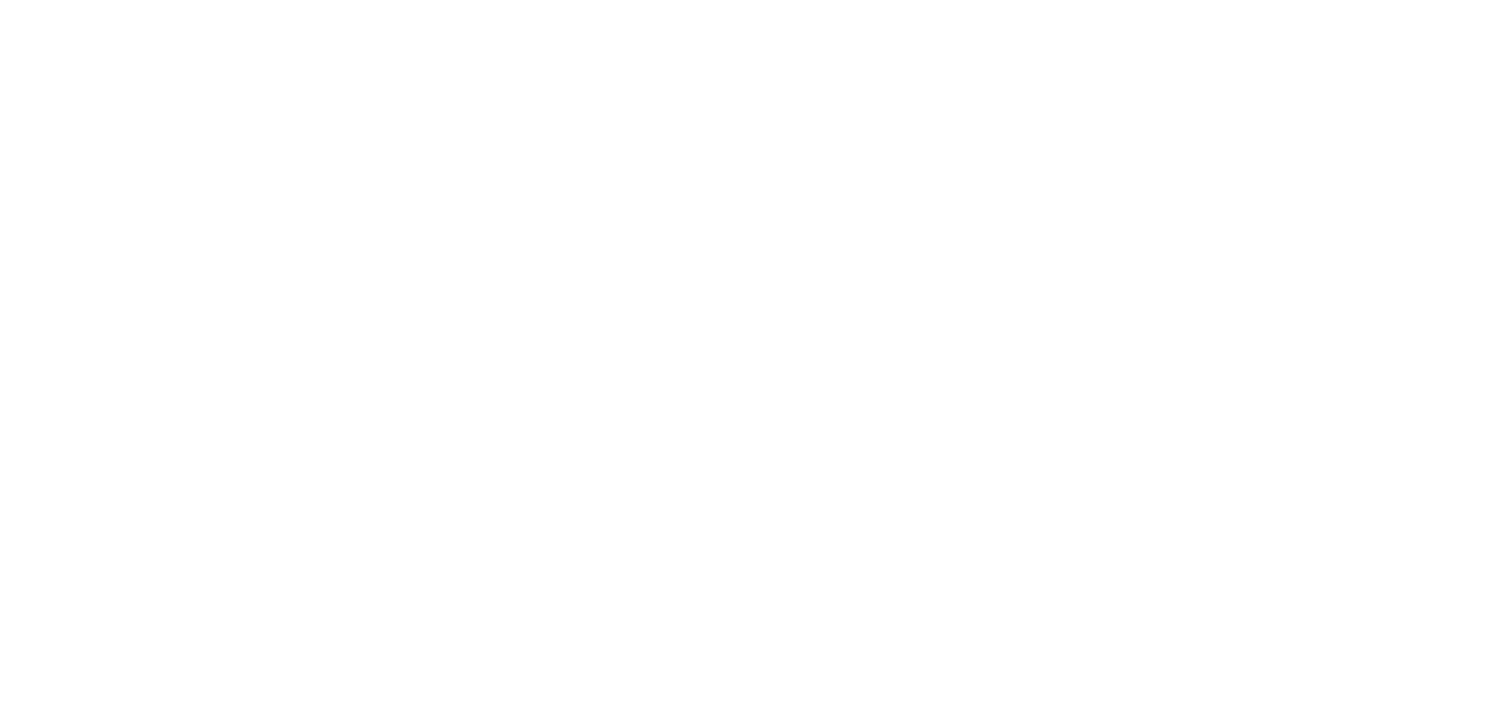 scroll, scrollTop: 0, scrollLeft: 0, axis: both 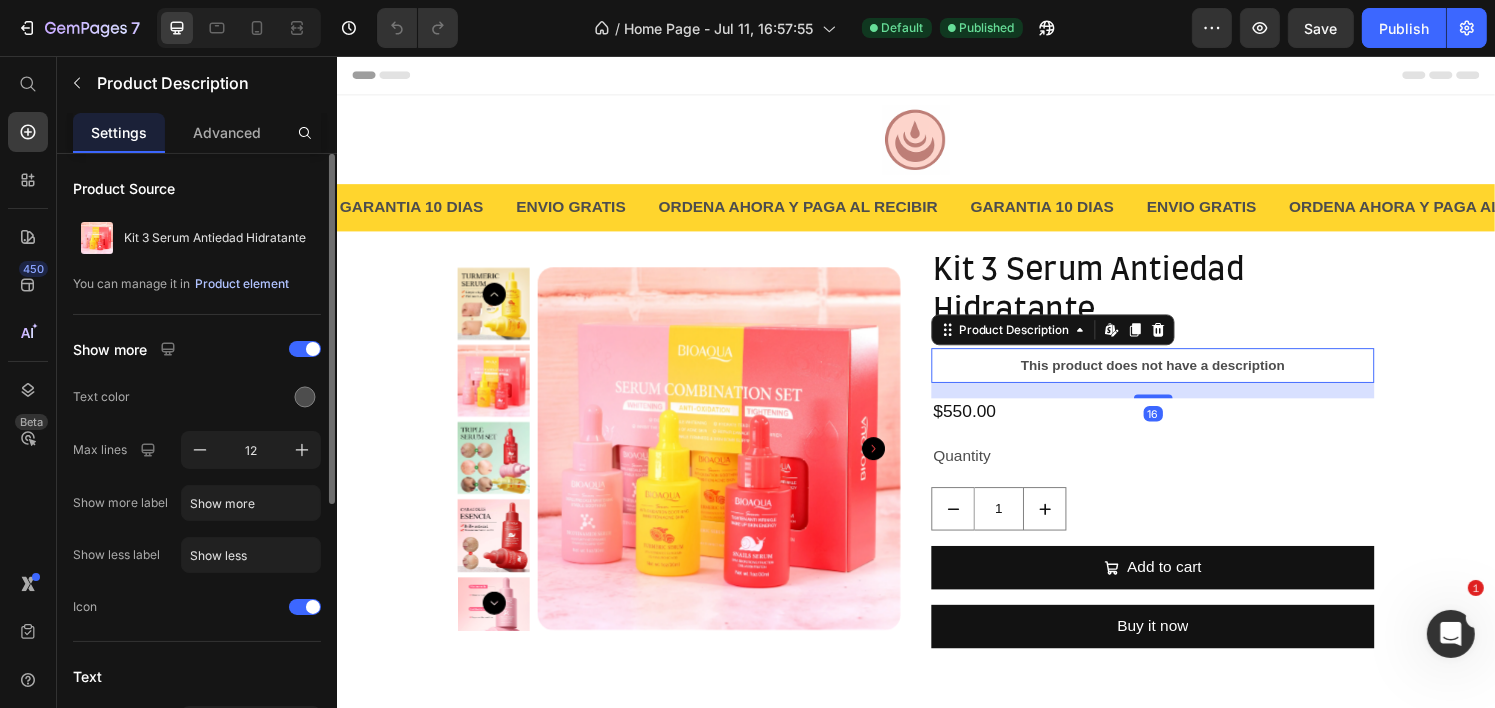 click on "Product element" at bounding box center [242, 284] 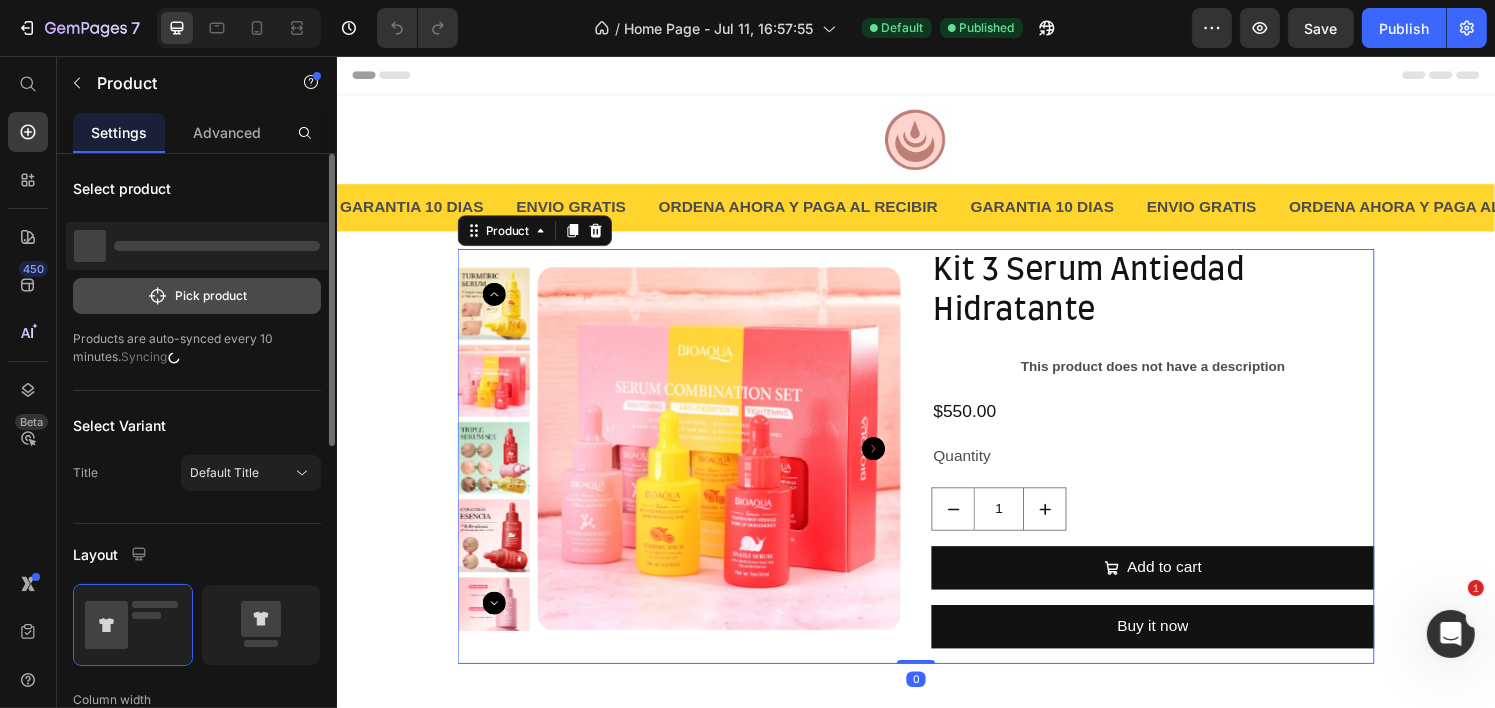 click on "Pick product" at bounding box center (197, 296) 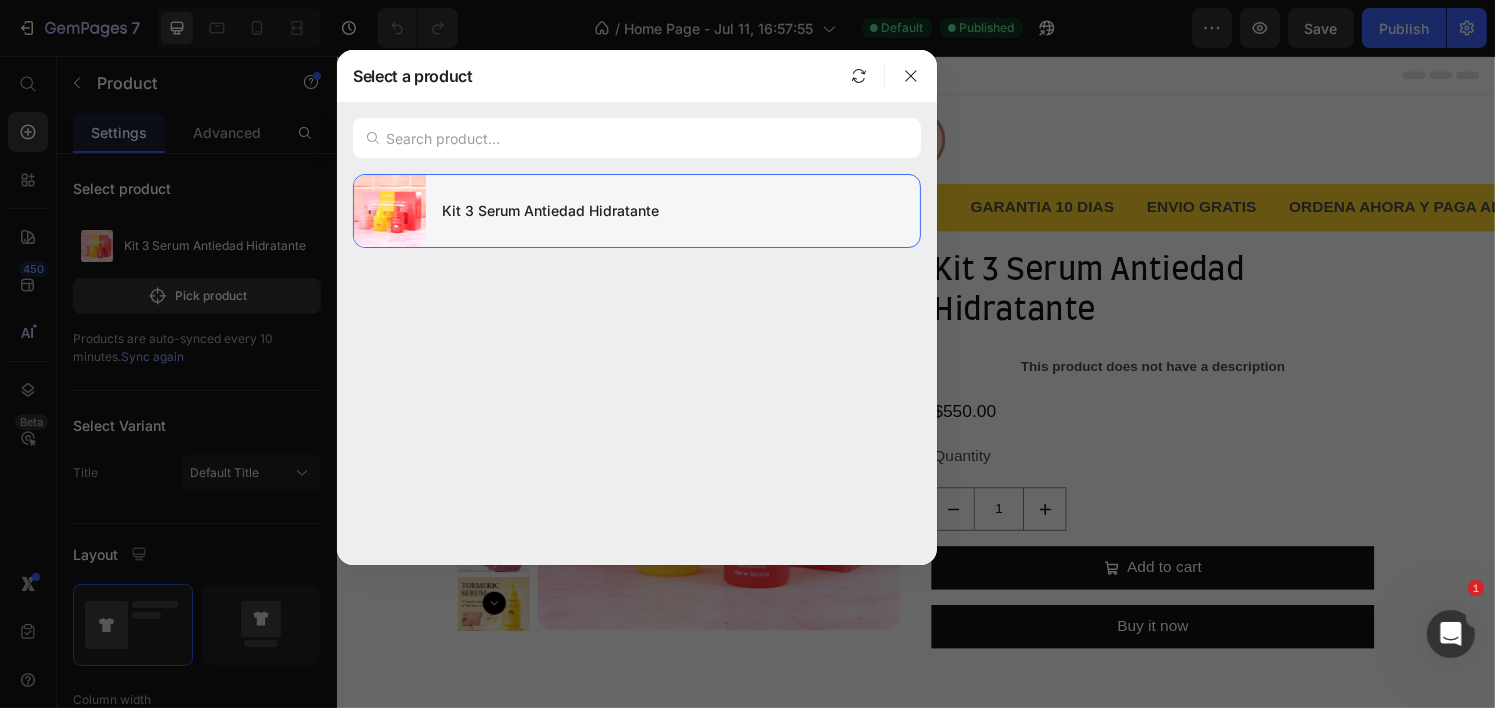 click on "Kit 3 Serum Antiedad Hidratante" at bounding box center (673, 211) 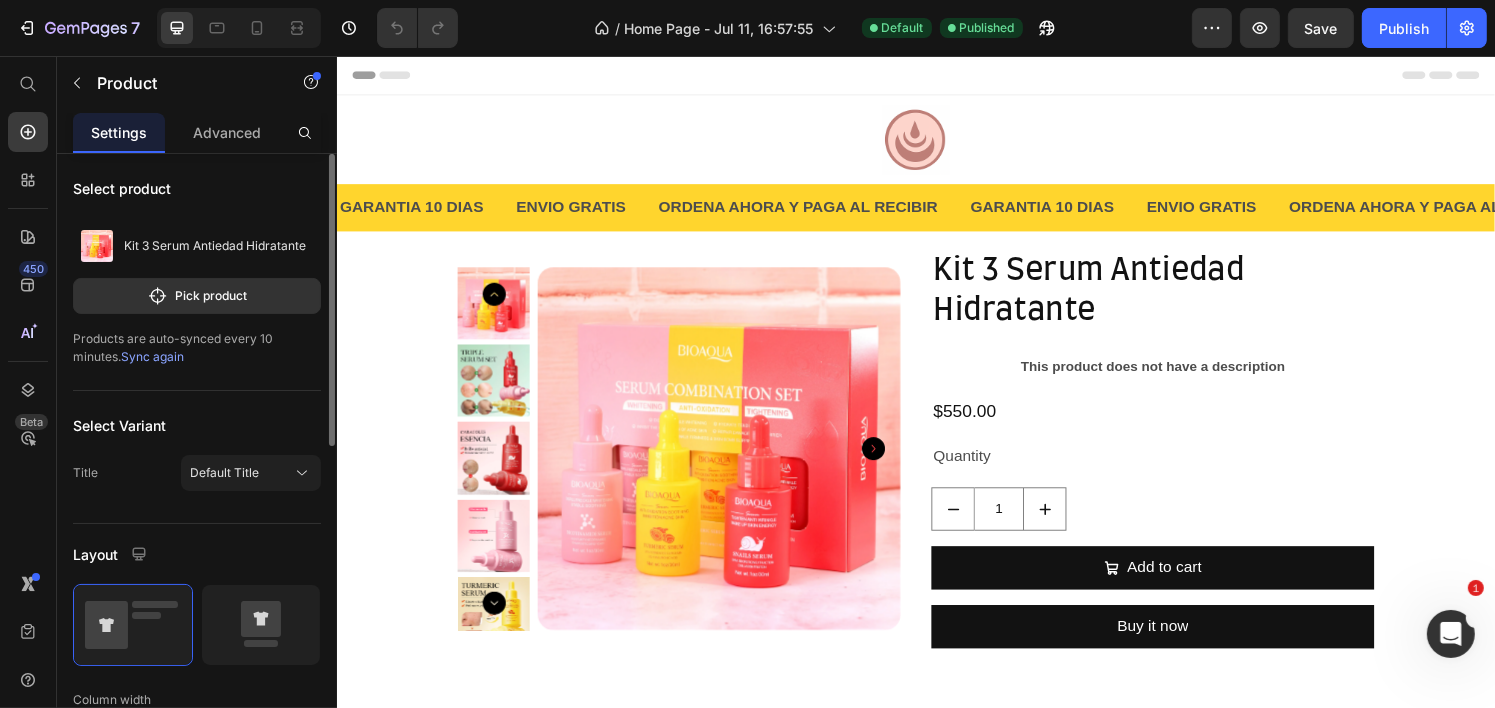 click on "Sync again" at bounding box center (152, 356) 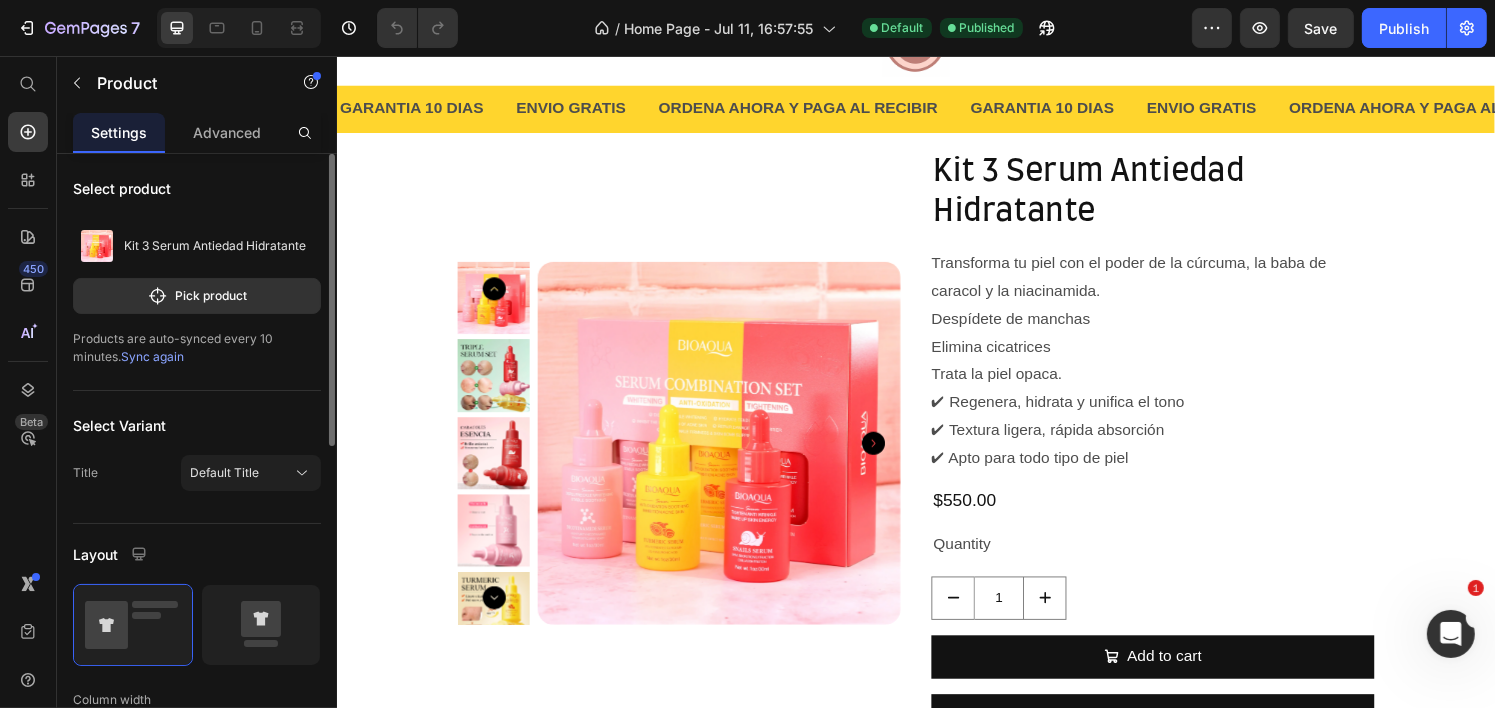 scroll, scrollTop: 100, scrollLeft: 0, axis: vertical 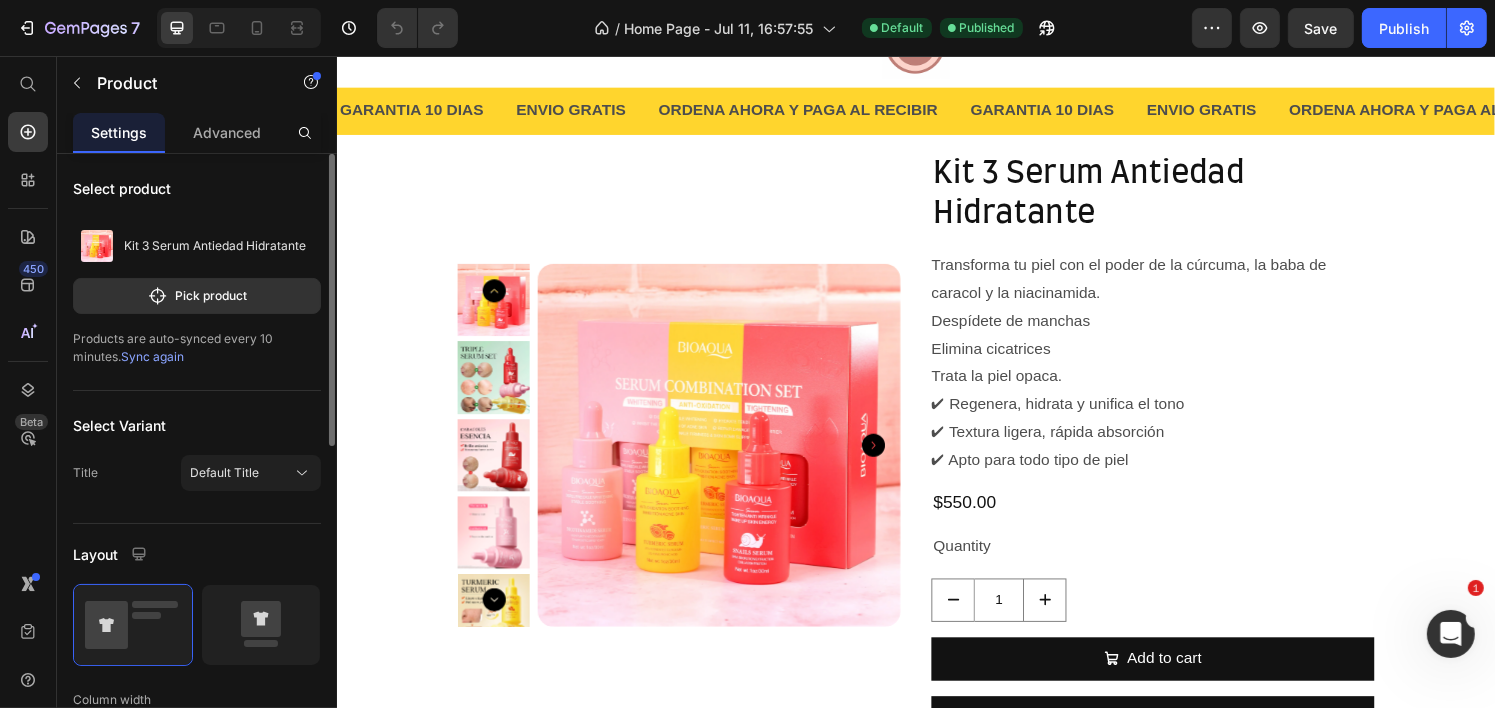 click at bounding box center (1450, 633) 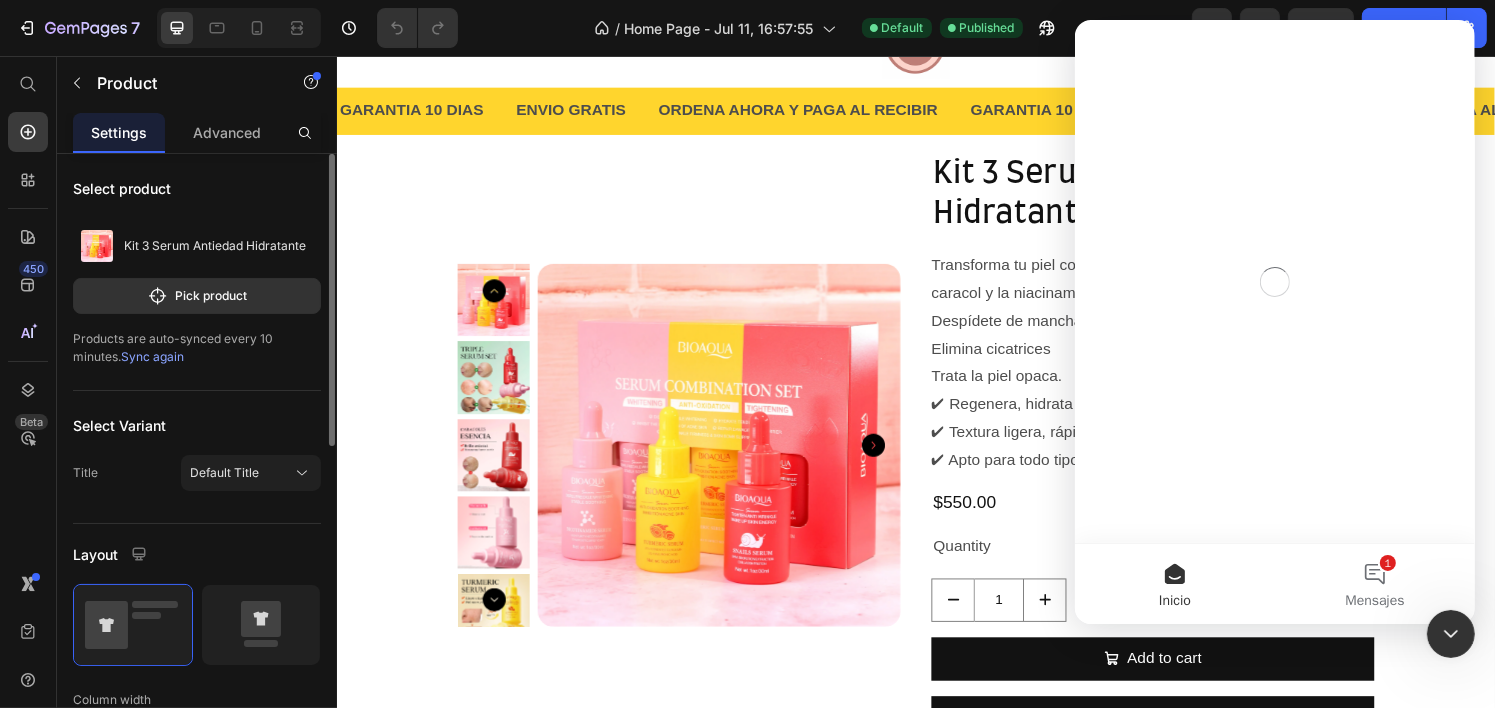 scroll, scrollTop: 0, scrollLeft: 0, axis: both 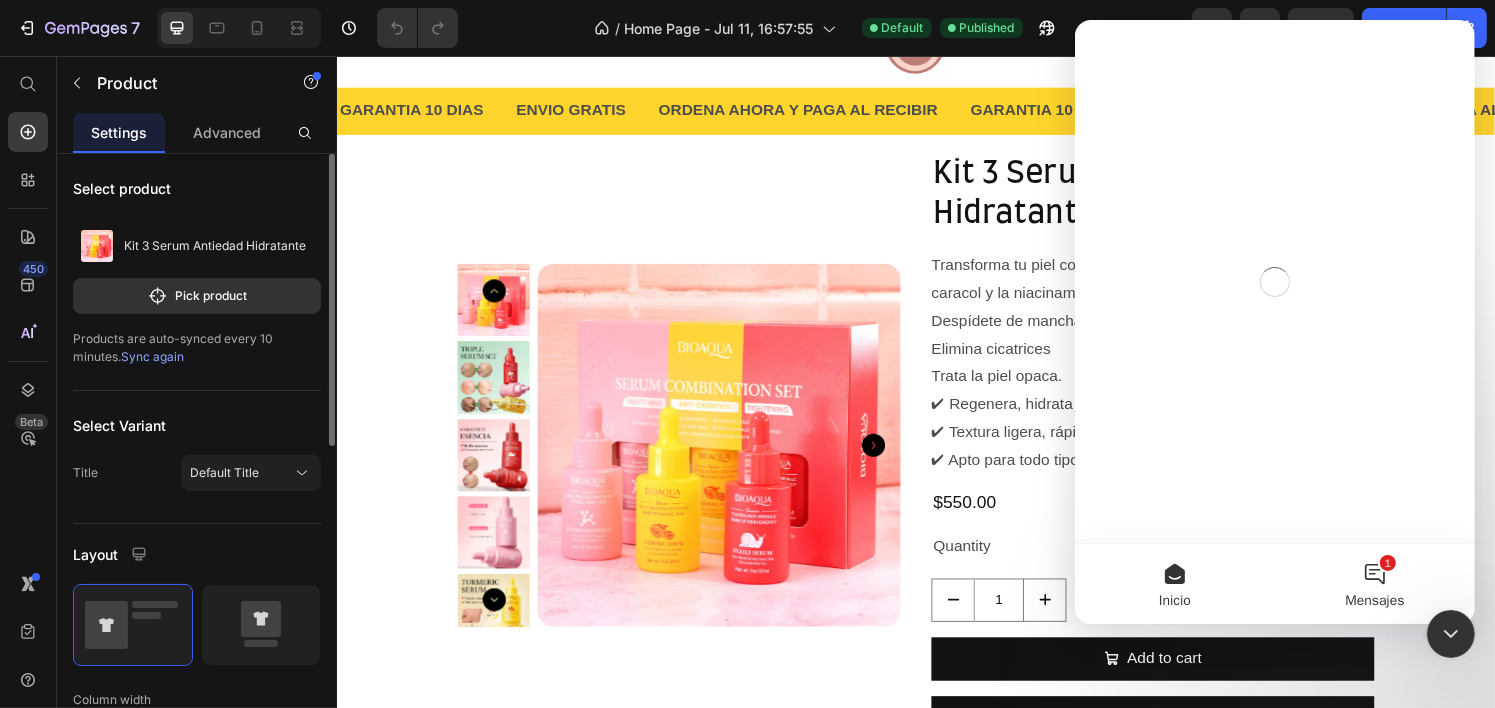 click on "1 Mensajes" at bounding box center (1374, 584) 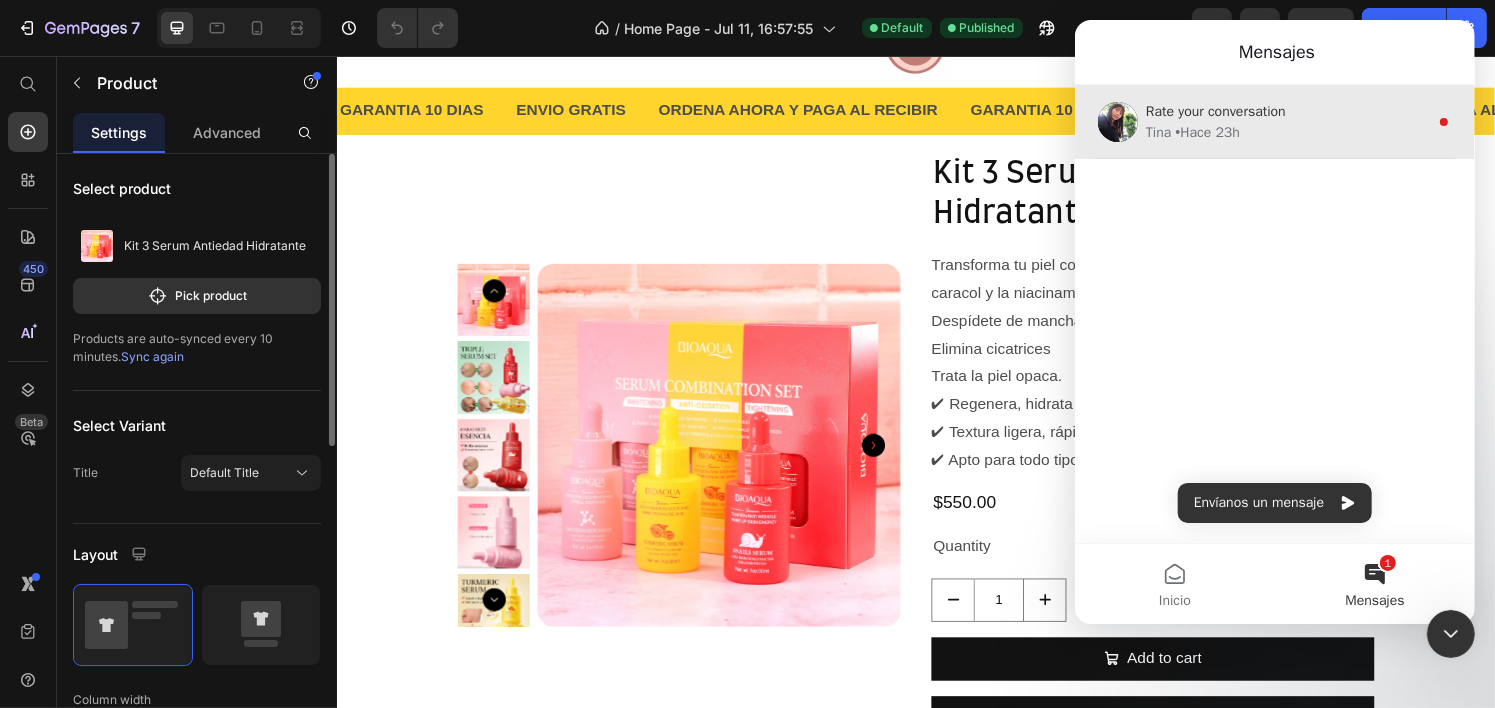 click on "Rate your conversation" at bounding box center [1215, 111] 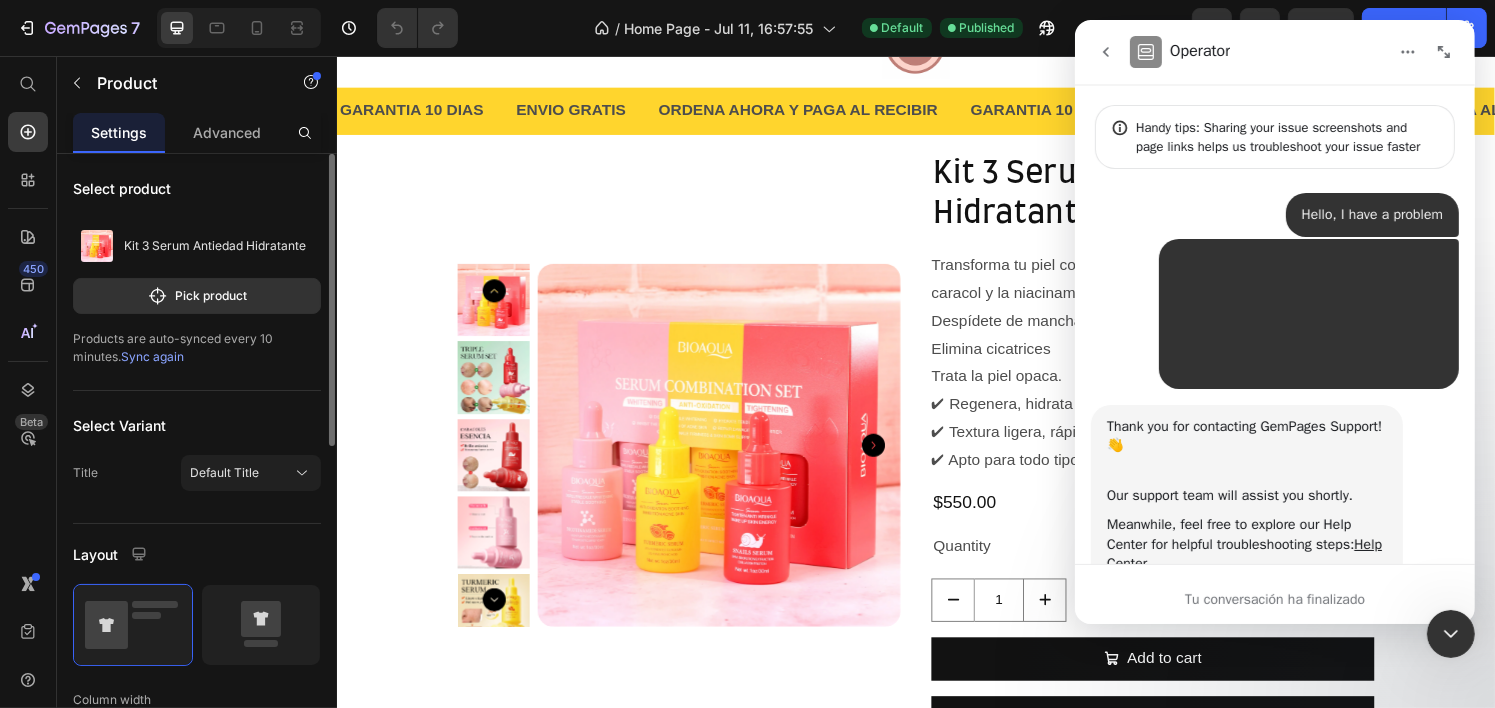 scroll, scrollTop: 2, scrollLeft: 0, axis: vertical 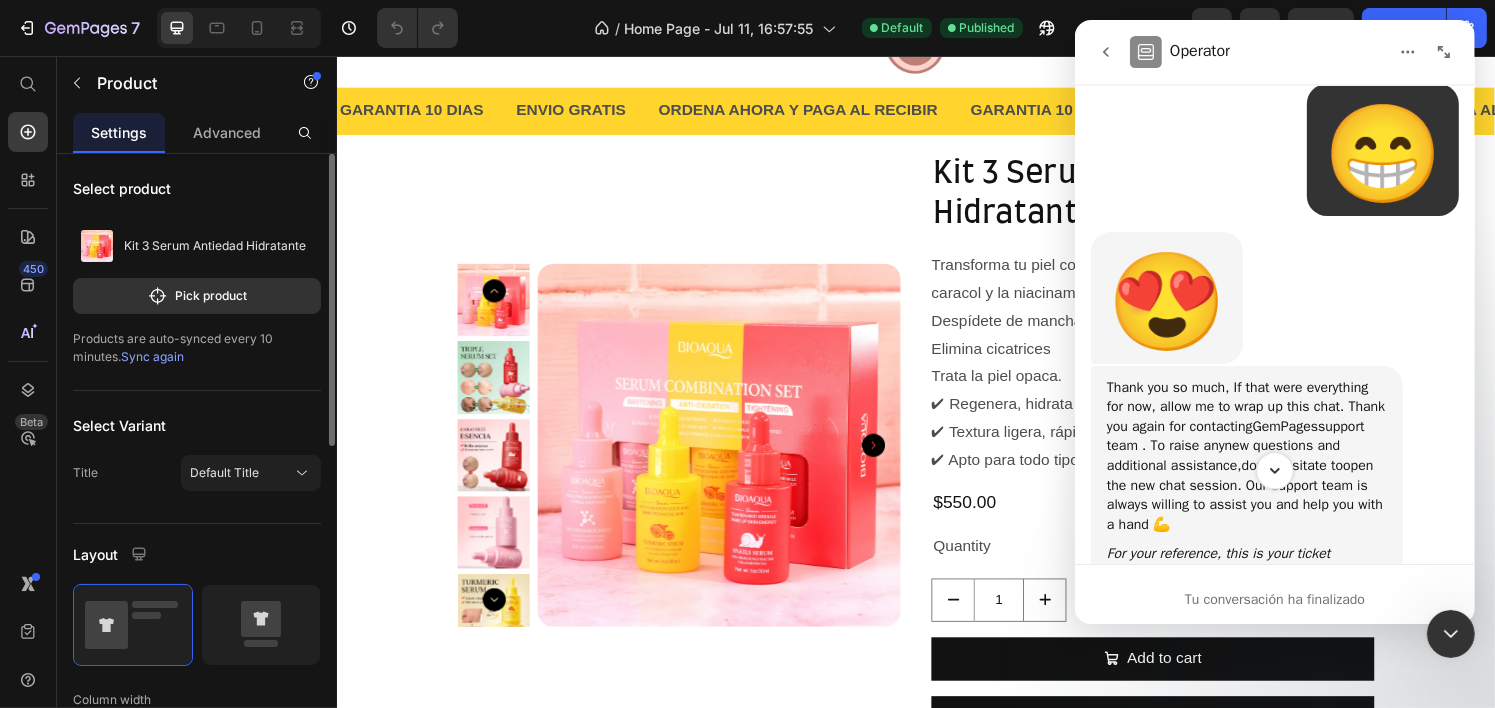 click at bounding box center [1273, 470] 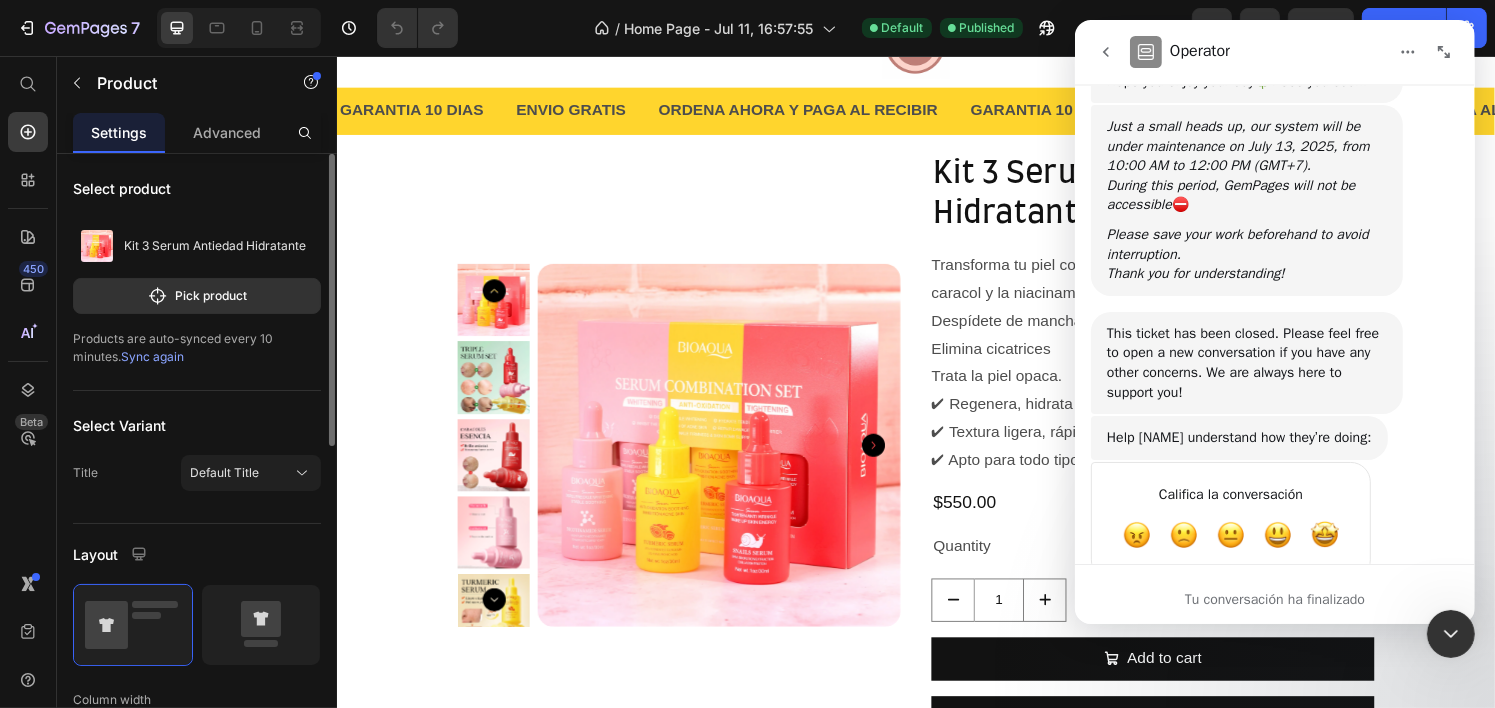 scroll, scrollTop: 2900, scrollLeft: 0, axis: vertical 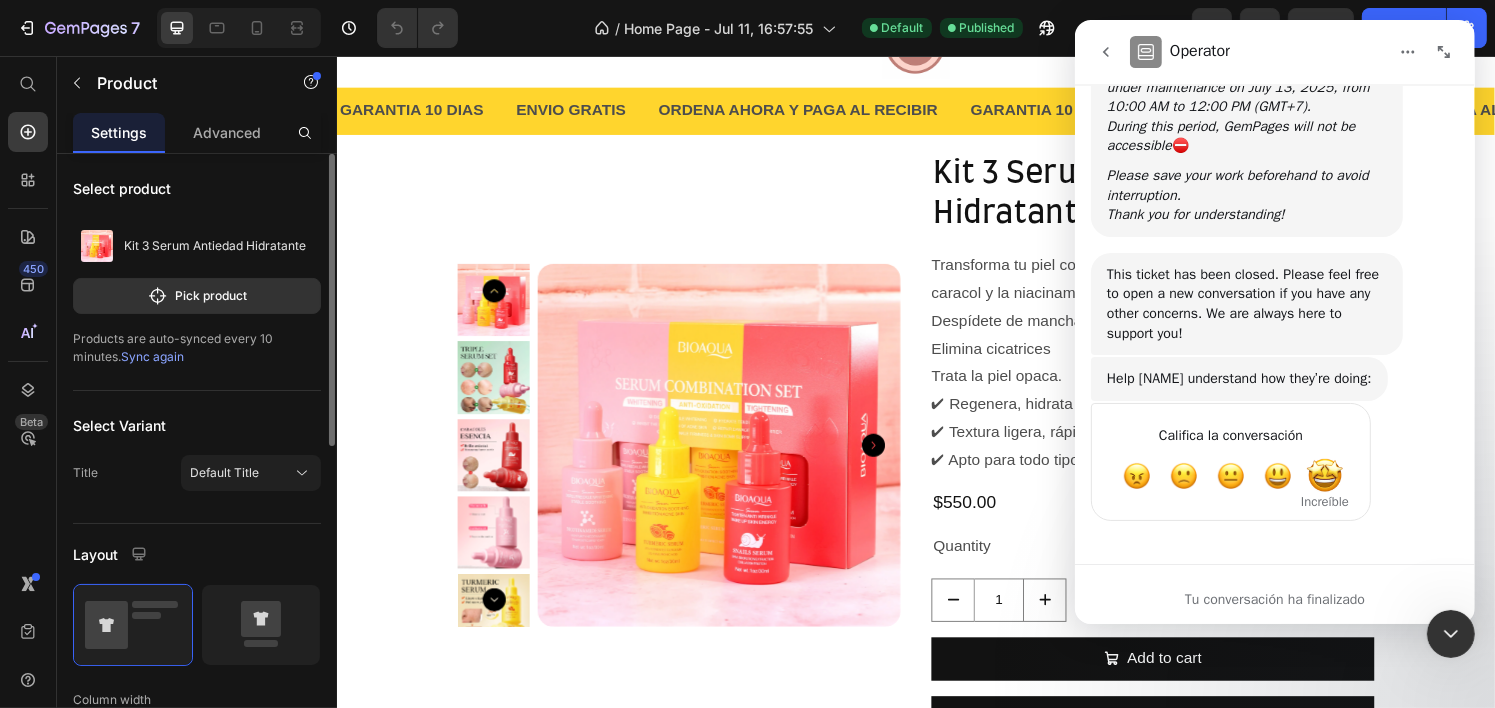 click at bounding box center (1324, 476) 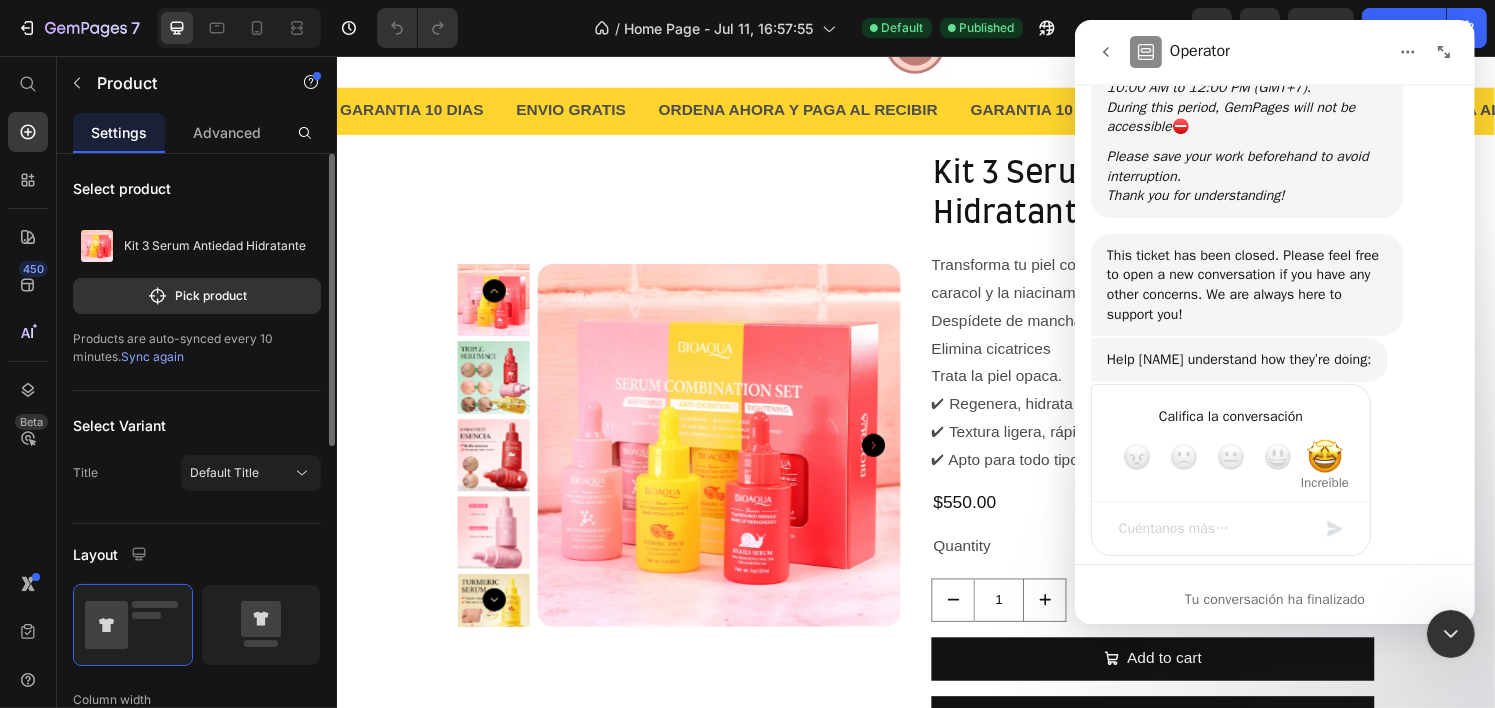 scroll, scrollTop: 2953, scrollLeft: 0, axis: vertical 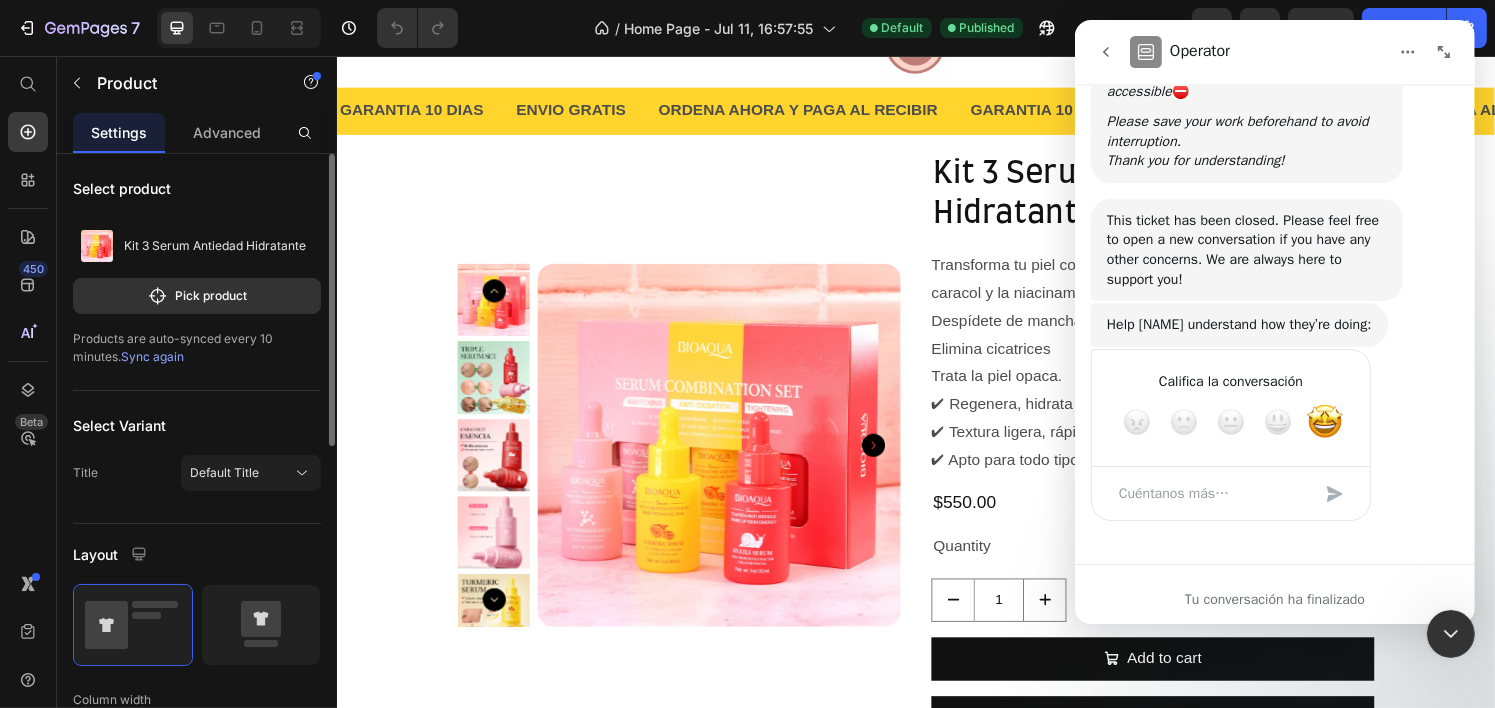 click at bounding box center [1334, 494] 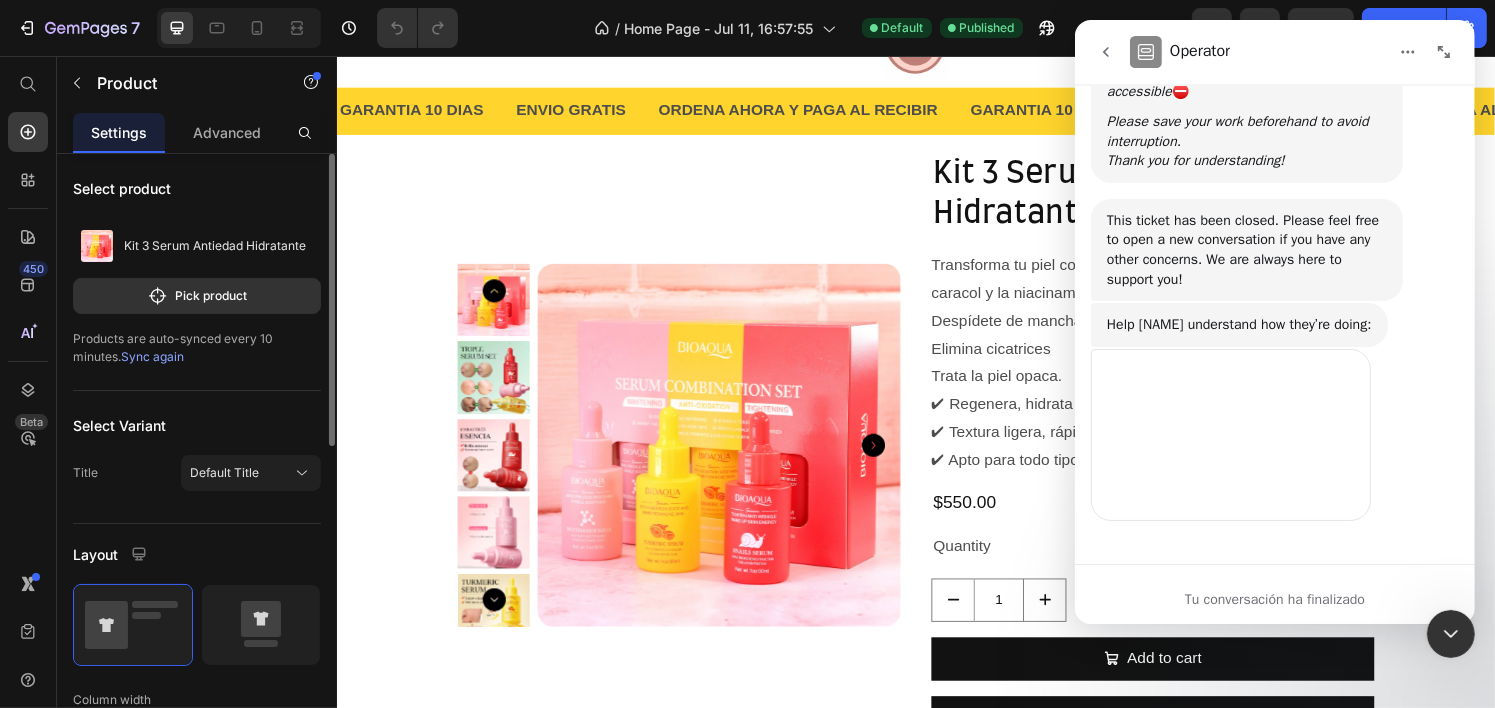 scroll, scrollTop: 2876, scrollLeft: 0, axis: vertical 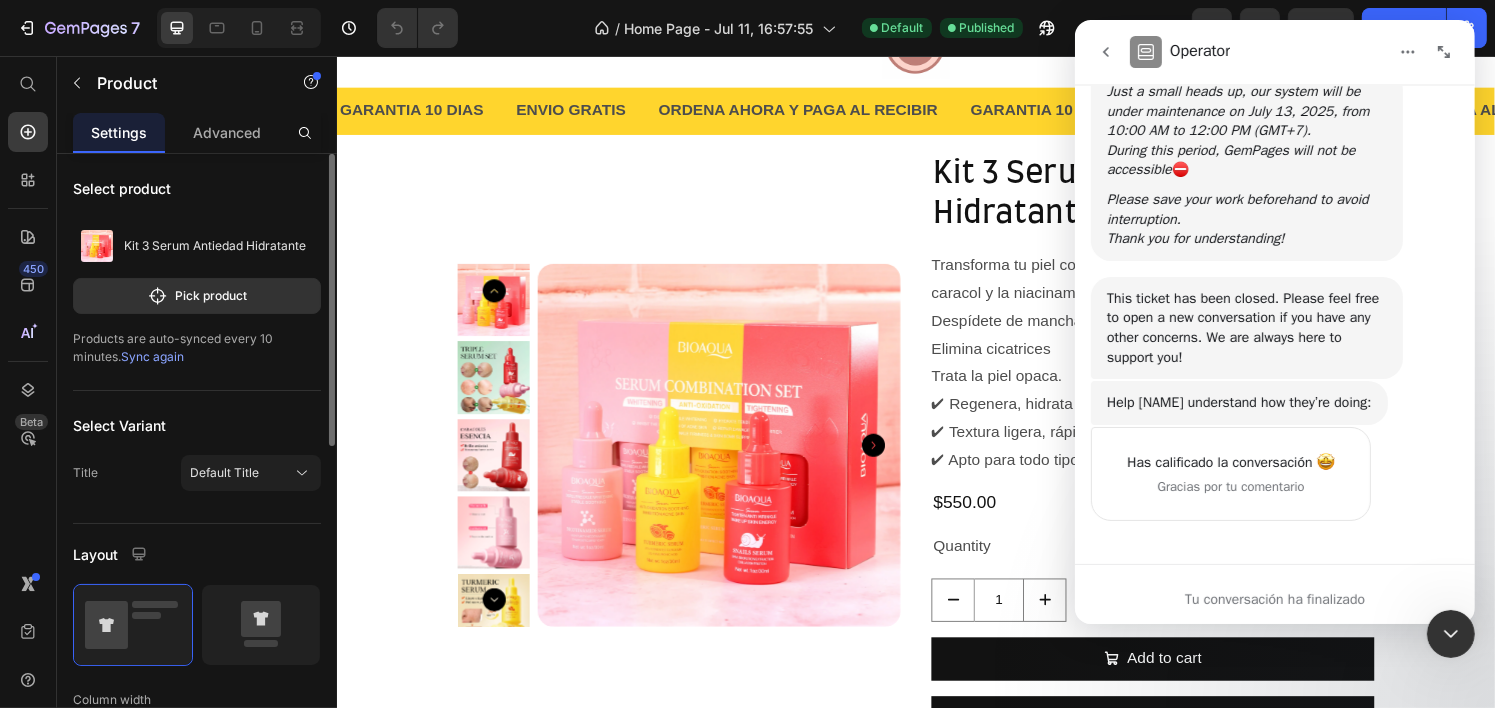 click 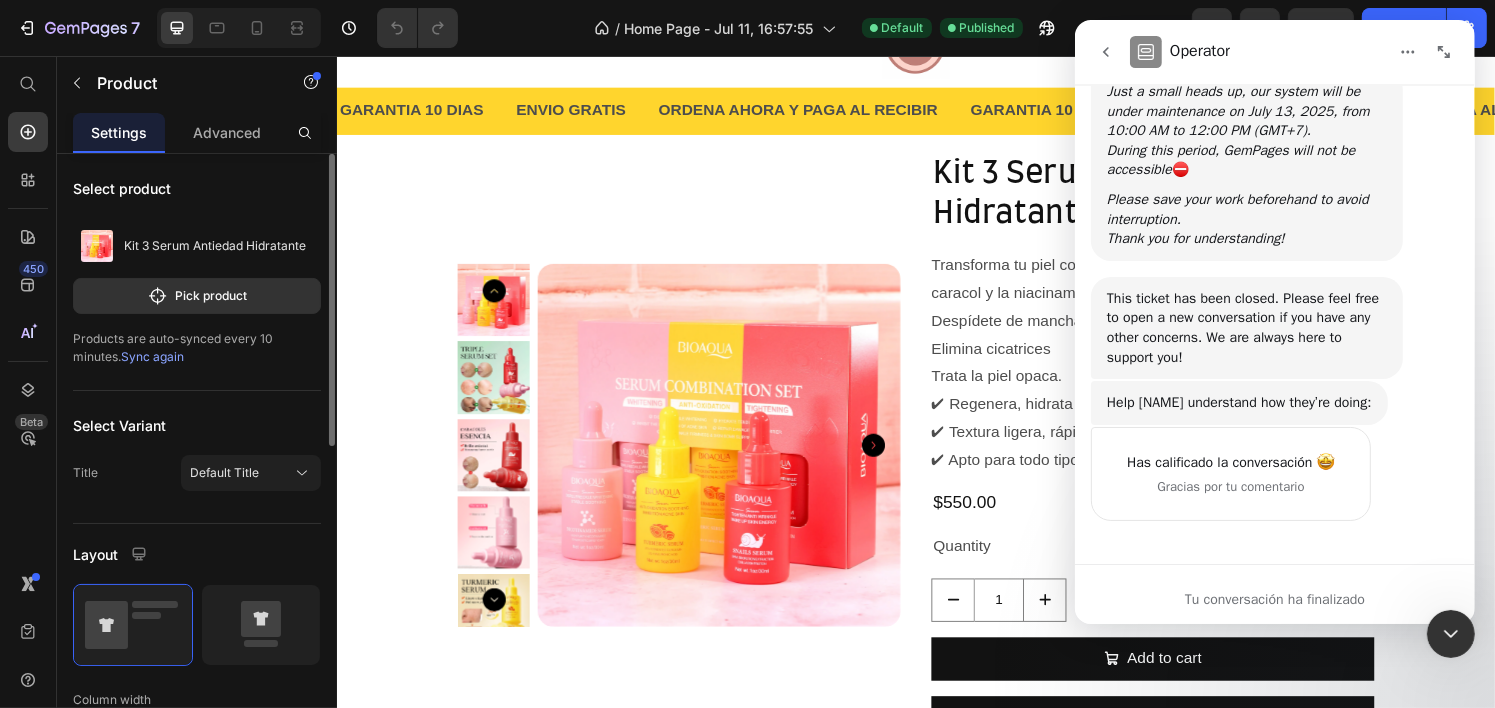 scroll, scrollTop: 0, scrollLeft: 0, axis: both 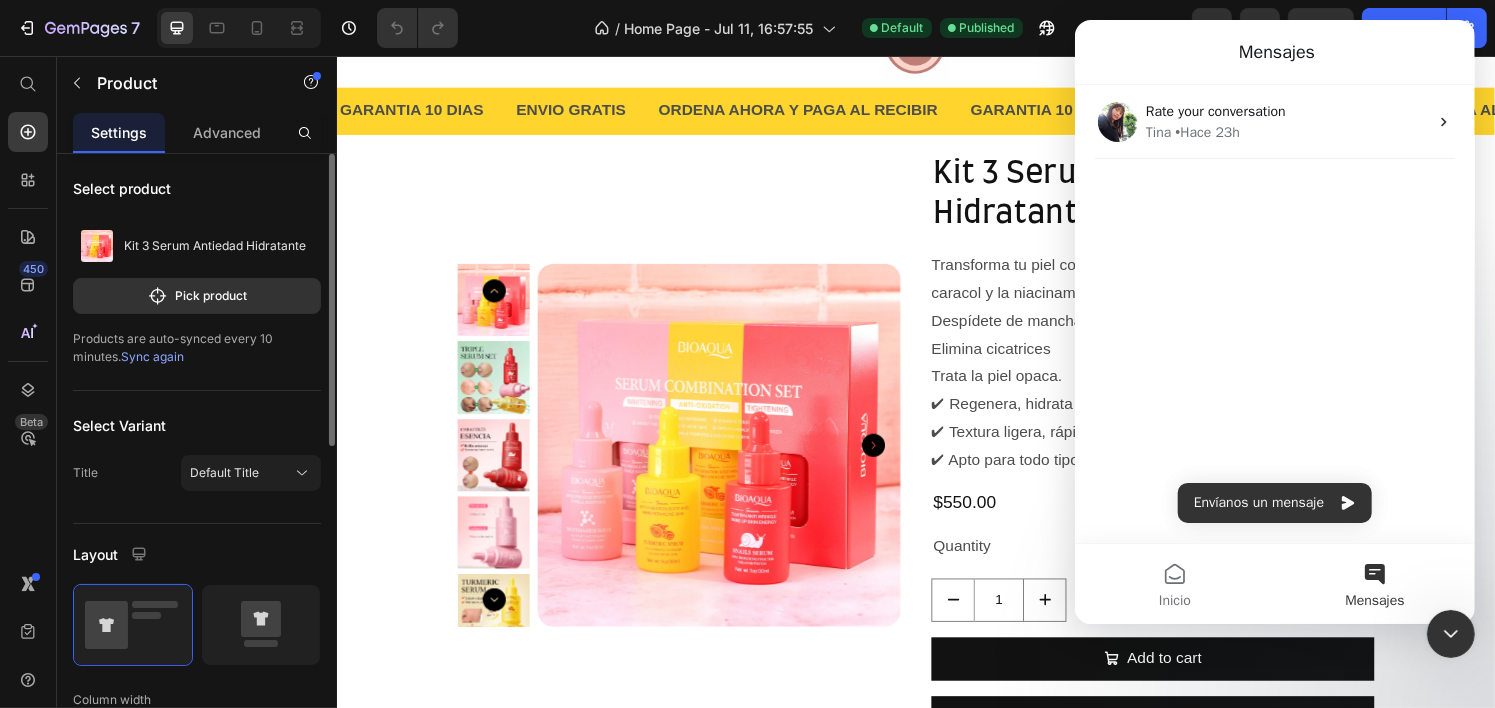 click 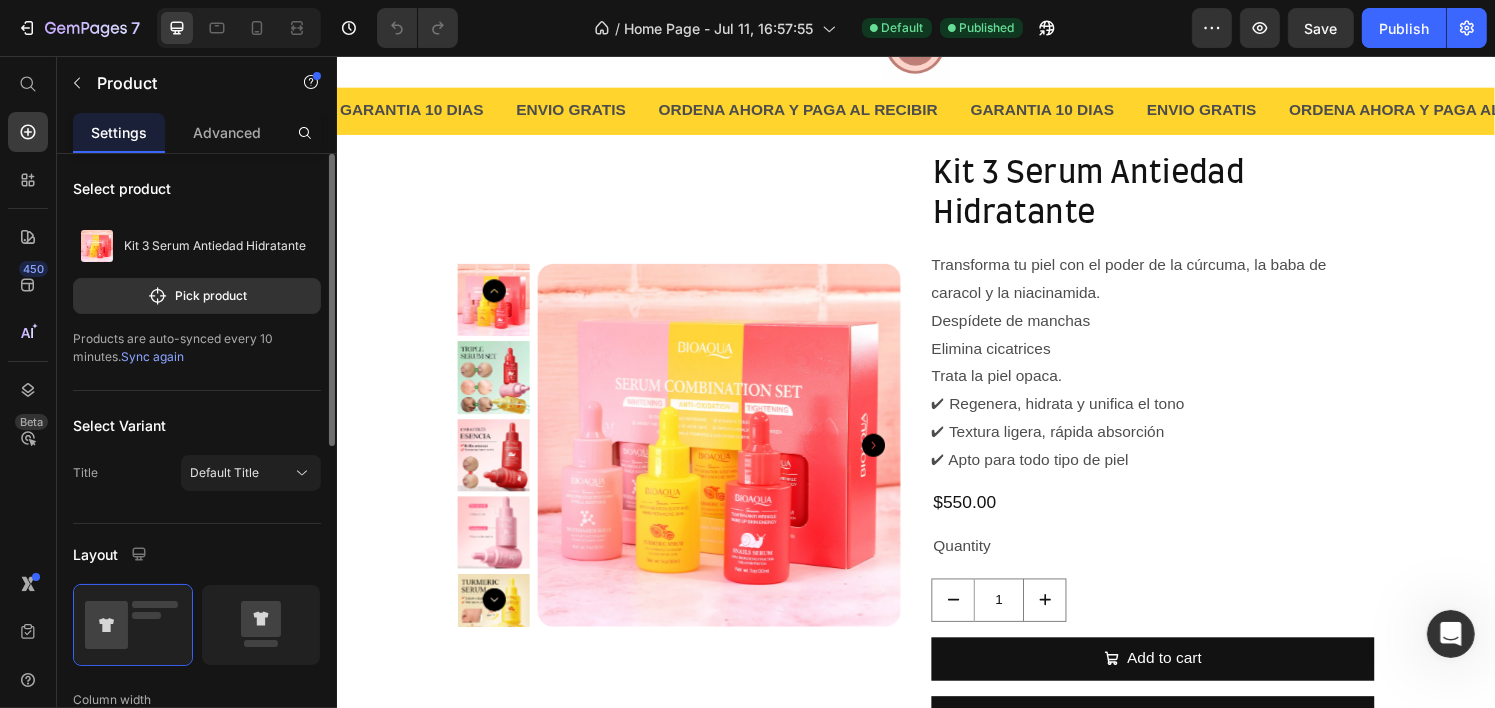 scroll, scrollTop: 0, scrollLeft: 0, axis: both 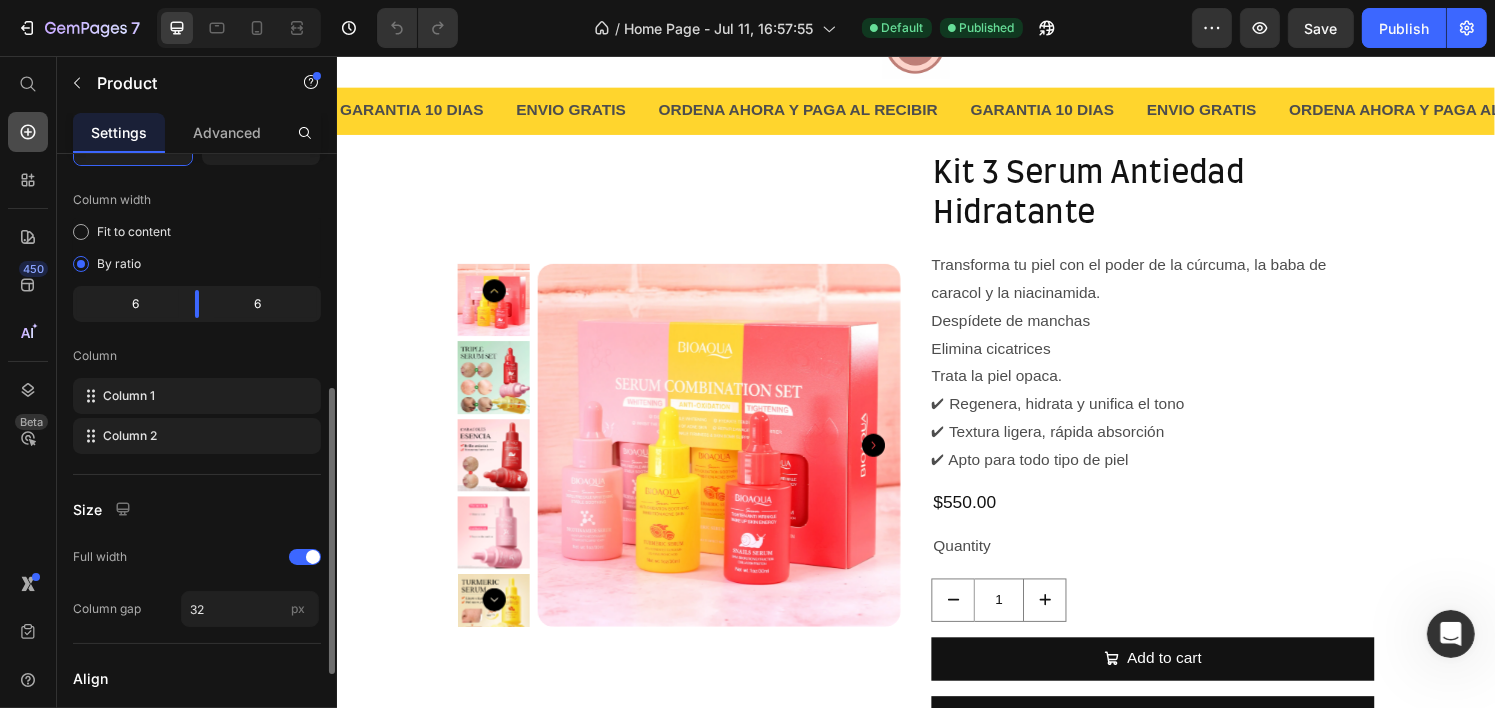 click 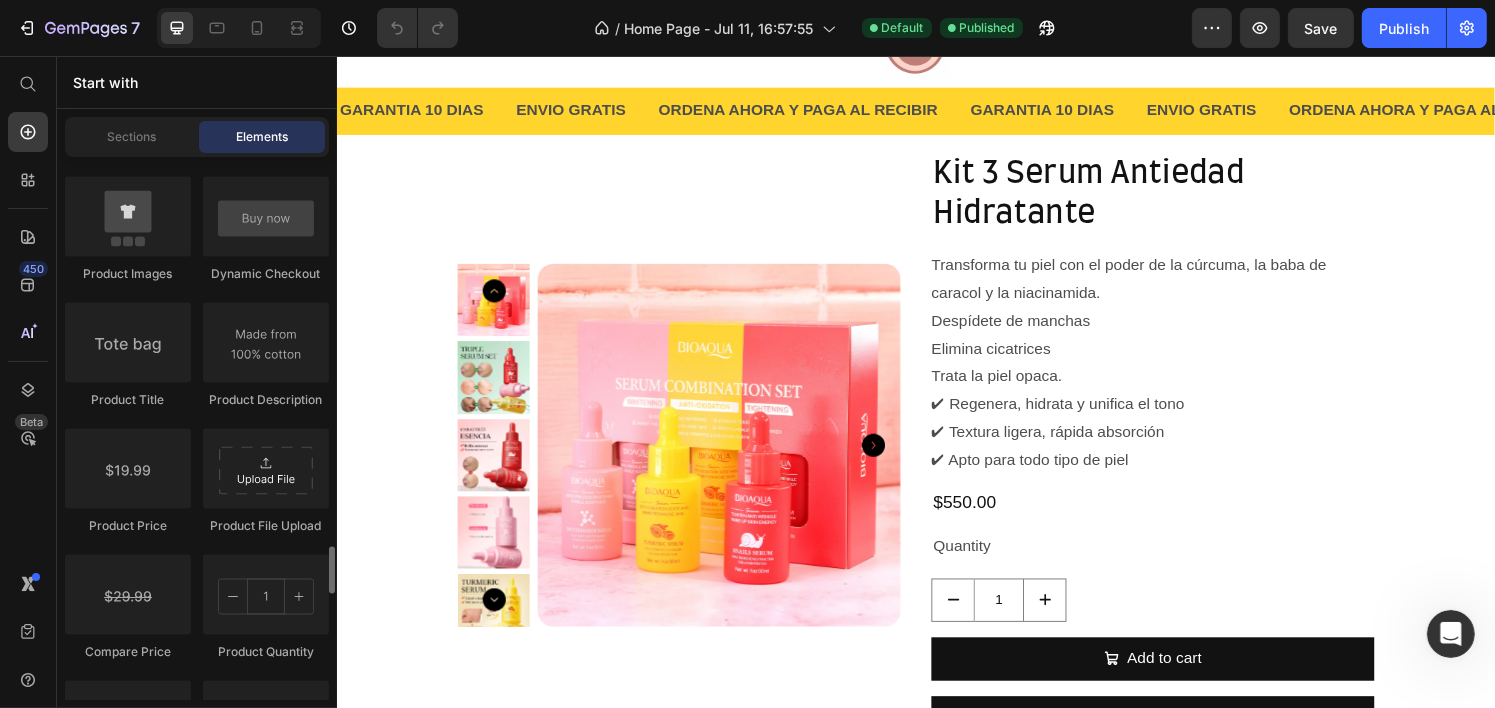 scroll, scrollTop: 3400, scrollLeft: 0, axis: vertical 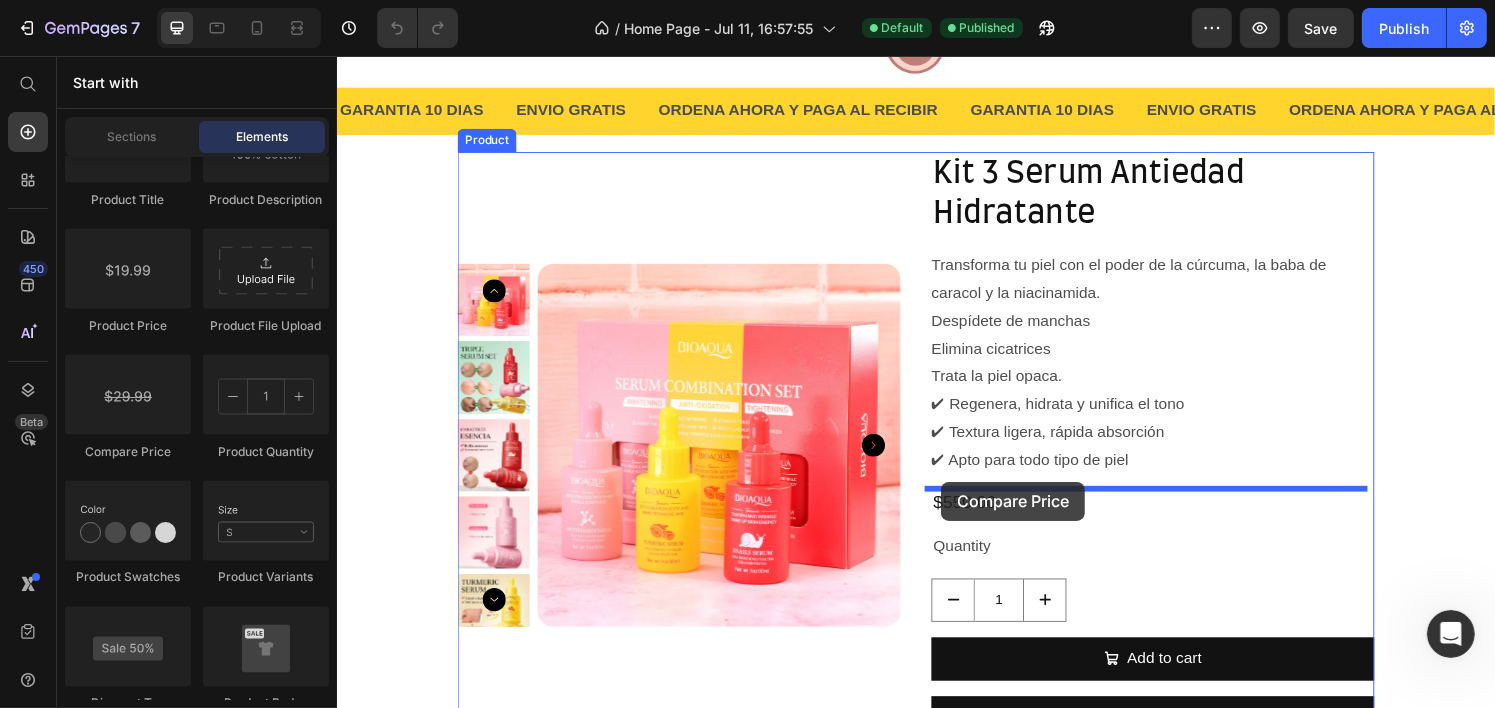 drag, startPoint x: 468, startPoint y: 467, endPoint x: 962, endPoint y: 497, distance: 494.9101 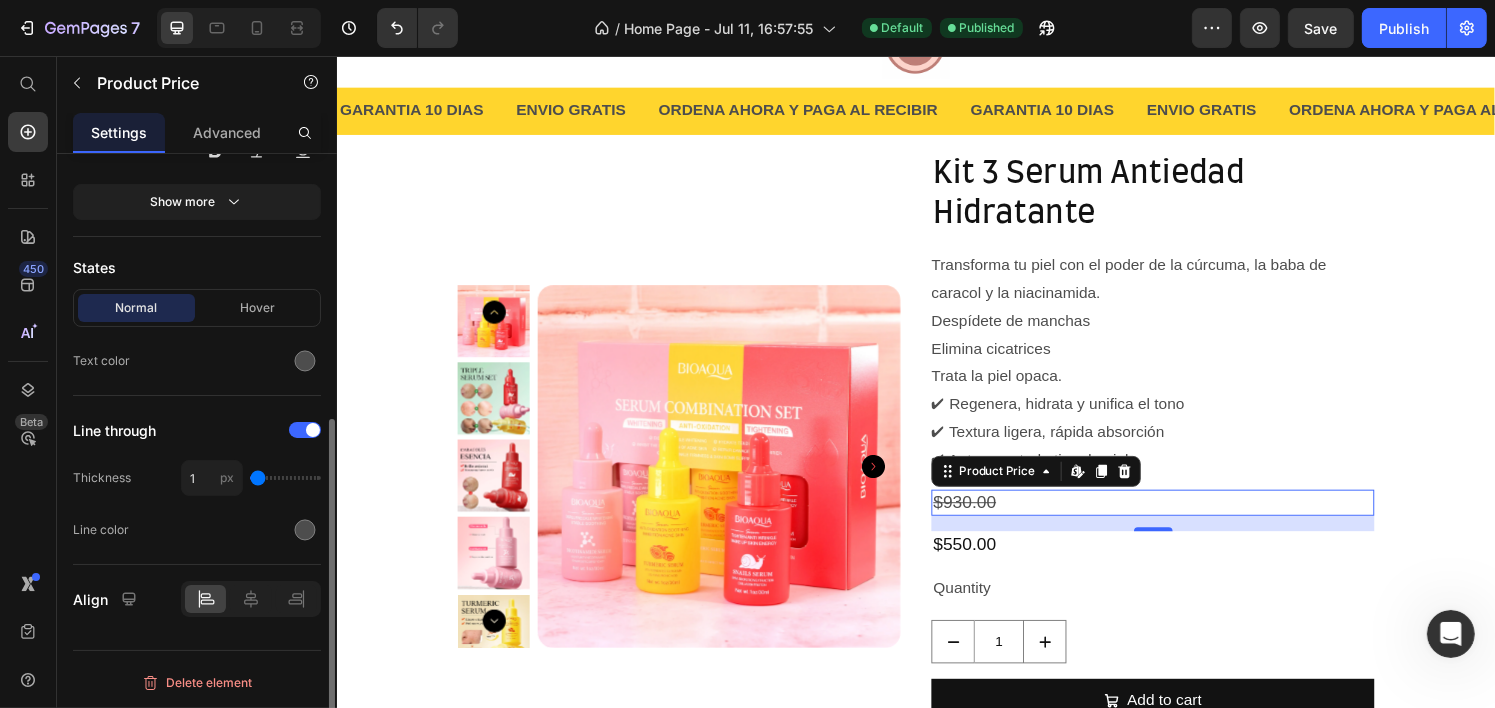 scroll, scrollTop: 0, scrollLeft: 0, axis: both 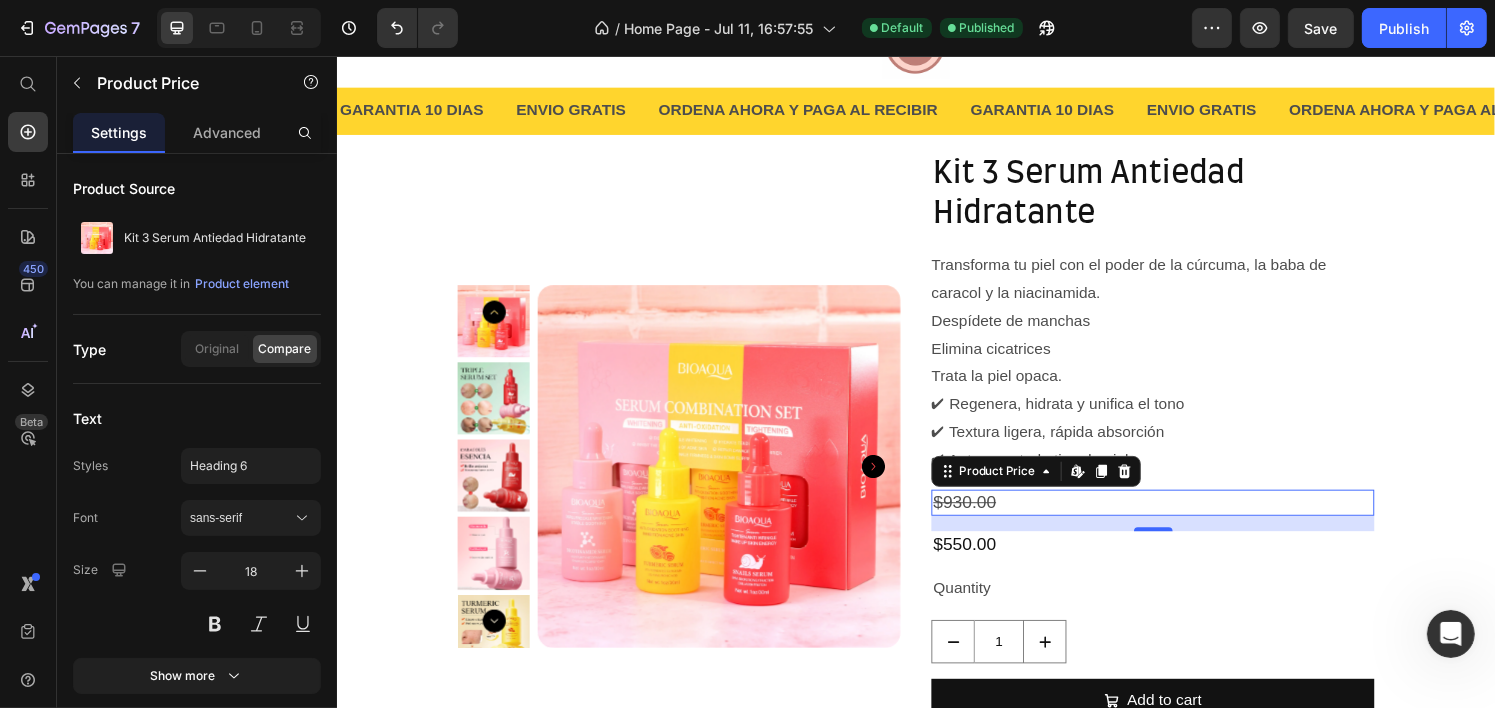 click on "$930.00" at bounding box center [1181, 519] 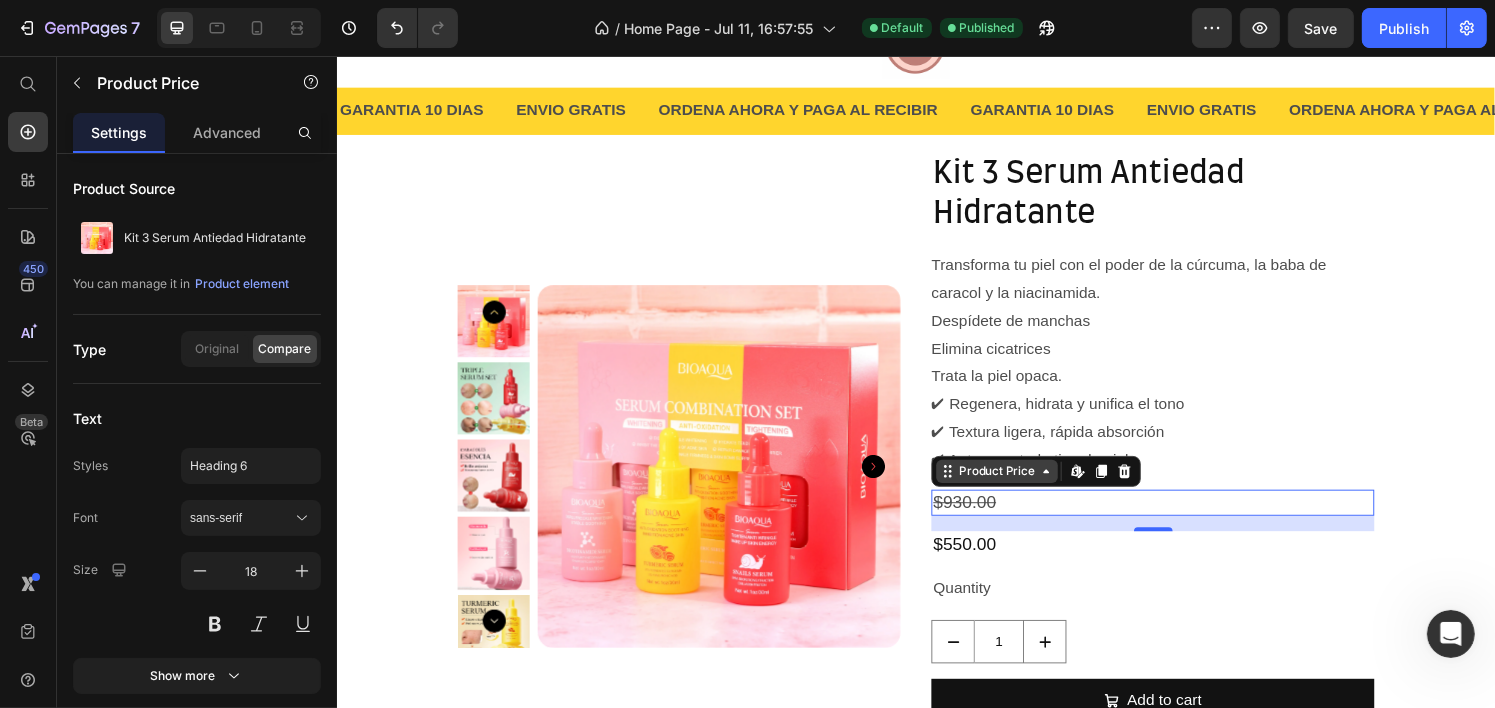 click on "Product Price" at bounding box center (1020, 487) 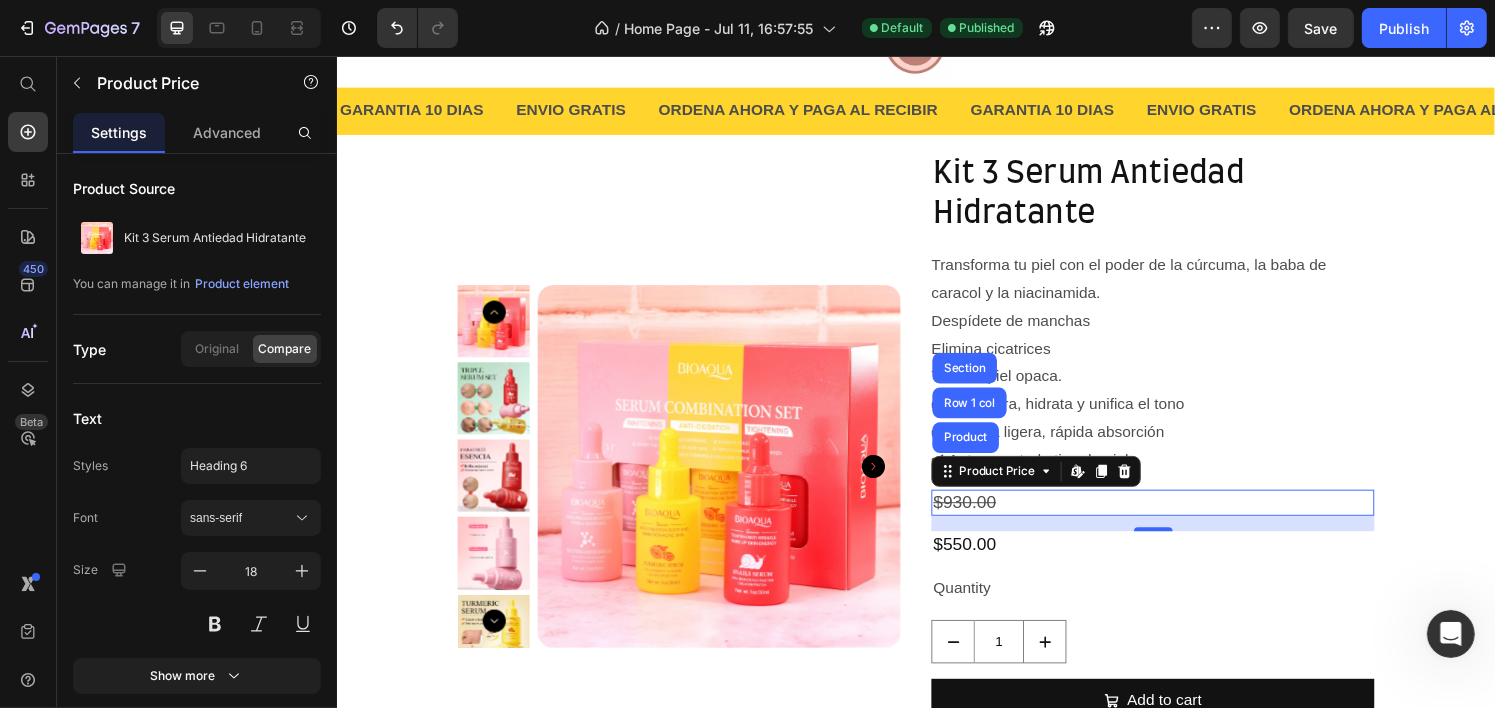 click on "$930.00" at bounding box center (1181, 519) 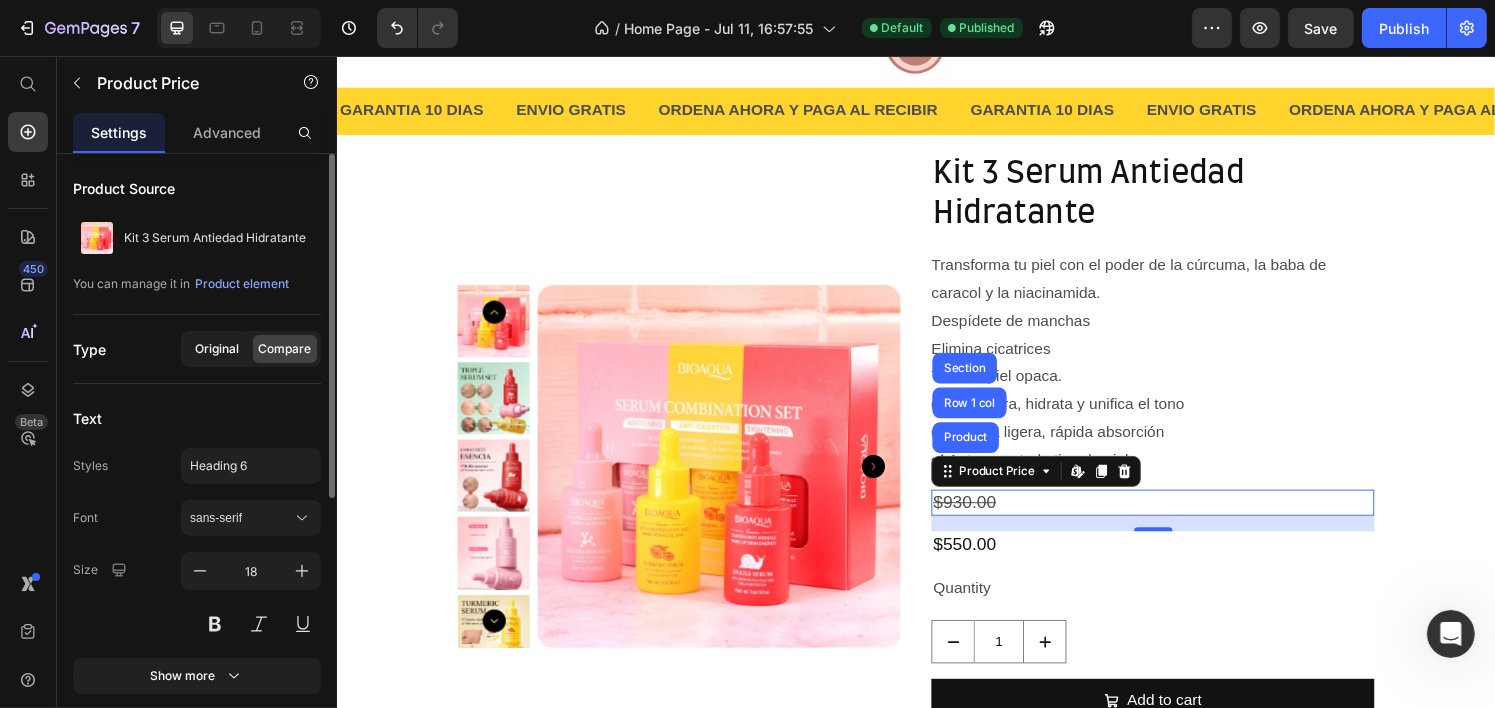 click on "Original" 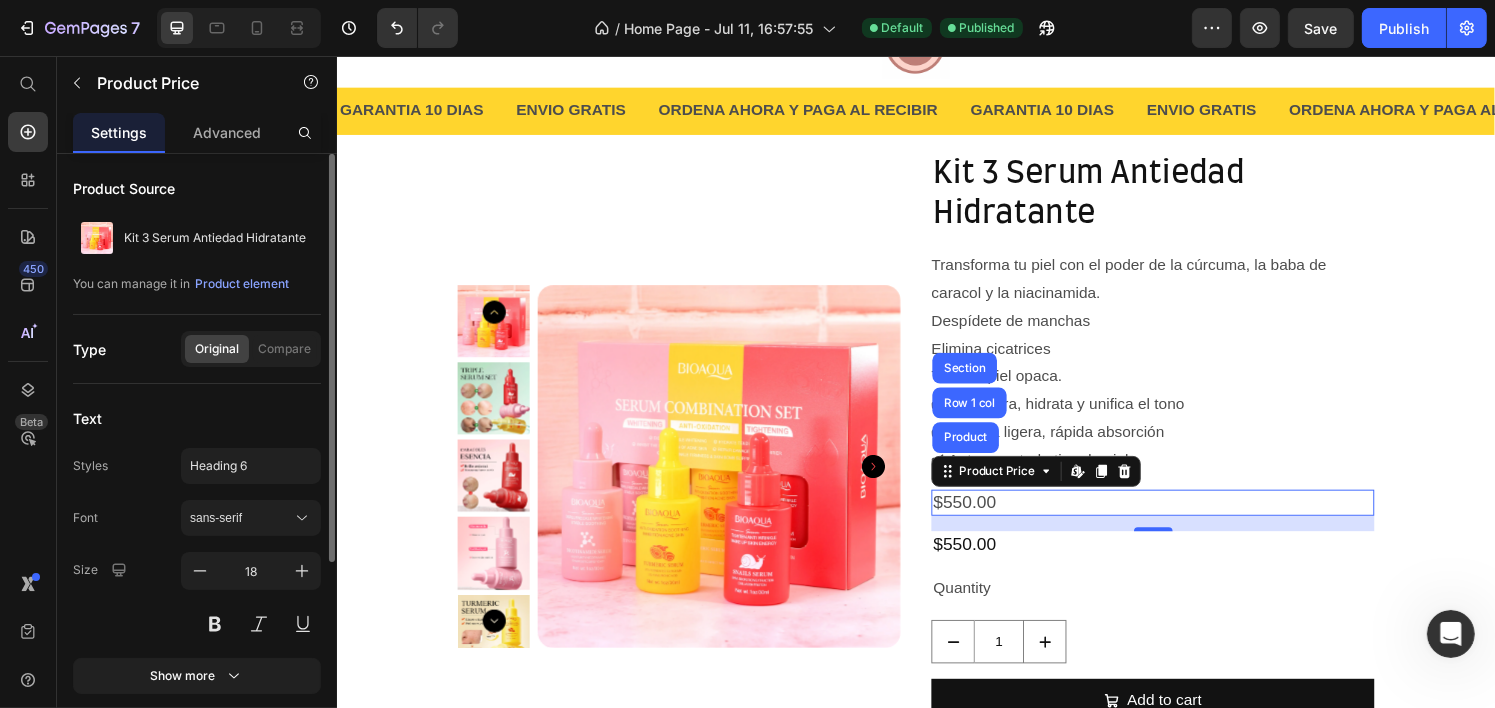 click on "Original Compare" 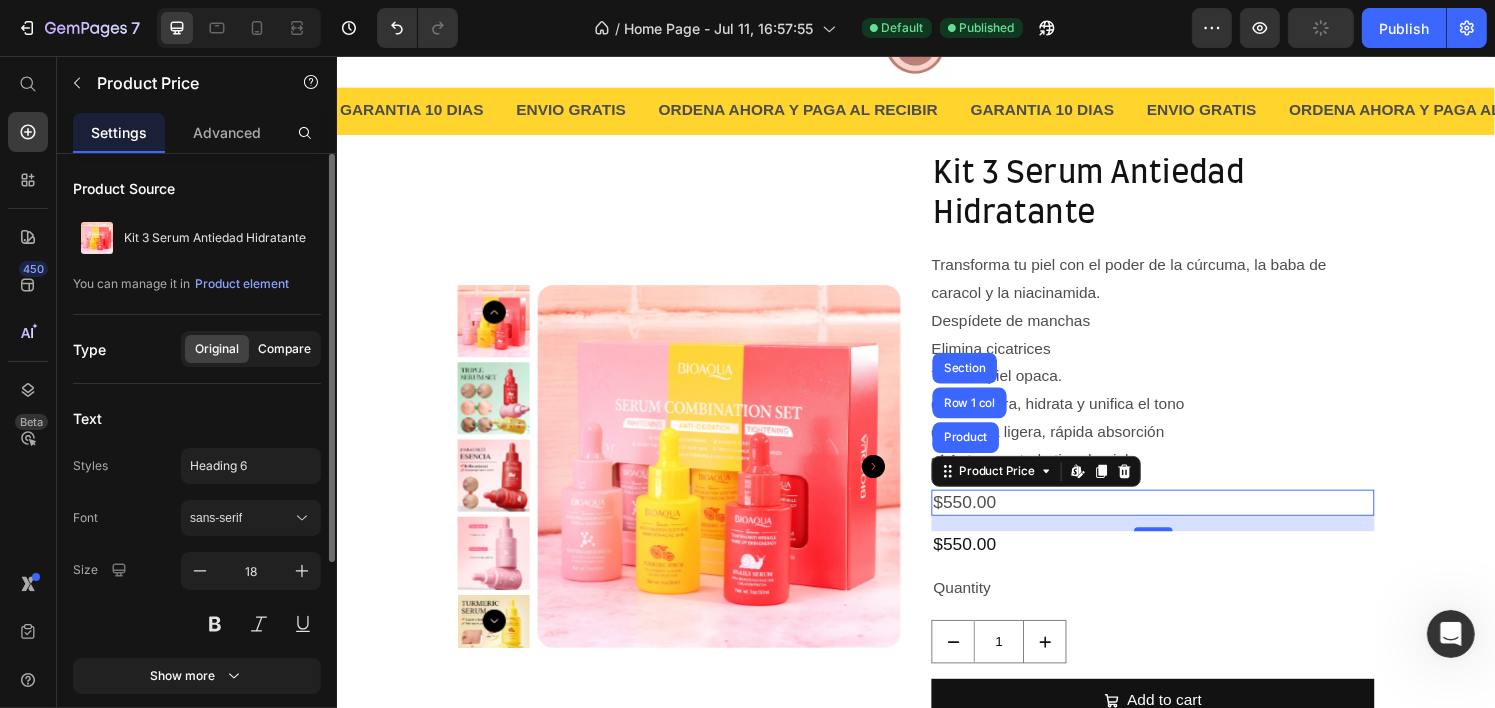 click on "Compare" 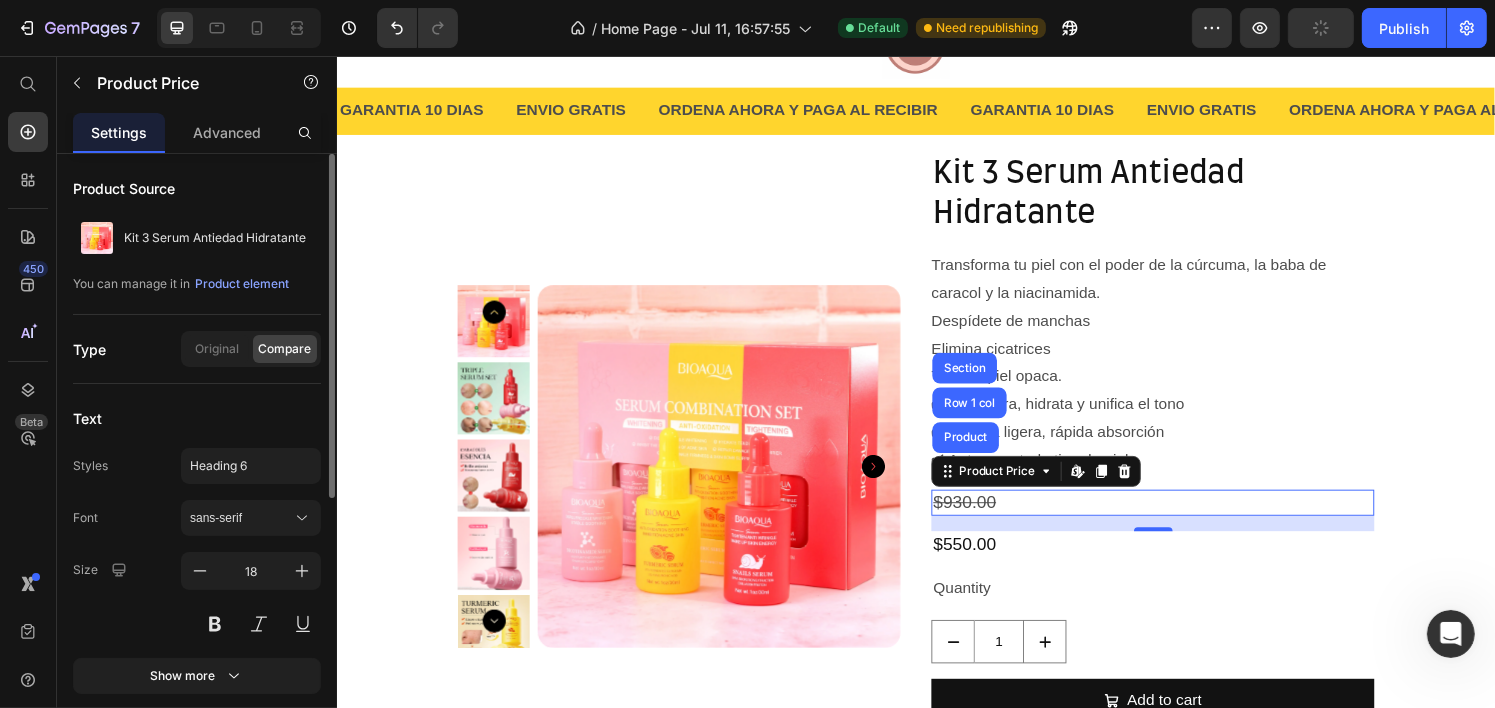 scroll, scrollTop: 100, scrollLeft: 0, axis: vertical 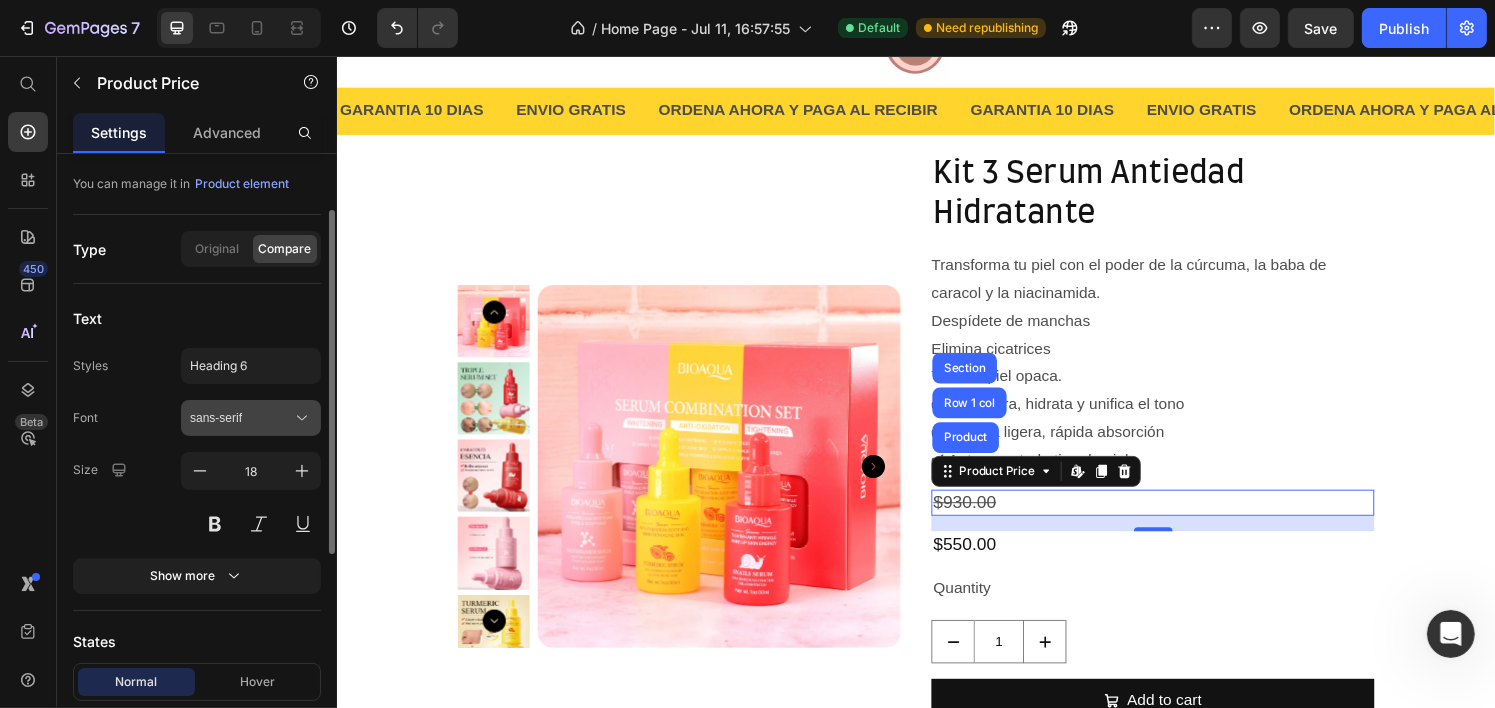 click on "sans-serif" at bounding box center [251, 418] 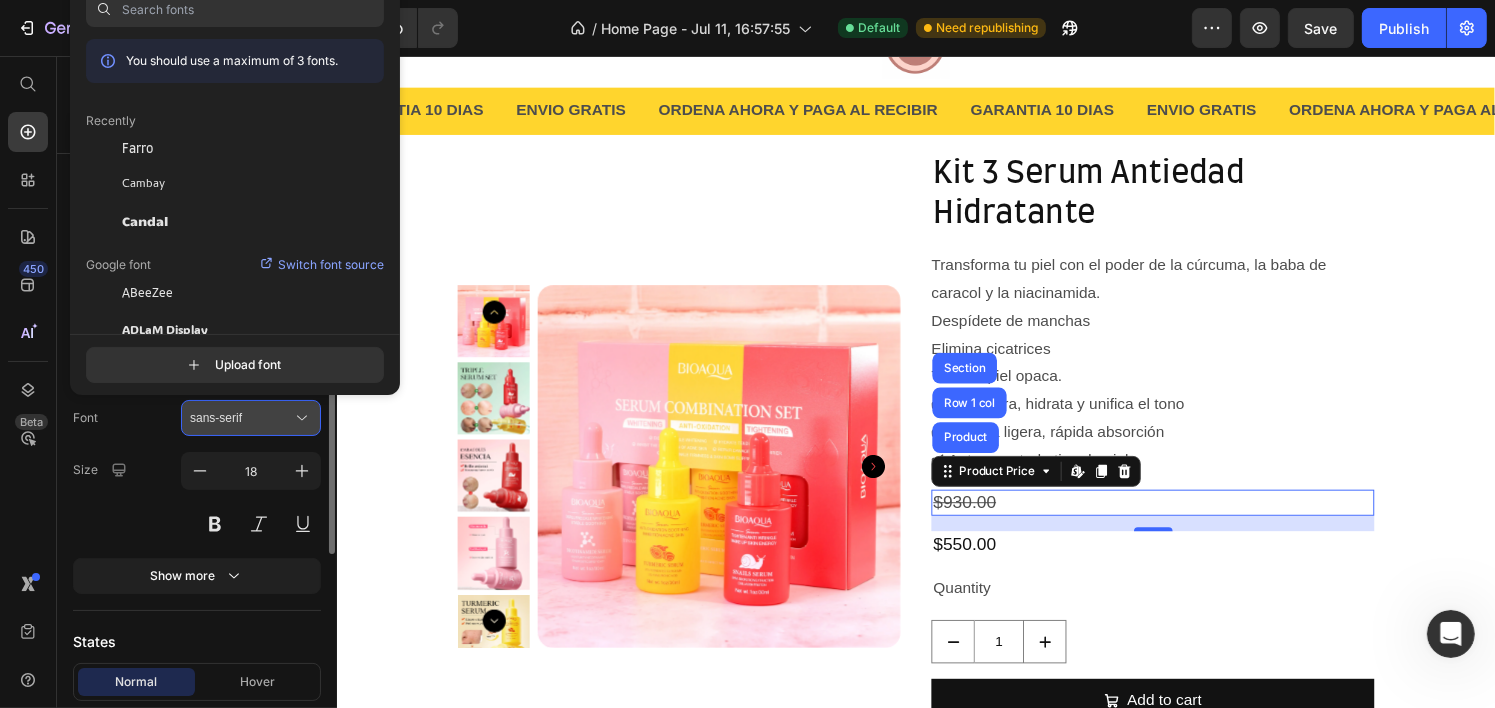 click on "sans-serif" at bounding box center (241, 418) 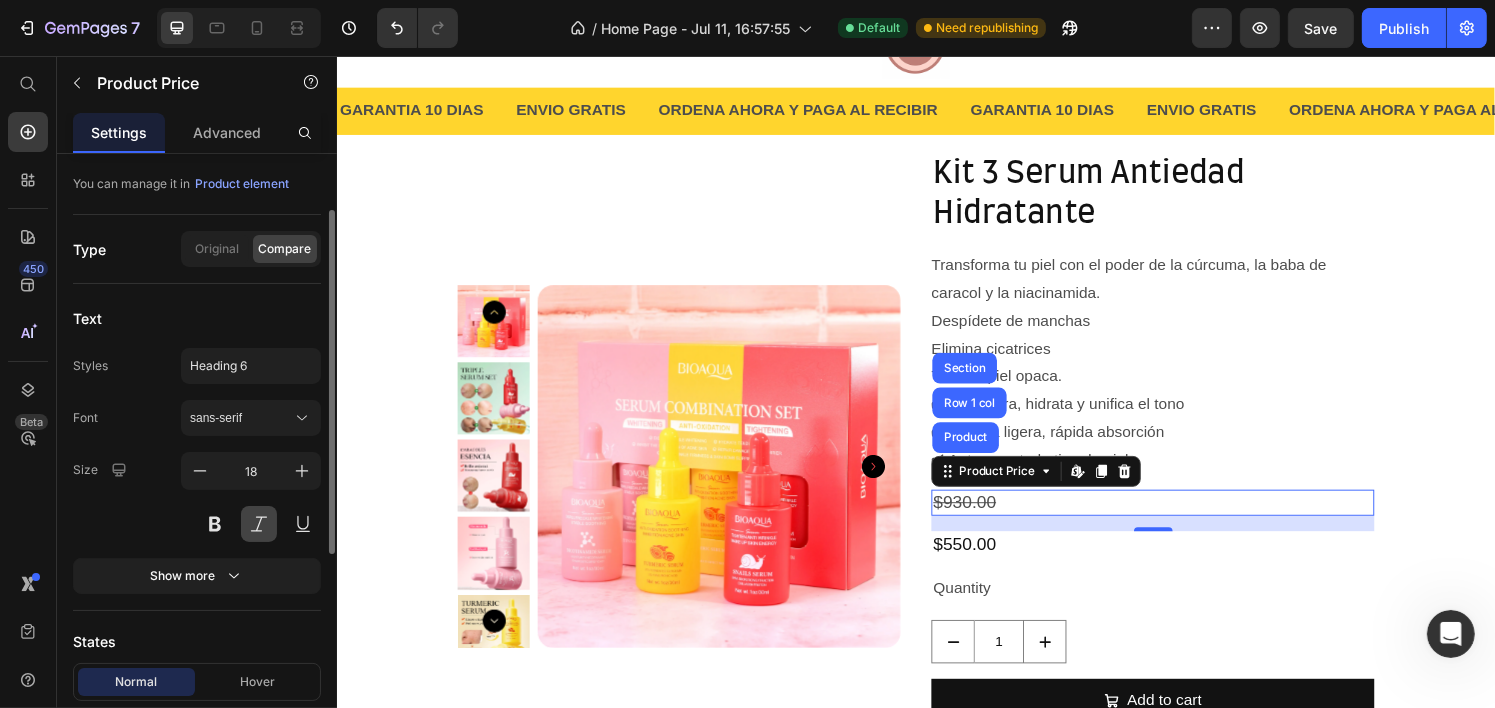 click at bounding box center [259, 524] 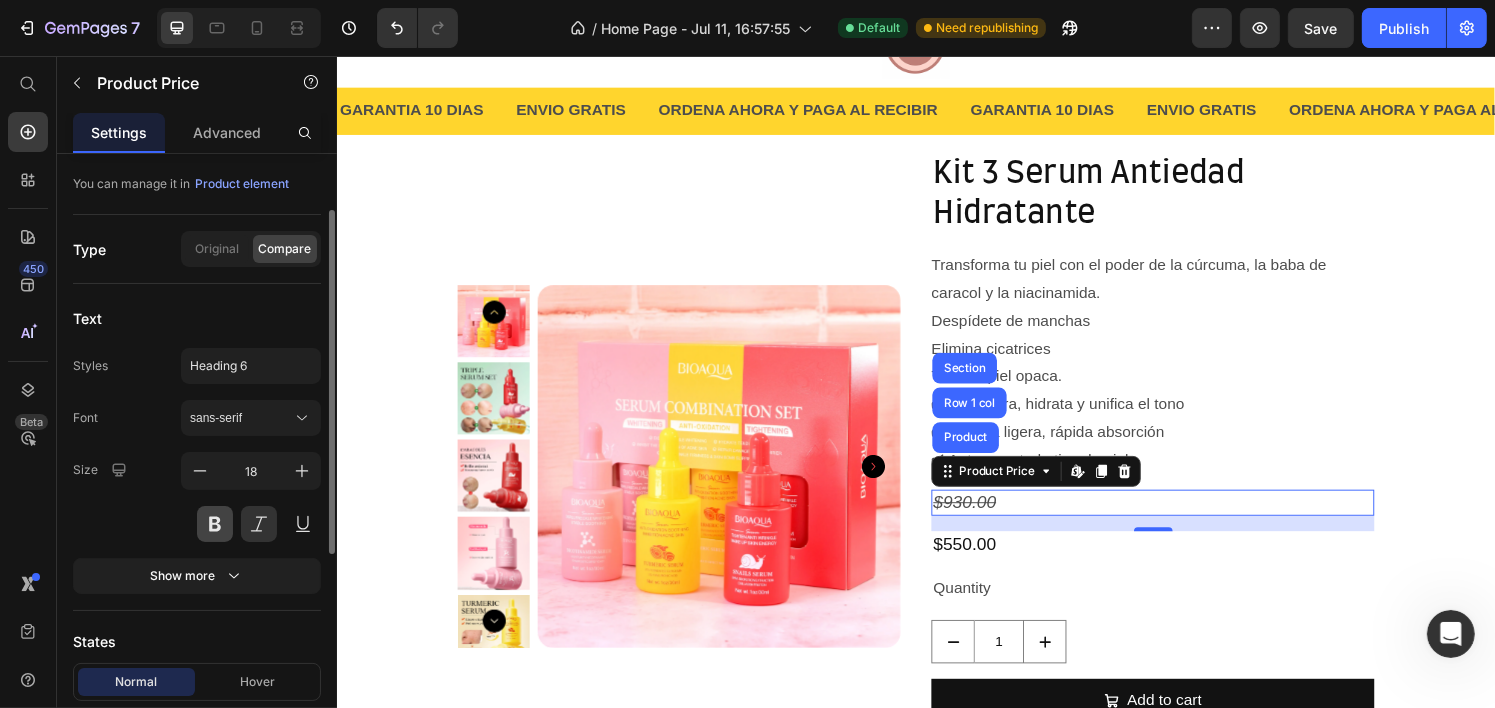 click at bounding box center (215, 524) 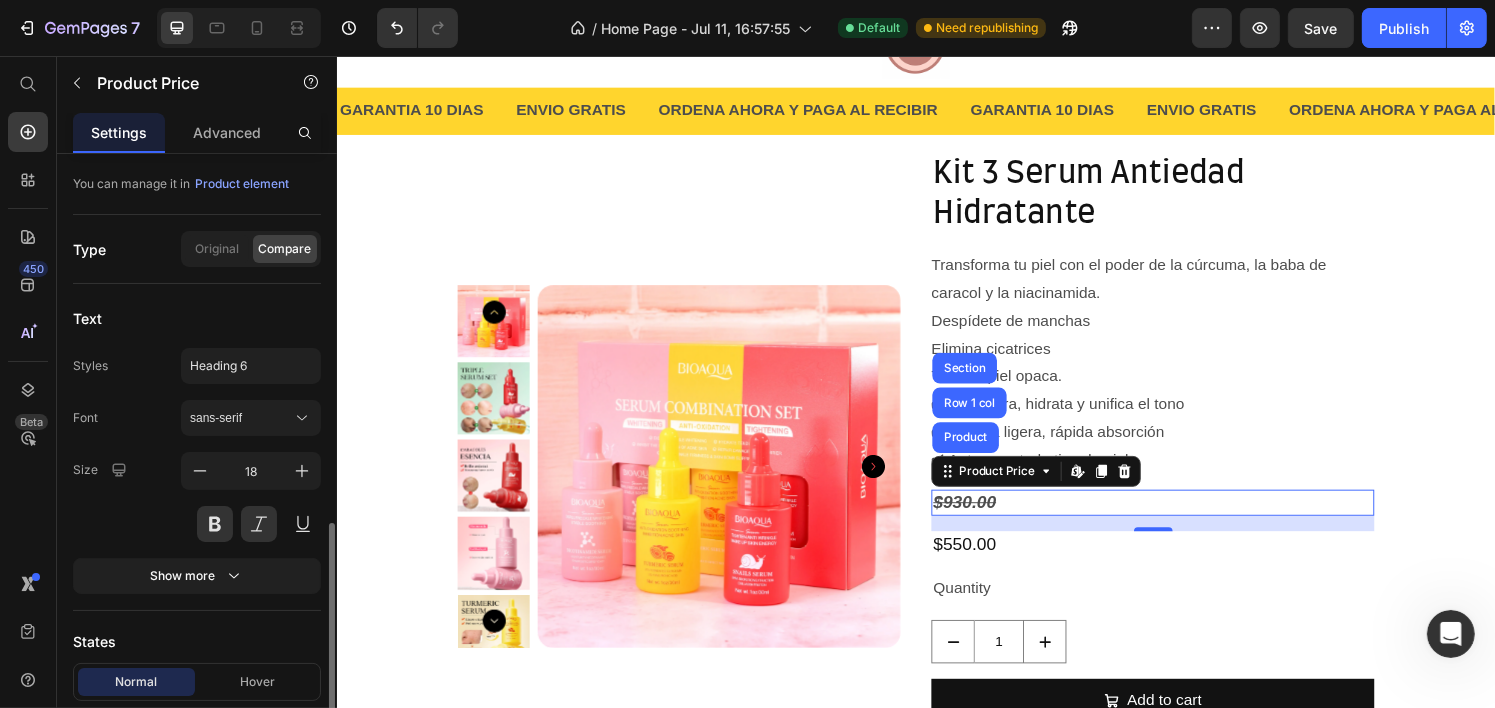 scroll, scrollTop: 300, scrollLeft: 0, axis: vertical 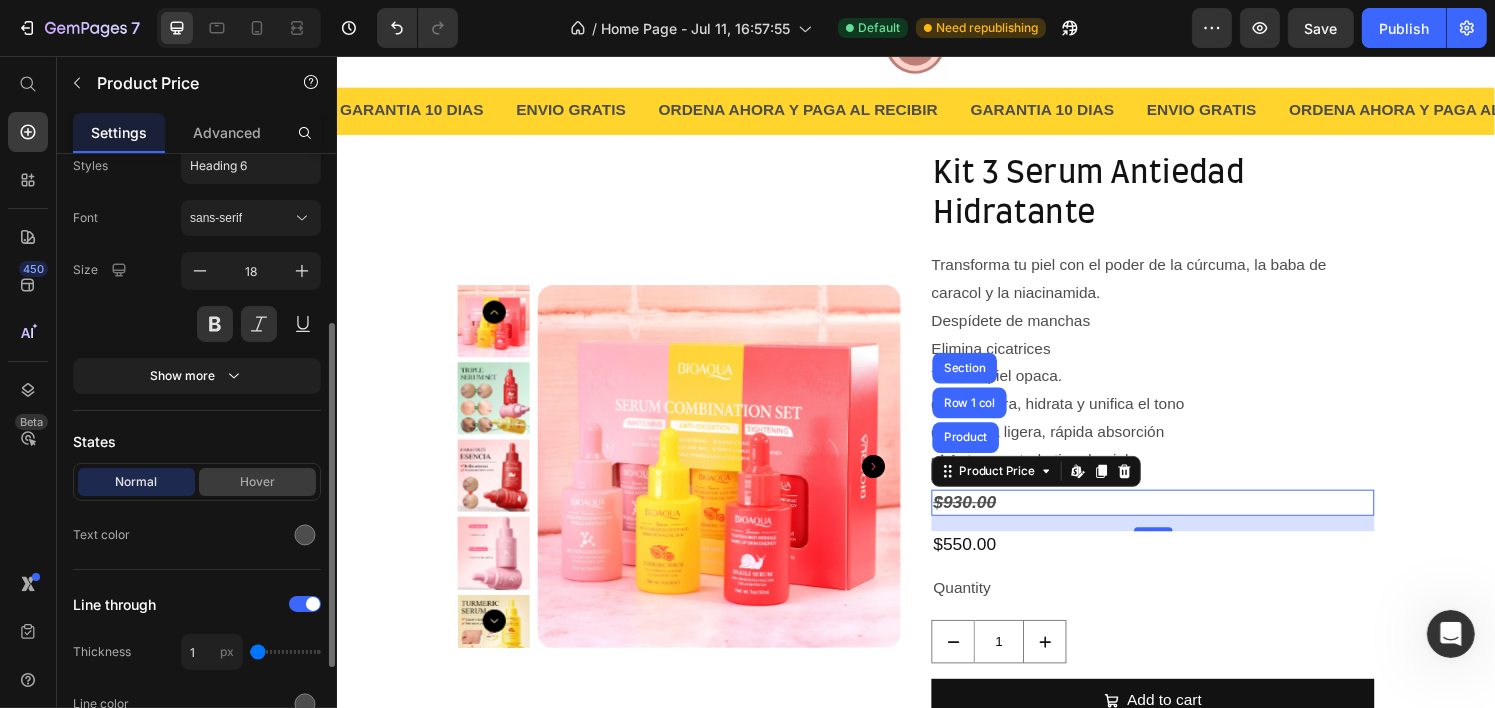 click on "Hover" at bounding box center [257, 482] 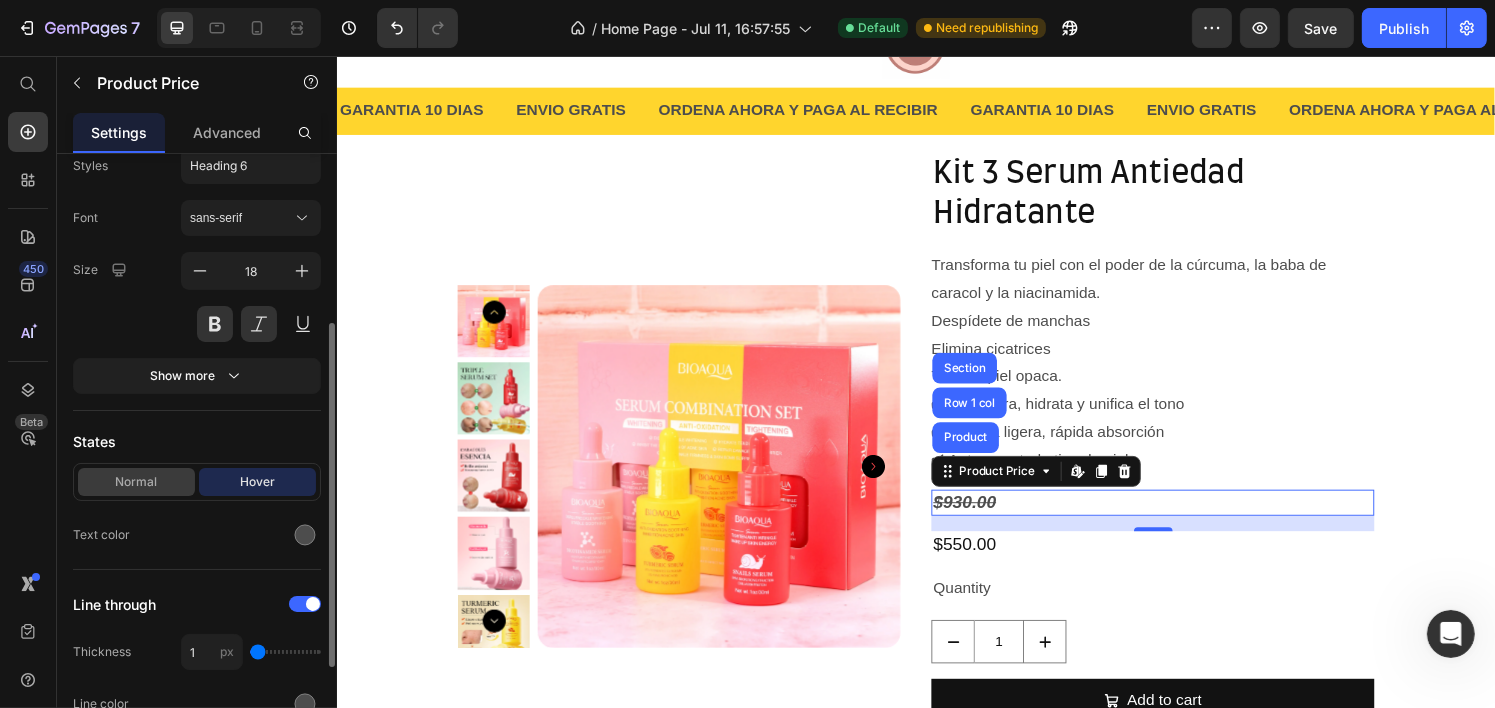 click on "Normal" at bounding box center [136, 482] 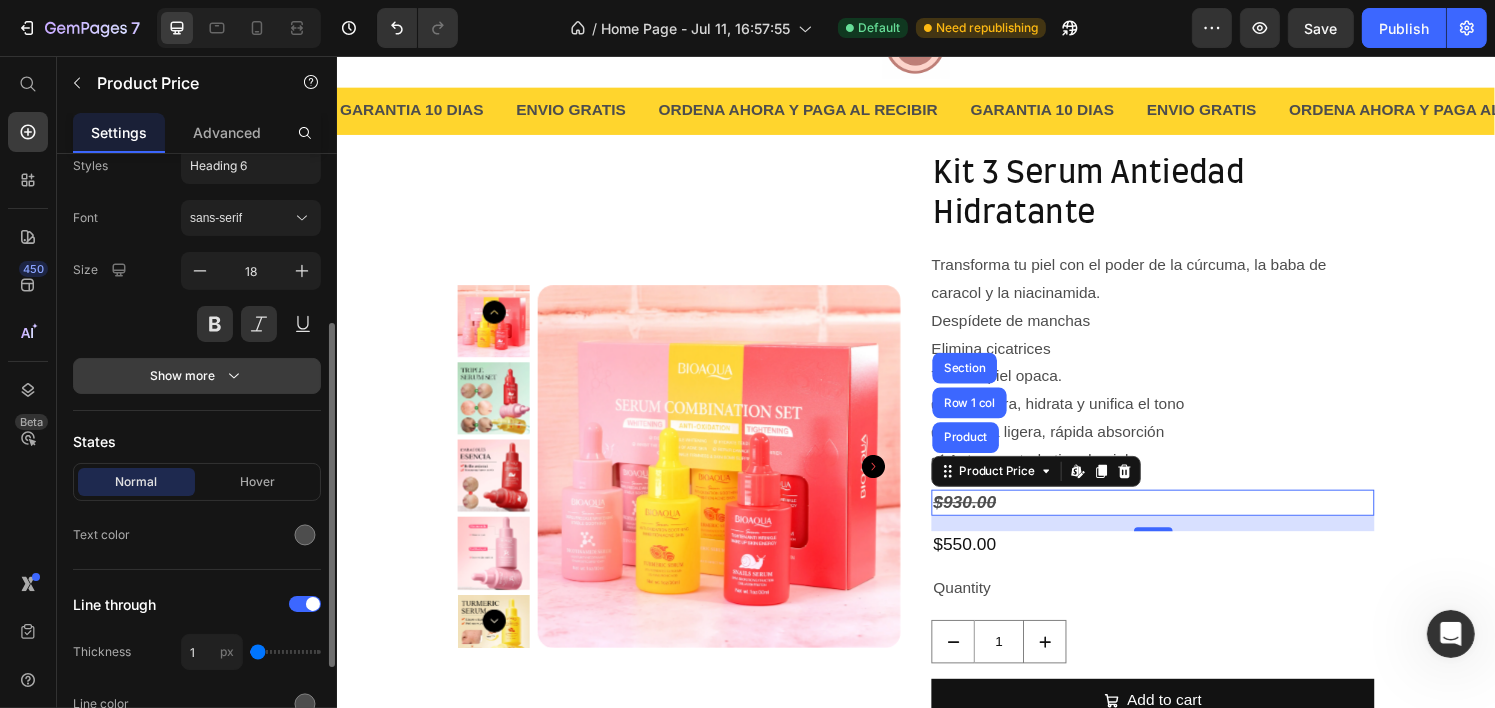 click on "Show more" at bounding box center (197, 376) 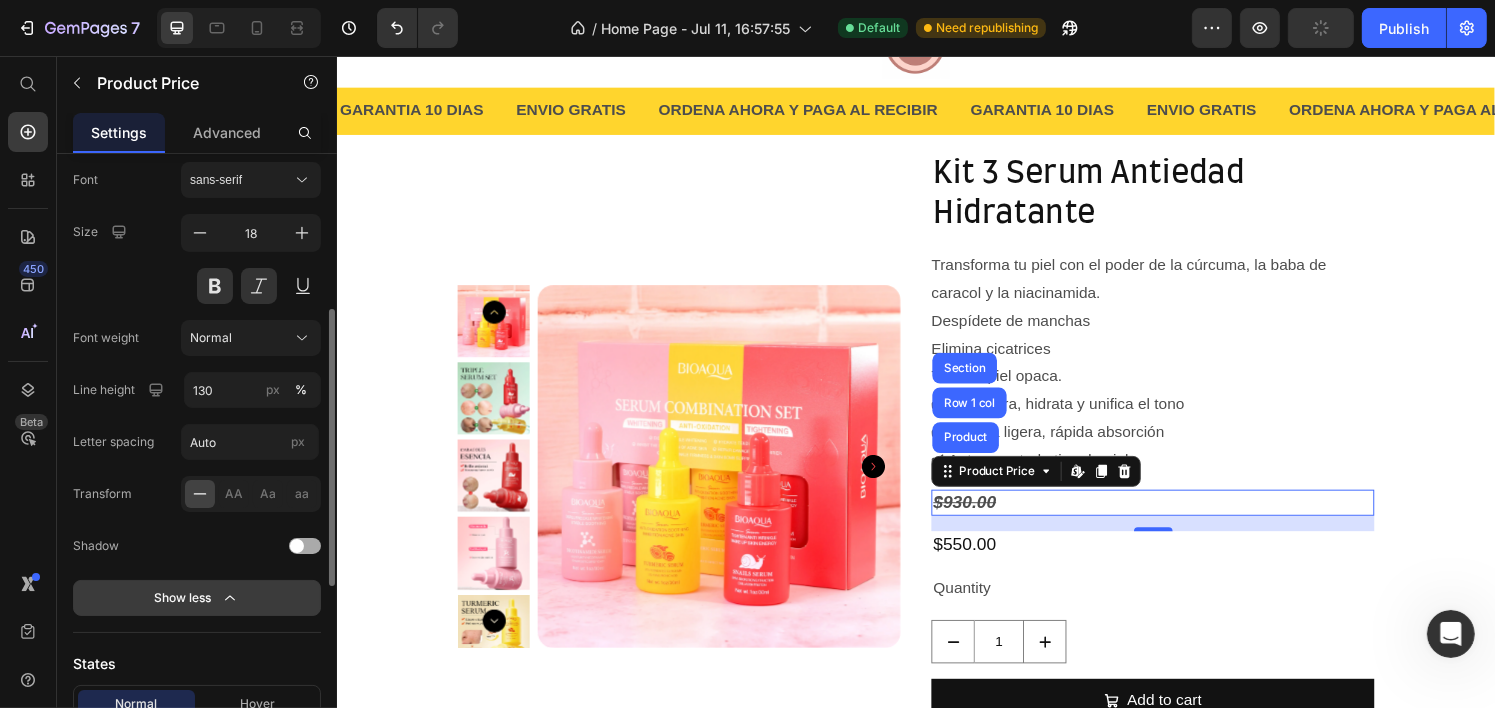 scroll, scrollTop: 352, scrollLeft: 0, axis: vertical 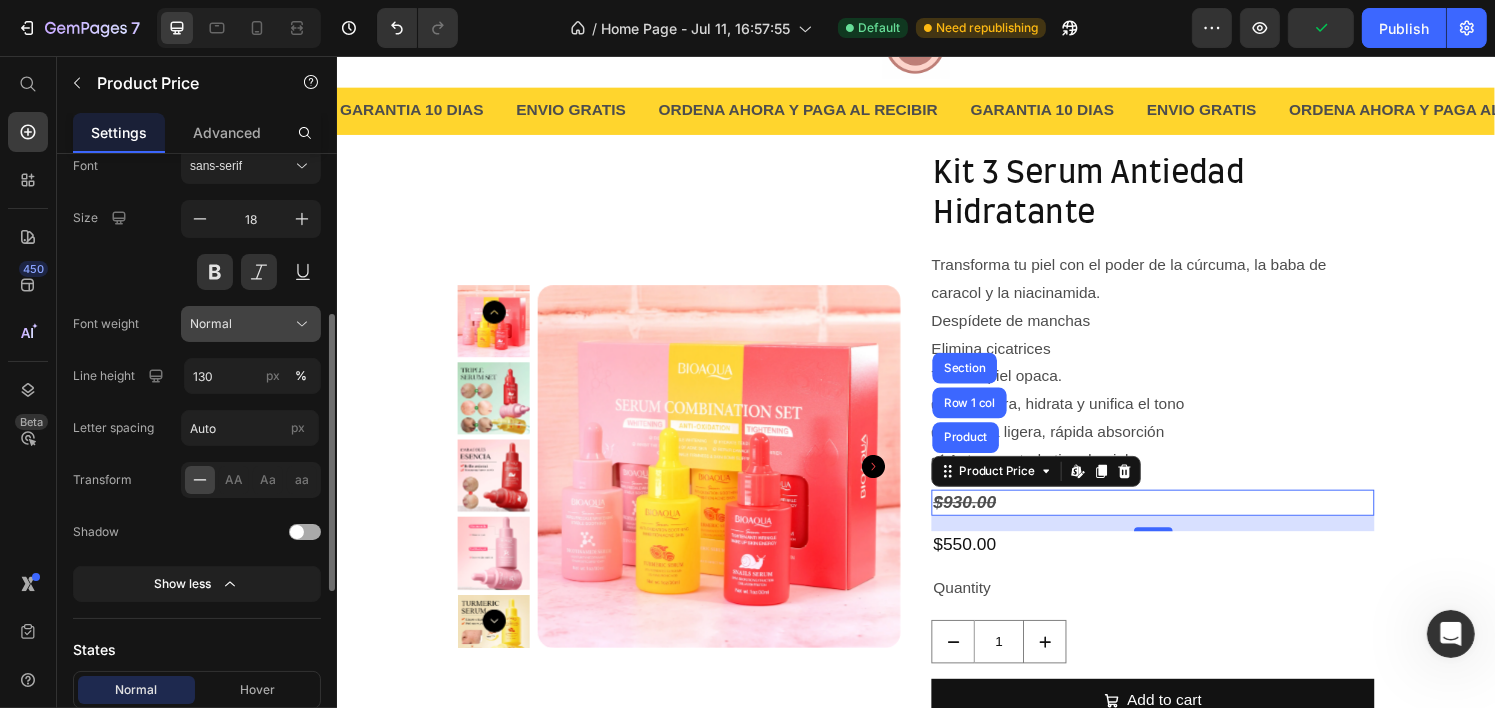 click on "Normal" at bounding box center (211, 324) 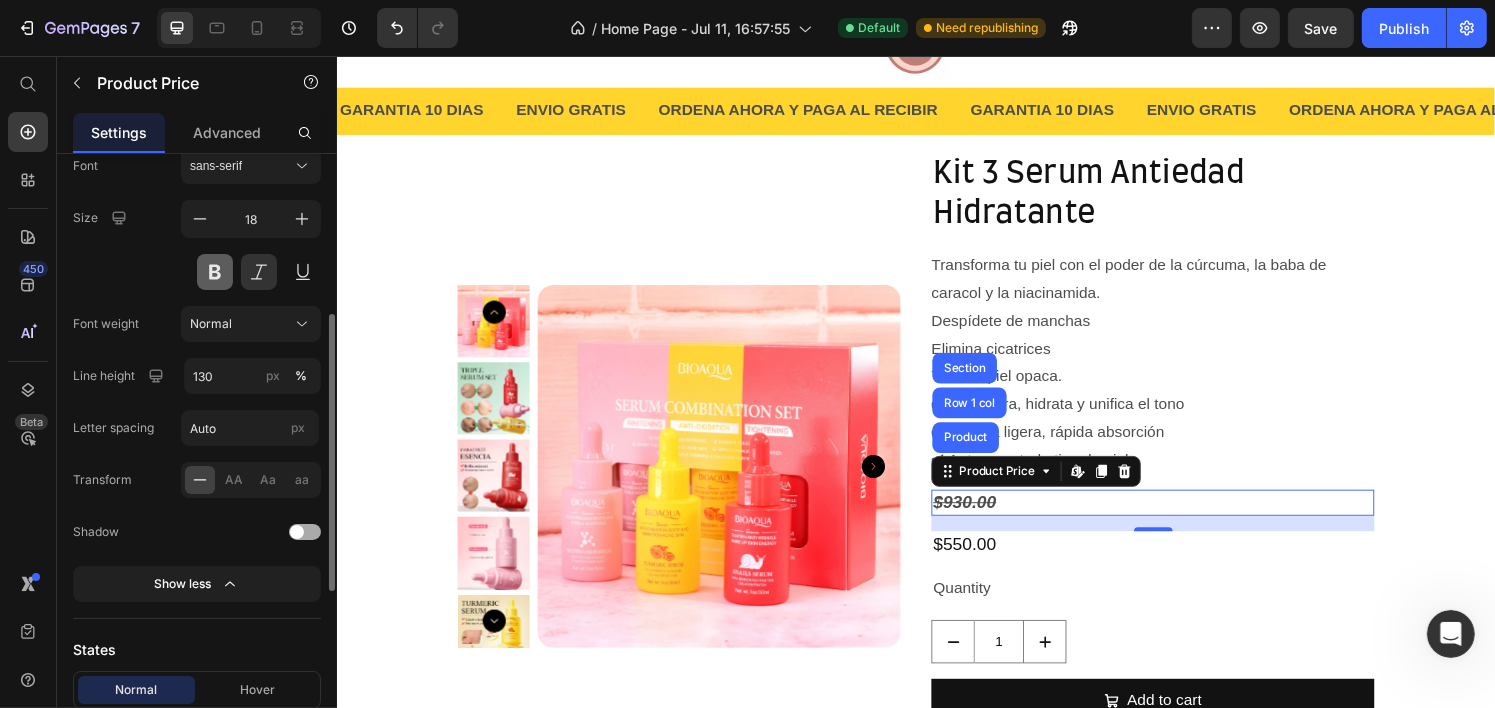 click at bounding box center [215, 272] 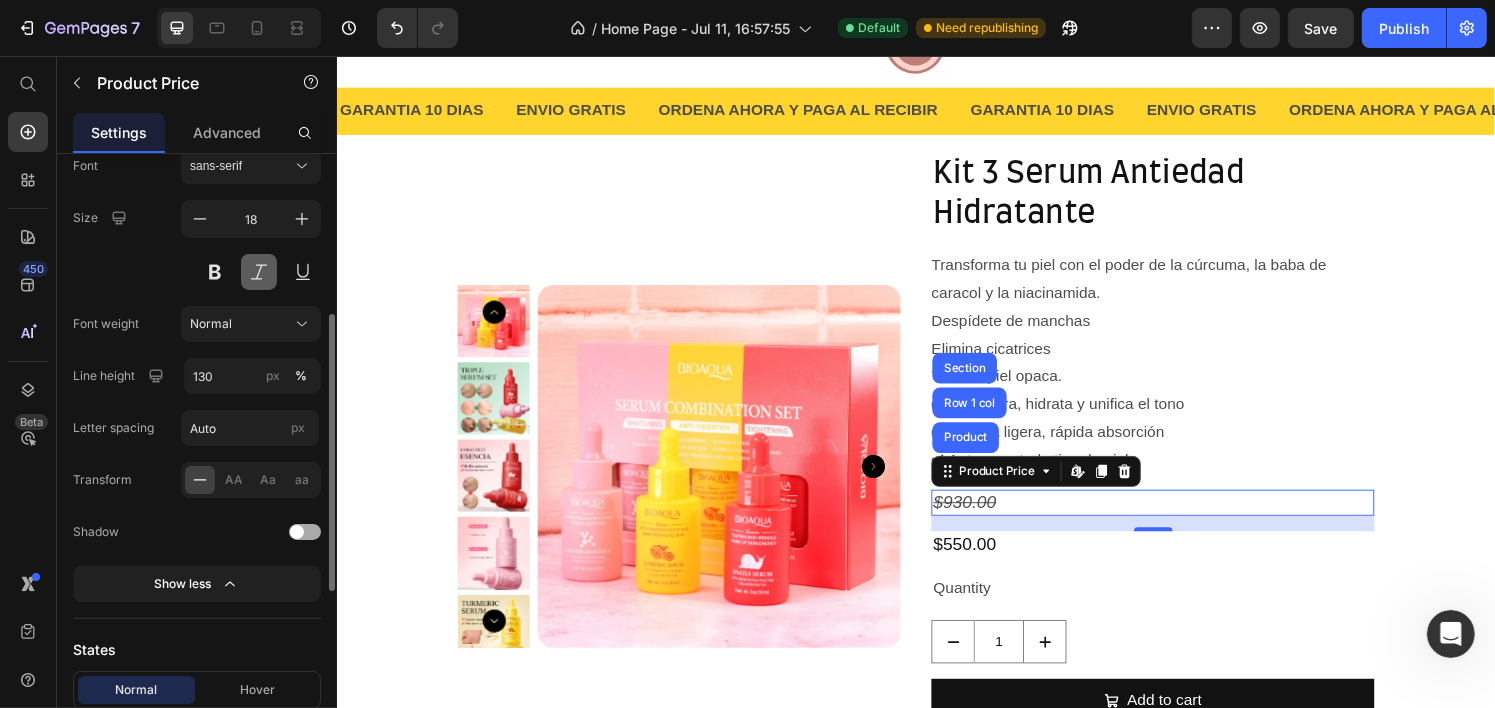 click at bounding box center [259, 272] 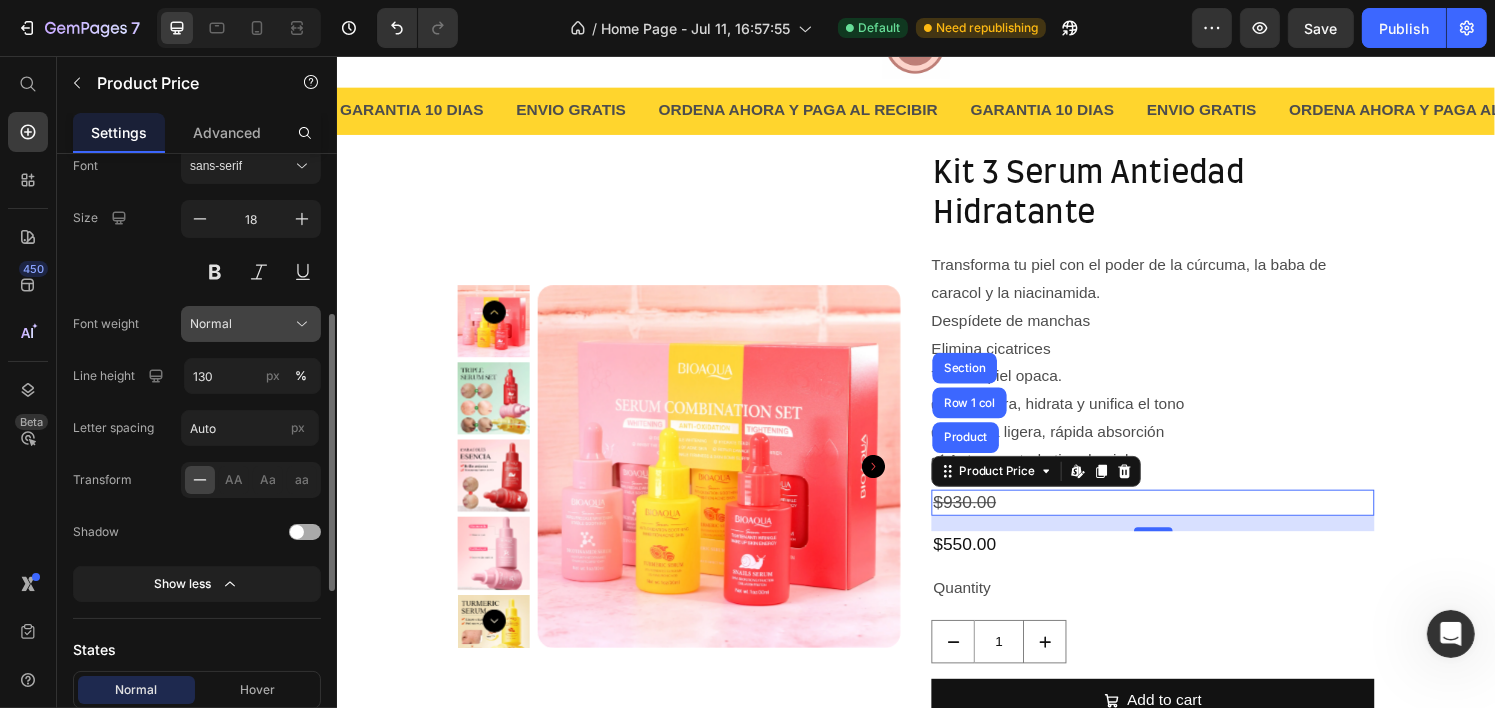 click on "Normal" 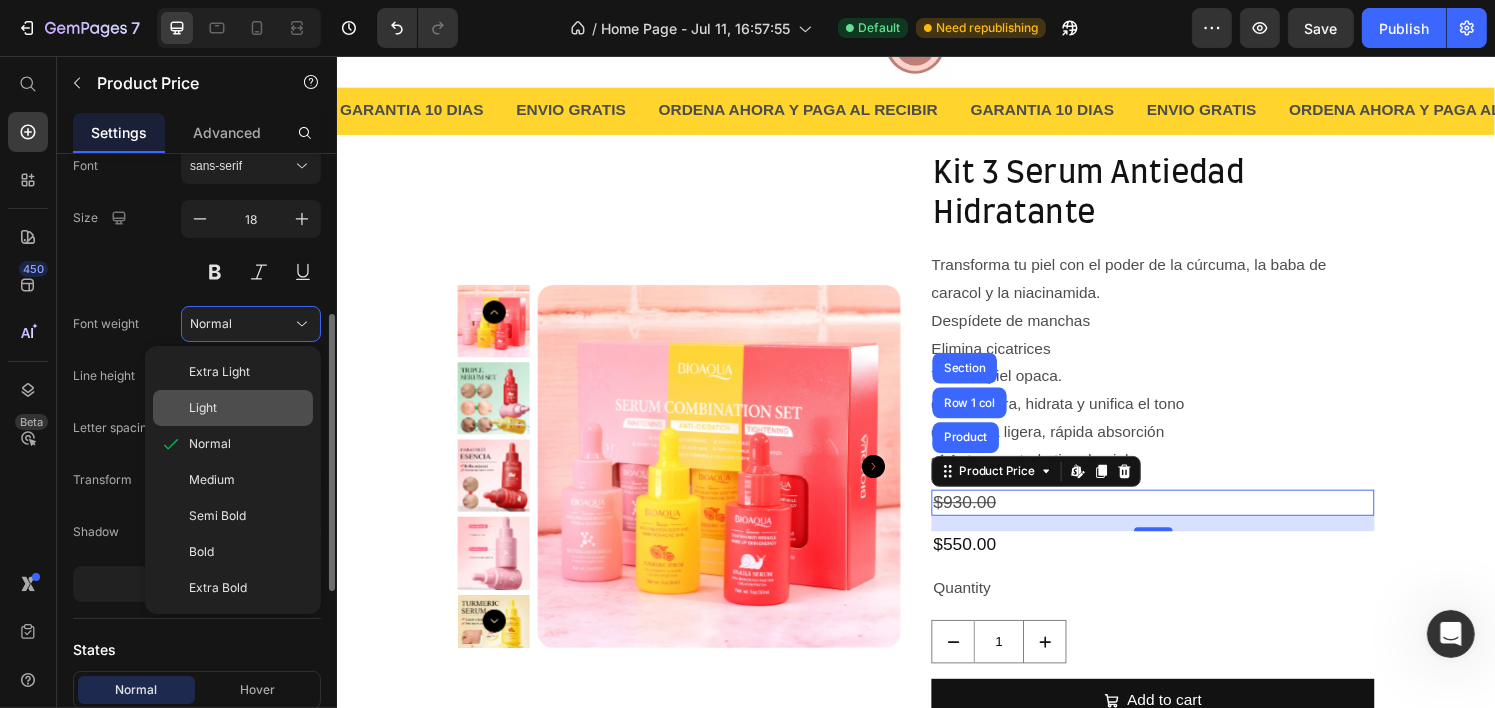 click on "Light" at bounding box center [247, 408] 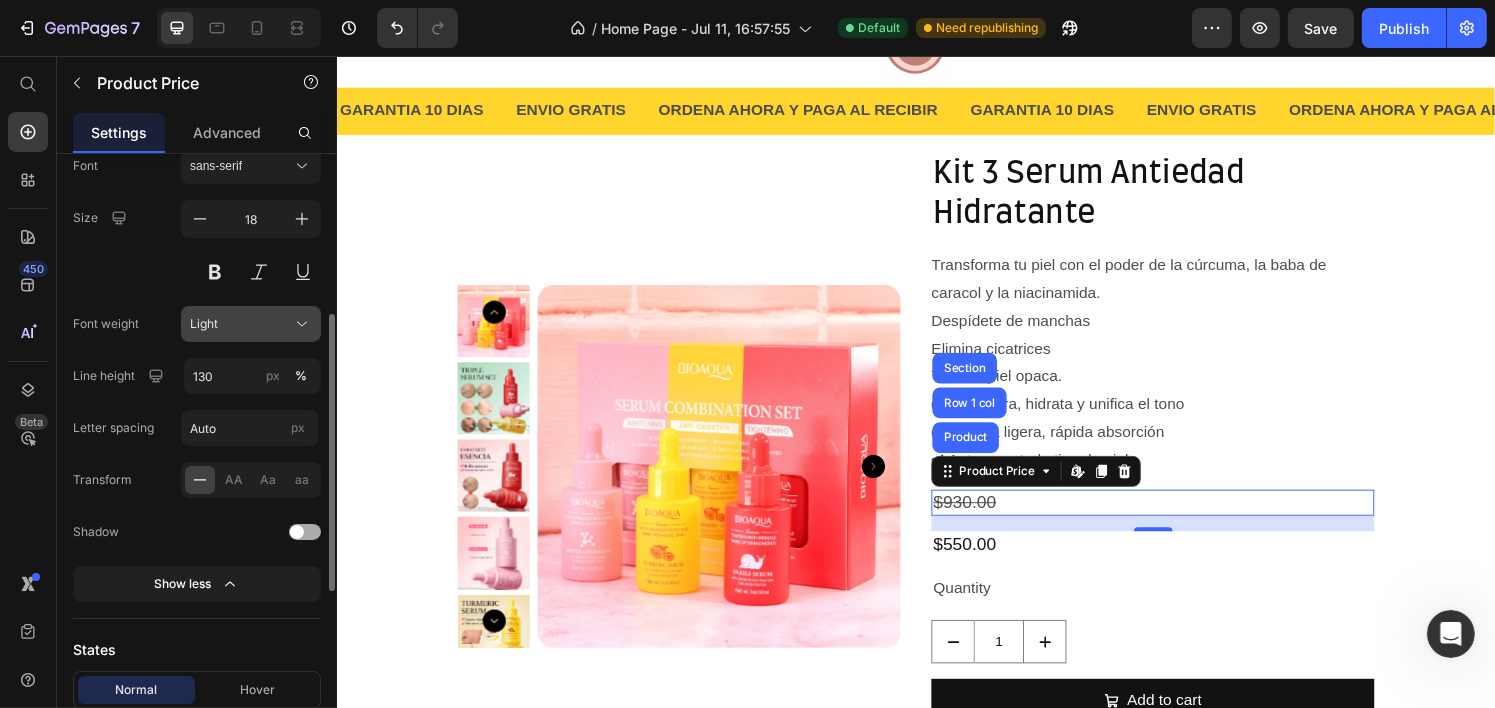 click on "Light" at bounding box center [251, 324] 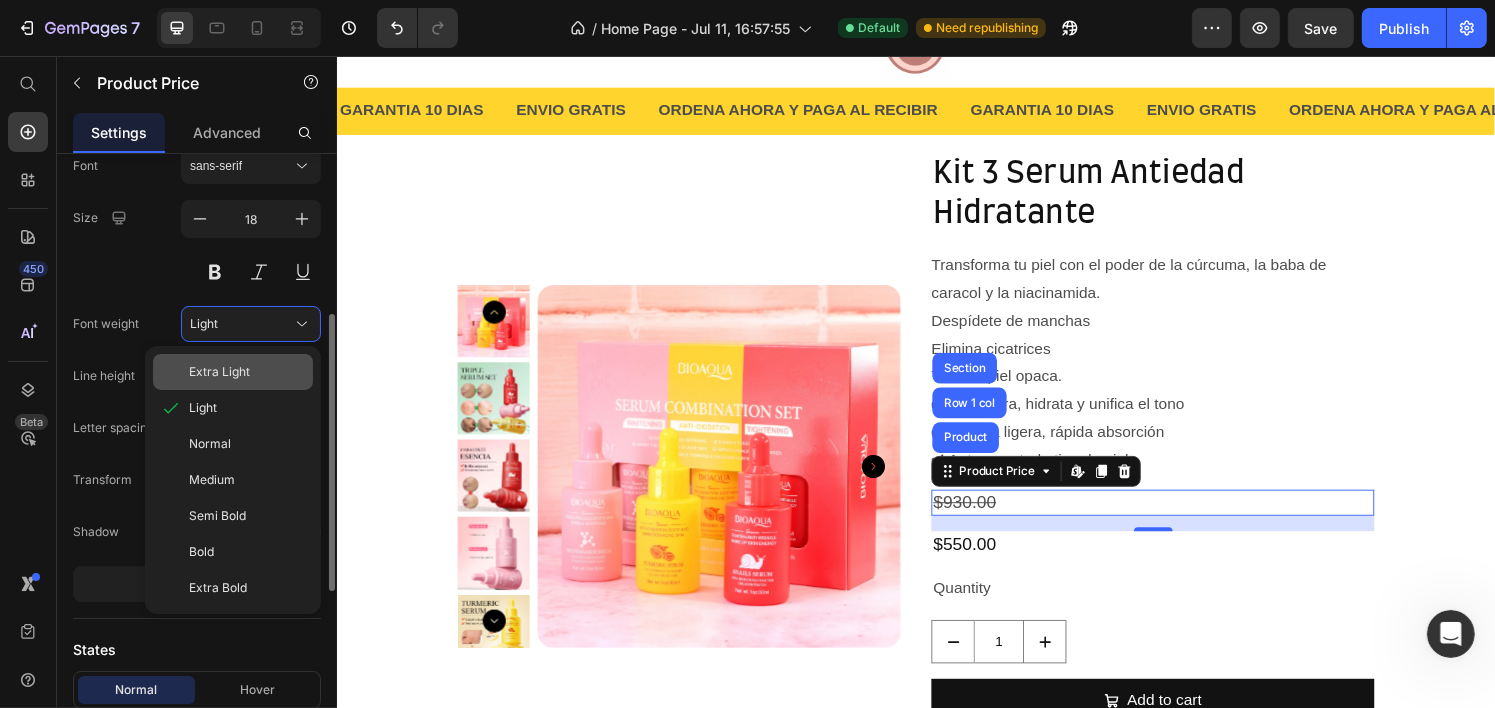click on "Extra Light" at bounding box center [219, 372] 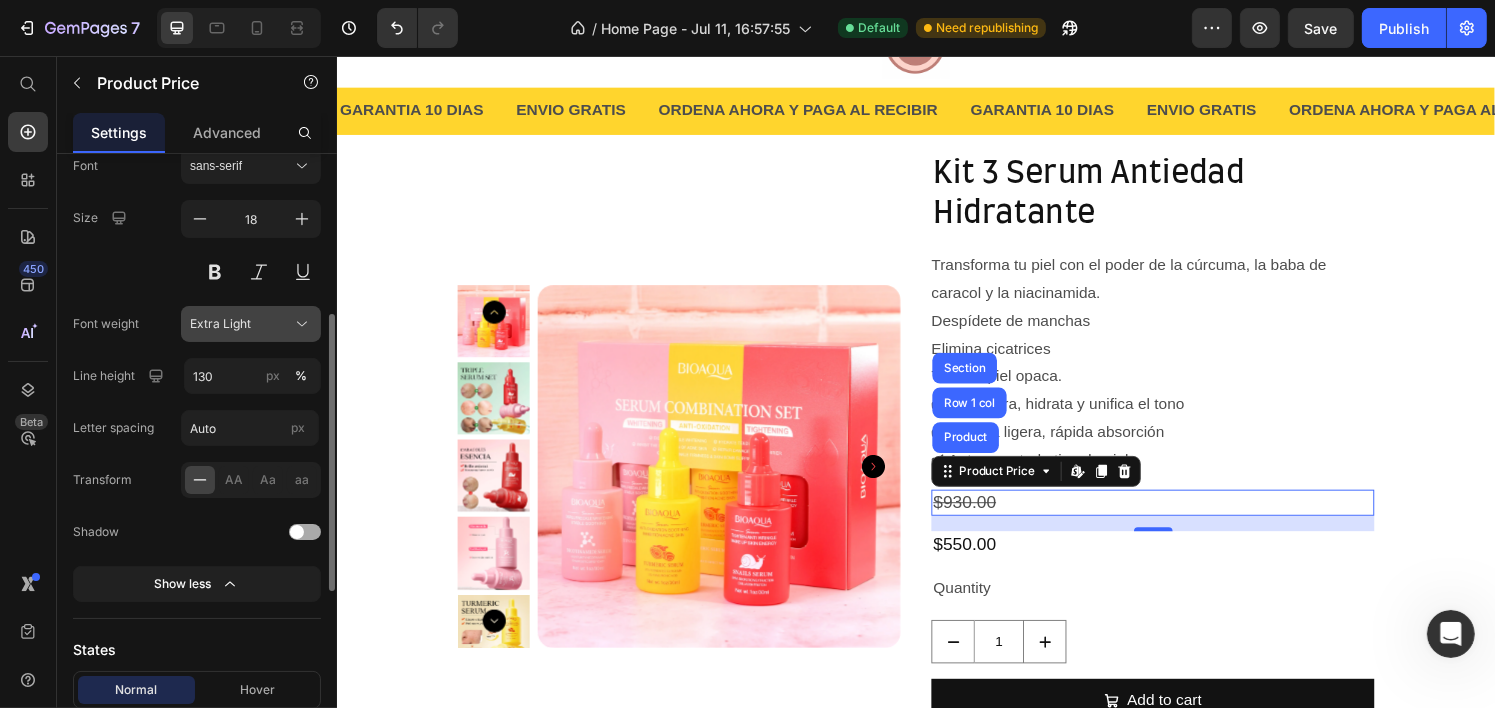 click on "Extra Light" 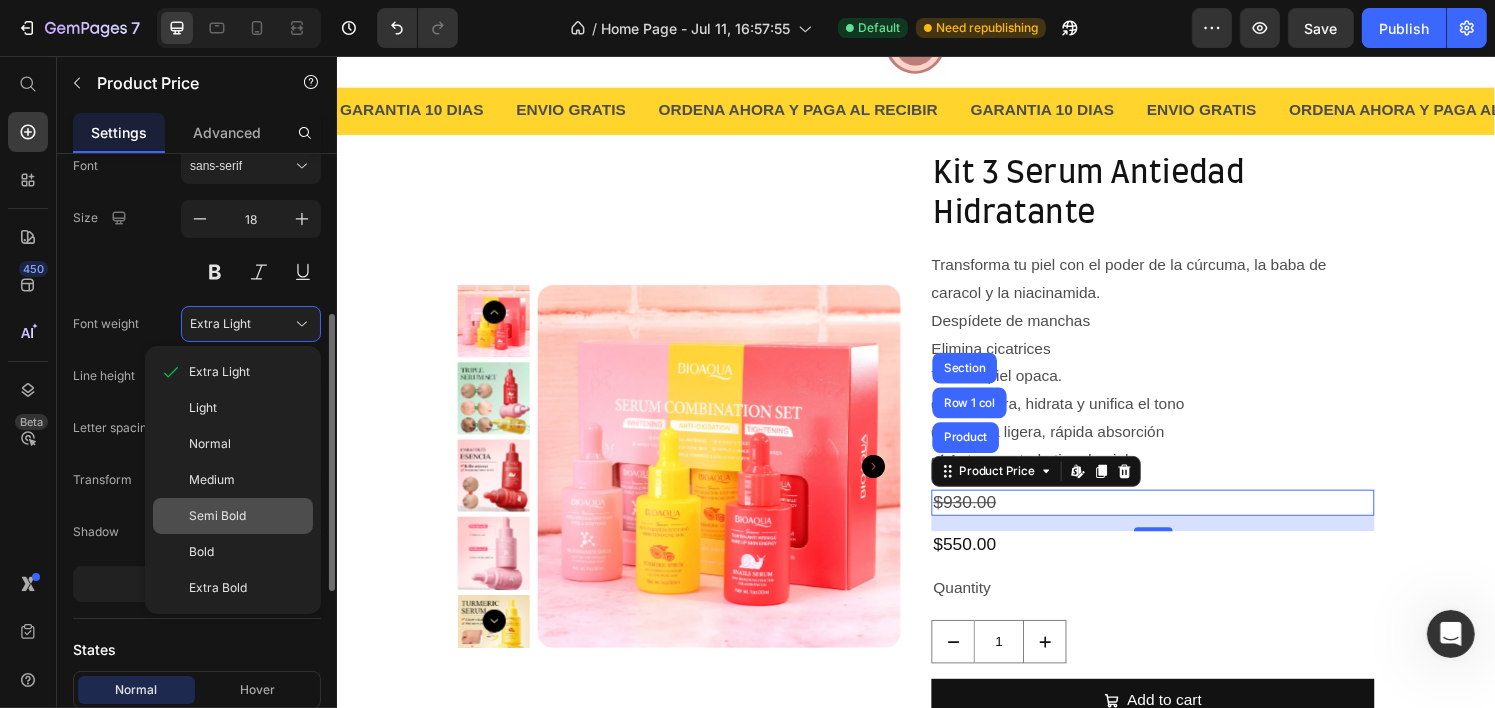 click on "Semi Bold" at bounding box center (217, 516) 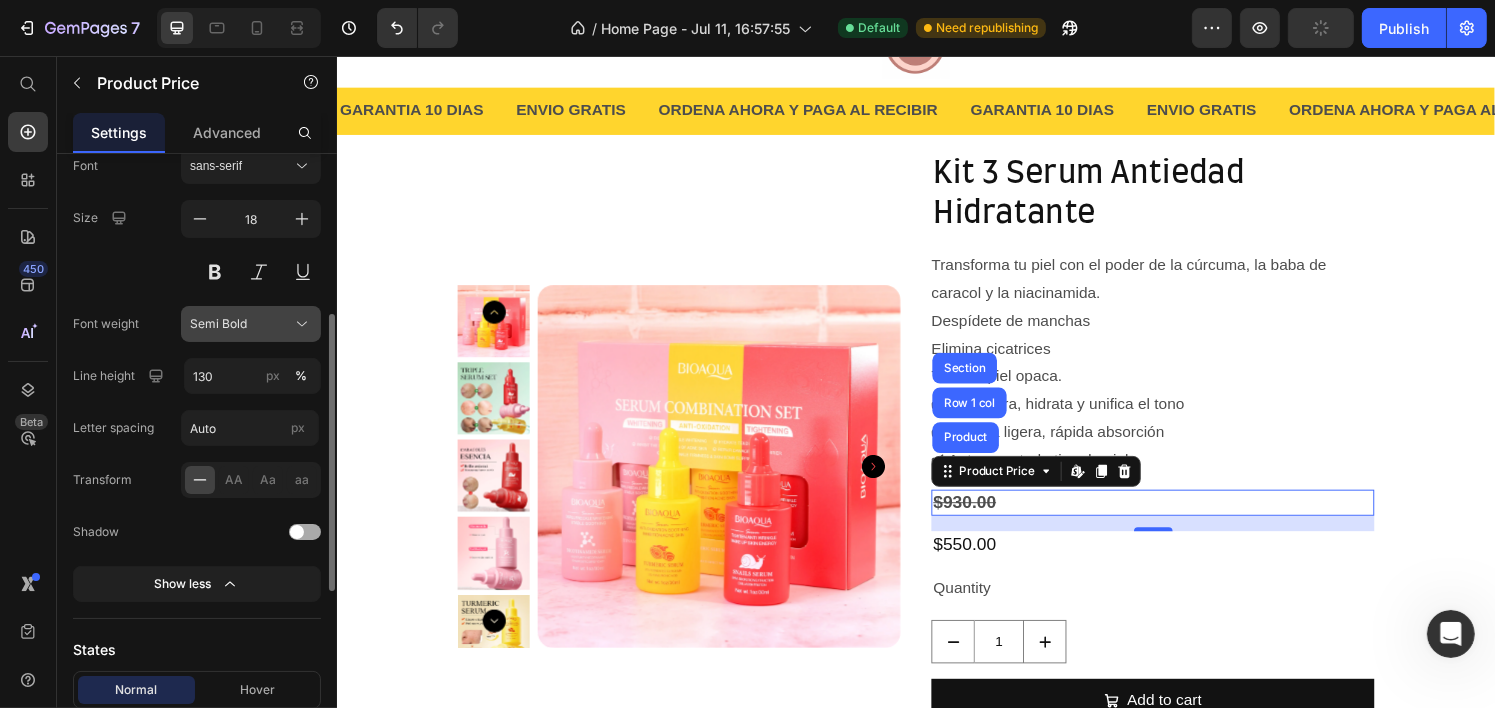 click on "Semi Bold" 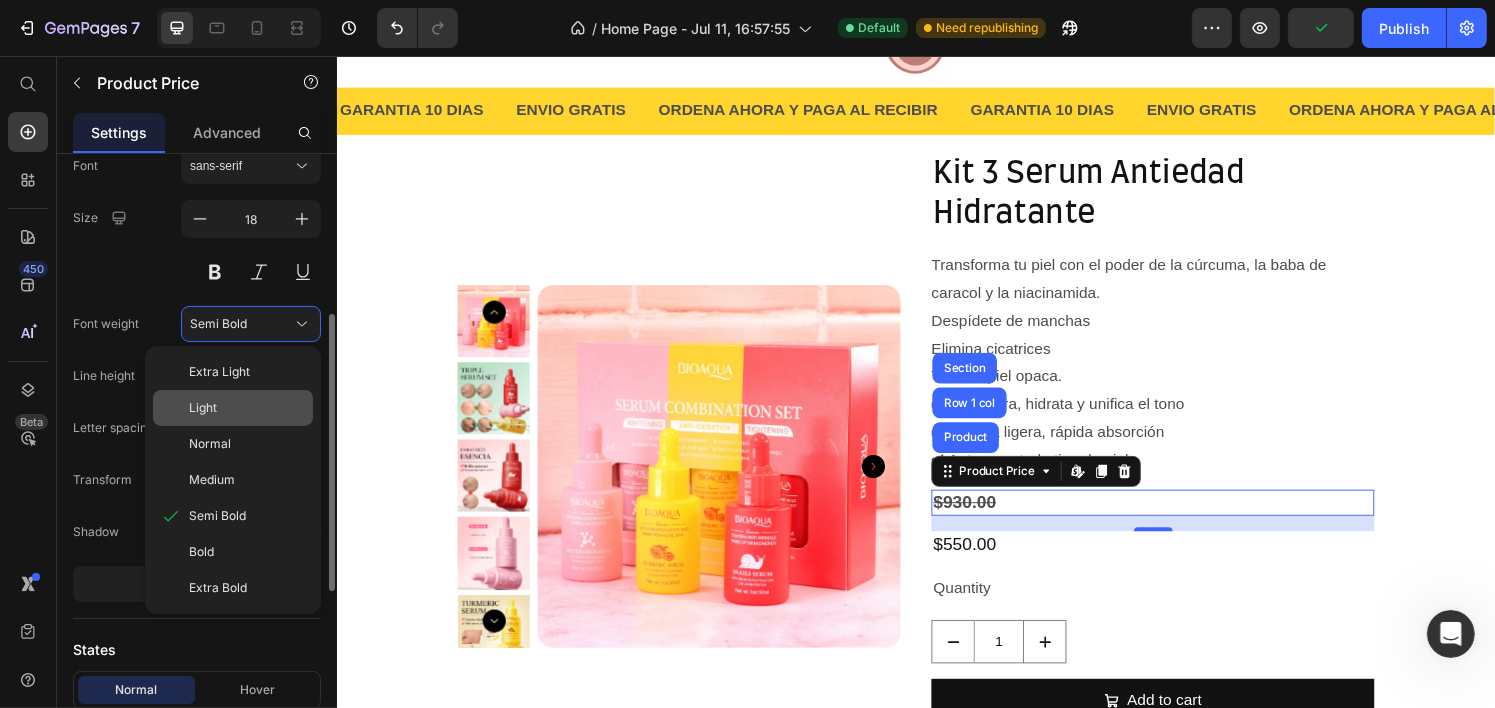 click on "Light" at bounding box center (247, 408) 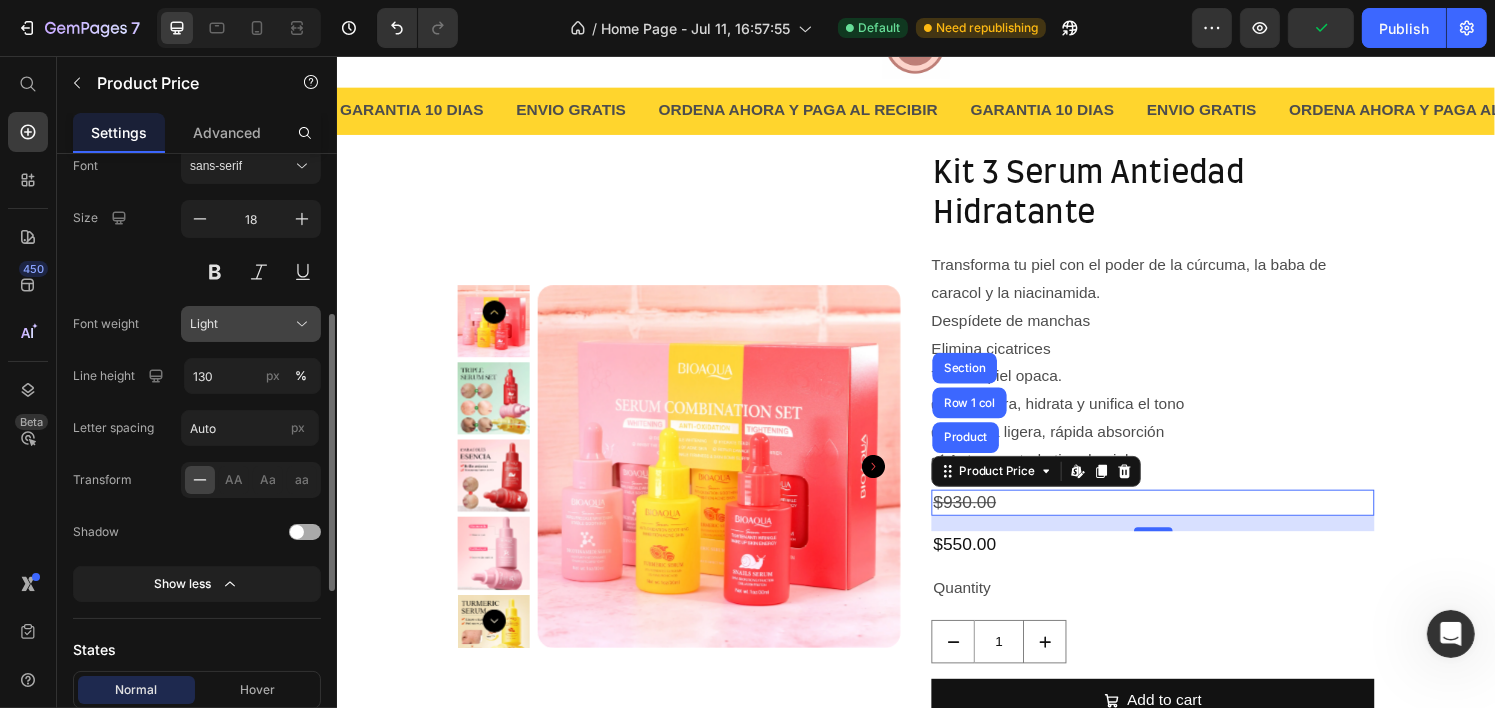 click on "Light" 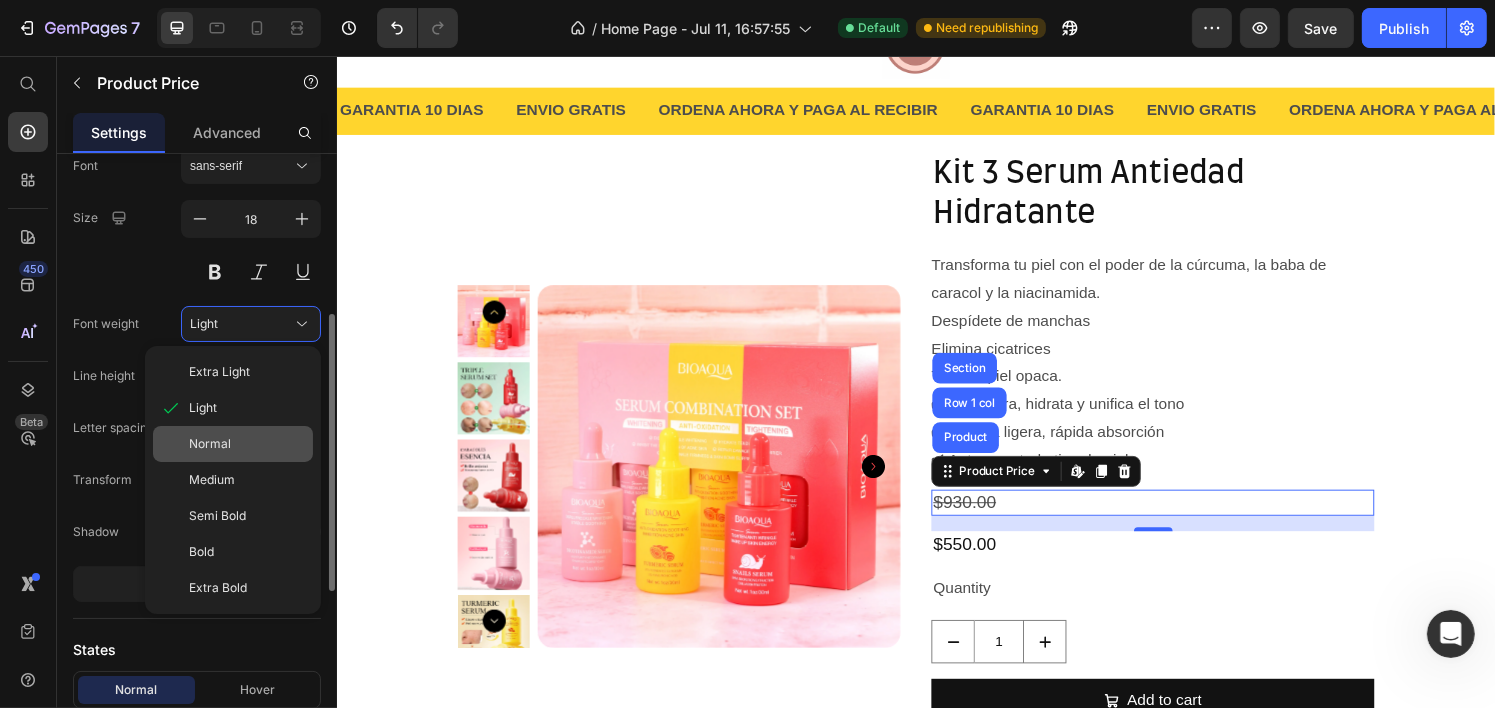 click on "Normal" at bounding box center [210, 444] 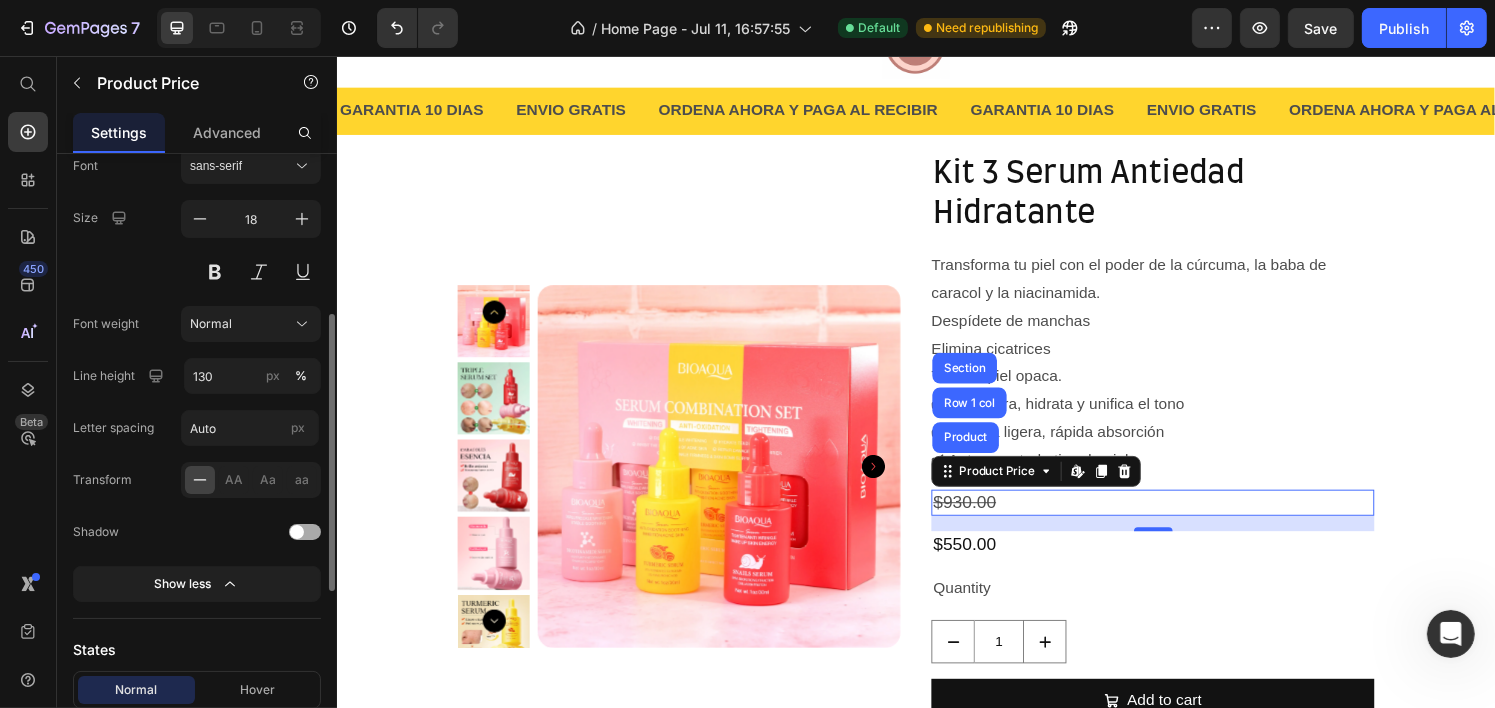 click at bounding box center (305, 532) 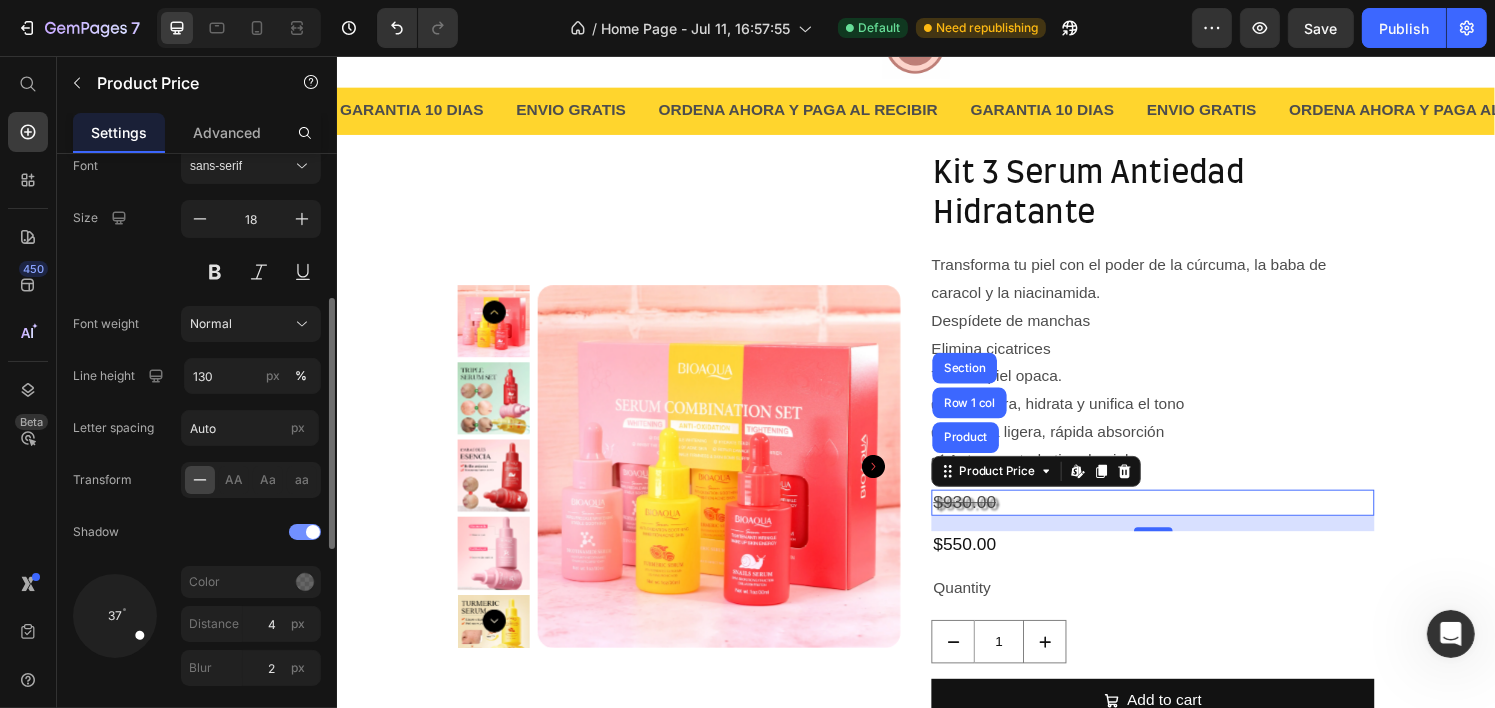 click at bounding box center [305, 532] 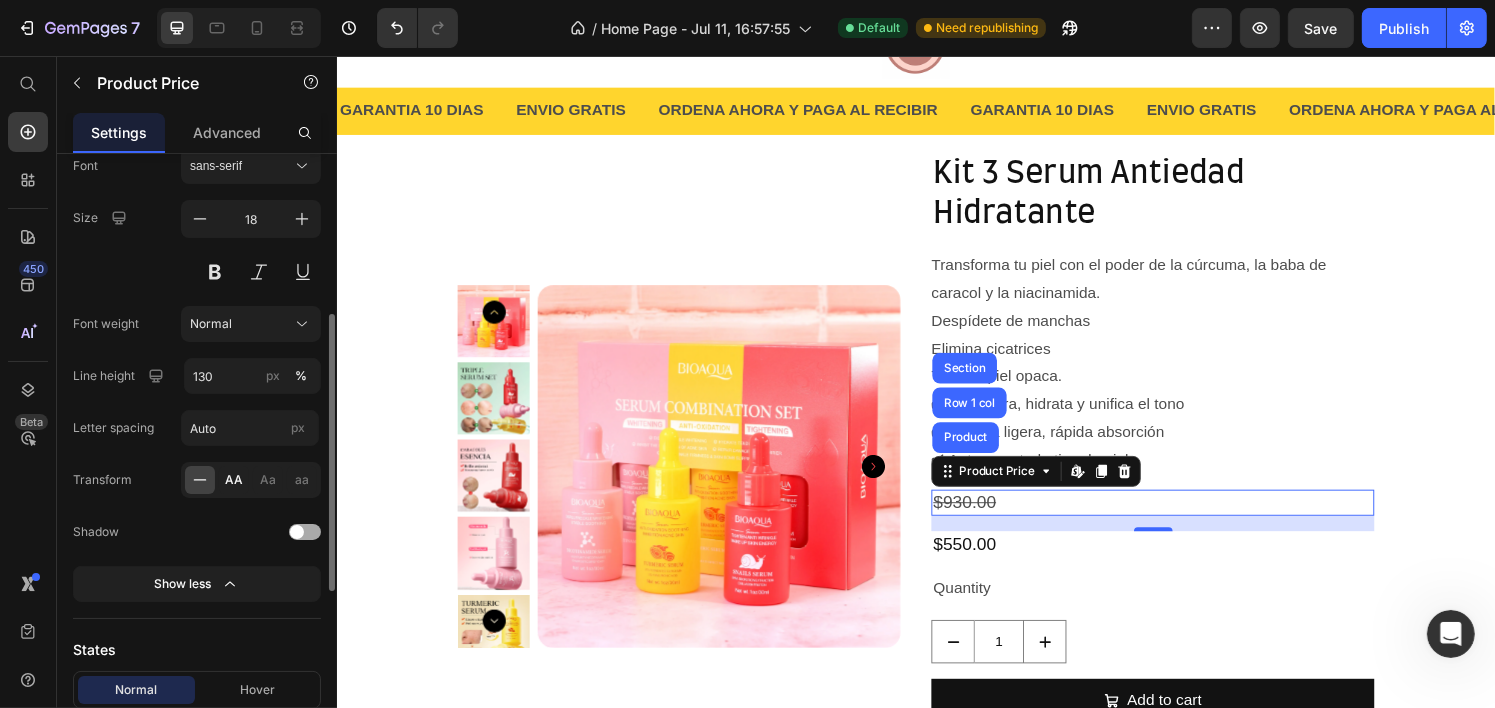 click on "AA" 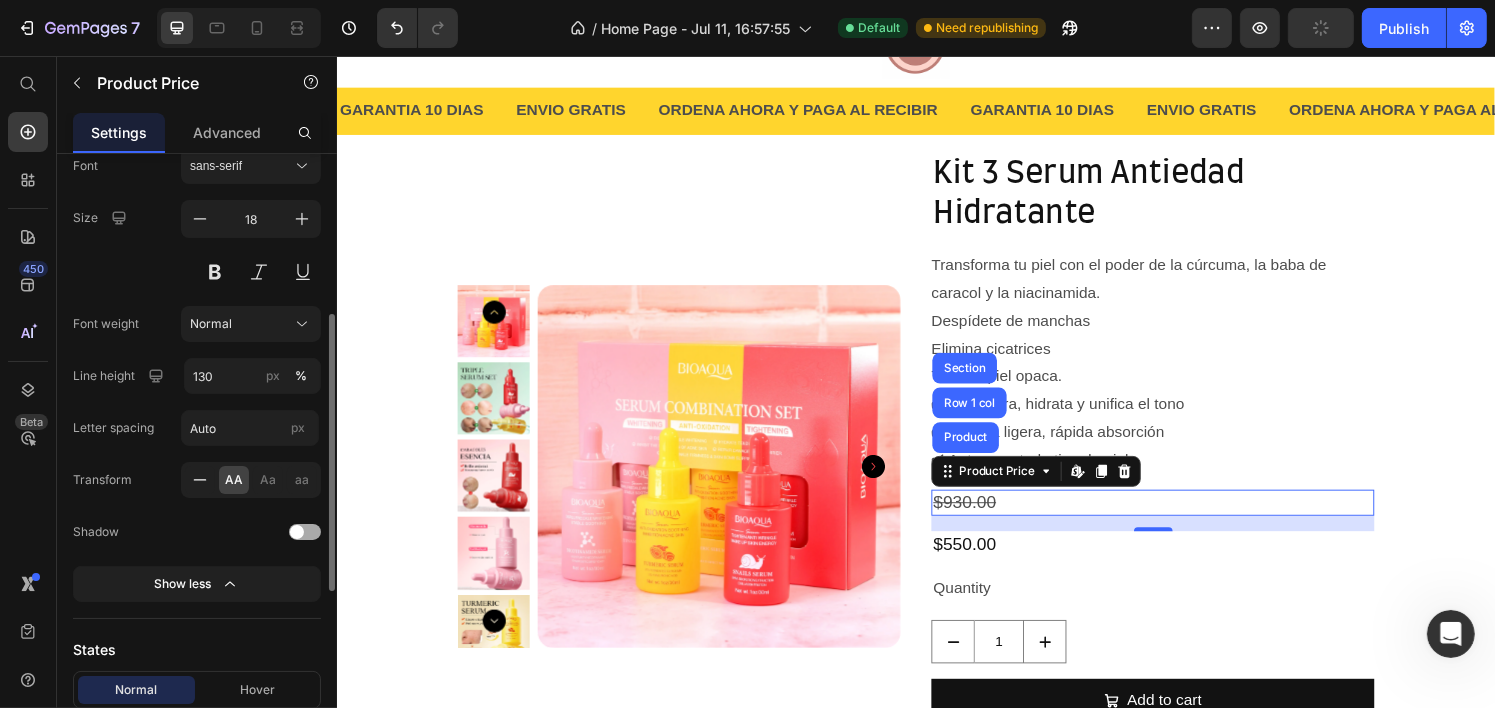 click 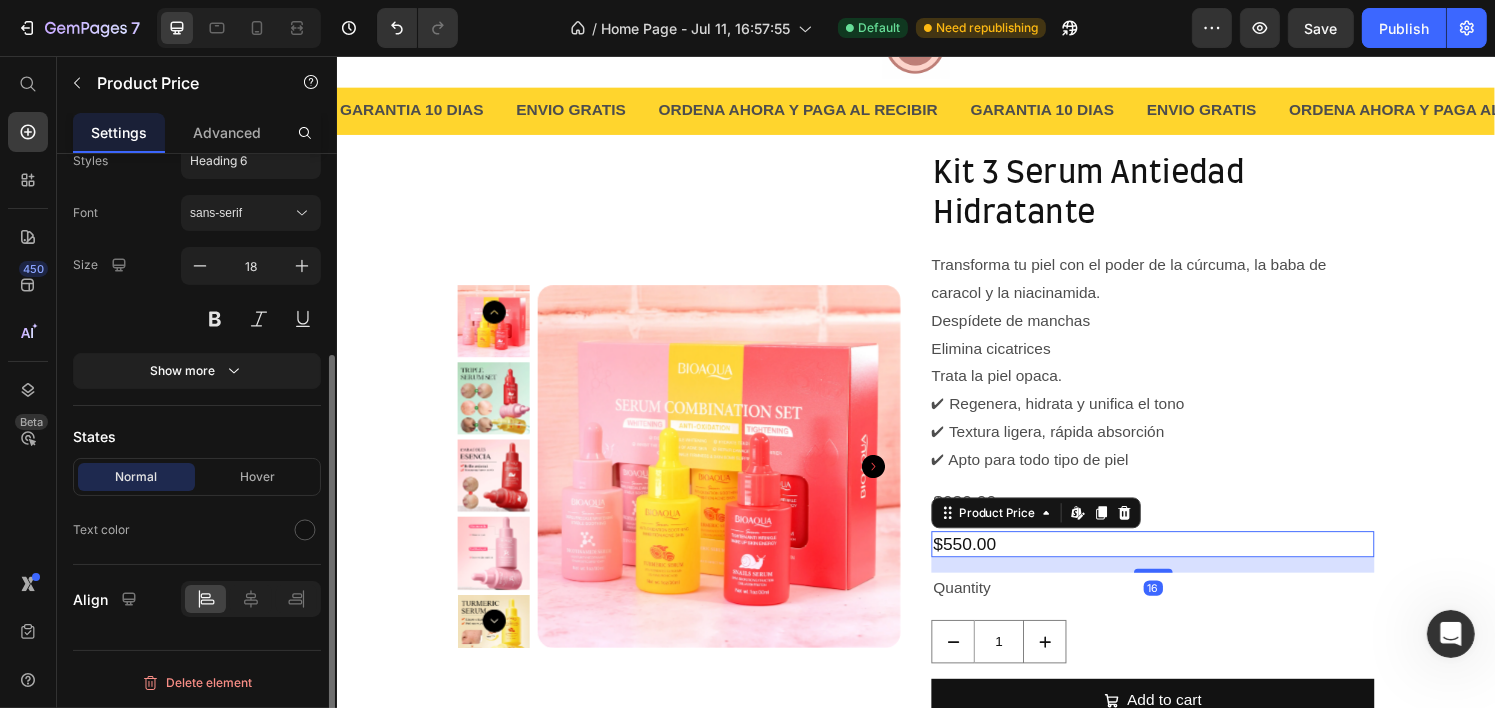scroll, scrollTop: 303, scrollLeft: 0, axis: vertical 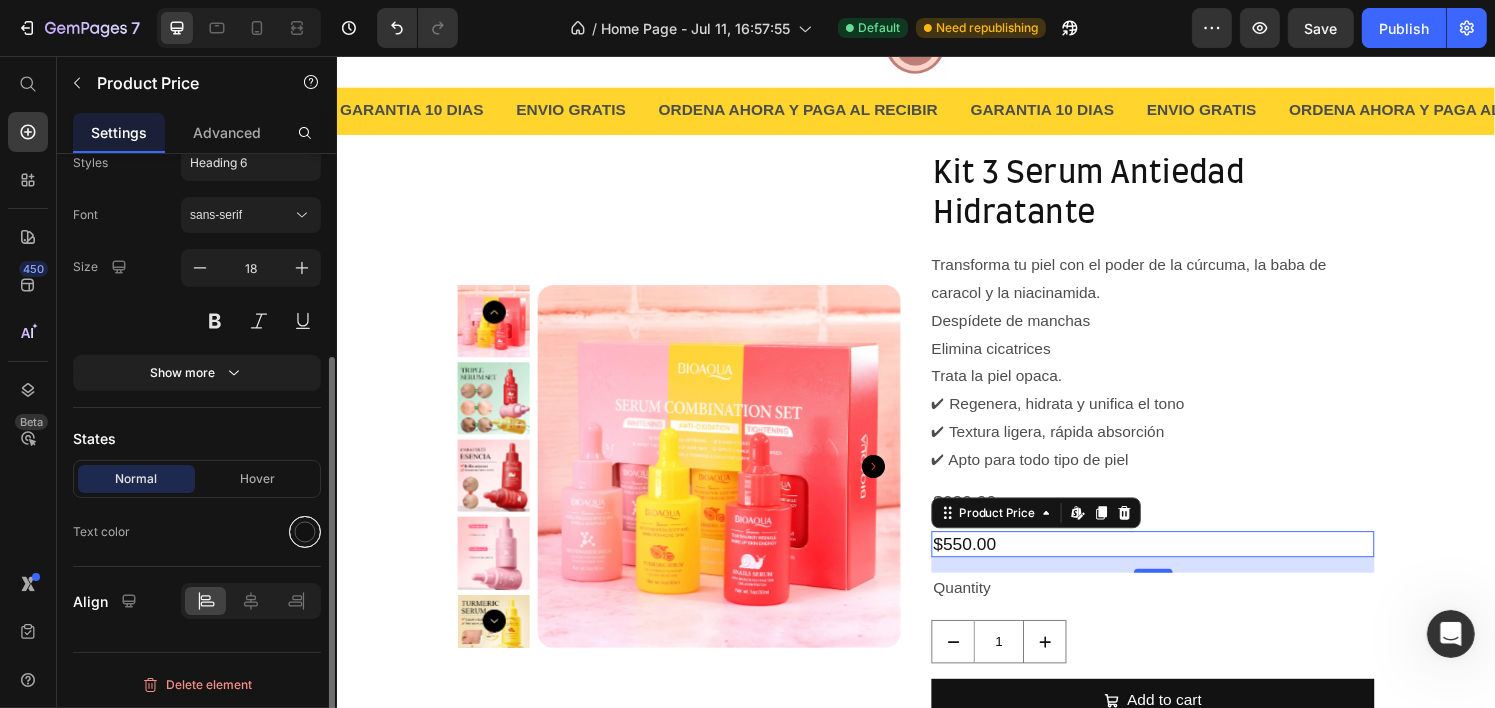 click at bounding box center [305, 532] 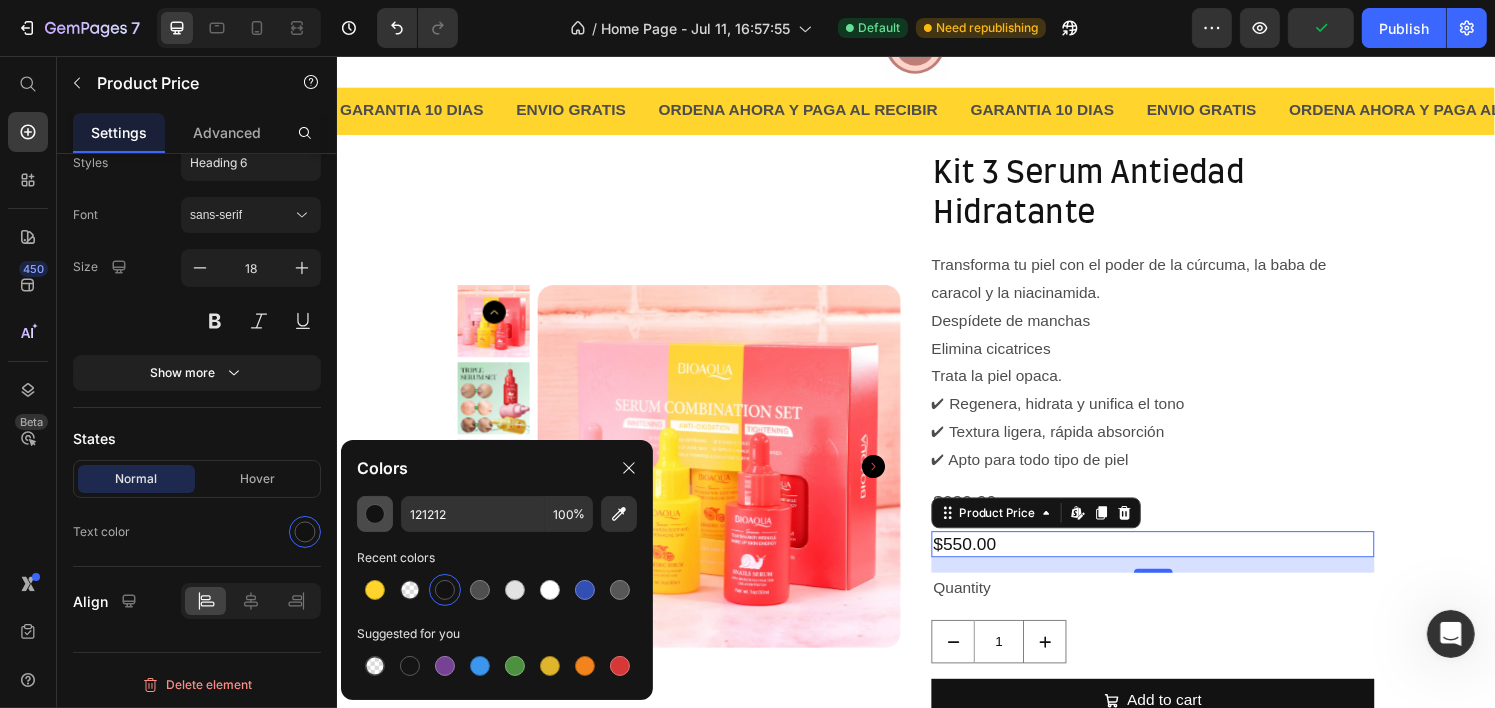 click at bounding box center [375, 514] 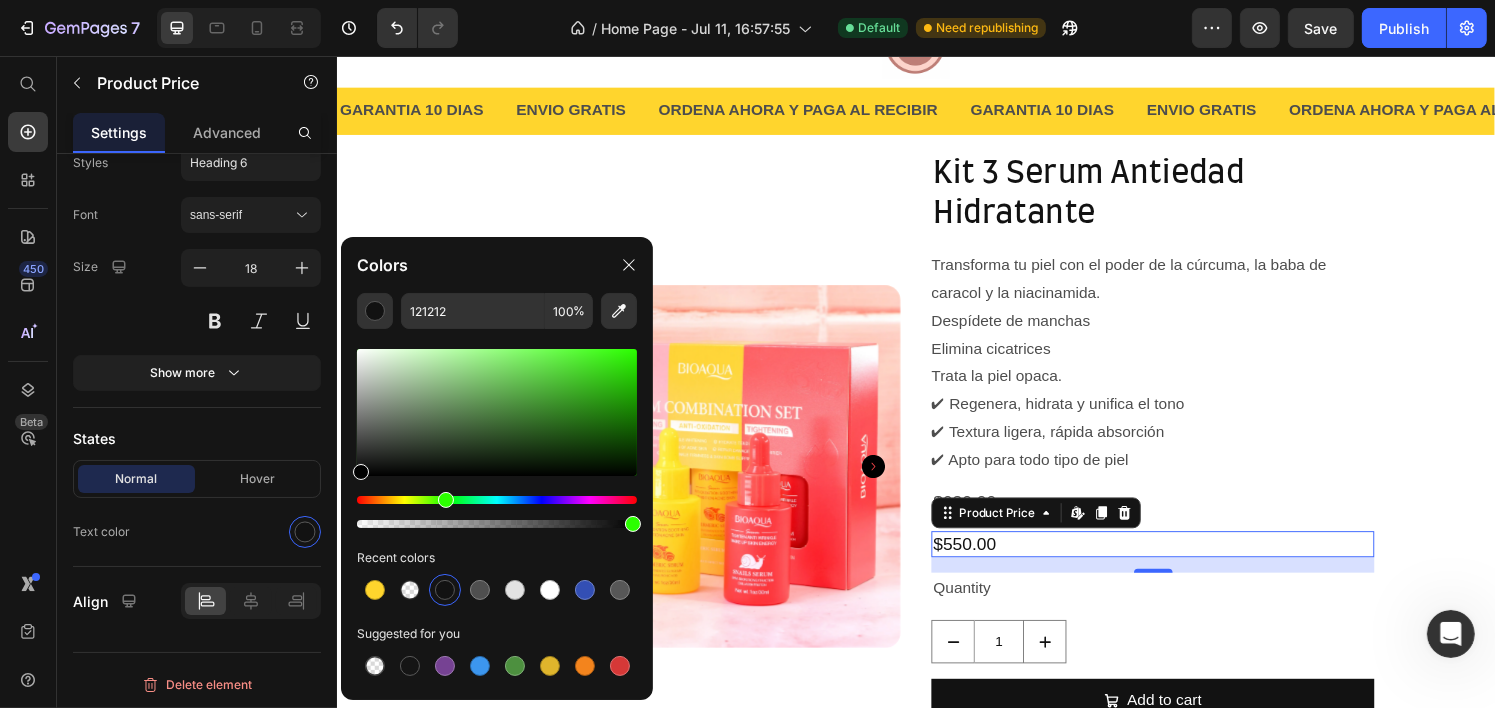 drag, startPoint x: 433, startPoint y: 502, endPoint x: 452, endPoint y: 505, distance: 19.235384 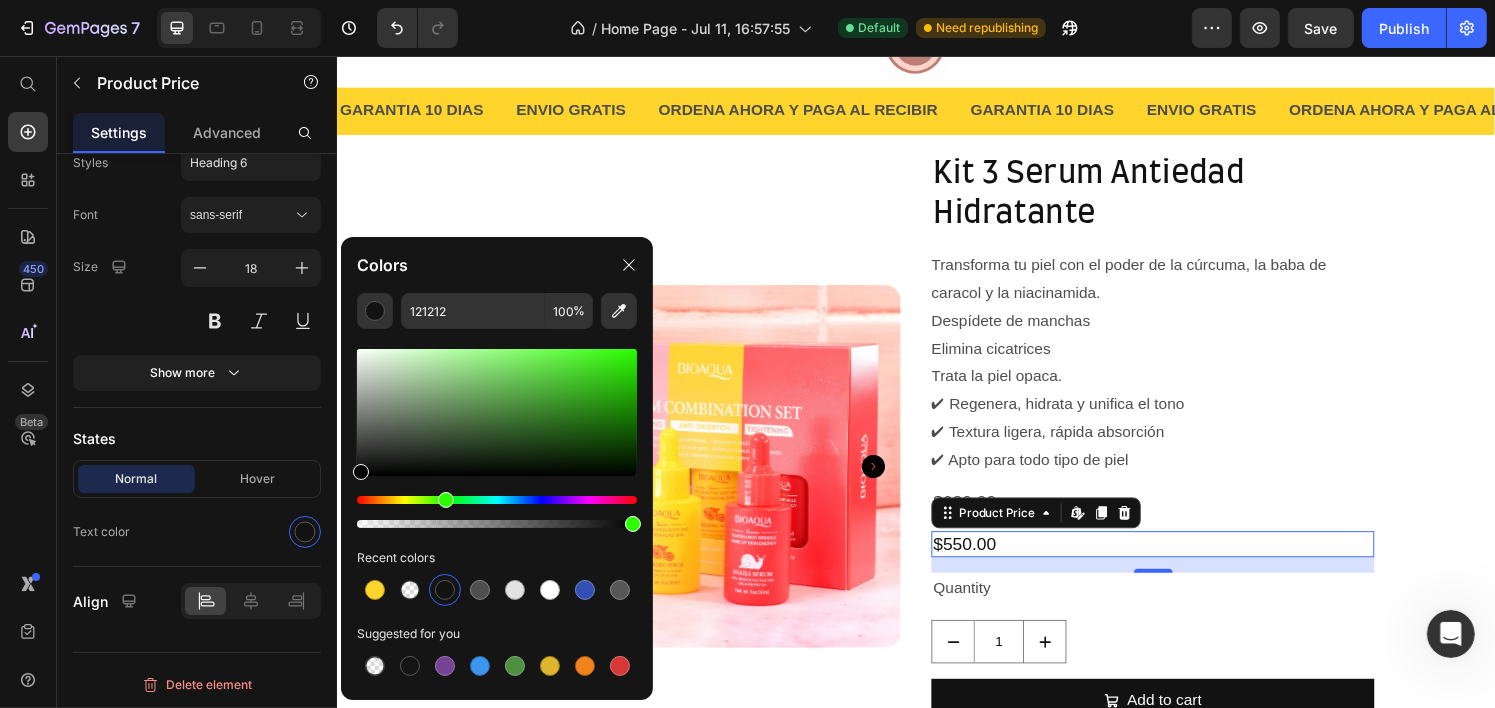 click at bounding box center (497, 500) 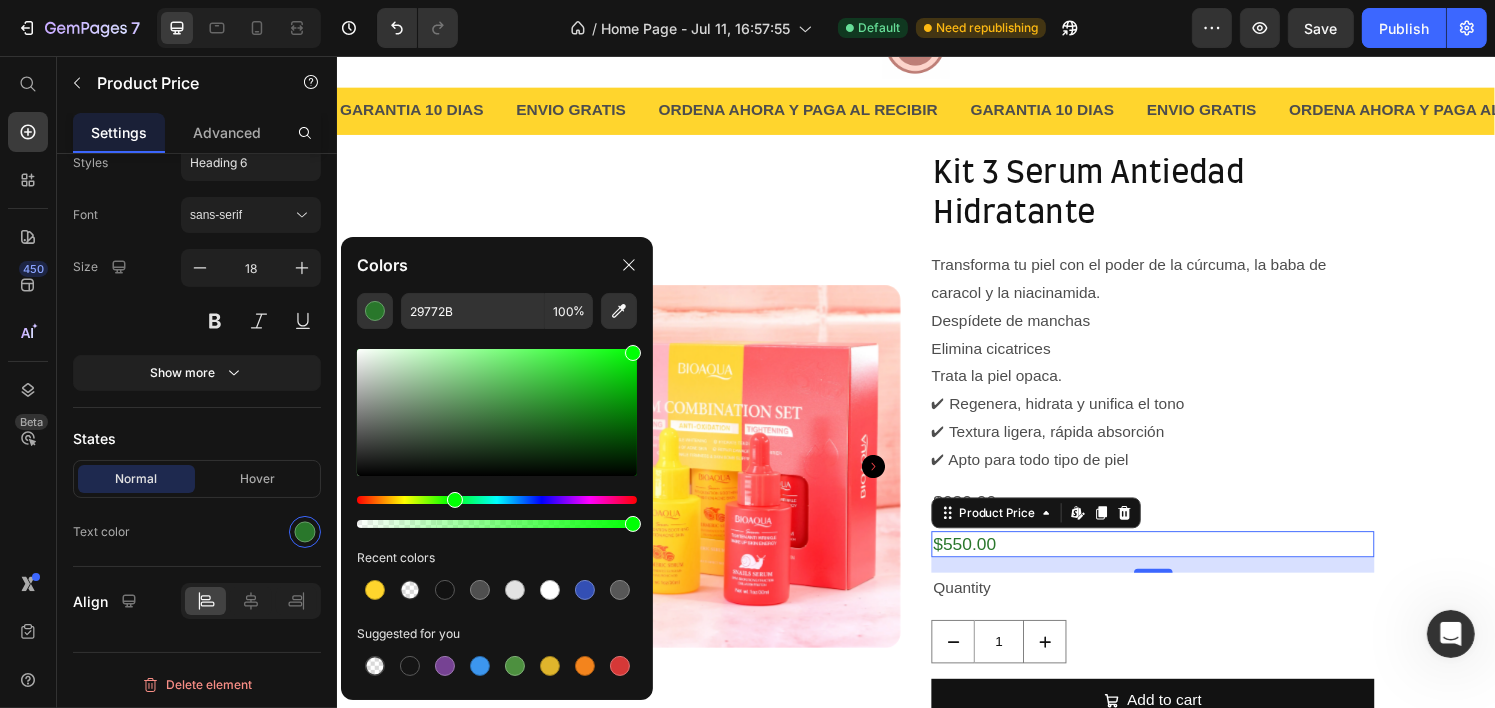drag, startPoint x: 539, startPoint y: 416, endPoint x: 647, endPoint y: 317, distance: 146.50938 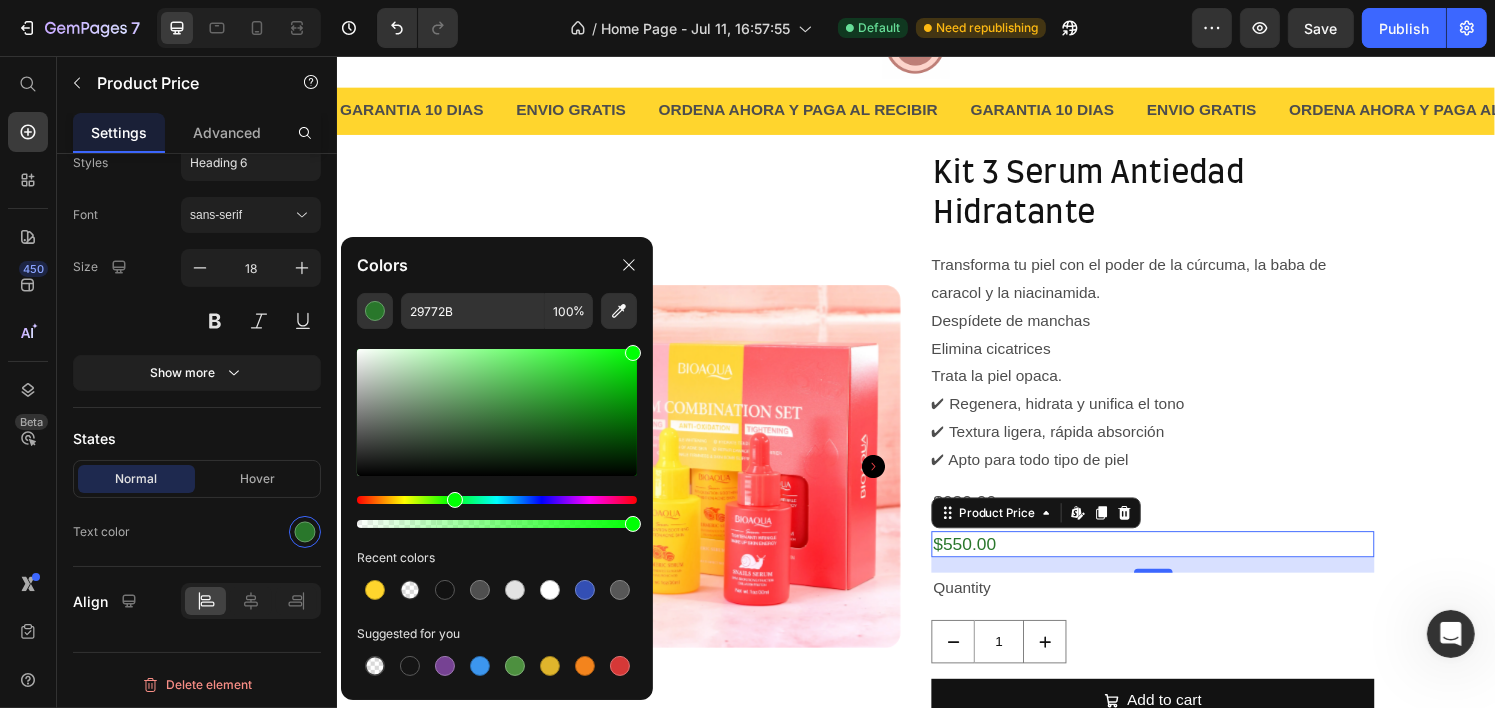 click on "29772B 100 % Recent colors Suggested for you" 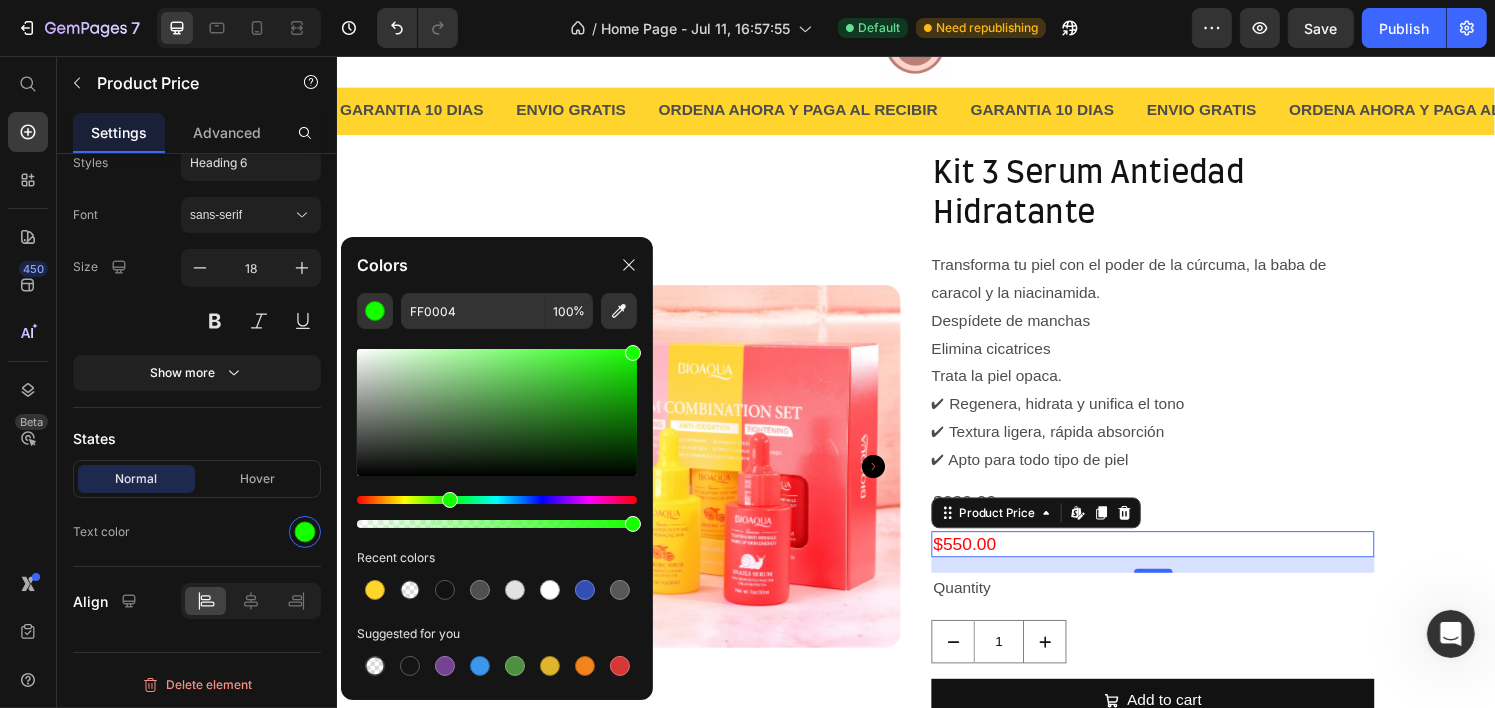 type on "15FF00" 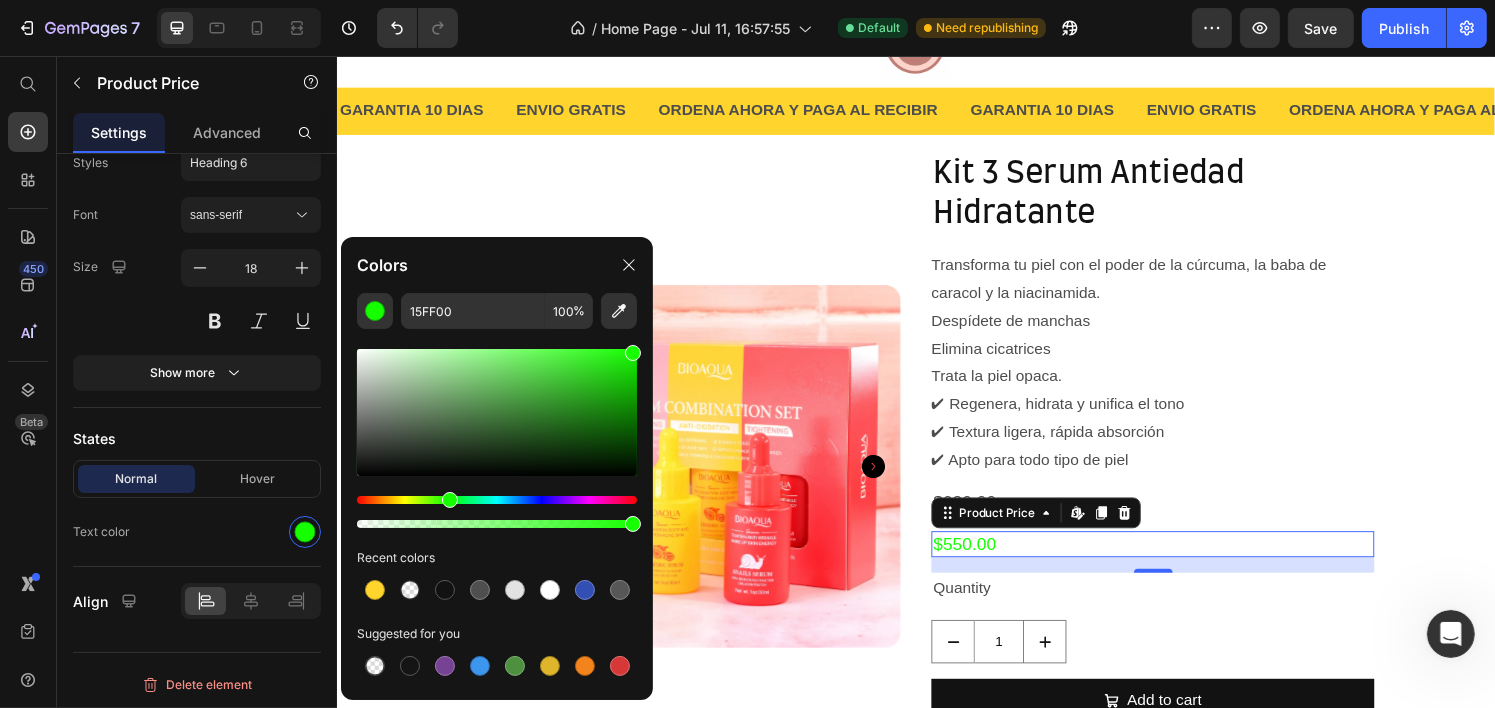 drag, startPoint x: 549, startPoint y: 502, endPoint x: 447, endPoint y: 506, distance: 102.0784 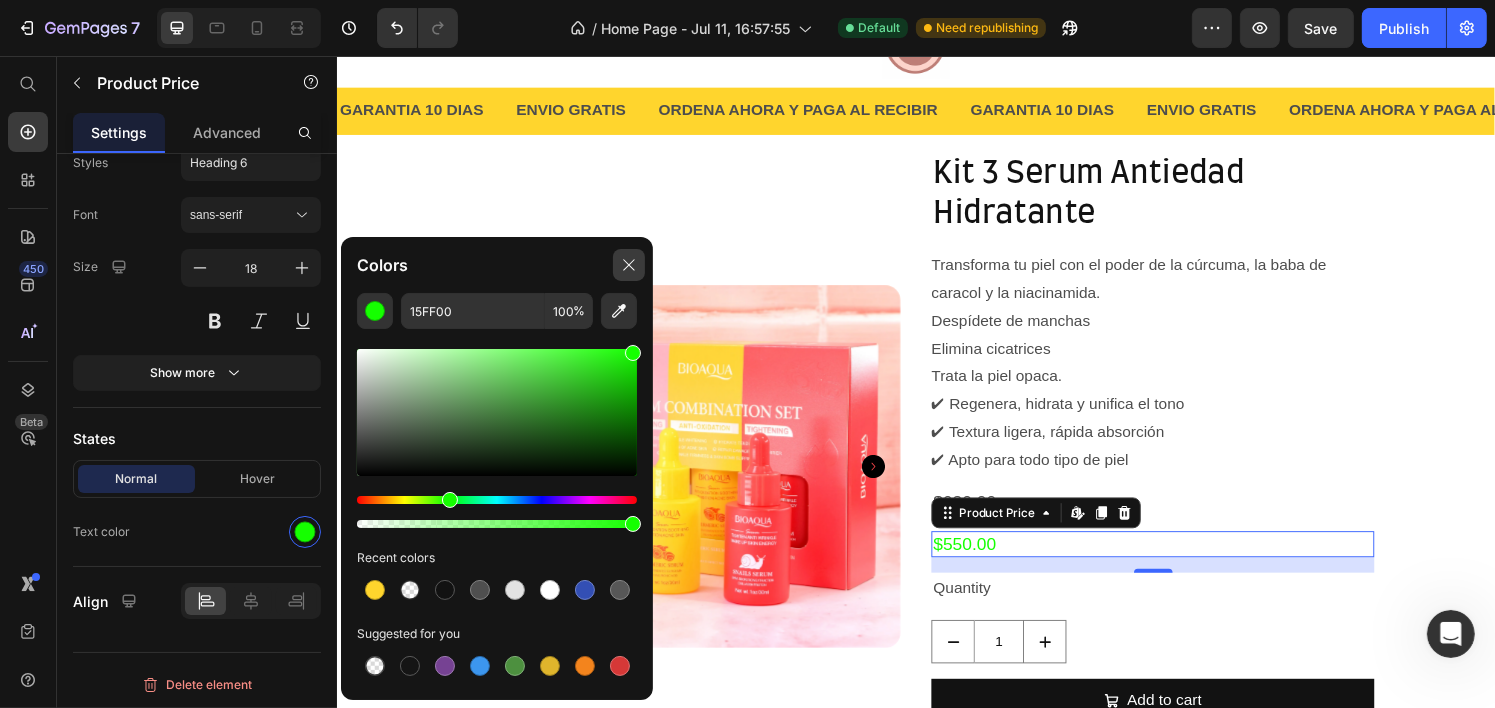 click 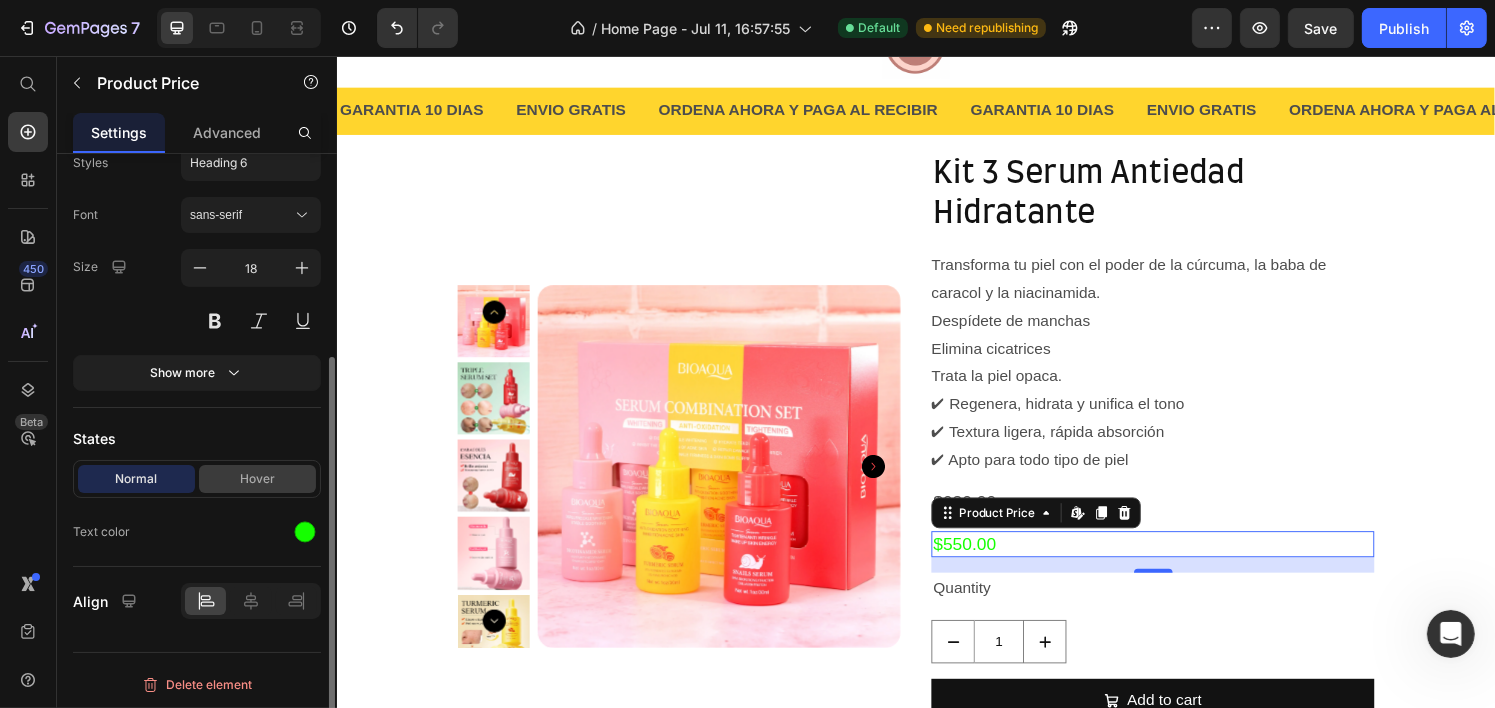 click on "Hover" at bounding box center [257, 479] 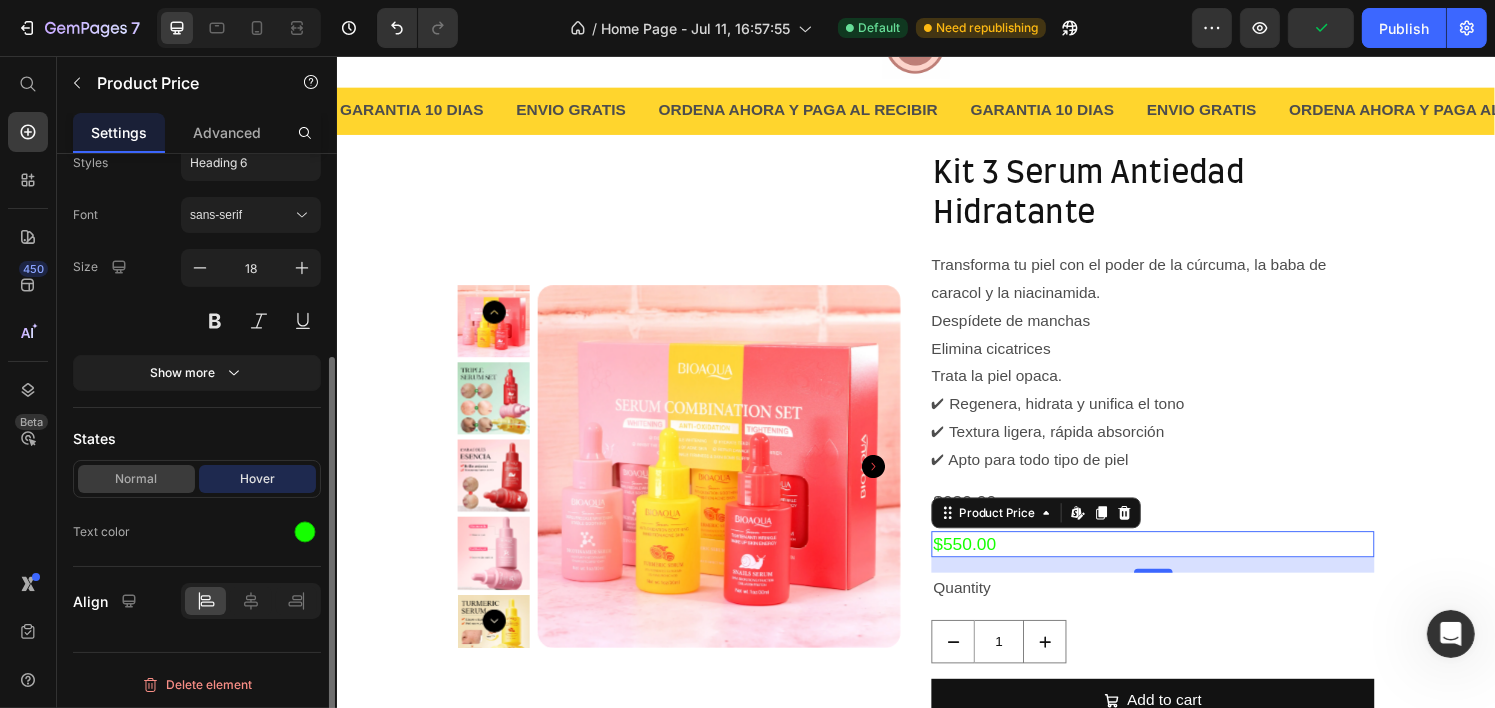 click on "Normal" at bounding box center [136, 479] 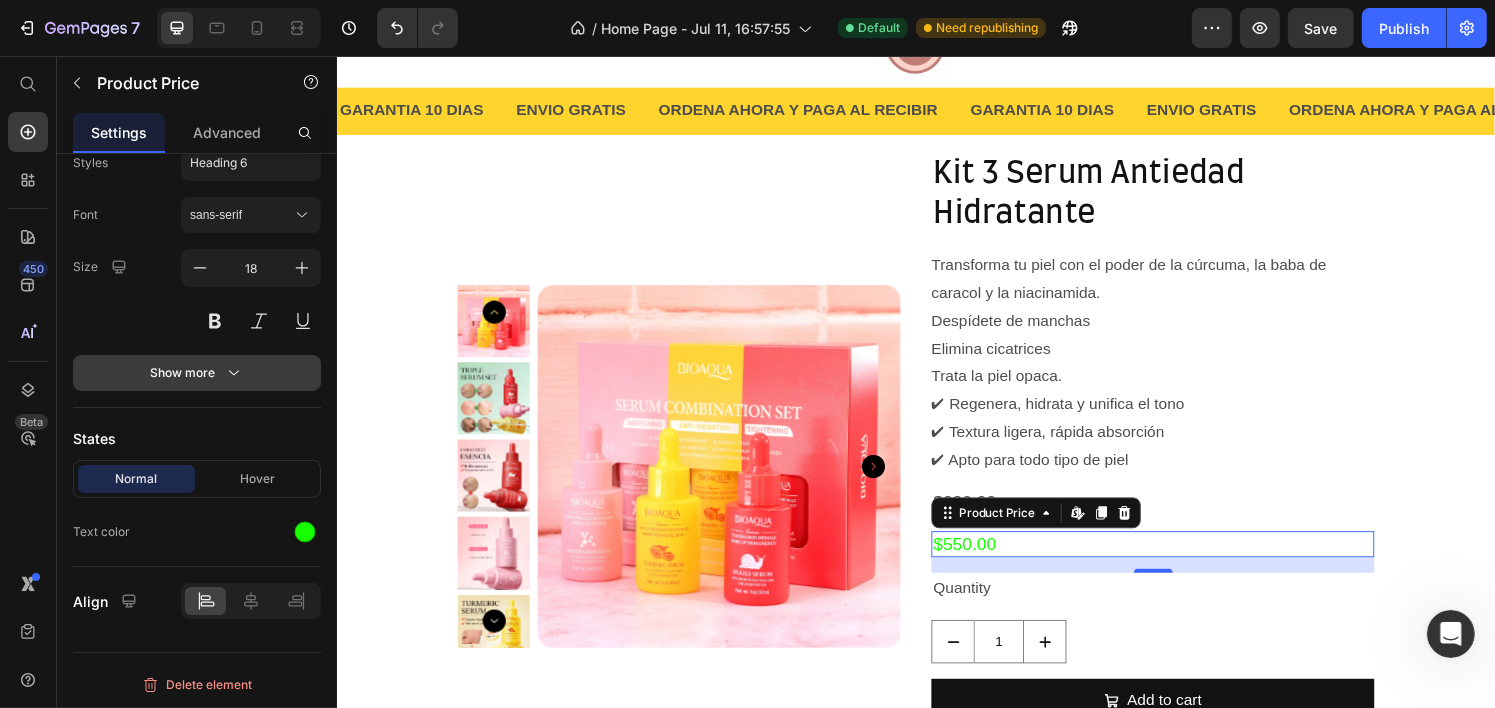 click on "Show more" at bounding box center [197, 373] 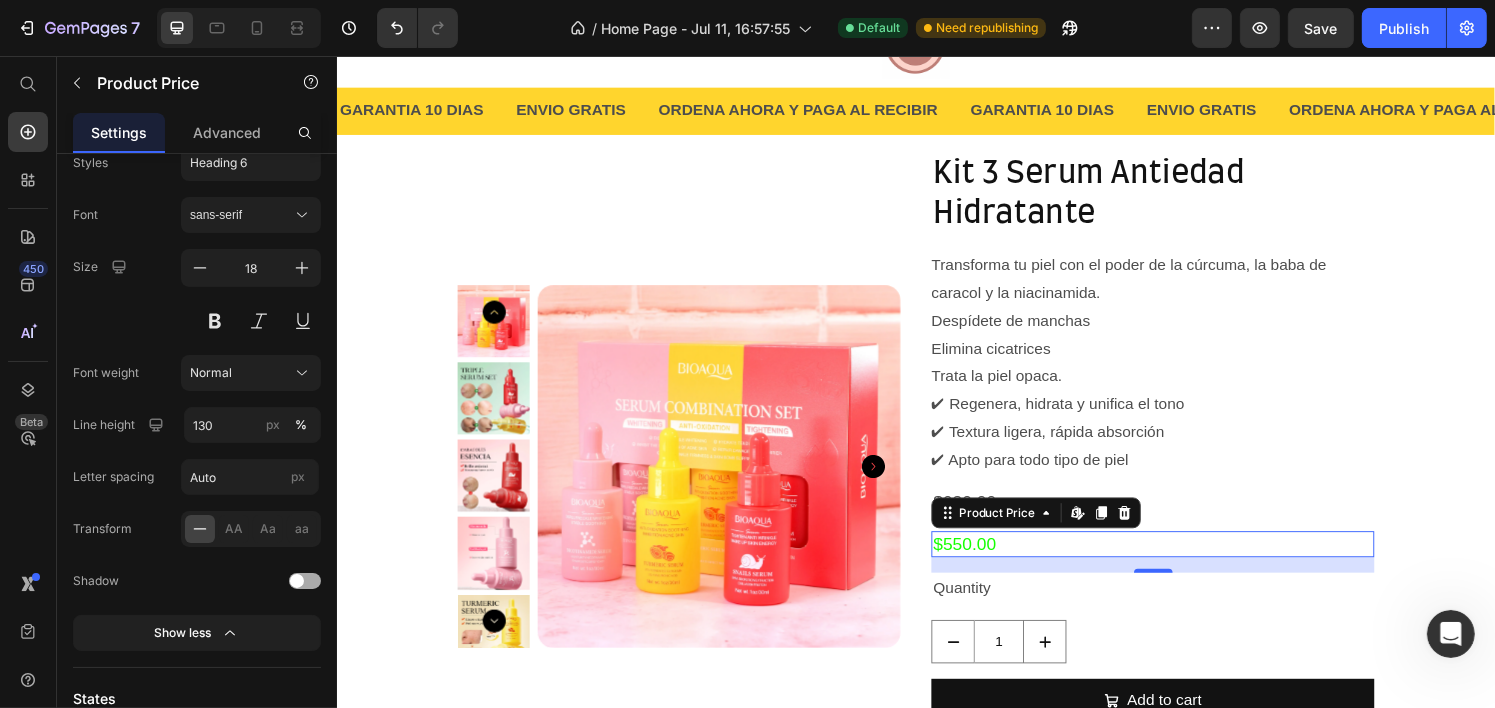 click at bounding box center (305, 581) 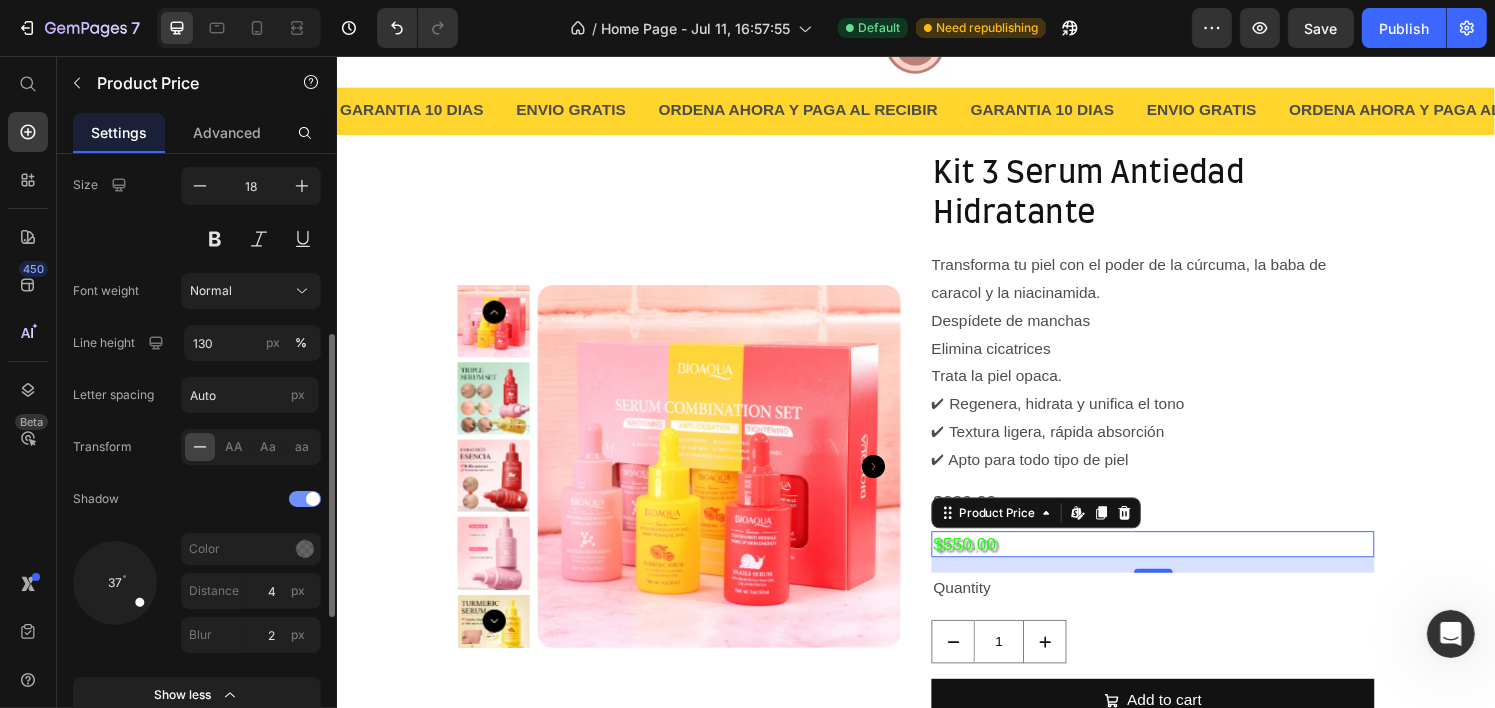 scroll, scrollTop: 386, scrollLeft: 0, axis: vertical 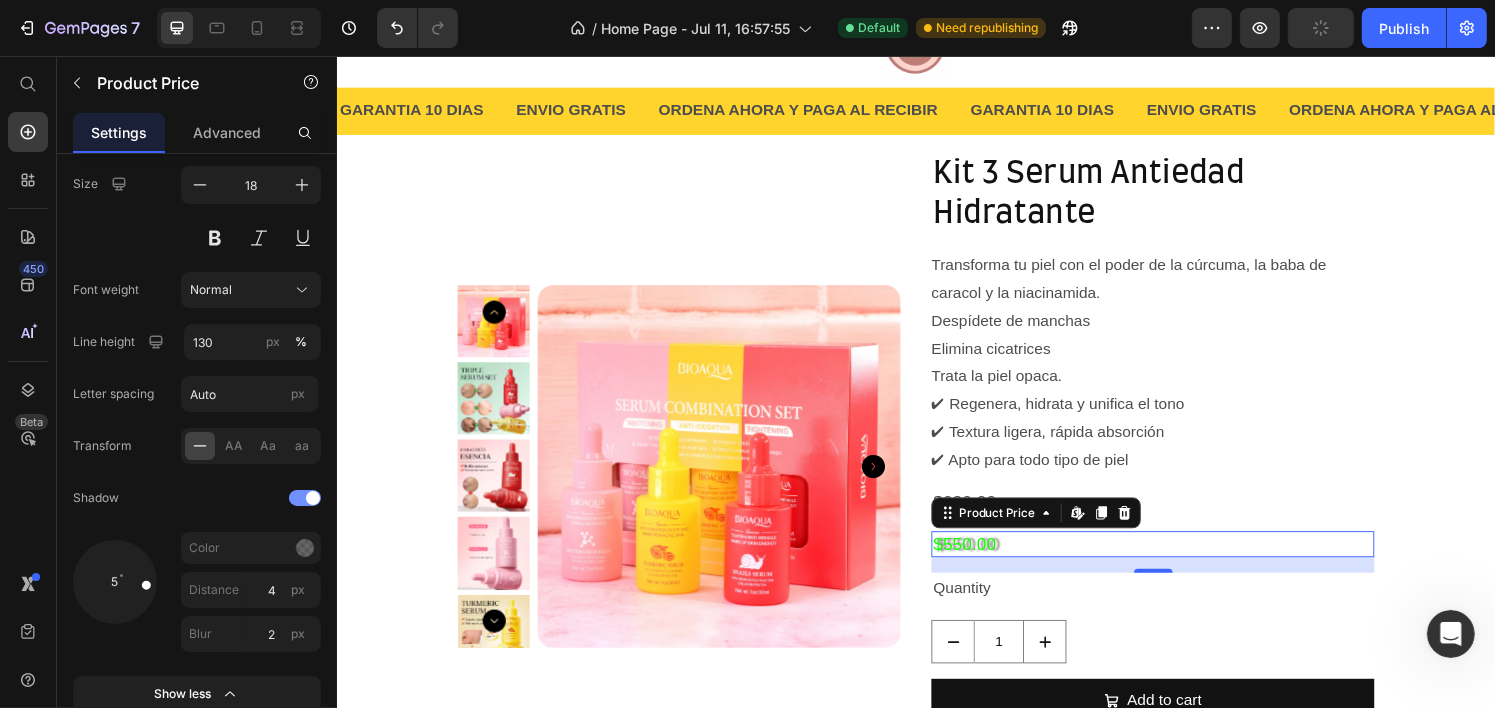 drag, startPoint x: 134, startPoint y: 592, endPoint x: 155, endPoint y: 580, distance: 24.186773 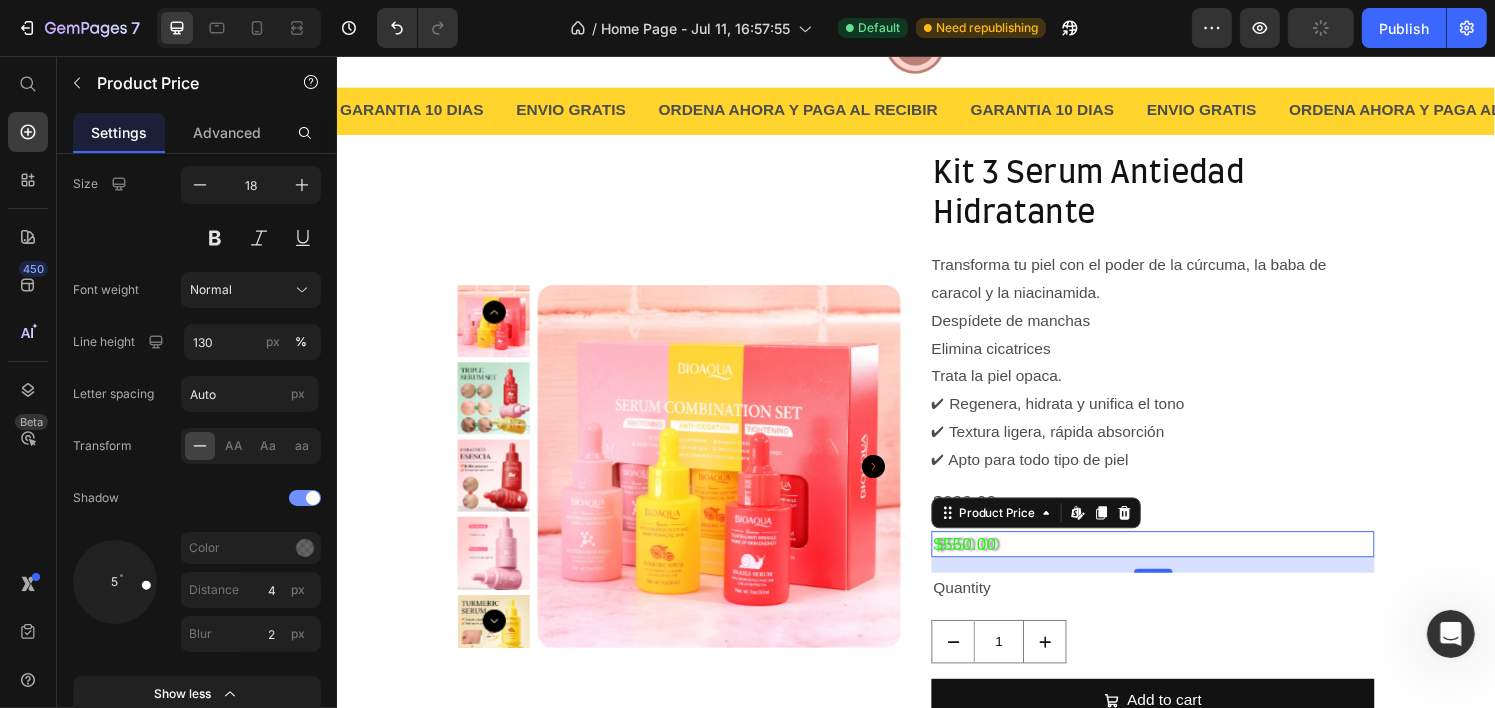 click at bounding box center [135, 584] 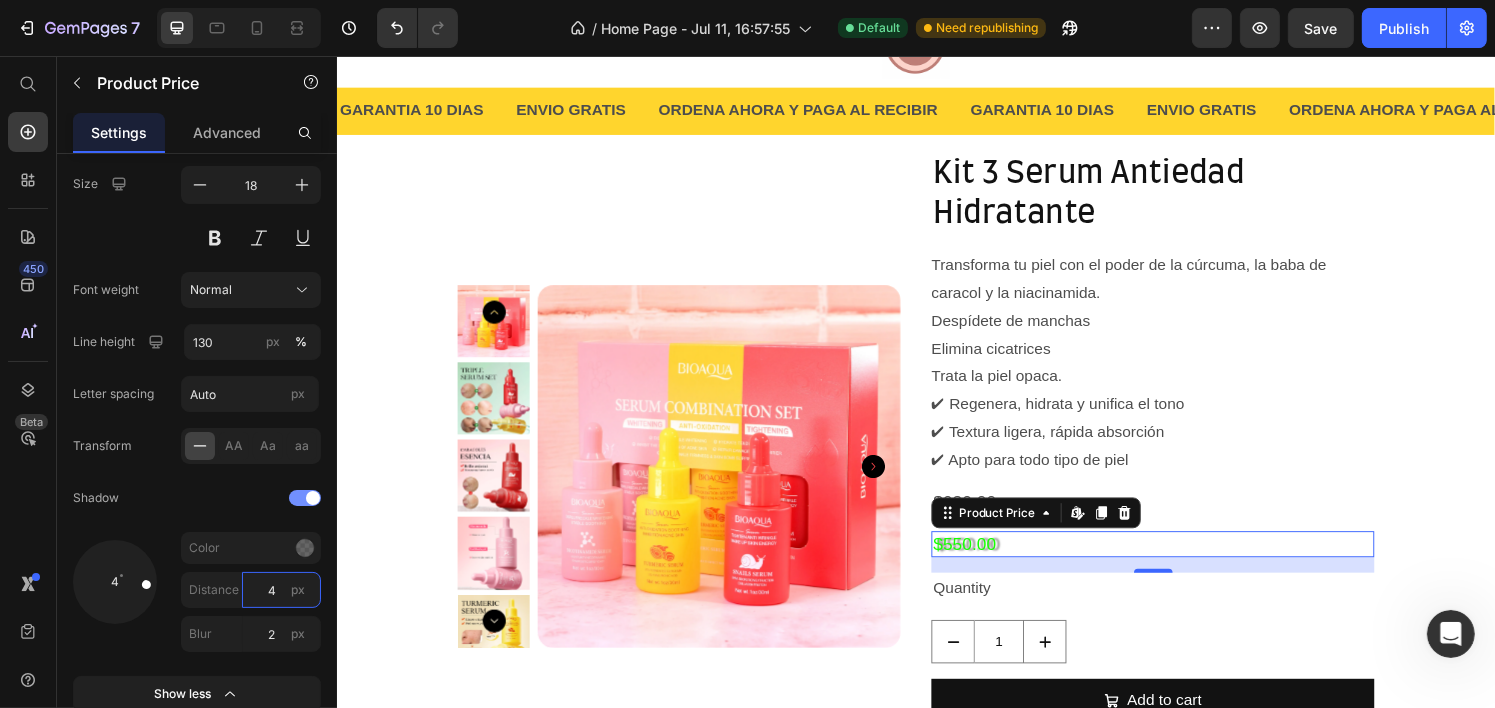 click on "4" at bounding box center (281, 590) 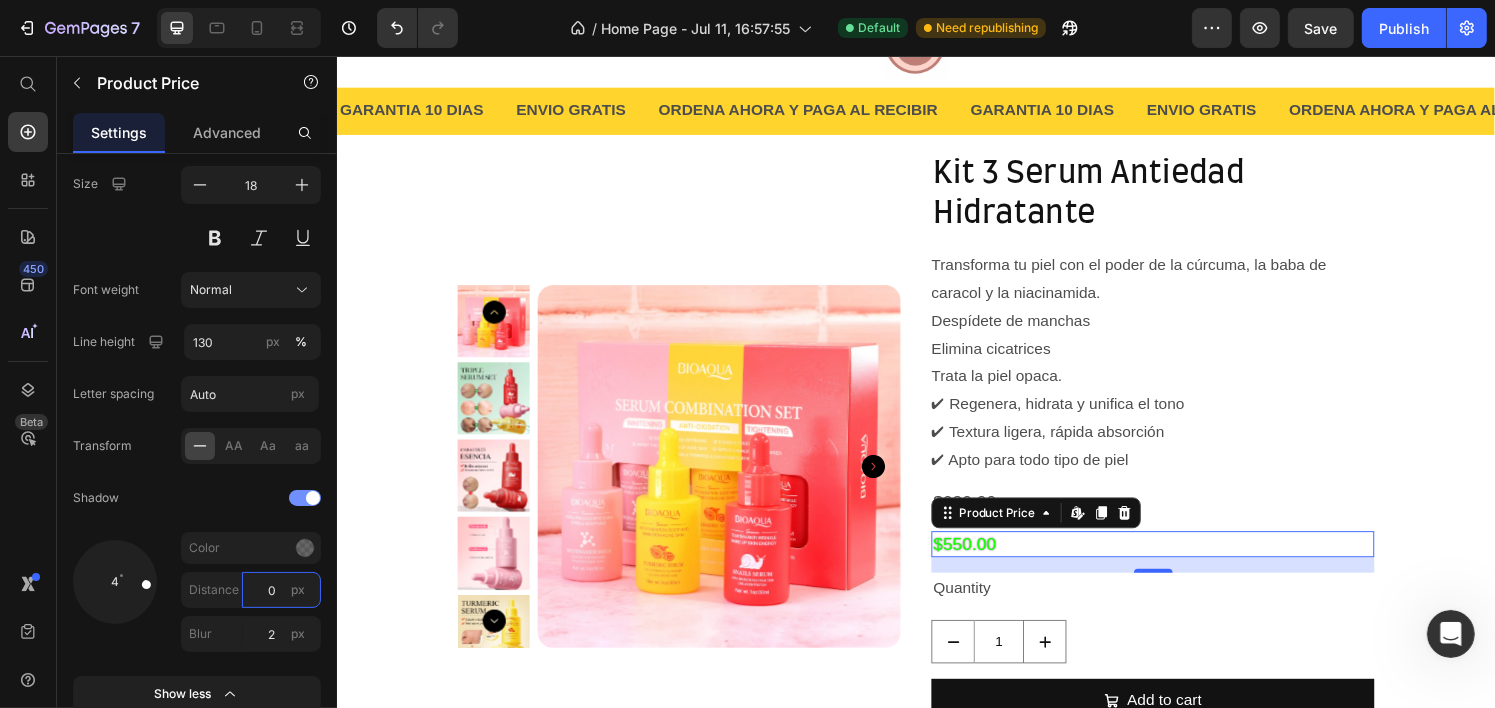 type on "0" 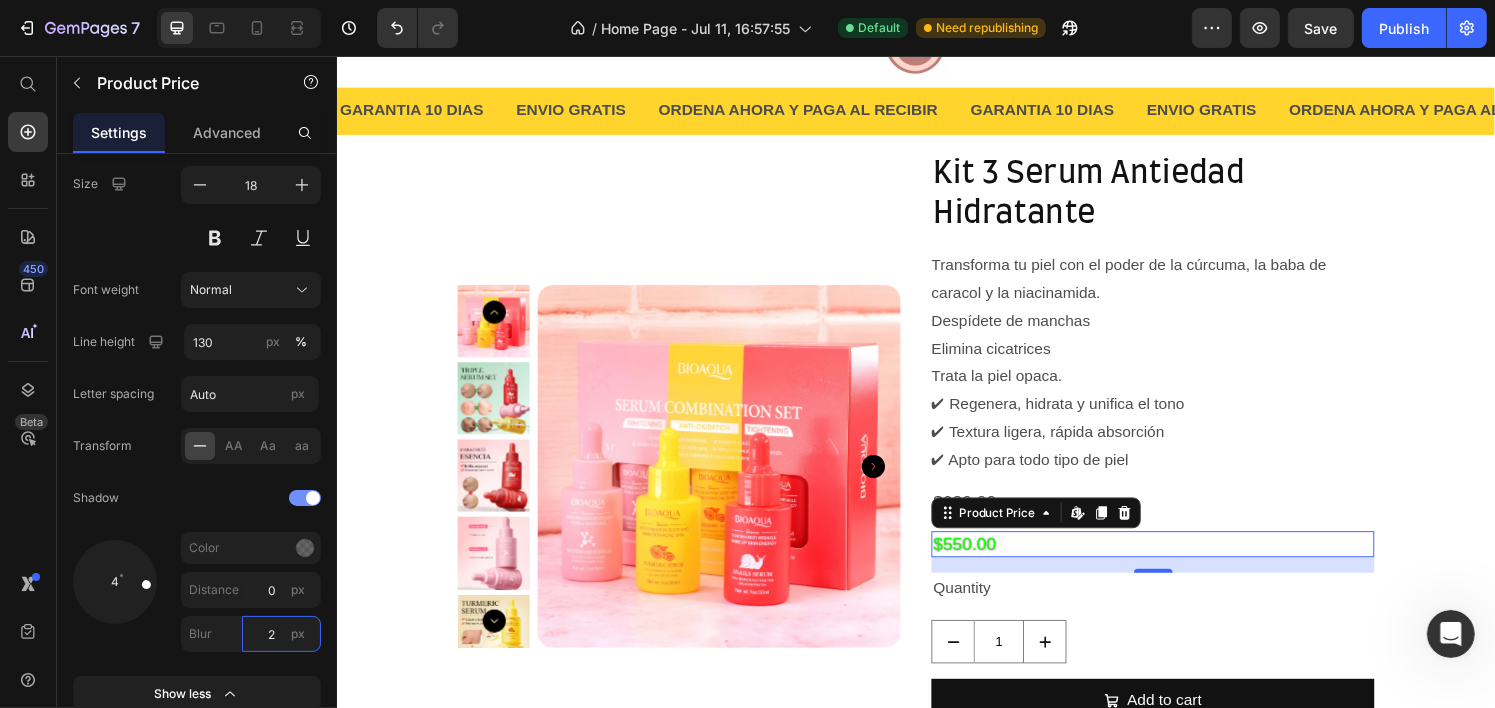 click on "2" at bounding box center [281, 634] 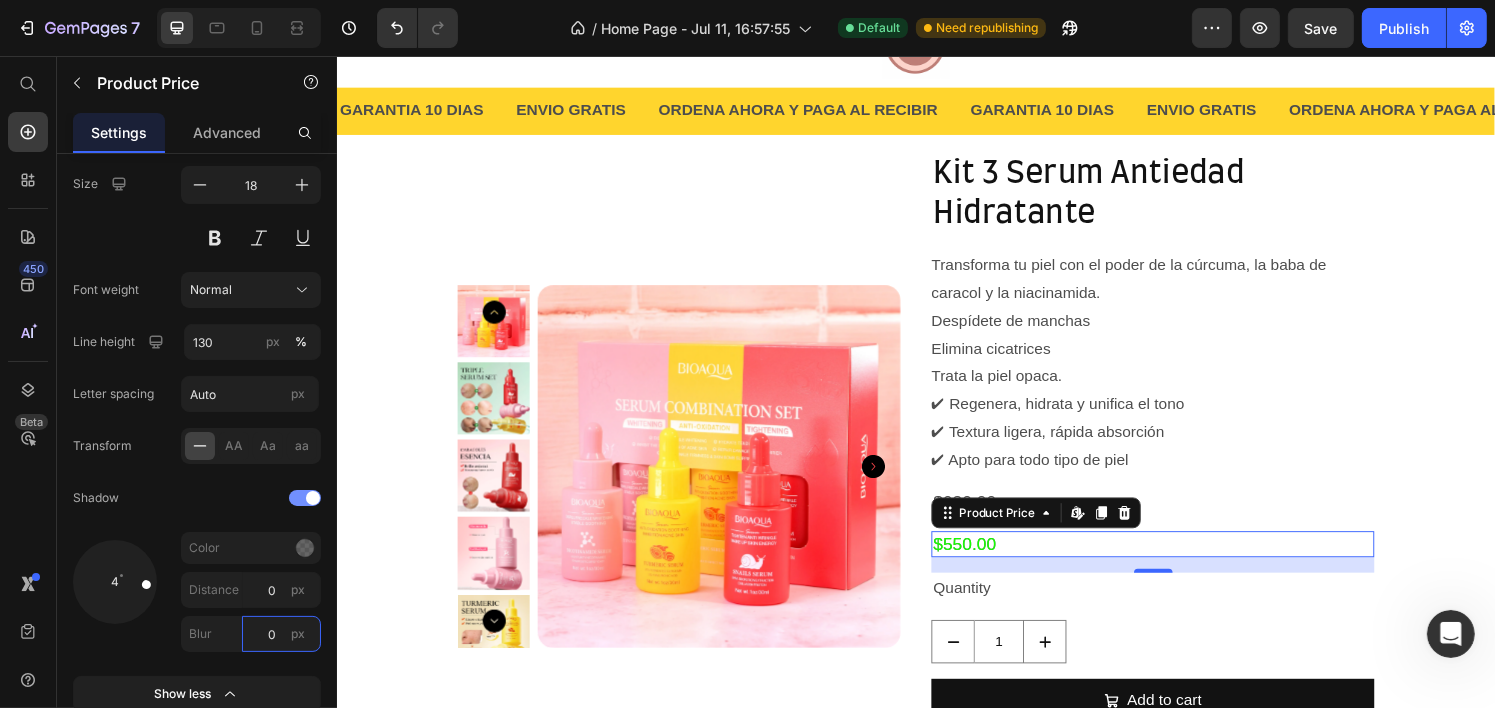 type on "0" 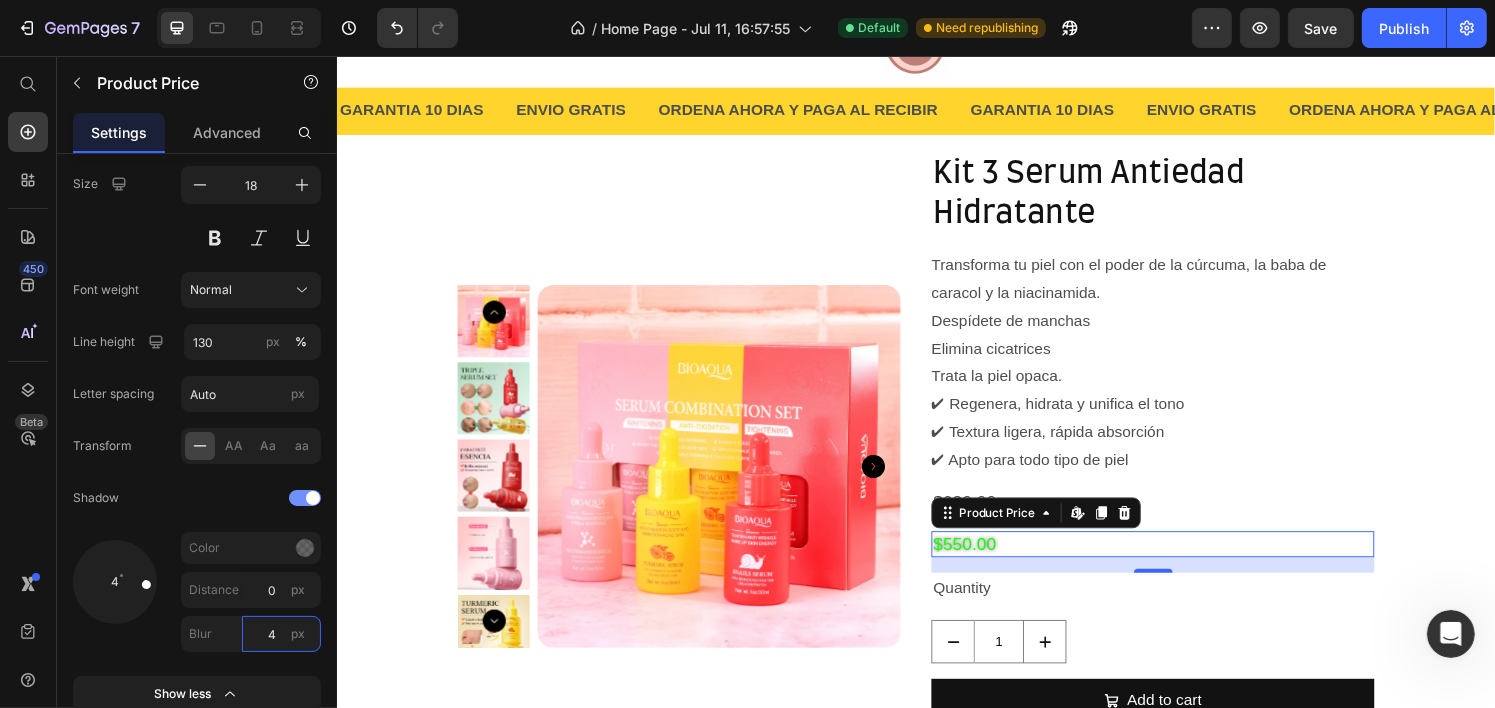 type on "4" 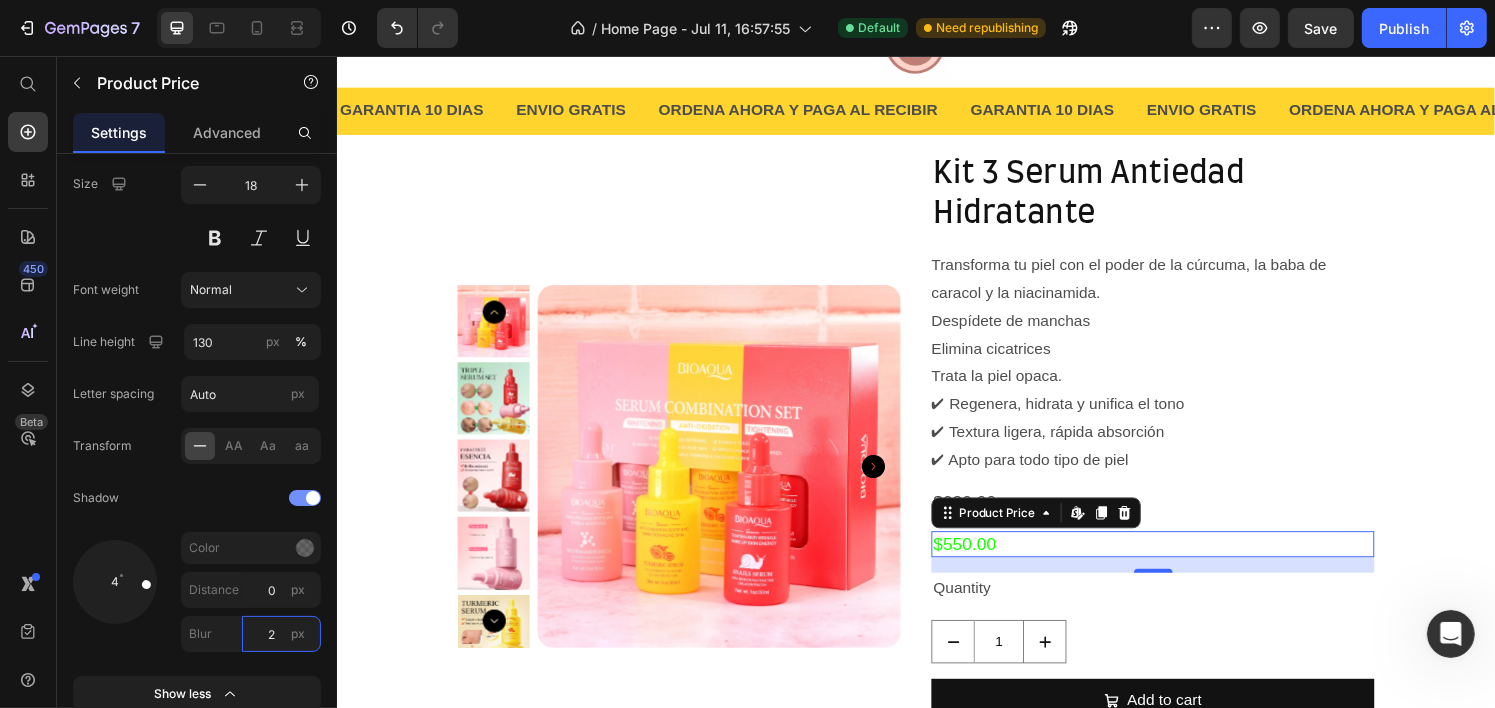 type on "2" 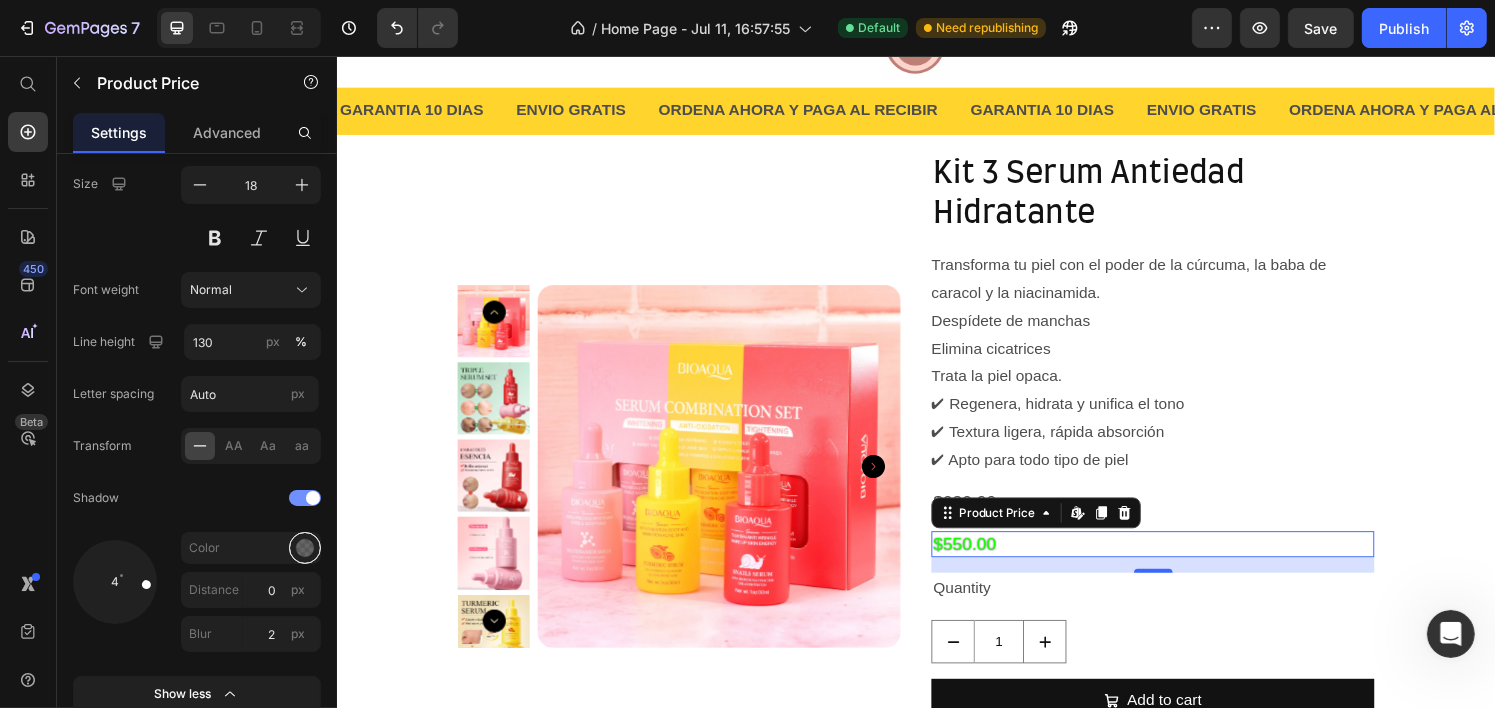 click at bounding box center [305, 548] 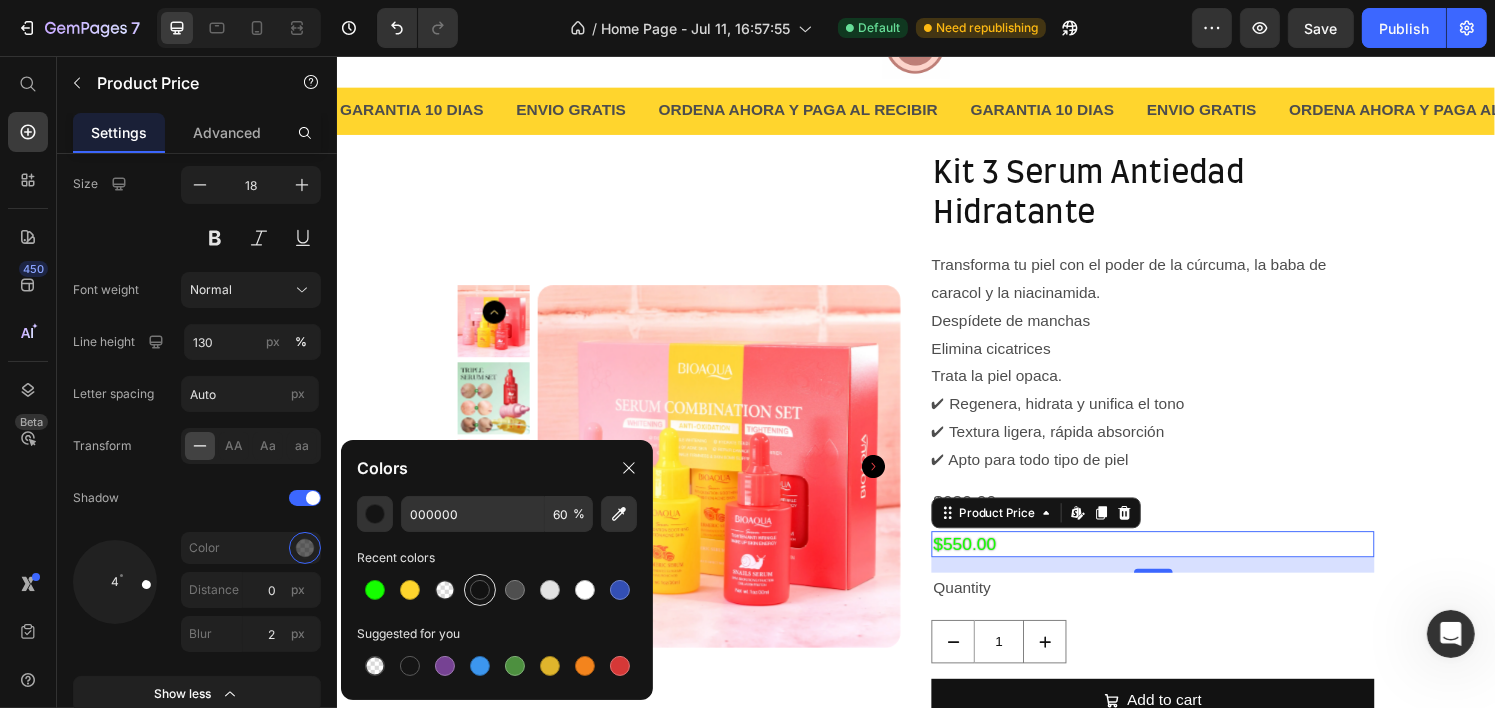 click at bounding box center (480, 590) 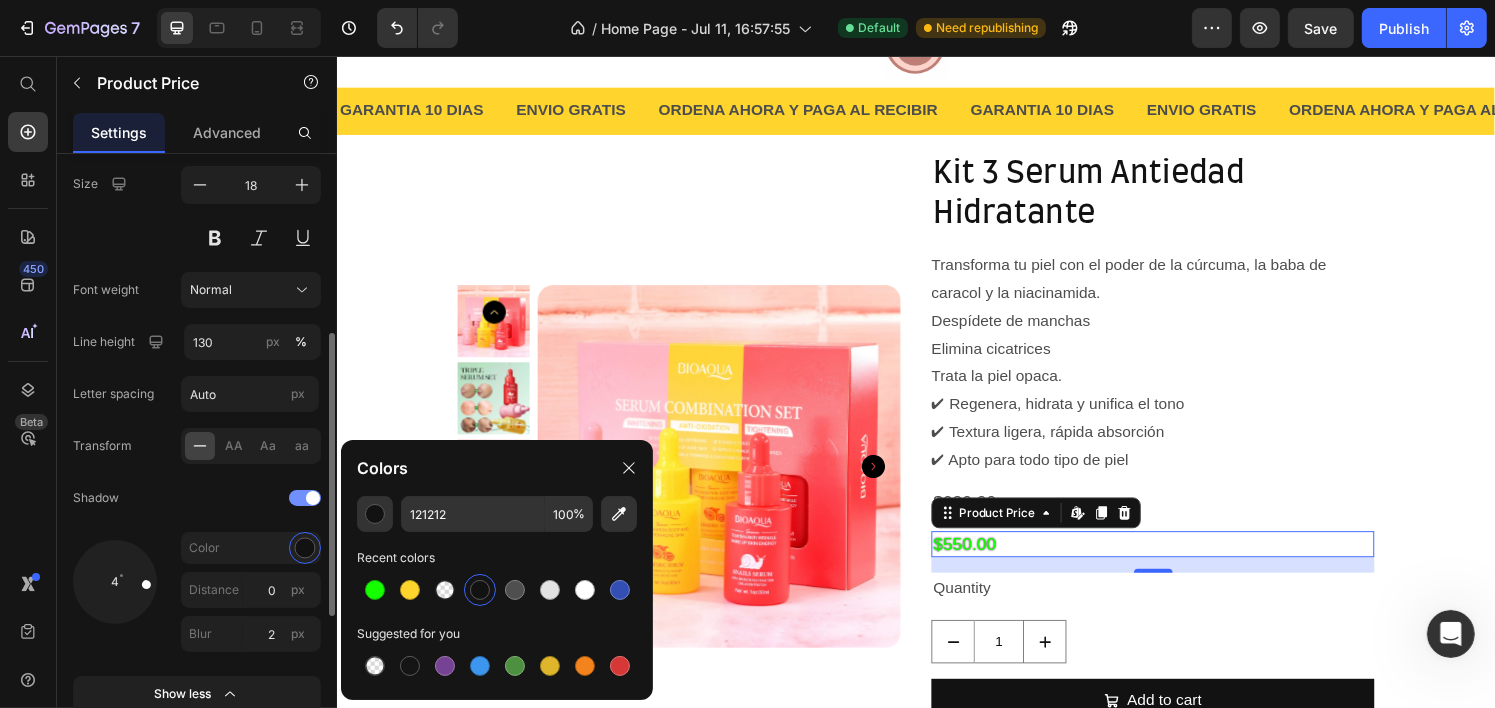 click on "Shadow" 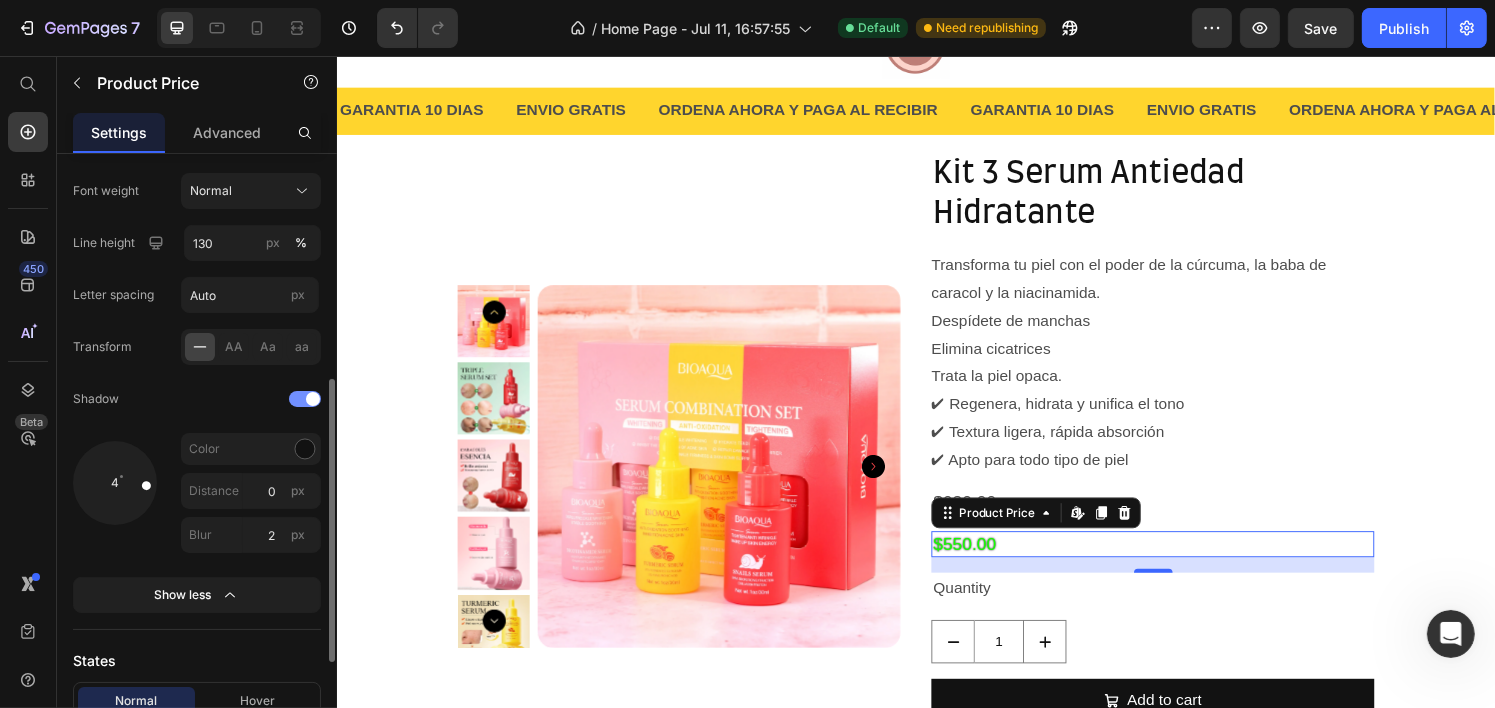scroll, scrollTop: 707, scrollLeft: 0, axis: vertical 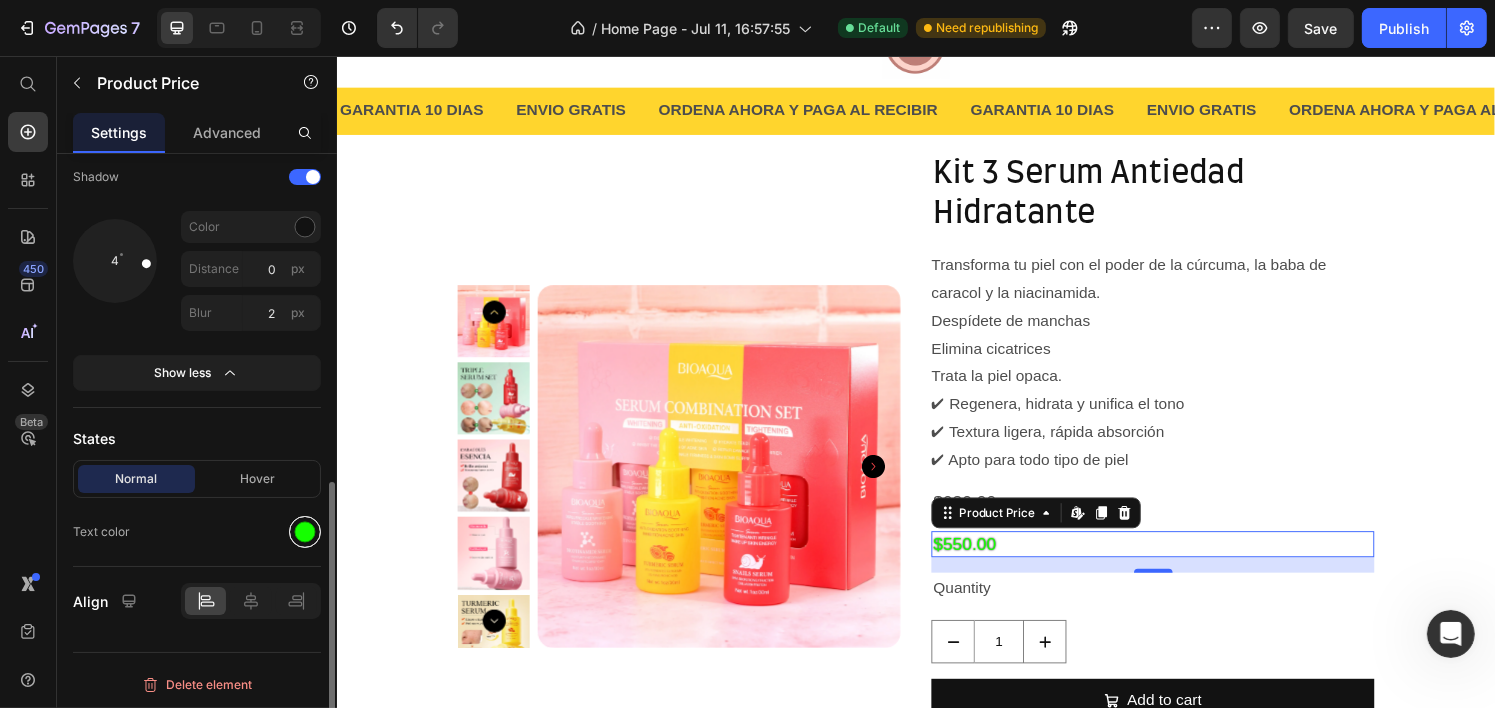 click at bounding box center [305, 532] 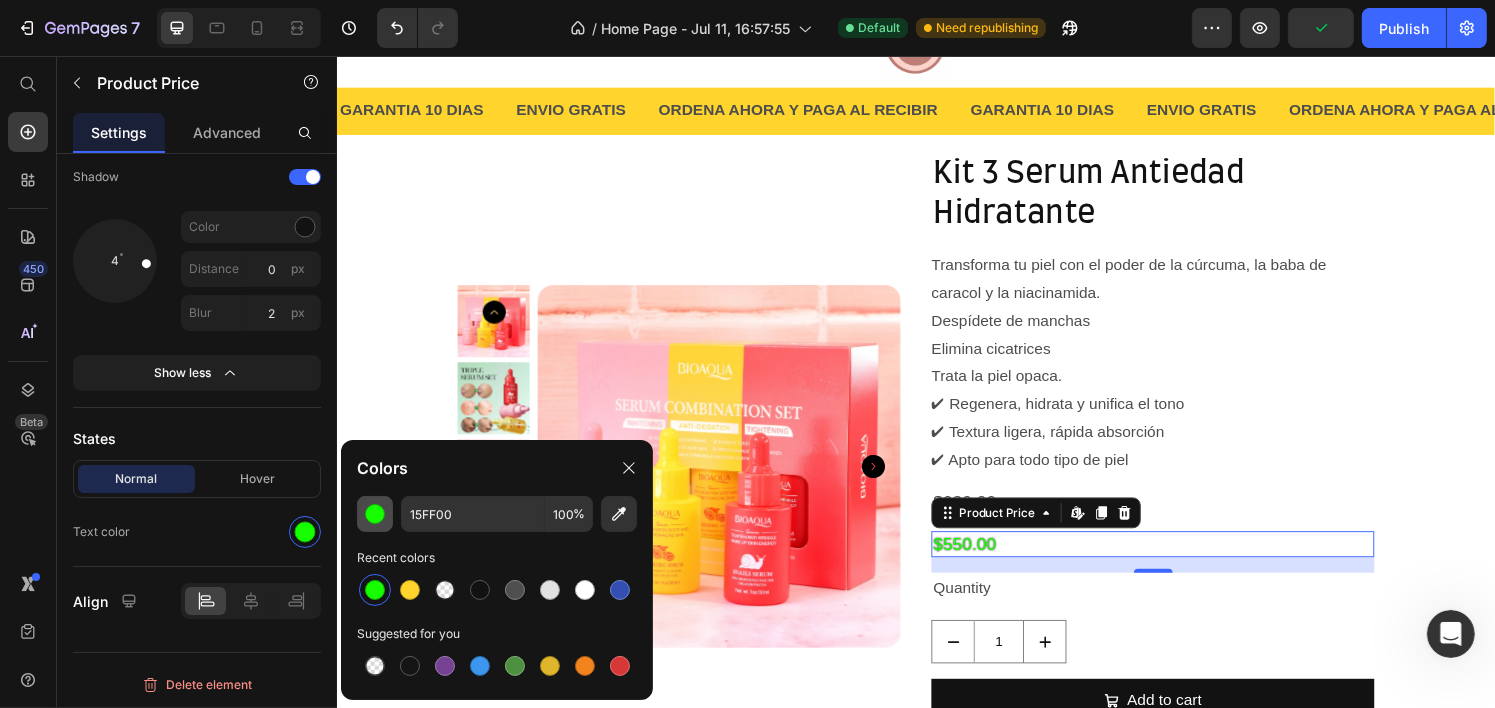 click at bounding box center [375, 514] 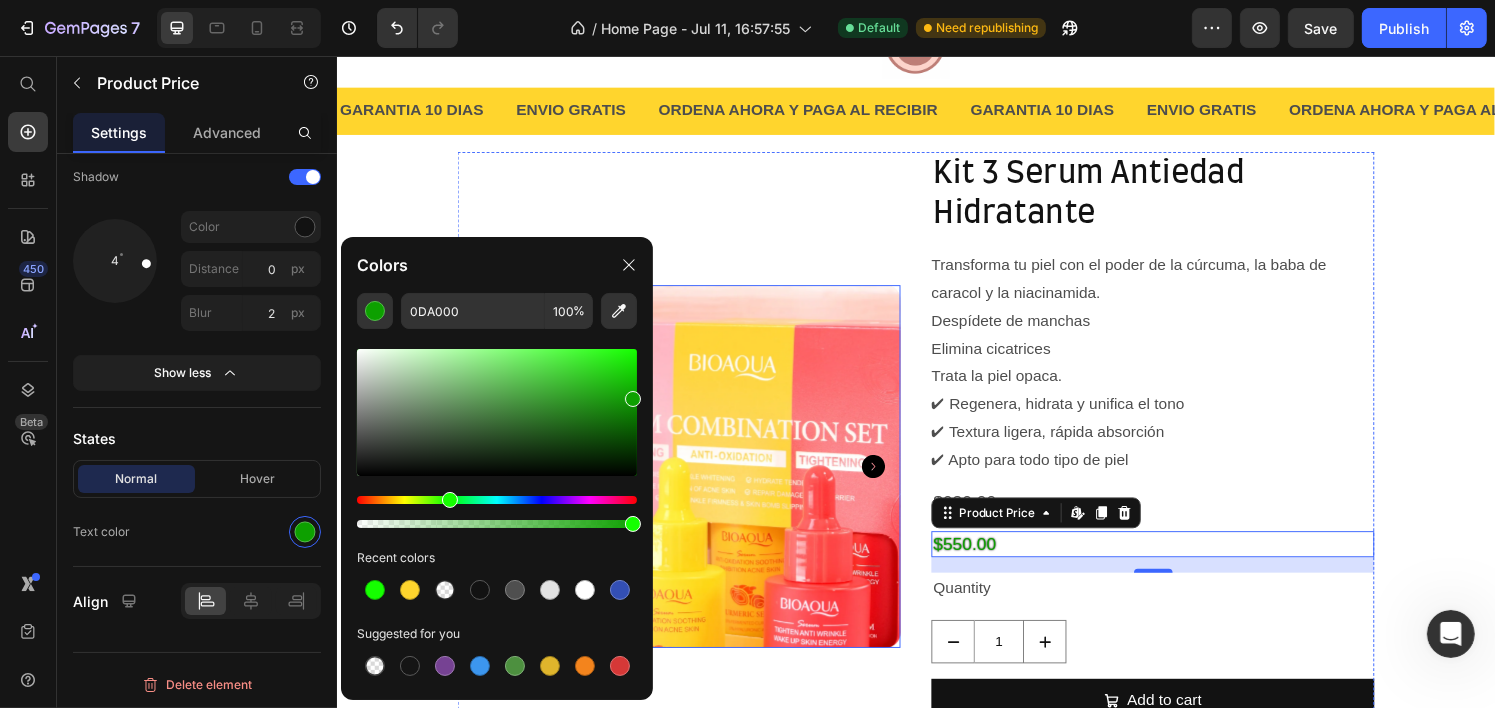 drag, startPoint x: 973, startPoint y: 448, endPoint x: 988, endPoint y: 433, distance: 21.213203 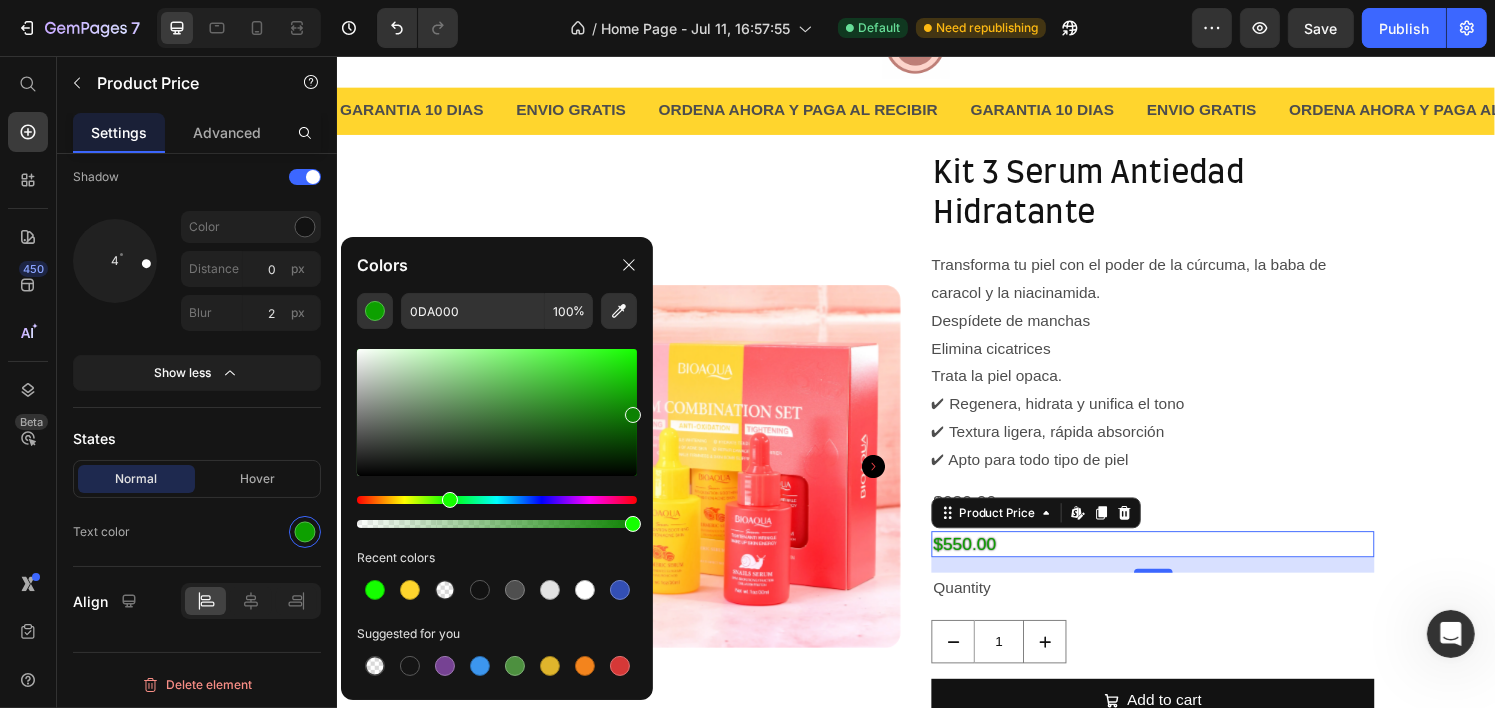 drag, startPoint x: 603, startPoint y: 399, endPoint x: 633, endPoint y: 410, distance: 31.95309 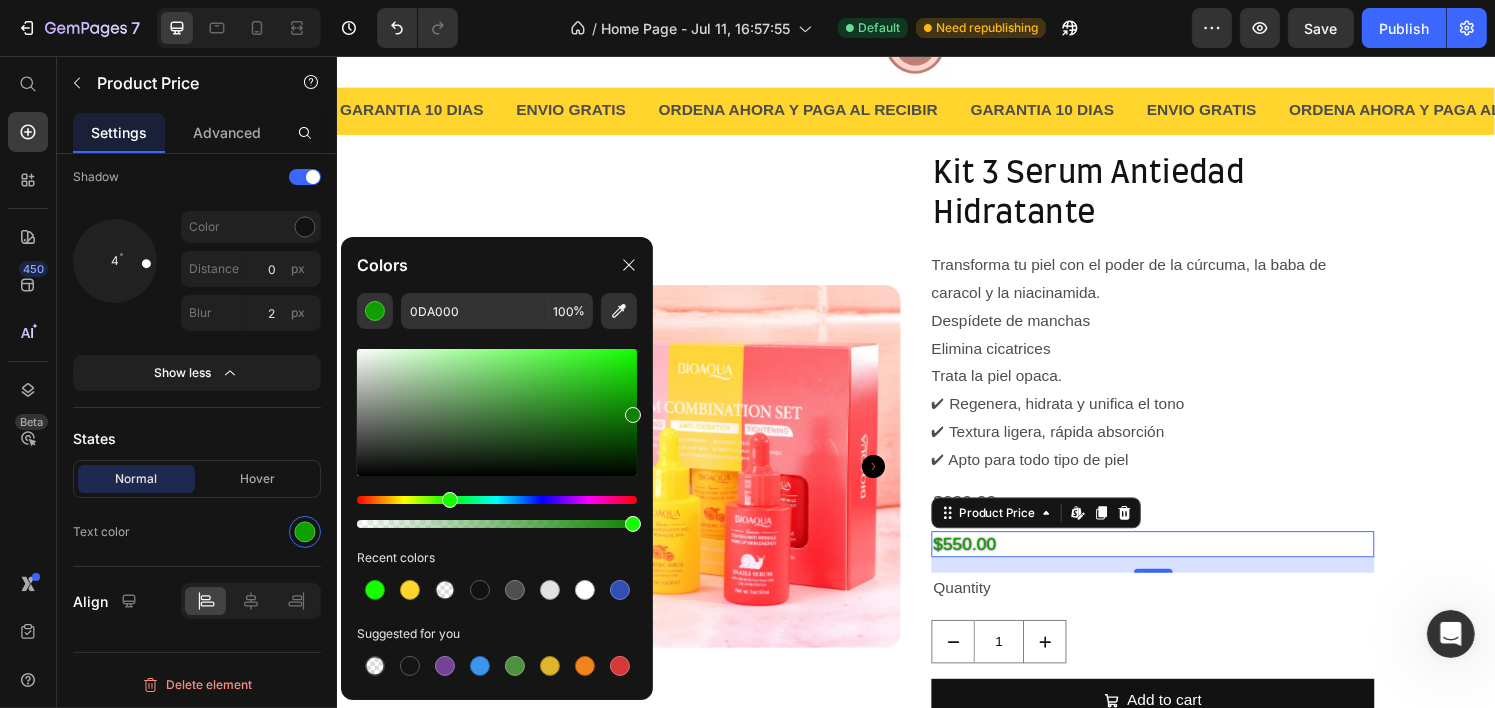 click at bounding box center (497, 412) 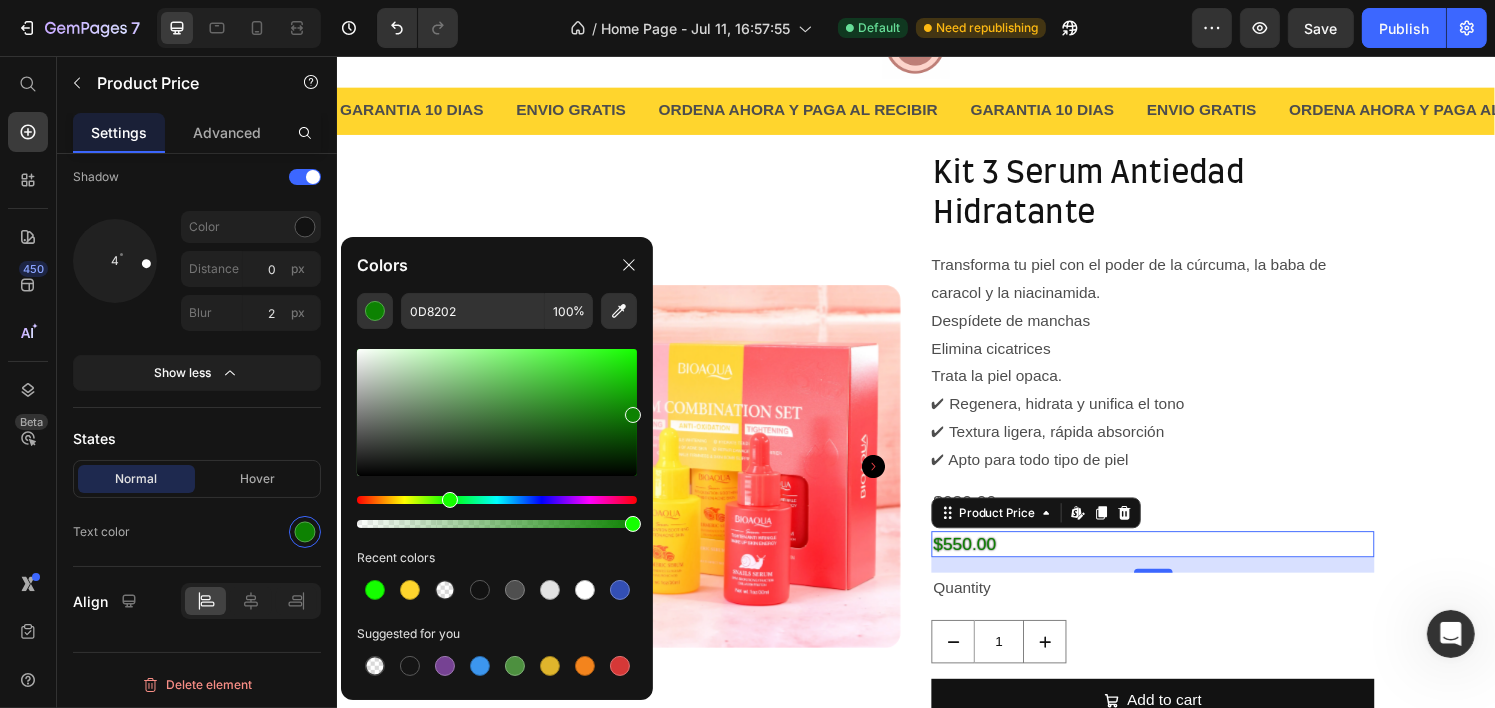 drag, startPoint x: 447, startPoint y: 500, endPoint x: 501, endPoint y: 483, distance: 56.61272 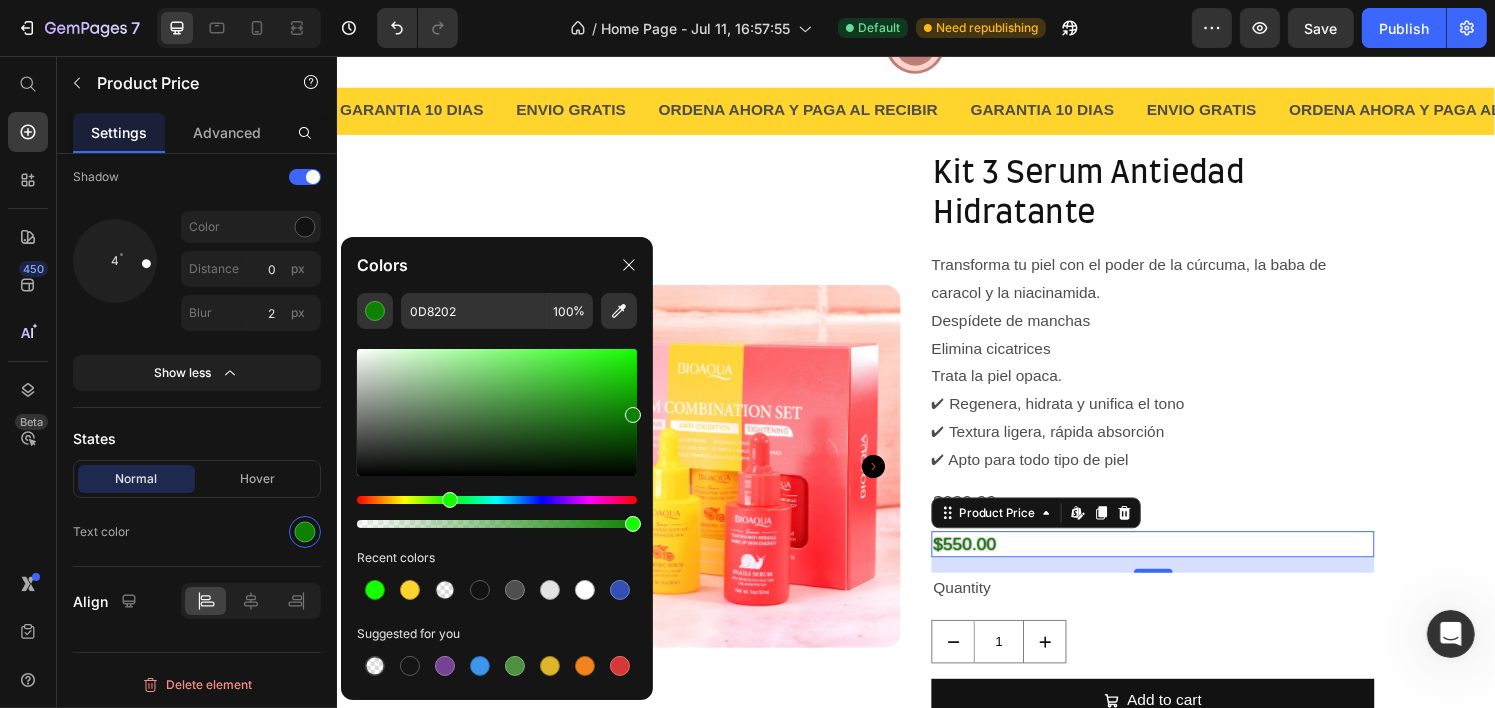 click at bounding box center [450, 500] 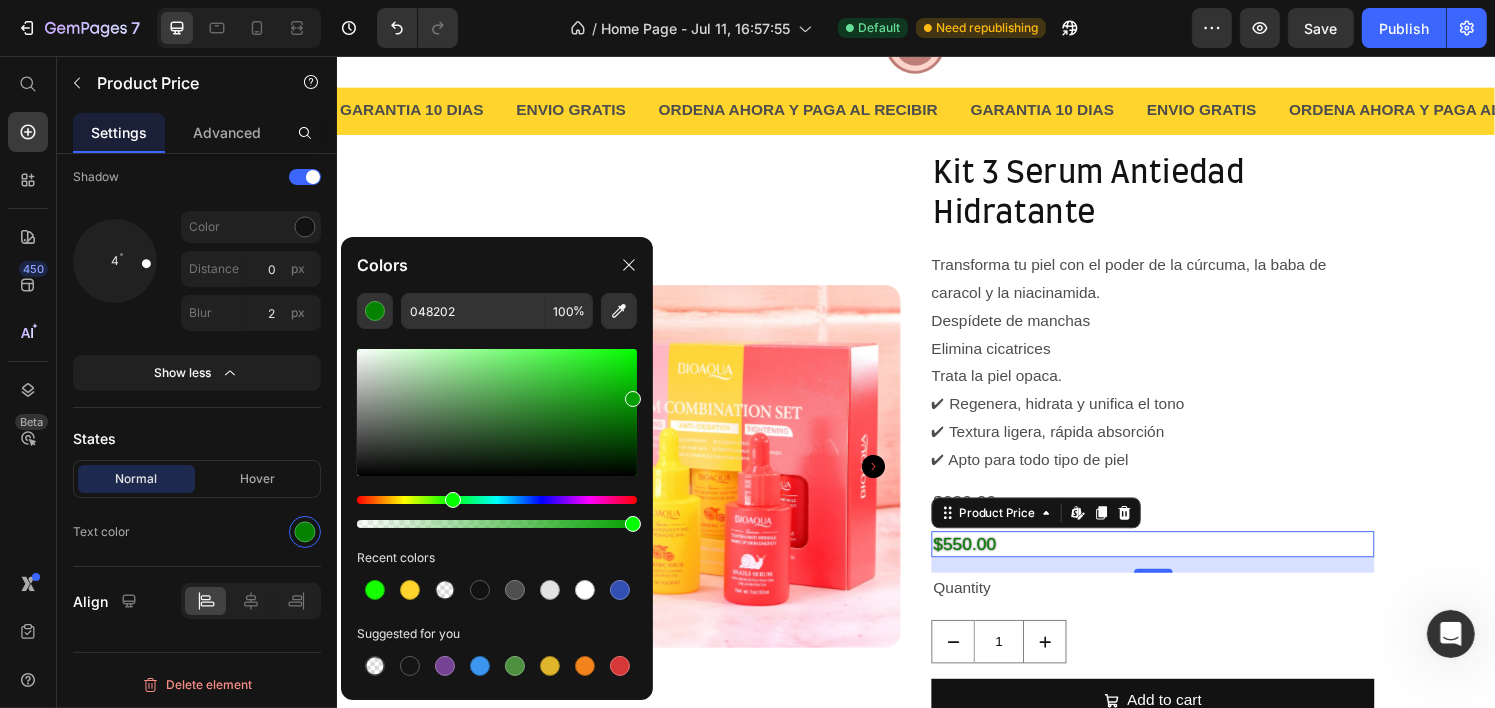 type on "04A001" 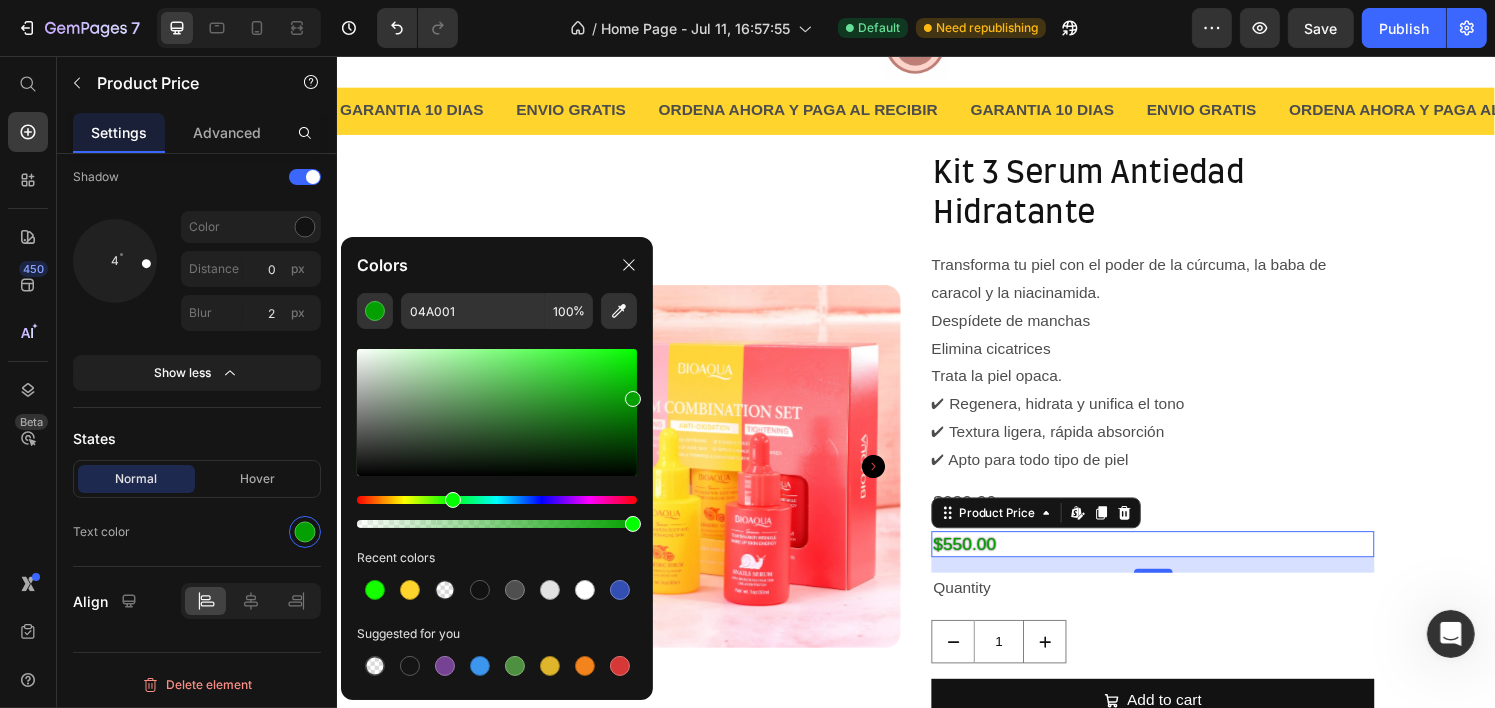 drag, startPoint x: 627, startPoint y: 403, endPoint x: 635, endPoint y: 395, distance: 11.313708 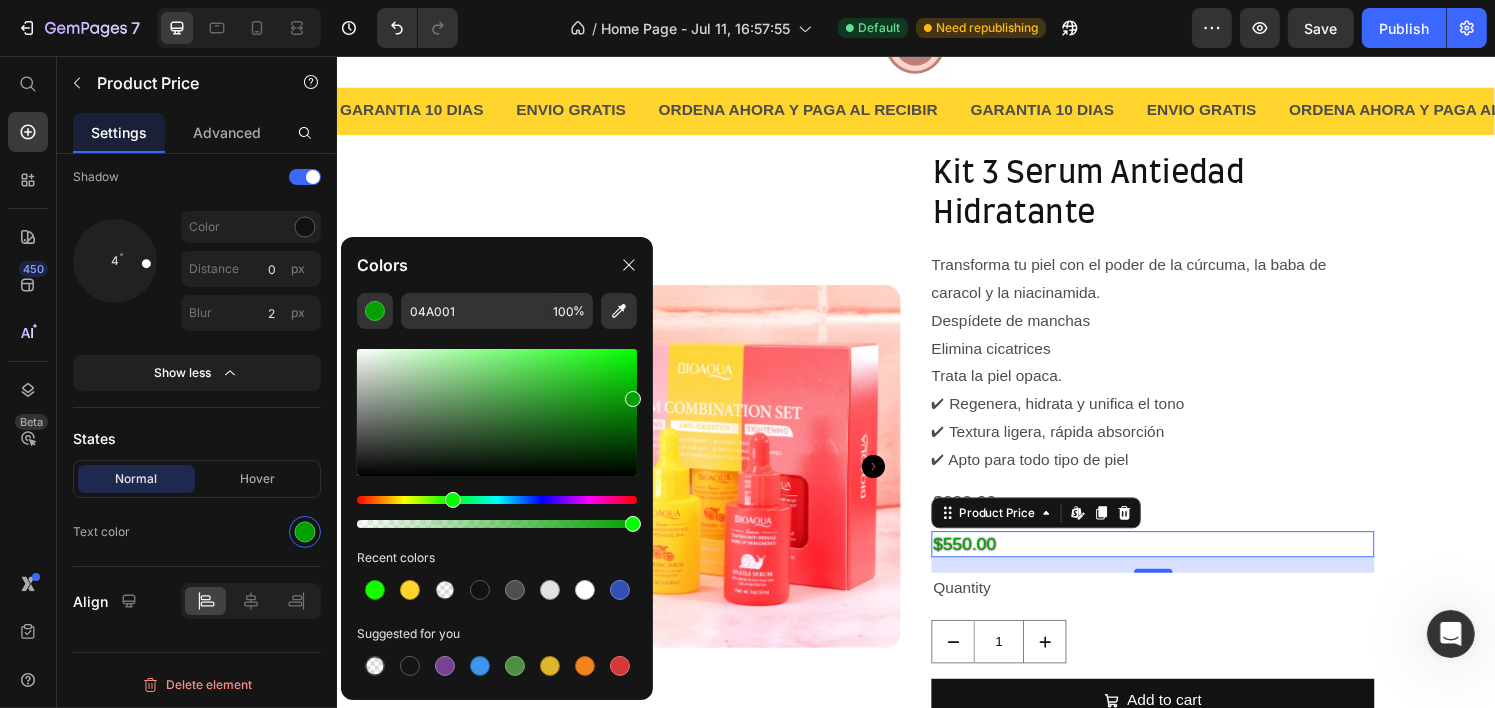 click at bounding box center [497, 412] 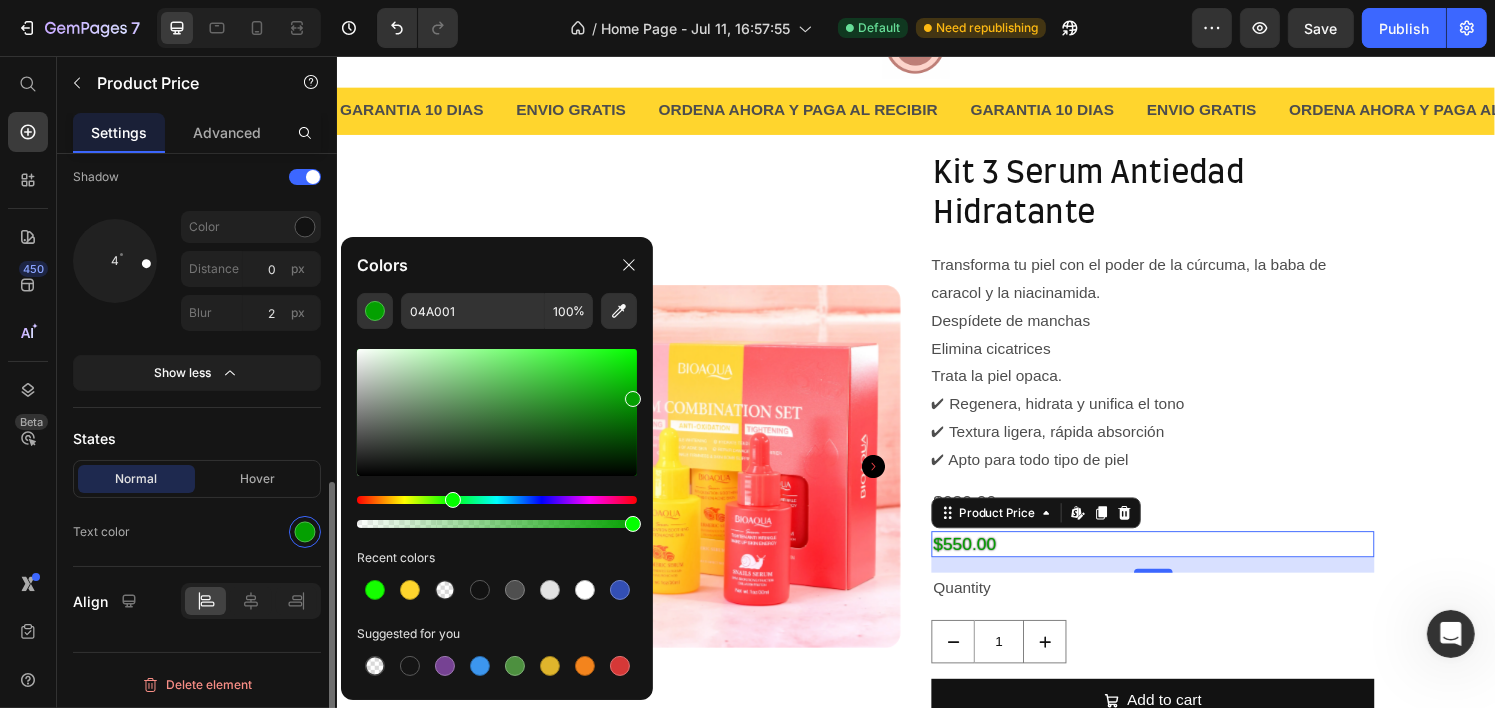 click on "States" at bounding box center (197, 438) 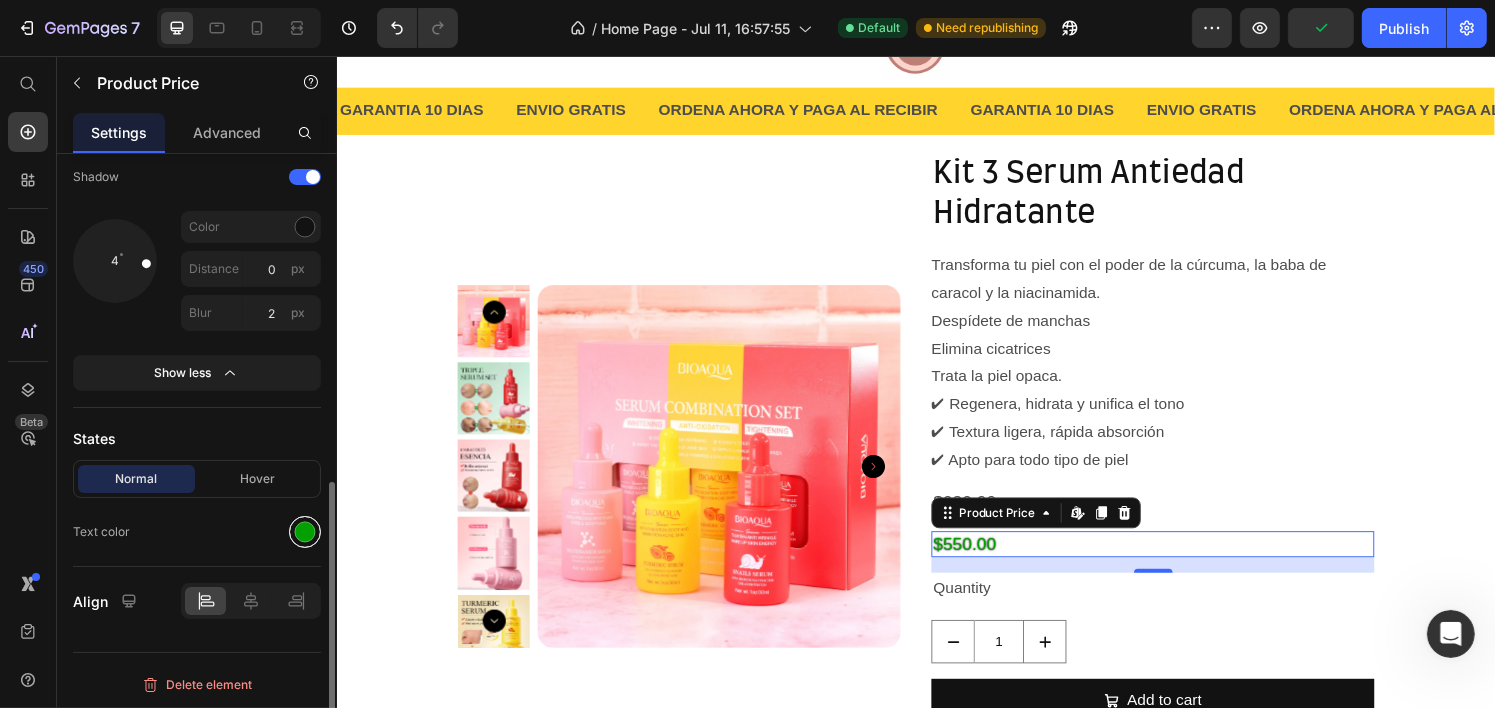click at bounding box center (305, 532) 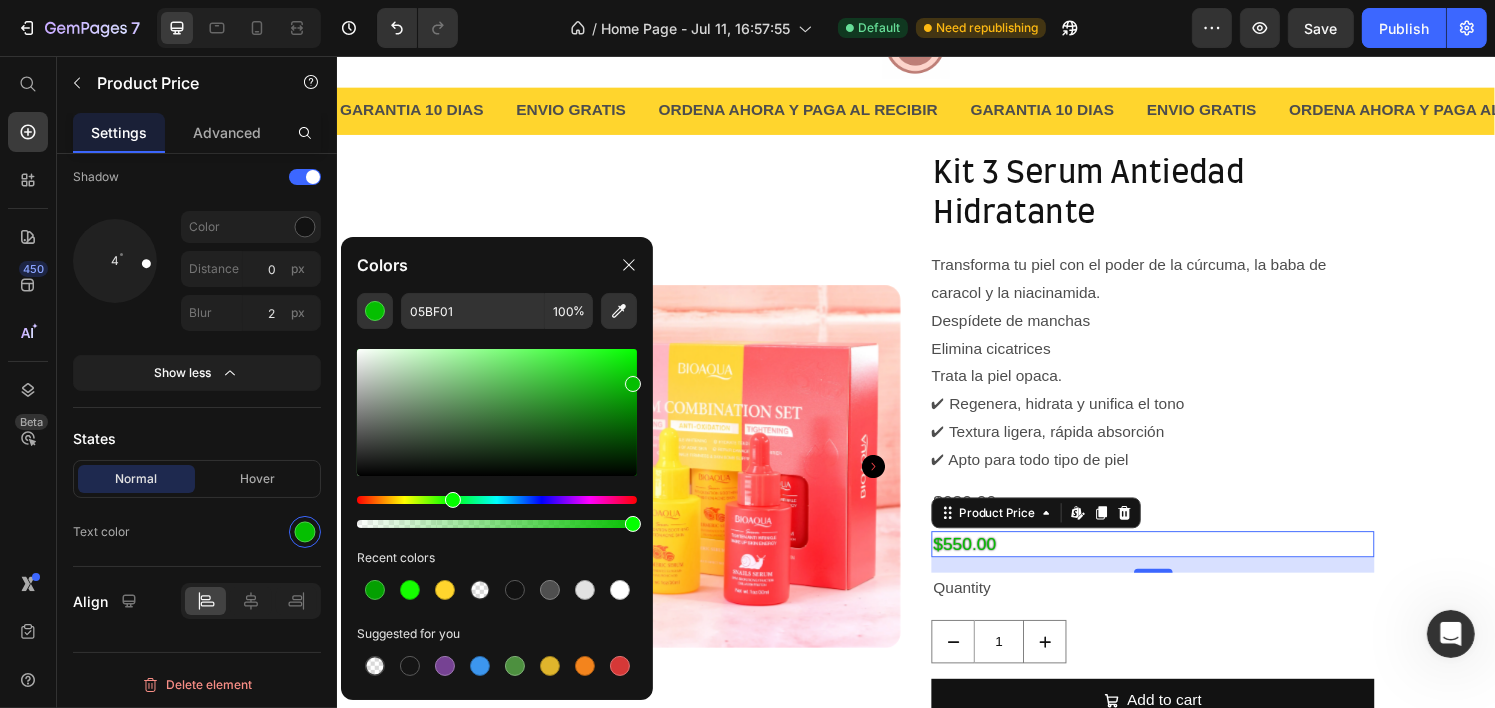 click at bounding box center (497, 412) 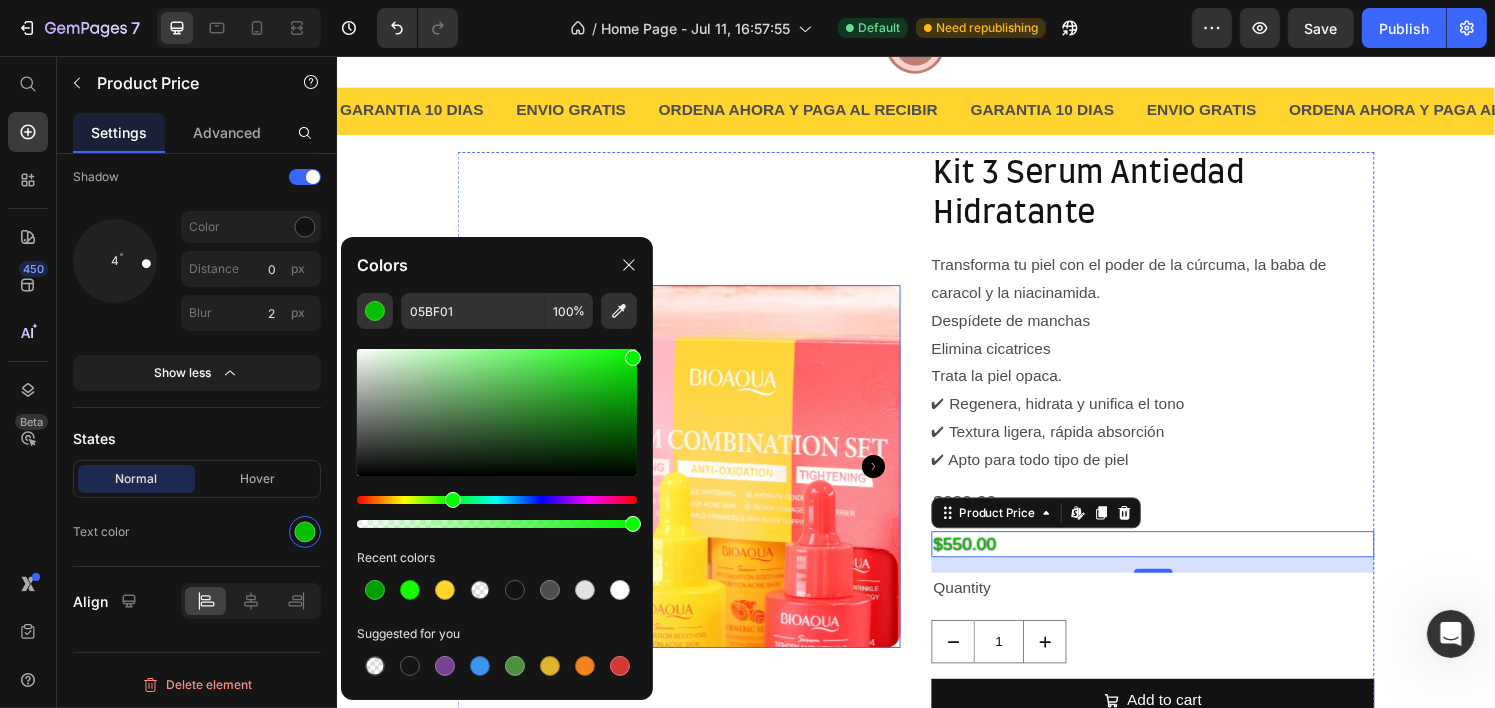 drag, startPoint x: 955, startPoint y: 439, endPoint x: 665, endPoint y: 361, distance: 300.30652 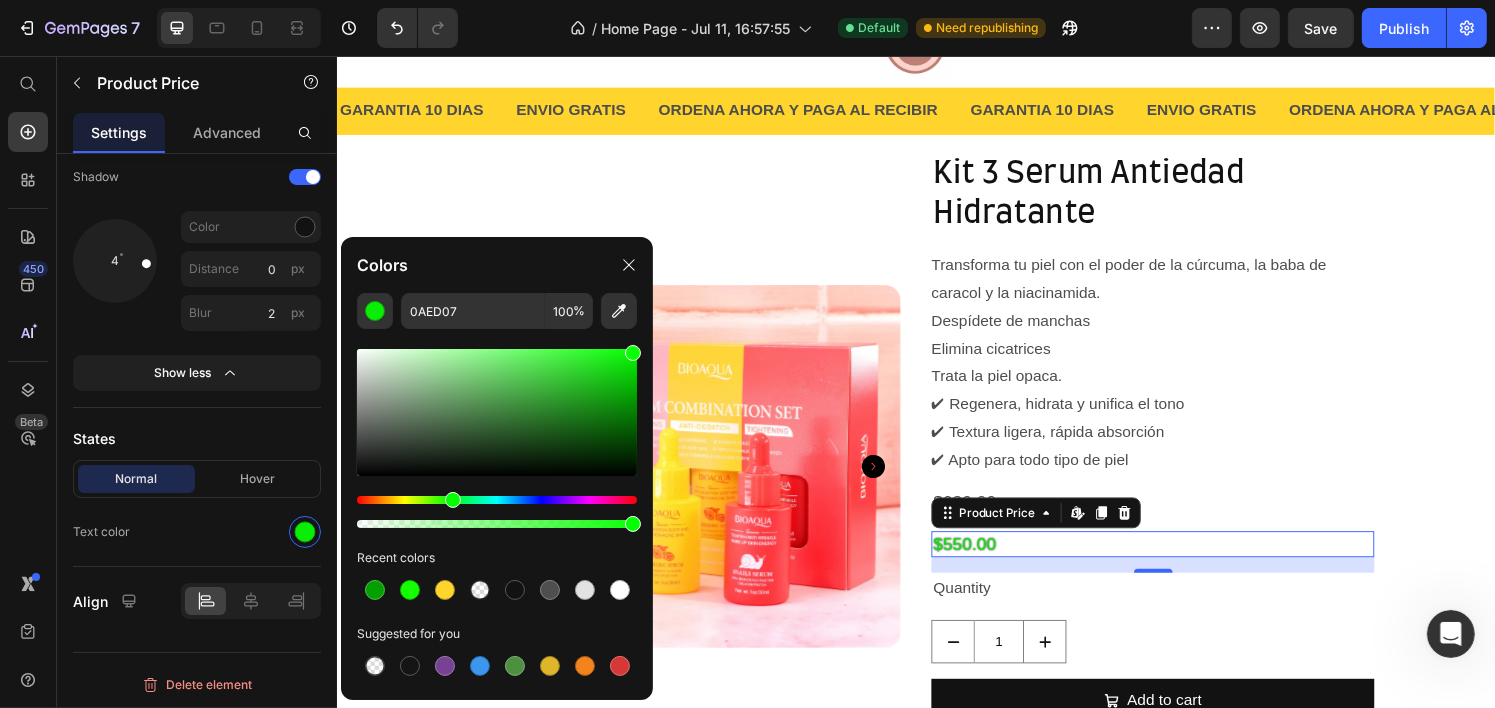 drag, startPoint x: 608, startPoint y: 363, endPoint x: 634, endPoint y: 344, distance: 32.202484 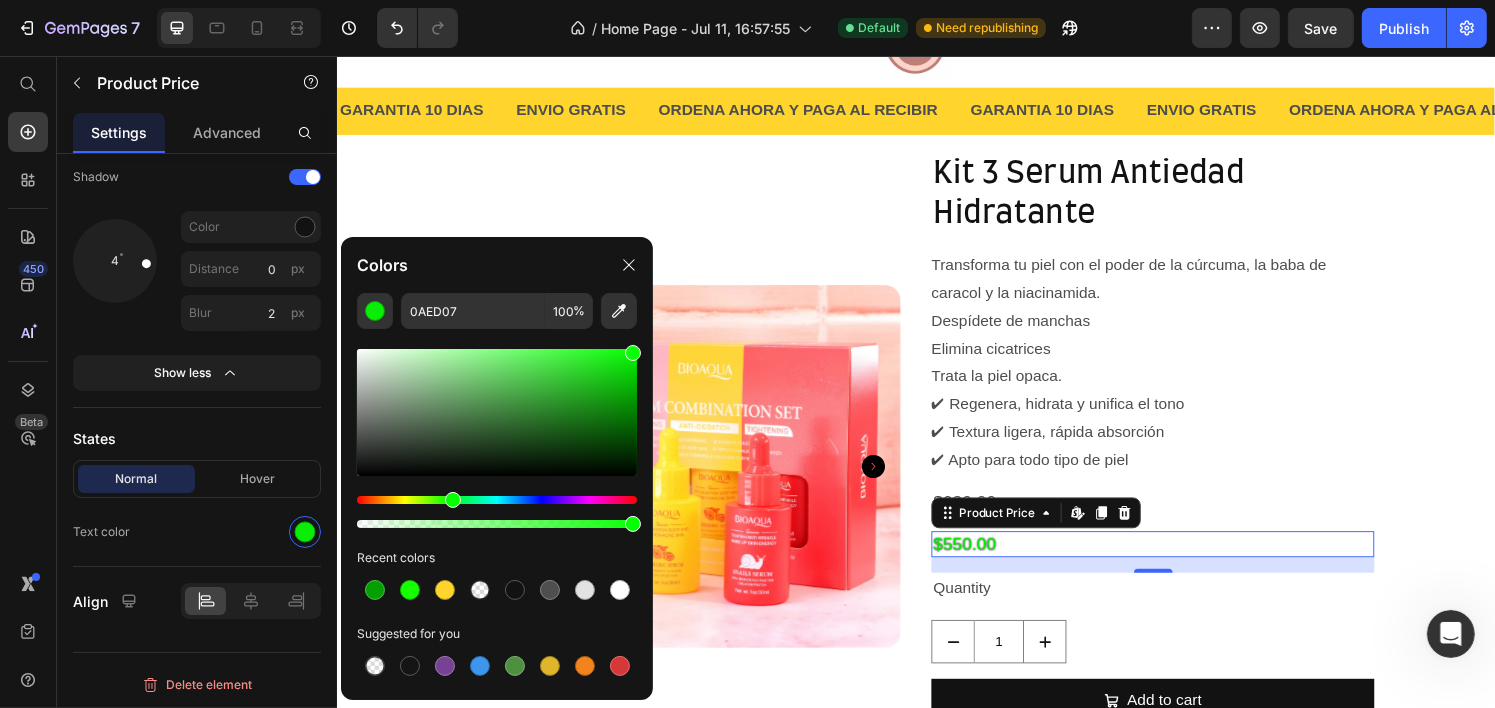 click at bounding box center (497, 412) 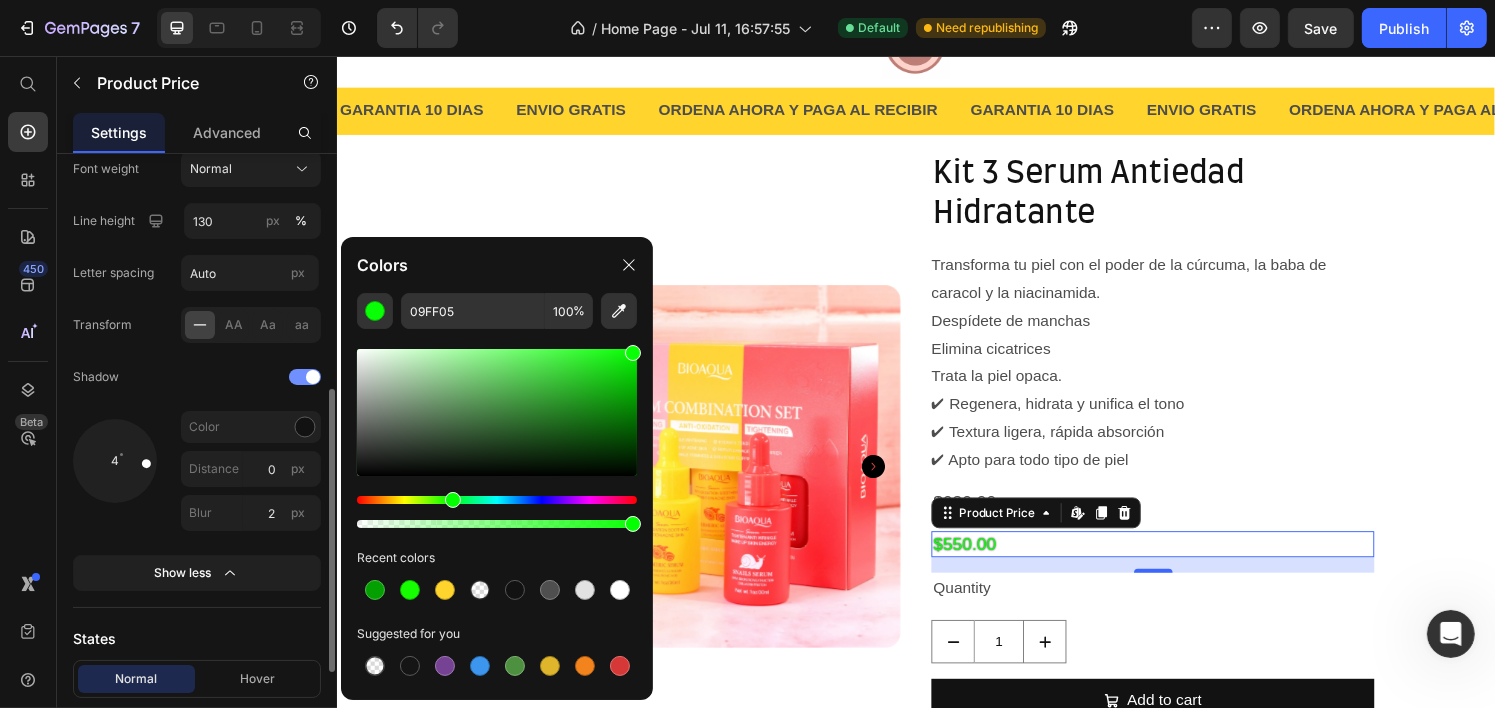 scroll, scrollTop: 407, scrollLeft: 0, axis: vertical 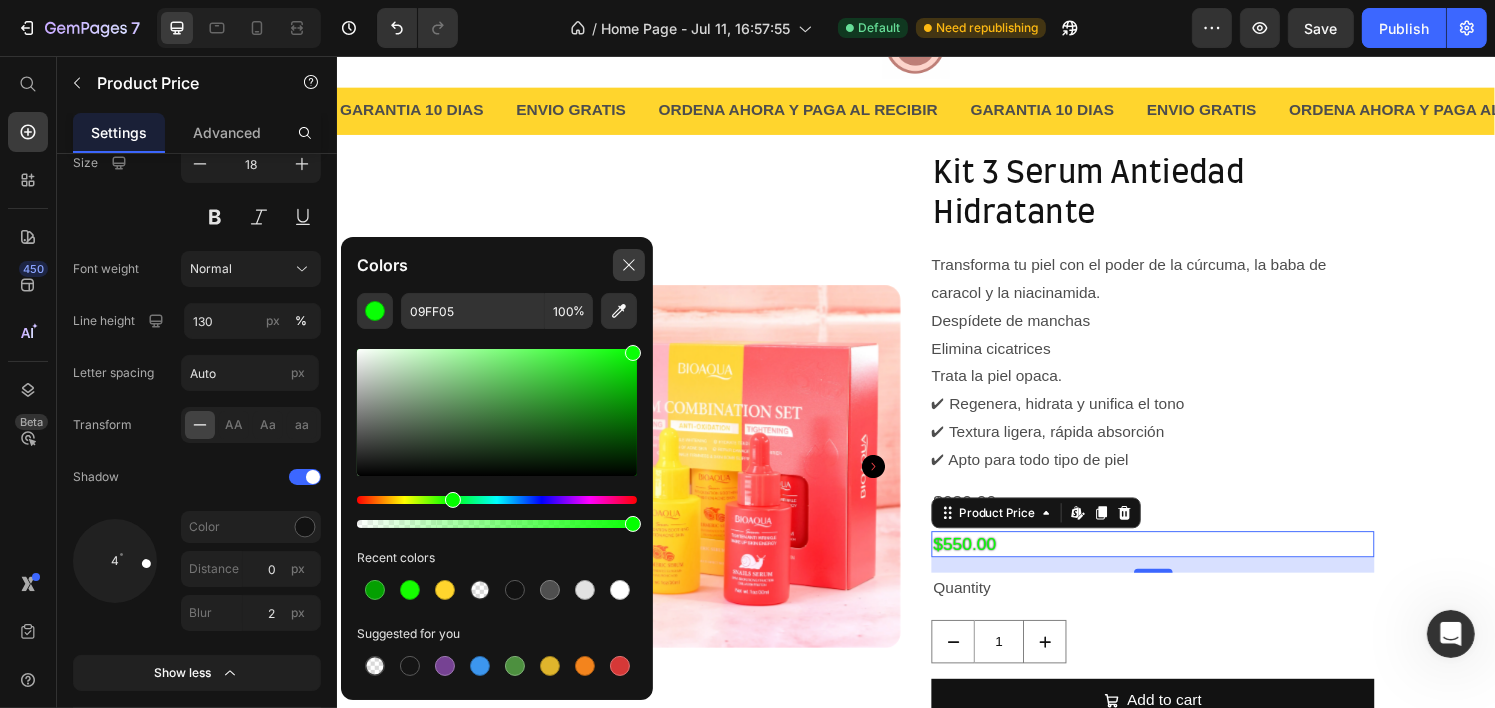click 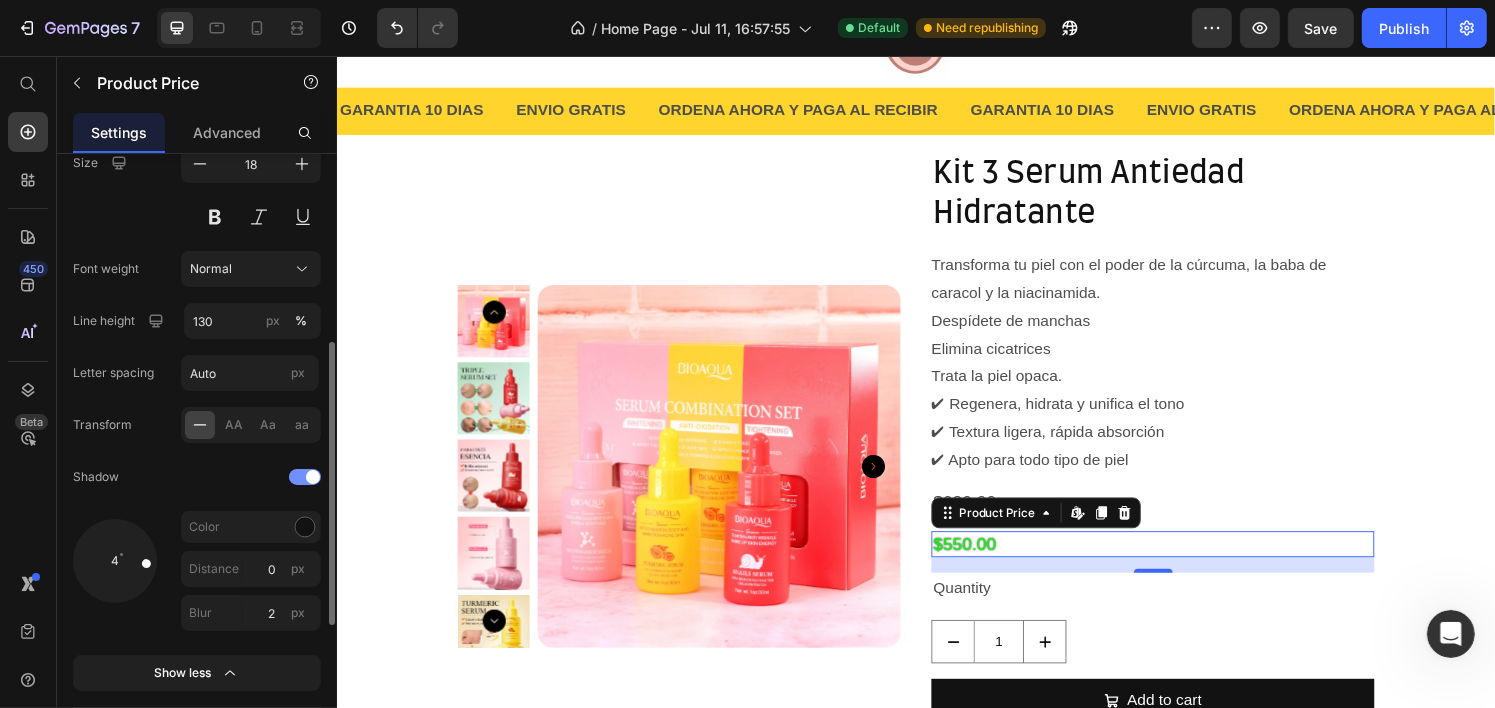 scroll, scrollTop: 207, scrollLeft: 0, axis: vertical 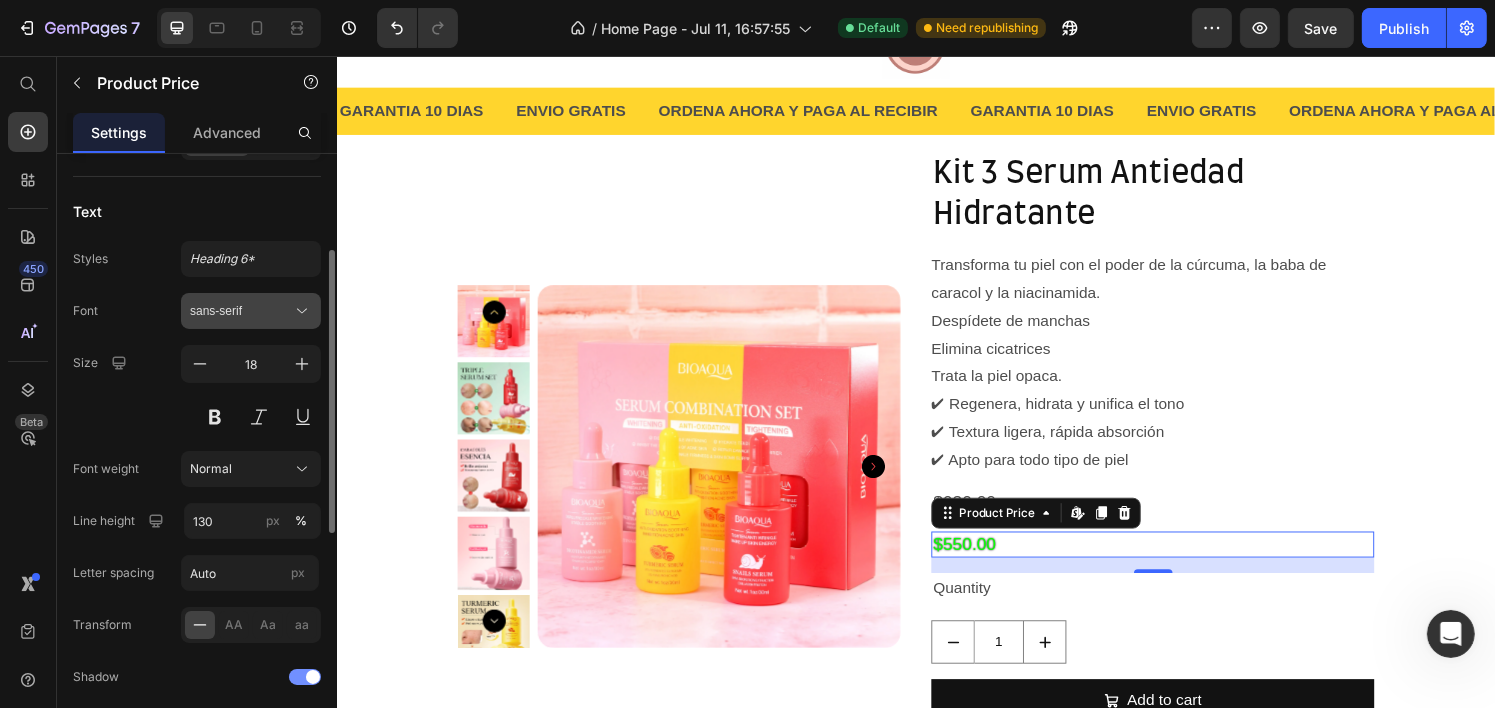 click on "sans-serif" at bounding box center [241, 311] 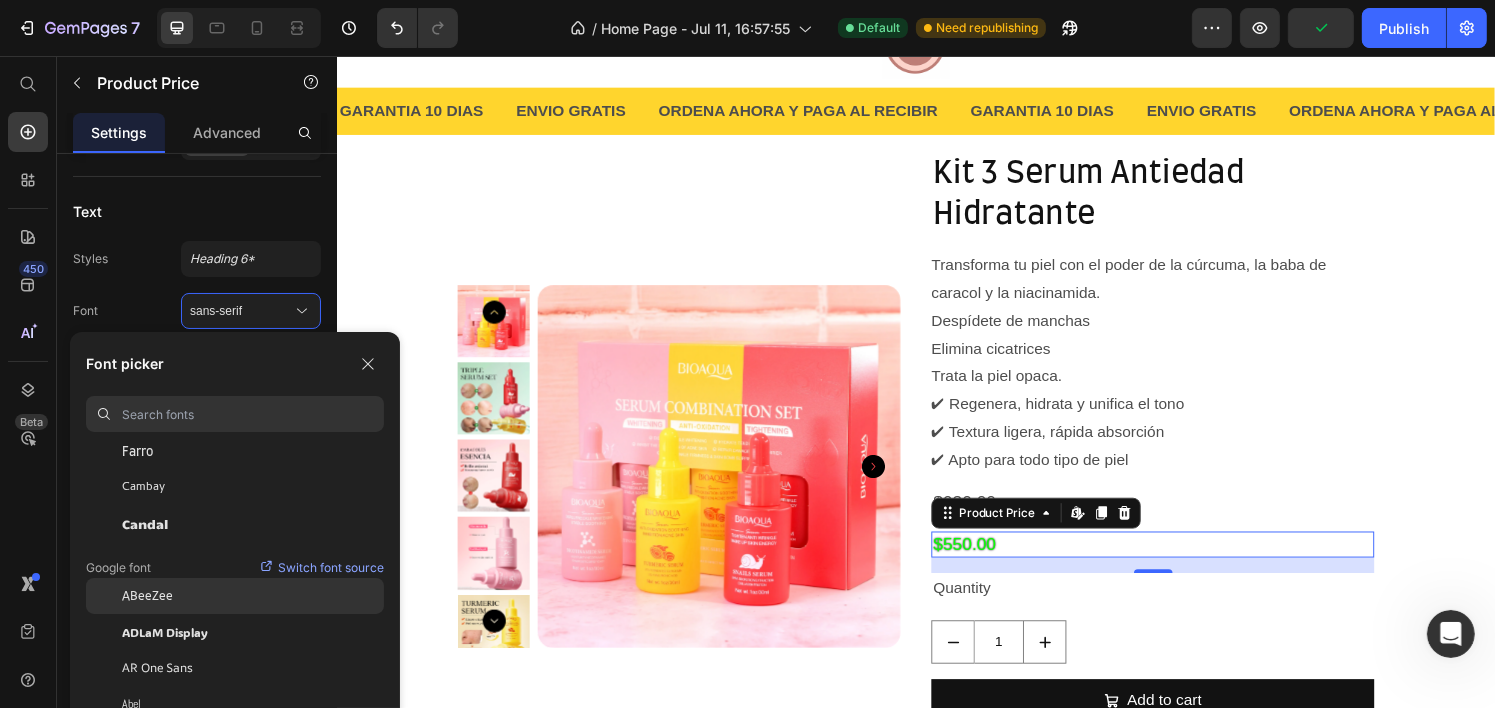 scroll, scrollTop: 100, scrollLeft: 0, axis: vertical 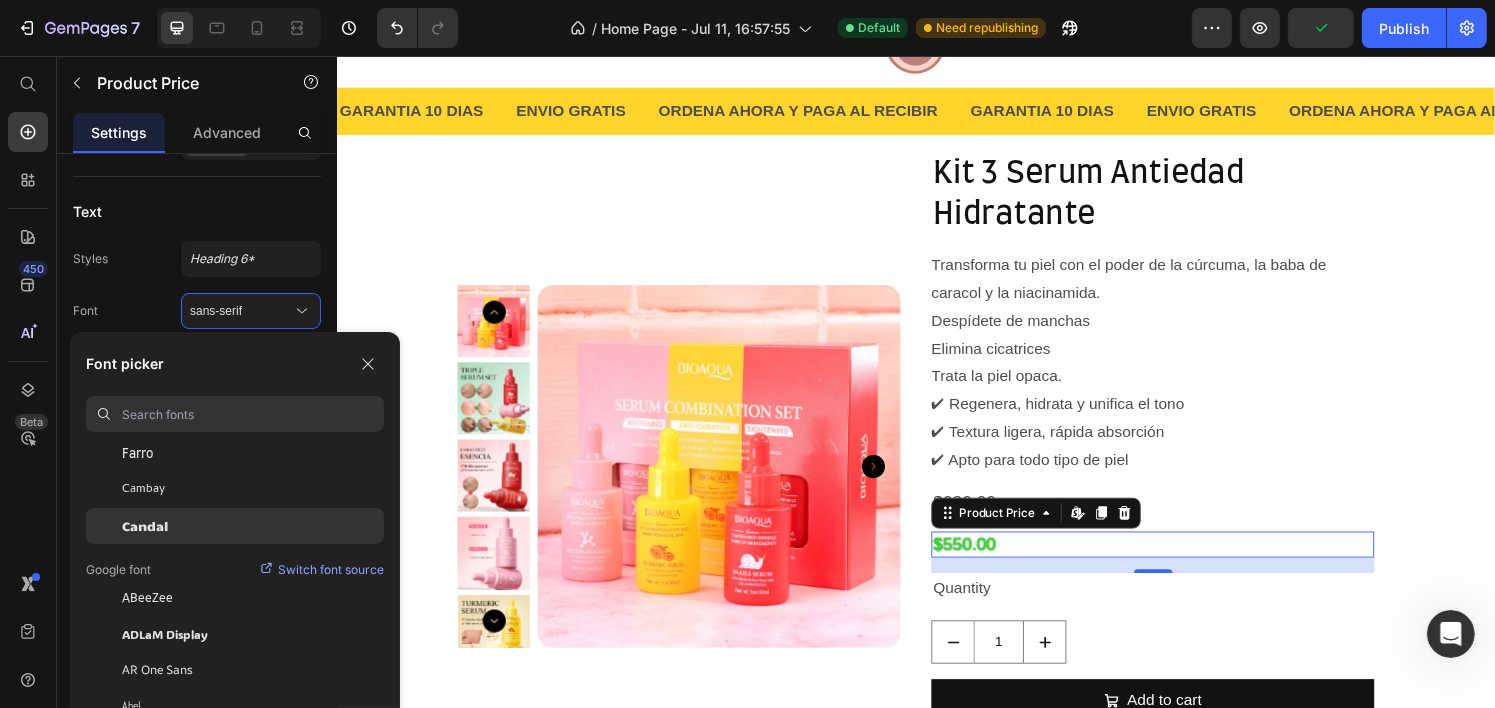 click on "Candal" 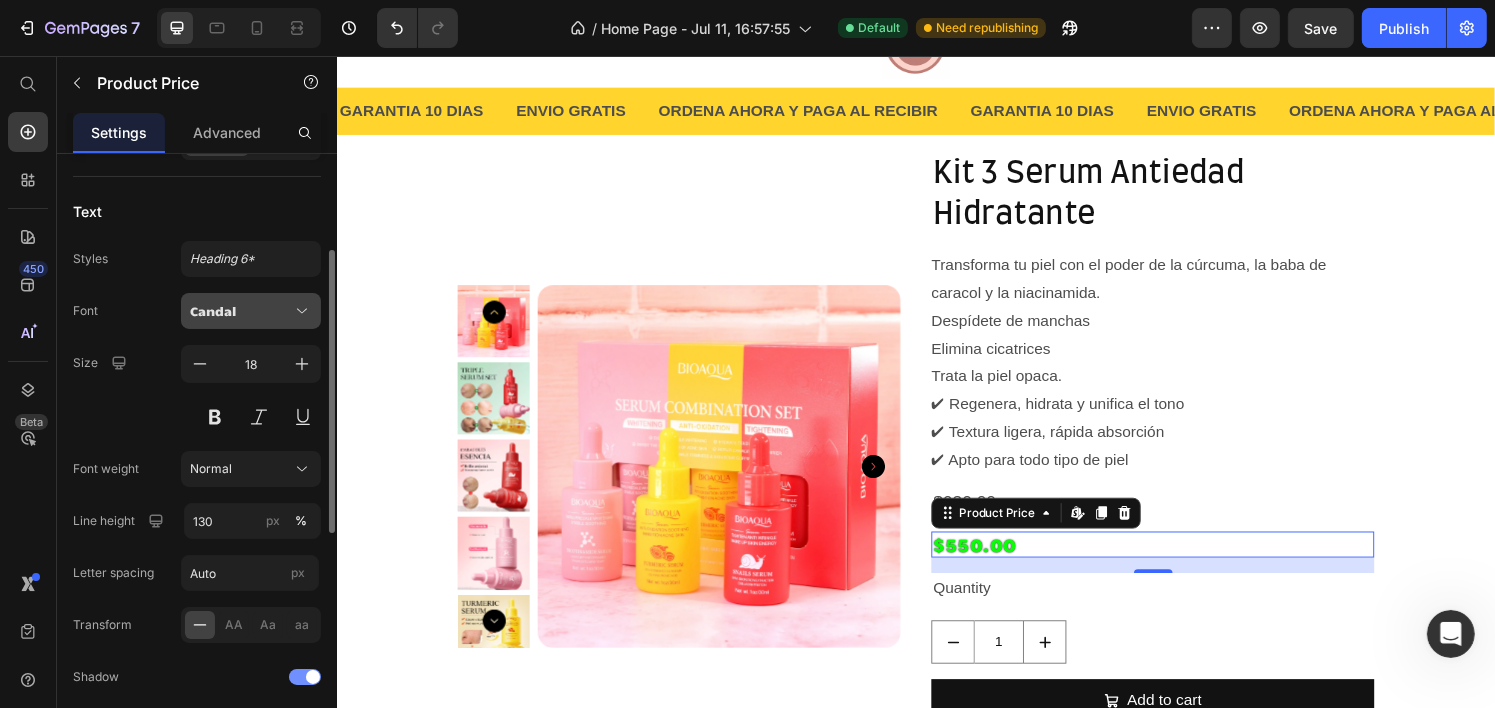 click on "Candal" at bounding box center (241, 311) 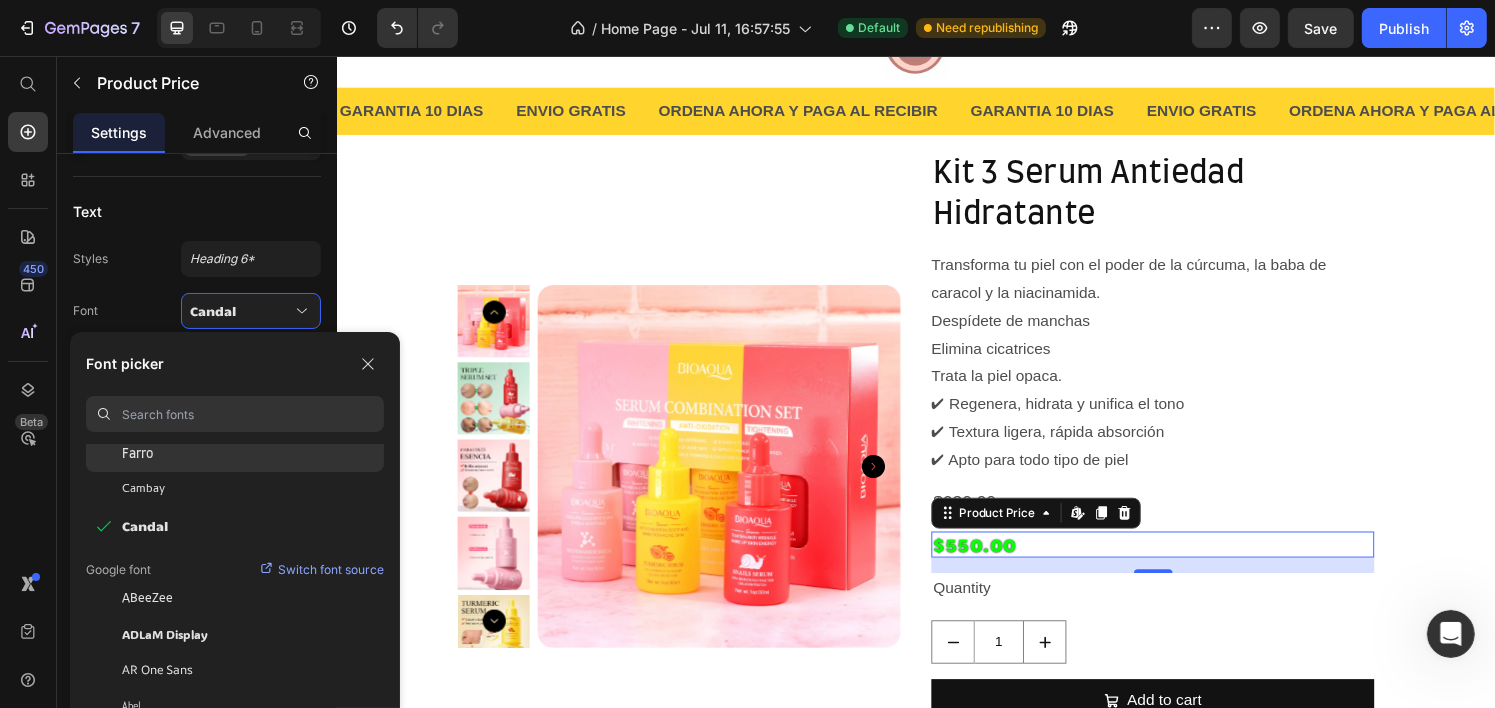 click on "Farro" 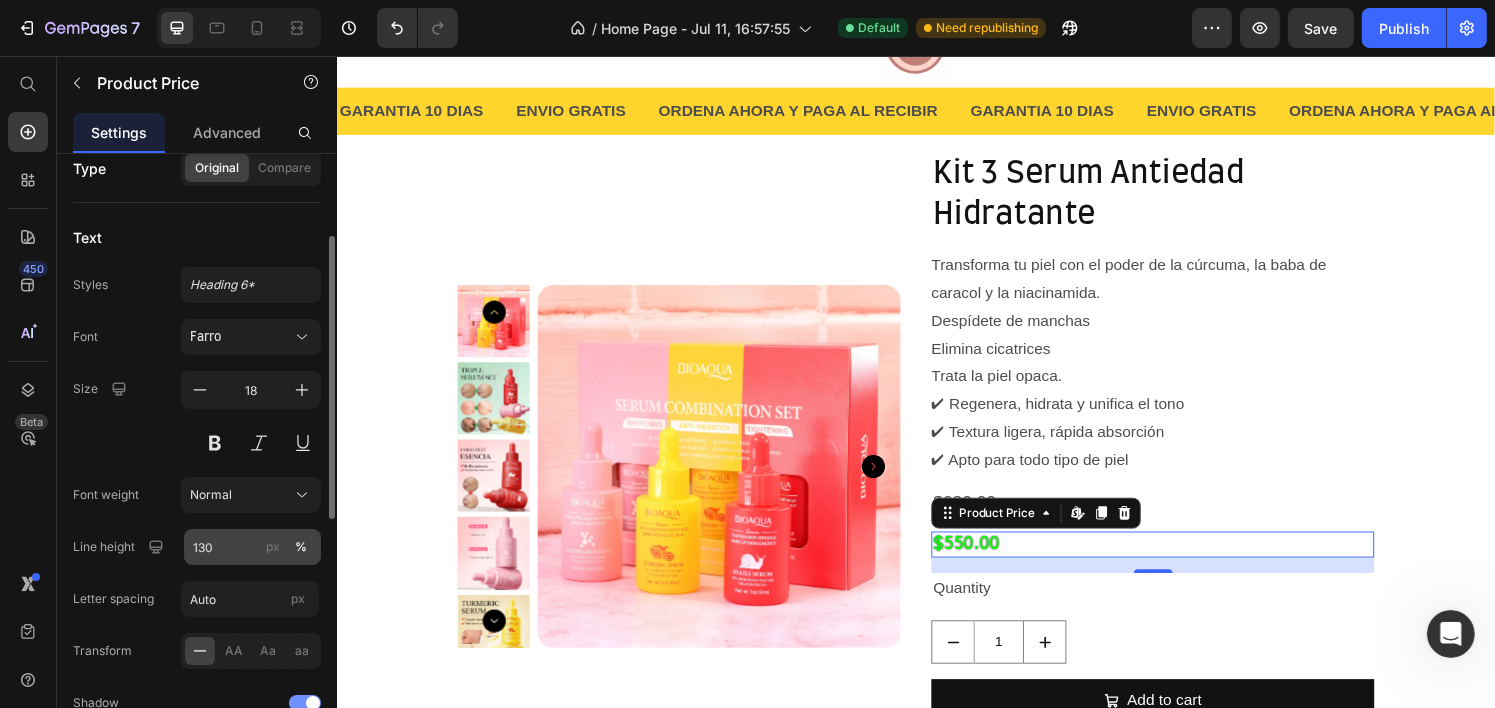 scroll, scrollTop: 180, scrollLeft: 0, axis: vertical 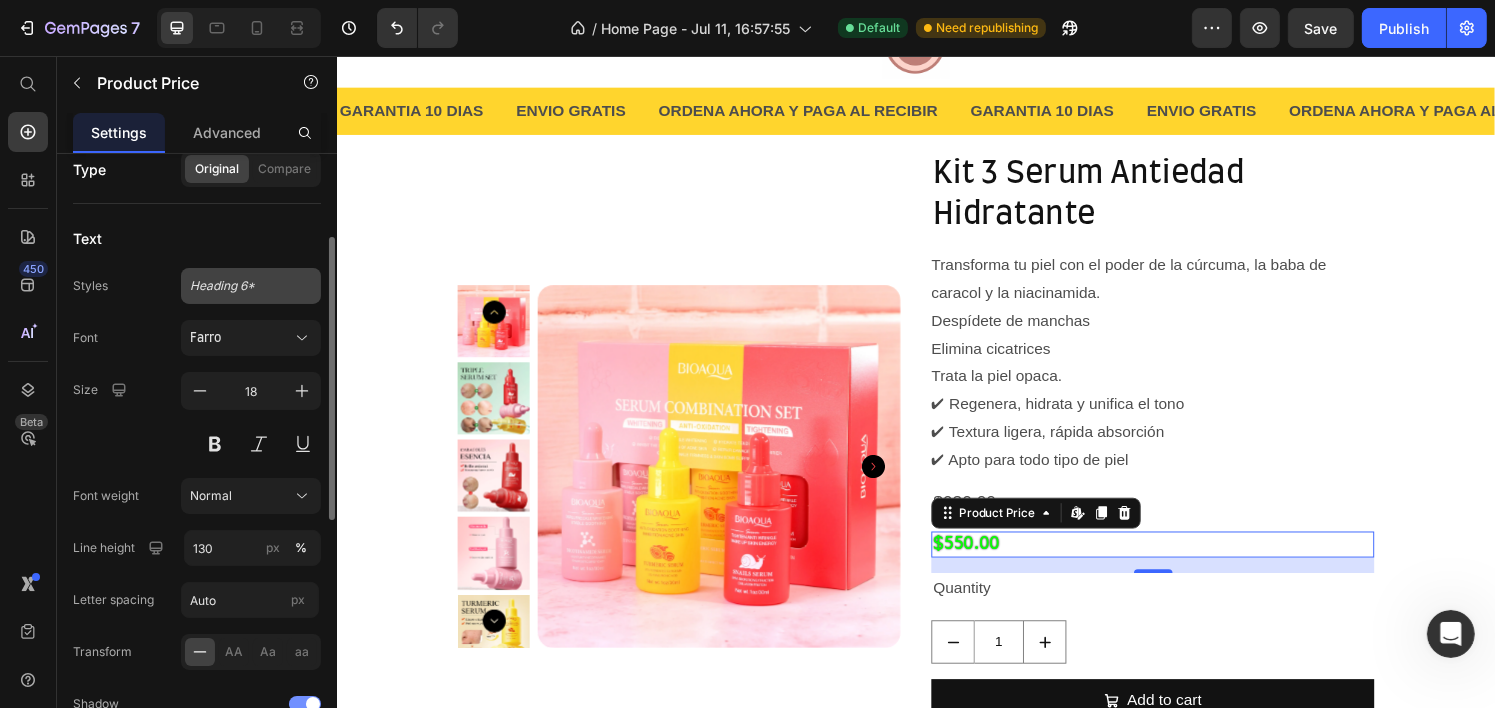 click on "Heading 6*" 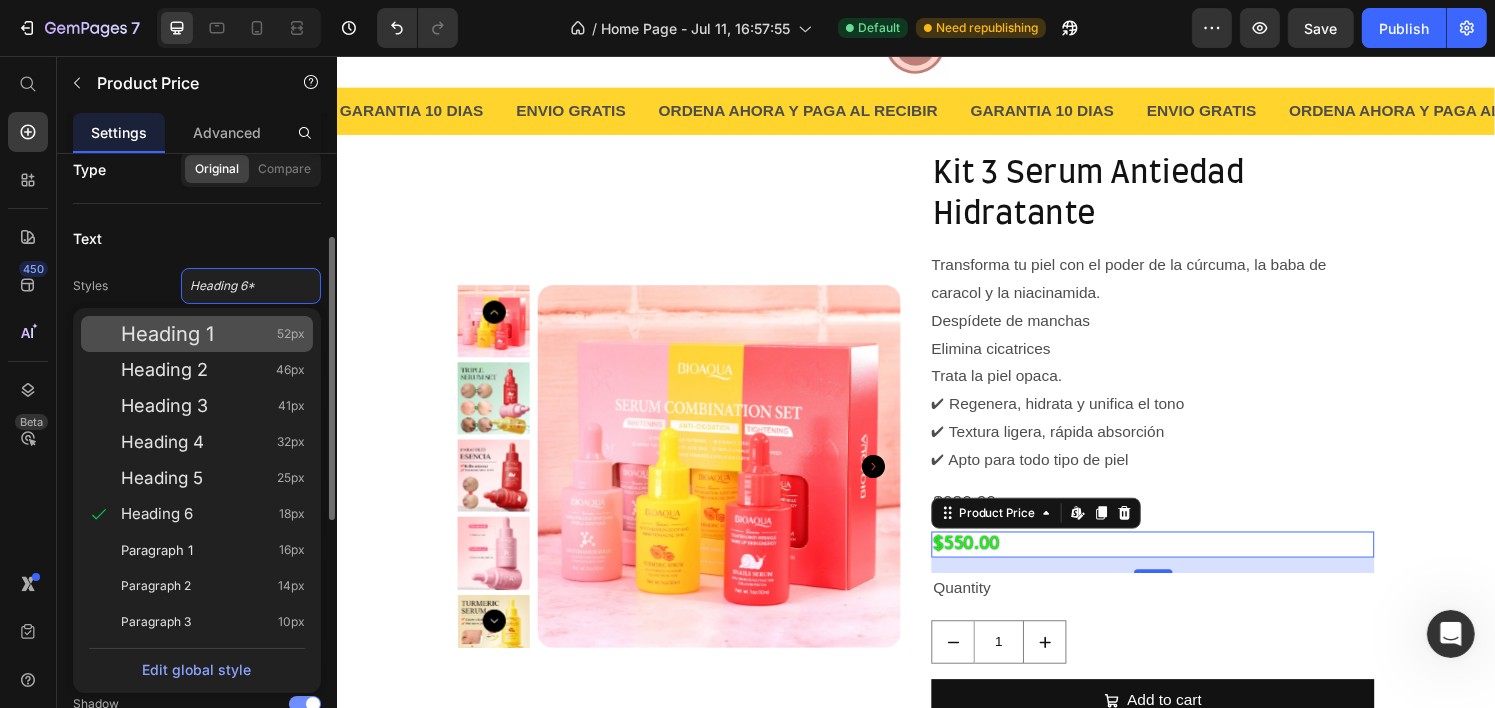 click on "Heading 1" at bounding box center (167, 334) 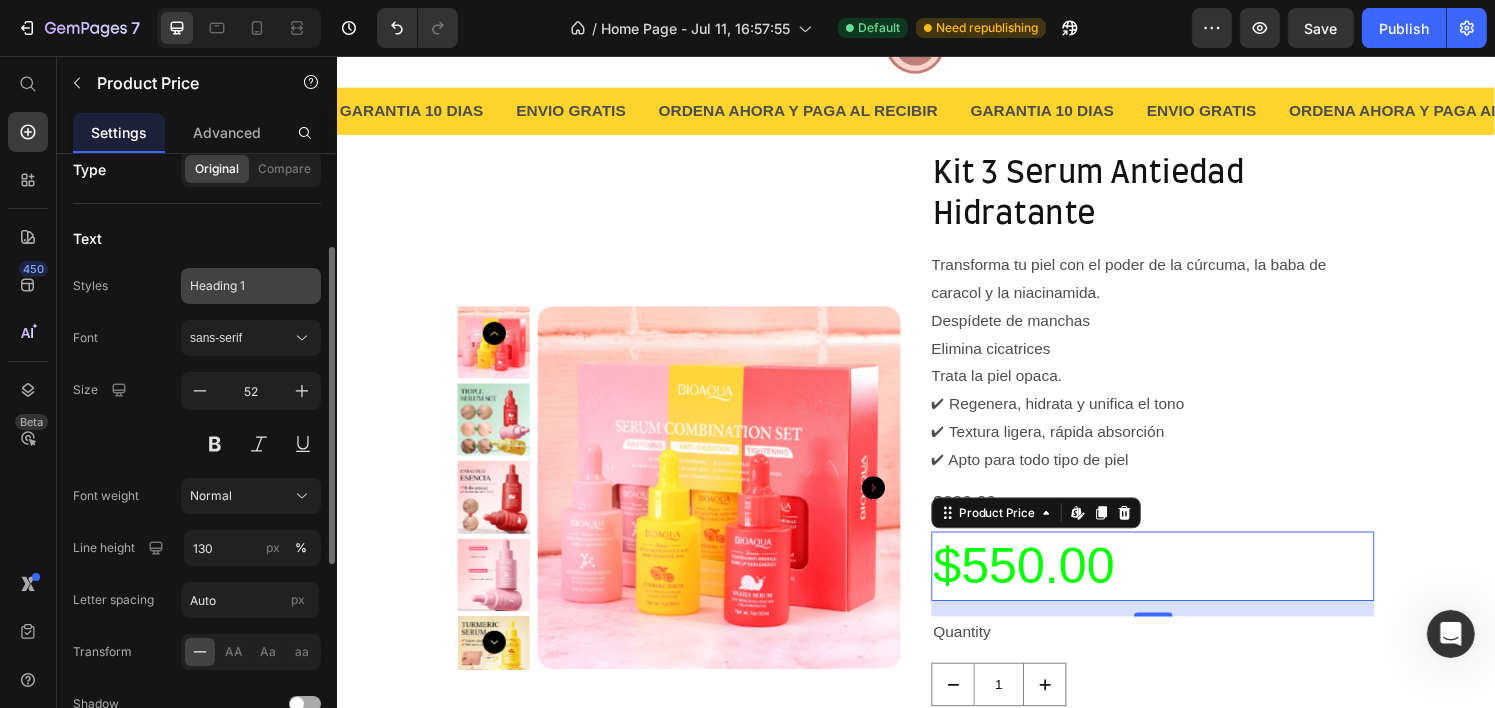 click on "Heading 1" at bounding box center (239, 286) 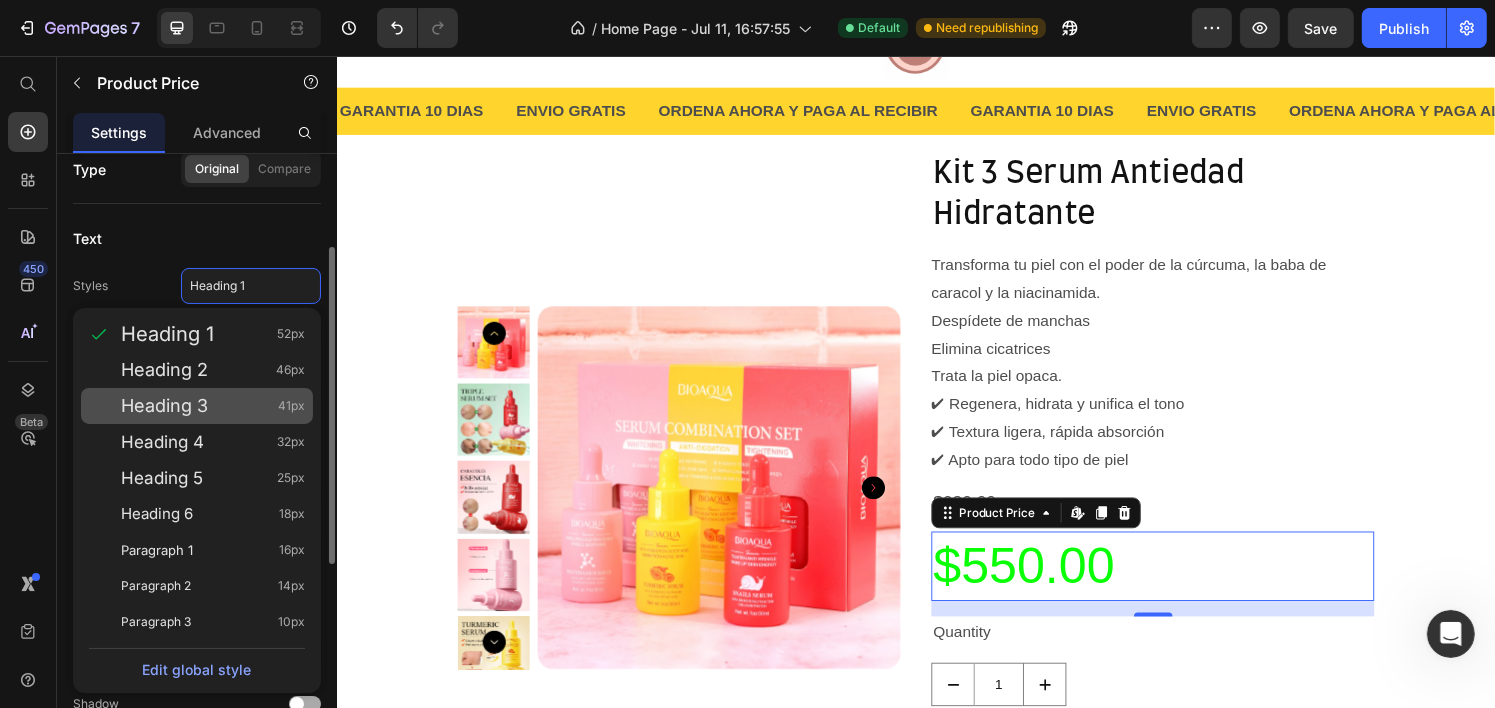 click on "Heading 3" at bounding box center (164, 406) 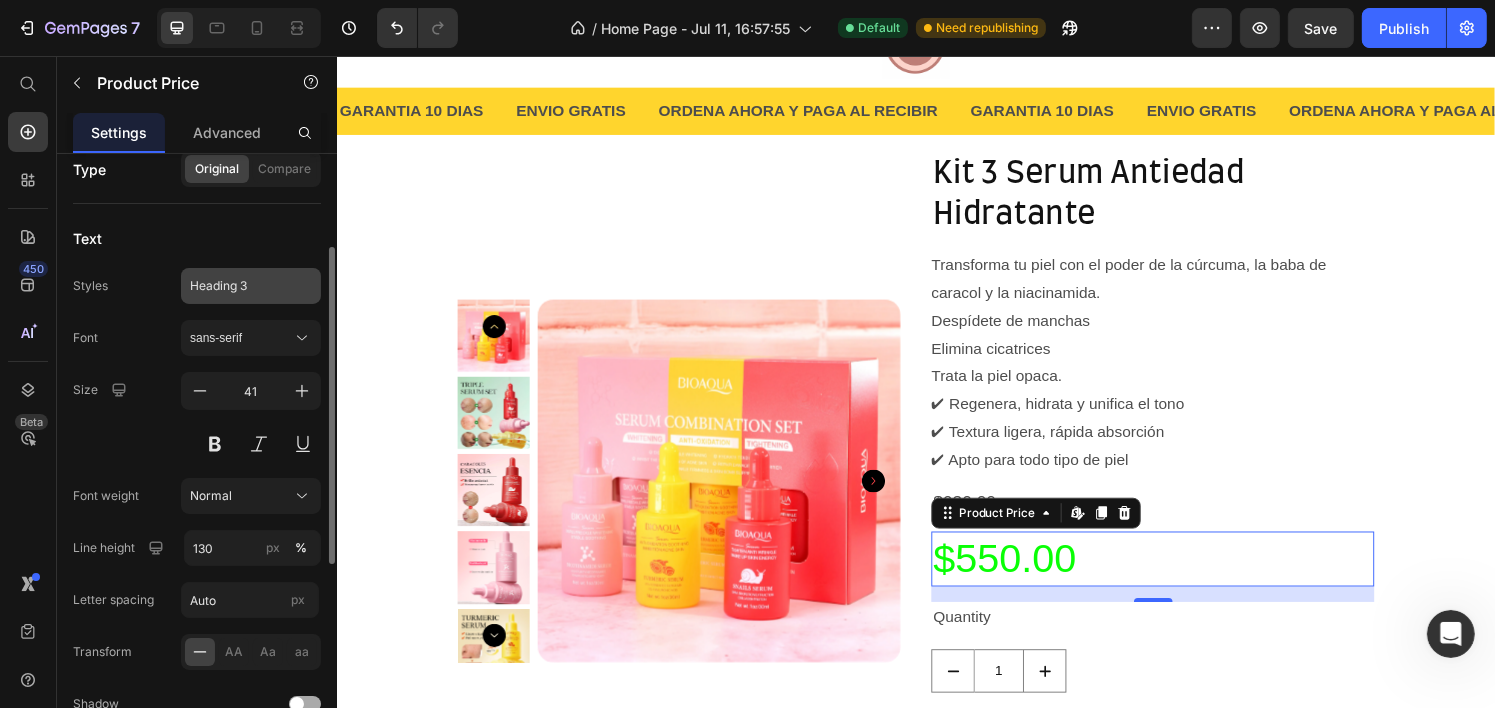 click on "Heading 3" at bounding box center [251, 286] 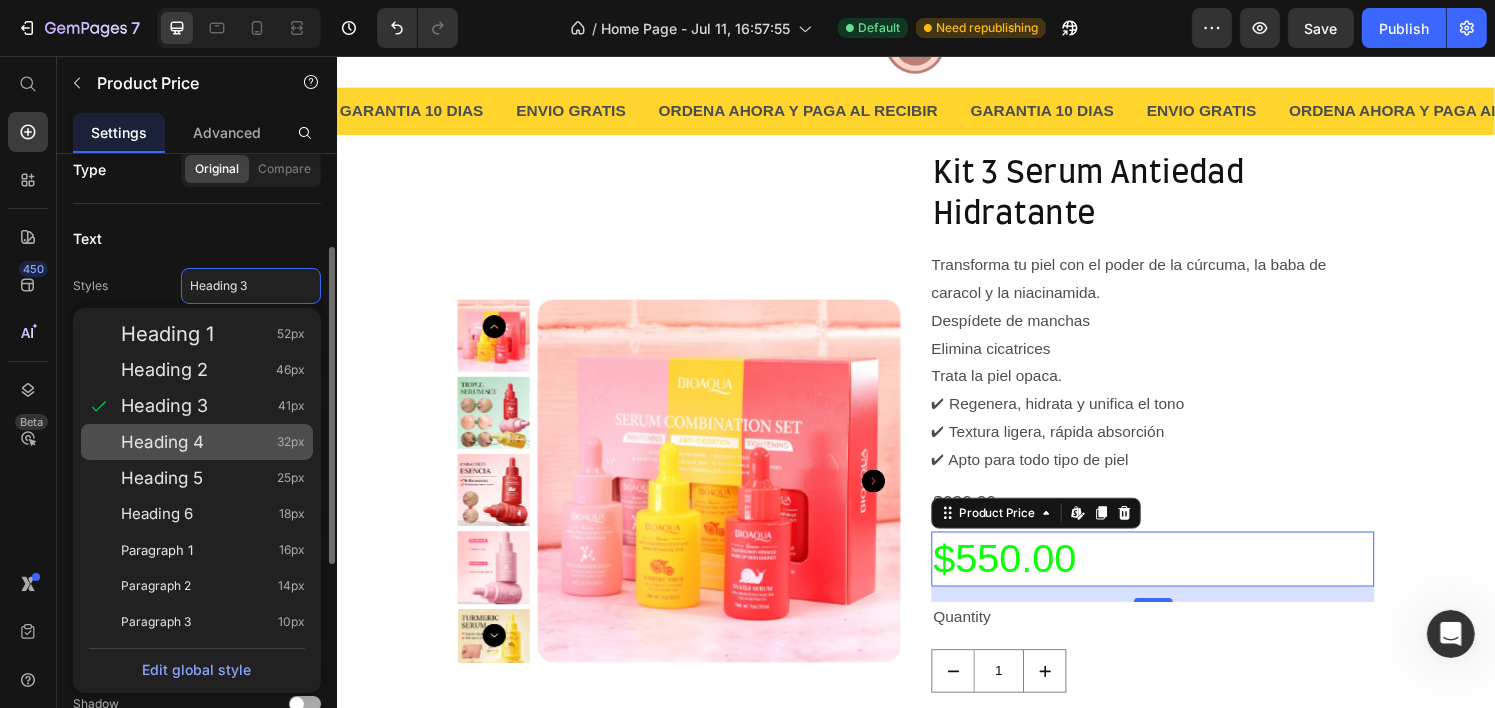 click on "Heading 4" at bounding box center (162, 442) 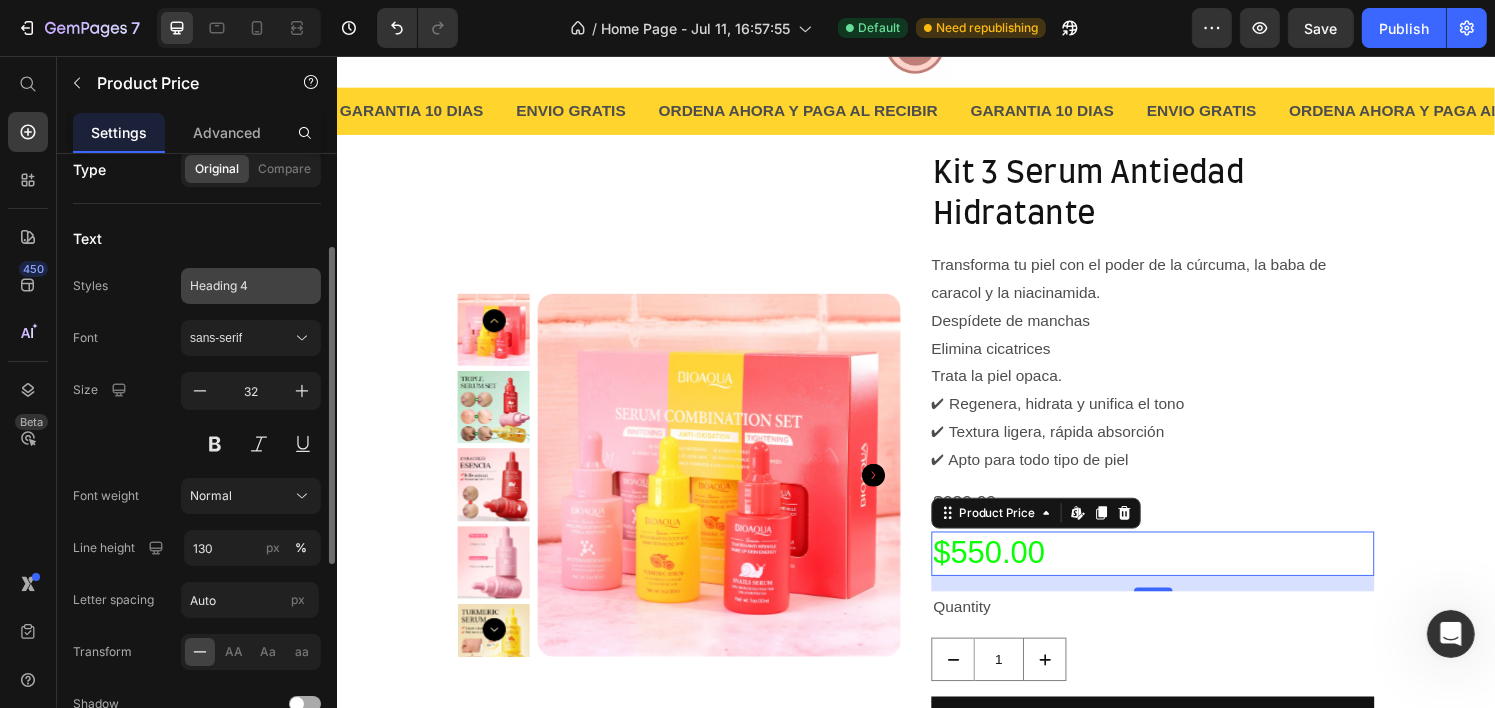 click on "Heading 4" at bounding box center (251, 286) 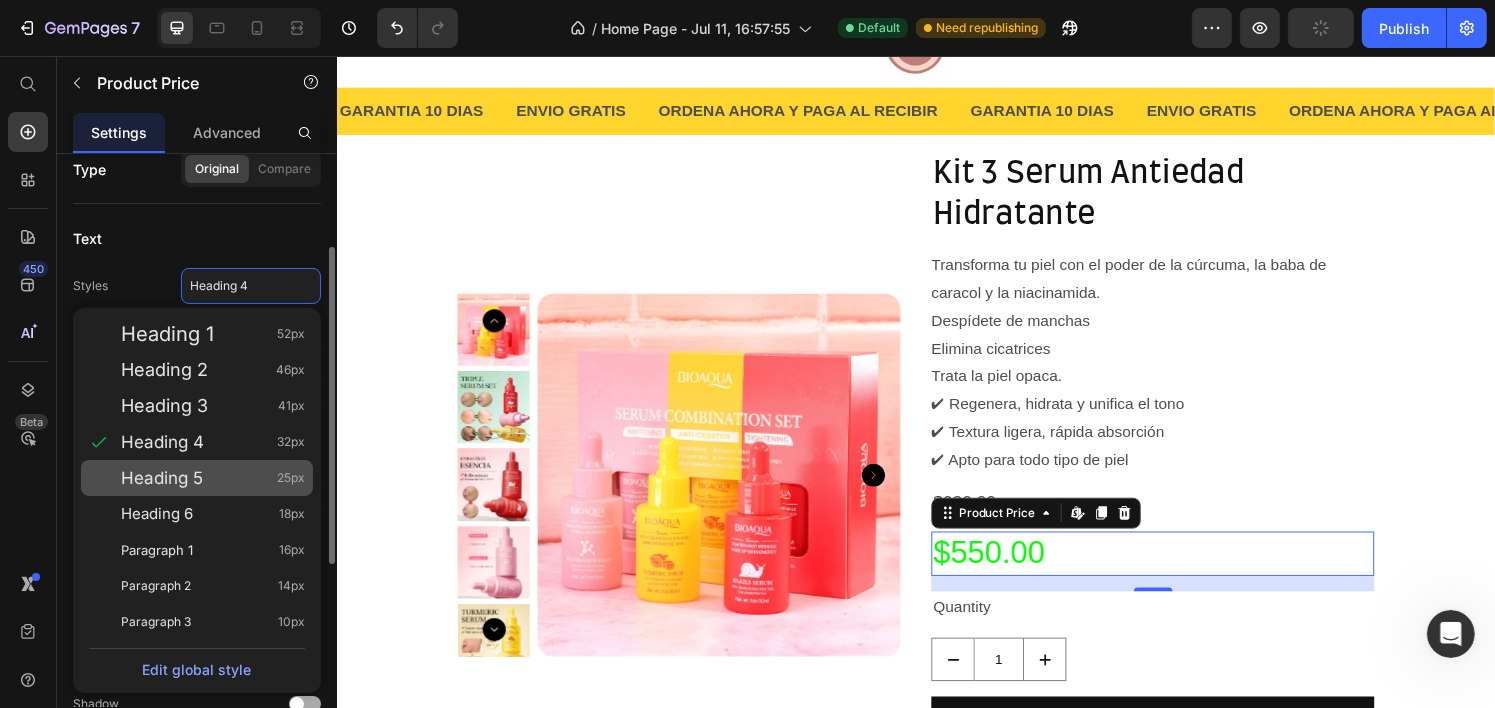 click on "Heading 5 25px" at bounding box center (213, 478) 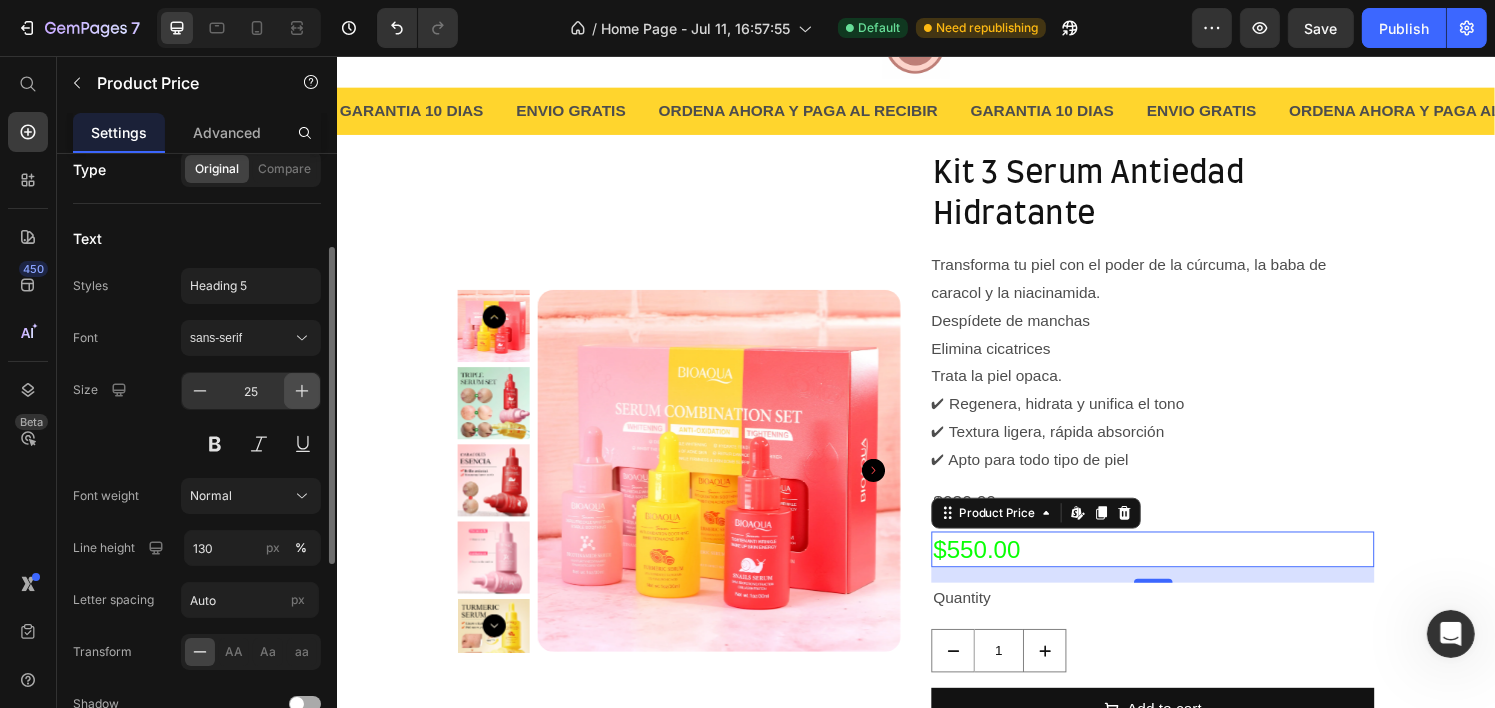 click 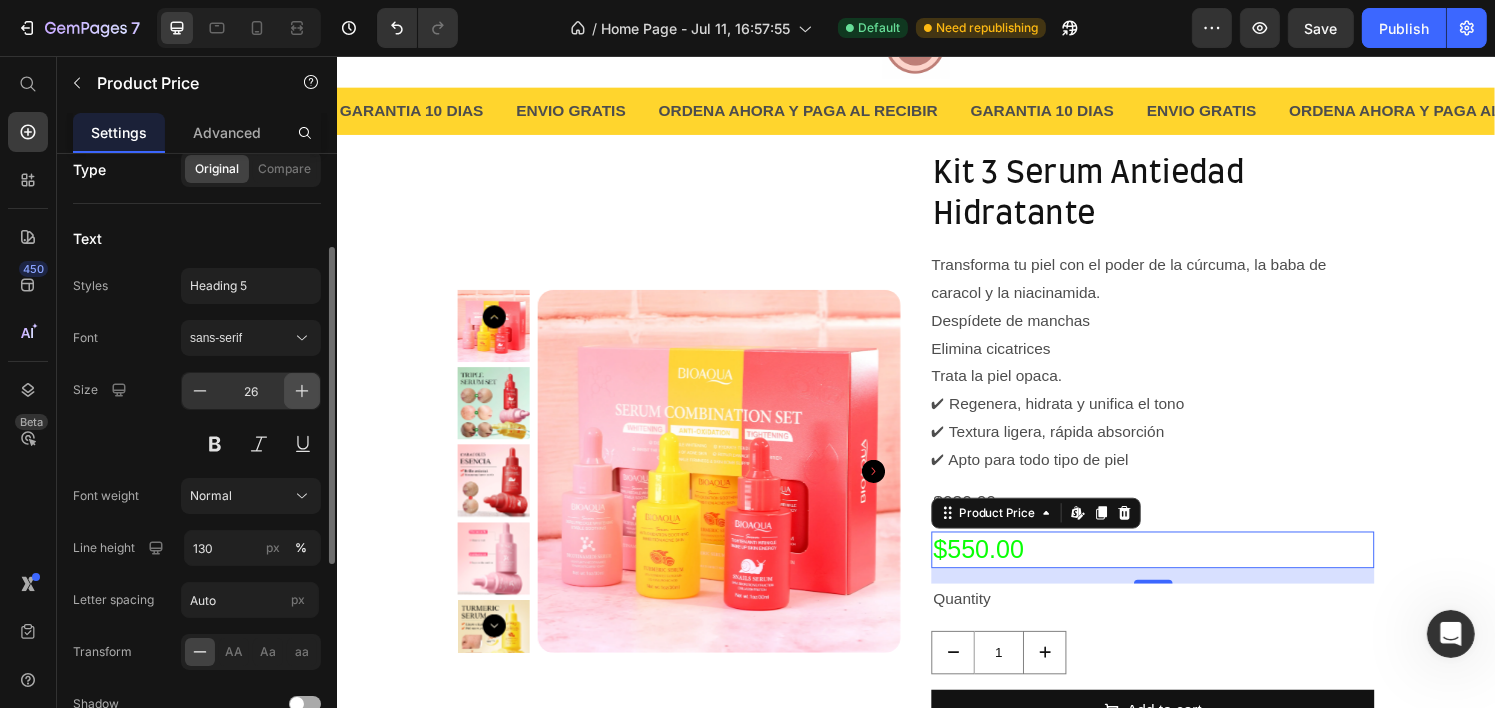 click 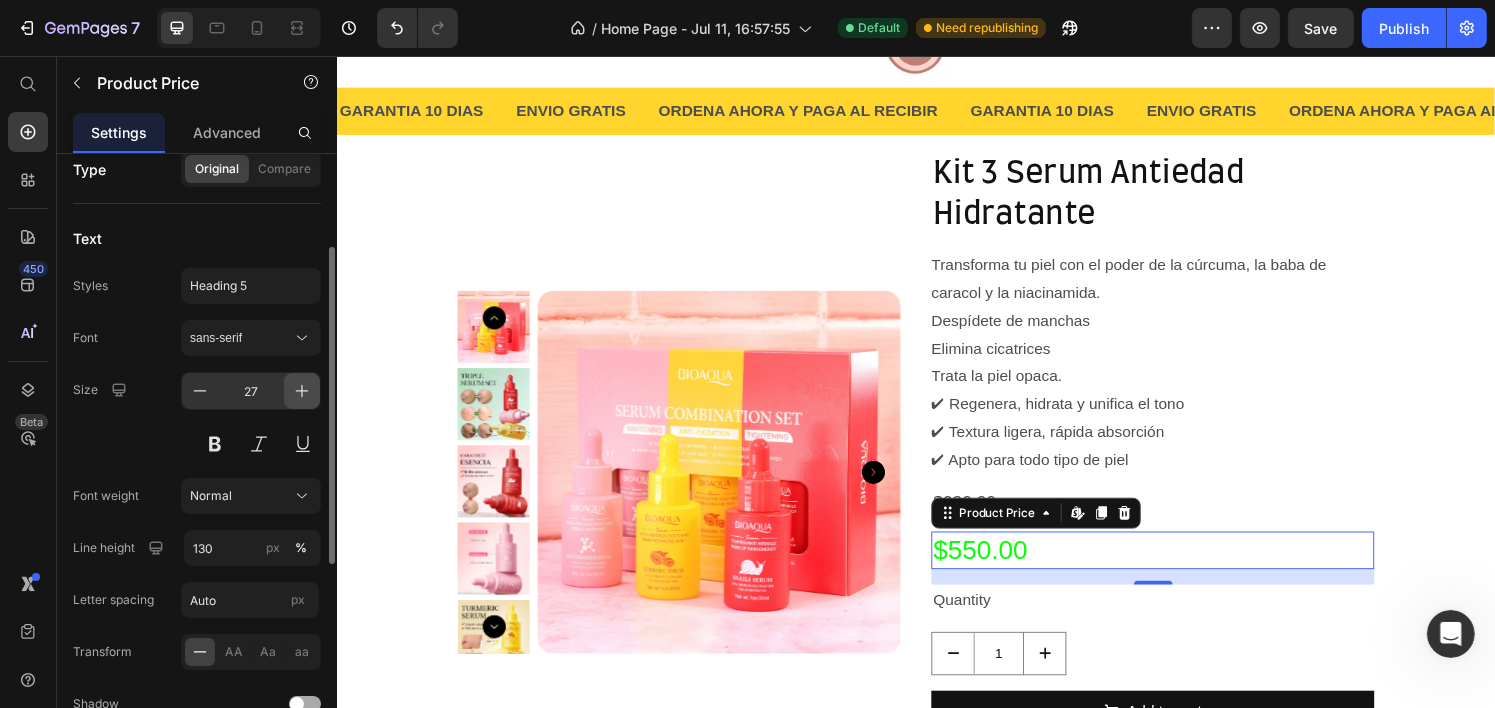 click 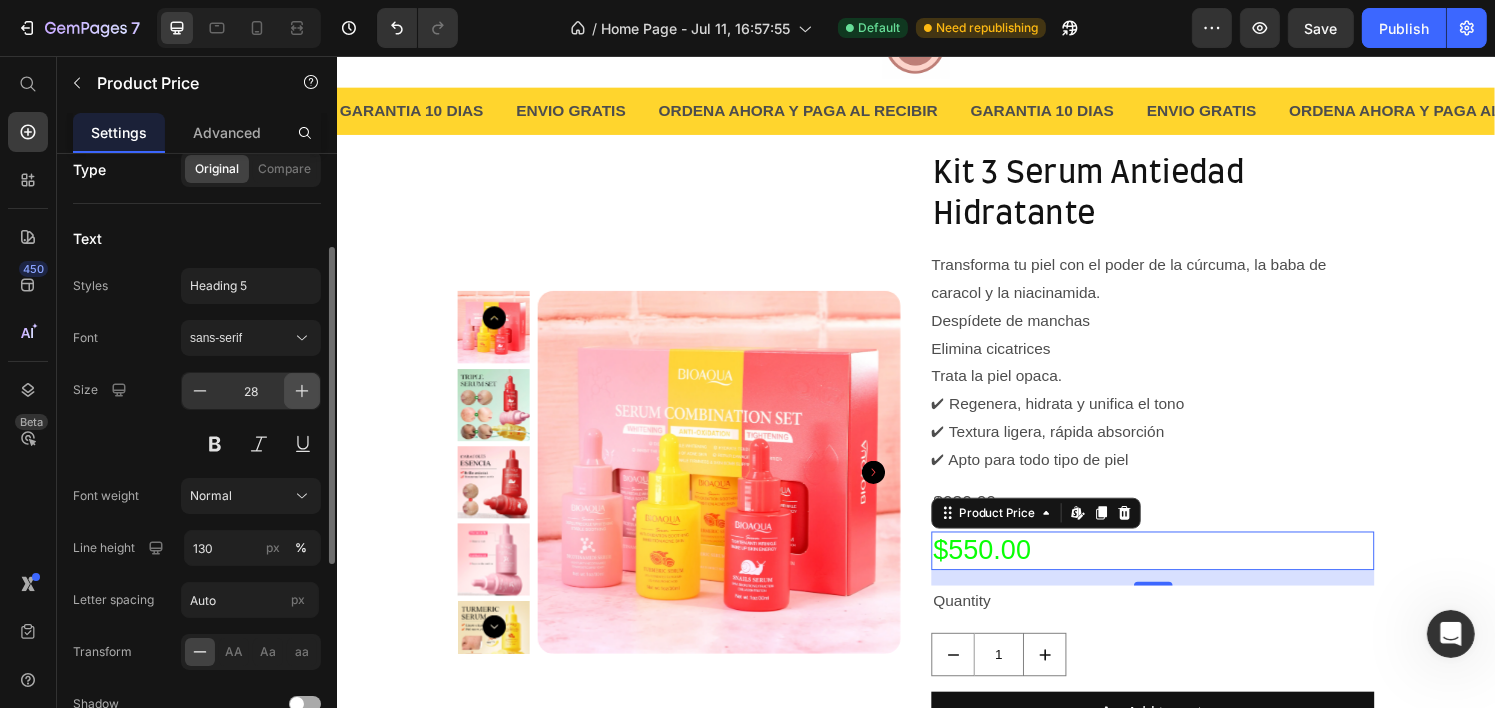 click 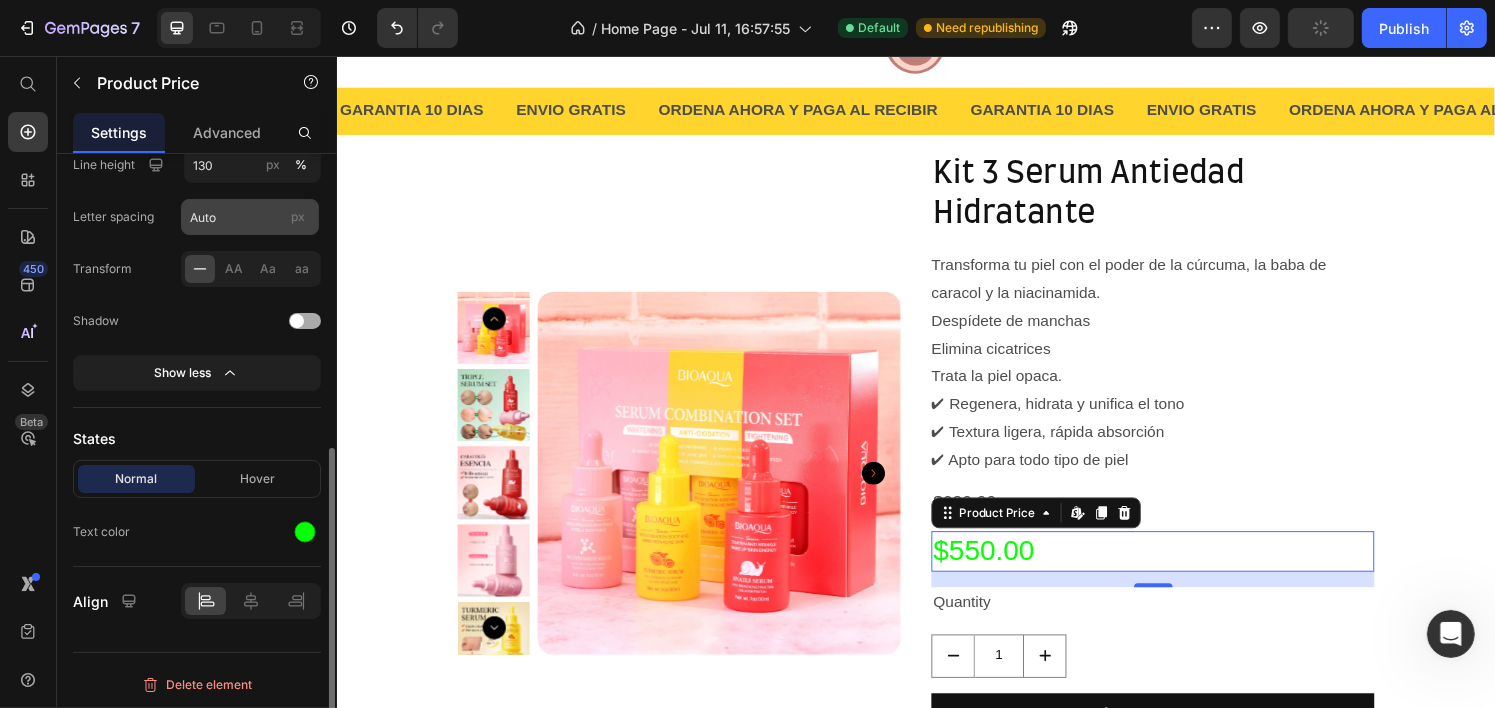 scroll, scrollTop: 560, scrollLeft: 0, axis: vertical 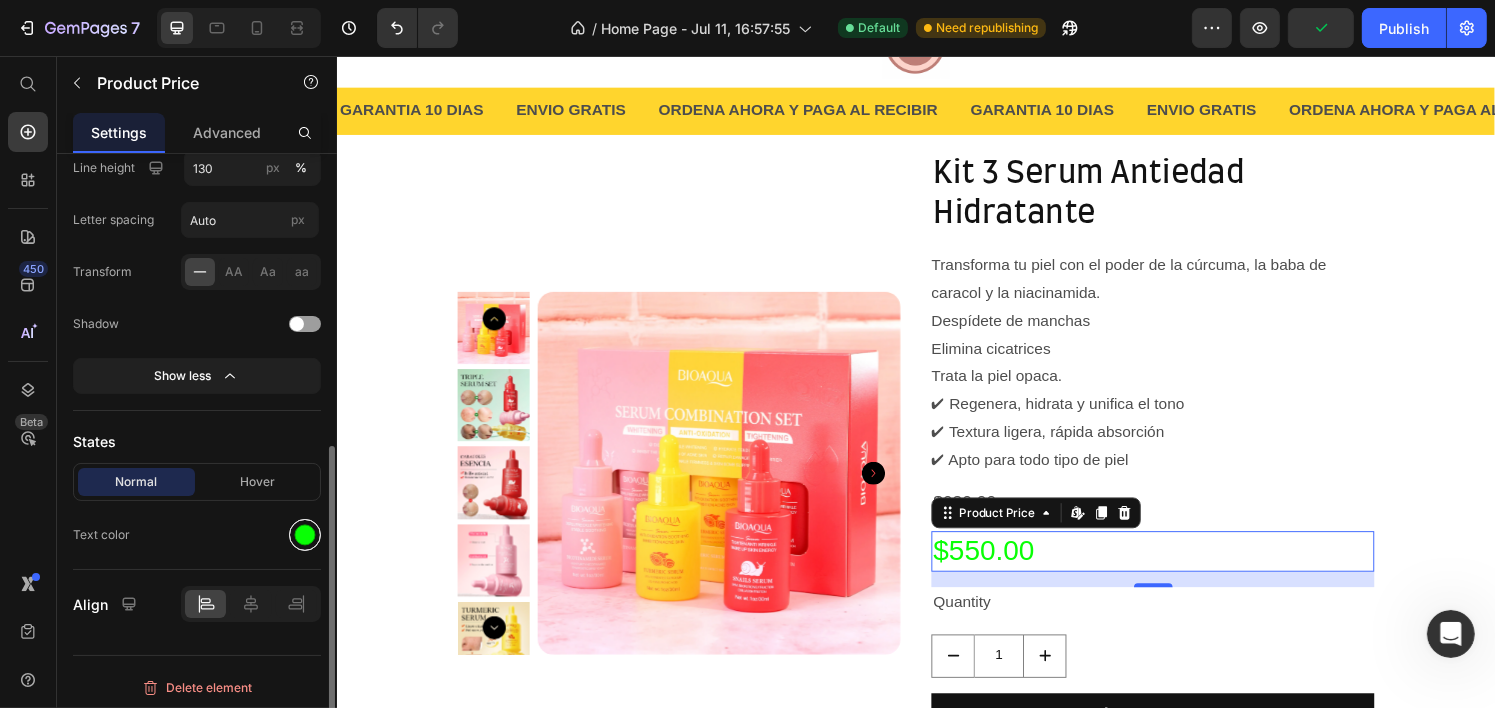 click at bounding box center (305, 535) 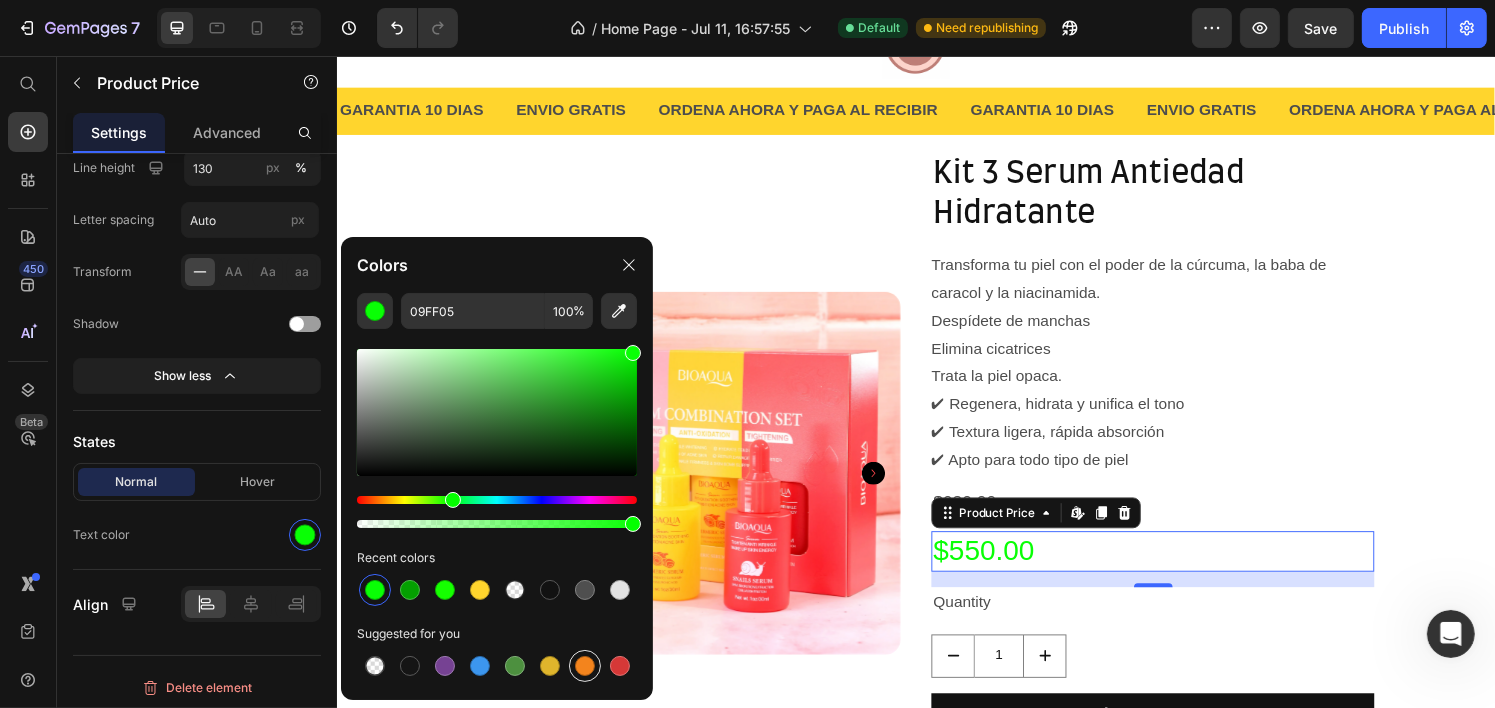 click at bounding box center [585, 666] 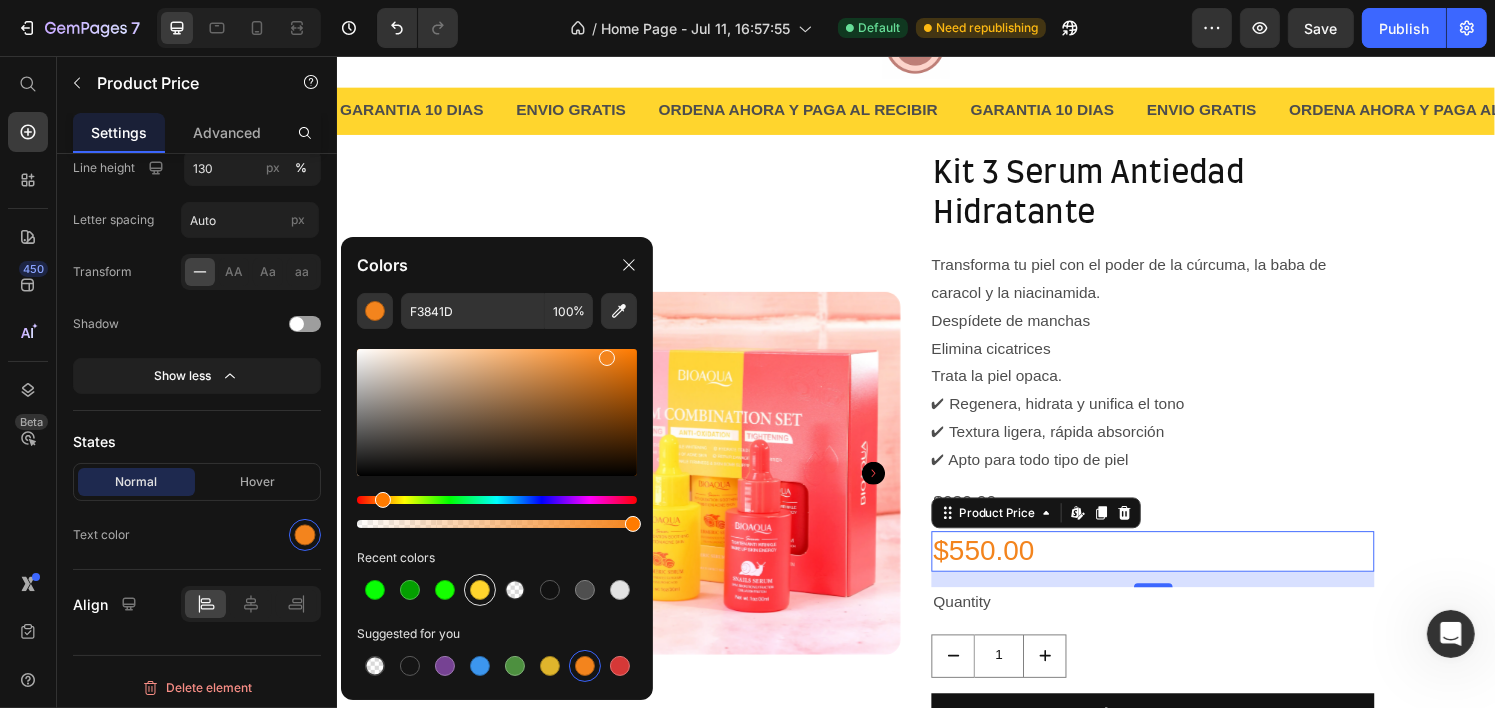 click at bounding box center [480, 590] 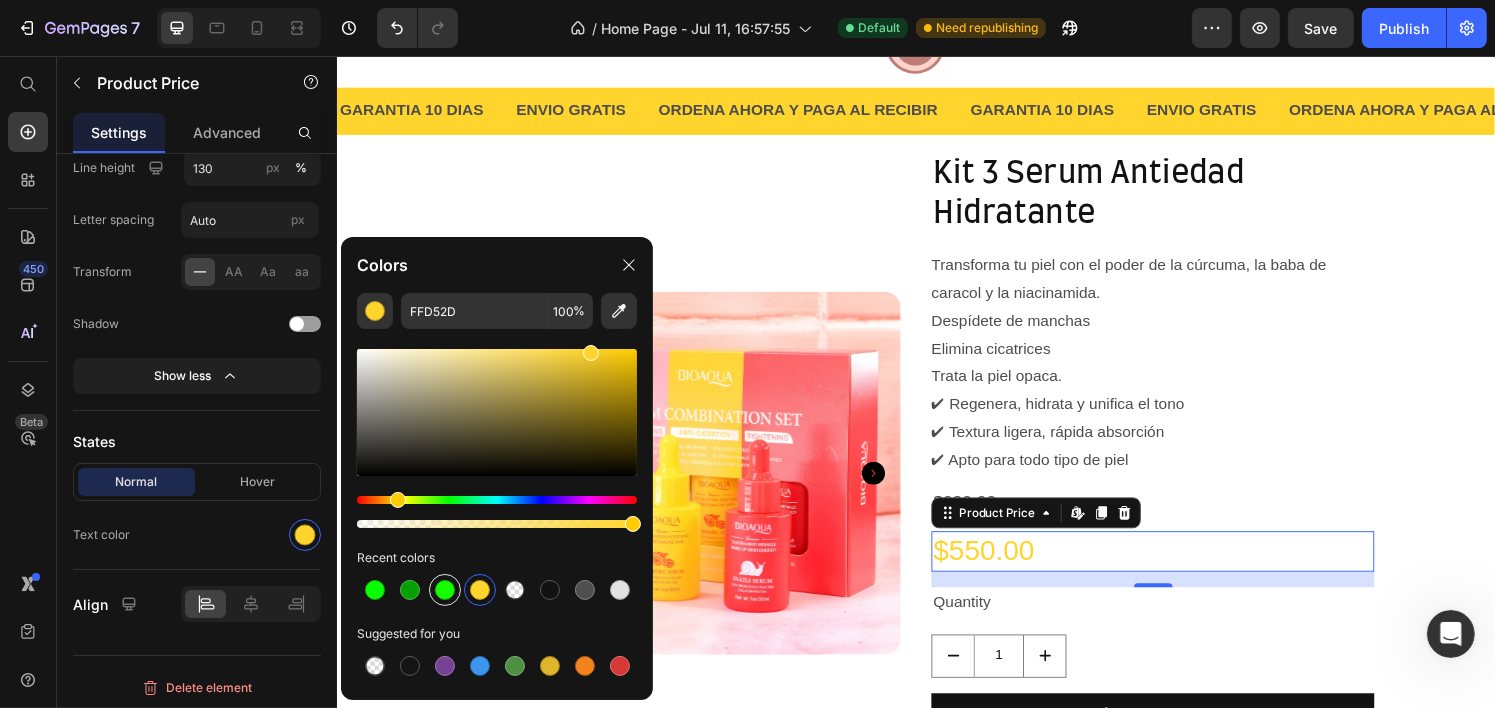 click at bounding box center (445, 590) 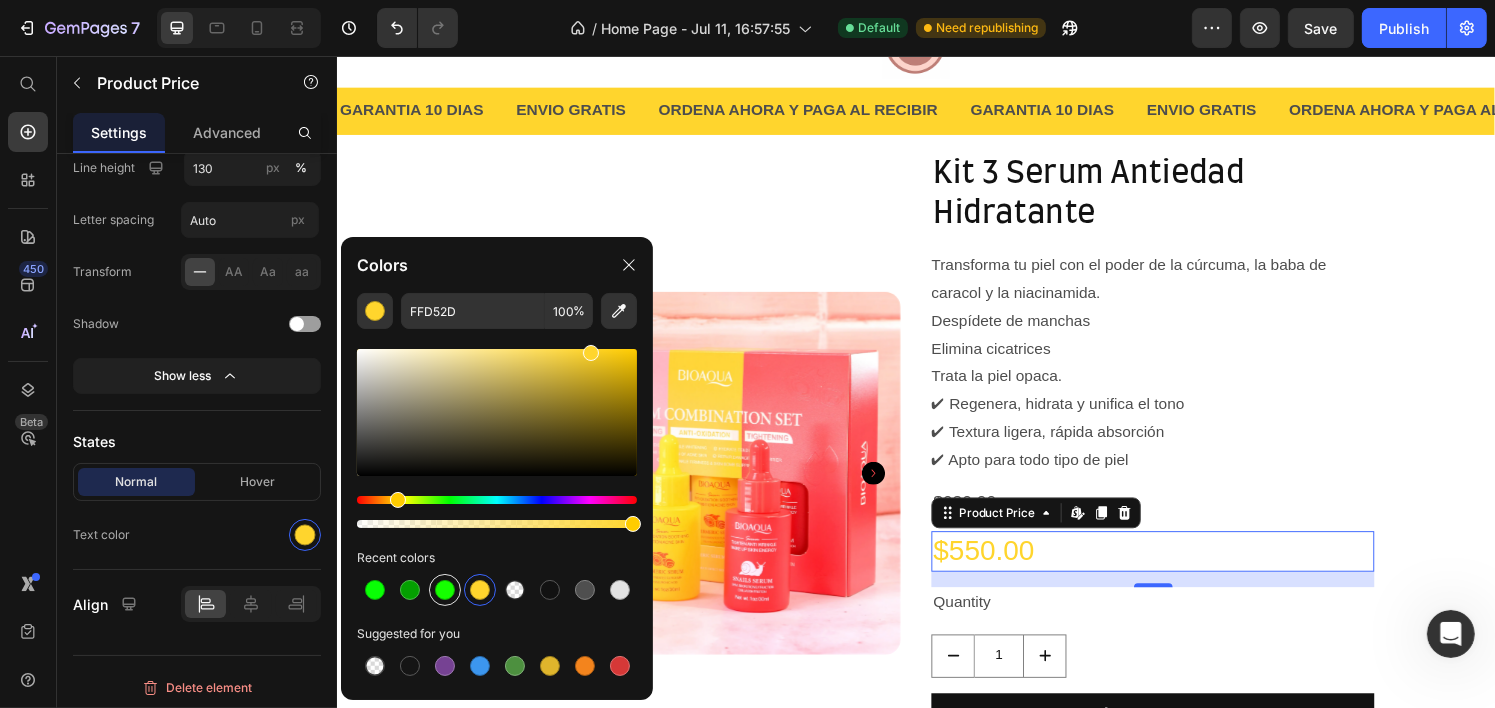type on "15FF00" 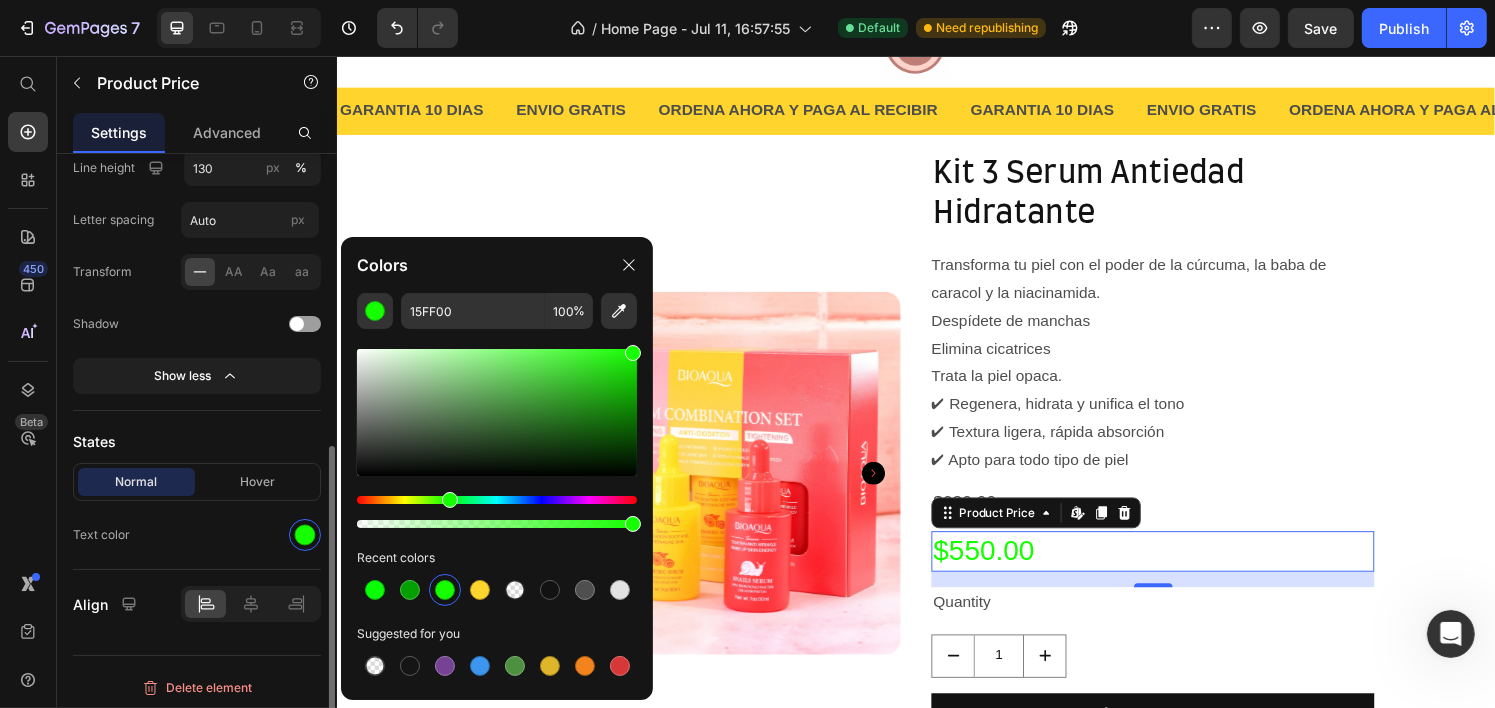 click on "Text color" 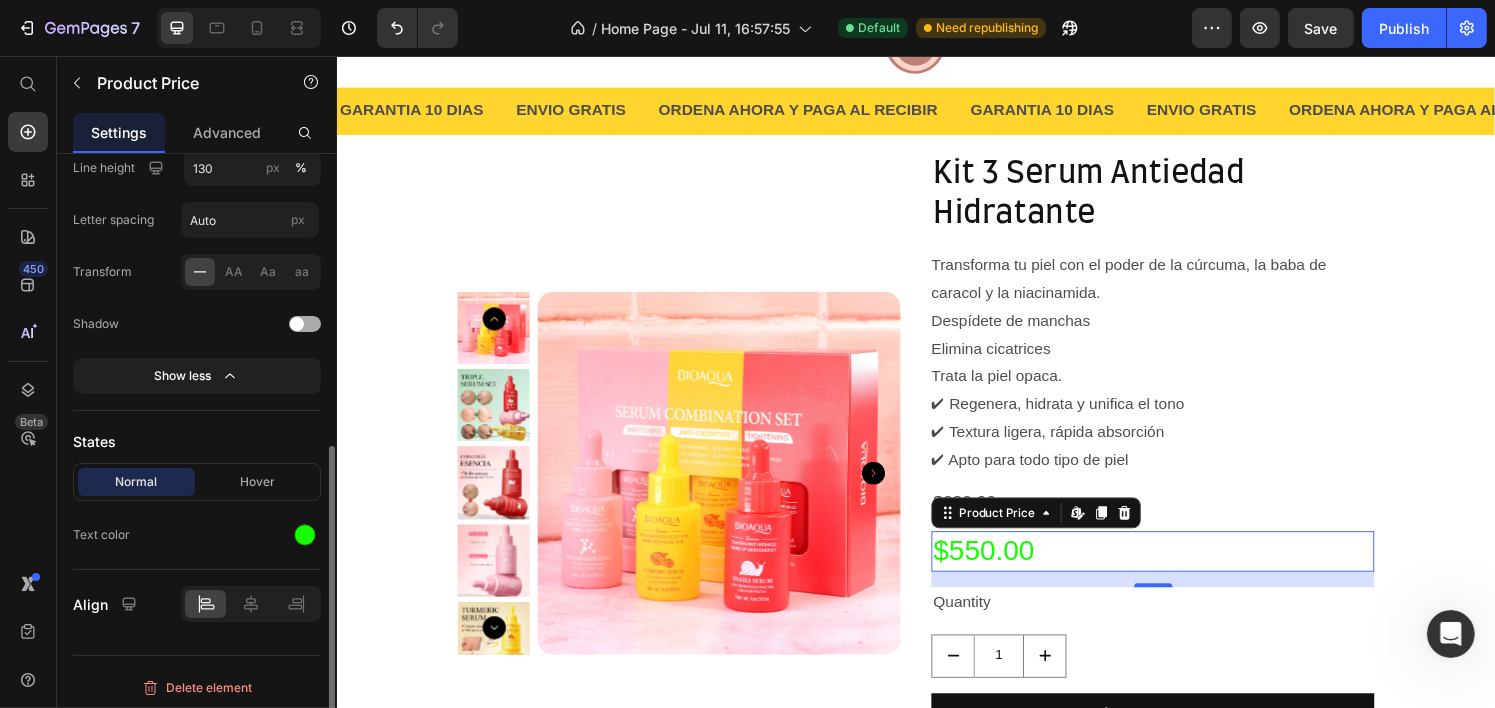 click at bounding box center [297, 324] 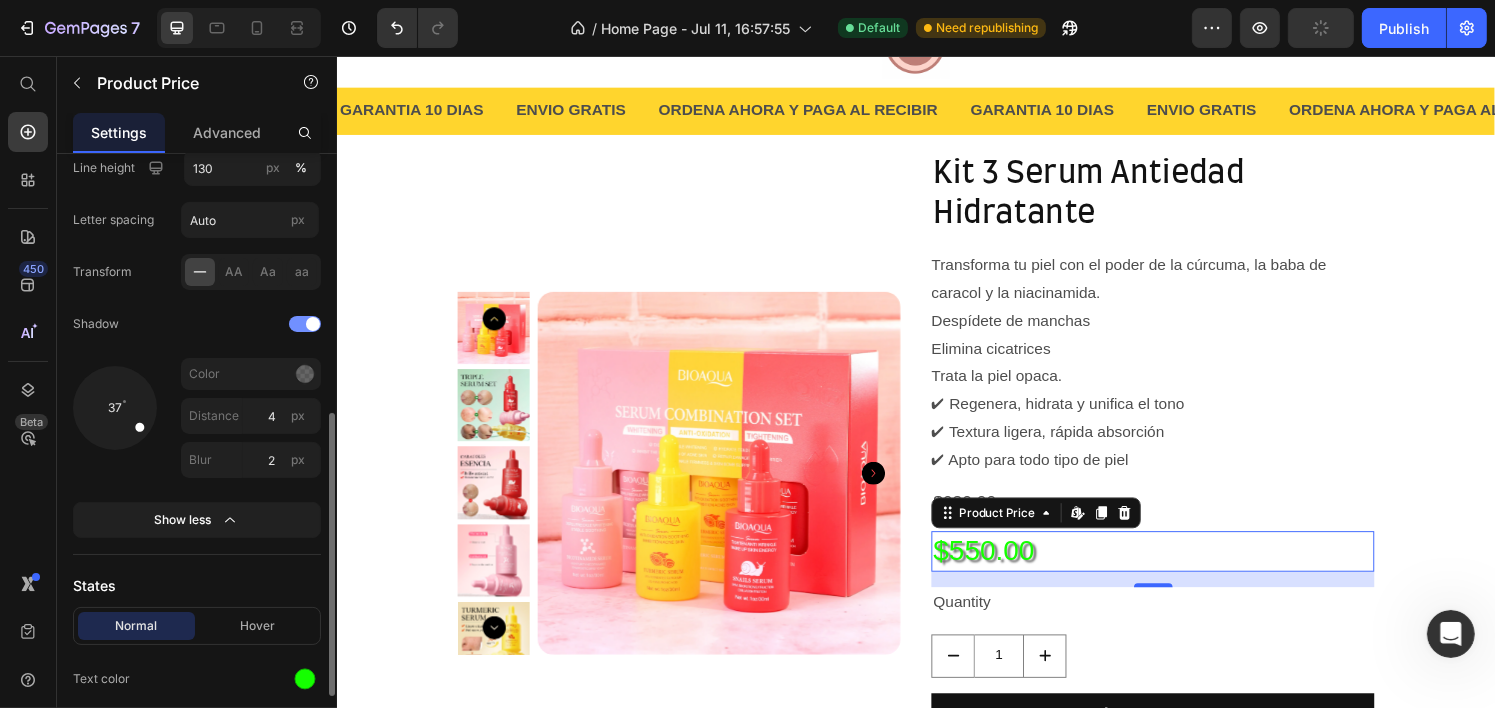 click at bounding box center [313, 324] 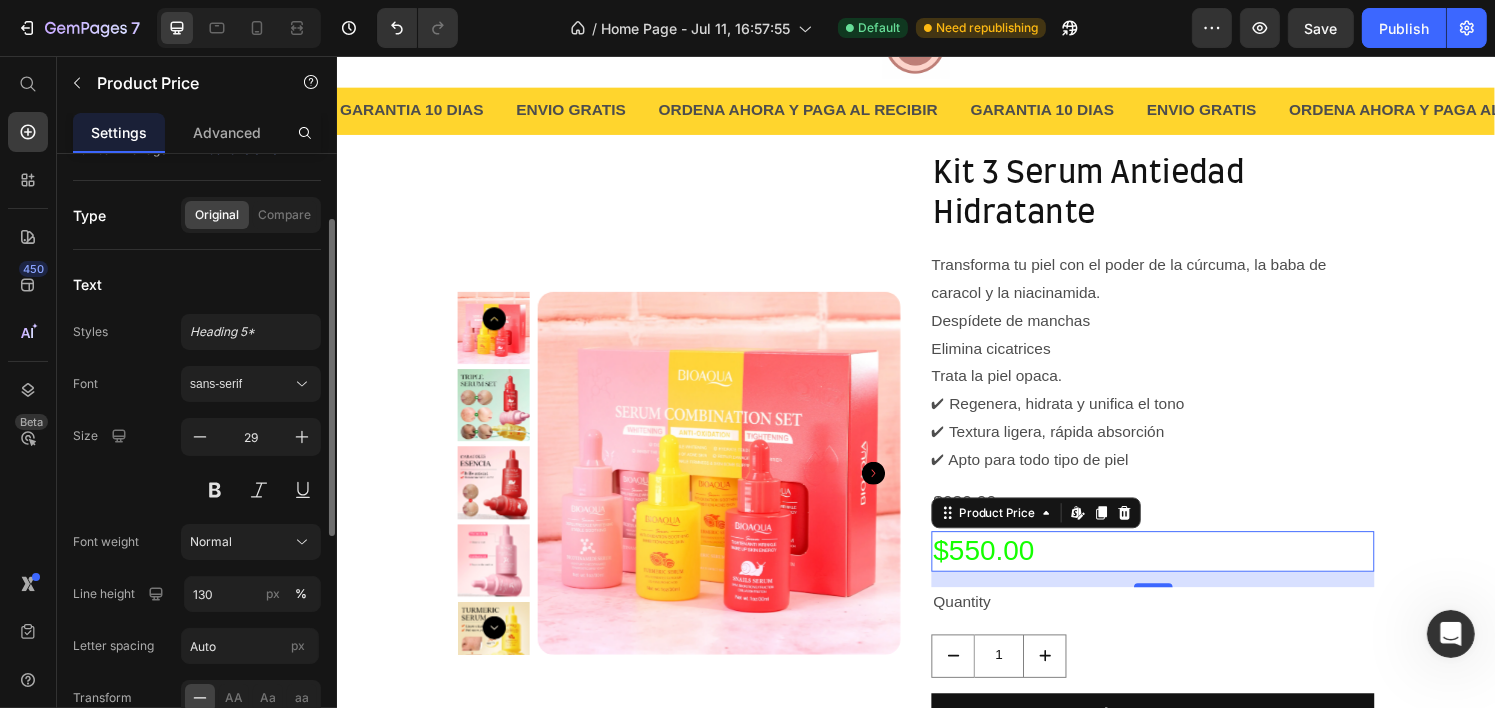 scroll, scrollTop: 129, scrollLeft: 0, axis: vertical 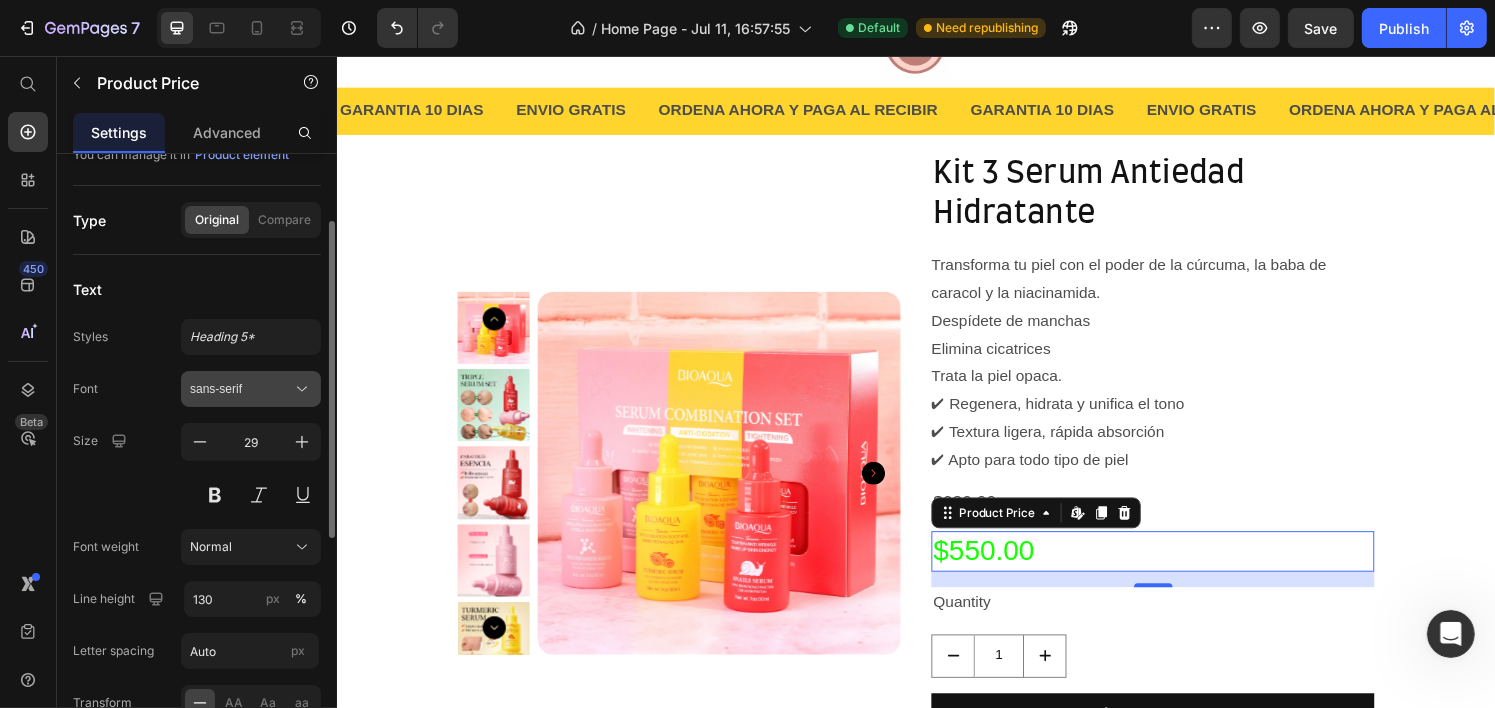 click on "sans-serif" at bounding box center (241, 389) 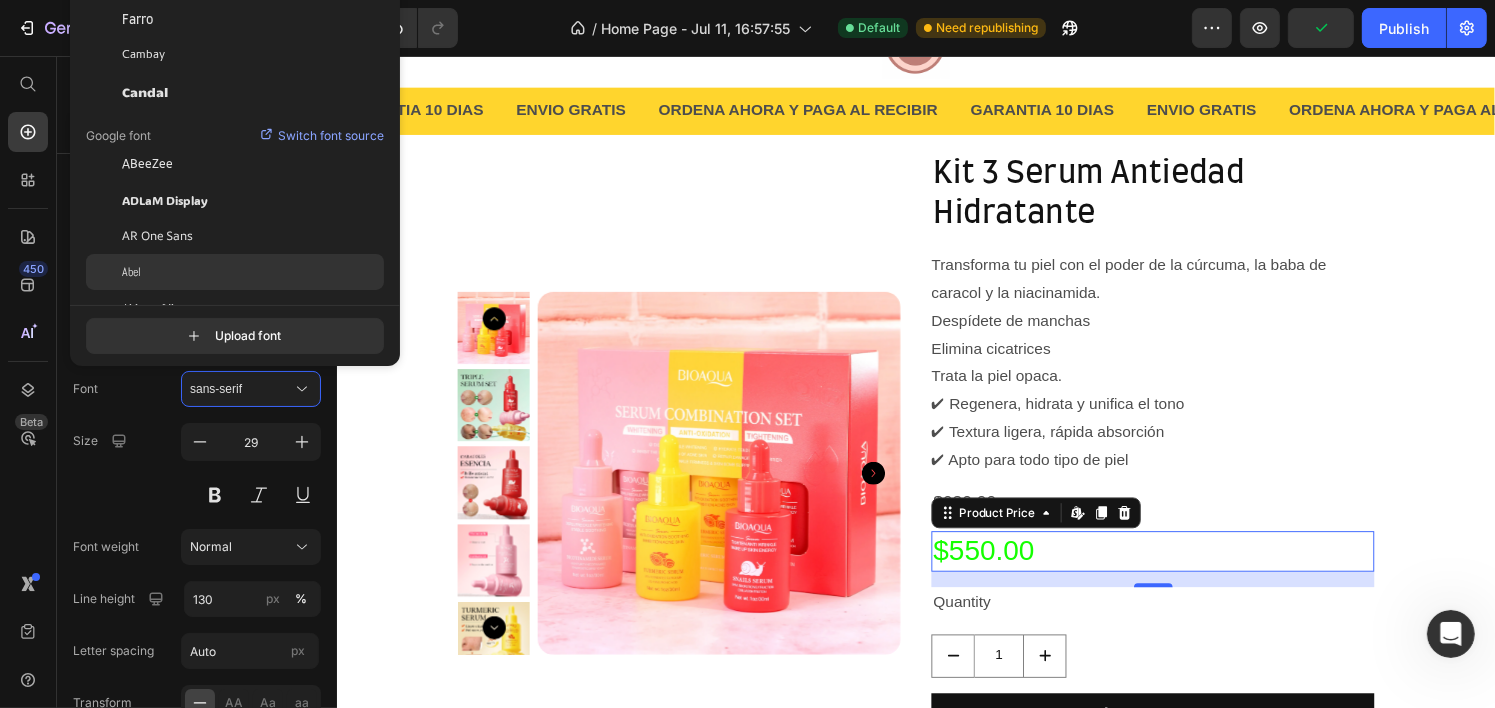 click on "Abel" 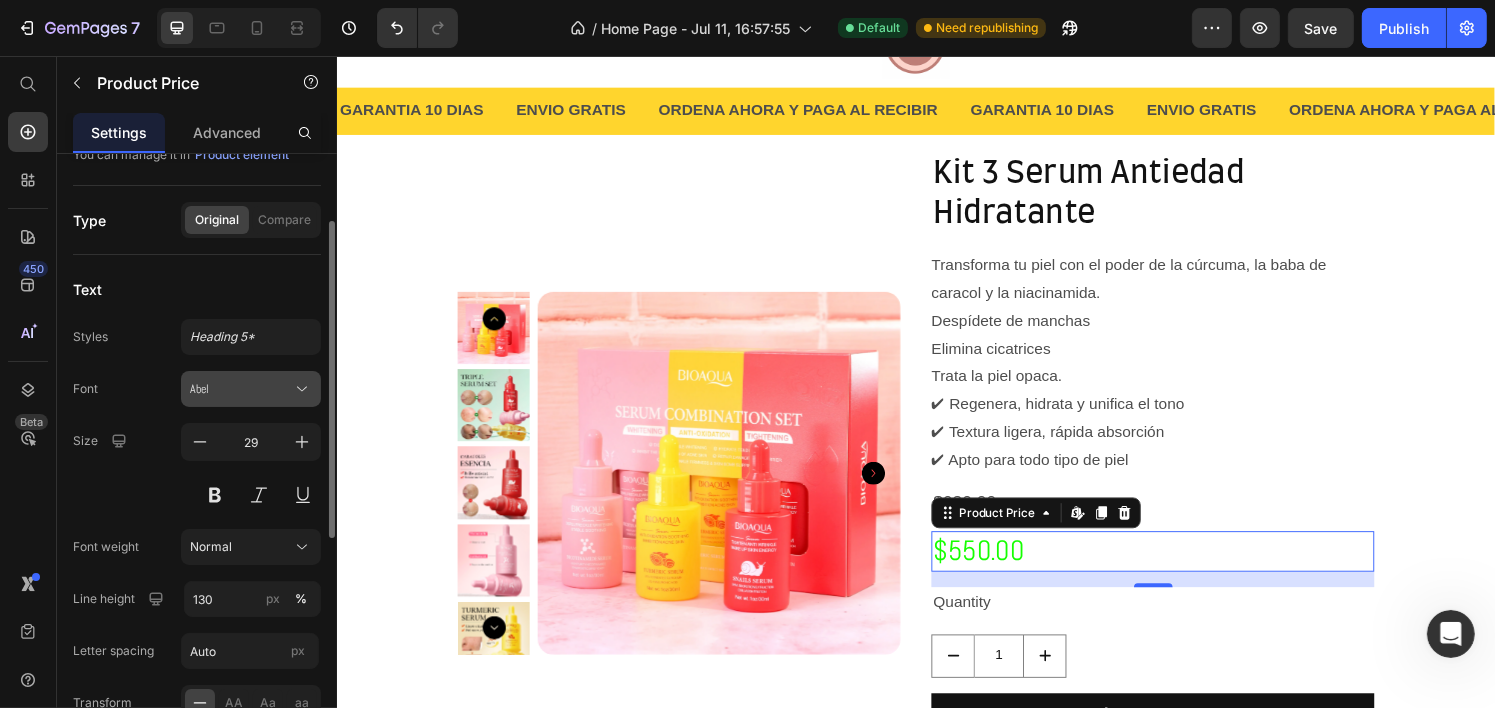 click on "Styles Heading 5* Font Abel Size 29 Font weight Normal Line height 130 px % Letter spacing Auto px Transform
AA Aa aa Shadow Show less" 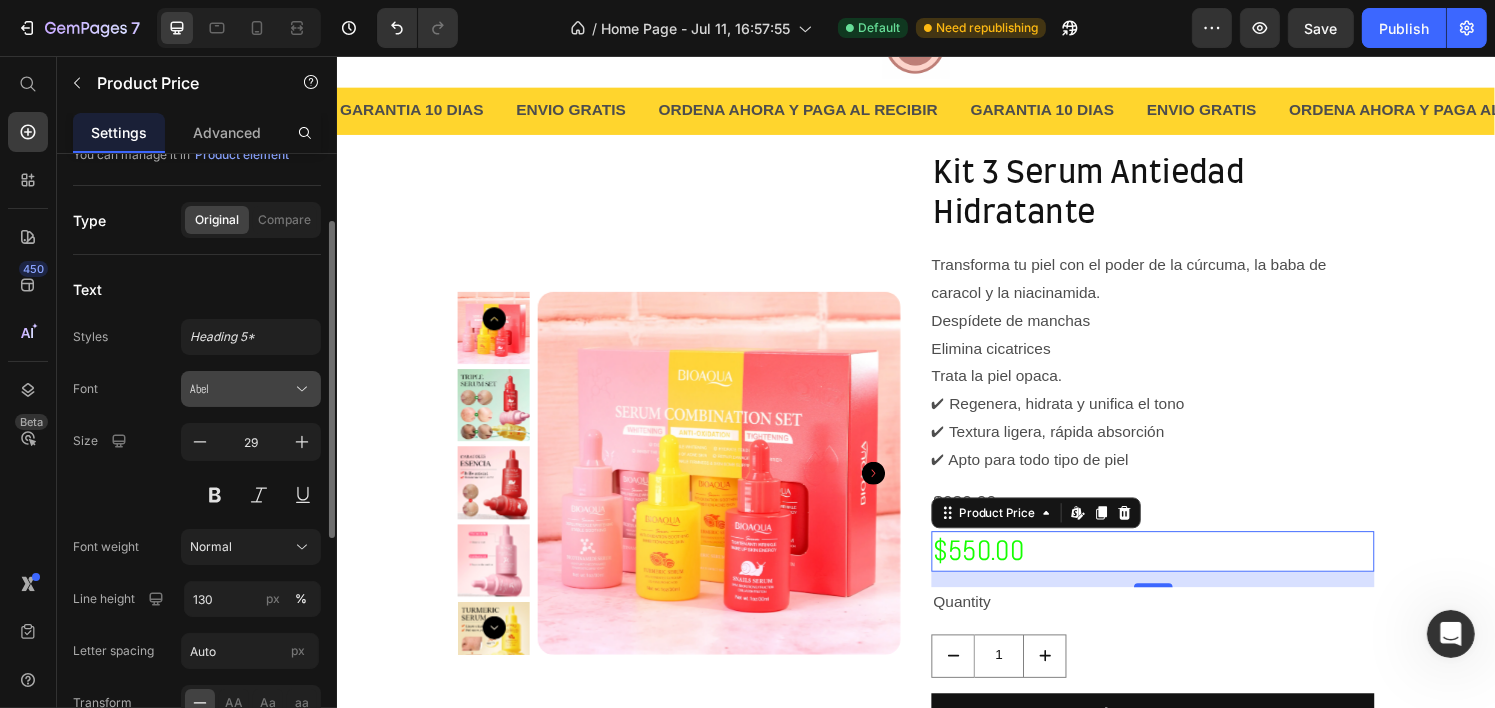 click on "Abel" at bounding box center [251, 389] 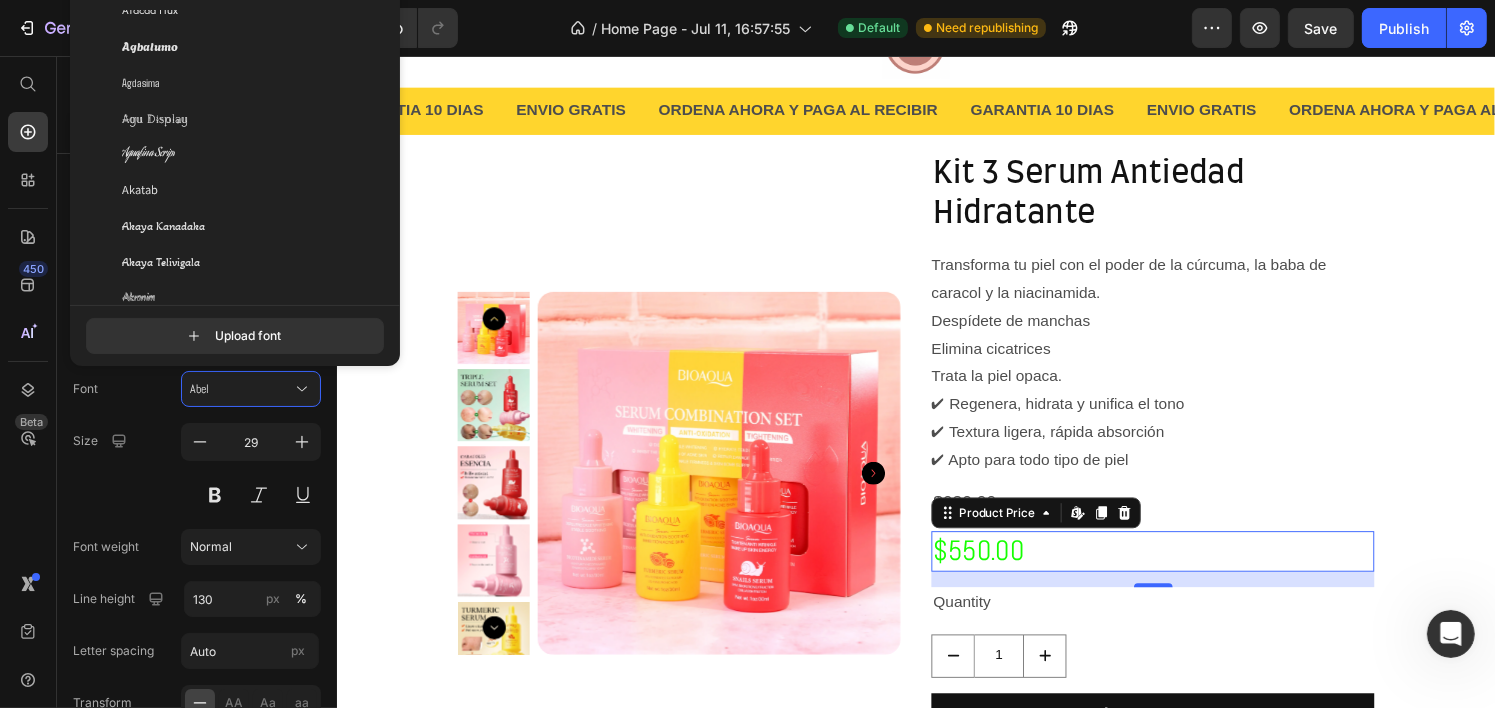 scroll, scrollTop: 811, scrollLeft: 0, axis: vertical 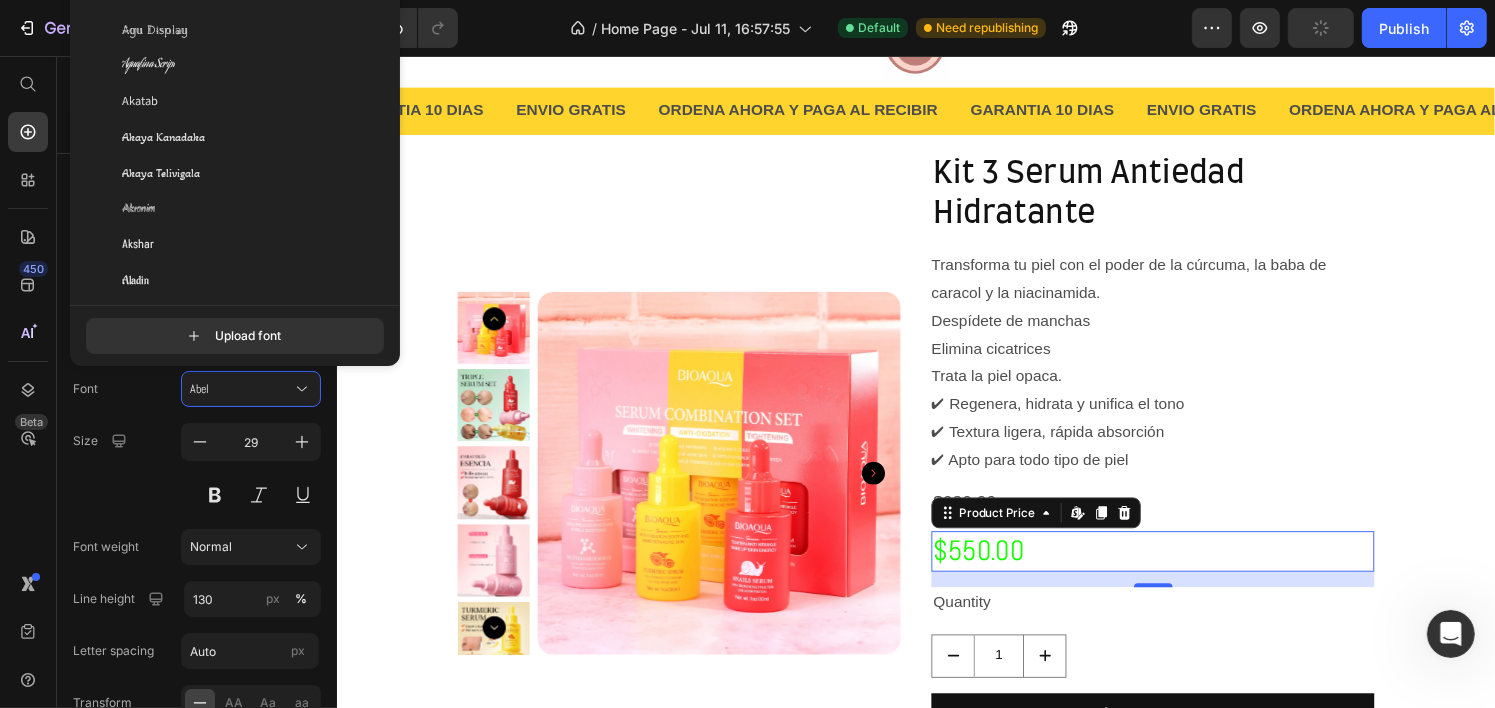 click on "Akatab" 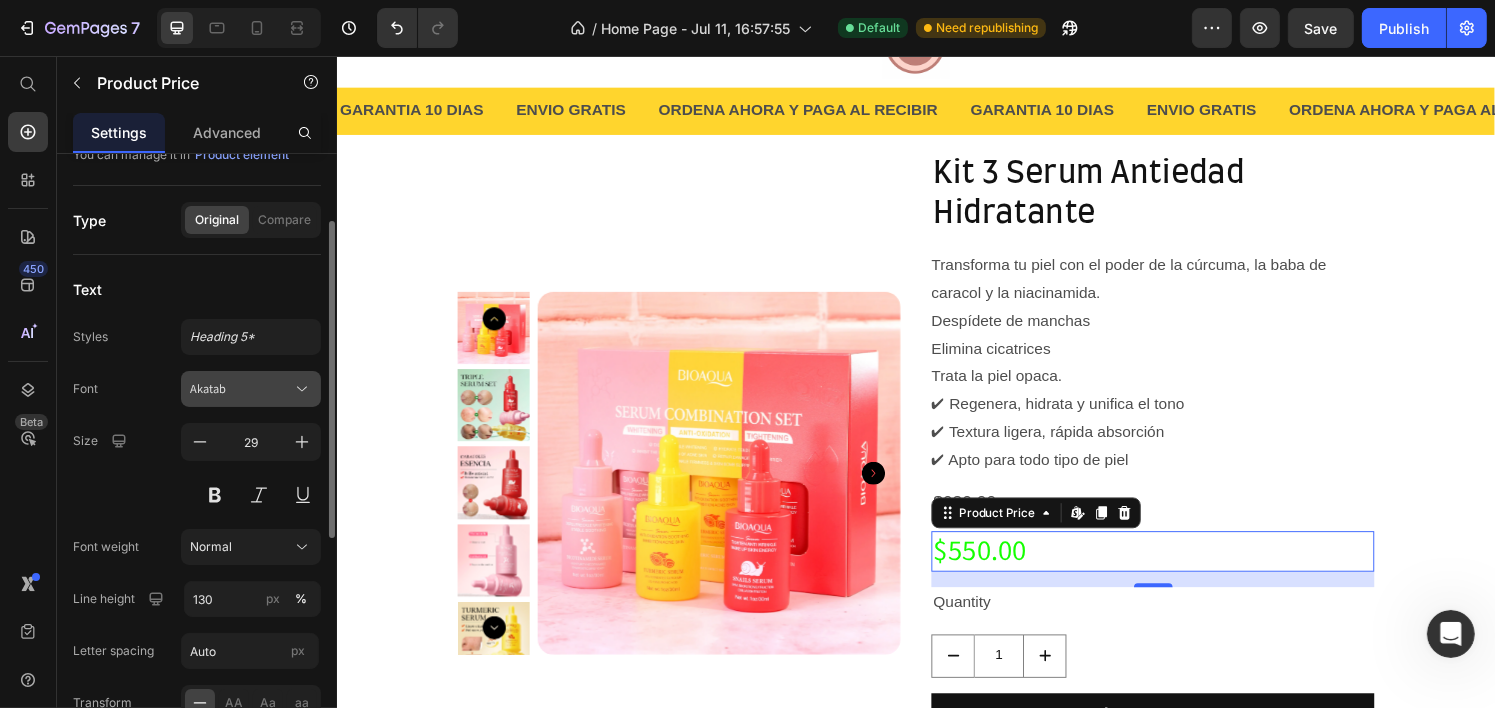 click on "Akatab" at bounding box center [241, 389] 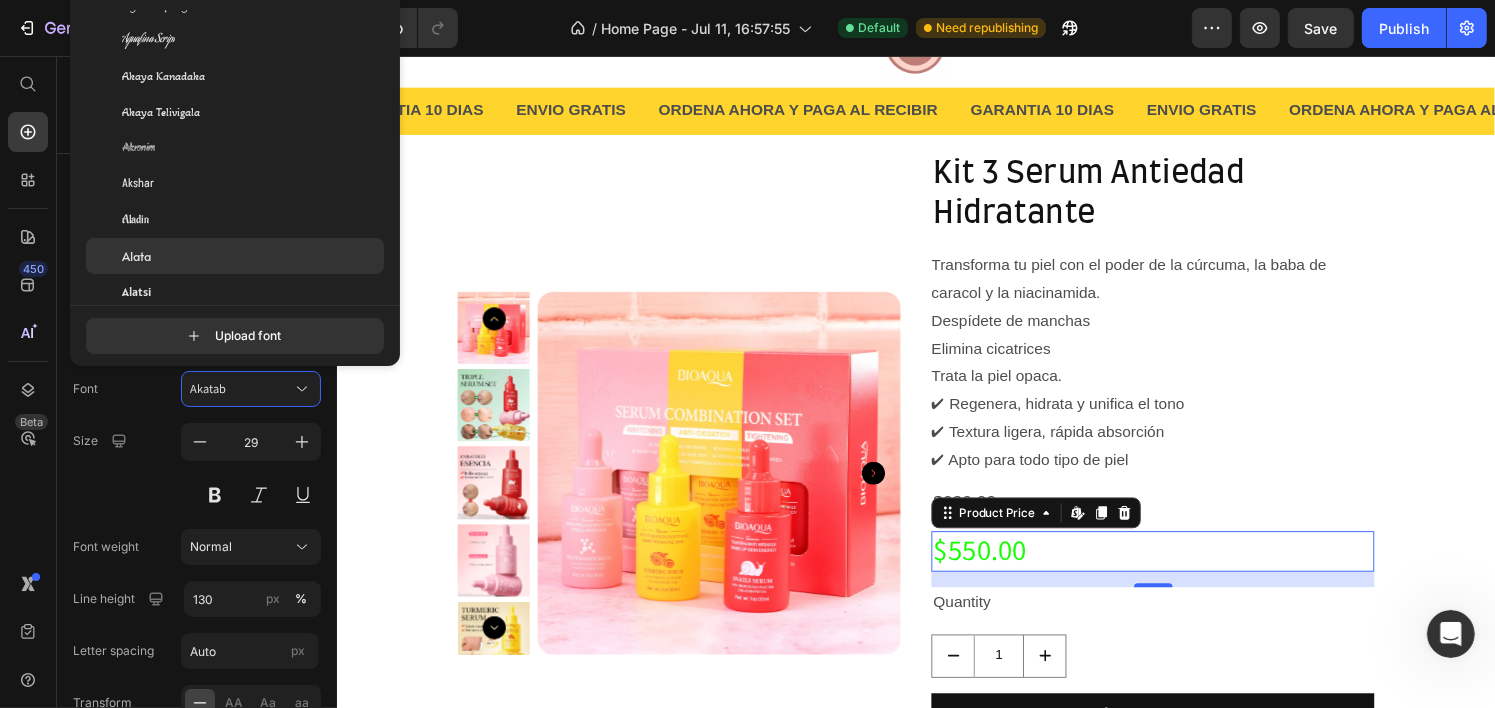 scroll, scrollTop: 836, scrollLeft: 0, axis: vertical 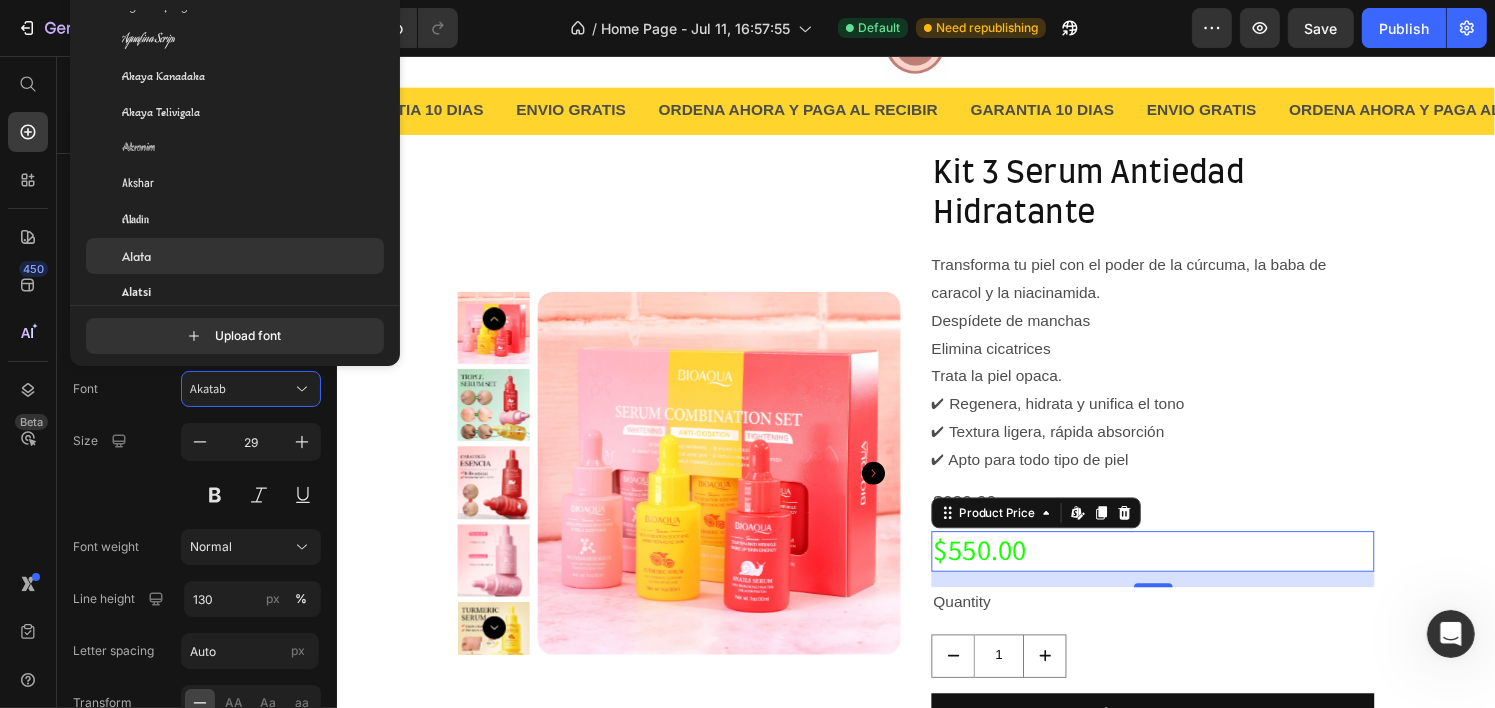 click on "Alata" 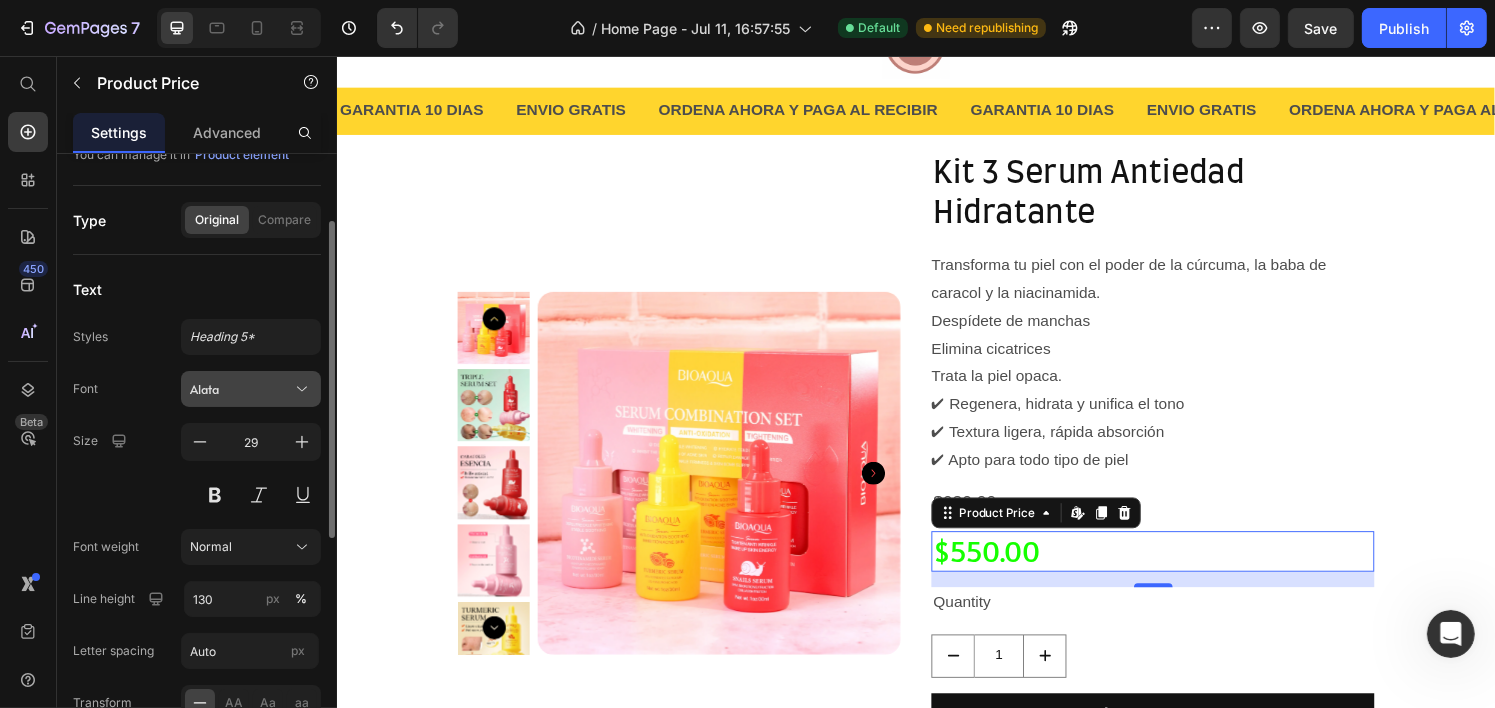 click on "Alata" at bounding box center [241, 389] 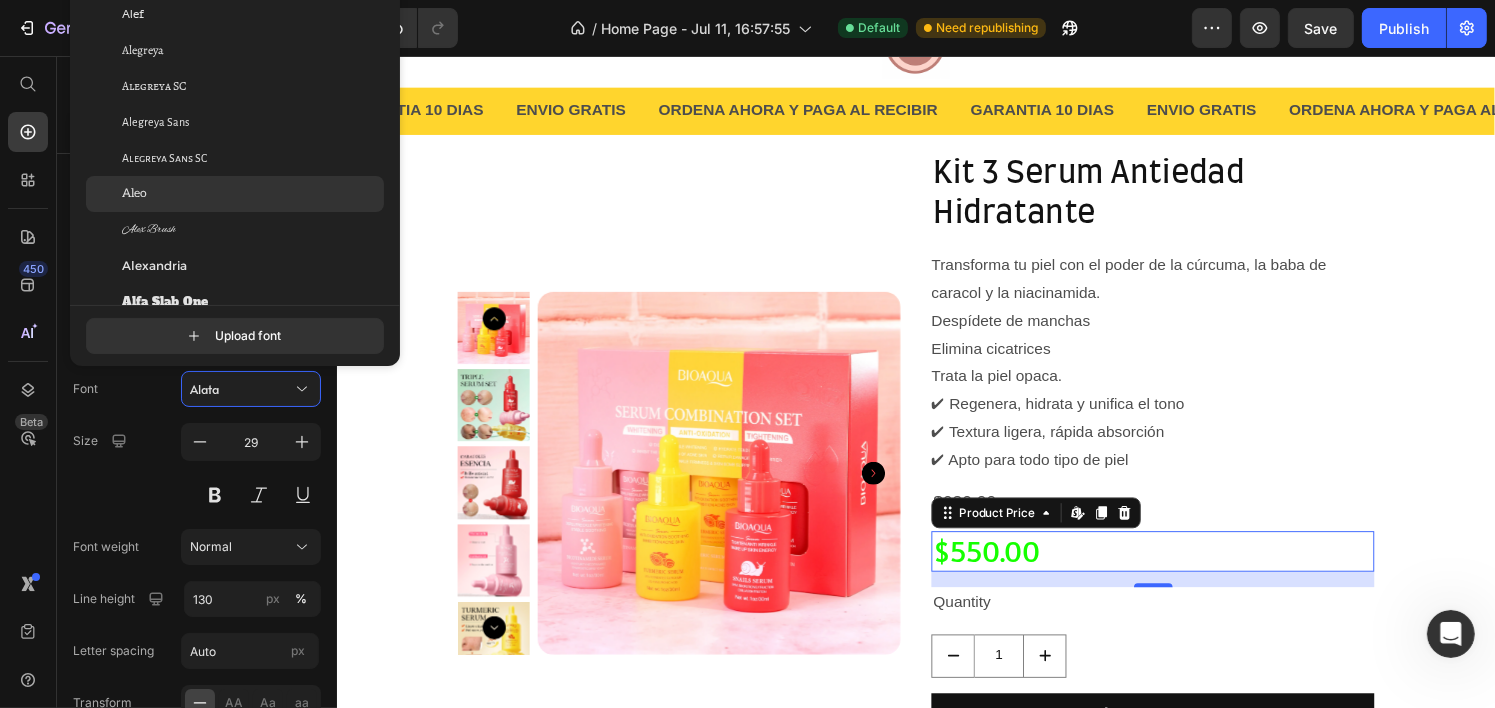 scroll, scrollTop: 1188, scrollLeft: 0, axis: vertical 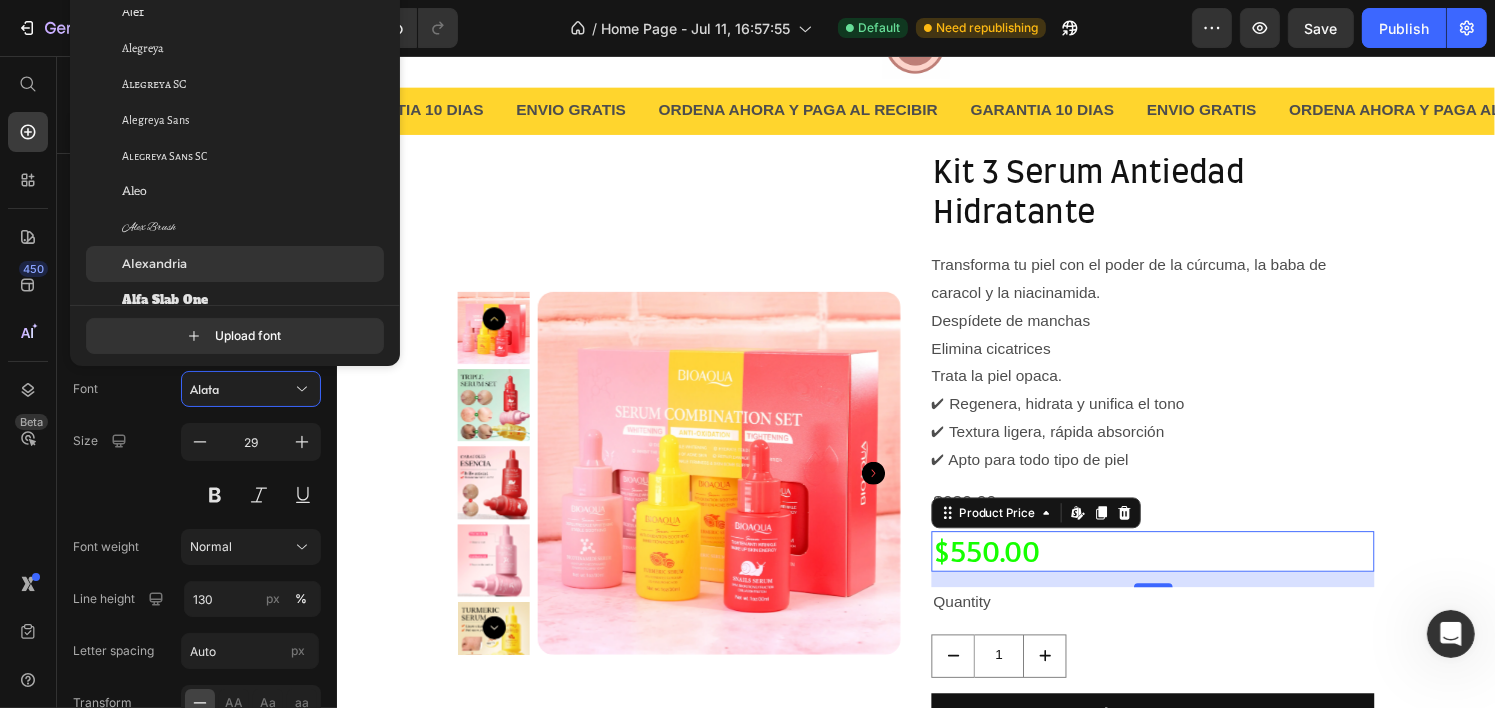 click on "Alexandria" 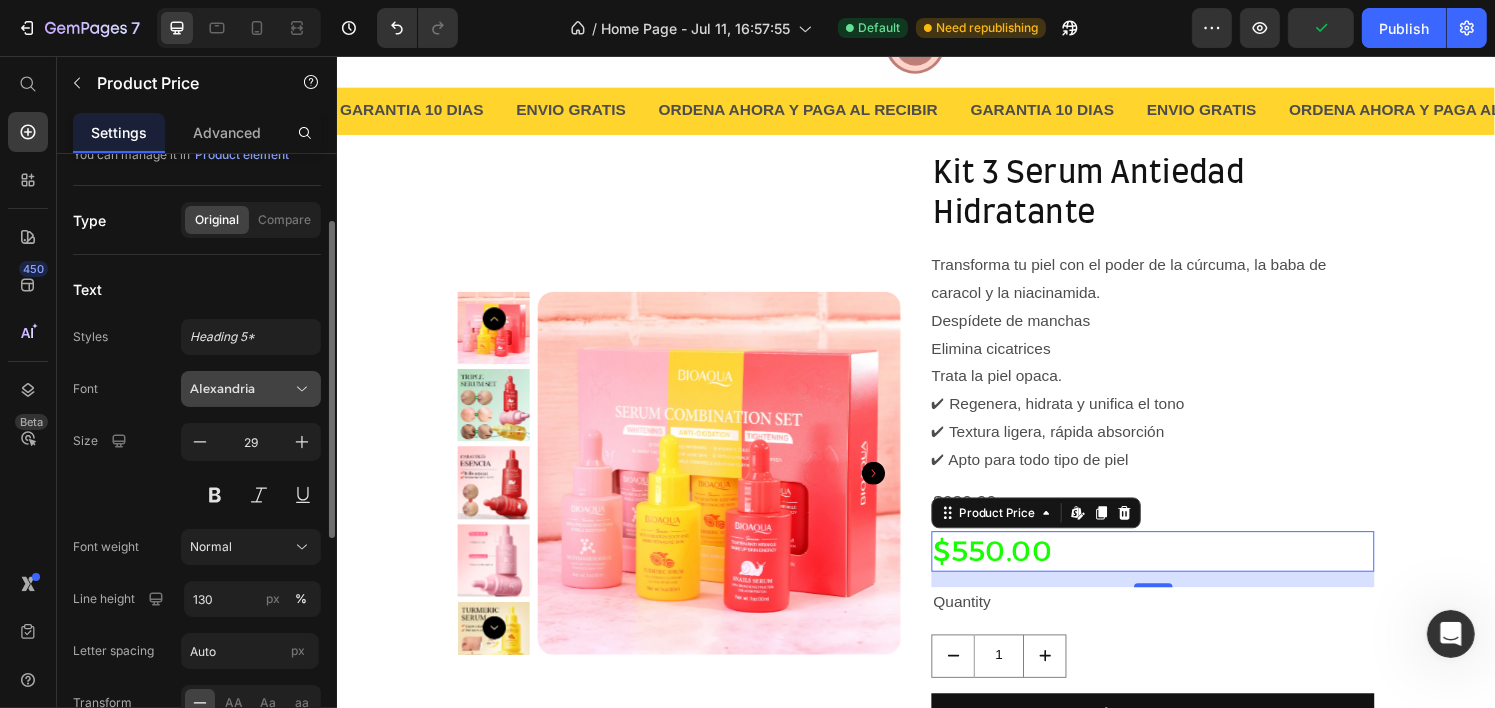 click on "Alexandria" at bounding box center (251, 389) 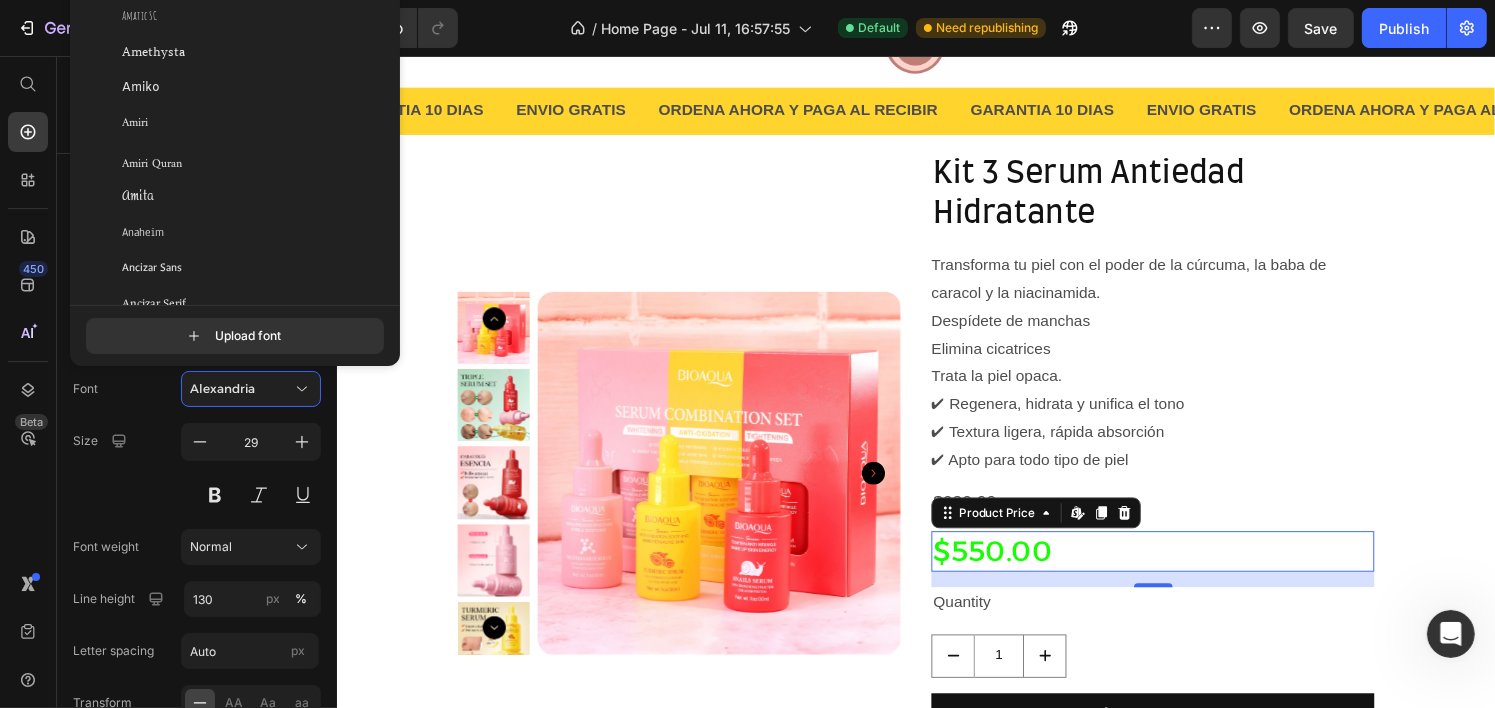 scroll, scrollTop: 2264, scrollLeft: 0, axis: vertical 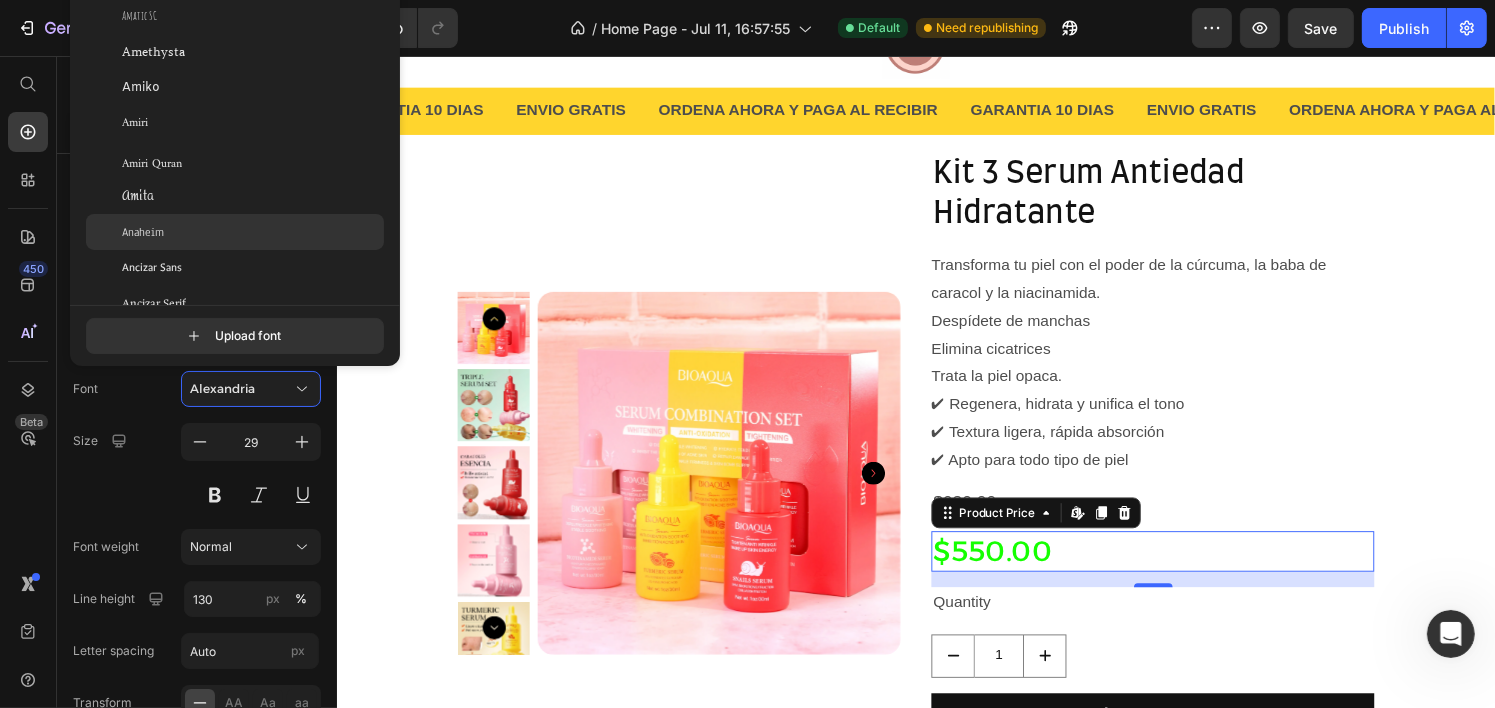 click on "Anaheim" 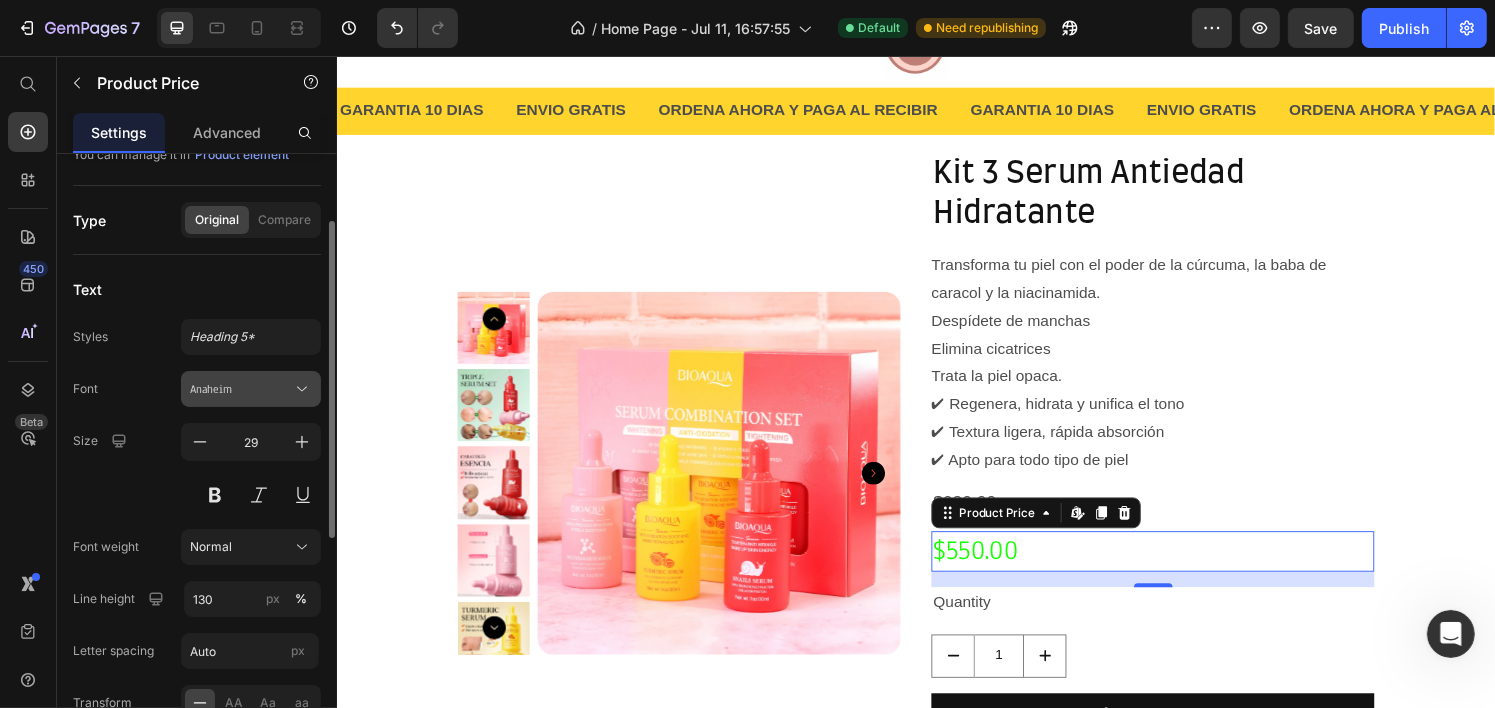 click on "Anaheim" at bounding box center [241, 389] 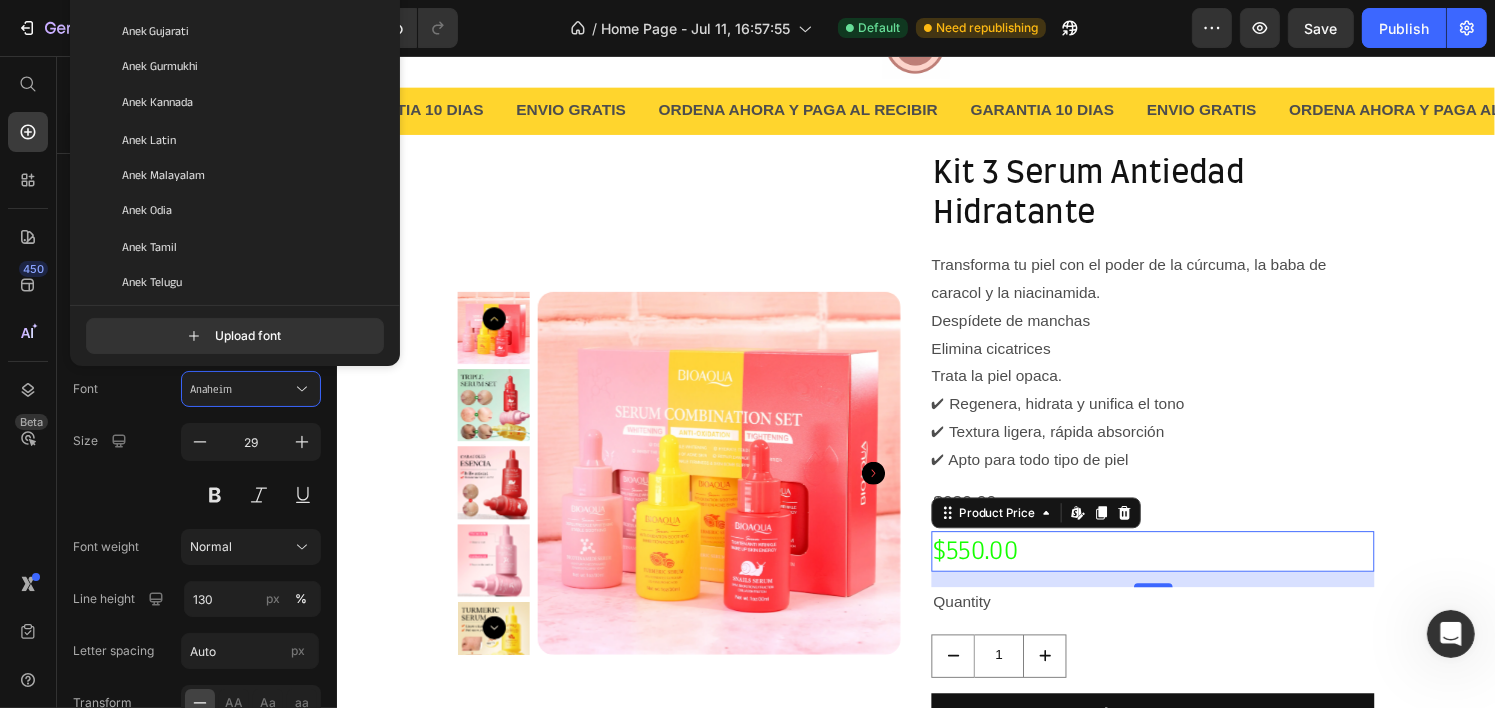 scroll, scrollTop: 2716, scrollLeft: 0, axis: vertical 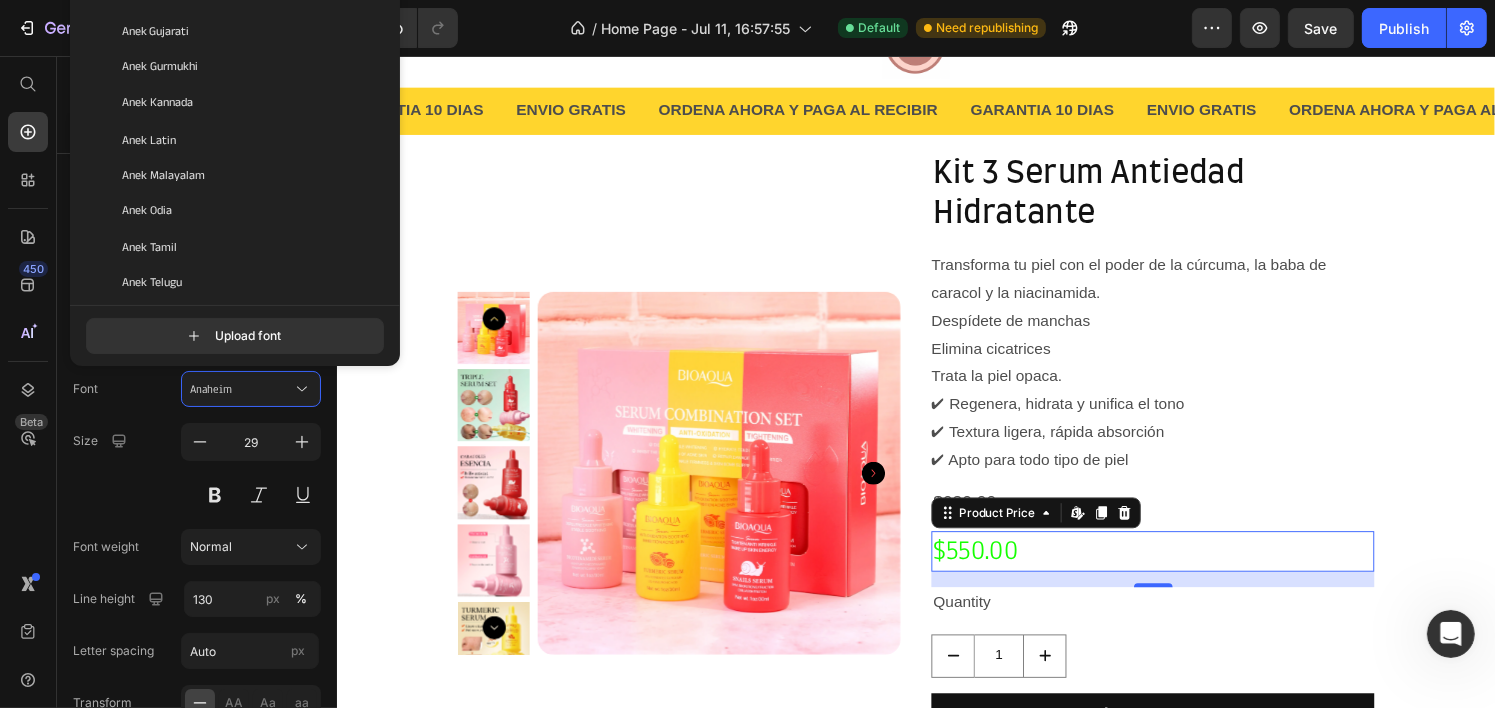 click on "Anek Odia" 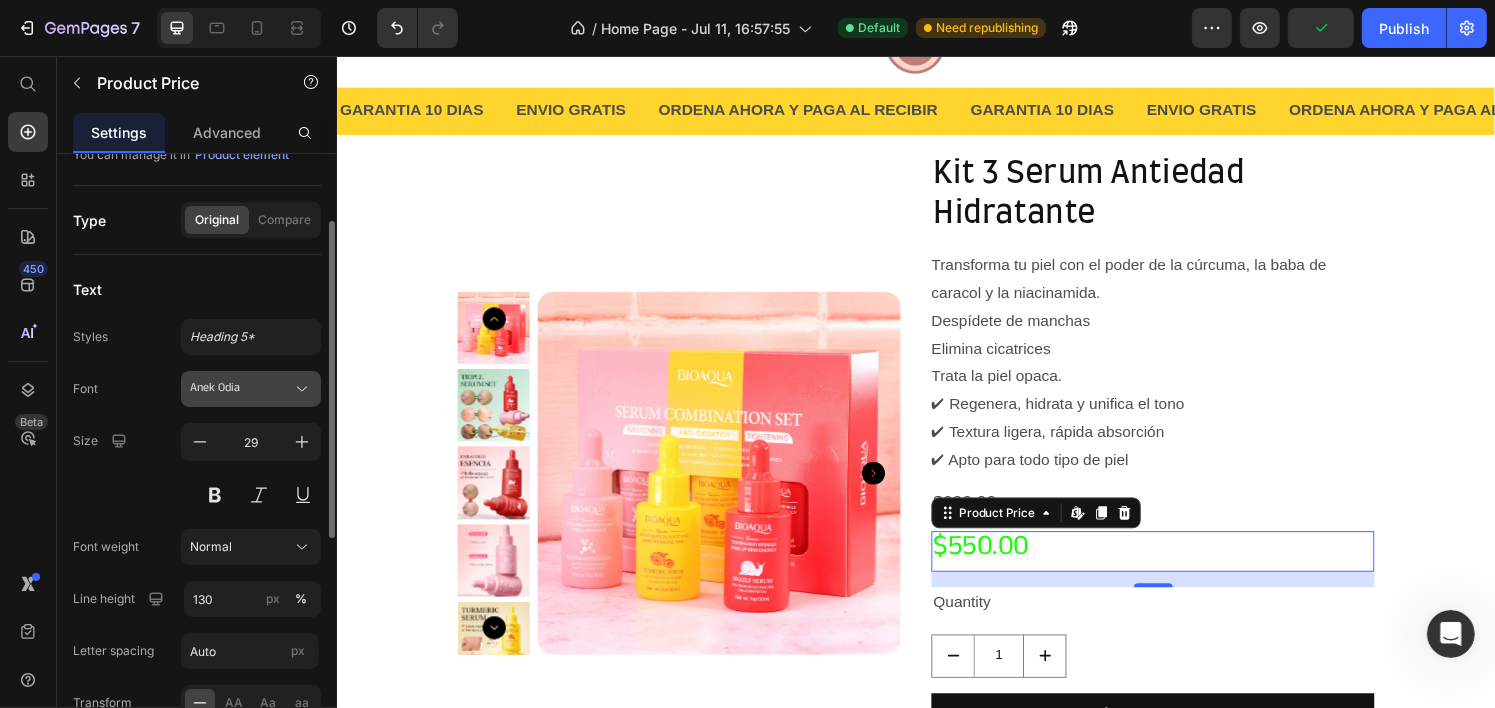 click on "Anek Odia" at bounding box center (241, 389) 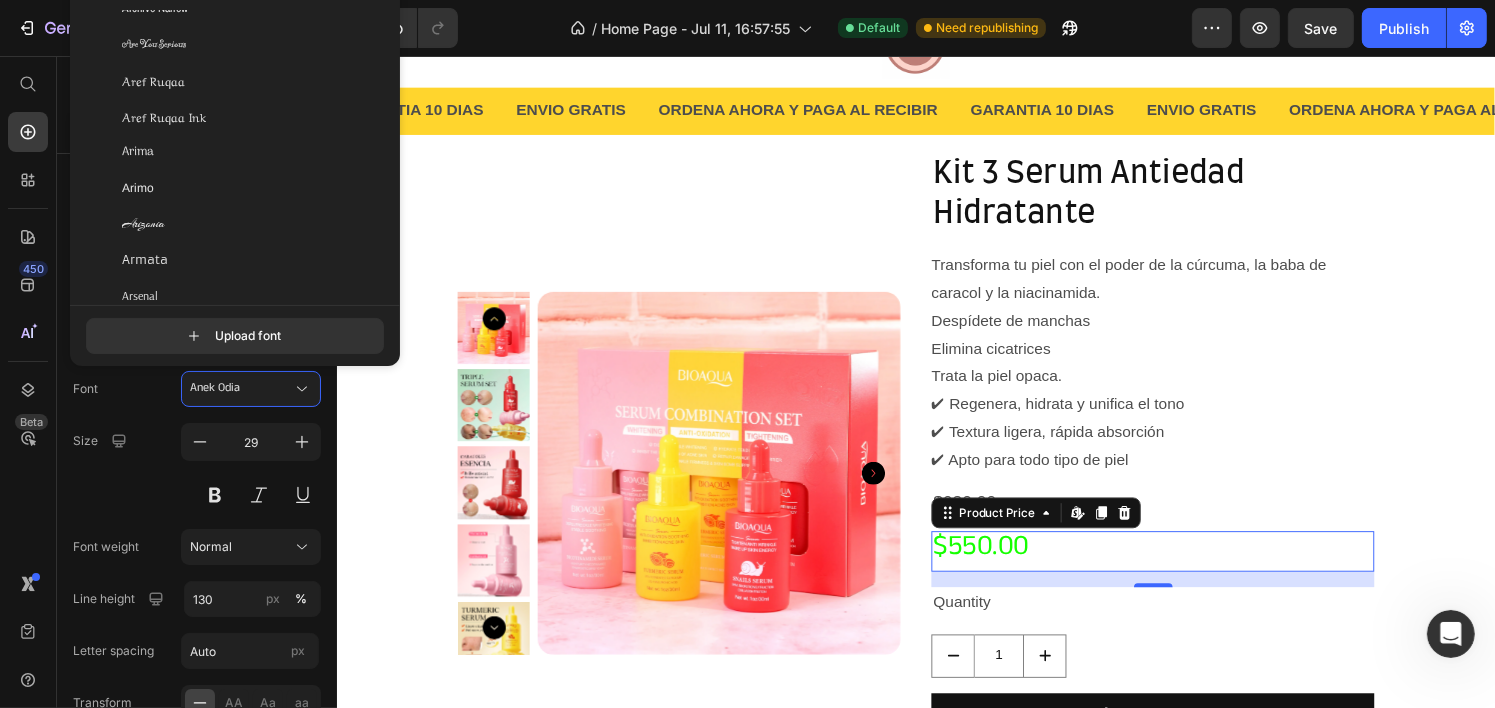 scroll, scrollTop: 3744, scrollLeft: 0, axis: vertical 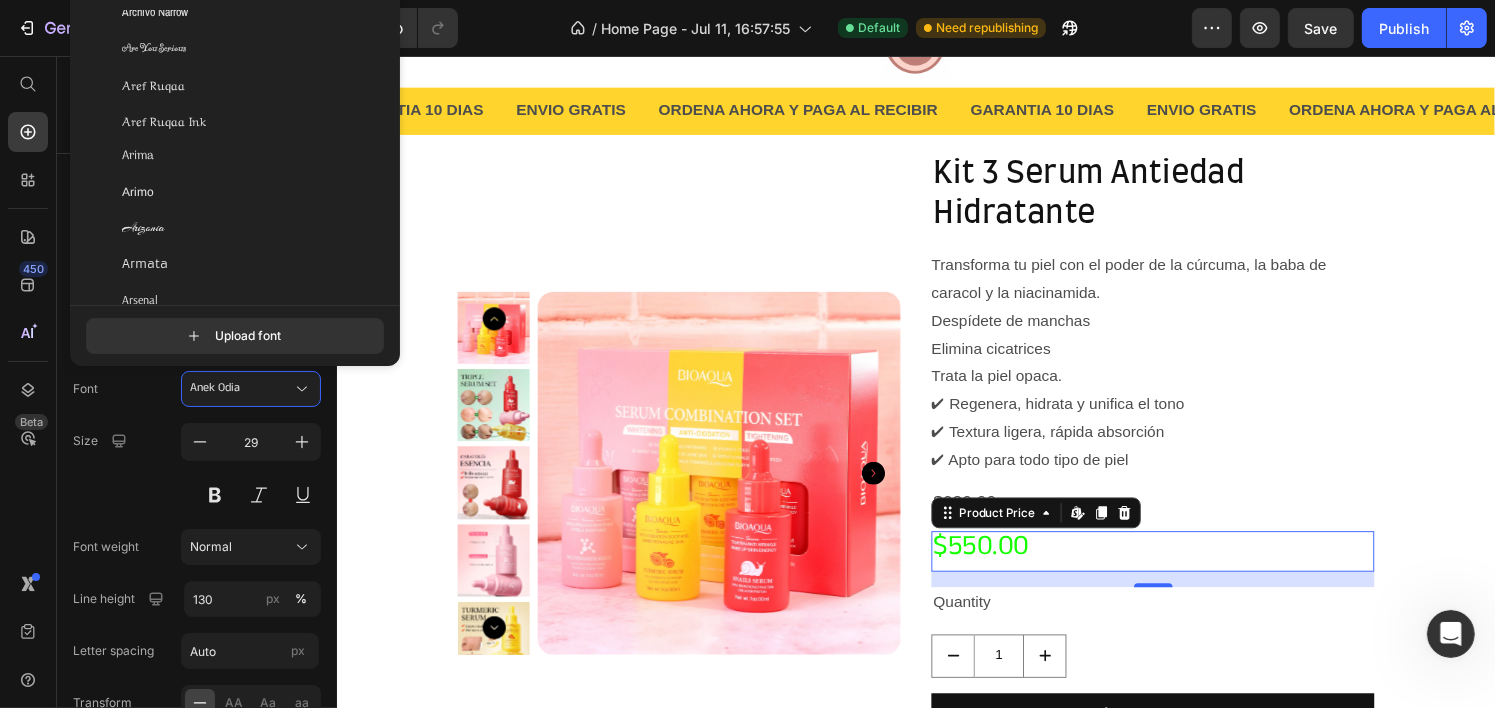 click on "Arimo" 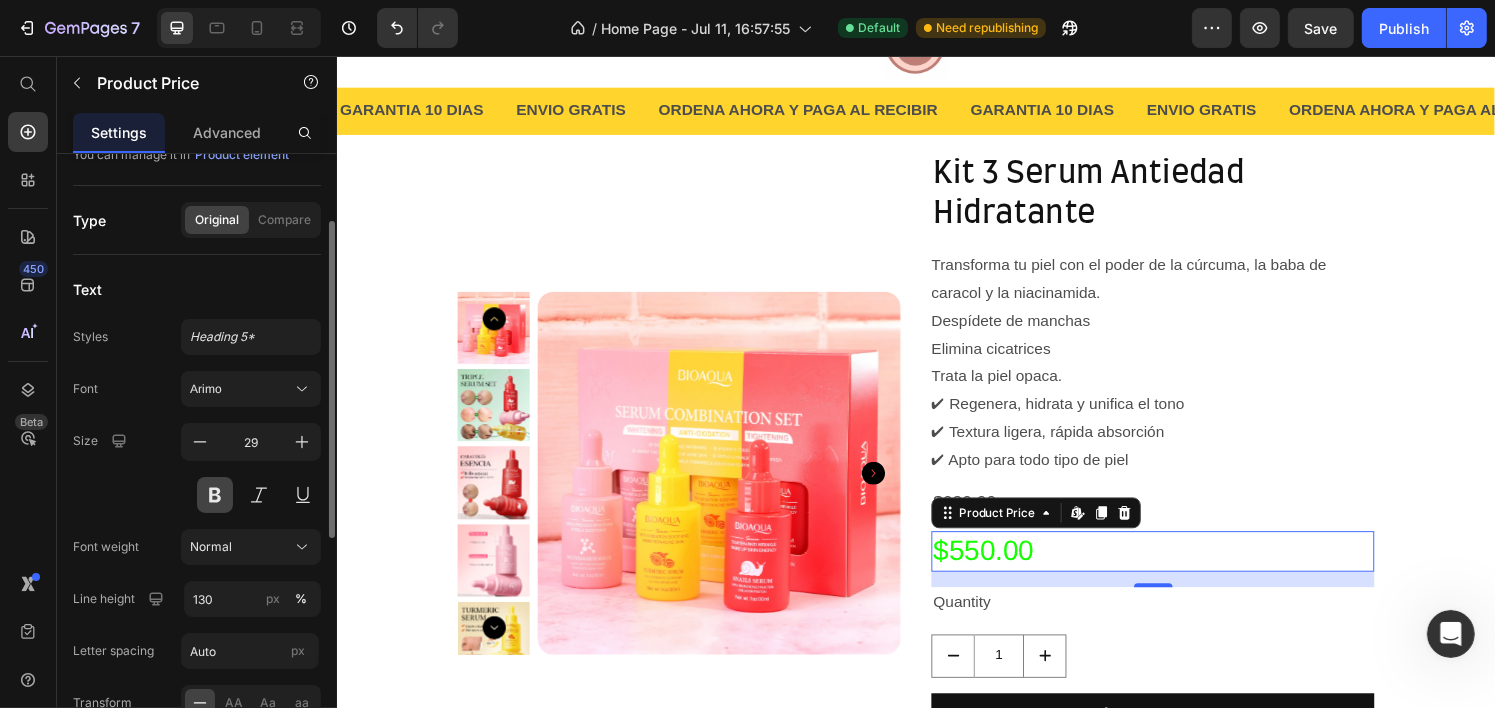 click at bounding box center (215, 495) 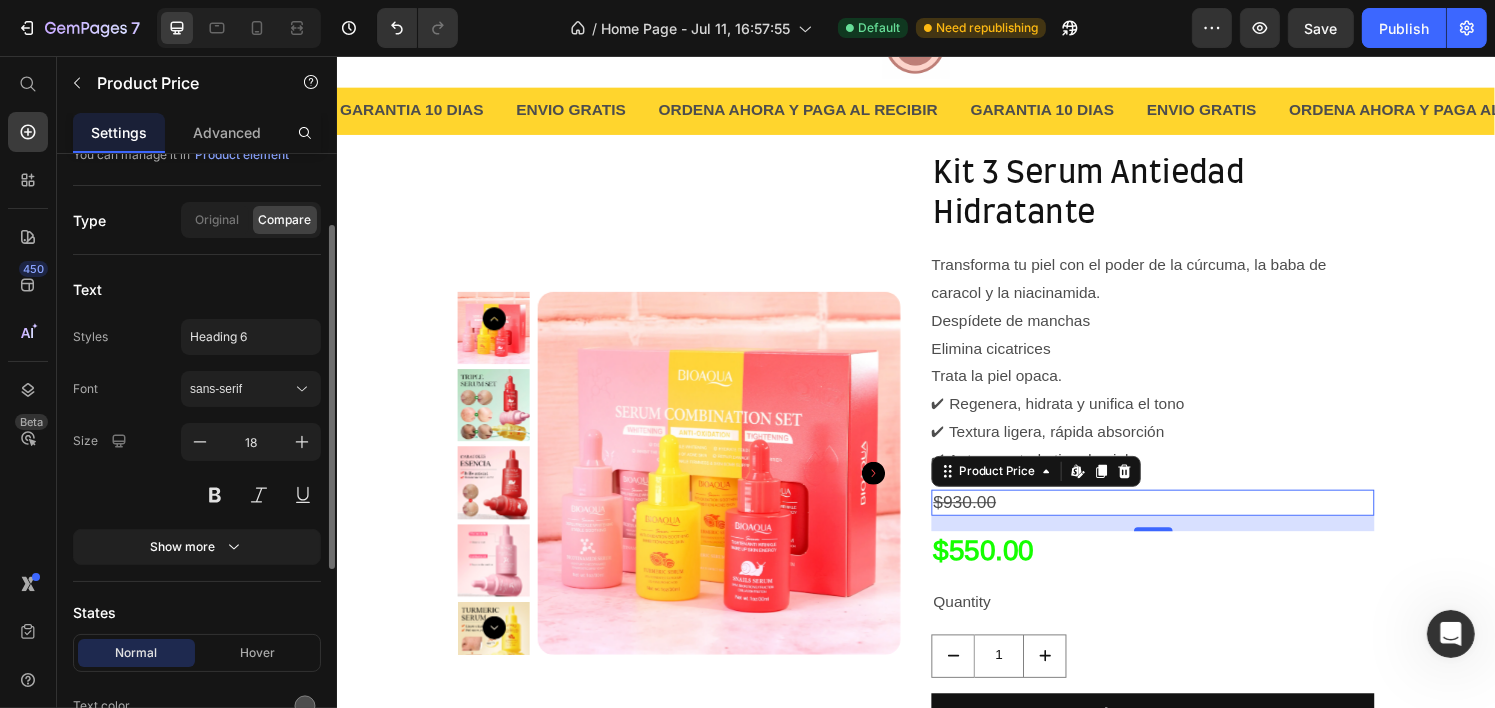 scroll, scrollTop: 128, scrollLeft: 0, axis: vertical 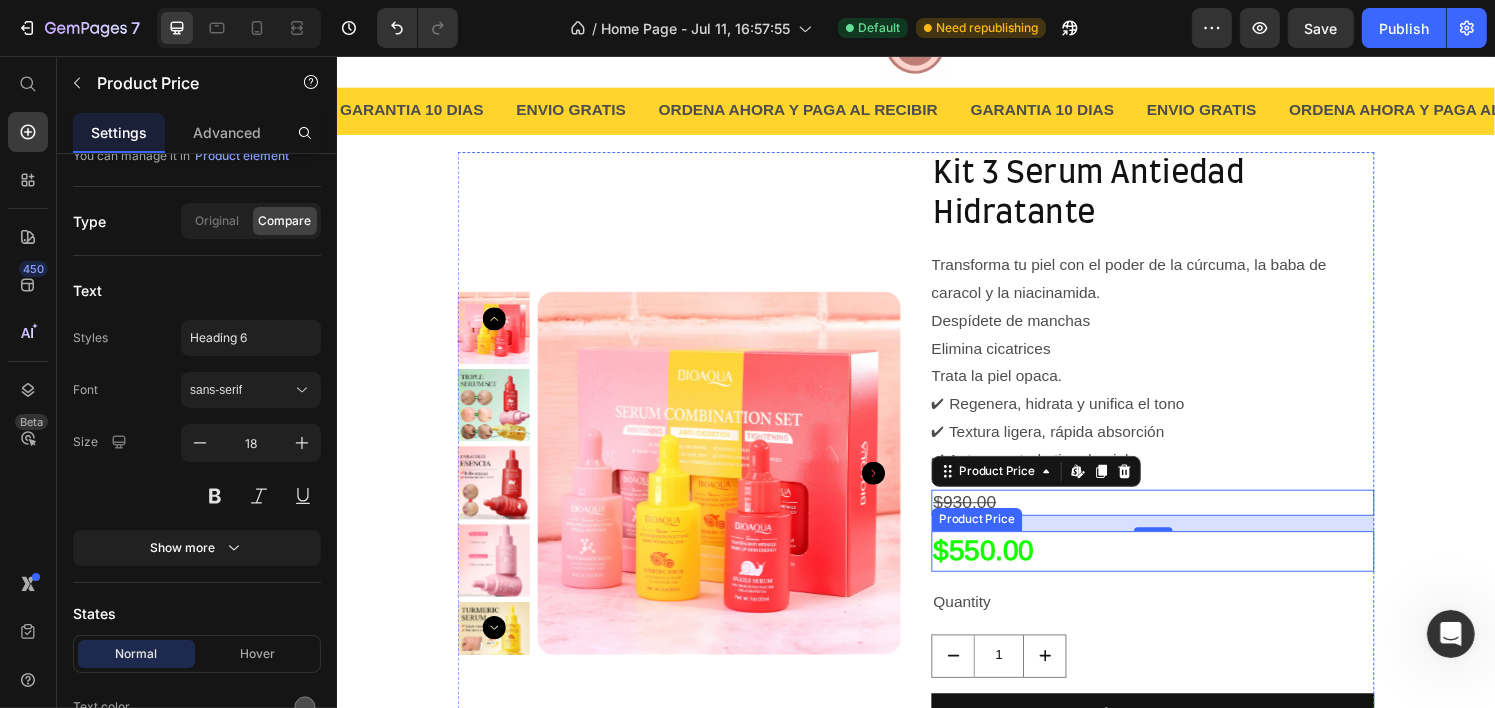 click on "$550.00" at bounding box center [1181, 570] 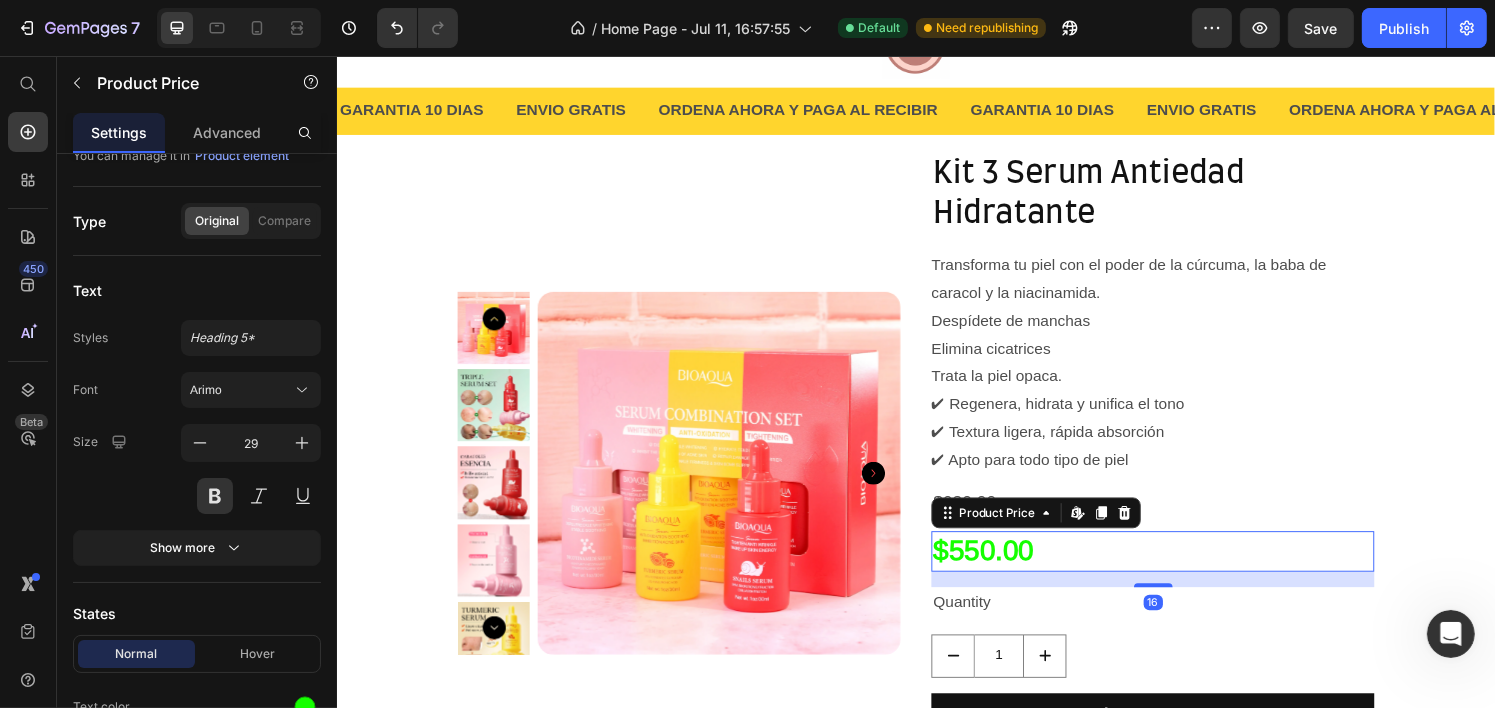 scroll, scrollTop: 128, scrollLeft: 0, axis: vertical 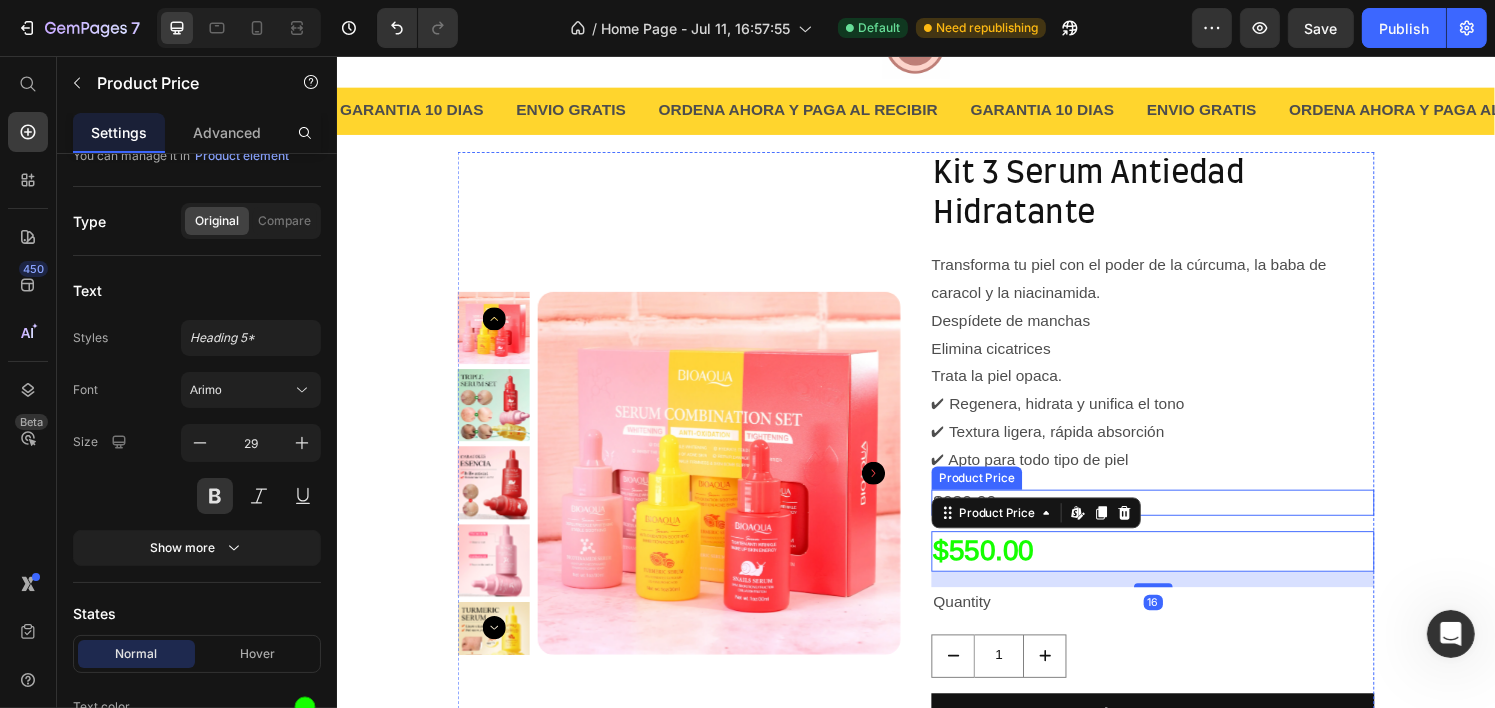 click on "Kit 3 Serum Antiedad Hidratante Product Title Transforma tu piel con el poder de la cúrcuma, la baba de caracol y la niacinamida.
Despídete de manchas
Elimina cicatrices
Trata la piel opaca.
✔ Regenera, hidrata y unifica el tono ✔ Textura ligera, rápida absorción ✔ Apto para todo tipo de piel Product Description $930.00 Product Price $550.00 Product Price   Edit content in Shopify 16 Quantity Text Block 1 Product Quantity
Add to cart Add to Cart Buy it now Dynamic Checkout" at bounding box center [1181, 497] 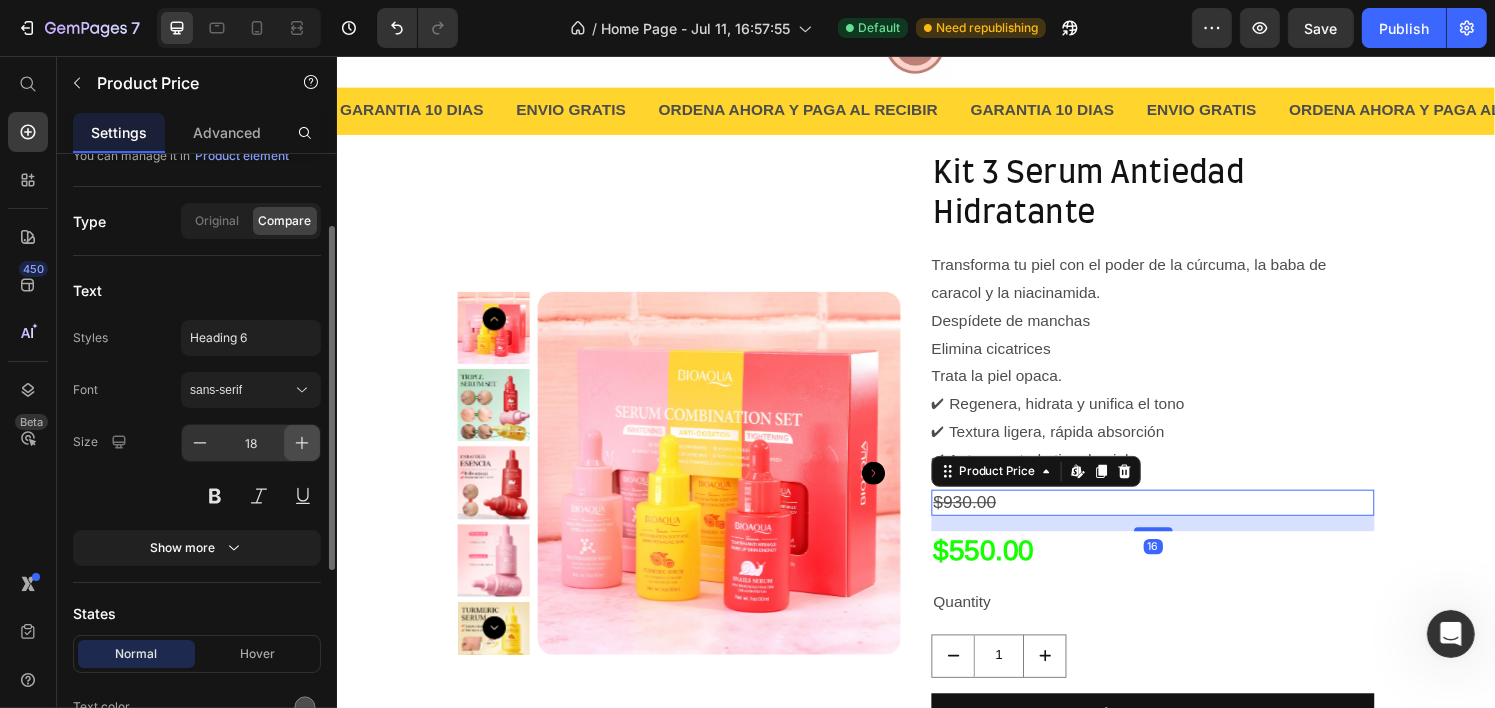 click 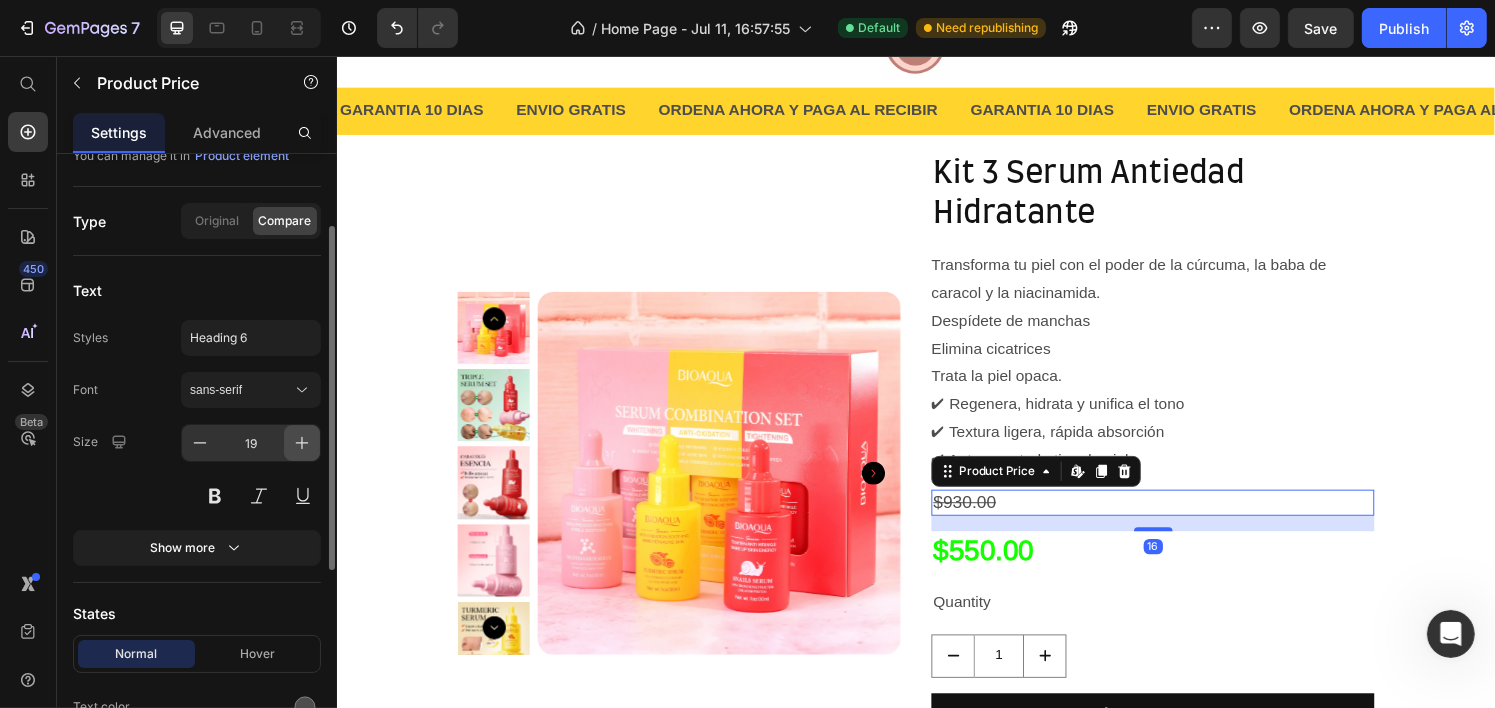 click 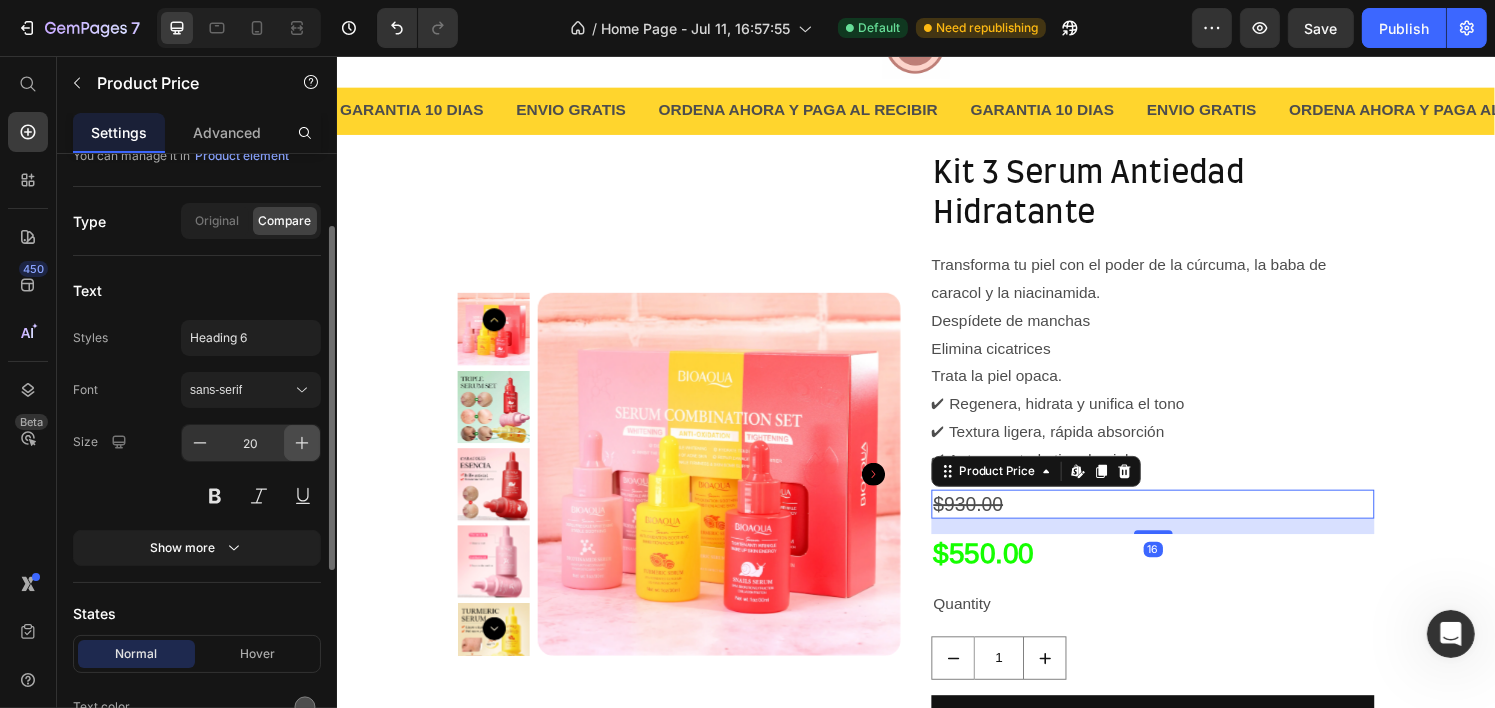 click 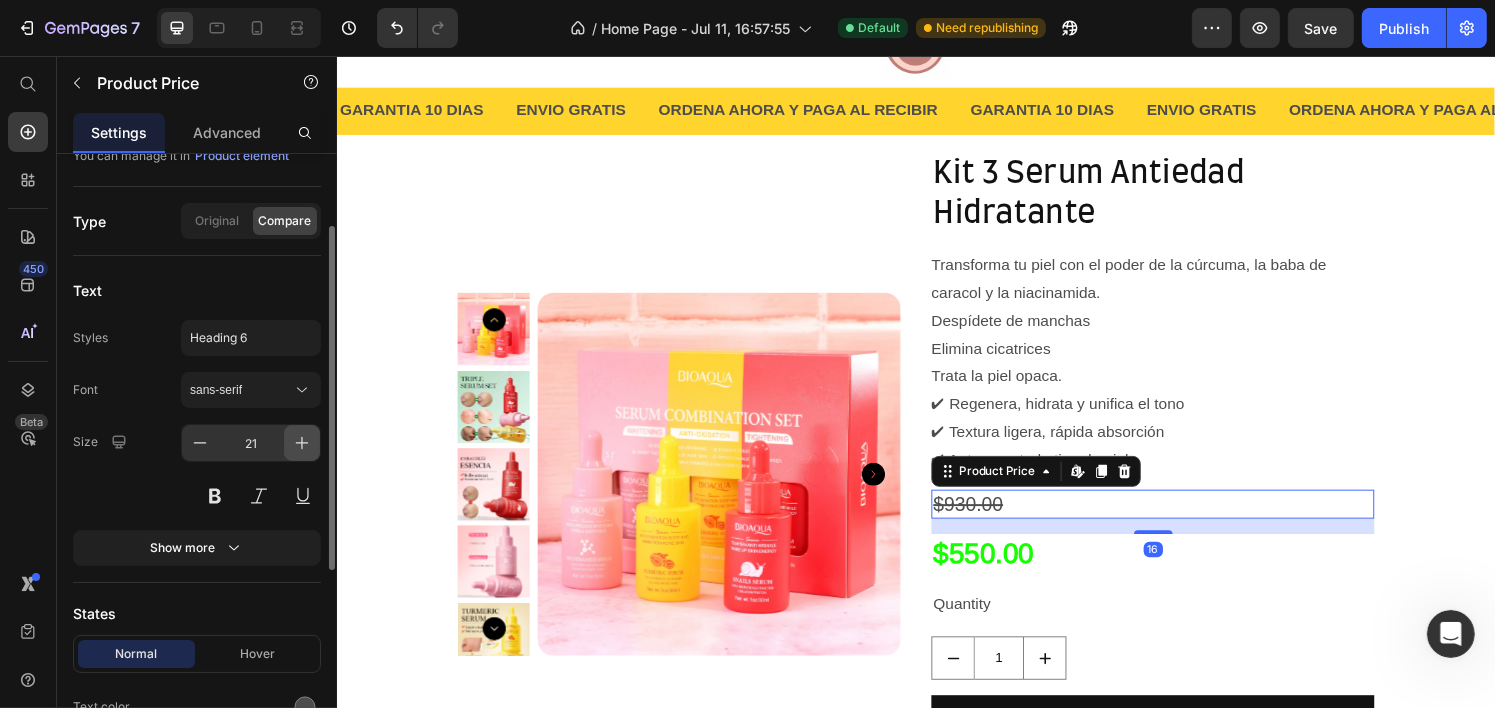 click 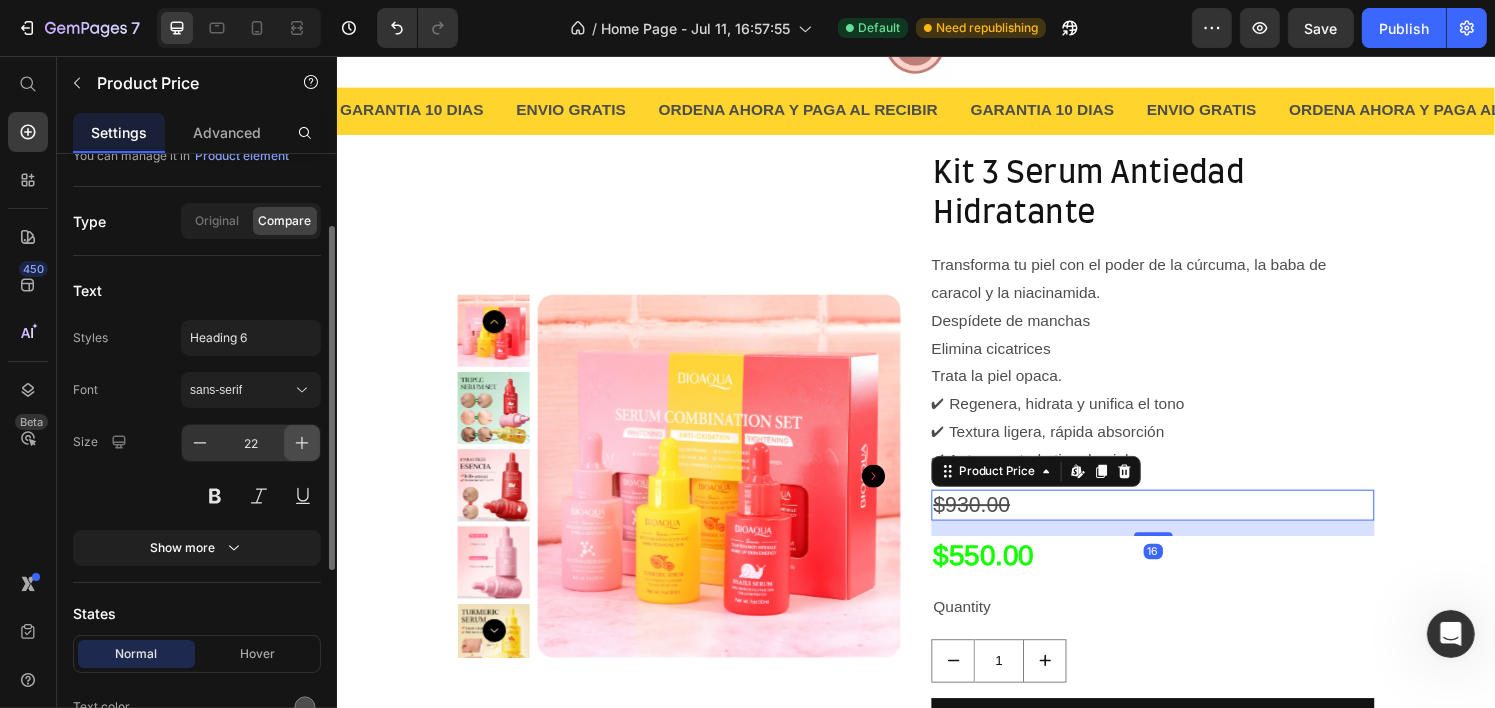 click 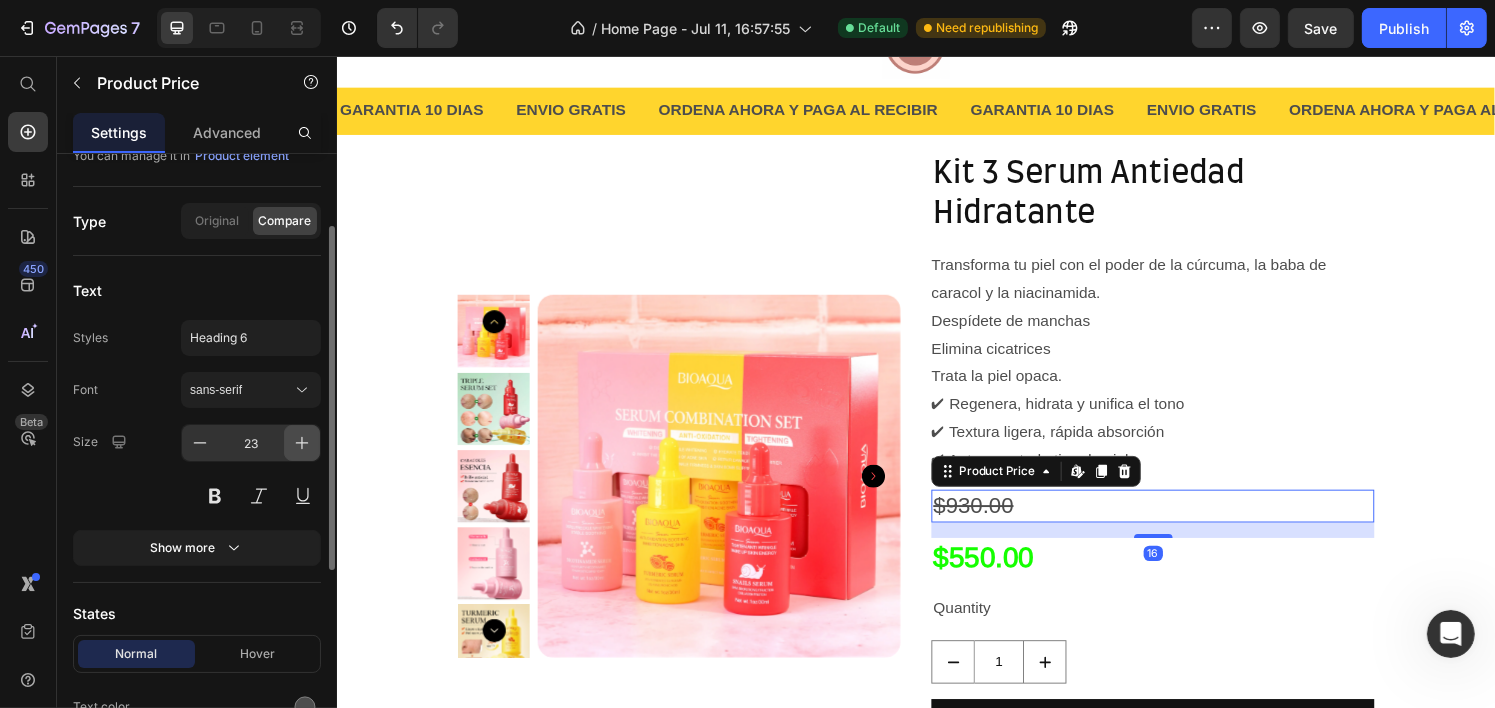 click 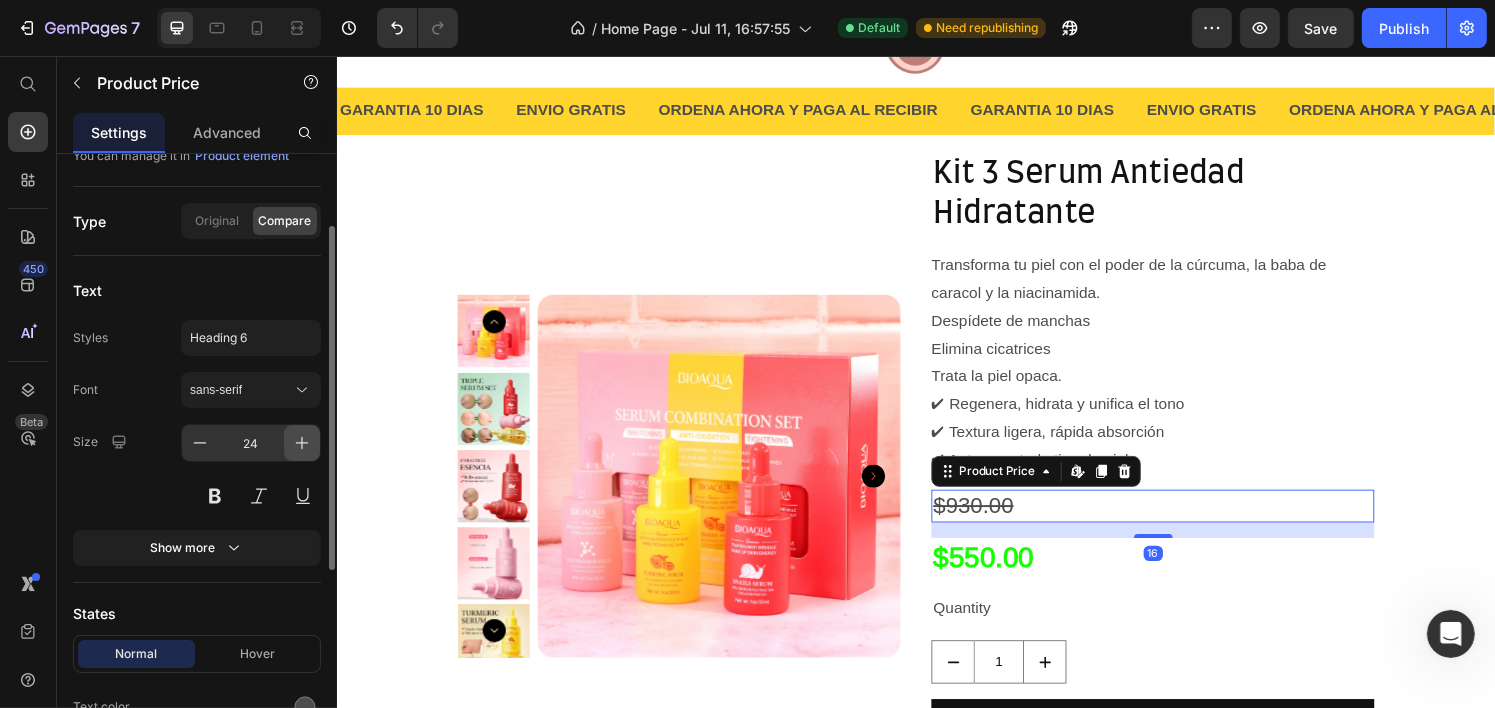 click 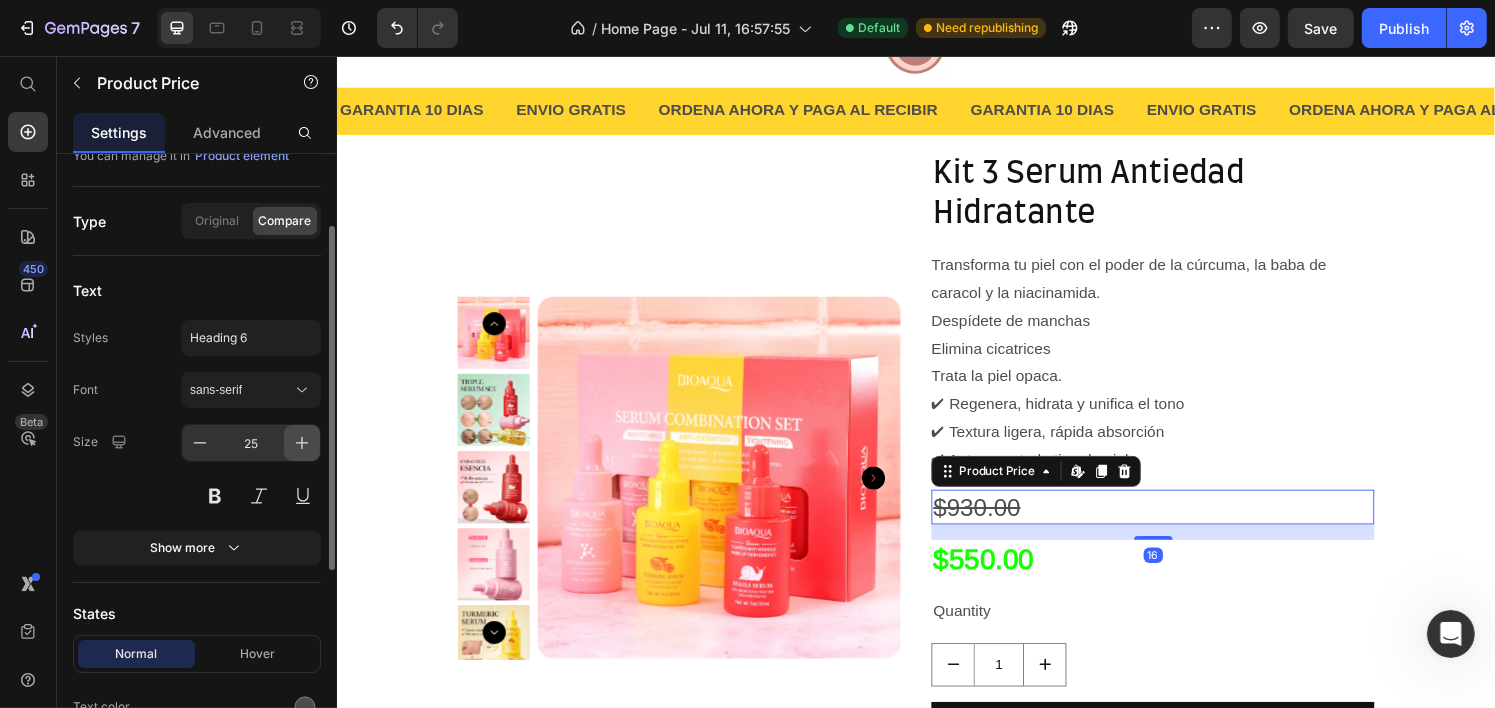 click 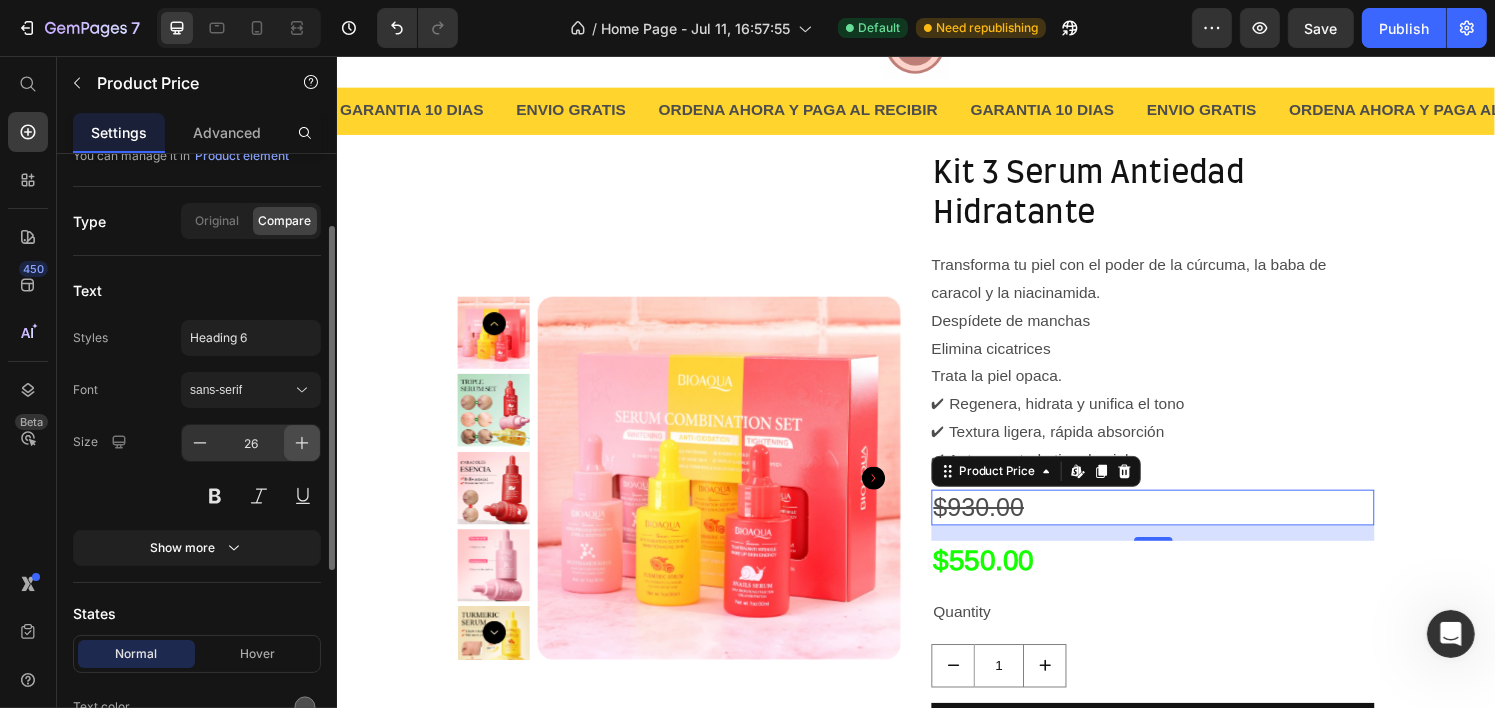 click 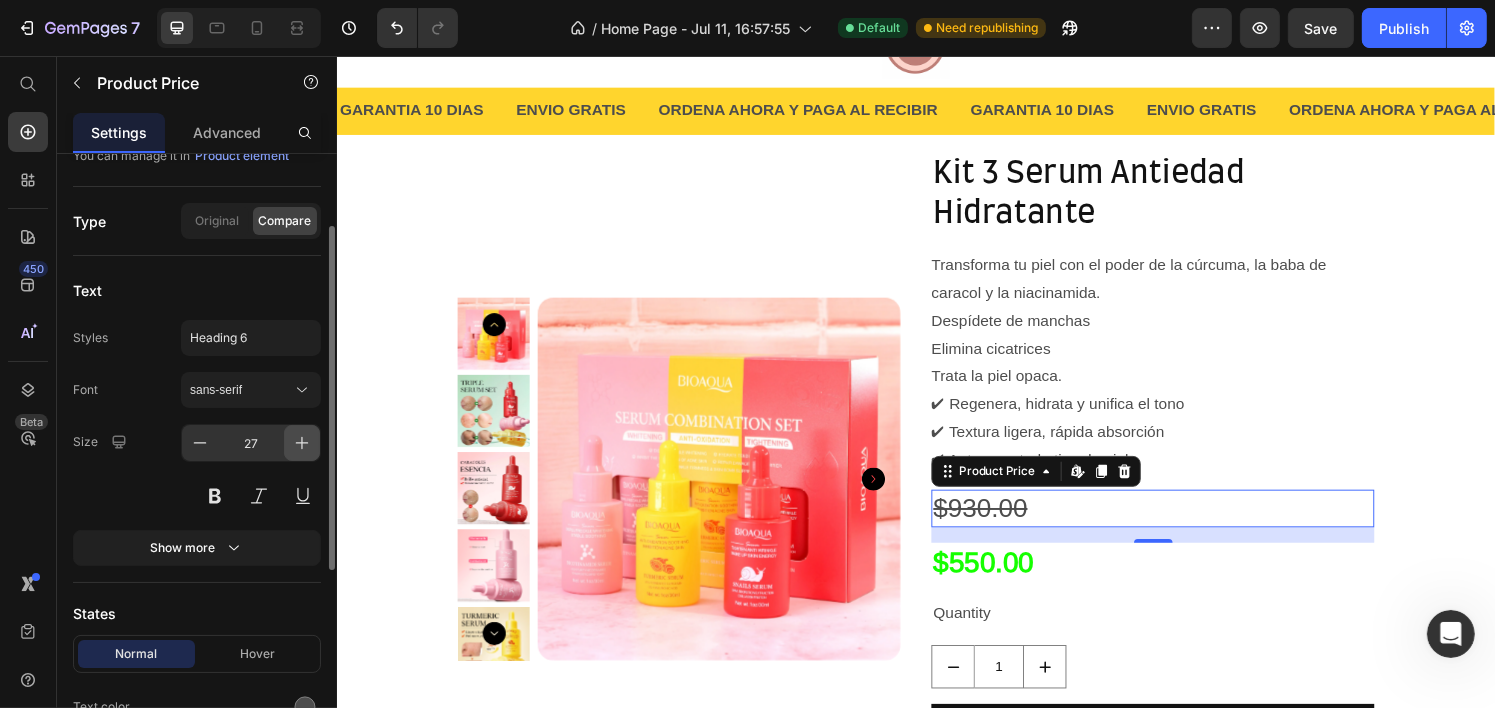 click 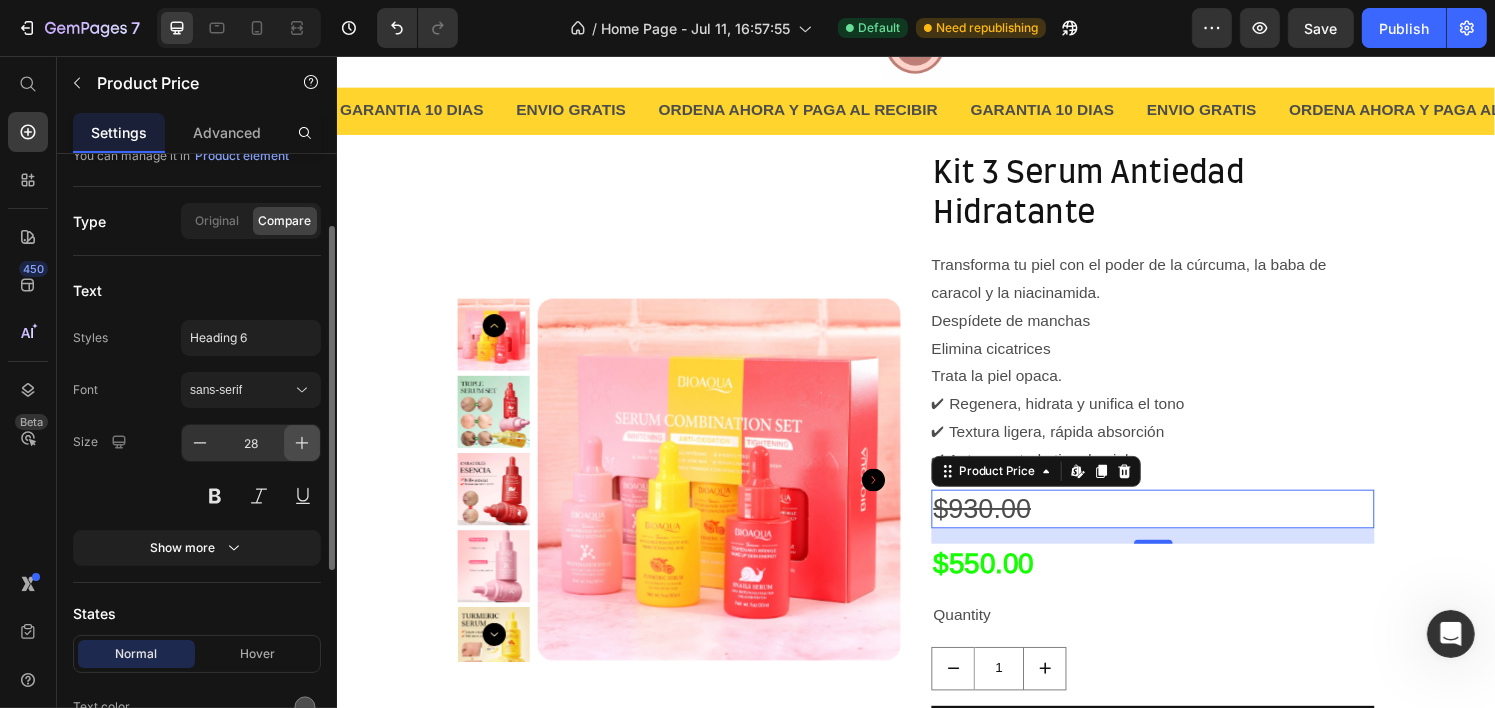 click 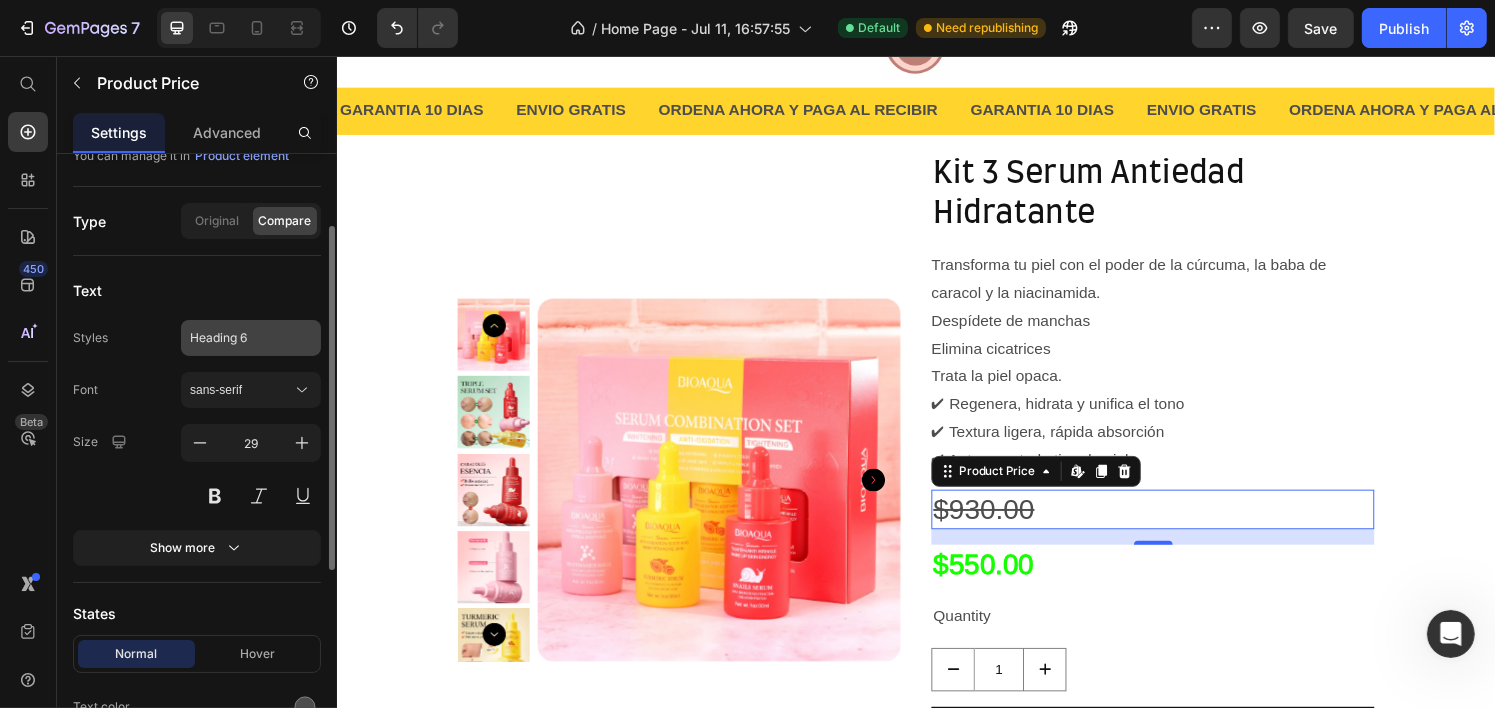 click on "Heading 6" at bounding box center [239, 338] 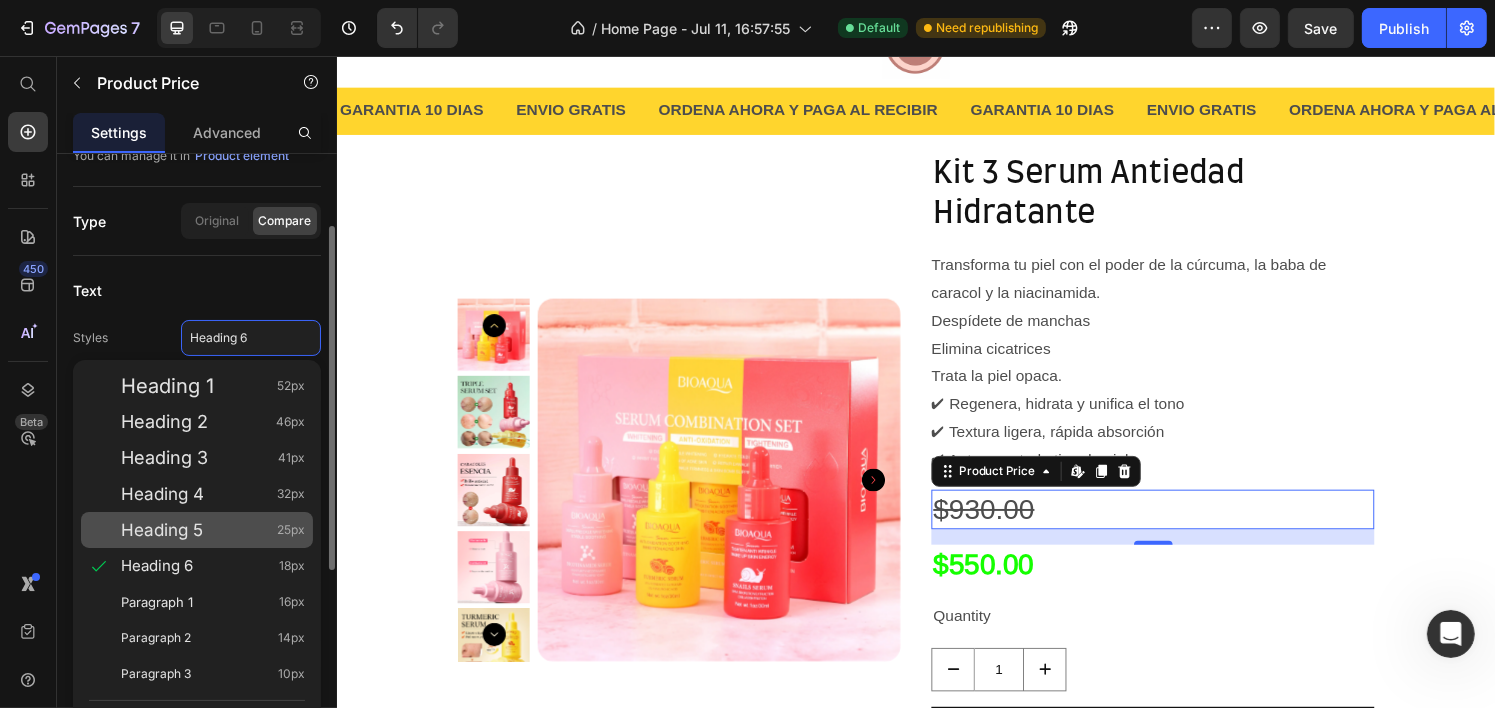 click on "Heading 5 25px" 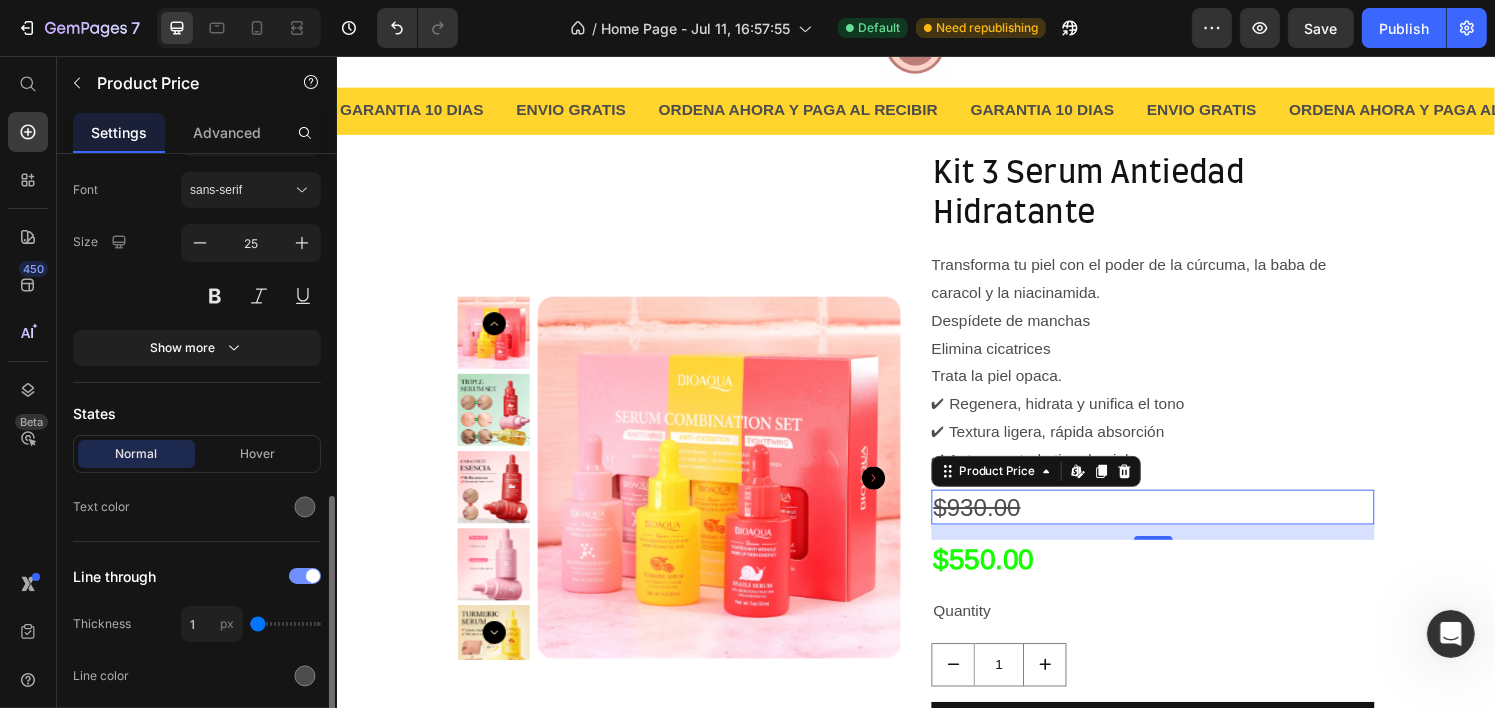 scroll, scrollTop: 428, scrollLeft: 0, axis: vertical 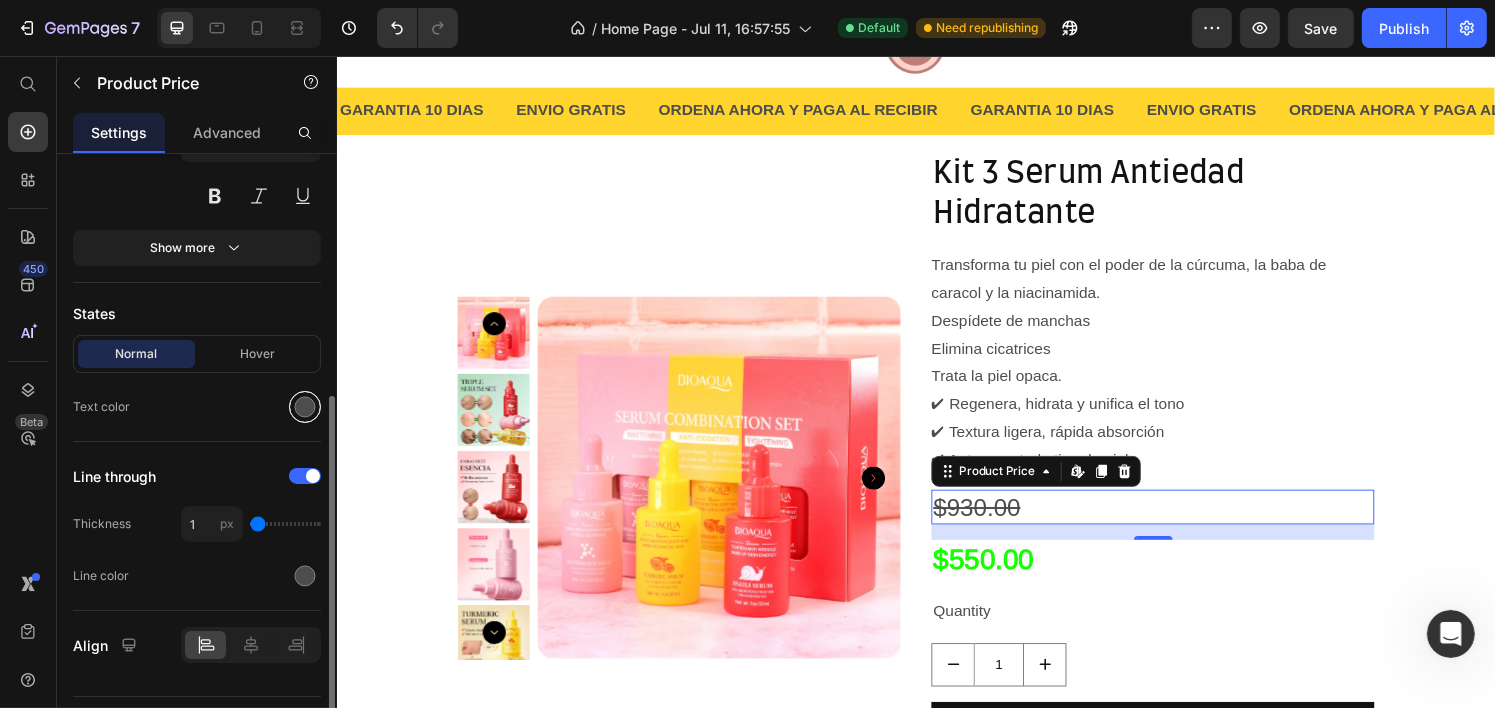 click at bounding box center (305, 407) 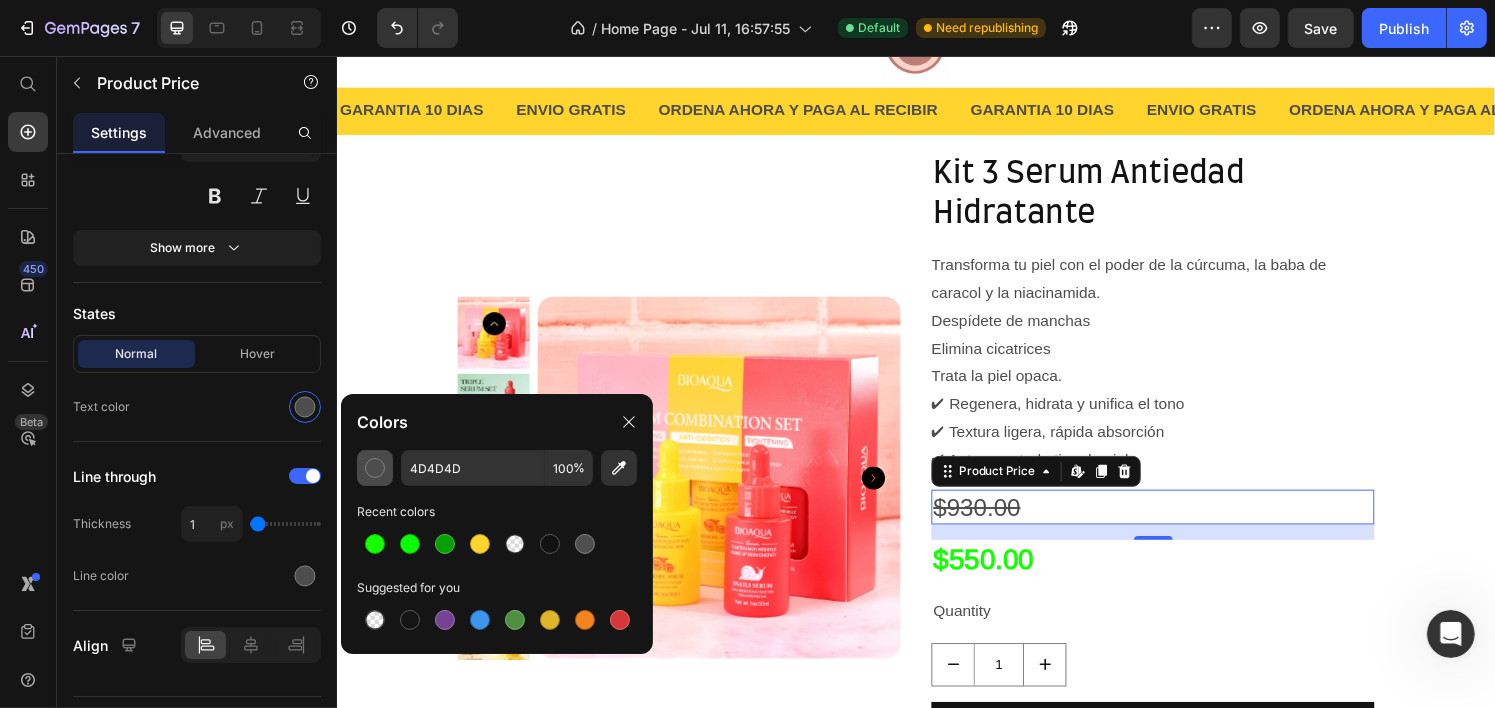 click at bounding box center [375, 468] 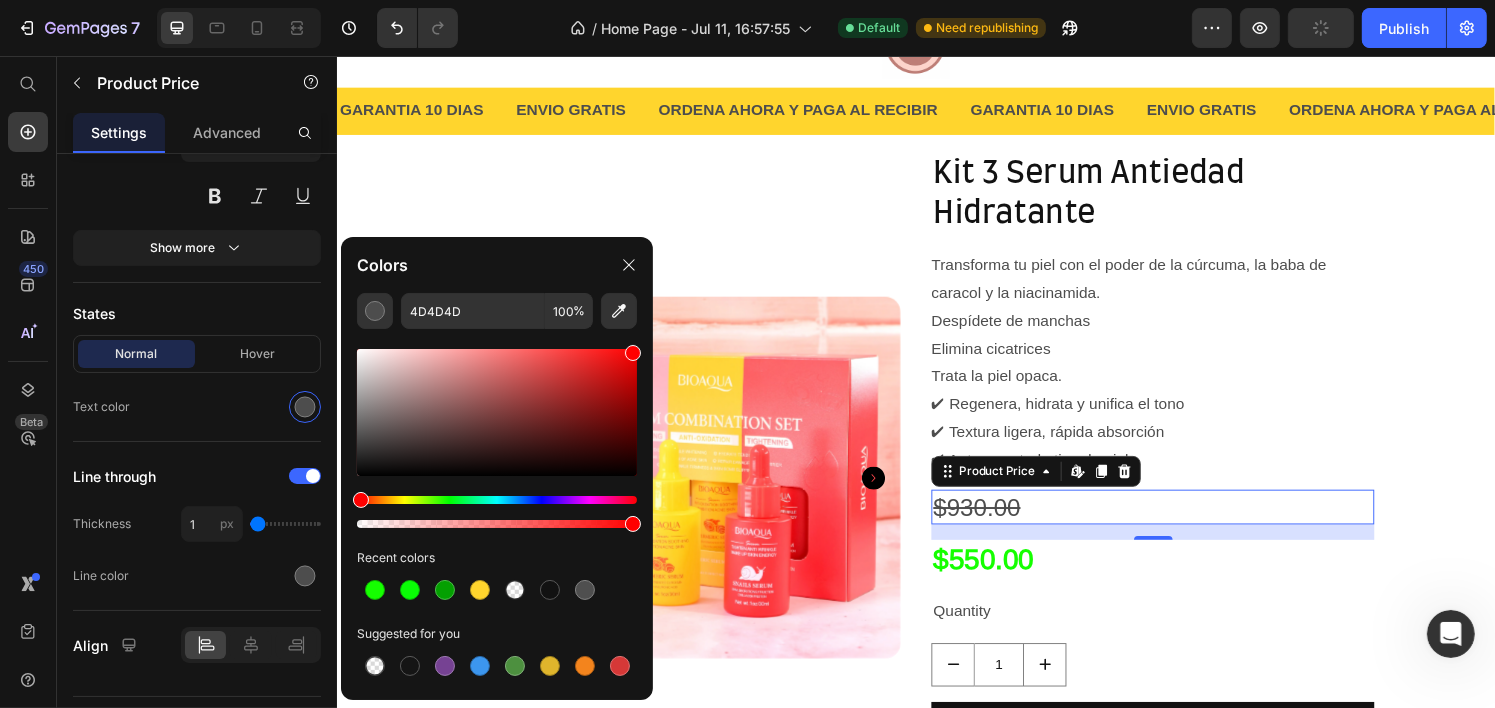 drag, startPoint x: 612, startPoint y: 352, endPoint x: 646, endPoint y: 336, distance: 37.576588 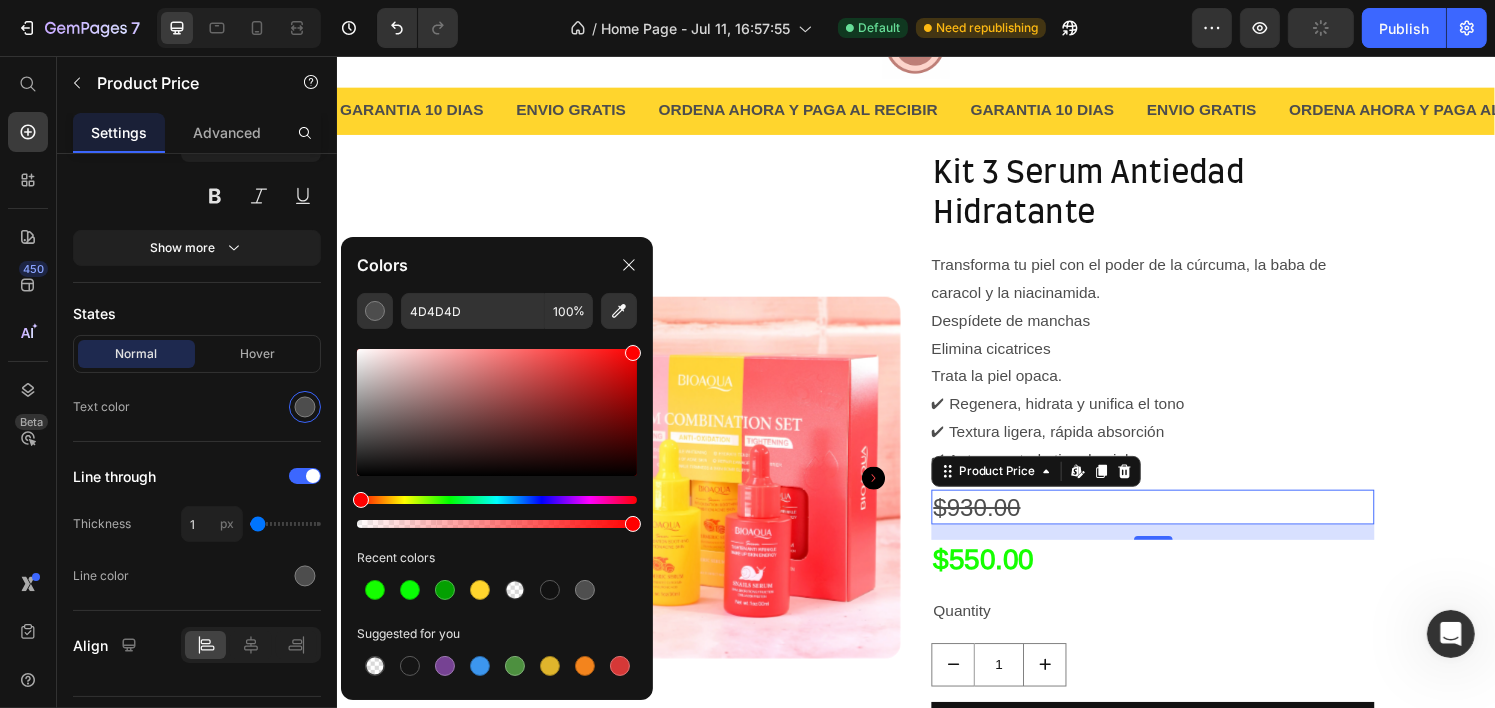 click on "4D4D4D 100 % Recent colors Suggested for you" 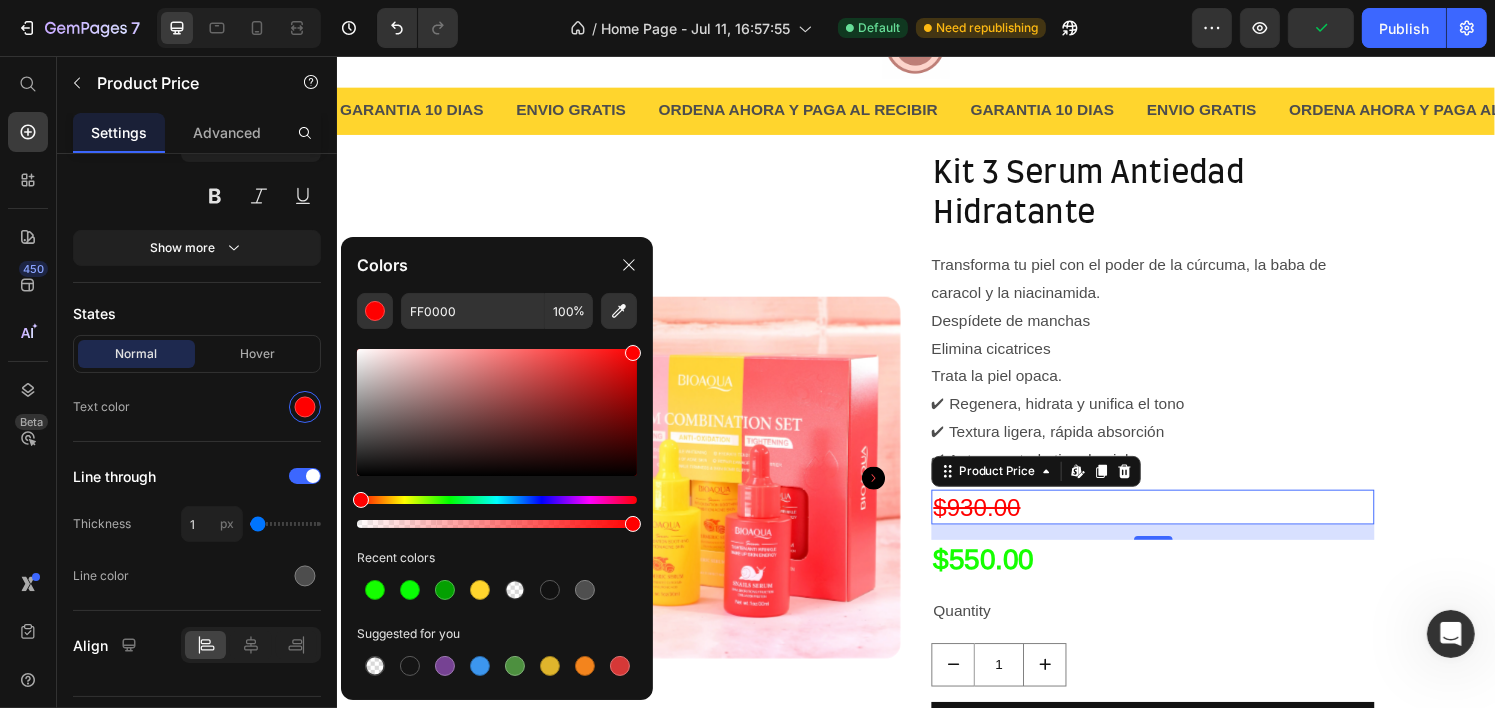 click on "FF0000 100 % Recent colors Suggested for you" 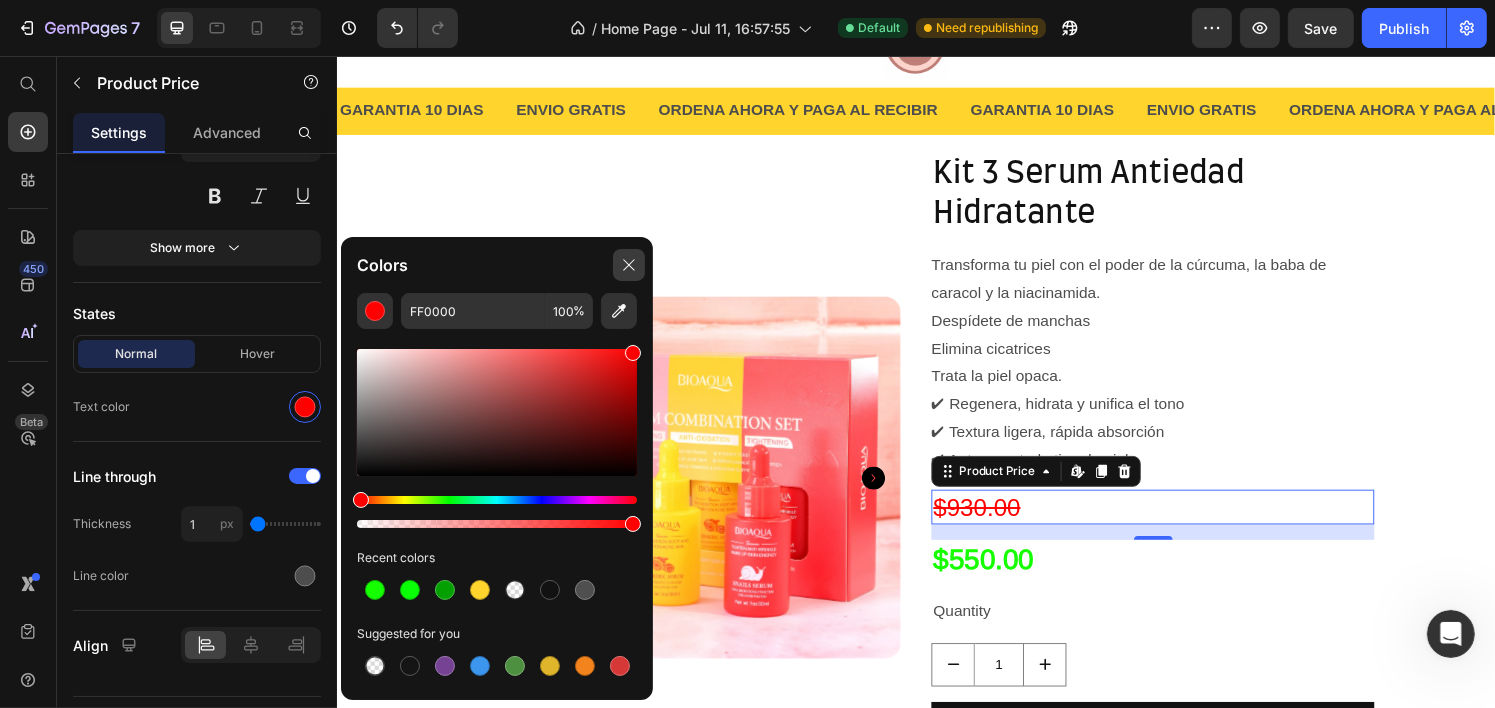 click 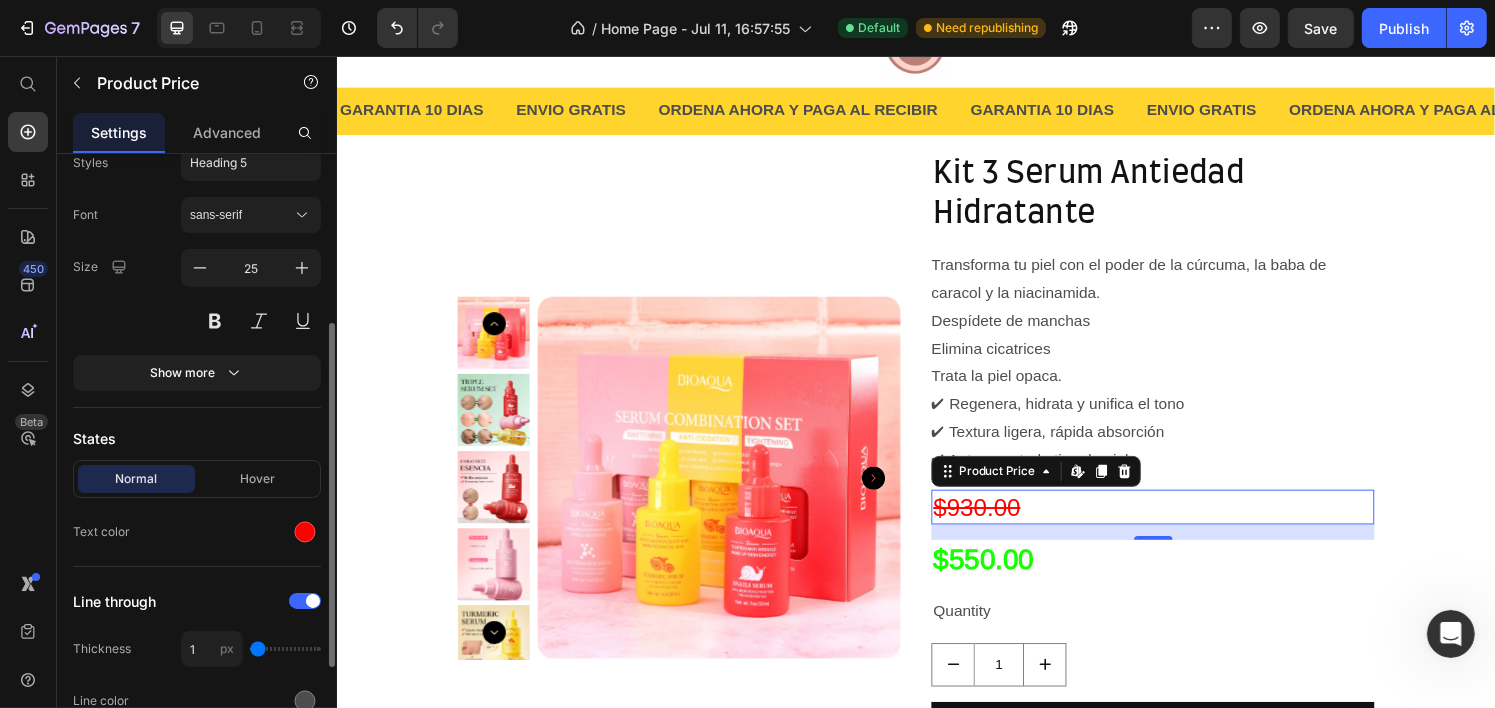 scroll, scrollTop: 302, scrollLeft: 0, axis: vertical 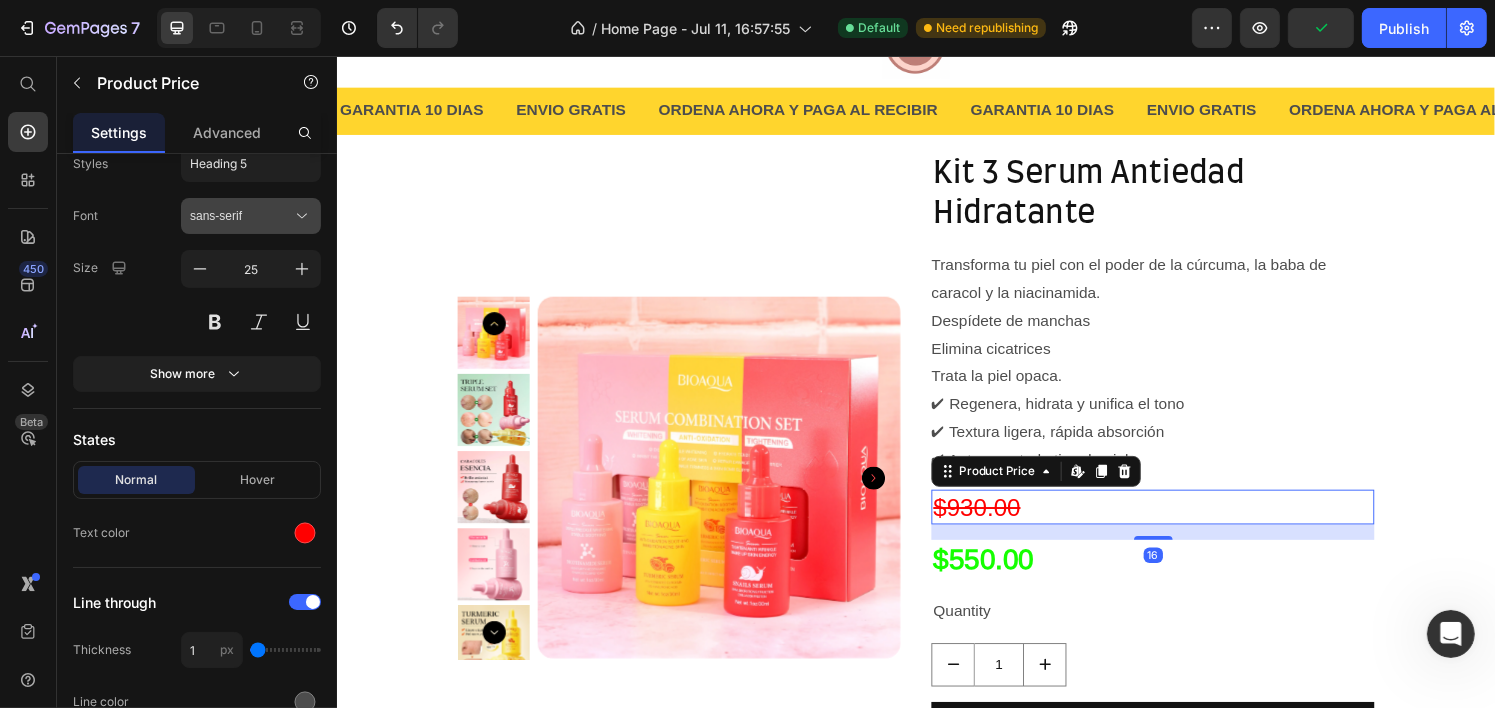click on "sans-serif" at bounding box center (241, 216) 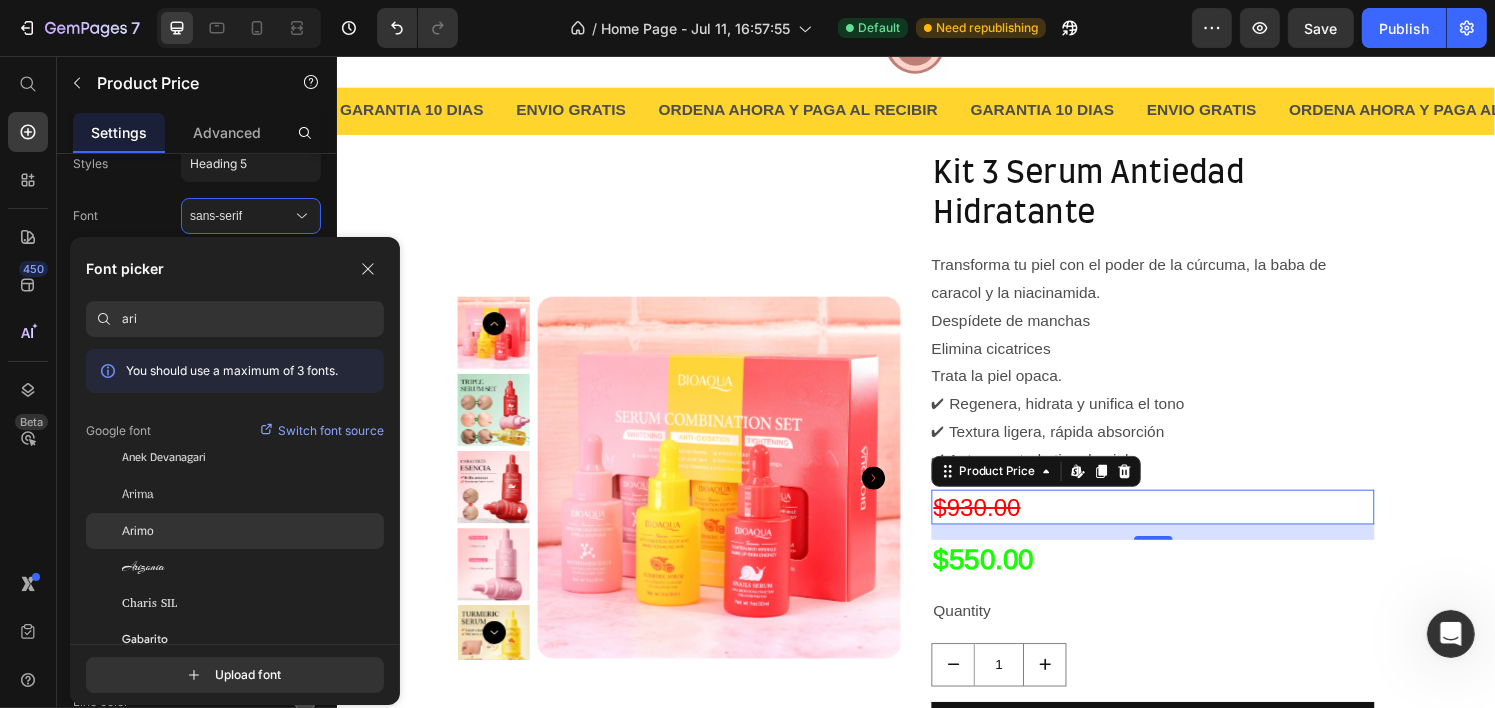 type on "ari" 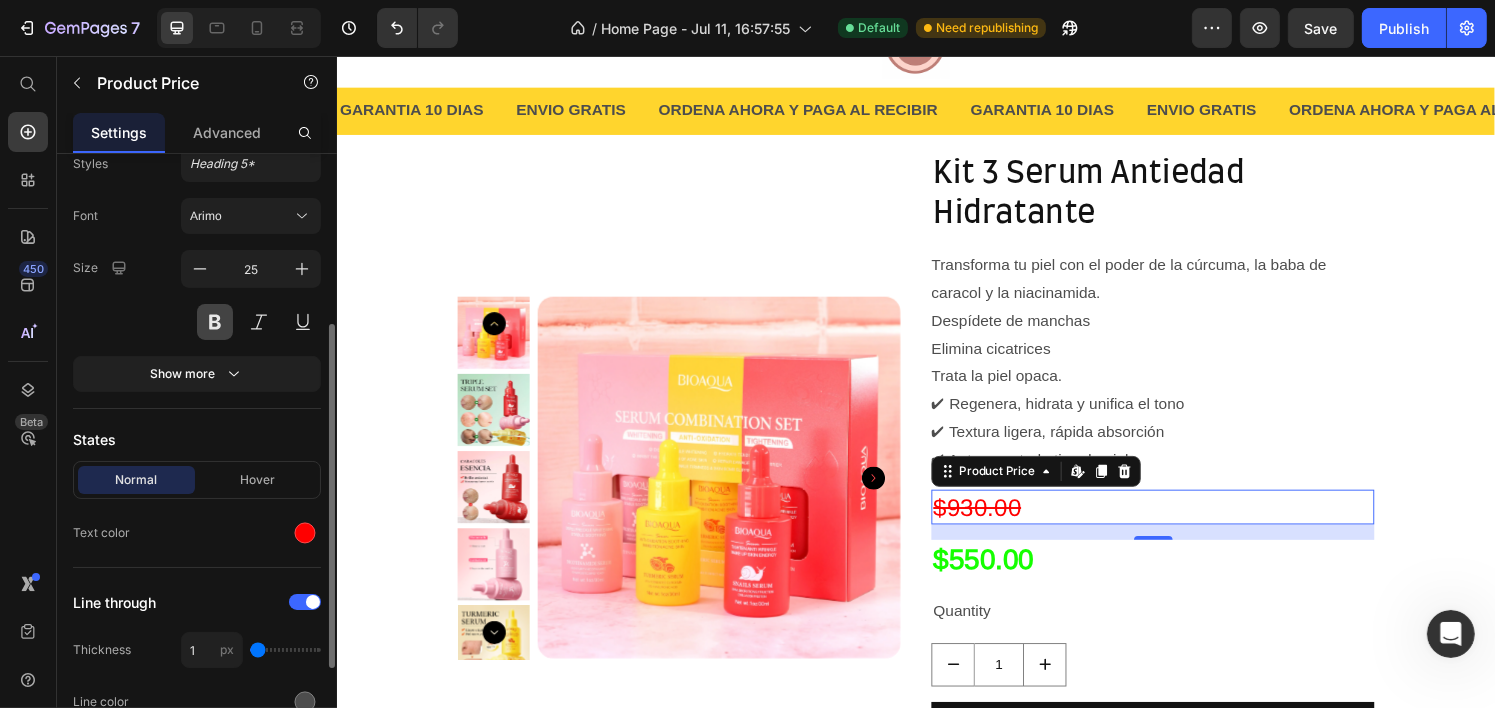 click at bounding box center [215, 322] 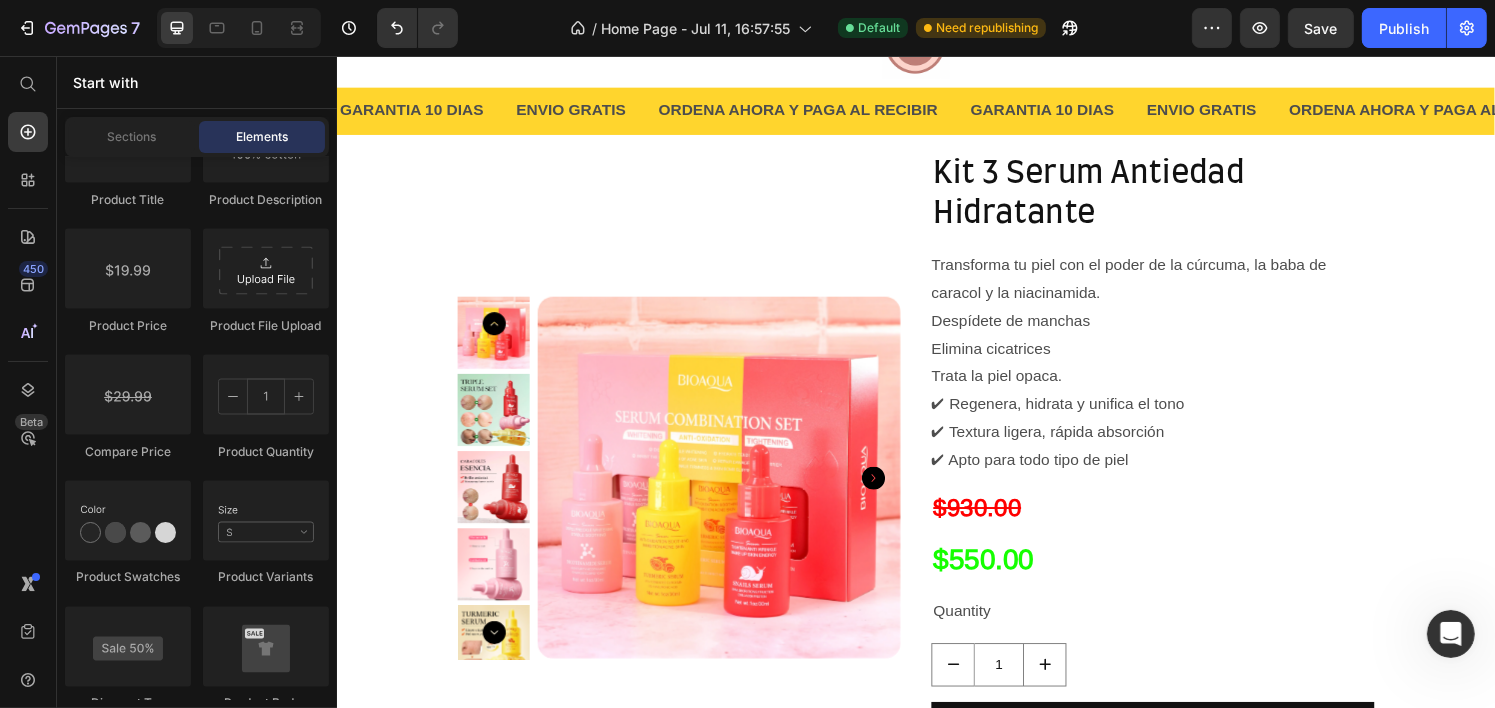 click on "Image Section 1 GARANTIA 10 DIAS Text ENVIO GRATIS Text ORDENA AHORA Y PAGA AL RECIBIR Text GARANTIA 10 DIAS Text ENVIO GRATIS Text ORDENA AHORA Y PAGA AL RECIBIR Text GARANTIA 10 DIAS Text ENVIO GRATIS Text ORDENA AHORA Y PAGA AL RECIBIR Text GARANTIA 10 DIAS Text ENVIO GRATIS Text ORDENA AHORA Y PAGA AL RECIBIR Text GARANTIA 10 DIAS Text ENVIO GRATIS Text ORDENA AHORA Y PAGA AL RECIBIR Text GARANTIA 10 DIAS Text ENVIO GRATIS Text ORDENA AHORA Y PAGA AL RECIBIR Text Marquee Section 2
Product Images Kit 3 Serum Antiedad Hidratante Product Title Transforma tu piel con el poder de la cúrcuma, la baba de caracol y la niacinamida.
Despídete de manchas
Elimina cicatrices
Trata la piel opaca.
✔ Regenera, hidrata y unifica el tono ✔ Textura ligera, rápida absorción ✔ Apto para todo tipo de piel Product Description $930.00 Product Price $550.00 Product Price Quantity Text Block 1 Product Quantity
Add to cart Add to Cart Buy it now Row" at bounding box center [936, 438] 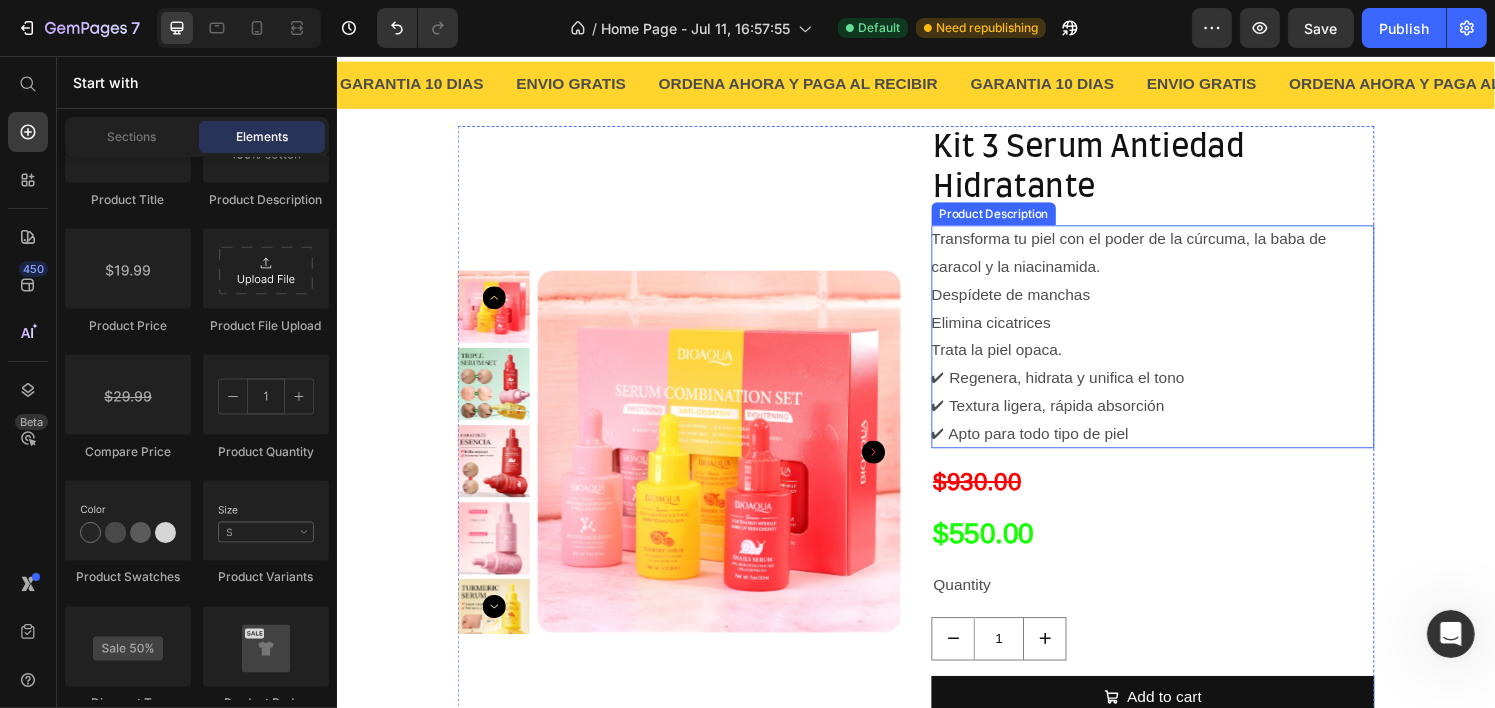 scroll, scrollTop: 128, scrollLeft: 0, axis: vertical 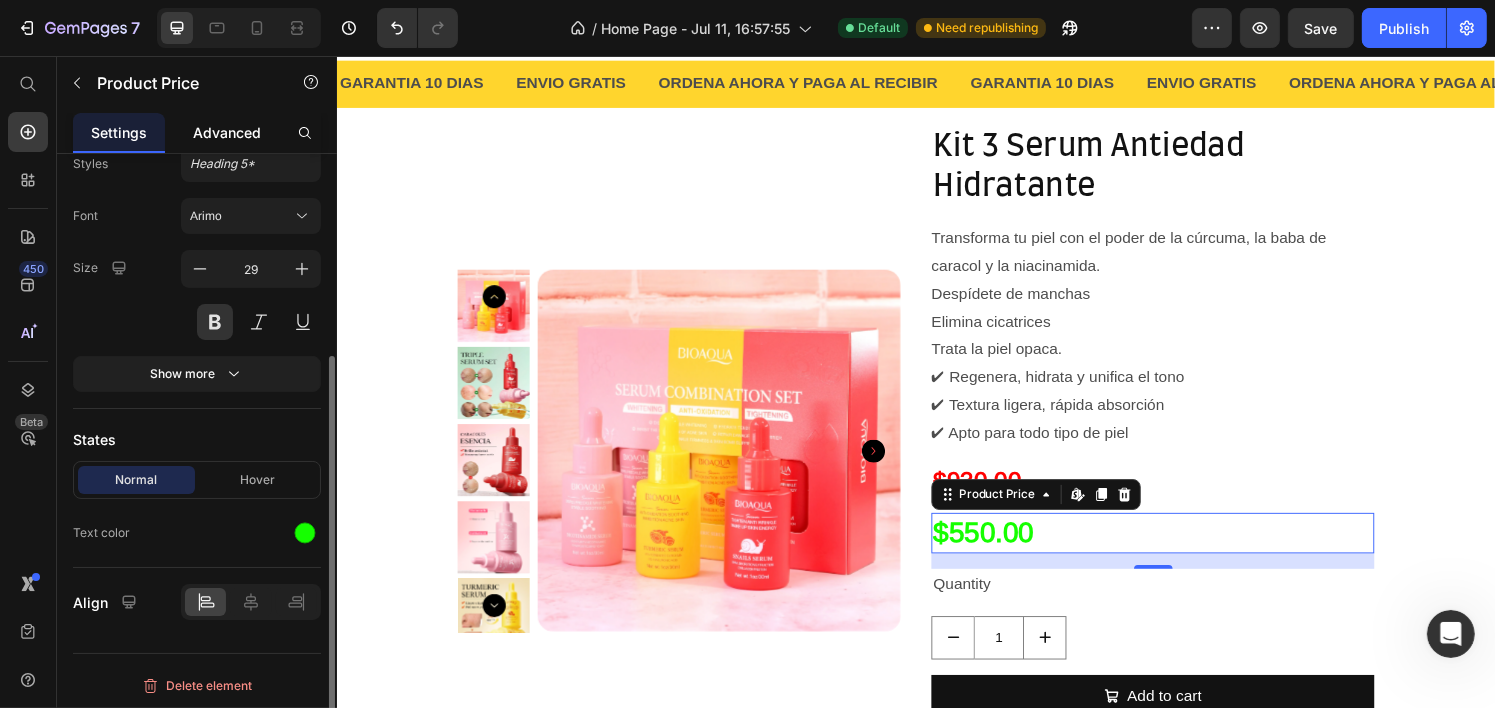 click on "Advanced" at bounding box center (227, 132) 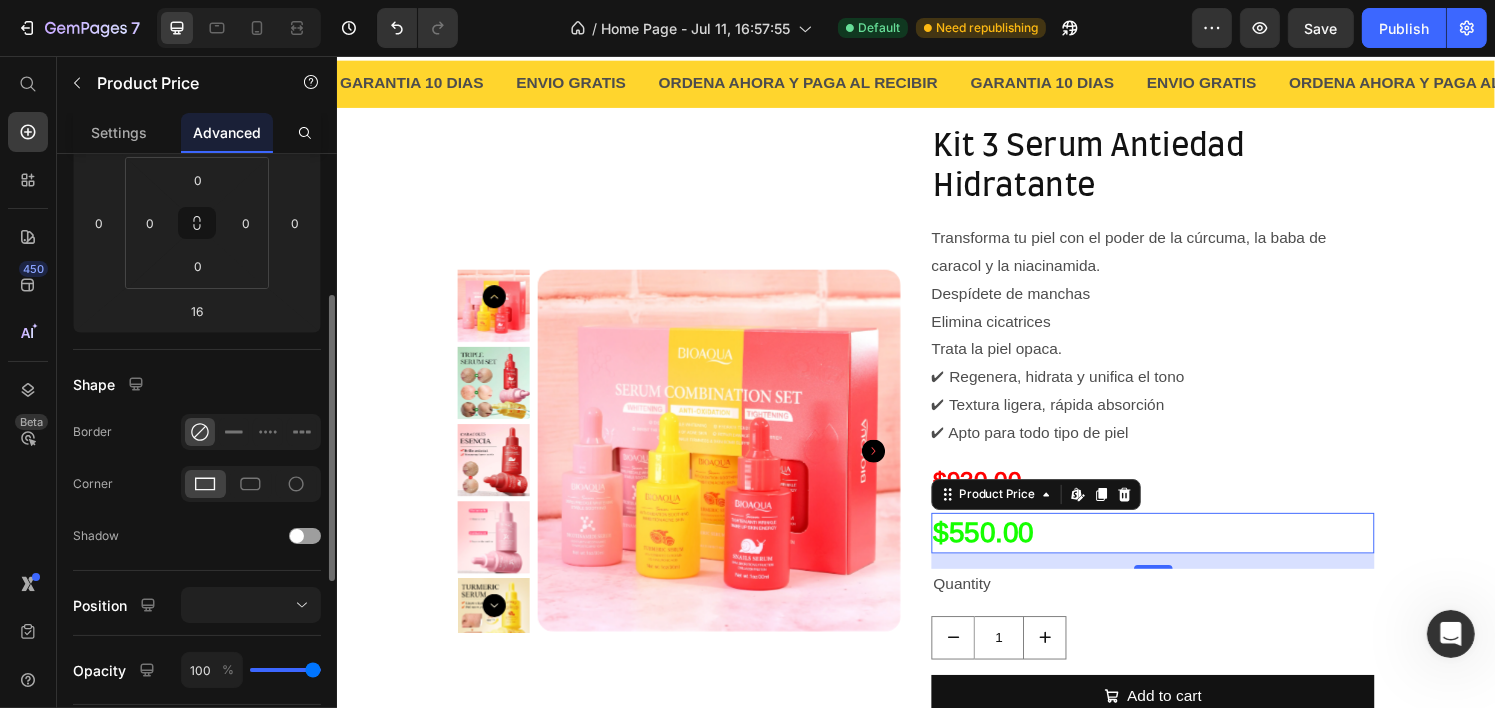 scroll, scrollTop: 0, scrollLeft: 0, axis: both 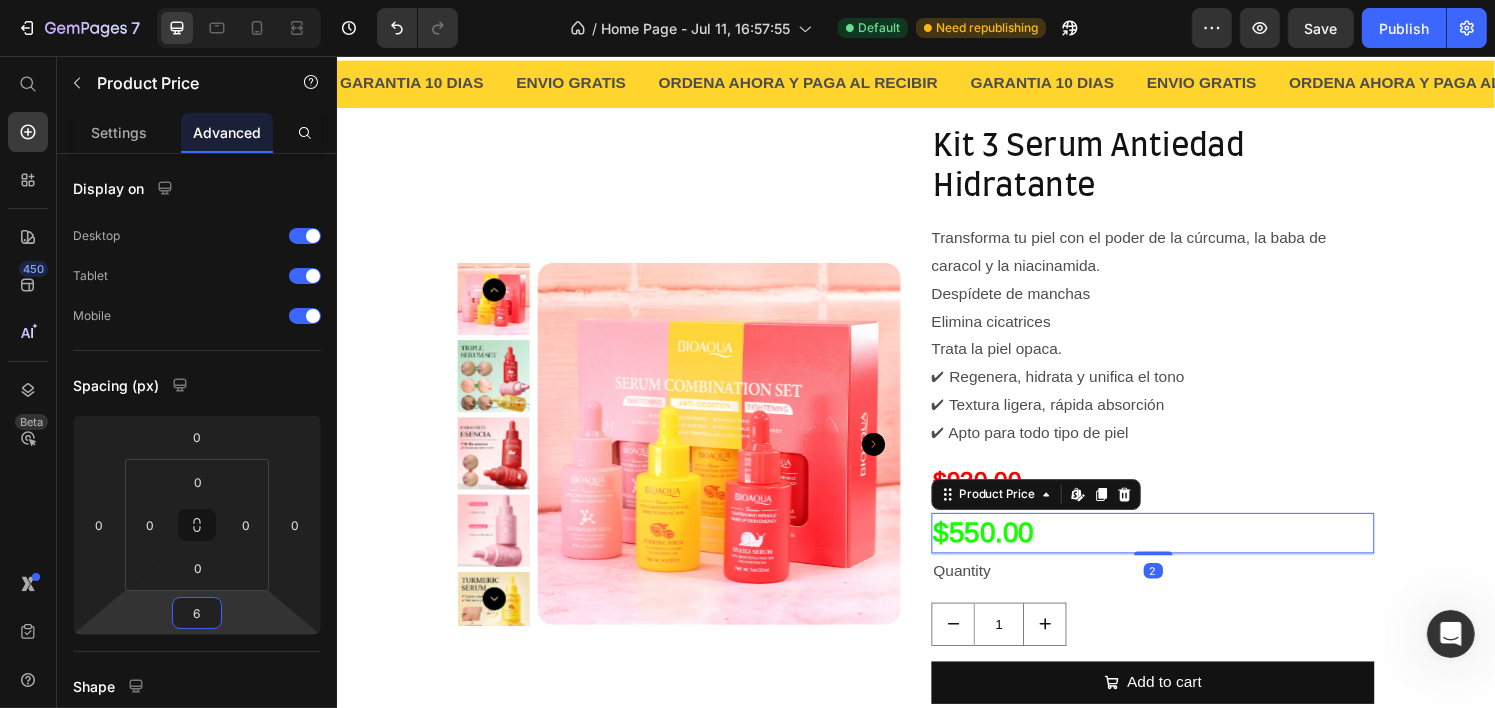 type on "8" 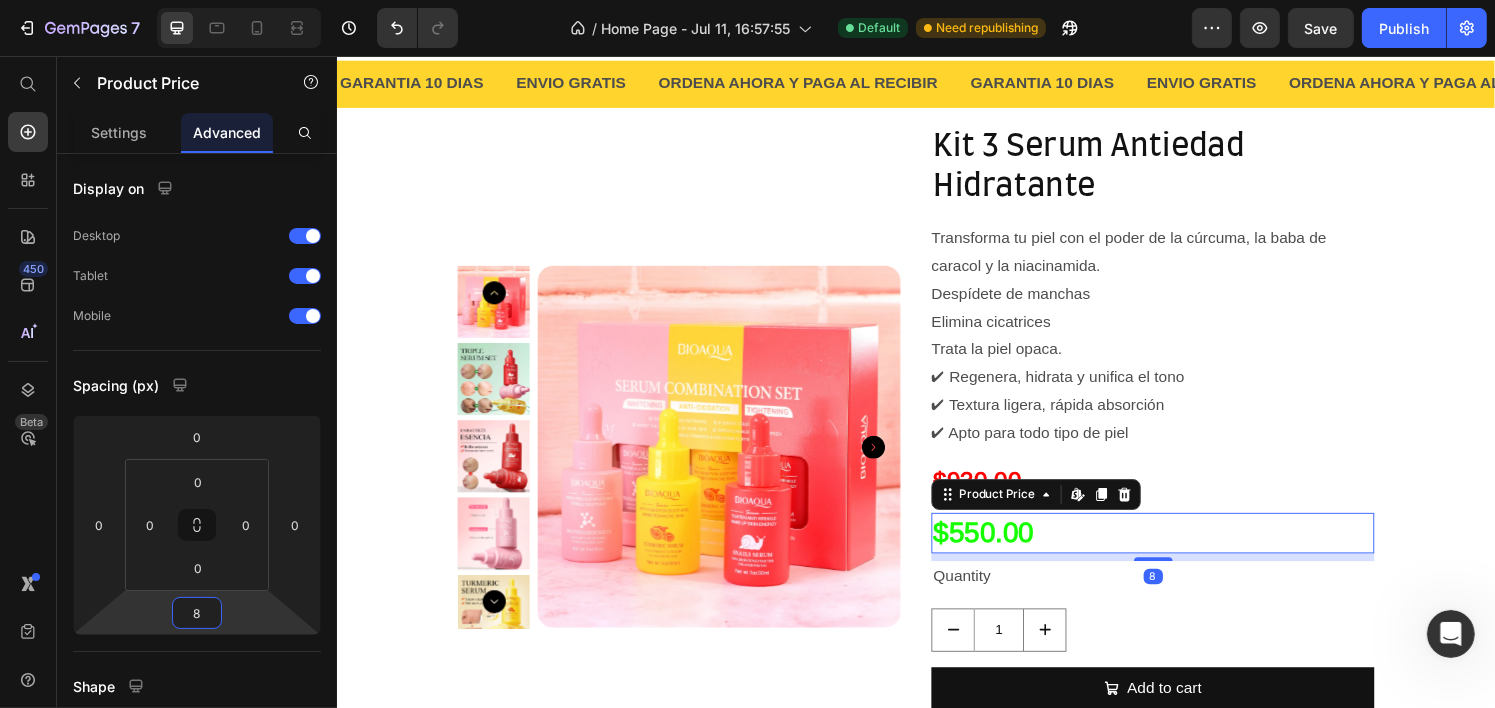 drag, startPoint x: 240, startPoint y: 617, endPoint x: 251, endPoint y: 621, distance: 11.7046995 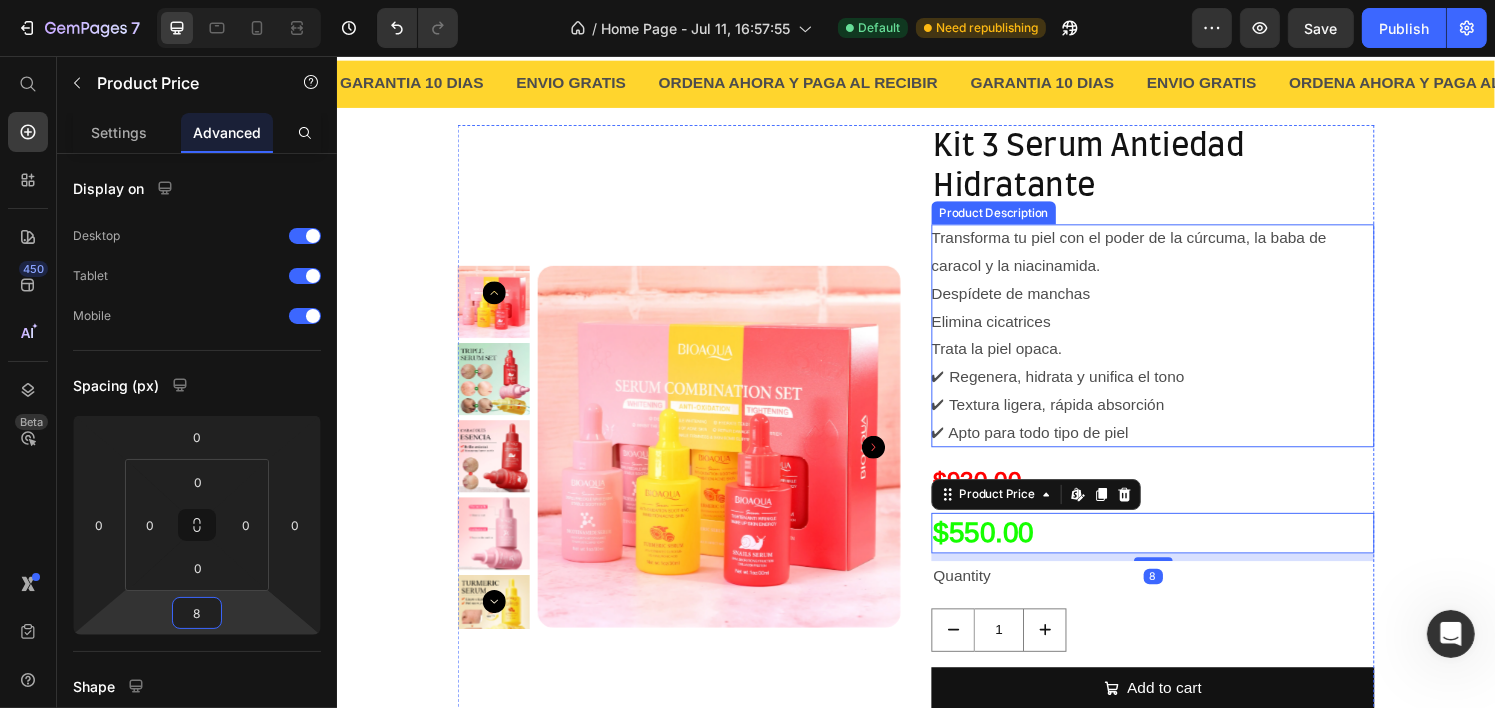 click on "Transforma tu piel con el poder de la cúrcuma, la baba de caracol y la niacinamida.
Despídete de manchas
Elimina cicatrices
Trata la piel opaca.
✔ Regenera, hidrata y unifica el tono ✔ Textura ligera, rápida absorción ✔ Apto para todo tipo de piel" at bounding box center (1181, 346) 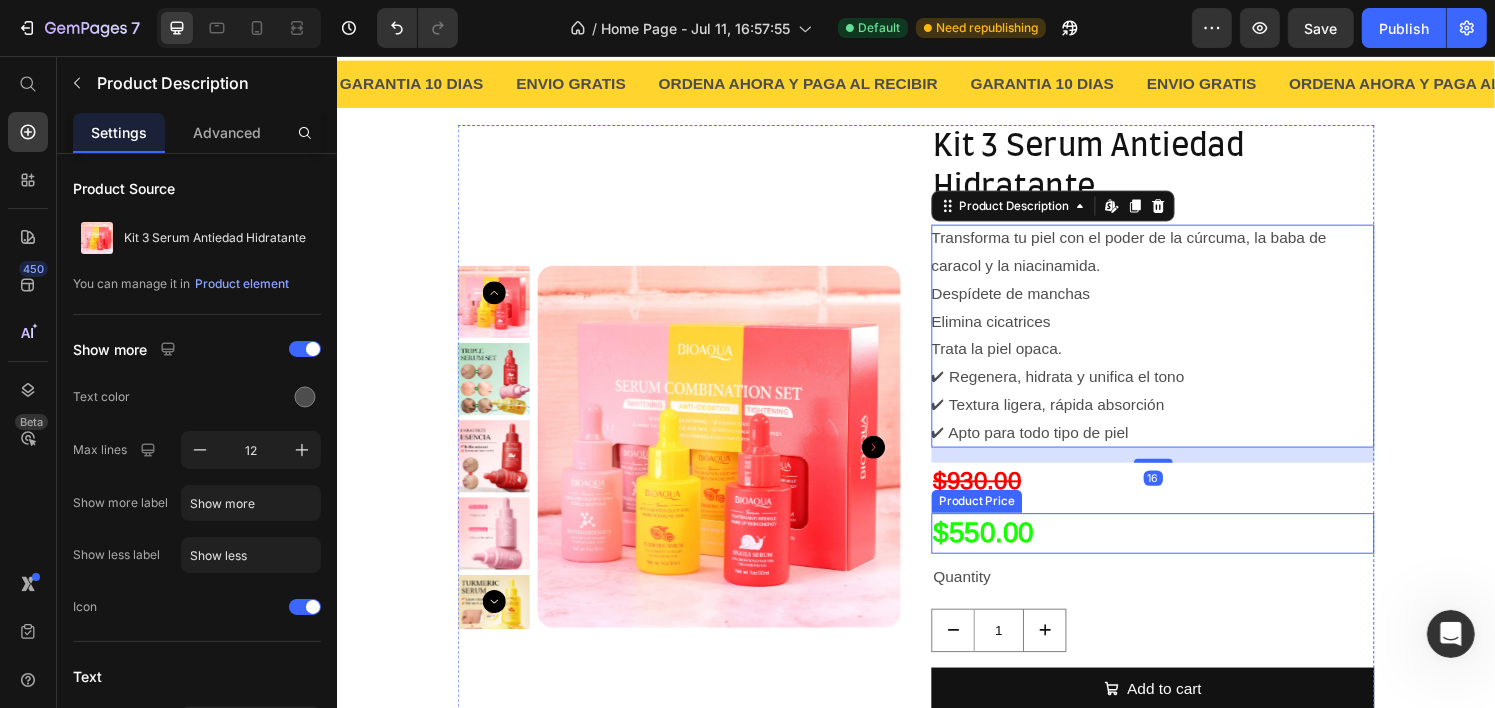 click on "$550.00" at bounding box center (1181, 551) 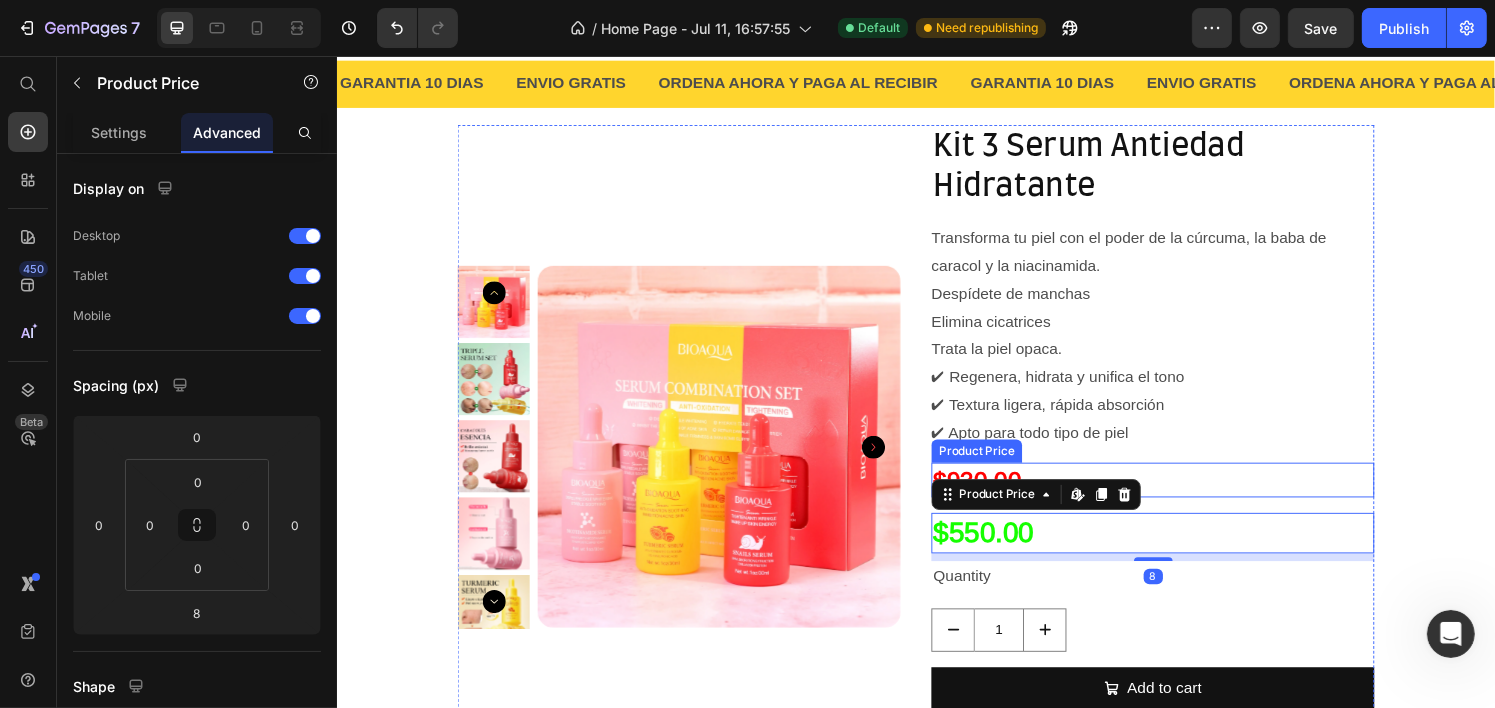 click on "$930.00" at bounding box center [1181, 496] 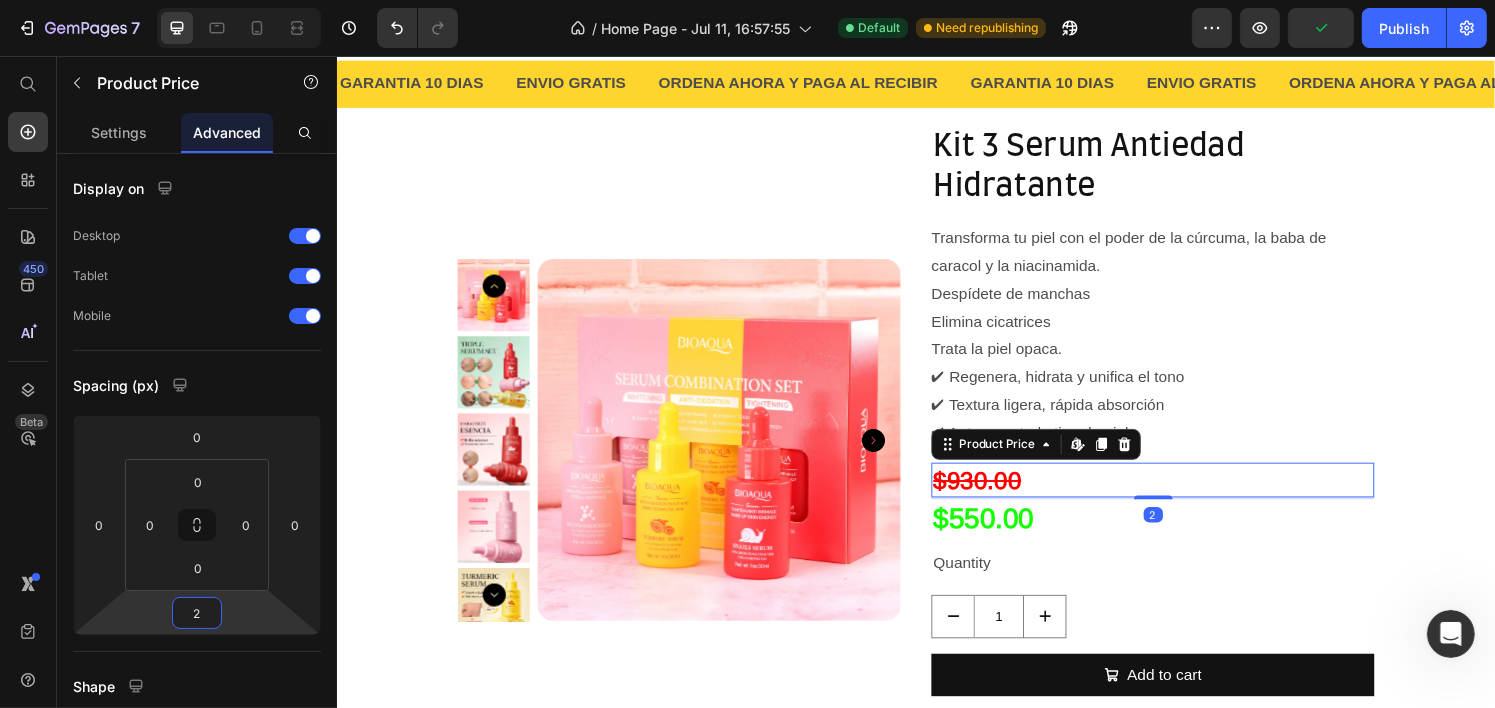 type on "0" 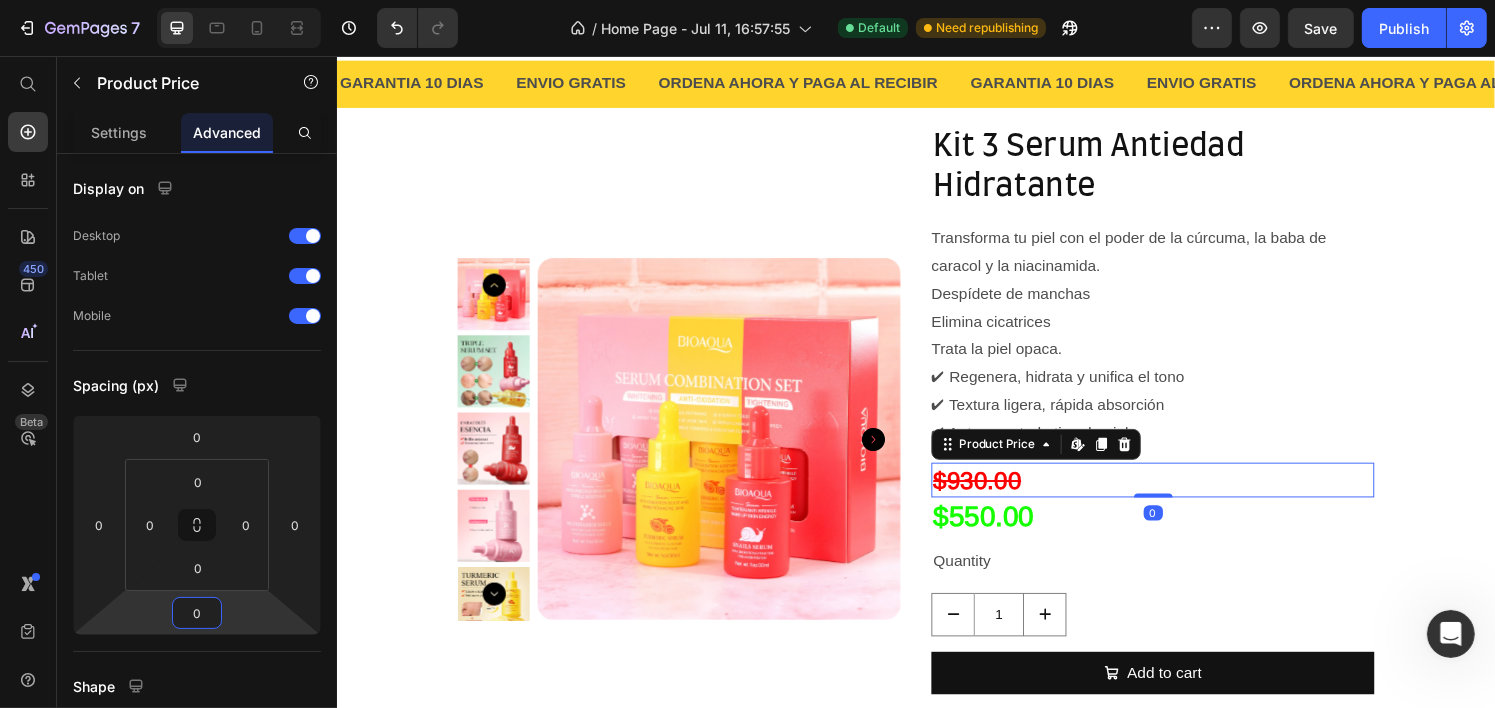 drag, startPoint x: 232, startPoint y: 608, endPoint x: 247, endPoint y: 616, distance: 17 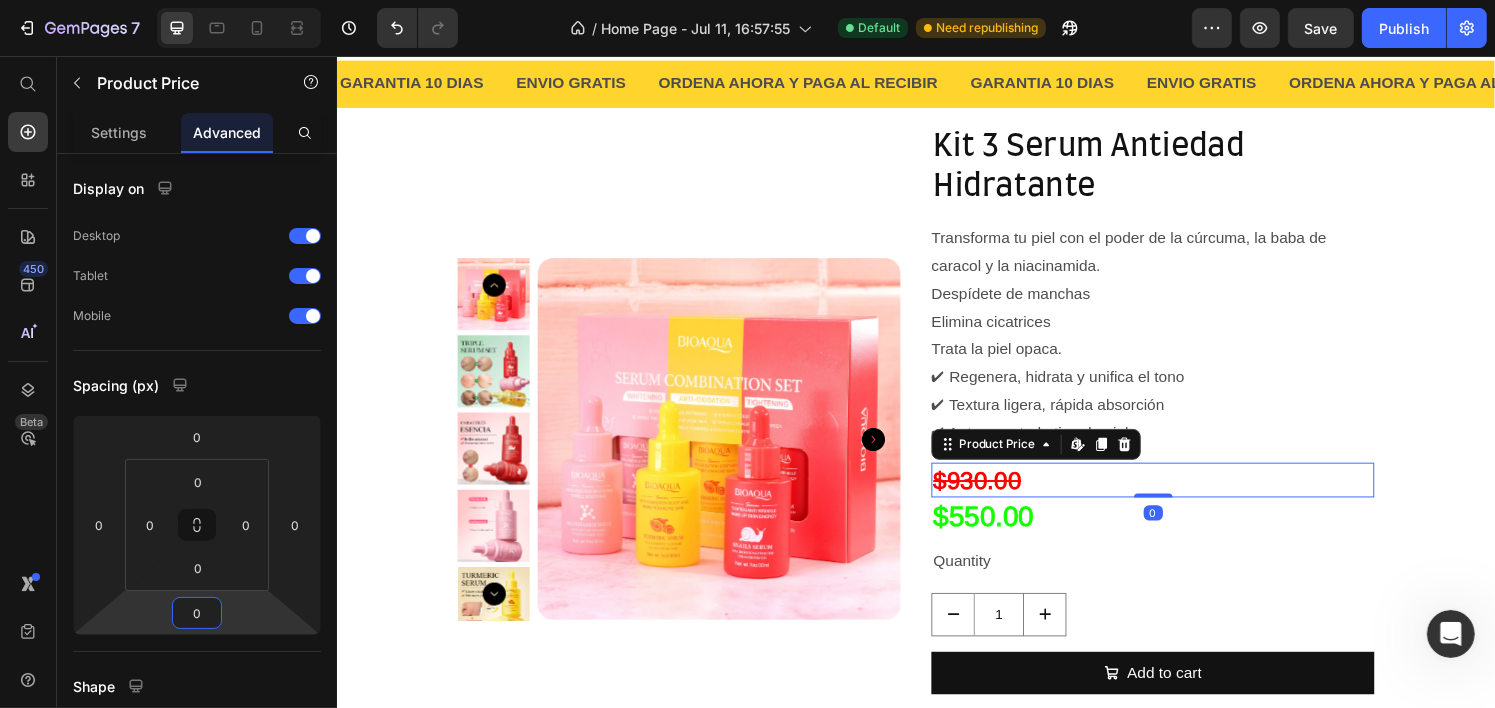 click on "$930.00" at bounding box center (1181, 496) 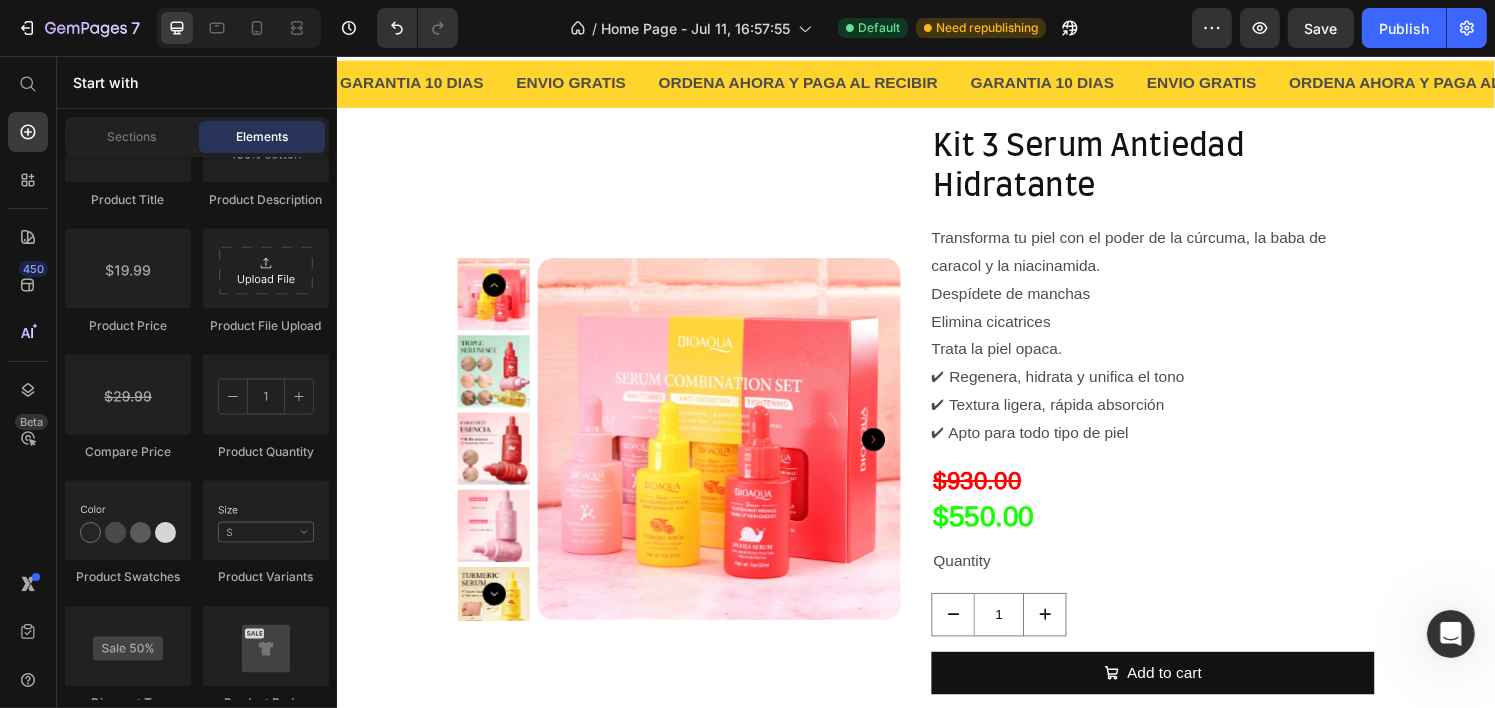 click on "Image Section 1 GARANTIA 10 DIAS Text ENVIO GRATIS Text ORDENA AHORA Y PAGA AL RECIBIR Text GARANTIA 10 DIAS Text ENVIO GRATIS Text ORDENA AHORA Y PAGA AL RECIBIR Text GARANTIA 10 DIAS Text ENVIO GRATIS Text ORDENA AHORA Y PAGA AL RECIBIR Text GARANTIA 10 DIAS Text ENVIO GRATIS Text ORDENA AHORA Y PAGA AL RECIBIR Text GARANTIA 10 DIAS Text ENVIO GRATIS Text ORDENA AHORA Y PAGA AL RECIBIR Text GARANTIA 10 DIAS Text ENVIO GRATIS Text ORDENA AHORA Y PAGA AL RECIBIR Text Marquee Section 2
Product Images Kit 3 Serum Antiedad Hidratante Product Title Transforma tu piel con el poder de la cúrcuma, la baba de caracol y la niacinamida.
Despídete de manchas
Elimina cicatrices
Trata la piel opaca.
✔ Regenera, hidrata y unifica el tono ✔ Textura ligera, rápida absorción ✔ Apto para todo tipo de piel Product Description $930.00 Product Price $550.00 Product Price Quantity Text Block 1 Product Quantity
Add to cart Add to Cart Buy it now Row" at bounding box center [936, 398] 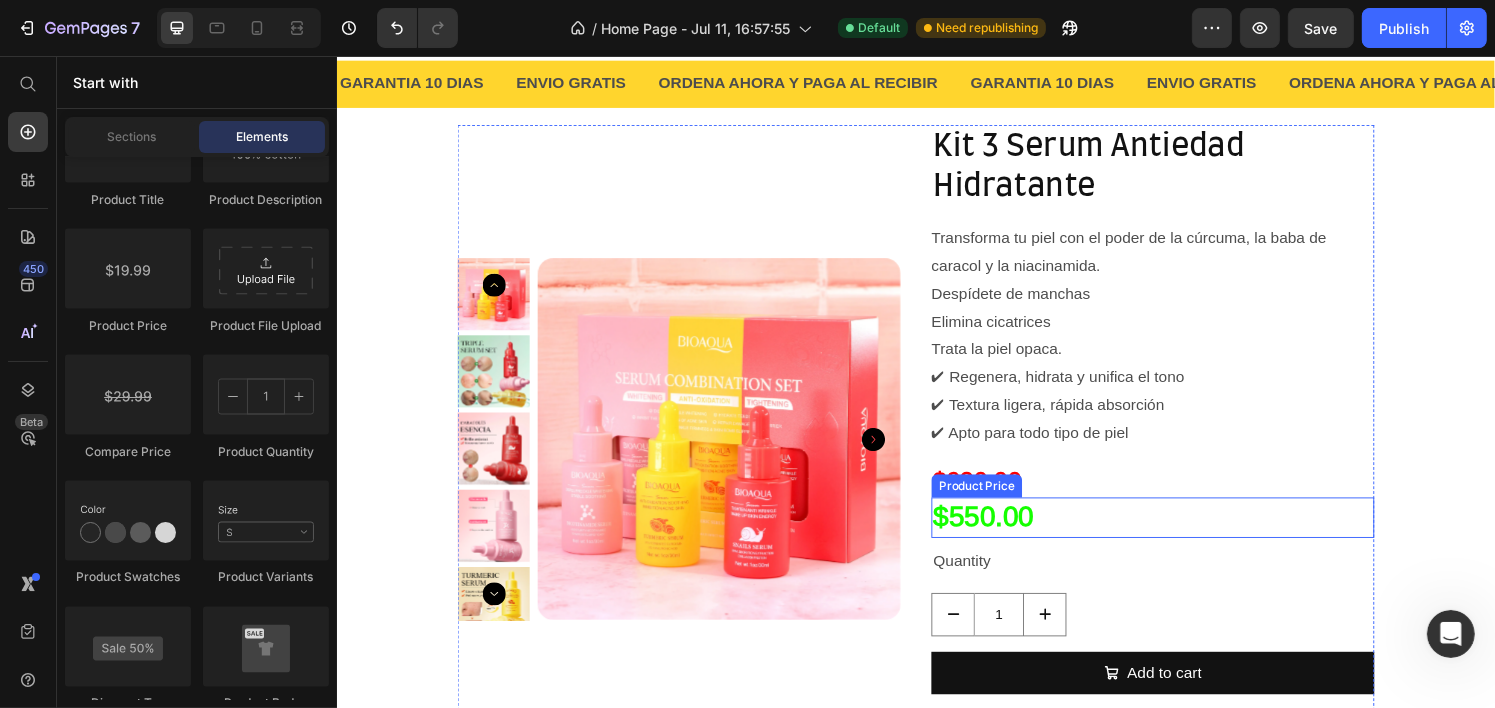 click on "$550.00" at bounding box center (1181, 535) 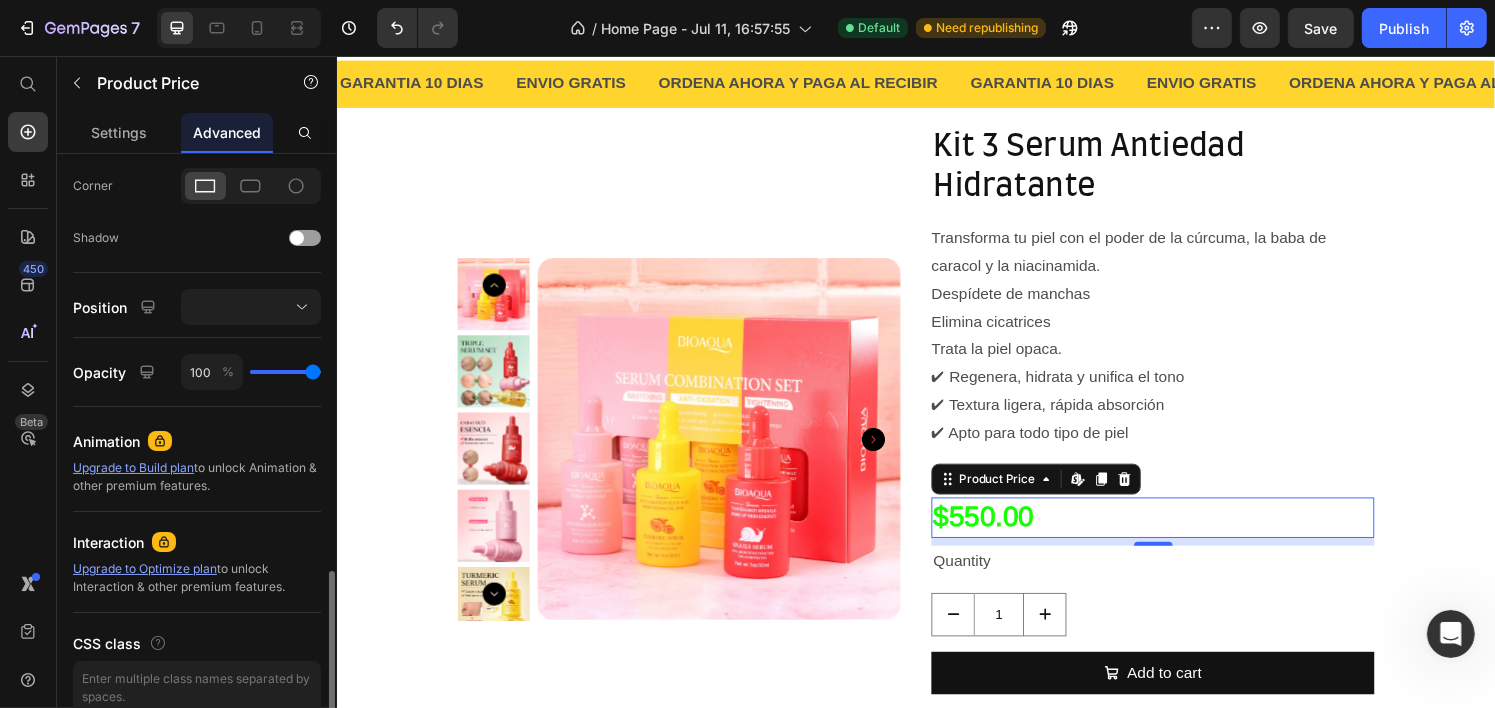 scroll, scrollTop: 692, scrollLeft: 0, axis: vertical 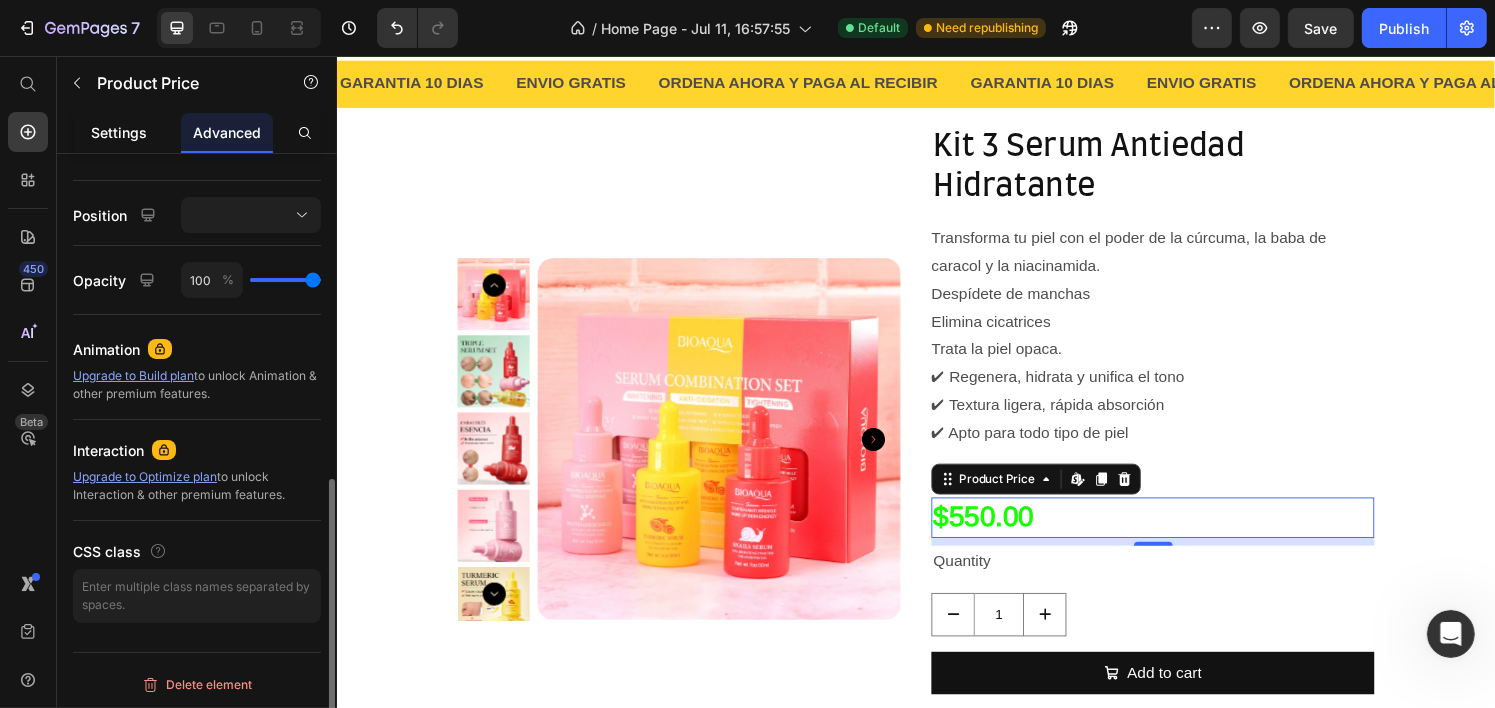 click on "Settings" at bounding box center [119, 132] 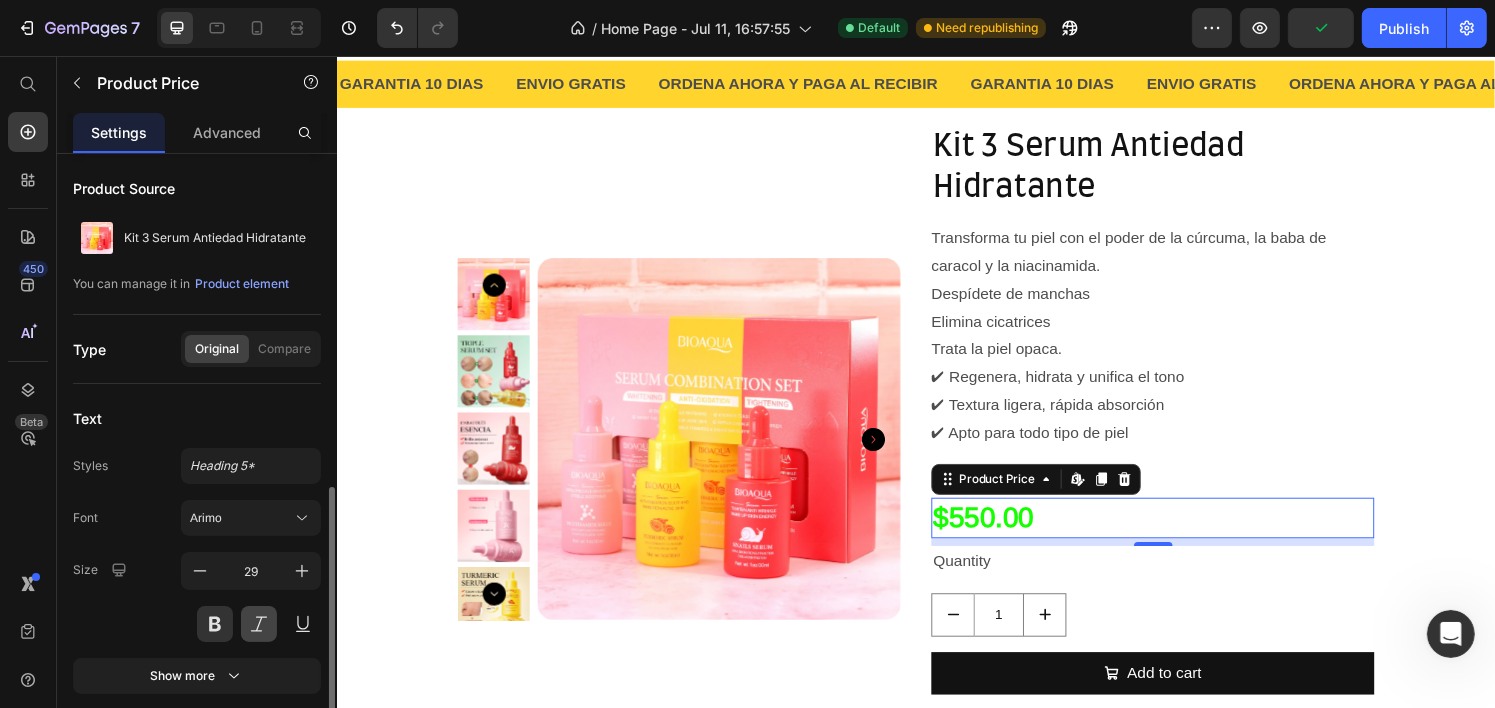 scroll, scrollTop: 200, scrollLeft: 0, axis: vertical 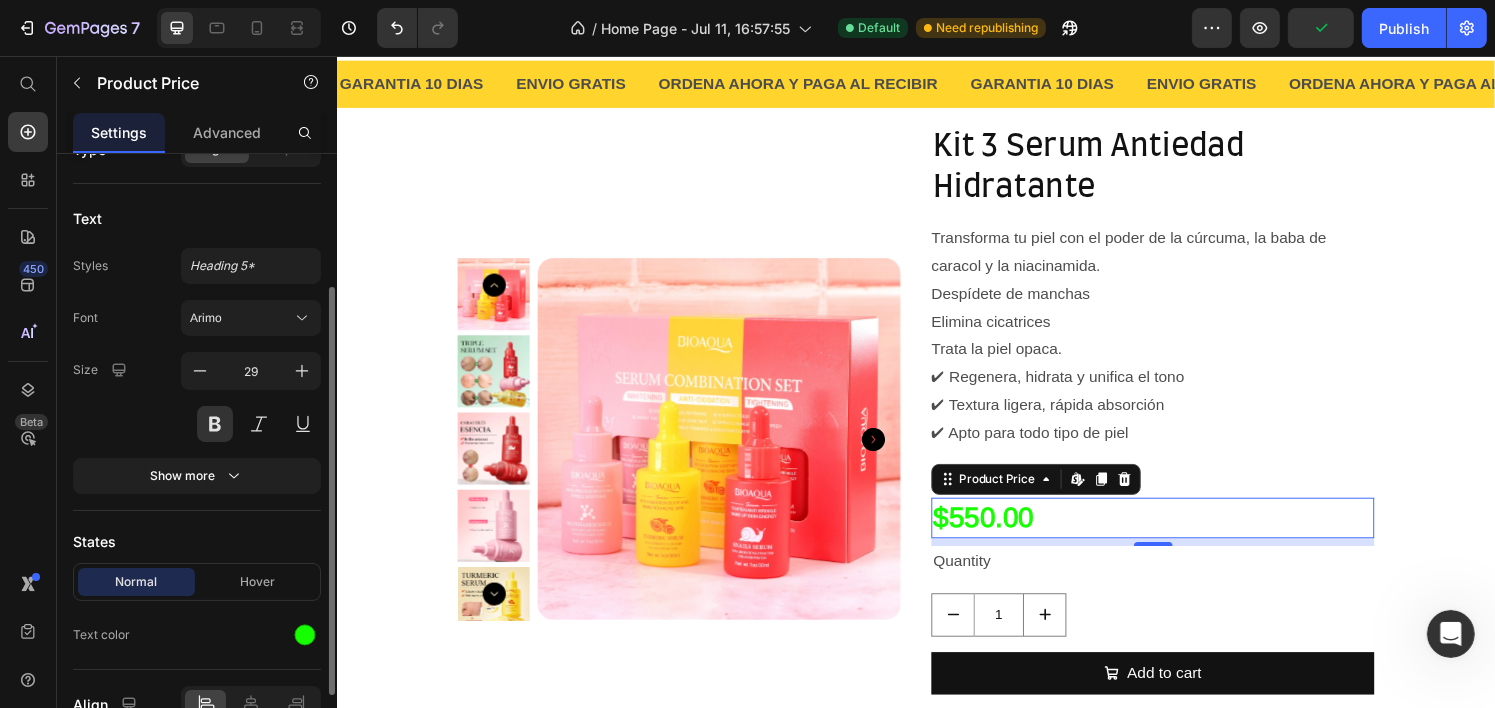 click on "Text Styles Heading 5* Font Arimo Size 29 Show more" 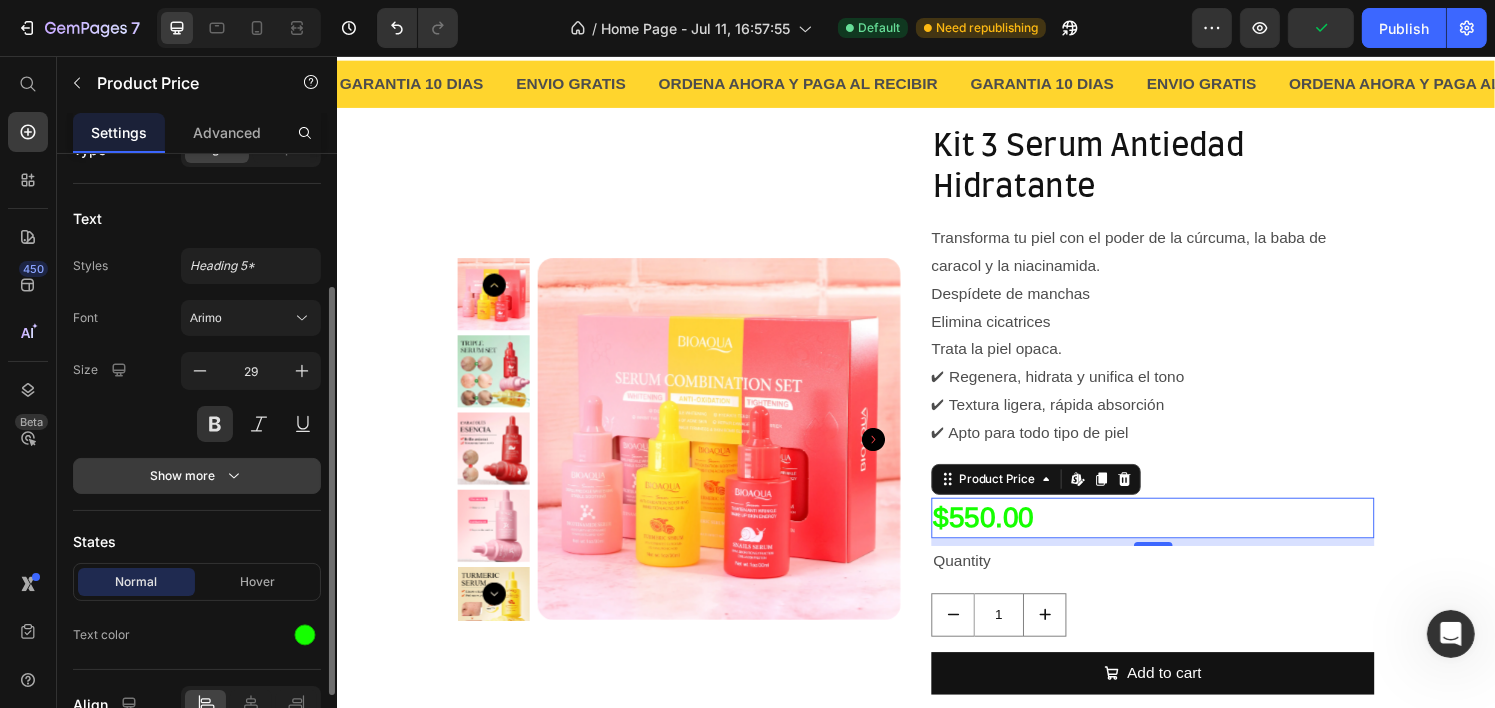 click on "Show more" at bounding box center [197, 476] 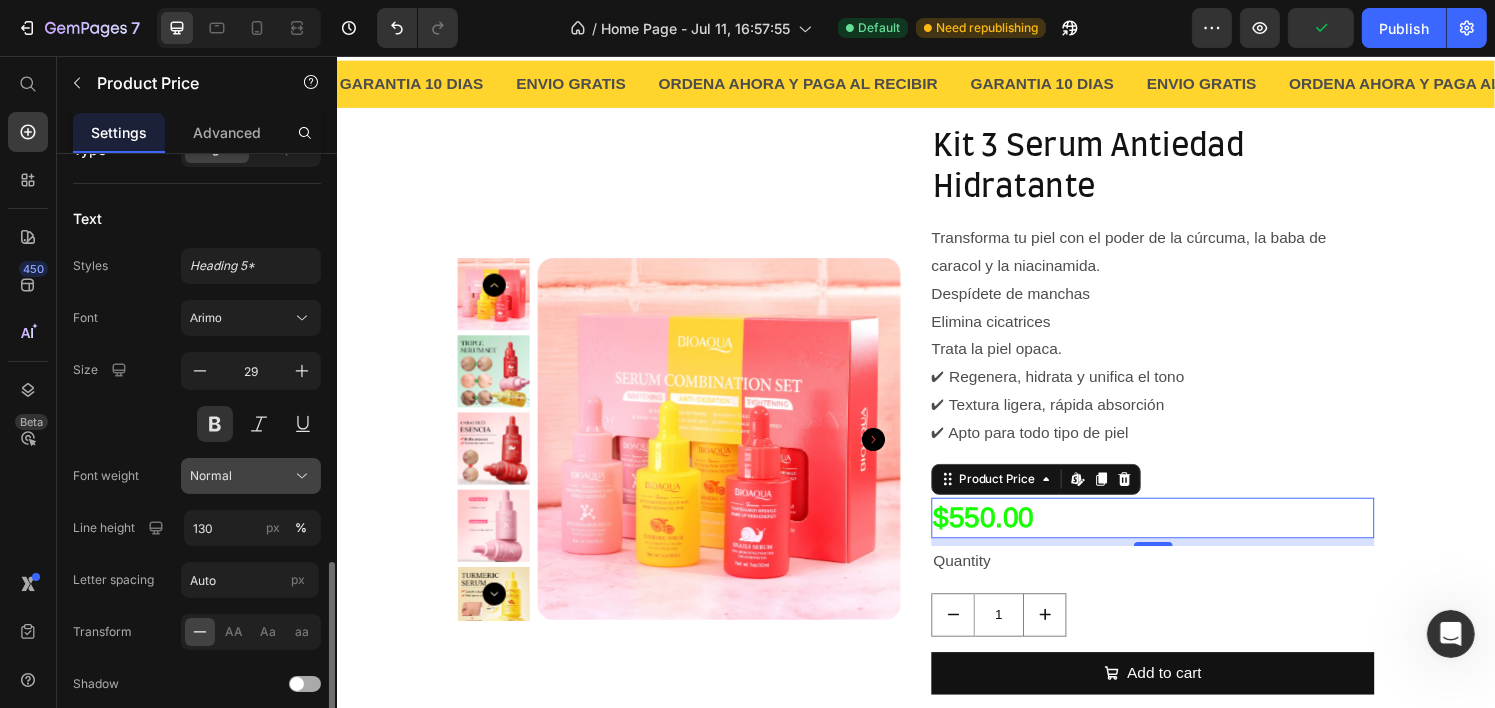 scroll, scrollTop: 400, scrollLeft: 0, axis: vertical 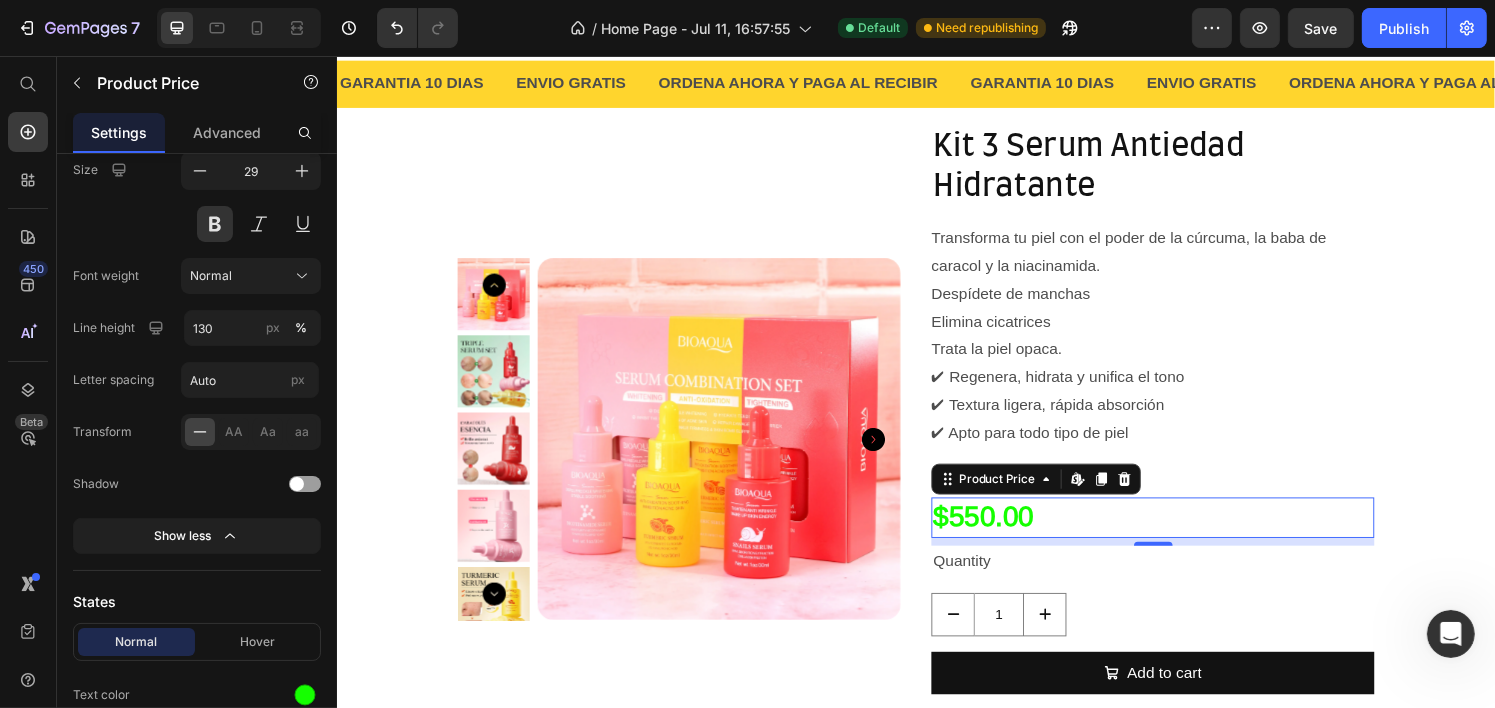 click on "Image Section 1 GARANTIA 10 DIAS Text ENVIO GRATIS Text ORDENA AHORA Y PAGA AL RECIBIR Text GARANTIA 10 DIAS Text ENVIO GRATIS Text ORDENA AHORA Y PAGA AL RECIBIR Text GARANTIA 10 DIAS Text ENVIO GRATIS Text ORDENA AHORA Y PAGA AL RECIBIR Text GARANTIA 10 DIAS Text ENVIO GRATIS Text ORDENA AHORA Y PAGA AL RECIBIR Text GARANTIA 10 DIAS Text ENVIO GRATIS Text ORDENA AHORA Y PAGA AL RECIBIR Text GARANTIA 10 DIAS Text ENVIO GRATIS Text ORDENA AHORA Y PAGA AL RECIBIR Text Marquee Section 2
Product Images Kit 3 Serum Antiedad Hidratante Product Title Transforma tu piel con el poder de la cúrcuma, la baba de caracol y la niacinamida.
Despídete de manchas
Elimina cicatrices
Trata la piel opaca.
✔ Regenera, hidrata y unifica el tono ✔ Textura ligera, rápida absorción ✔ Apto para todo tipo de piel Product Description $930.00 Product Price $550.00 Product Price   Edit content in Shopify 8 Quantity Text Block 1 Product Quantity
Add to cart" at bounding box center (936, 398) 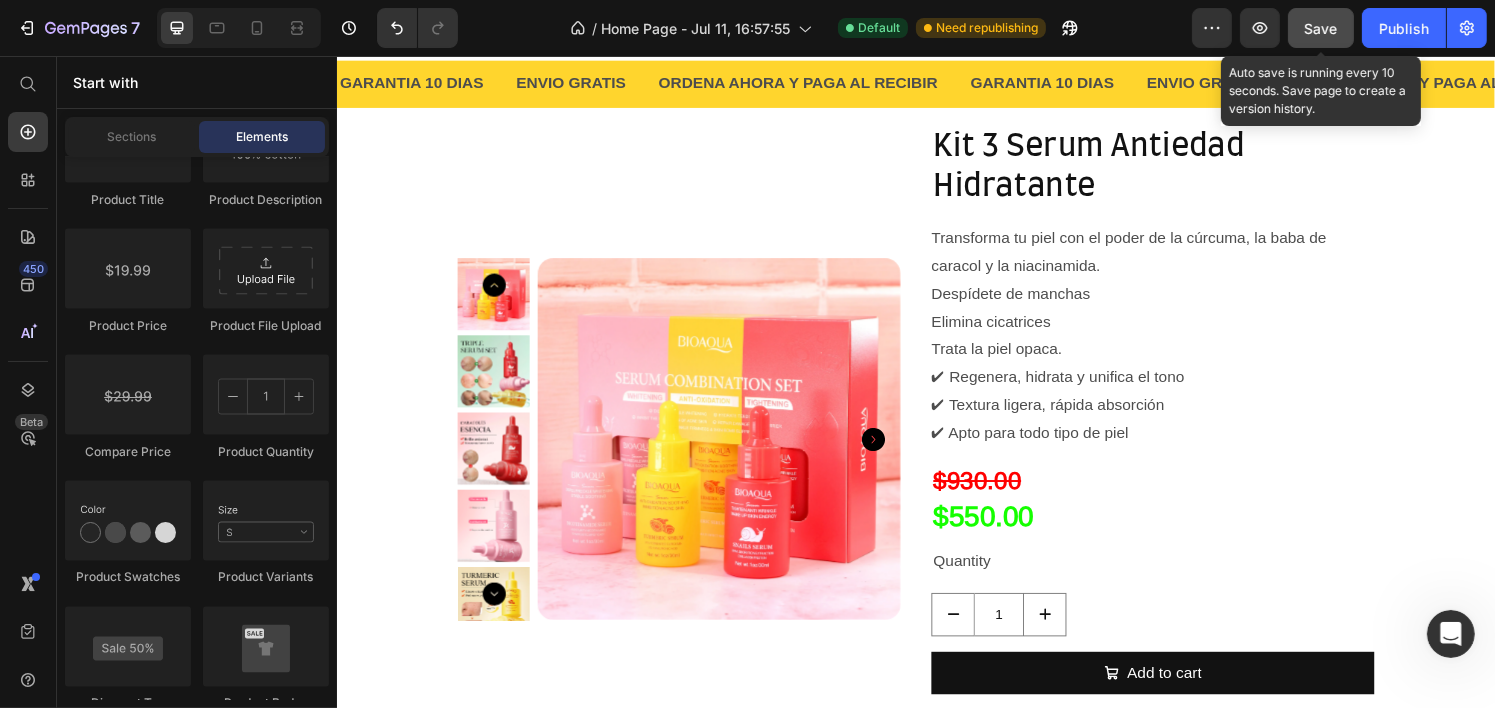 click on "Save" 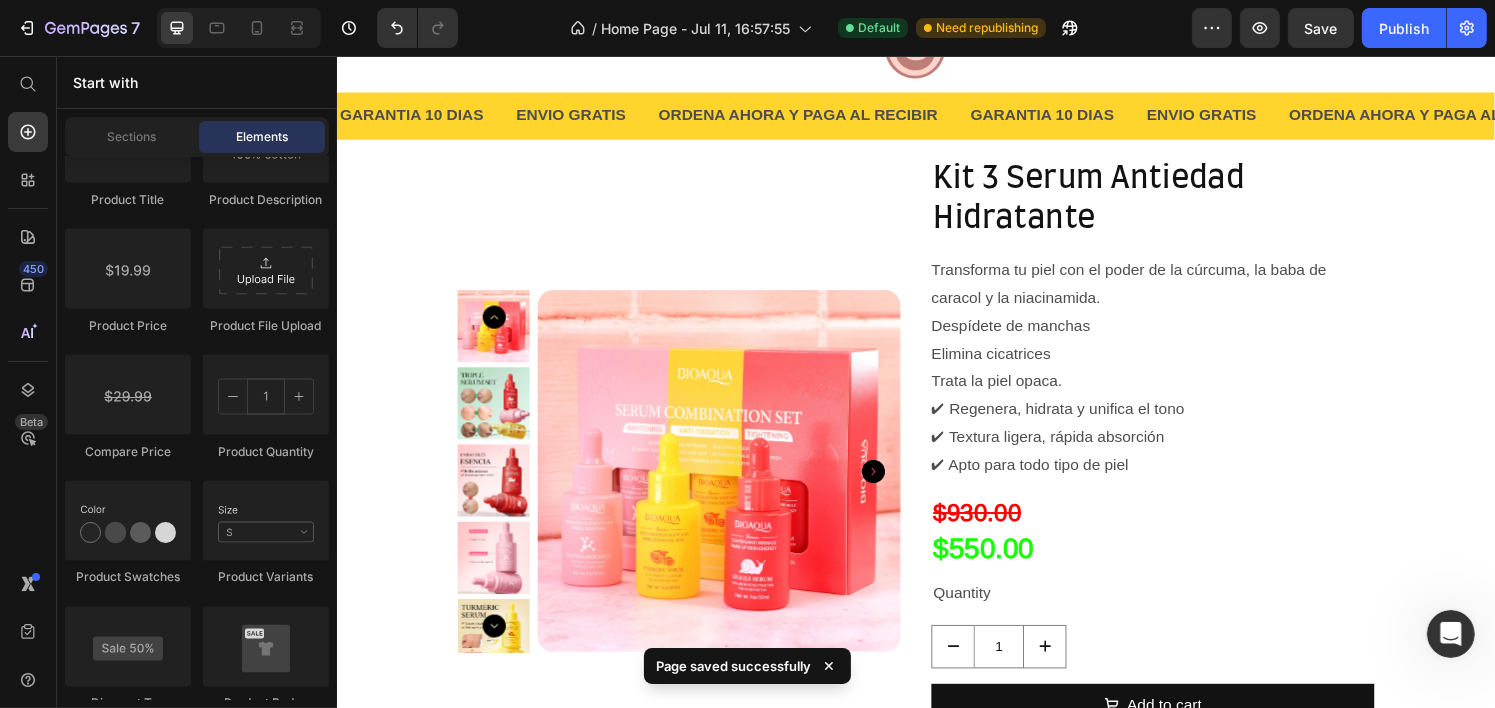 scroll, scrollTop: 100, scrollLeft: 0, axis: vertical 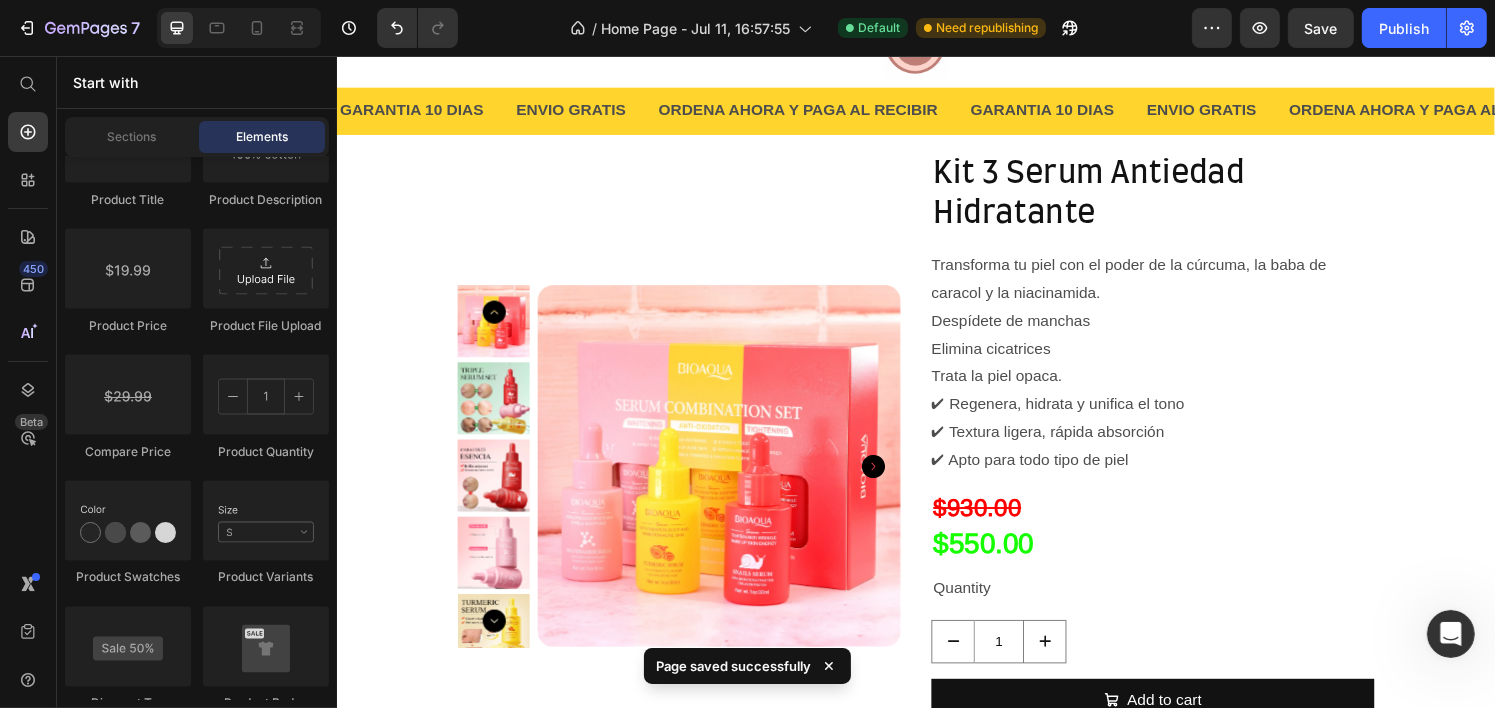 click on "Image Section 1 GARANTIA 10 DIAS Text ENVIO GRATIS Text ORDENA AHORA Y PAGA AL RECIBIR Text GARANTIA 10 DIAS Text ENVIO GRATIS Text ORDENA AHORA Y PAGA AL RECIBIR Text GARANTIA 10 DIAS Text ENVIO GRATIS Text ORDENA AHORA Y PAGA AL RECIBIR Text GARANTIA 10 DIAS Text ENVIO GRATIS Text ORDENA AHORA Y PAGA AL RECIBIR Text GARANTIA 10 DIAS Text ENVIO GRATIS Text ORDENA AHORA Y PAGA AL RECIBIR Text GARANTIA 10 DIAS Text ENVIO GRATIS Text ORDENA AHORA Y PAGA AL RECIBIR Text Marquee Section 2
Product Images Kit 3 Serum Antiedad Hidratante Product Title Transforma tu piel con el poder de la cúrcuma, la baba de caracol y la niacinamida.
Despídete de manchas
Elimina cicatrices
Trata la piel opaca.
✔ Regenera, hidrata y unifica el tono ✔ Textura ligera, rápida absorción ✔ Apto para todo tipo de piel Product Description $930.00 Product Price $550.00 Product Price Quantity Text Block 1 Product Quantity
Add to cart Add to Cart Buy it now Row" at bounding box center (936, 426) 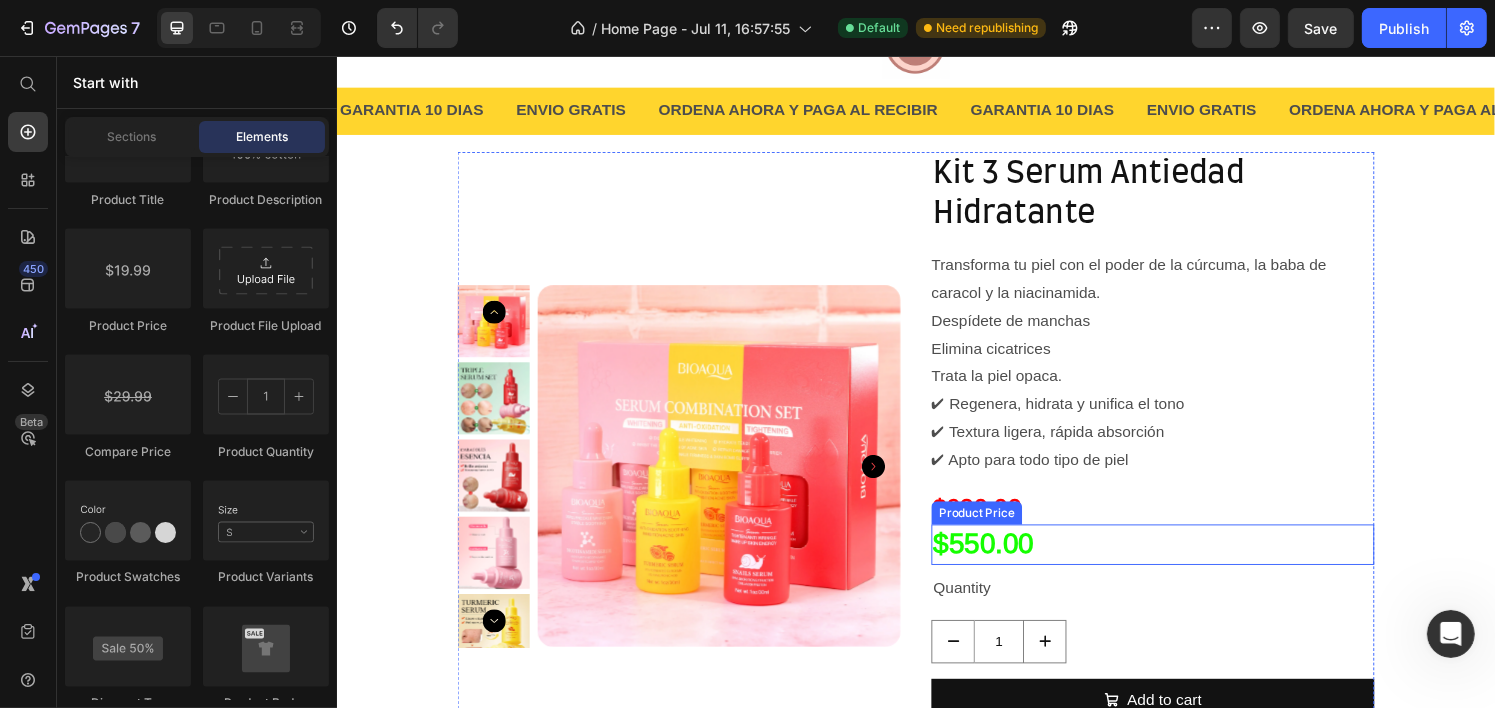 click on "$550.00" at bounding box center (1181, 563) 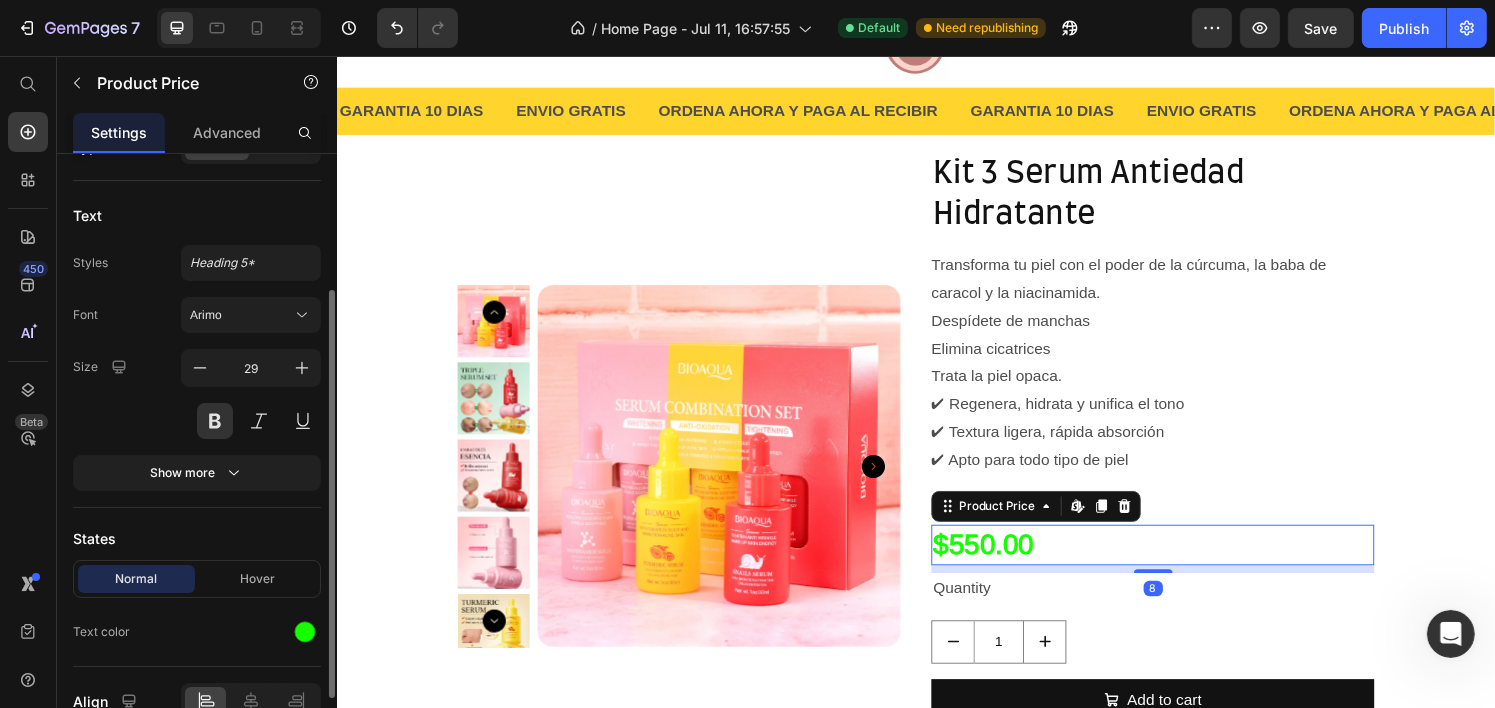 scroll, scrollTop: 303, scrollLeft: 0, axis: vertical 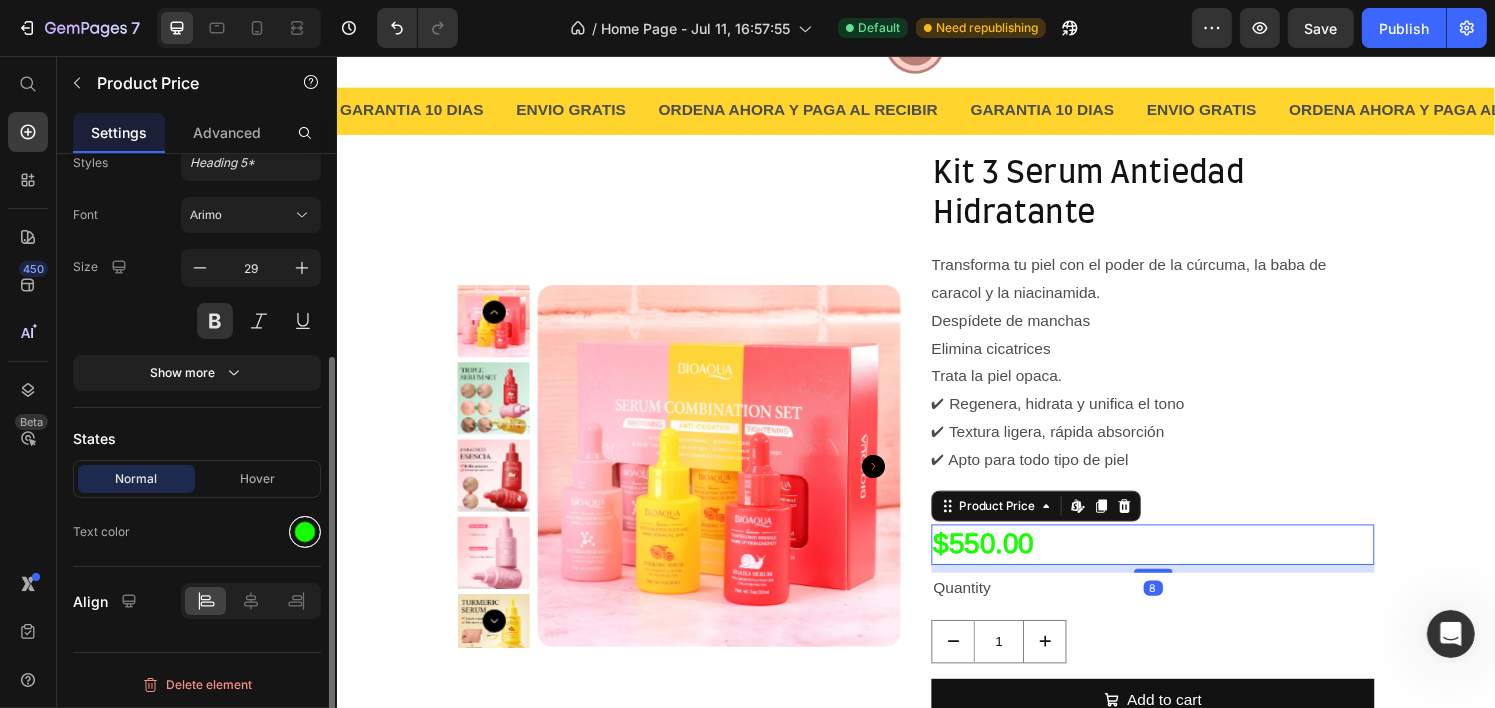 click at bounding box center (305, 532) 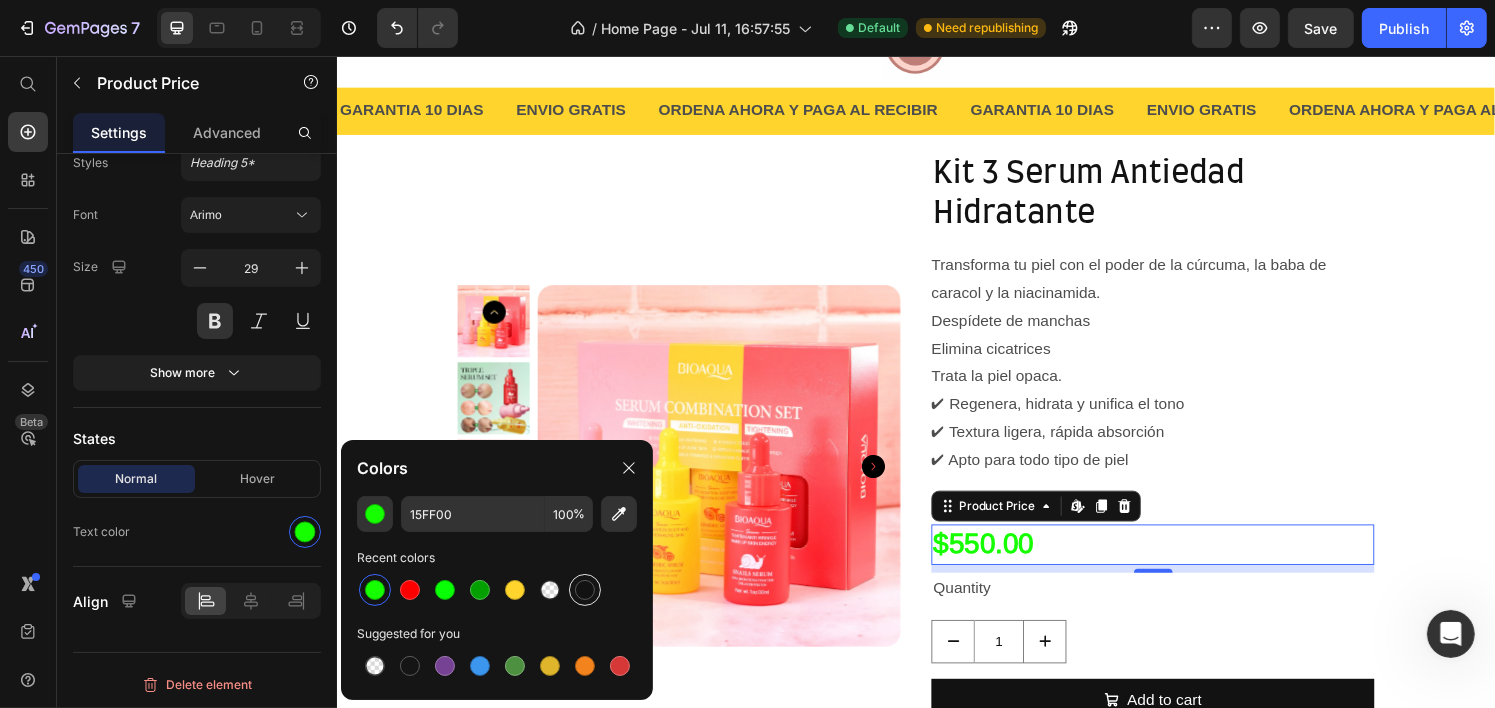 click at bounding box center [585, 590] 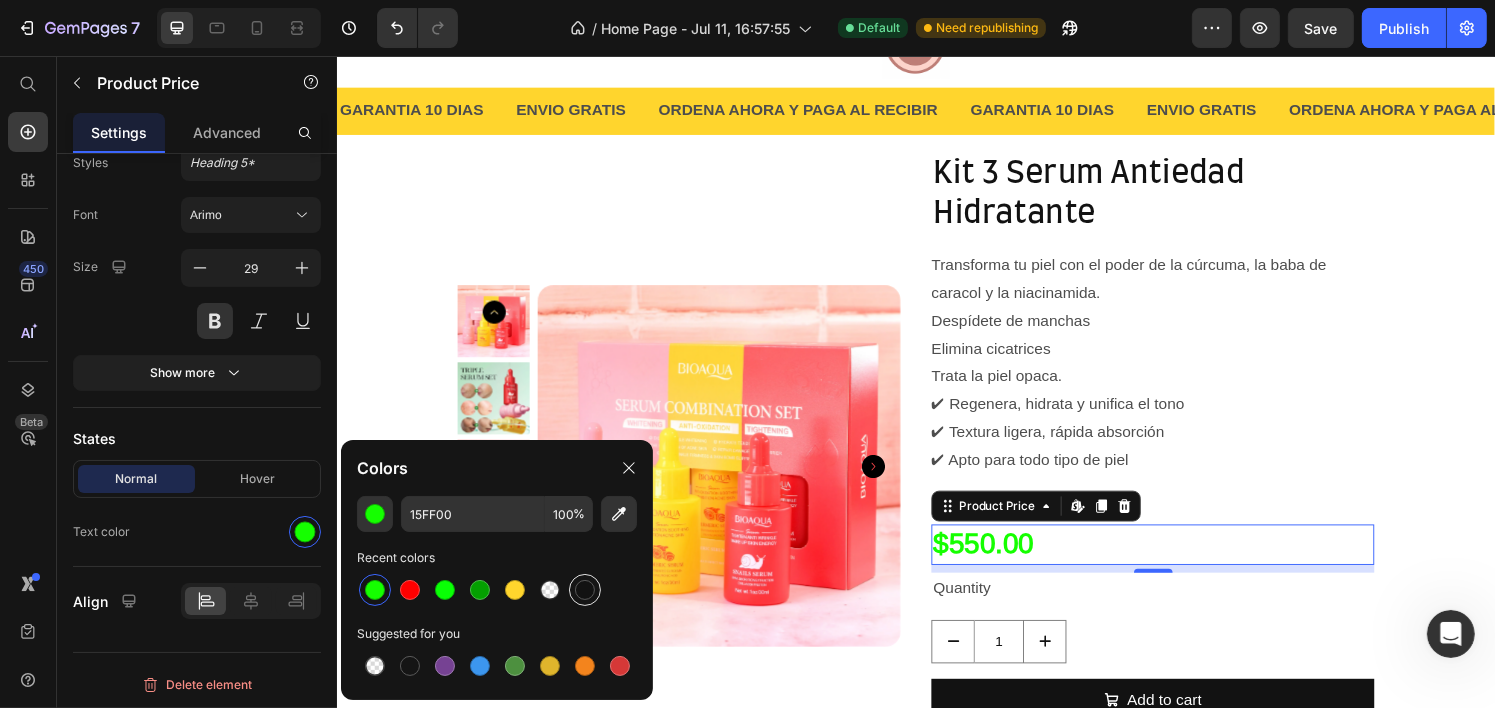 type on "121212" 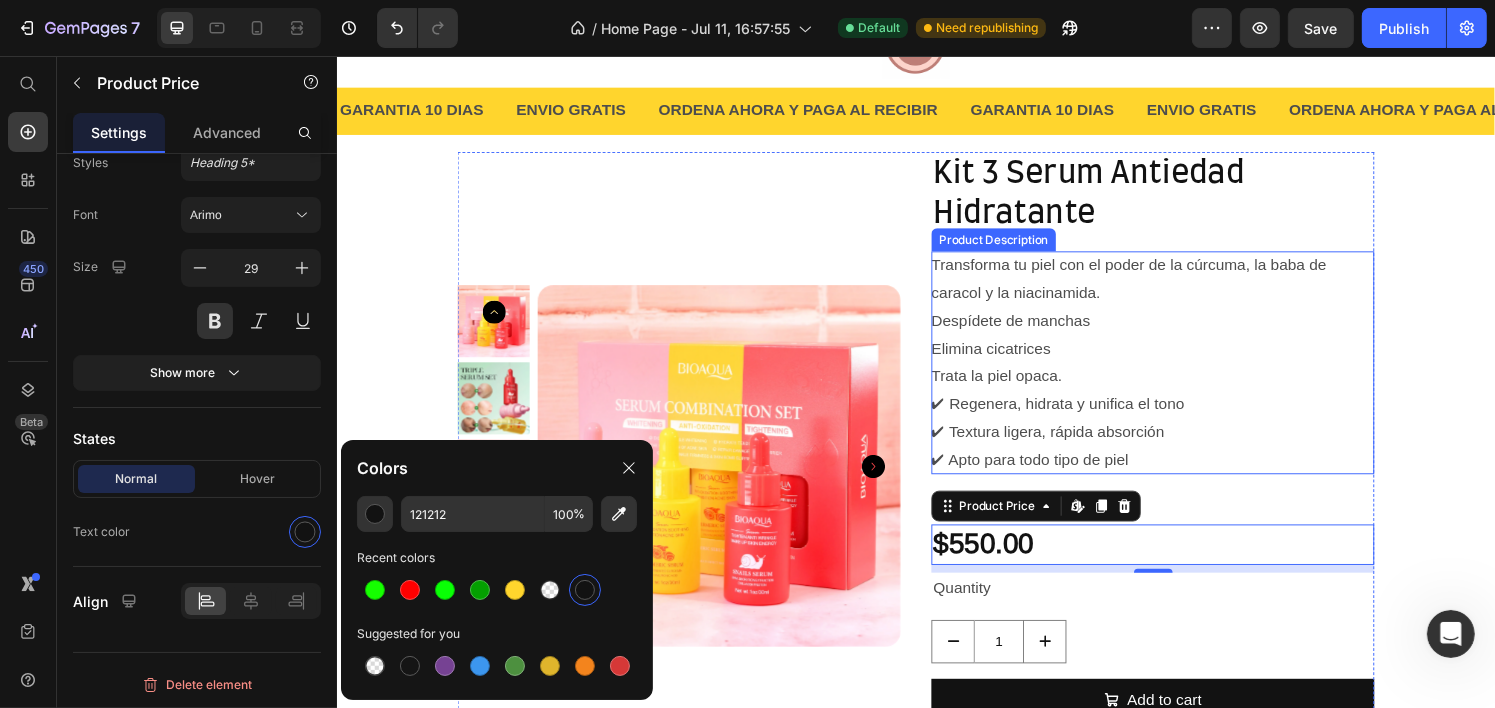click on "Transforma tu piel con el poder de la cúrcuma, la baba de caracol y la niacinamida.
Despídete de manchas
Elimina cicatrices
Trata la piel opaca.
✔ Regenera, hidrata y unifica el tono ✔ Textura ligera, rápida absorción ✔ Apto para todo tipo de piel" at bounding box center [1181, 374] 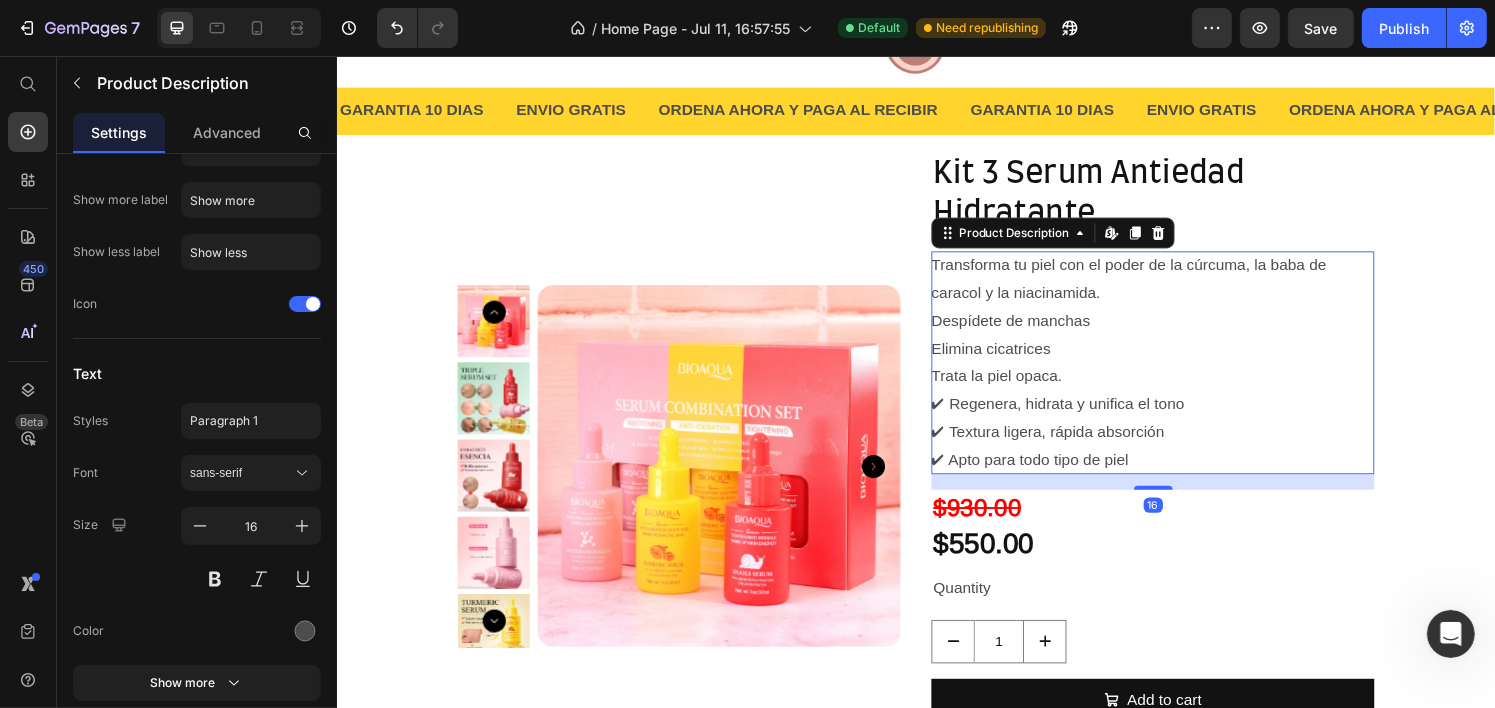 scroll, scrollTop: 0, scrollLeft: 0, axis: both 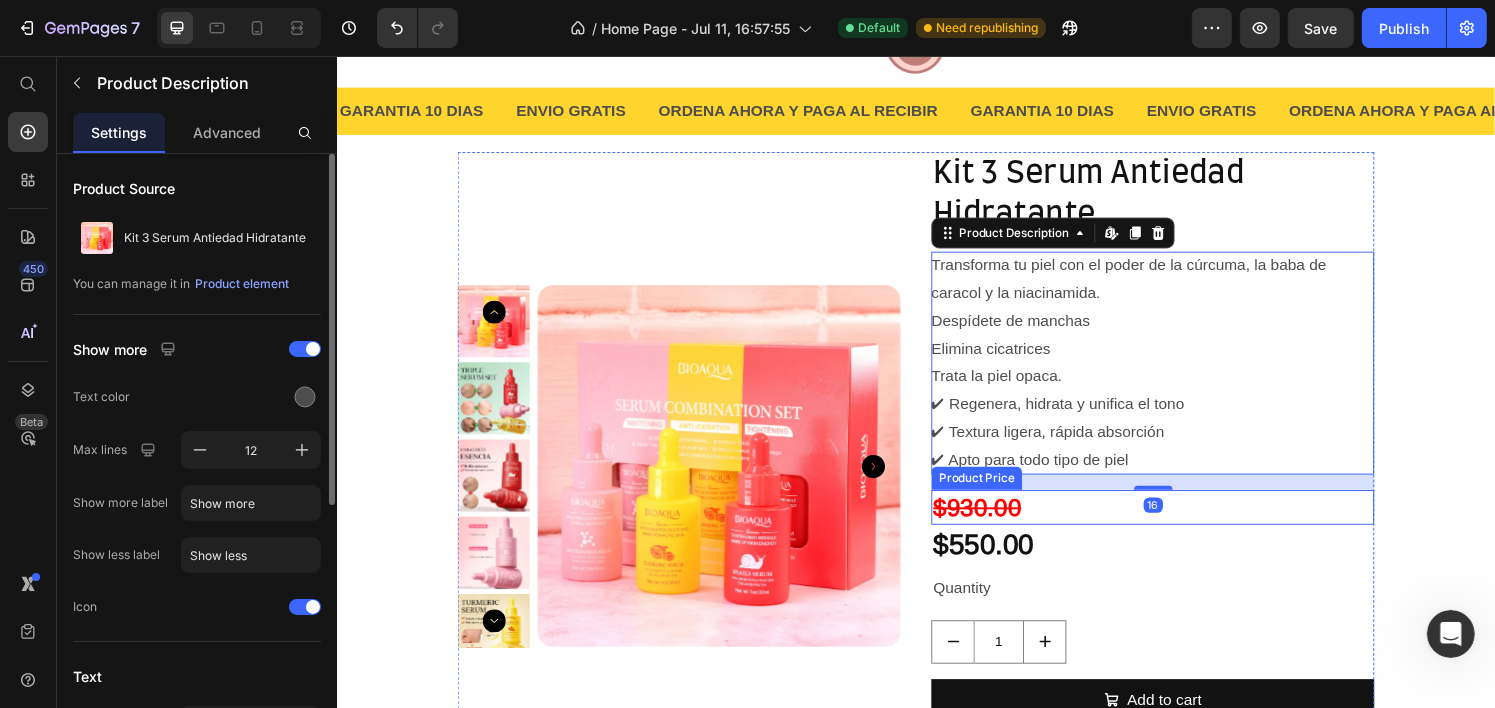 click on "$930.00" at bounding box center (1181, 524) 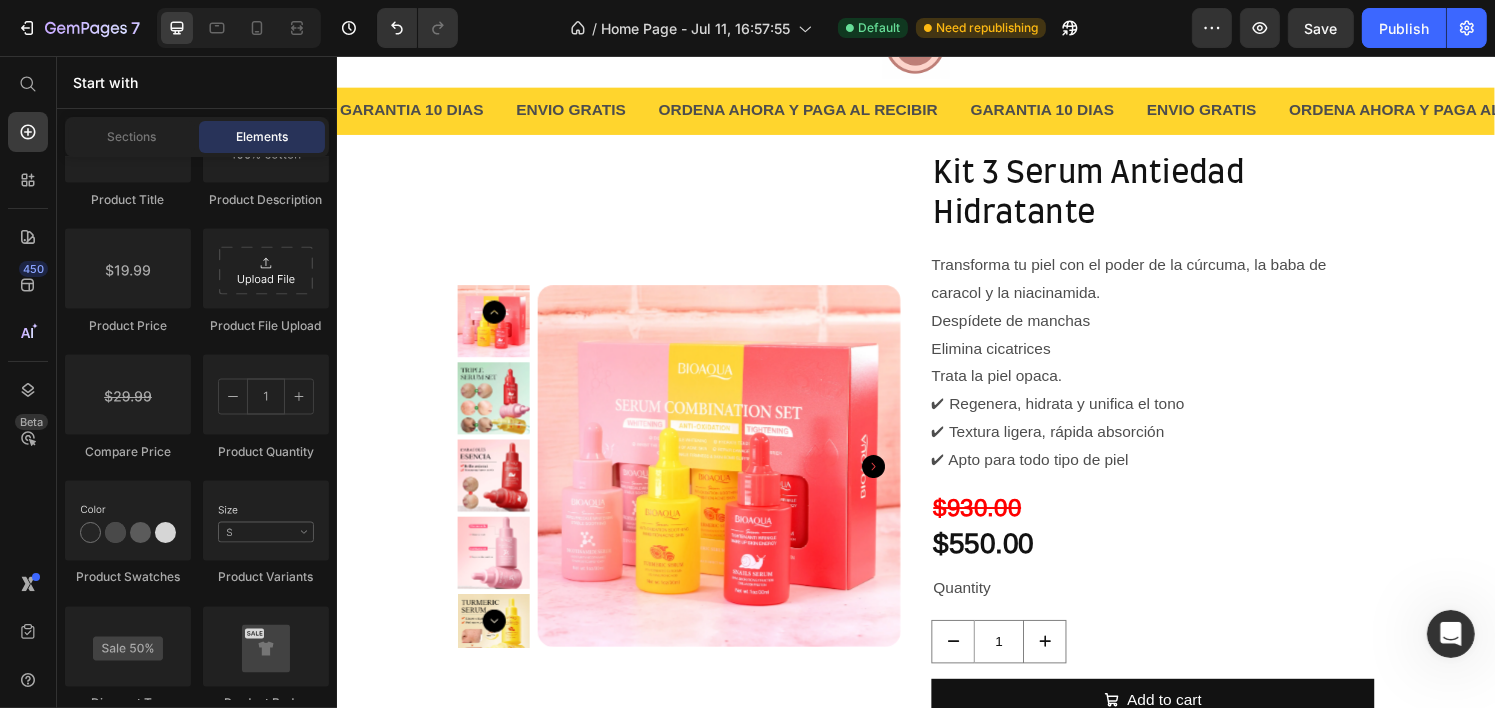 click on "Image Section 1 GARANTIA 10 DIAS Text ENVIO GRATIS Text ORDENA AHORA Y PAGA AL RECIBIR Text GARANTIA 10 DIAS Text ENVIO GRATIS Text ORDENA AHORA Y PAGA AL RECIBIR Text GARANTIA 10 DIAS Text ENVIO GRATIS Text ORDENA AHORA Y PAGA AL RECIBIR Text GARANTIA 10 DIAS Text ENVIO GRATIS Text ORDENA AHORA Y PAGA AL RECIBIR Text GARANTIA 10 DIAS Text ENVIO GRATIS Text ORDENA AHORA Y PAGA AL RECIBIR Text GARANTIA 10 DIAS Text ENVIO GRATIS Text ORDENA AHORA Y PAGA AL RECIBIR Text Marquee Section 2
Product Images Kit 3 Serum Antiedad Hidratante Product Title Transforma tu piel con el poder de la cúrcuma, la baba de caracol y la niacinamida.
Despídete de manchas
Elimina cicatrices
Trata la piel opaca.
✔ Regenera, hidrata y unifica el tono ✔ Textura ligera, rápida absorción ✔ Apto para todo tipo de piel Product Description $930.00 Product Price $550.00 Product Price Quantity Text Block 1 Product Quantity
Add to cart Add to Cart Buy it now Row" at bounding box center (936, 426) 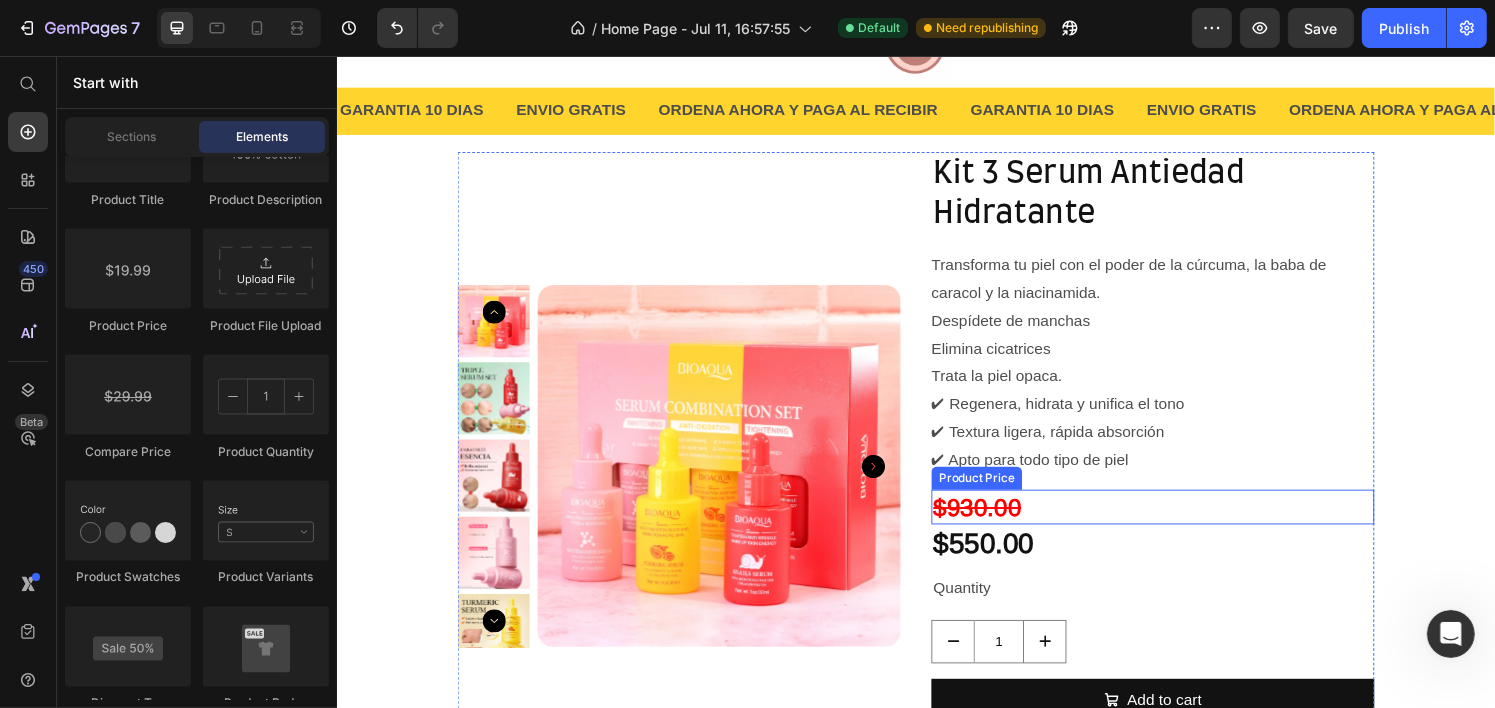 click on "$930.00" at bounding box center [1181, 524] 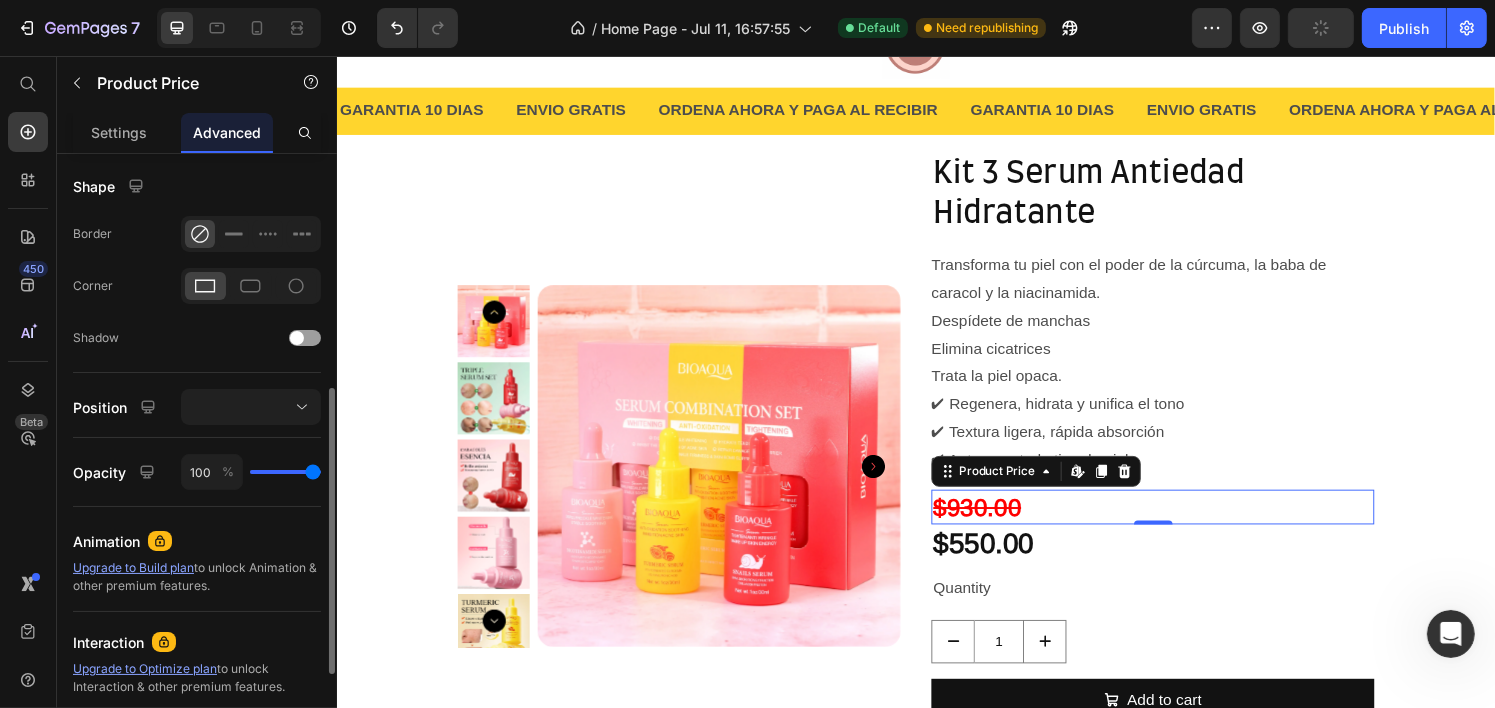 scroll, scrollTop: 400, scrollLeft: 0, axis: vertical 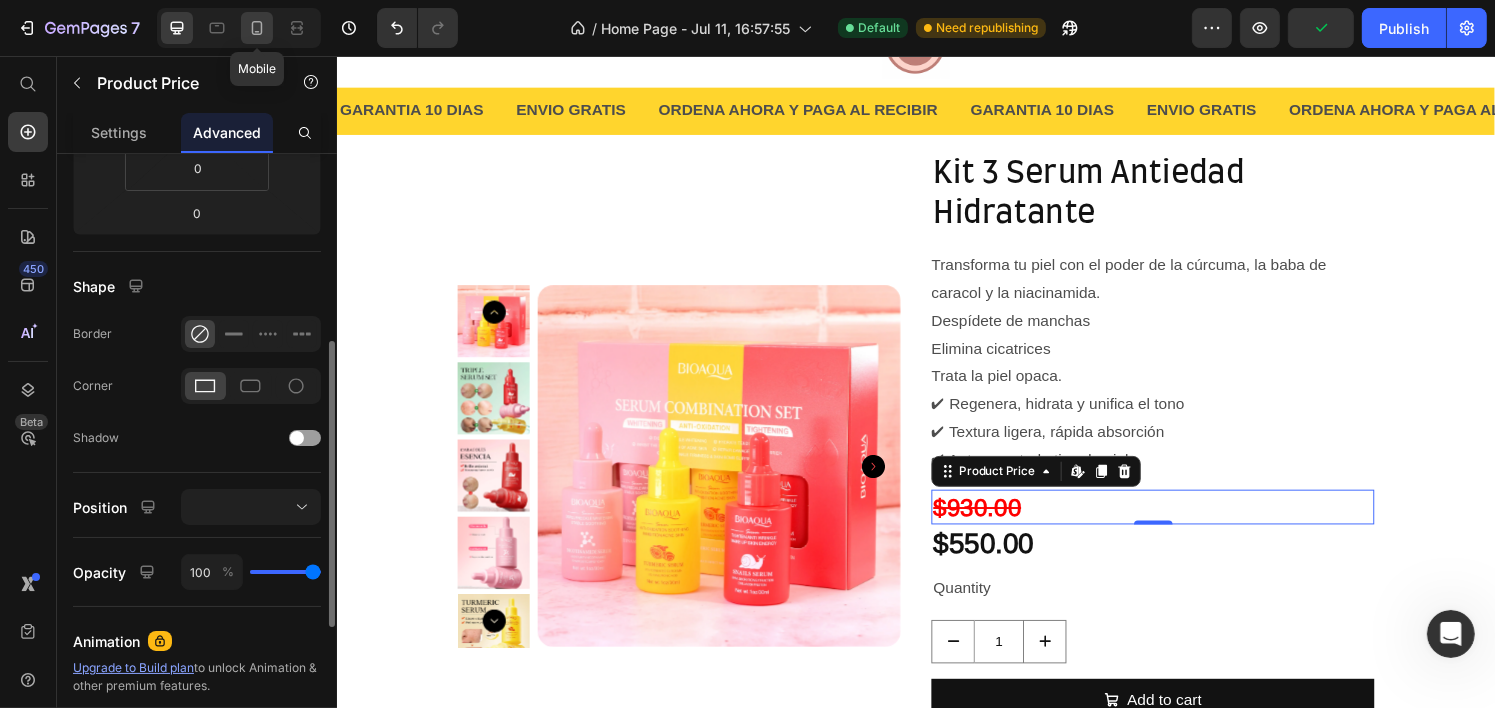 click 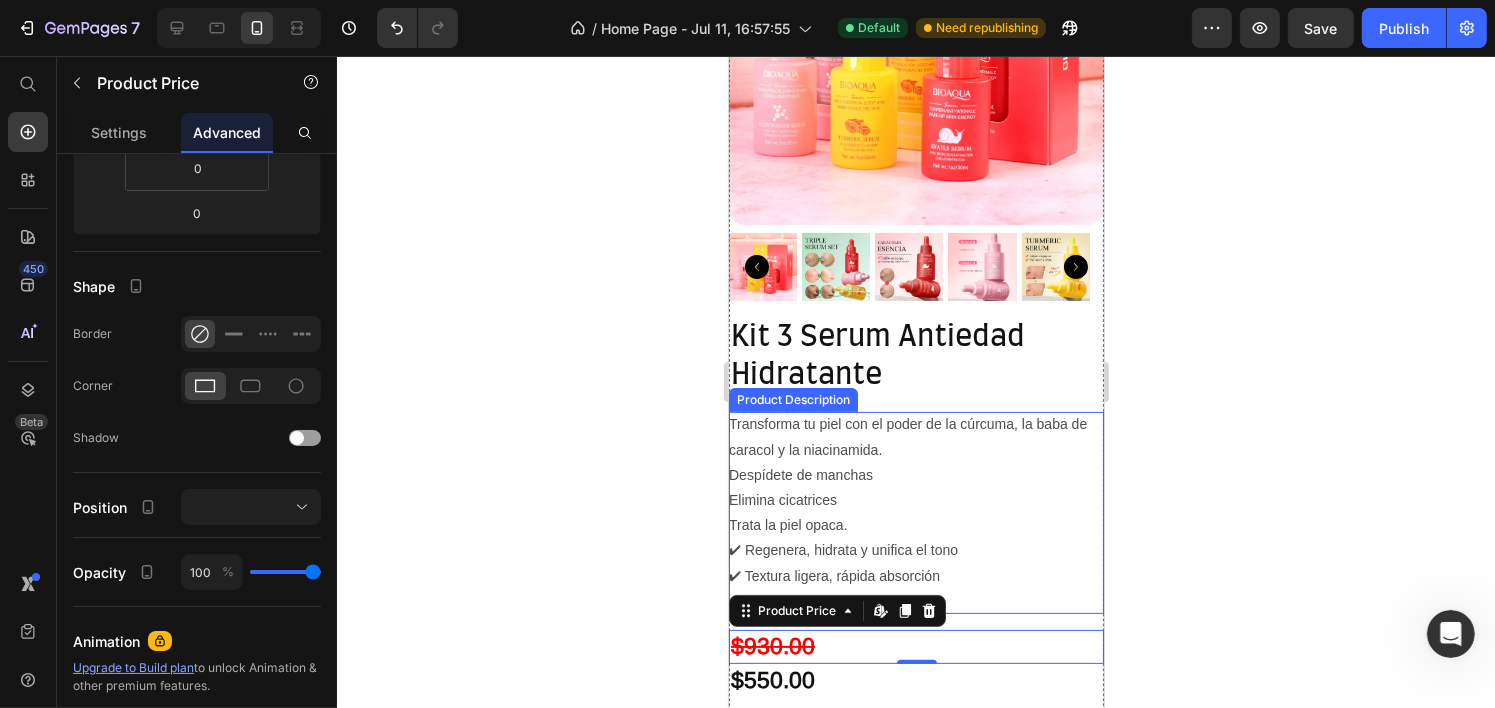 scroll, scrollTop: 400, scrollLeft: 0, axis: vertical 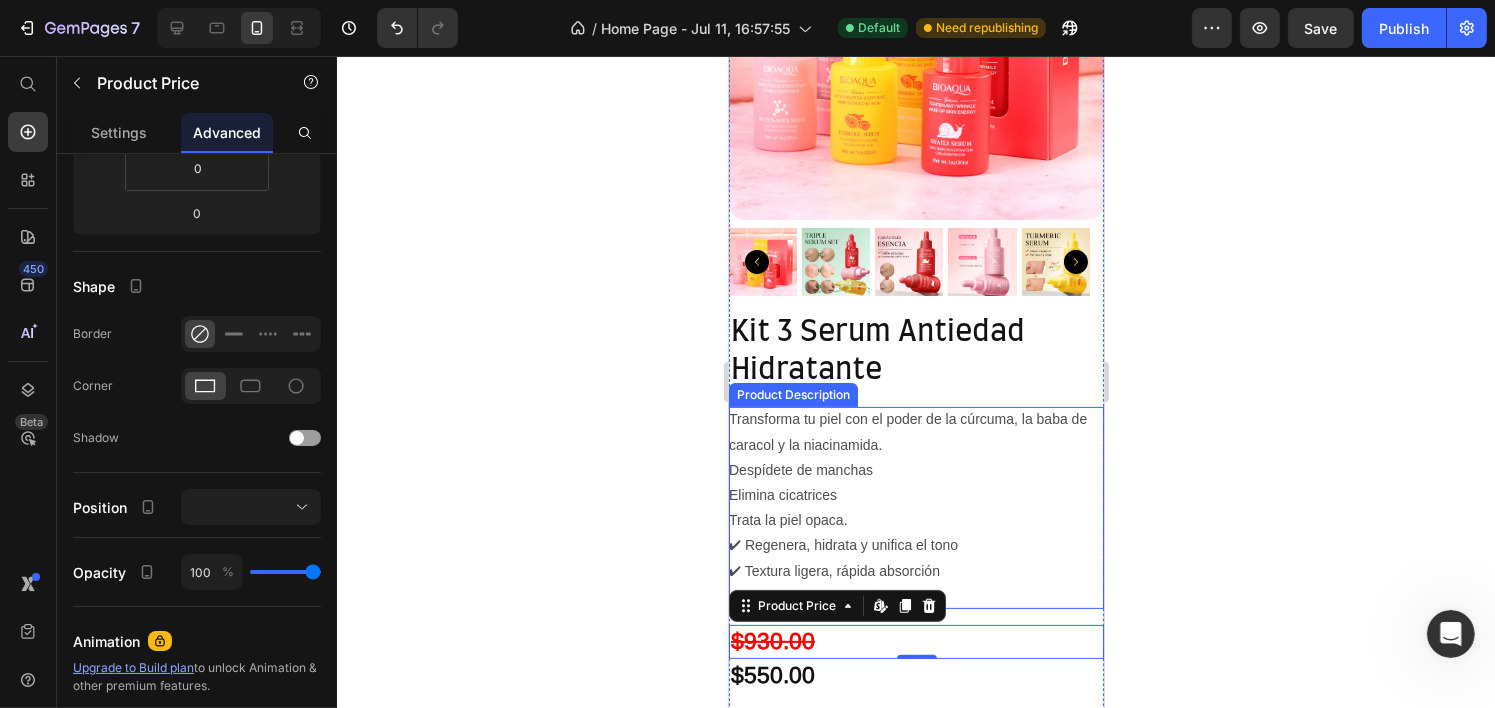 click on "Transforma tu piel con el poder de la cúrcuma, la baba de caracol y la niacinamida.
Despídete de manchas
Elimina cicatrices
Trata la piel opaca.
✔ Regenera, hidrata y unifica el tono ✔ Textura ligera, rápida absorción ✔ Apto para todo tipo de piel" at bounding box center [915, 508] 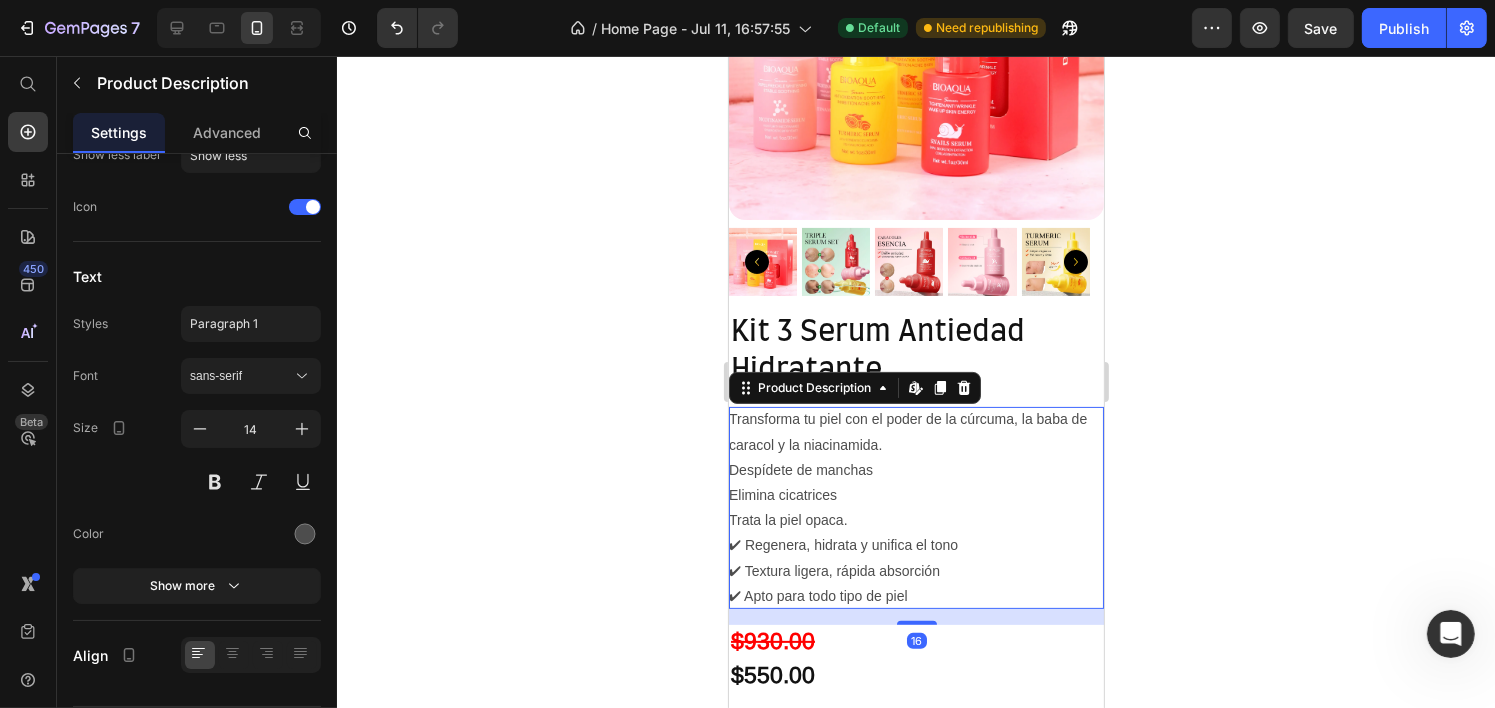 scroll, scrollTop: 0, scrollLeft: 0, axis: both 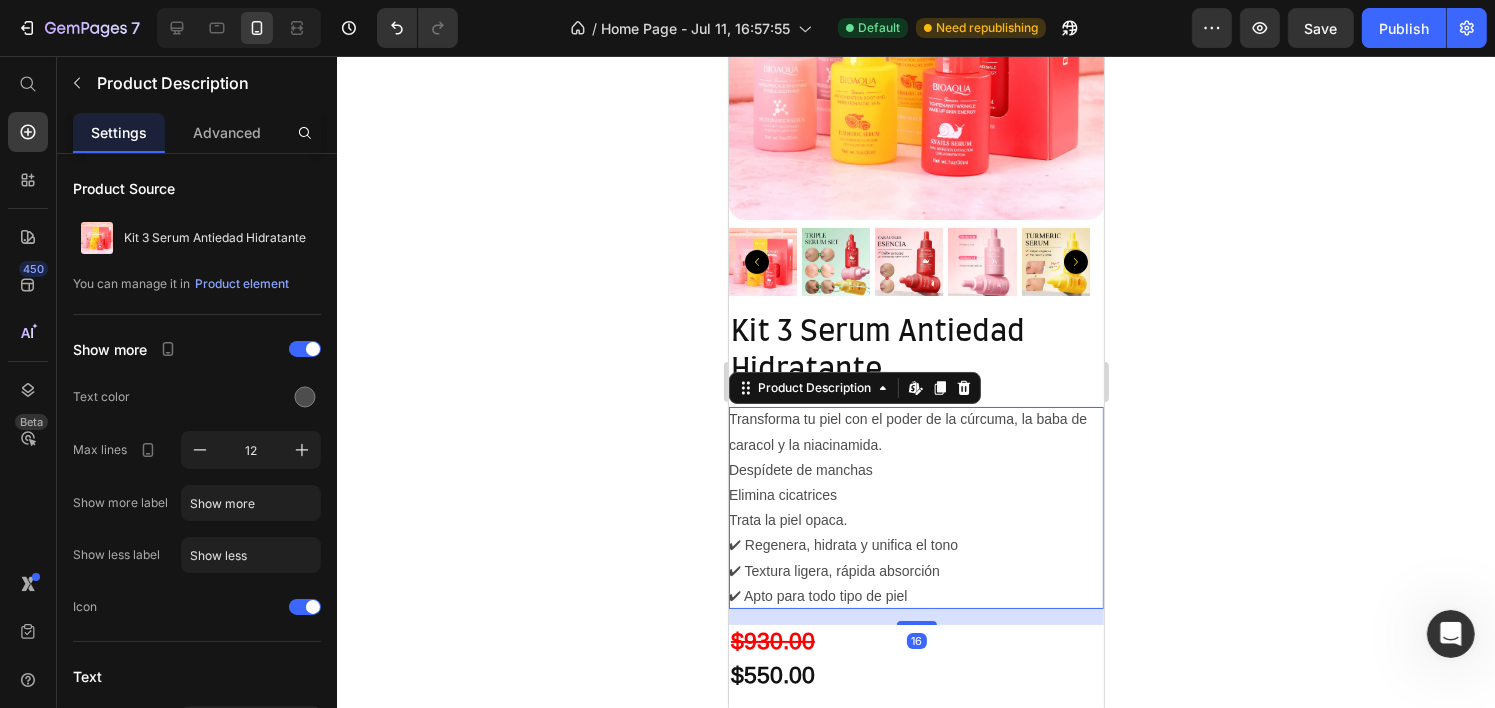 click on "Transforma tu piel con el poder de la cúrcuma, la baba de caracol y la niacinamida.
Despídete de manchas
Elimina cicatrices
Trata la piel opaca.
✔ Regenera, hidrata y unifica el tono ✔ Textura ligera, rápida absorción ✔ Apto para todo tipo de piel" at bounding box center [915, 508] 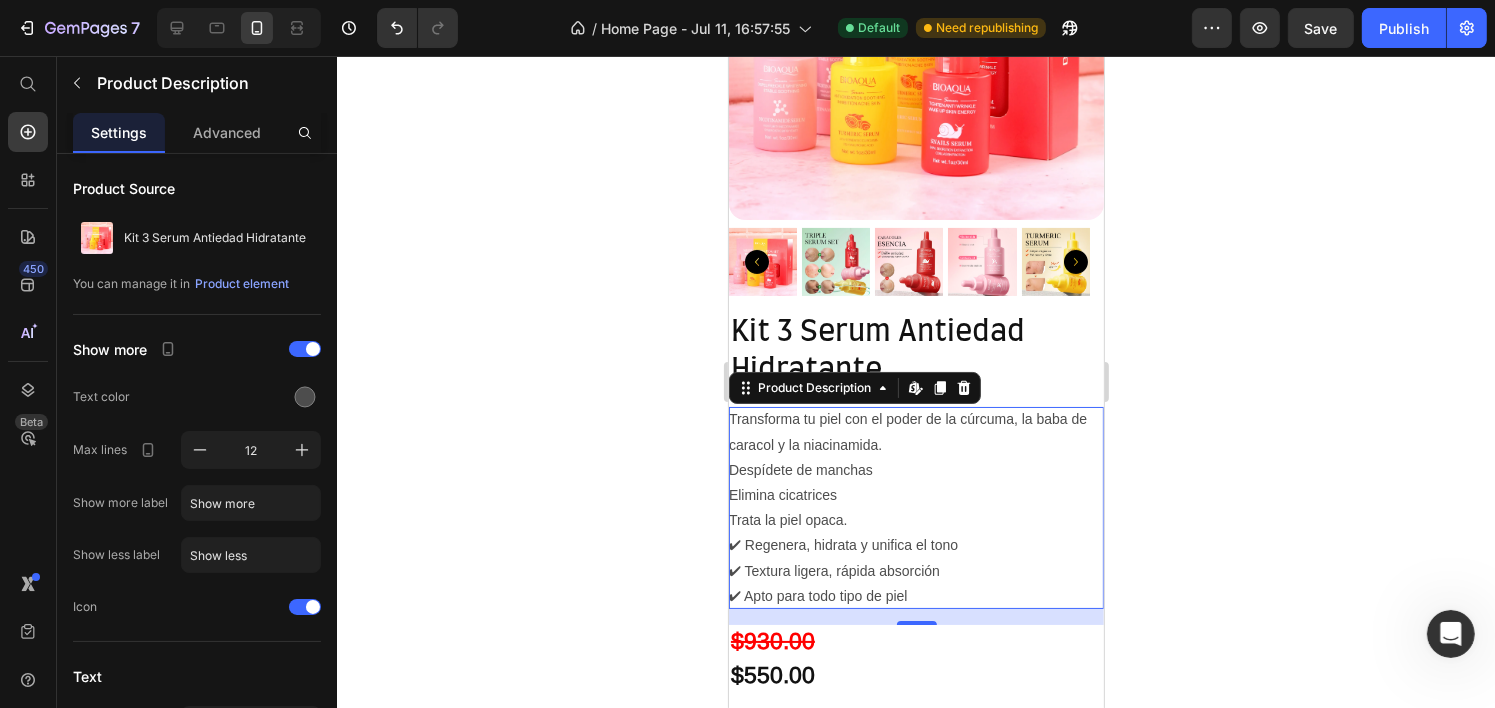 click on "Despídete de manchas" at bounding box center (800, 470) 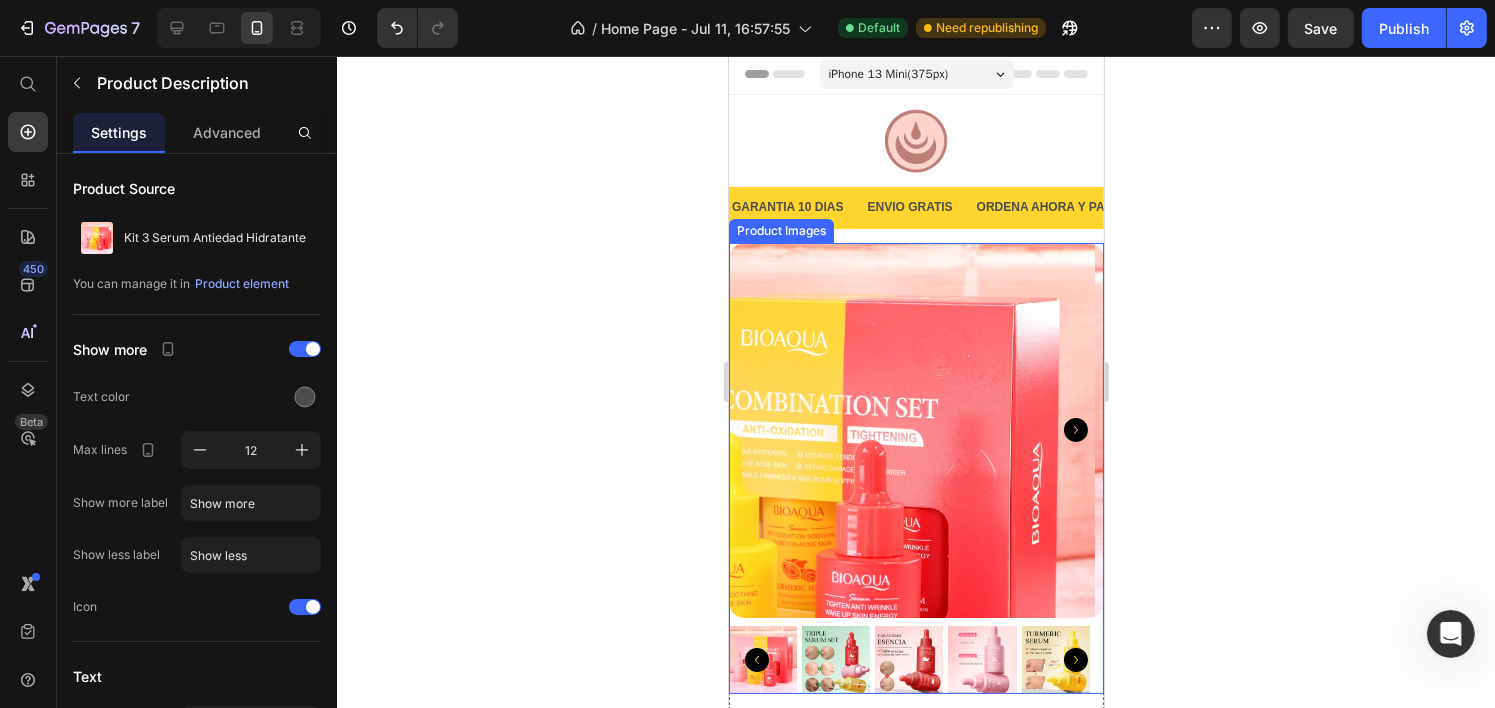 scroll, scrollTop: 0, scrollLeft: 0, axis: both 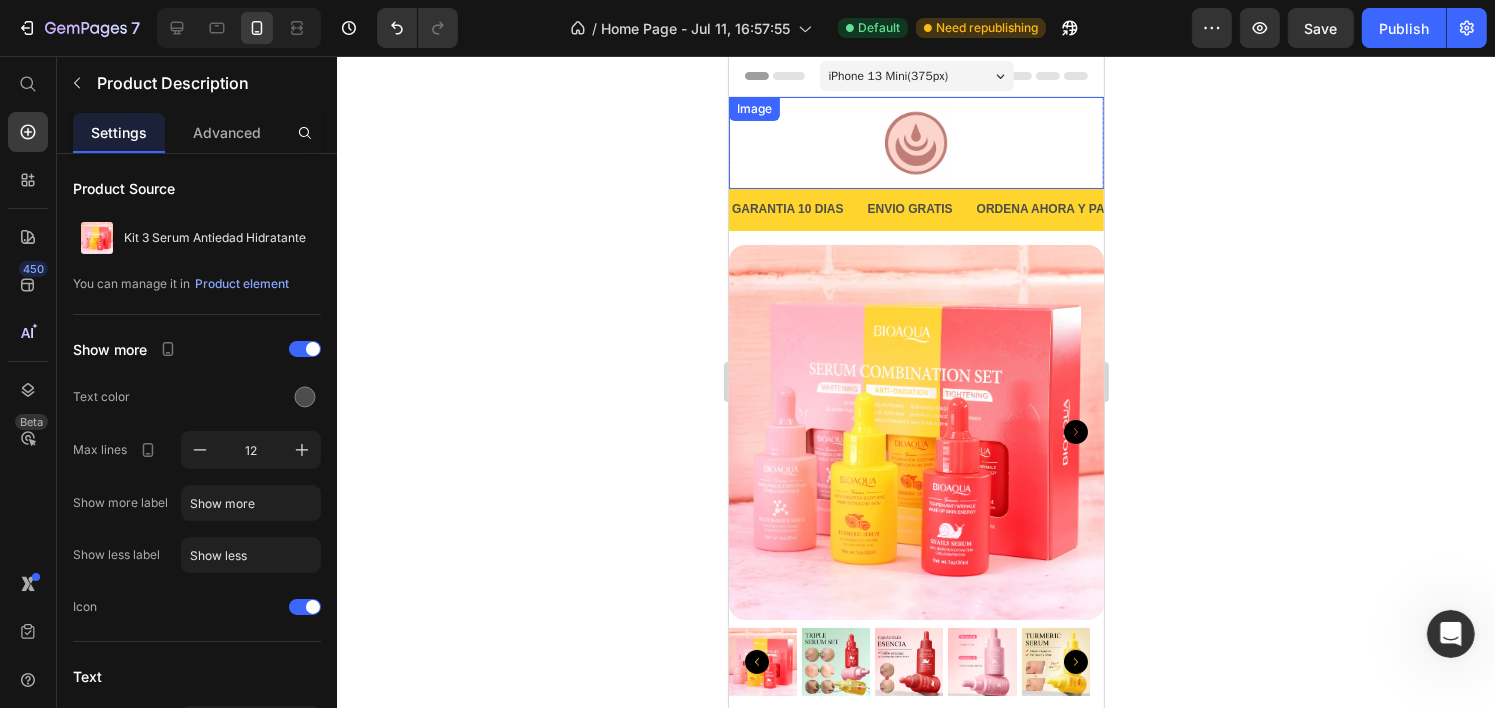 click at bounding box center (915, 143) 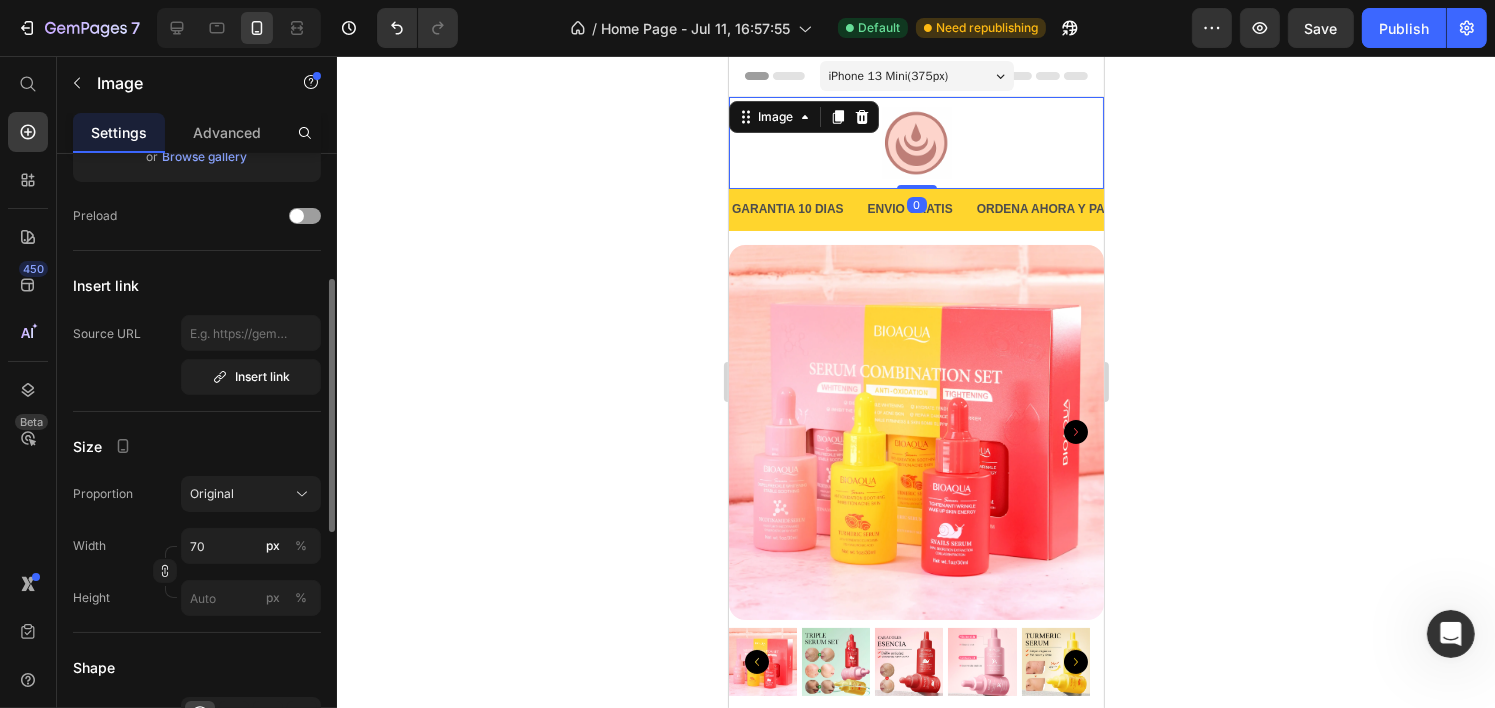 scroll, scrollTop: 400, scrollLeft: 0, axis: vertical 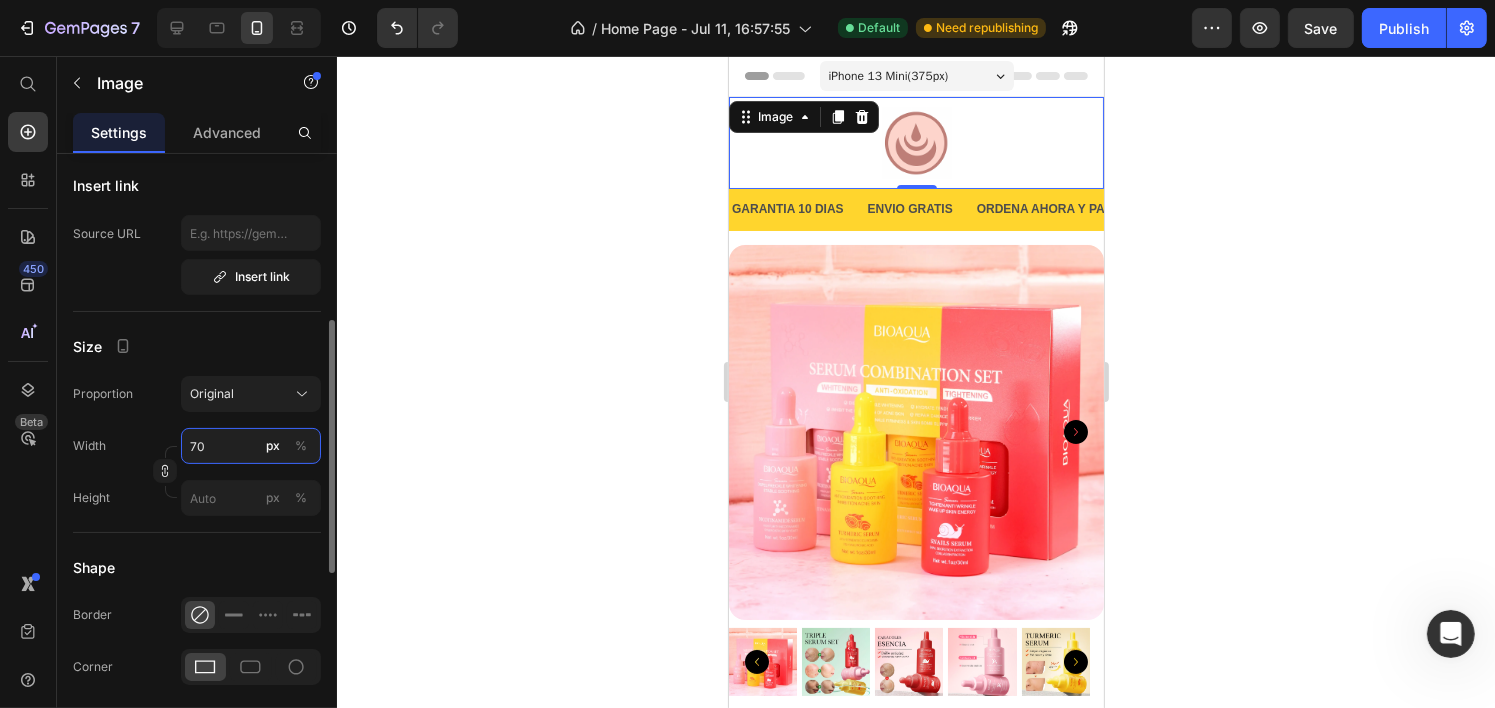 click on "70" at bounding box center (251, 446) 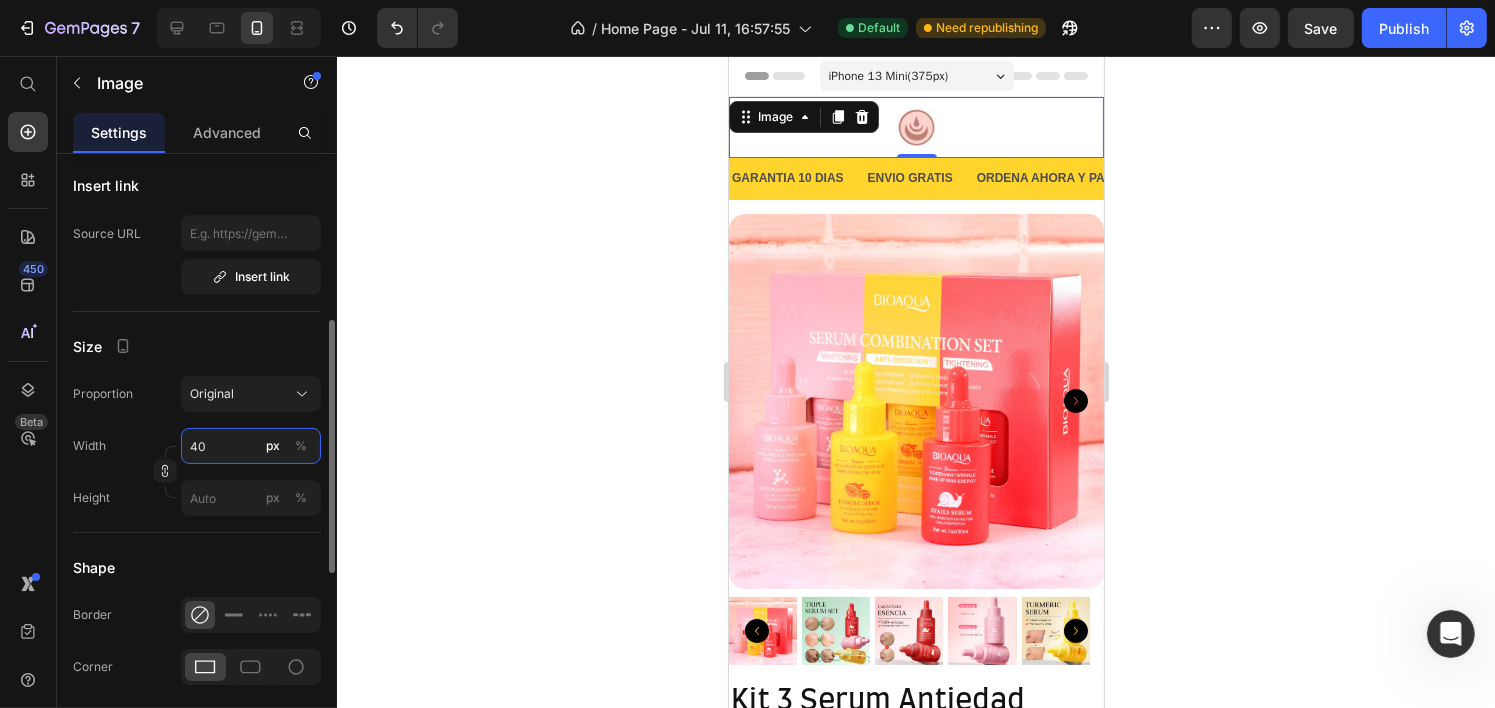 type on "4" 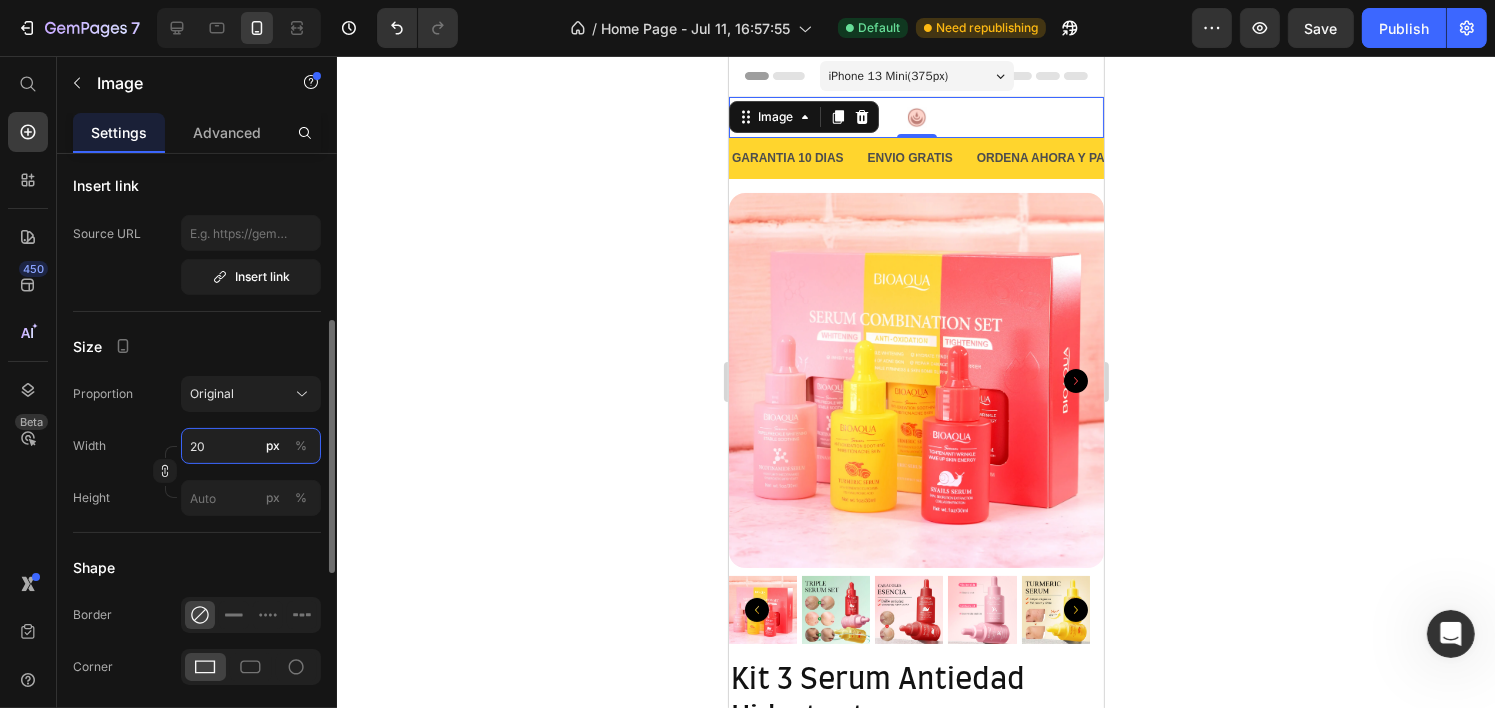 type on "2" 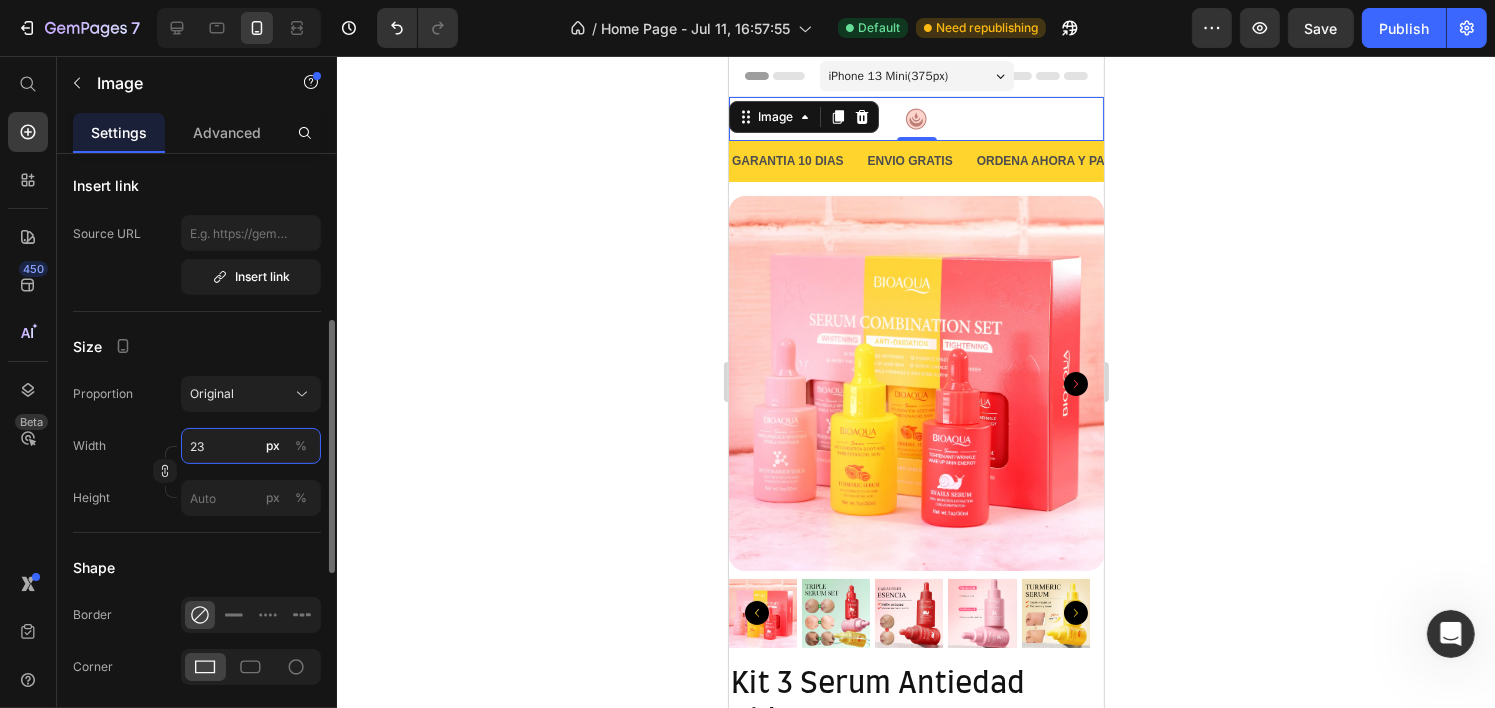 type on "2" 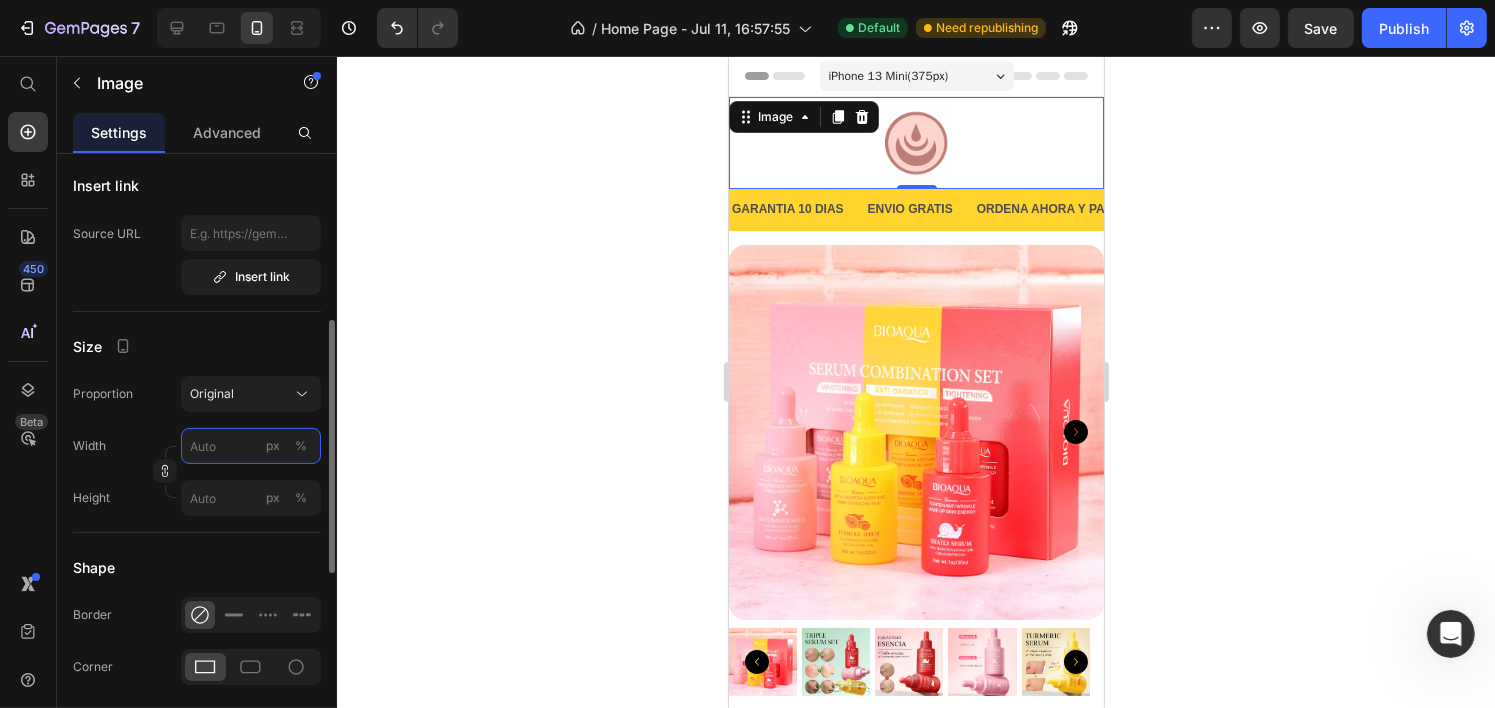 type on "2" 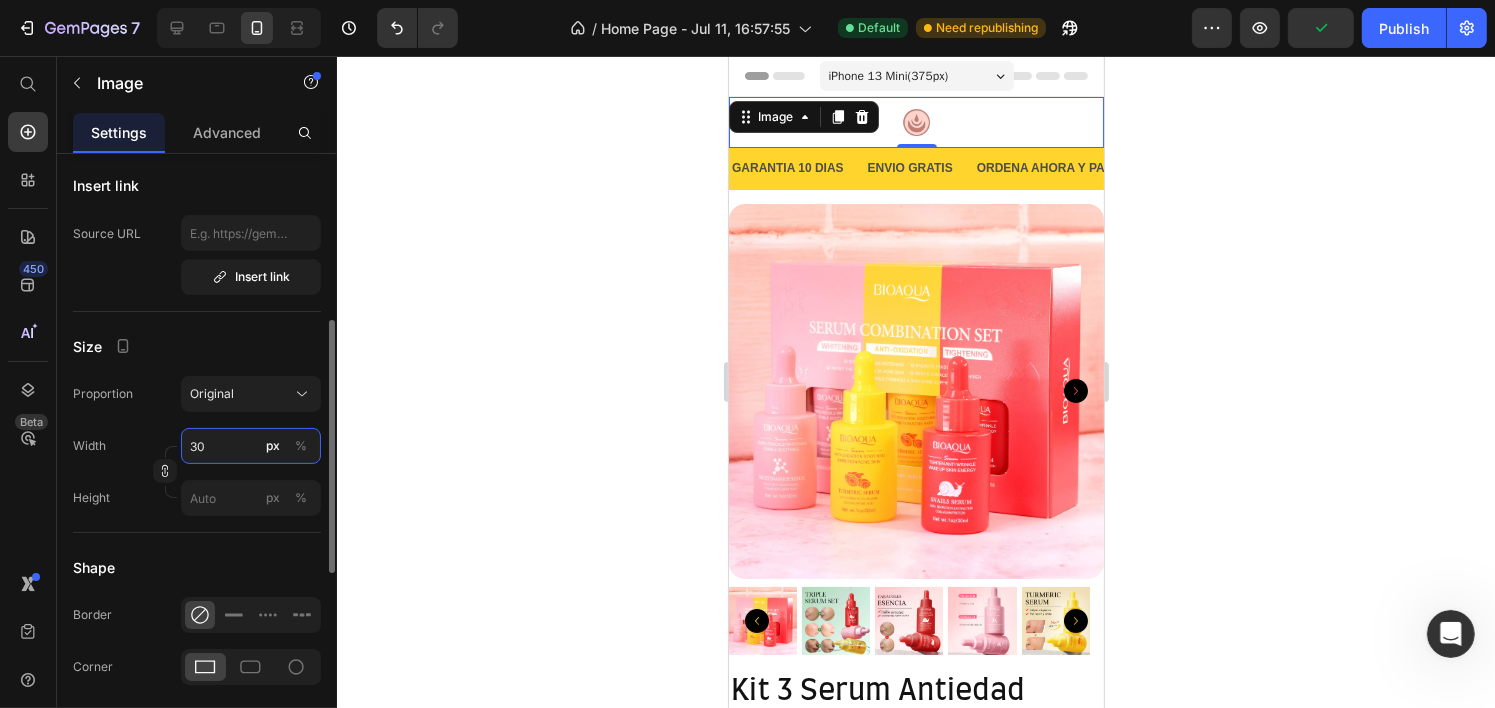 type on "3" 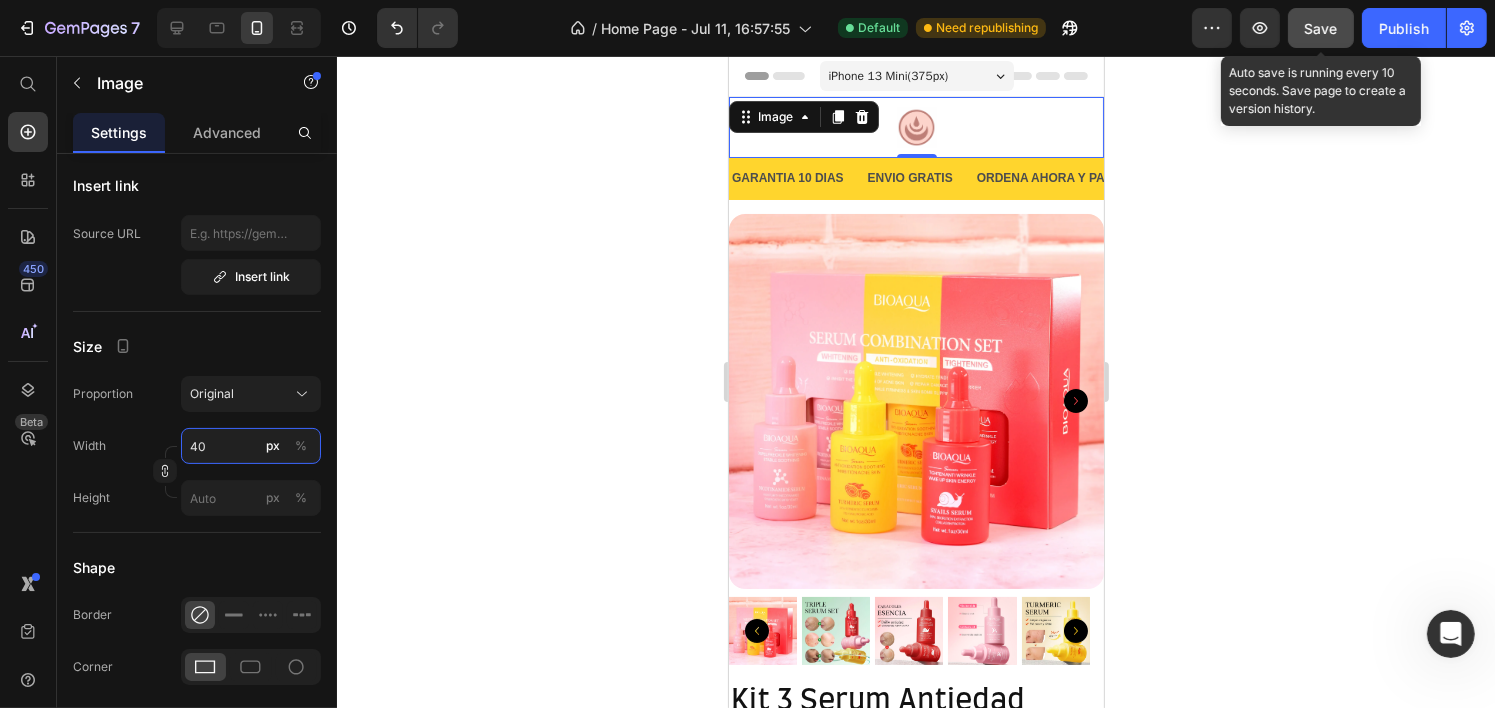 type on "40" 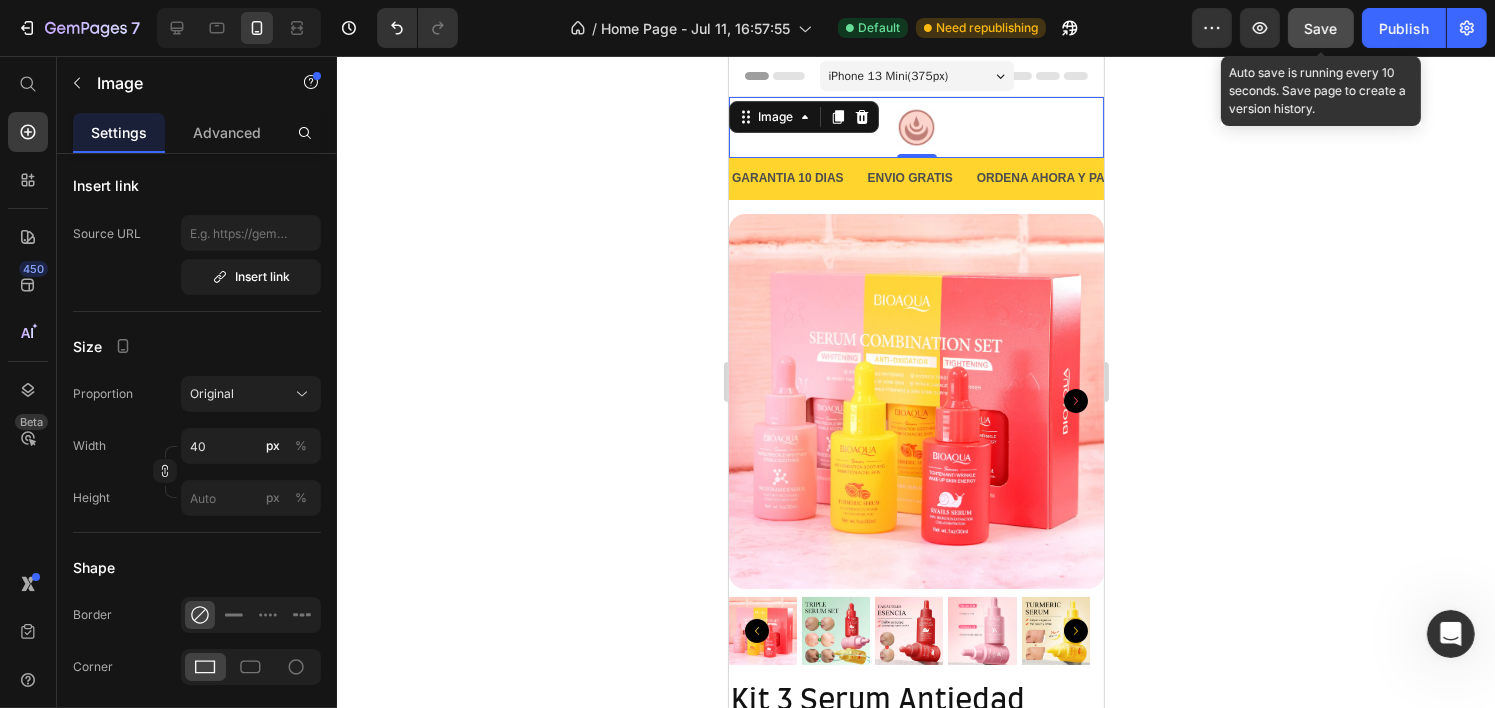 click on "Save" 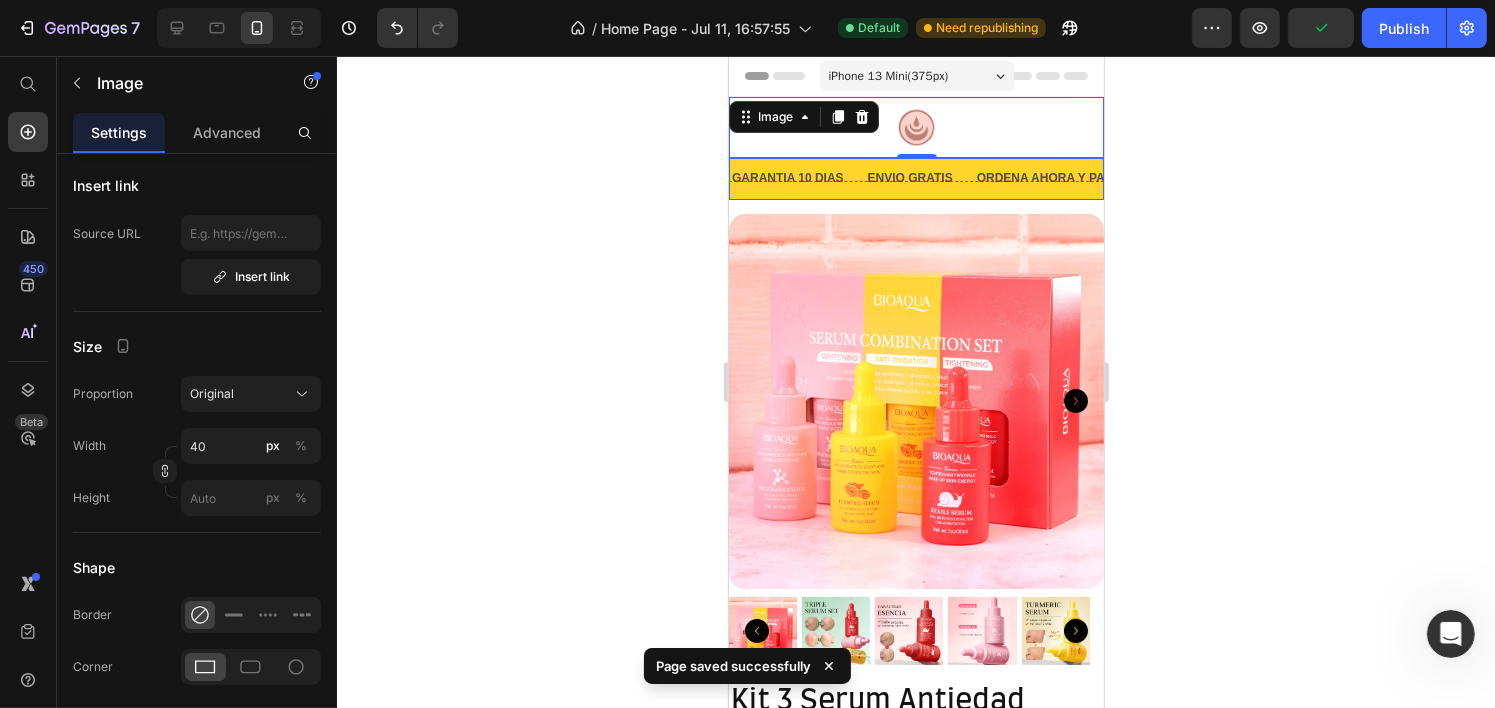 click on "ENVIO GRATIS Text" at bounding box center (919, 179) 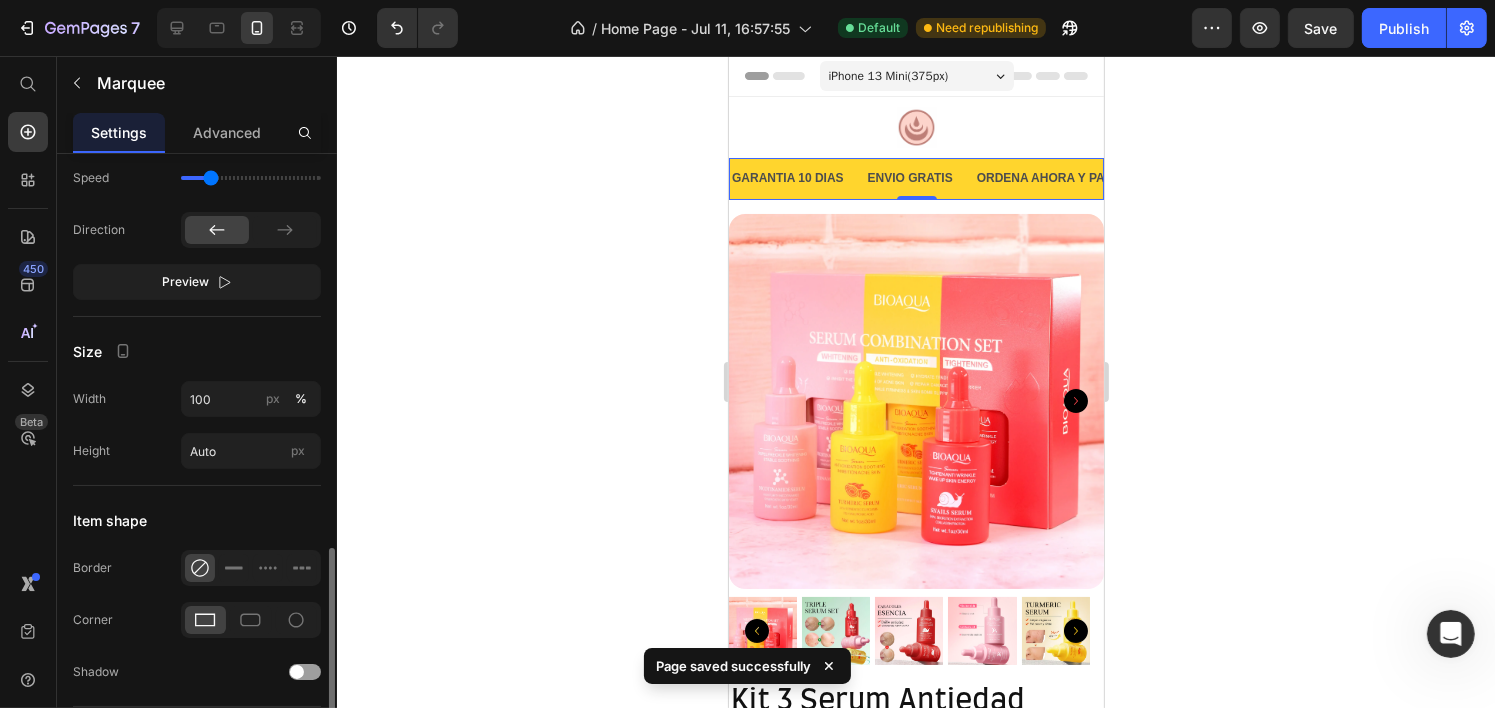 scroll, scrollTop: 800, scrollLeft: 0, axis: vertical 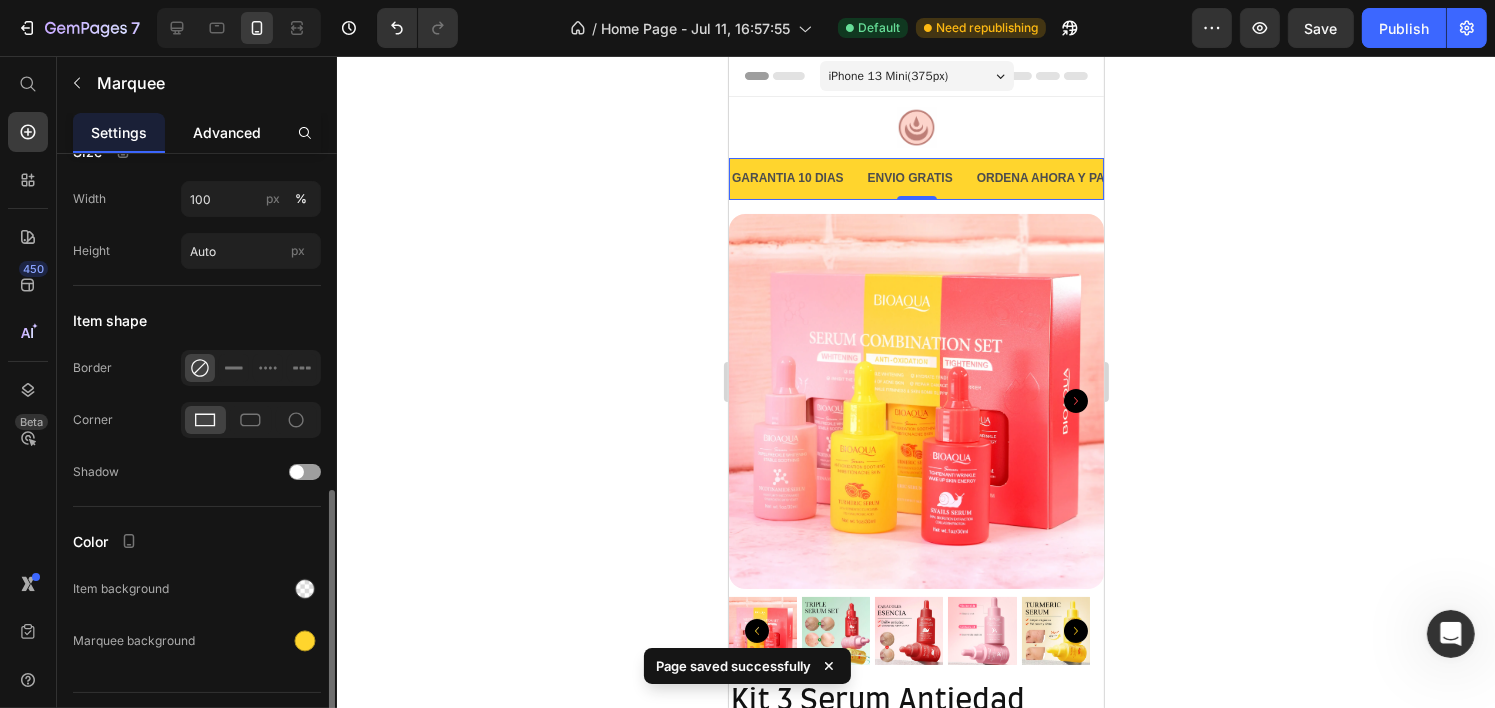 click on "Advanced" at bounding box center [227, 132] 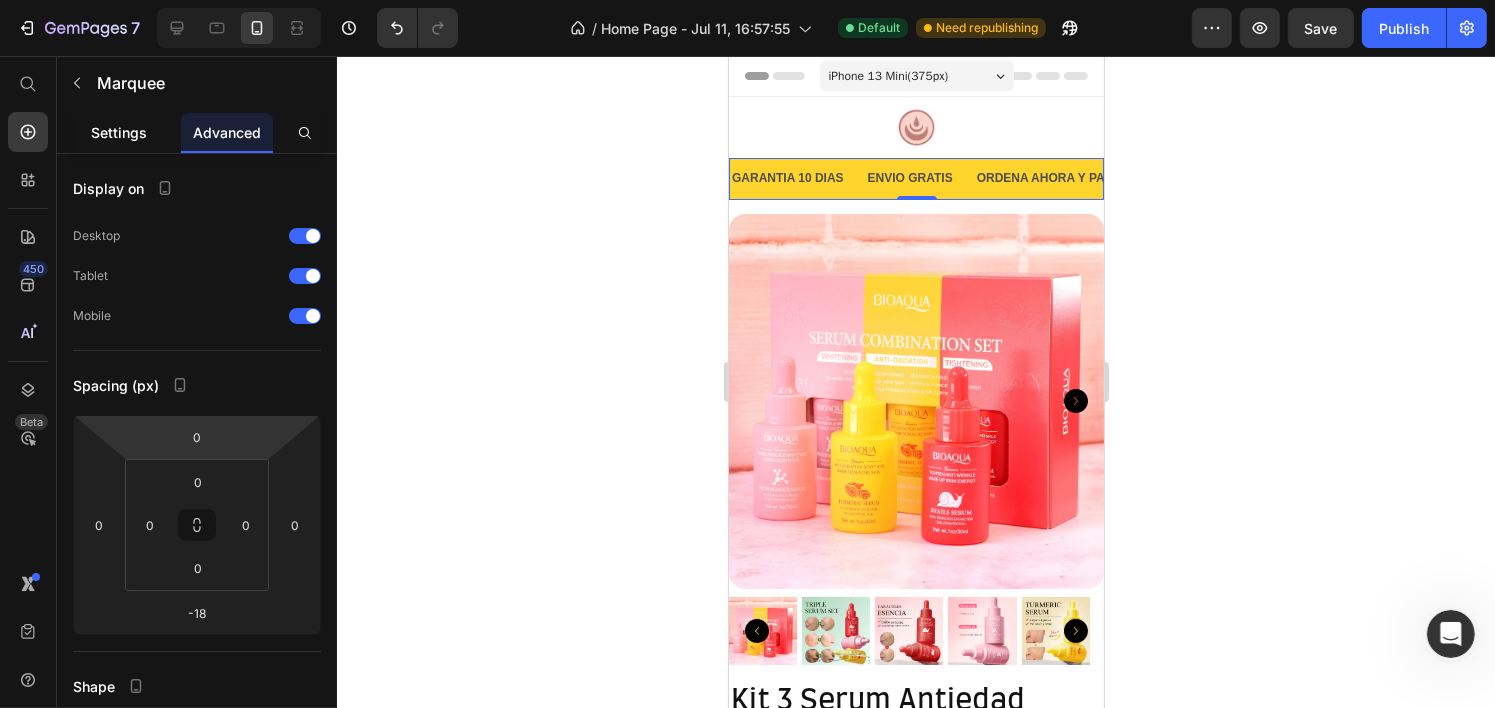 click on "Settings" at bounding box center (119, 132) 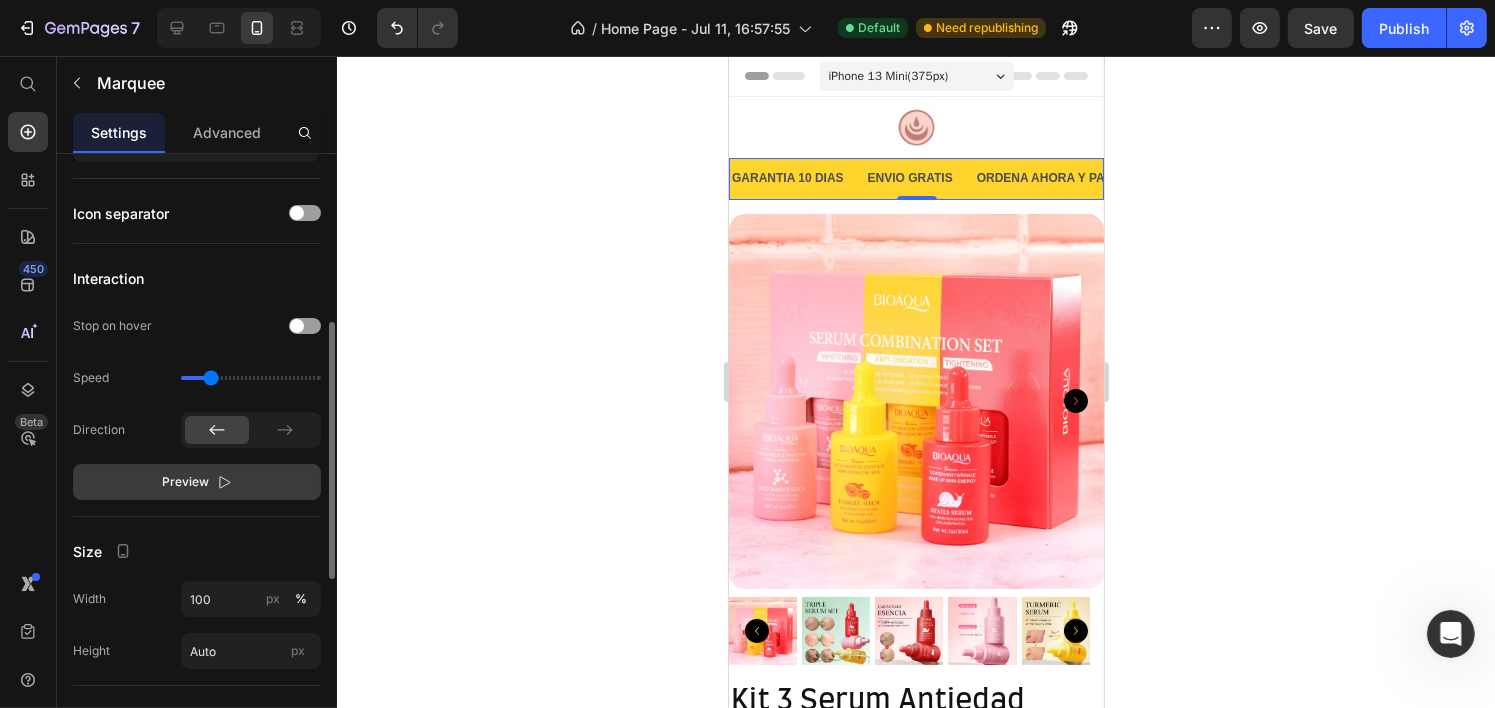 scroll, scrollTop: 600, scrollLeft: 0, axis: vertical 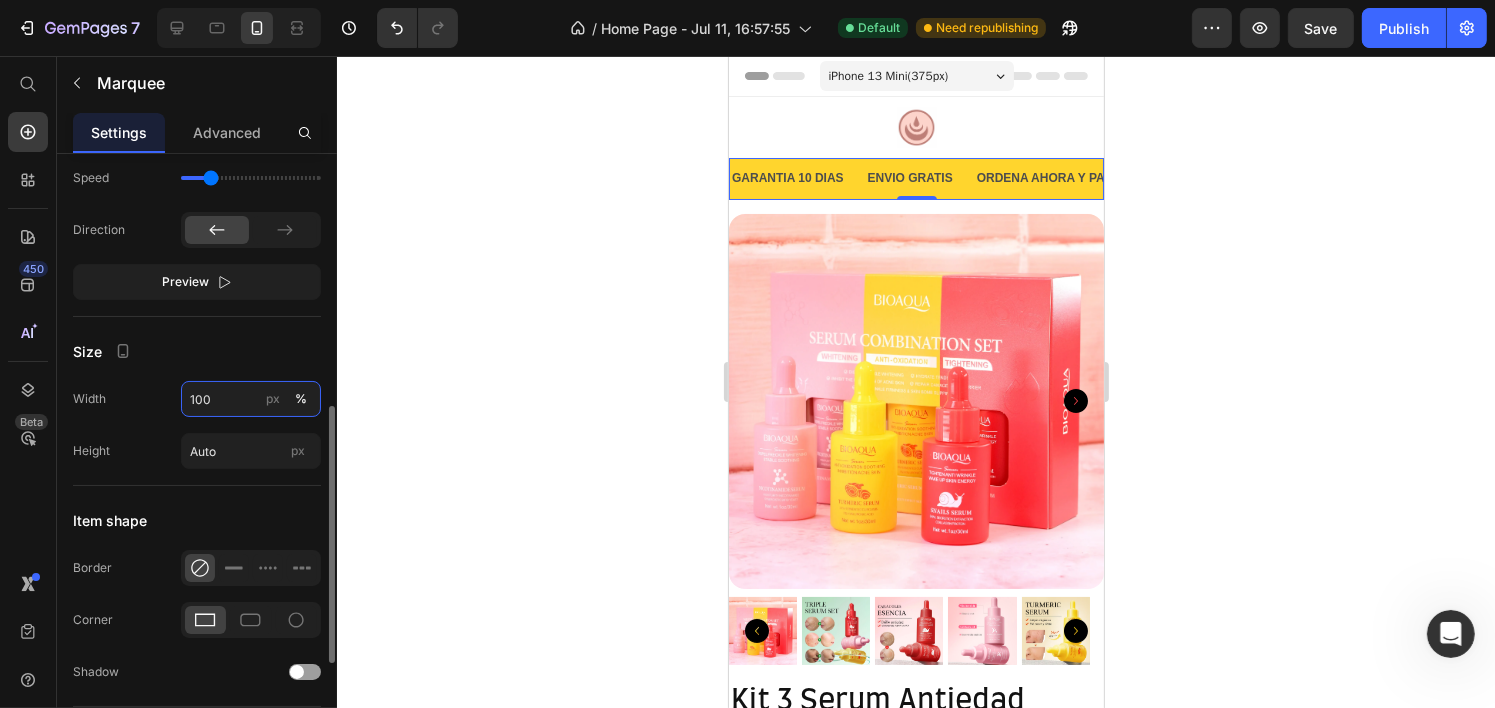 click on "100" at bounding box center (251, 399) 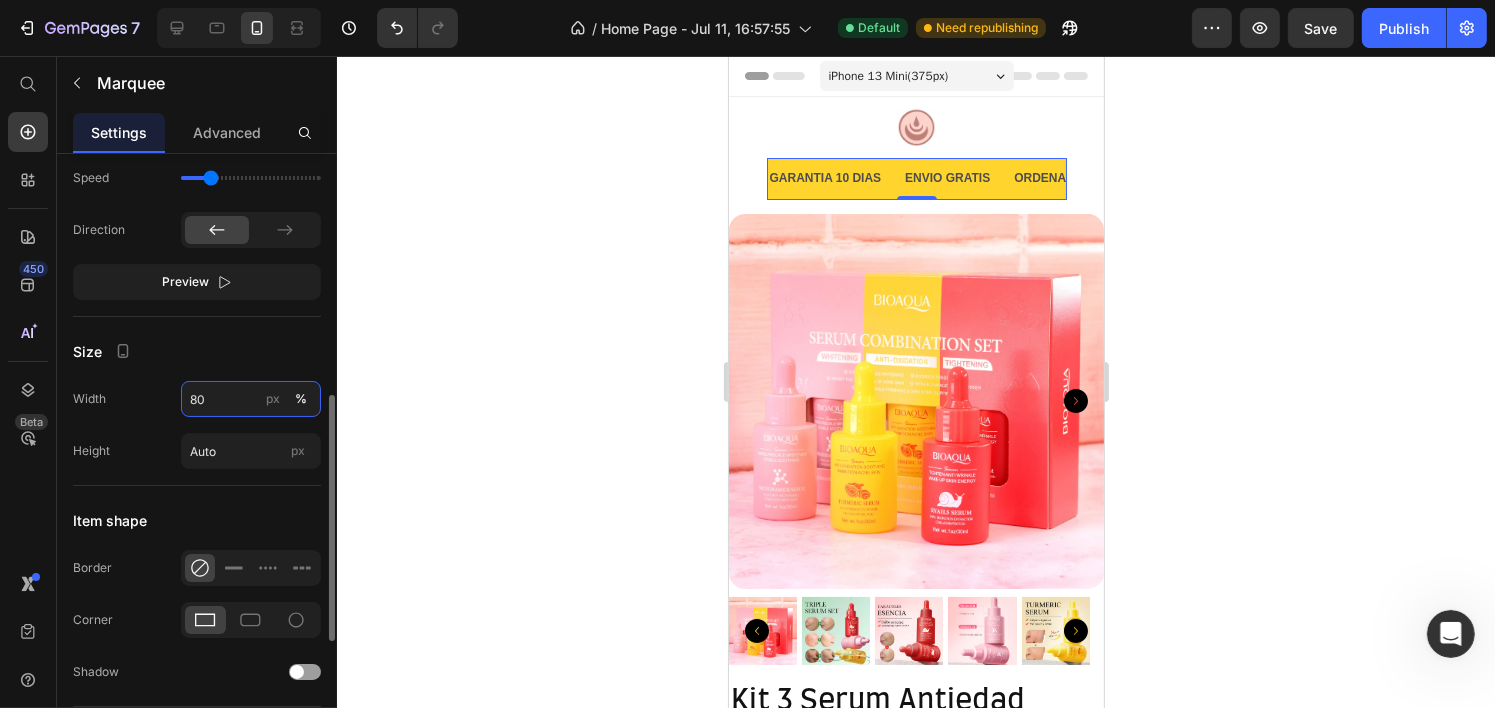 type on "8" 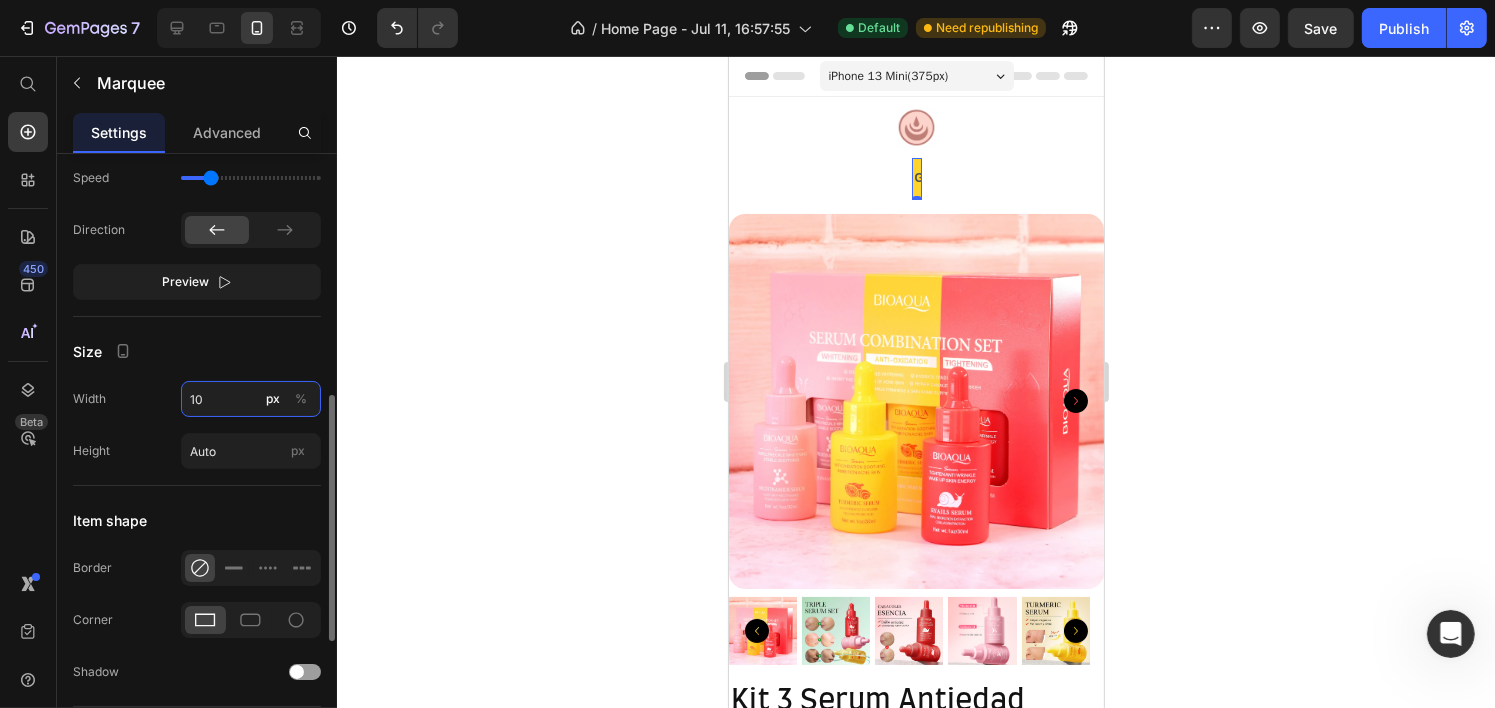 type on "100" 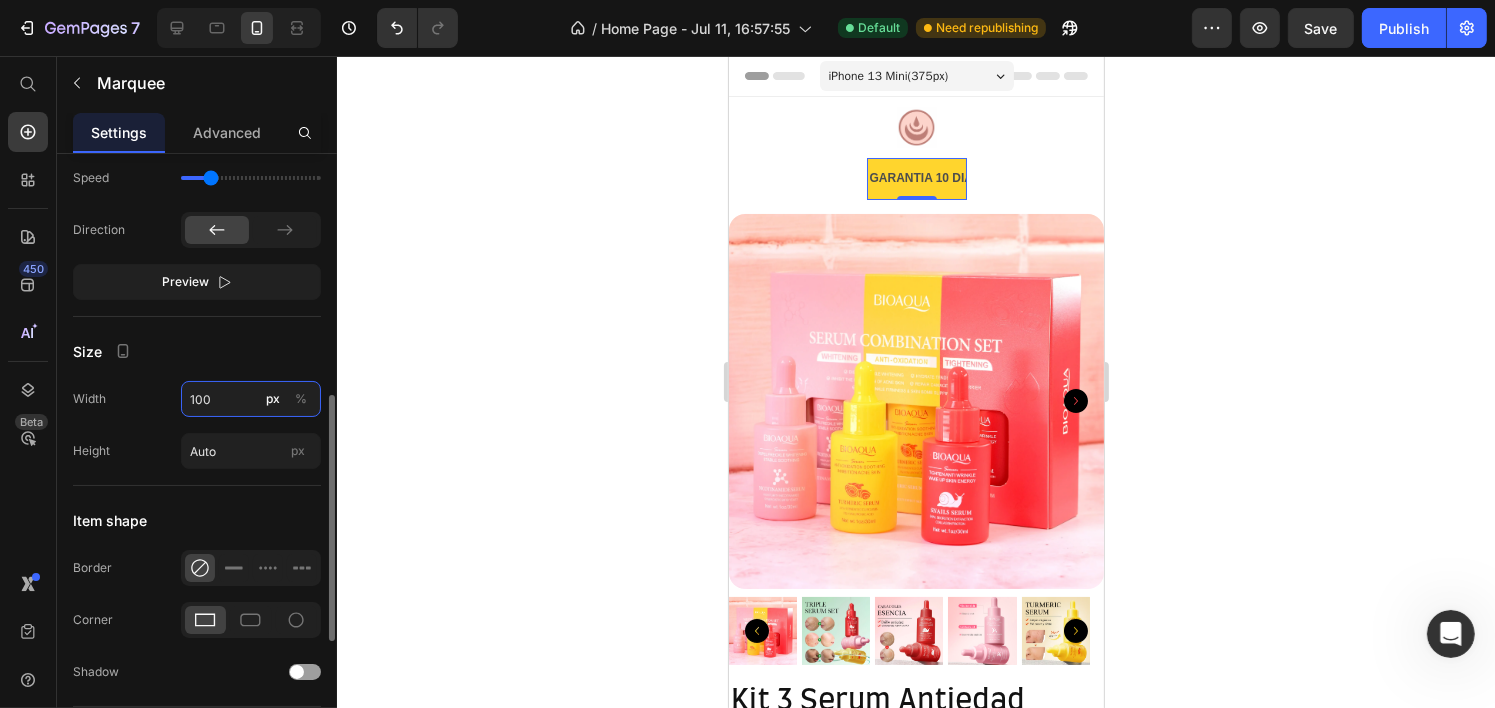 click on "100" at bounding box center [251, 399] 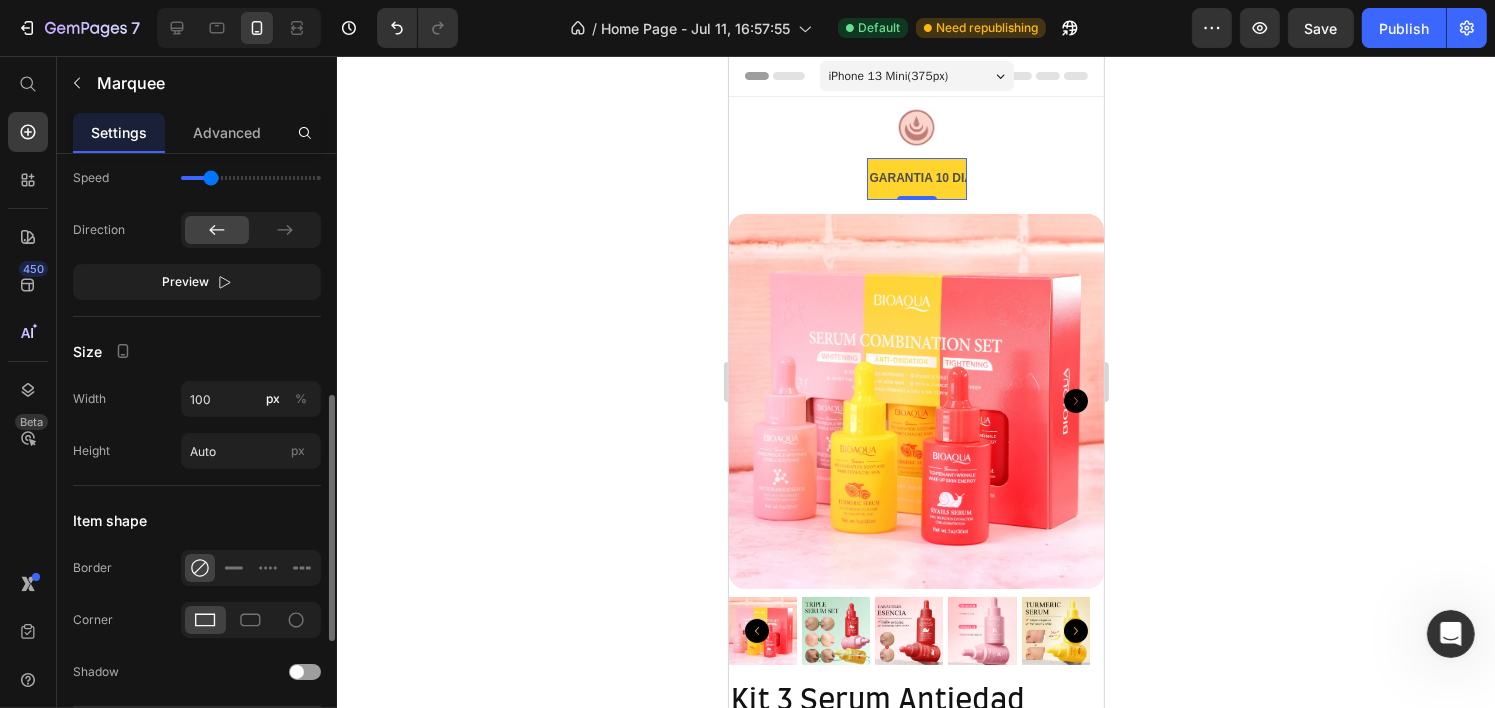 click on "Size" at bounding box center [197, 351] 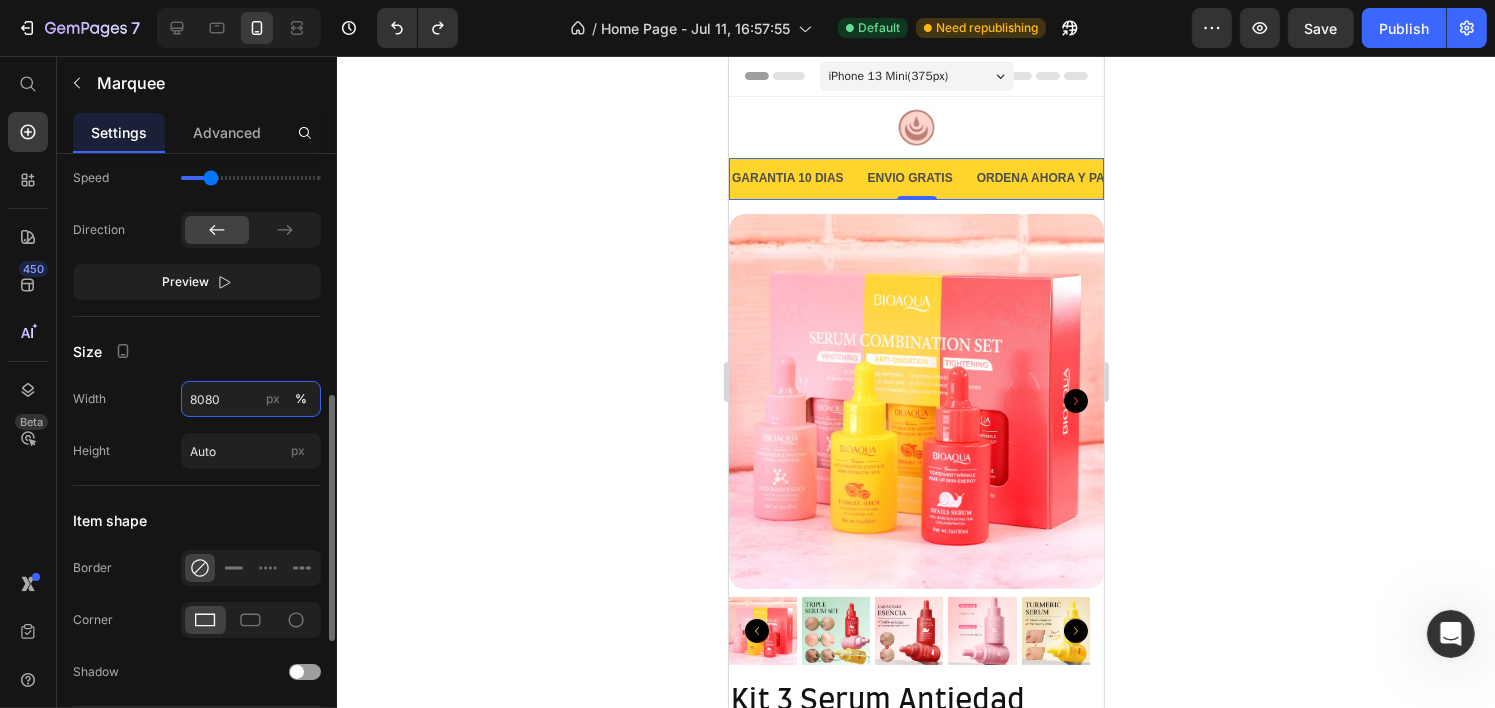 type on "100" 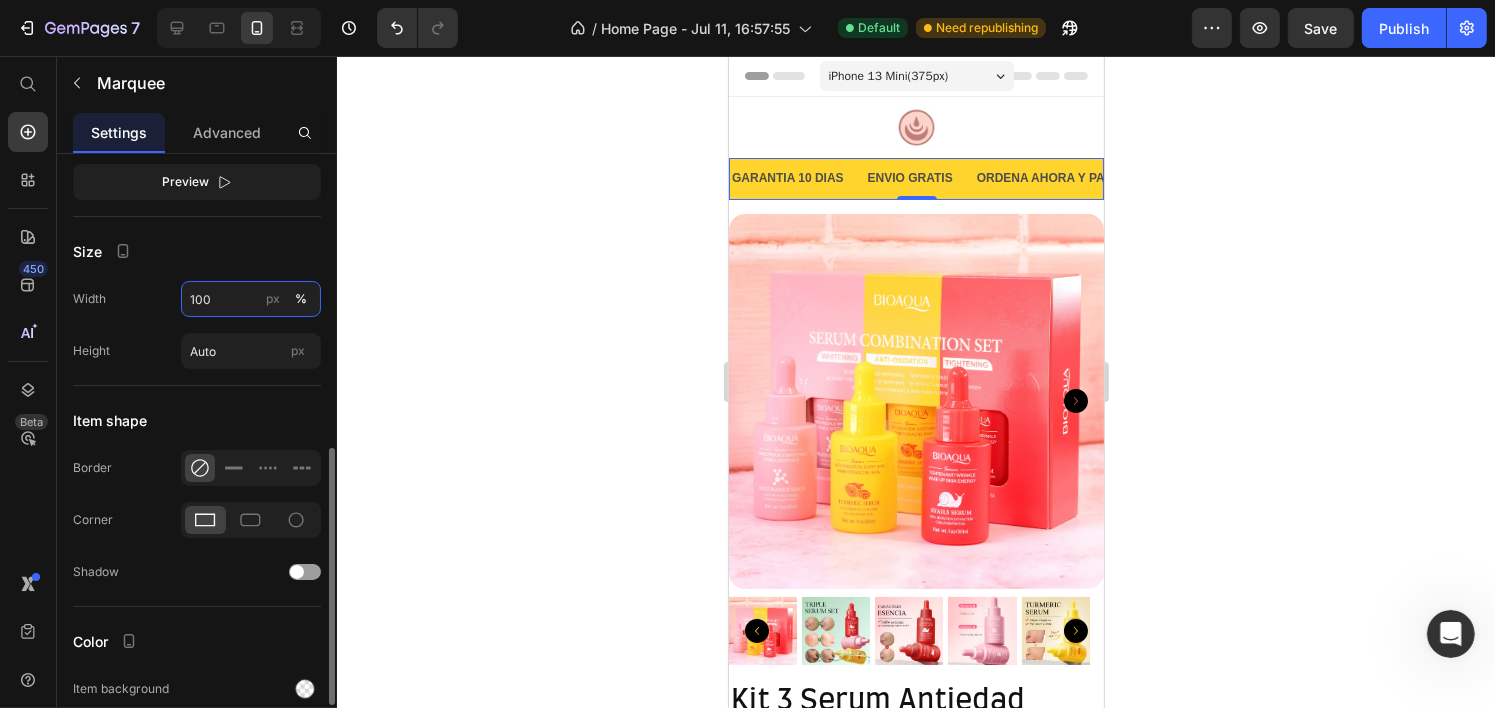 scroll, scrollTop: 800, scrollLeft: 0, axis: vertical 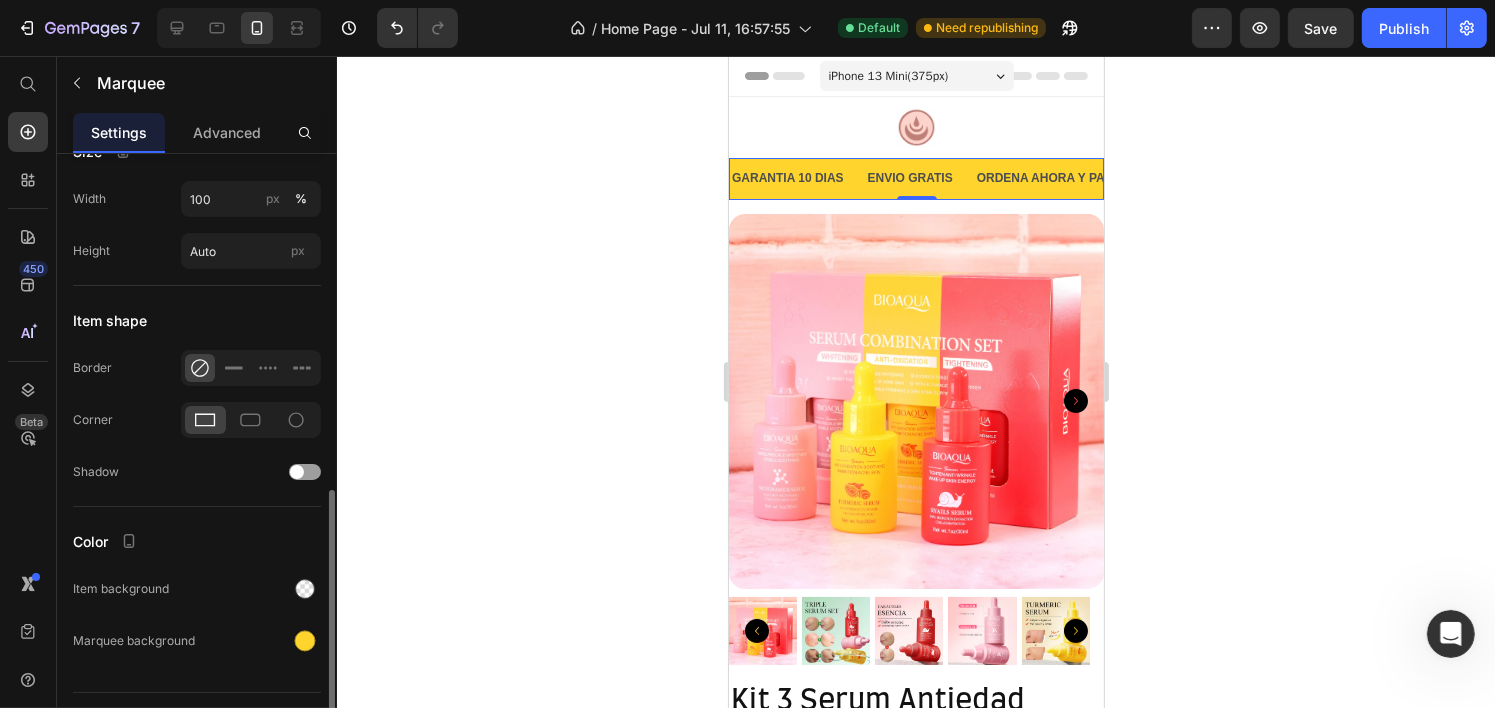click on "Item management Item 2 Item 2 Item 3 Item 3 Item 4 Item 4 Add more Max item width Fit to content Item spacing 20 px Icon separator Interaction Stop on hover Speed Direction Preview Size Width 100 px % Height Auto px Item shape Border Corner Shadow Color Item background Marquee background" at bounding box center (197, 31) 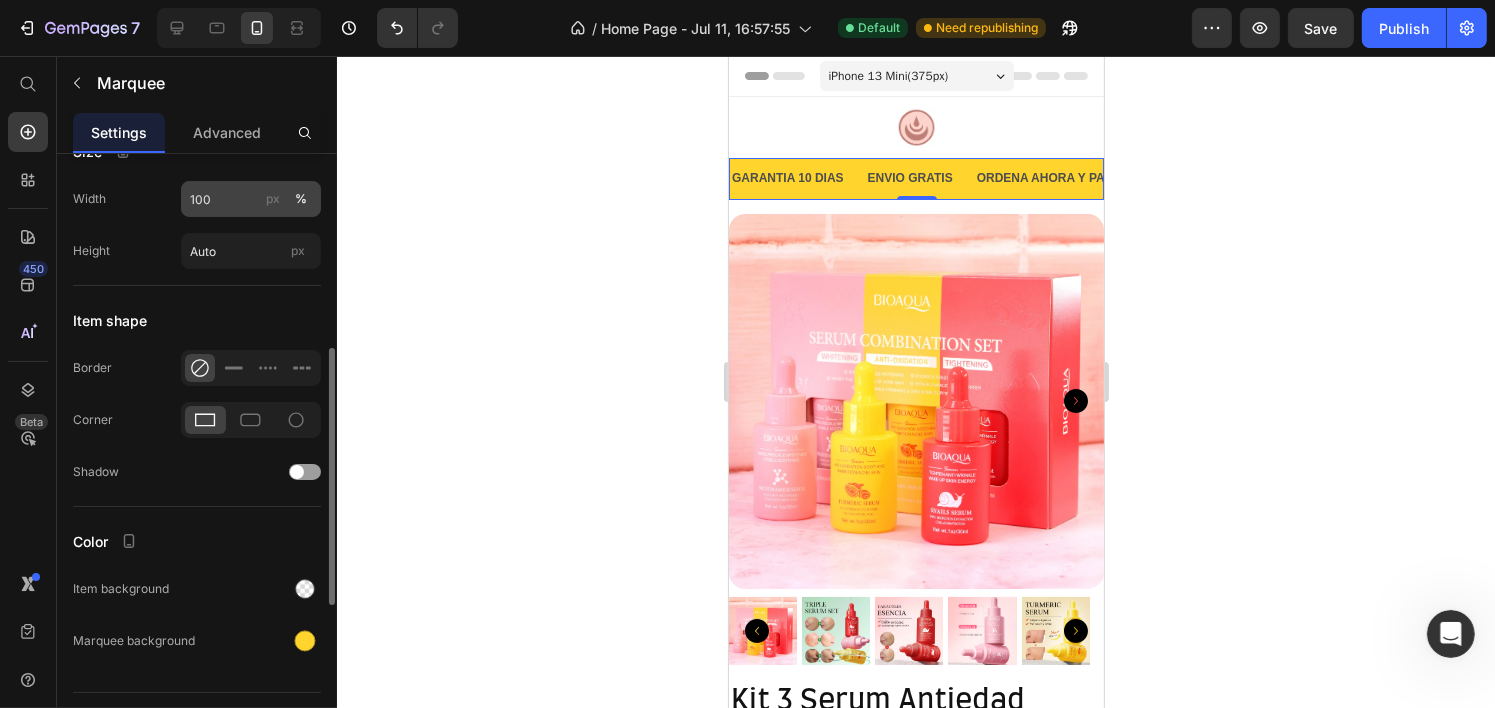 scroll, scrollTop: 700, scrollLeft: 0, axis: vertical 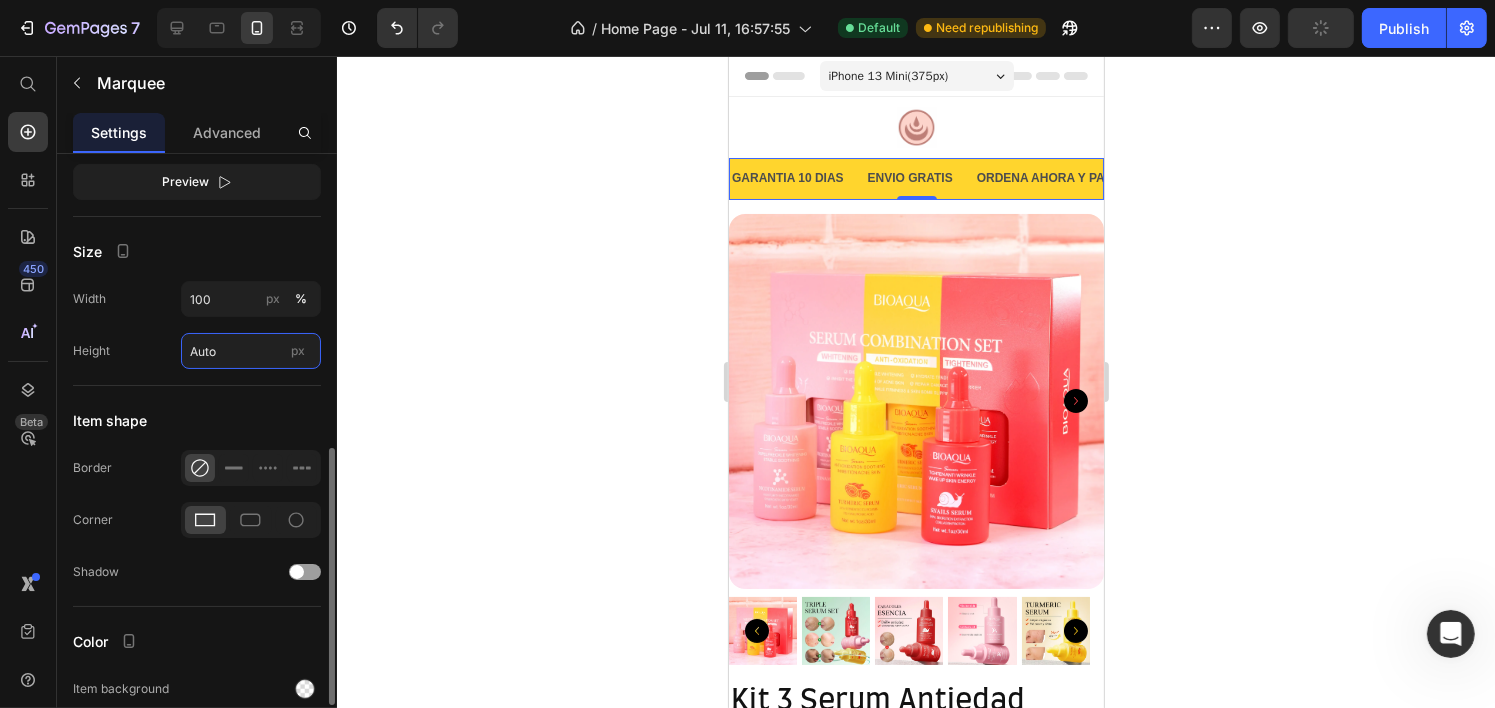 click on "Auto" at bounding box center [251, 351] 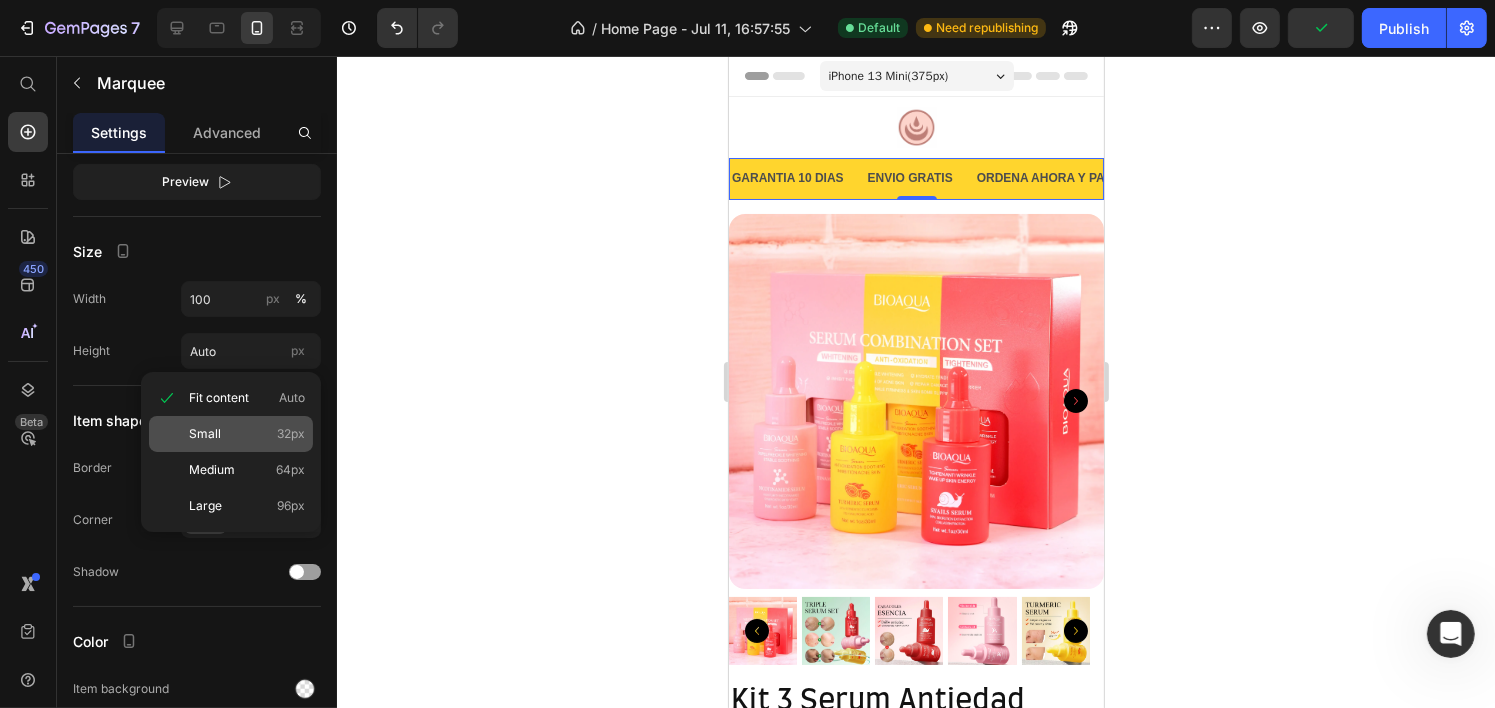 click on "Small 32px" at bounding box center [247, 434] 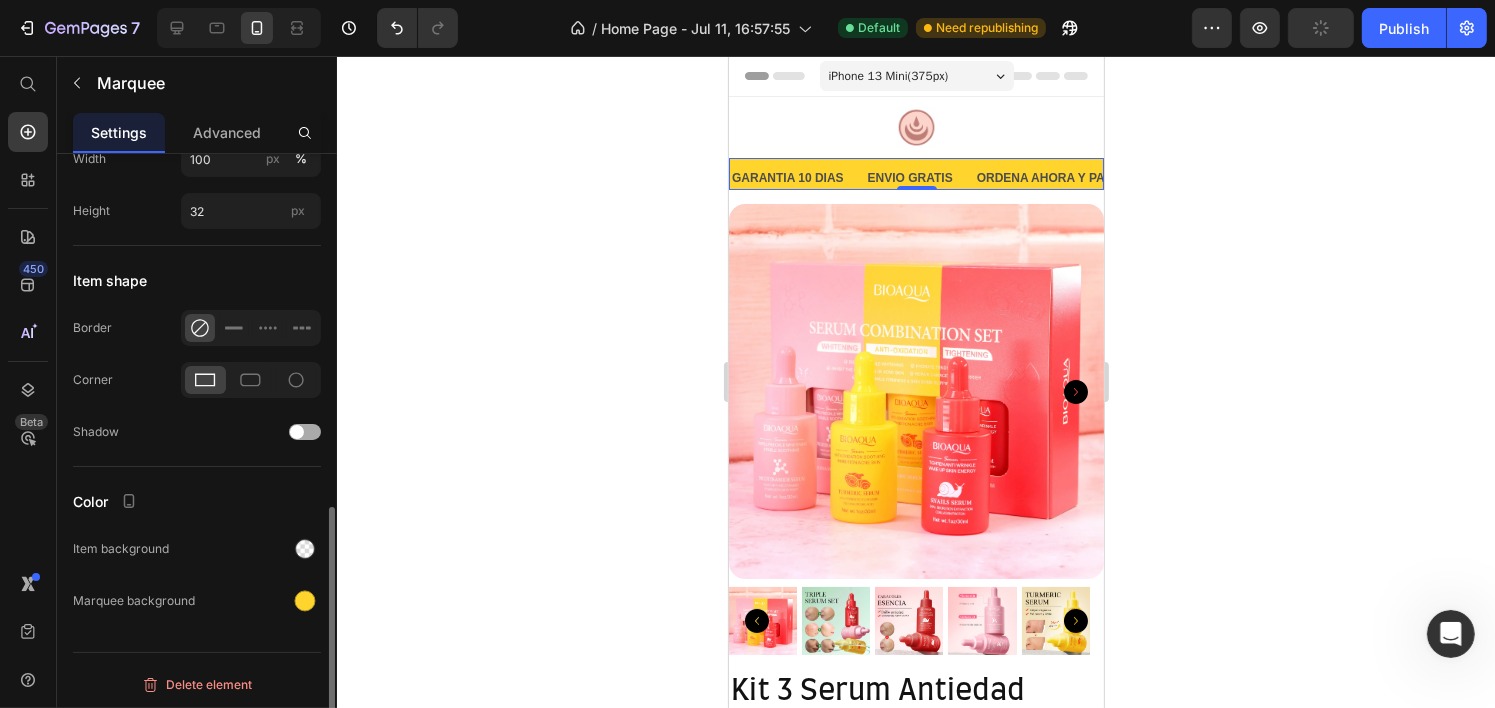 scroll, scrollTop: 640, scrollLeft: 0, axis: vertical 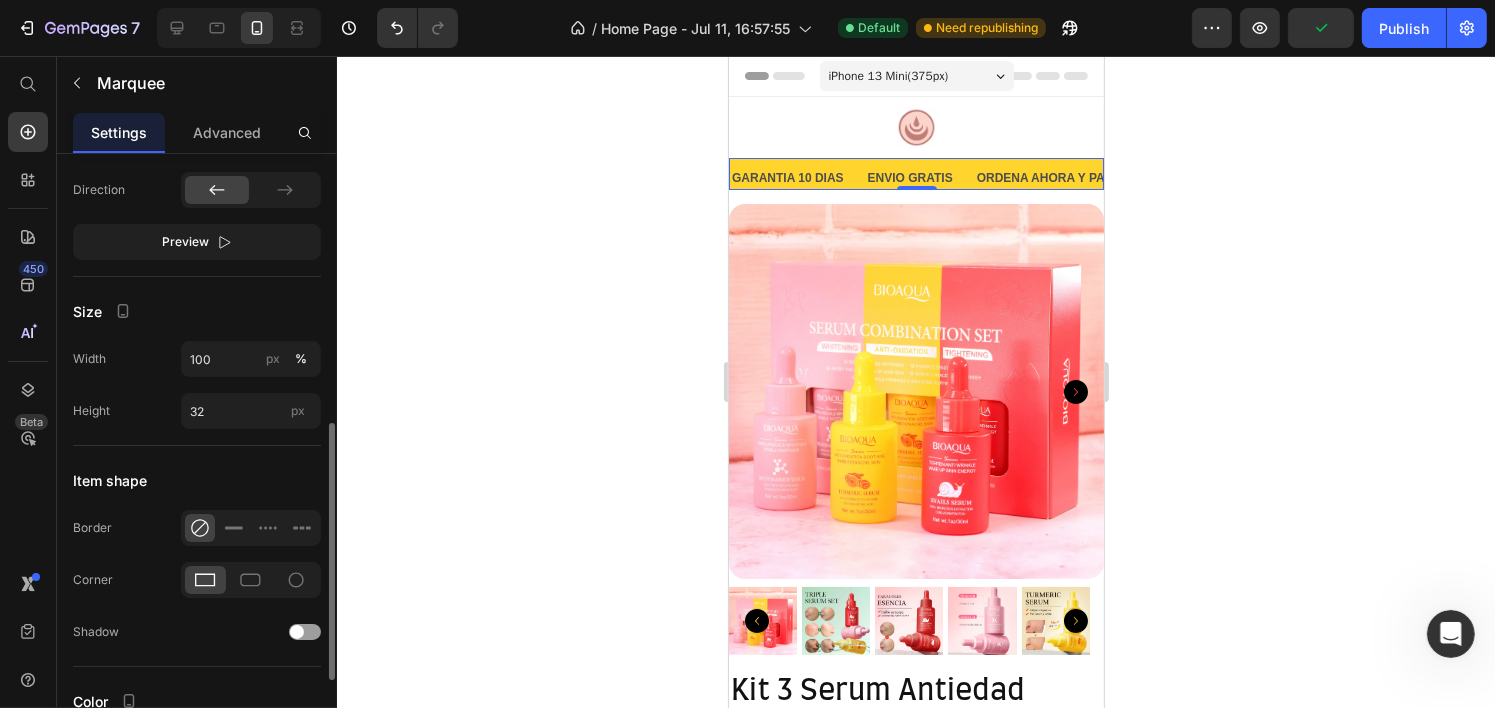 click on "Size Width 100 px % Height 32 px" 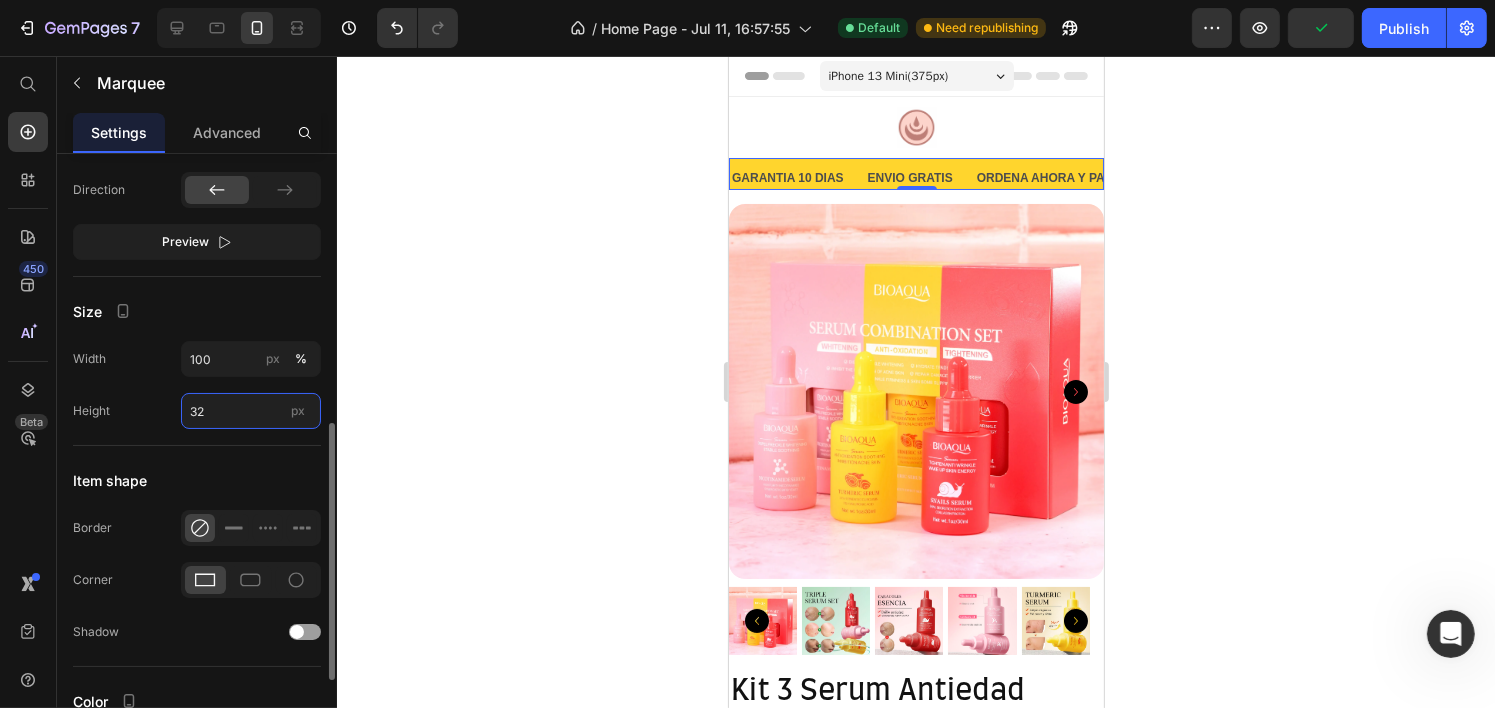 click on "32" at bounding box center [251, 411] 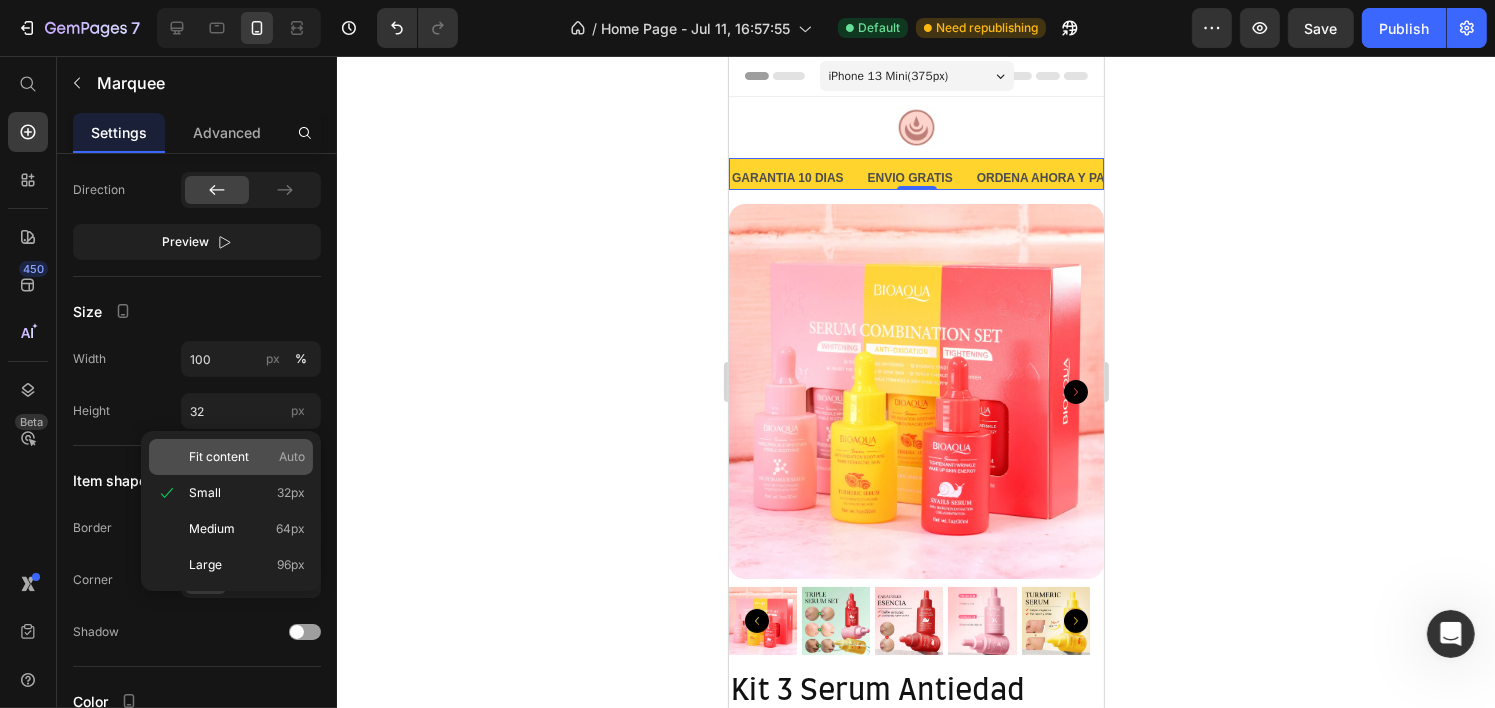 click on "Fit content Auto" 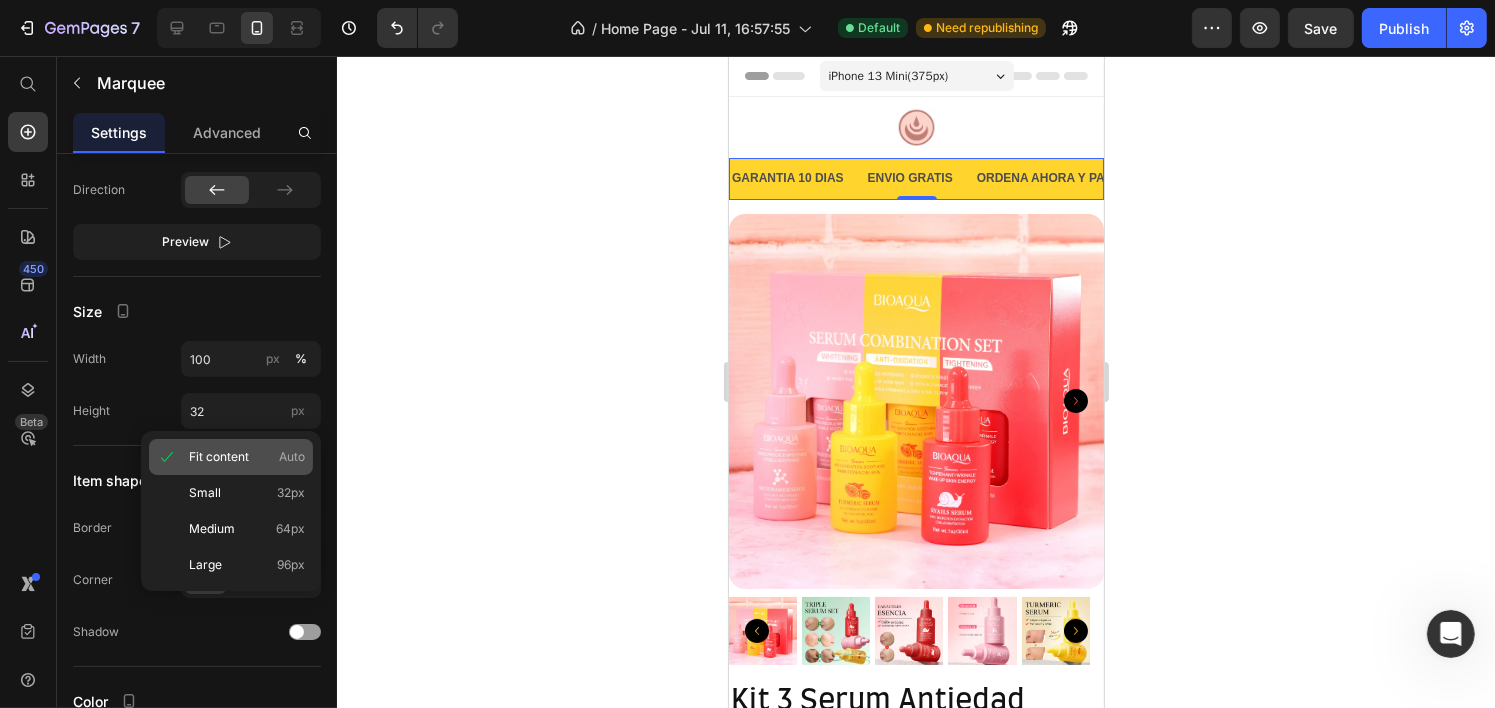 type on "Auto" 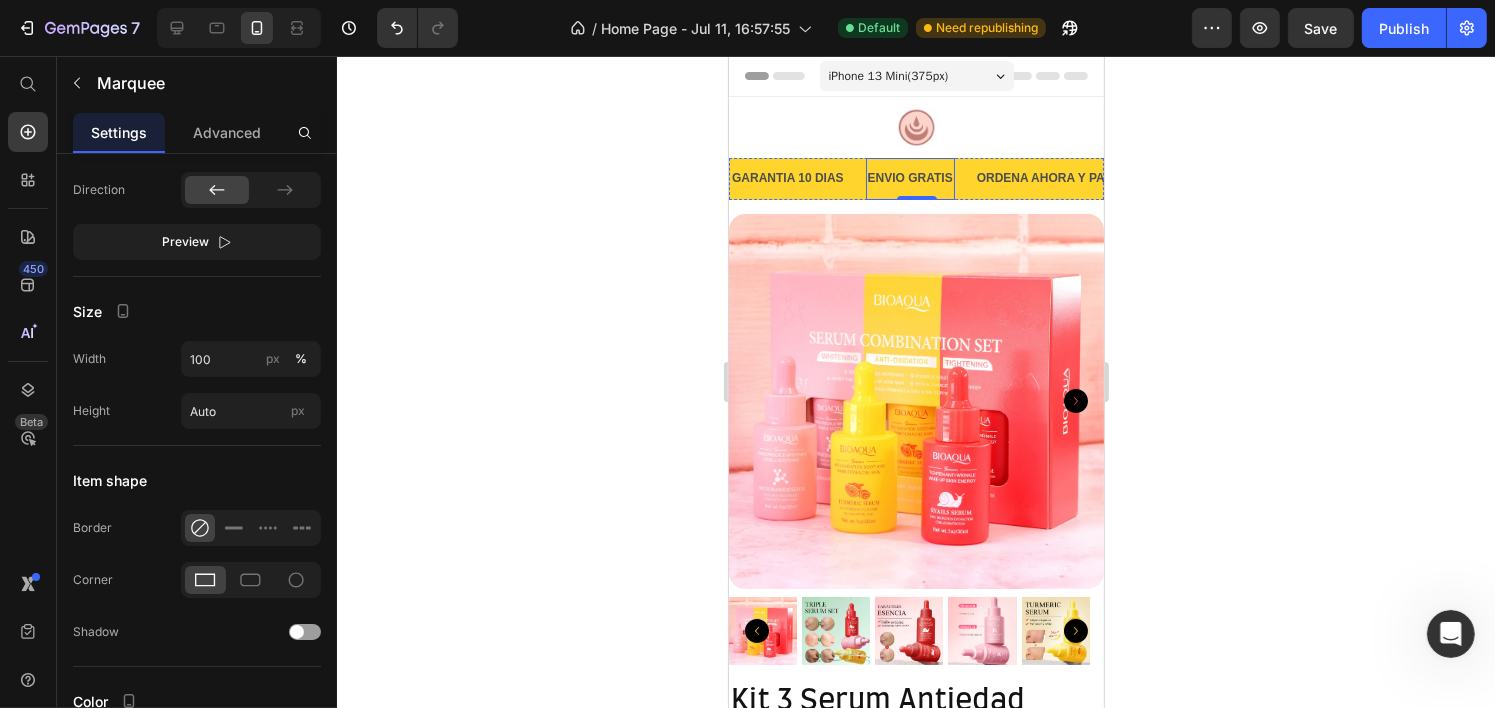 click on "ENVIO GRATIS" at bounding box center [909, 179] 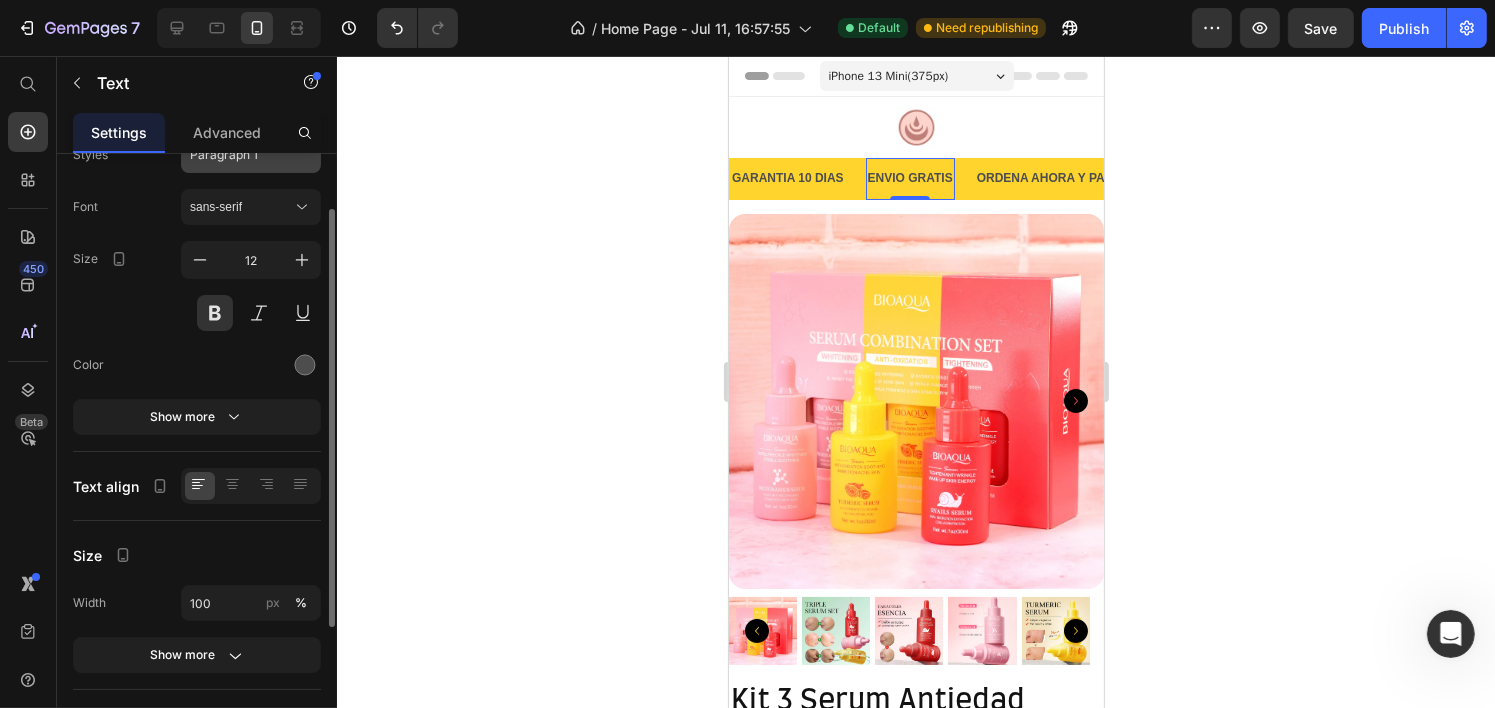 scroll, scrollTop: 0, scrollLeft: 0, axis: both 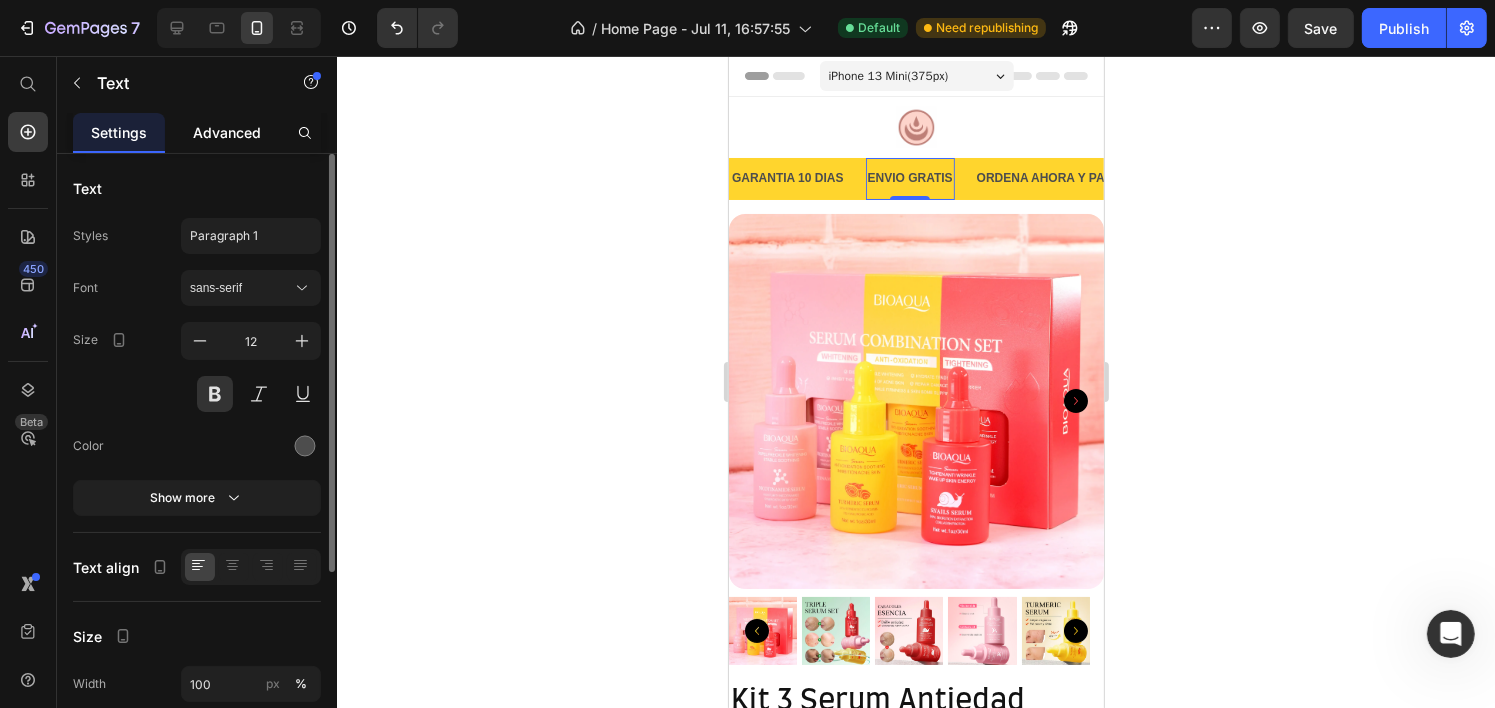 click on "Advanced" 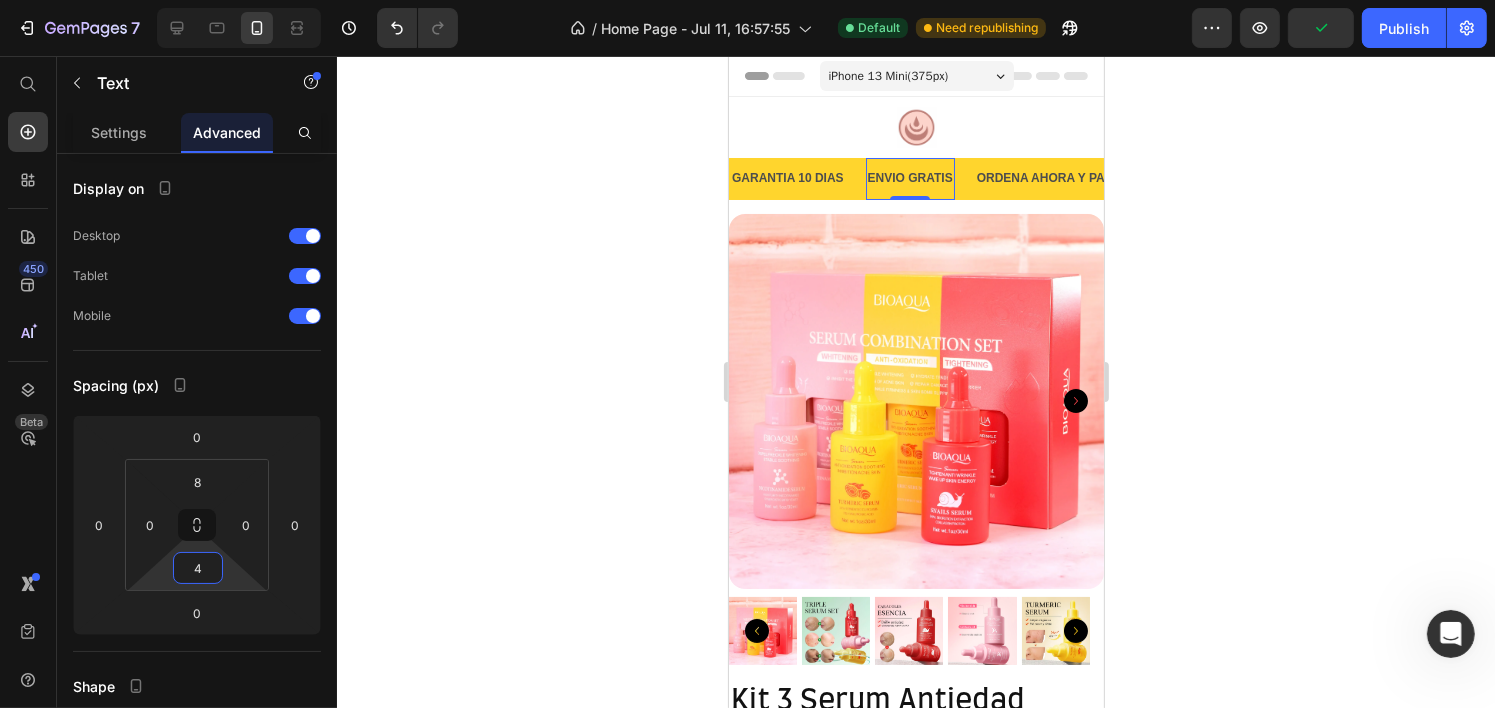 type on "0" 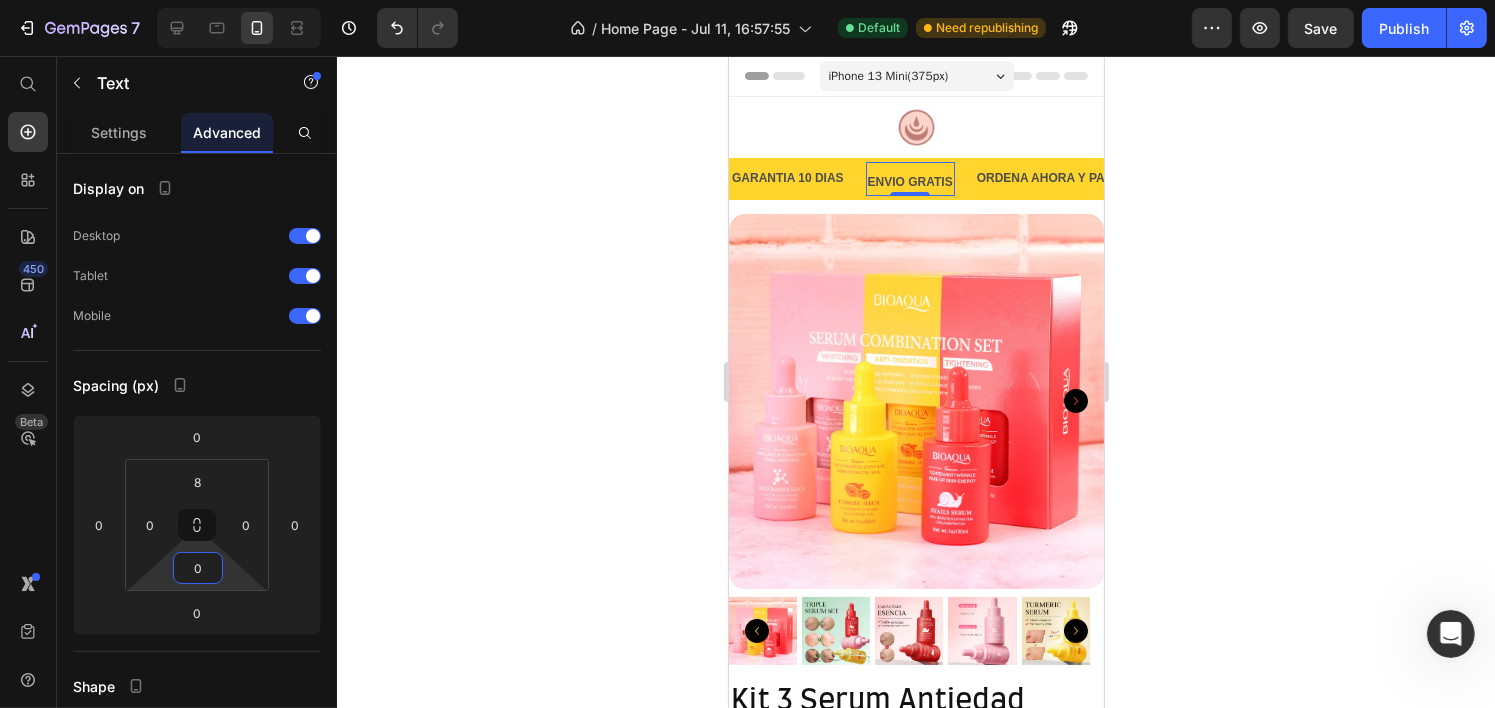 drag, startPoint x: 227, startPoint y: 572, endPoint x: 227, endPoint y: 587, distance: 15 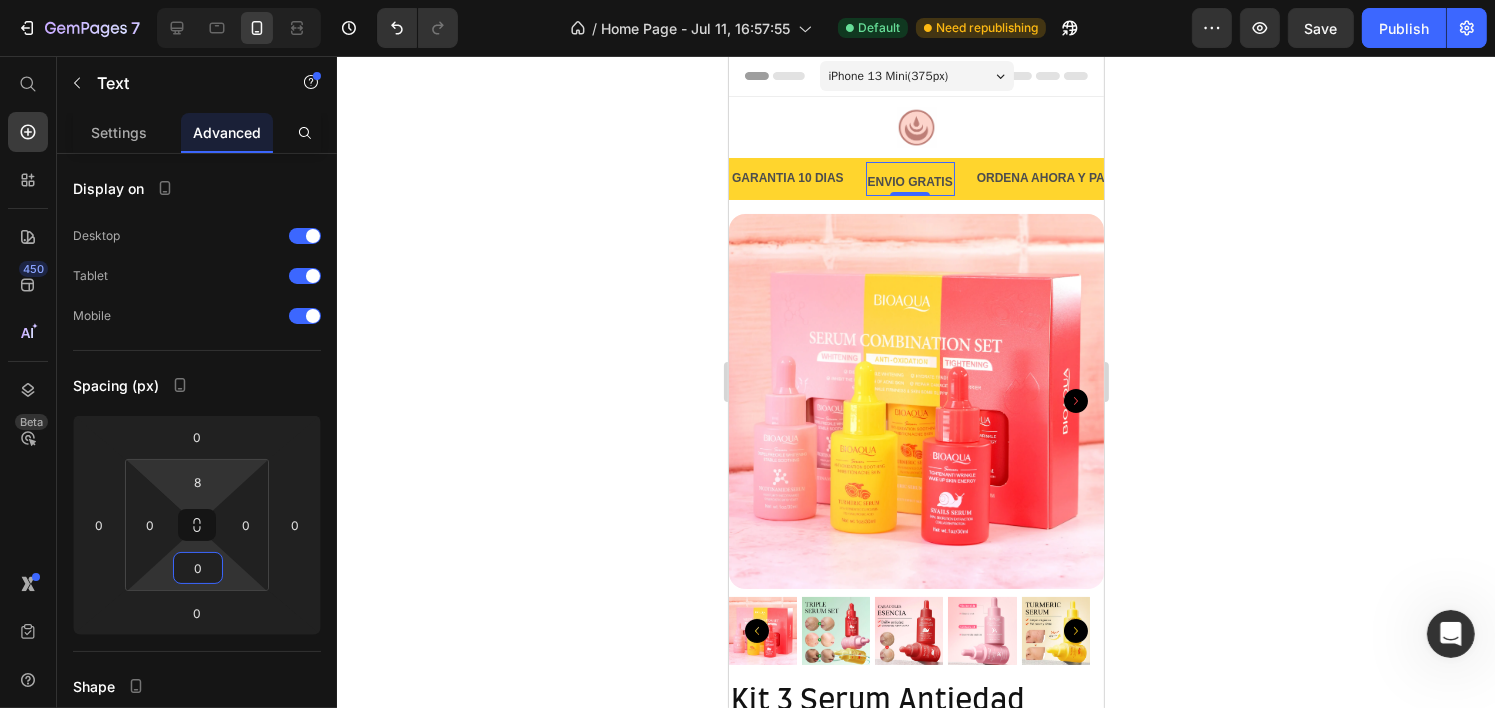 type on "0" 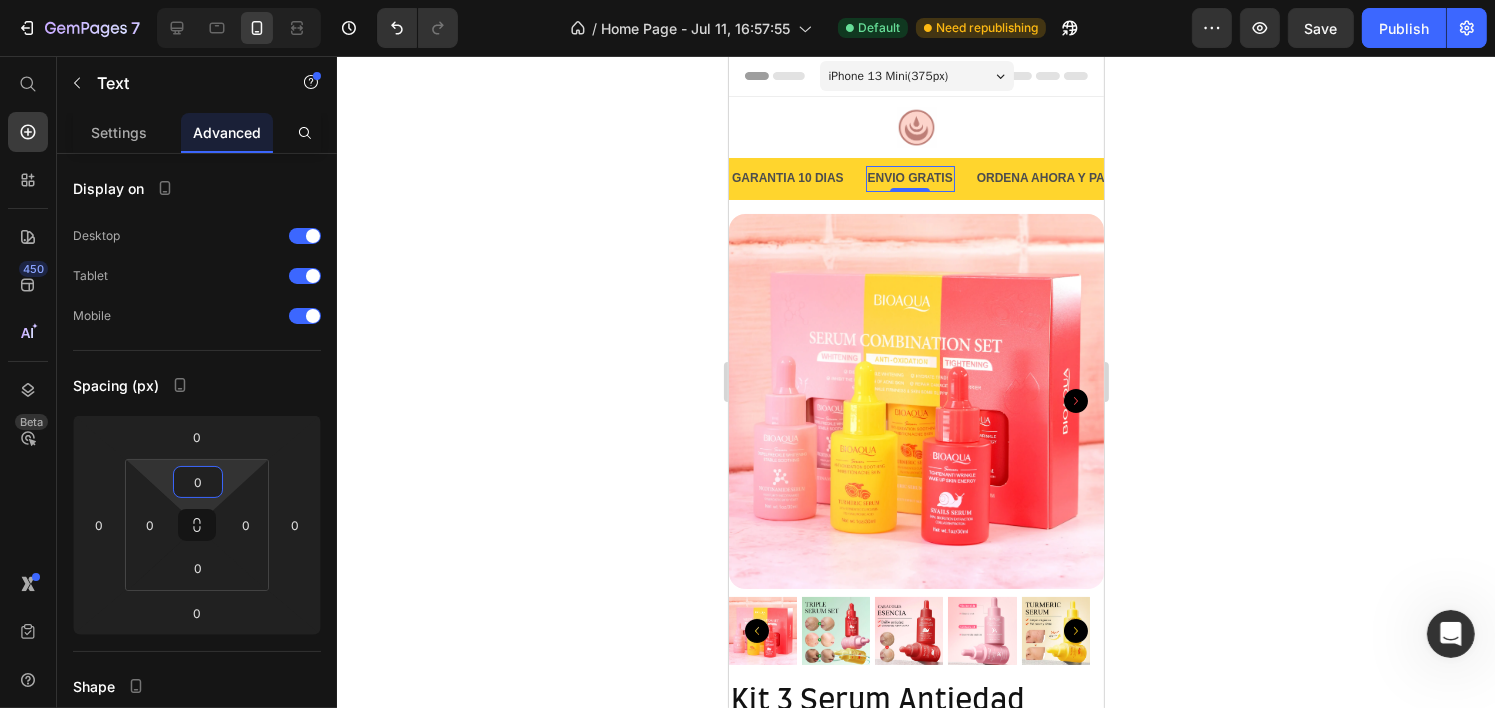 drag, startPoint x: 227, startPoint y: 474, endPoint x: 228, endPoint y: 496, distance: 22.022715 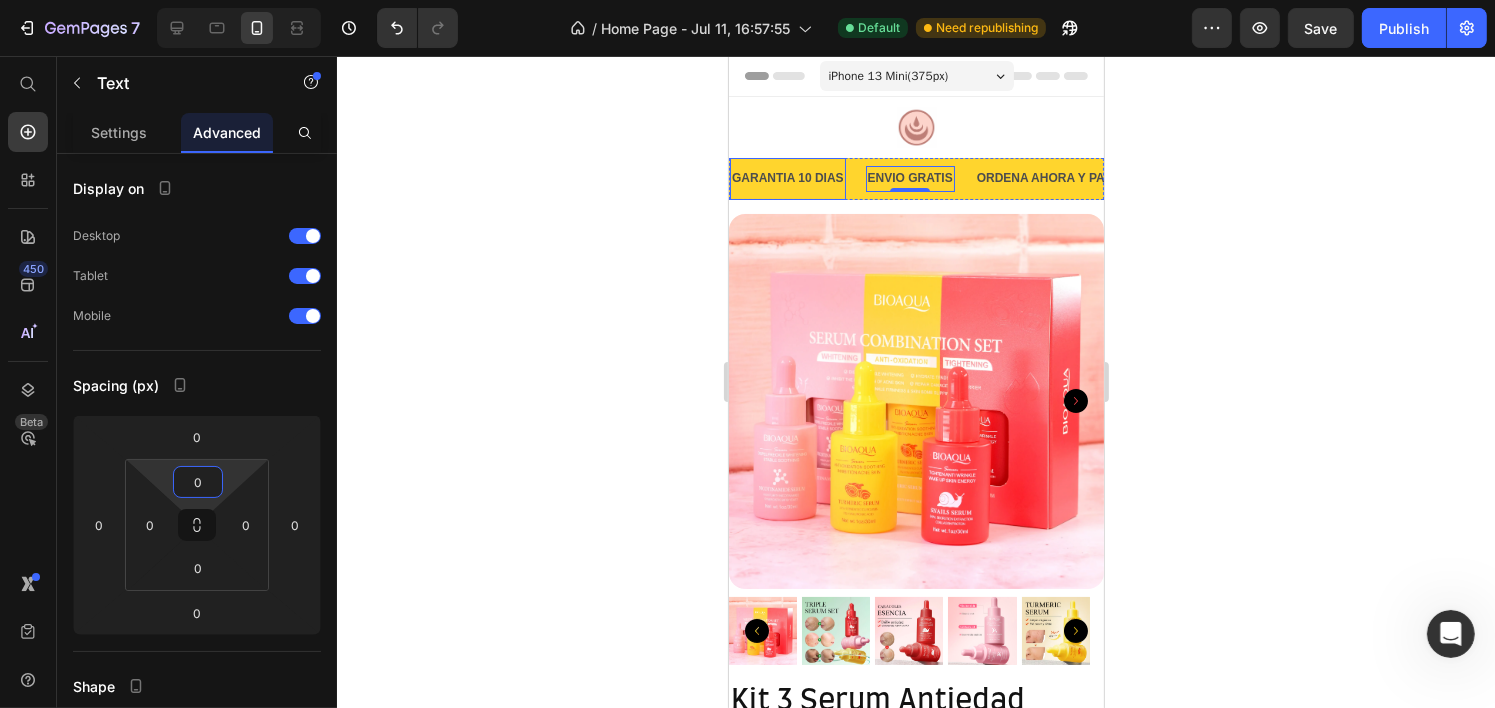 click on "GARANTIA 10 DIAS" at bounding box center (787, 179) 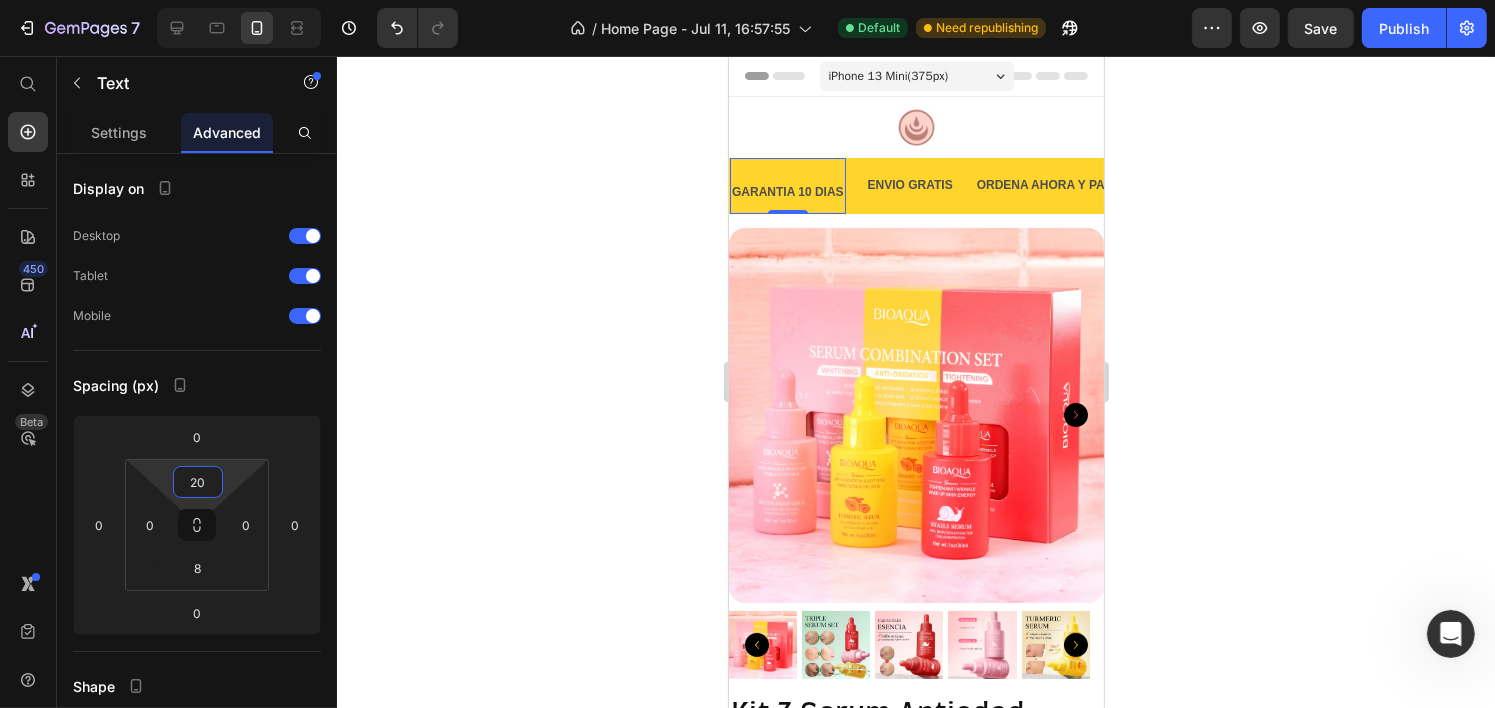 type on "0" 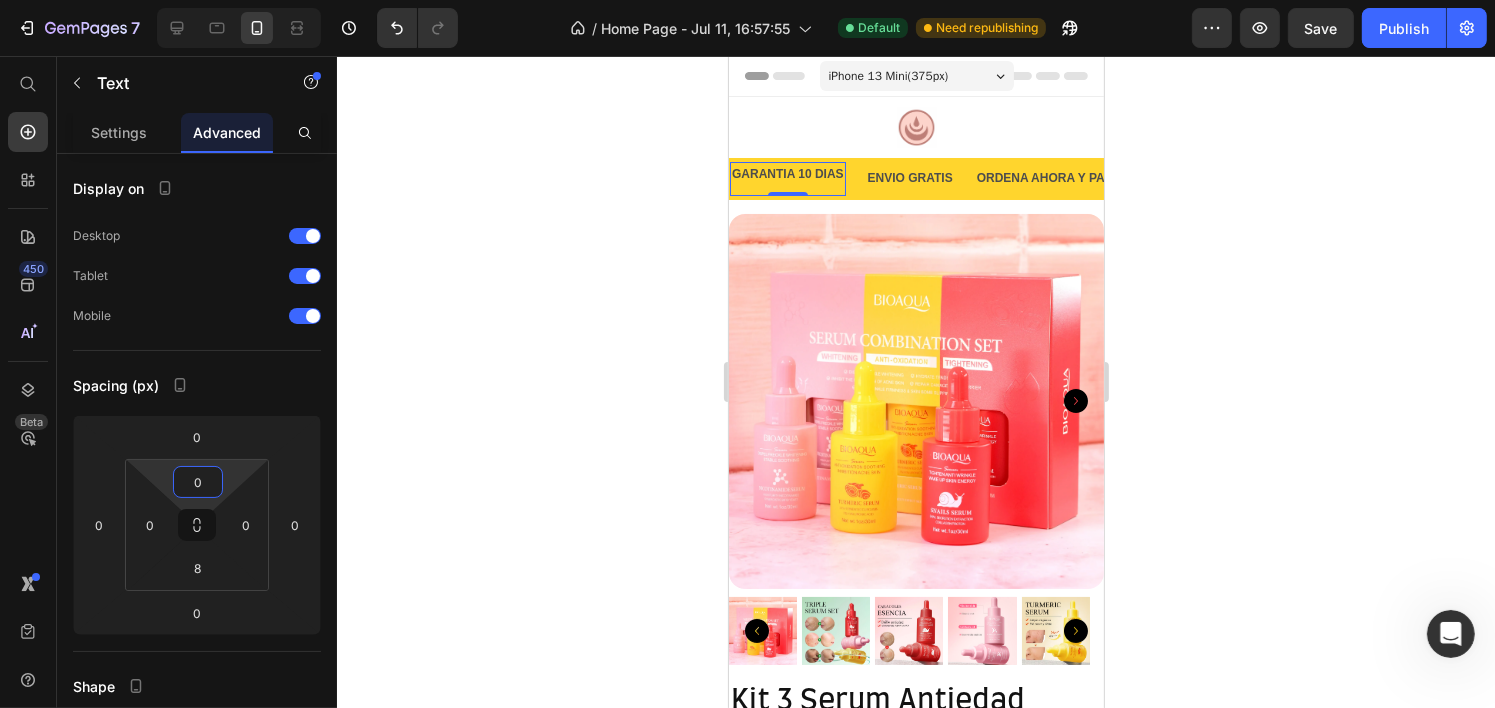 drag, startPoint x: 235, startPoint y: 476, endPoint x: 228, endPoint y: 516, distance: 40.60788 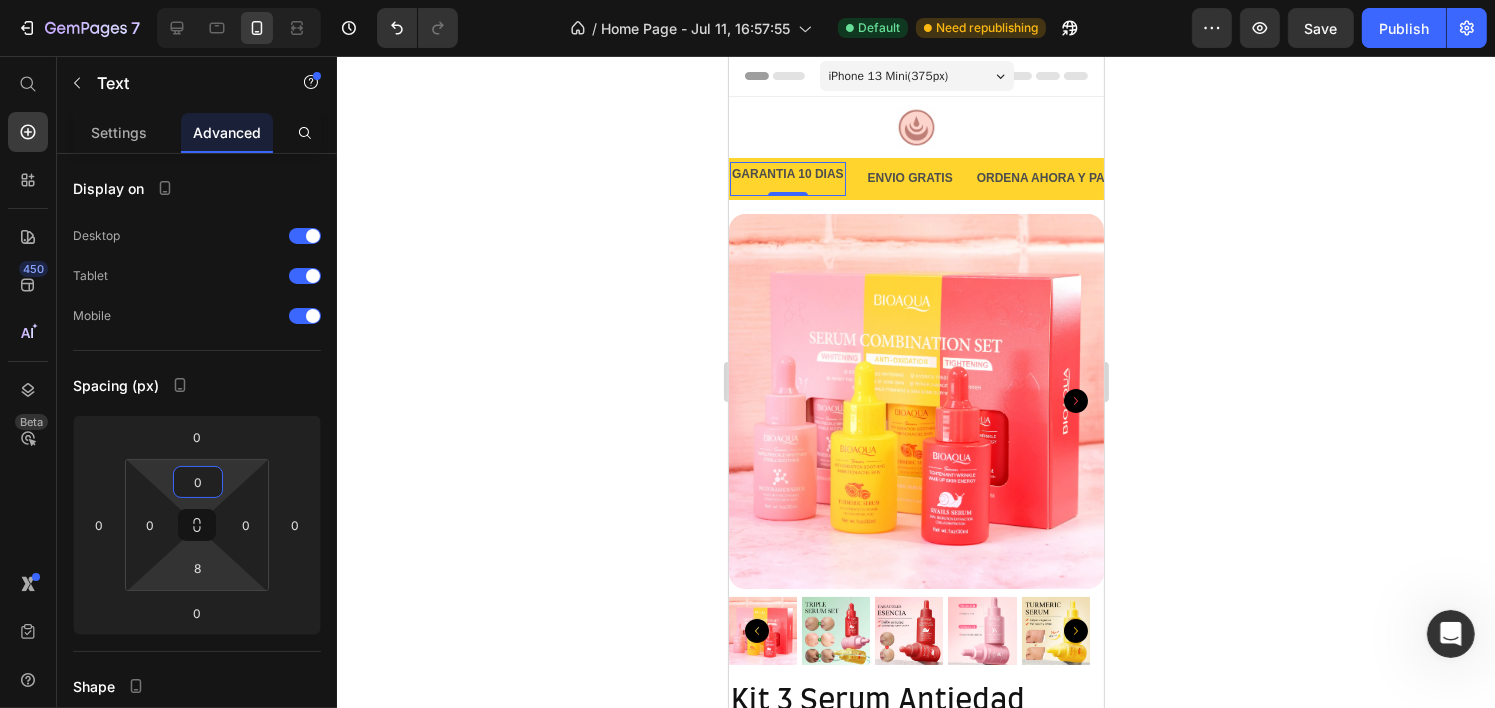 type on "0" 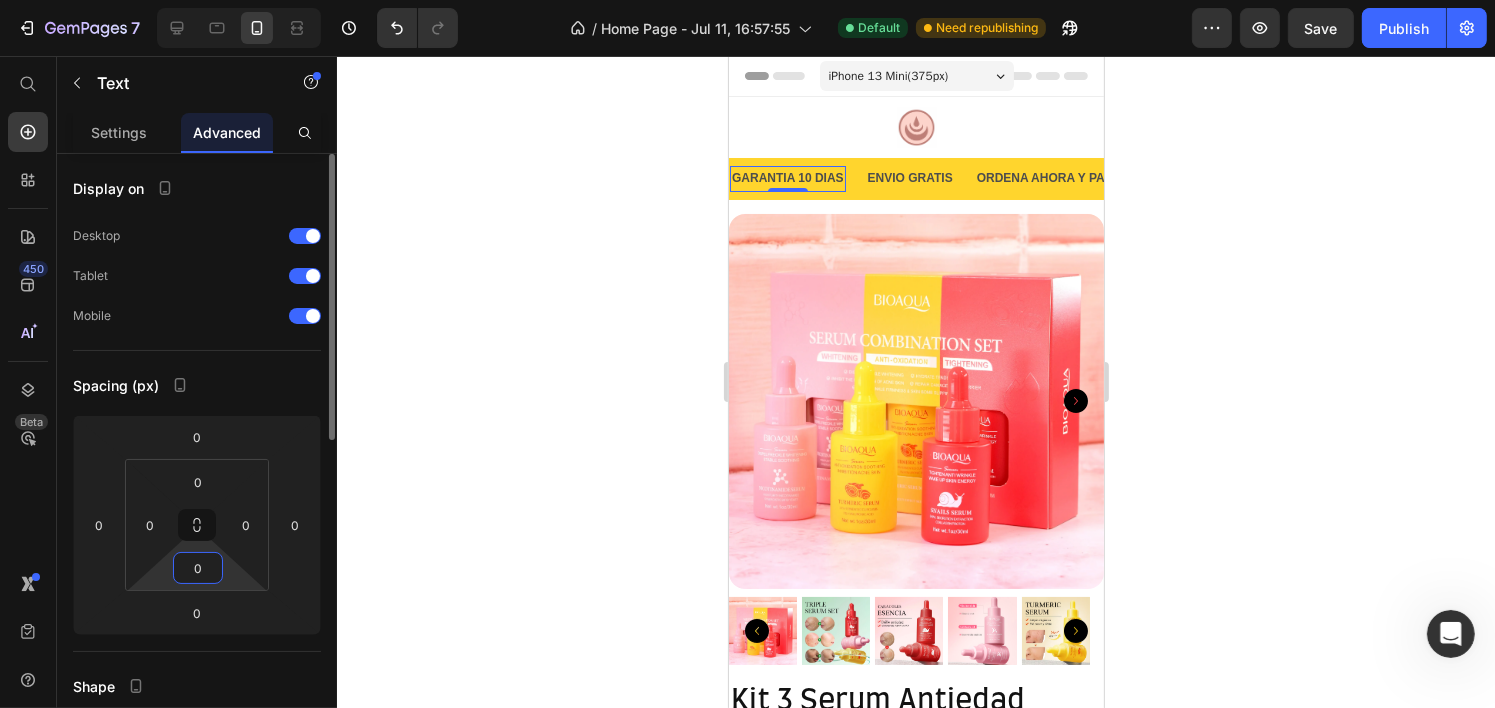 drag, startPoint x: 215, startPoint y: 623, endPoint x: 223, endPoint y: 637, distance: 16.124516 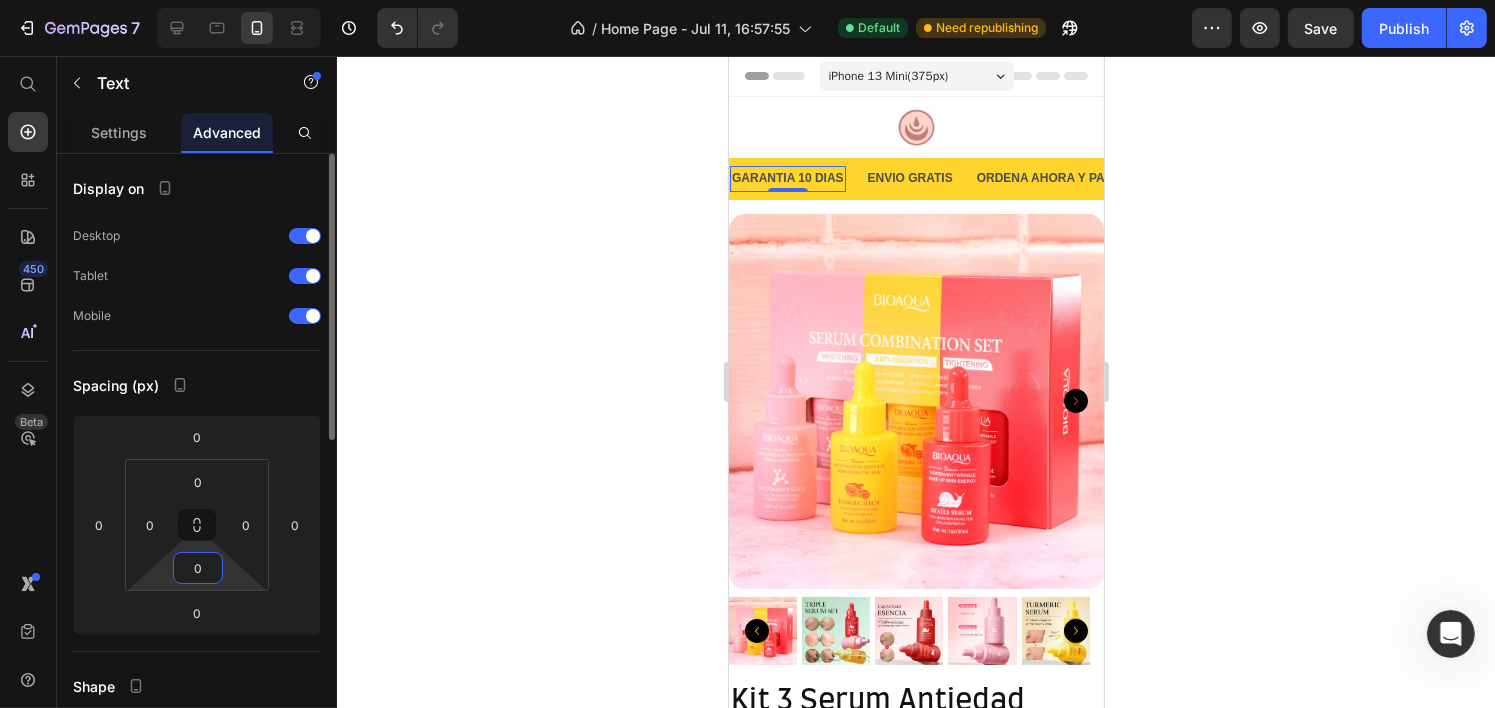 click on "7   /  Home Page - [DATE] [TIME] Default Need republishing Preview  Save   Publish  450 Beta Start with Sections Elements Hero Section Product Detail Brands Trusted Badges Guarantee Product Breakdown How to use Testimonials Compare Bundle FAQs Social Proof Brand Story Product List Collection Blog List Contact Sticky Add to Cart Custom Footer Browse Library 450 Layout
Row
Row
Row
Row Text
Heading
Text Block Button
Button
Button
Sticky Back to top Media
Image" at bounding box center (747, 0) 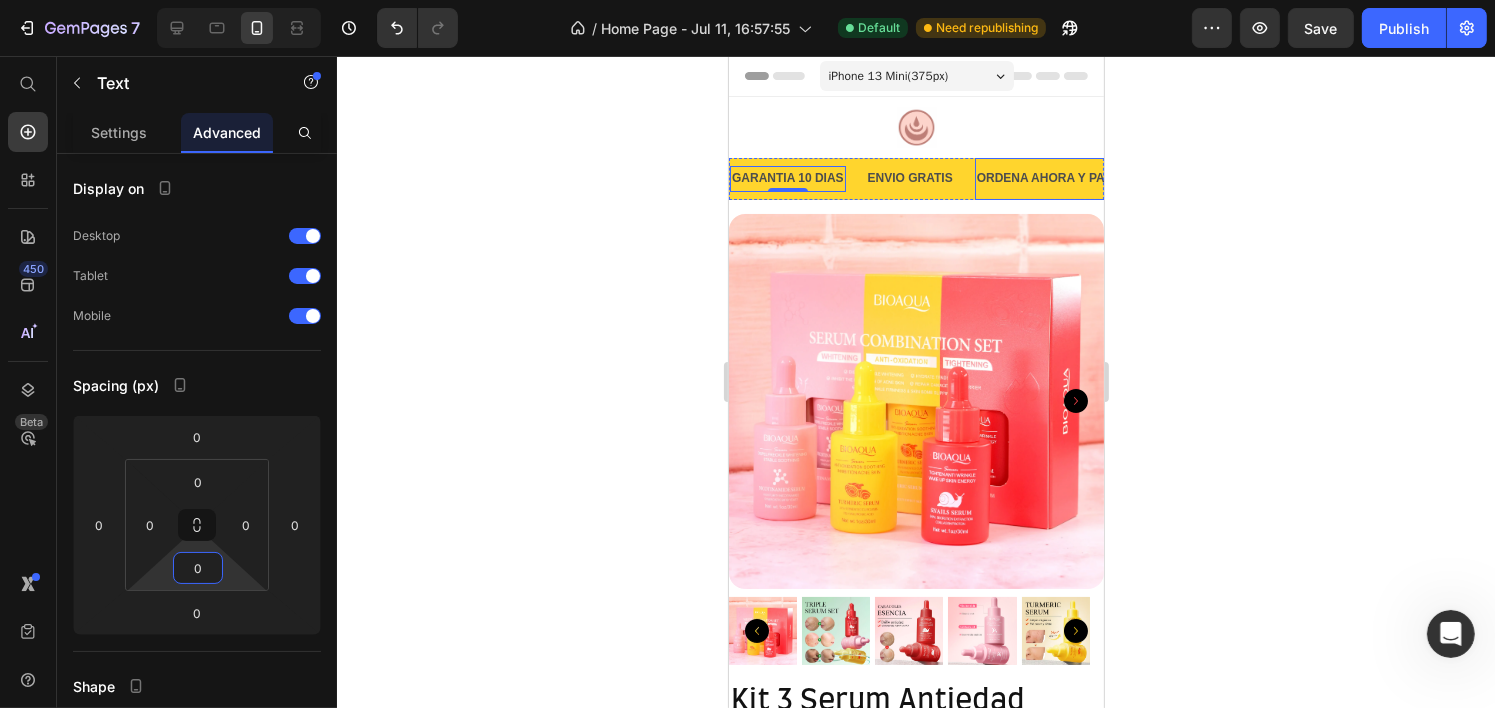 click on "ORDENA AHORA Y PAGA AL RECIBIR" at bounding box center [1084, 179] 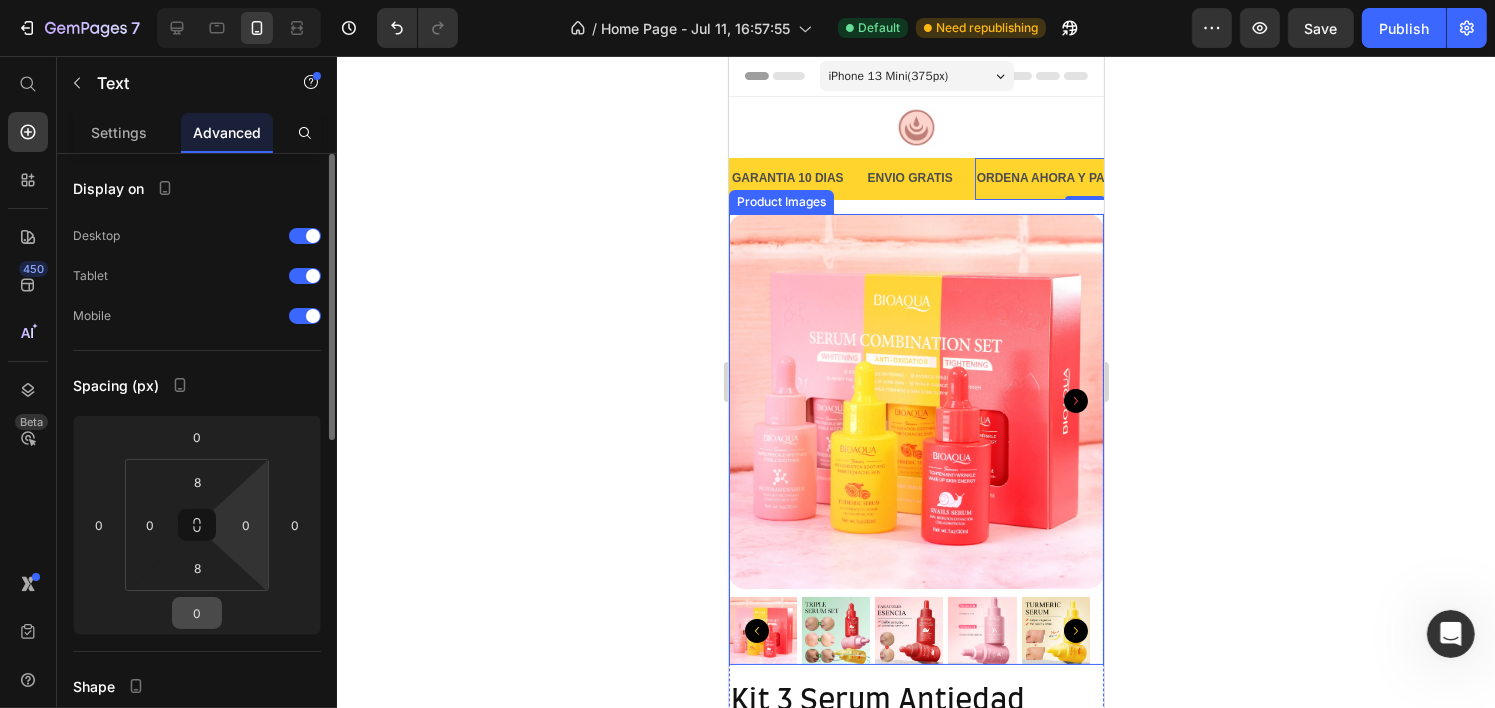 drag, startPoint x: 217, startPoint y: 513, endPoint x: 214, endPoint y: 603, distance: 90.04999 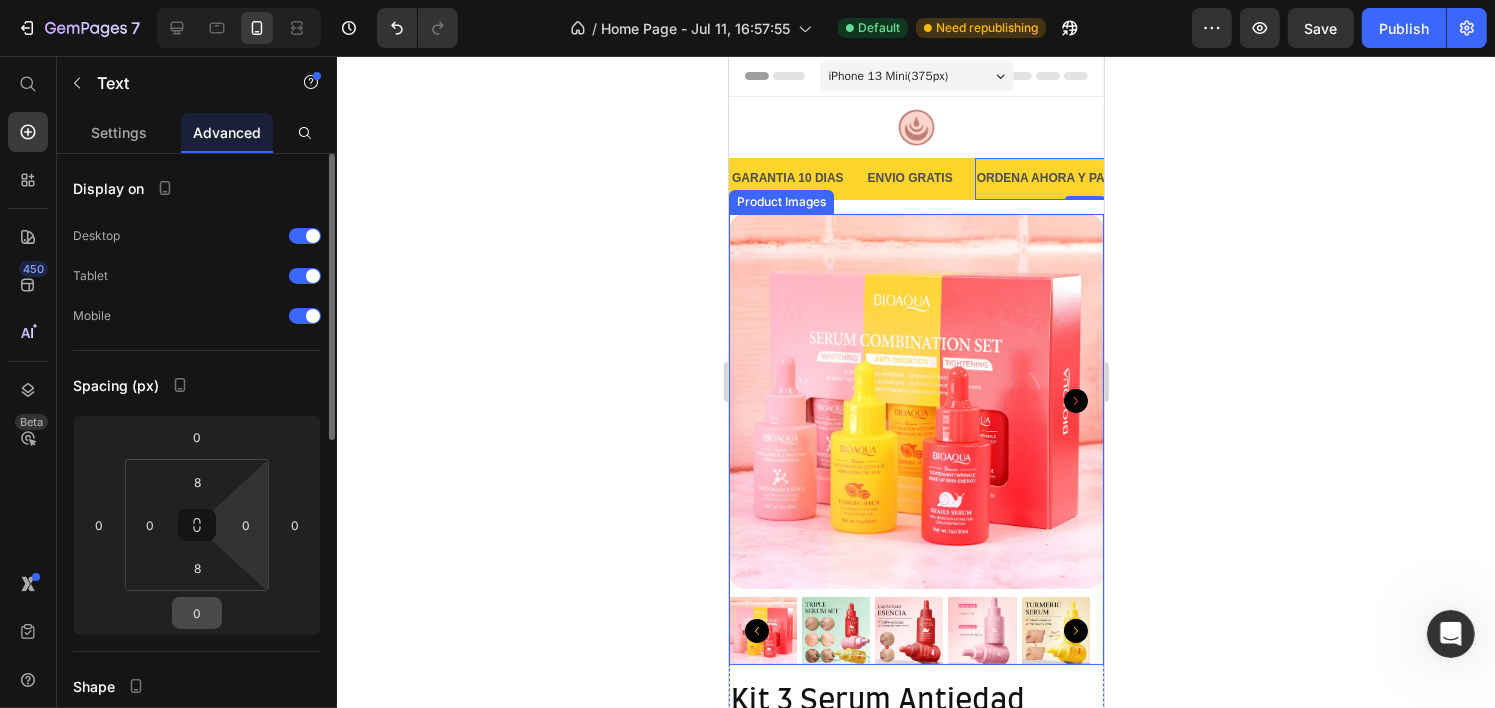 click on "0 0 0 0 8 0 8 0" 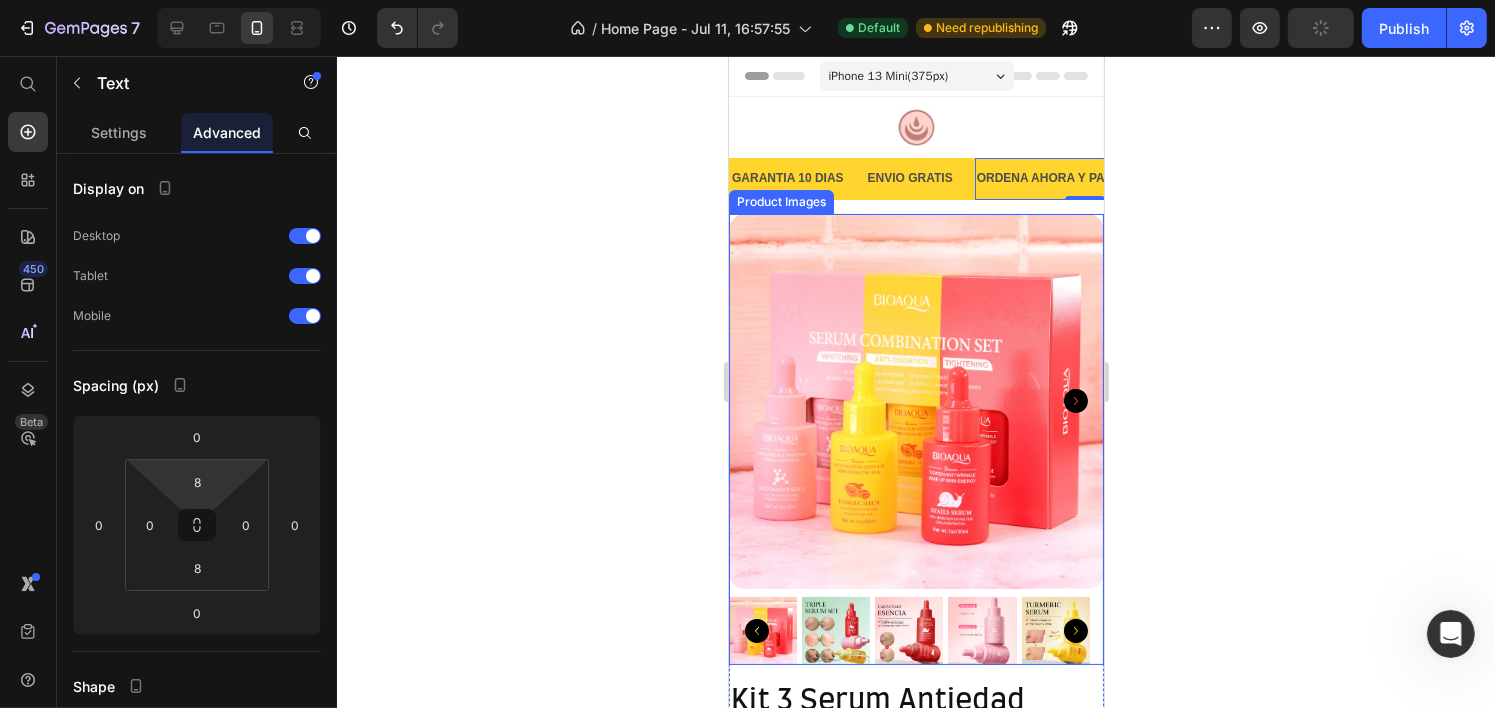 type on "0" 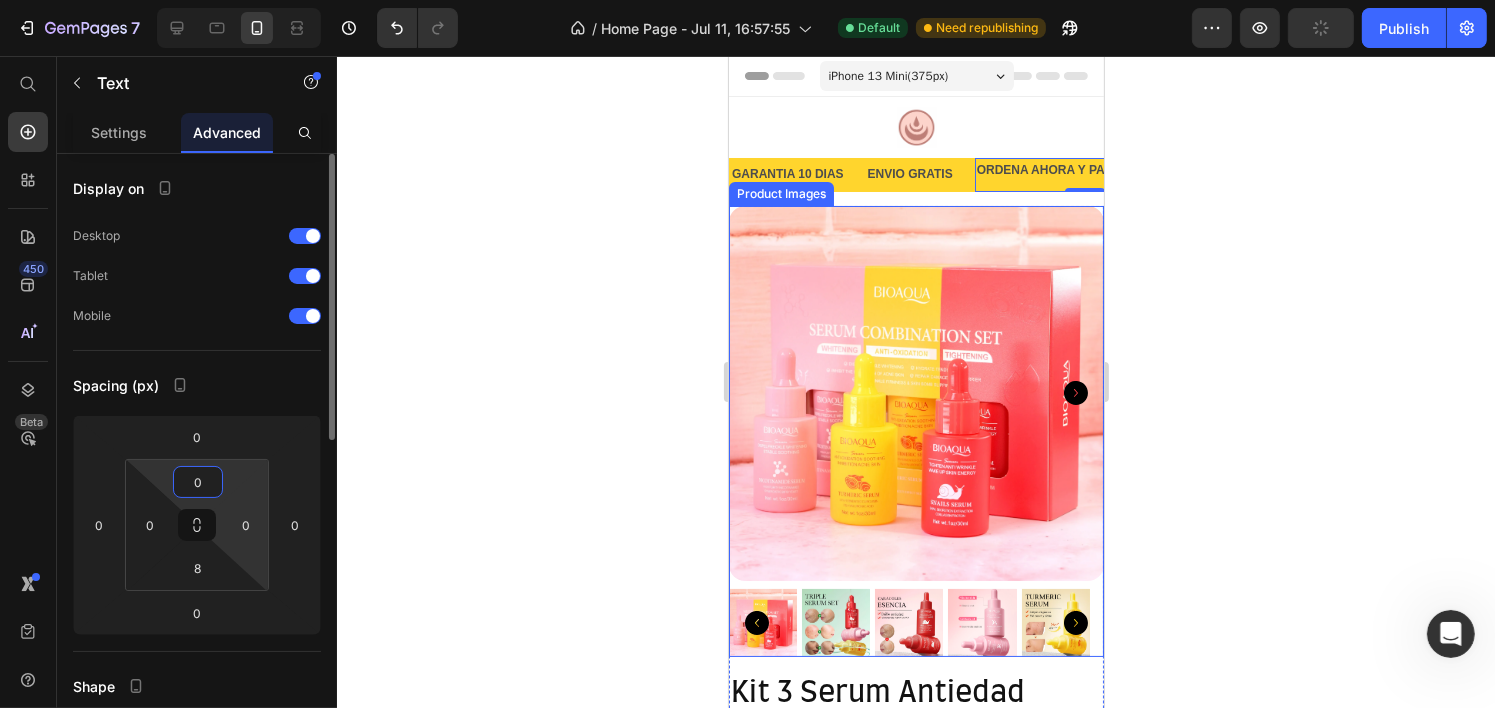 drag, startPoint x: 239, startPoint y: 492, endPoint x: 242, endPoint y: 554, distance: 62.072536 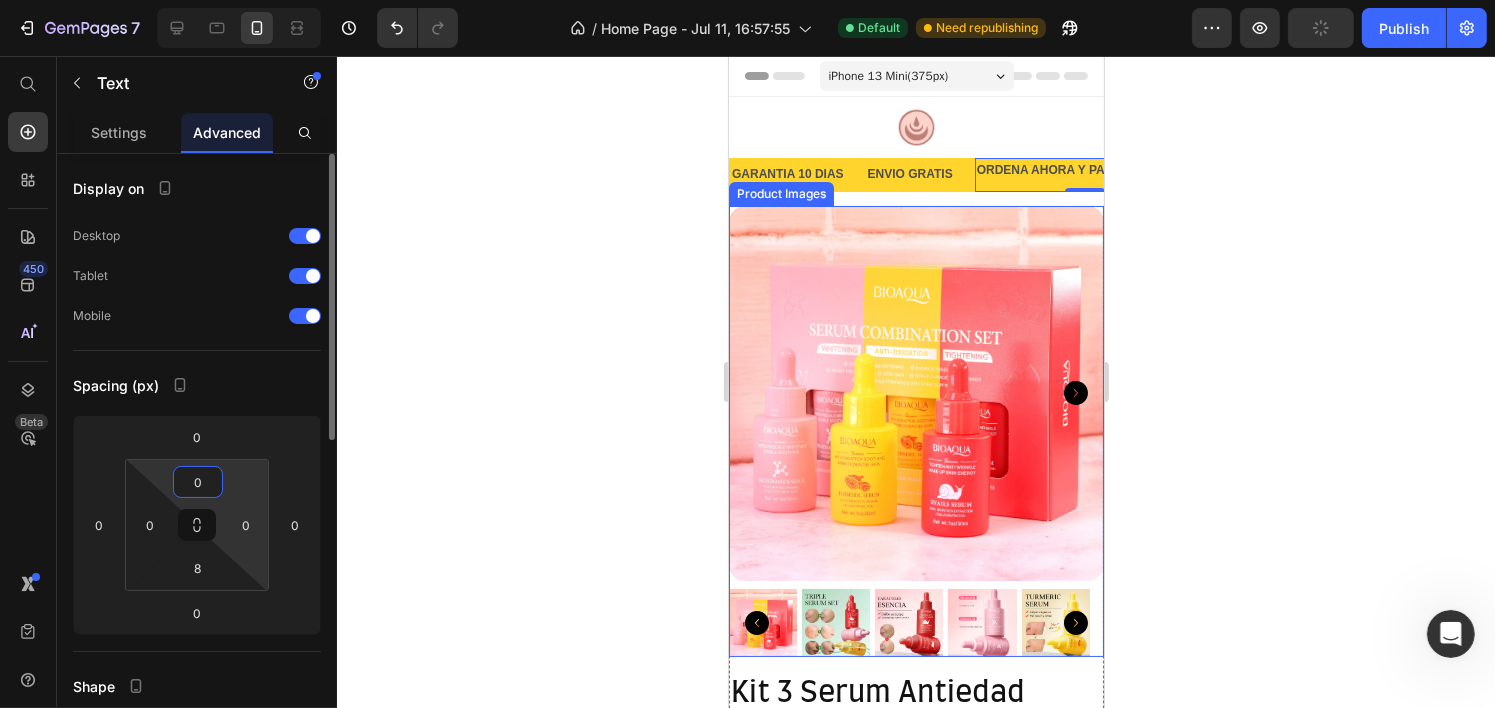 click on "7   /  Home Page - [DATE] [TIME] Default Need republishing Preview  Publish  450 Beta Start with Sections Elements Hero Section Product Detail Brands Trusted Badges Guarantee Product Breakdown How to use Testimonials Compare Bundle FAQs Social Proof Brand Story Product List Collection Blog List Contact Sticky Add to Cart Custom Footer Browse Library 450 Layout
Row
Row
Row
Row Text
Heading
Text Block Button
Button
Button
Sticky Back to top Media
Image" at bounding box center (747, 0) 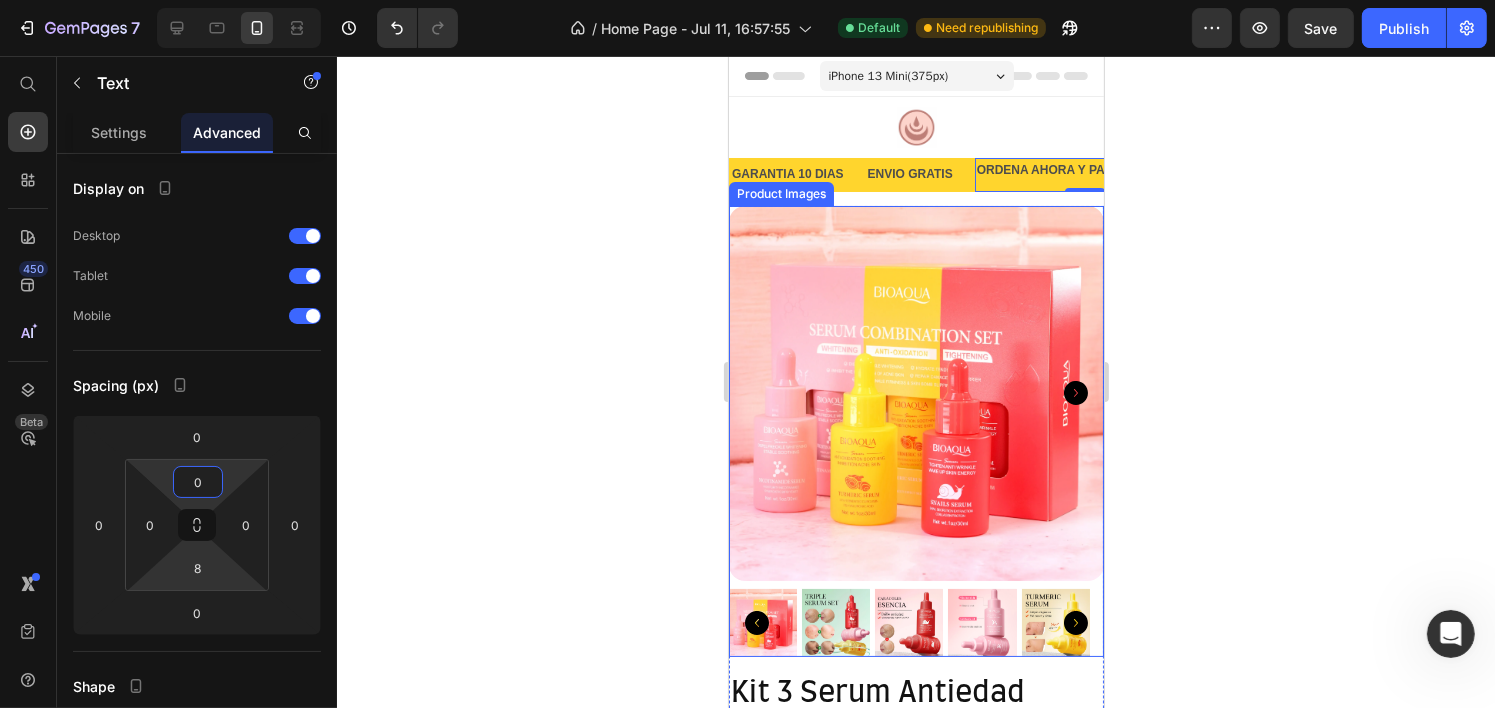 type on "0" 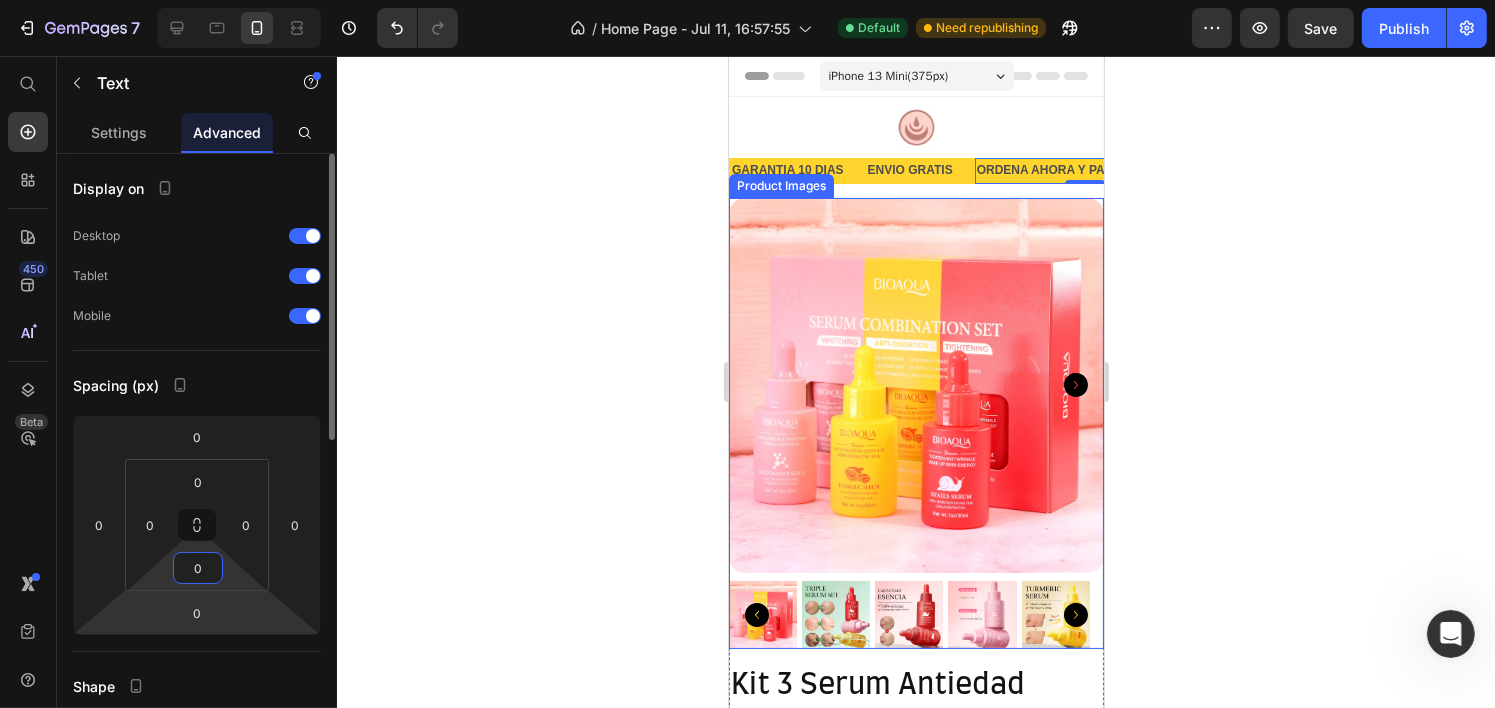 drag, startPoint x: 227, startPoint y: 611, endPoint x: 223, endPoint y: 628, distance: 17.464249 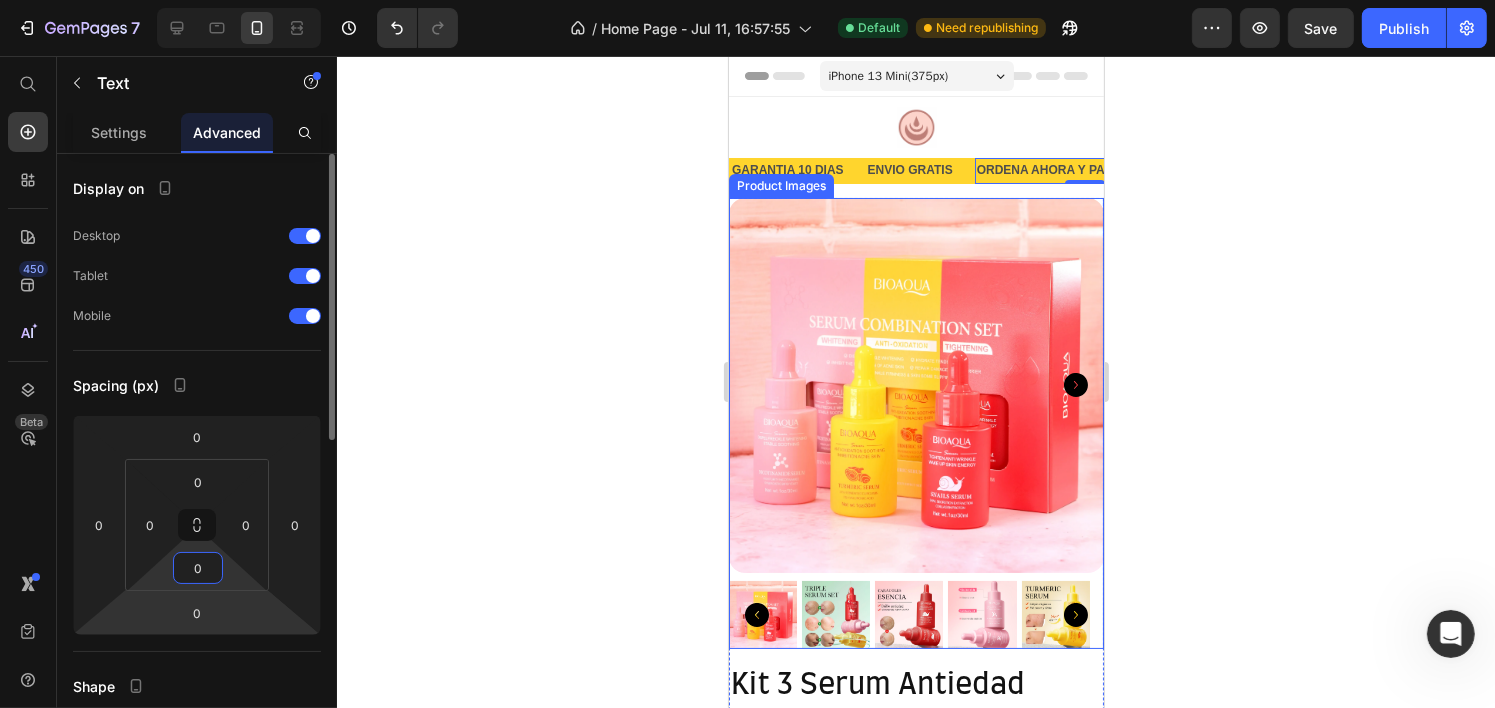 click on "7   /  Home Page - [DATE] [TIME] Default Need republishing Preview  Save   Publish  450 Beta Start with Sections Elements Hero Section Product Detail Brands Trusted Badges Guarantee Product Breakdown How to use Testimonials Compare Bundle FAQs Social Proof Brand Story Product List Collection Blog List Contact Sticky Add to Cart Custom Footer Browse Library 450 Layout
Row
Row
Row
Row Text
Heading
Text Block Button
Button
Button
Sticky Back to top Media
Image" at bounding box center [747, 0] 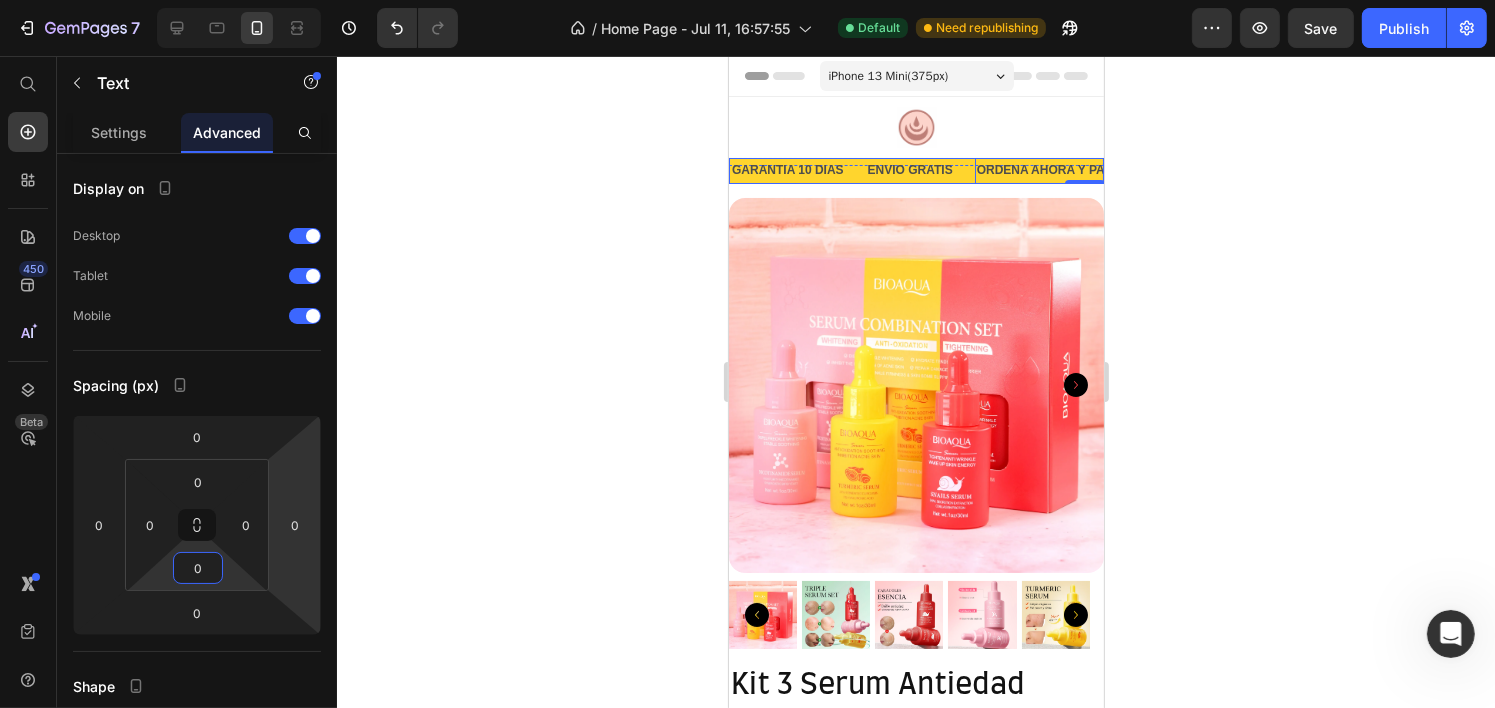 click on "ENVIO GRATIS Text" at bounding box center (919, 171) 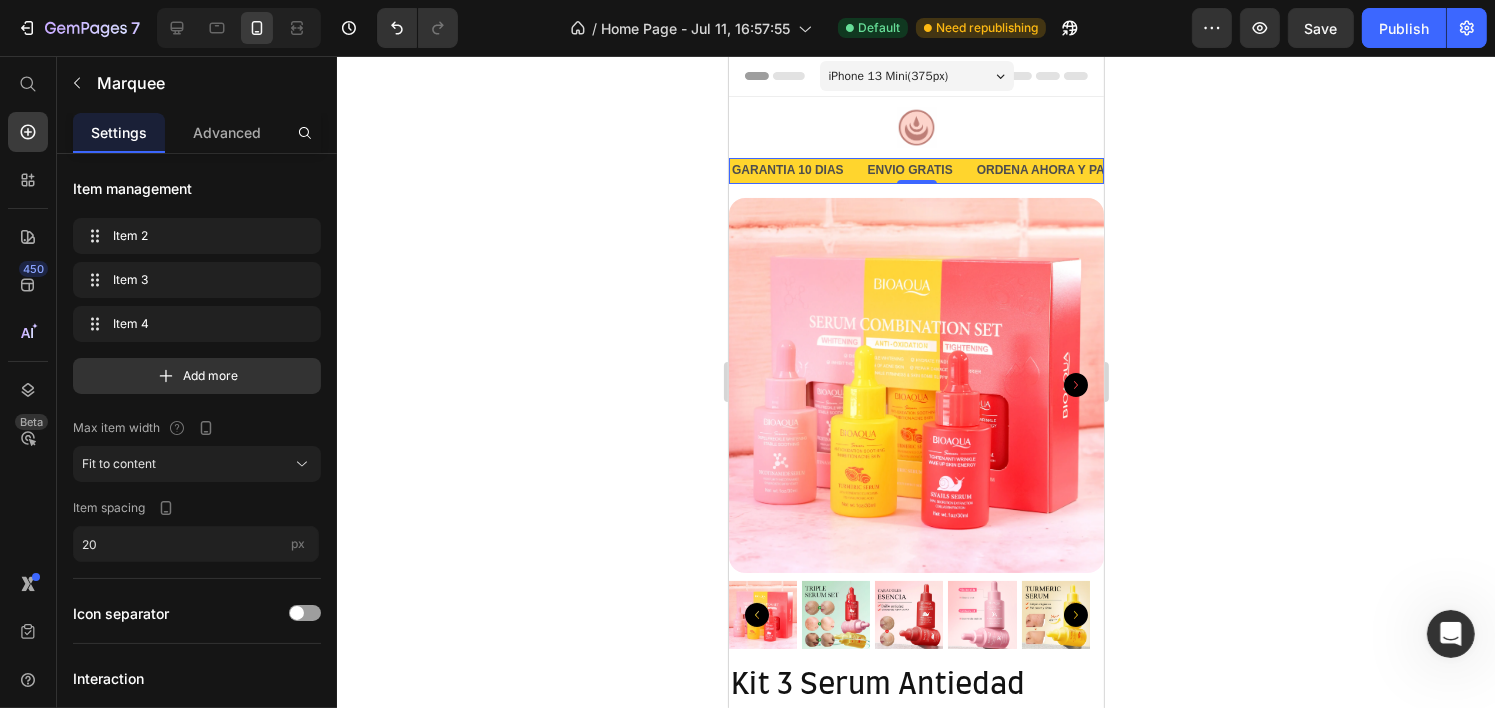click 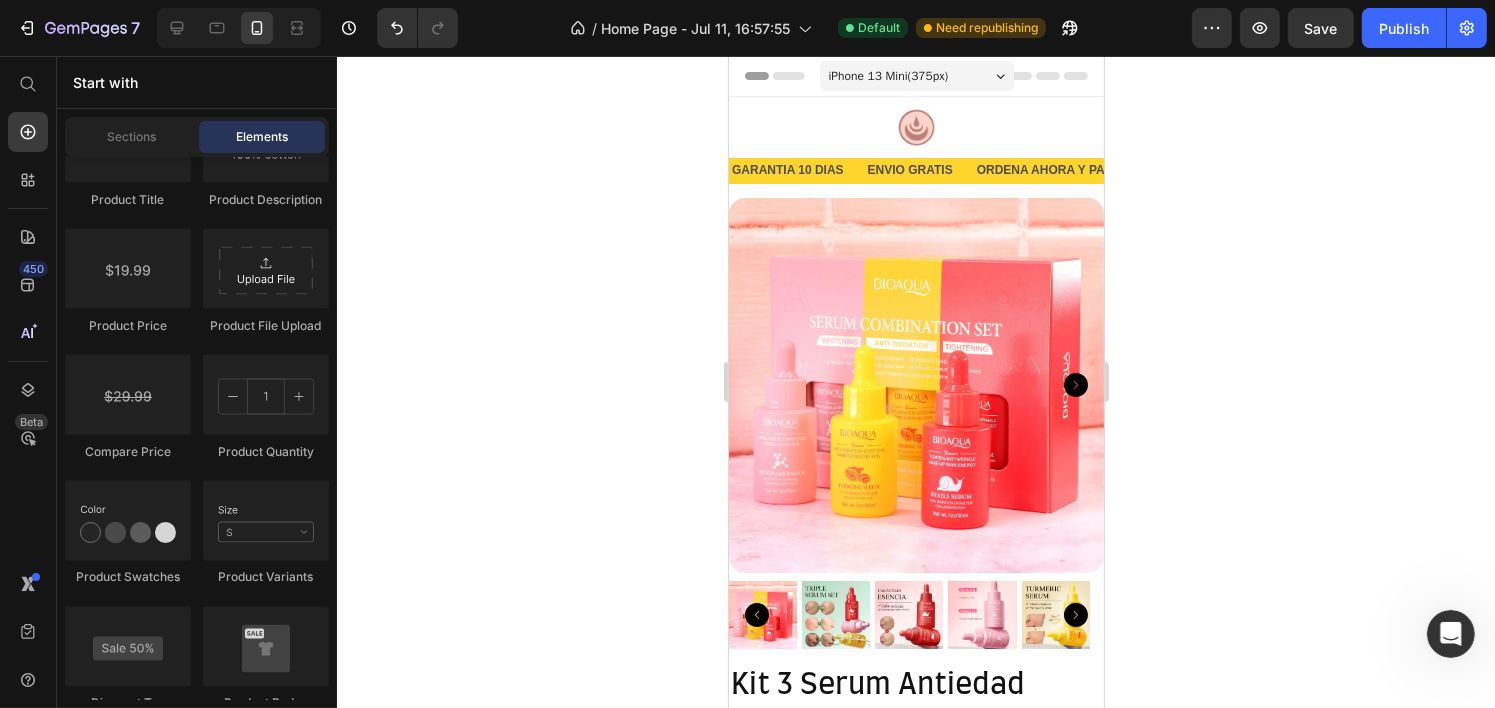 click 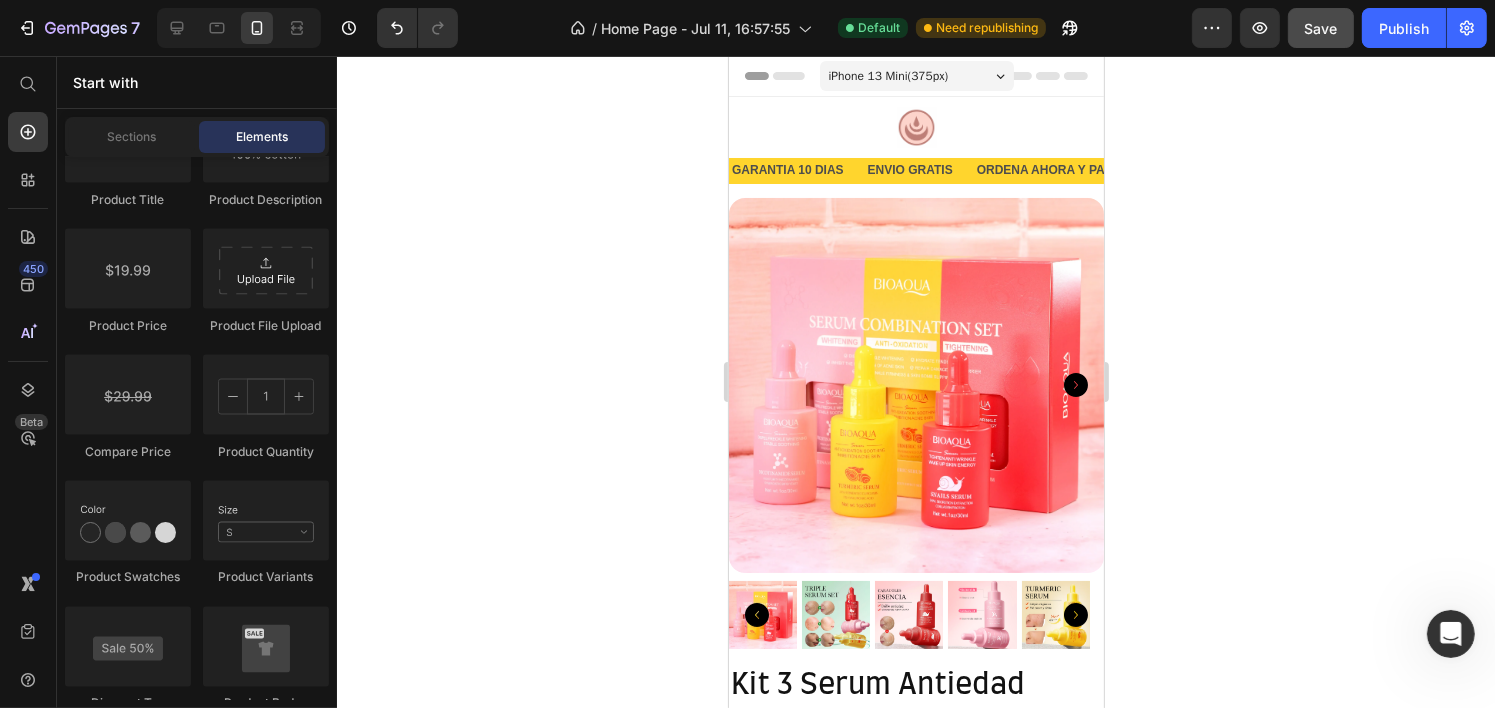 click on "Save" at bounding box center [1321, 28] 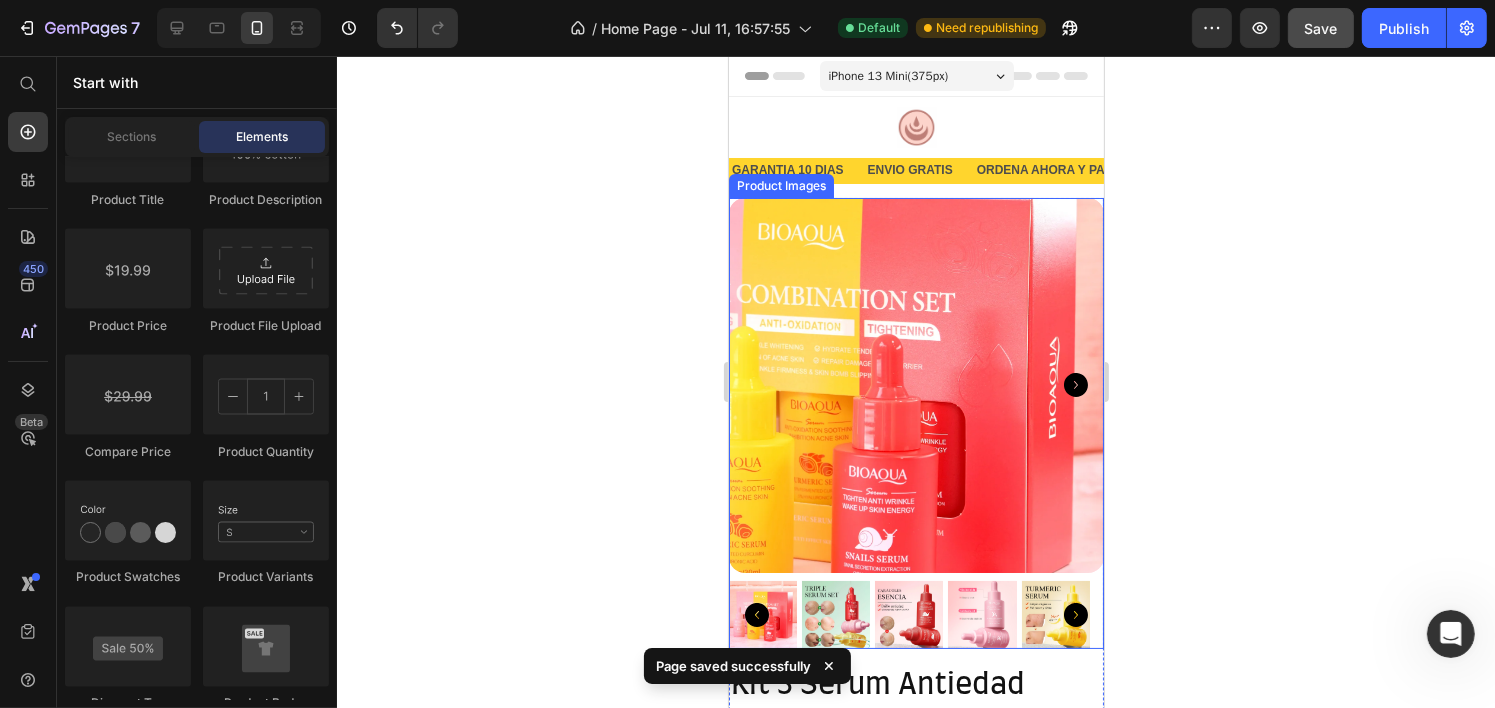 click 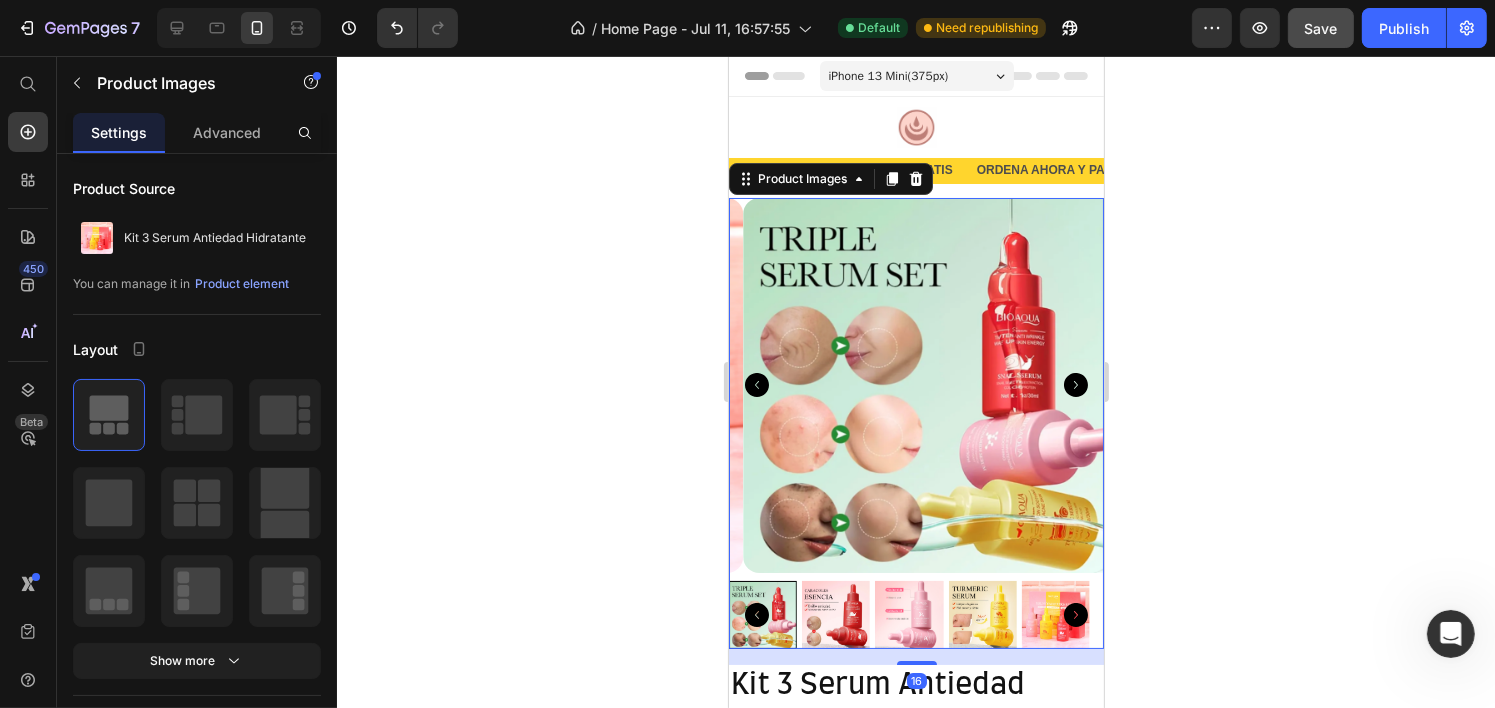 click 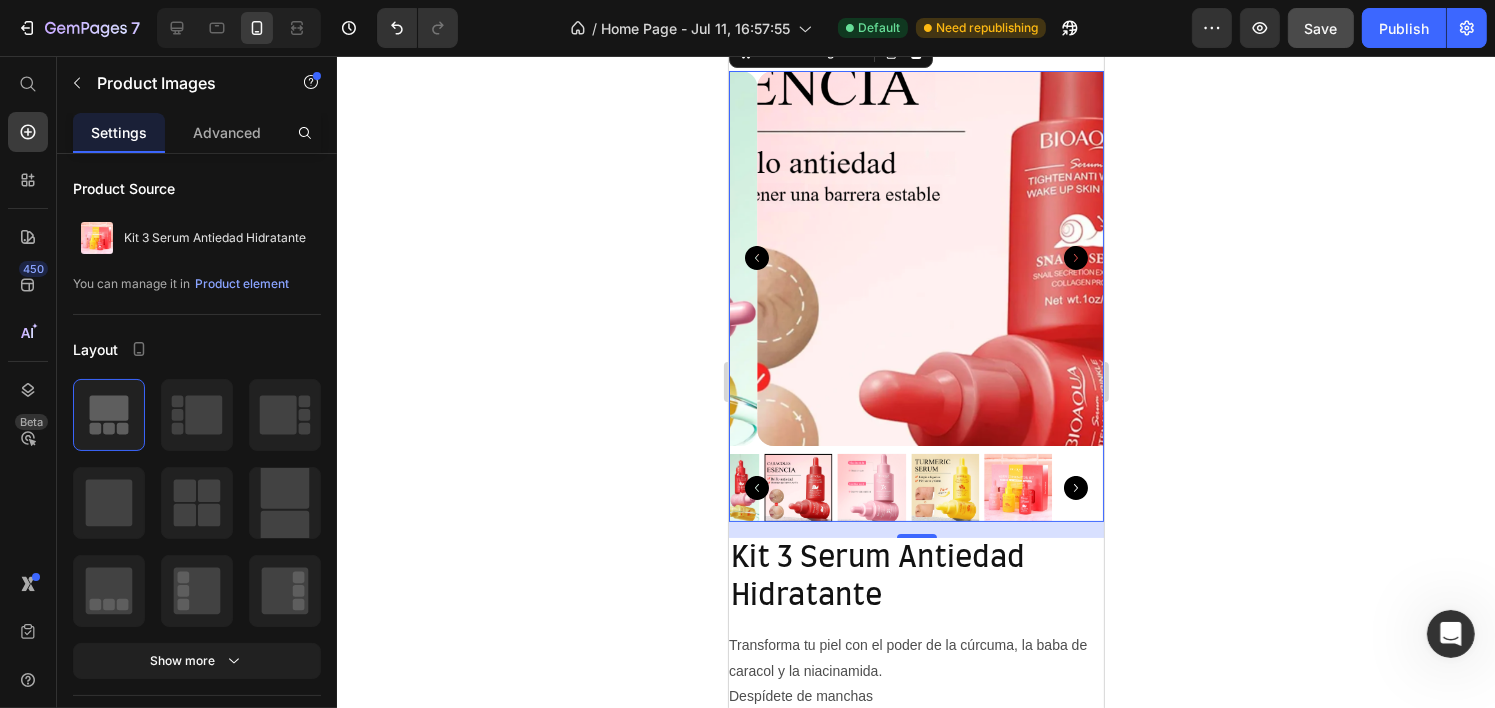 scroll, scrollTop: 200, scrollLeft: 0, axis: vertical 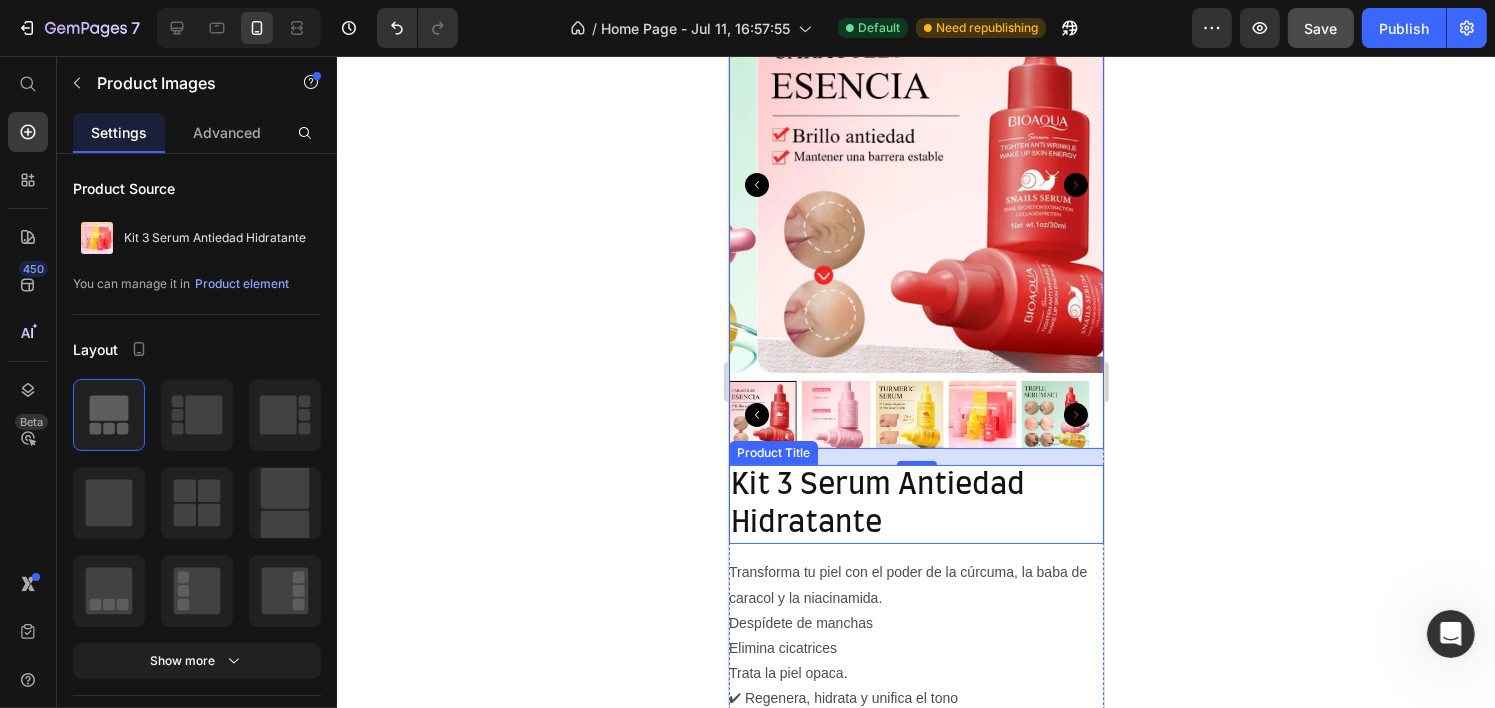 click on "Kit 3 Serum Antiedad Hidratante" at bounding box center [915, 504] 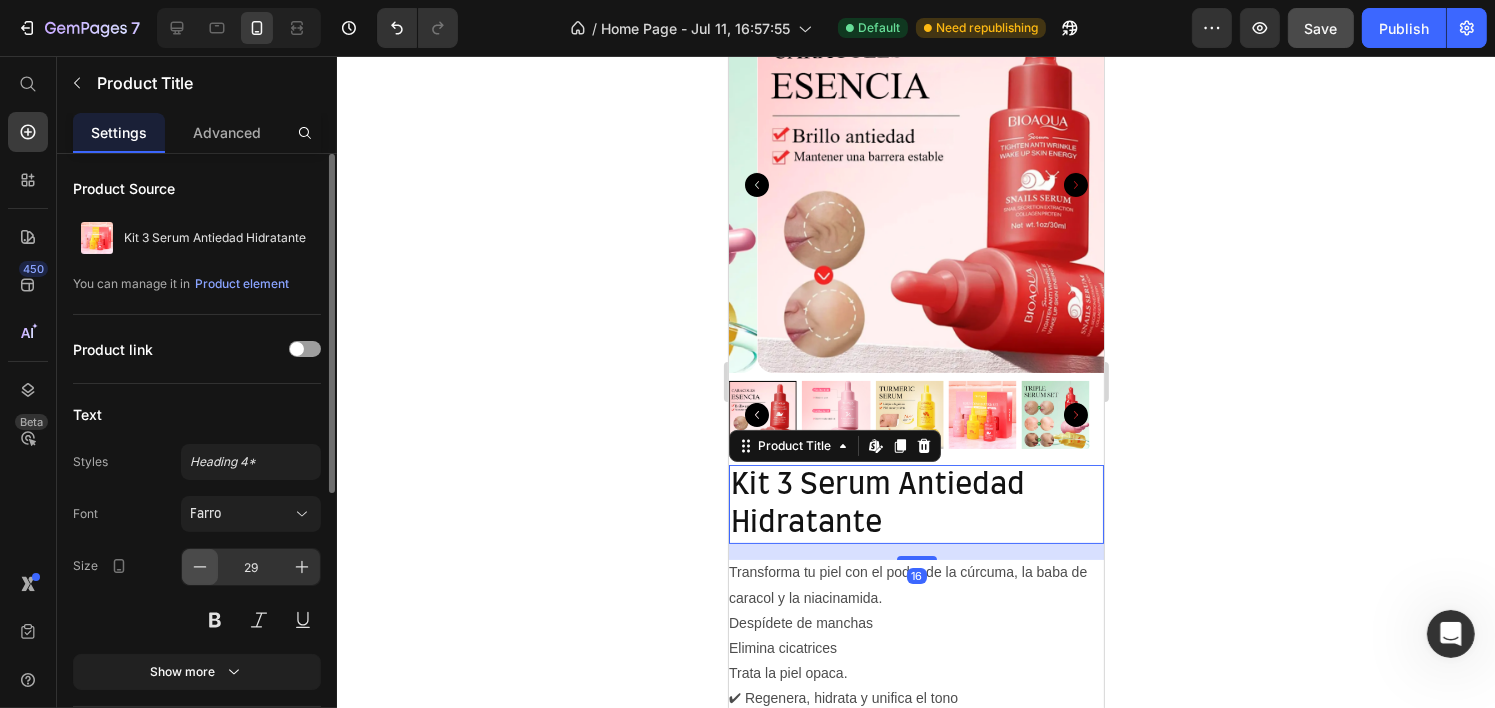 click at bounding box center (200, 567) 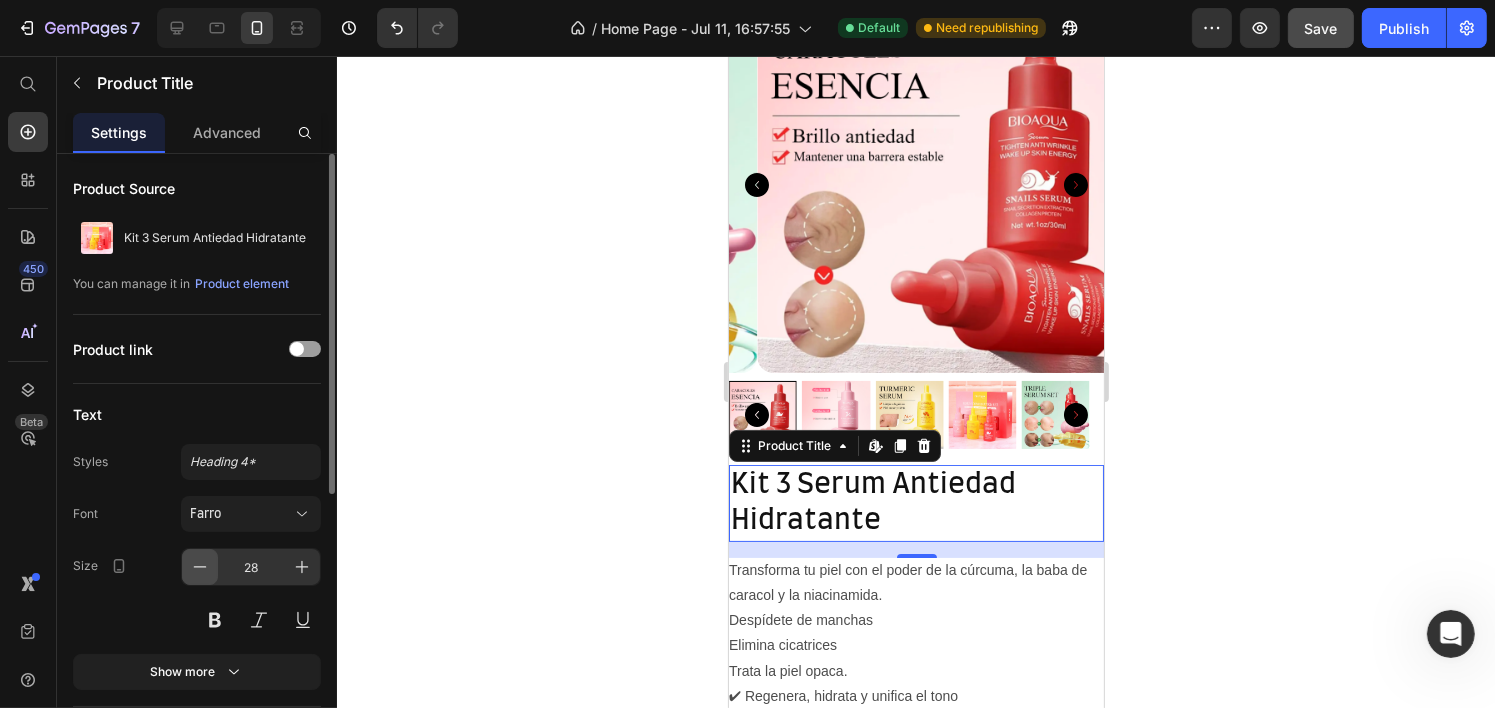 click at bounding box center [200, 567] 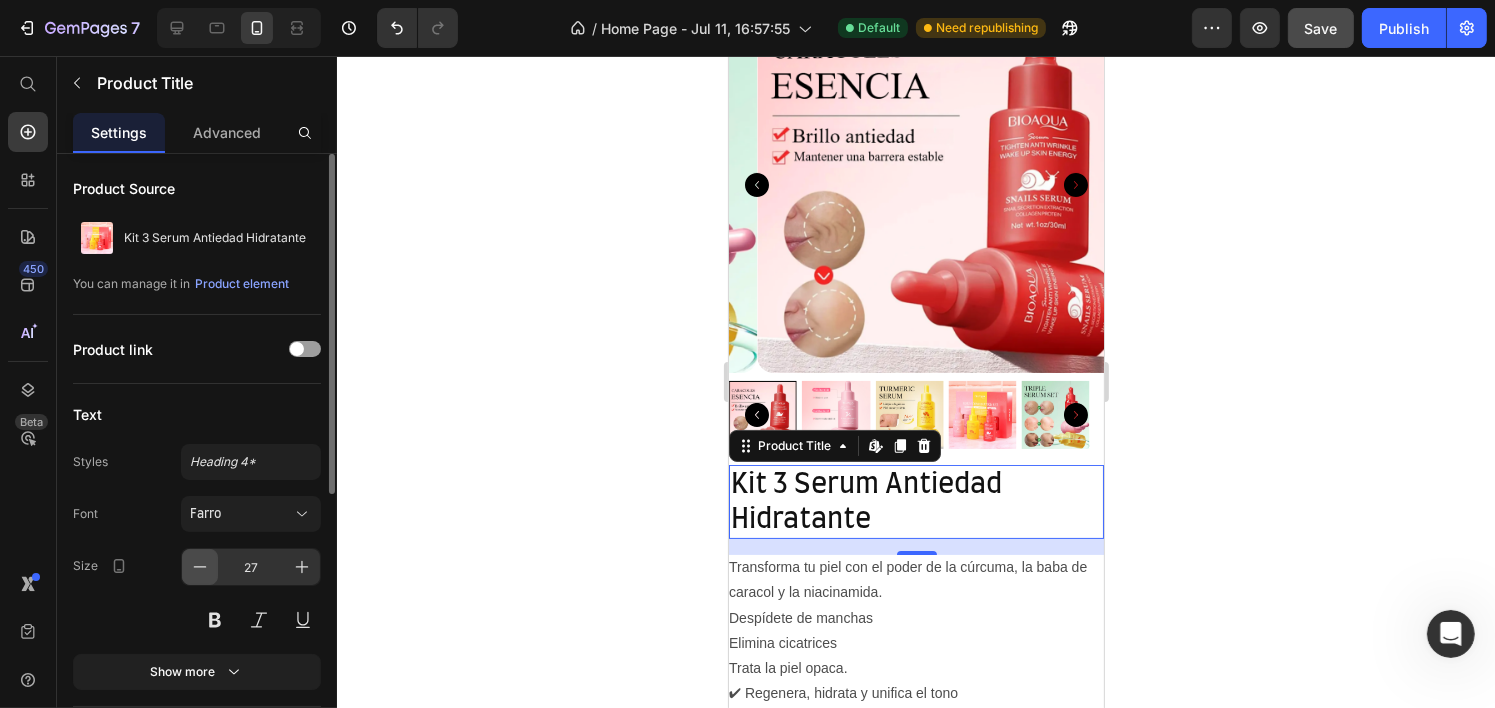 click at bounding box center [200, 567] 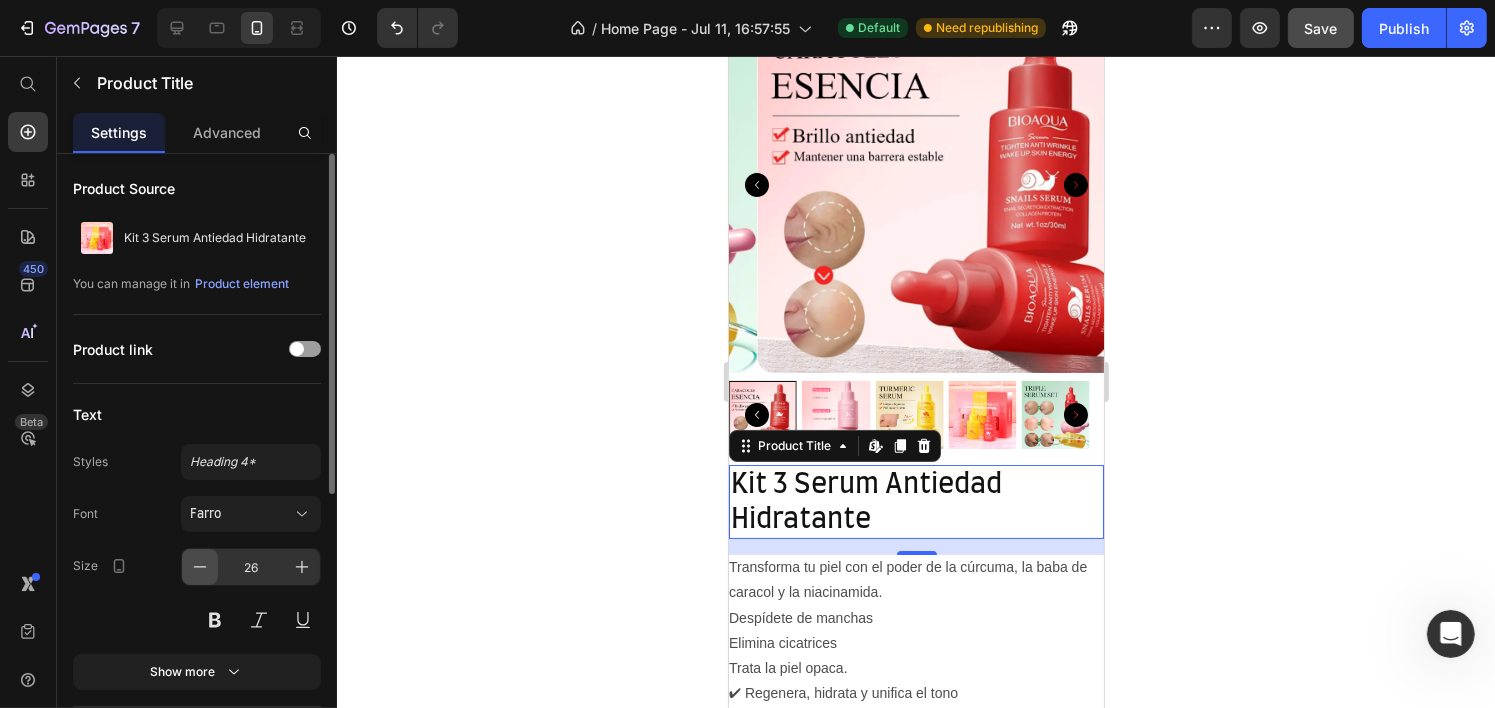 click at bounding box center (200, 567) 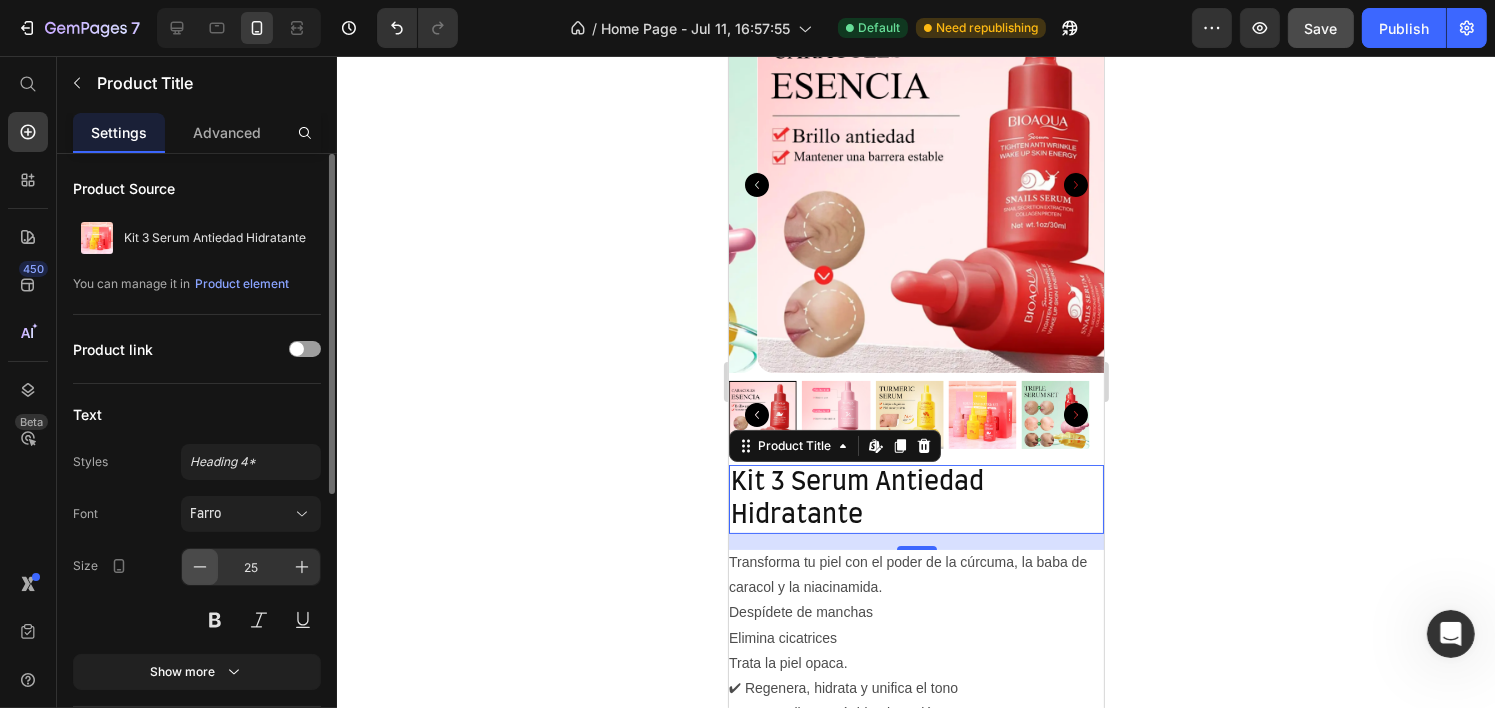 click at bounding box center [200, 567] 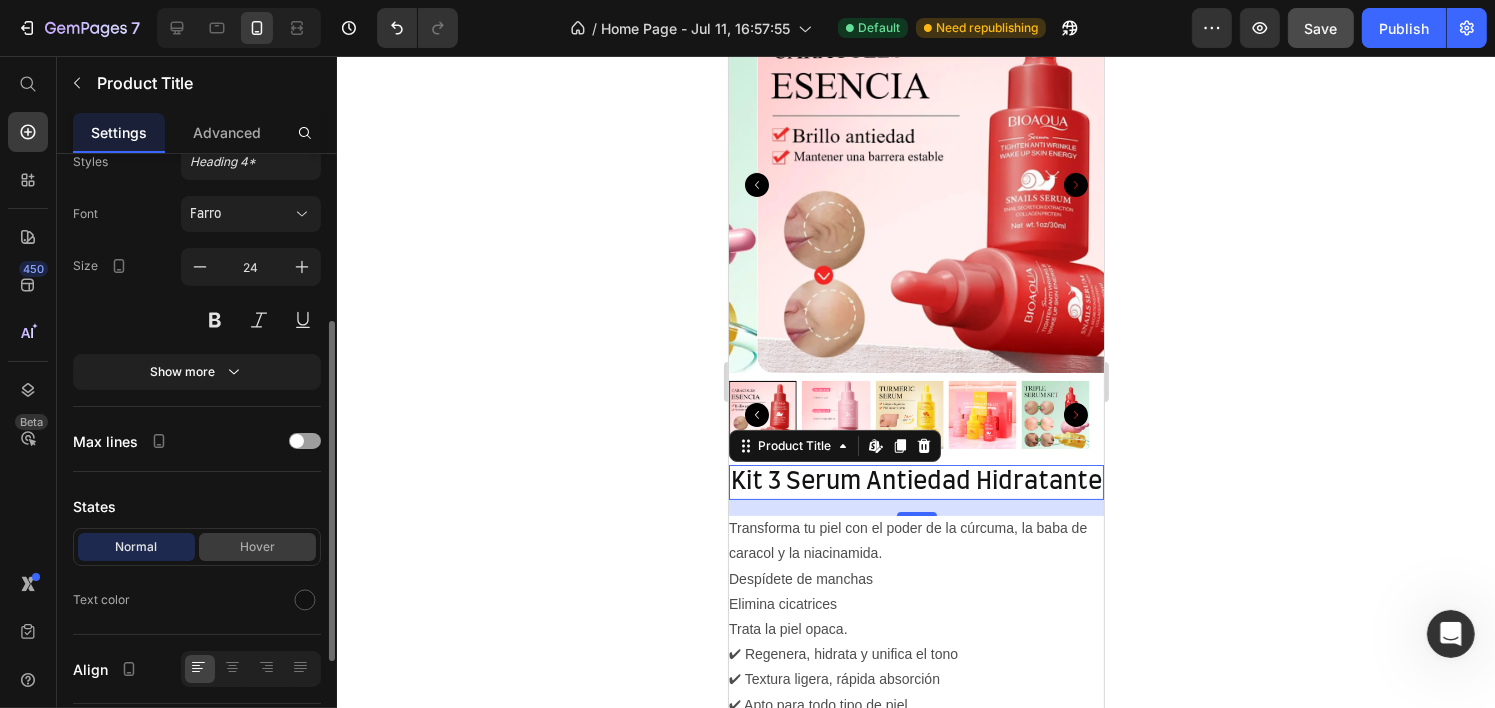 scroll, scrollTop: 484, scrollLeft: 0, axis: vertical 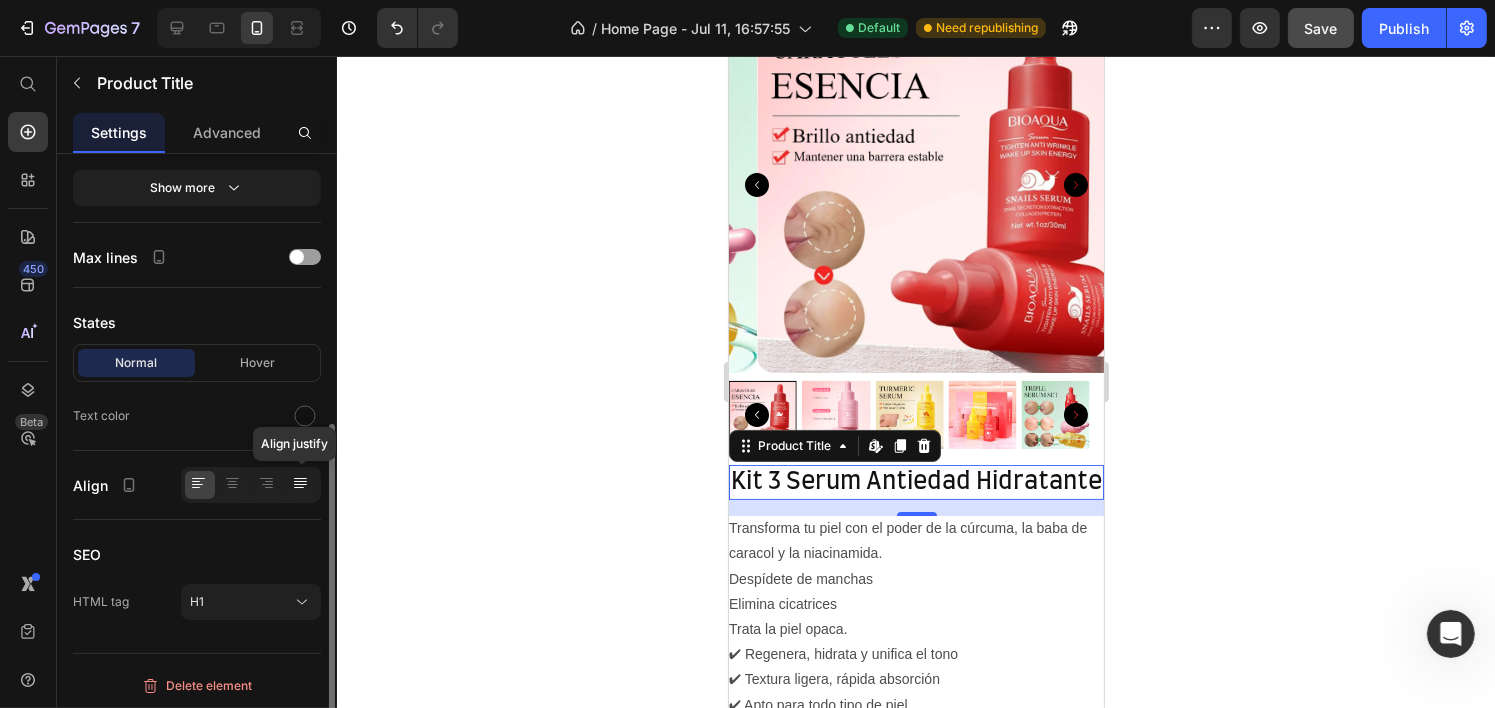 click 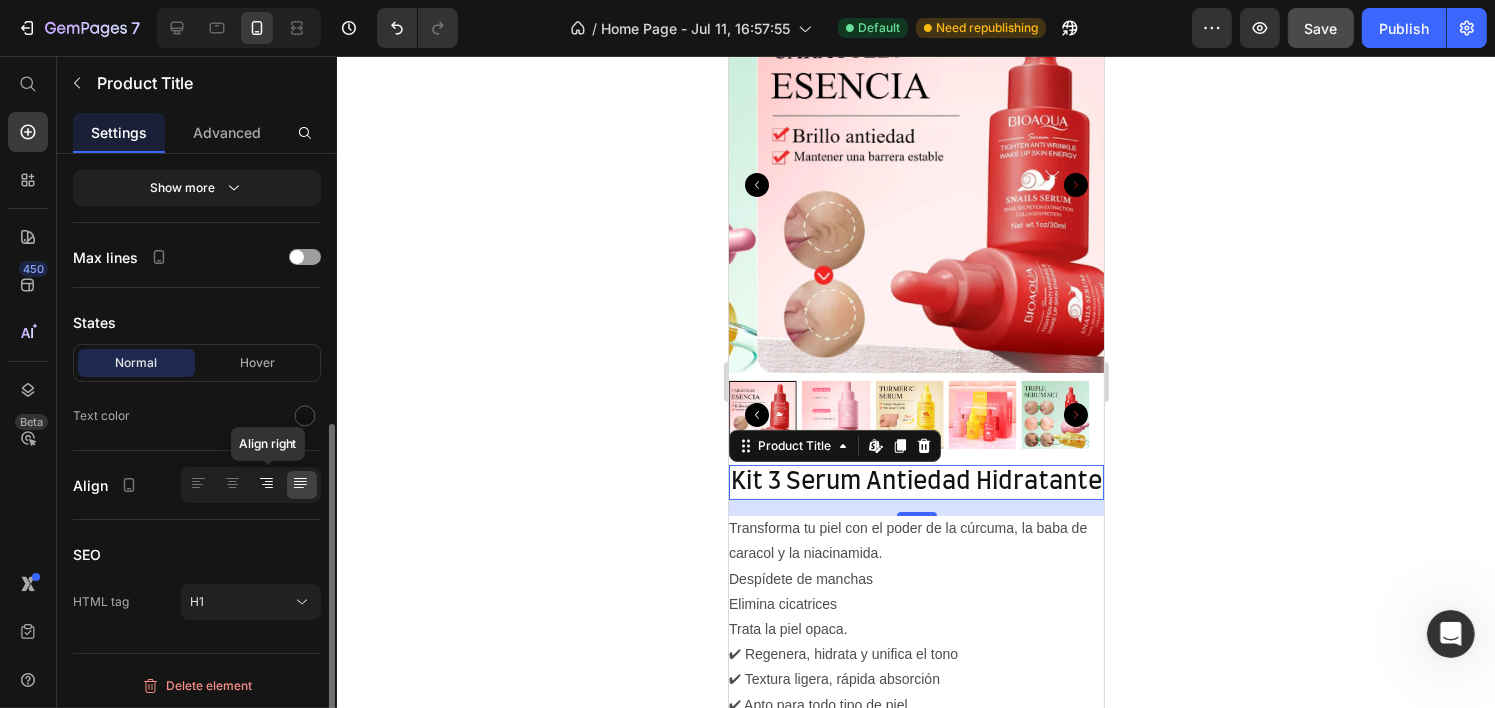 click 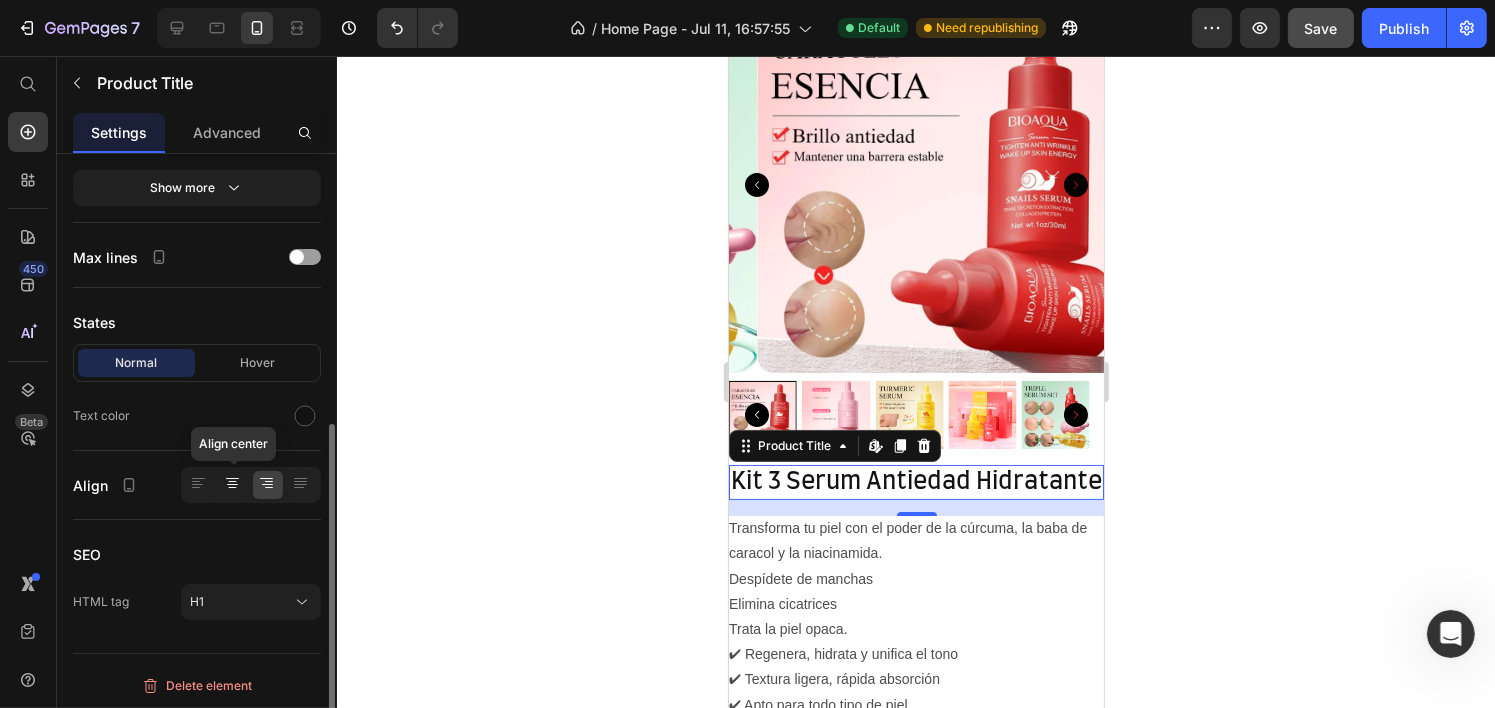 click 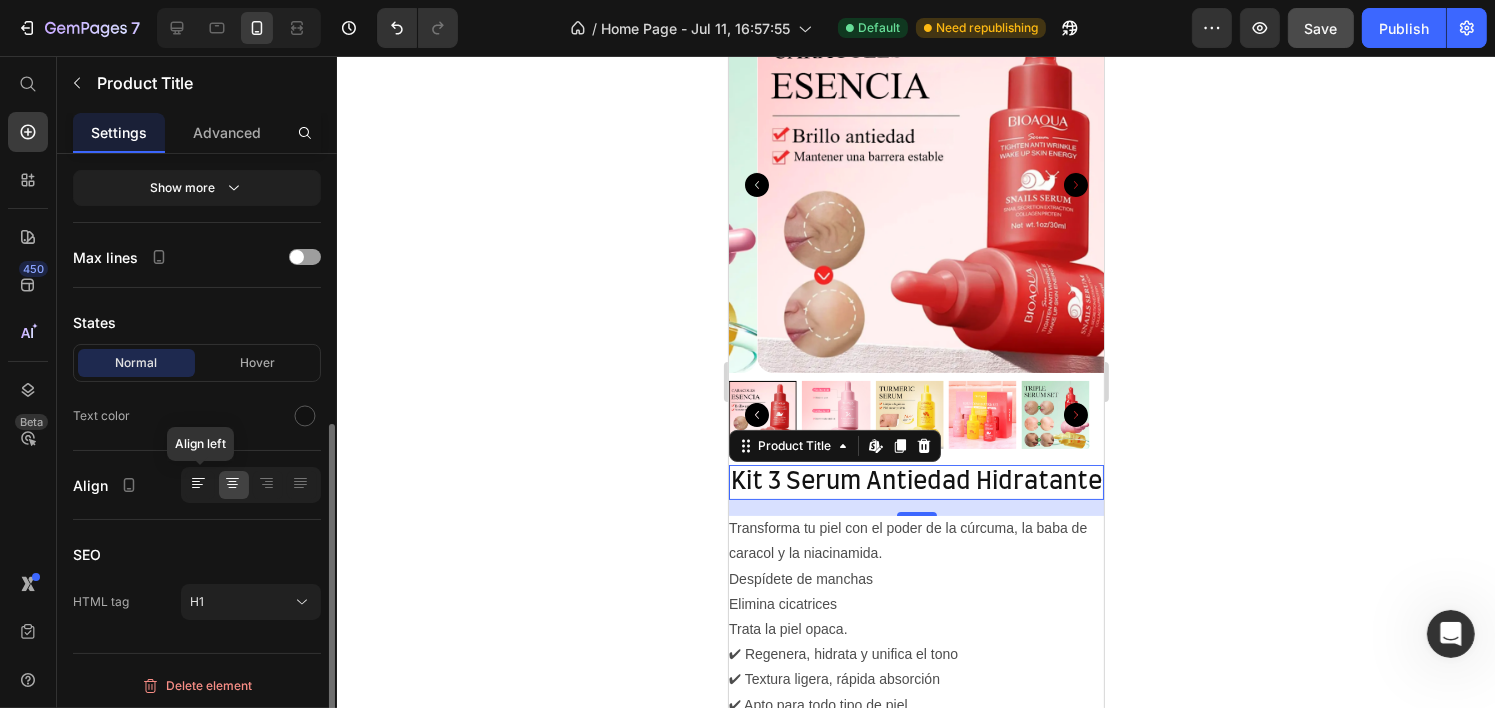 click 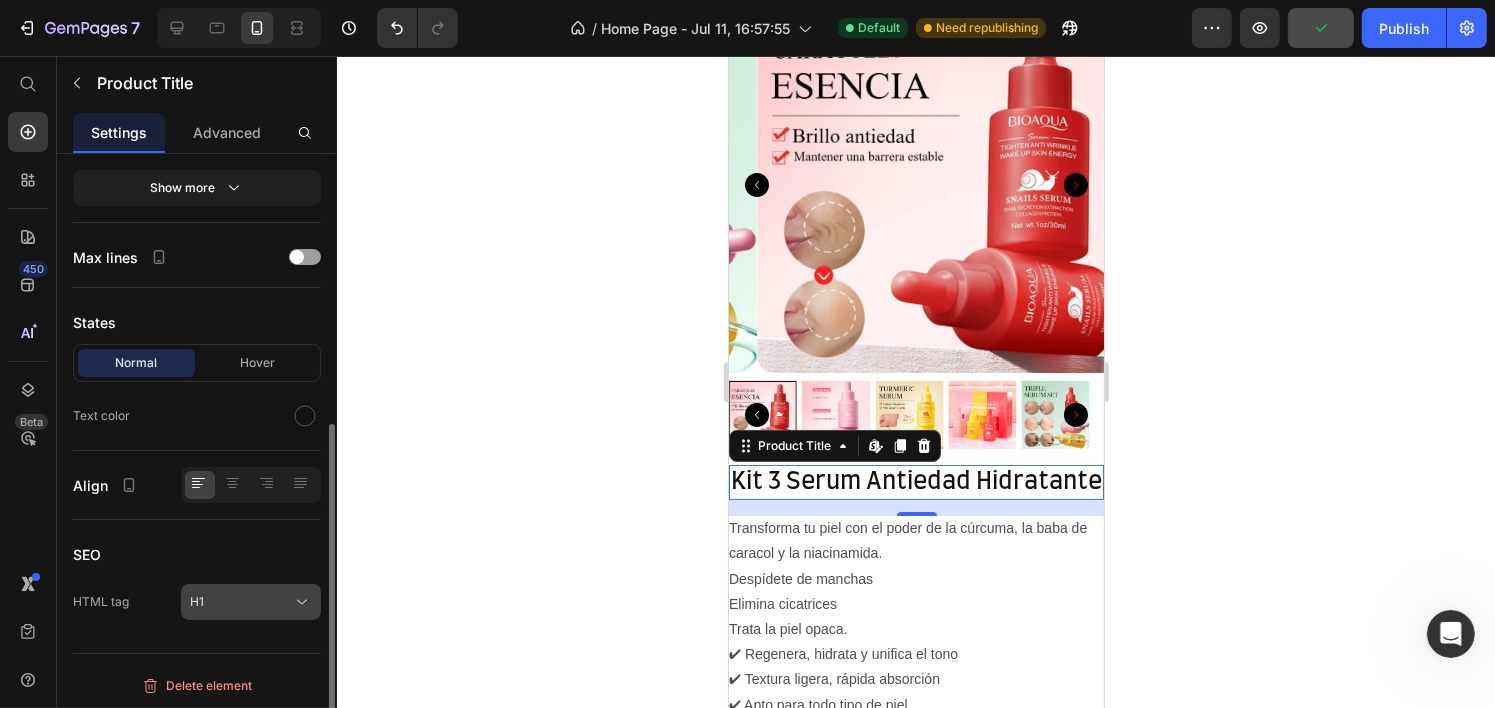 click on "H1" 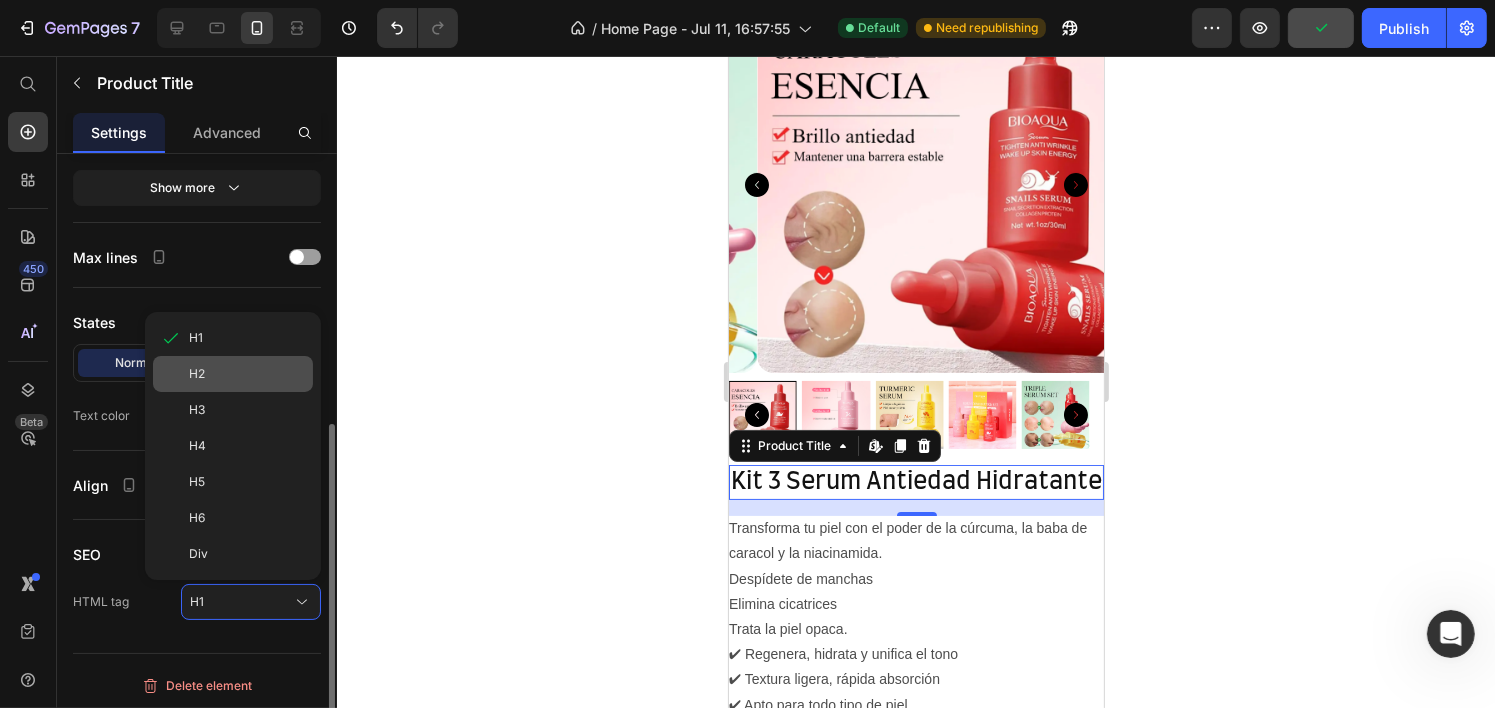 click on "H2" 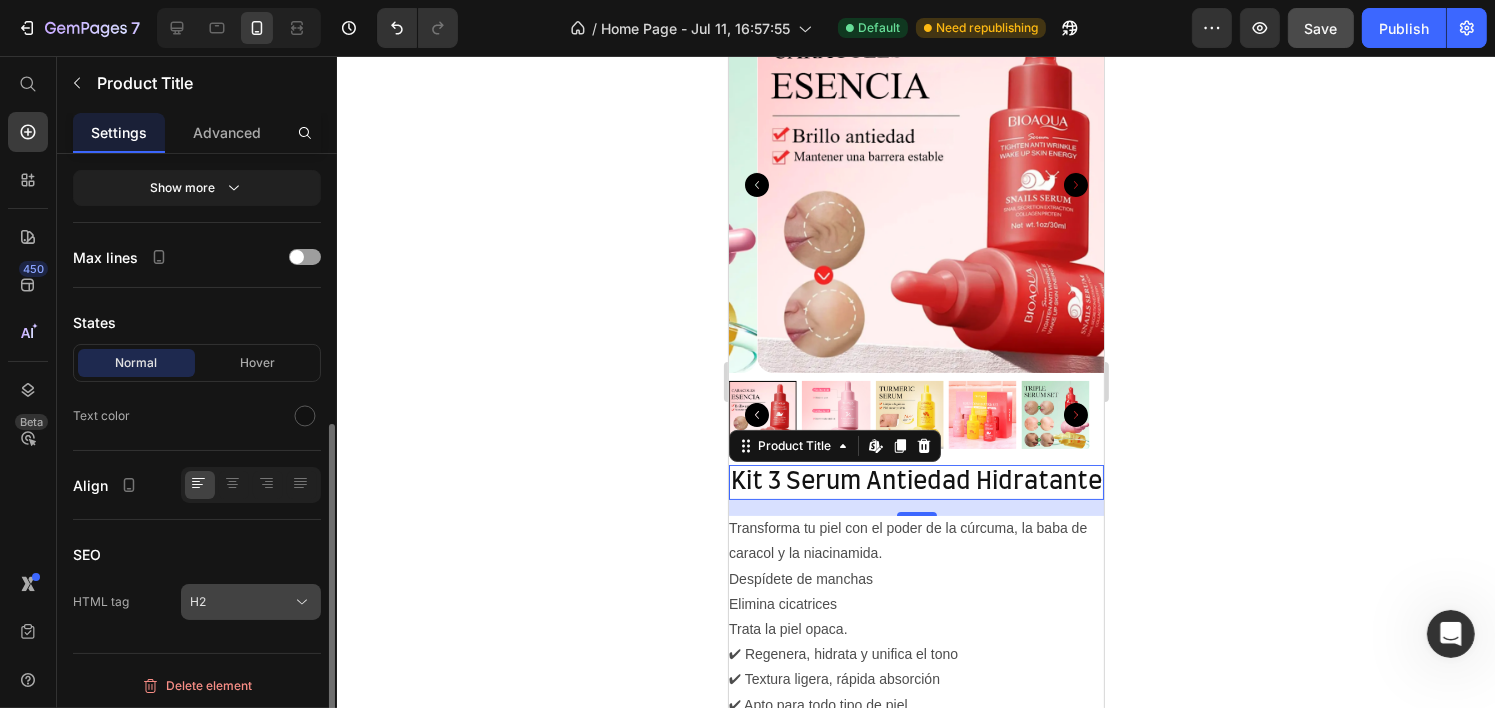 click on "H2" at bounding box center [251, 602] 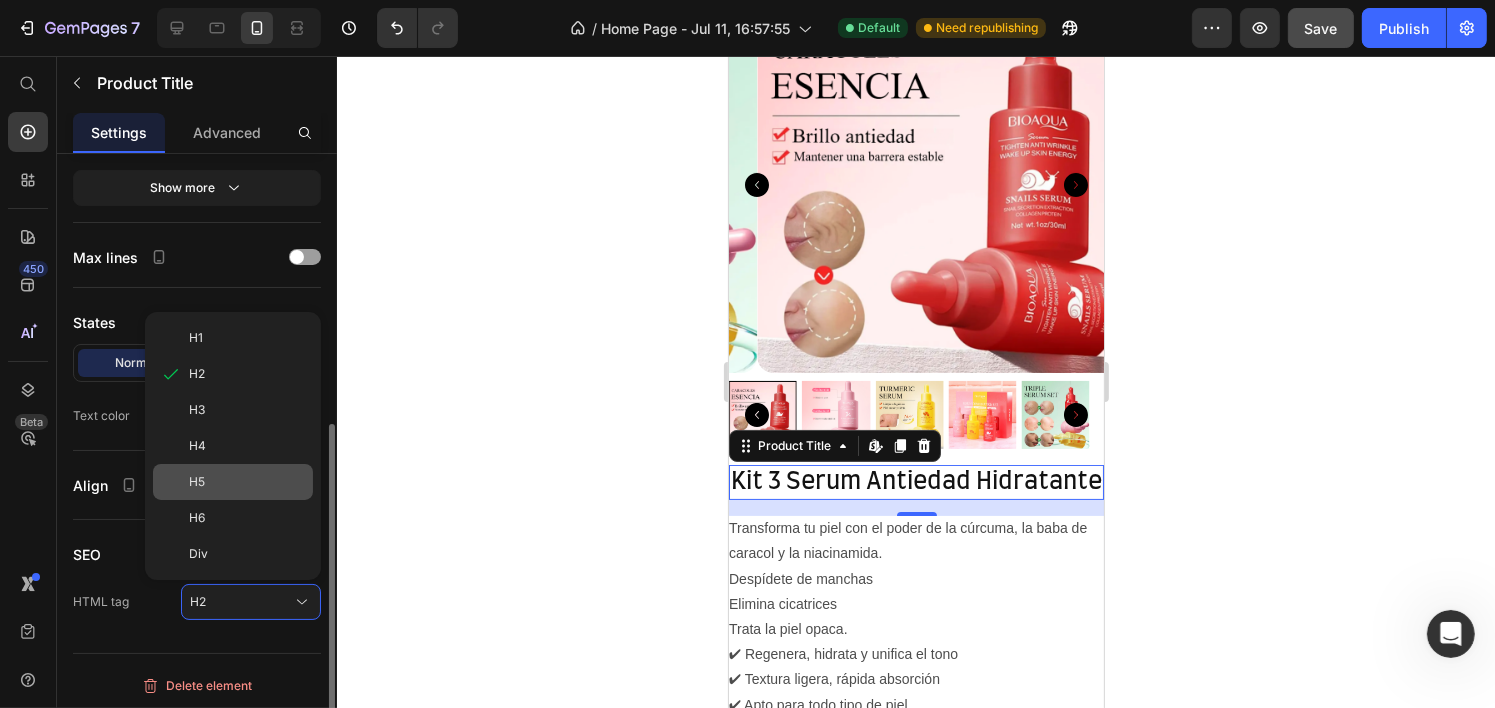 click on "H5" at bounding box center (247, 482) 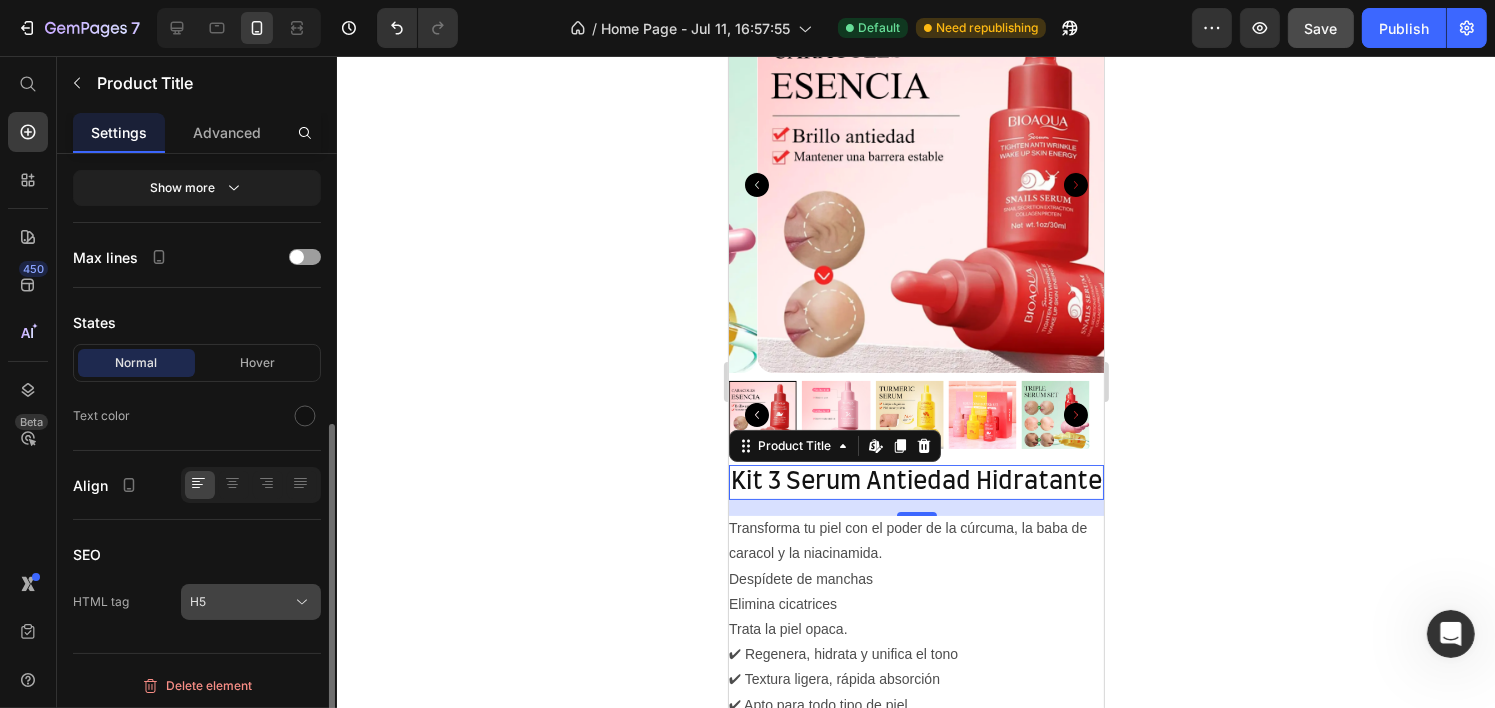 click on "H5" 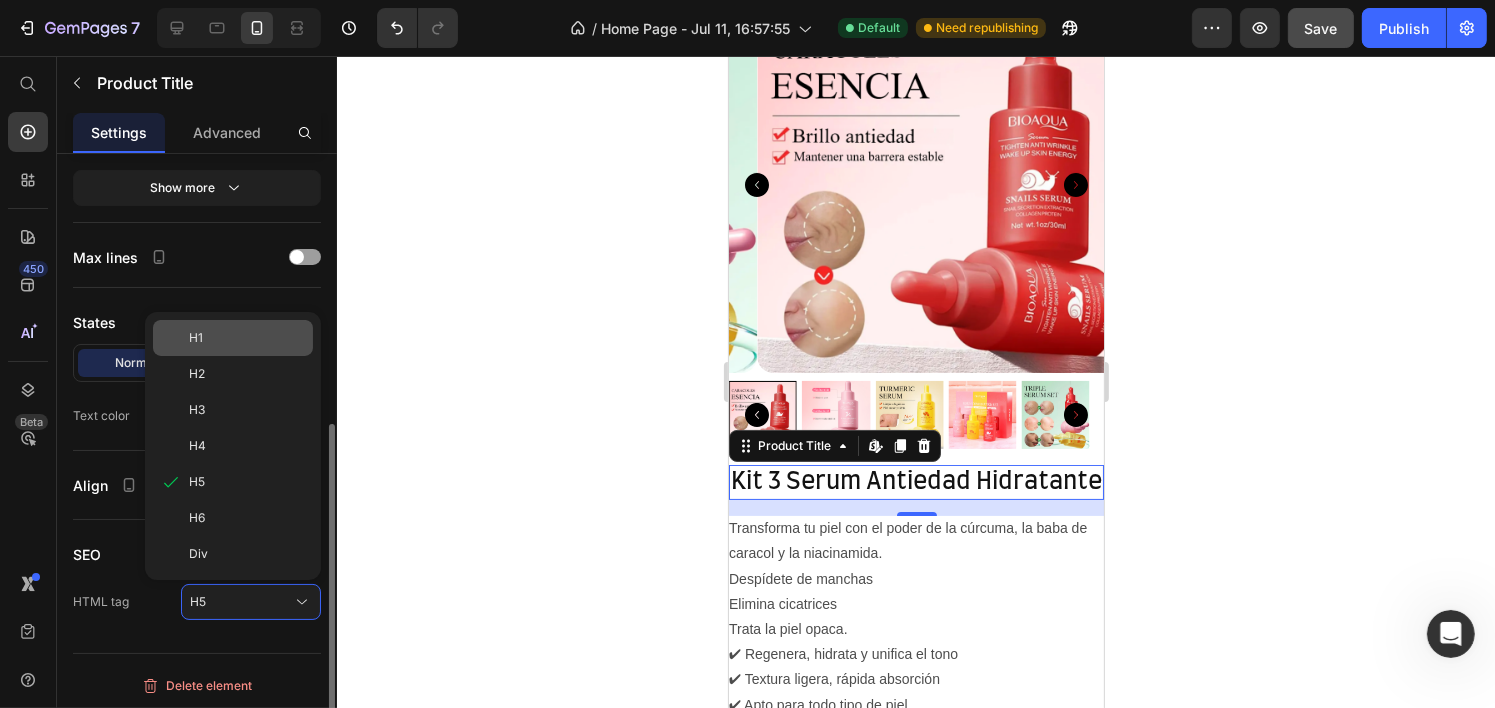 click on "H1" at bounding box center (247, 338) 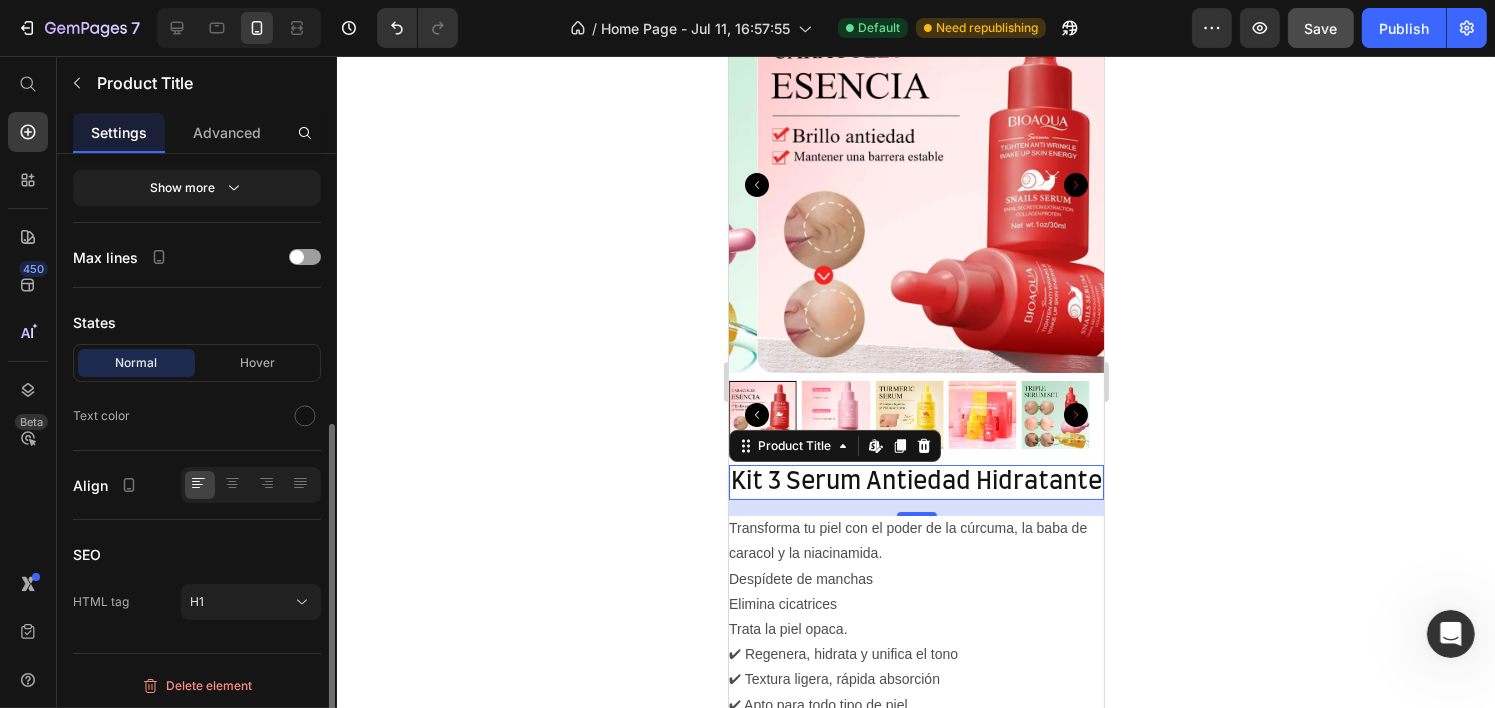 scroll, scrollTop: 284, scrollLeft: 0, axis: vertical 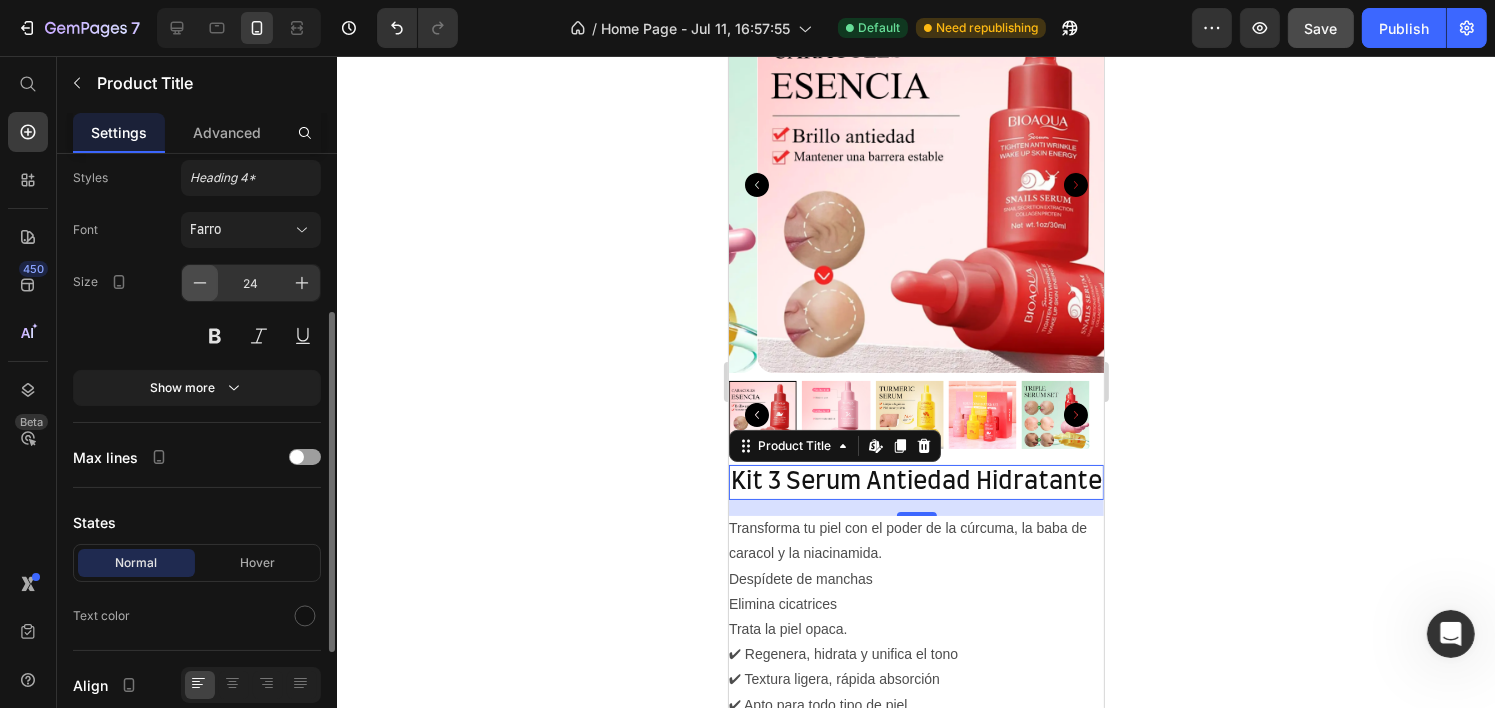 click 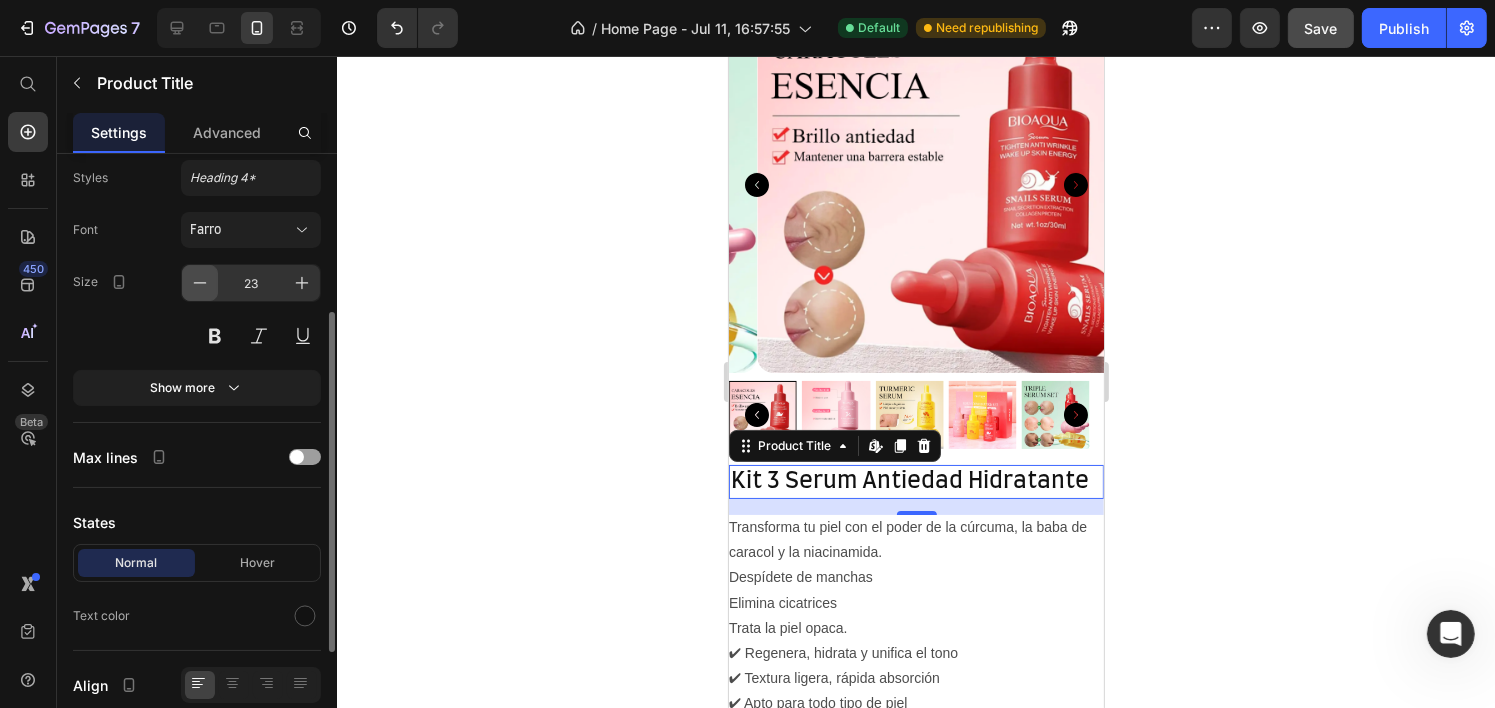 click 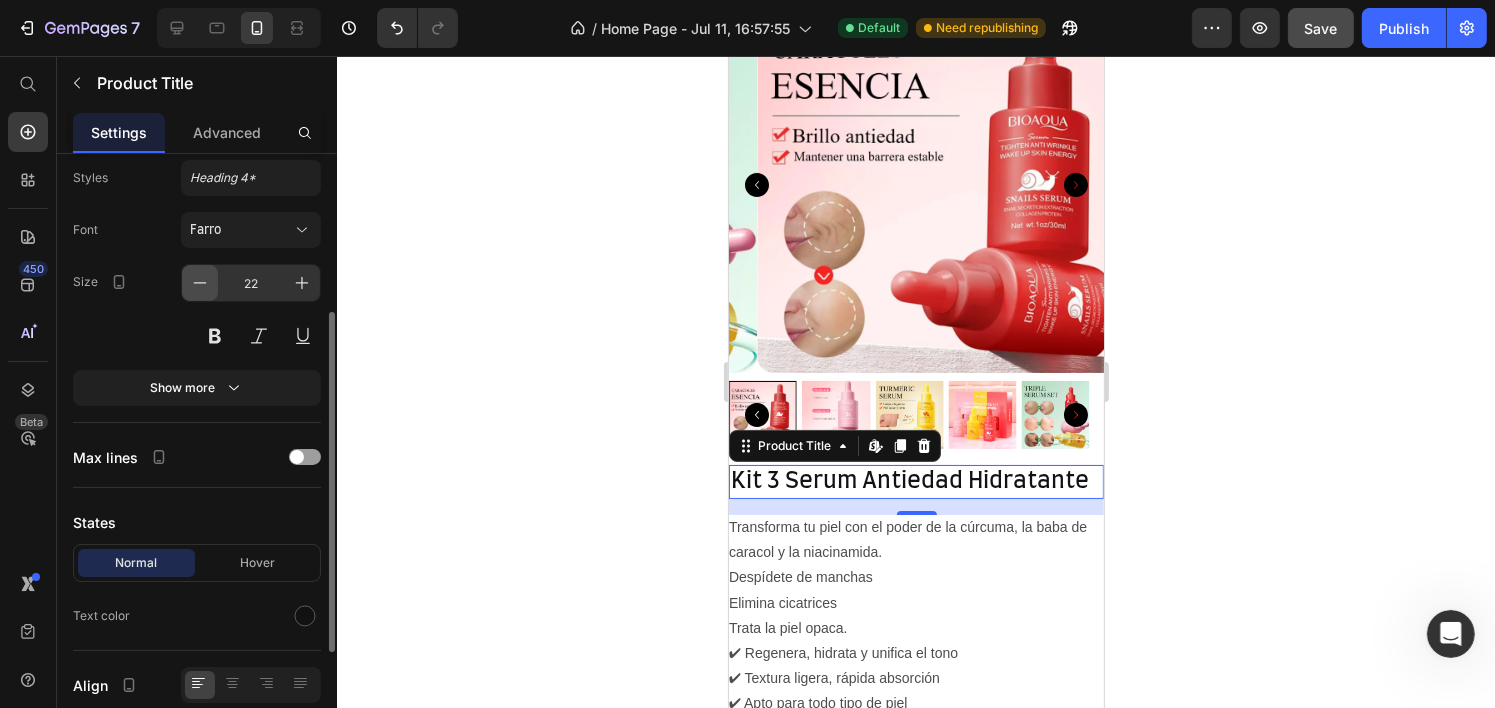 click 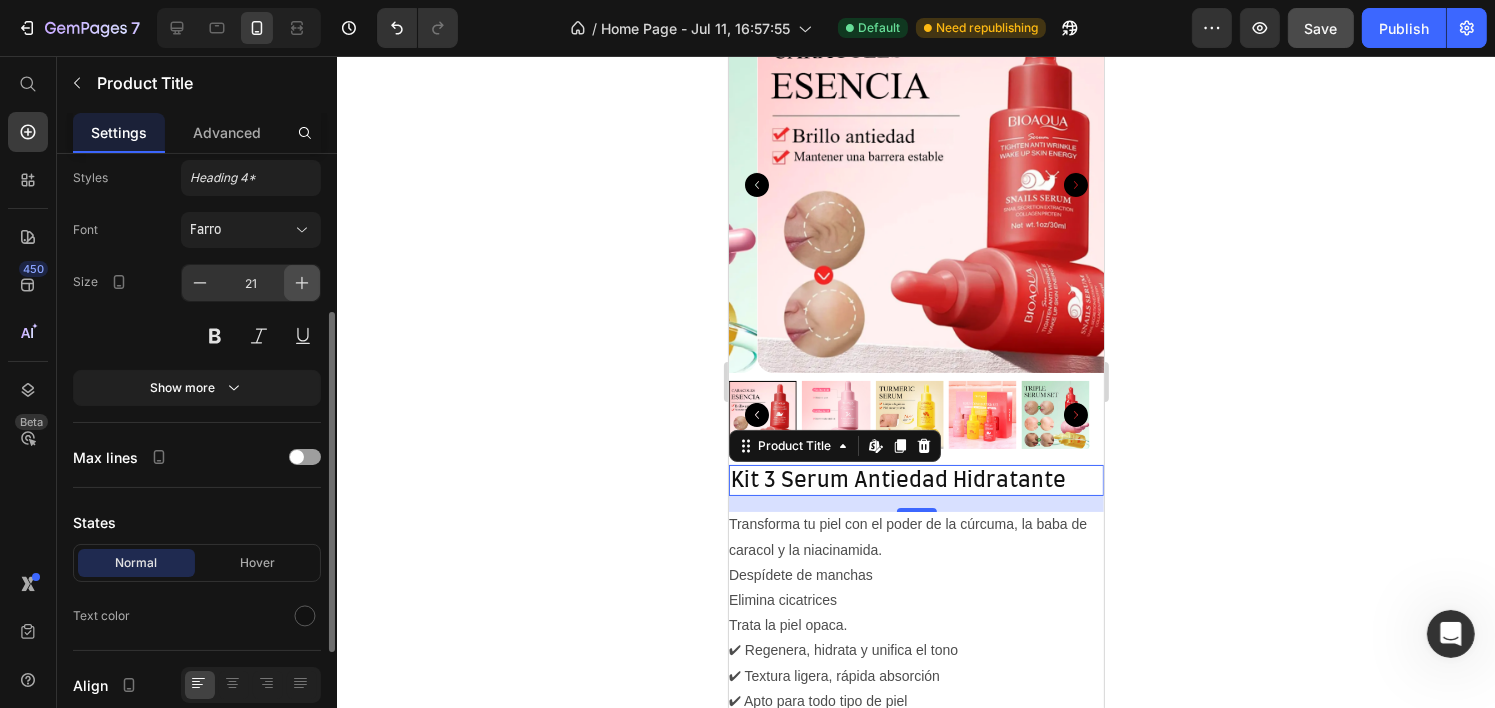 click 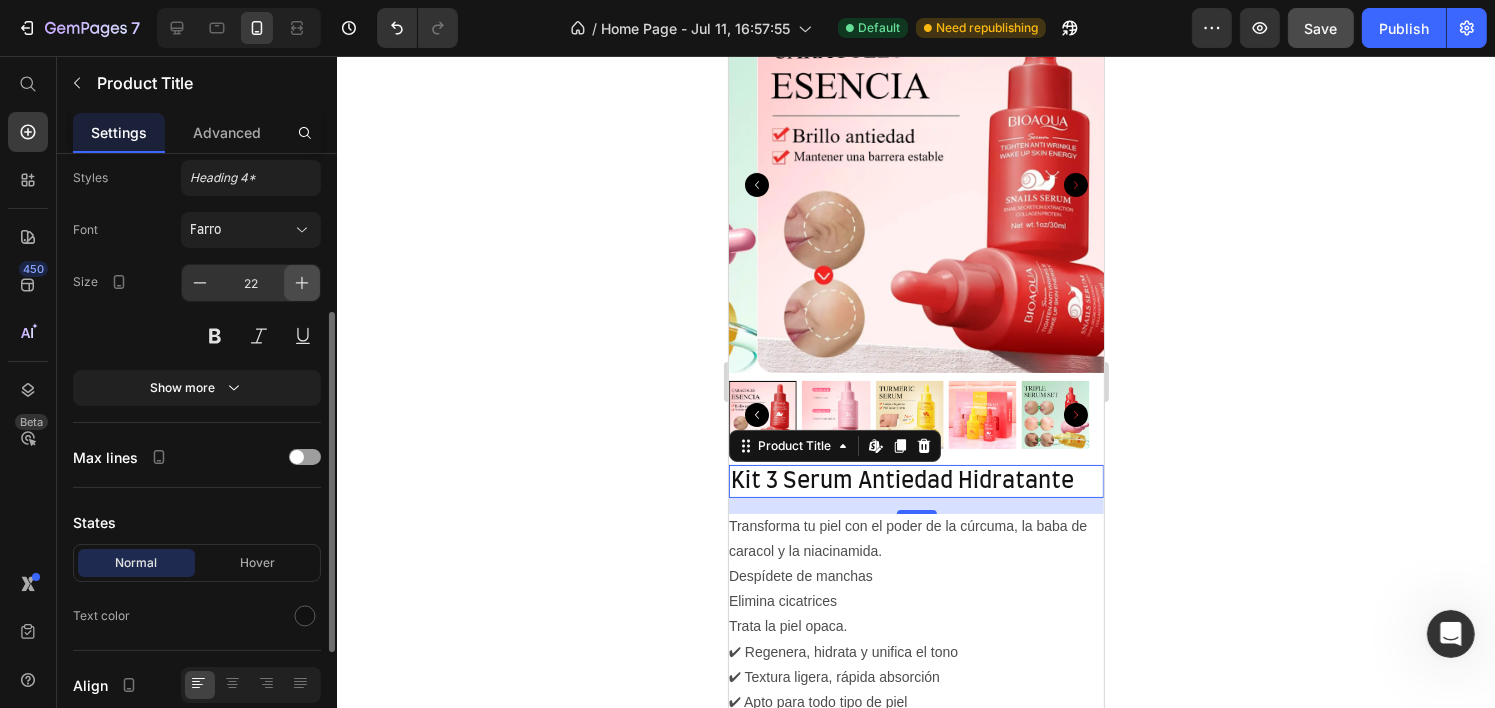 click 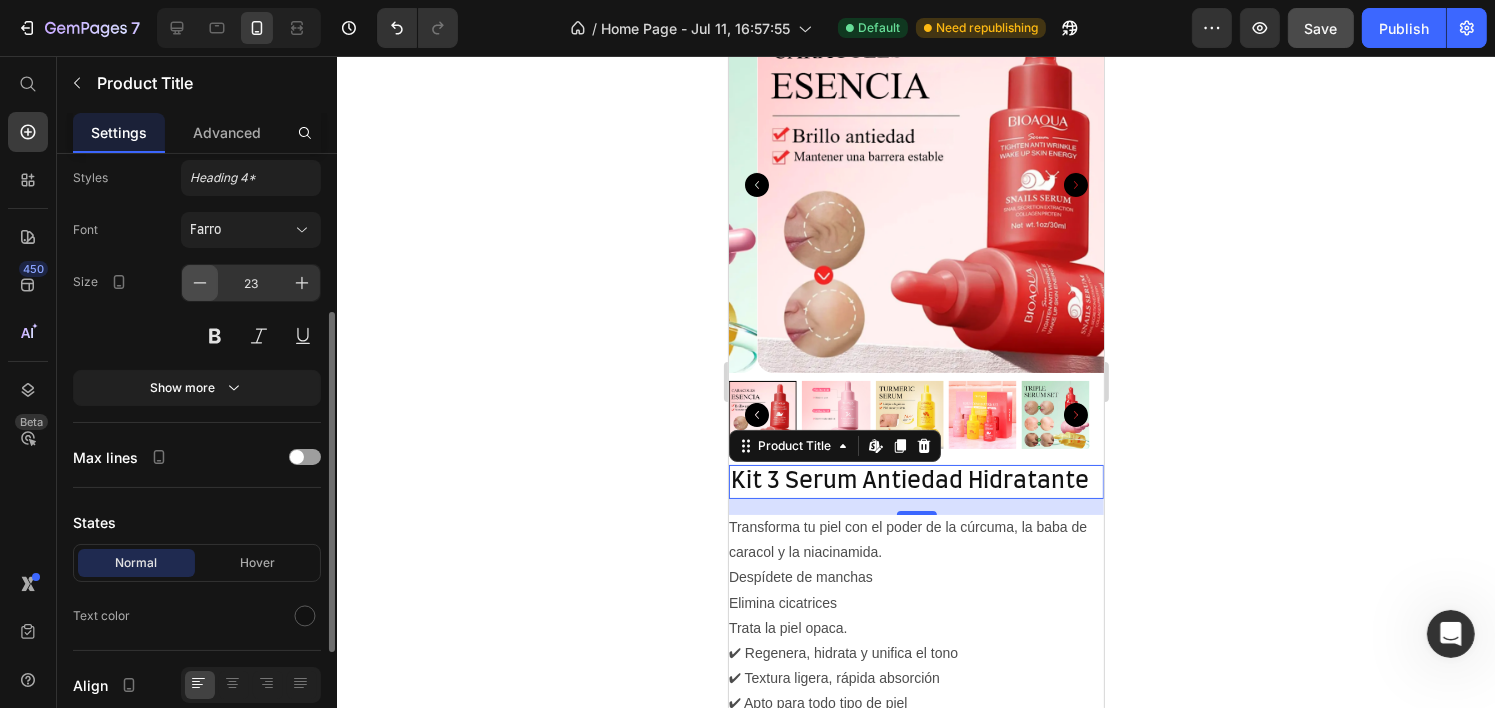 click at bounding box center (200, 283) 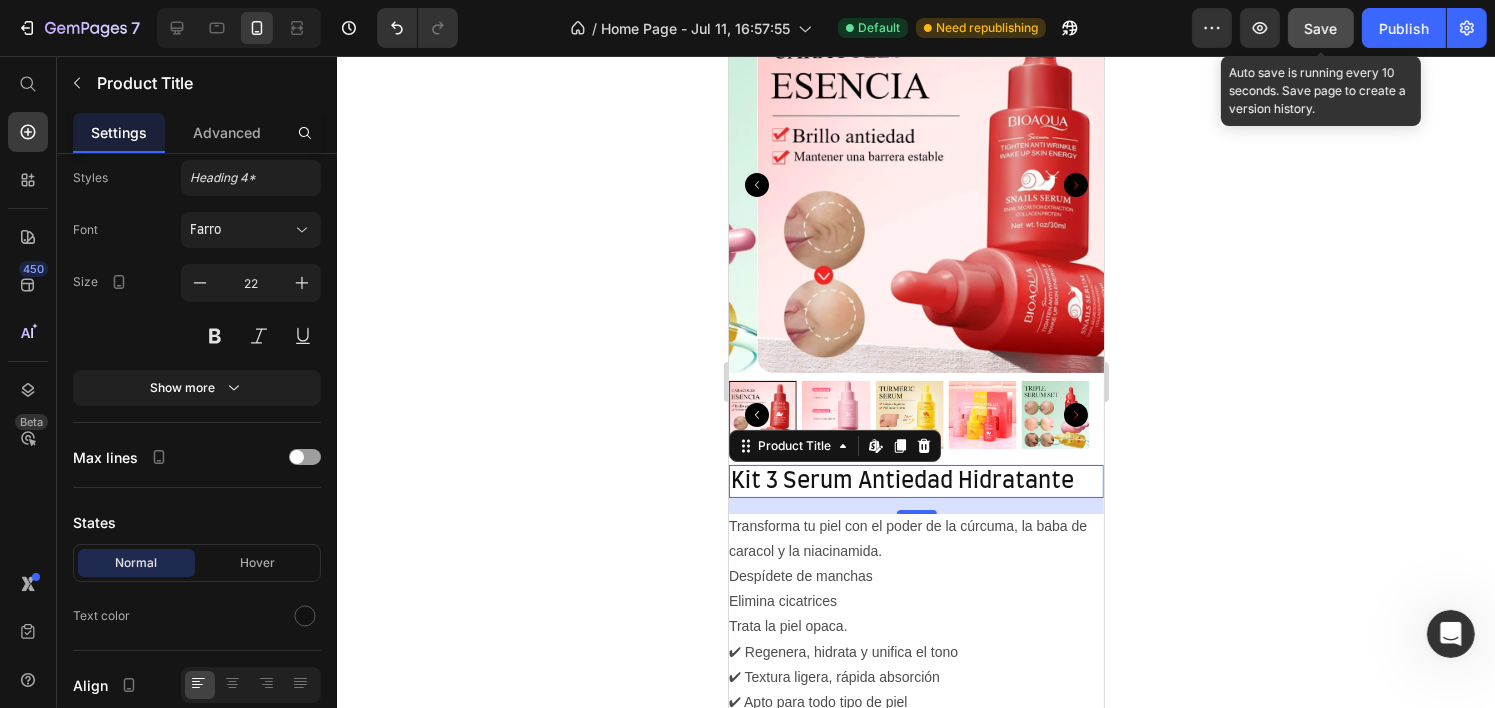 click on "Save" at bounding box center (1321, 28) 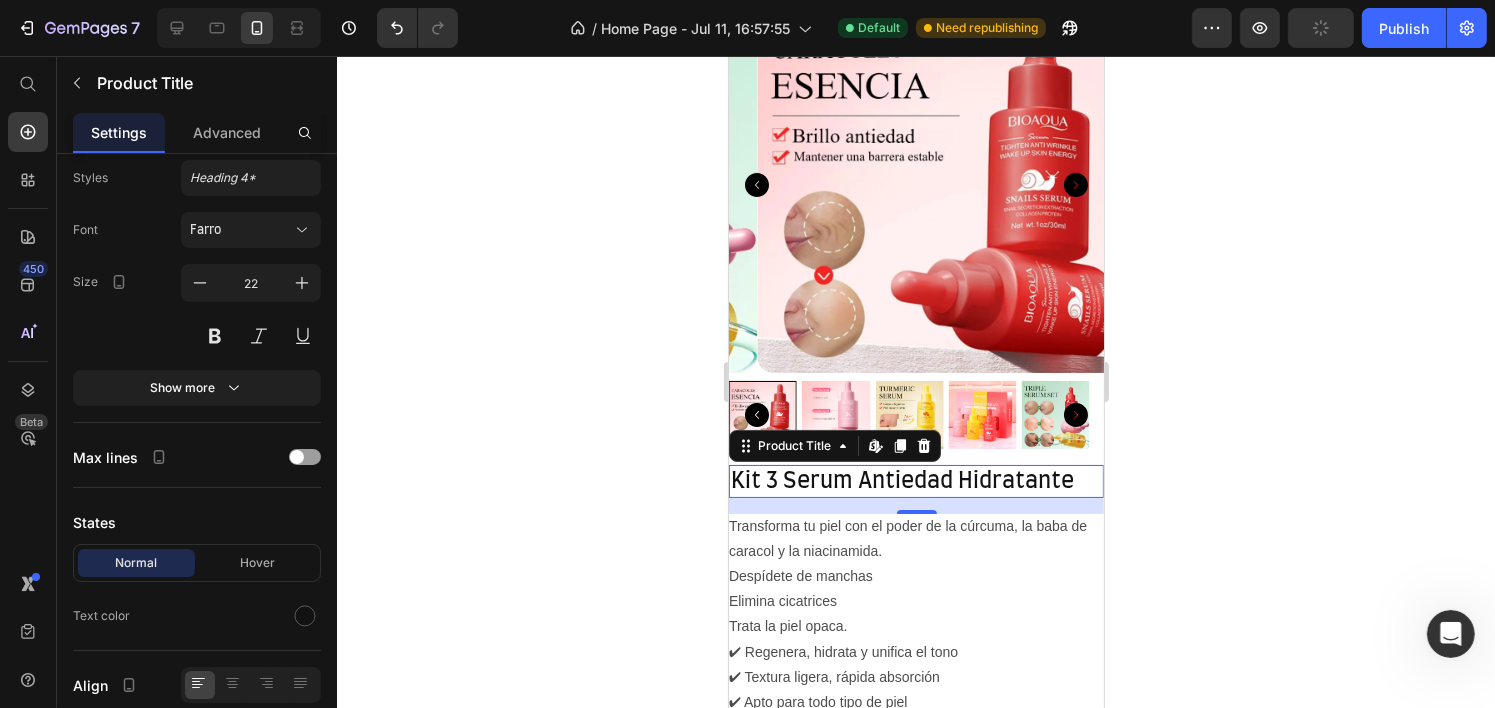 click 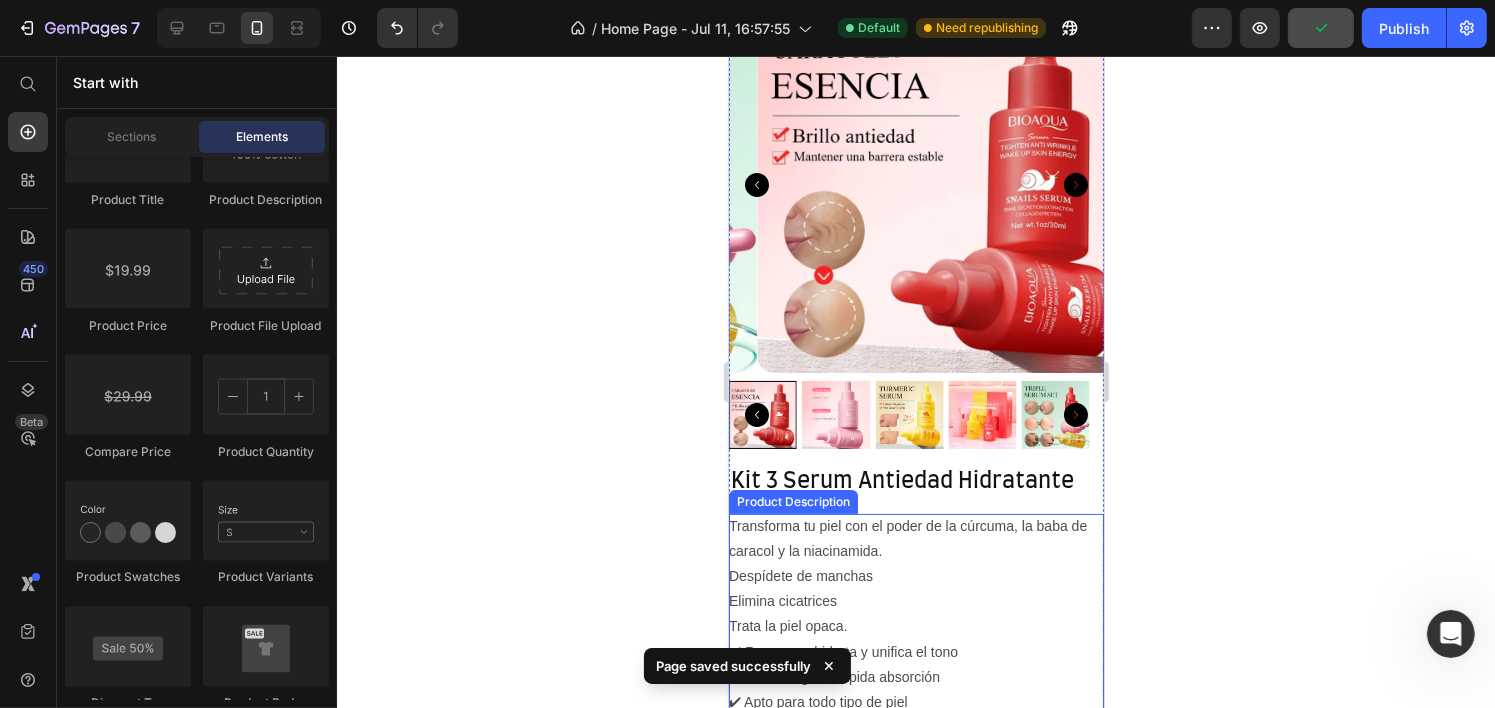 click on "Transforma tu piel con el poder de la cúrcuma, la baba de caracol y la niacinamida." at bounding box center (907, 538) 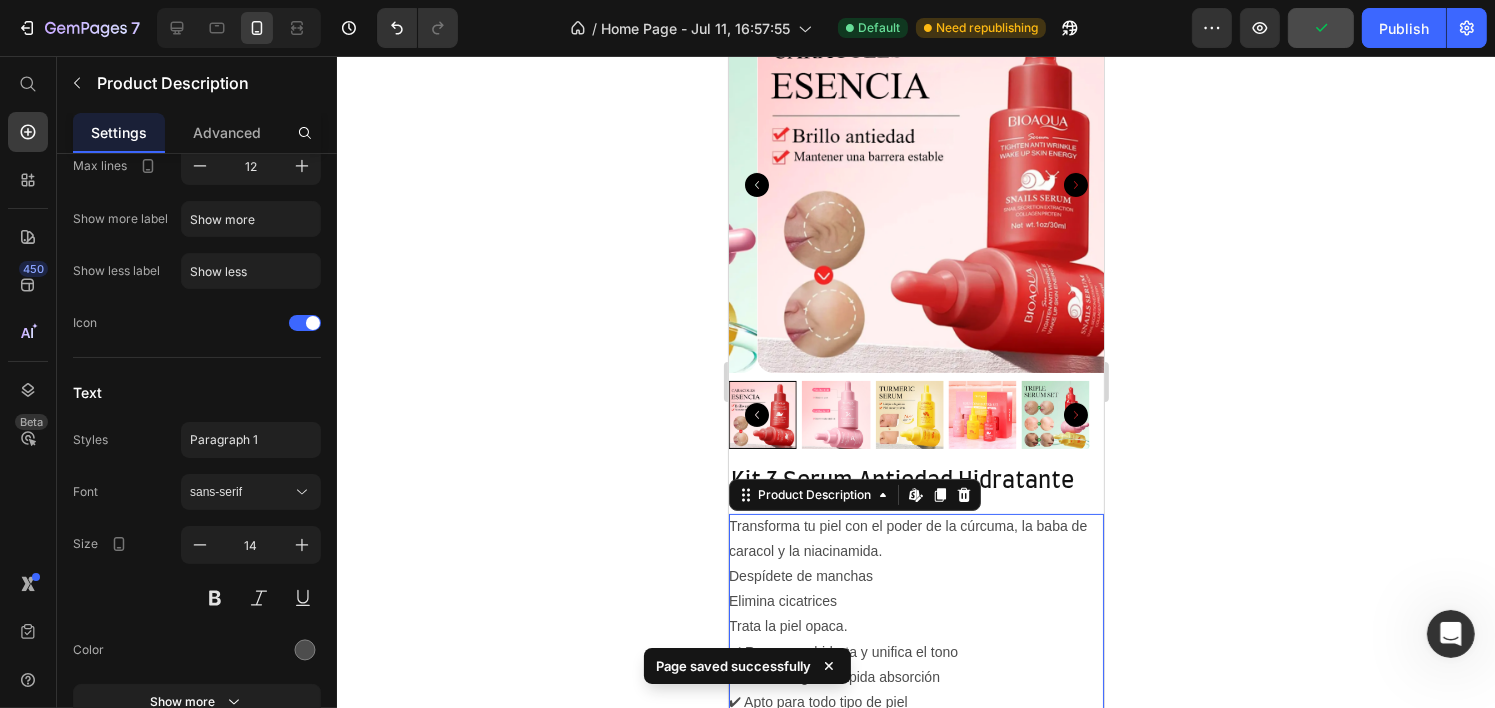scroll, scrollTop: 0, scrollLeft: 0, axis: both 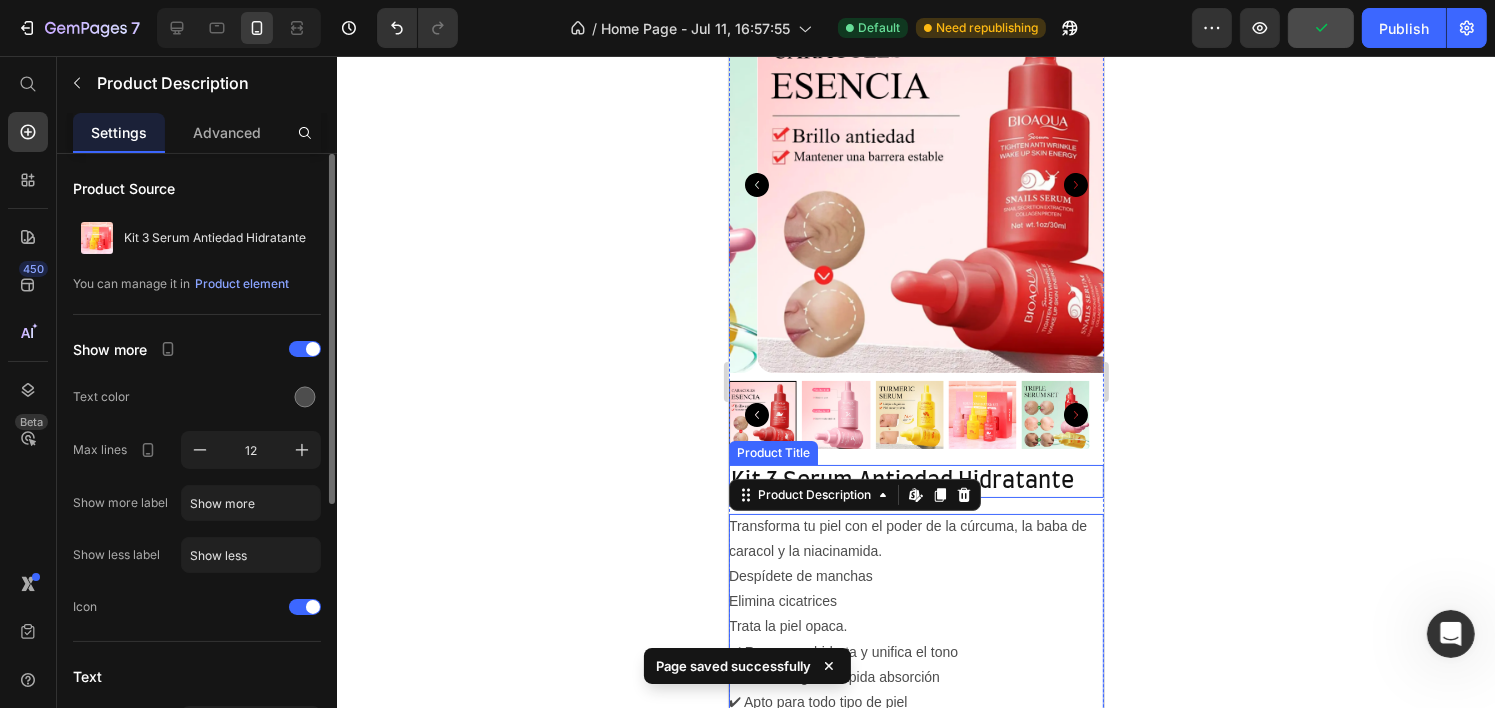 click on "Kit 3 Serum Antiedad Hidratante" at bounding box center (915, 481) 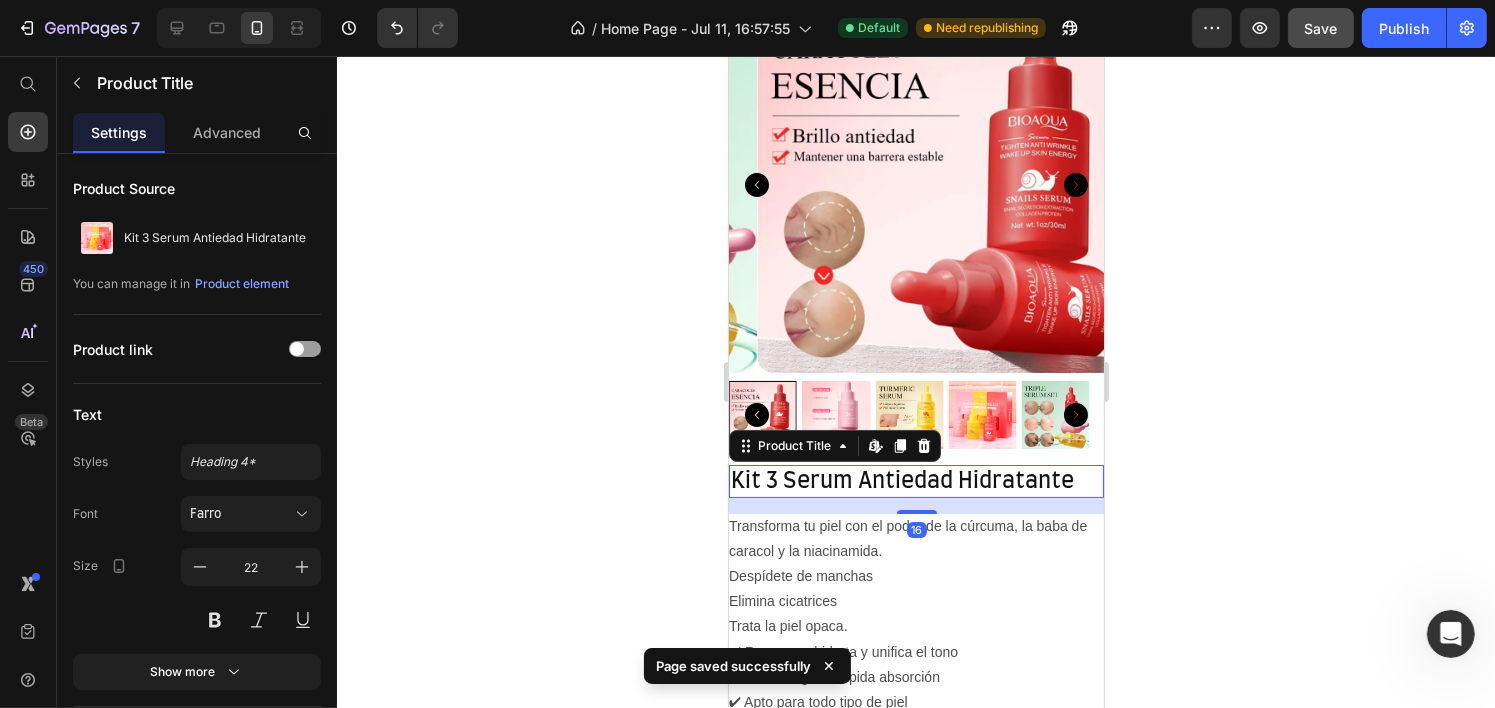 click on "16" at bounding box center [915, 506] 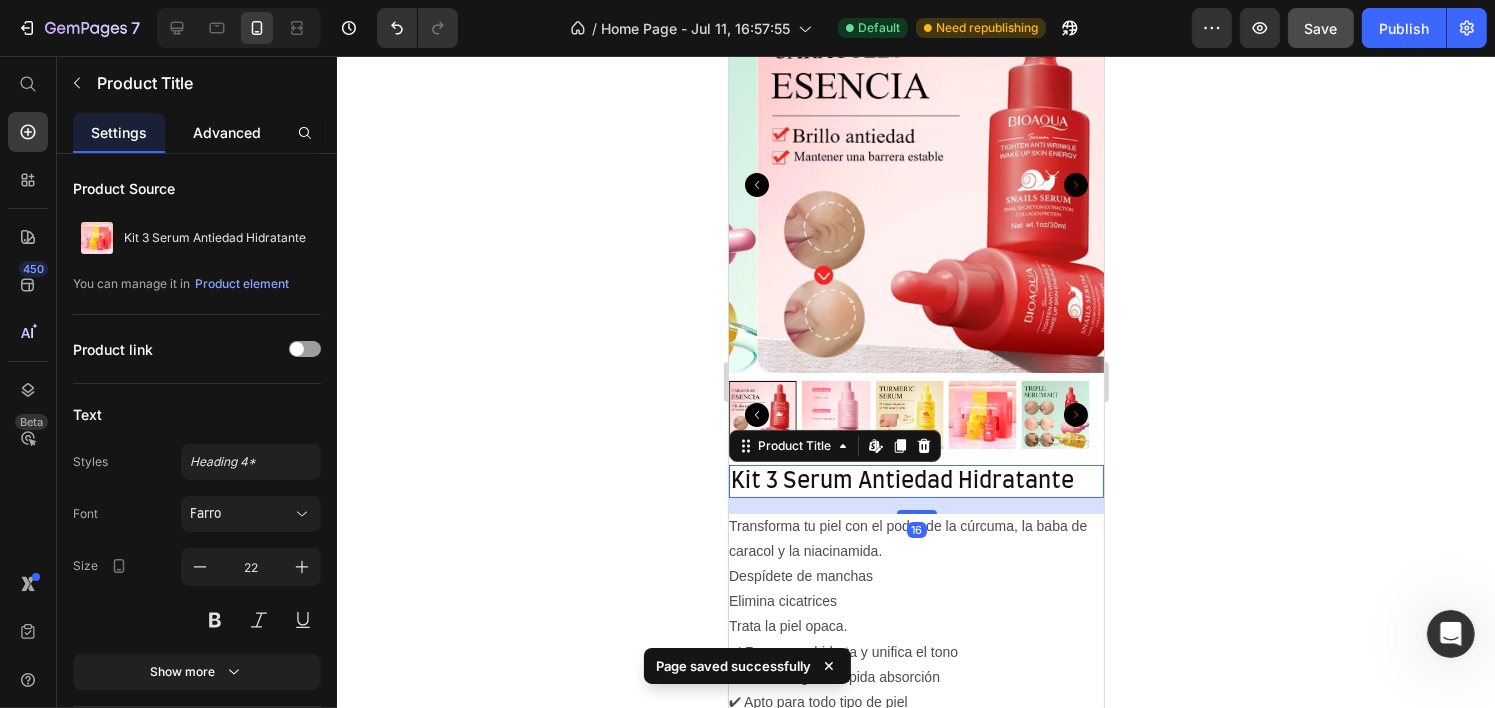 click on "Advanced" at bounding box center [227, 132] 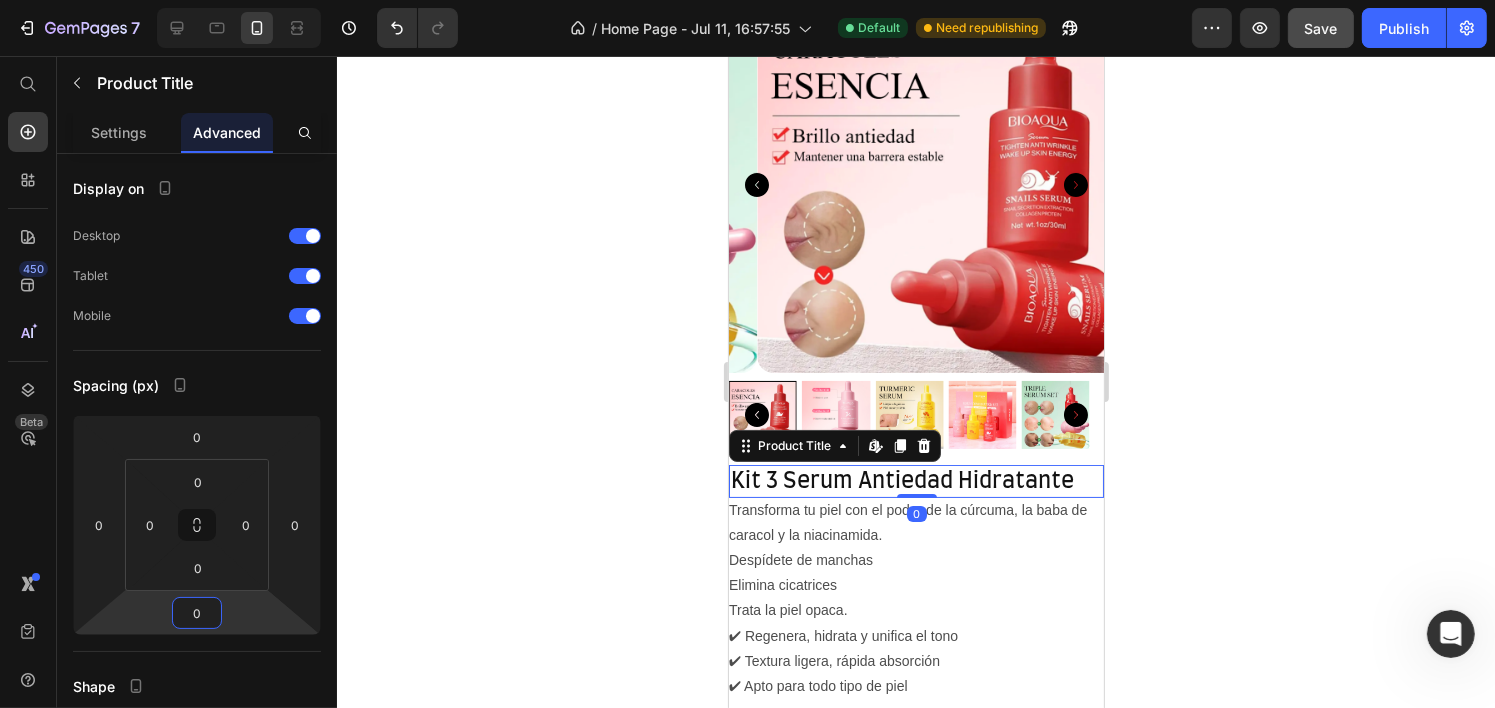 type on "-2" 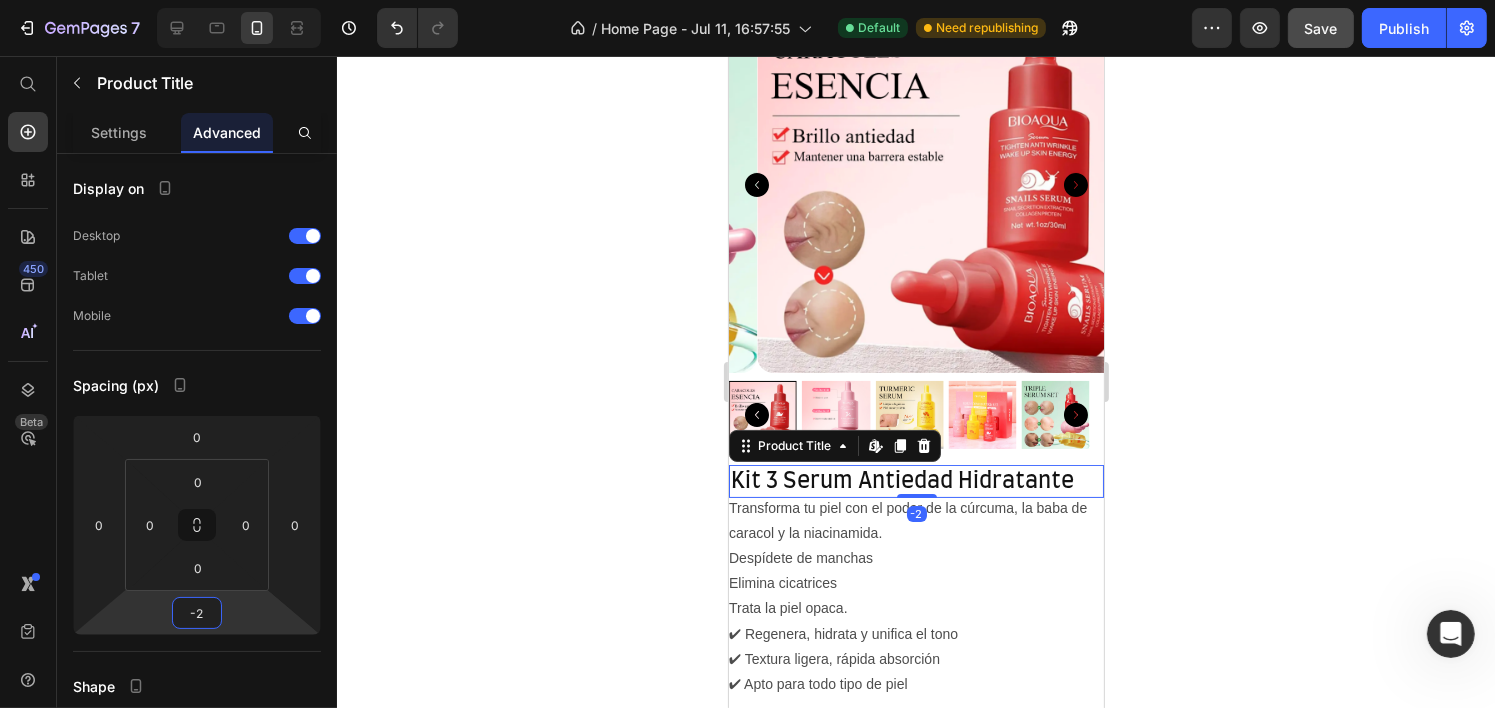 click on "7   /  Home Page - [DATE] [TIME] Default Need republishing Preview  Save   Publish  450 Beta Start with Sections Elements Hero Section Product Detail Brands Trusted Badges Guarantee Product Breakdown How to use Testimonials Compare Bundle FAQs Social Proof Brand Story Product List Collection Blog List Contact Sticky Add to Cart Custom Footer Browse Library 450 Layout
Row
Row
Row
Row Text
Heading
Text Block Button
Button
Button
Sticky Back to top Media
Image" at bounding box center (747, 0) 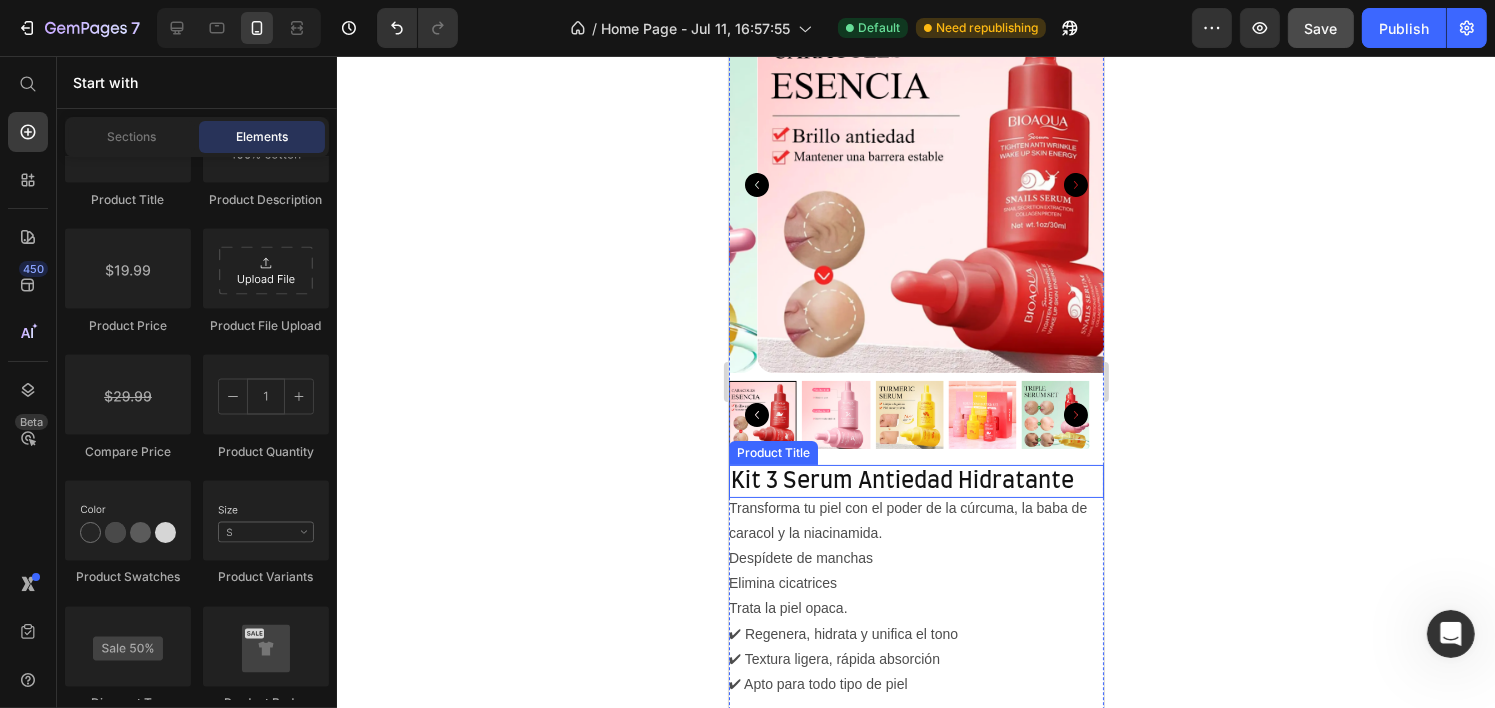 click on "Kit 3 Serum Antiedad Hidratante" at bounding box center [915, 481] 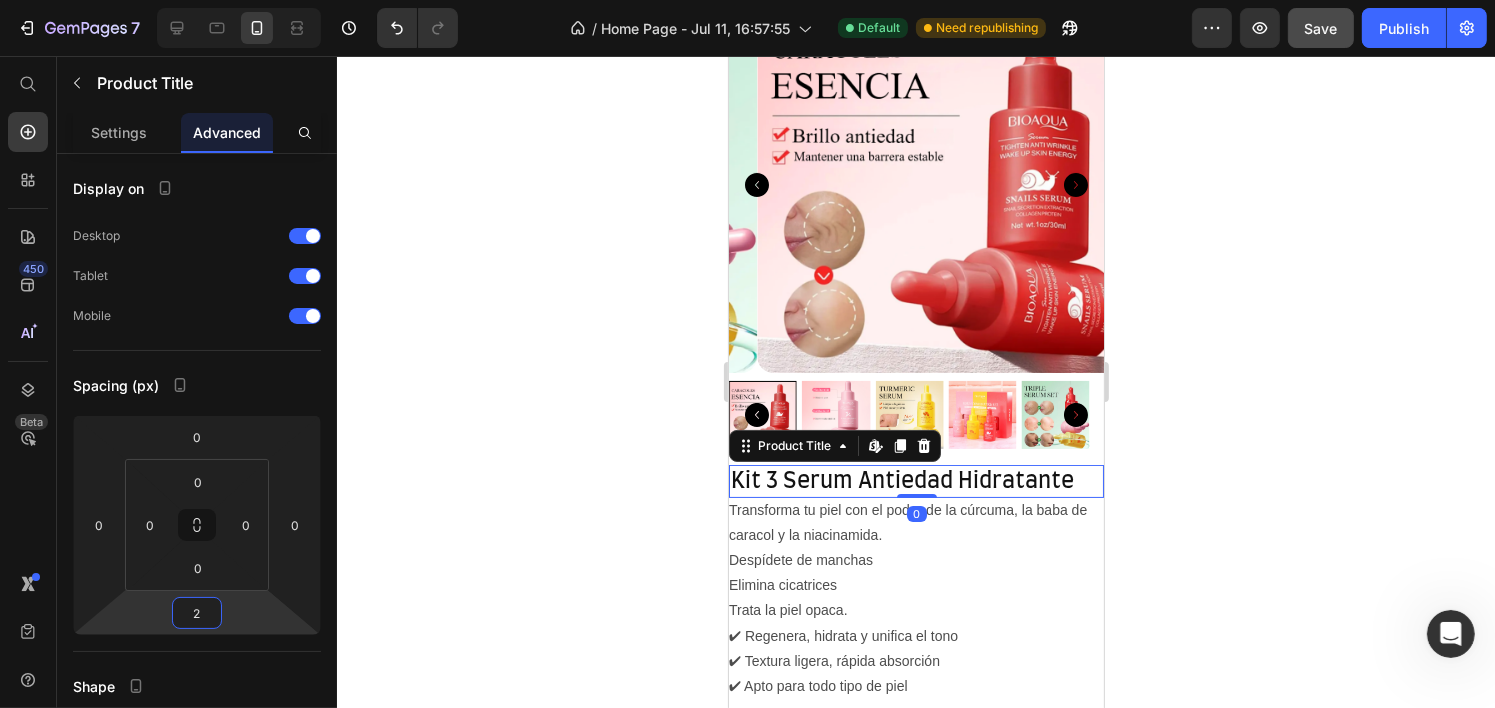 type on "4" 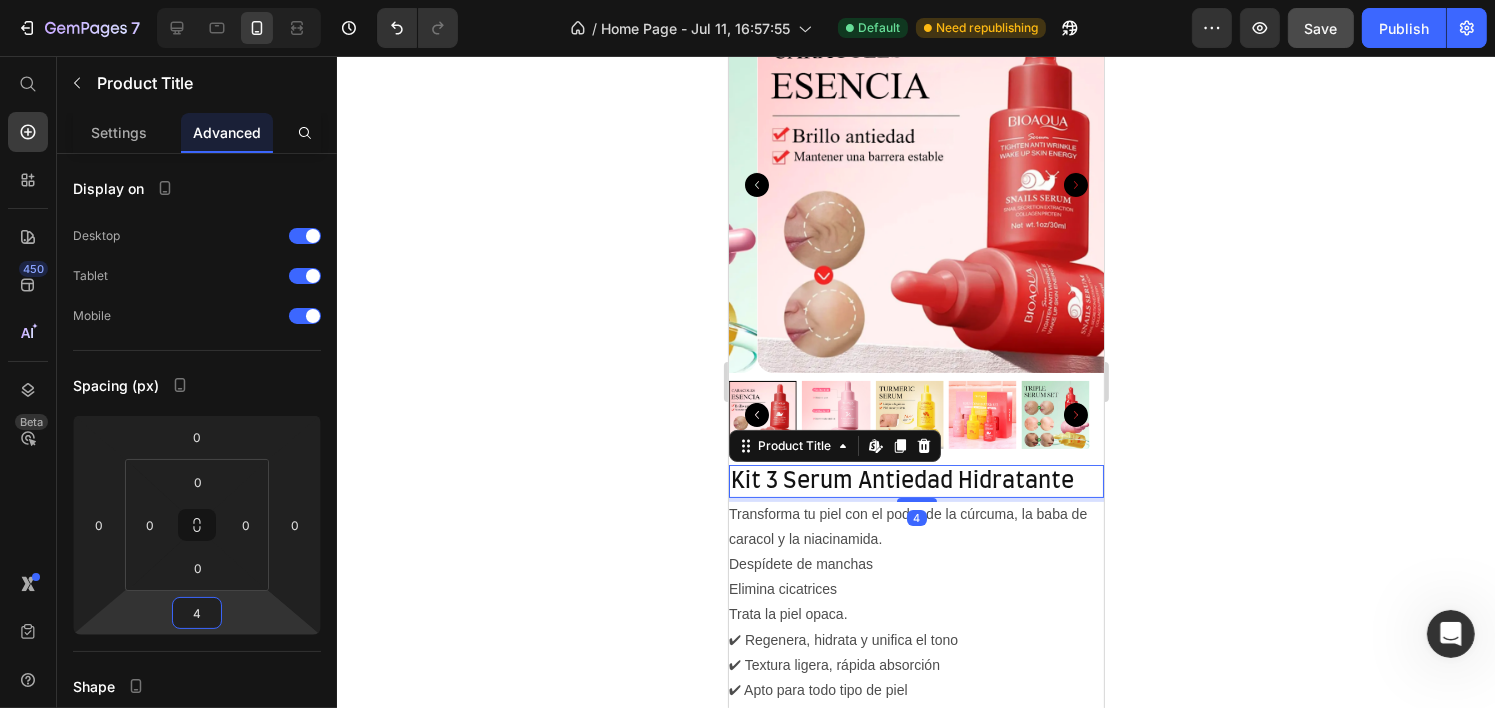 click on "7   /  Home Page - [DATE] [TIME] Default Need republishing Preview  Save   Publish  450 Beta Start with Sections Elements Hero Section Product Detail Brands Trusted Badges Guarantee Product Breakdown How to use Testimonials Compare Bundle FAQs Social Proof Brand Story Product List Collection Blog List Contact Sticky Add to Cart Custom Footer Browse Library 450 Layout
Row
Row
Row
Row Text
Heading
Text Block Button
Button
Button
Sticky Back to top Media
Image" at bounding box center (747, 0) 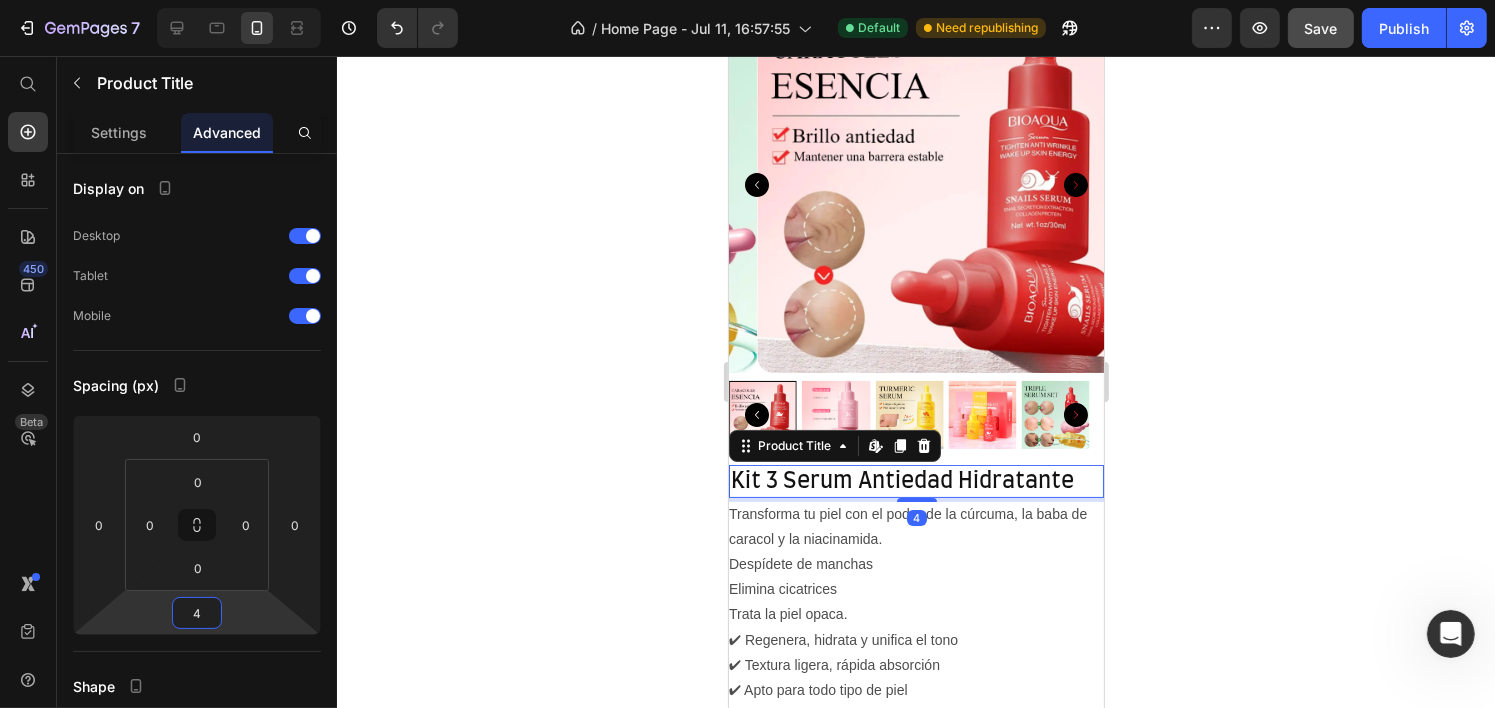click 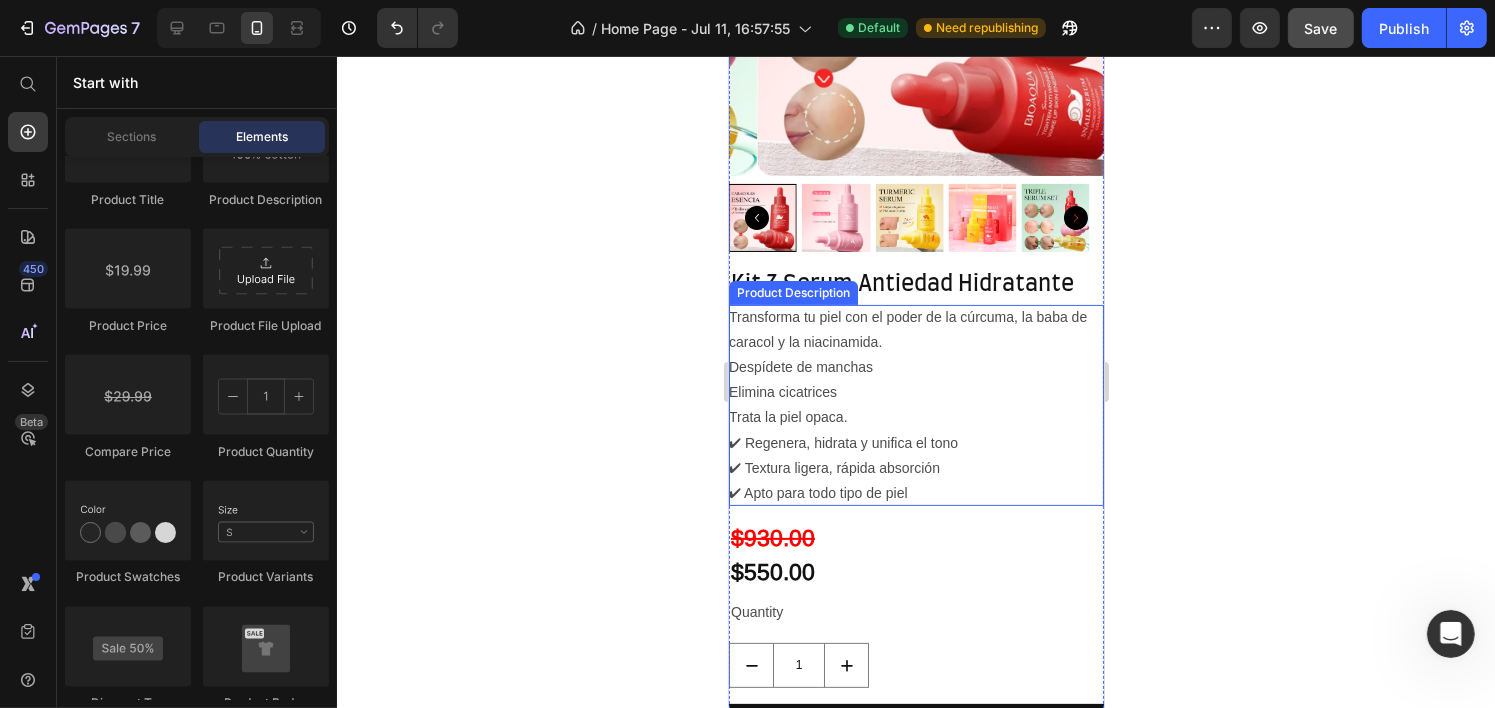 scroll, scrollTop: 400, scrollLeft: 0, axis: vertical 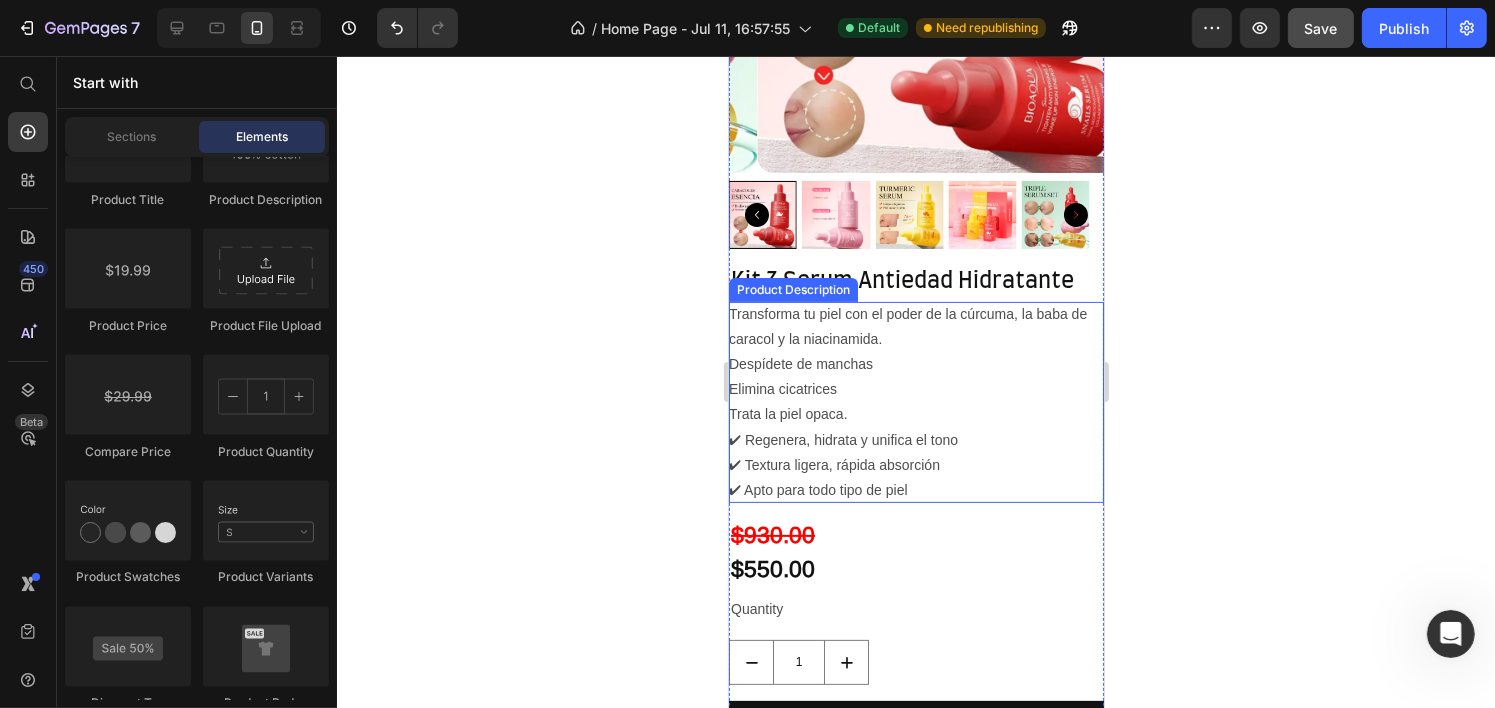 click on "Transforma tu piel con el poder de la cúrcuma, la baba de caracol y la niacinamida.
Despídete de manchas
Elimina cicatrices
Trata la piel opaca.
✔ Regenera, hidrata y unifica el tono ✔ Textura ligera, rápida absorción ✔ Apto para todo tipo de piel Product Description" at bounding box center [915, 403] 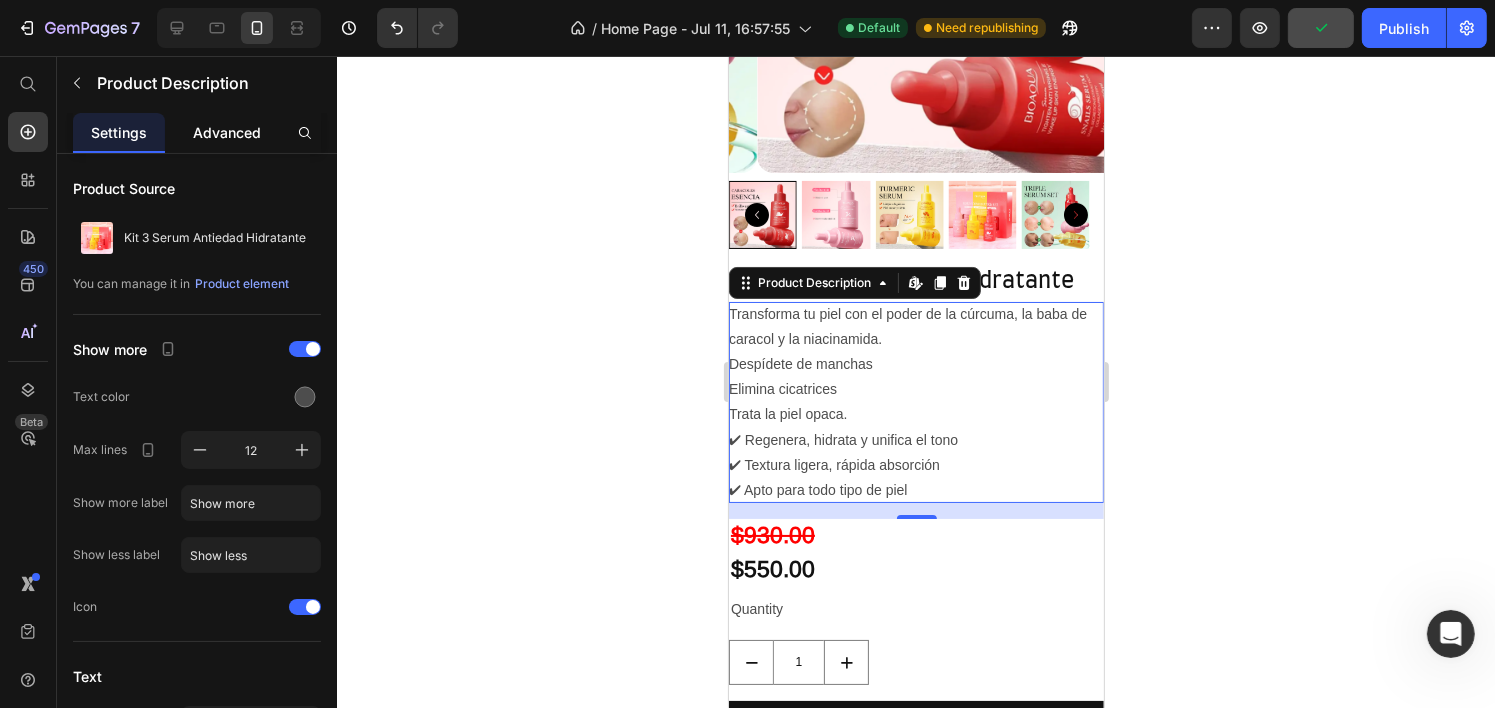 click on "Advanced" at bounding box center [227, 132] 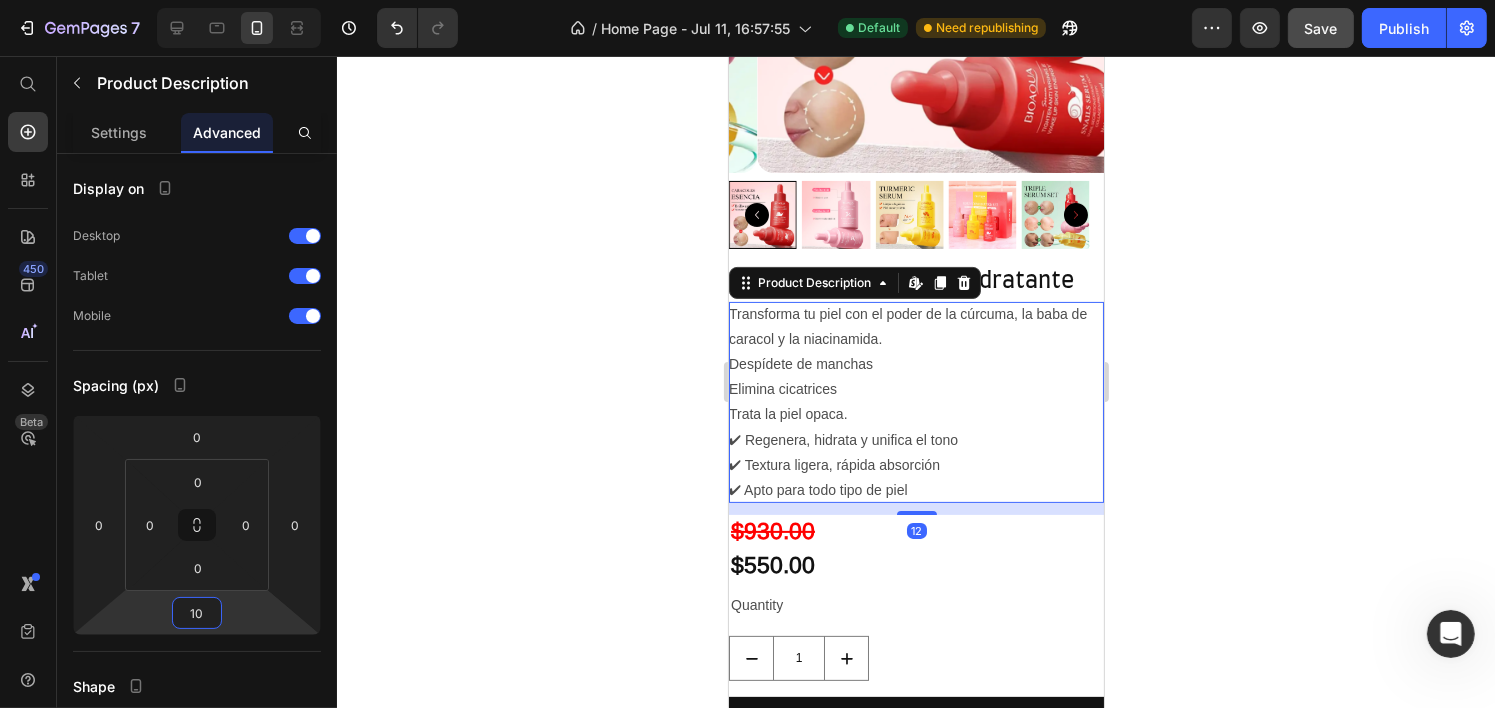 type on "8" 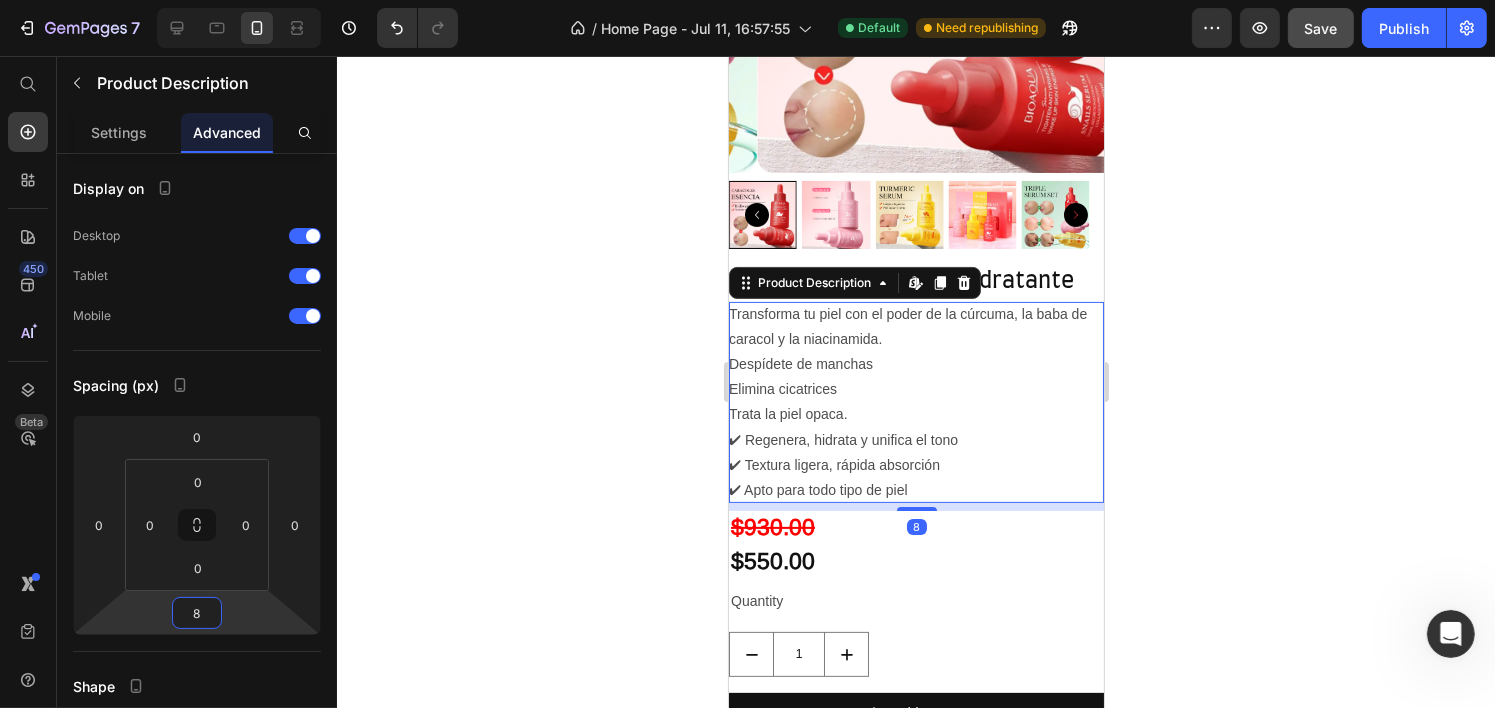 click on "7   /  Home Page - [DATE] [TIME] Default Need republishing Preview  Save   Publish  450 Beta Start with Sections Elements Hero Section Product Detail Brands Trusted Badges Guarantee Product Breakdown How to use Testimonials Compare Bundle FAQs Social Proof Brand Story Product List Collection Blog List Contact Sticky Add to Cart Custom Footer Browse Library 450 Layout
Row
Row
Row
Row Text
Heading
Text Block Button
Button
Button
Sticky Back to top Media
Image" at bounding box center [747, 0] 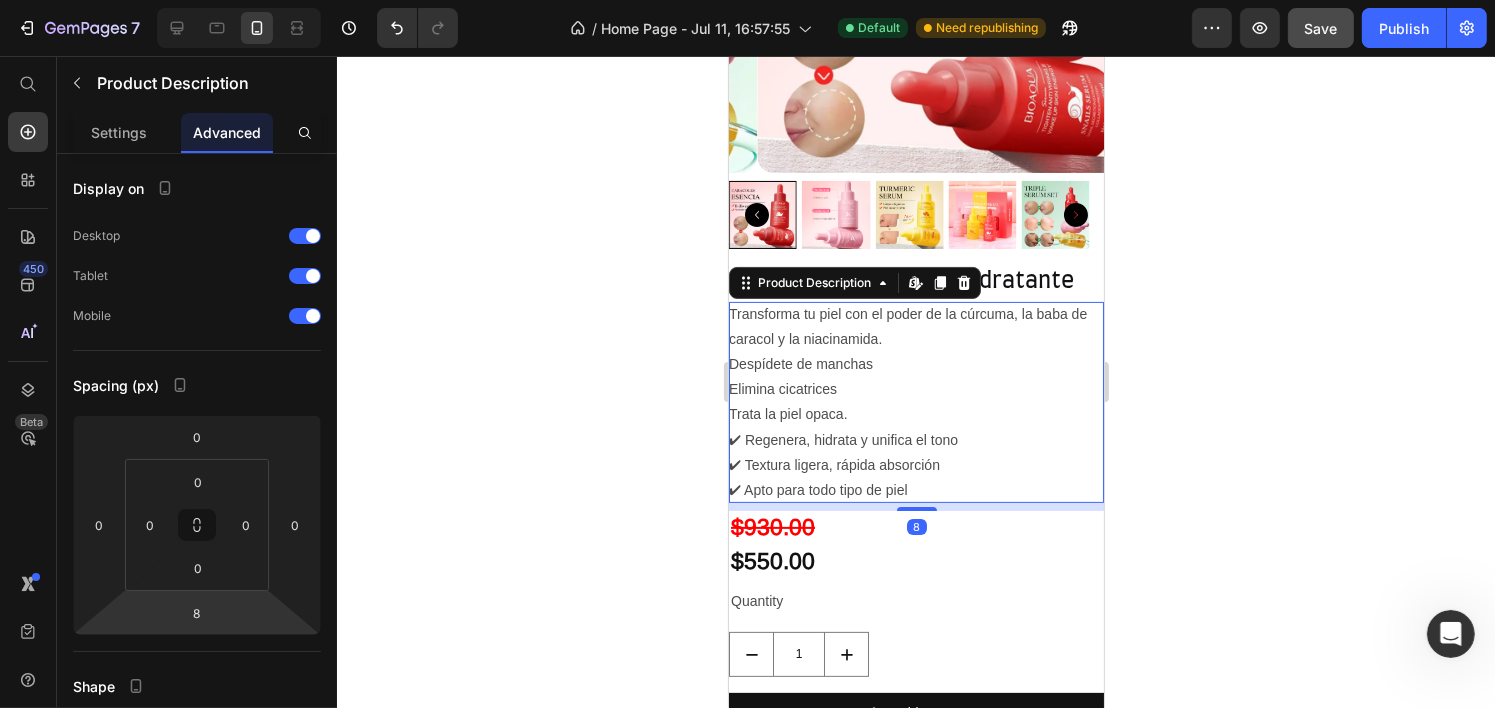 click 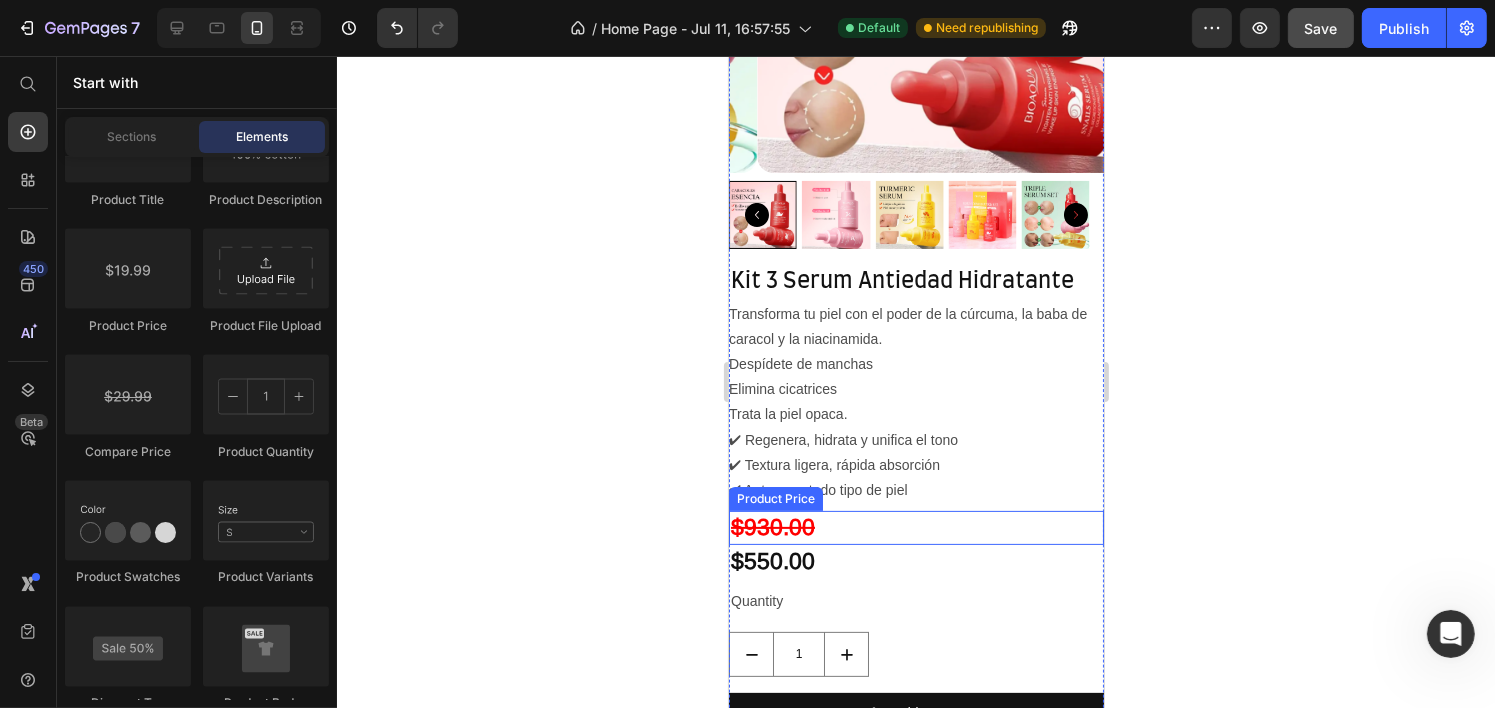 click on "$930.00" at bounding box center (915, 528) 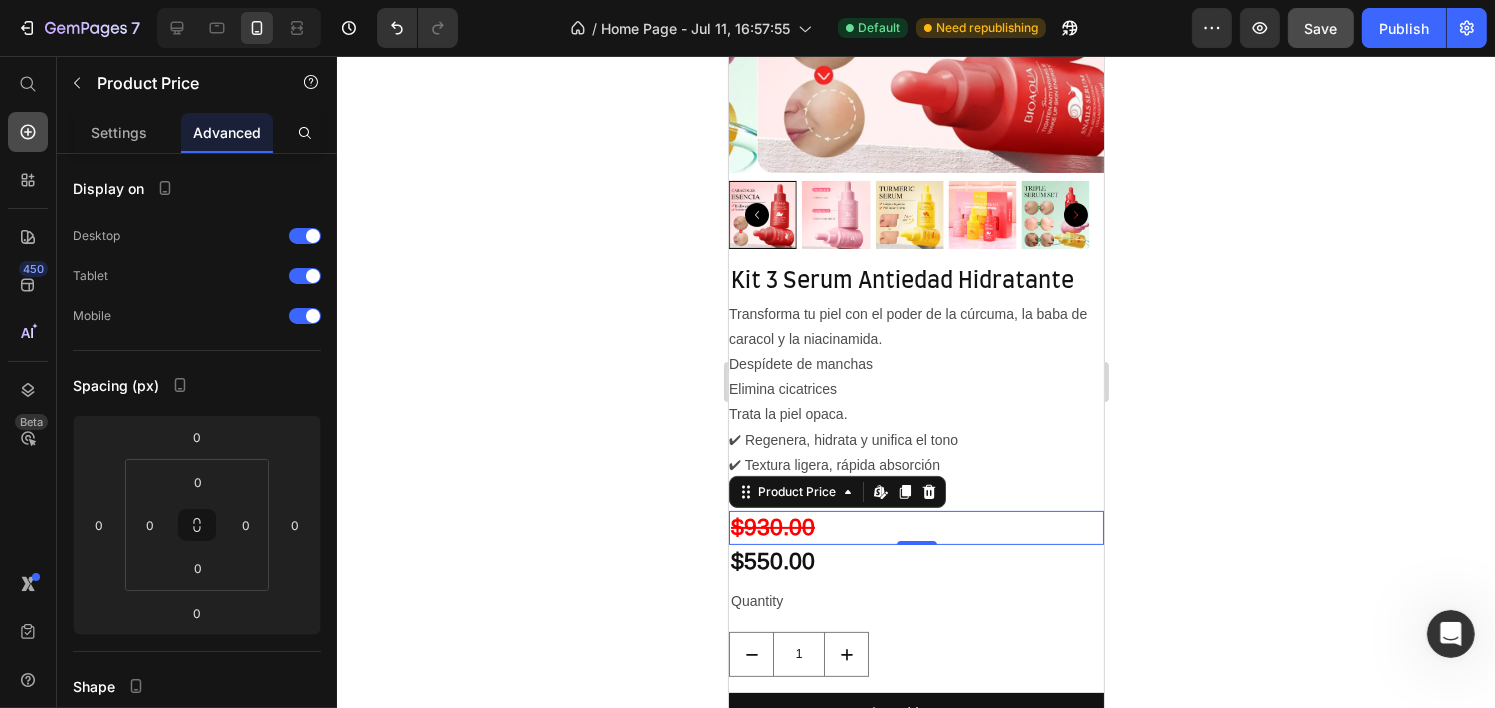 click 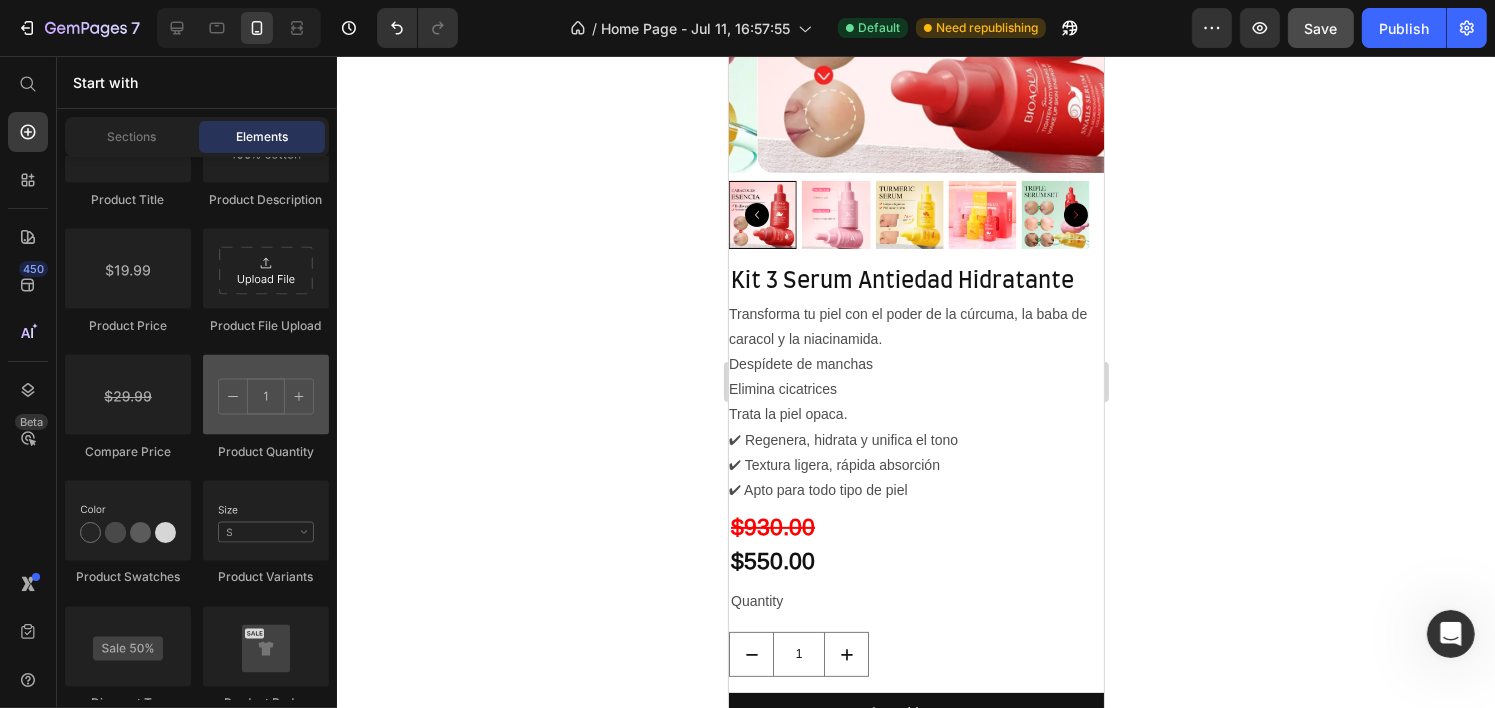 scroll, scrollTop: 3600, scrollLeft: 0, axis: vertical 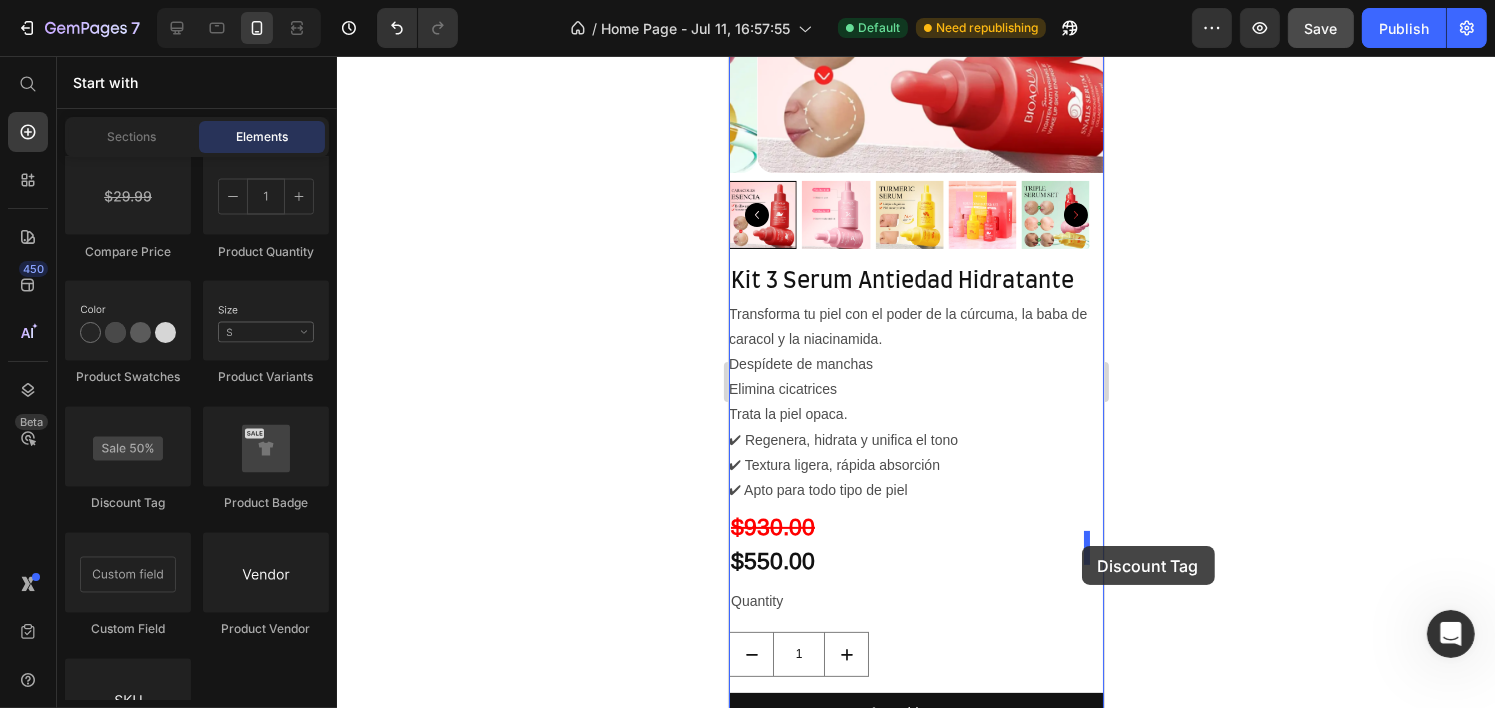 drag, startPoint x: 878, startPoint y: 504, endPoint x: 1081, endPoint y: 546, distance: 207.2993 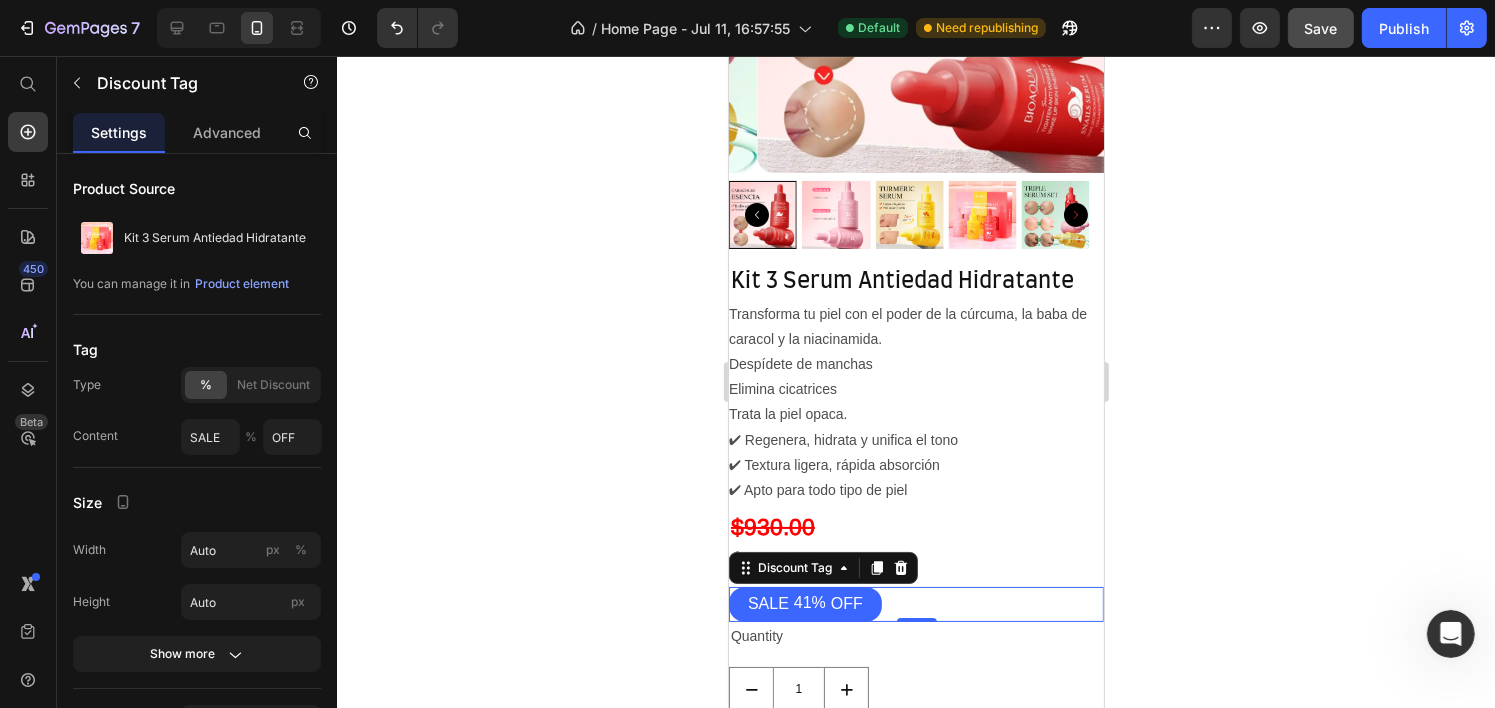 click on "41%" at bounding box center (809, 603) 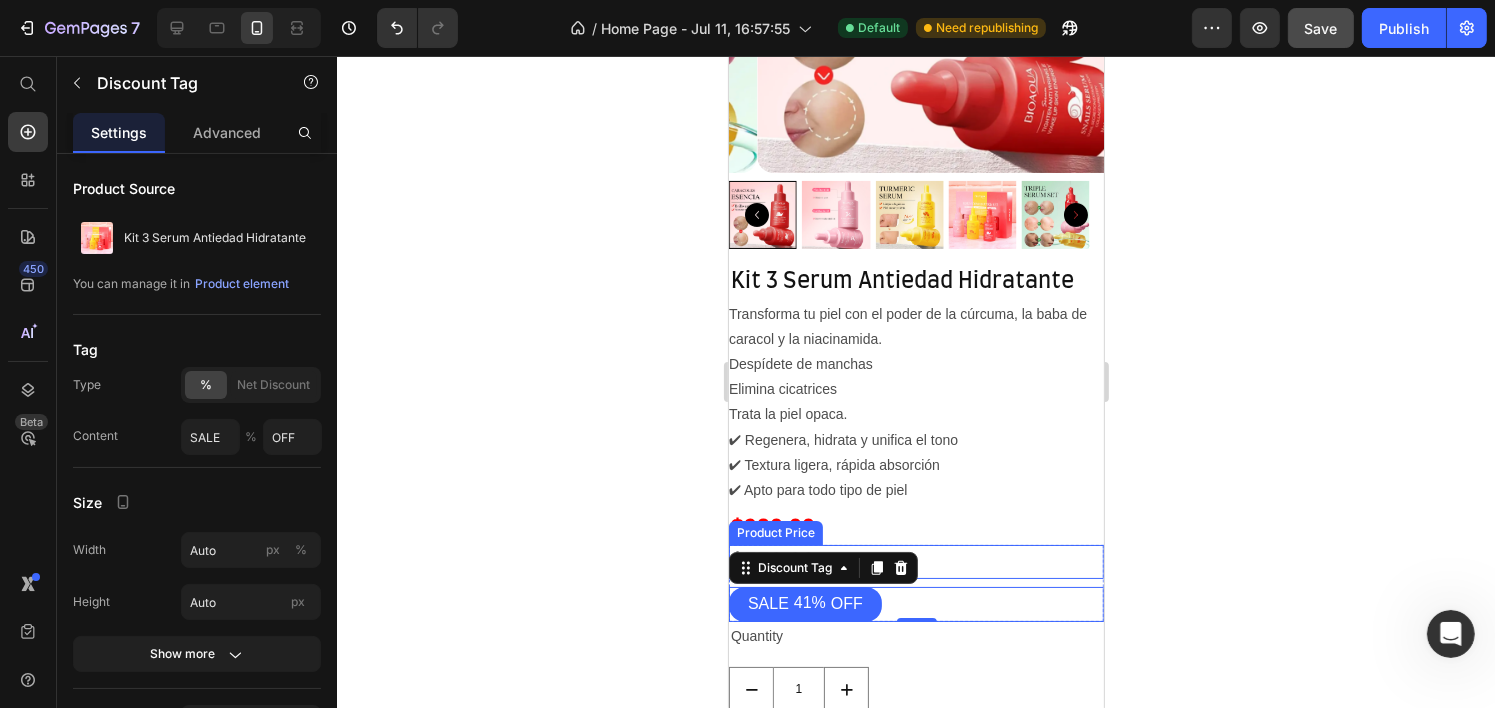 click 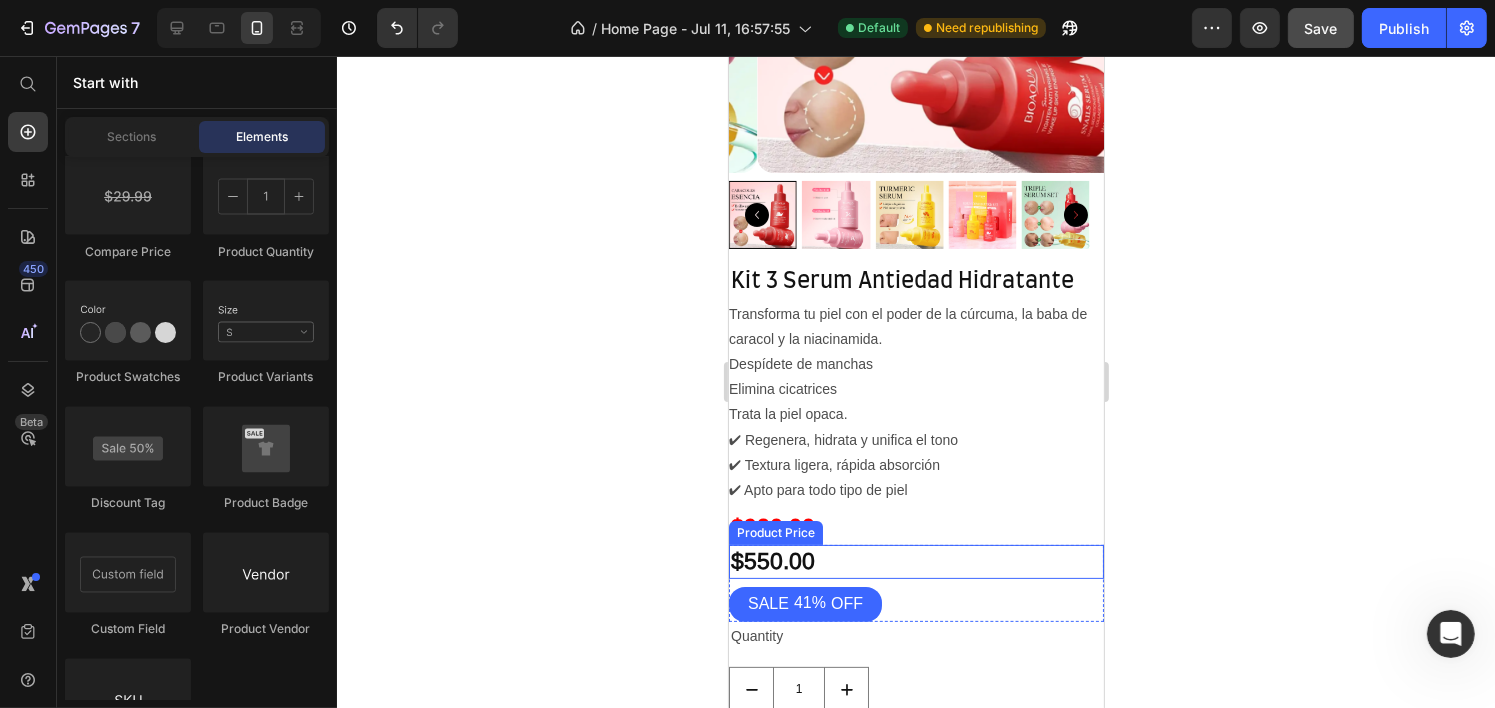 click 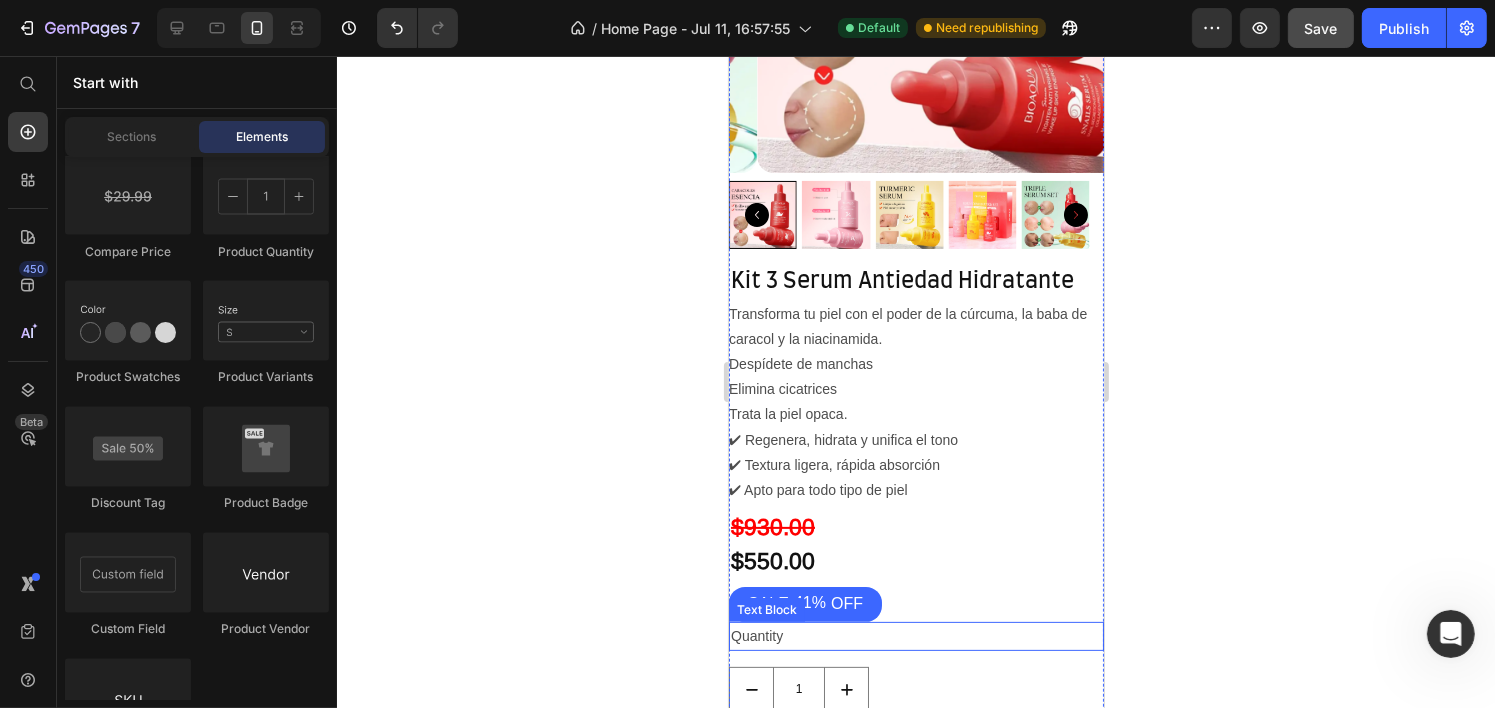 click on "OFF" at bounding box center [846, 604] 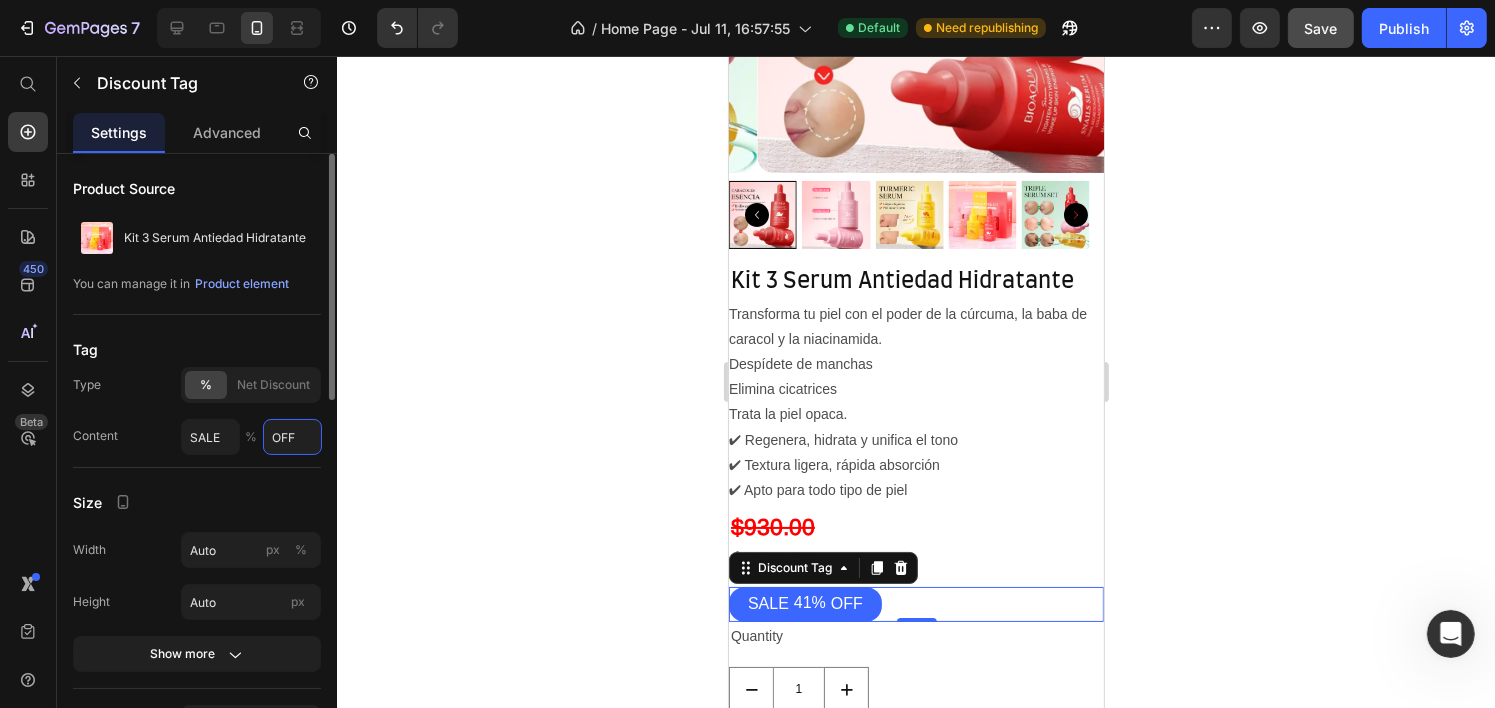 click on "OFF" at bounding box center (292, 437) 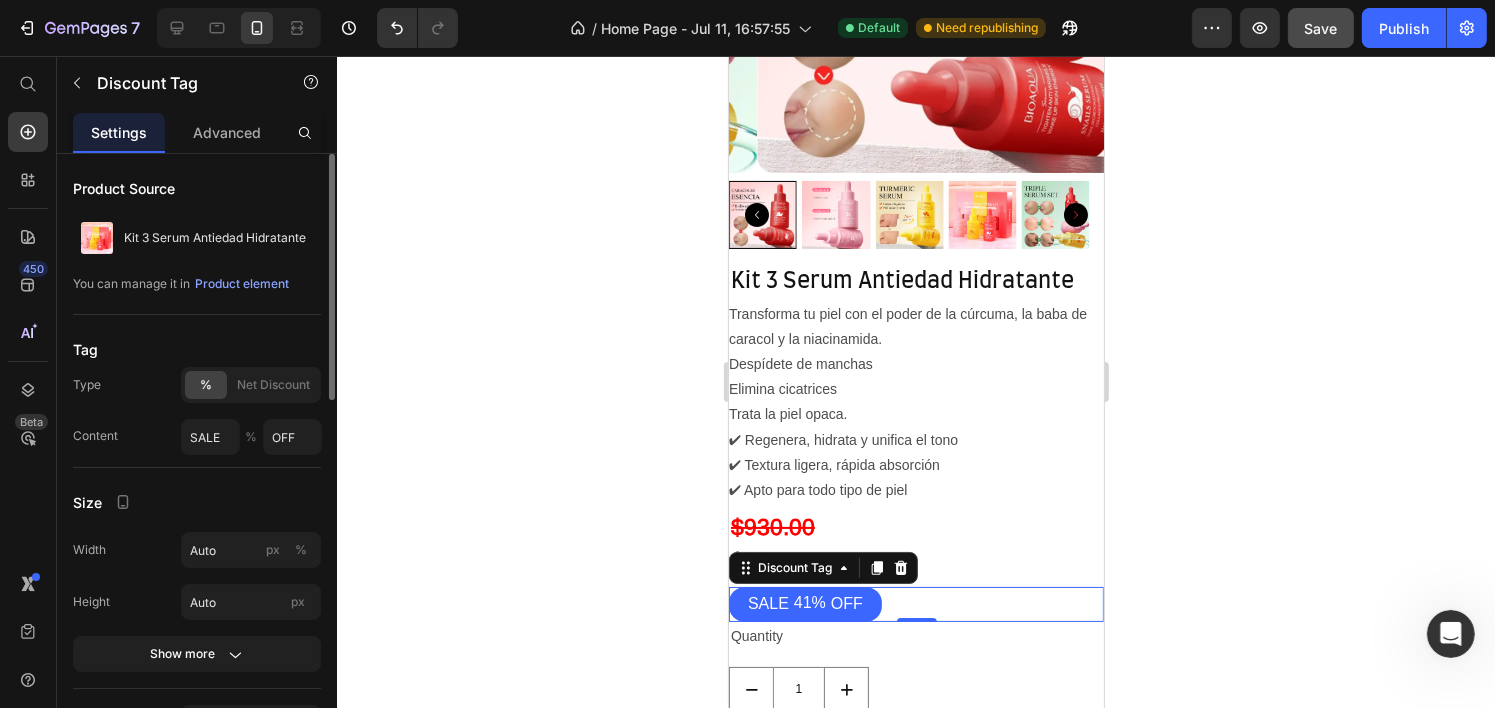 click on "Product Source Kit 3 Serum Antiedad Hidratante  You can manage it in   Product element  Tag Type % Net Discount Content SALE % OFF Size Width Auto px % Height Auto px Show more Text align Background color Border Border Corner 16 16 16 16 Text Styles Heading 6 Font sans-serif Size 16 Color Show more Align" at bounding box center (197, 863) 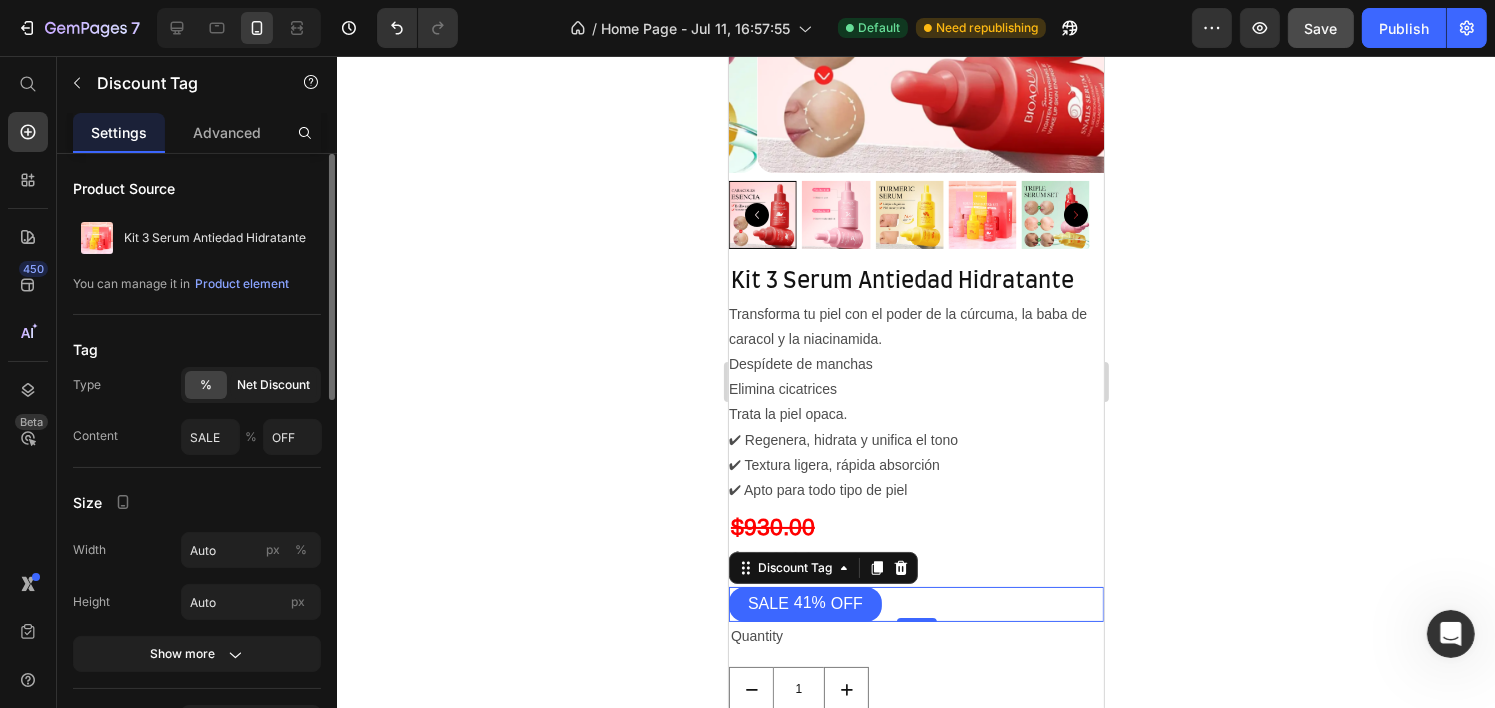 click on "Net Discount" 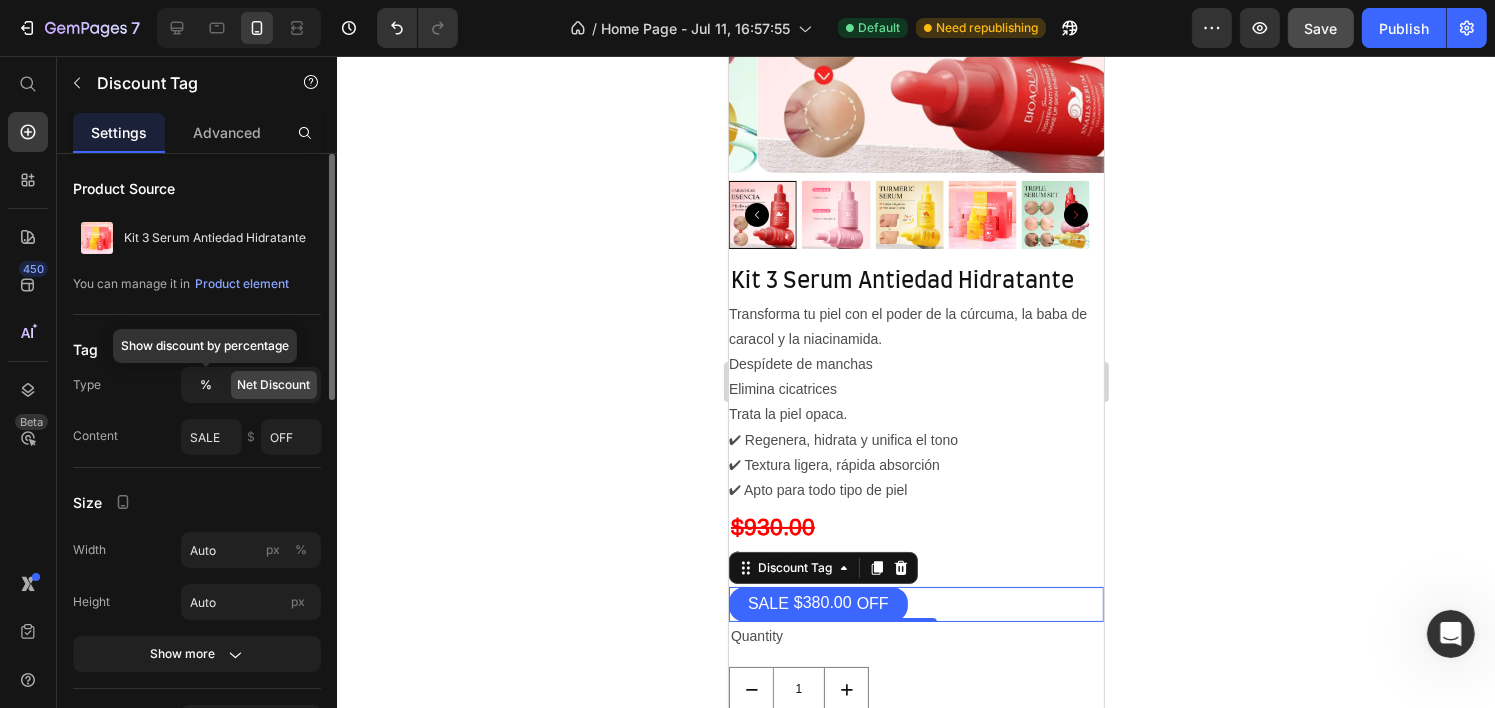 click on "%" 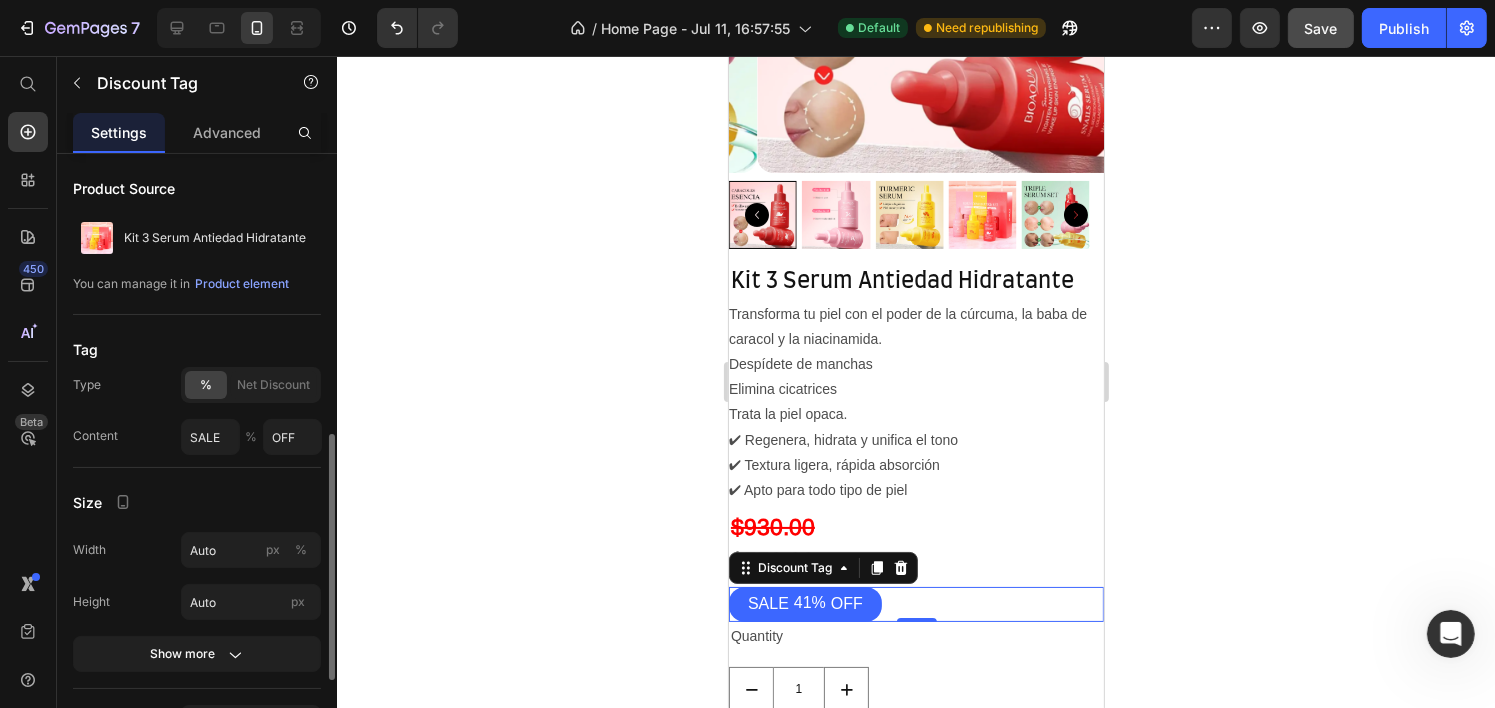 scroll, scrollTop: 200, scrollLeft: 0, axis: vertical 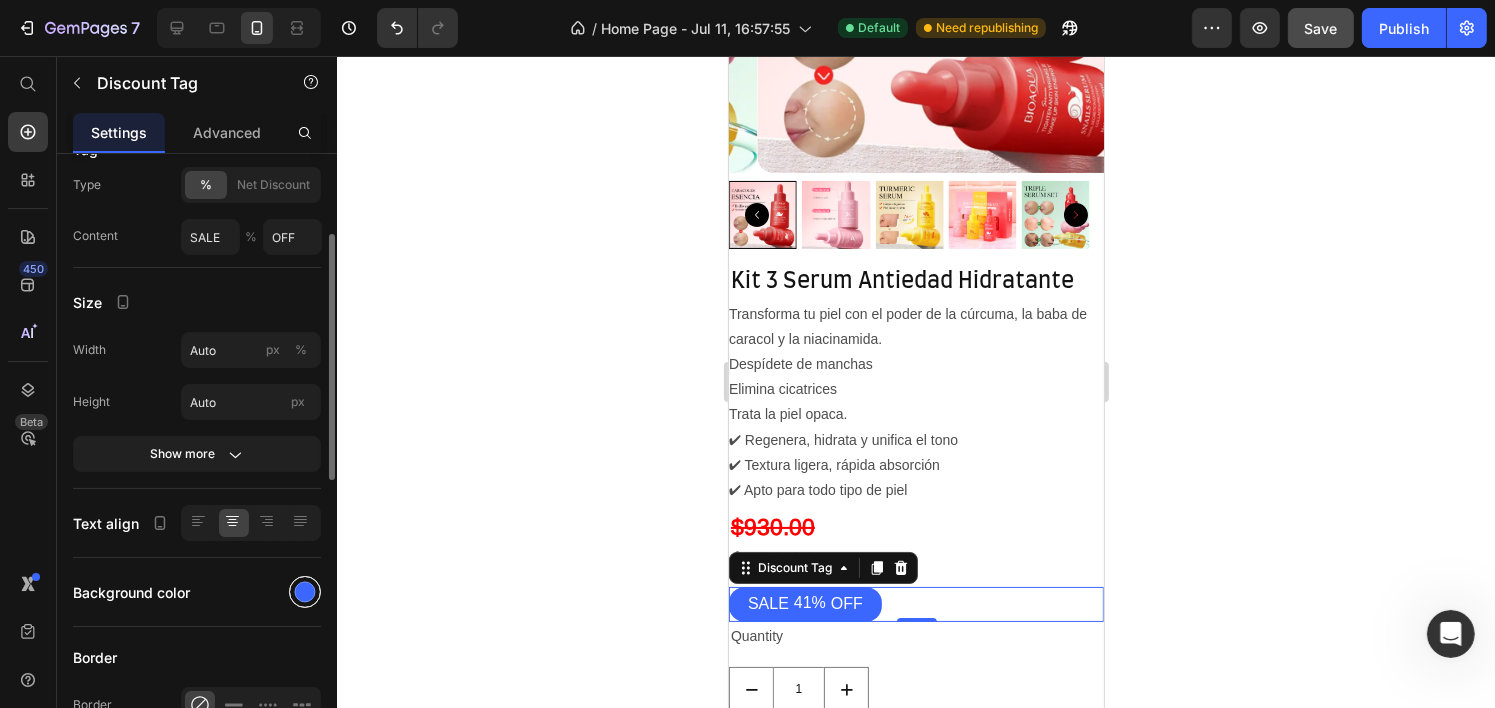 click at bounding box center (305, 592) 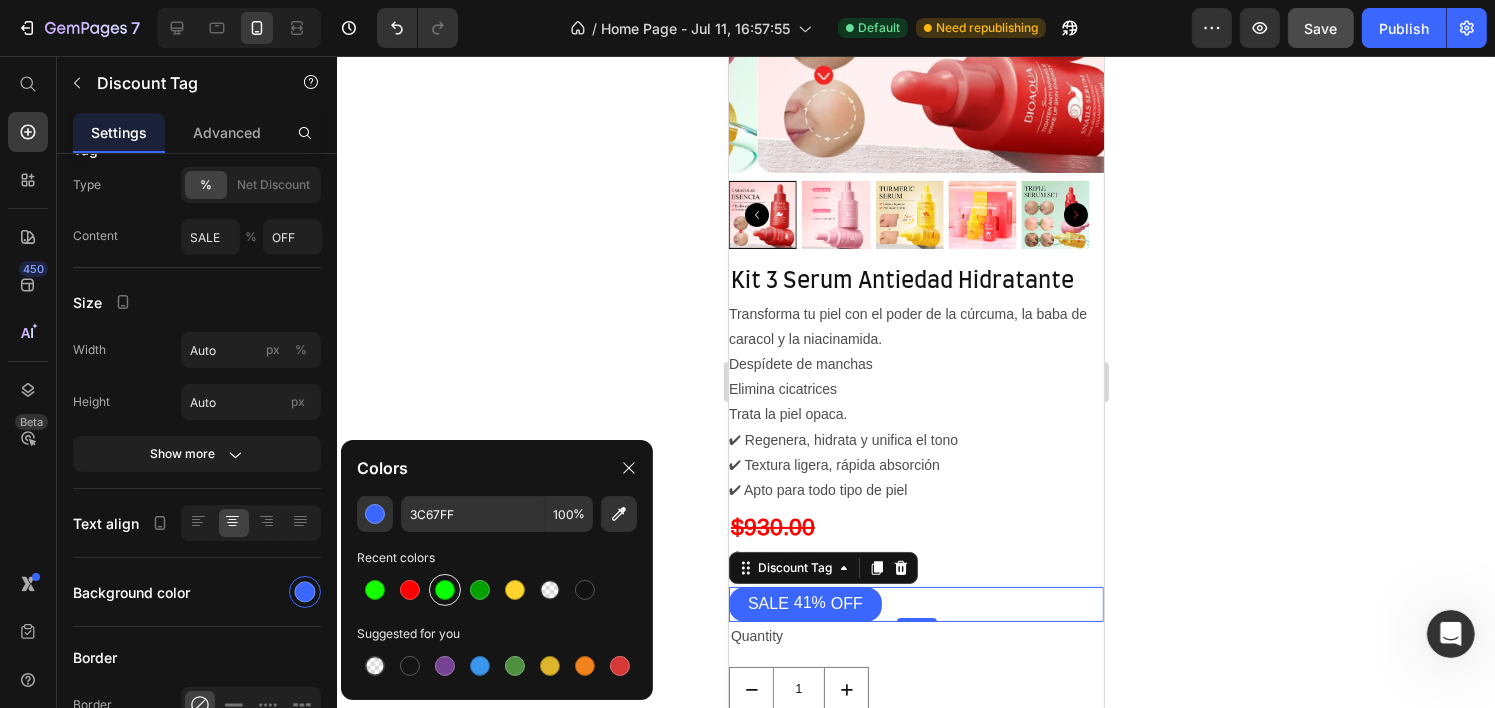 click at bounding box center (445, 590) 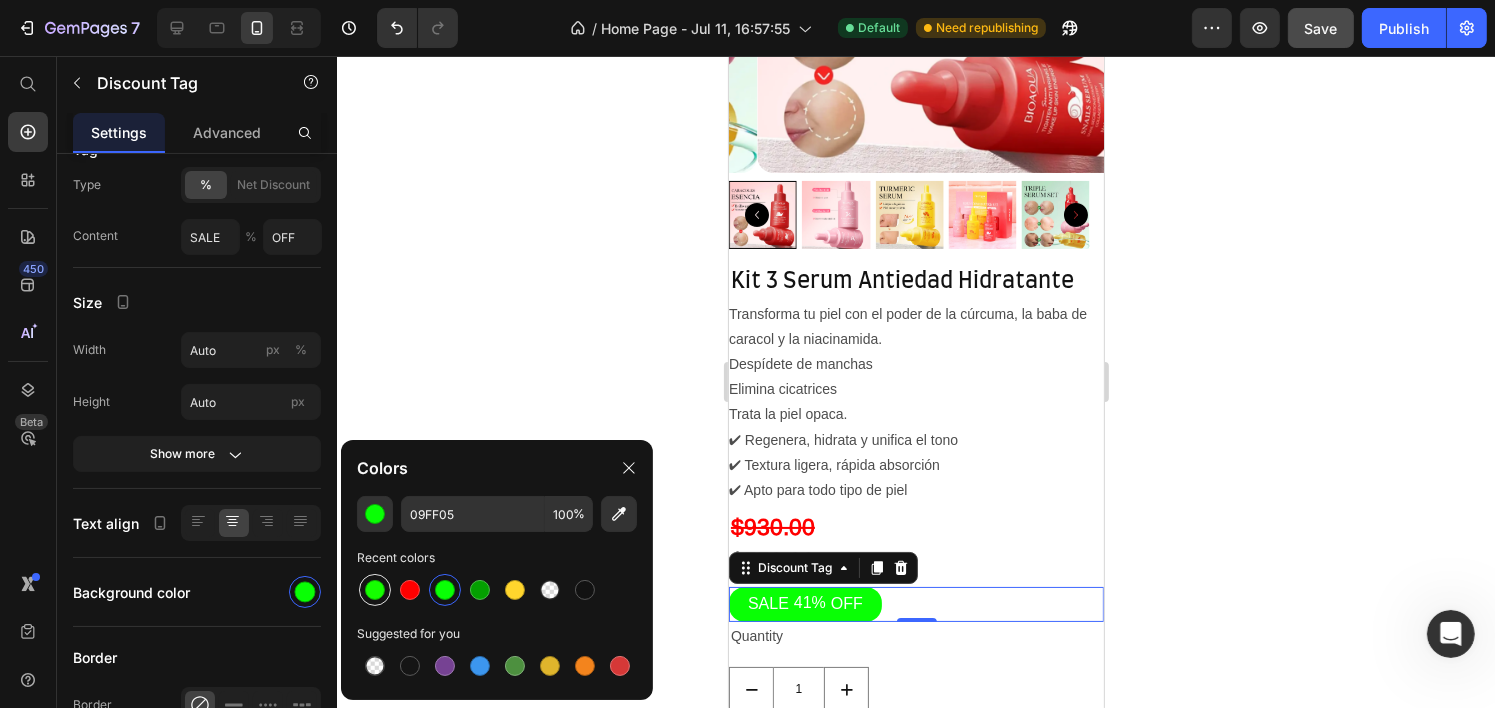 click at bounding box center [375, 590] 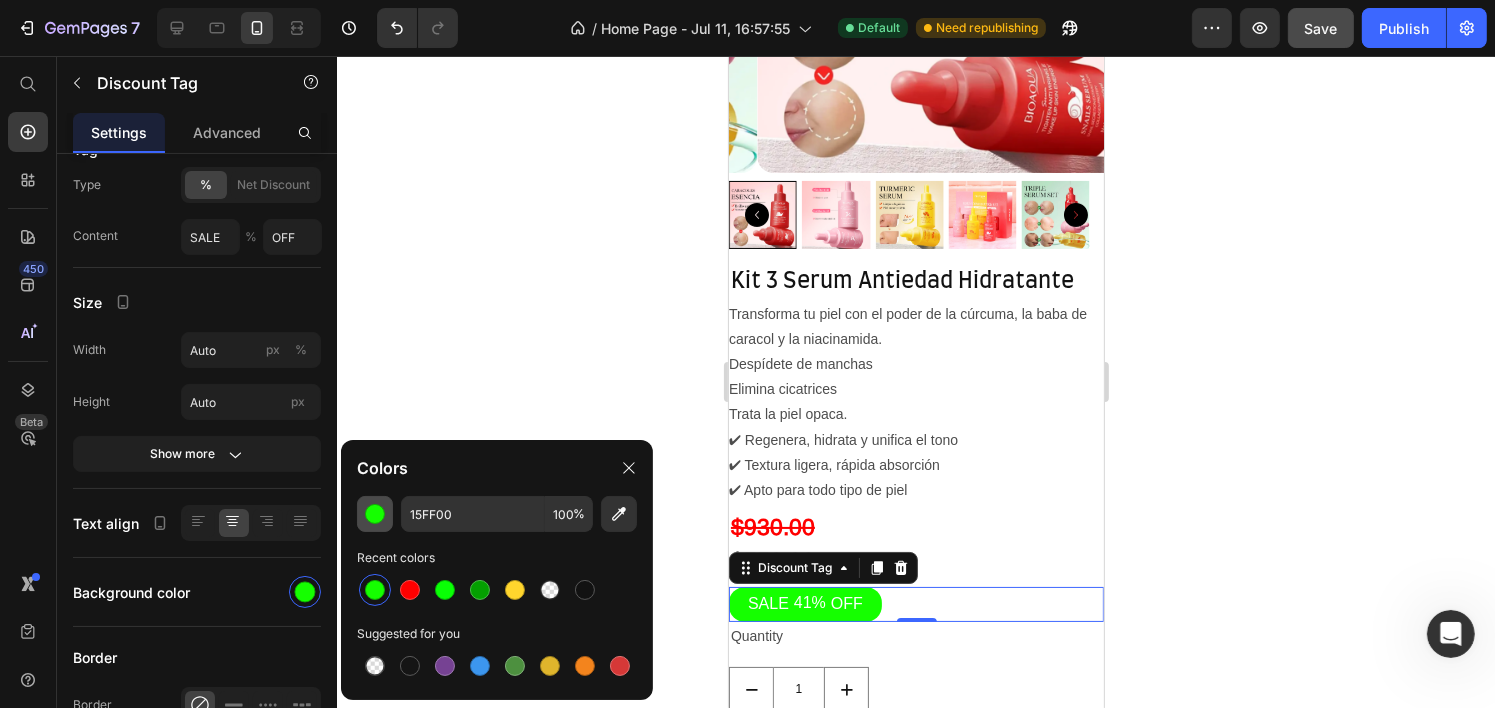 click at bounding box center (375, 514) 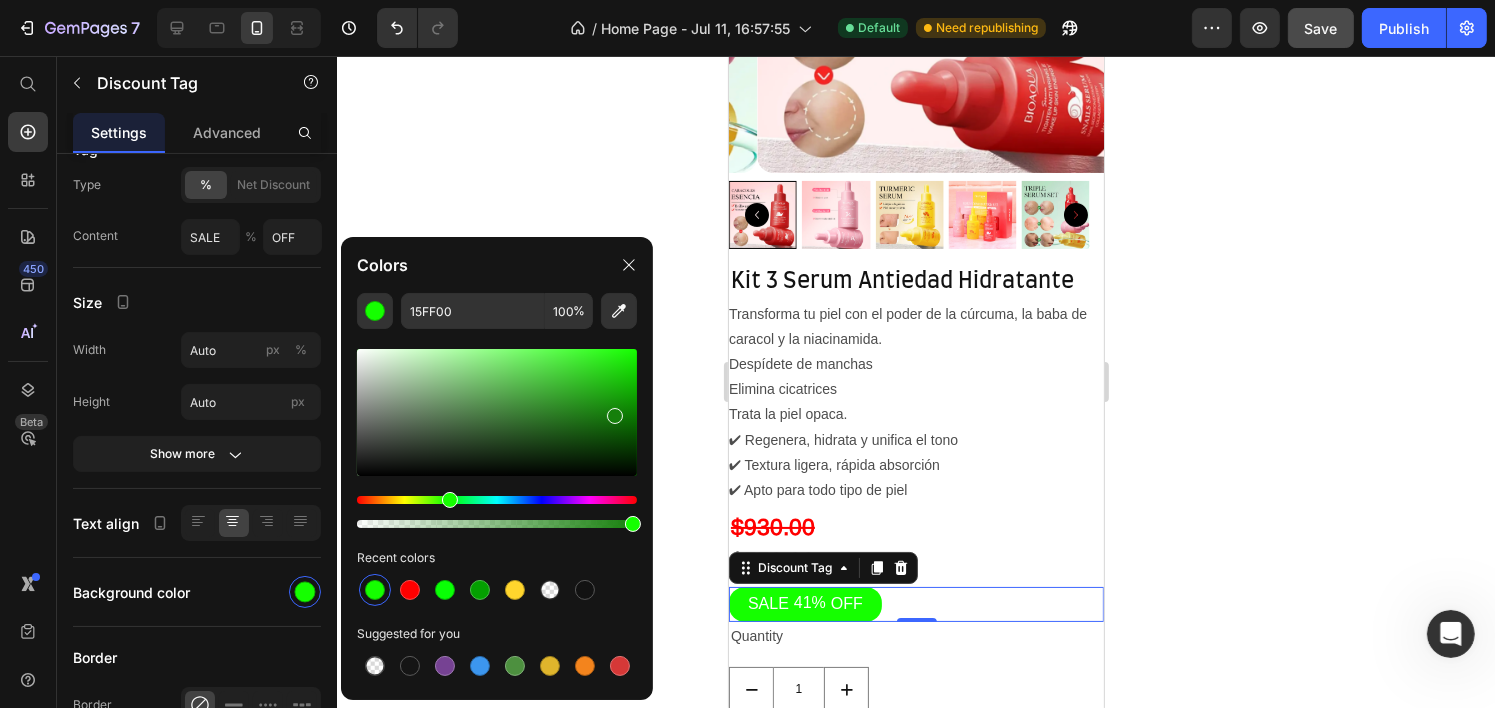 drag, startPoint x: 500, startPoint y: 380, endPoint x: 622, endPoint y: 416, distance: 127.20063 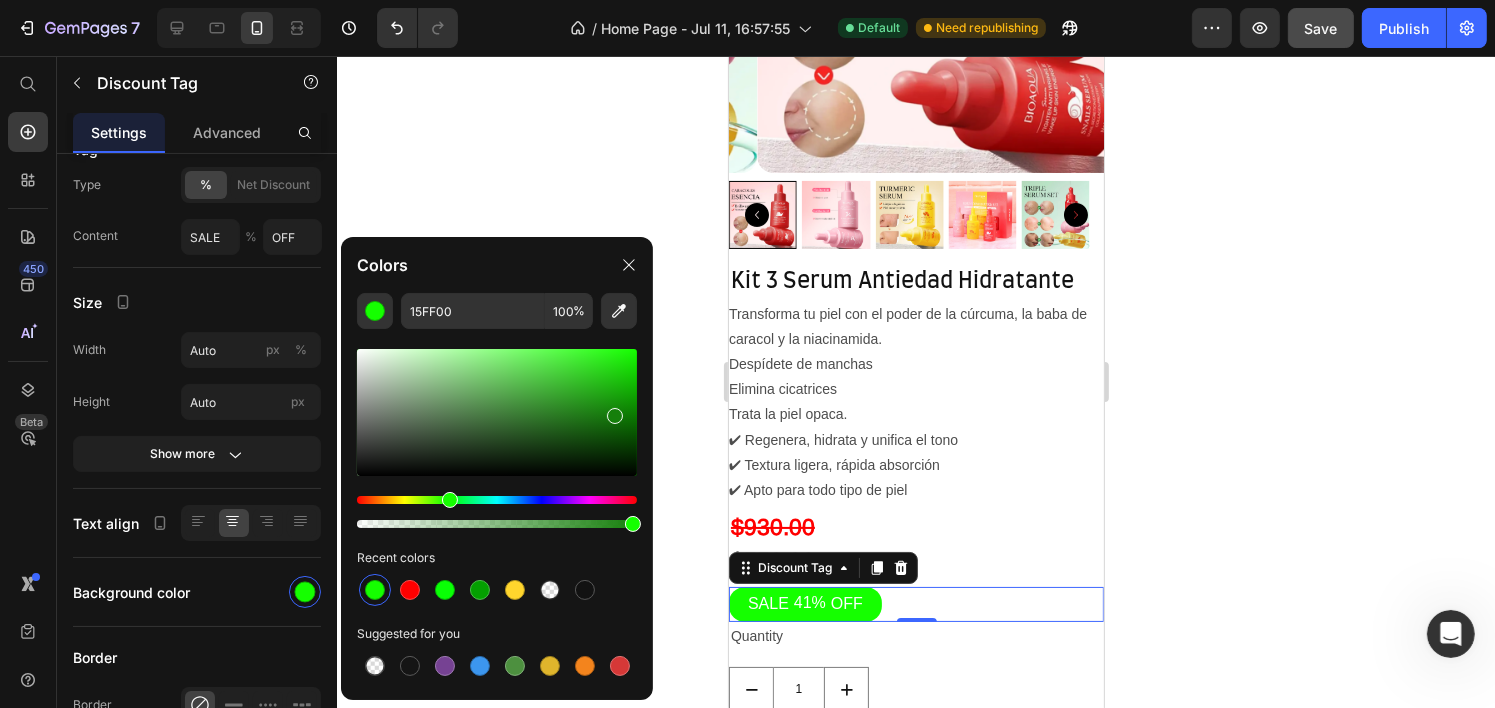 click at bounding box center (497, 412) 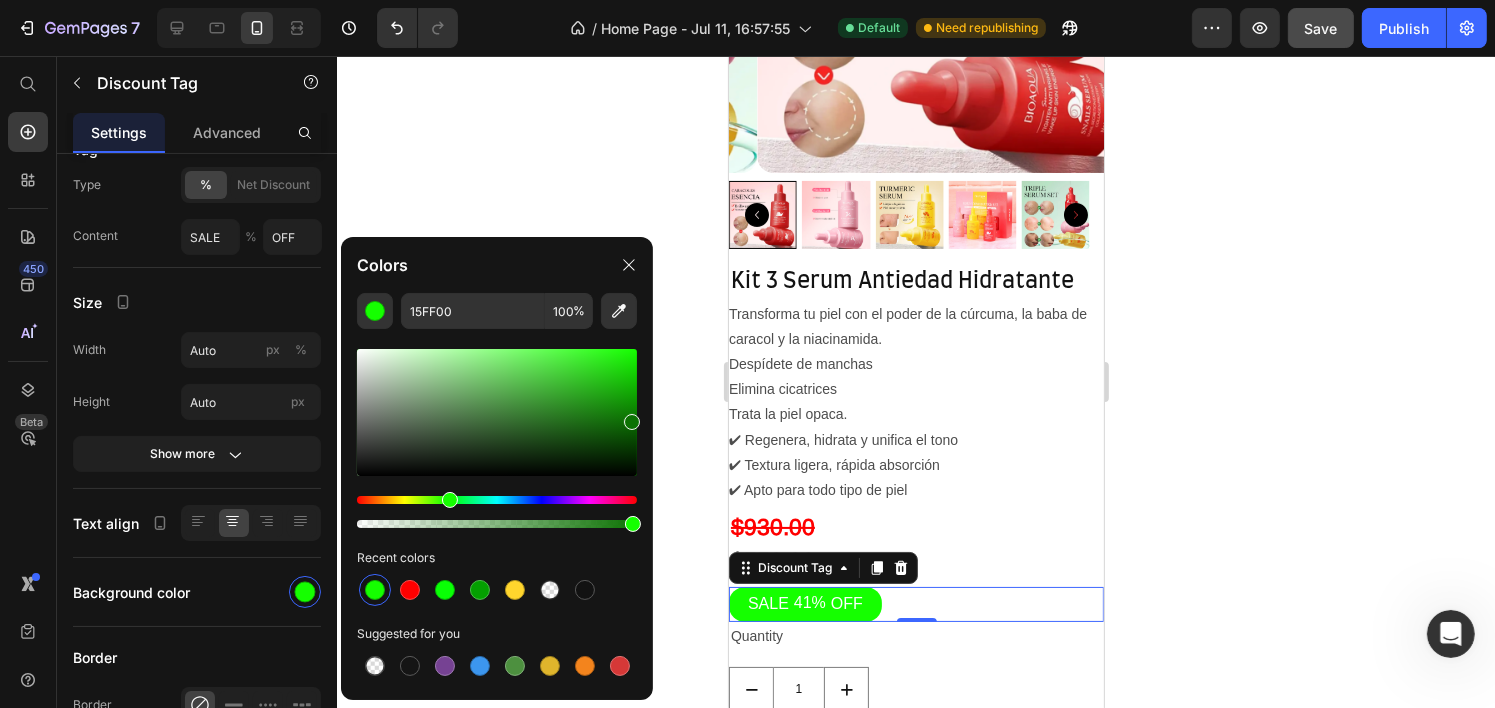 drag, startPoint x: 622, startPoint y: 416, endPoint x: 638, endPoint y: 417, distance: 16.03122 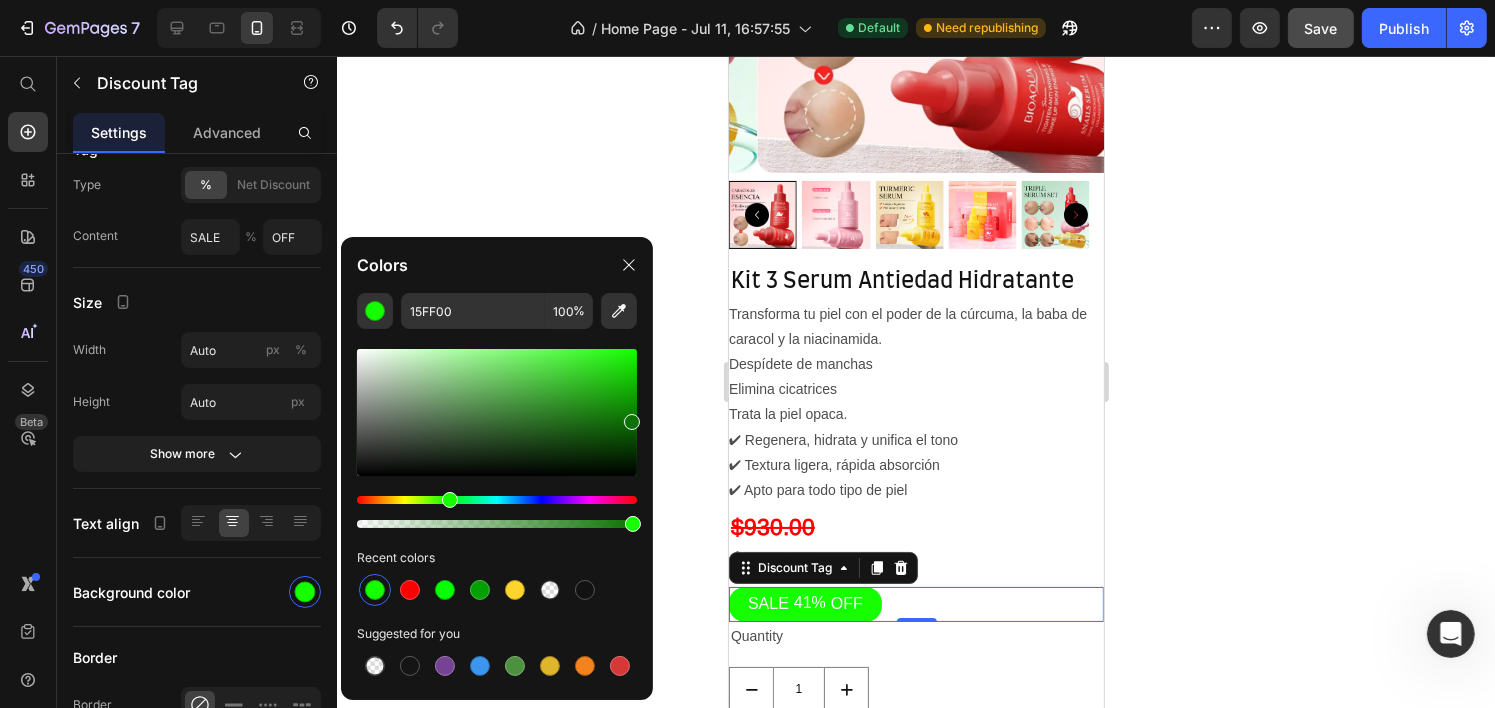 click at bounding box center [632, 422] 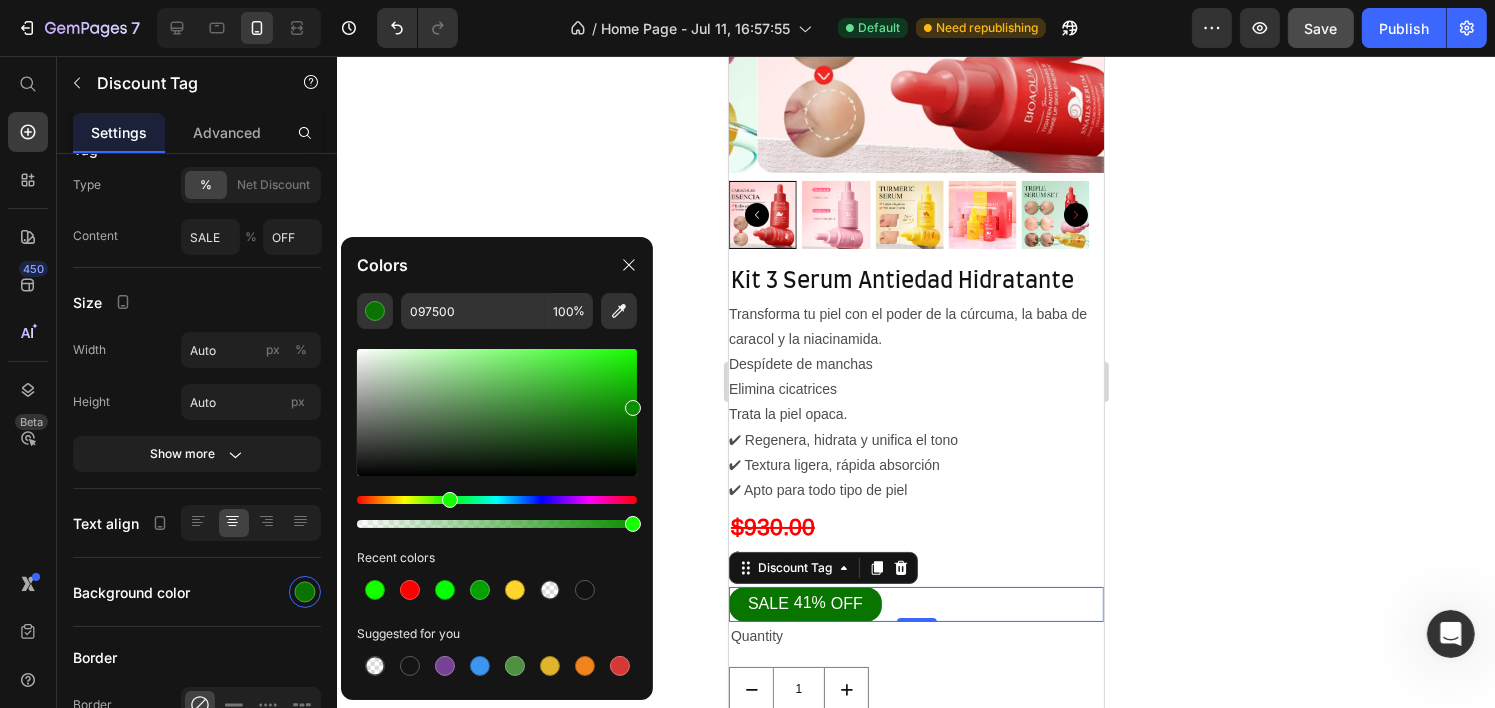 drag, startPoint x: 631, startPoint y: 425, endPoint x: 637, endPoint y: 404, distance: 21.84033 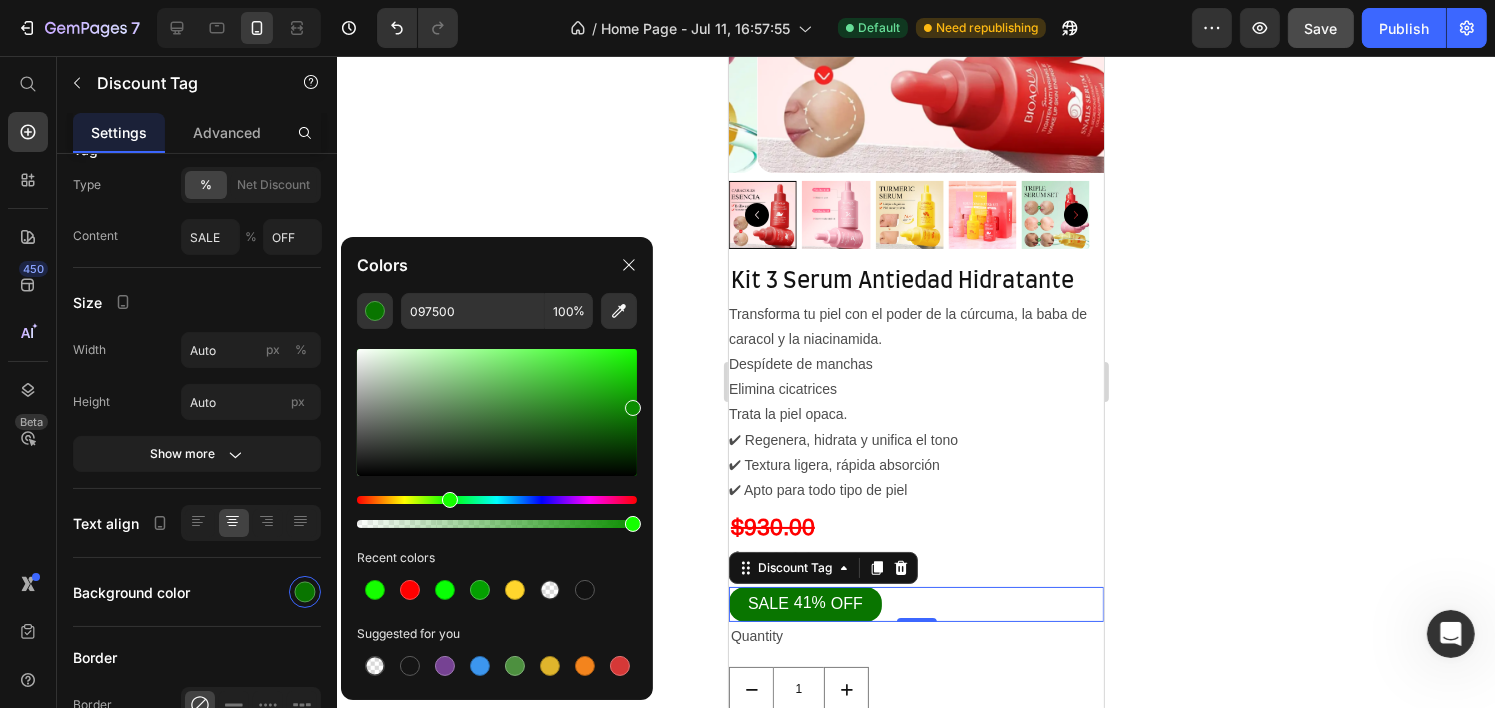 click at bounding box center [633, 408] 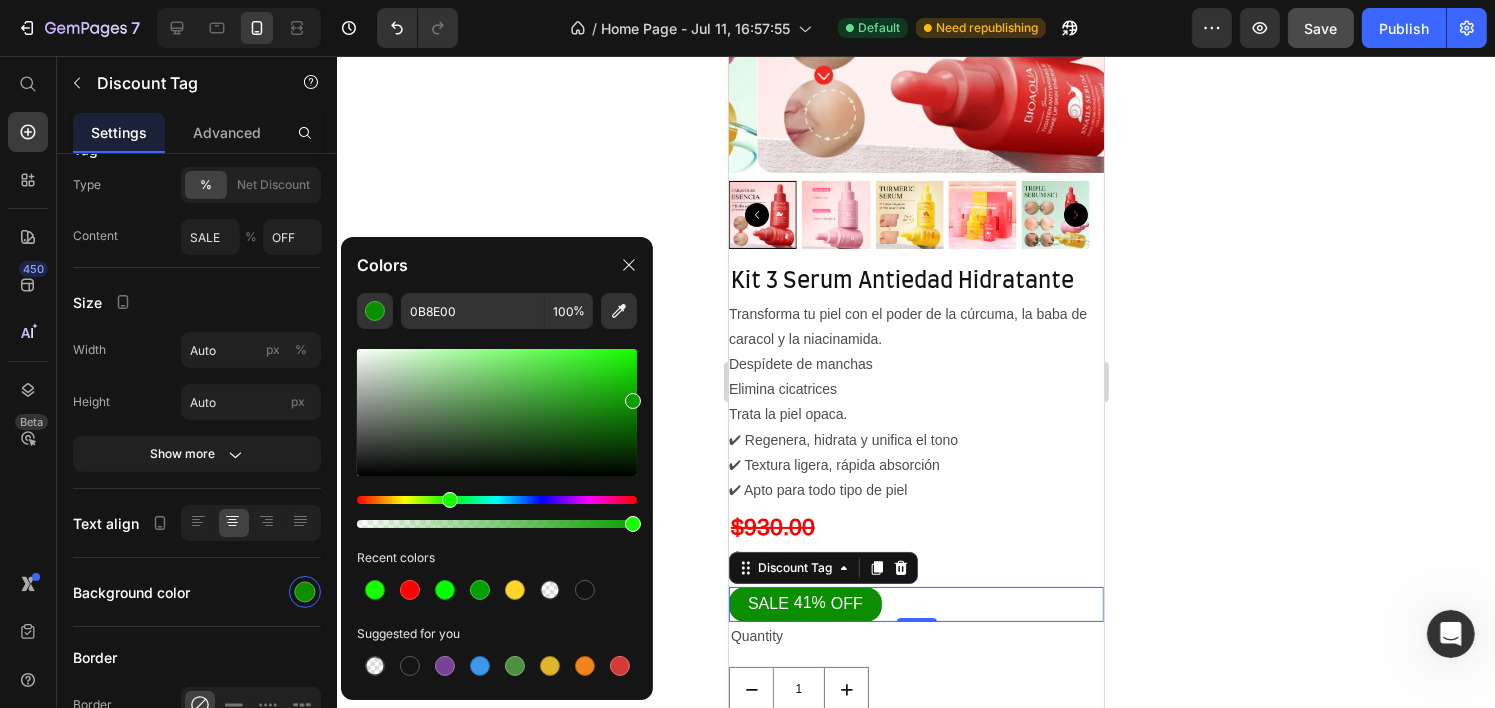 drag, startPoint x: 627, startPoint y: 399, endPoint x: 637, endPoint y: 396, distance: 10.440307 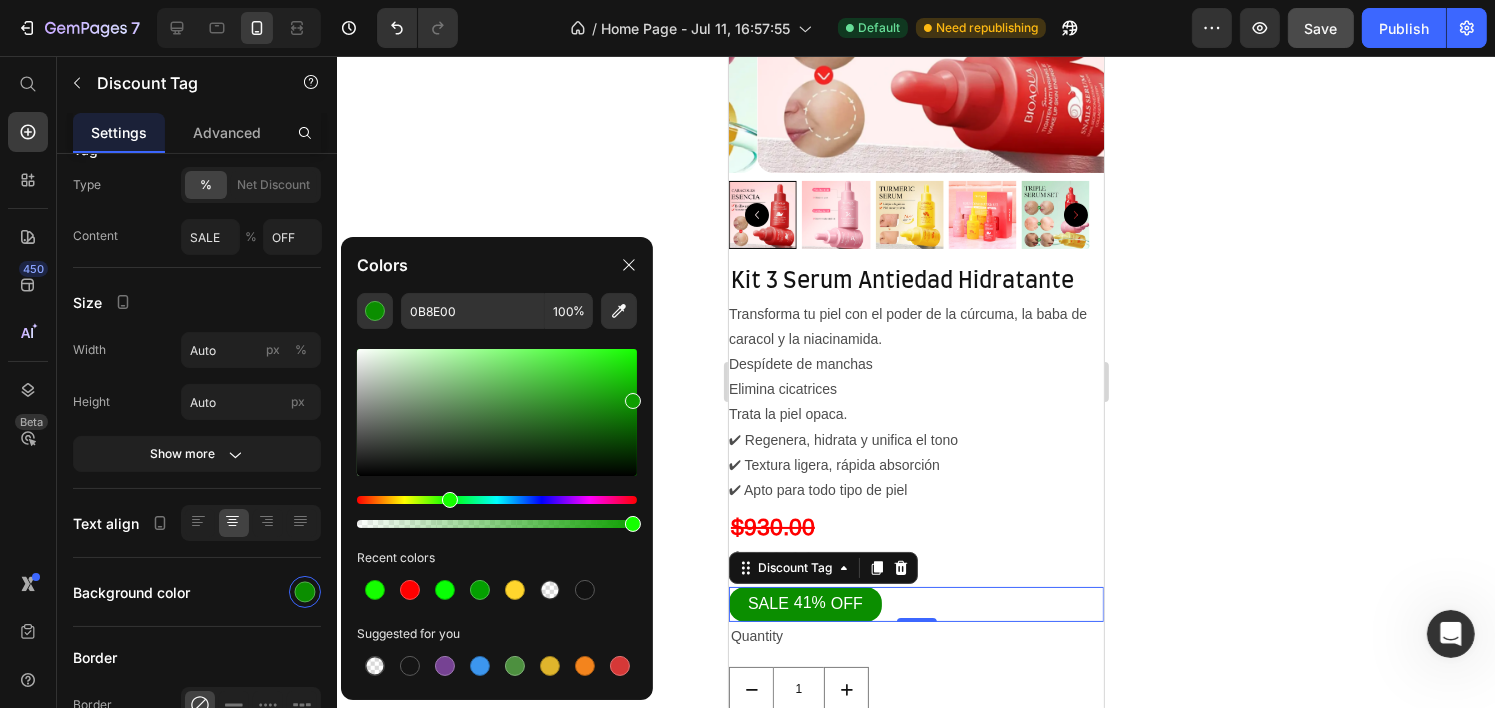 click at bounding box center [497, 412] 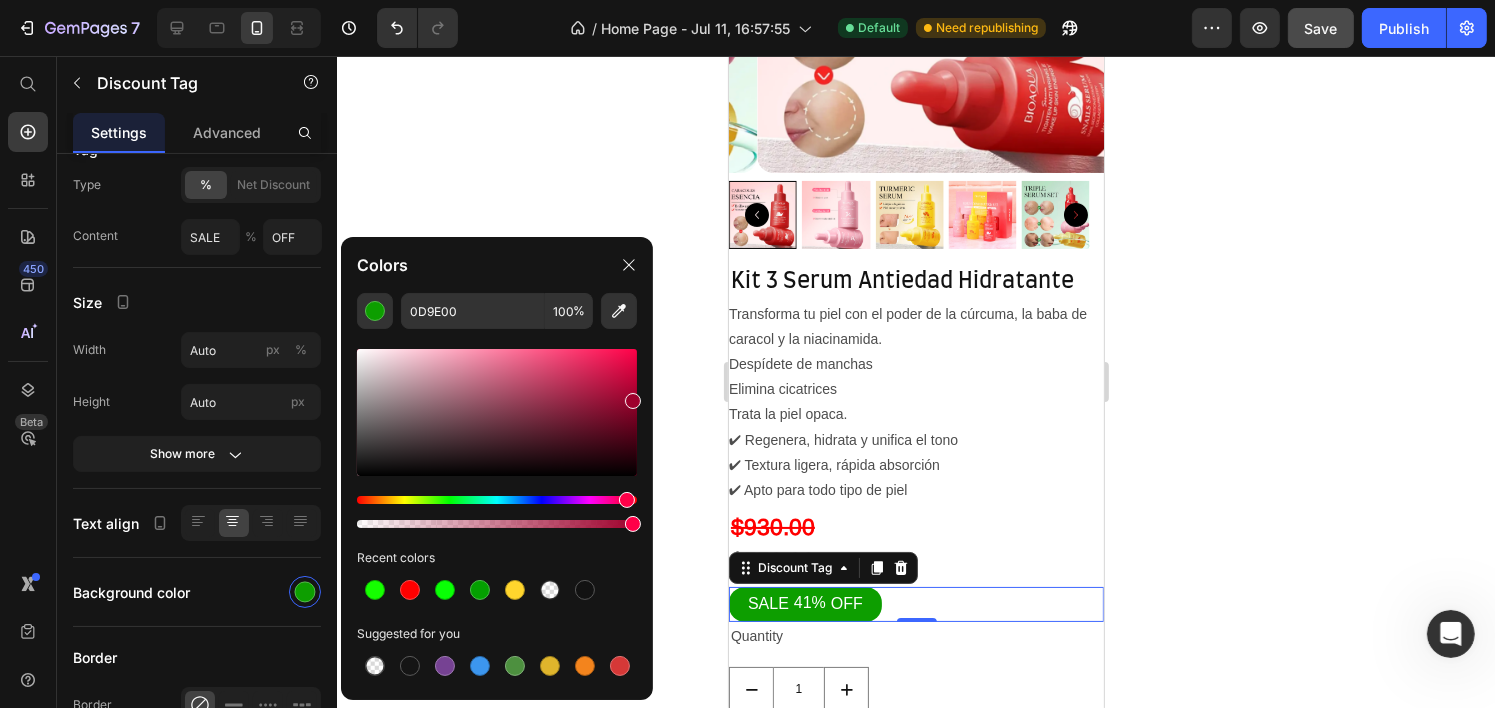 drag, startPoint x: 562, startPoint y: 500, endPoint x: 627, endPoint y: 497, distance: 65.06919 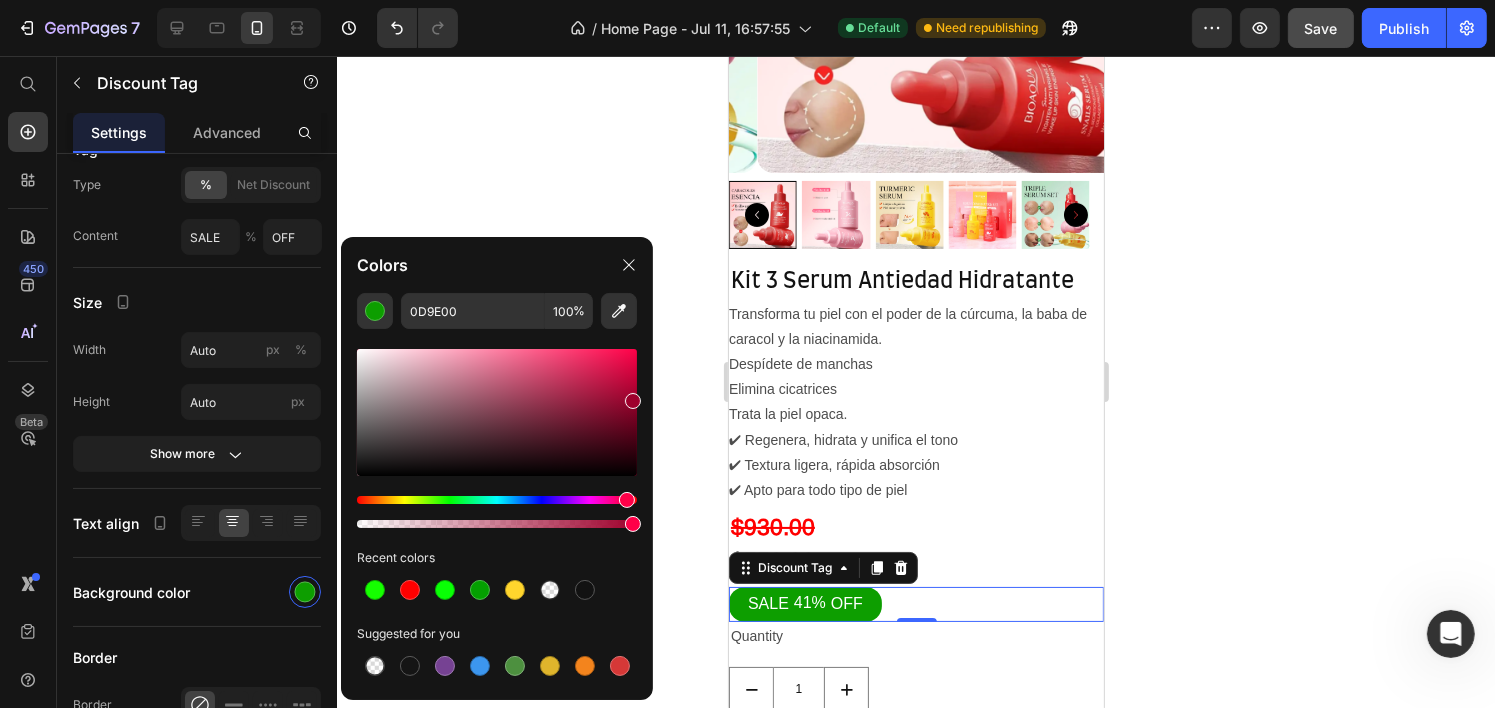 click at bounding box center [497, 500] 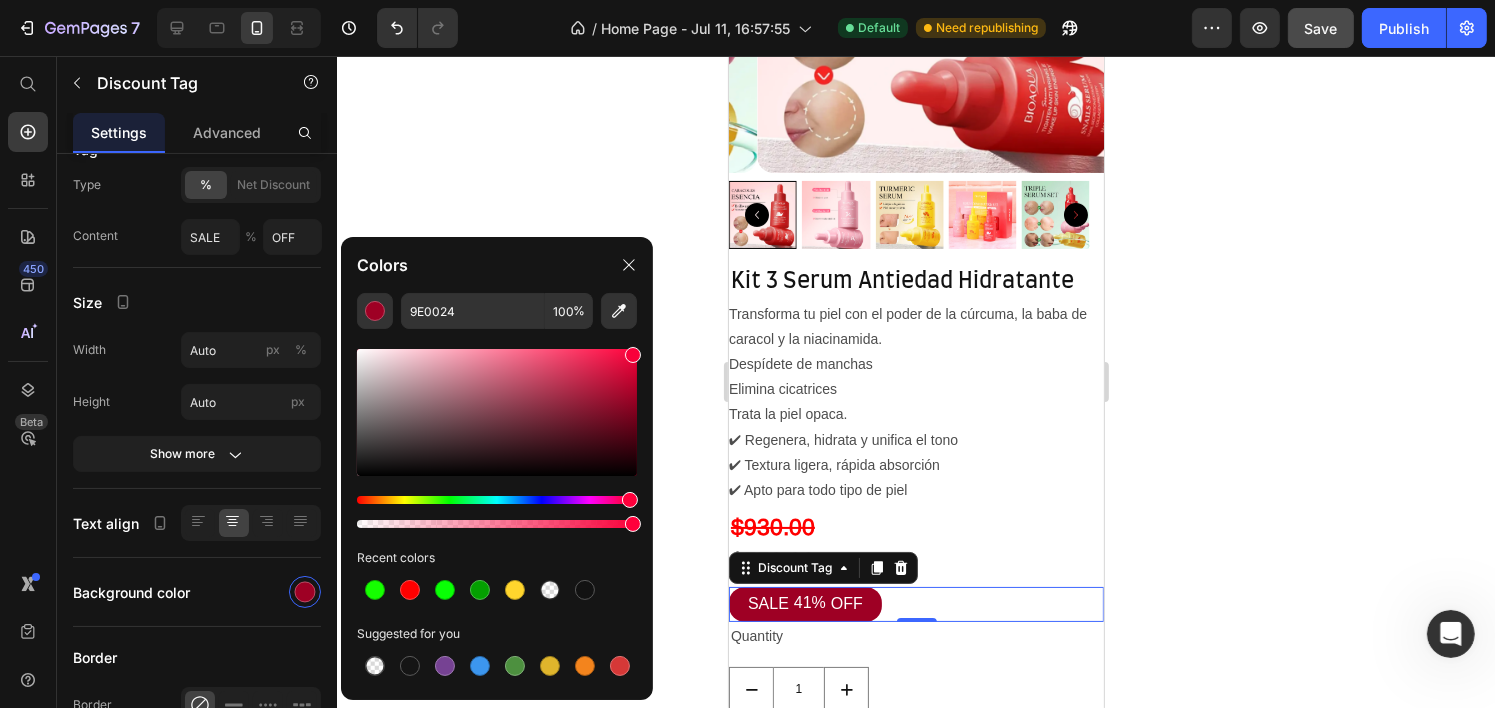 drag, startPoint x: 625, startPoint y: 431, endPoint x: 669, endPoint y: 334, distance: 106.51291 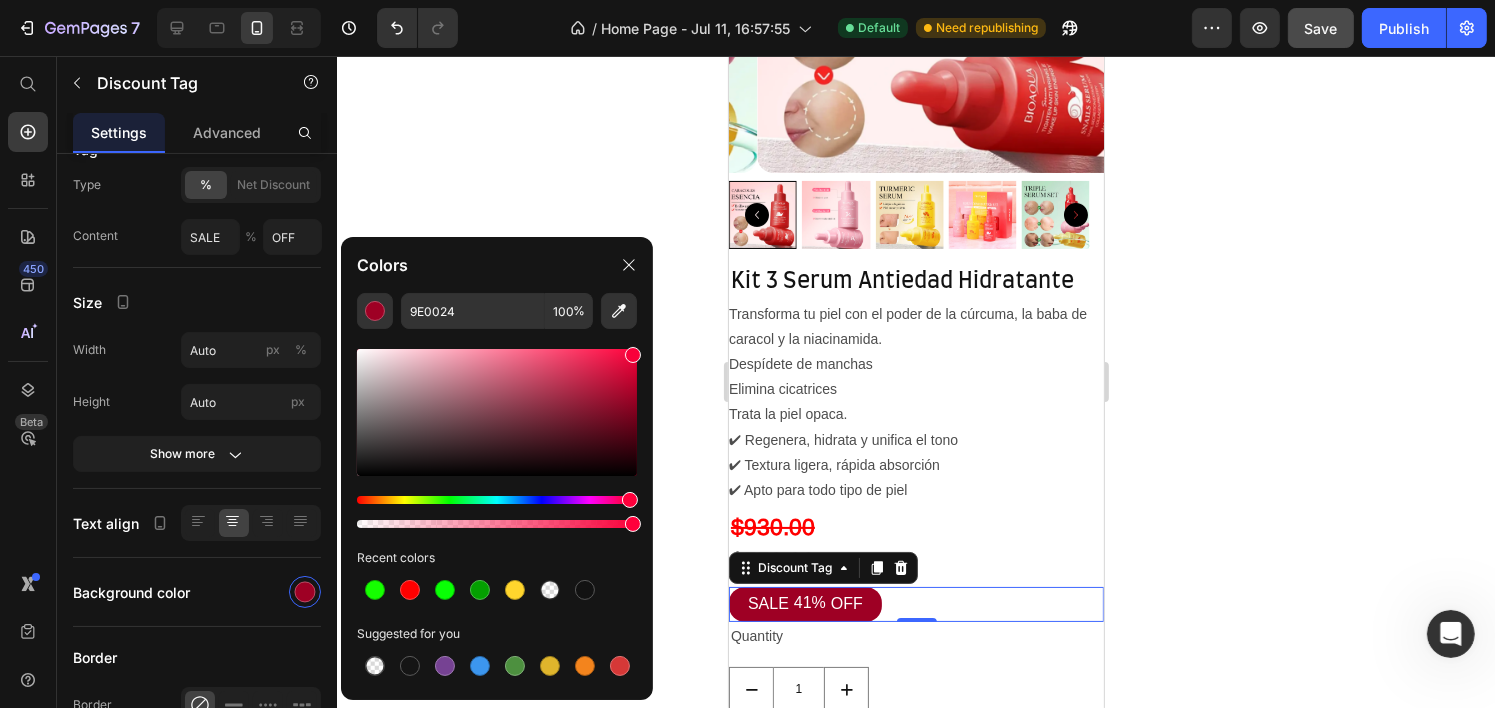click on "7   /  Home Page - [DATE] [TIME] Default Need republishing Preview  Save   Publish  450 Beta Start with Sections Elements Hero Section Product Detail Brands Trusted Badges Guarantee Product Breakdown How to use Testimonials Compare Bundle FAQs Social Proof Brand Story Product List Collection Blog List Contact Sticky Add to Cart Custom Footer Browse Library 450 Layout
Row
Row
Row
Row Text
Heading
Text Block Button
Button
Button
Sticky Back to top Media
Image" at bounding box center (747, 0) 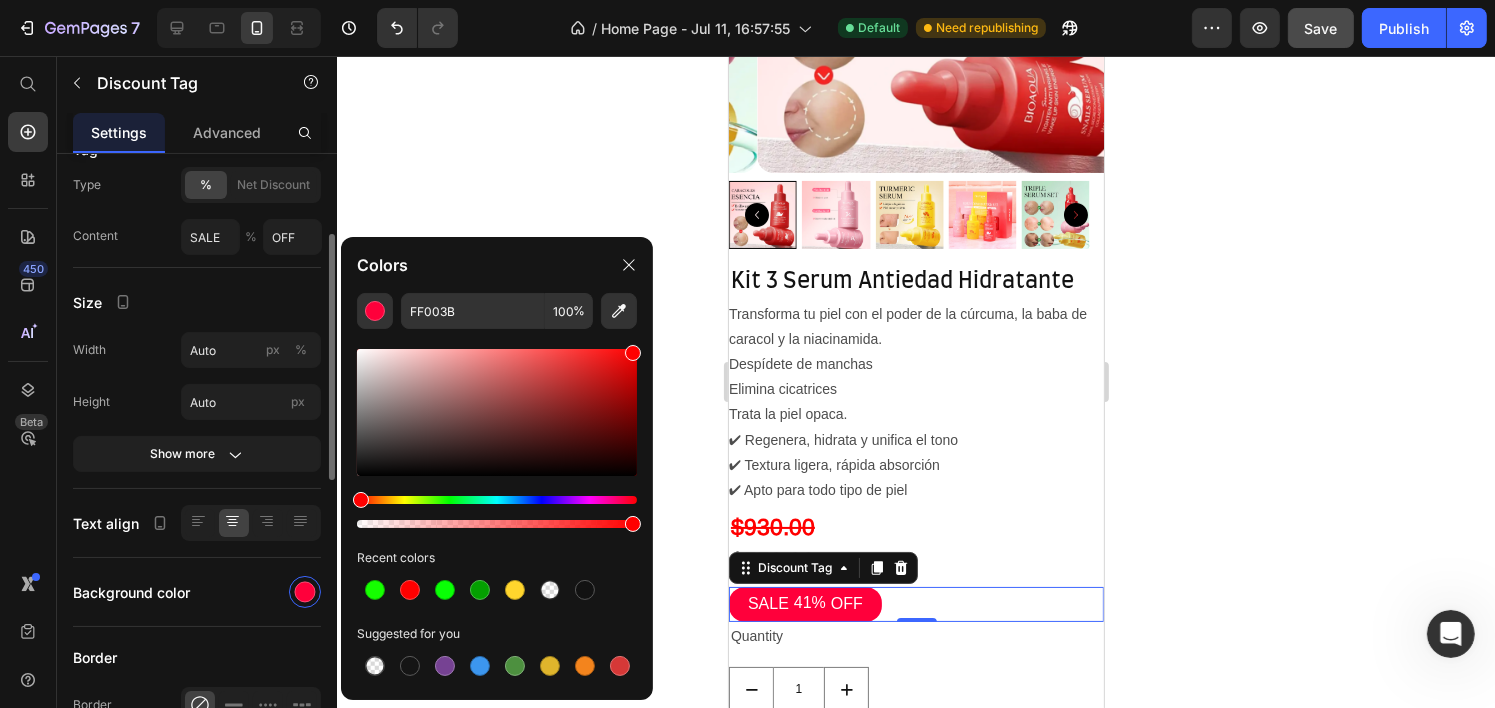 drag, startPoint x: 631, startPoint y: 500, endPoint x: 319, endPoint y: 524, distance: 312.92172 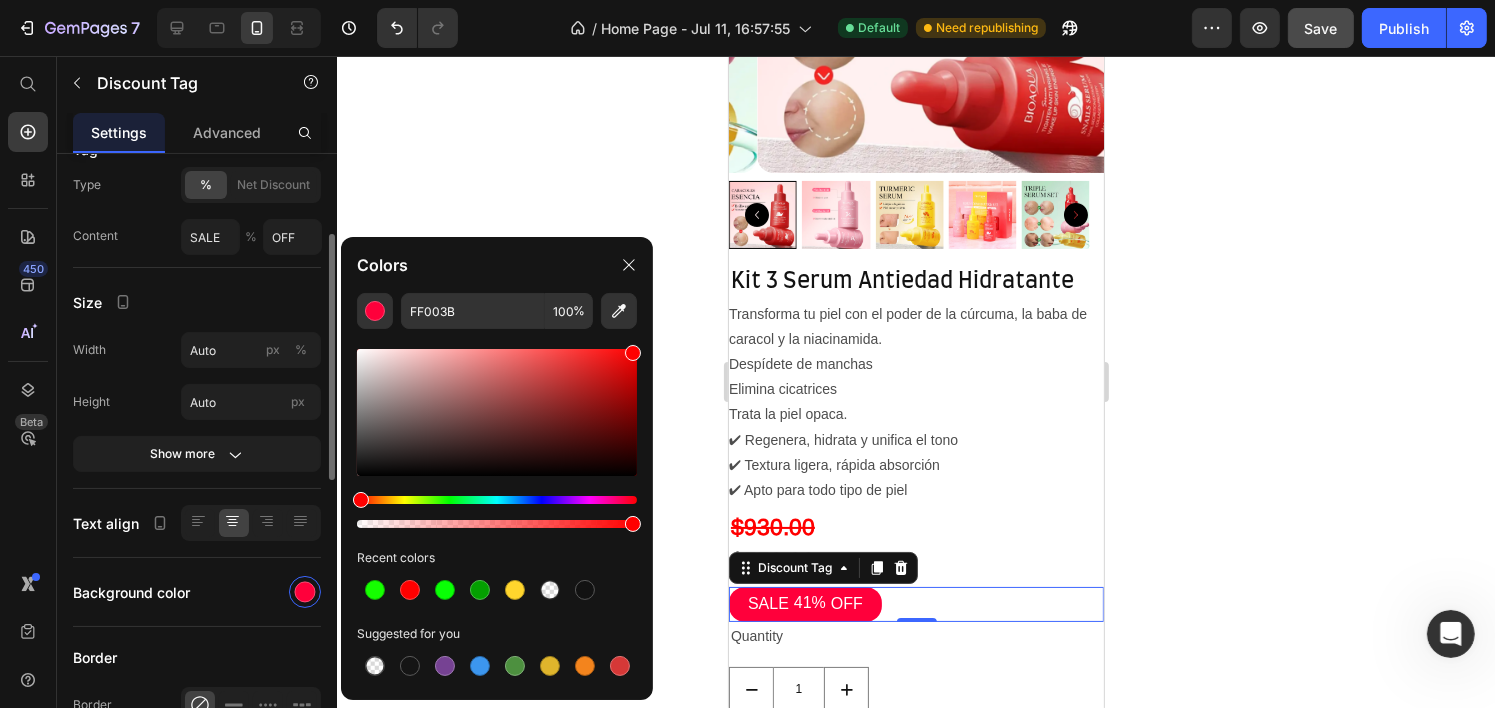 click on "7   /  Home Page - [DATE] [TIME] Default Need republishing Preview  Save   Publish  450 Beta Start with Sections Elements Hero Section Product Detail Brands Trusted Badges Guarantee Product Breakdown How to use Testimonials Compare Bundle FAQs Social Proof Brand Story Product List Collection Blog List Contact Sticky Add to Cart Custom Footer Browse Library 450 Layout
Row
Row
Row
Row Text
Heading
Text Block Button
Button
Button
Sticky Back to top Media
Image" at bounding box center [747, 0] 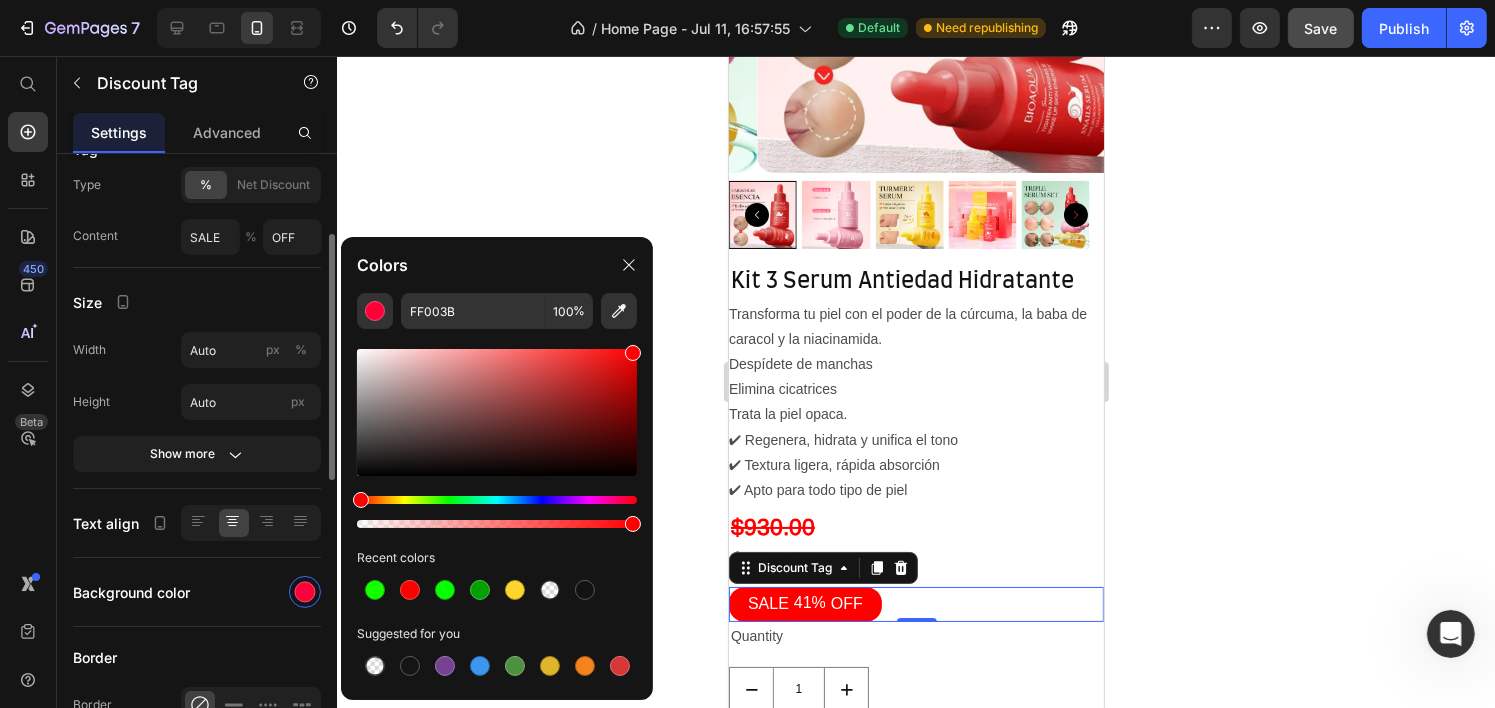 type on "FF0000" 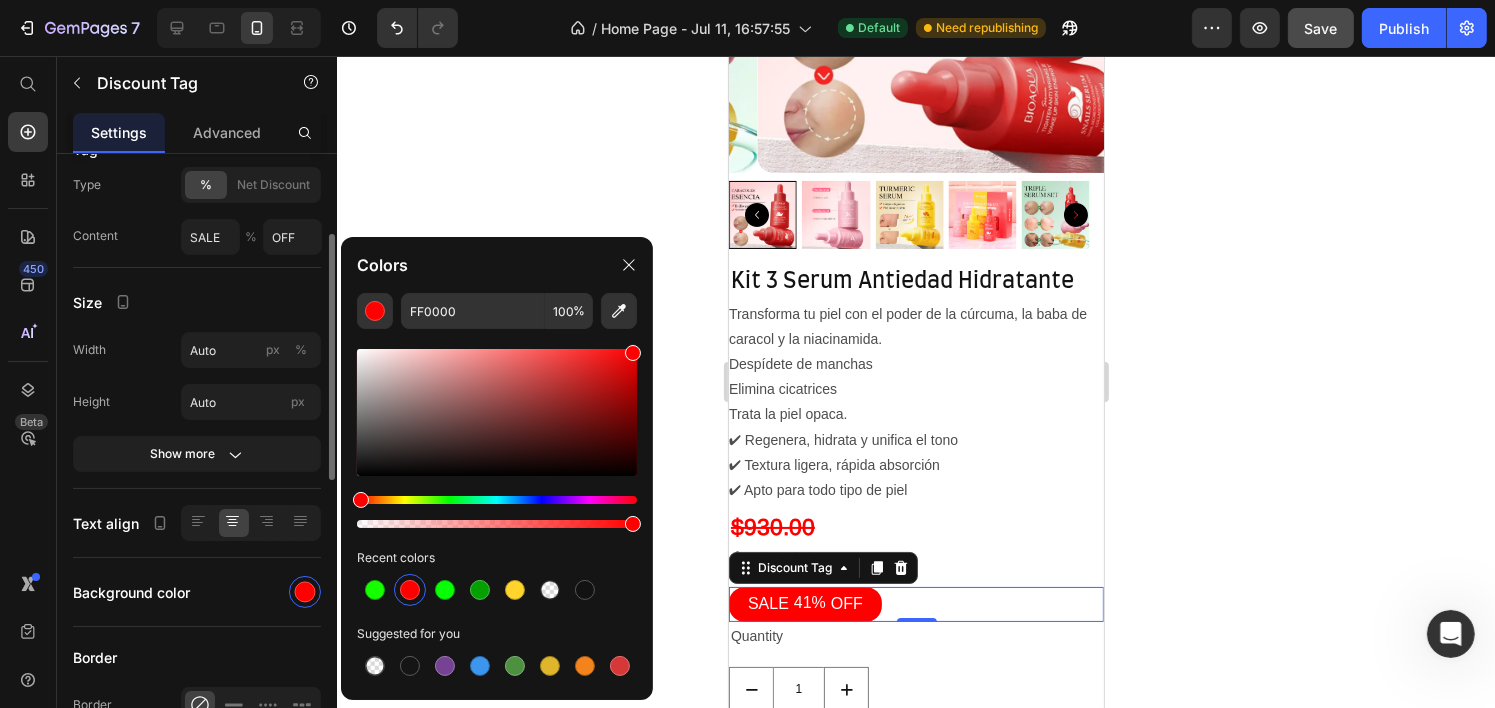 click on "Product Source Kit 3 Serum Antiedad Hidratante  You can manage it in   Product element  Tag Type % Net Discount Content SALE % OFF Size Width Auto px % Height Auto px Show more Text align Background color Border Border Corner 16 16 16 16 Text Styles Heading 6 Font sans-serif Size 16 Color Show more Align" at bounding box center (197, 663) 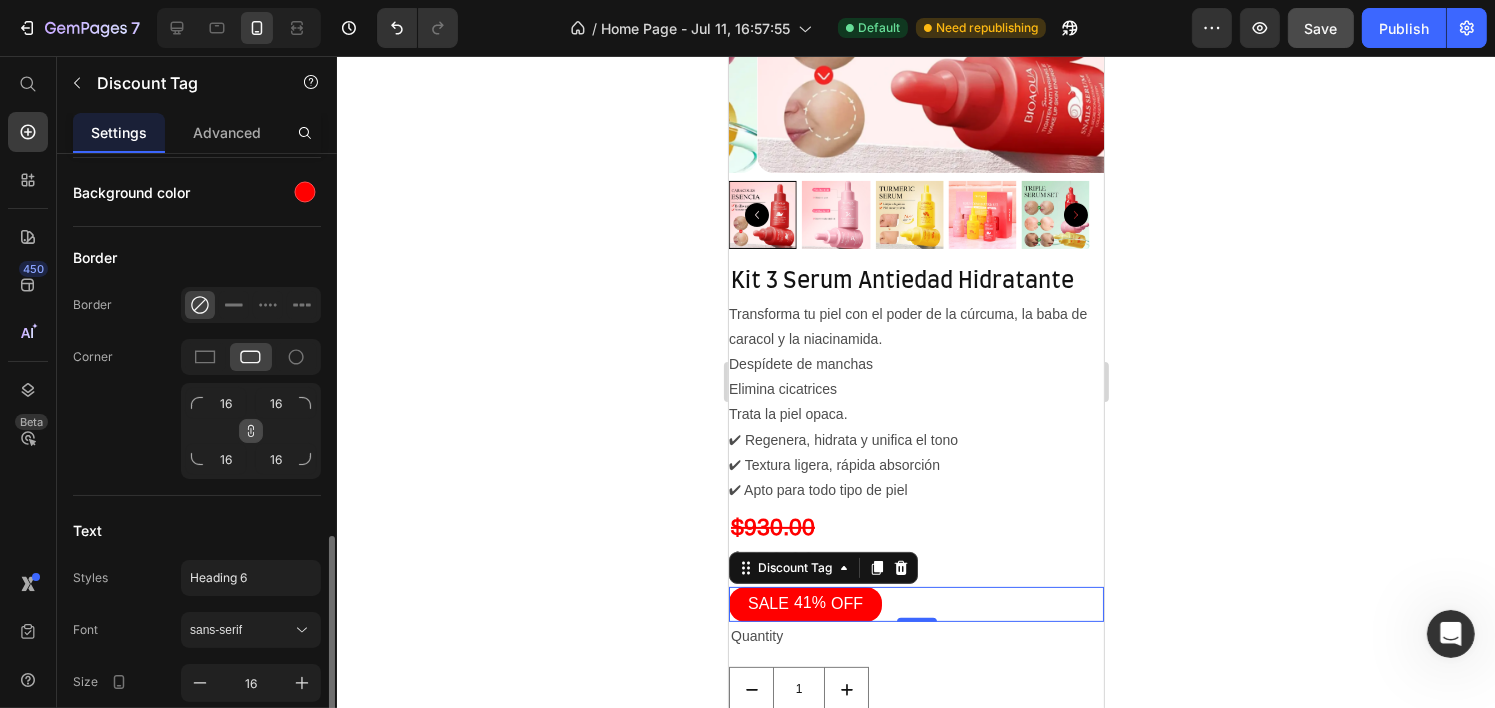 scroll, scrollTop: 700, scrollLeft: 0, axis: vertical 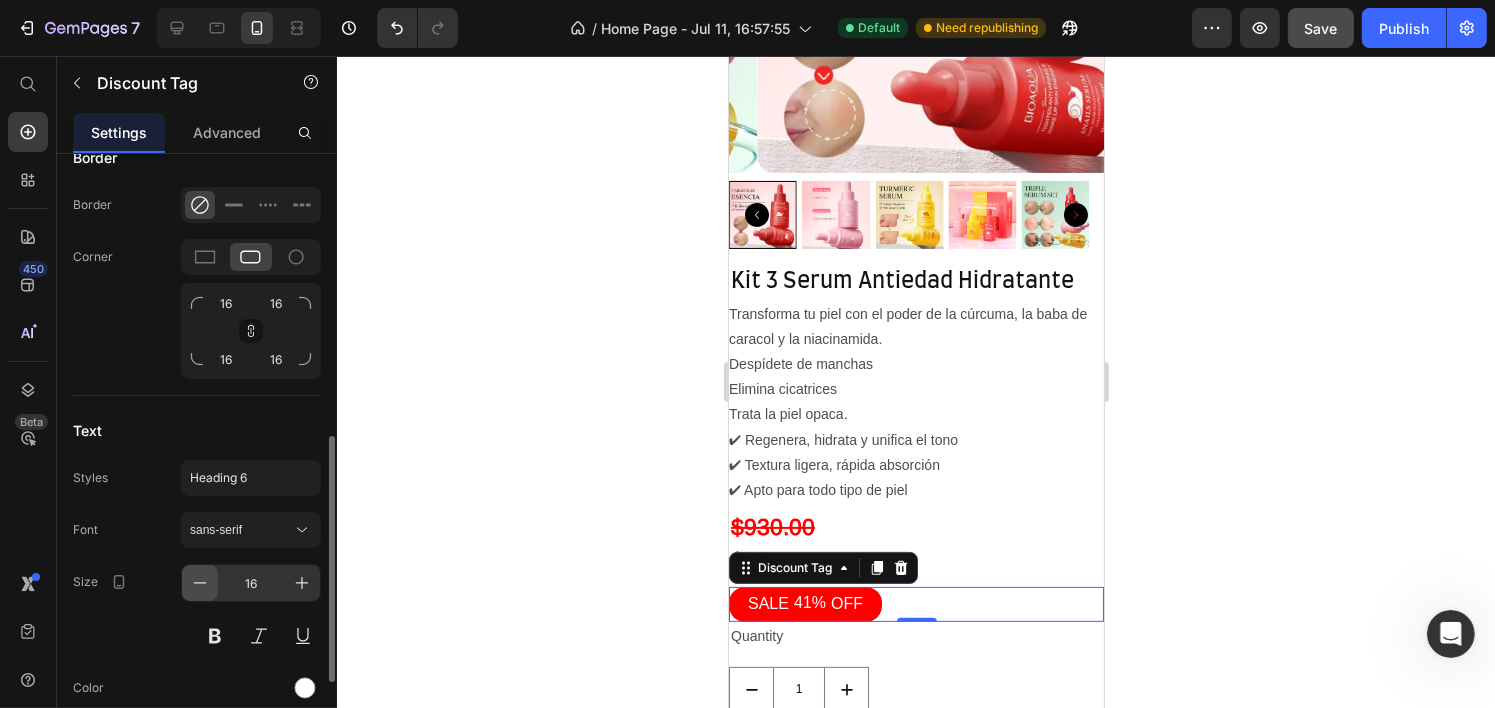 click 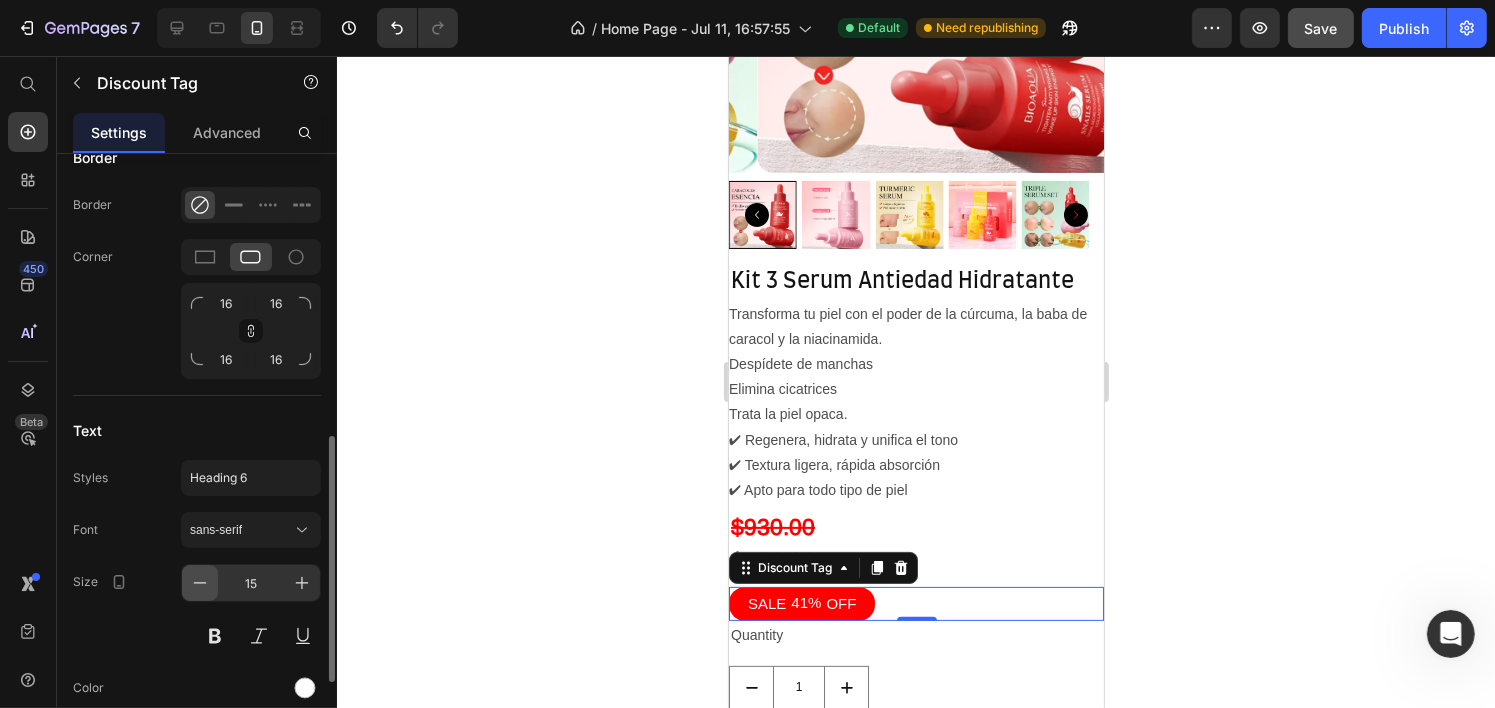 click 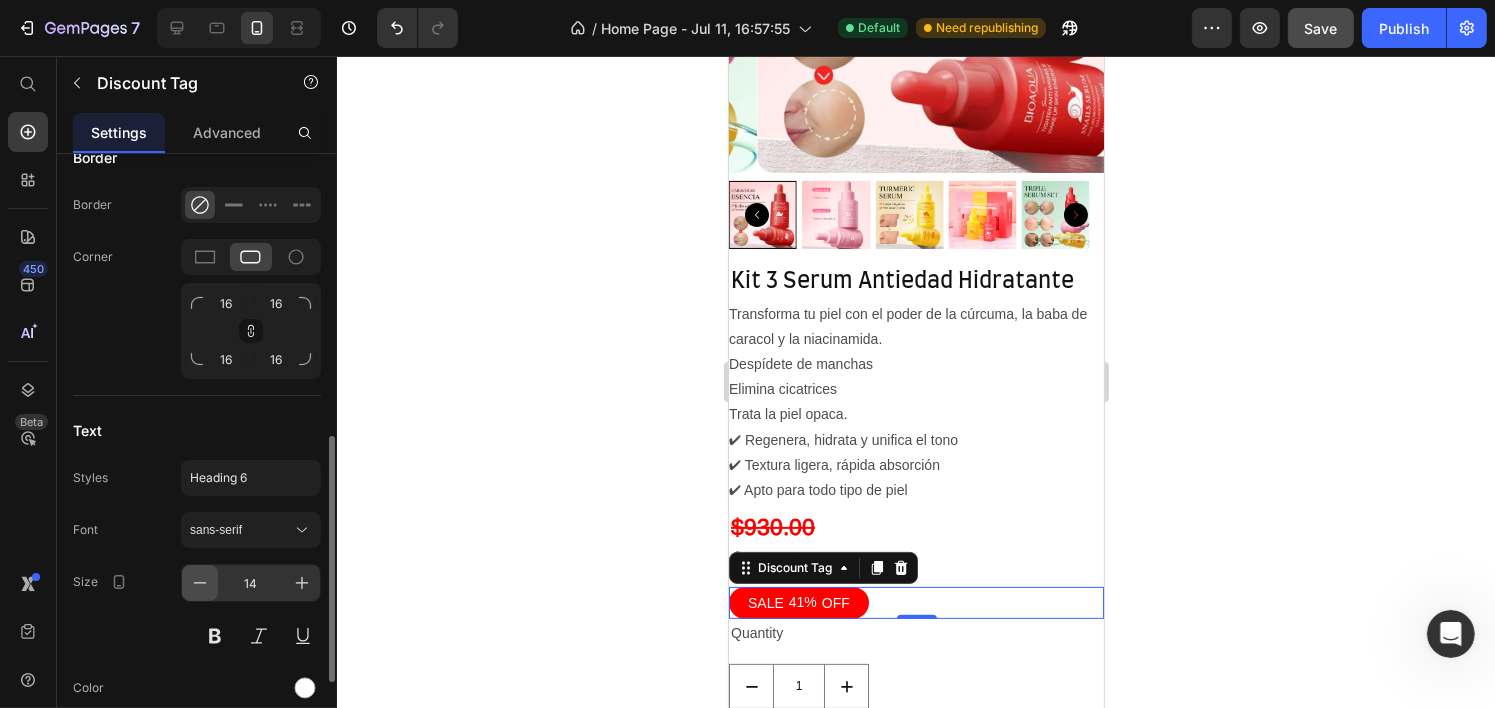 click 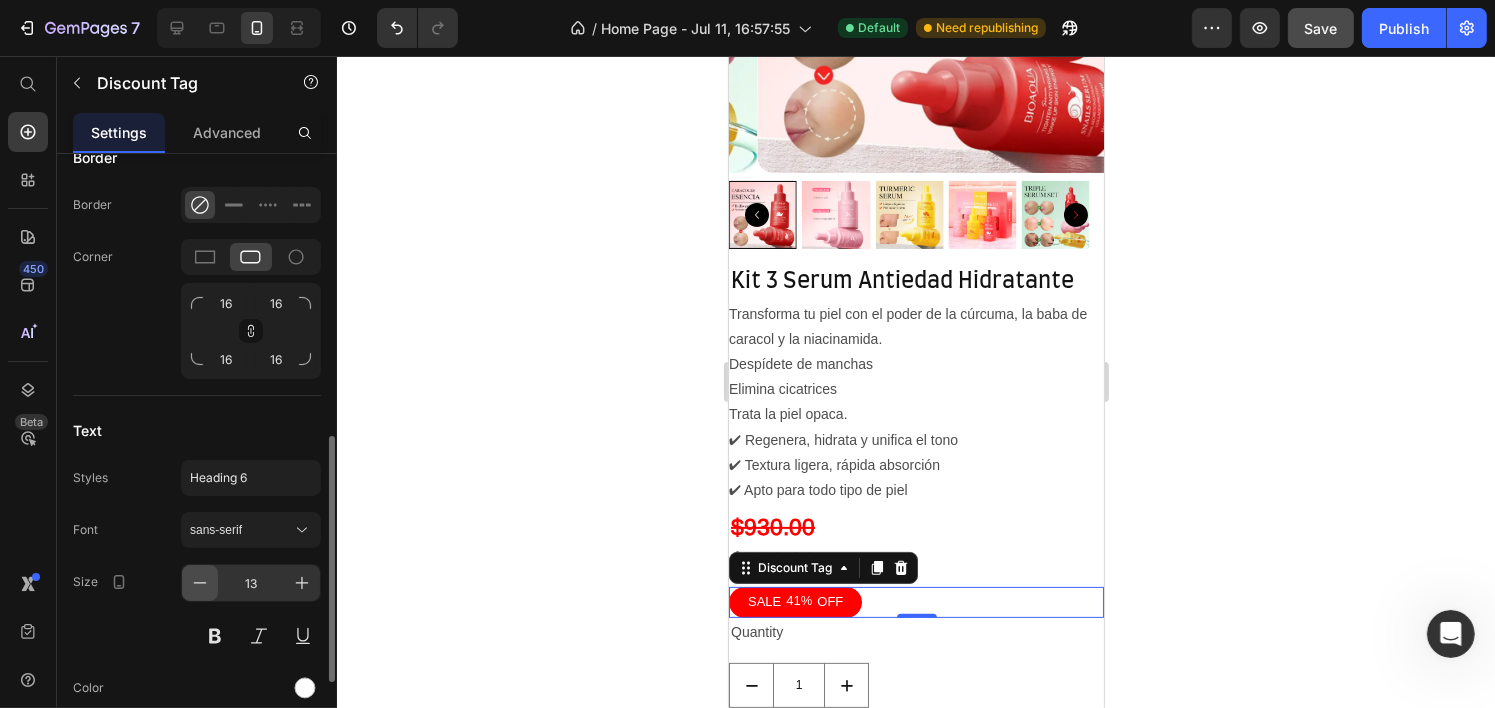 click 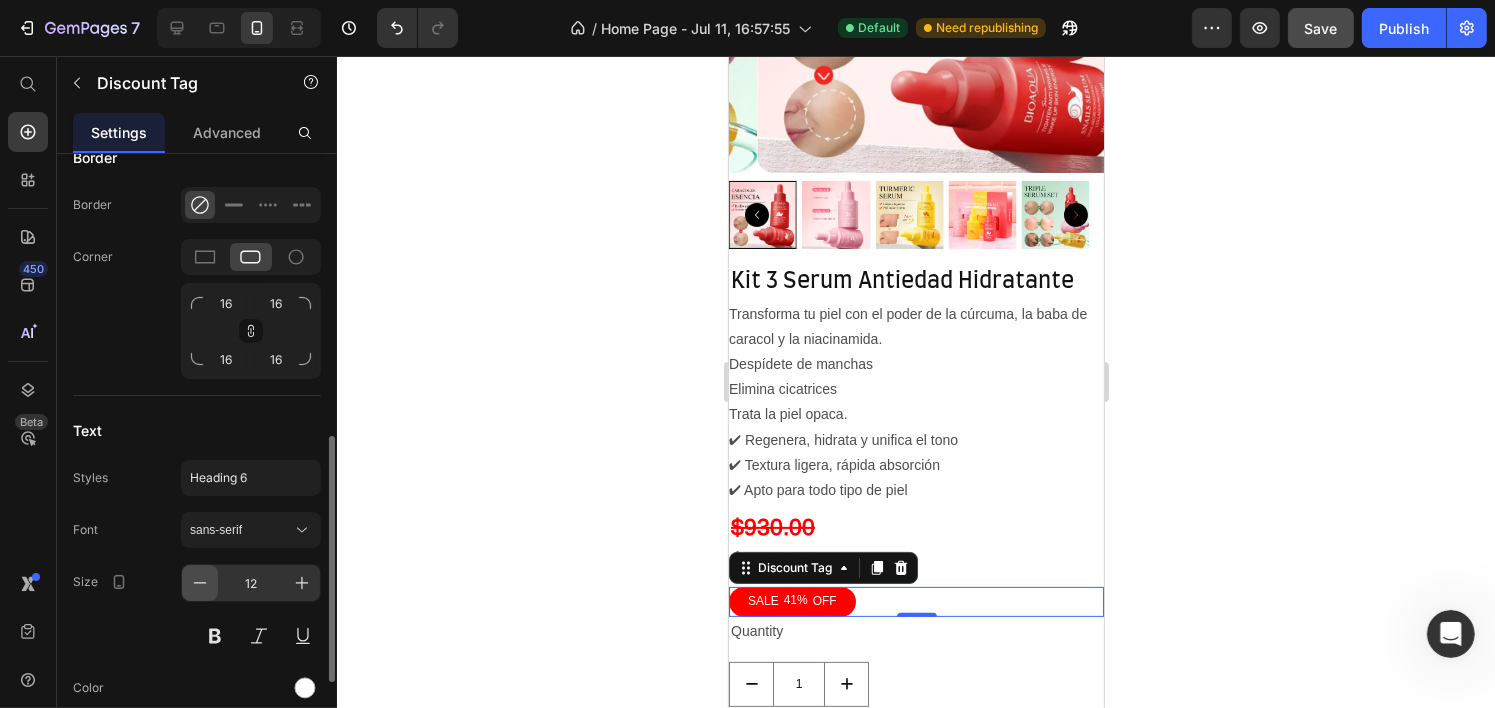 click 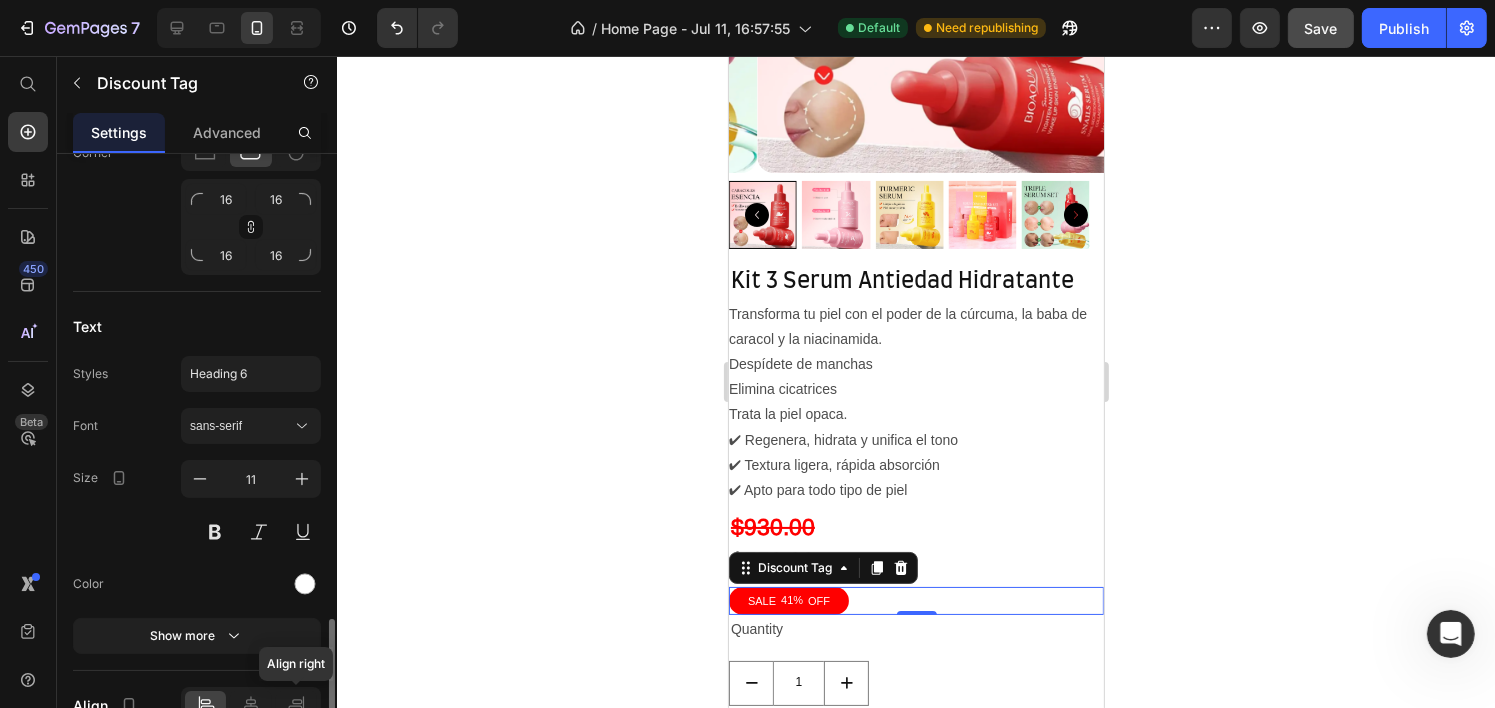 scroll, scrollTop: 904, scrollLeft: 0, axis: vertical 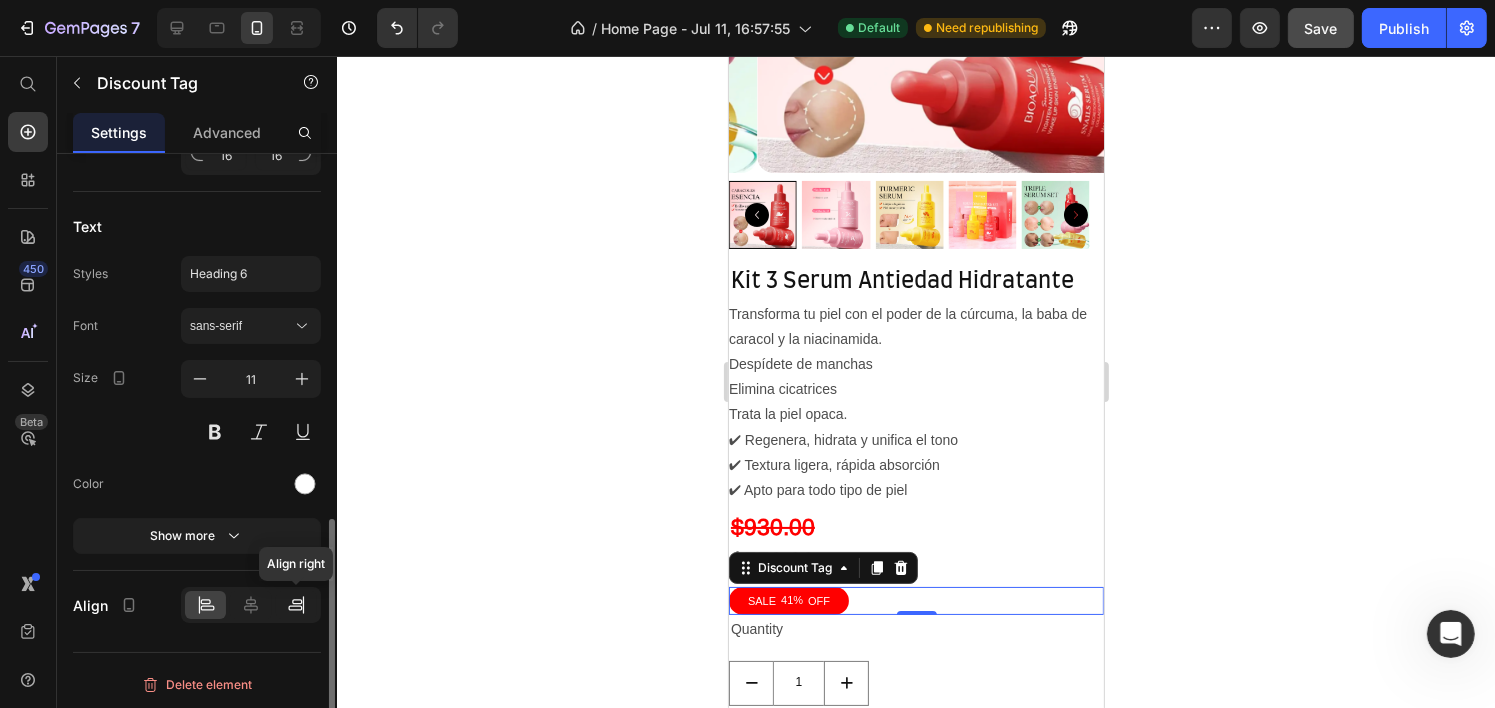 click 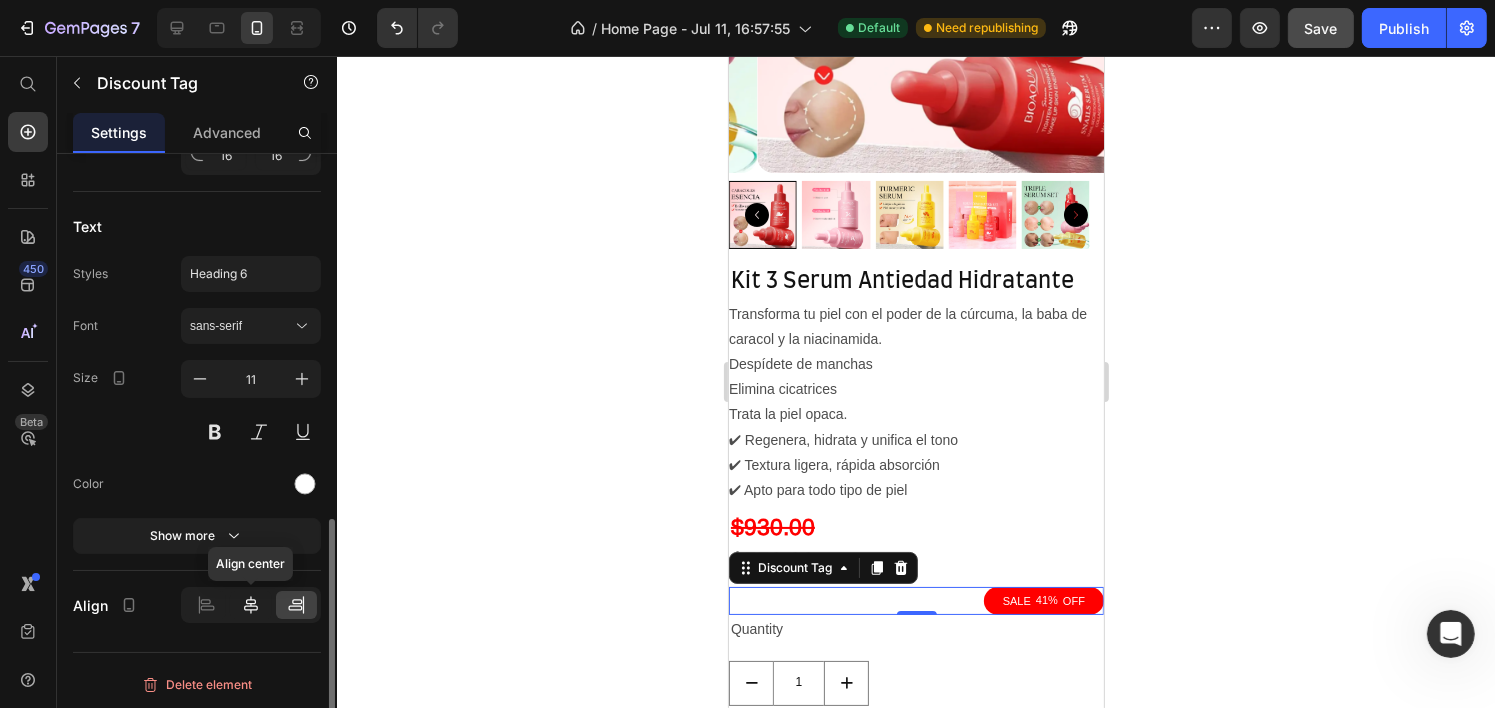 click 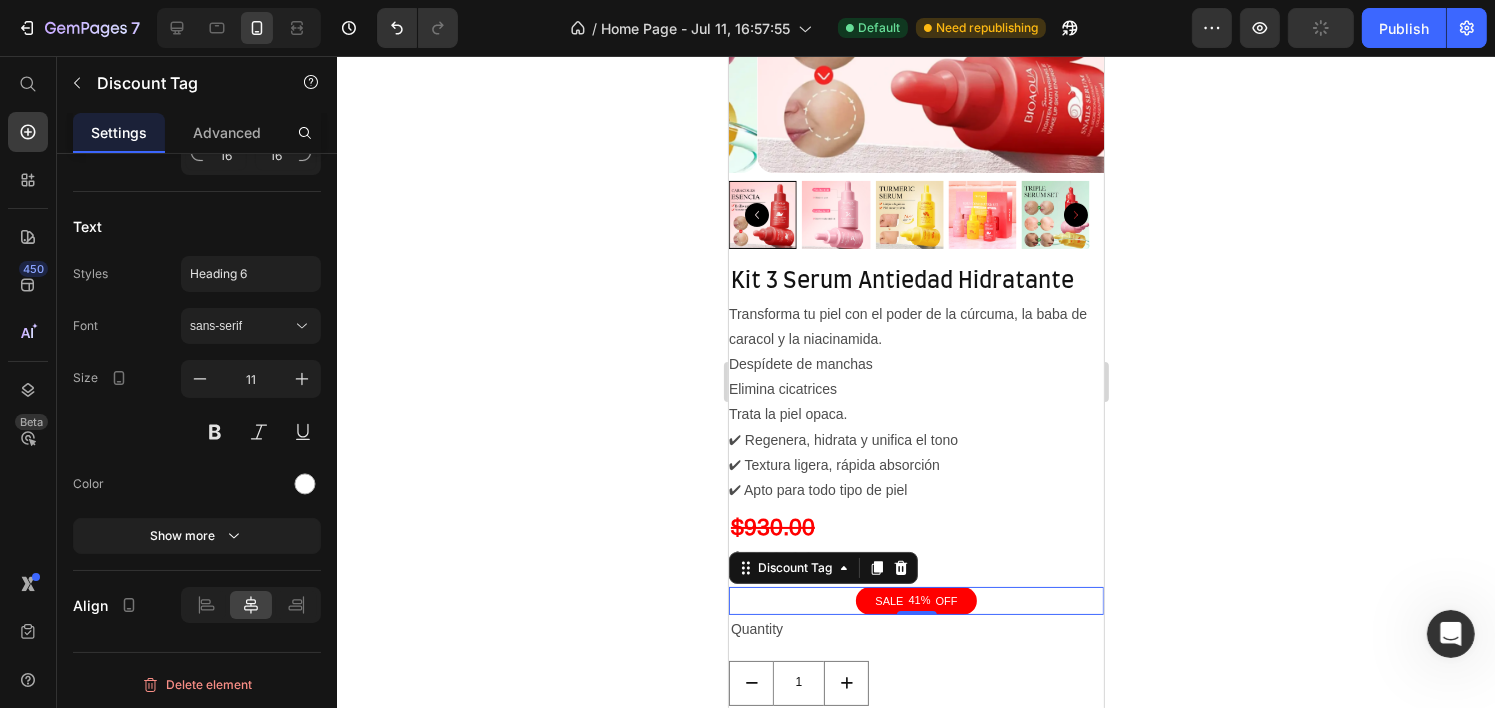 click 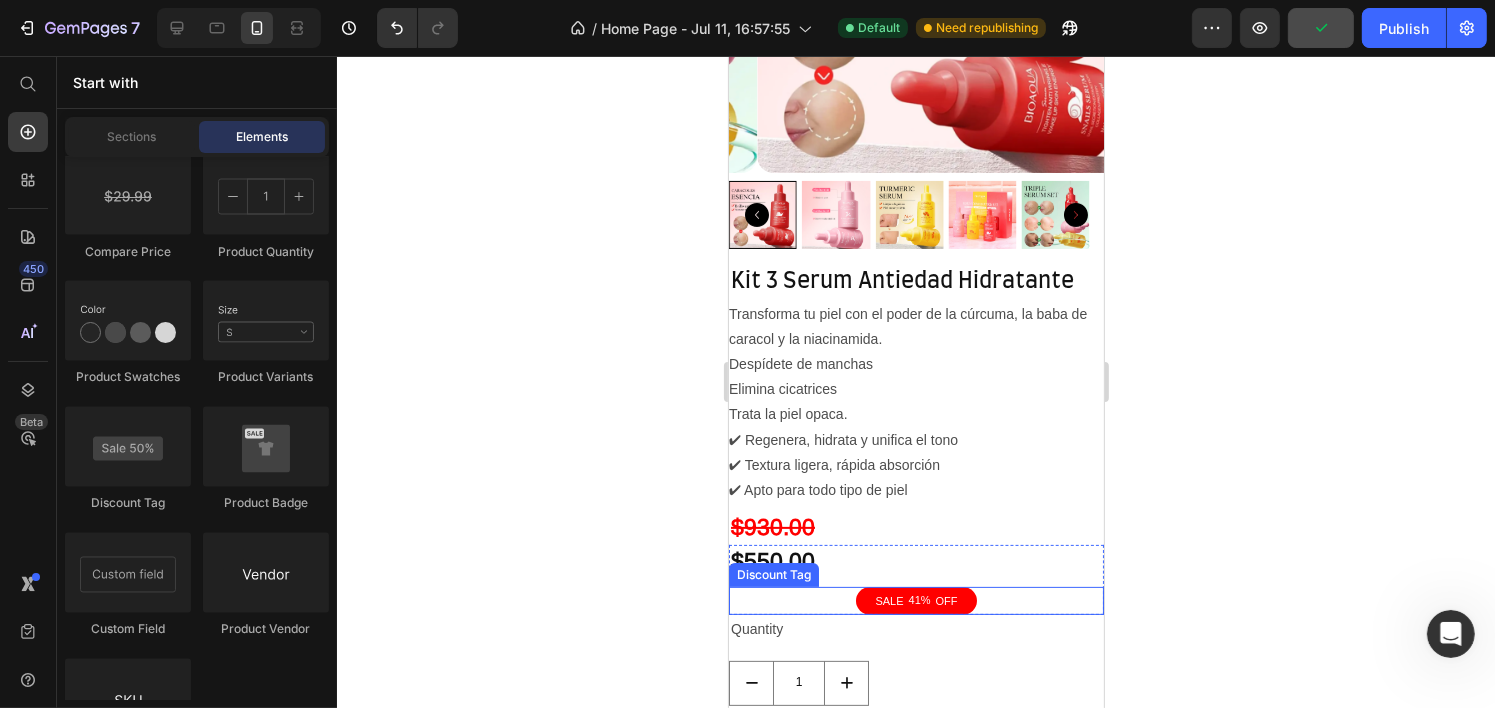 click on "SALE 41% OFF" at bounding box center [915, 601] 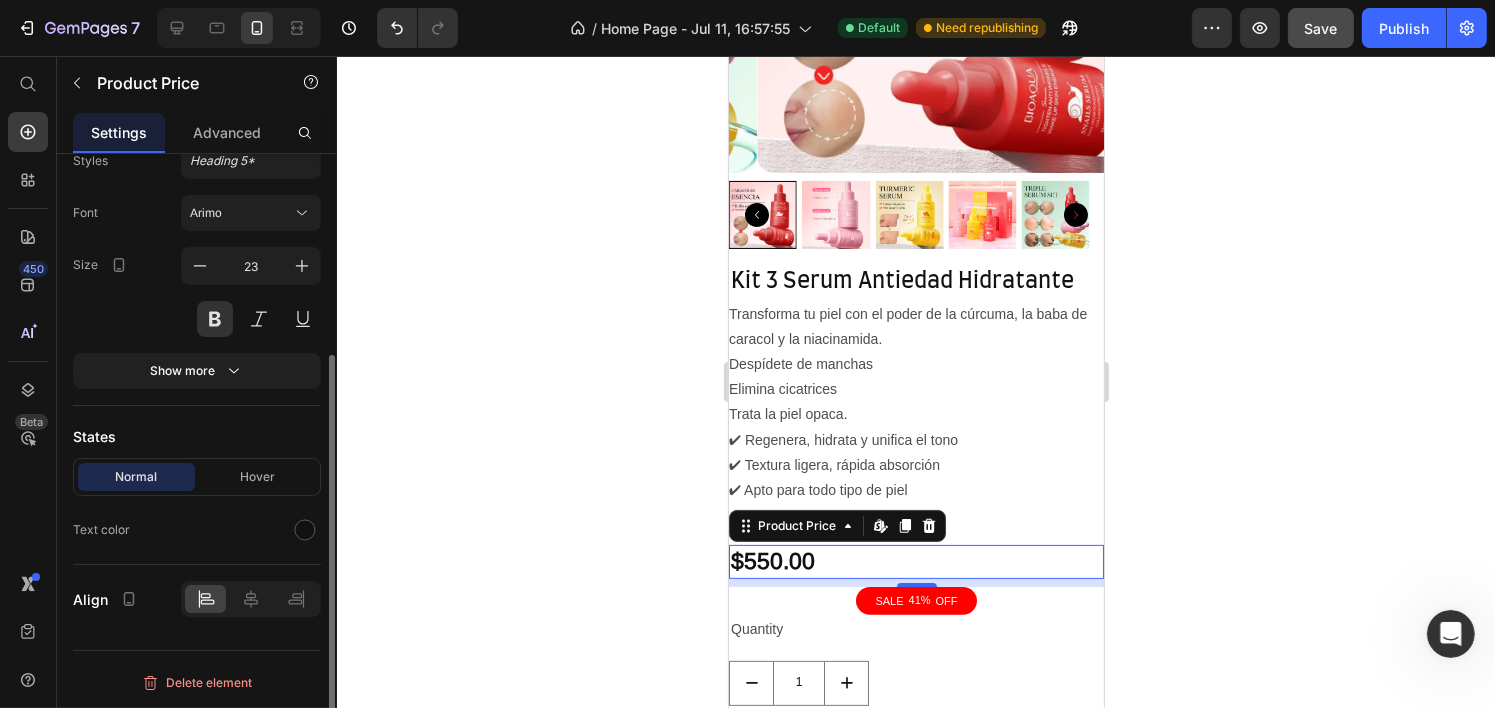 click on "$550.00" at bounding box center [915, 562] 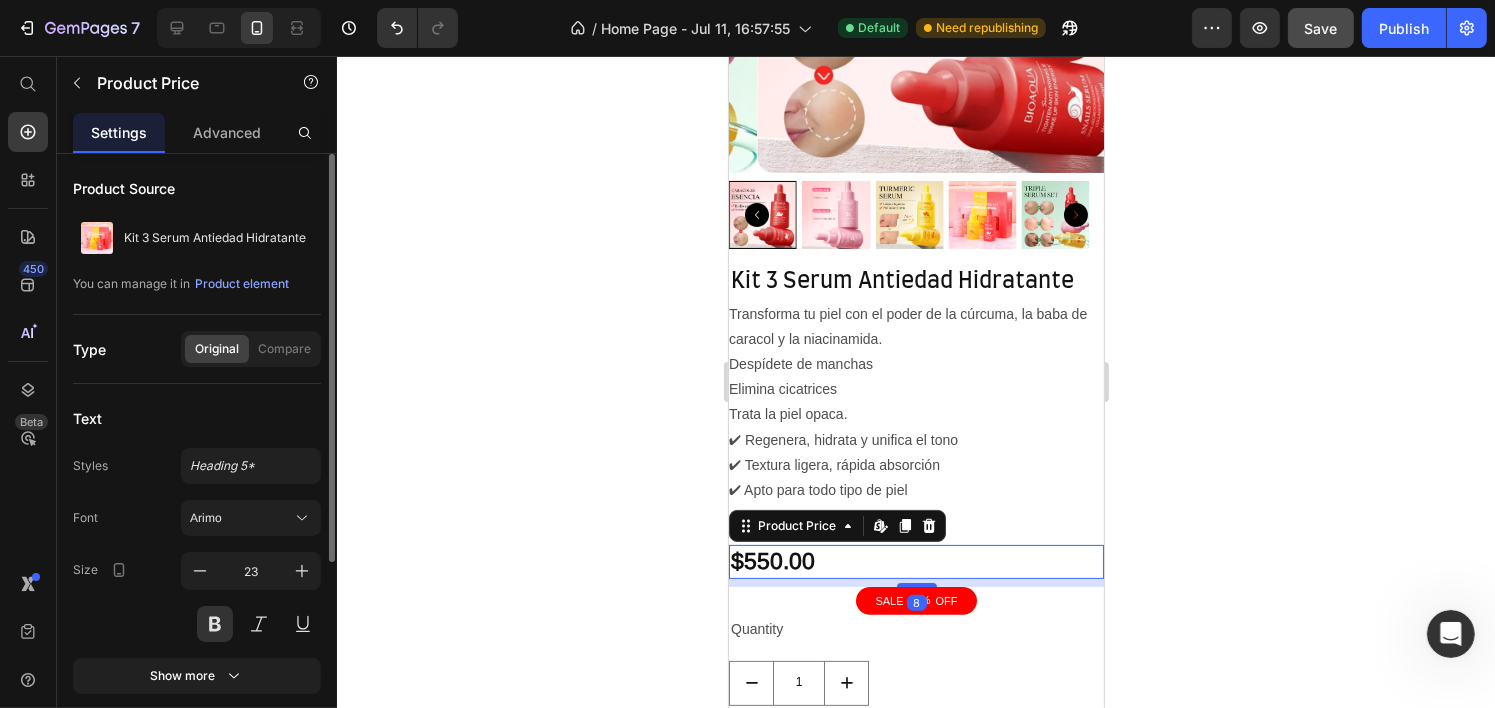 click on "SALE 41% OFF" at bounding box center (915, 601) 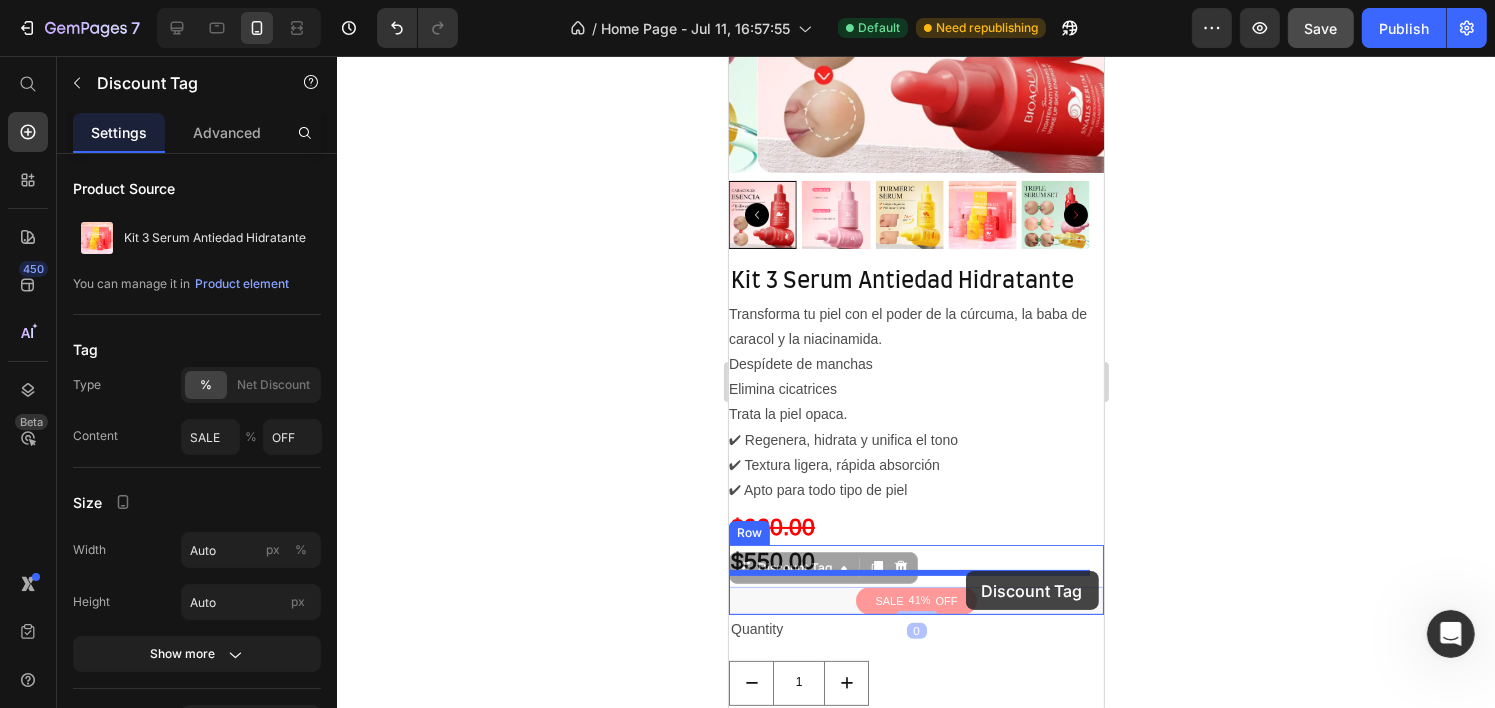 drag, startPoint x: 965, startPoint y: 584, endPoint x: 965, endPoint y: 571, distance: 13 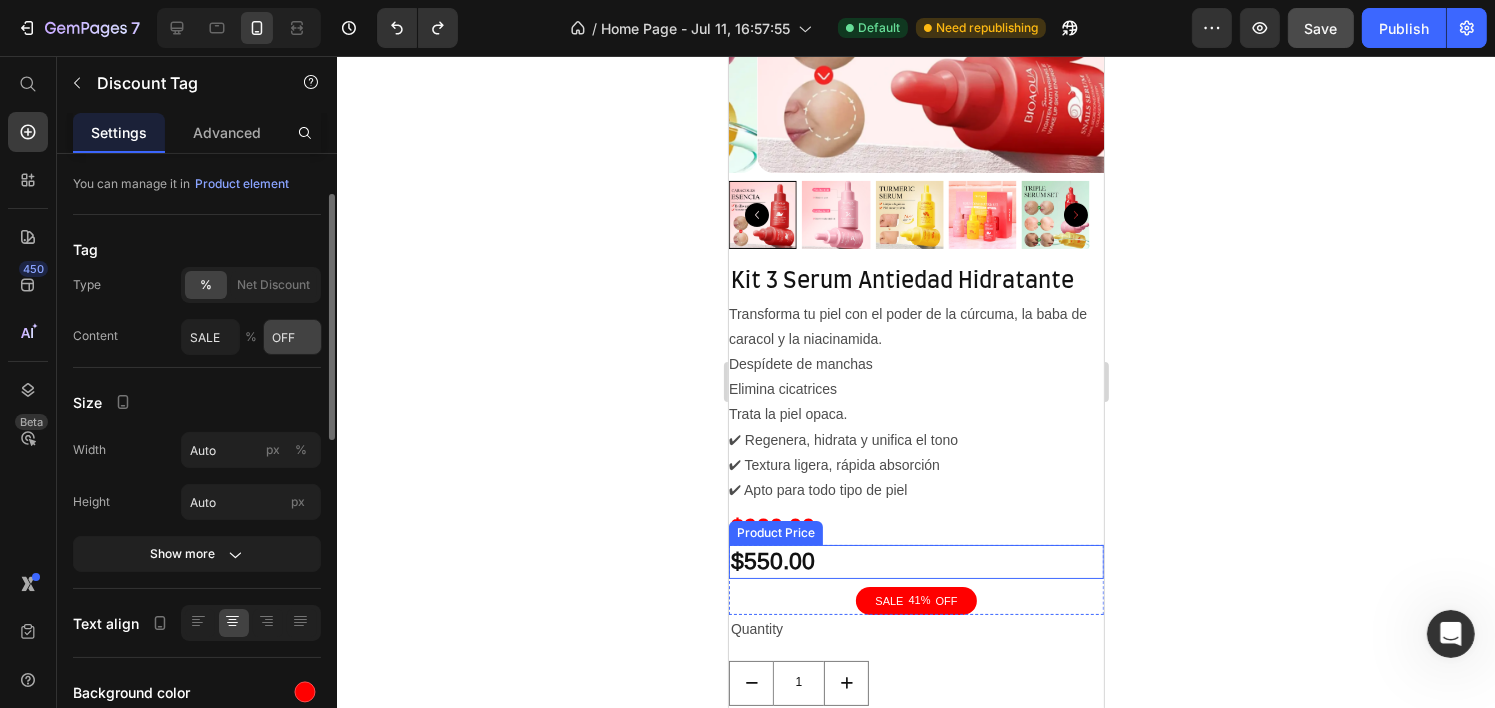 scroll, scrollTop: 0, scrollLeft: 0, axis: both 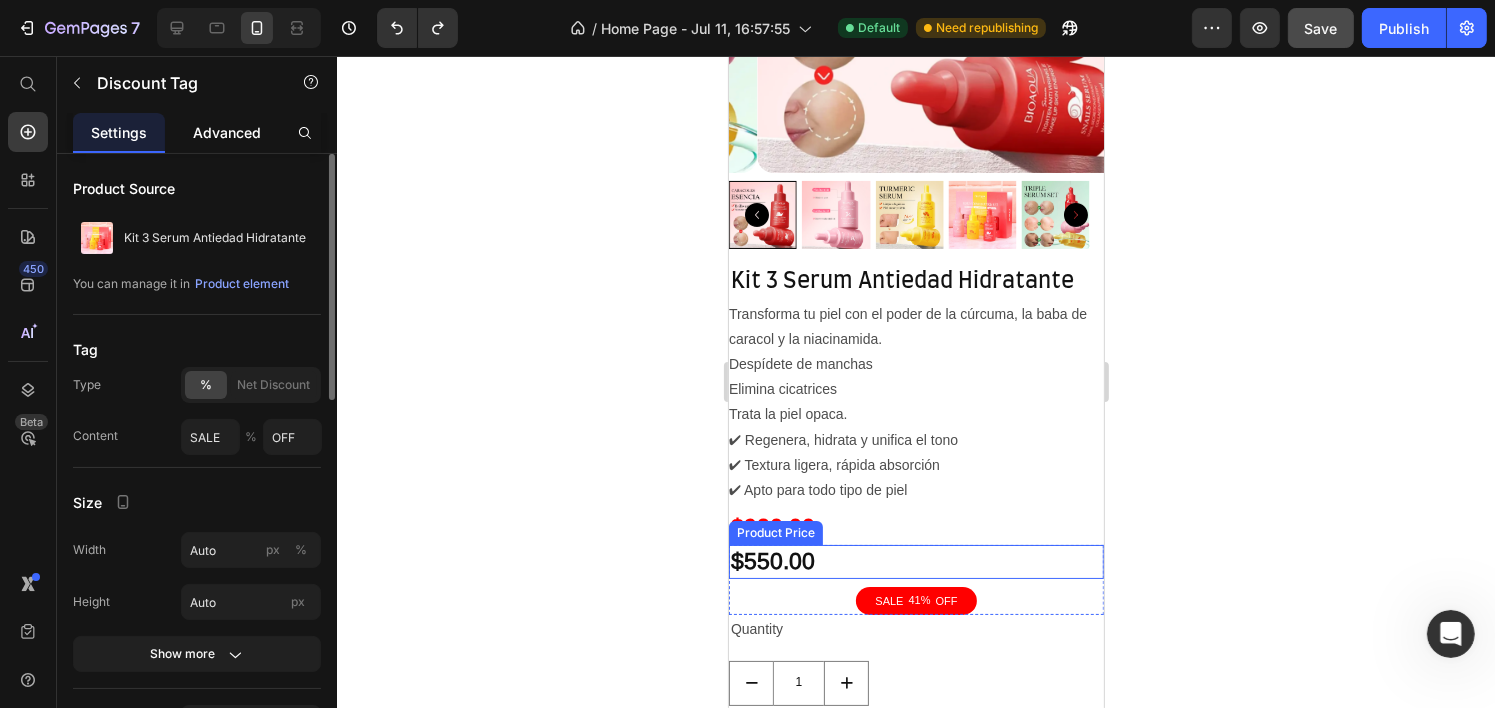 click on "Advanced" 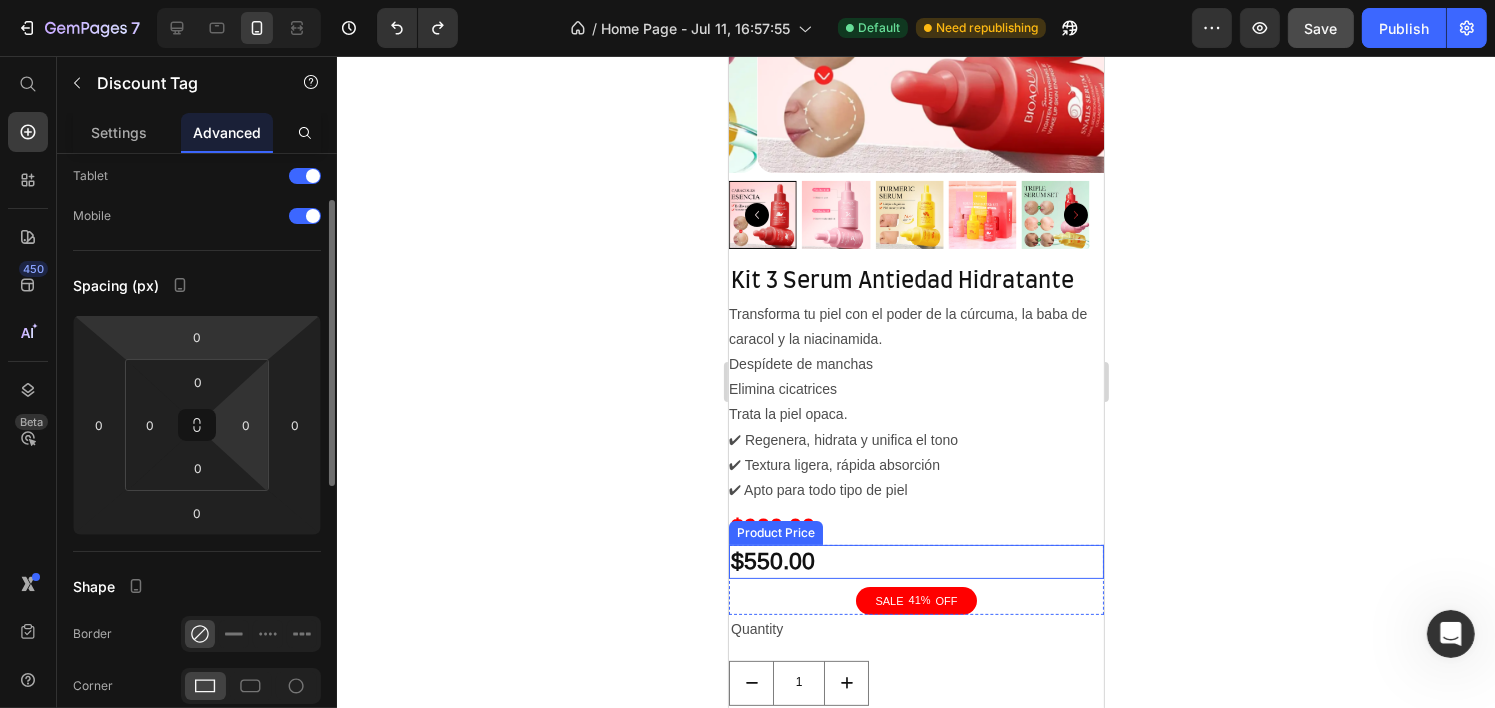 scroll, scrollTop: 400, scrollLeft: 0, axis: vertical 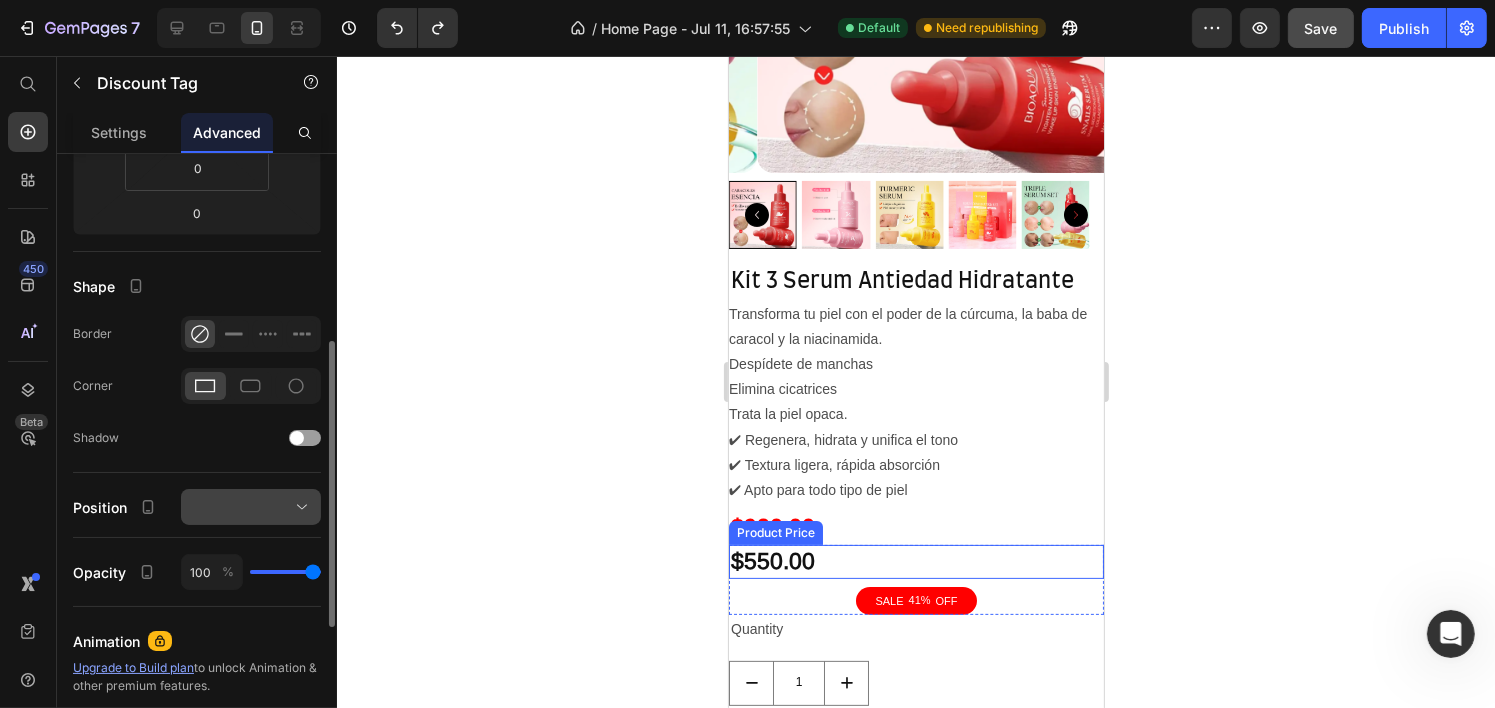 click at bounding box center [251, 507] 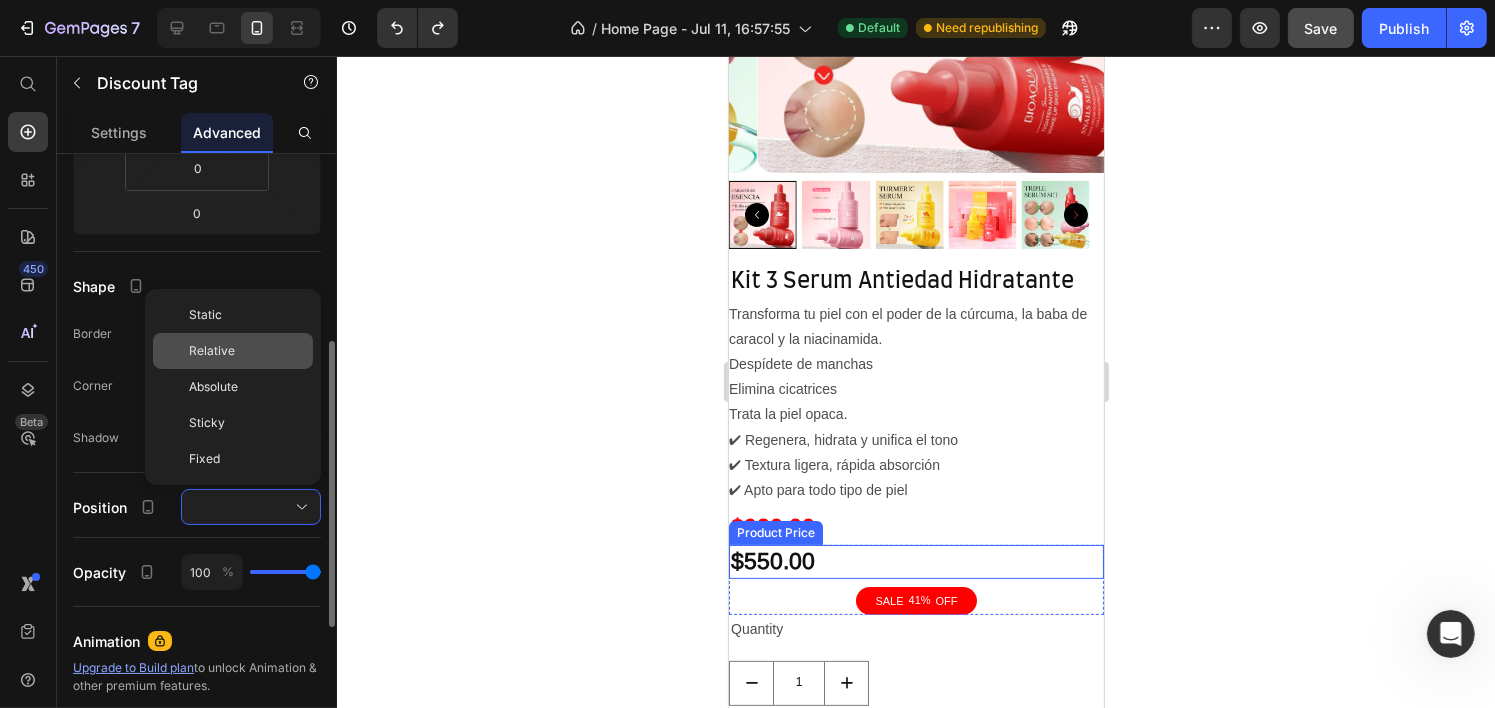 click on "Relative" at bounding box center [247, 351] 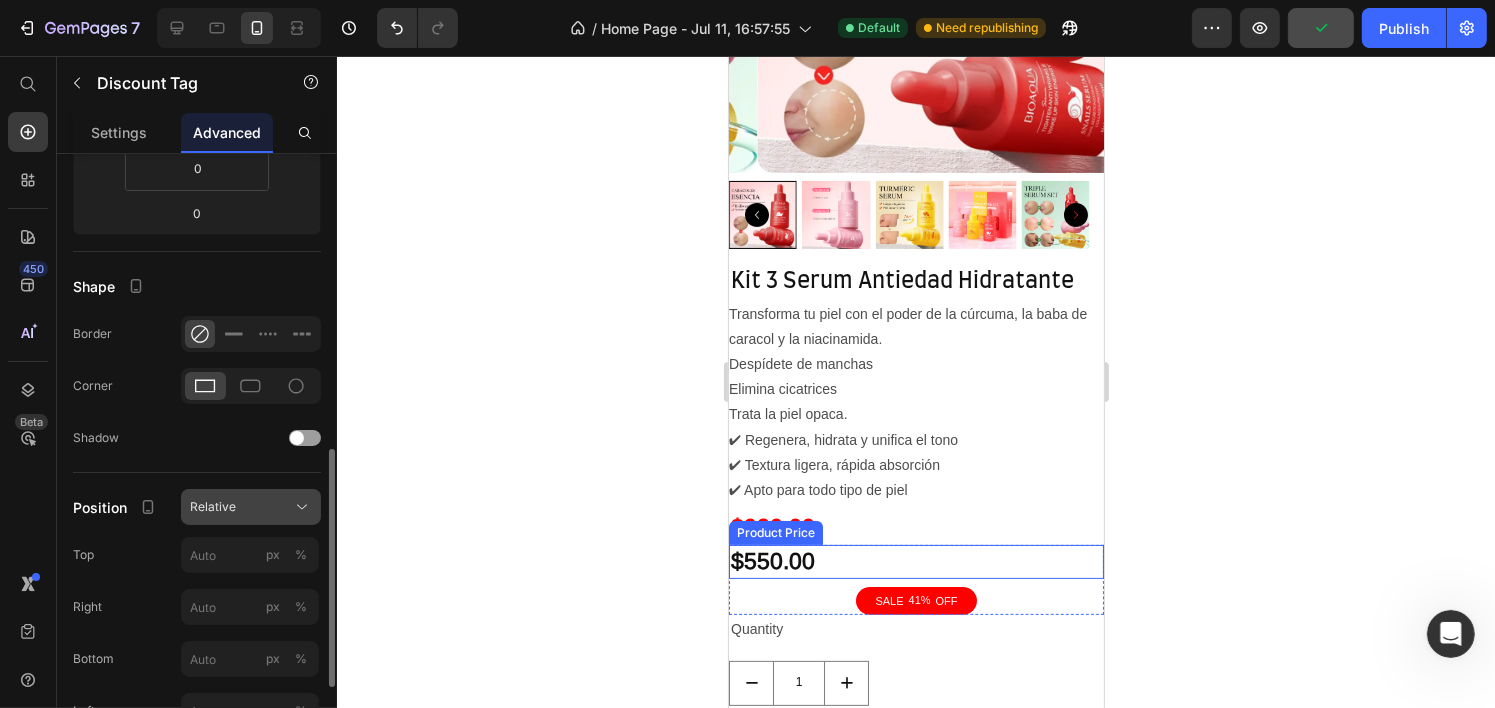 scroll, scrollTop: 500, scrollLeft: 0, axis: vertical 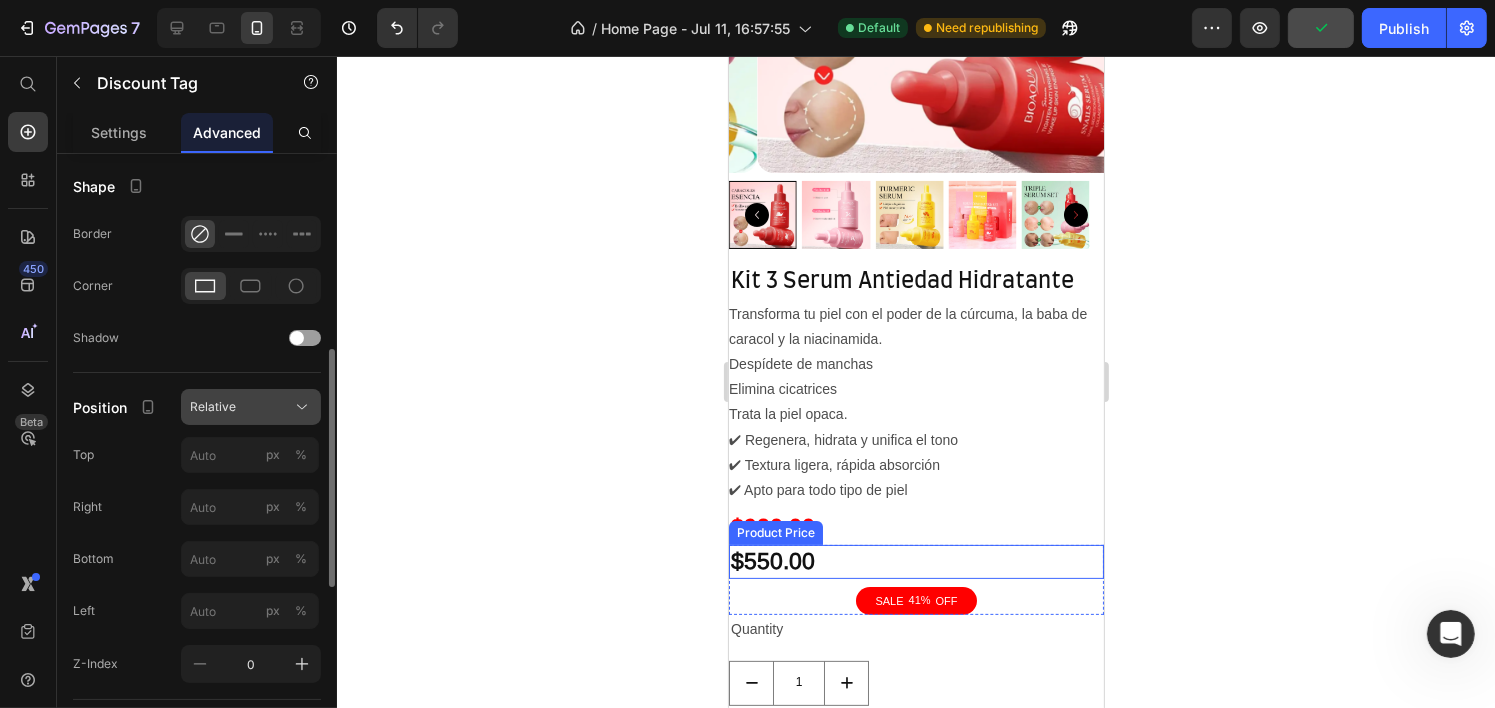 click on "Relative" 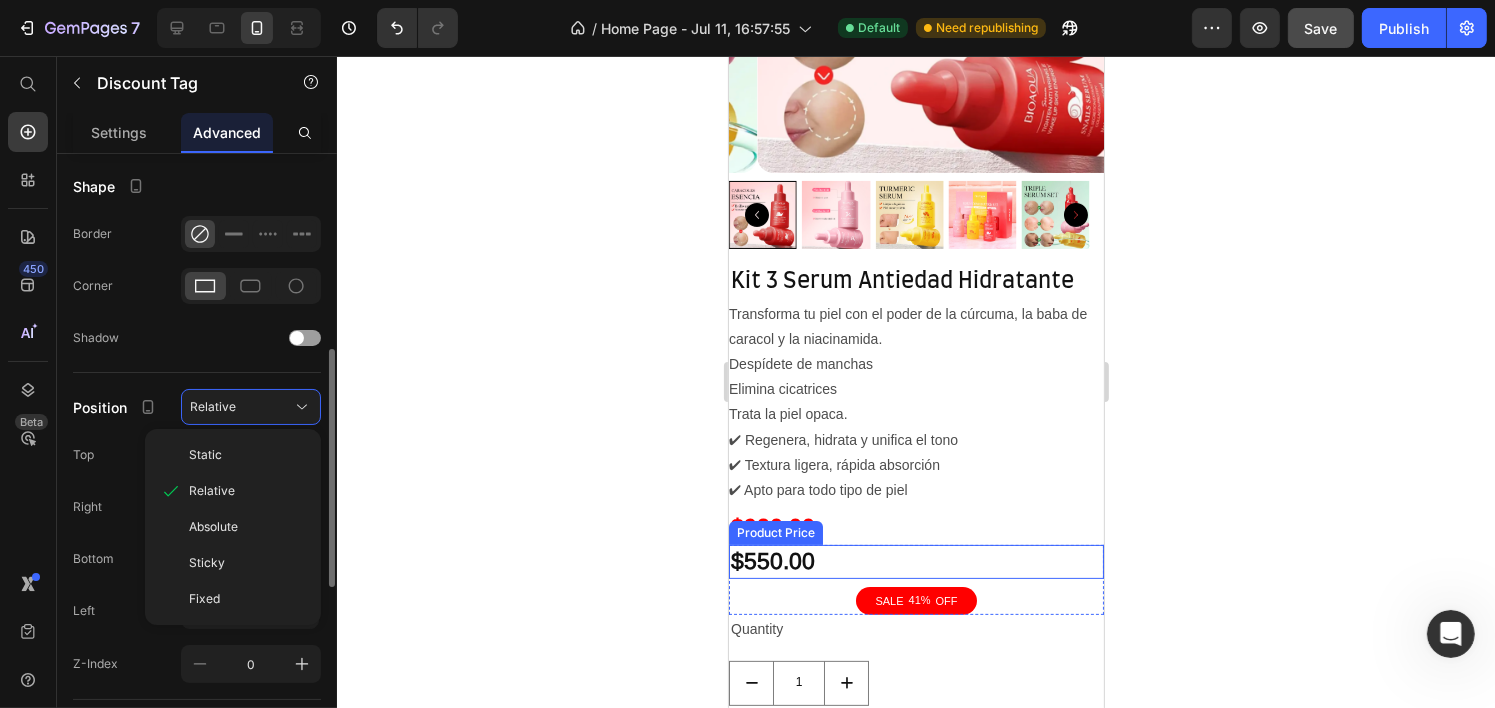 click on "Top px %" 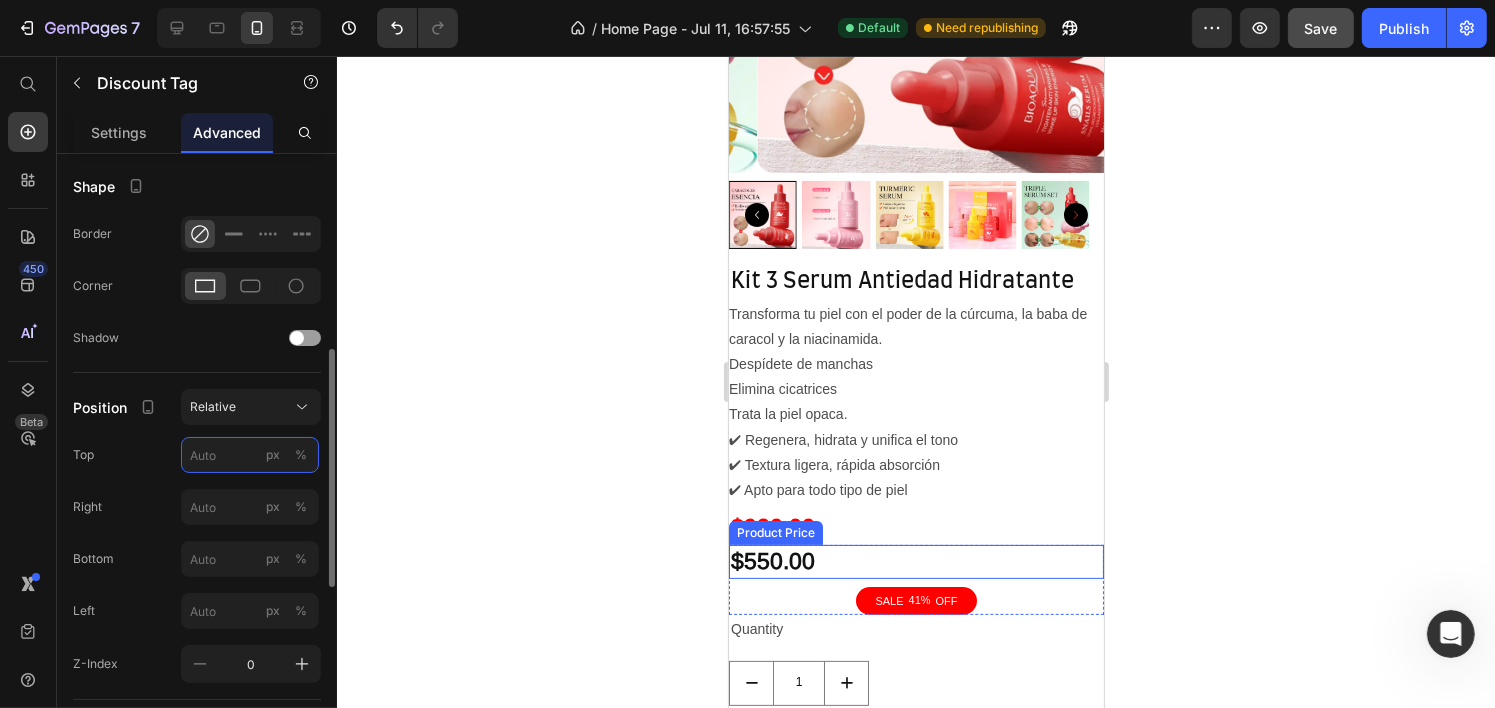 click on "px %" at bounding box center [250, 455] 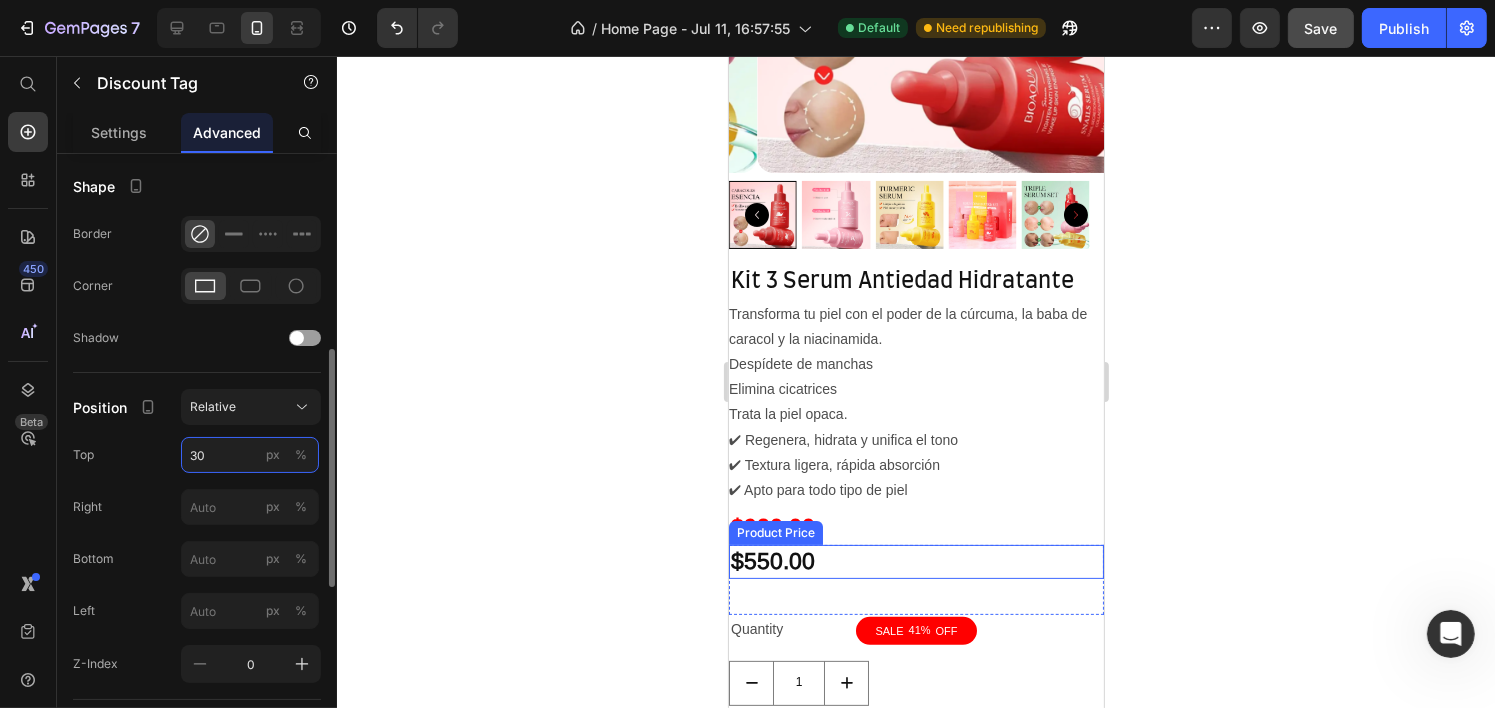 type on "3" 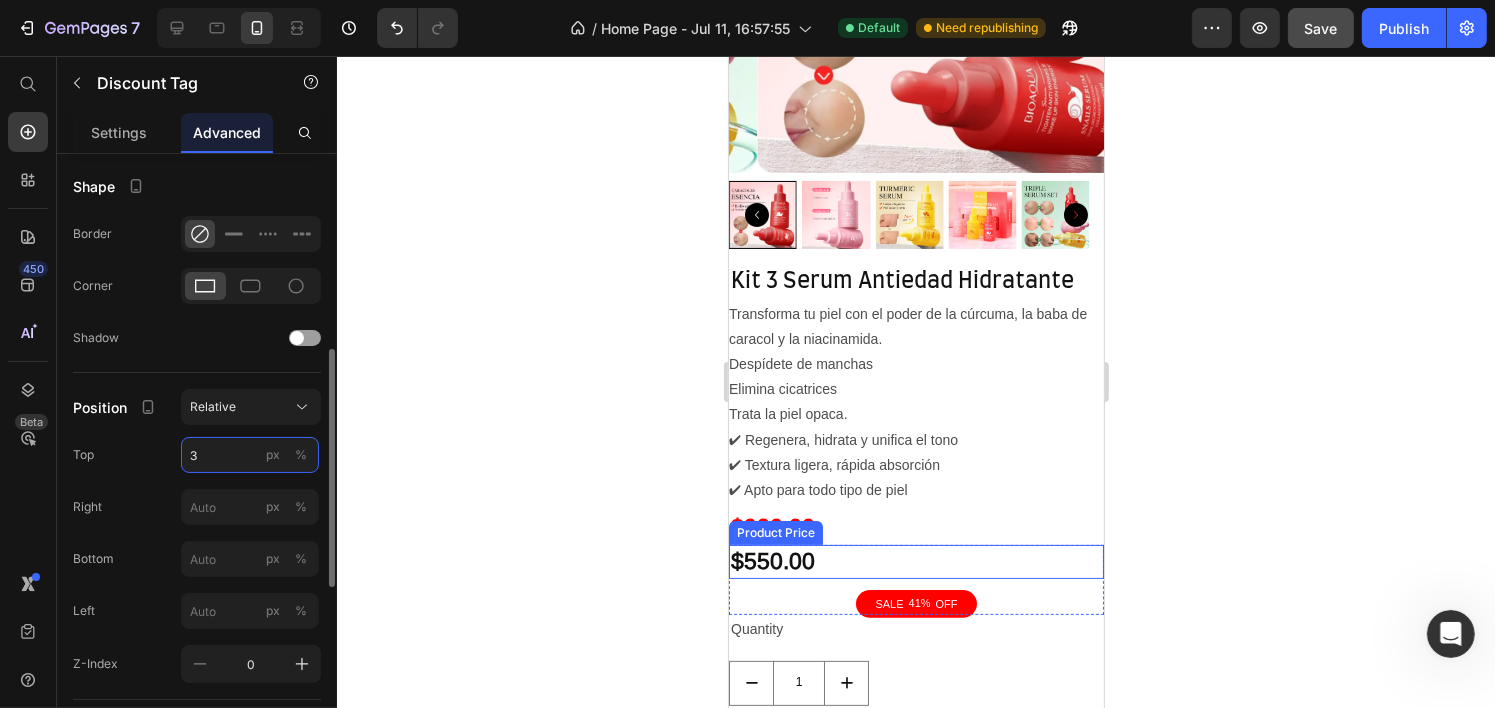 type 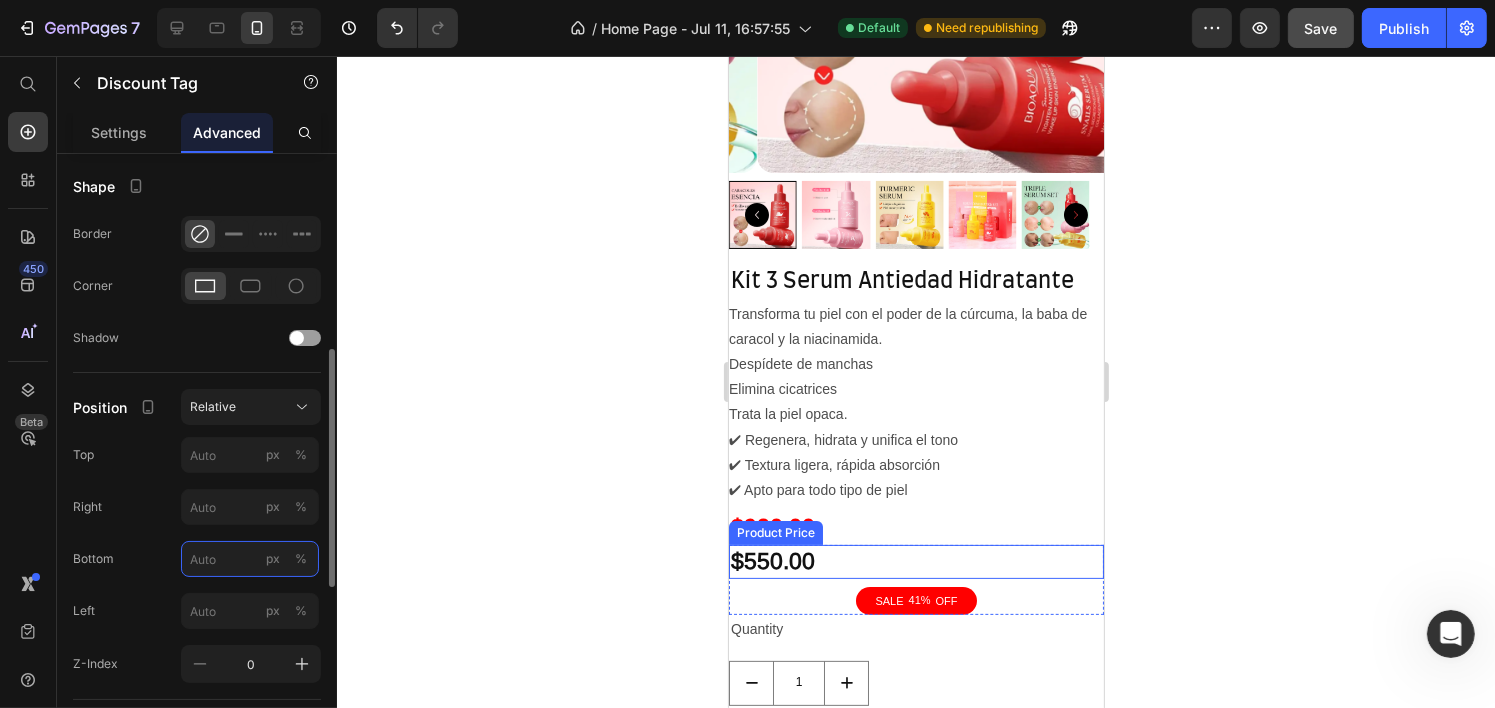 click on "px %" at bounding box center [250, 559] 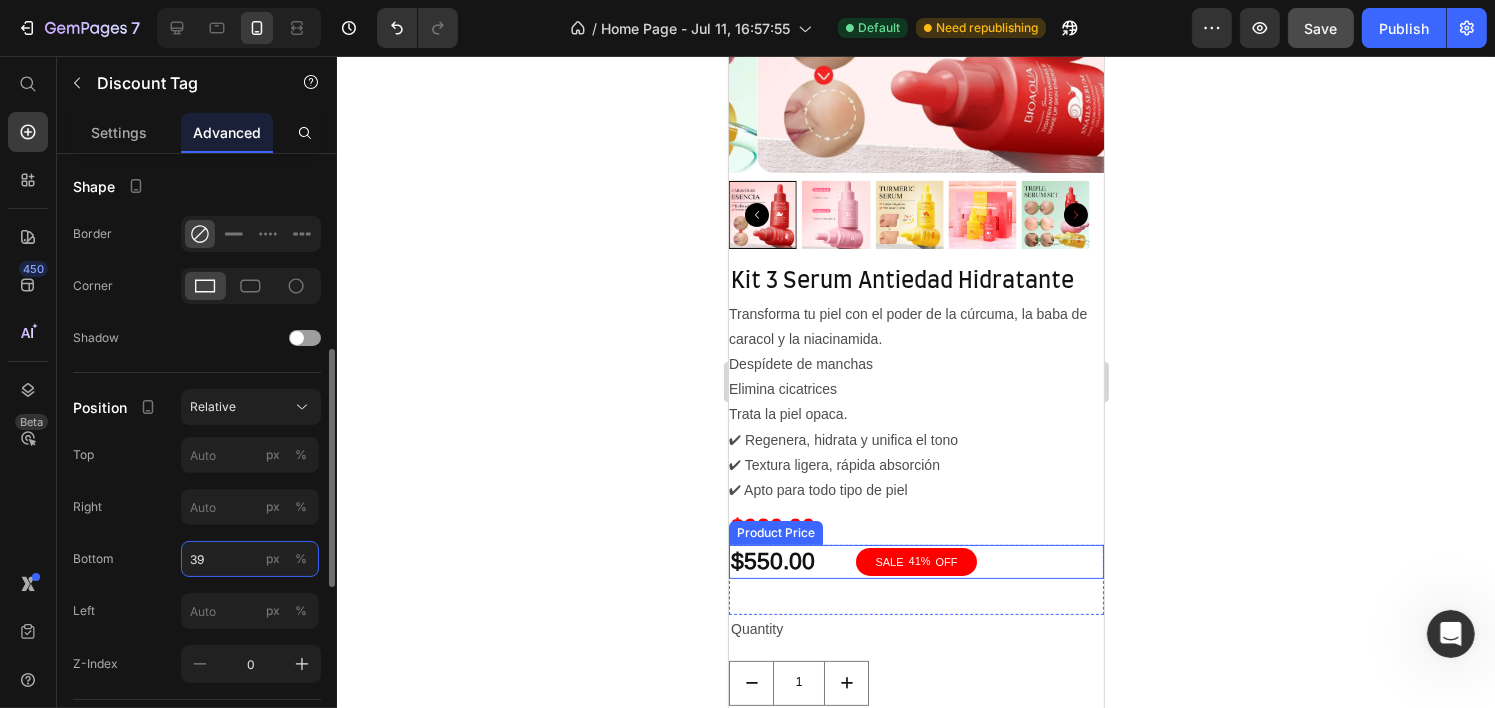 type on "3" 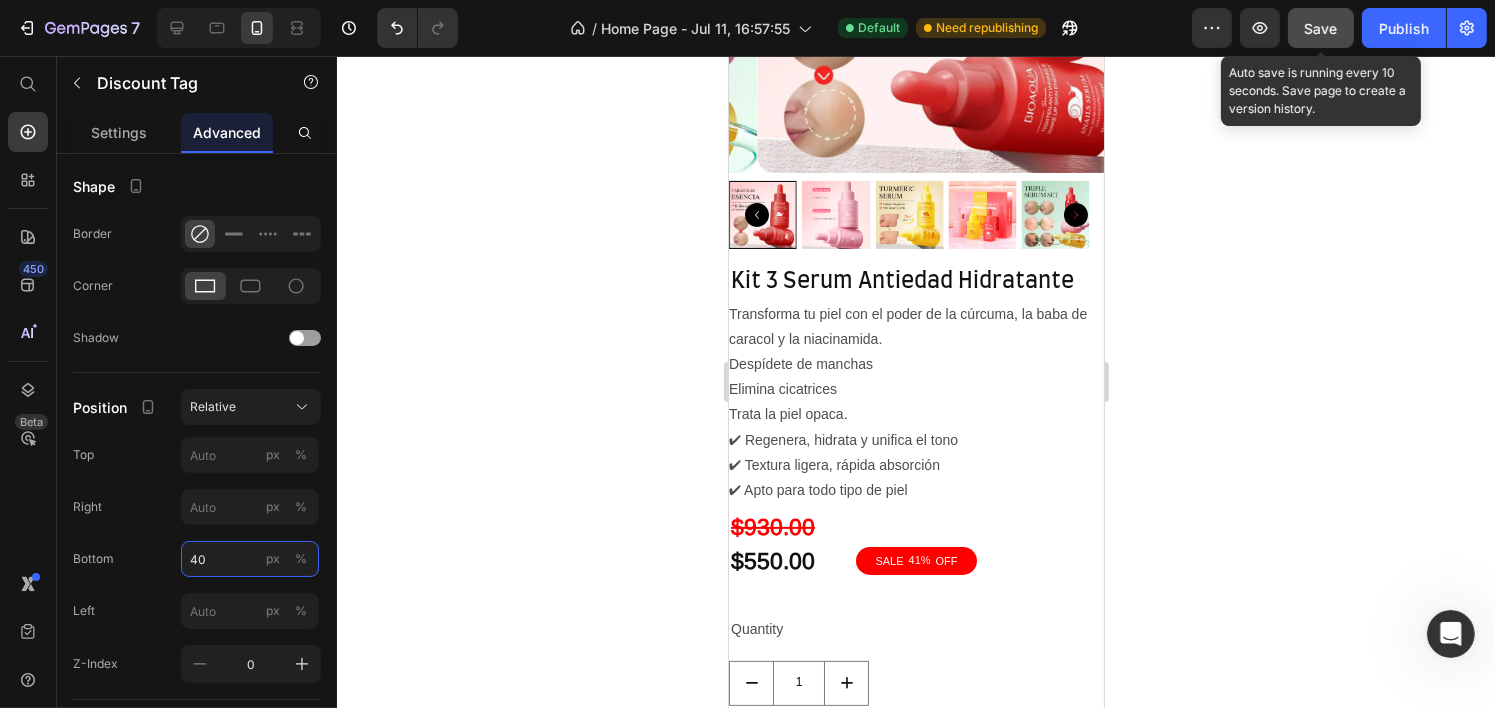 type on "40" 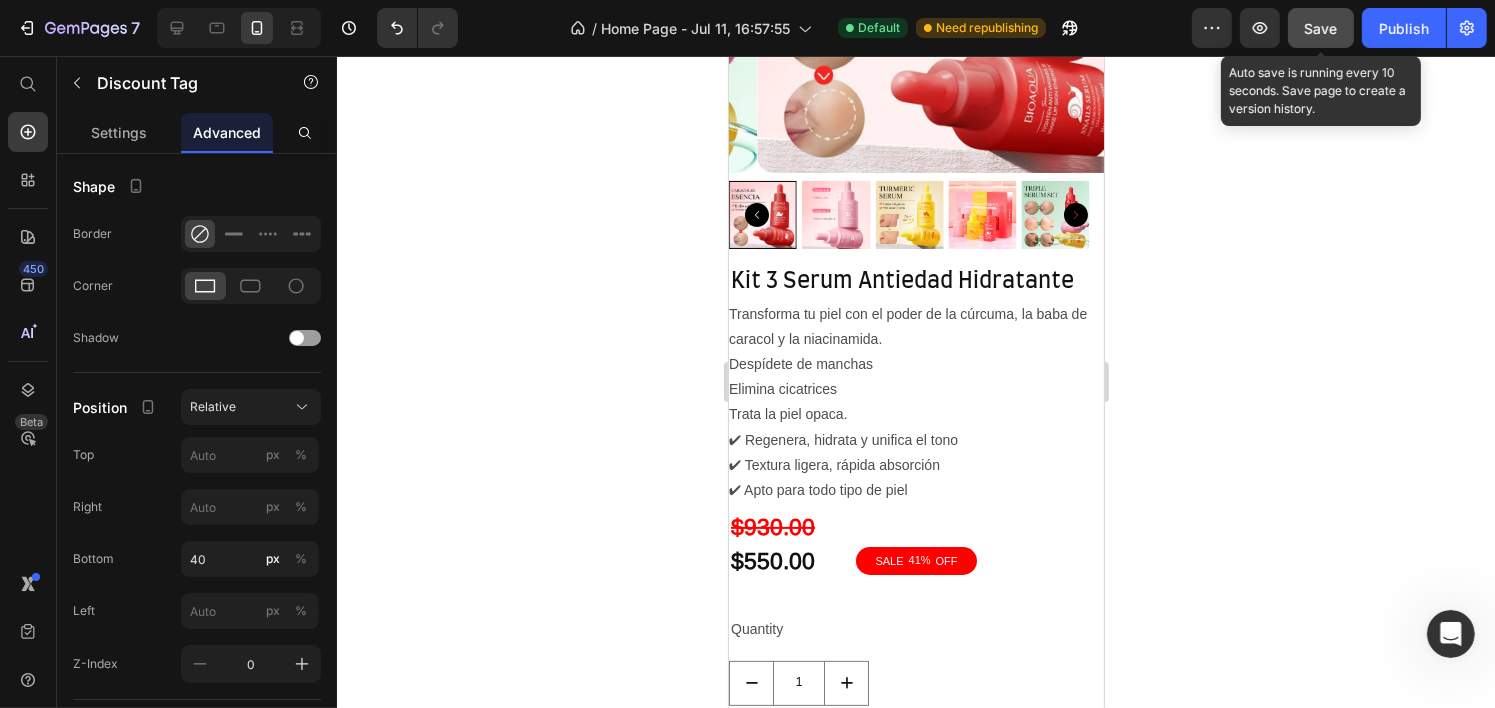 click on "Save" at bounding box center [1321, 28] 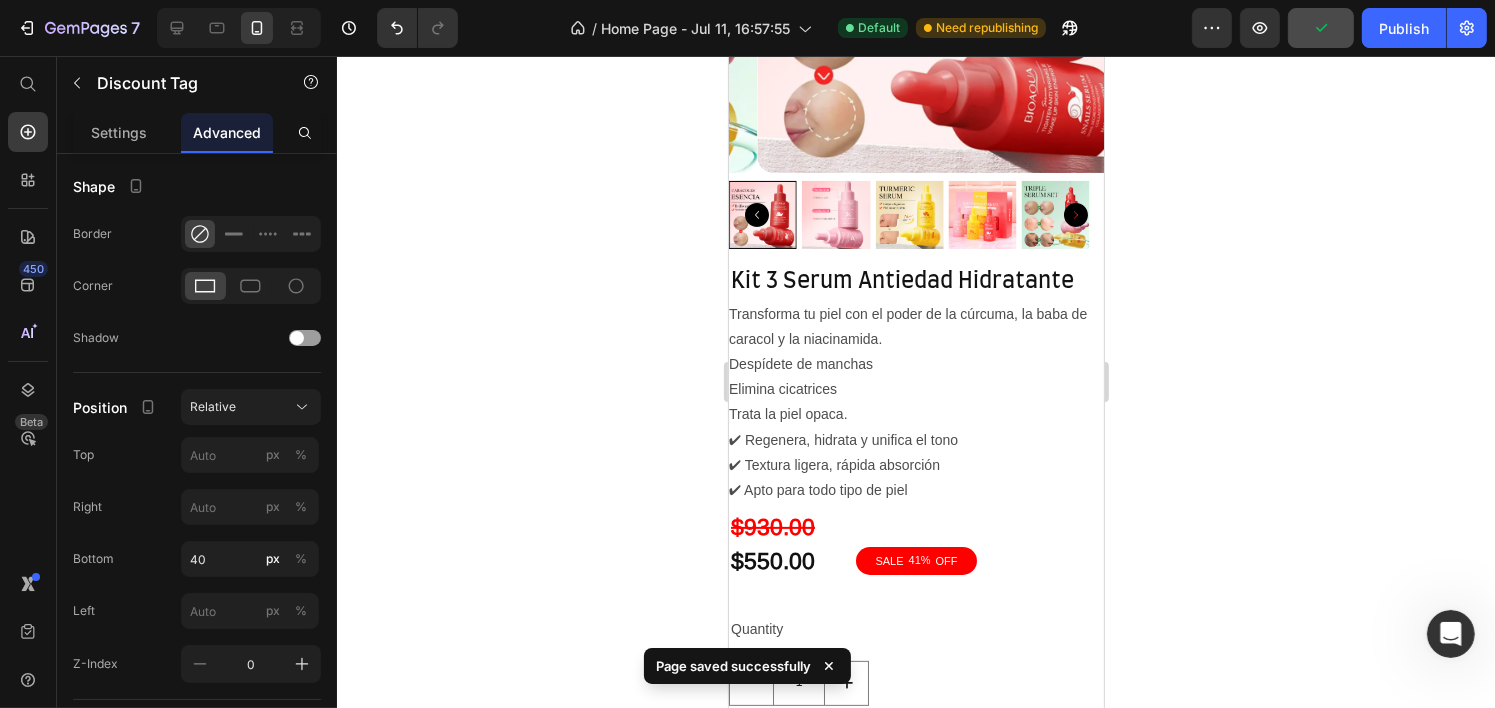 click 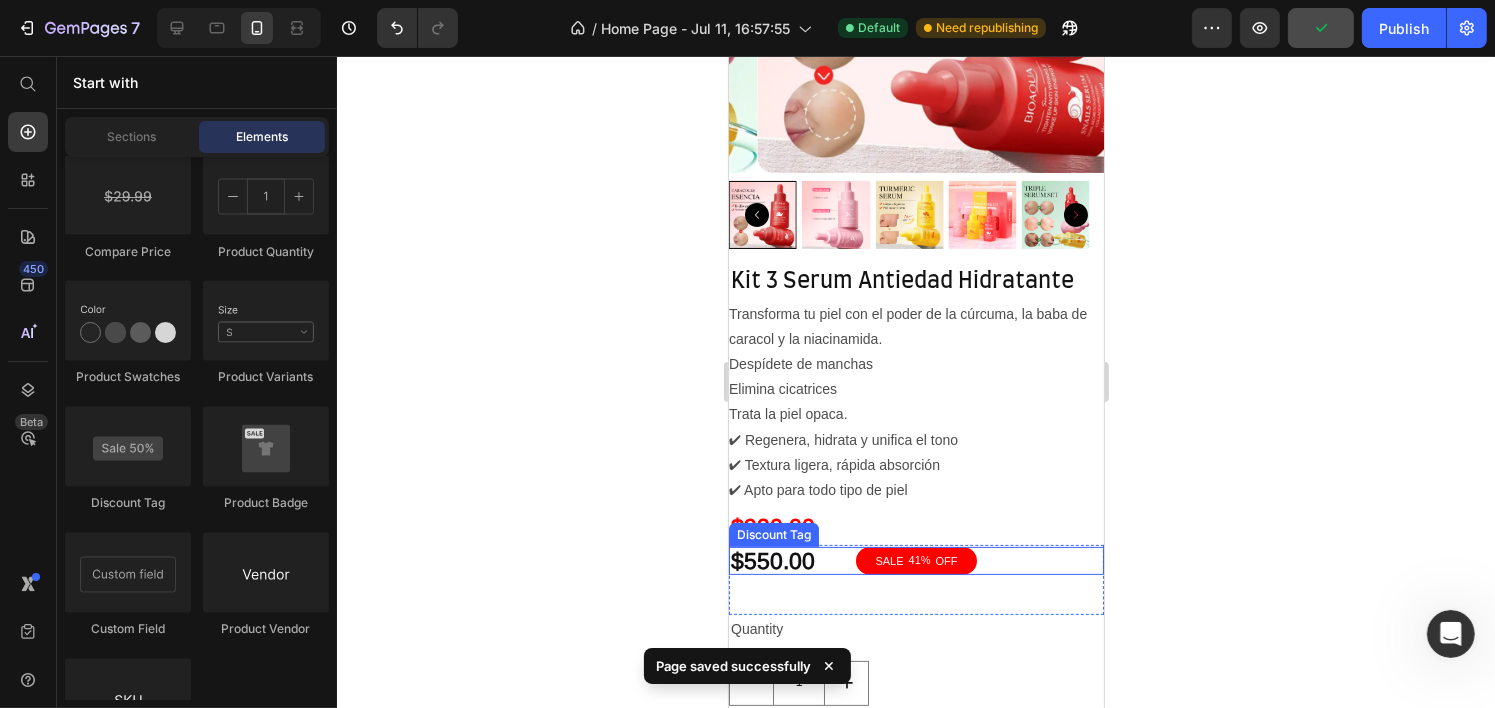 click on "SALE 41% OFF" at bounding box center (915, 561) 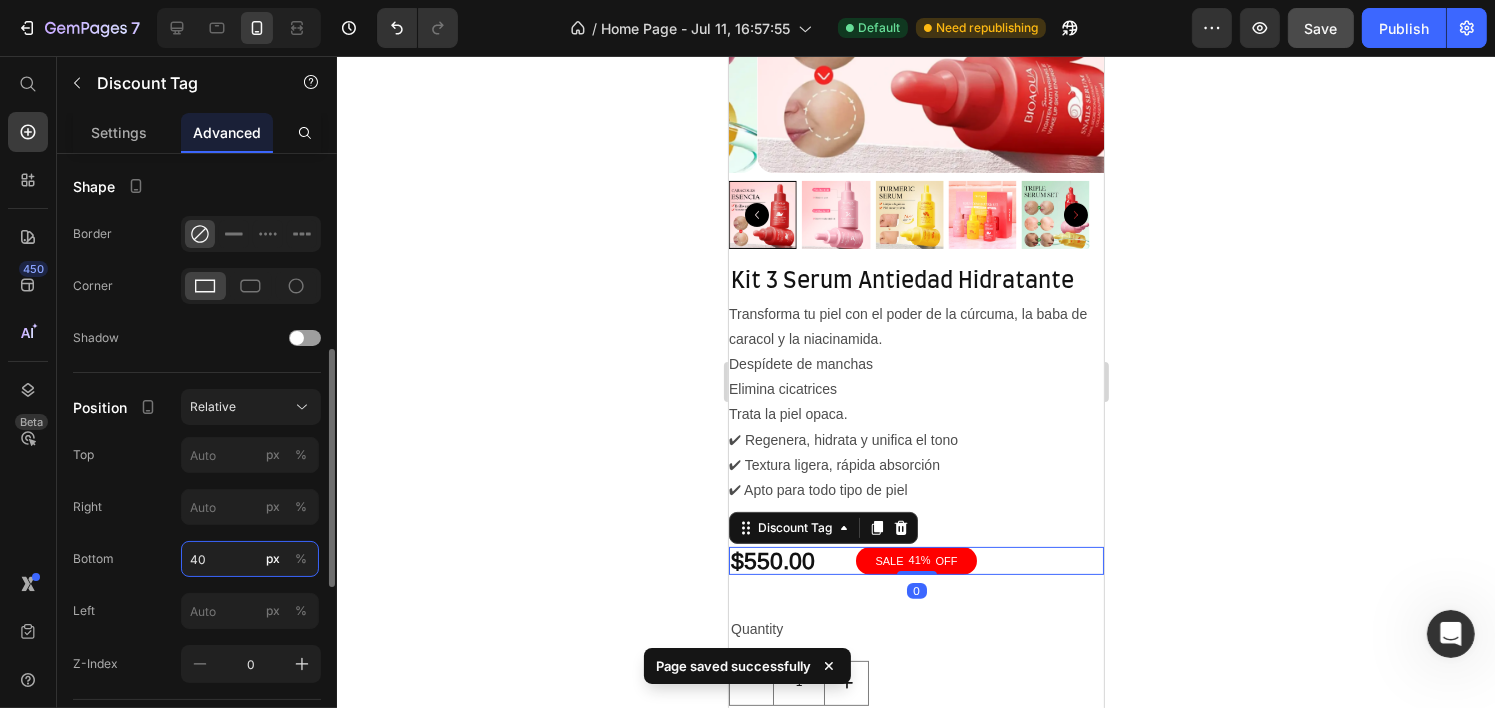 click on "40" at bounding box center (250, 559) 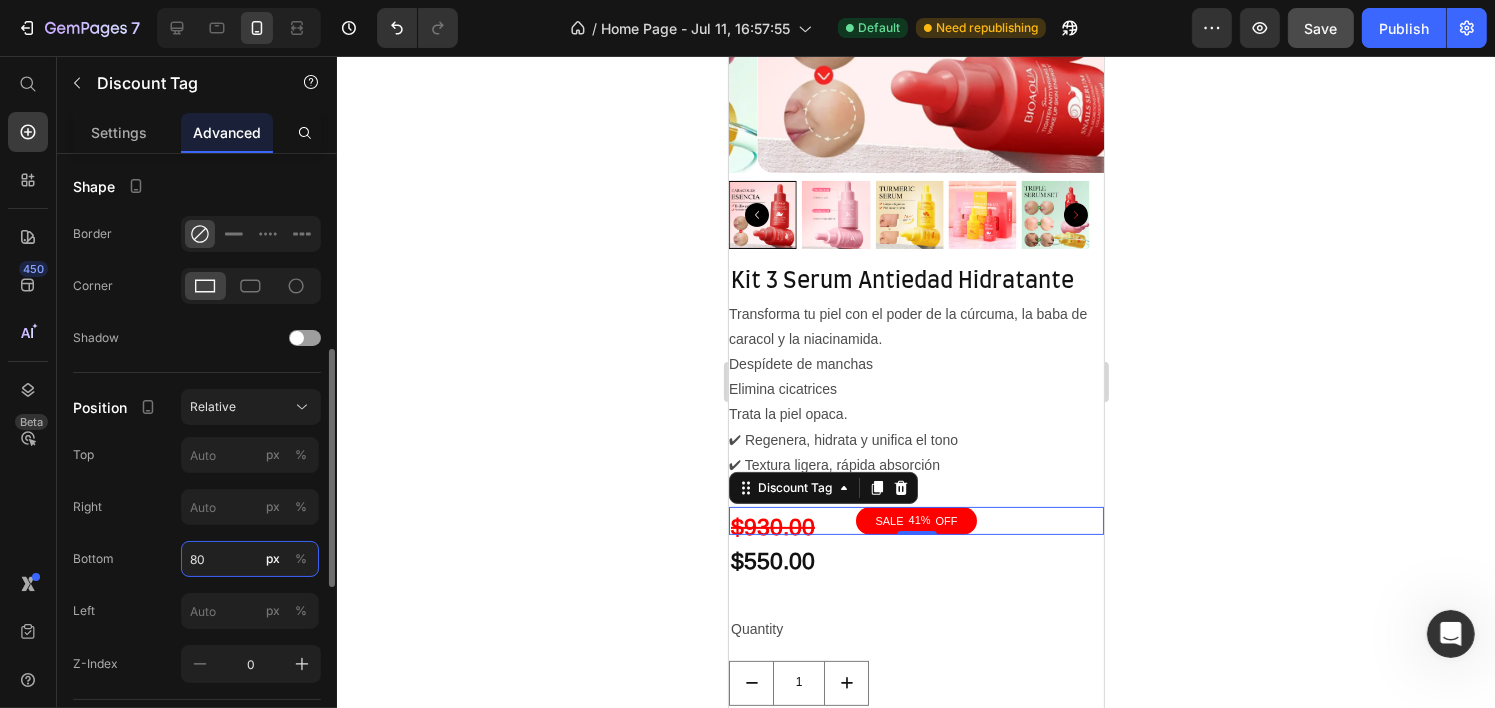 type on "8" 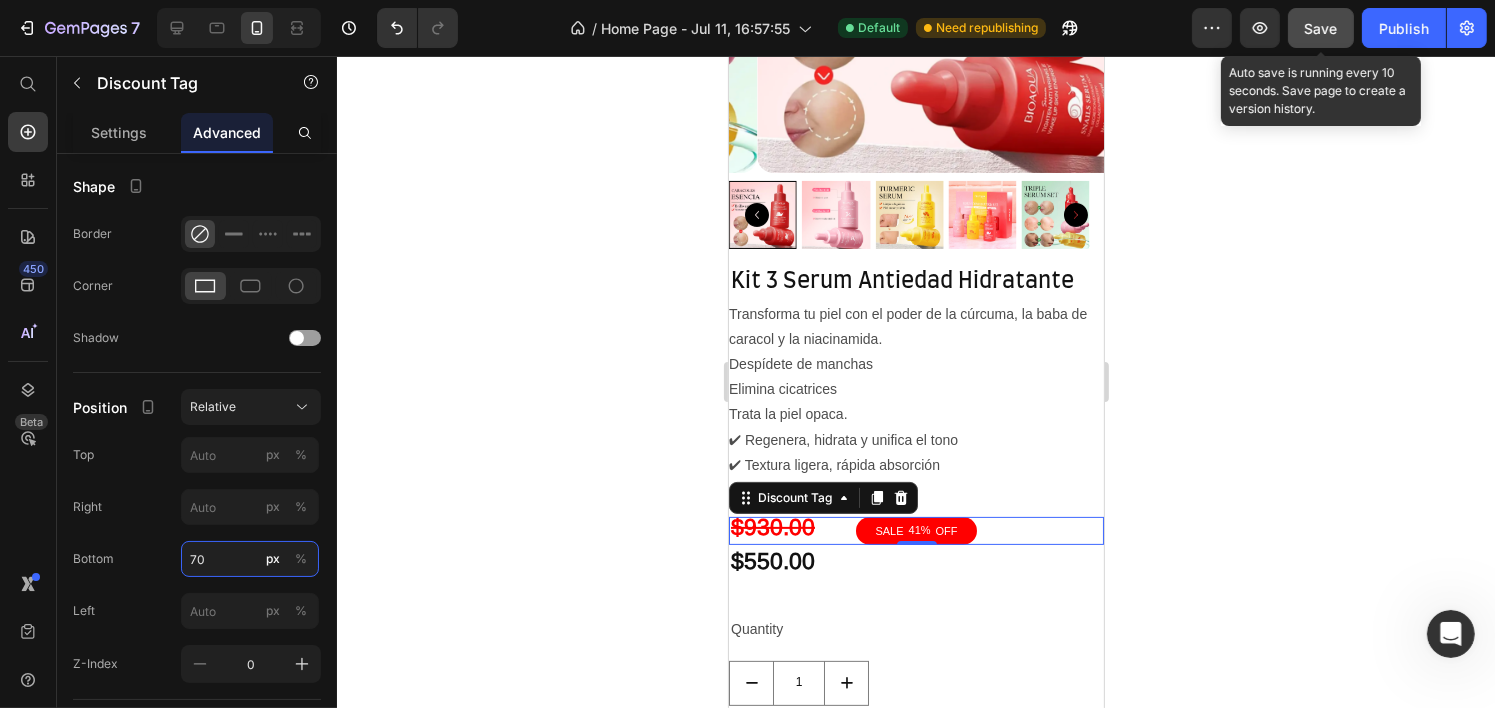 type on "70" 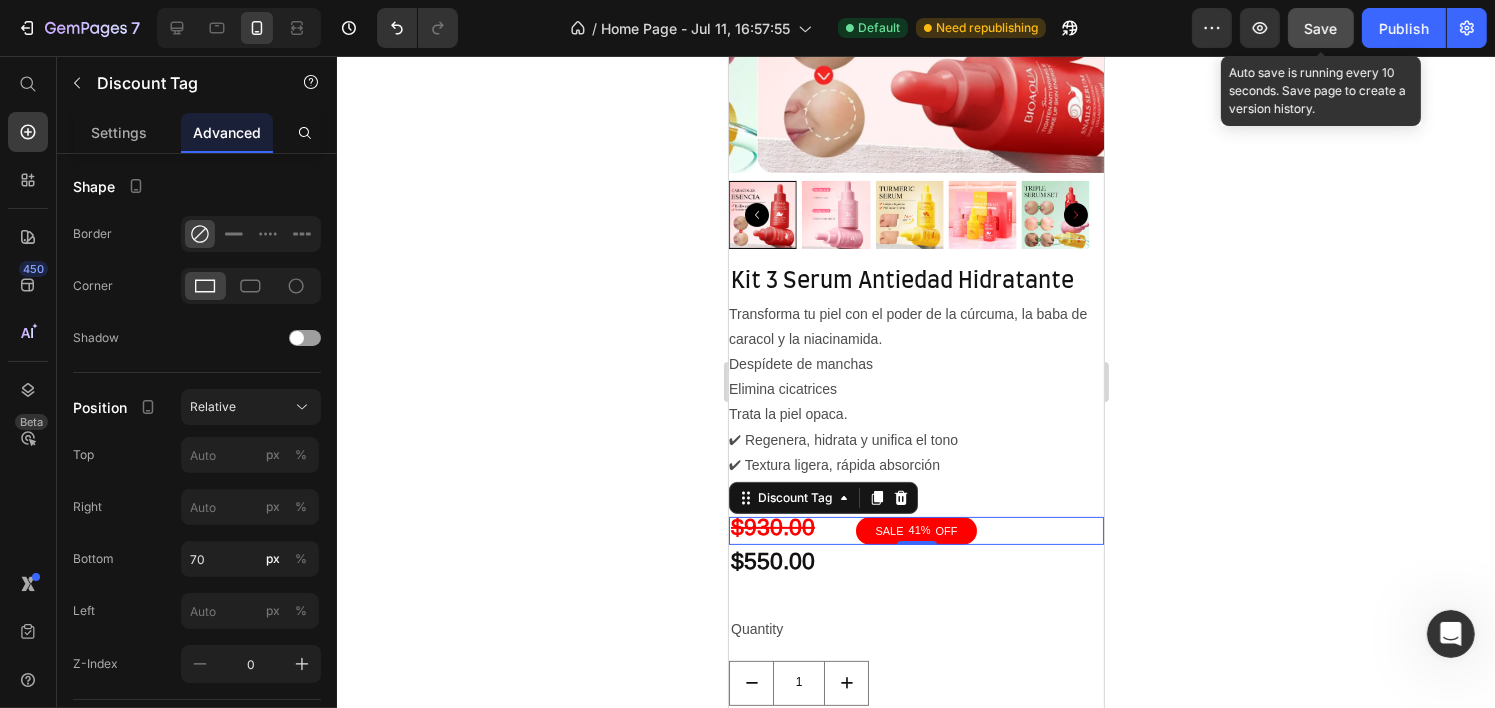 click on "Save" at bounding box center (1321, 28) 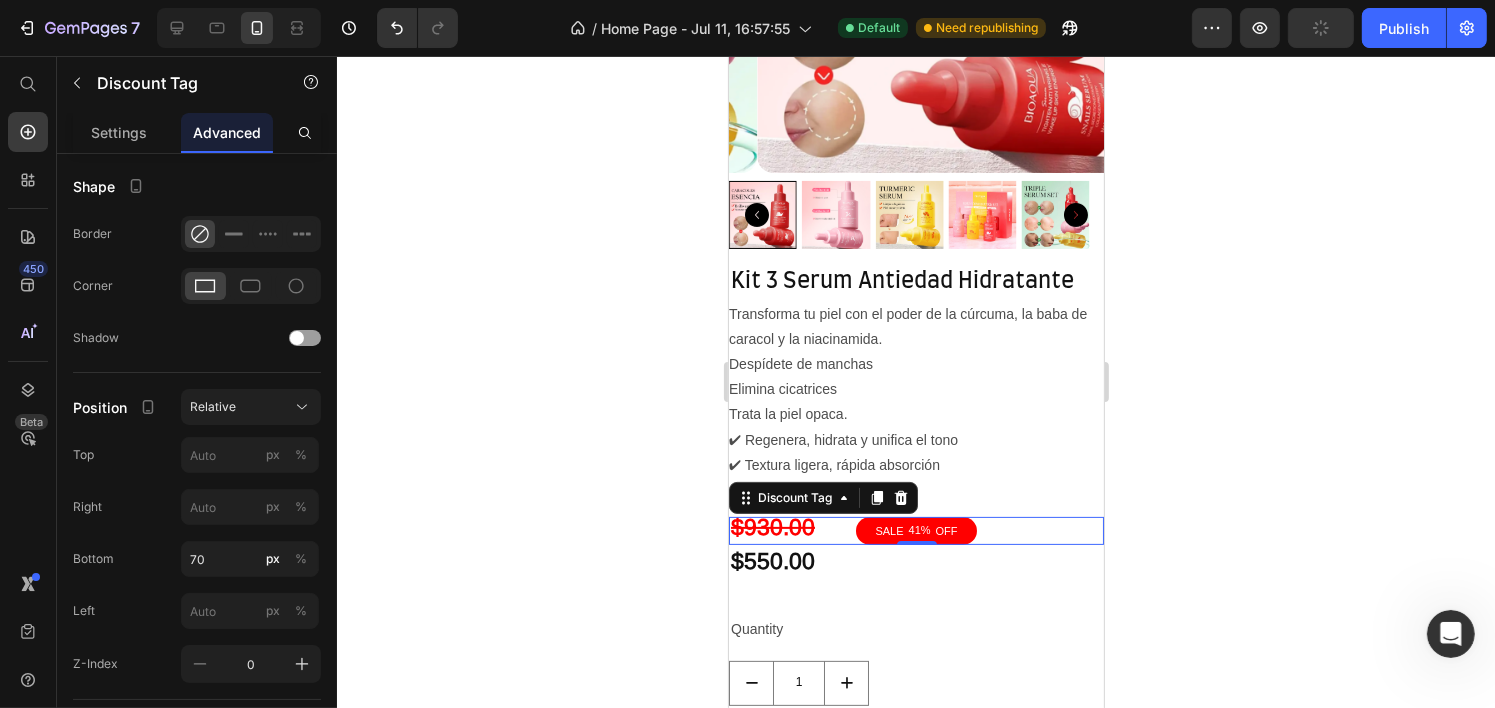 click 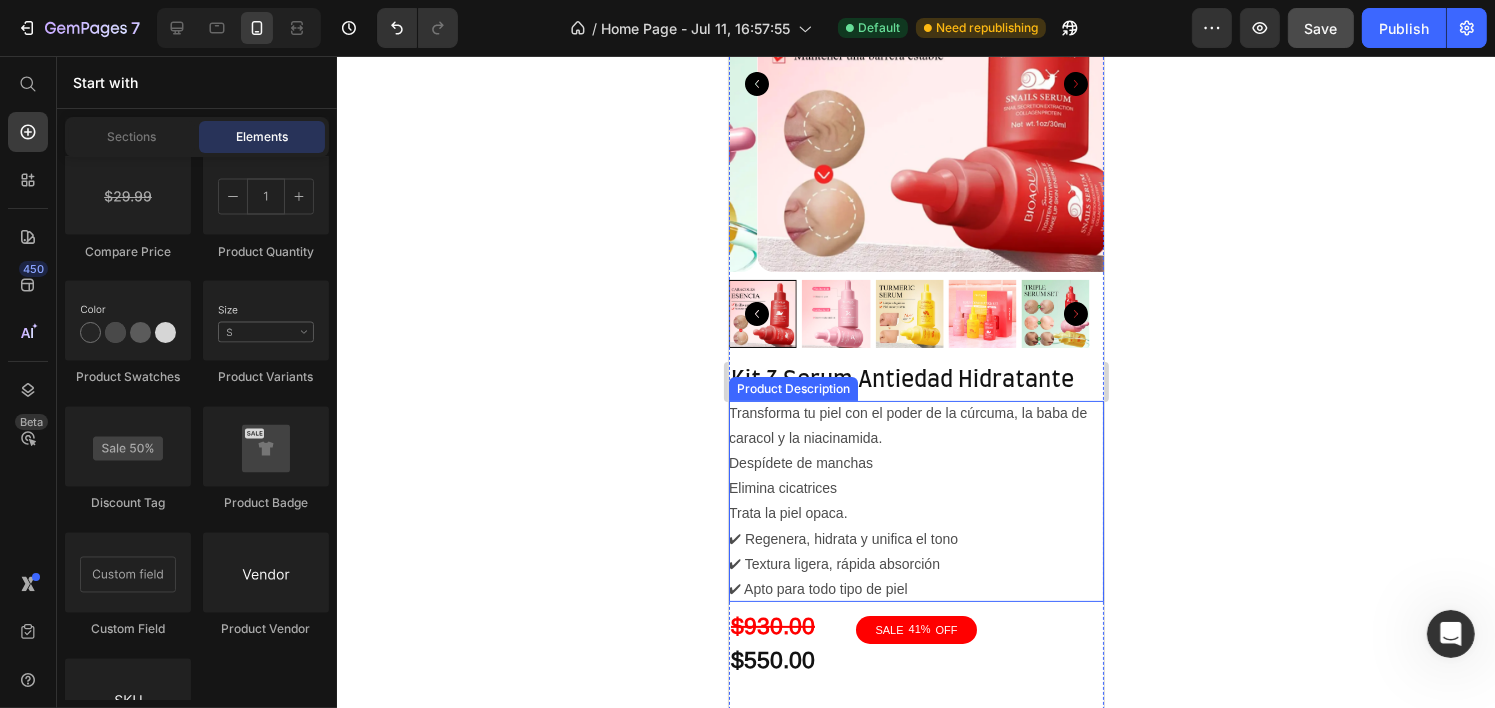 scroll, scrollTop: 300, scrollLeft: 0, axis: vertical 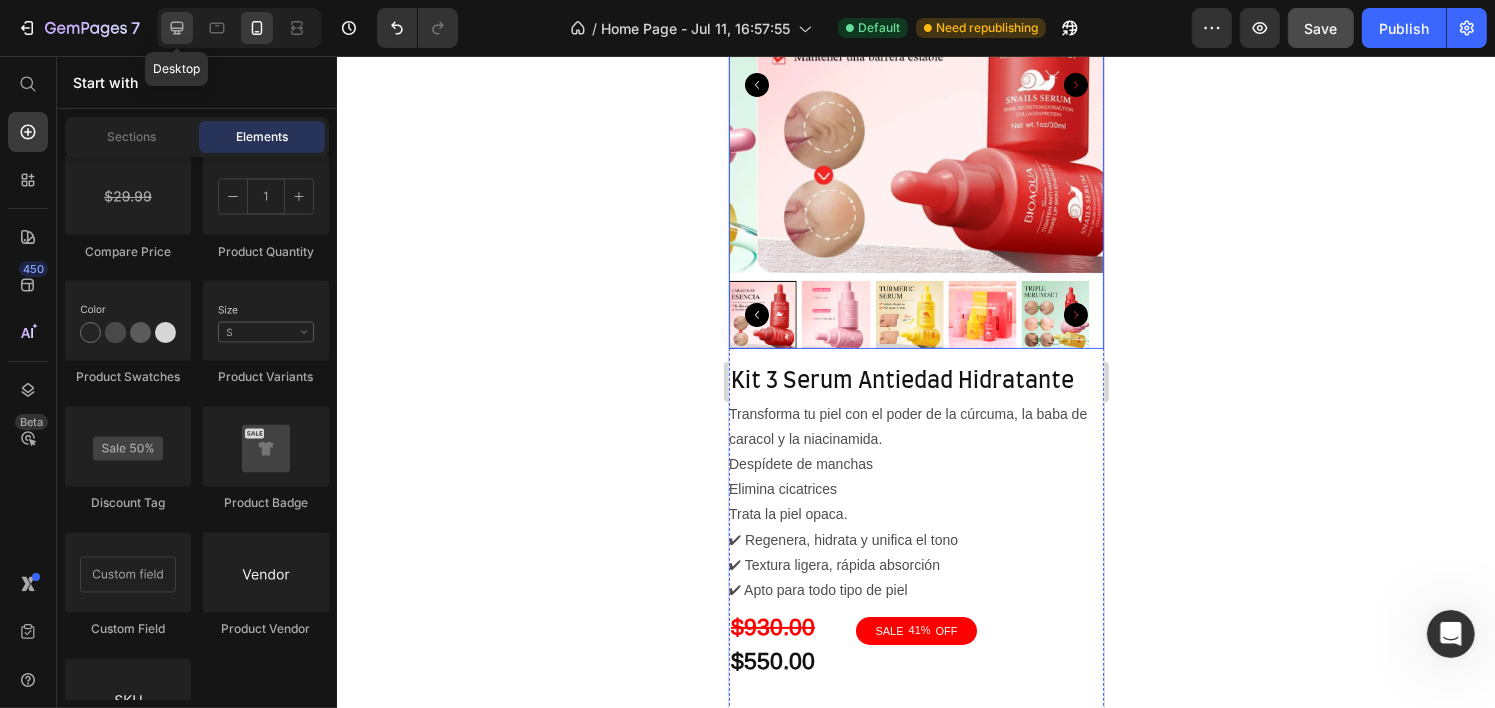 click 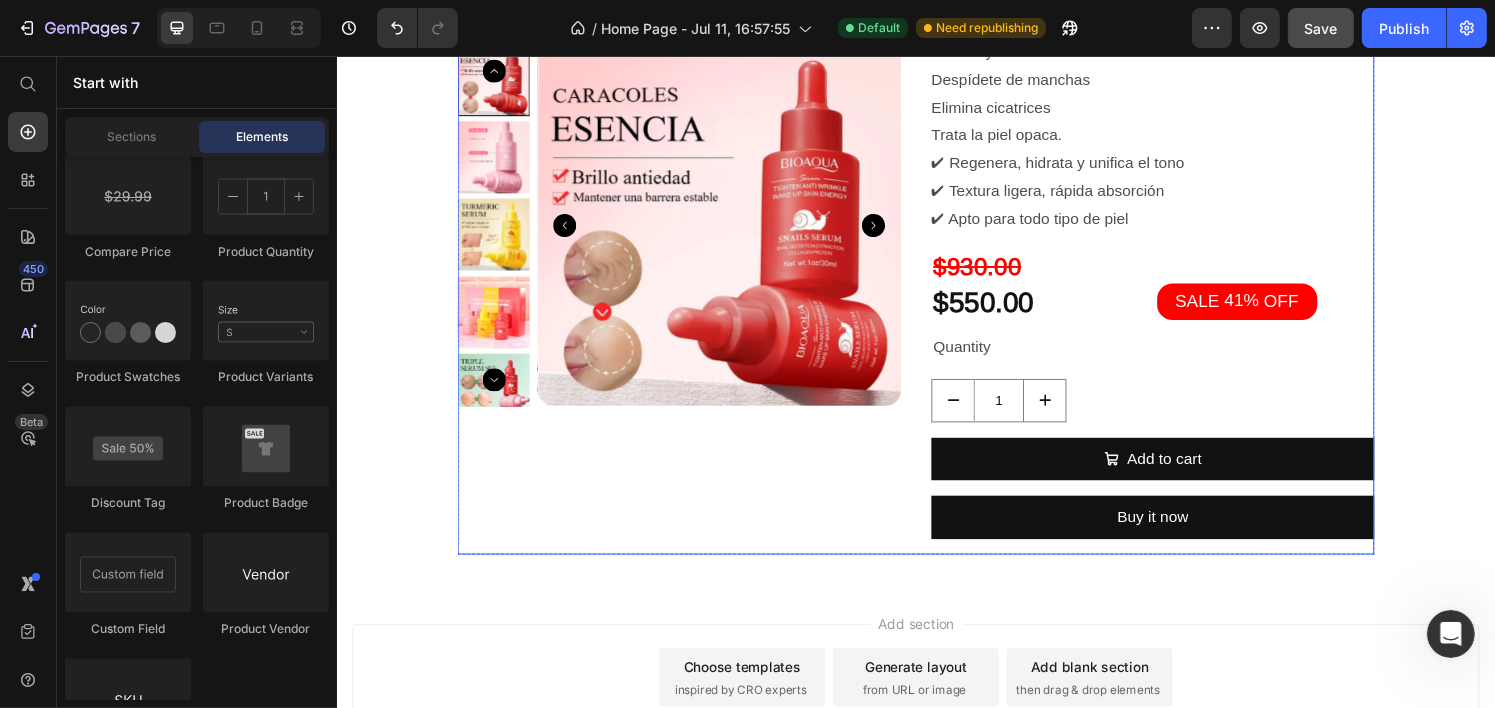 scroll, scrollTop: 150, scrollLeft: 0, axis: vertical 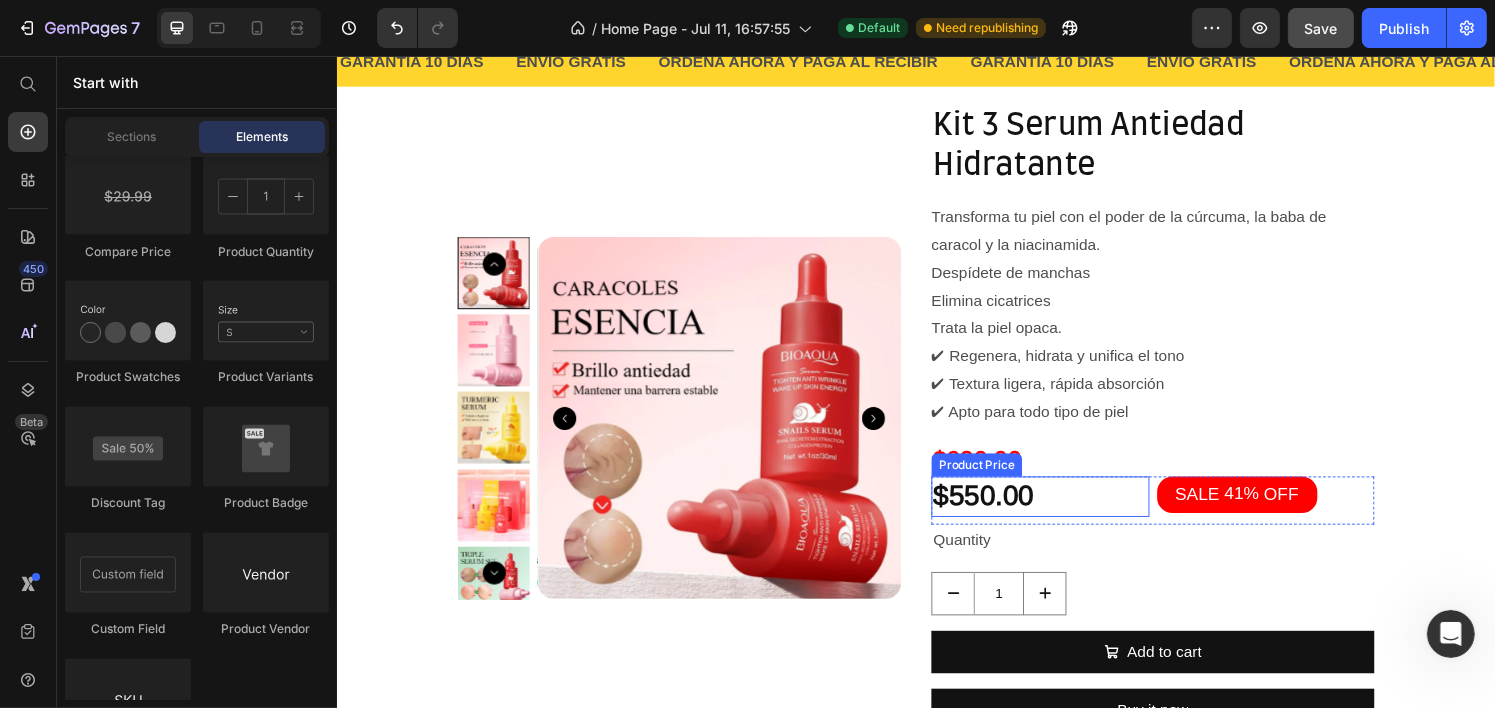 click on "$550.00 Product Price SALE 41% OFF Discount Tag Row" at bounding box center [1181, 517] 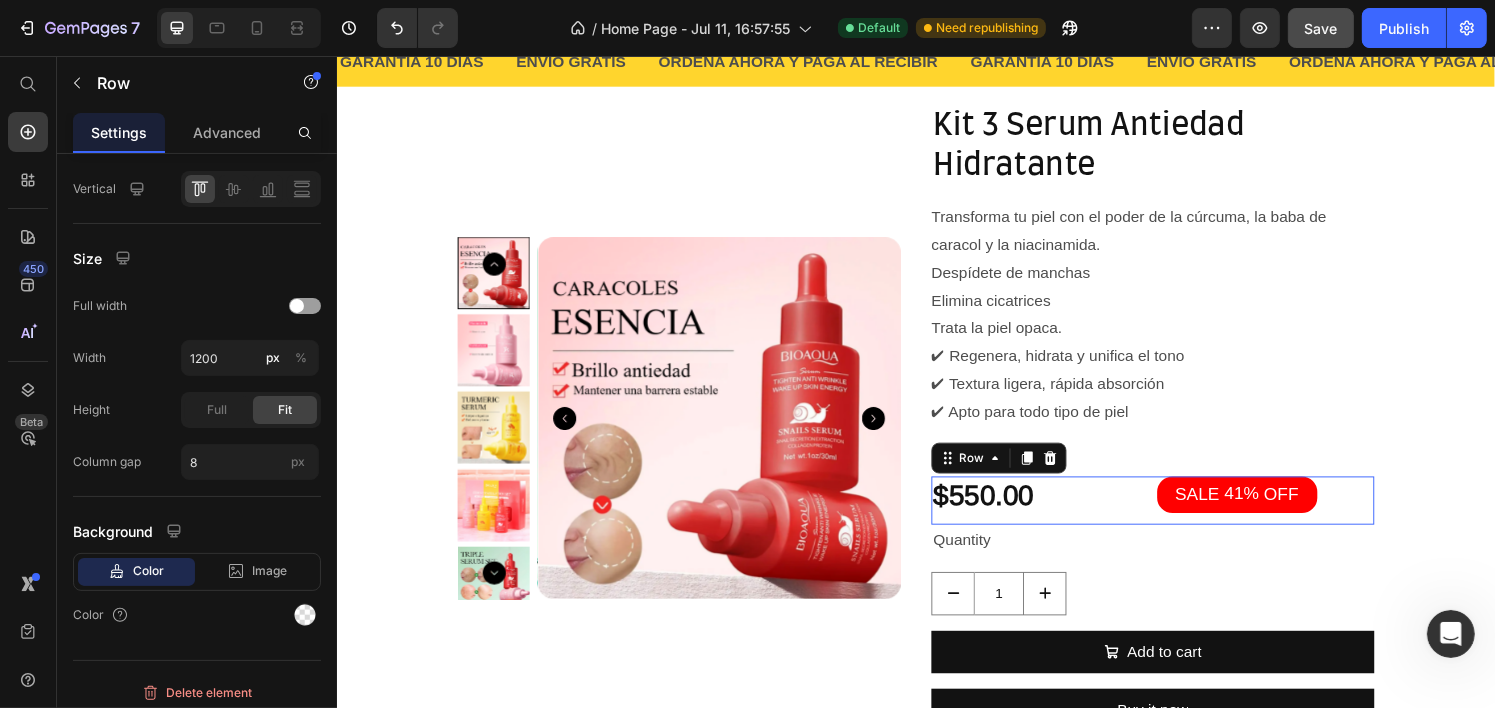 scroll, scrollTop: 0, scrollLeft: 0, axis: both 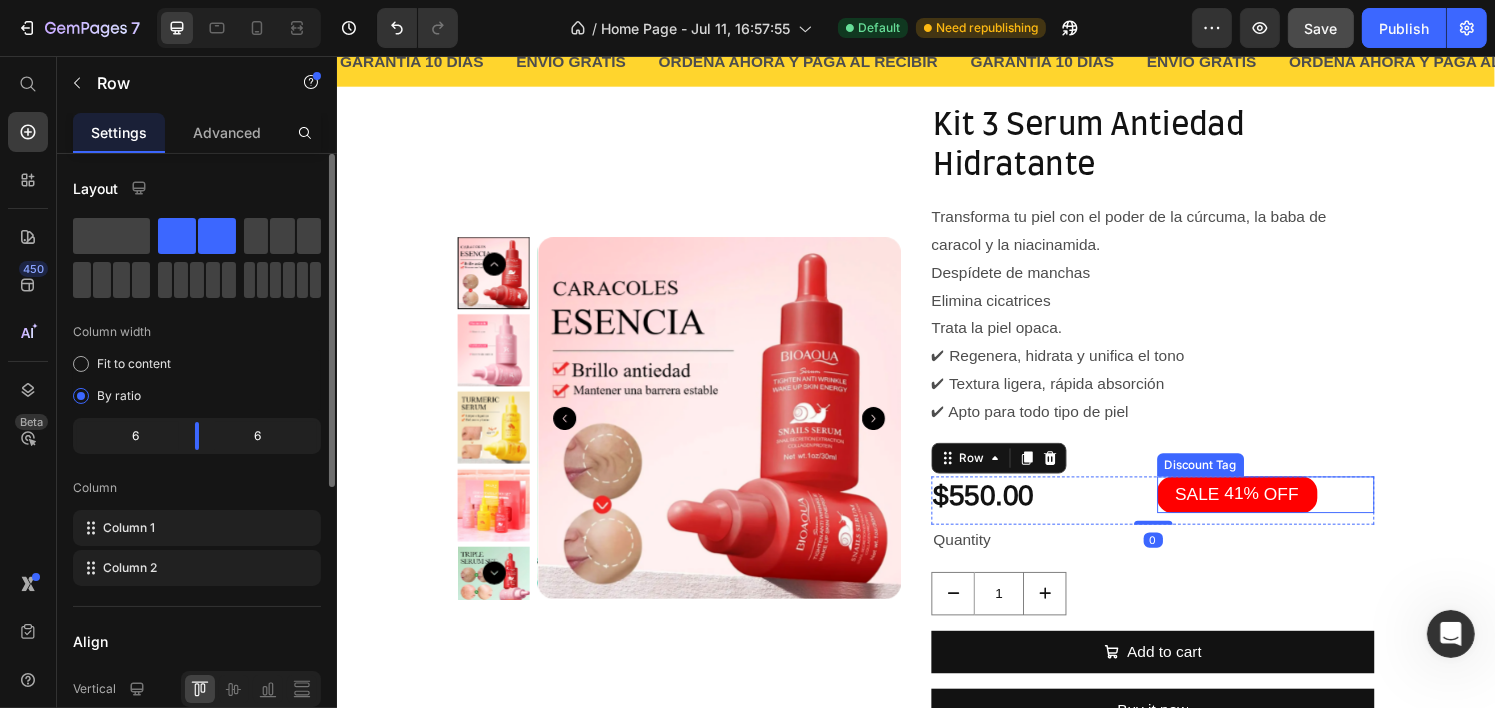 click on "SALE 41% OFF" at bounding box center [1269, 510] 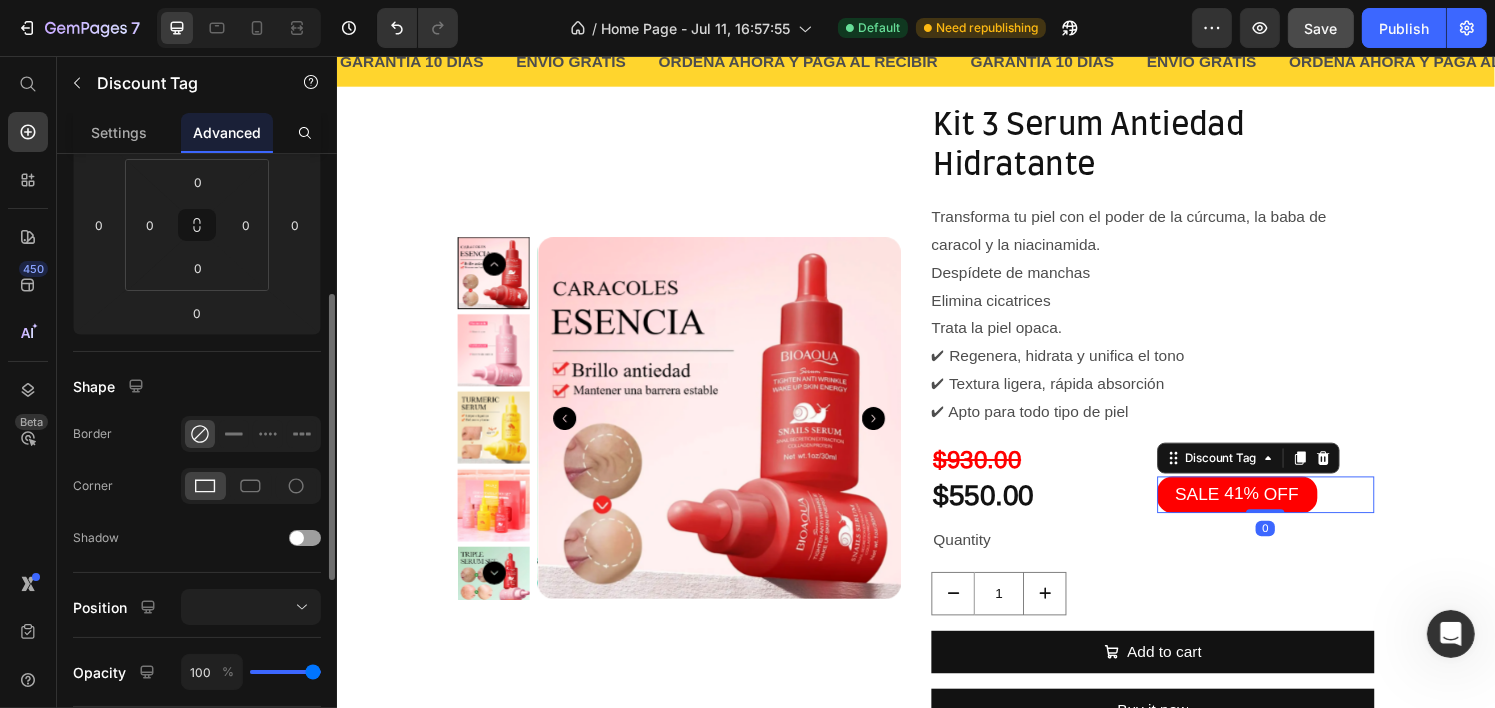 scroll, scrollTop: 500, scrollLeft: 0, axis: vertical 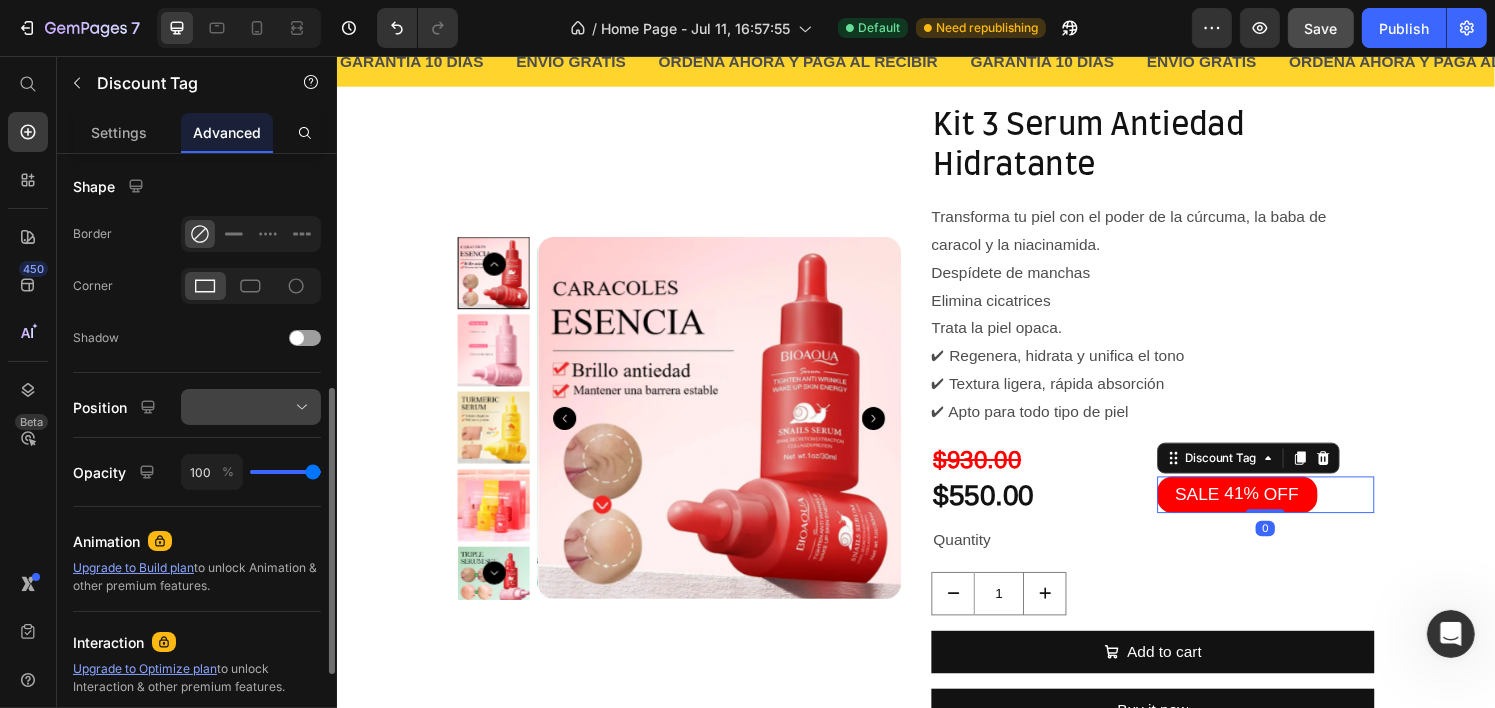 click at bounding box center [251, 407] 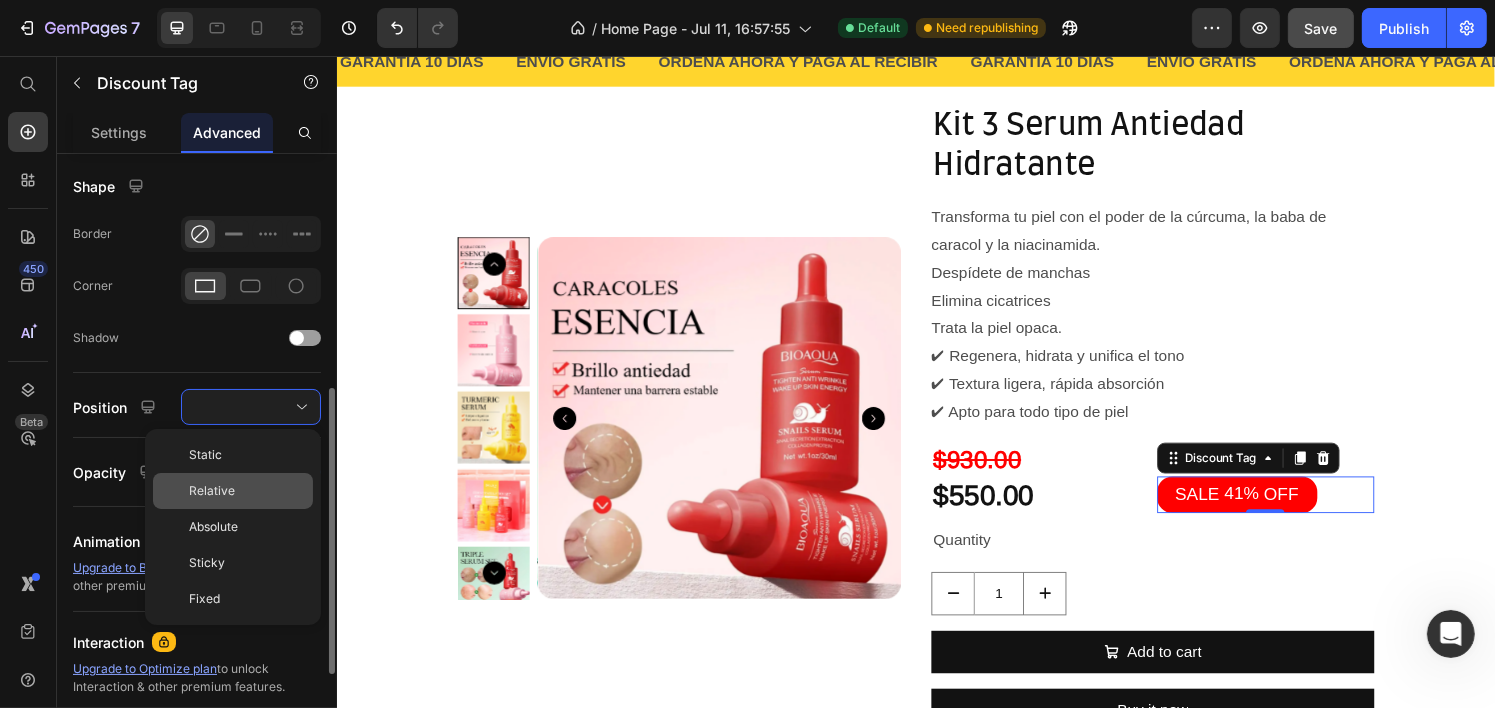 click on "Relative" at bounding box center [247, 491] 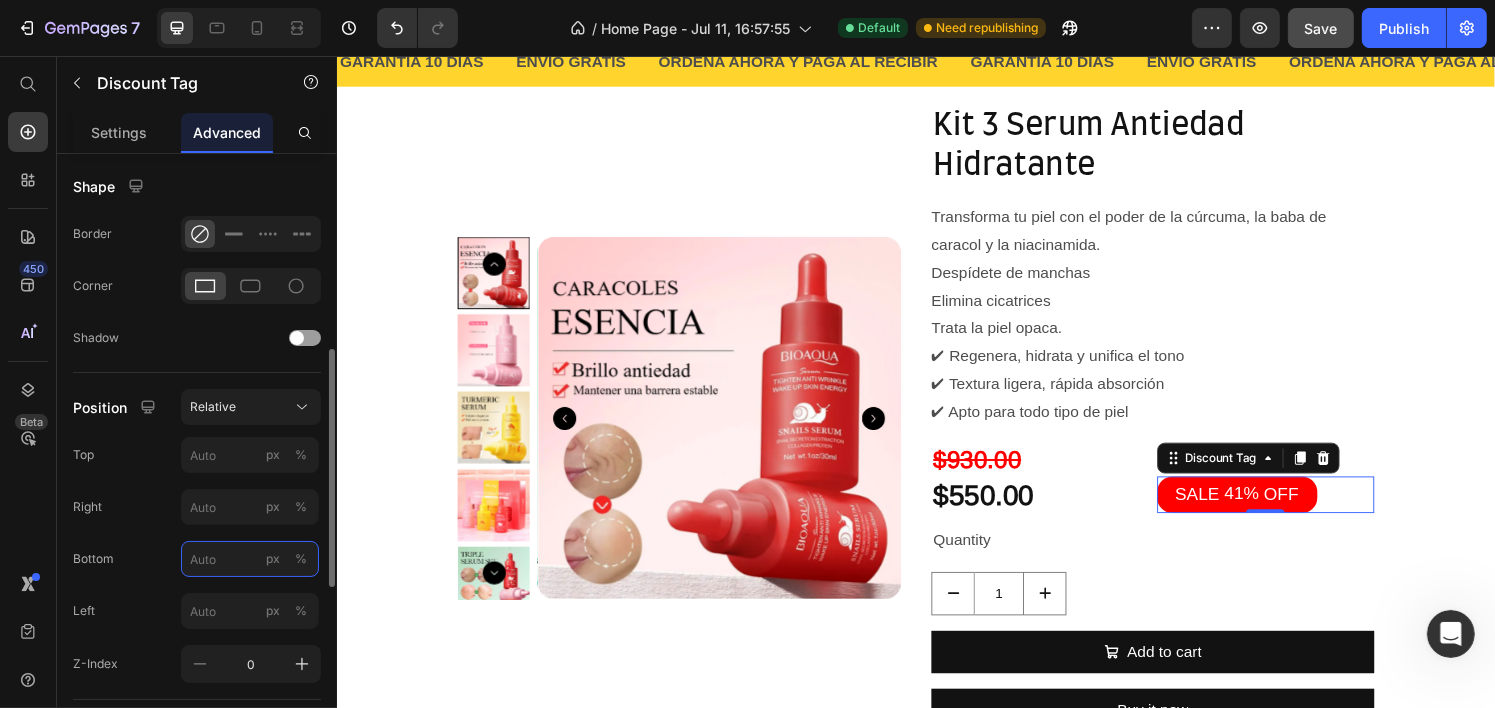 click on "px %" at bounding box center (250, 559) 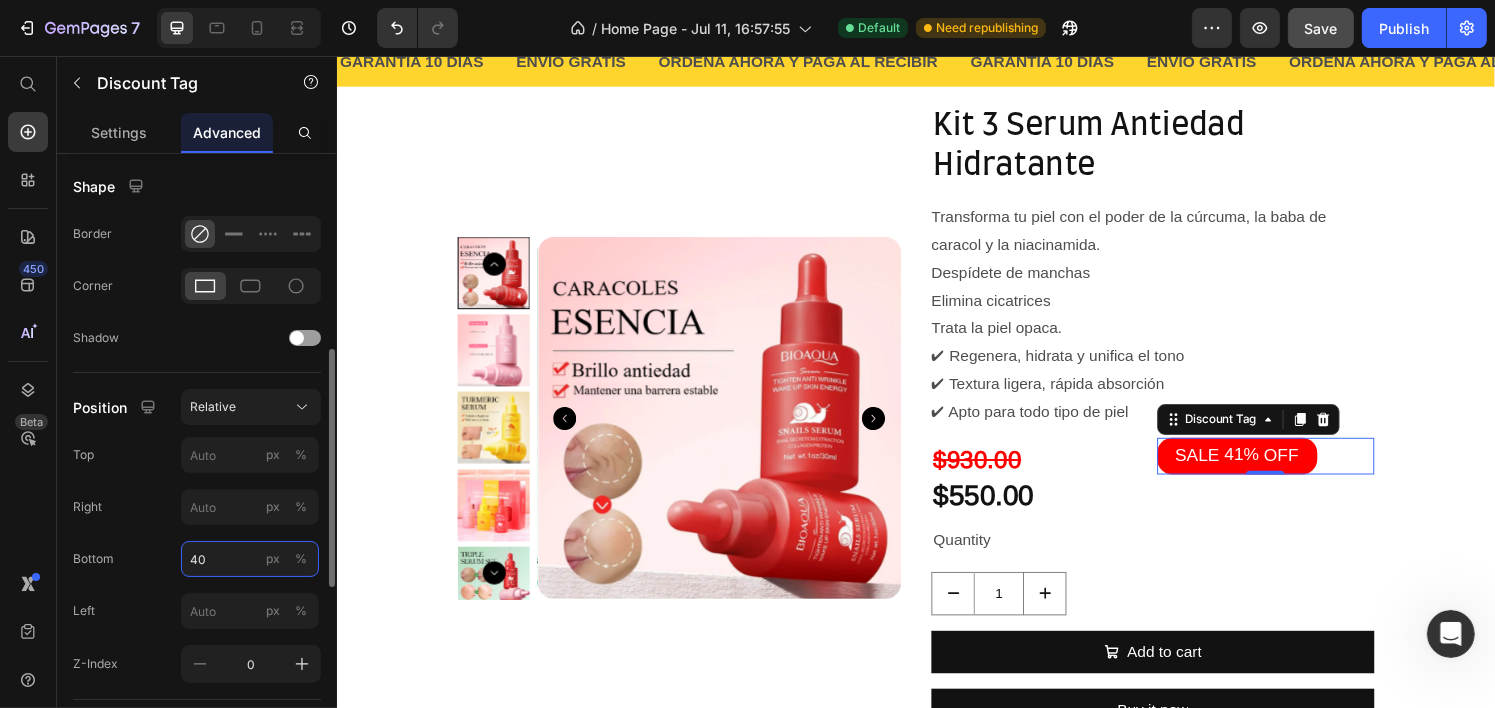 type on "4" 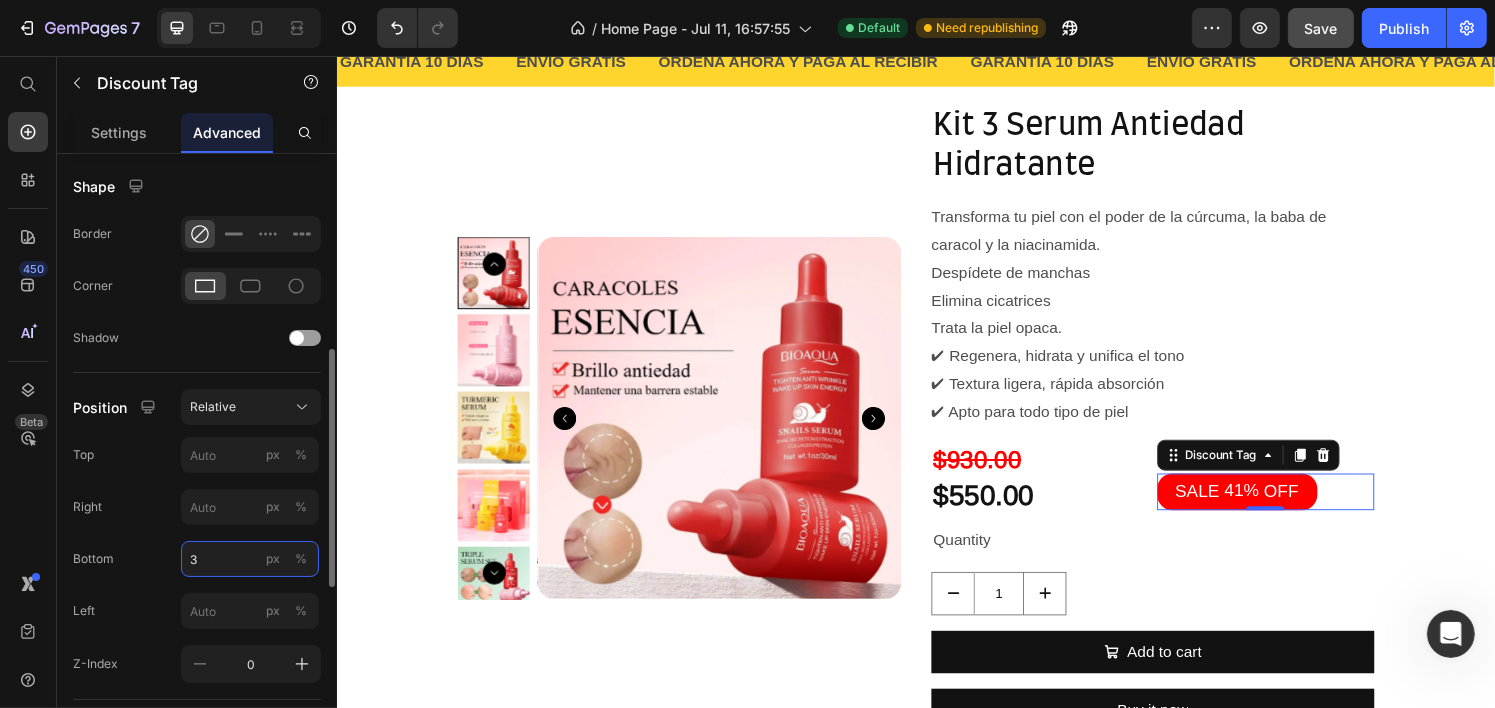 type on "32" 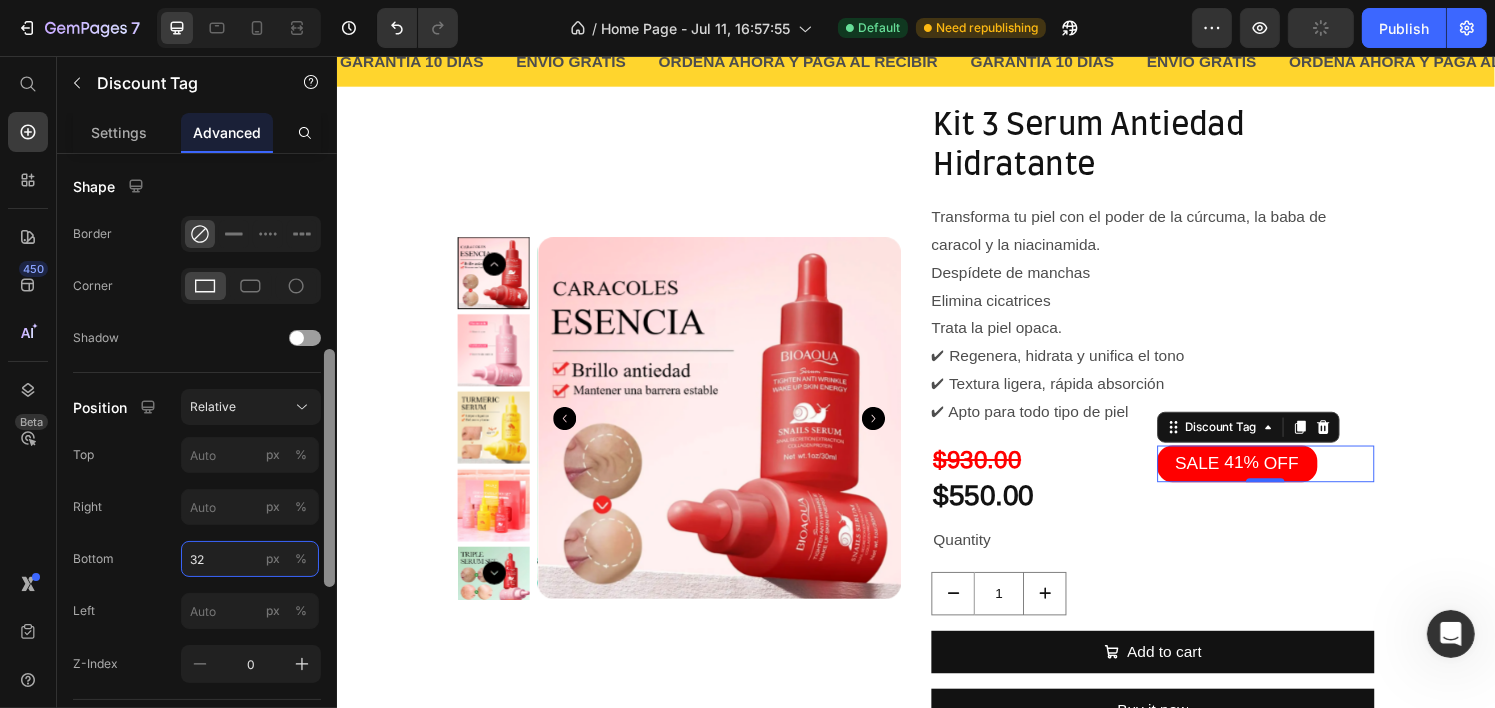 type 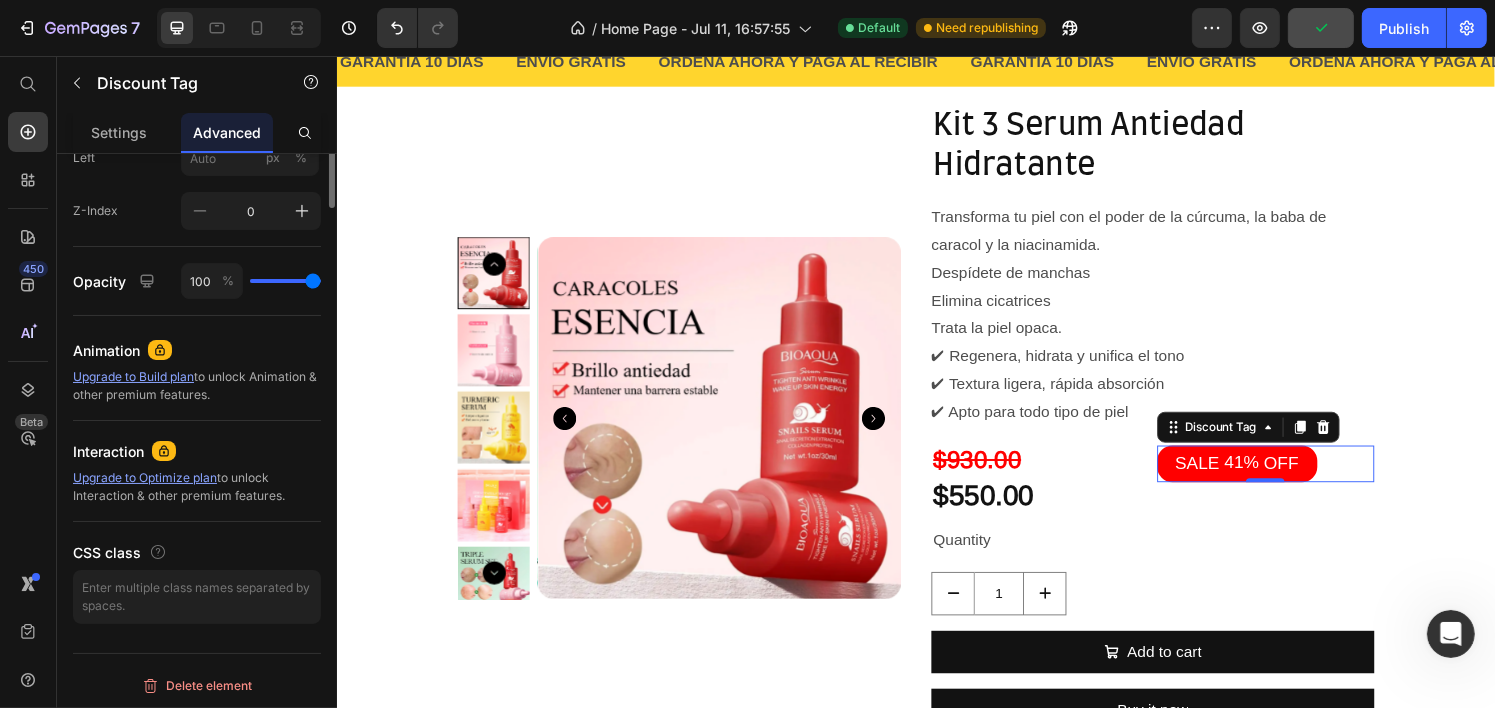 scroll, scrollTop: 453, scrollLeft: 0, axis: vertical 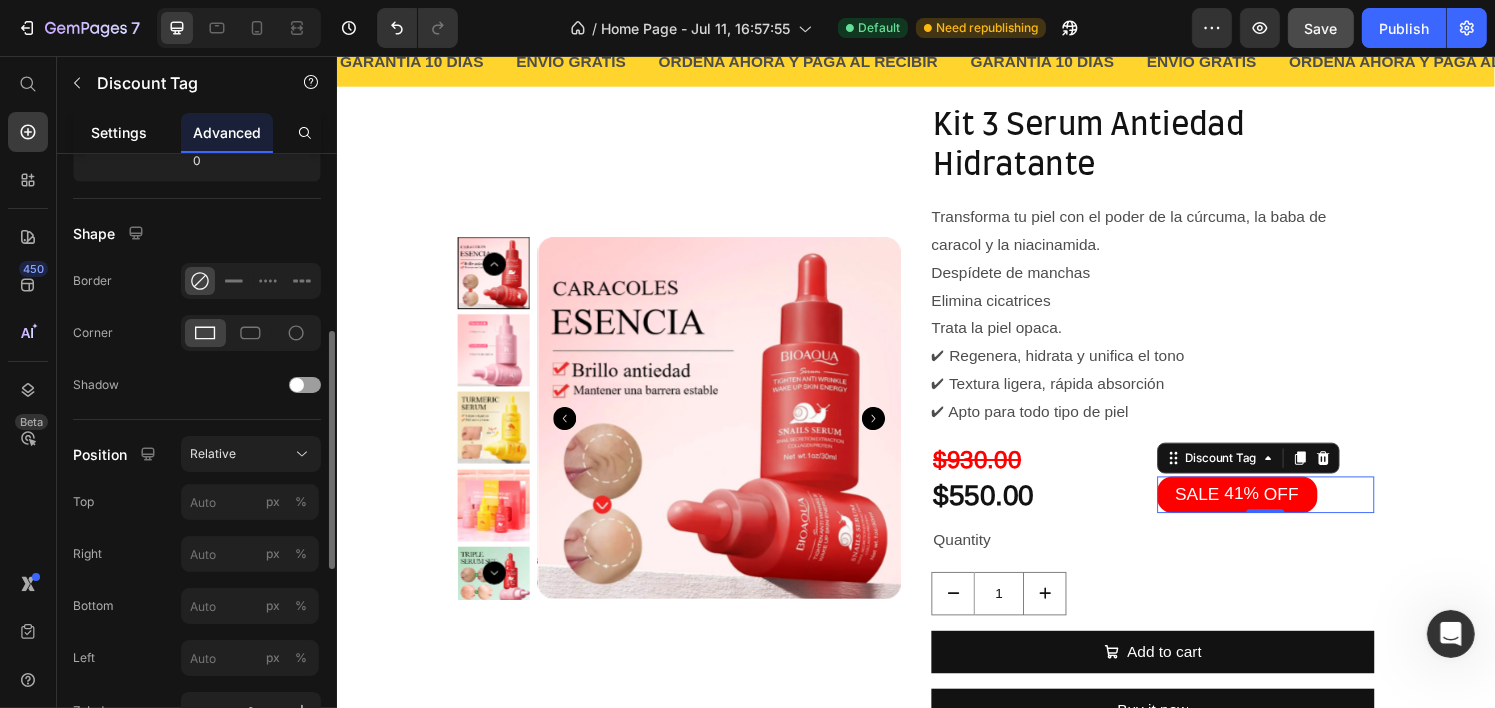 click on "Settings" 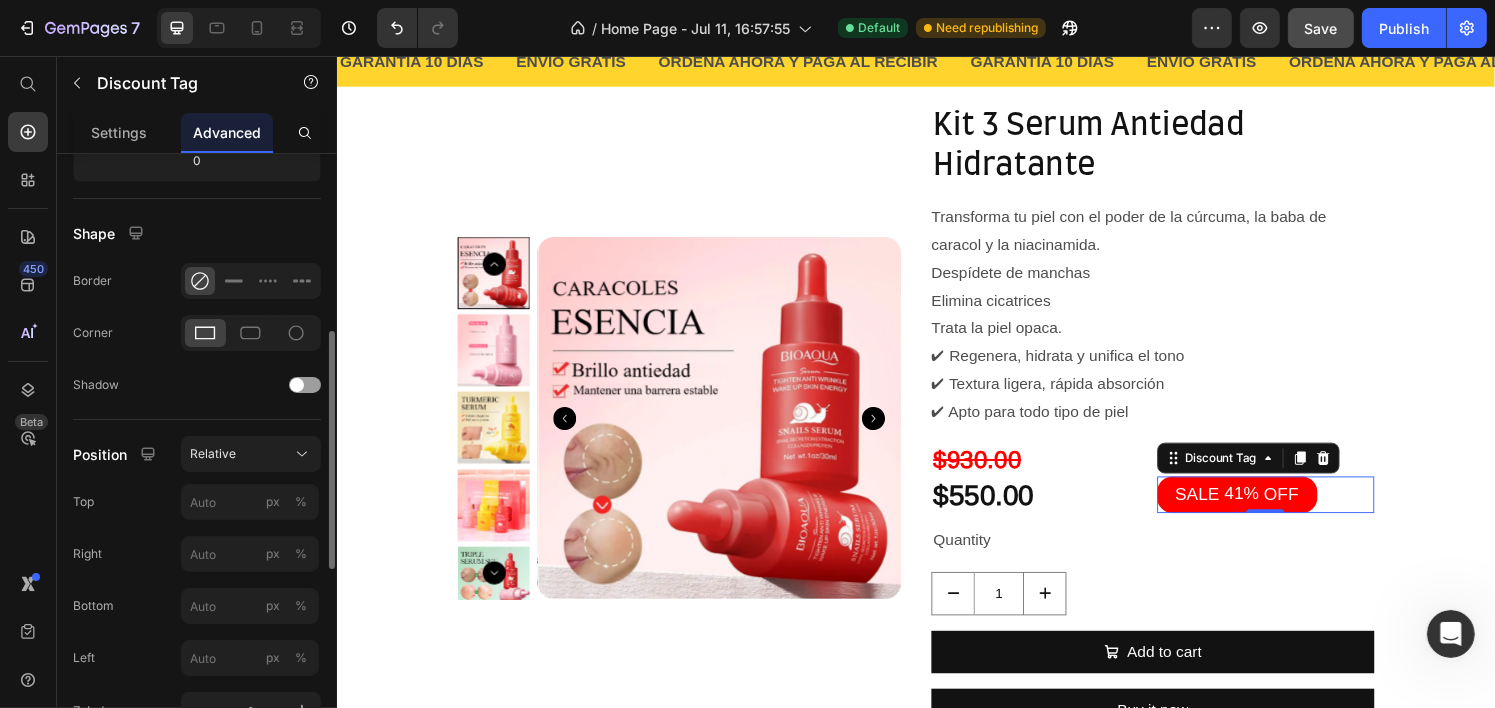 scroll, scrollTop: 0, scrollLeft: 0, axis: both 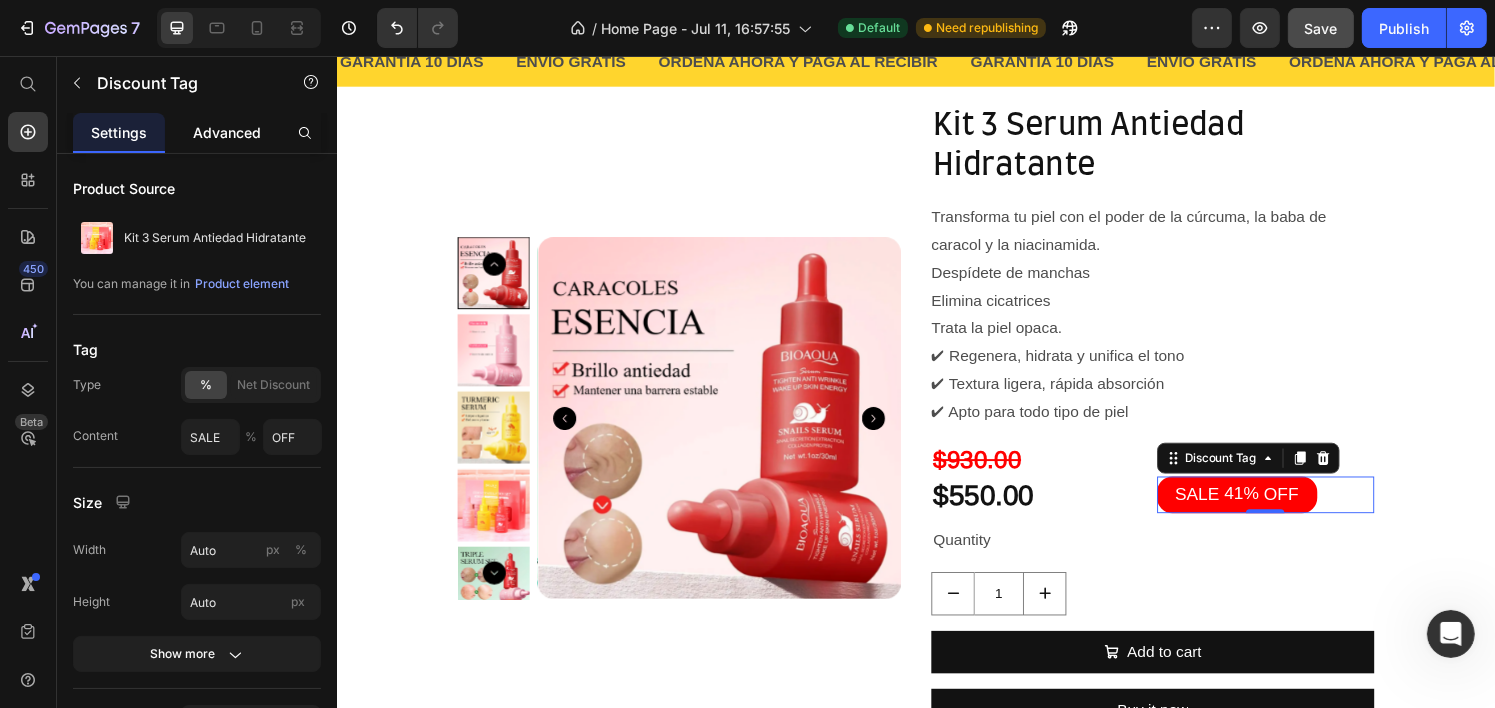 click on "Advanced" at bounding box center [227, 132] 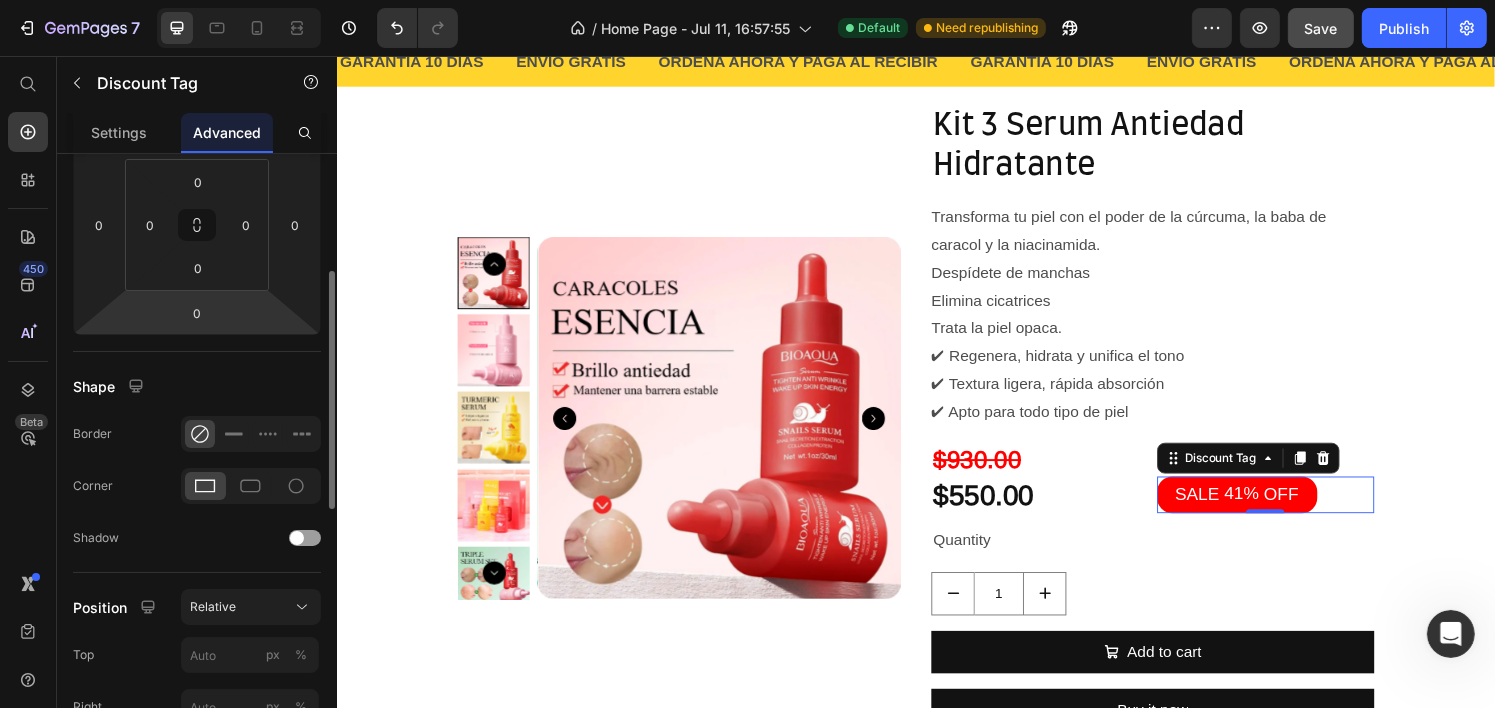 scroll, scrollTop: 600, scrollLeft: 0, axis: vertical 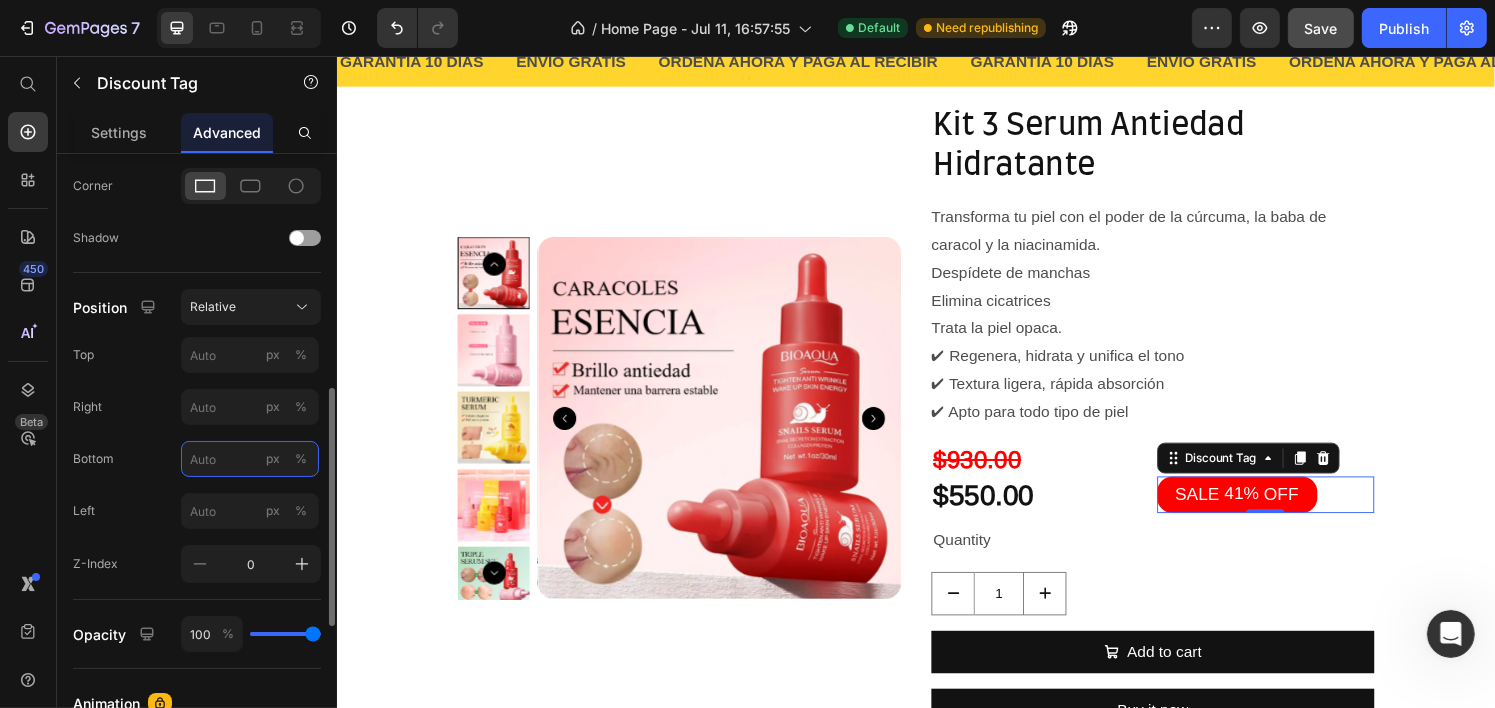 click on "px %" at bounding box center [250, 459] 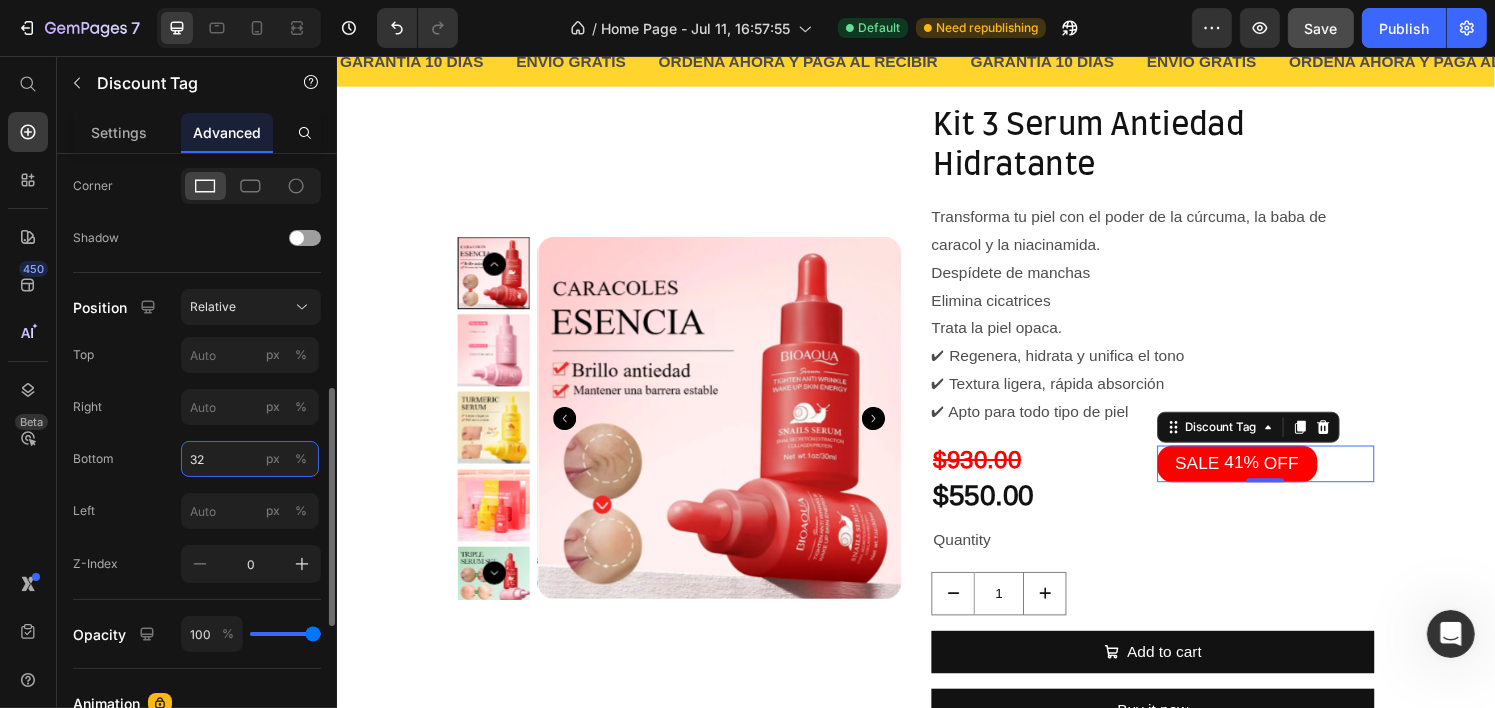 type on "32" 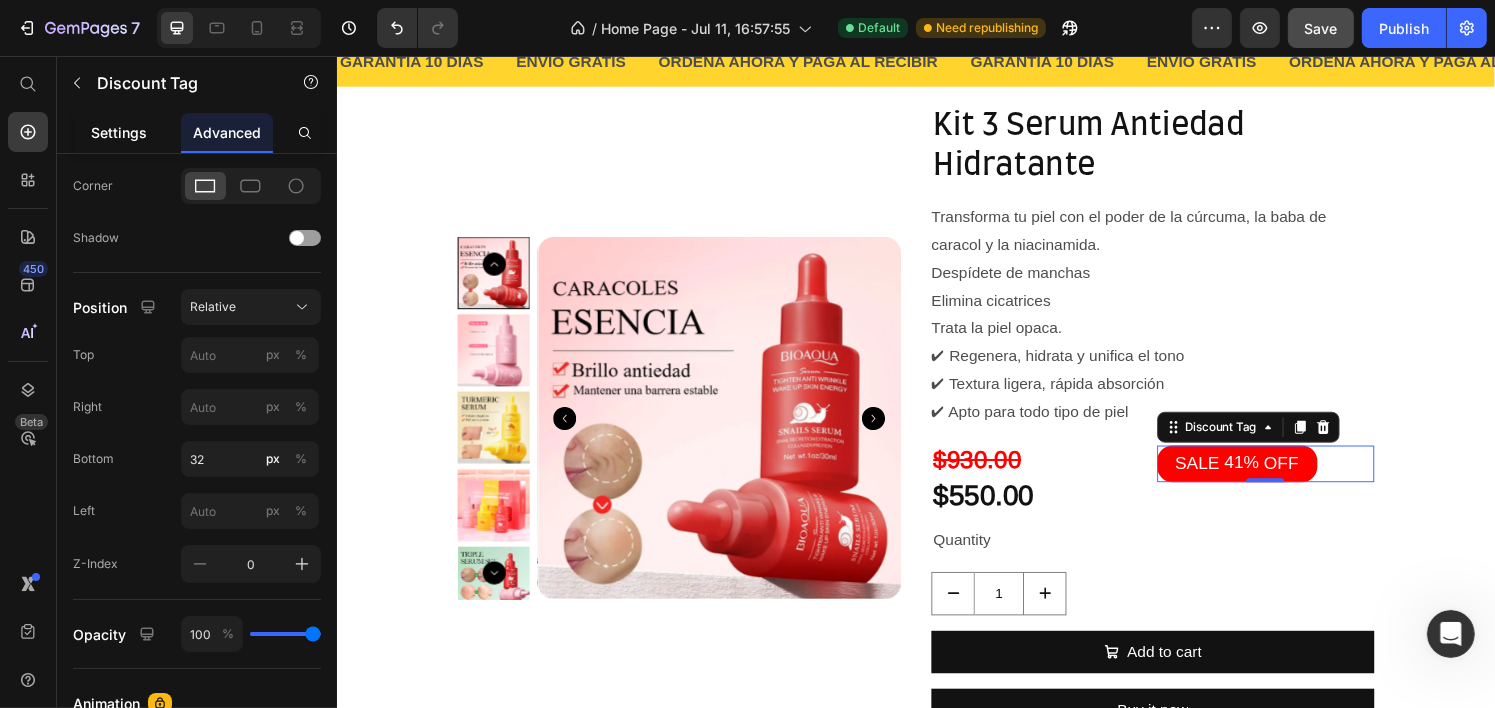 click on "Settings" at bounding box center (119, 132) 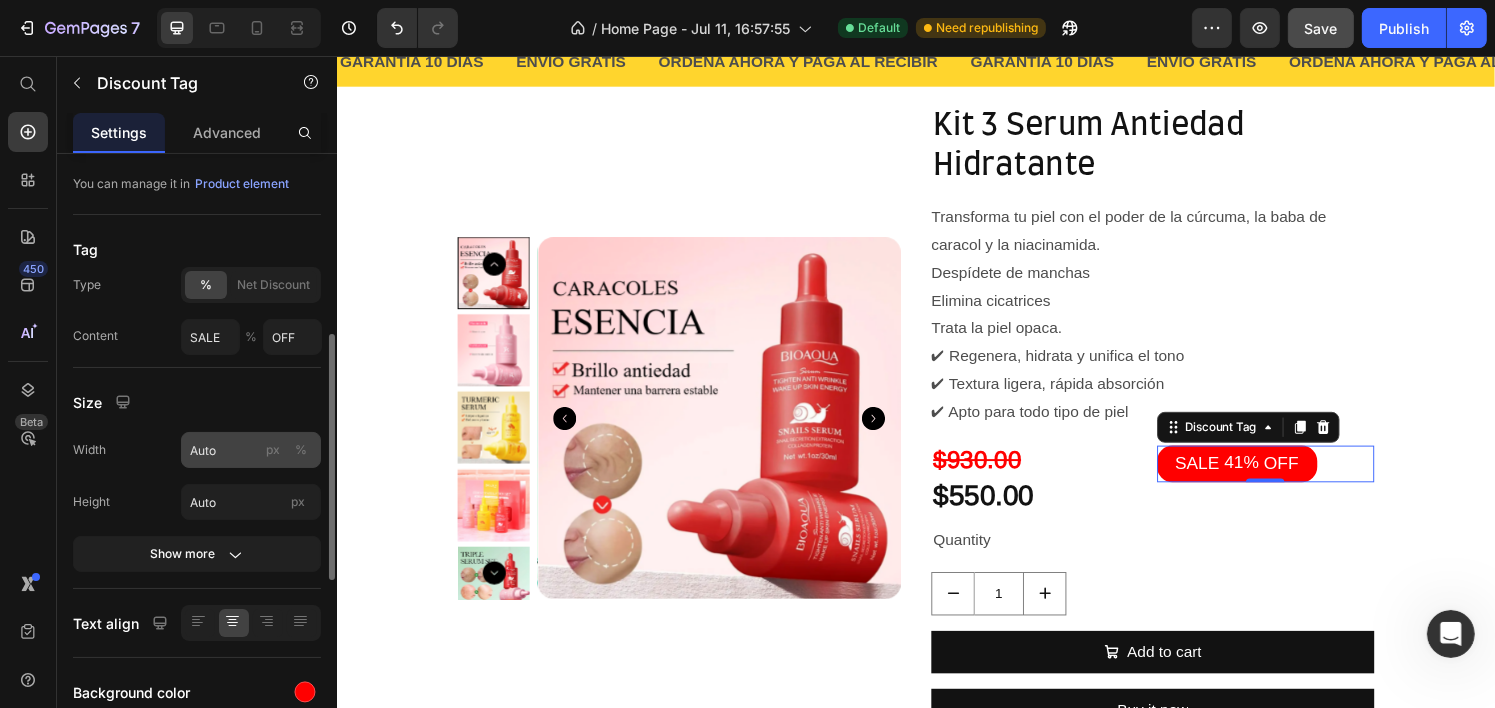 scroll, scrollTop: 200, scrollLeft: 0, axis: vertical 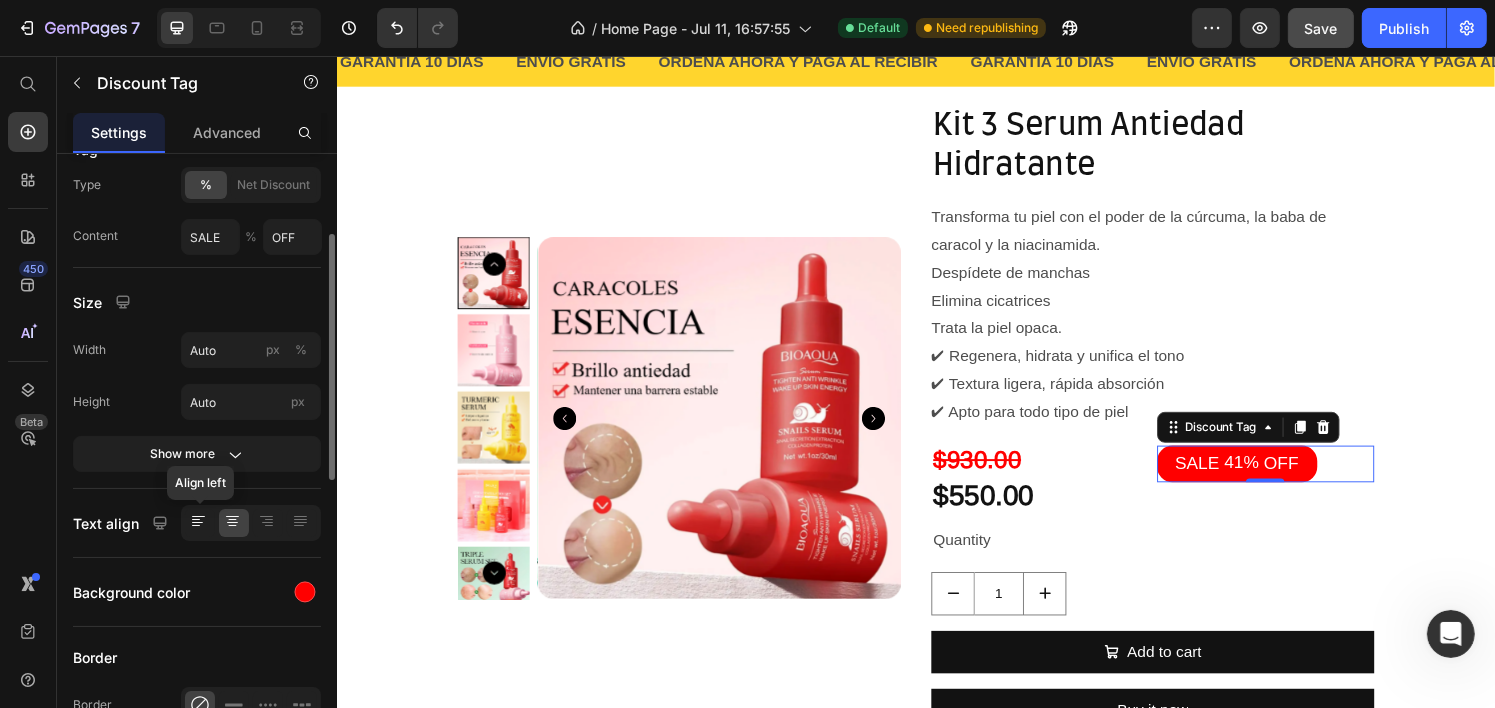 click 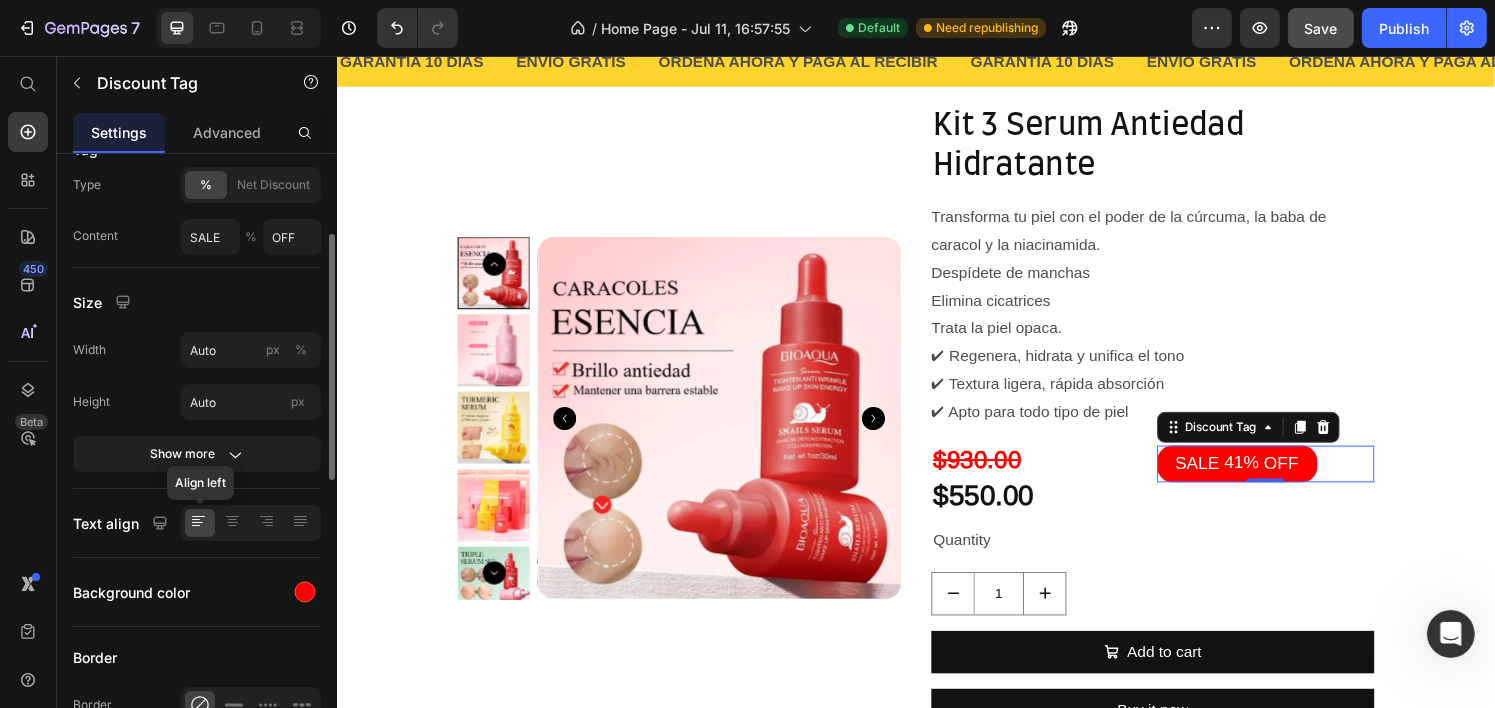 click 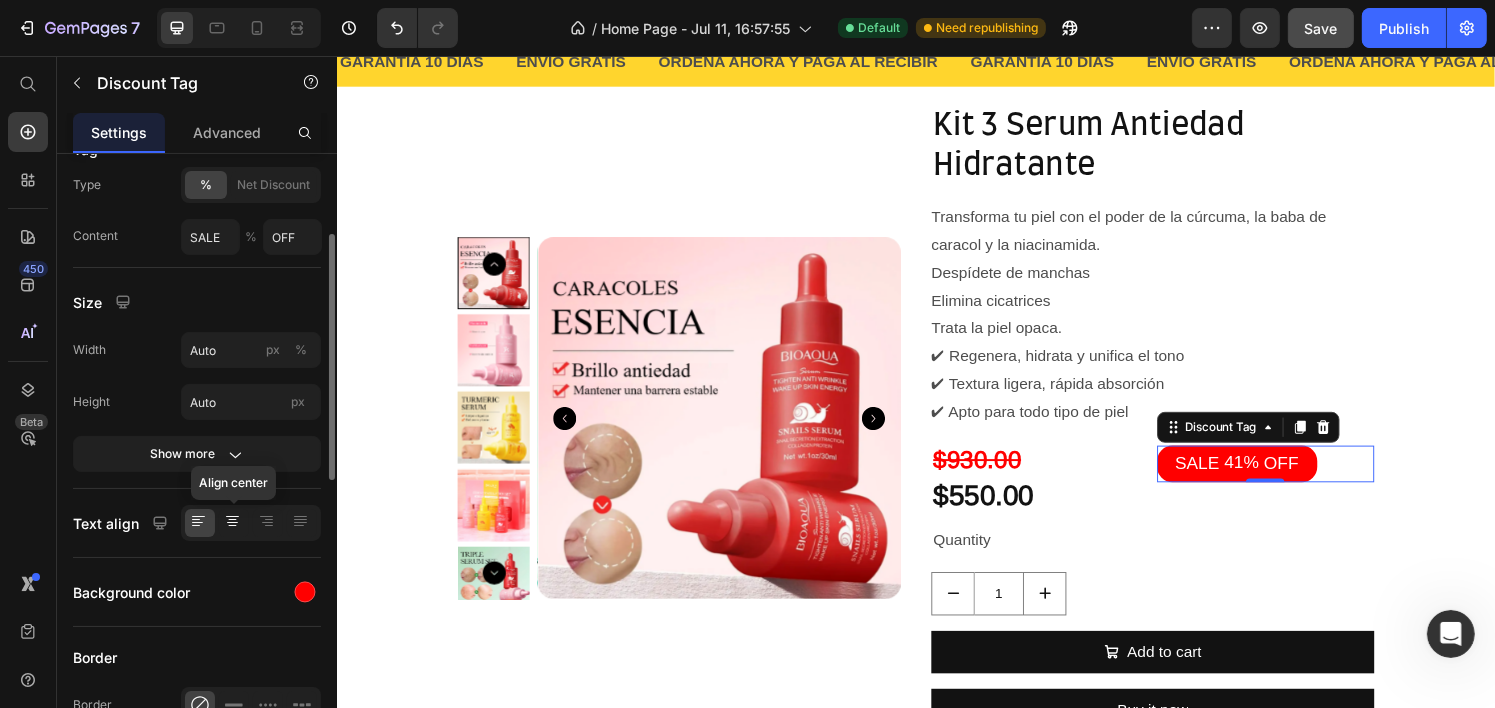 click 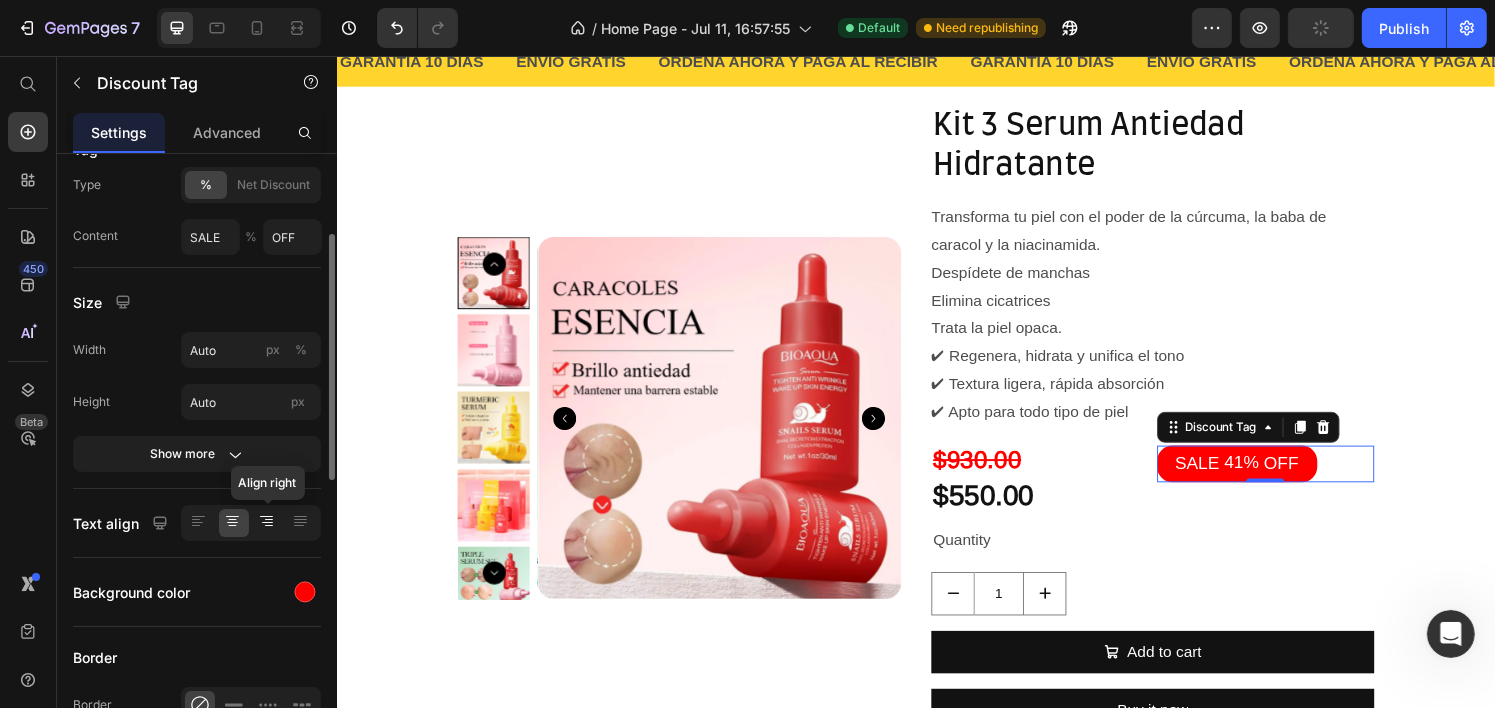 click 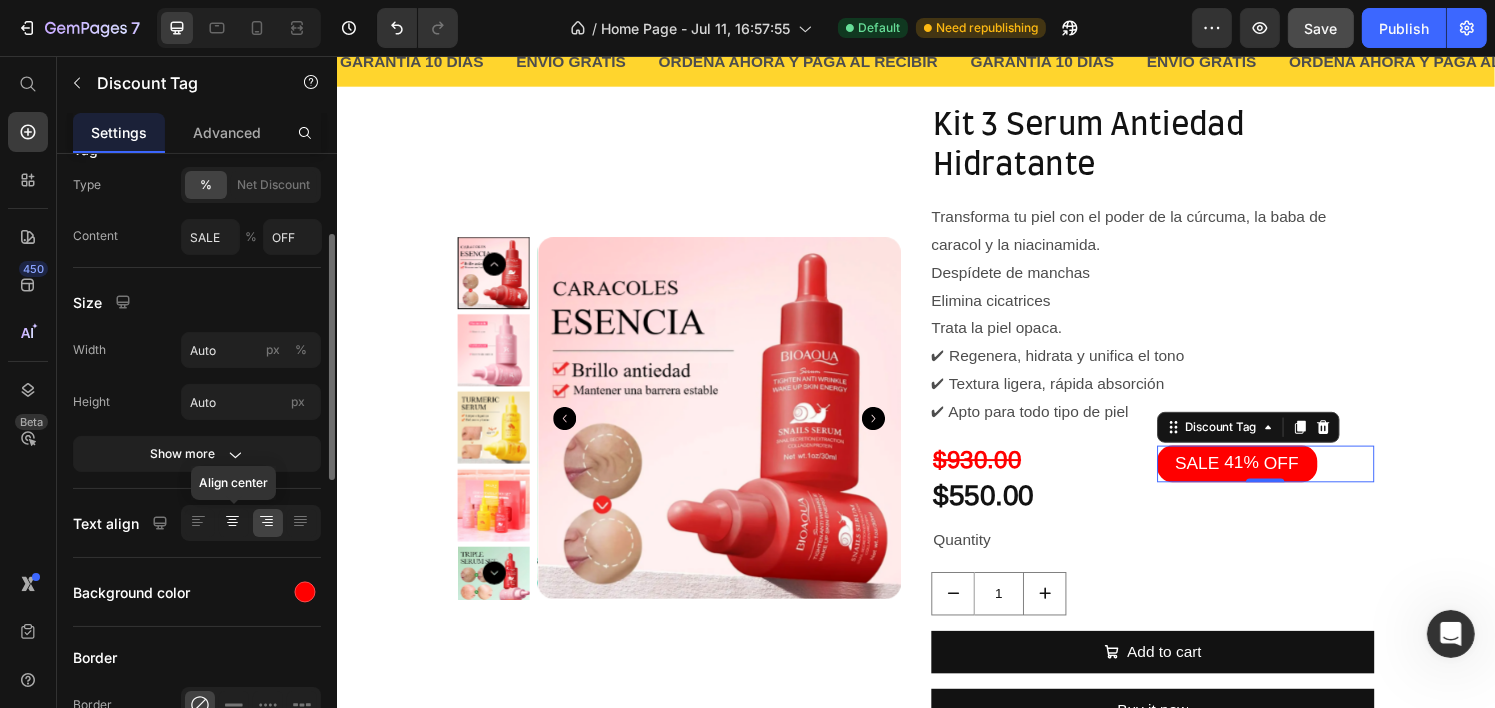 click 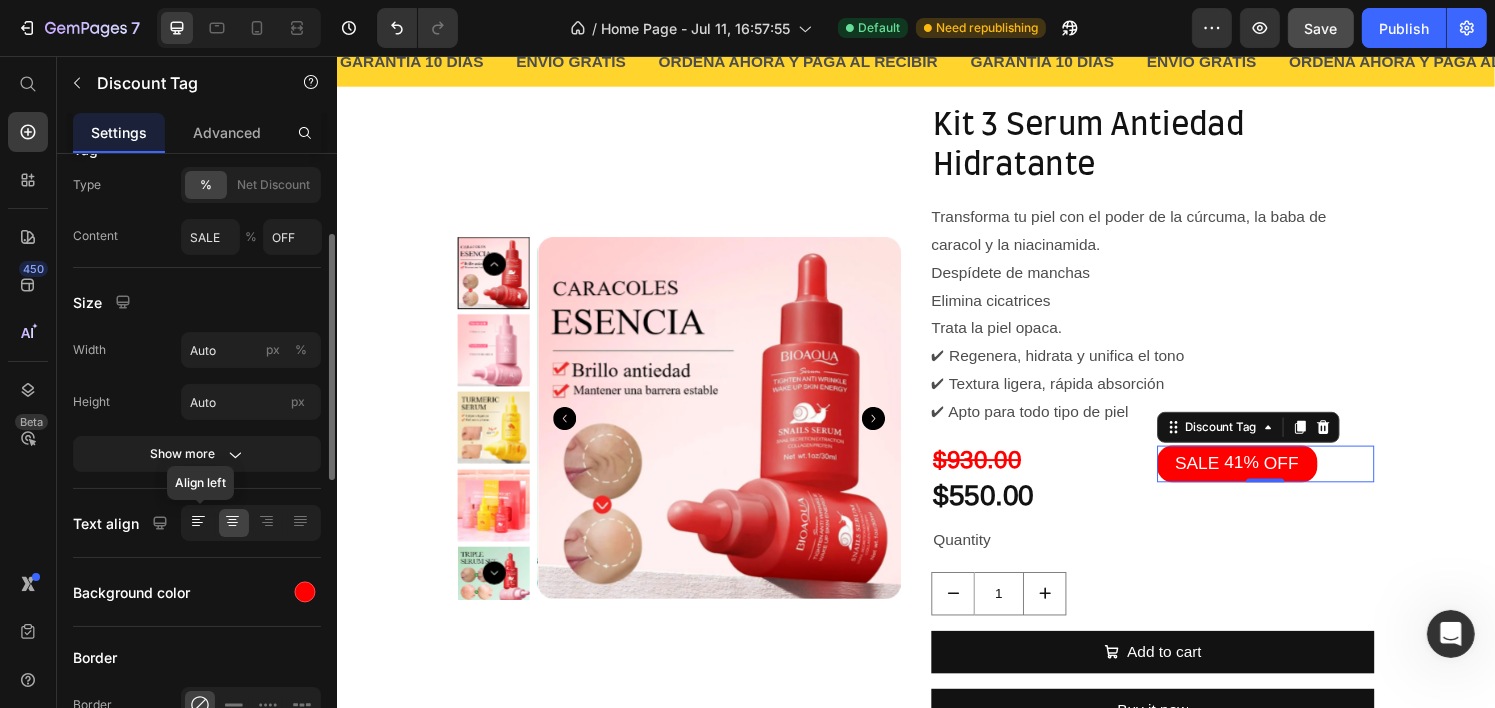 click 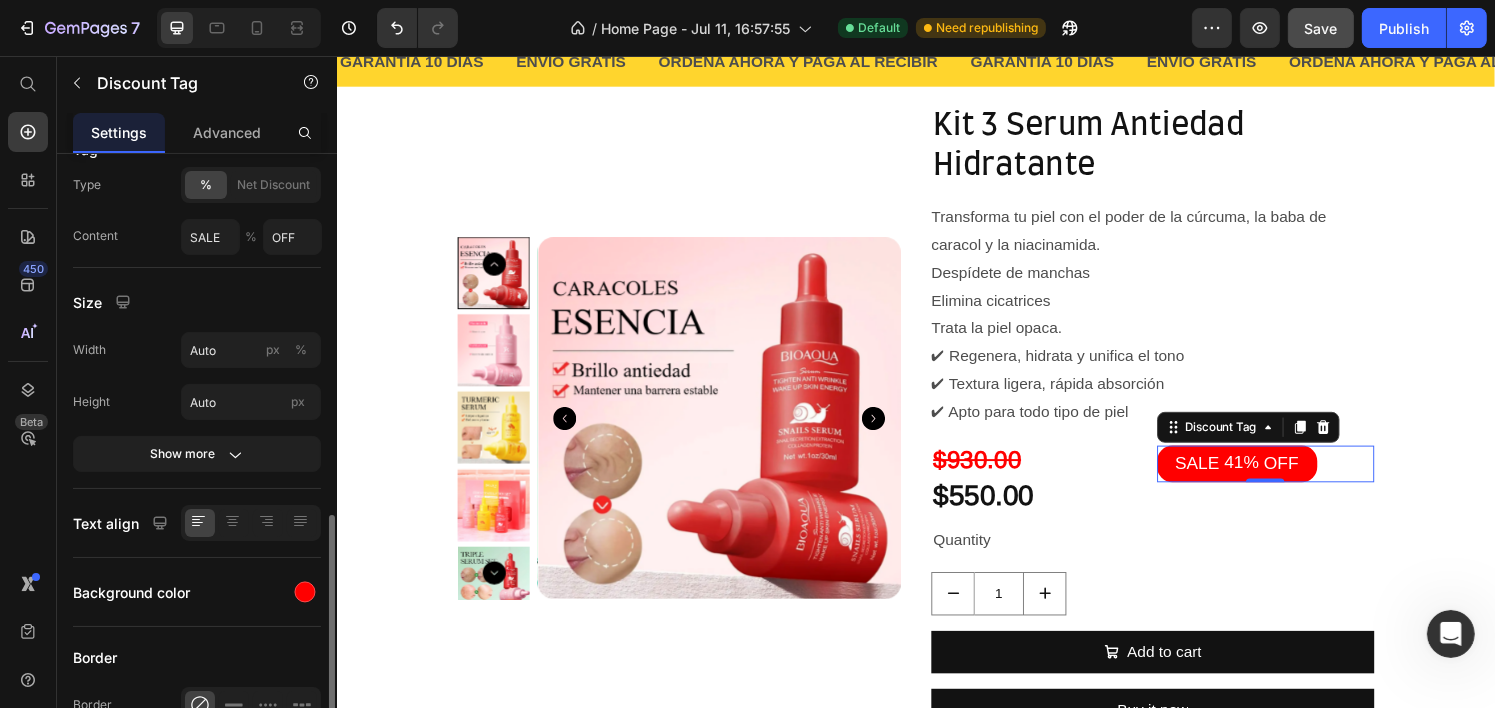 scroll, scrollTop: 400, scrollLeft: 0, axis: vertical 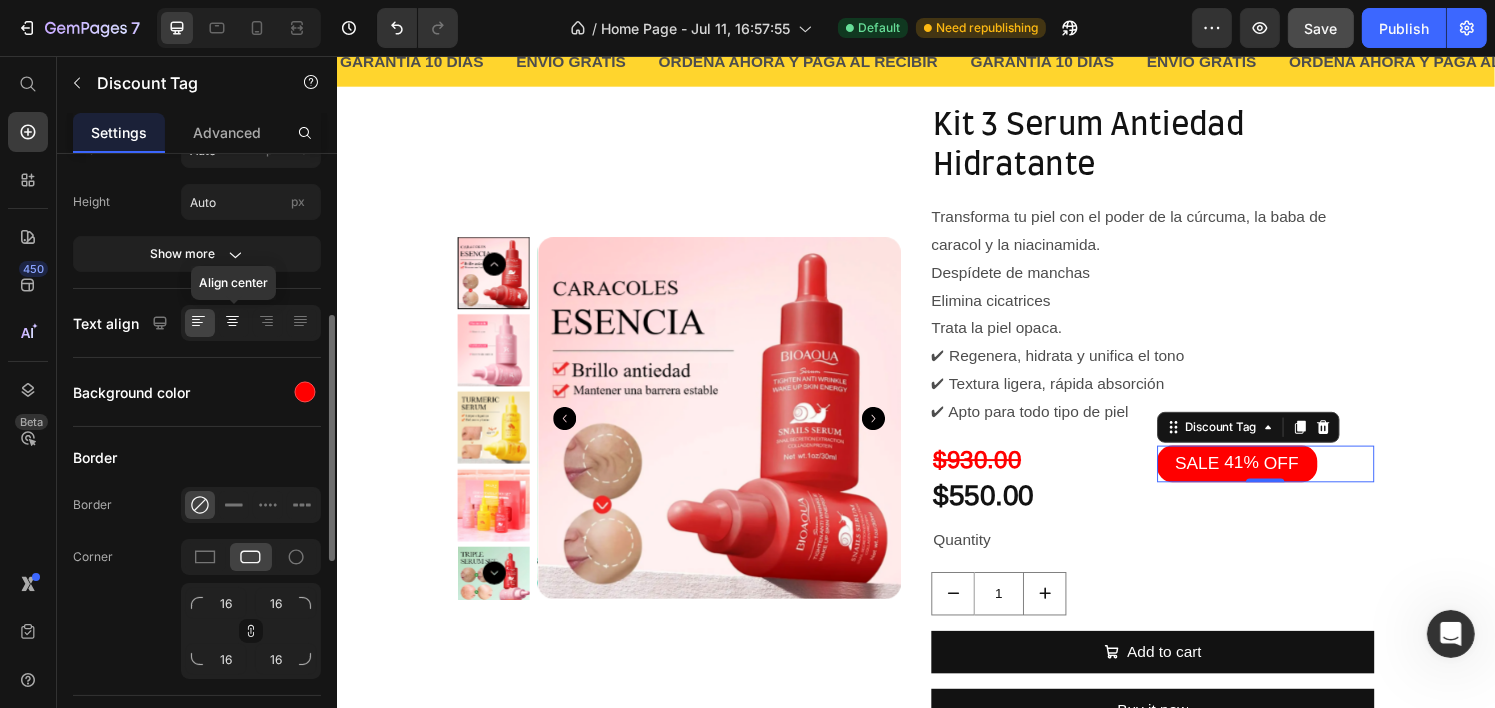click 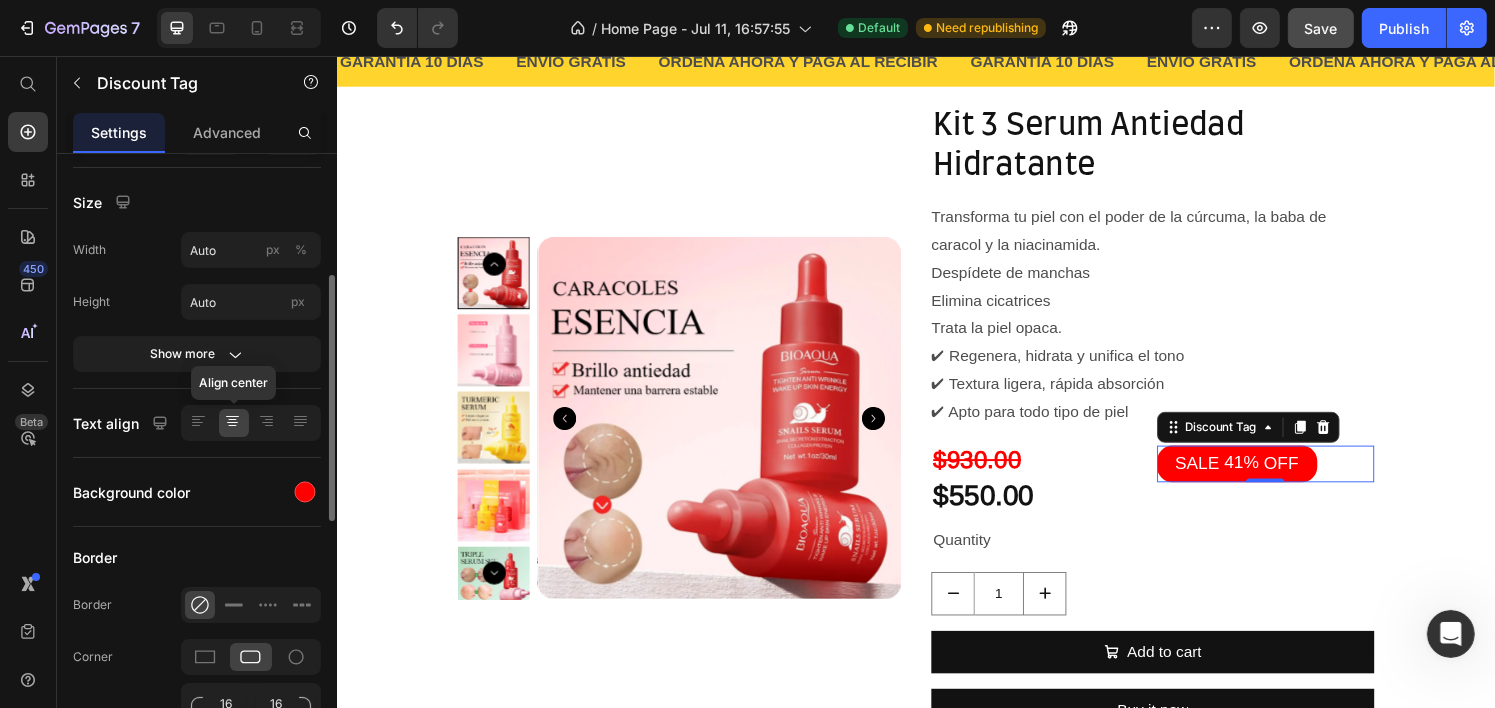scroll, scrollTop: 100, scrollLeft: 0, axis: vertical 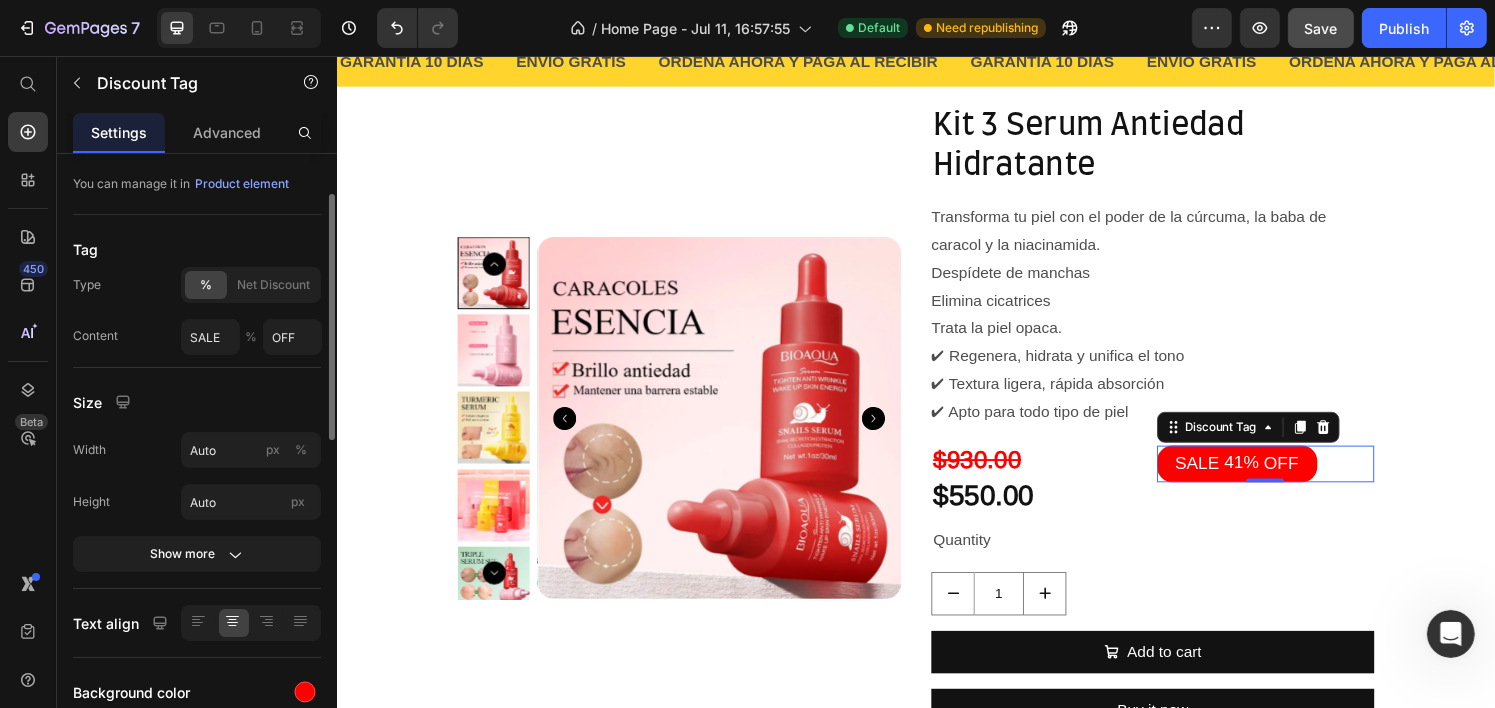 click on "Image Section 1 GARANTIA 10 DIAS Text ENVIO GRATIS Text ORDENA AHORA Y PAGA AL RECIBIR Text GARANTIA 10 DIAS Text ENVIO GRATIS Text ORDENA AHORA Y PAGA AL RECIBIR Text GARANTIA 10 DIAS Text ENVIO GRATIS Text ORDENA AHORA Y PAGA AL RECIBIR Text GARANTIA 10 DIAS Text ENVIO GRATIS Text ORDENA AHORA Y PAGA AL RECIBIR Text GARANTIA 10 DIAS Text ENVIO GRATIS Text ORDENA AHORA Y PAGA AL RECIBIR Text GARANTIA 10 DIAS Text ENVIO GRATIS Text ORDENA AHORA Y PAGA AL RECIBIR Text Marquee Section 2
Product Images Kit 3 Serum Antiedad Hidratante Product Title Transforma tu piel con el poder de la cúrcuma, la baba de caracol y la niacinamida.
Despídete de manchas
Elimina cicatrices
Trata la piel opaca.
✔ Regenera, hidrata y unifica el tono ✔ Textura ligera, rápida absorción ✔ Apto para todo tipo de piel Product Description $930.00 Product Price $550.00 Product Price SALE 41% OFF Discount Tag   0 Row Quantity Text Block 1 Product Quantity
Row" at bounding box center [936, 376] 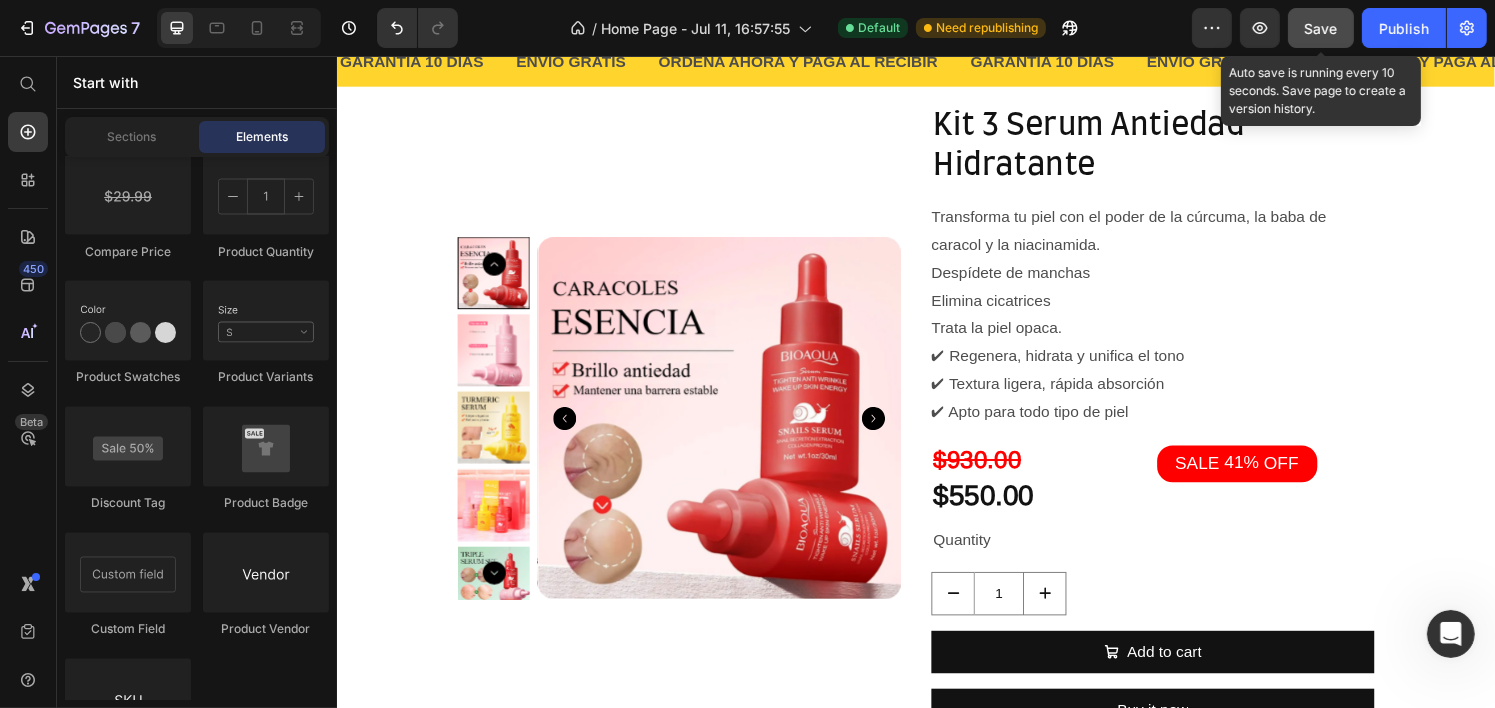 click on "Save" 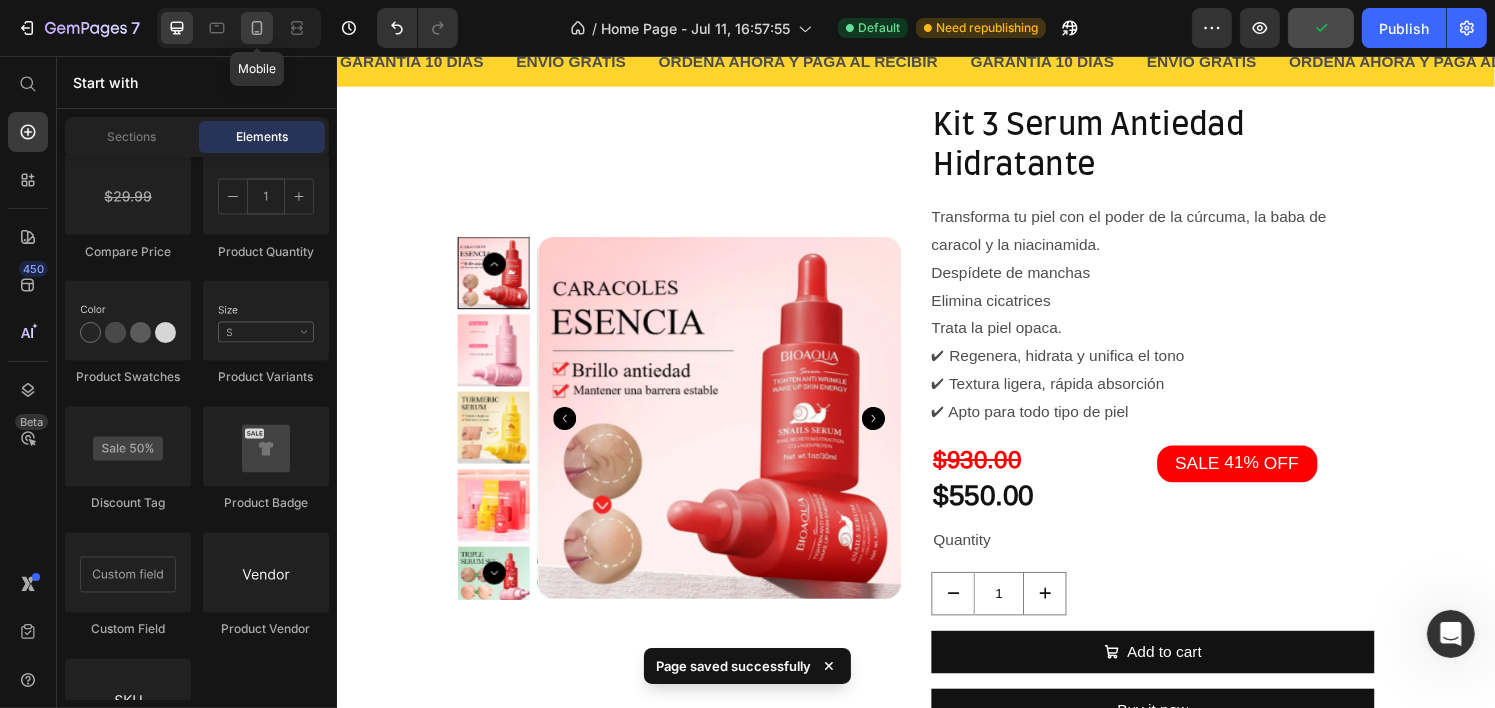 click 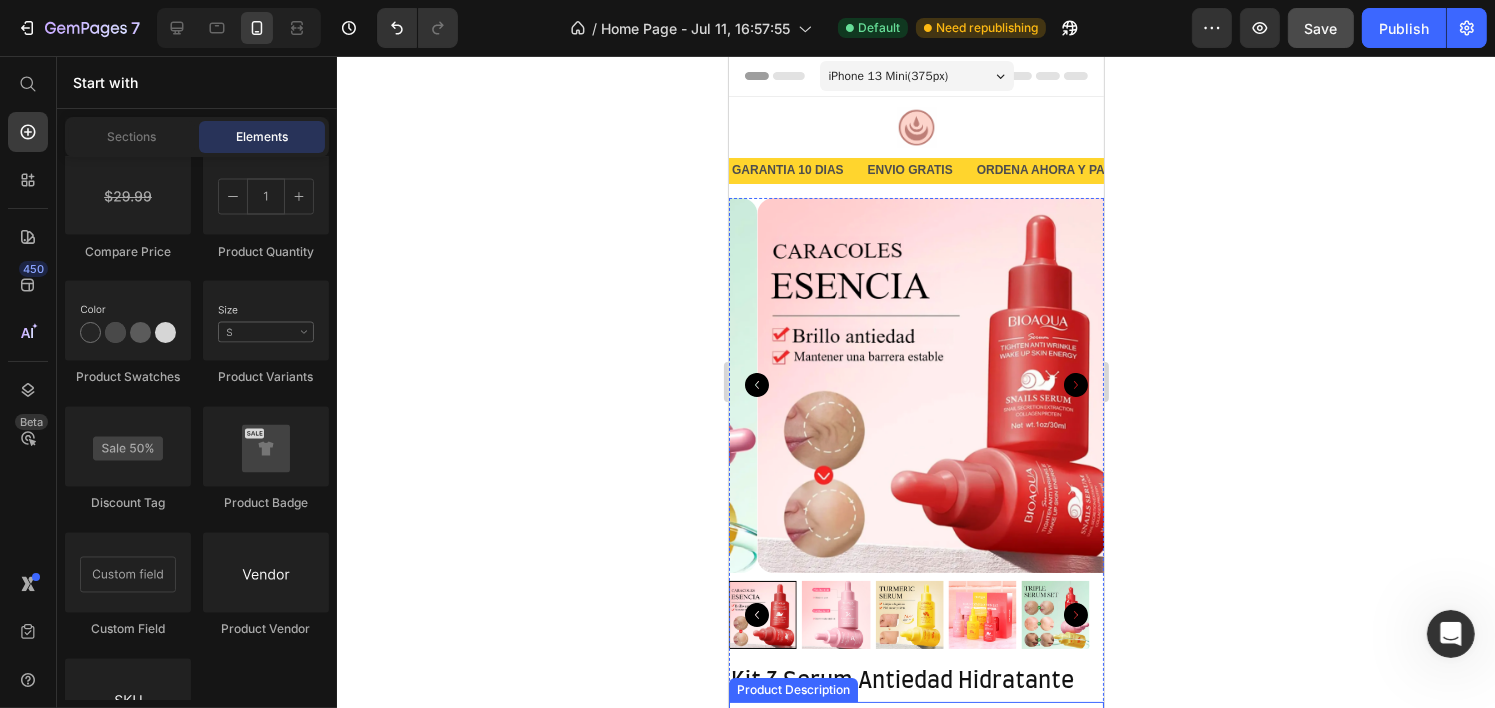 scroll, scrollTop: 0, scrollLeft: 0, axis: both 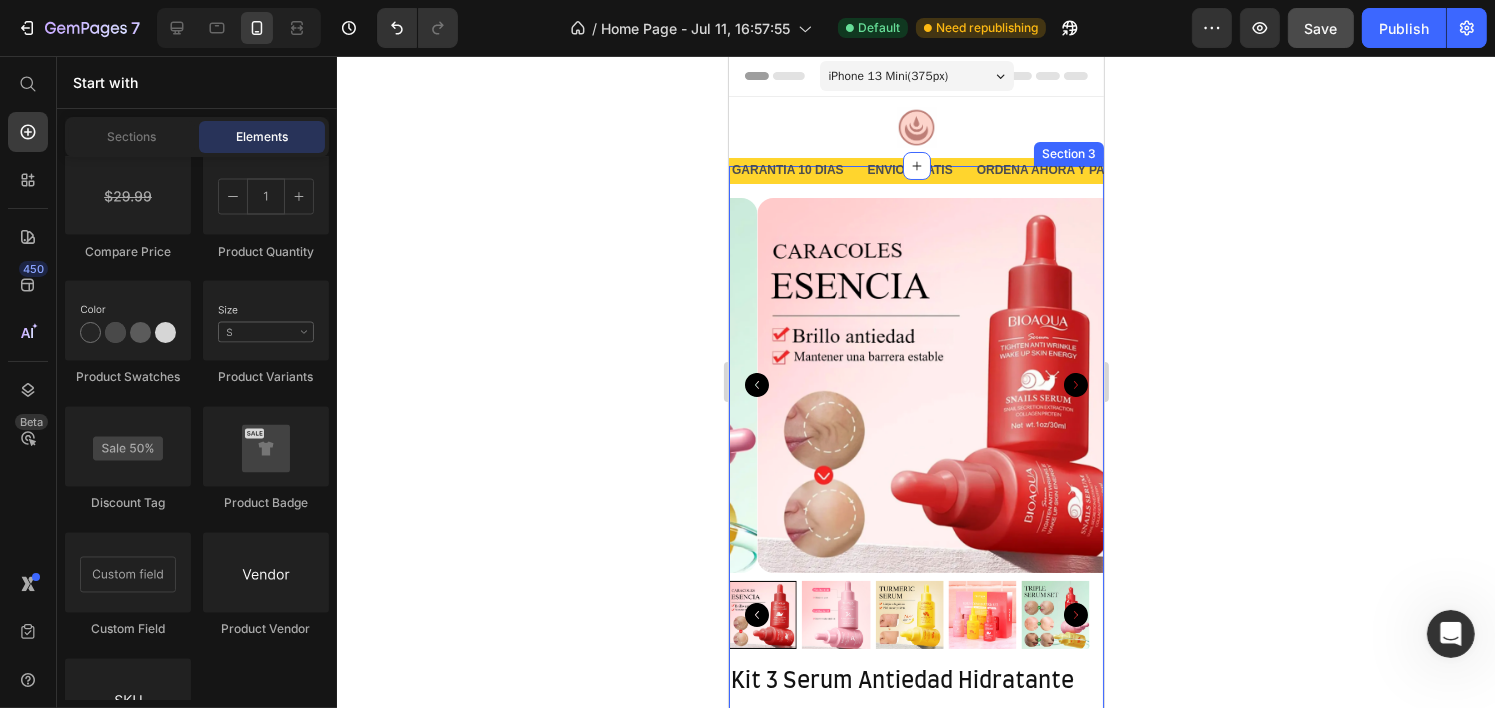 click on "Product Images Kit 3 Serum Antiedad Hidratante Product Title Transforma tu piel con el poder de la cúrcuma, la baba de caracol y la niacinamida.
Despídete de manchas
Elimina cicatrices
Trata la piel opaca.
✔ Regenera, hidrata y unifica el tono ✔ Textura ligera, rápida absorción ✔ Apto para todo tipo de piel Product Description $930.00 Product Price $550.00 Product Price SALE 41% OFF Discount Tag Row Quantity Text Block 1 Product Quantity
Add to cart Add to Cart Buy it now Dynamic Checkout Product Row Section 3" at bounding box center [915, 717] 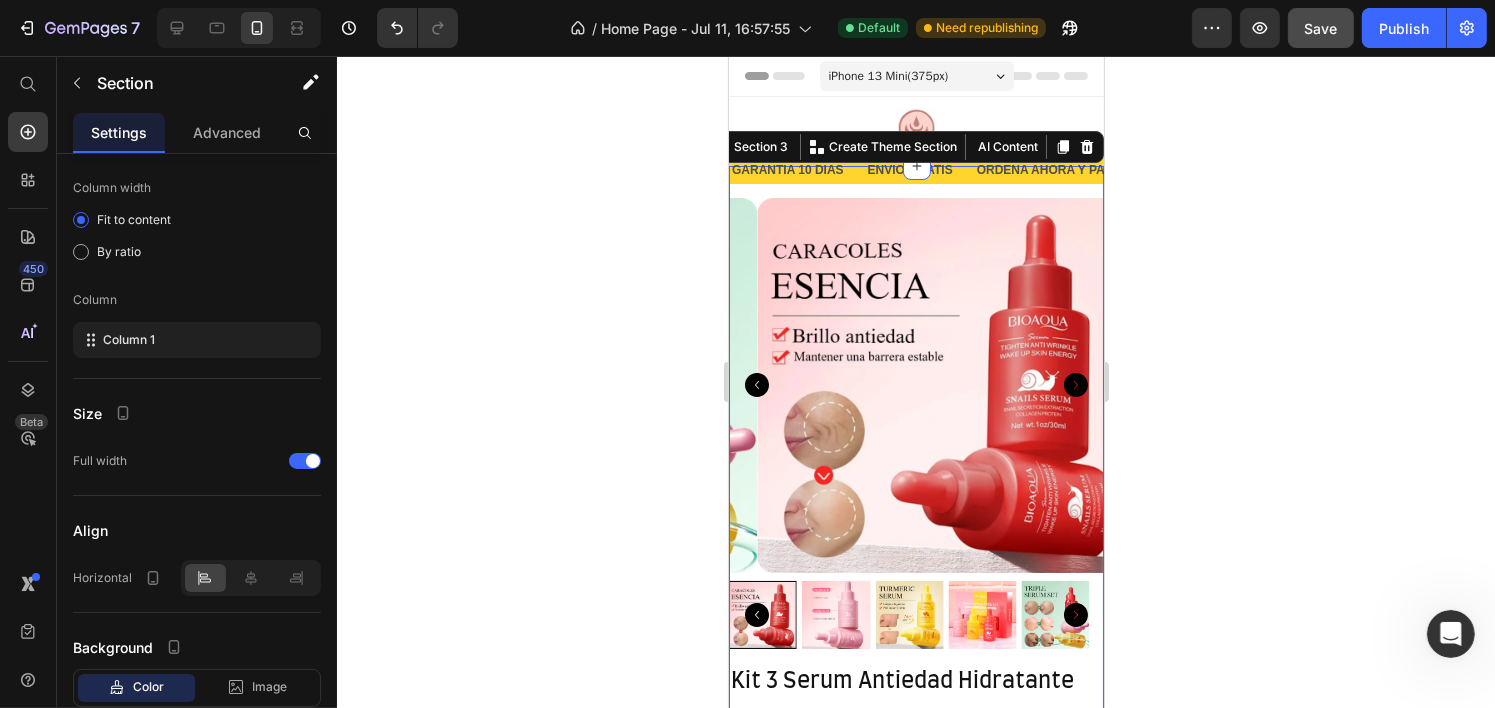 scroll, scrollTop: 0, scrollLeft: 0, axis: both 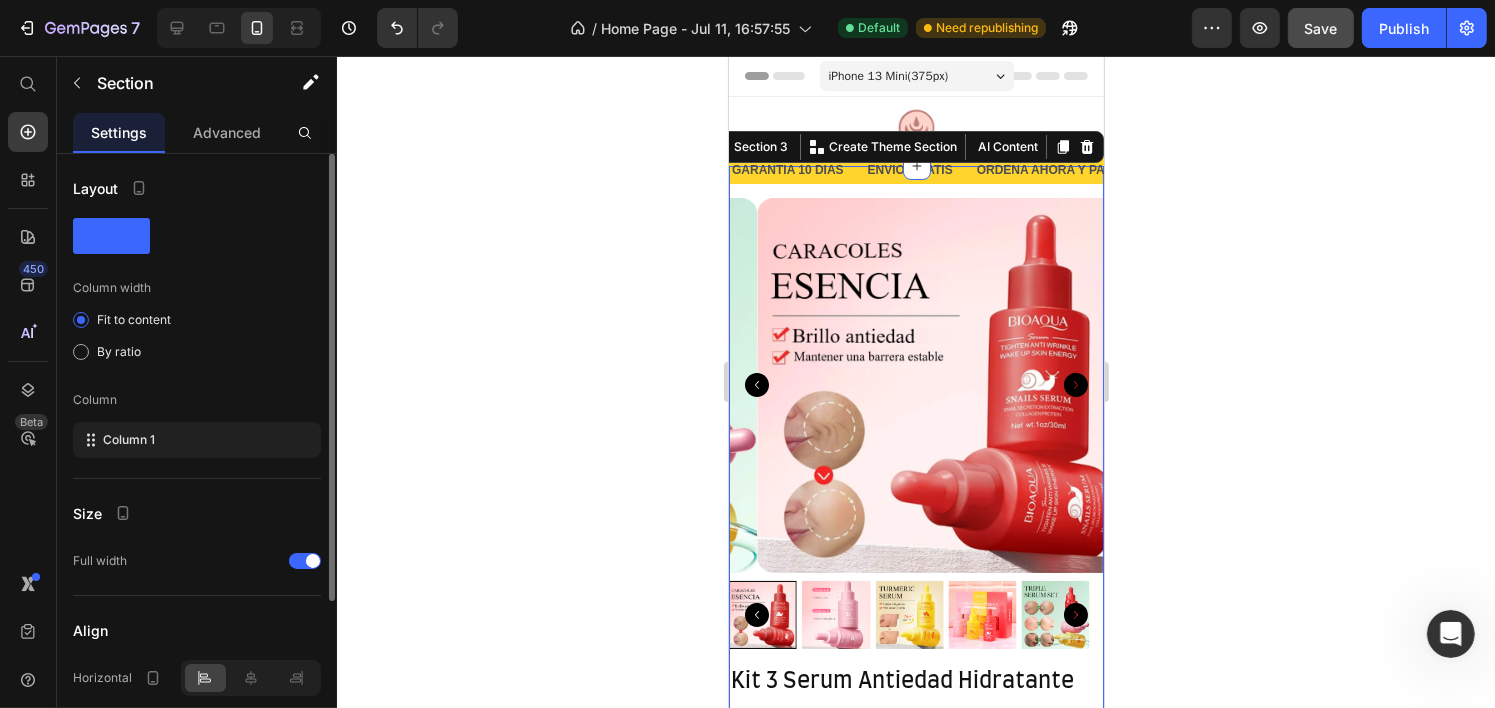 click 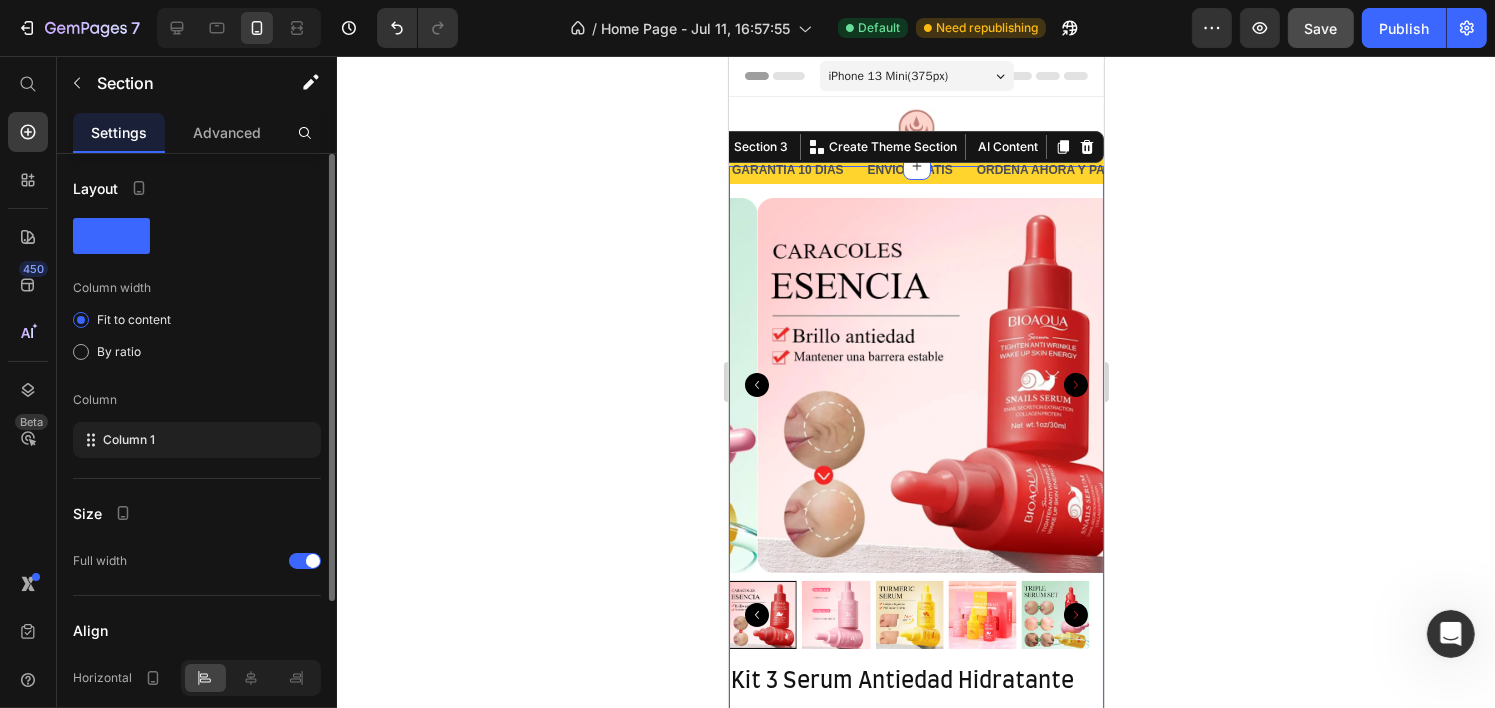 click 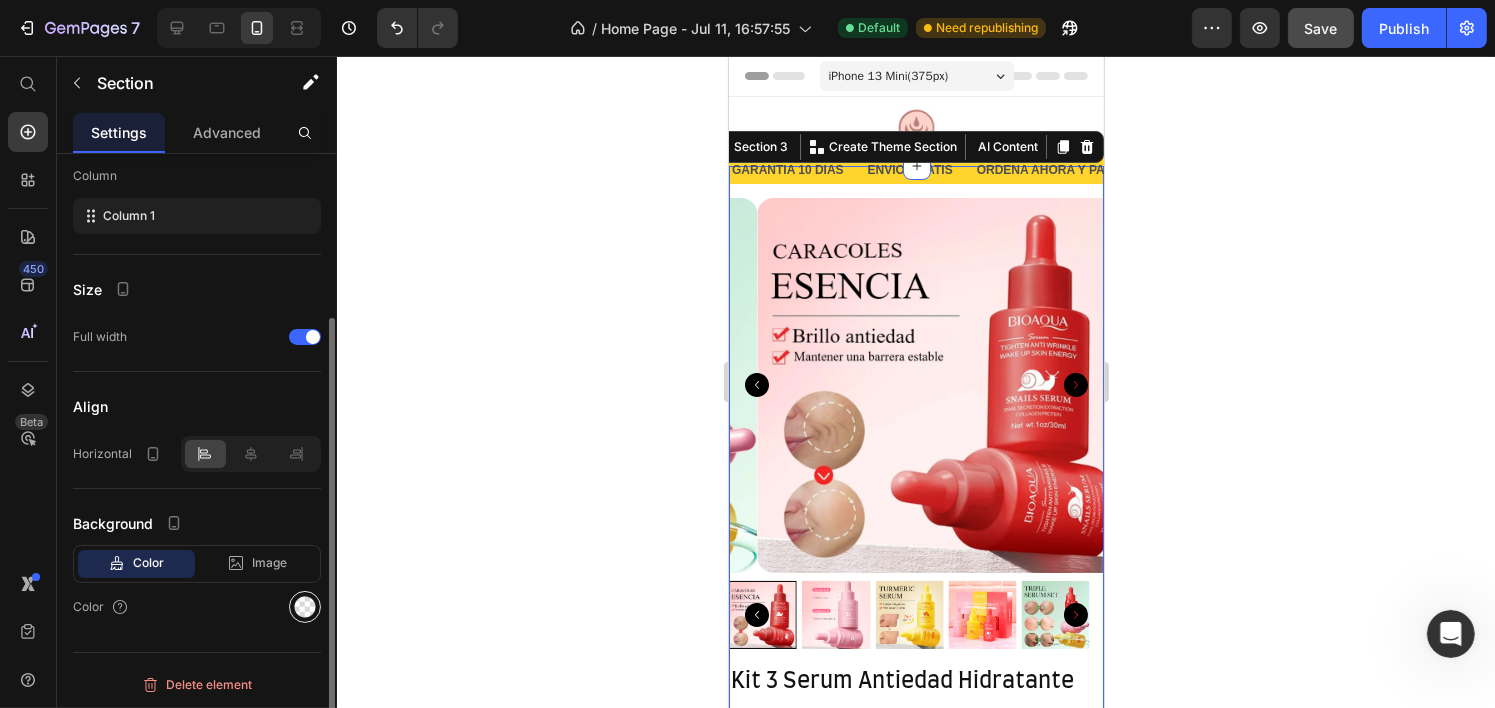 click at bounding box center (305, 607) 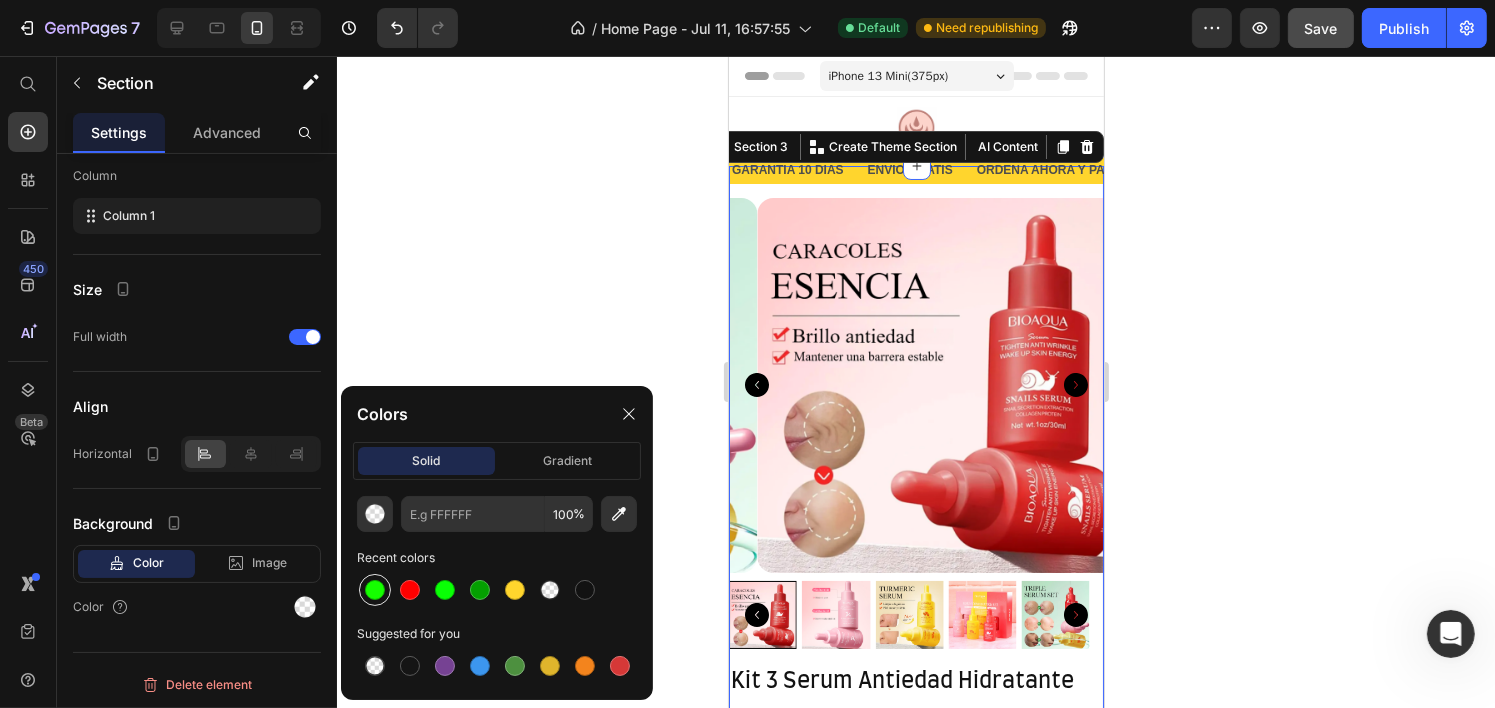 click at bounding box center (375, 590) 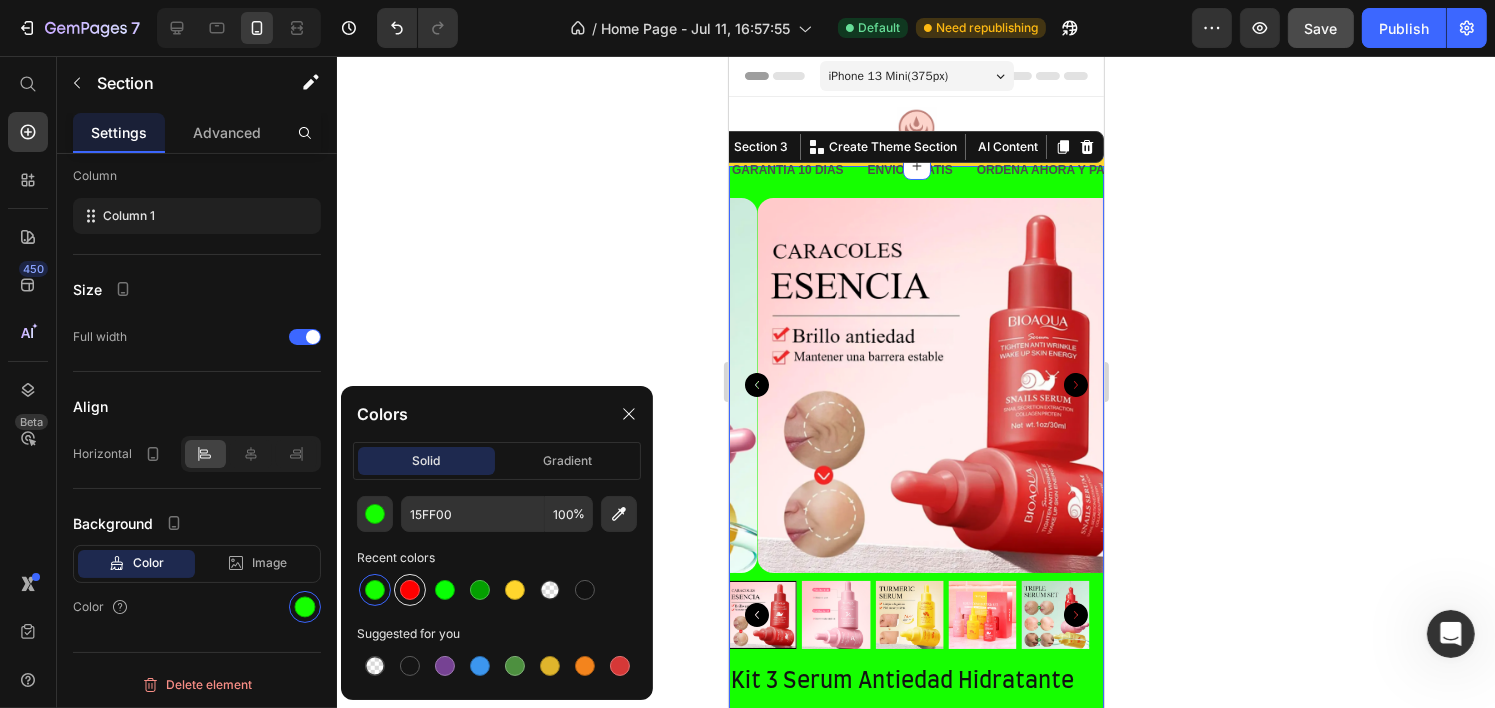 click at bounding box center (410, 590) 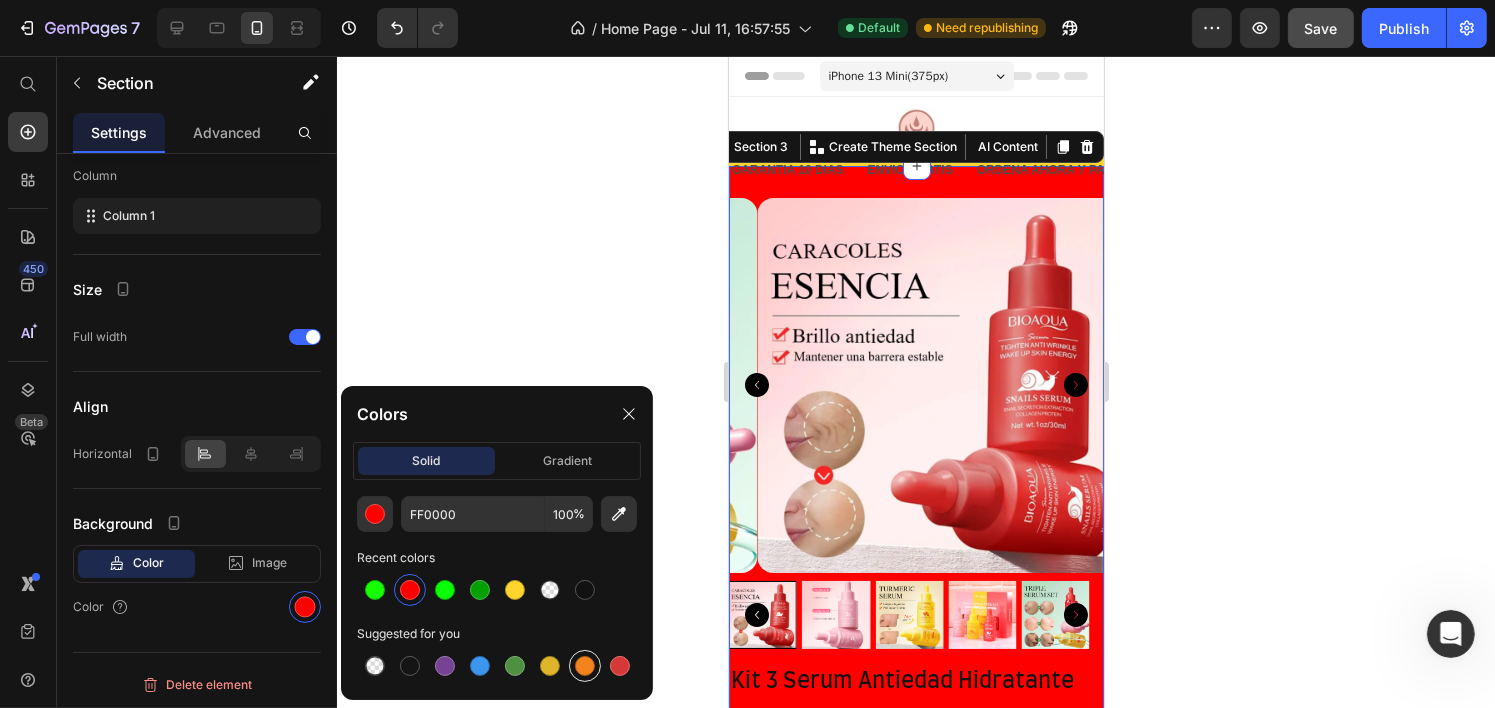 click at bounding box center (585, 666) 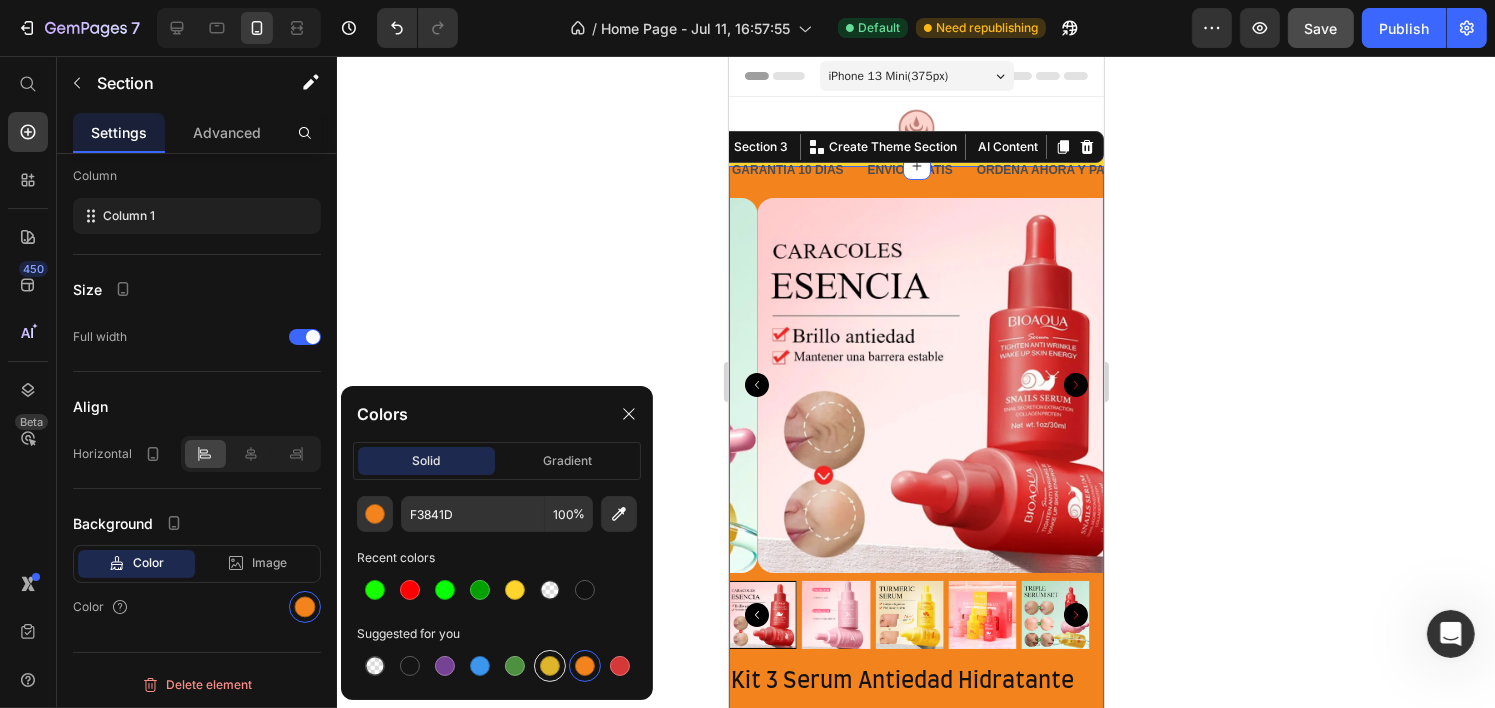 click at bounding box center [550, 666] 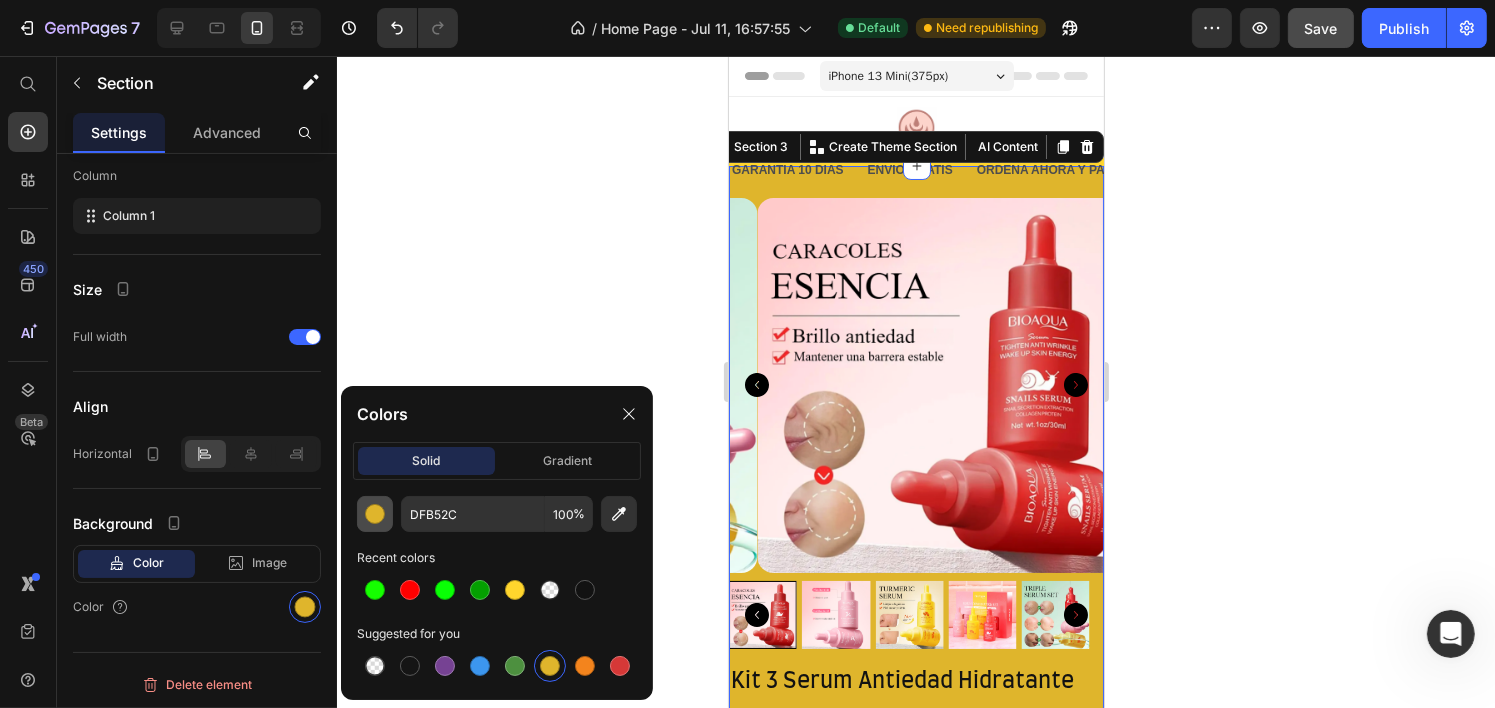 click at bounding box center [375, 514] 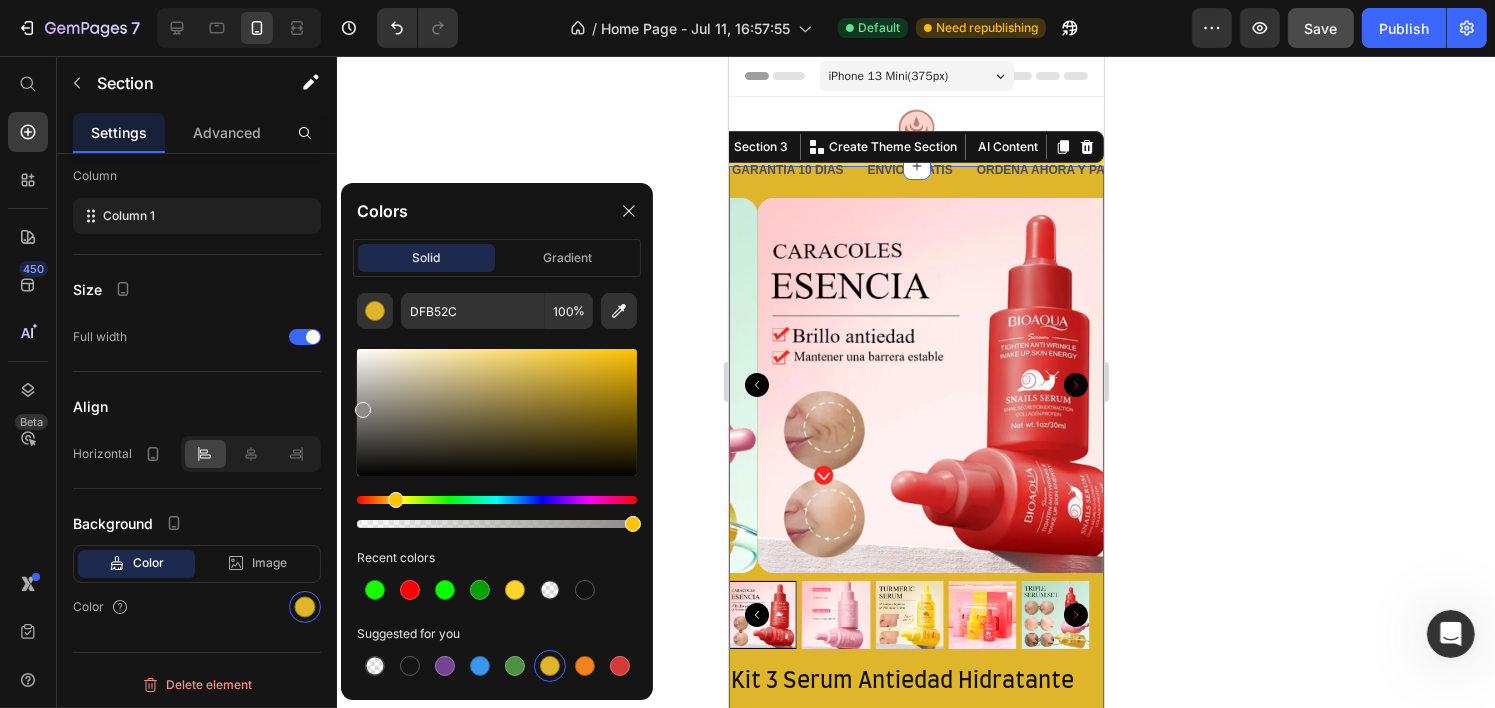 drag, startPoint x: 405, startPoint y: 407, endPoint x: 352, endPoint y: 368, distance: 65.802734 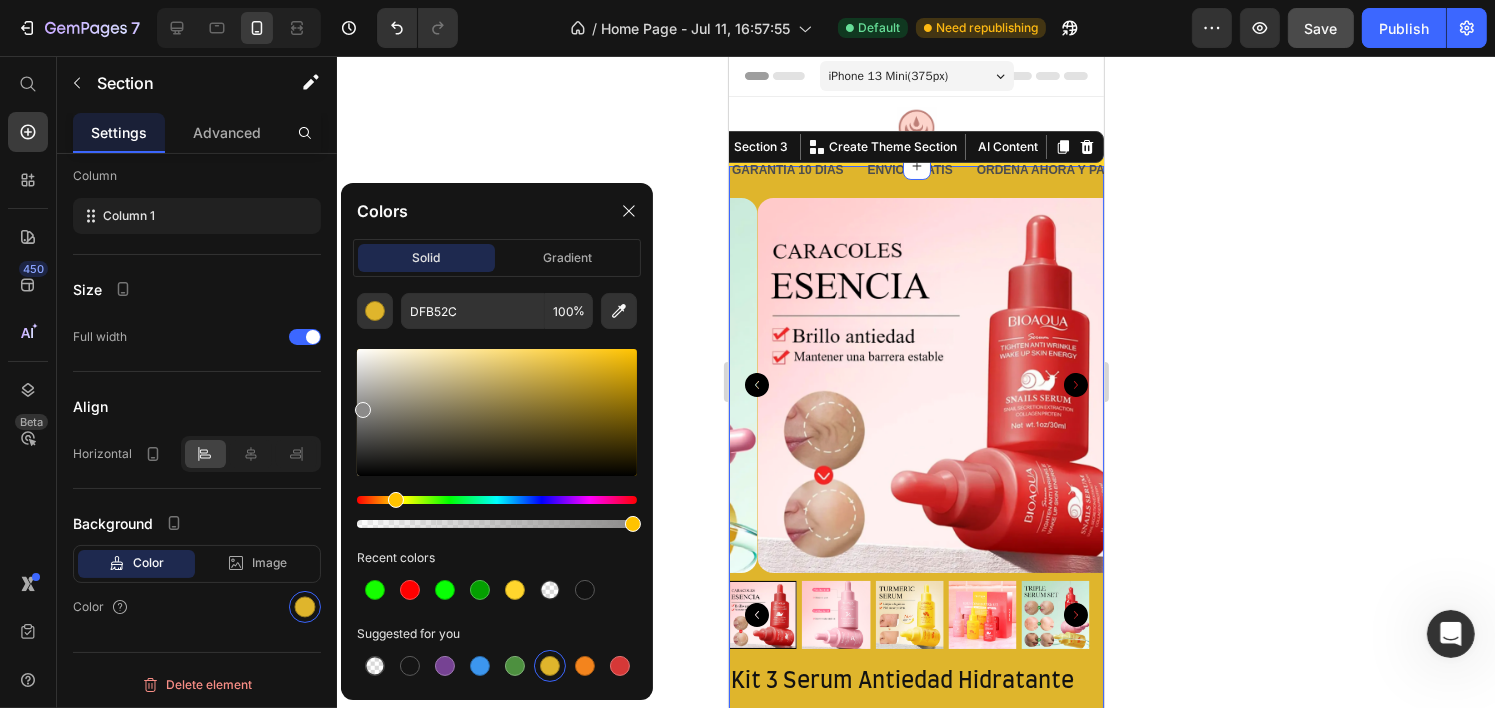 click on "DFB52C 100 % Recent colors Suggested for you" 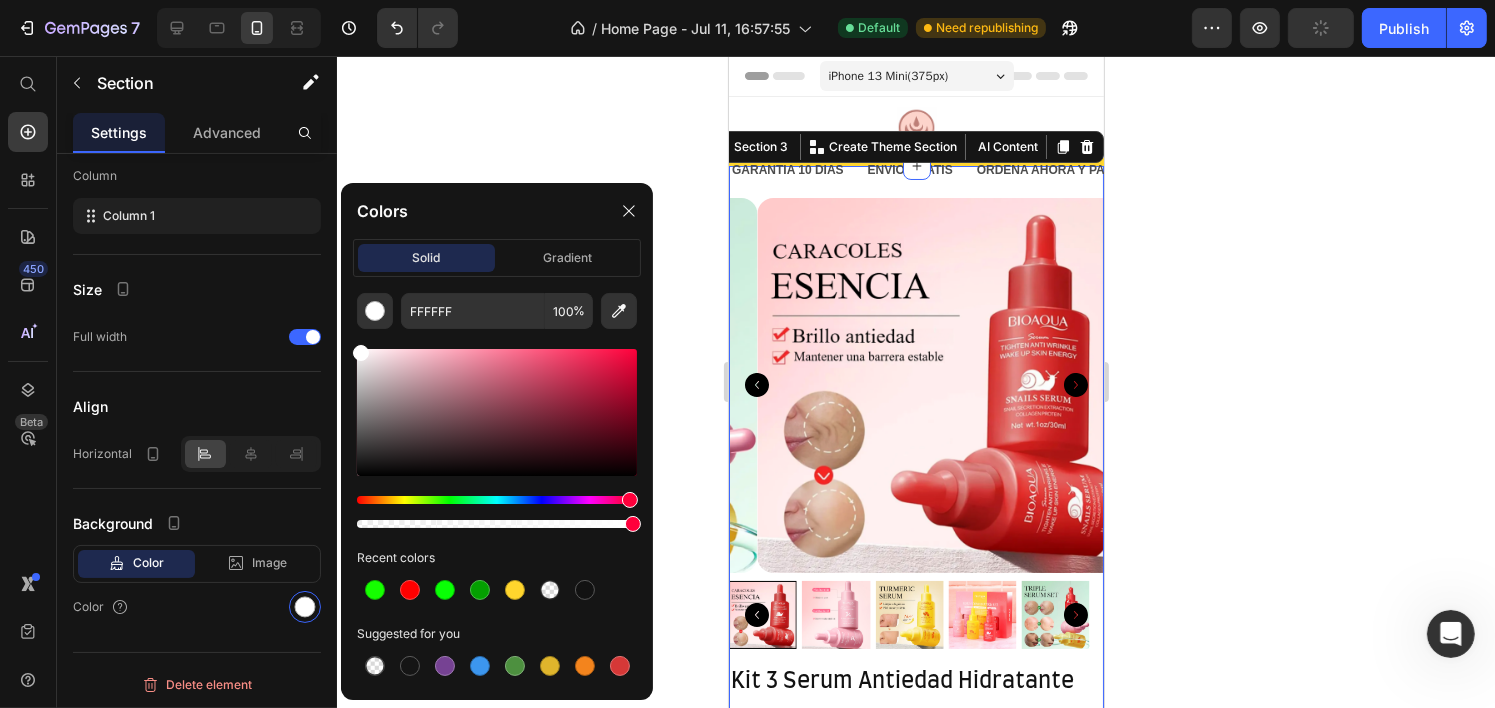 drag, startPoint x: 409, startPoint y: 503, endPoint x: 619, endPoint y: 494, distance: 210.19276 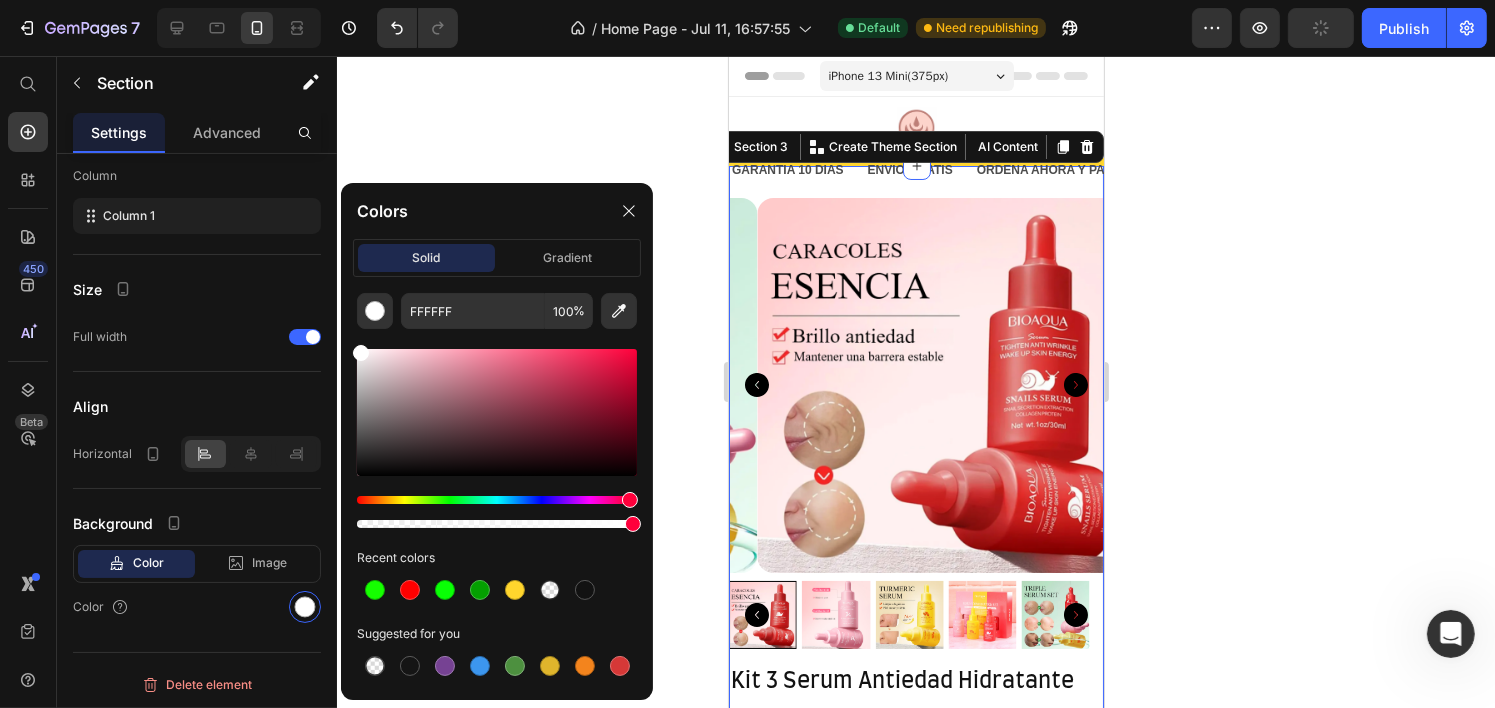 click at bounding box center [497, 500] 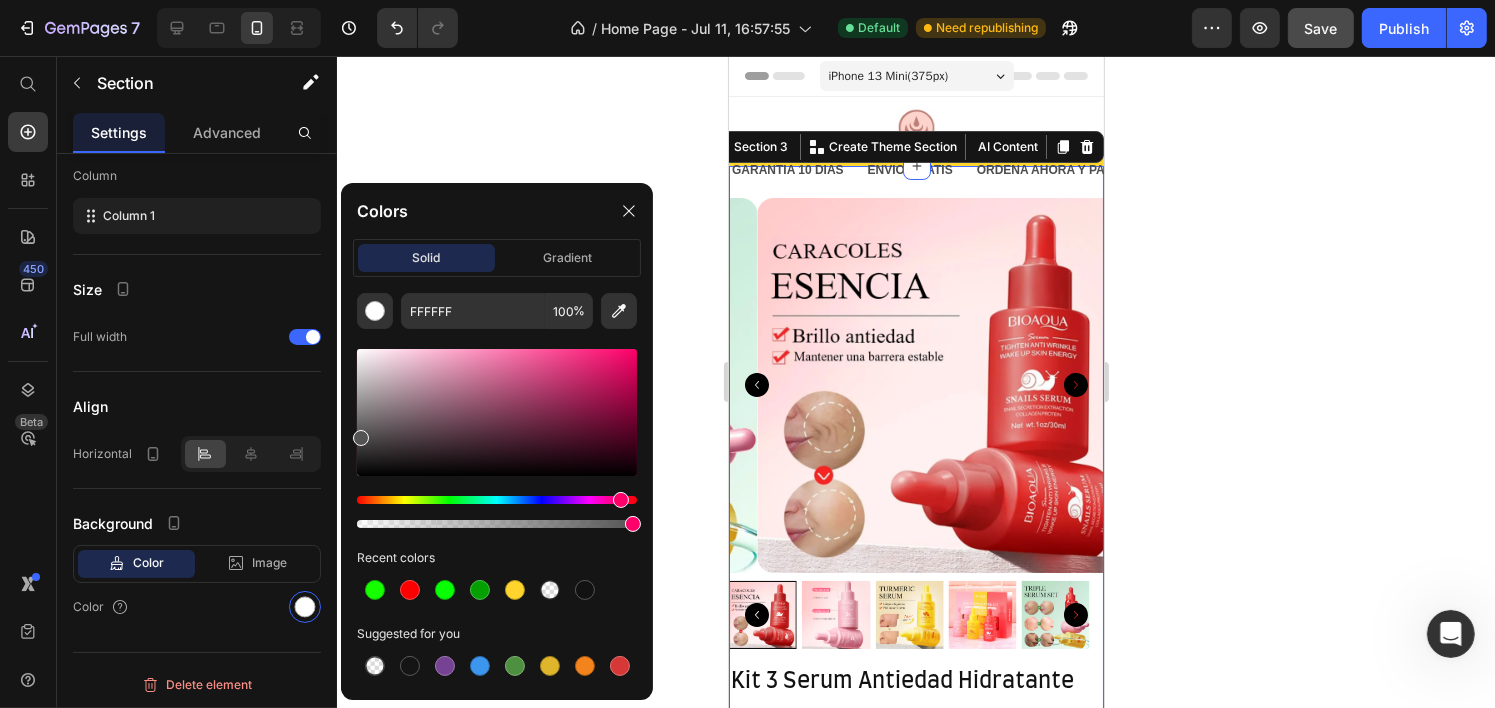 drag, startPoint x: 366, startPoint y: 367, endPoint x: 356, endPoint y: 434, distance: 67.74216 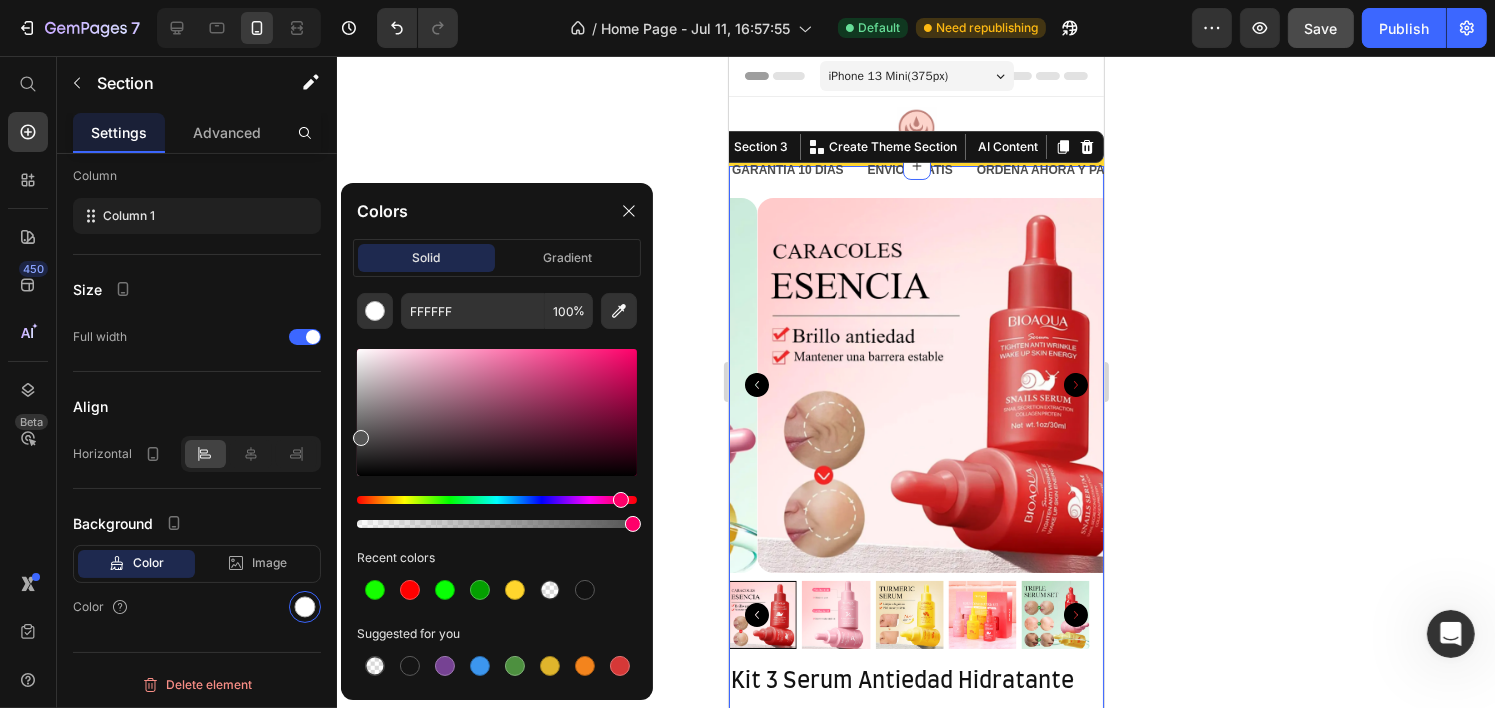 click at bounding box center [497, 412] 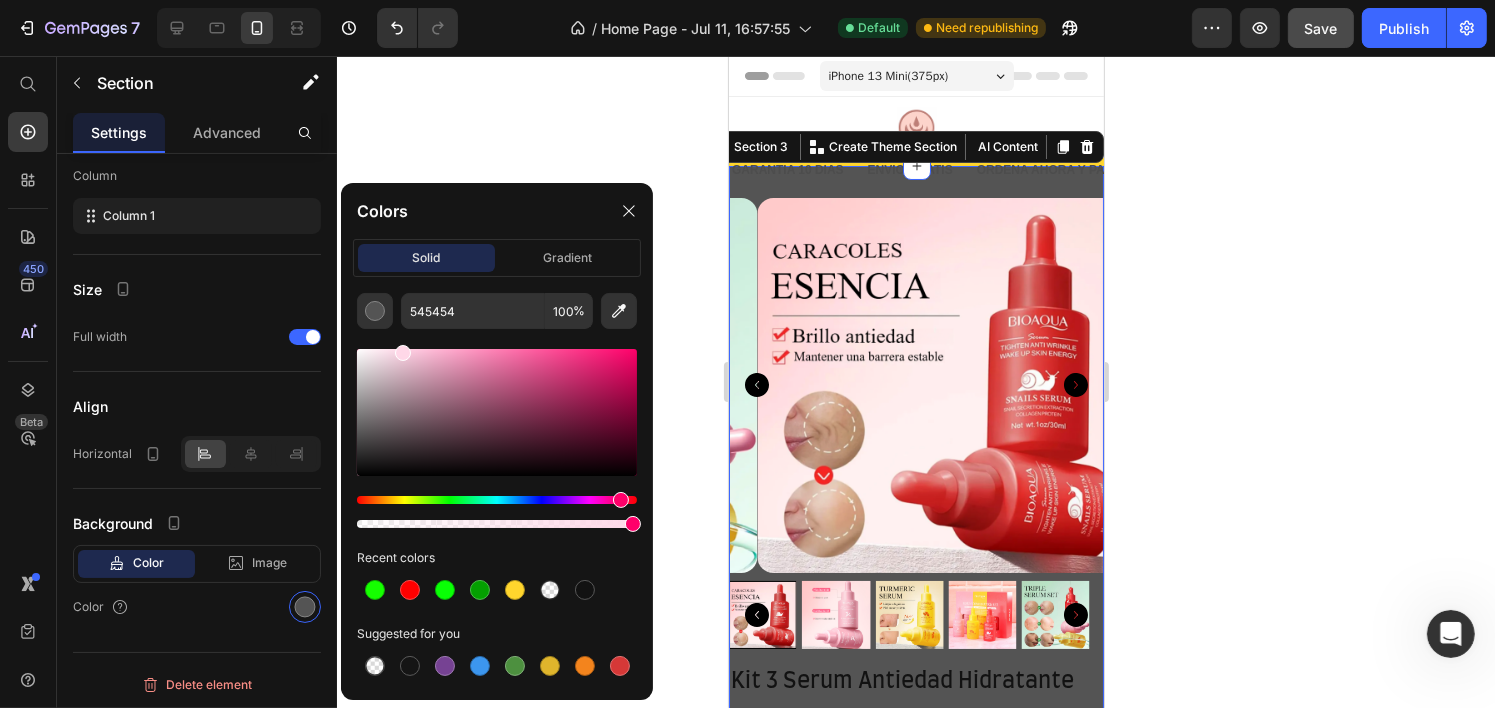 drag, startPoint x: 375, startPoint y: 422, endPoint x: 401, endPoint y: 345, distance: 81.27115 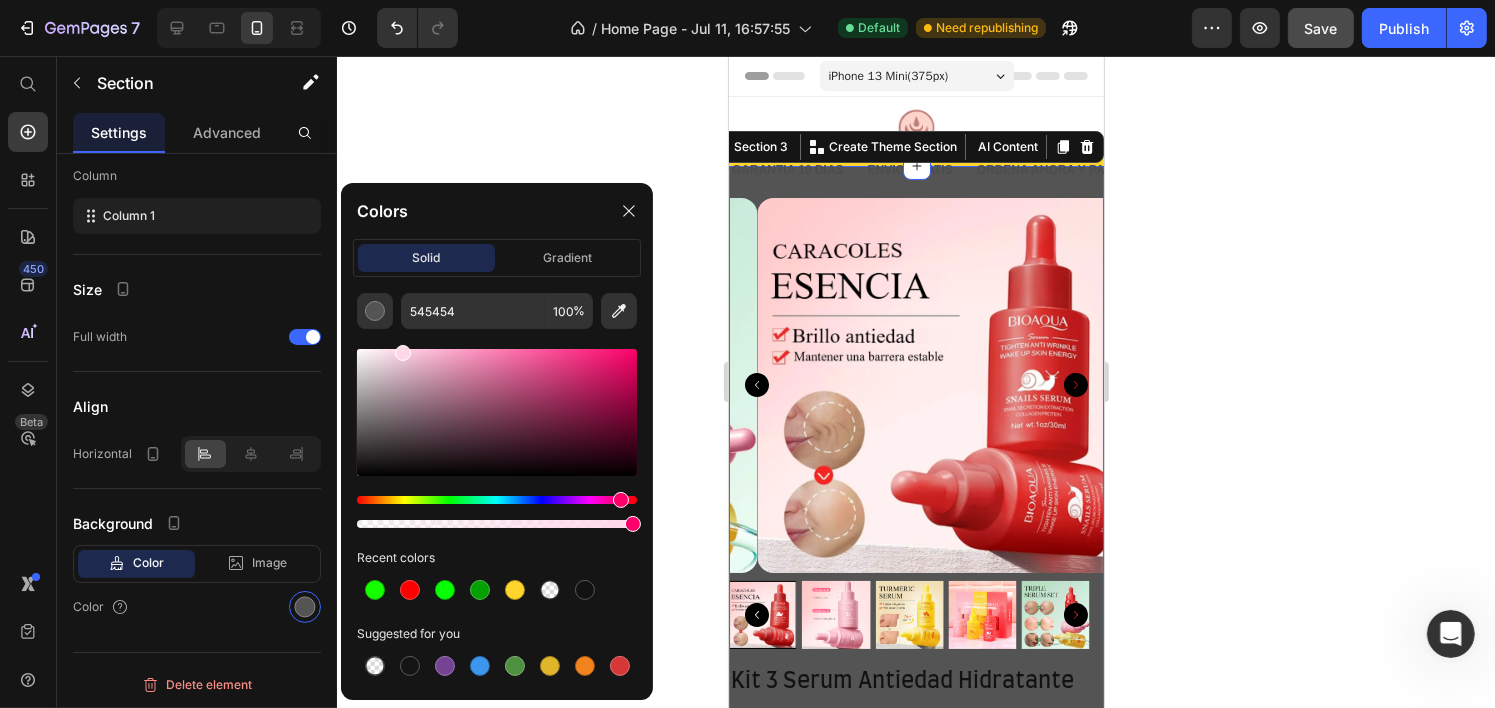 click at bounding box center [497, 412] 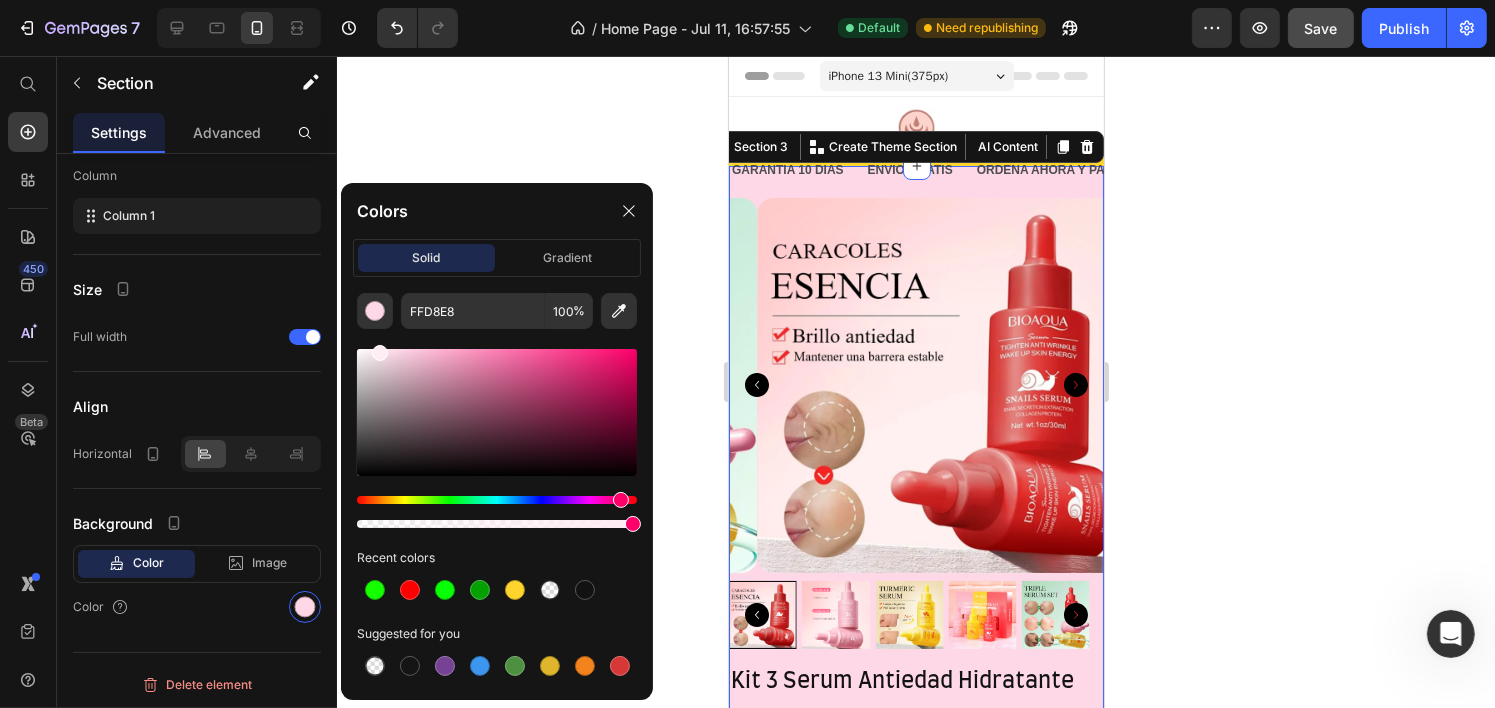 drag, startPoint x: 402, startPoint y: 353, endPoint x: 378, endPoint y: 339, distance: 27.784887 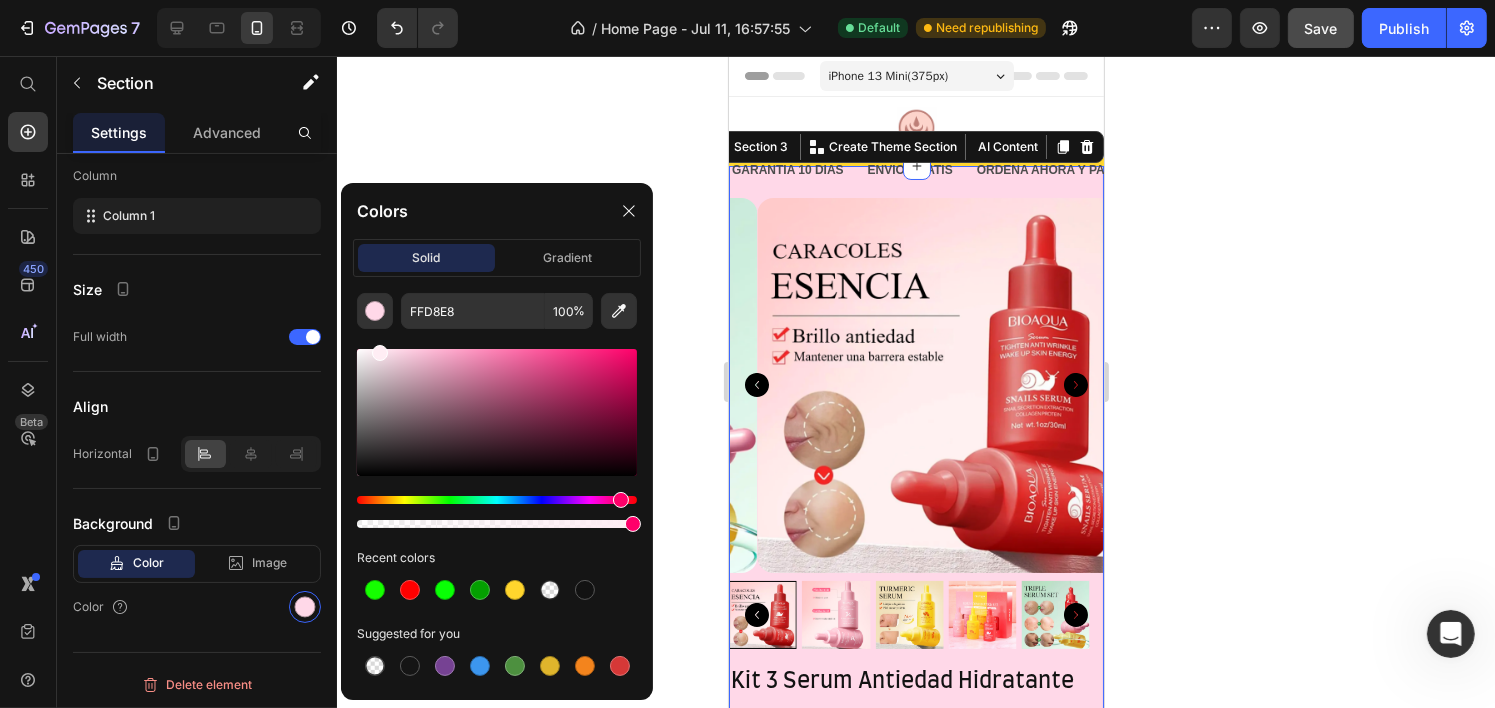click 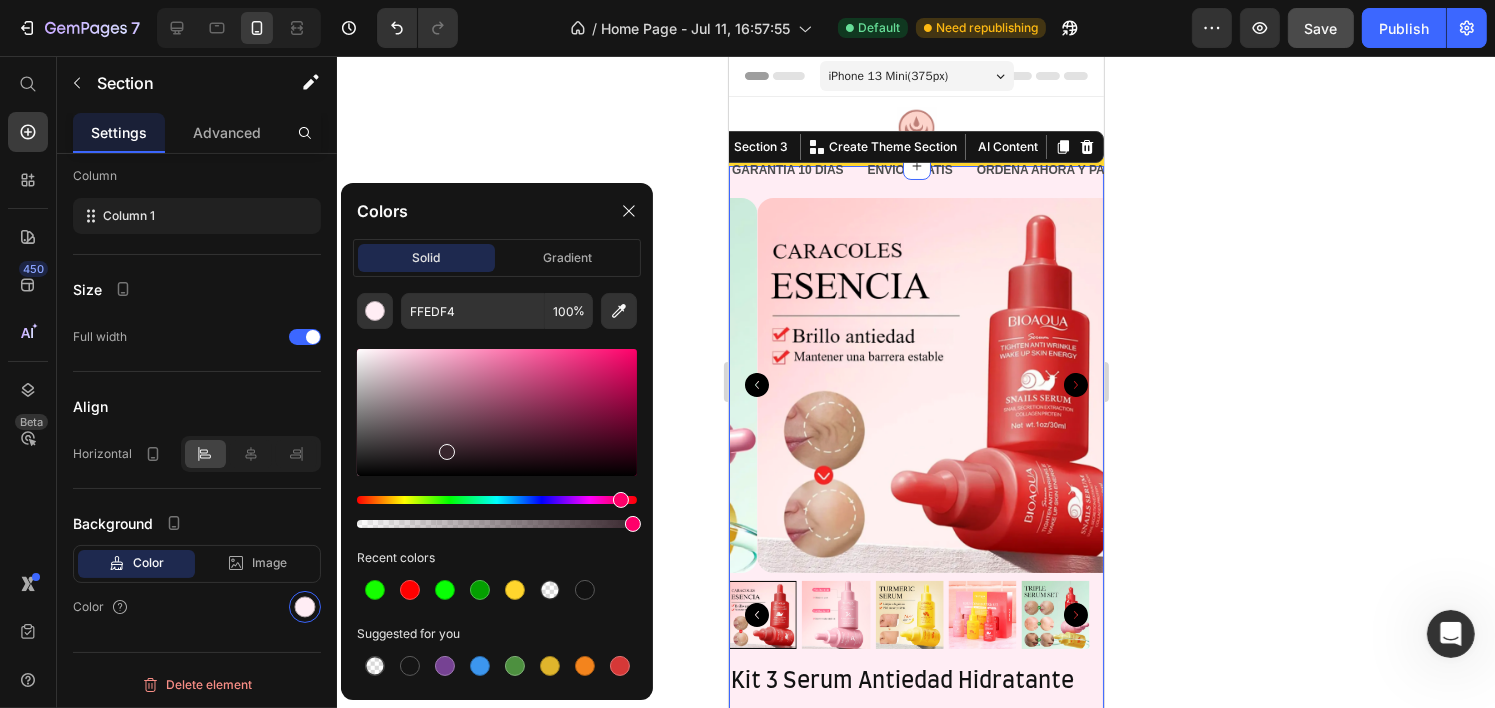 drag, startPoint x: 443, startPoint y: 377, endPoint x: 444, endPoint y: 448, distance: 71.00704 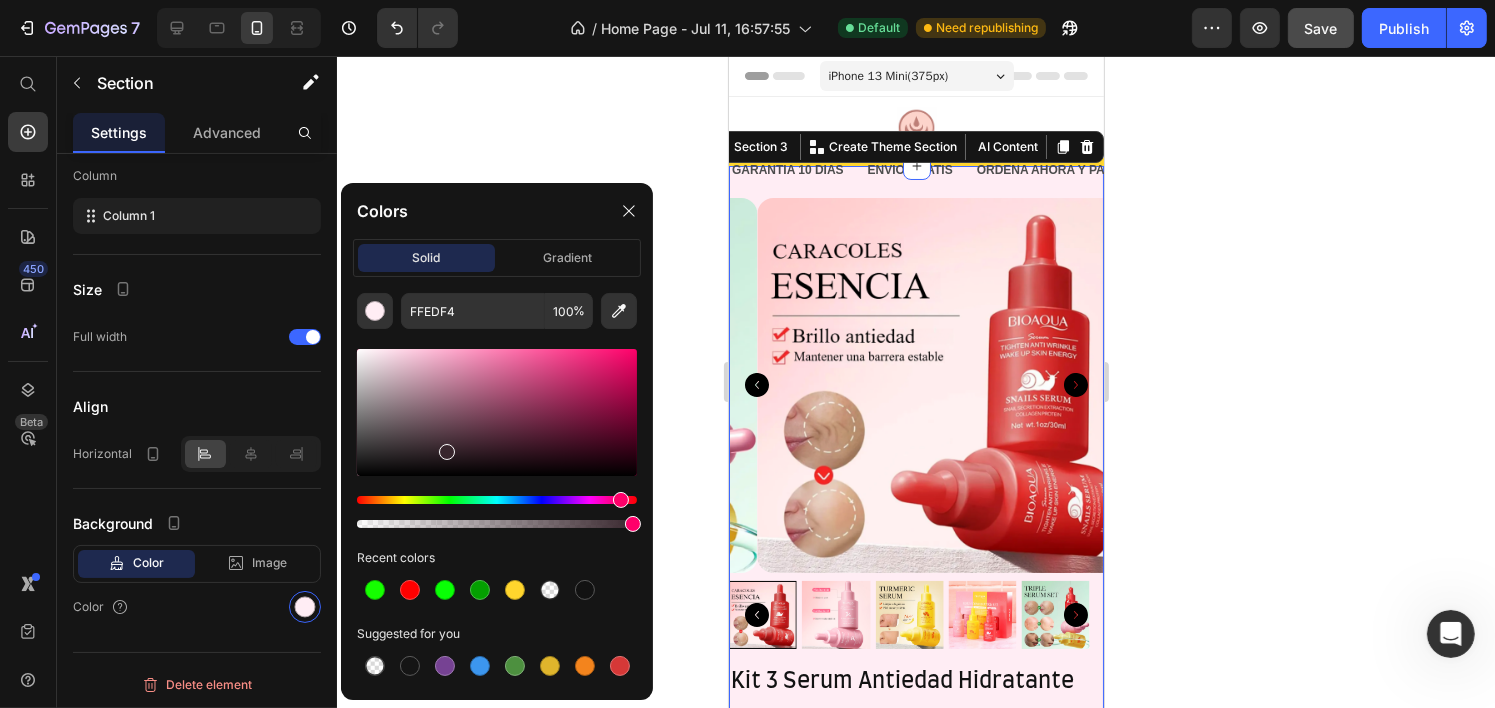 click at bounding box center [497, 412] 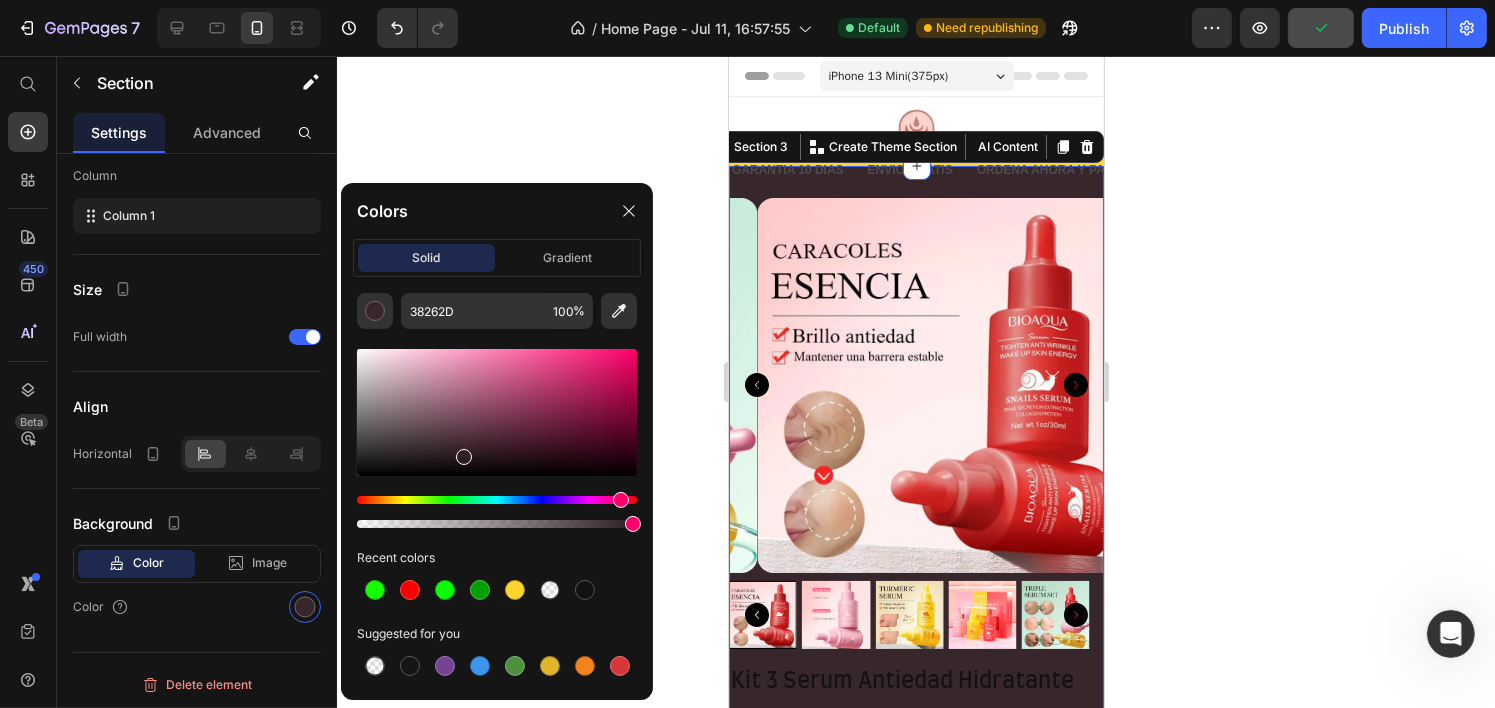 drag, startPoint x: 459, startPoint y: 455, endPoint x: 483, endPoint y: 427, distance: 36.878178 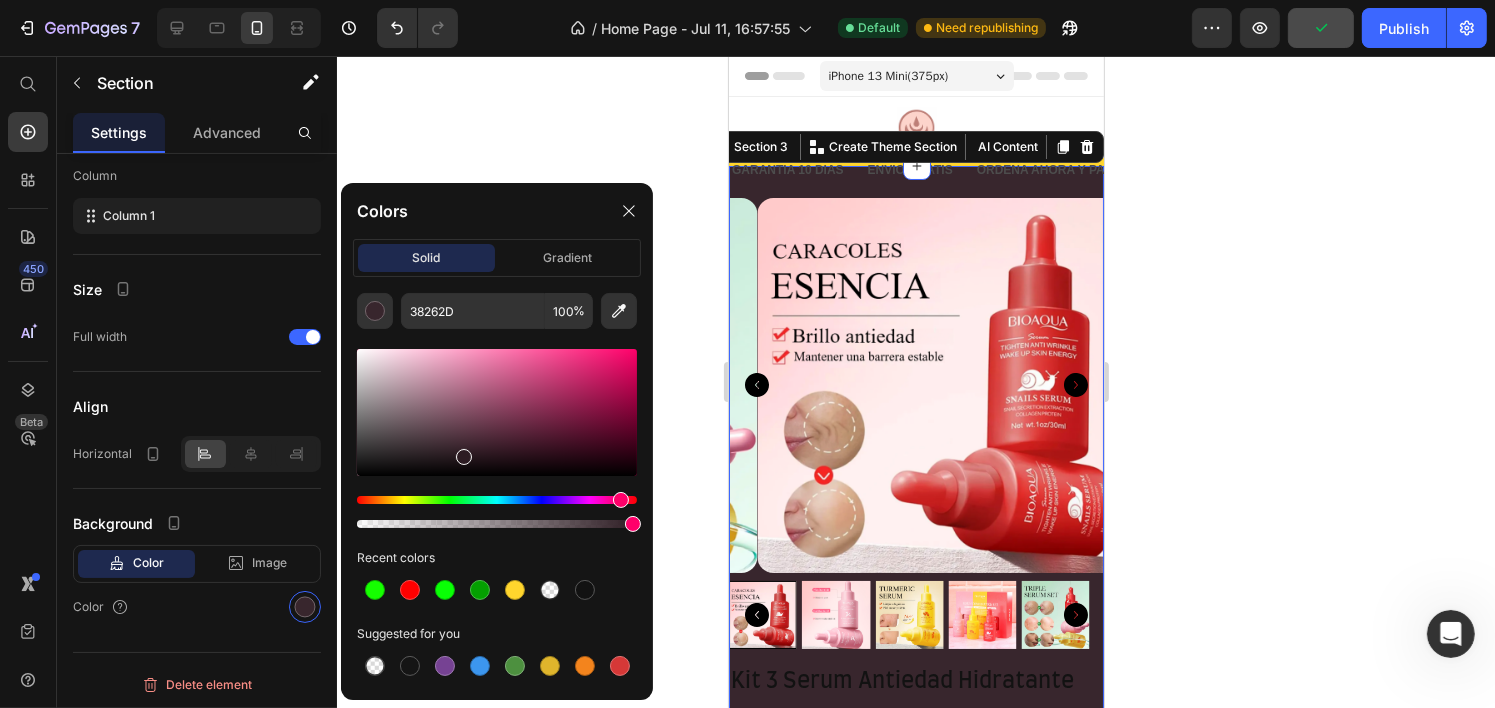 click at bounding box center [497, 412] 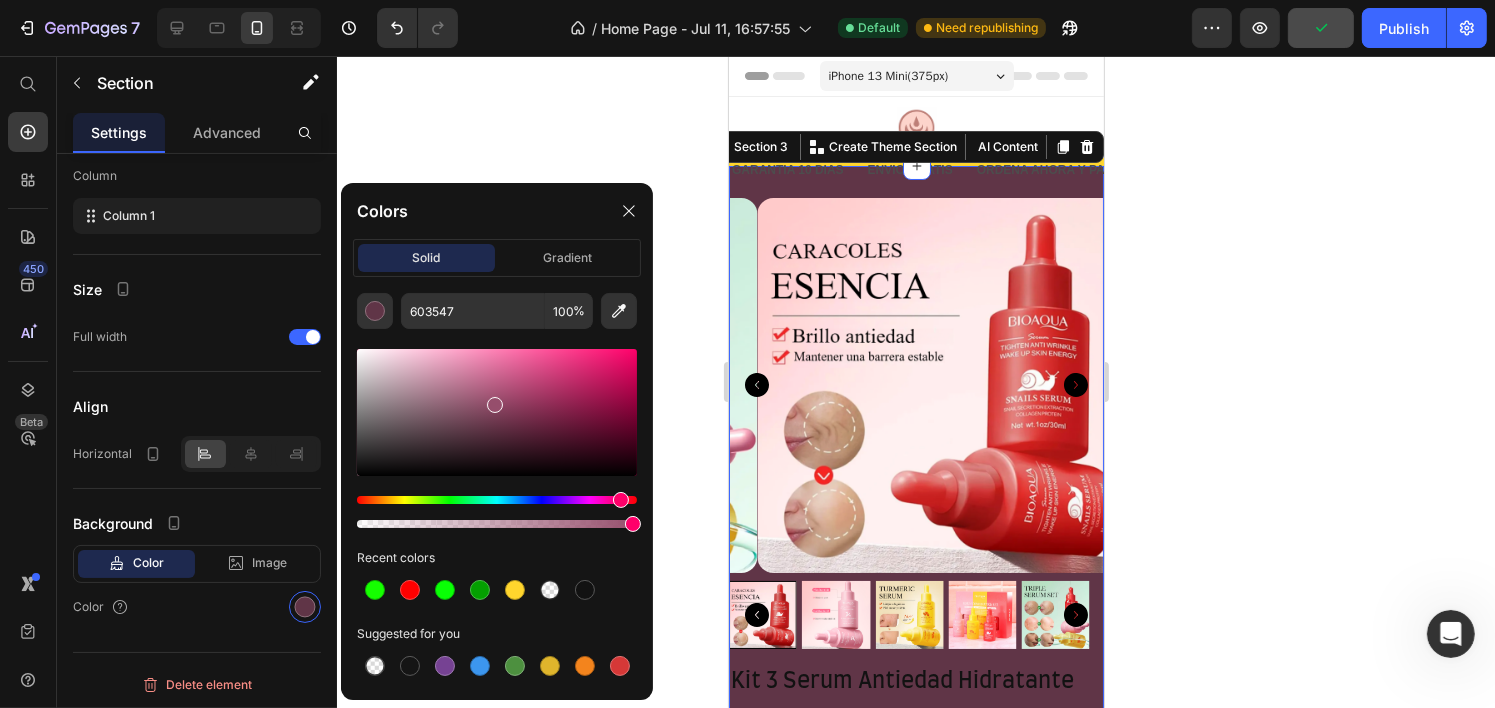 drag, startPoint x: 494, startPoint y: 401, endPoint x: 499, endPoint y: 356, distance: 45.276924 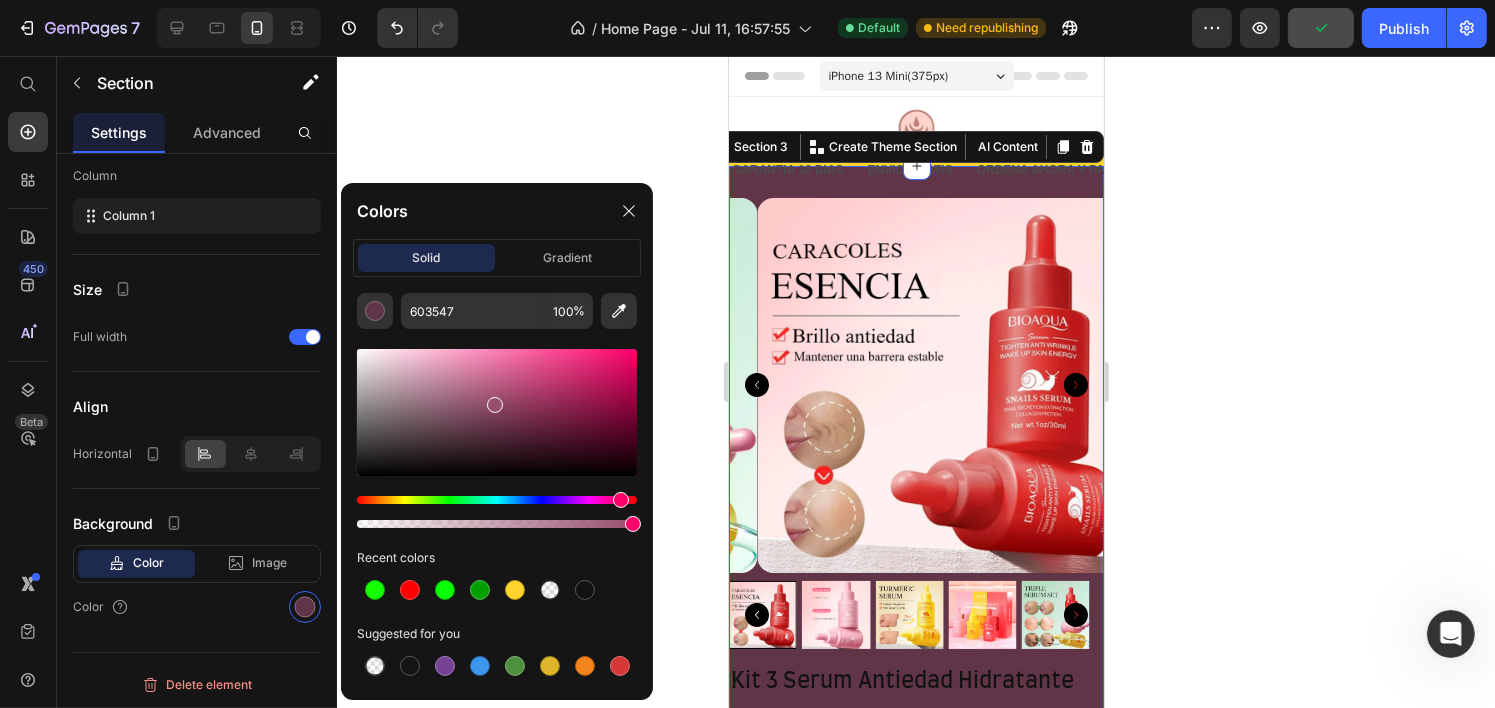 click at bounding box center (495, 405) 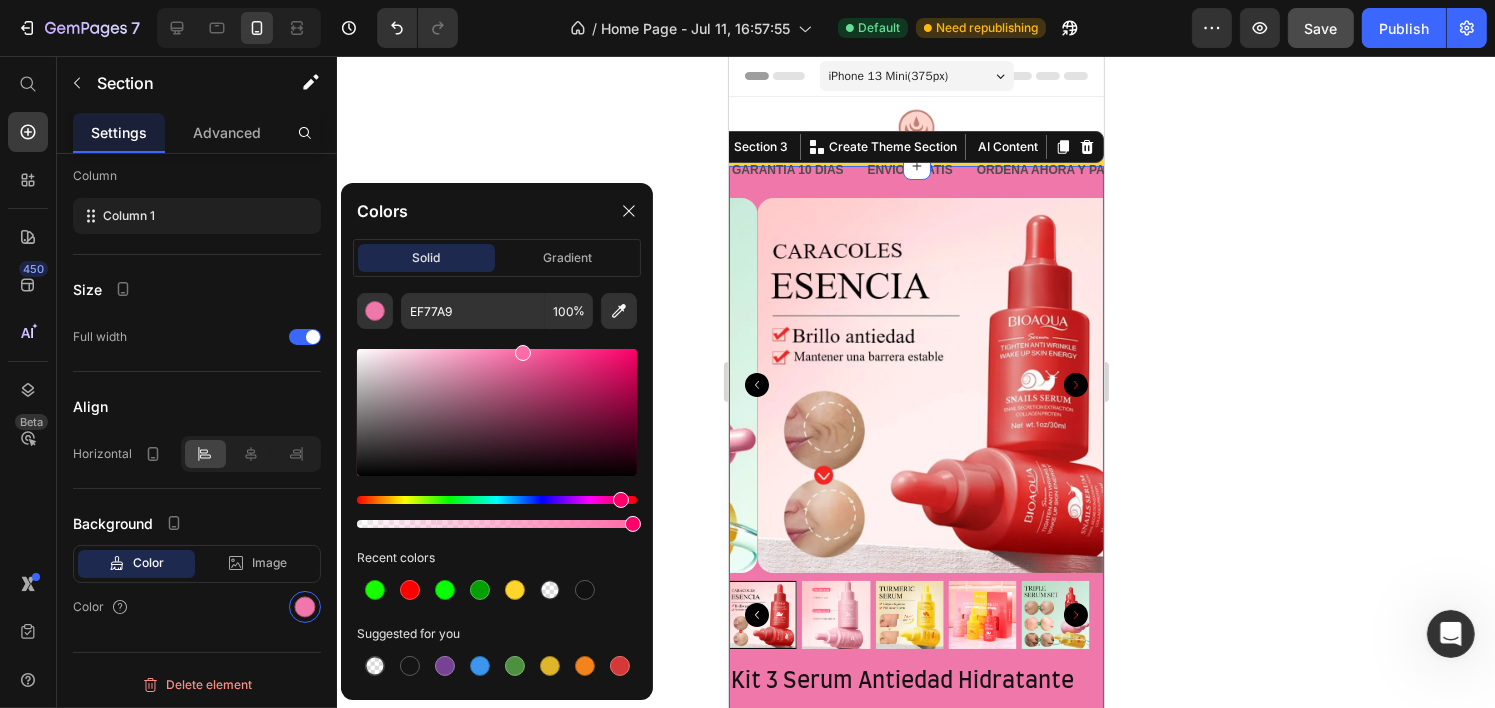 drag, startPoint x: 505, startPoint y: 392, endPoint x: 525, endPoint y: 360, distance: 37.735924 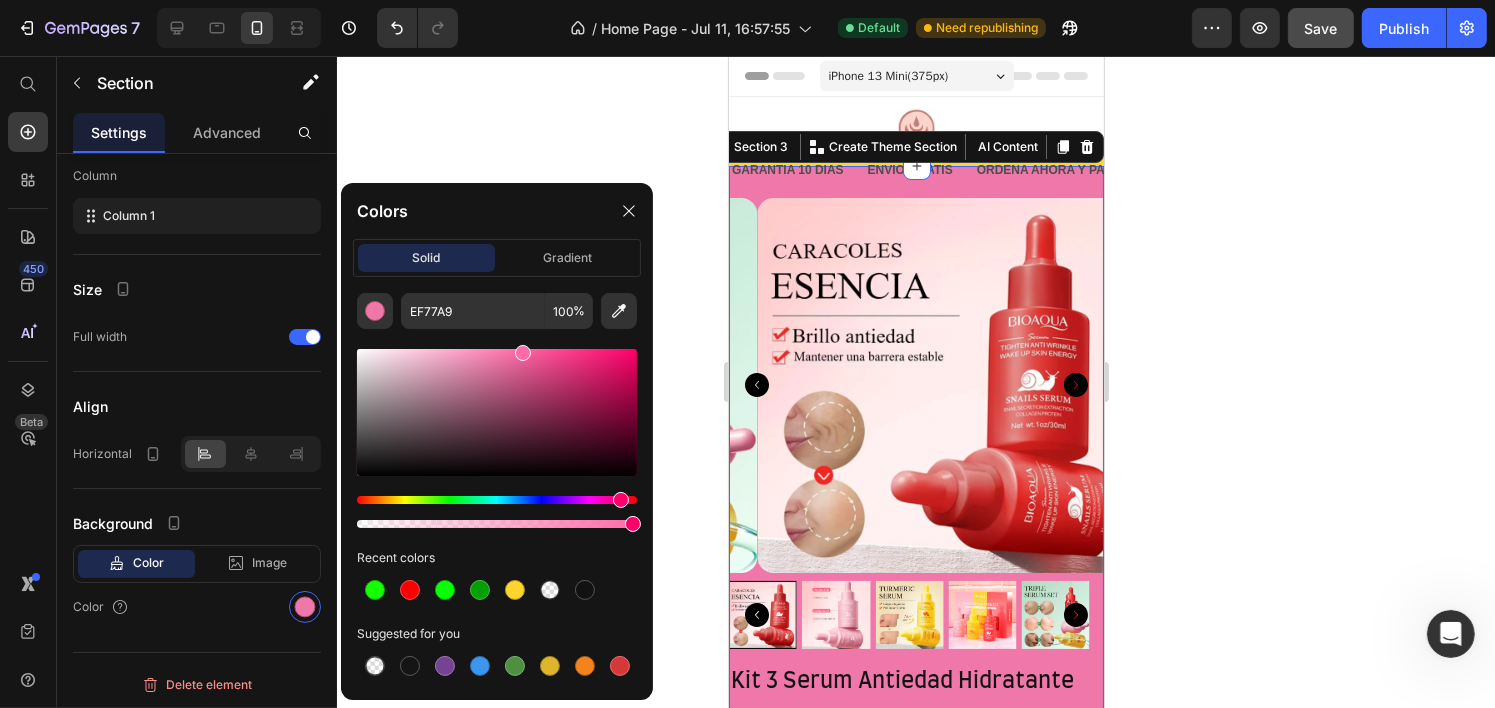 click at bounding box center [497, 412] 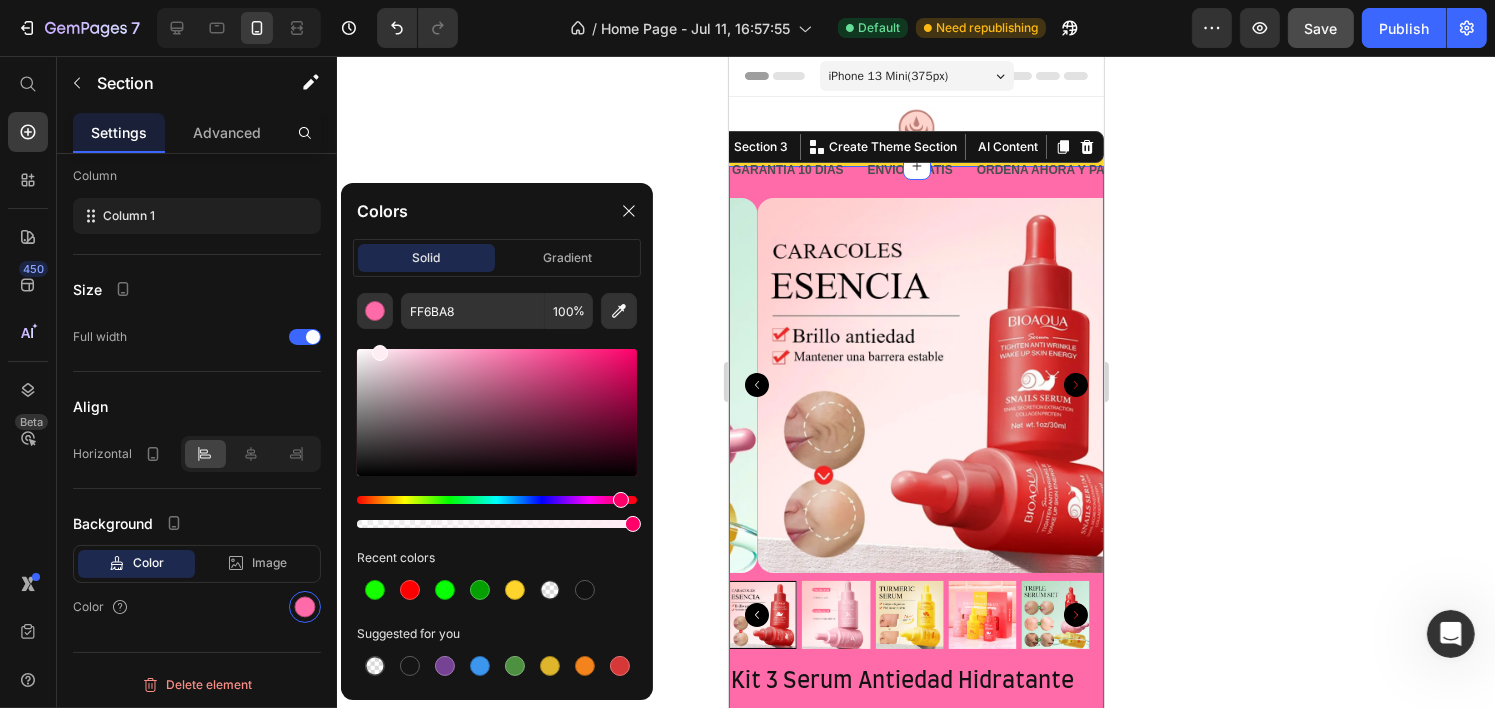 drag, startPoint x: 496, startPoint y: 360, endPoint x: 379, endPoint y: 333, distance: 120.074974 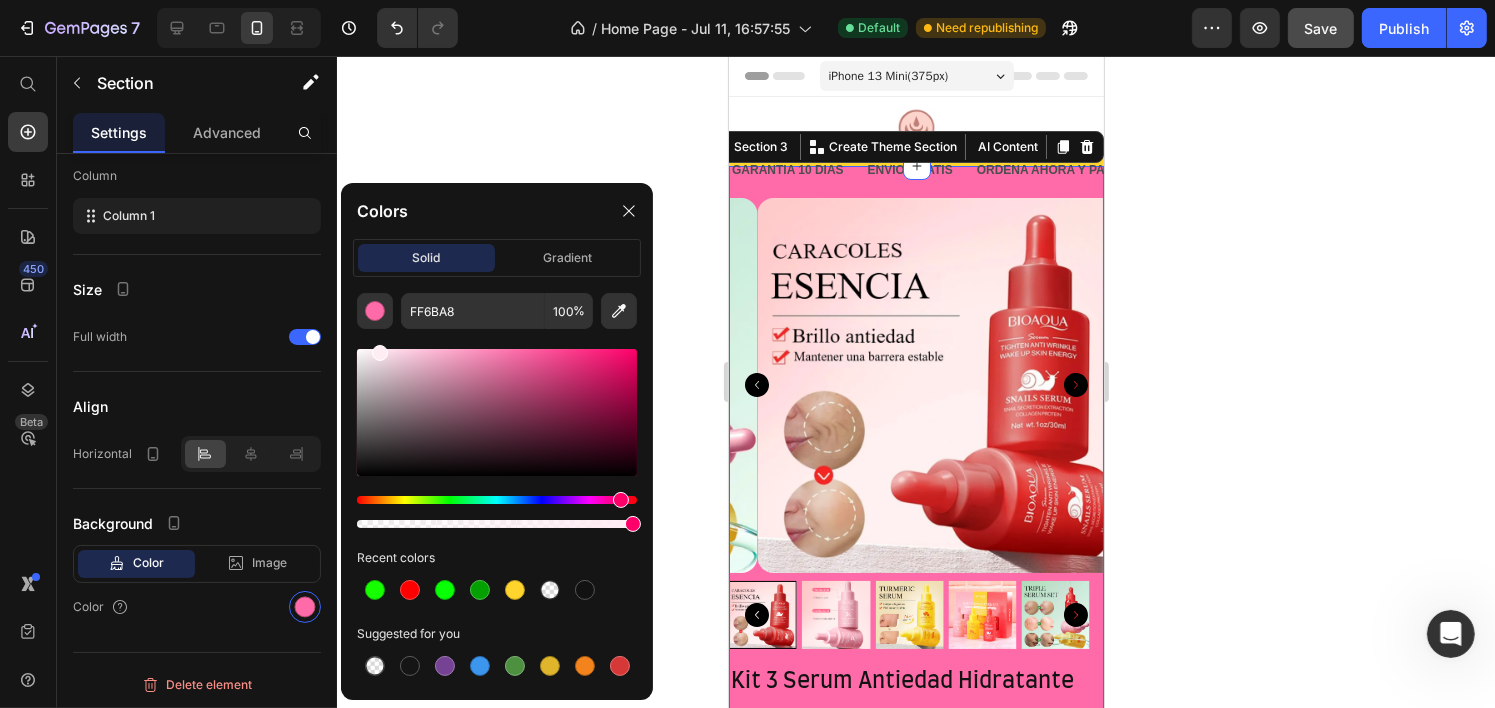 click 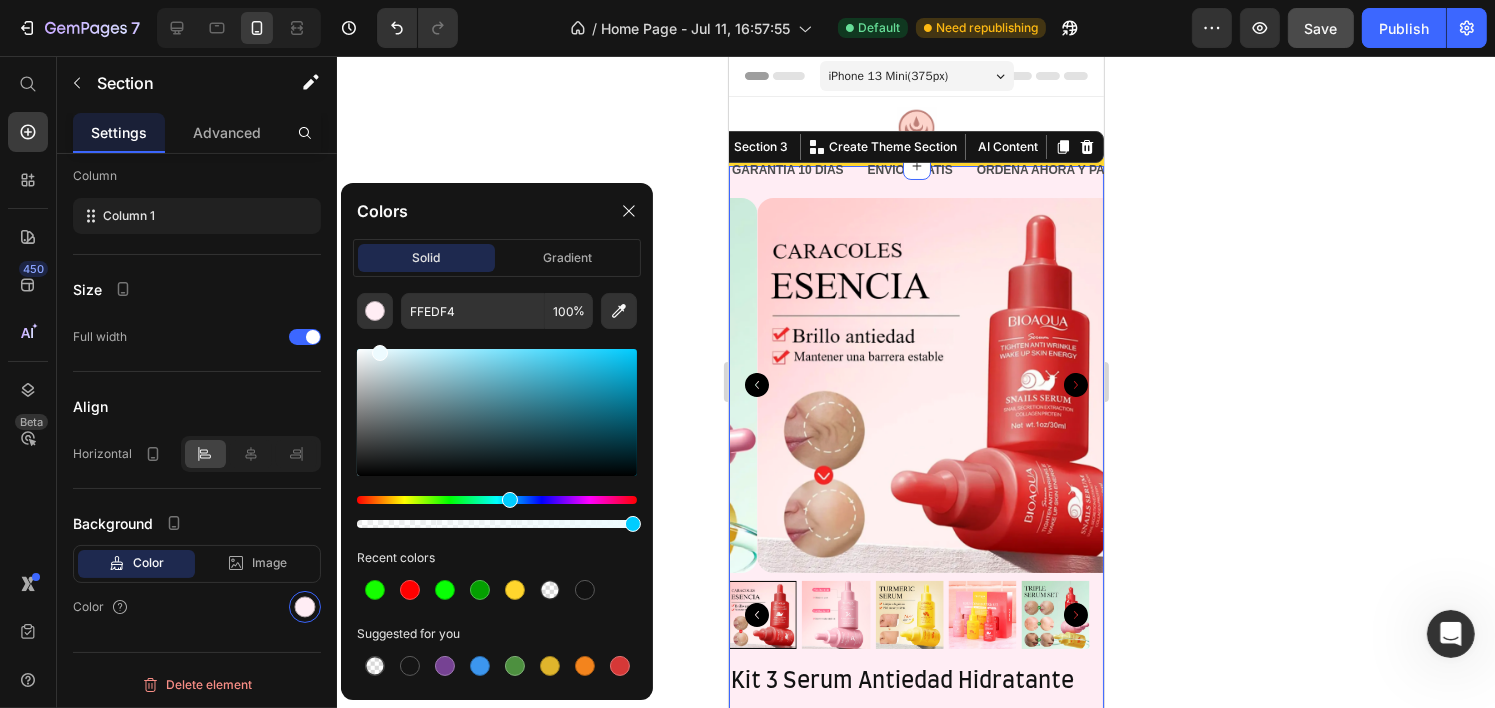 drag, startPoint x: 523, startPoint y: 500, endPoint x: 494, endPoint y: 500, distance: 29 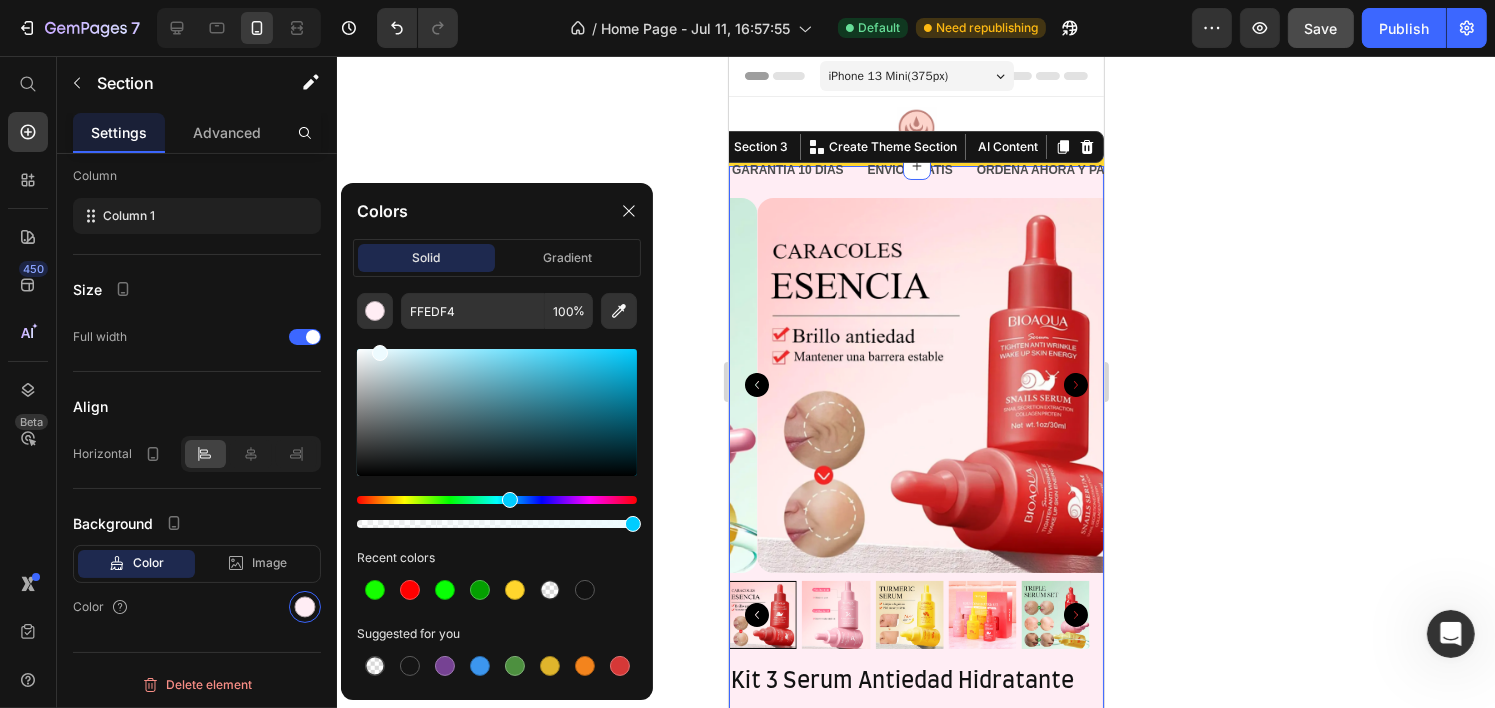 click at bounding box center [497, 512] 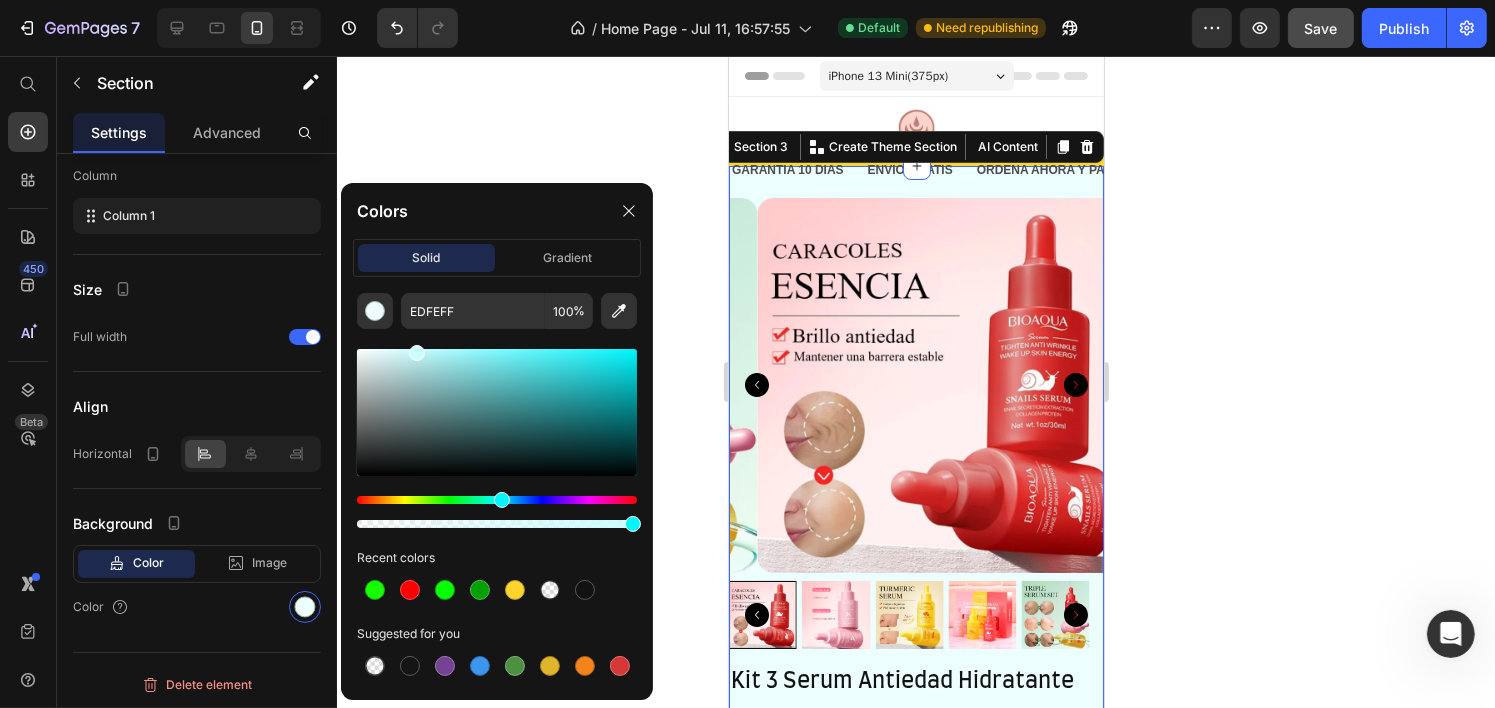 drag, startPoint x: 425, startPoint y: 348, endPoint x: 413, endPoint y: 348, distance: 12 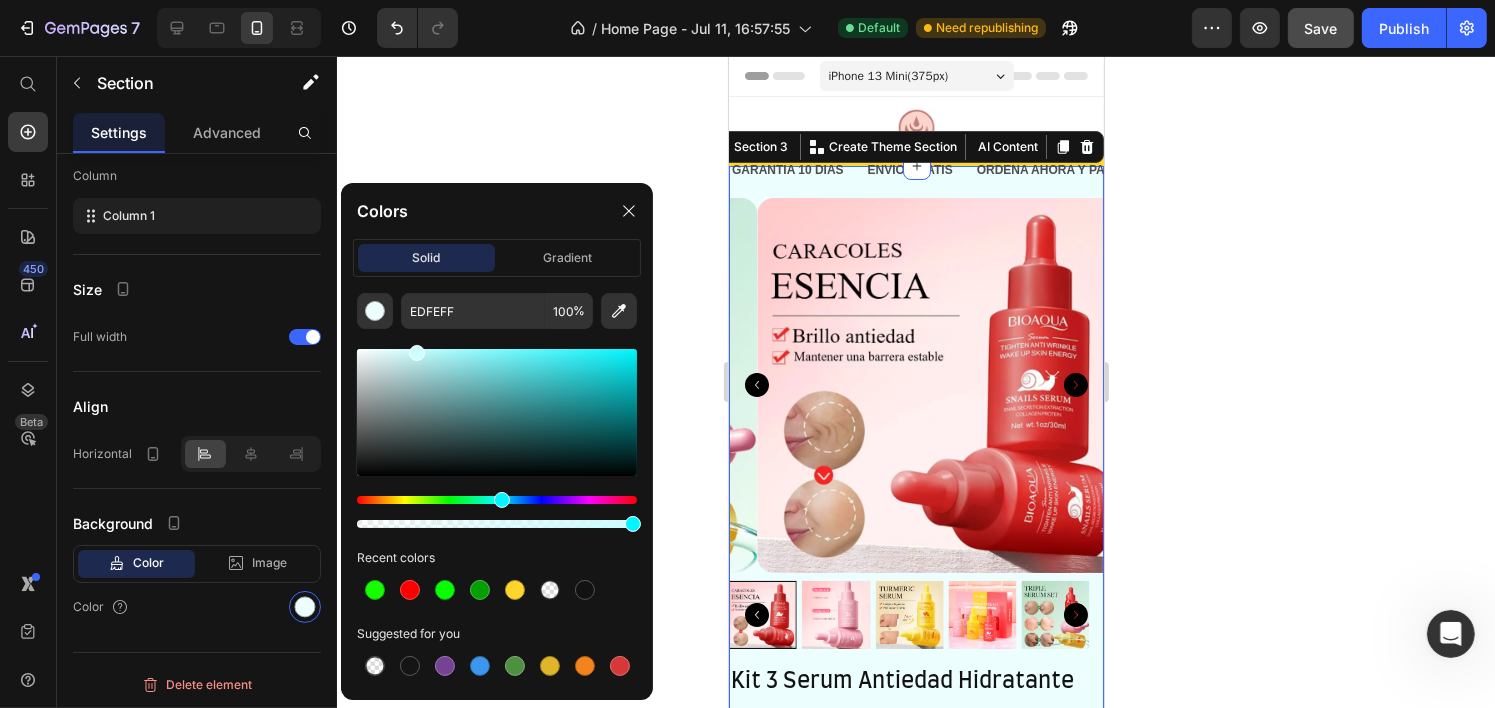 click at bounding box center (497, 412) 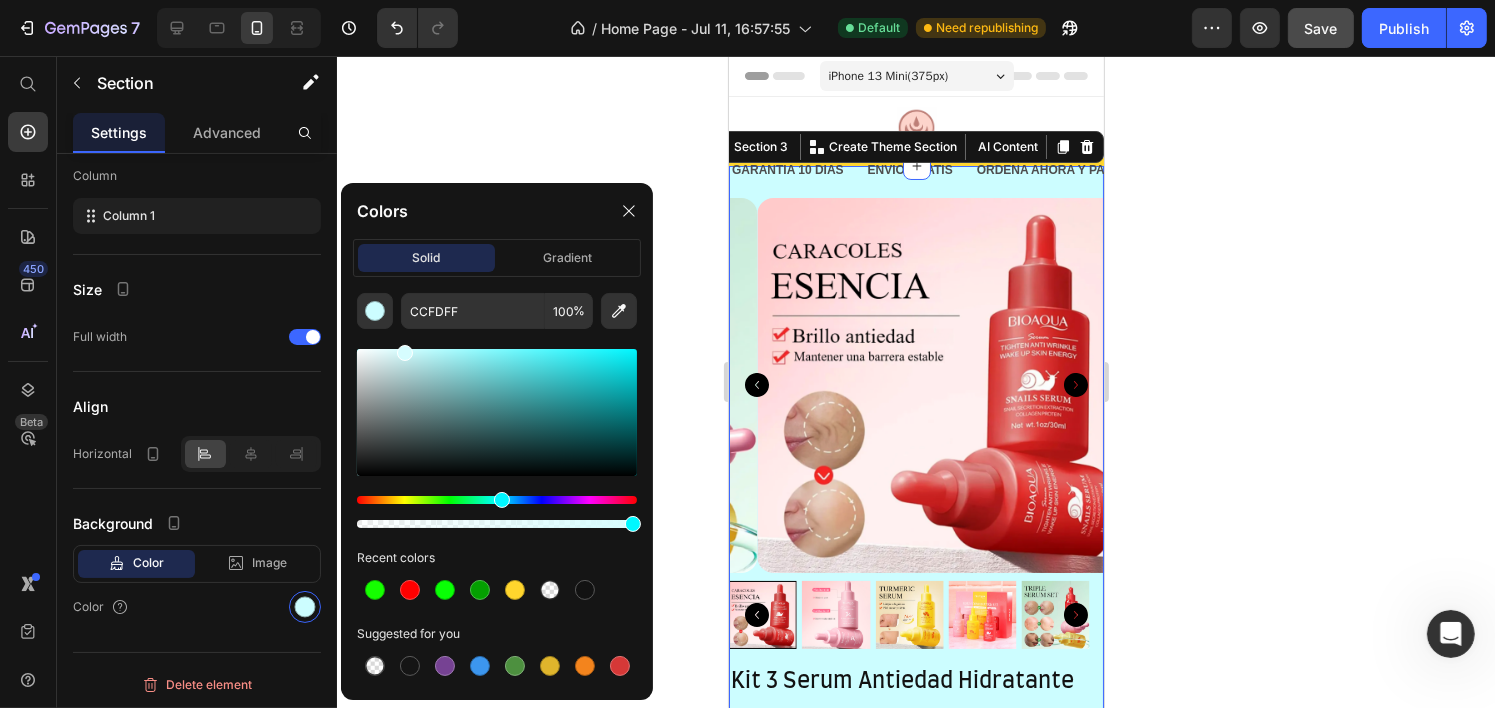 drag, startPoint x: 422, startPoint y: 361, endPoint x: 406, endPoint y: 344, distance: 23.345236 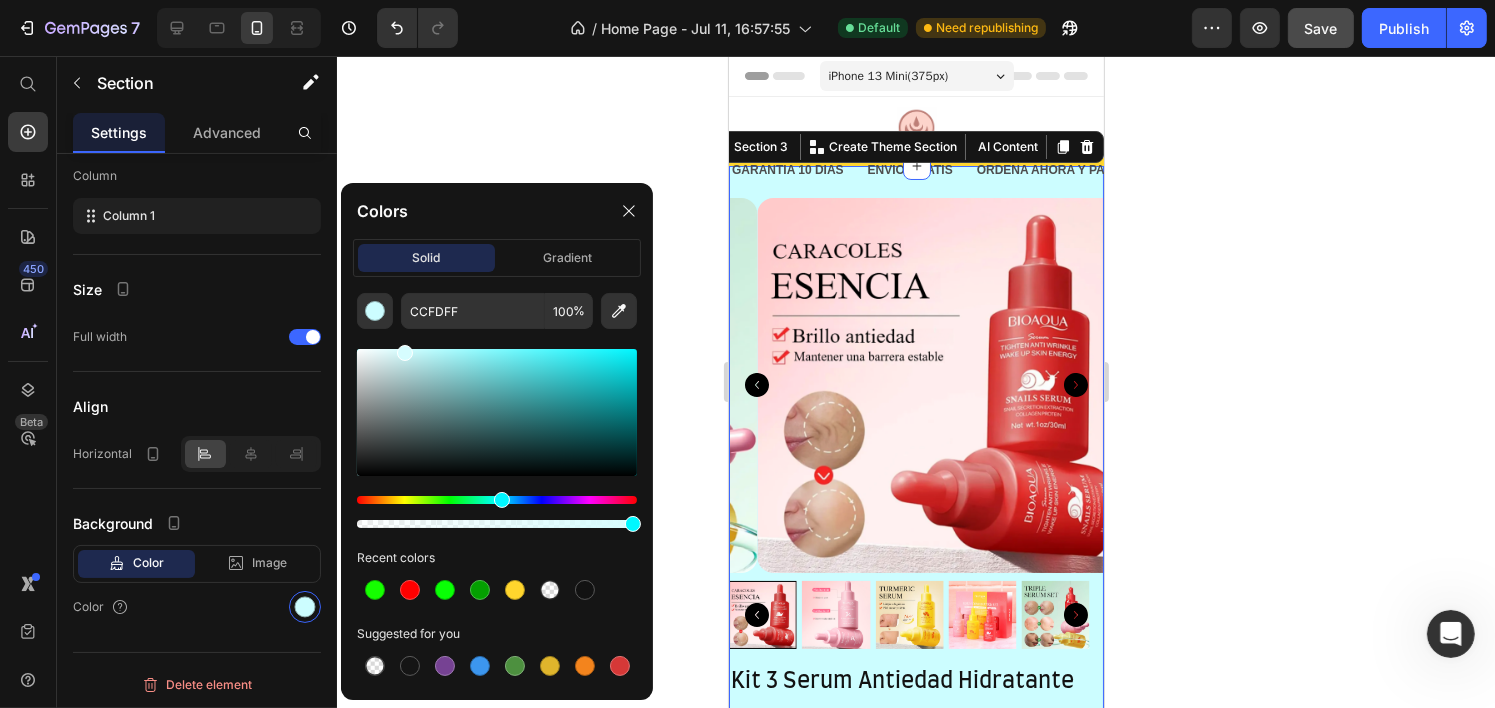 click 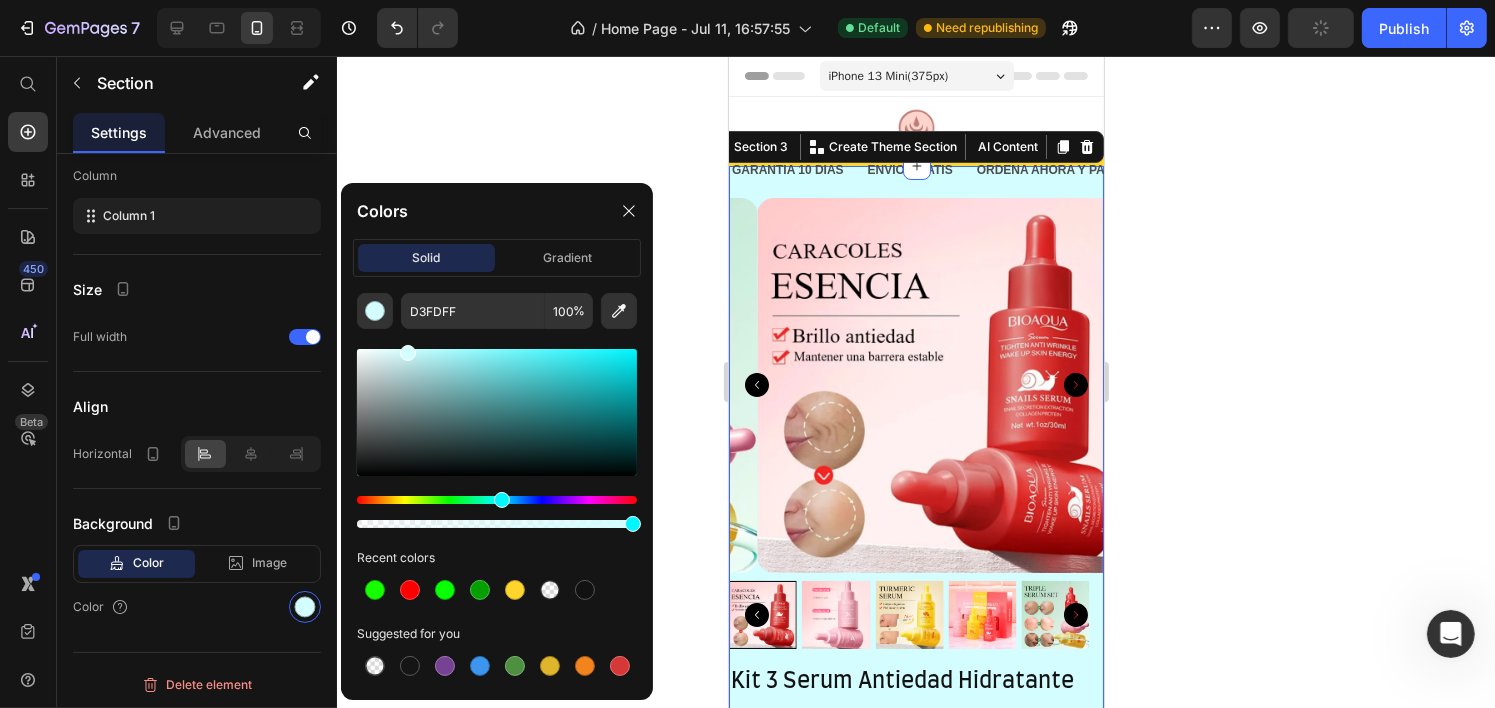 click at bounding box center (497, 438) 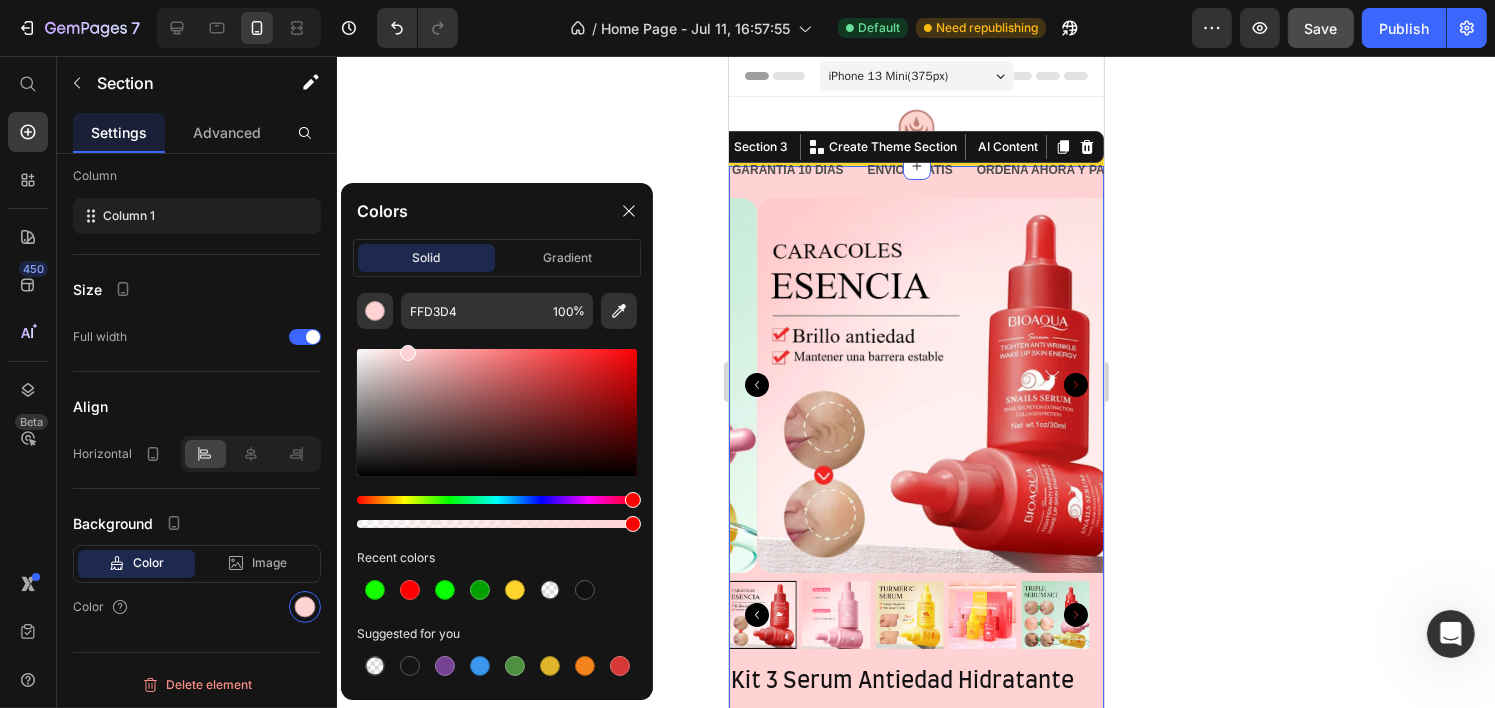 drag, startPoint x: 501, startPoint y: 500, endPoint x: 638, endPoint y: 475, distance: 139.26234 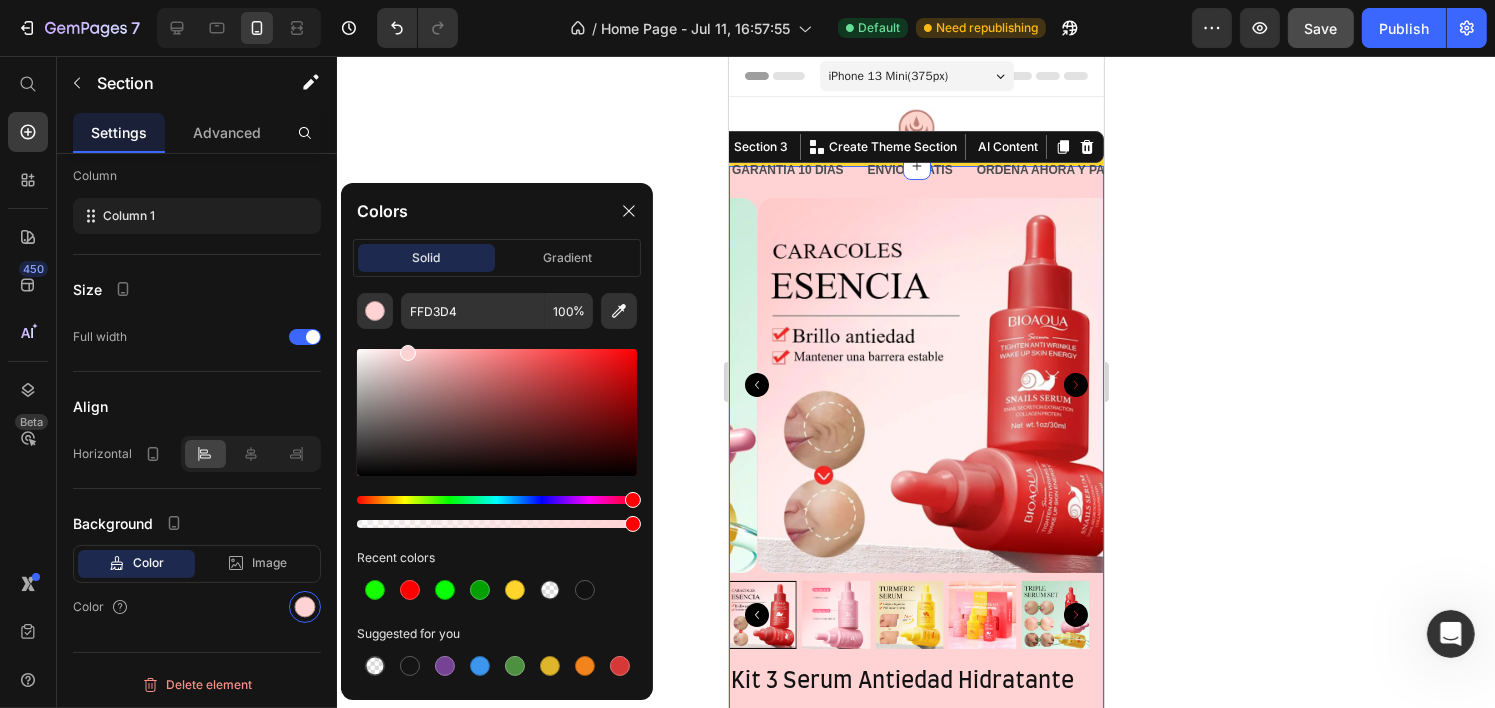 click on "FFD3D4 100 % Recent colors Suggested for you" 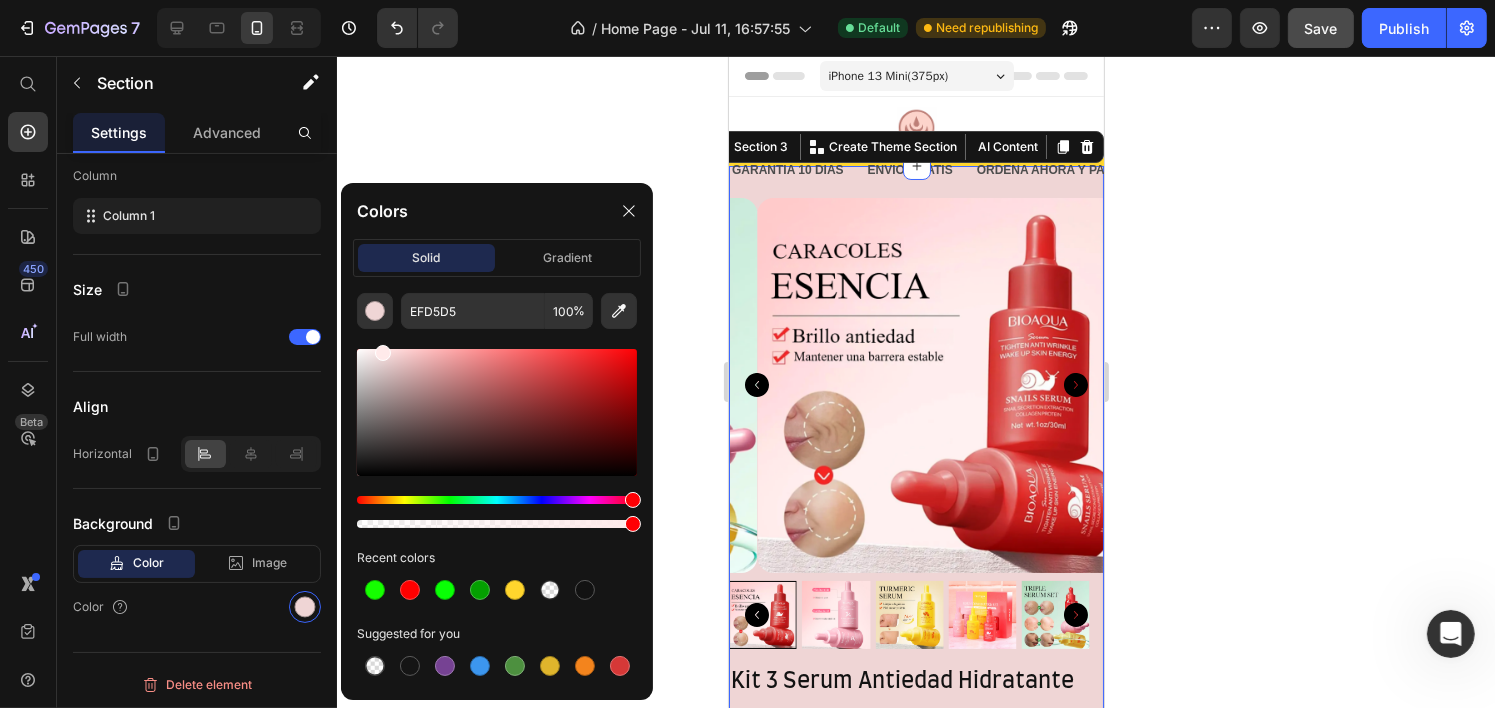 type on "FFEAEA" 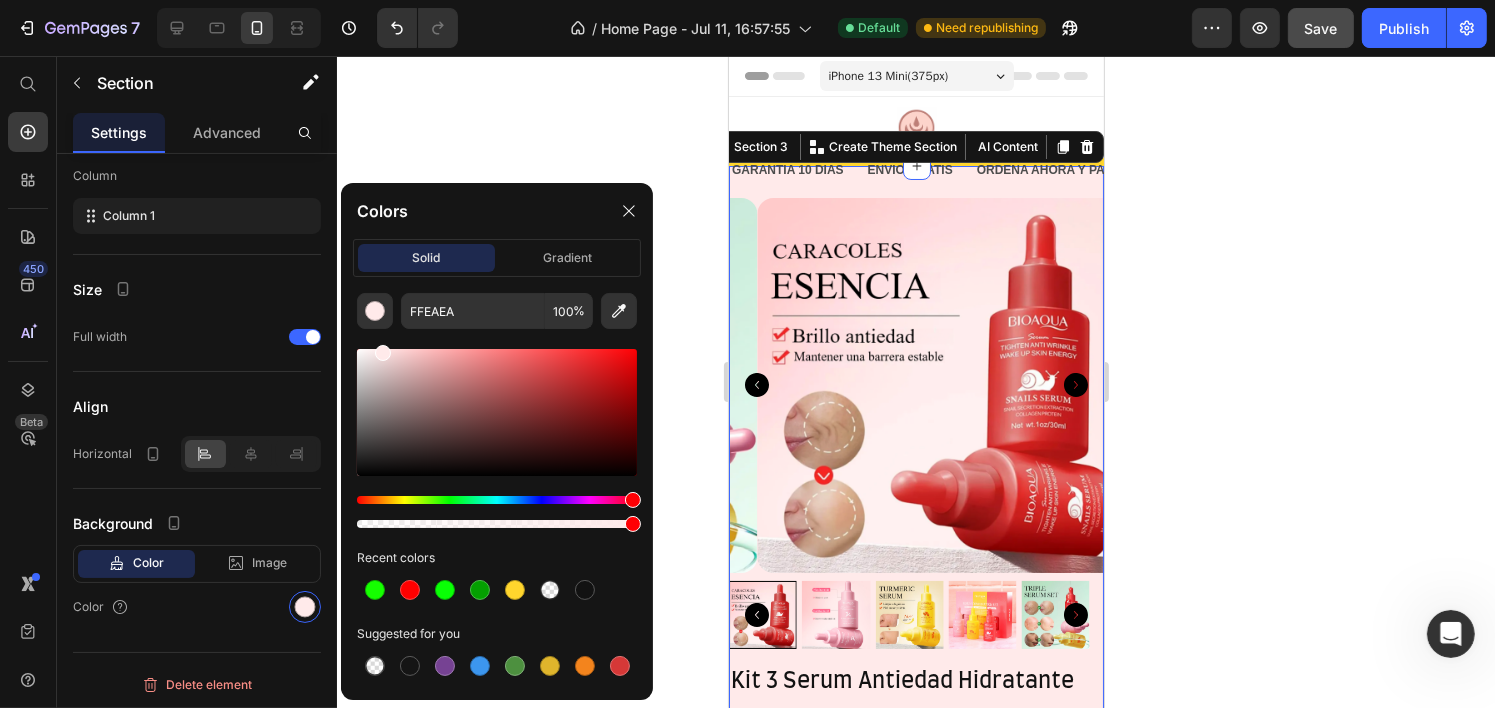 drag, startPoint x: 389, startPoint y: 356, endPoint x: 381, endPoint y: 344, distance: 14.422205 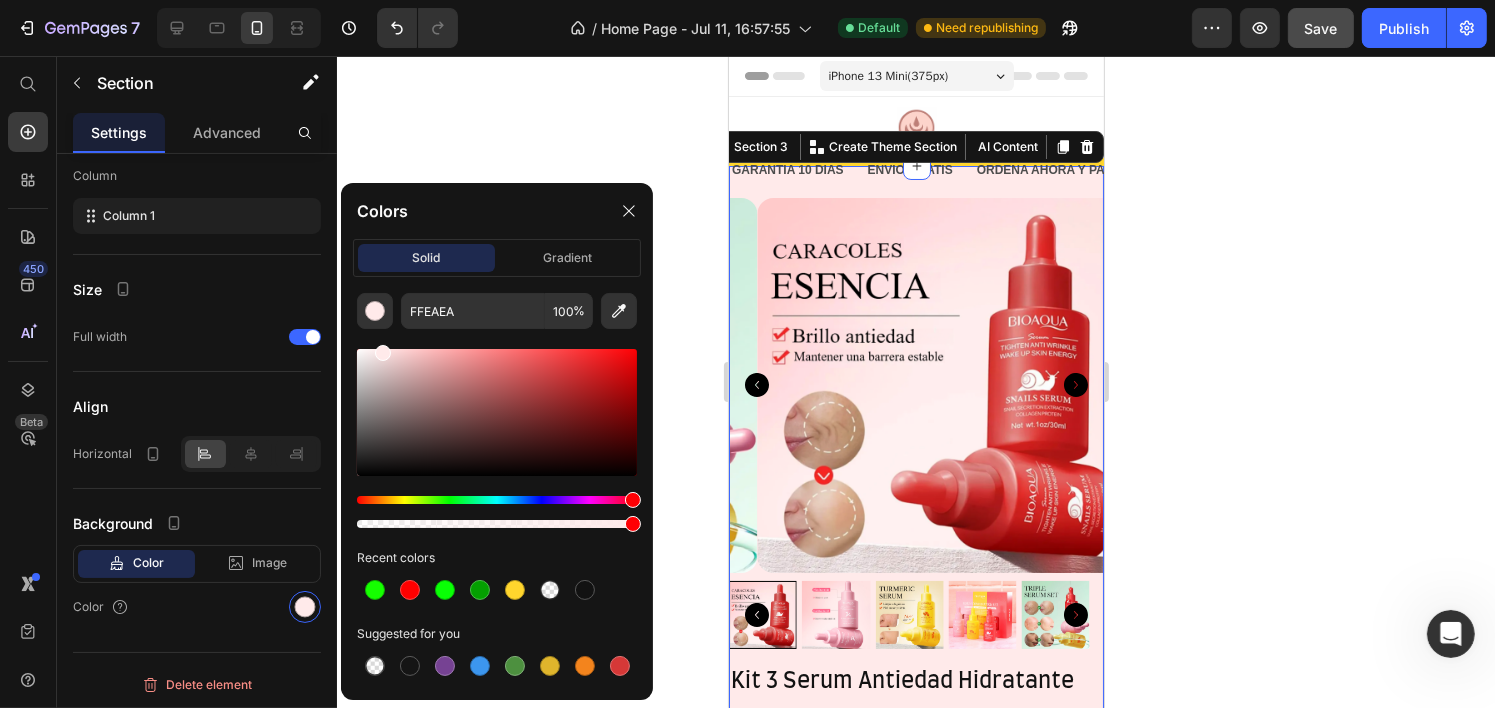 click at bounding box center [497, 412] 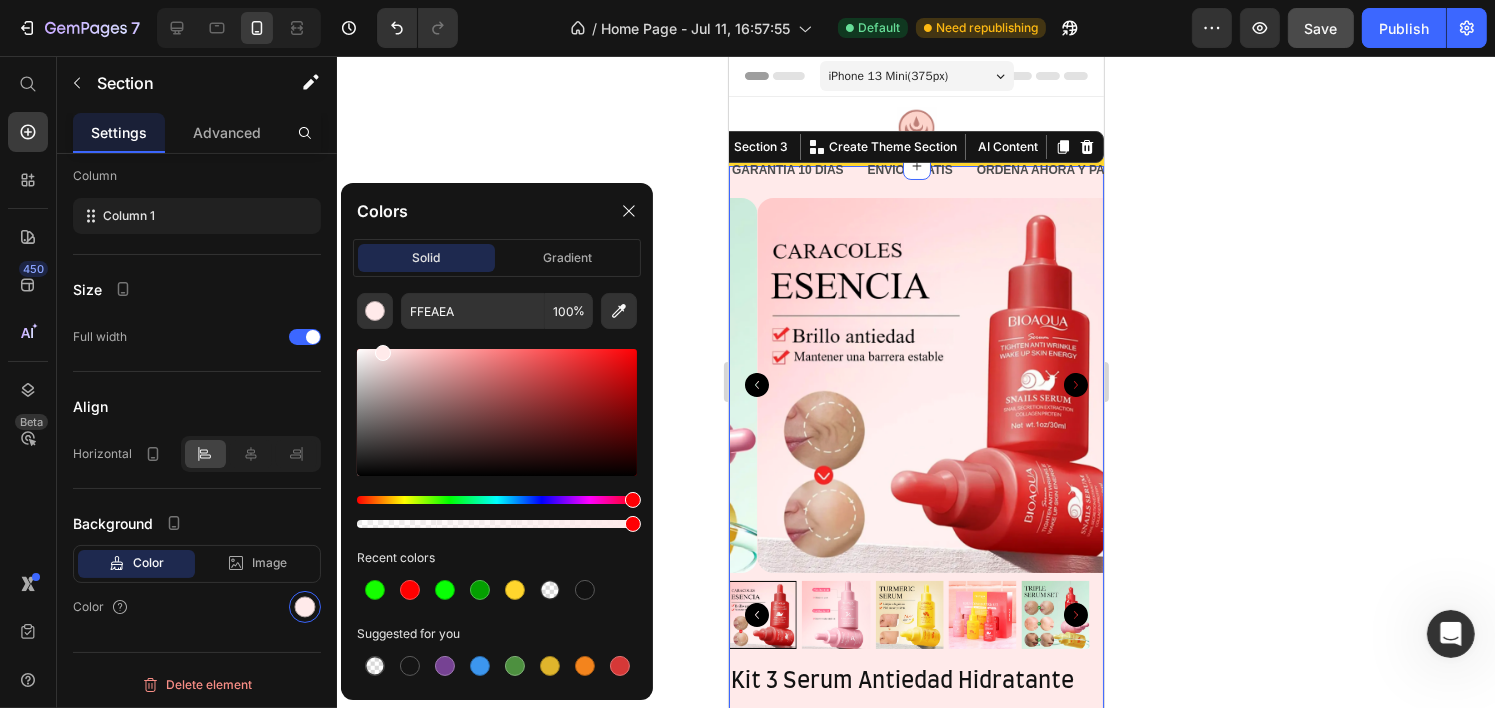 click 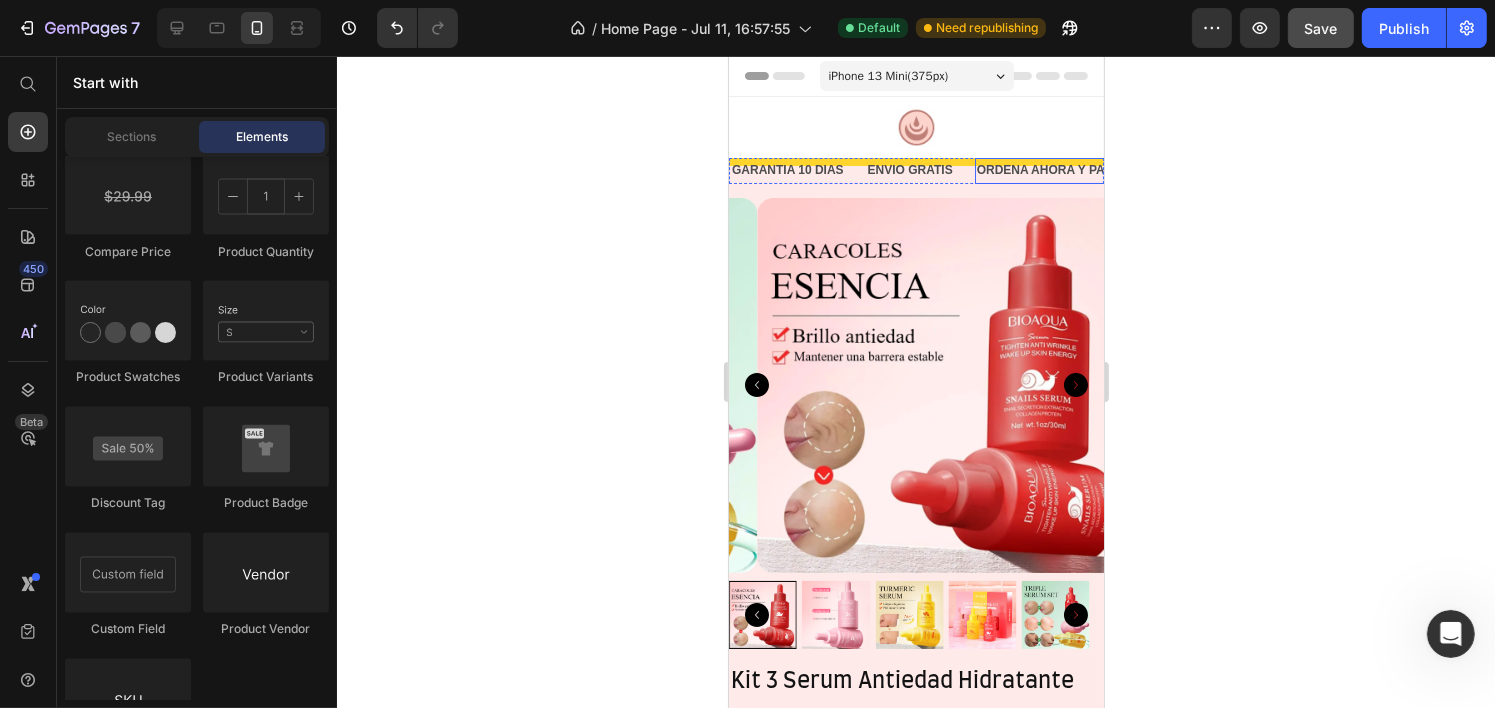 click on "ORDENA AHORA Y PAGA AL RECIBIR" at bounding box center [1084, 171] 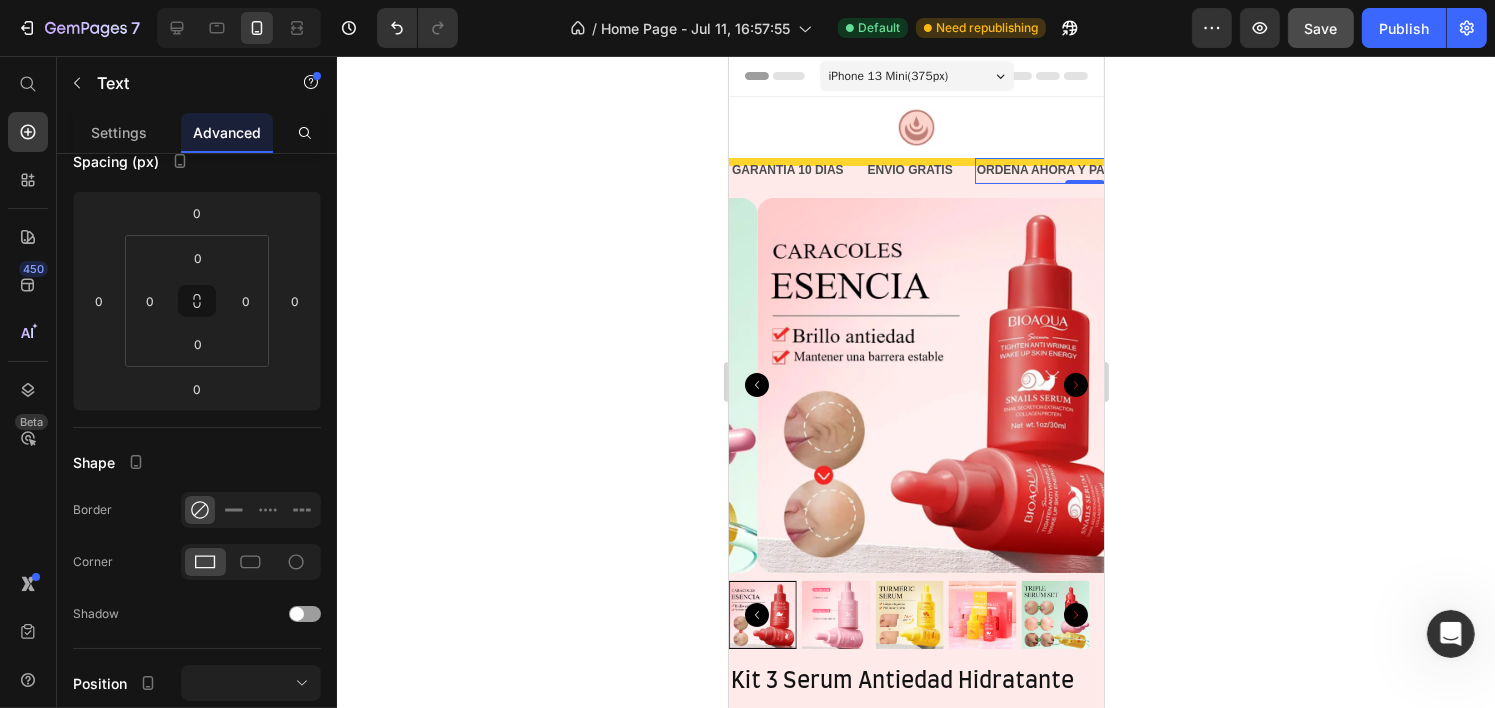 scroll, scrollTop: 0, scrollLeft: 0, axis: both 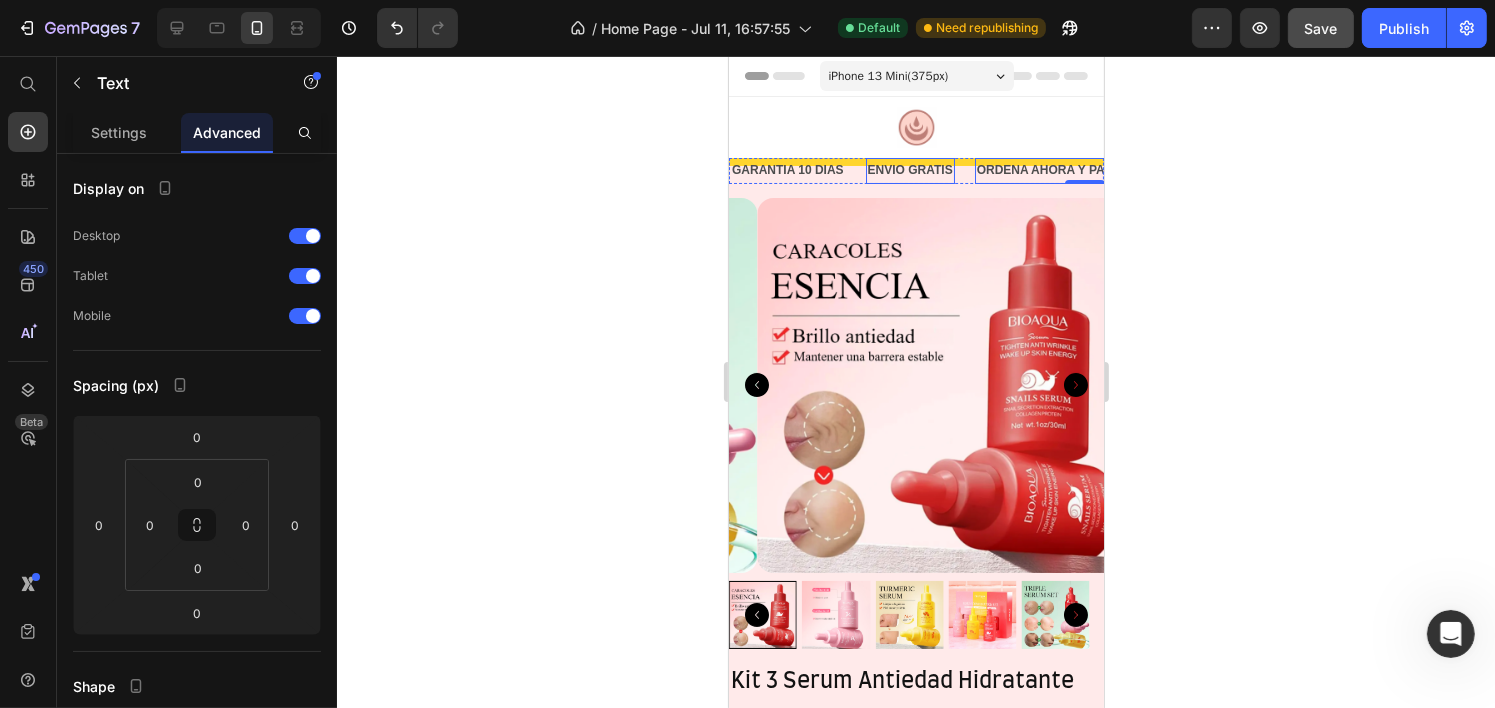 click on "ENVIO GRATIS" at bounding box center (909, 171) 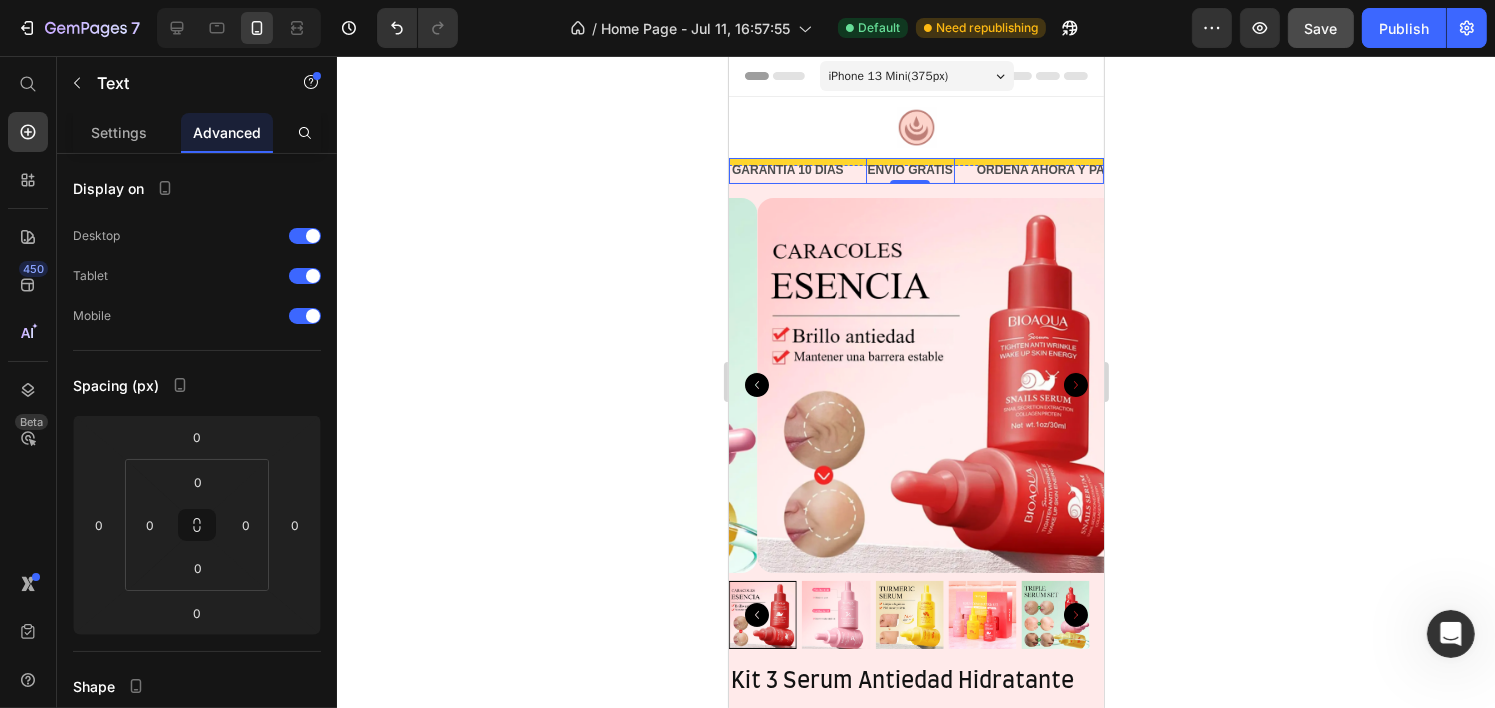 click on "ENVIO GRATIS Text   0" at bounding box center [919, 171] 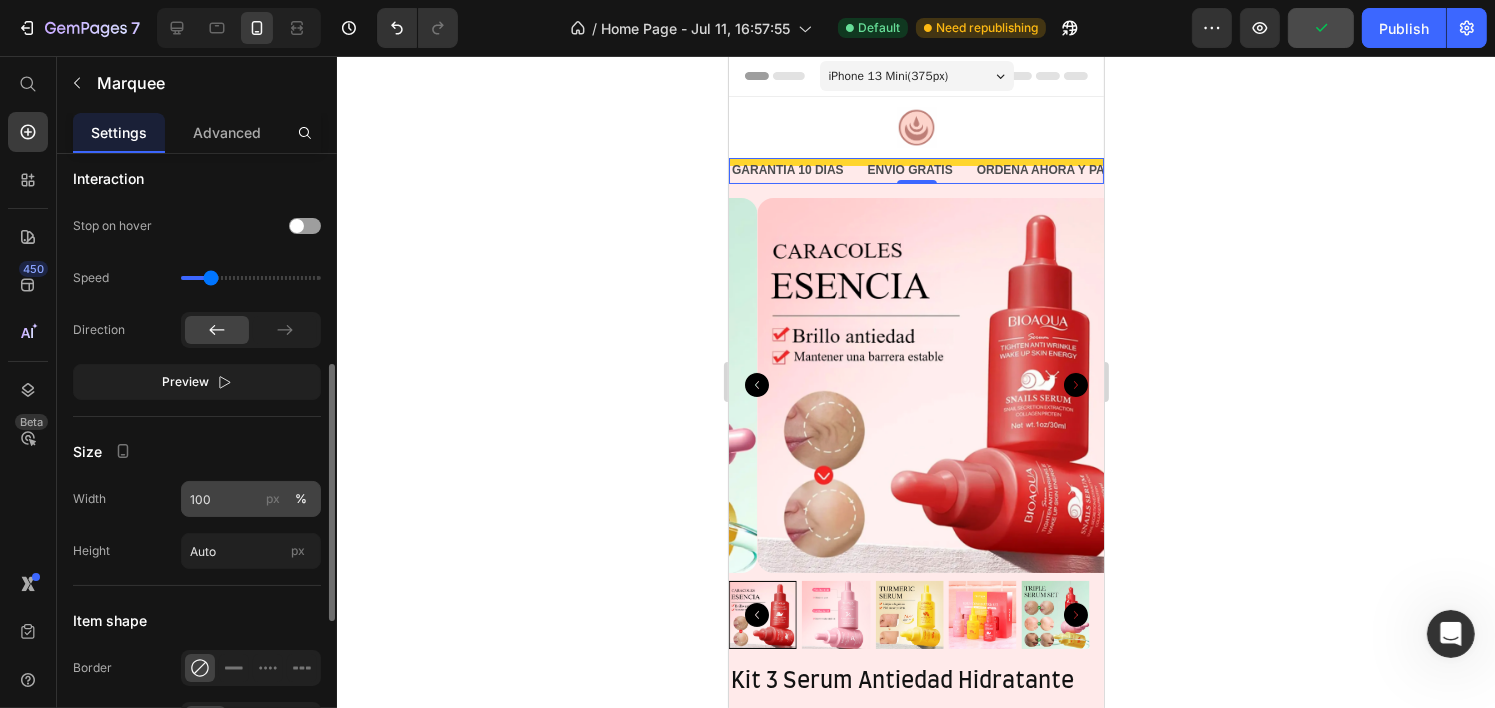scroll, scrollTop: 700, scrollLeft: 0, axis: vertical 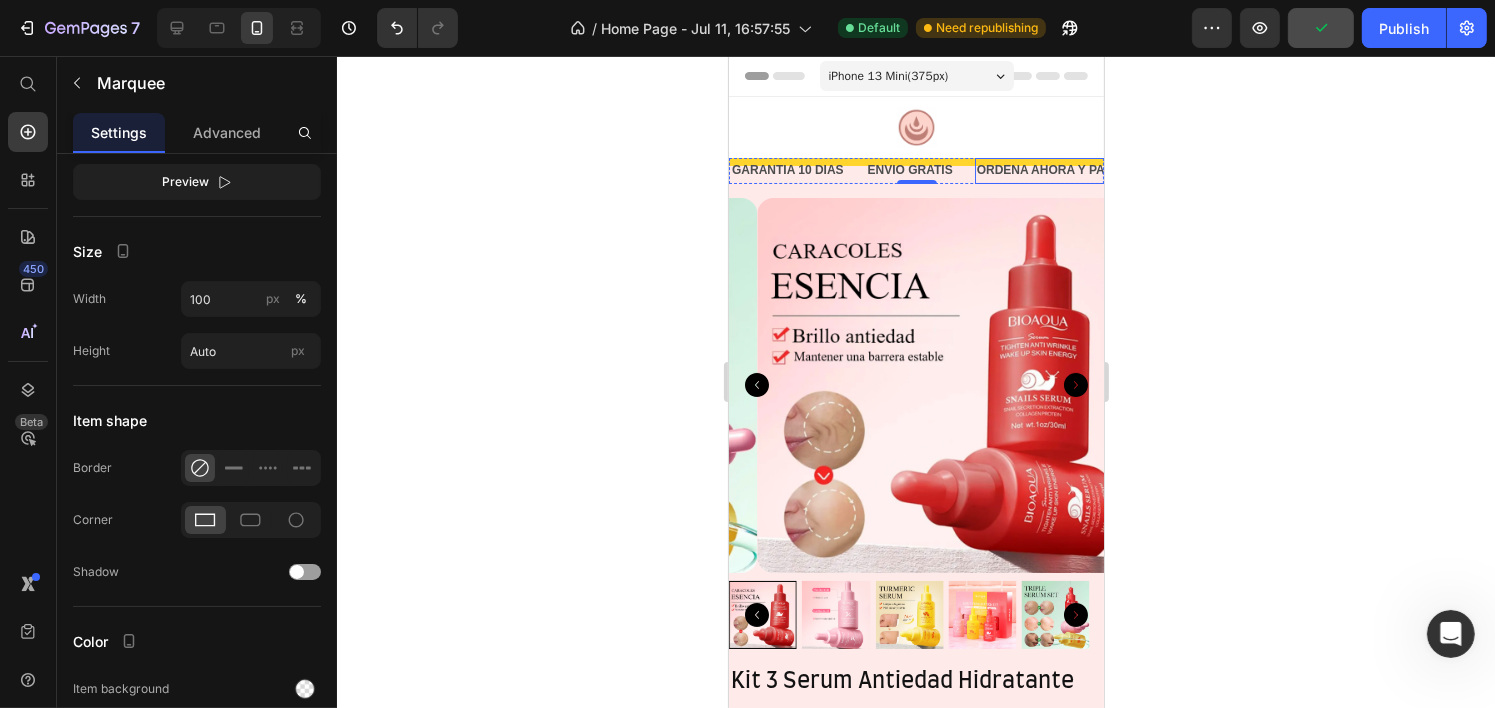 click on "ORDENA AHORA Y PAGA AL RECIBIR" at bounding box center (1084, 171) 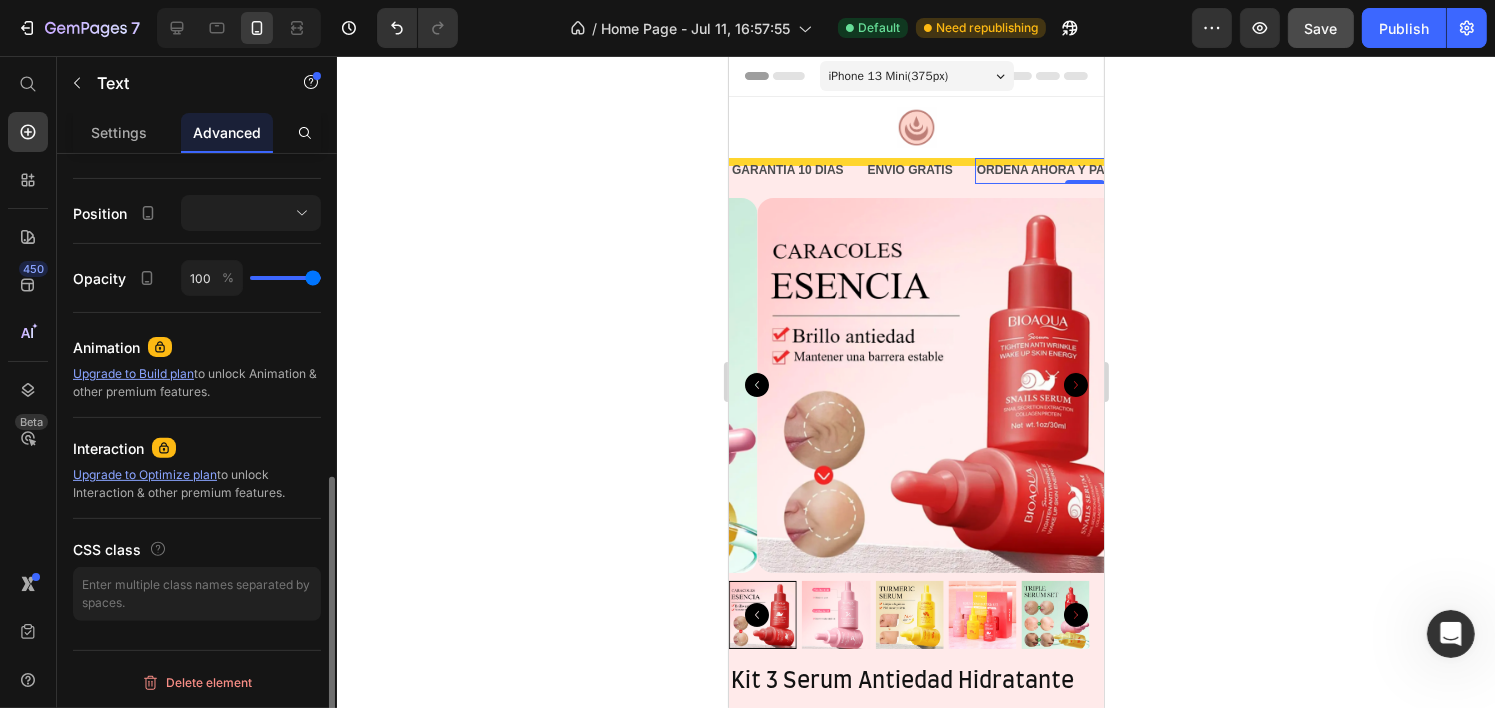 scroll, scrollTop: 0, scrollLeft: 0, axis: both 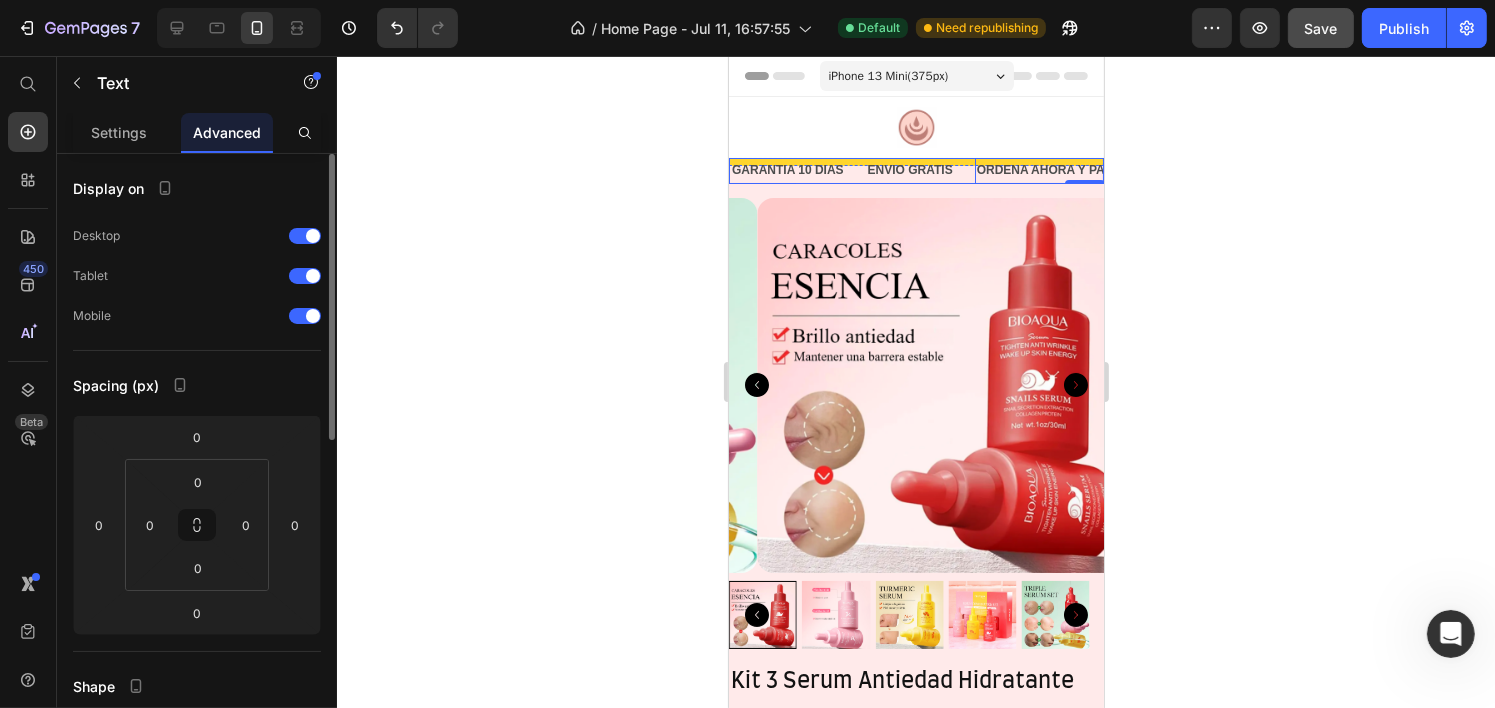 click on "ENVIO GRATIS Text" at bounding box center [919, 171] 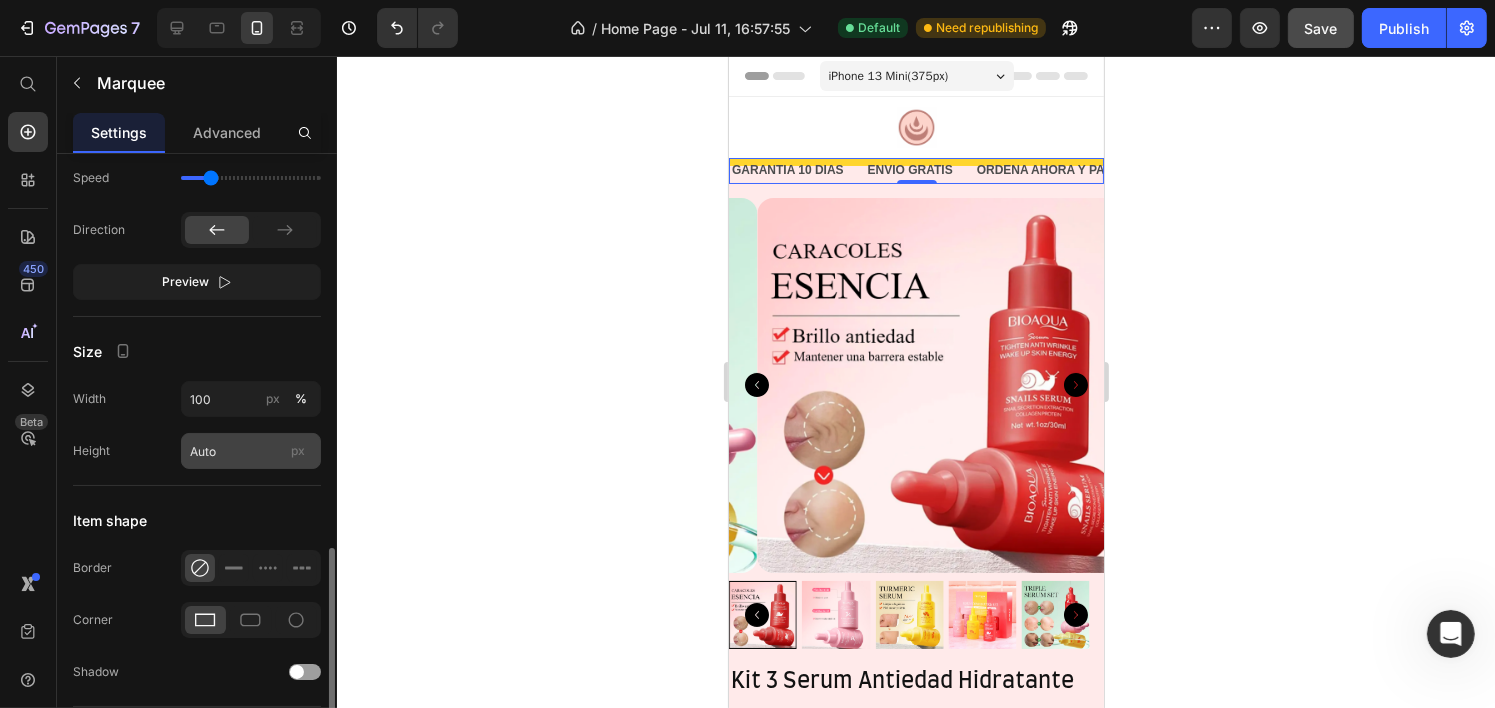 scroll, scrollTop: 800, scrollLeft: 0, axis: vertical 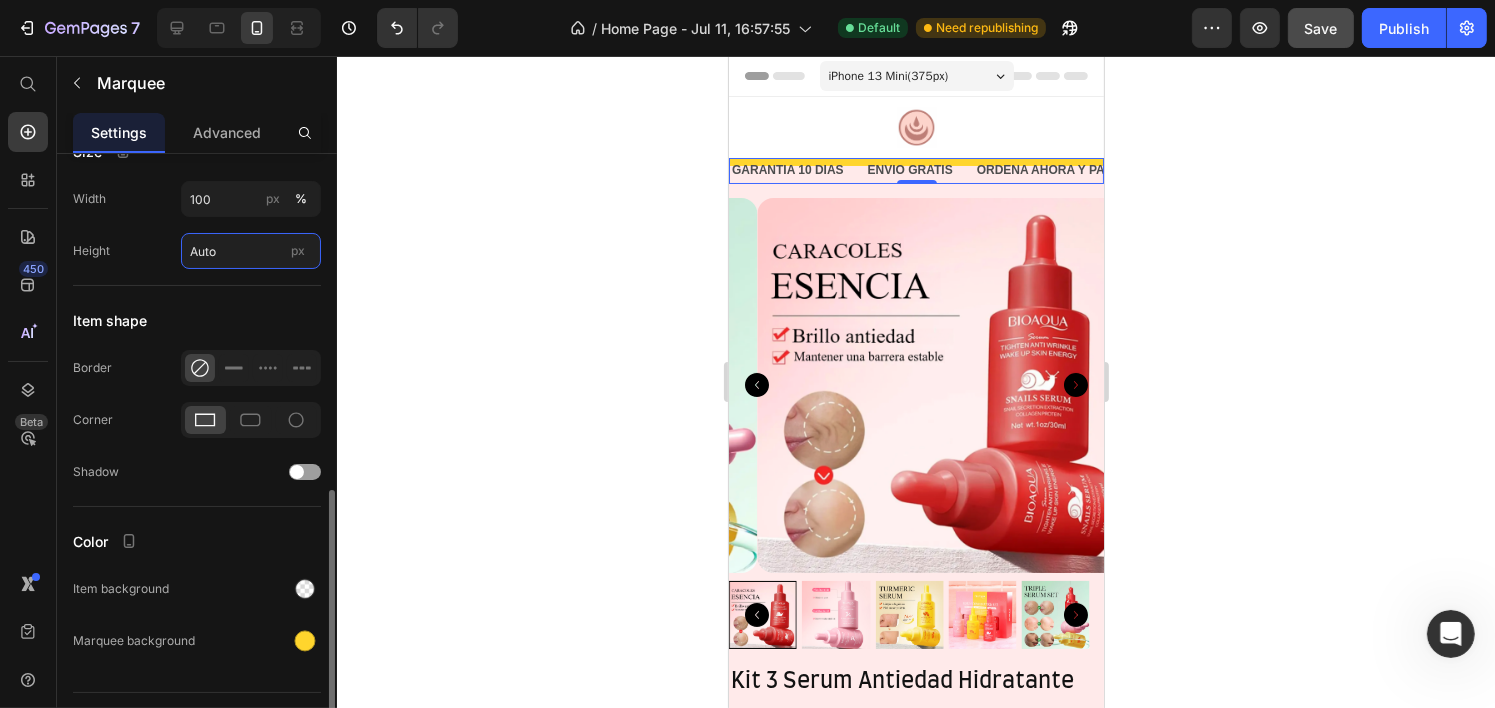 click on "Auto" at bounding box center [251, 251] 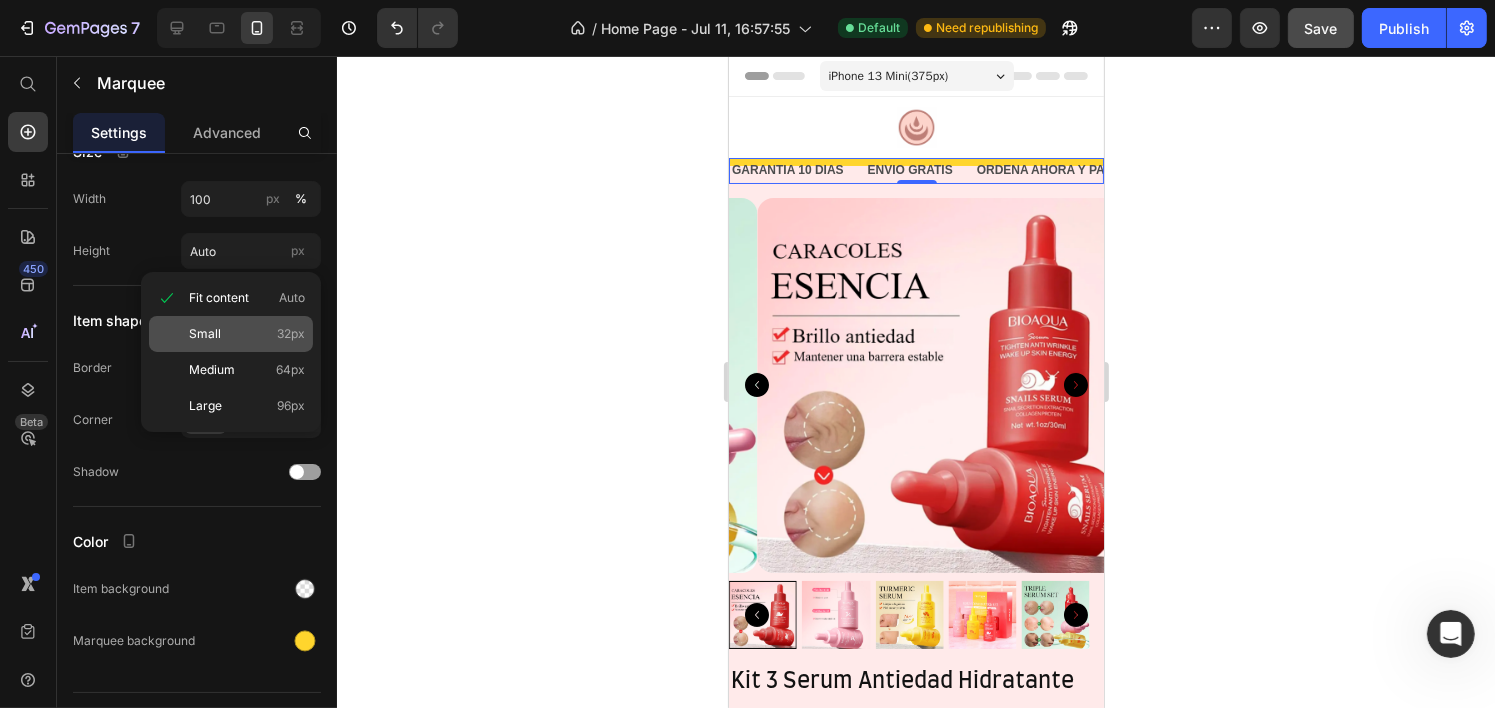 click on "Small 32px" at bounding box center [247, 334] 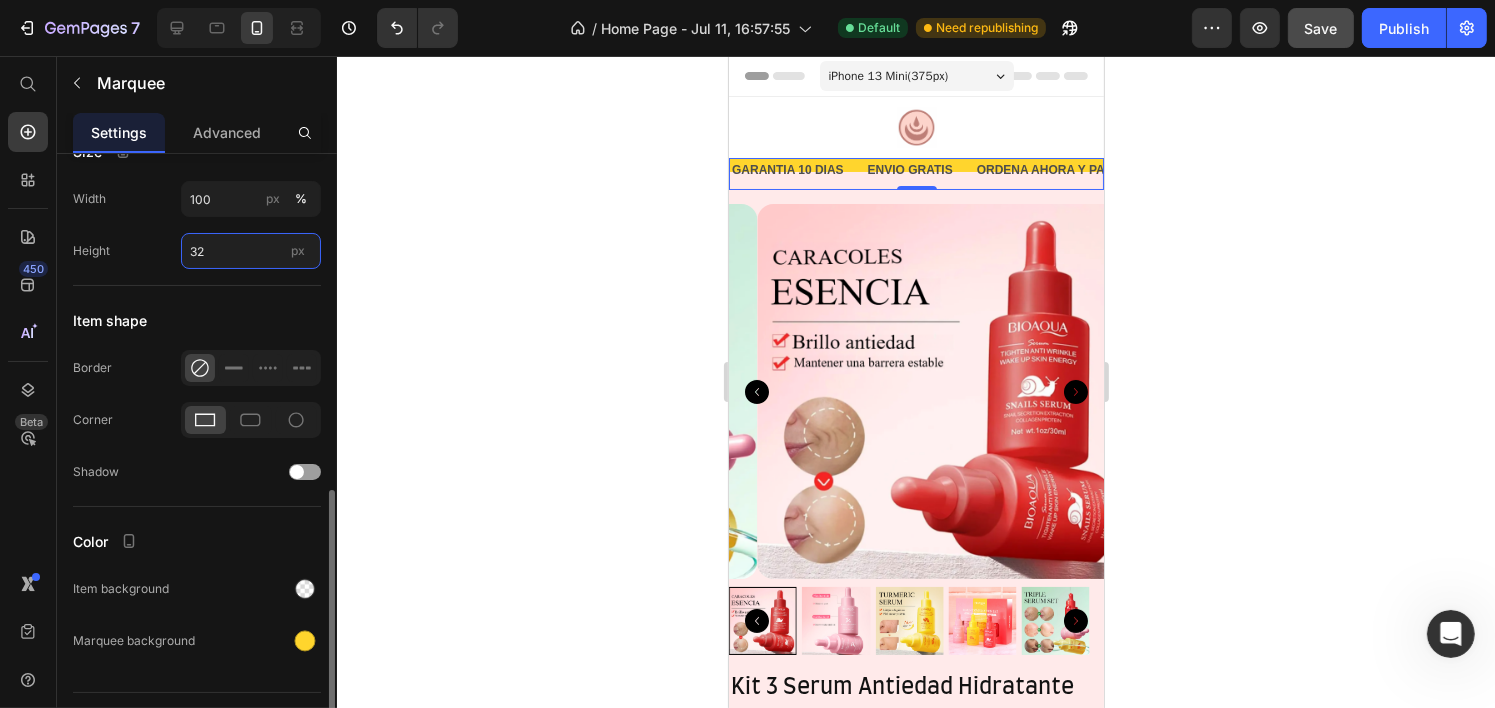 click on "32" at bounding box center [251, 251] 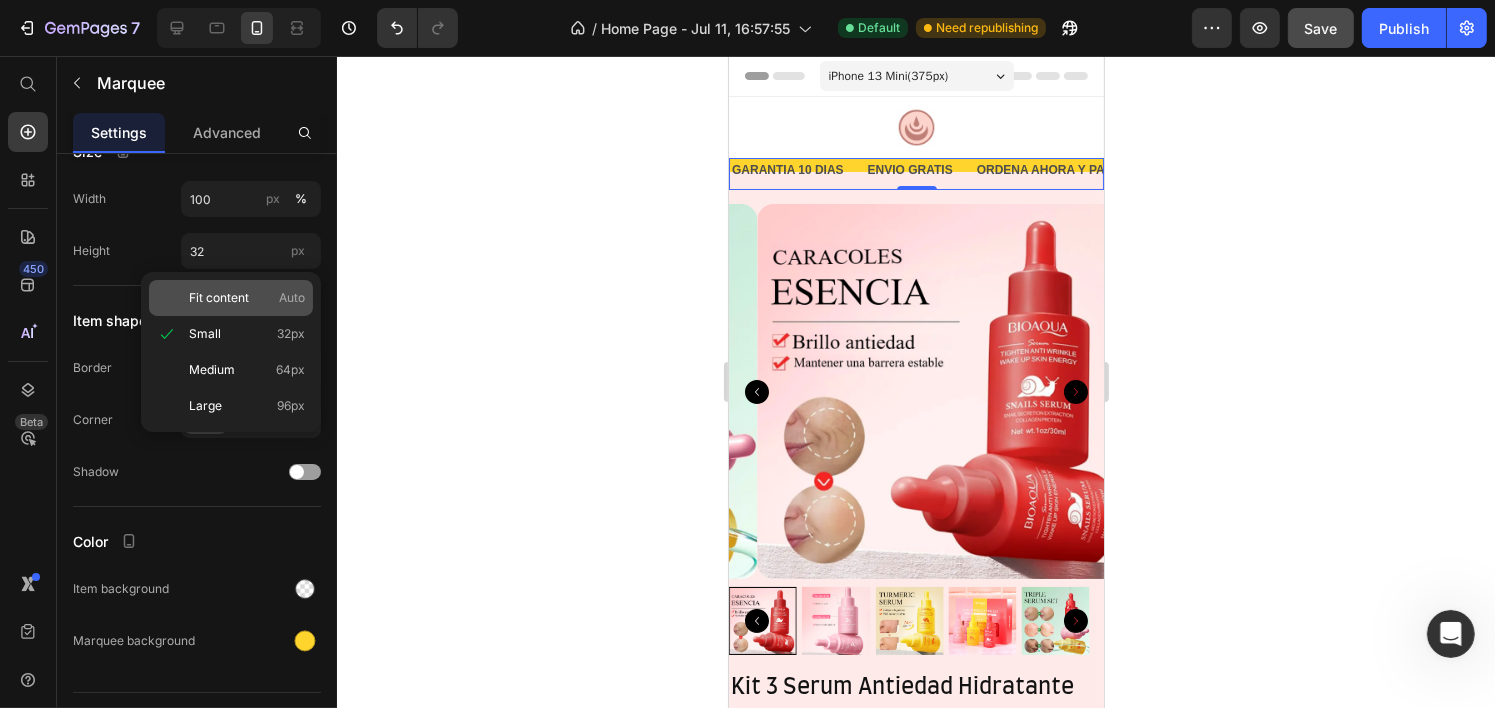 click on "Fit content Auto" 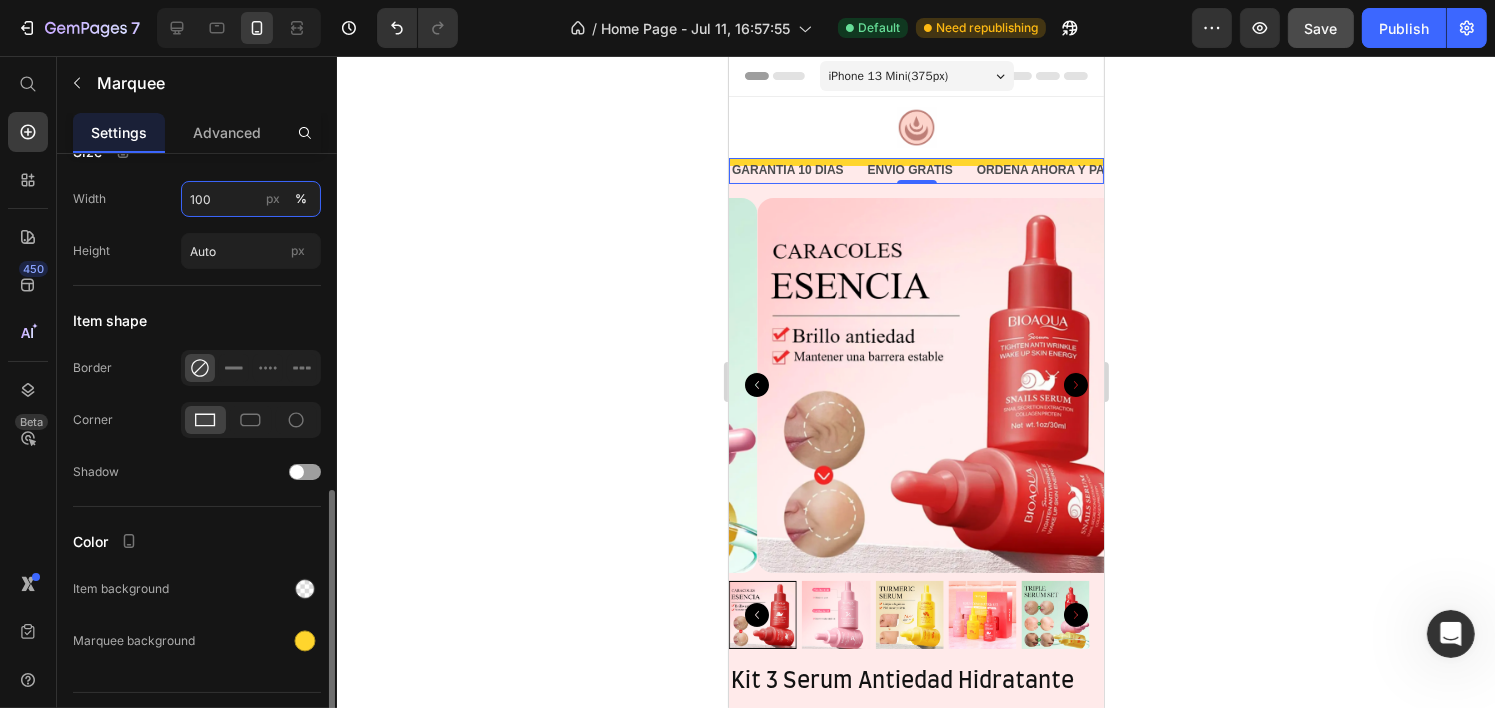 click on "100" at bounding box center [251, 199] 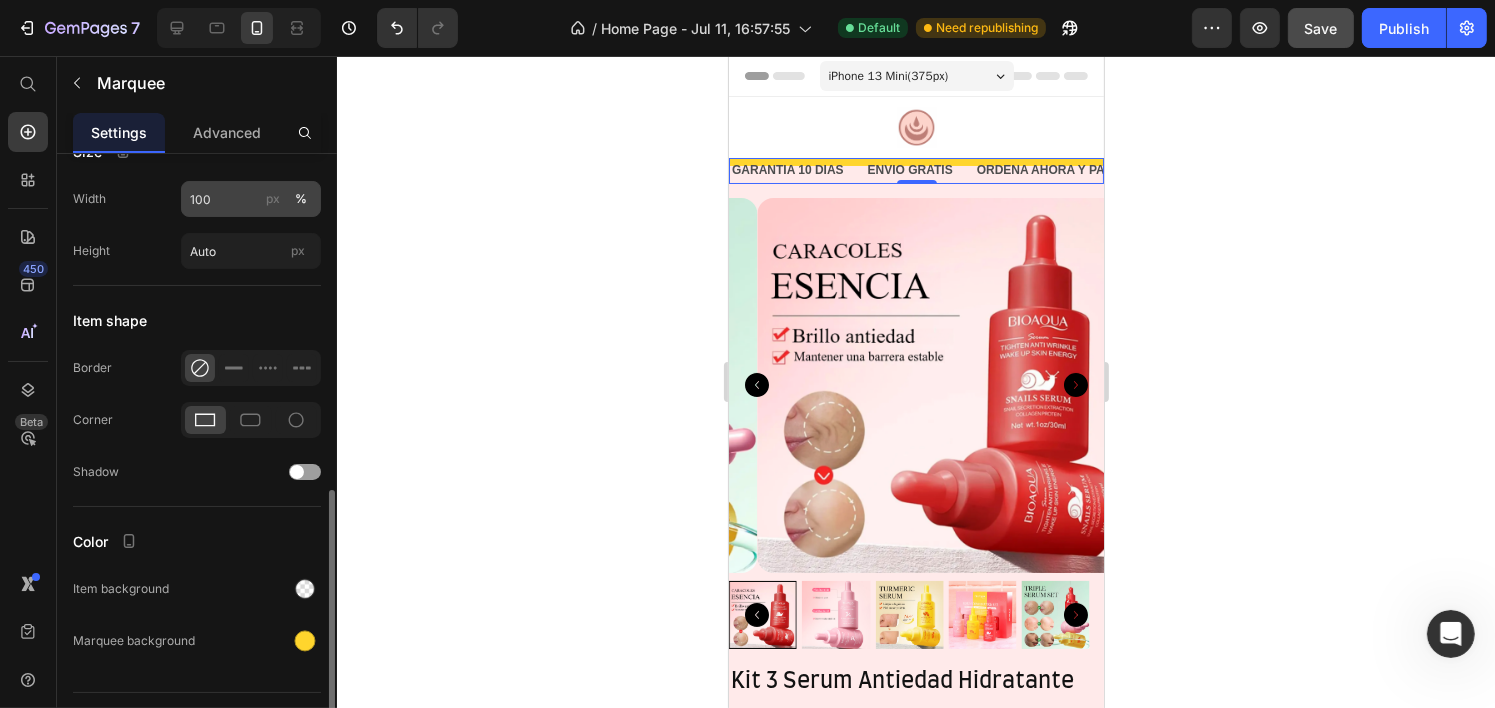 click on "px" at bounding box center (273, 199) 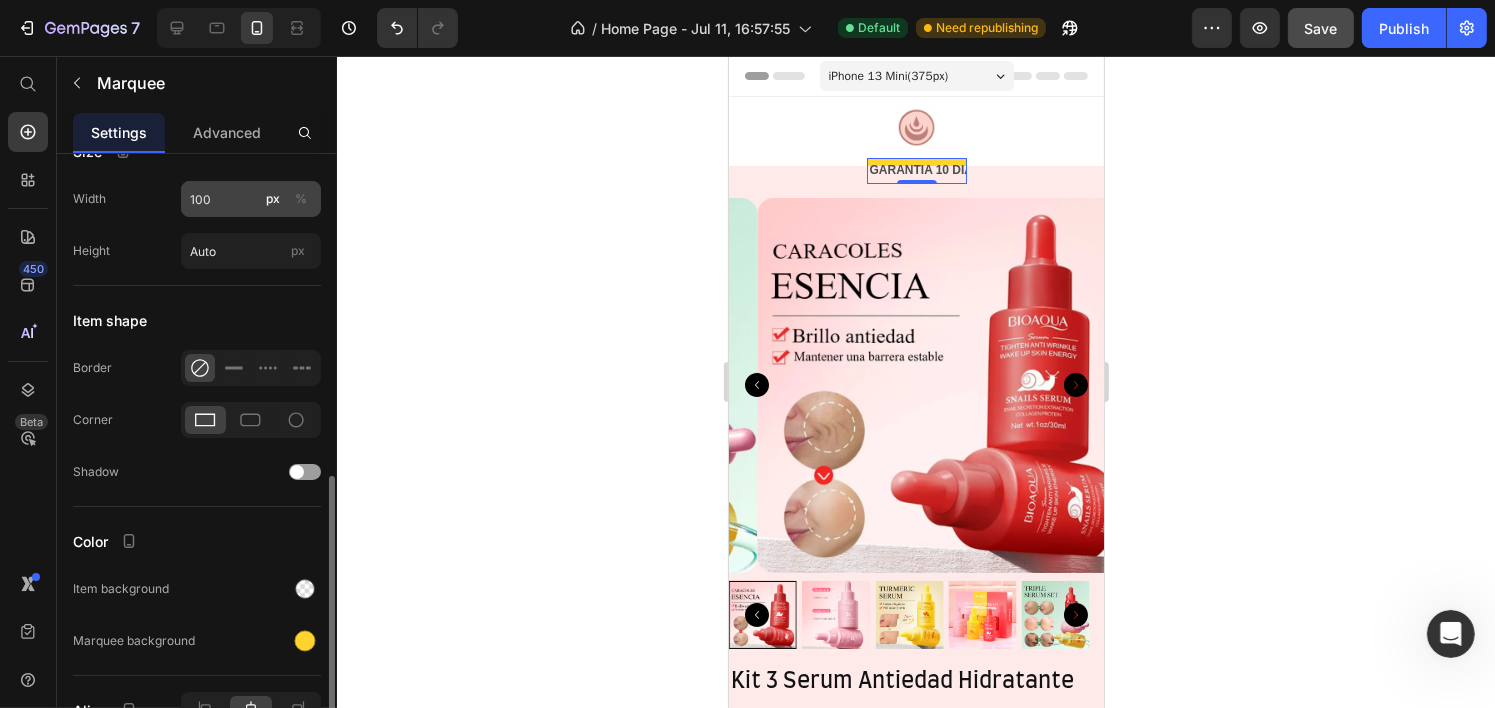 click on "%" at bounding box center [301, 199] 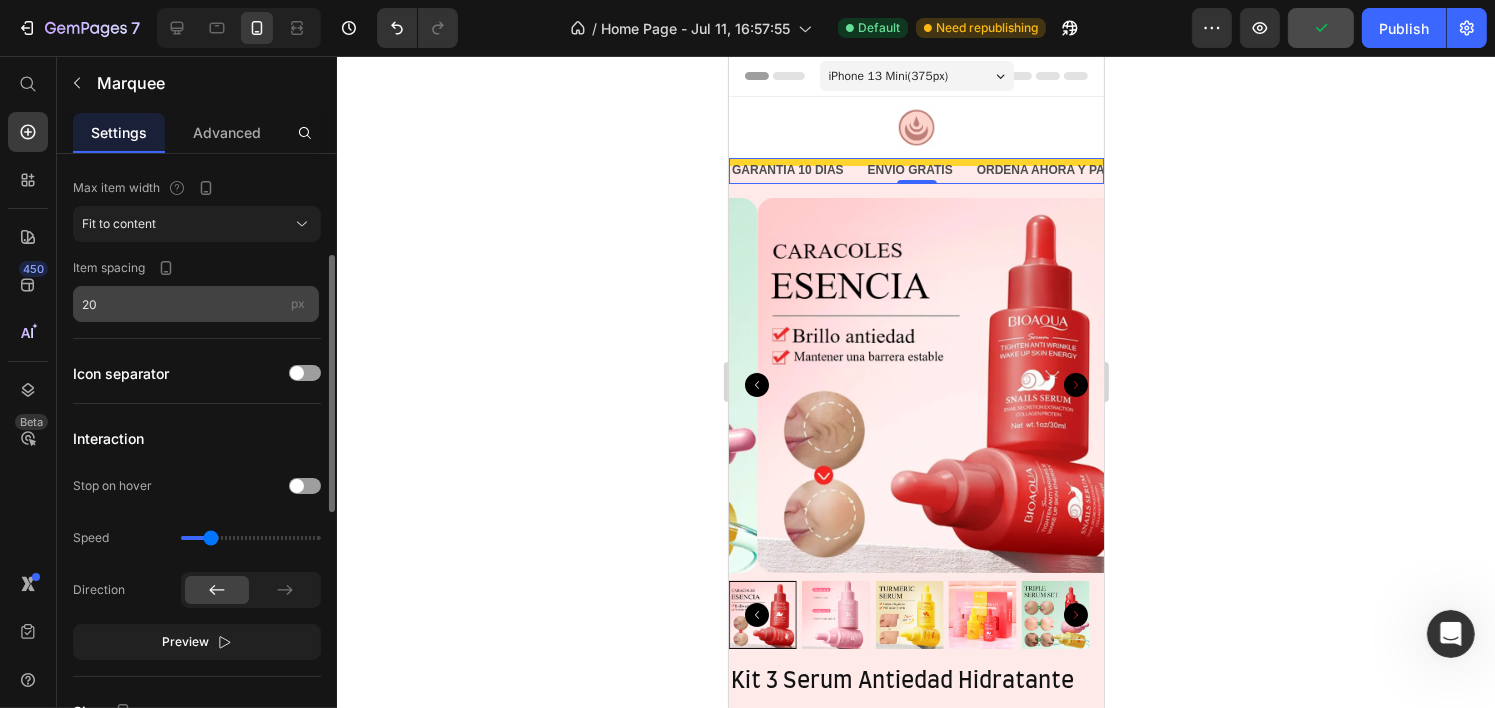 scroll, scrollTop: 140, scrollLeft: 0, axis: vertical 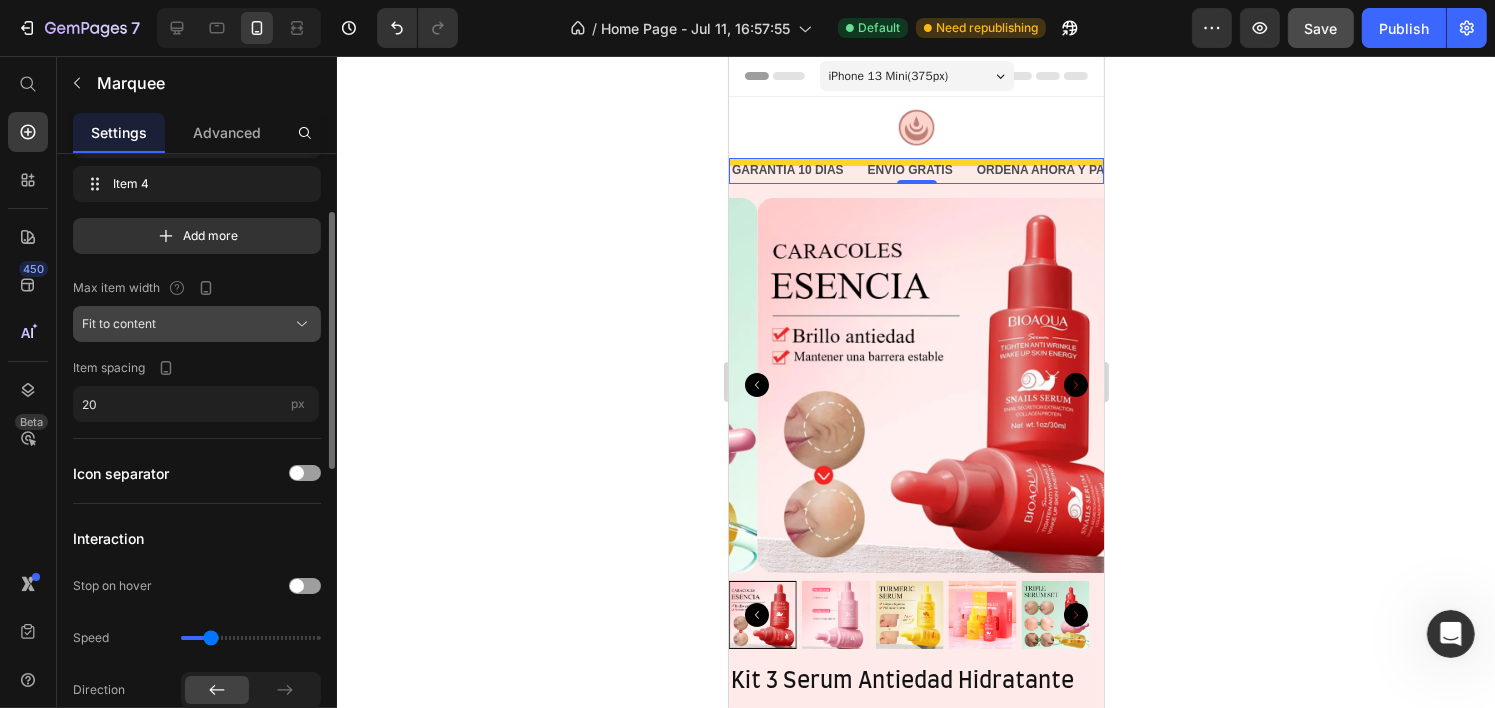 click on "Fit to content" 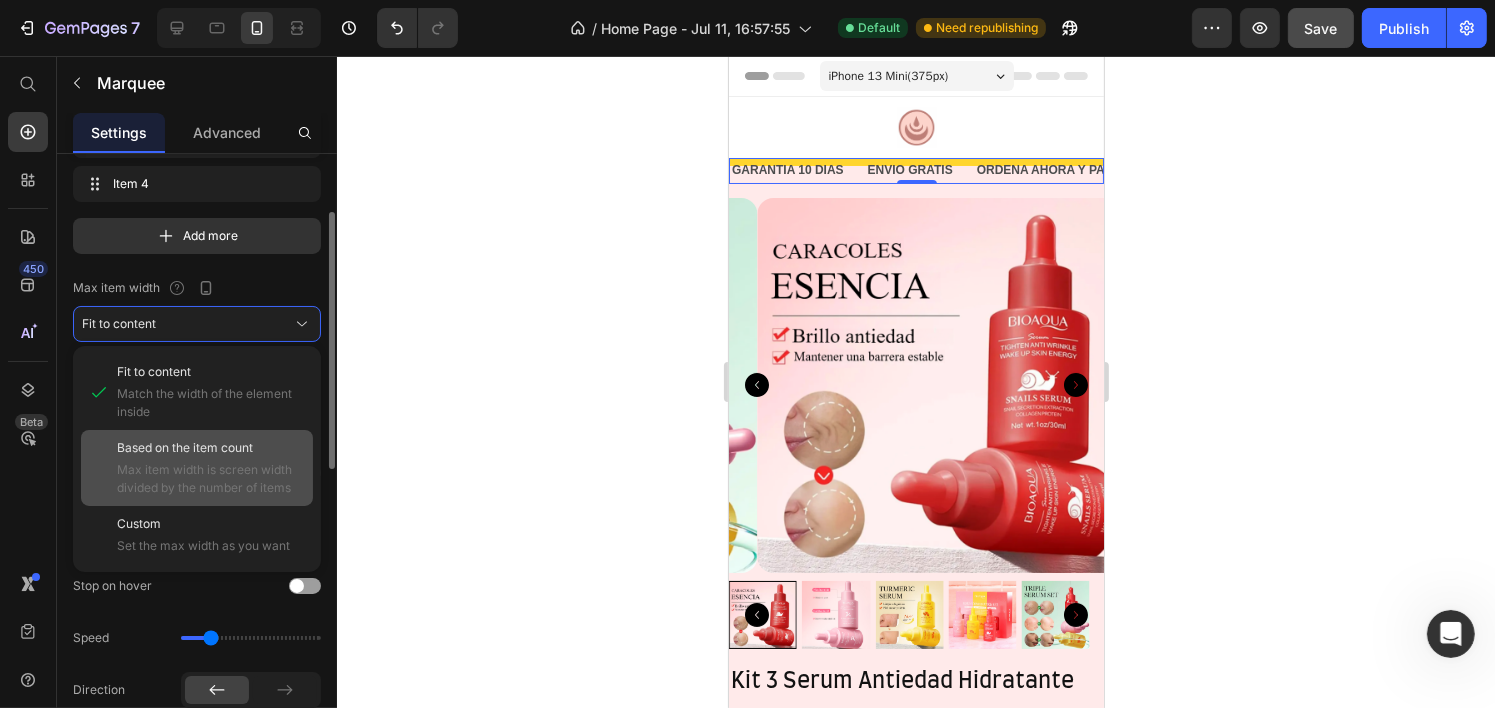 click on "Based on the item count" at bounding box center (185, 448) 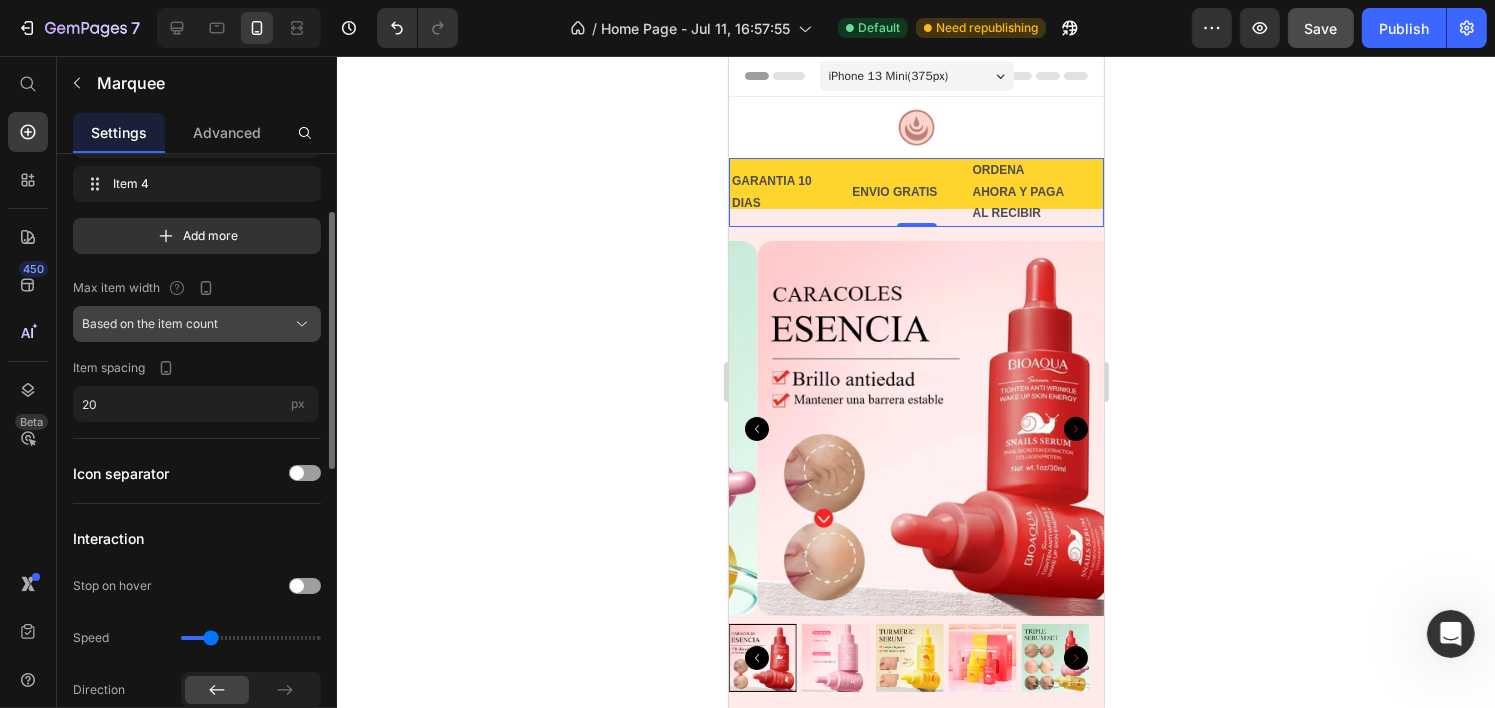 click on "Based on the item count" 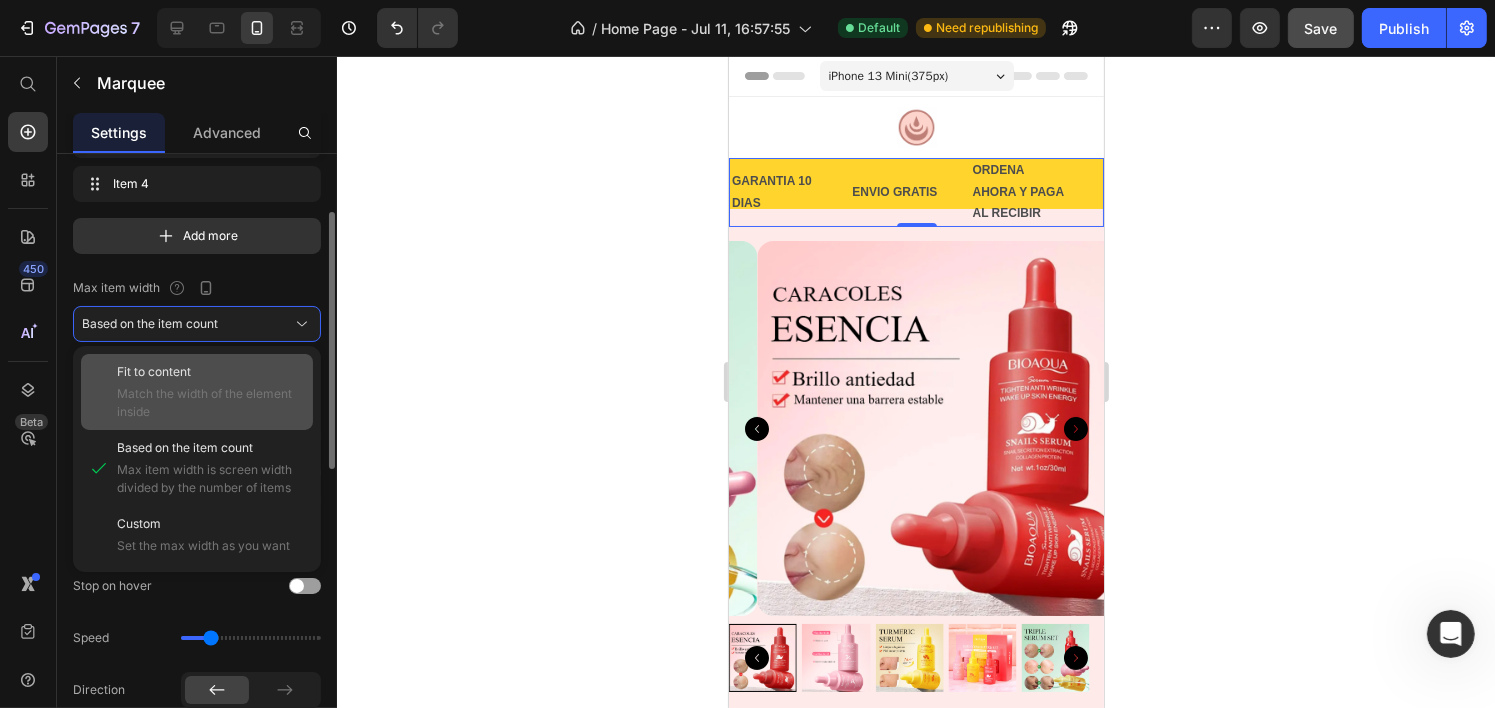 click on "Fit to content" at bounding box center (211, 372) 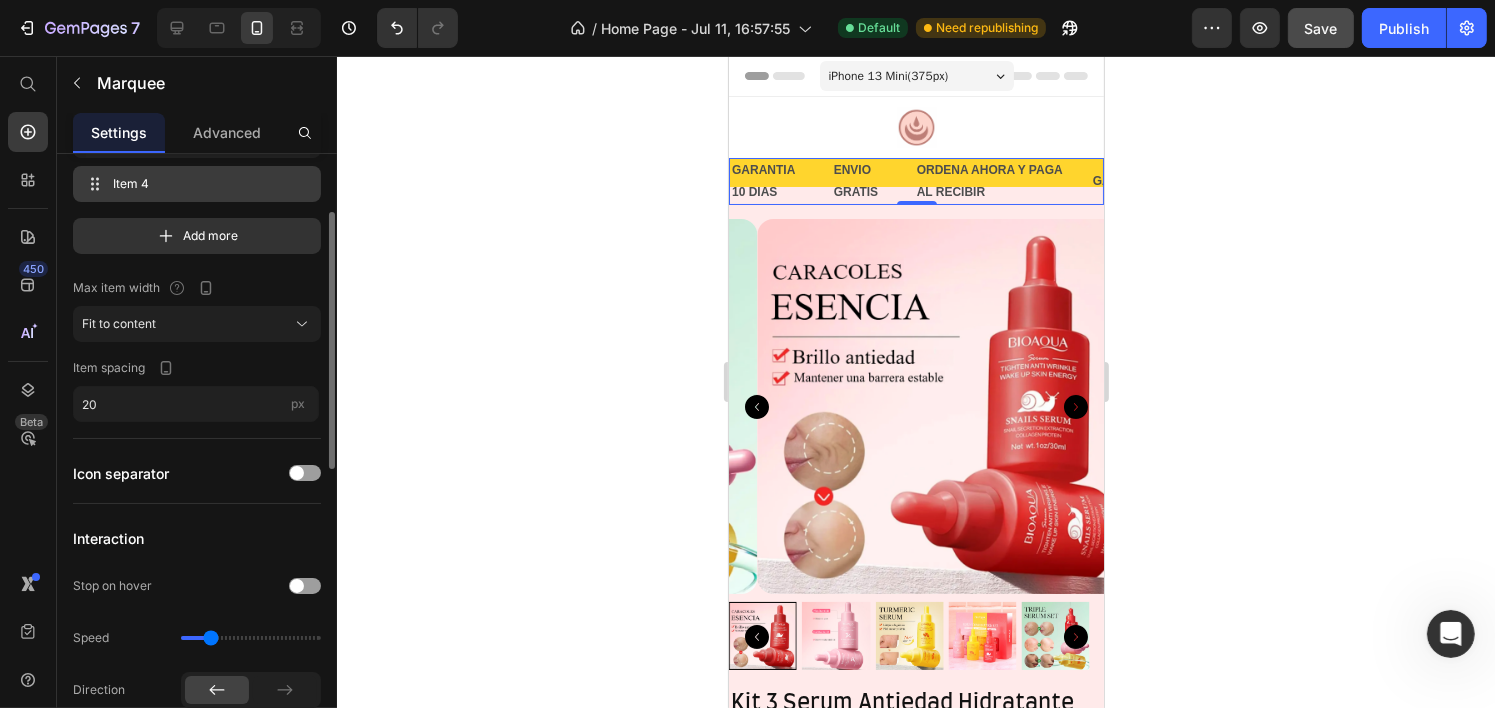 scroll, scrollTop: 0, scrollLeft: 0, axis: both 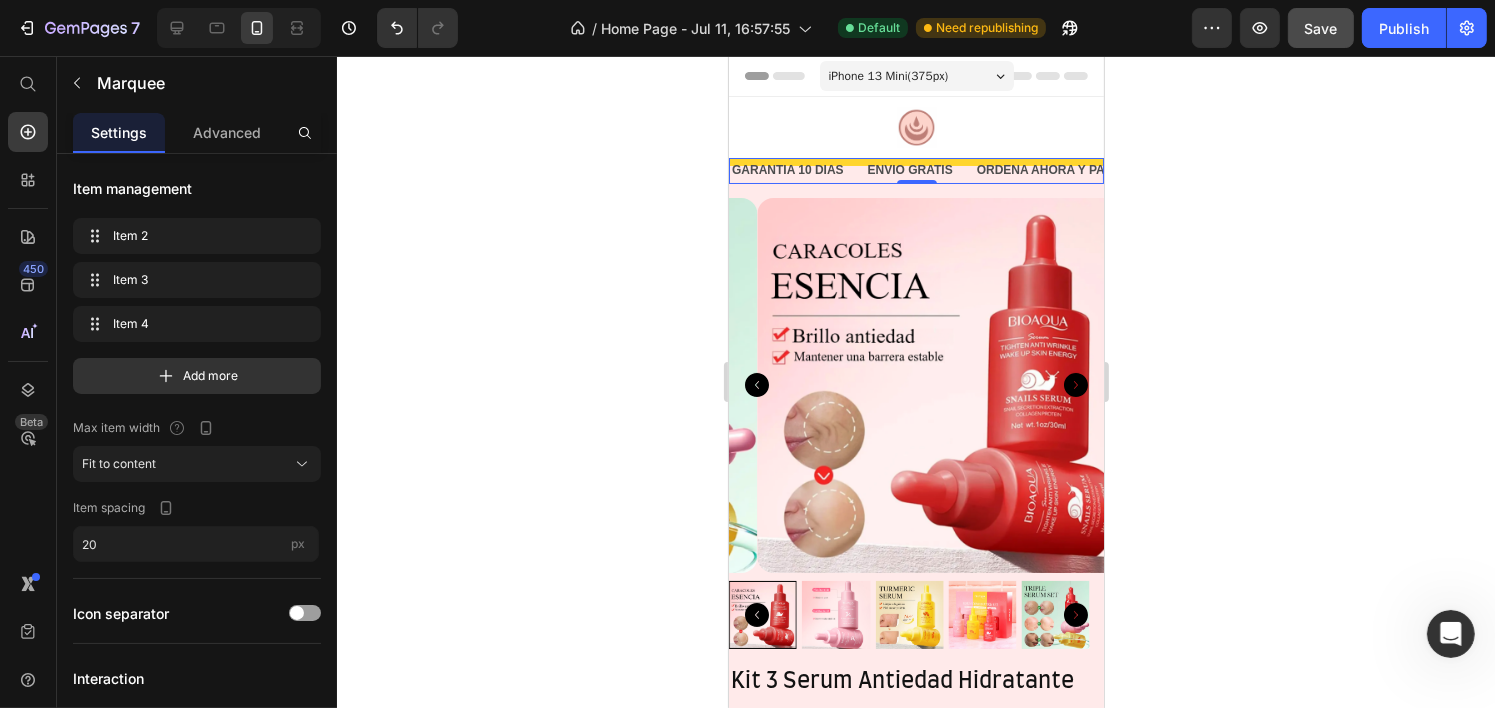 click on "GARANTIA 10 DIAS Text" at bounding box center [797, 171] 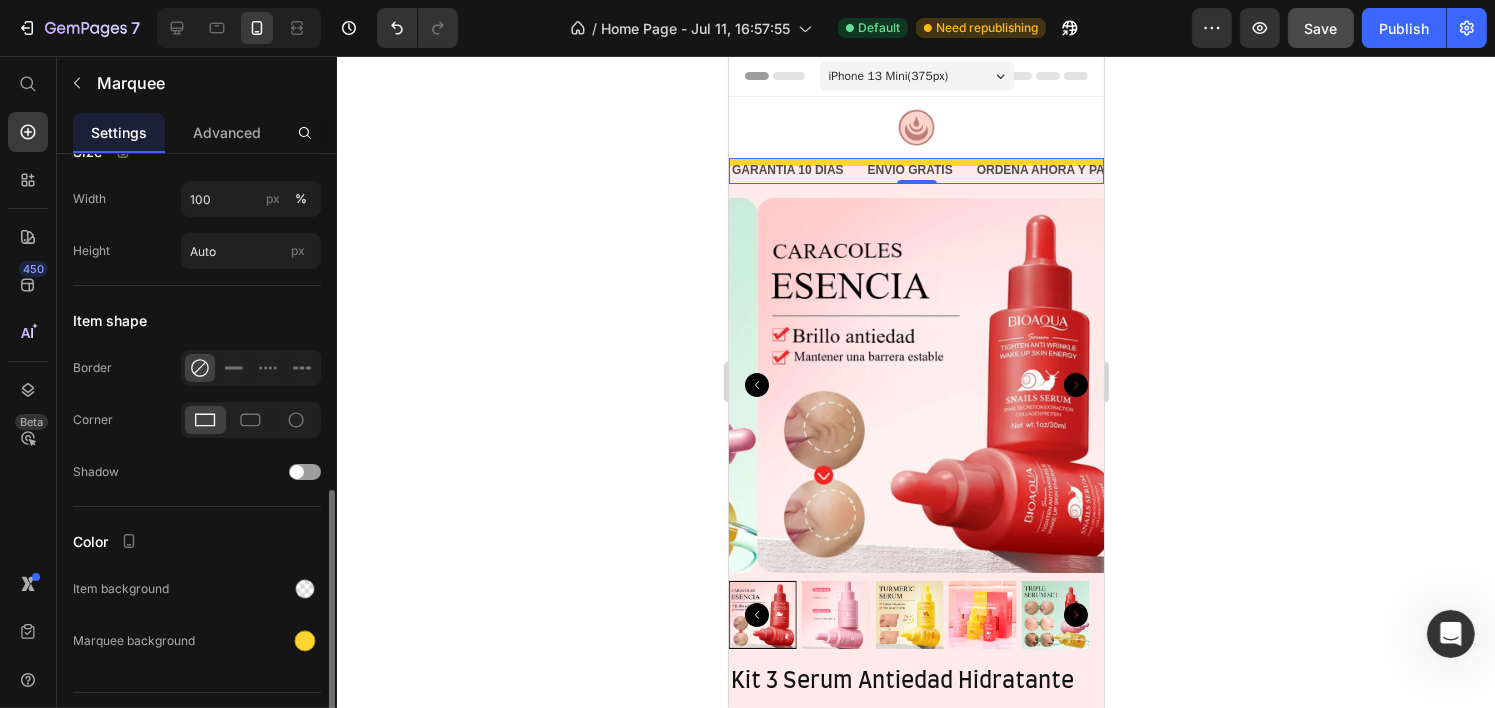 scroll, scrollTop: 840, scrollLeft: 0, axis: vertical 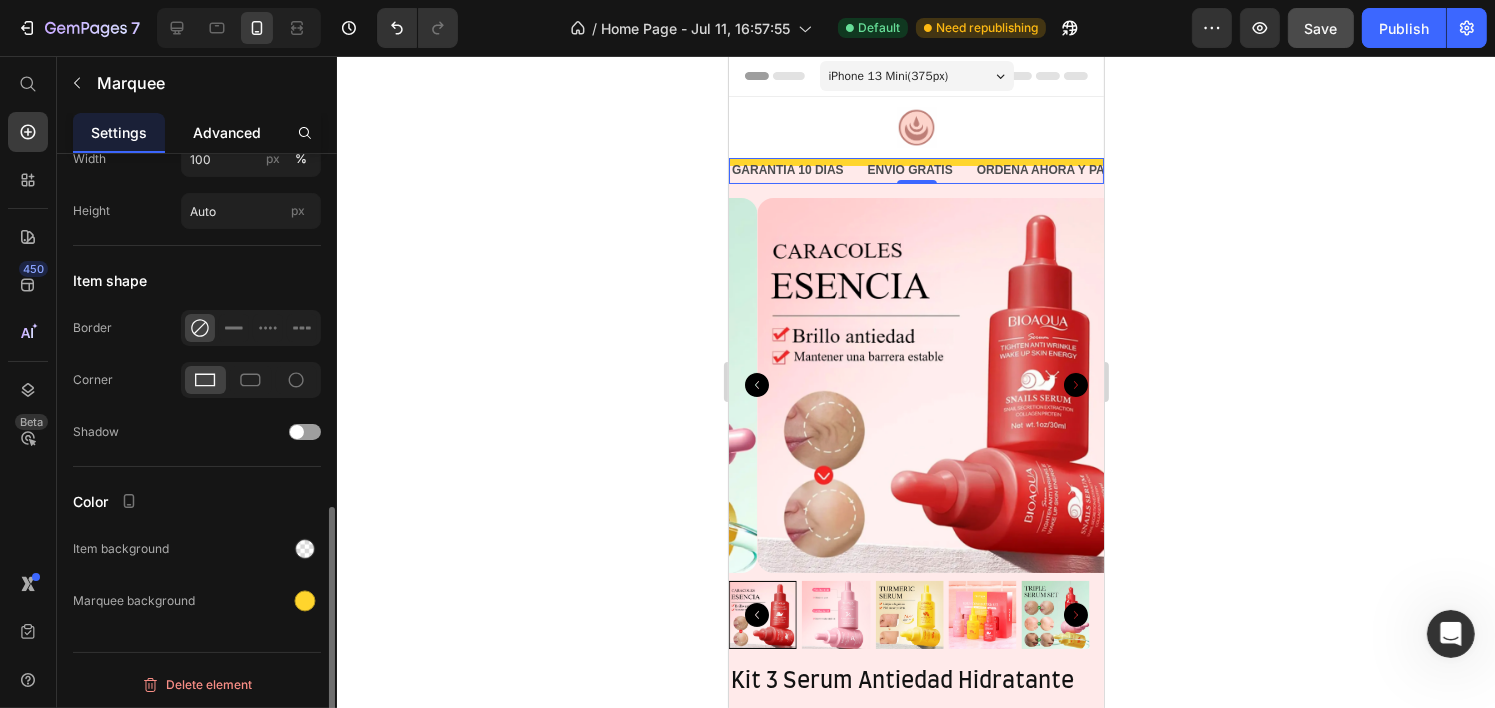click on "Advanced" at bounding box center [227, 132] 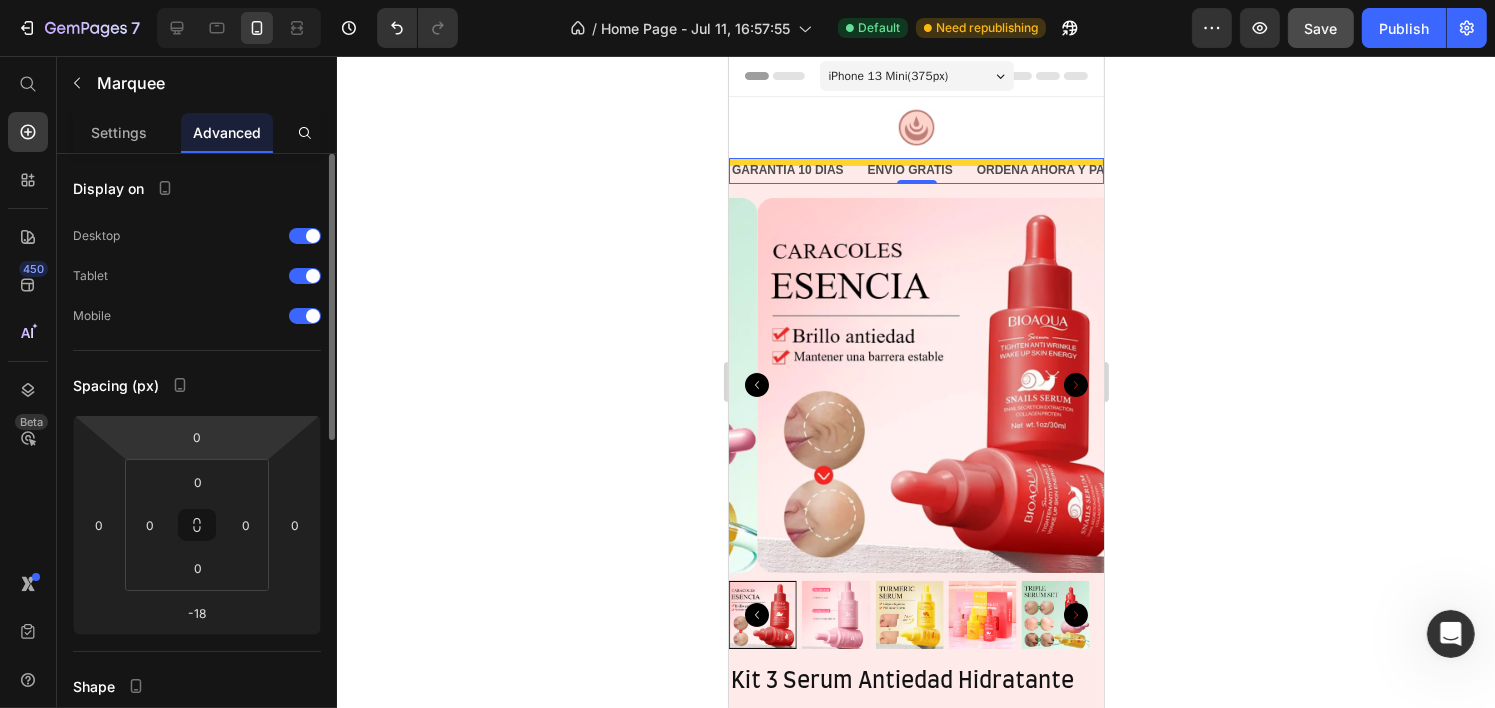 scroll, scrollTop: 100, scrollLeft: 0, axis: vertical 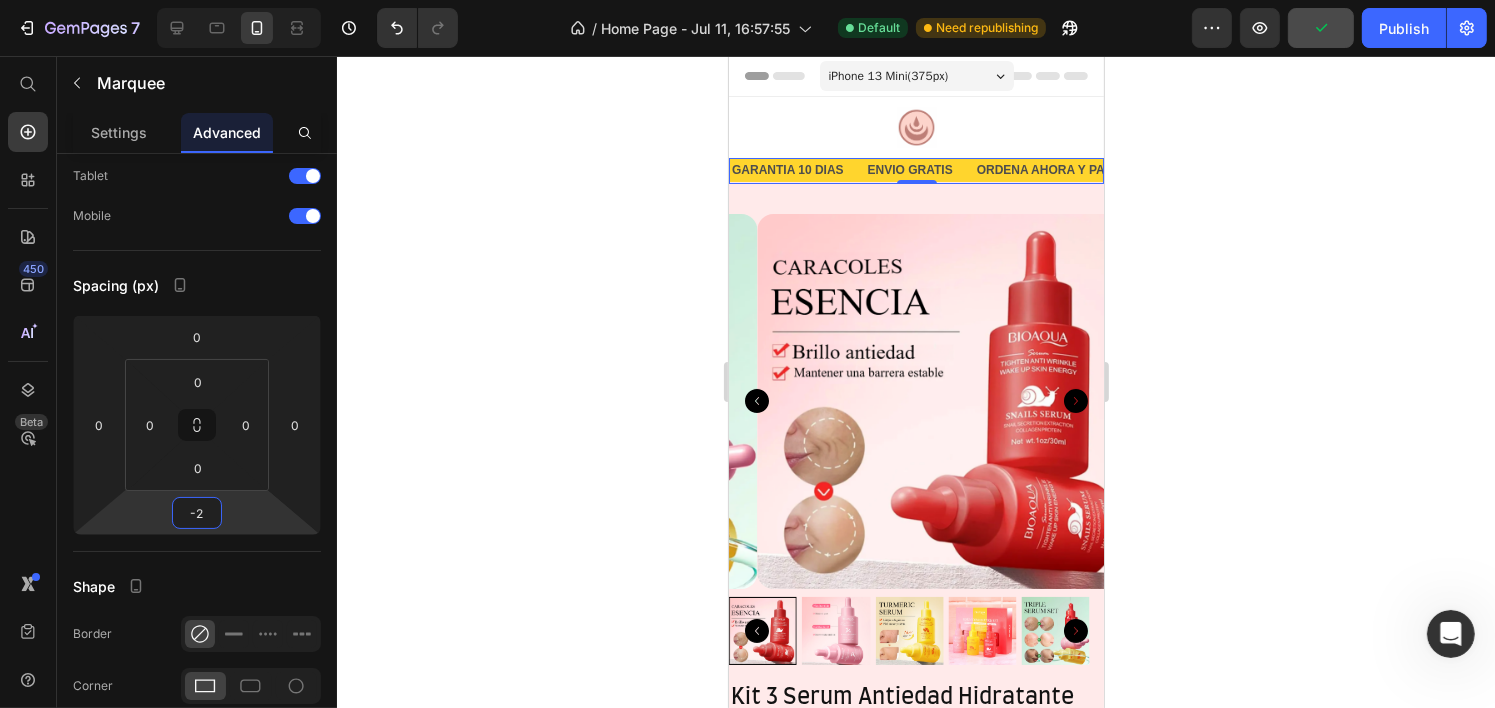 type on "0" 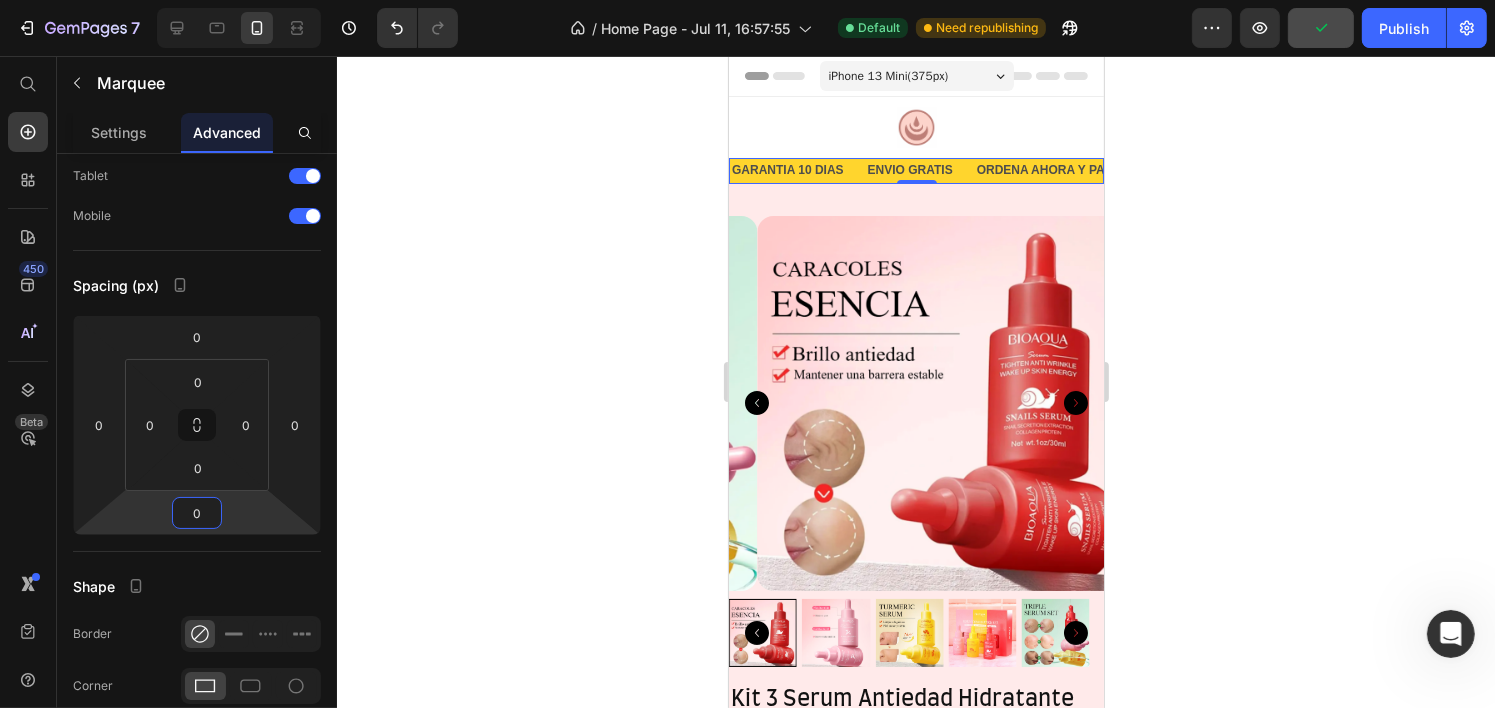 drag, startPoint x: 259, startPoint y: 522, endPoint x: 285, endPoint y: 512, distance: 27.856777 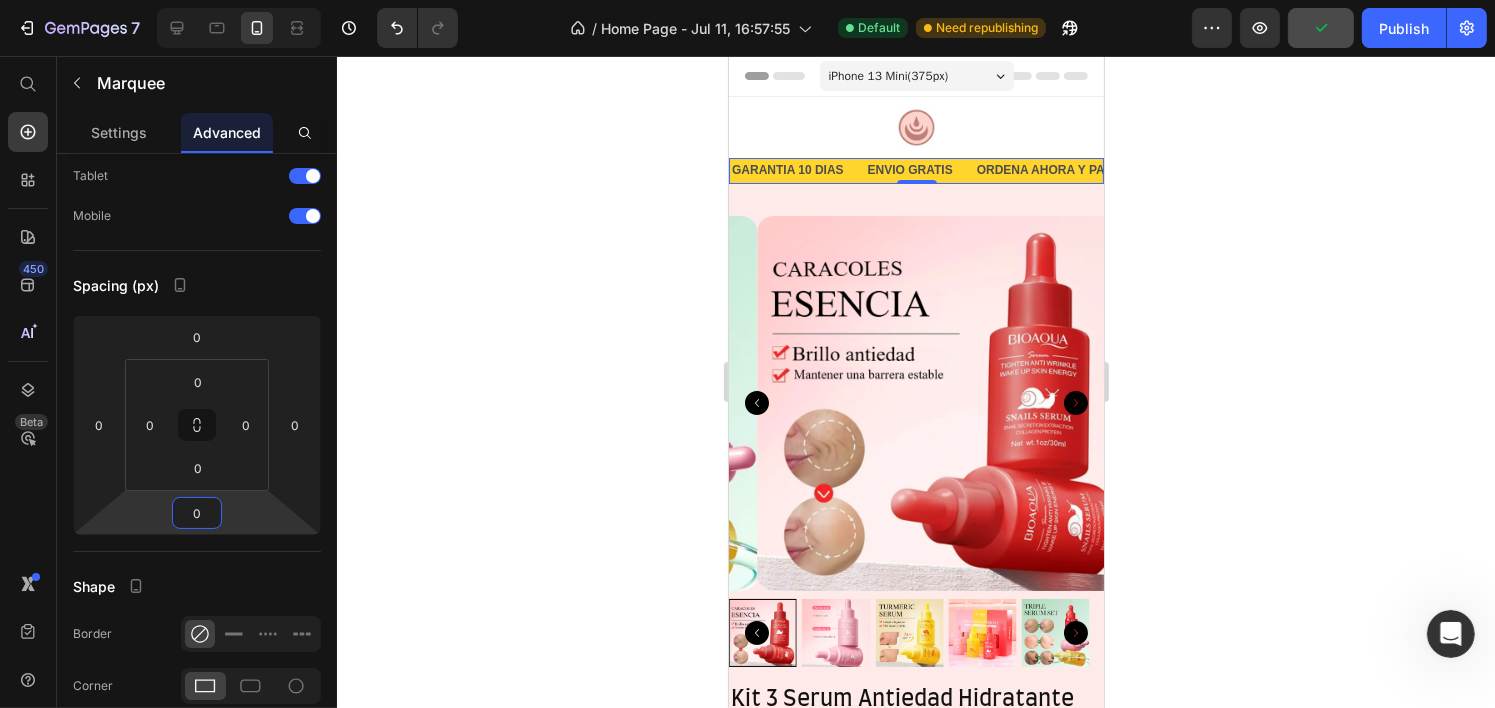 click 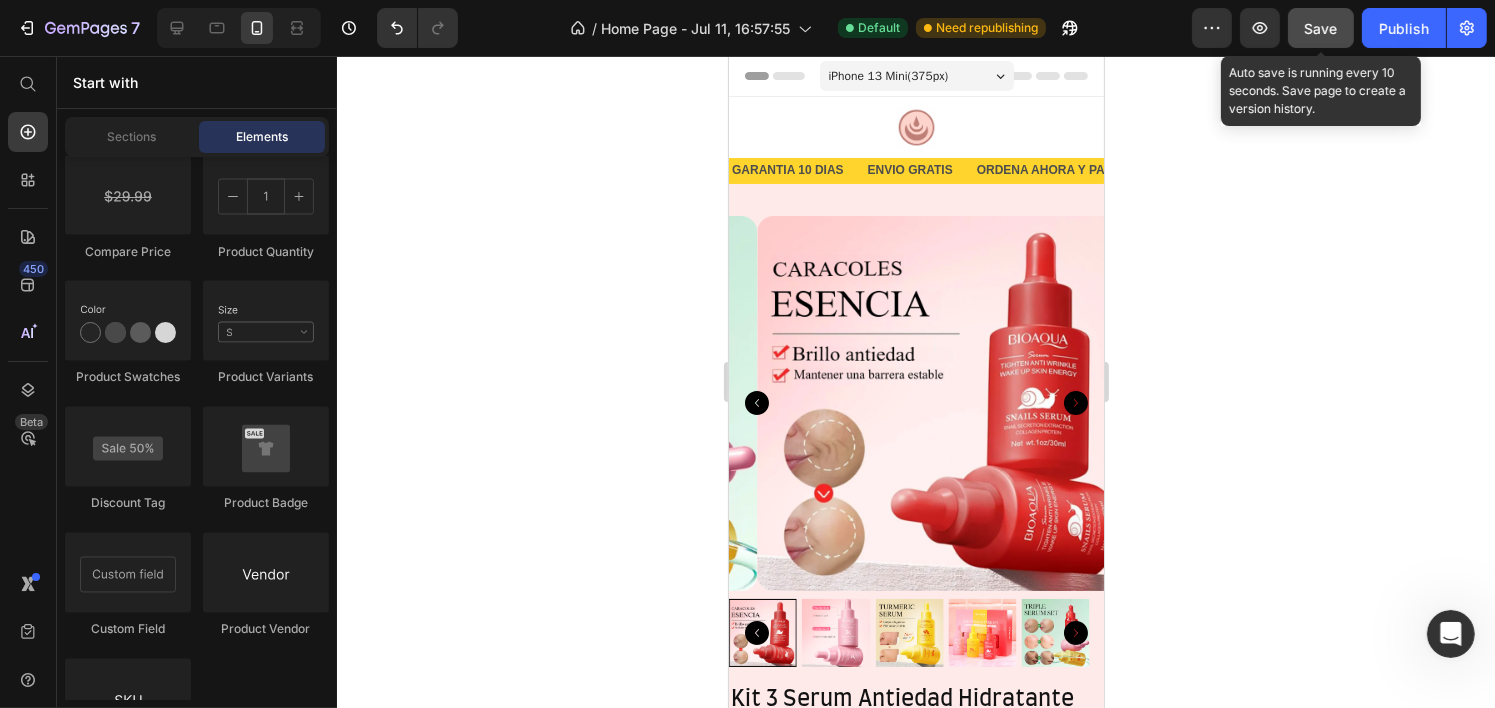 click on "Save" at bounding box center [1321, 28] 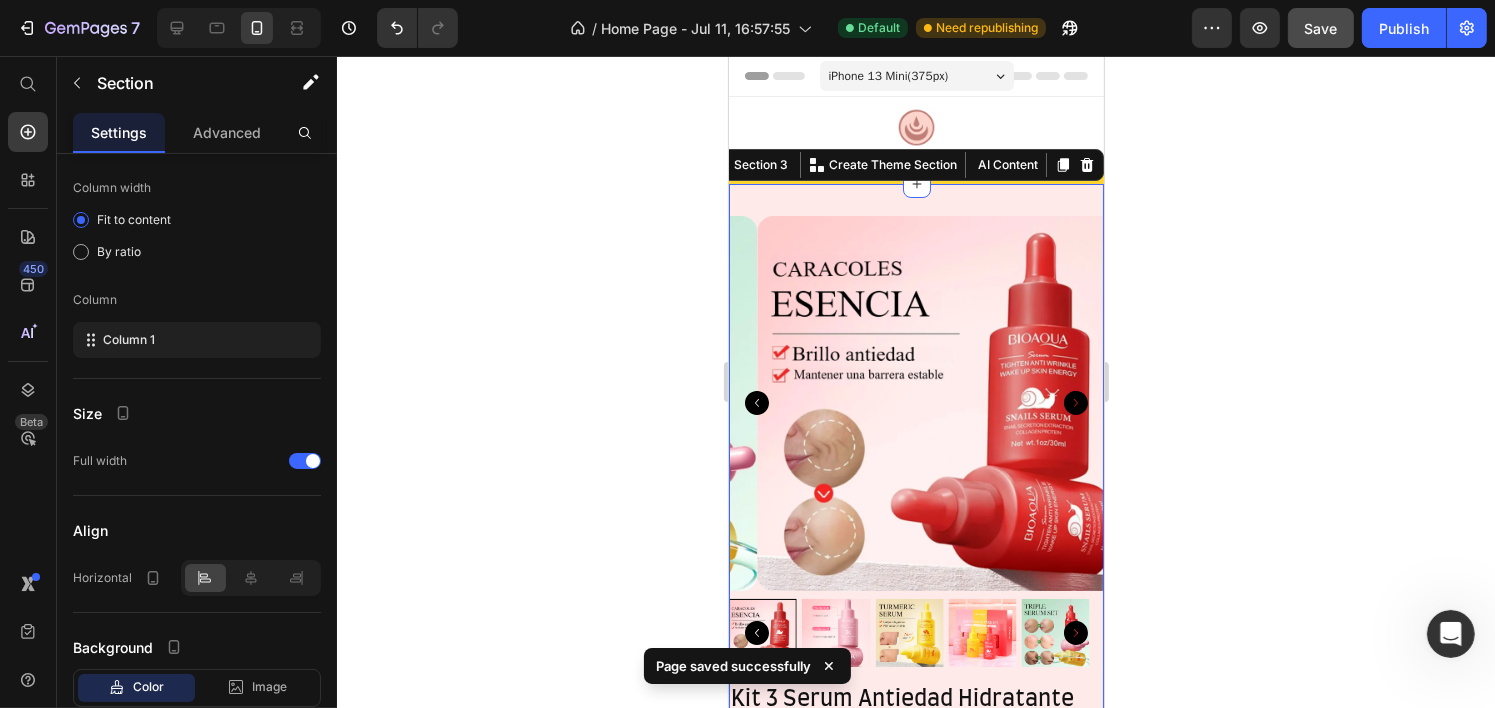click on "Product Images Kit 3 Serum Antiedad Hidratante Product Title Transforma tu piel con el poder de la cúrcuma, la baba de caracol y la niacinamida.
Despídete de manchas
Elimina cicatrices
Trata la piel opaca.
✔ Regenera, hidrata y unifica el tono ✔ Textura ligera, rápida absorción ✔ Apto para todo tipo de piel Product Description $930.00 Product Price $550.00 Product Price SALE 41% OFF Discount Tag Row Quantity Text Block 1 Product Quantity
Add to cart Add to Cart Buy it now Dynamic Checkout Product Row Section 3   You can create reusable sections Create Theme Section AI Content Write with GemAI What would you like to describe here? Tone and Voice Persuasive Product Show more Generate" at bounding box center [915, 735] 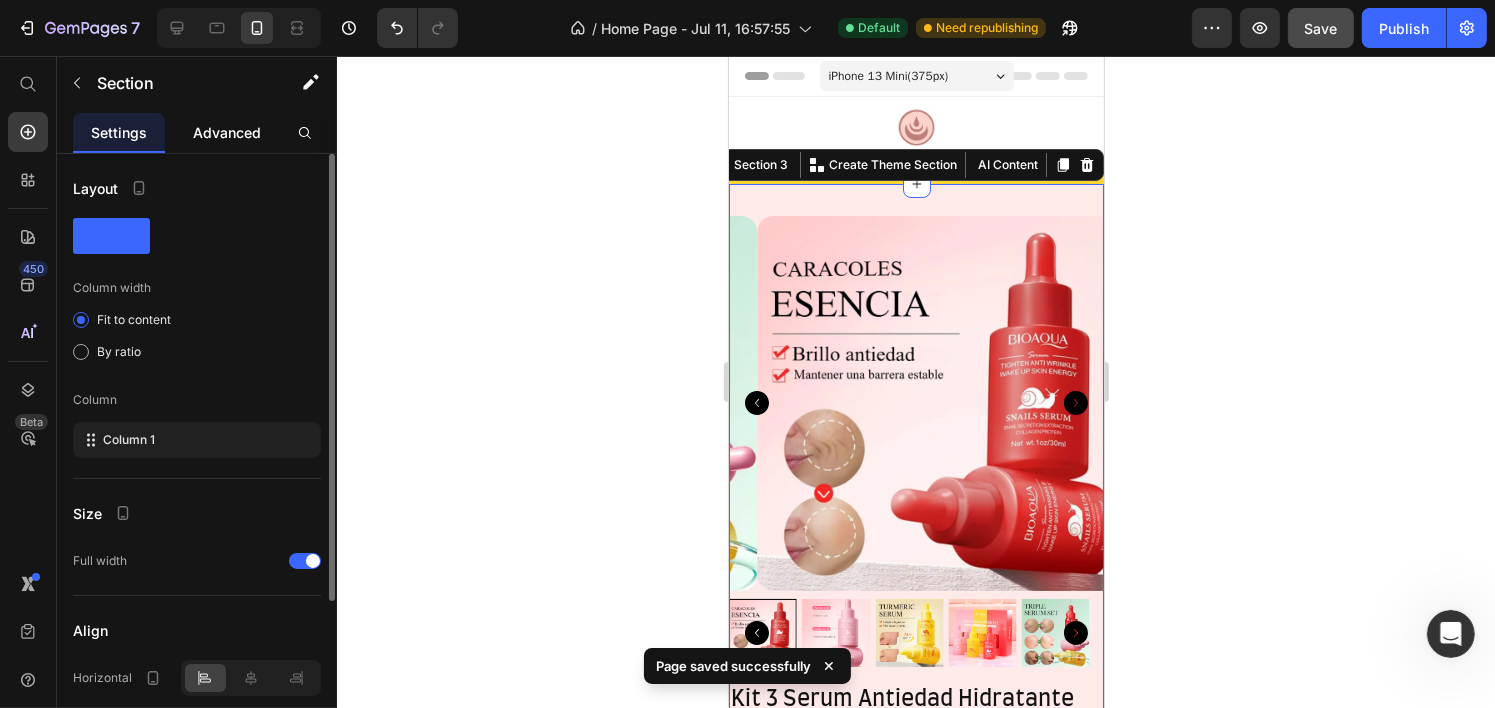 click on "Advanced" at bounding box center [227, 132] 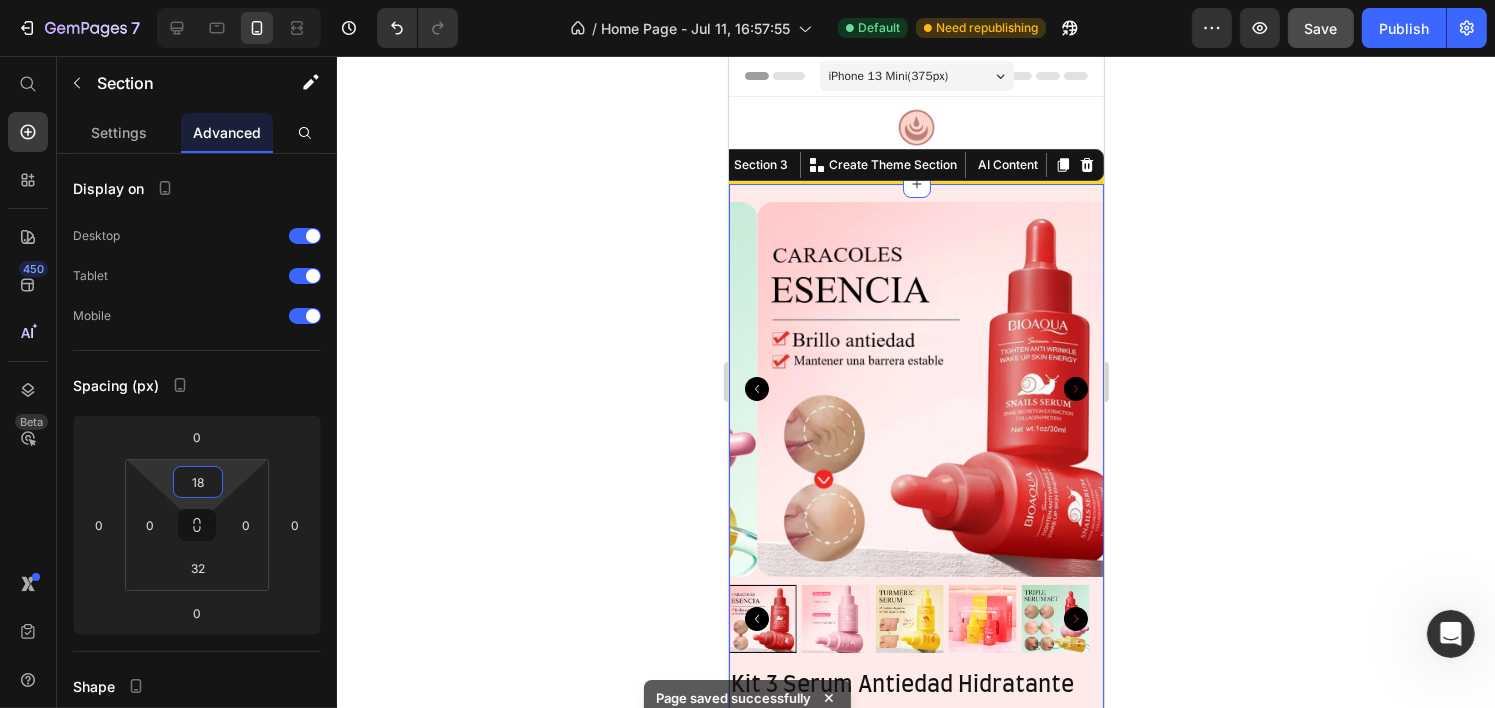 type on "10" 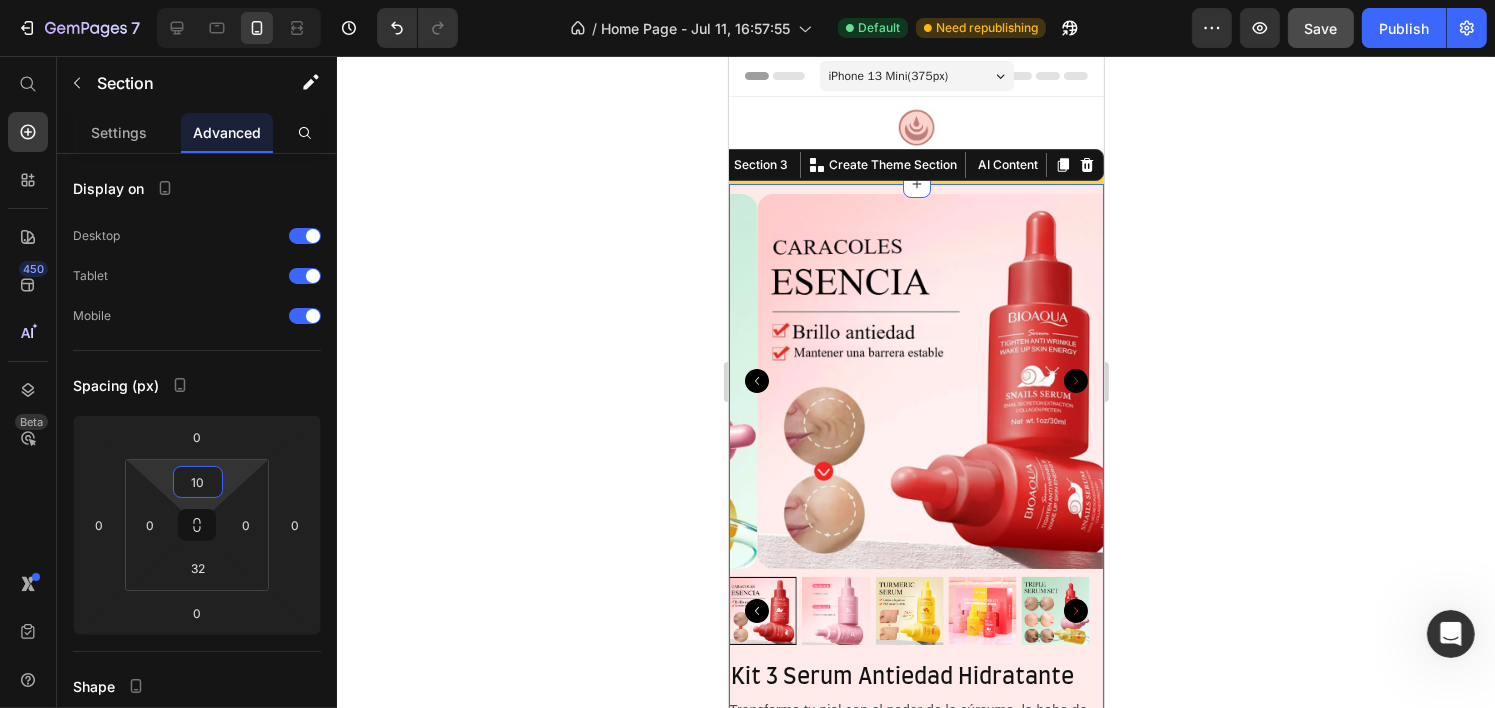 drag, startPoint x: 239, startPoint y: 476, endPoint x: 249, endPoint y: 472, distance: 10.770329 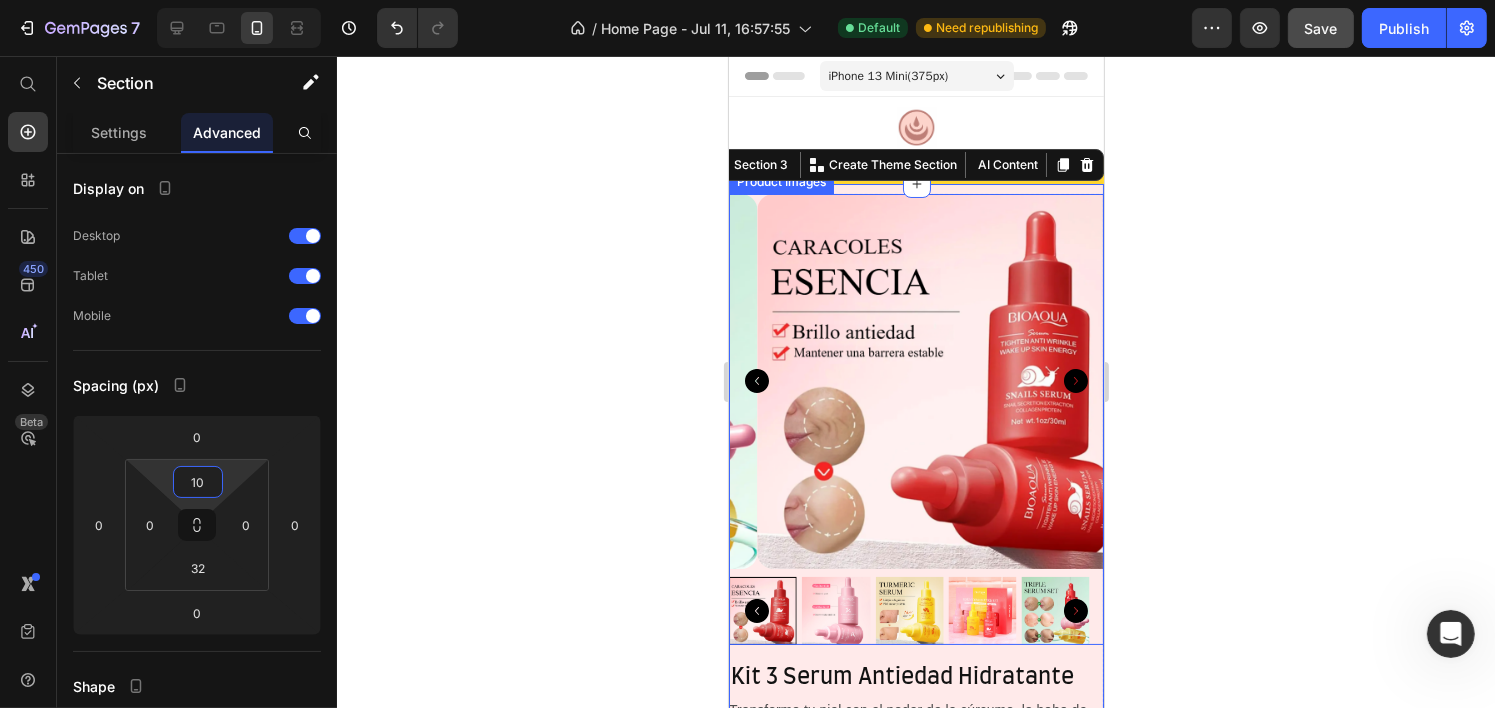 click 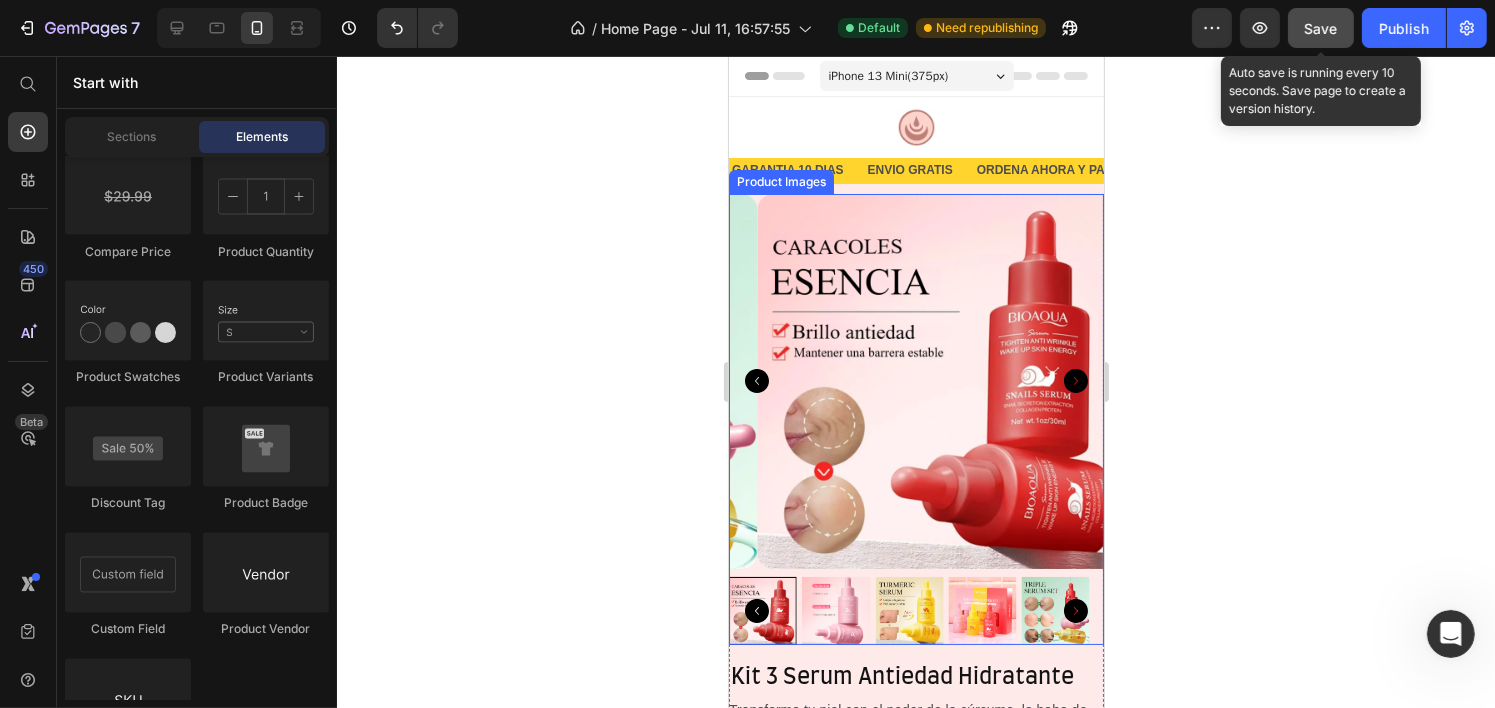 click on "Save" 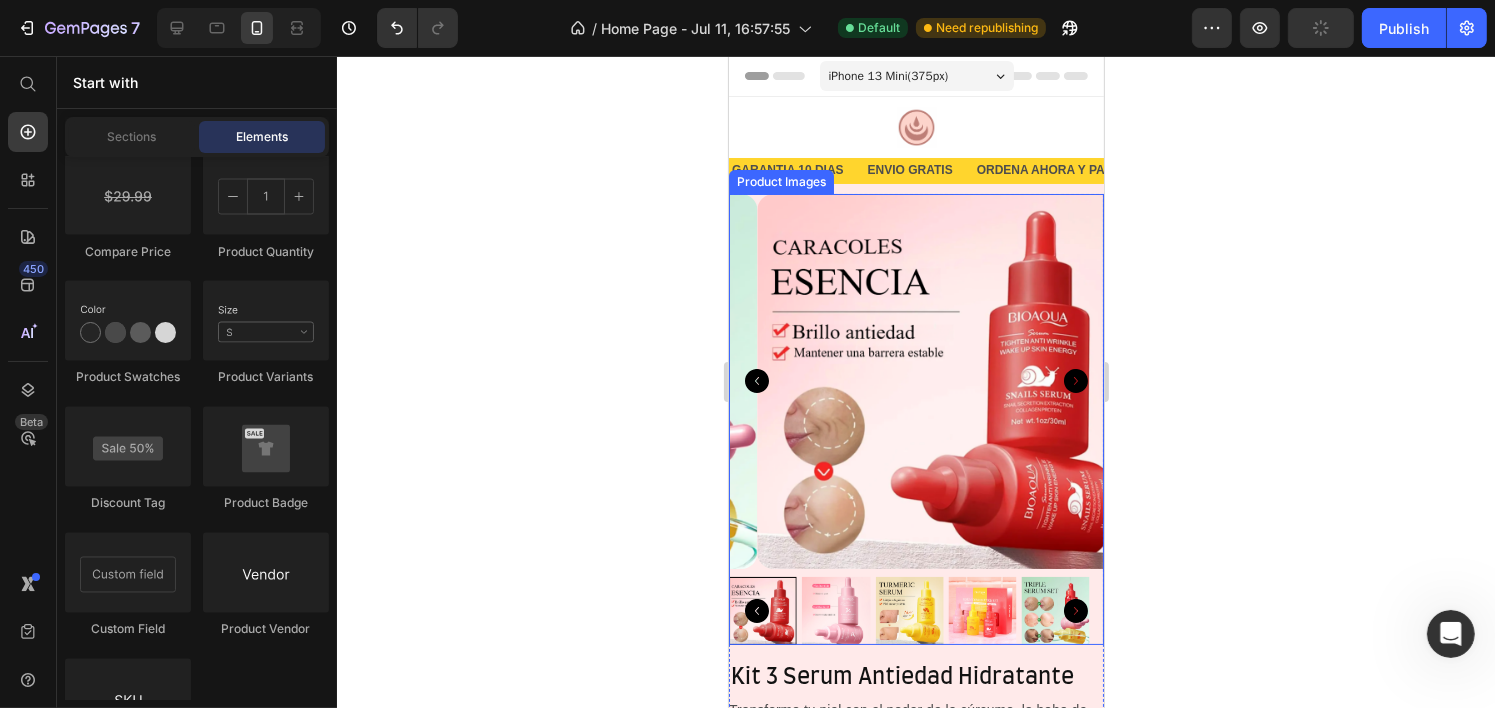 click 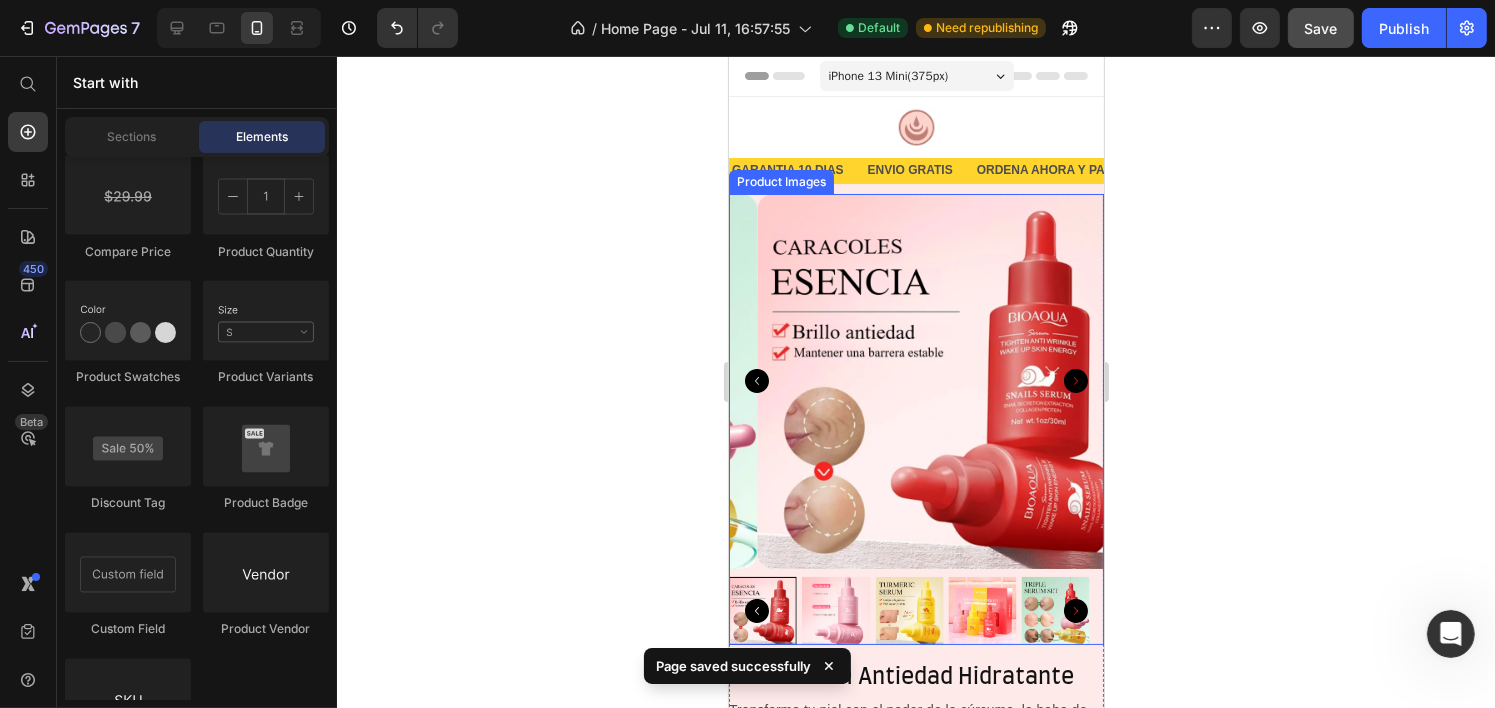 click 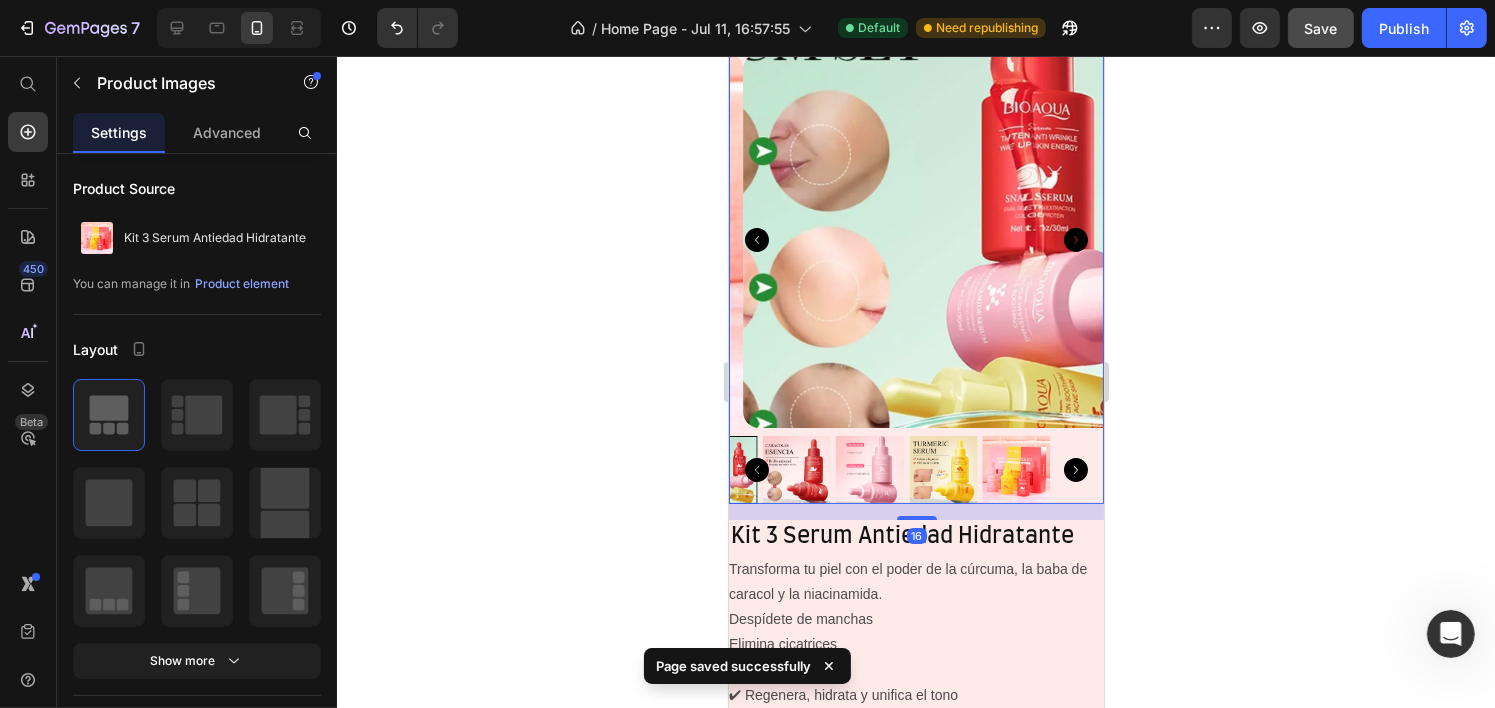 scroll, scrollTop: 200, scrollLeft: 0, axis: vertical 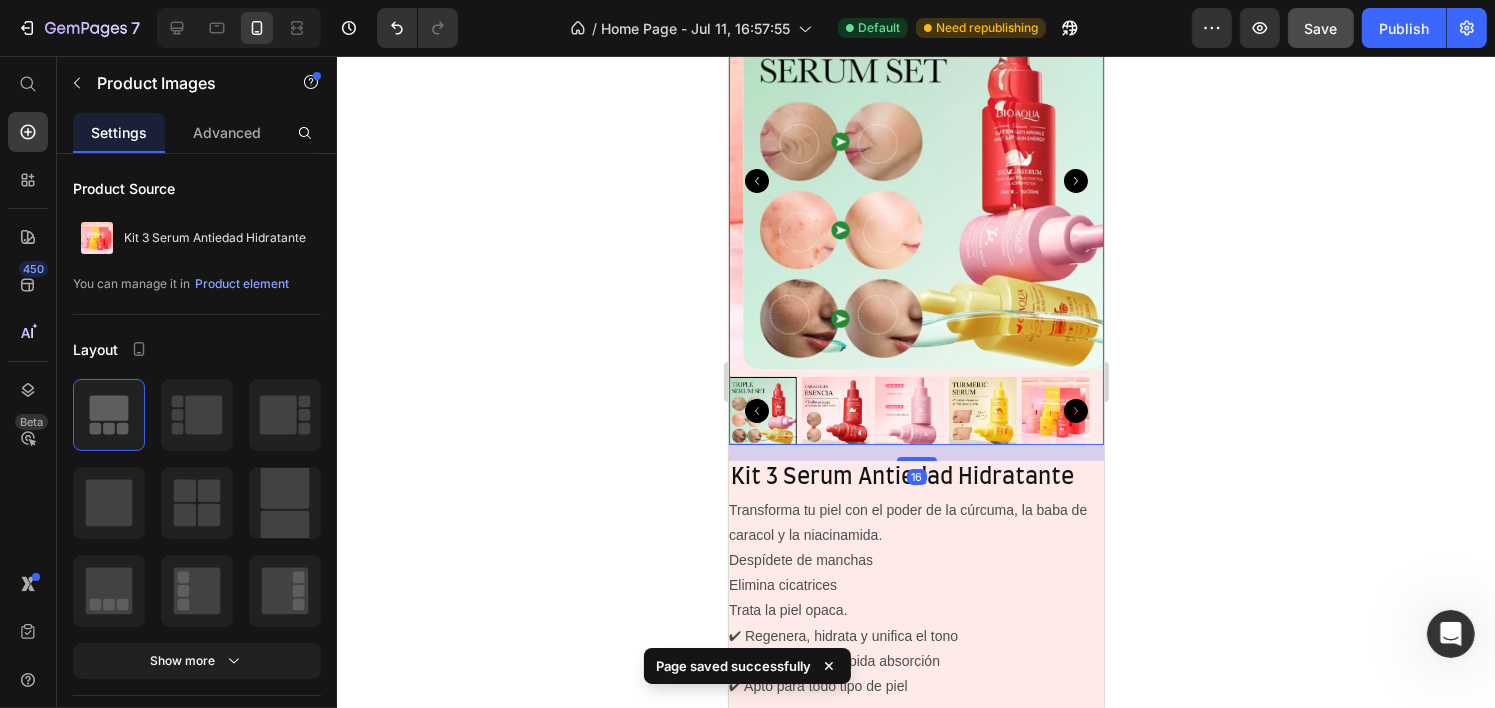 click 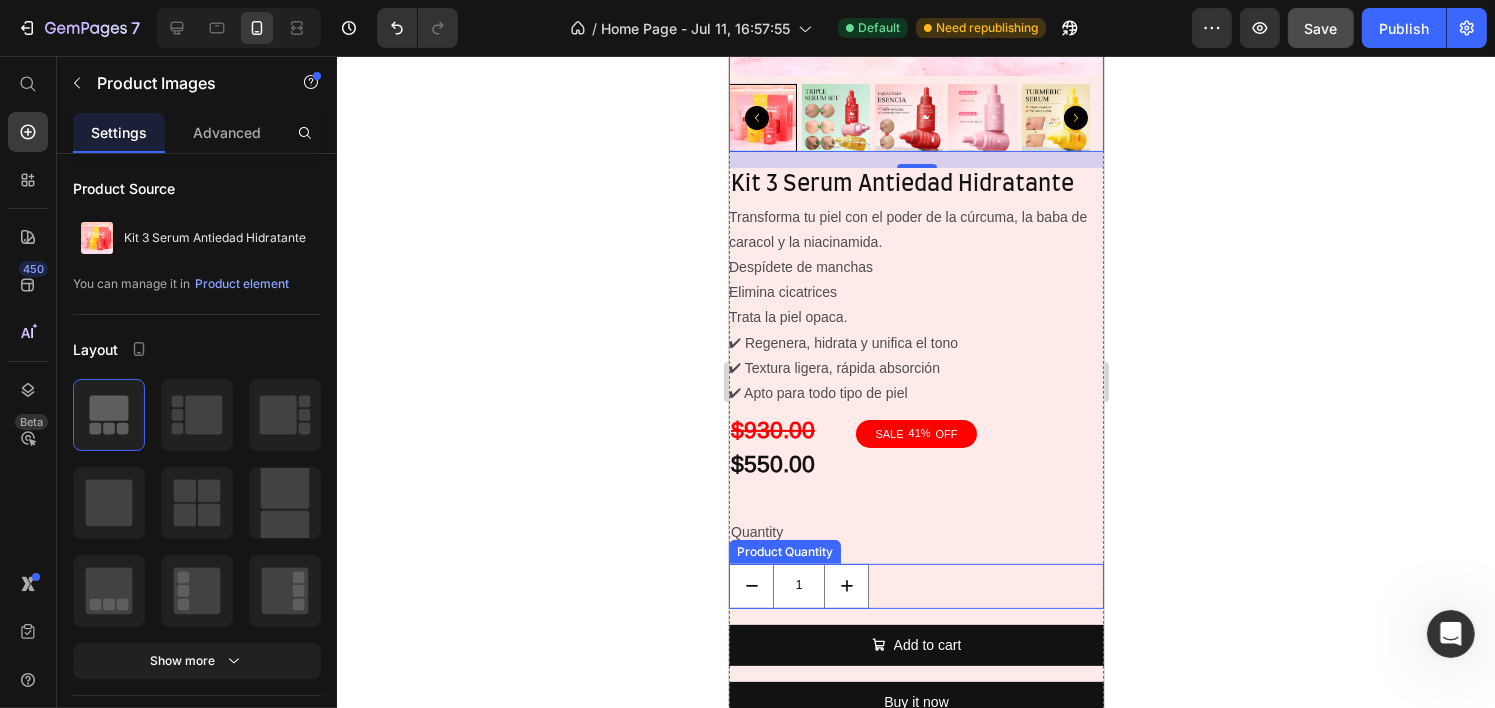 scroll, scrollTop: 500, scrollLeft: 0, axis: vertical 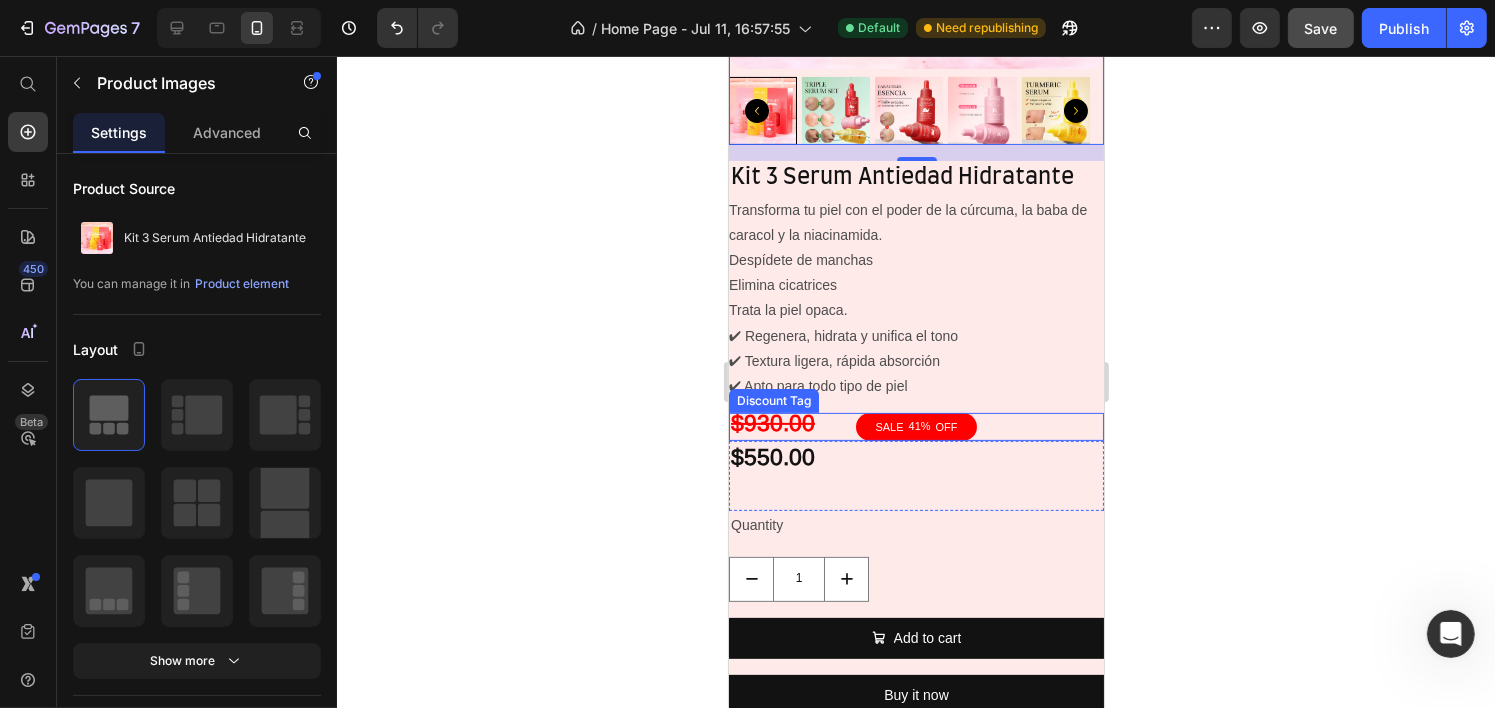 click on "SALE 41% OFF" at bounding box center (915, 427) 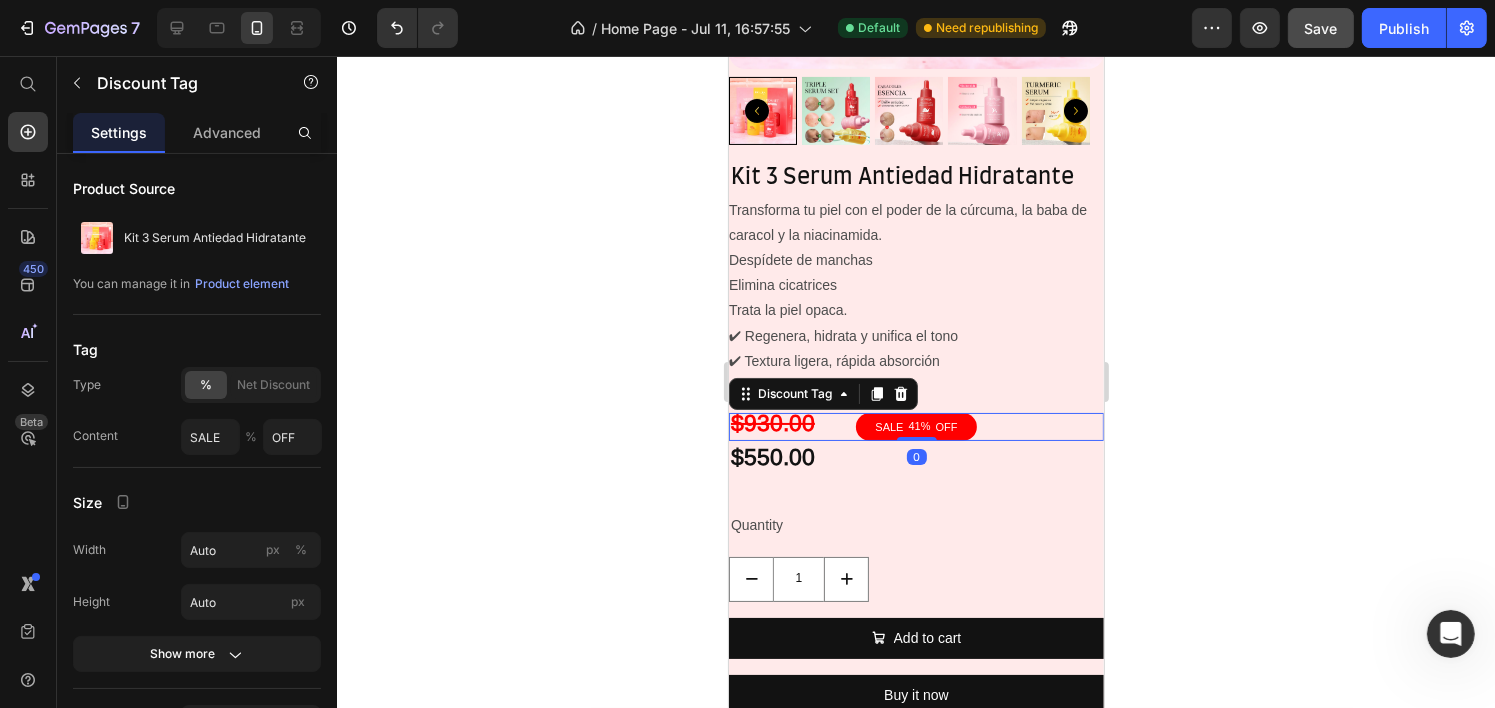 click 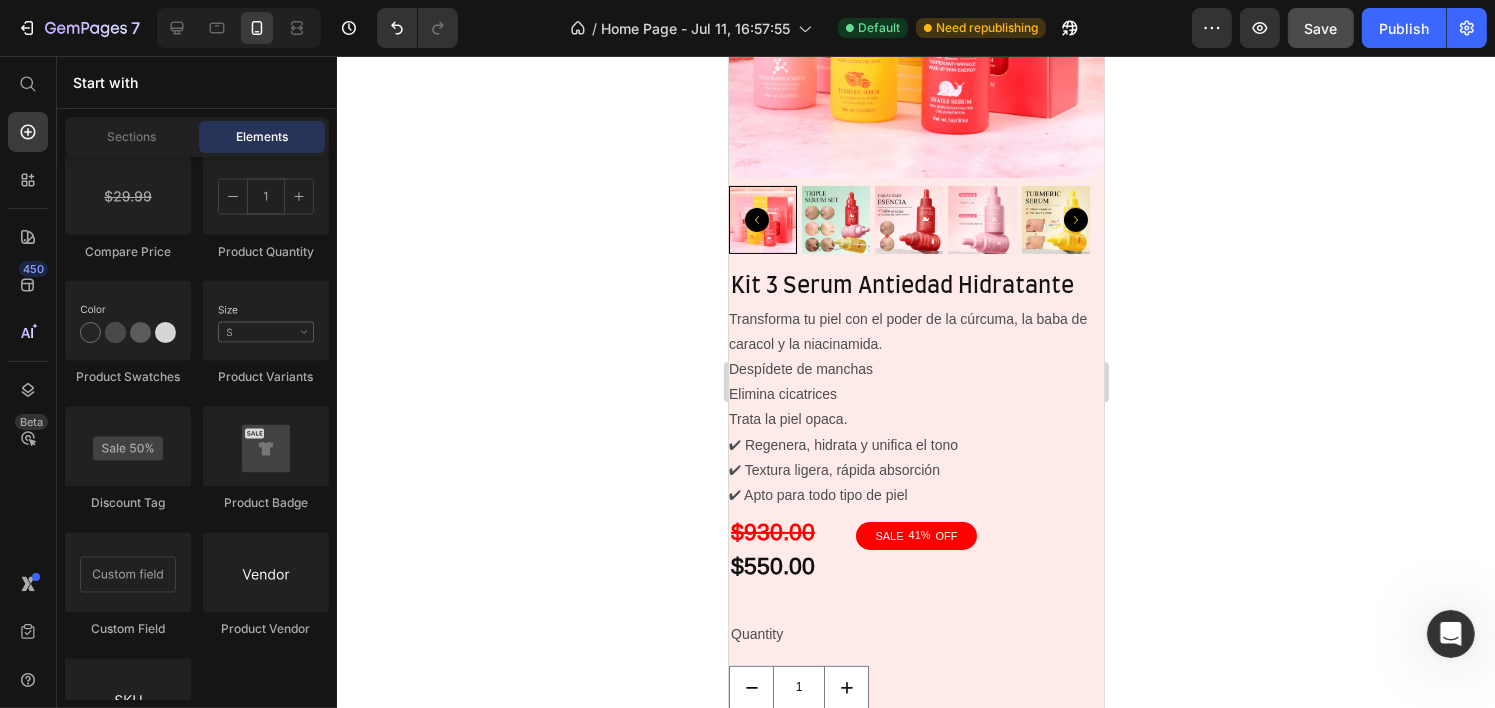 scroll, scrollTop: 300, scrollLeft: 0, axis: vertical 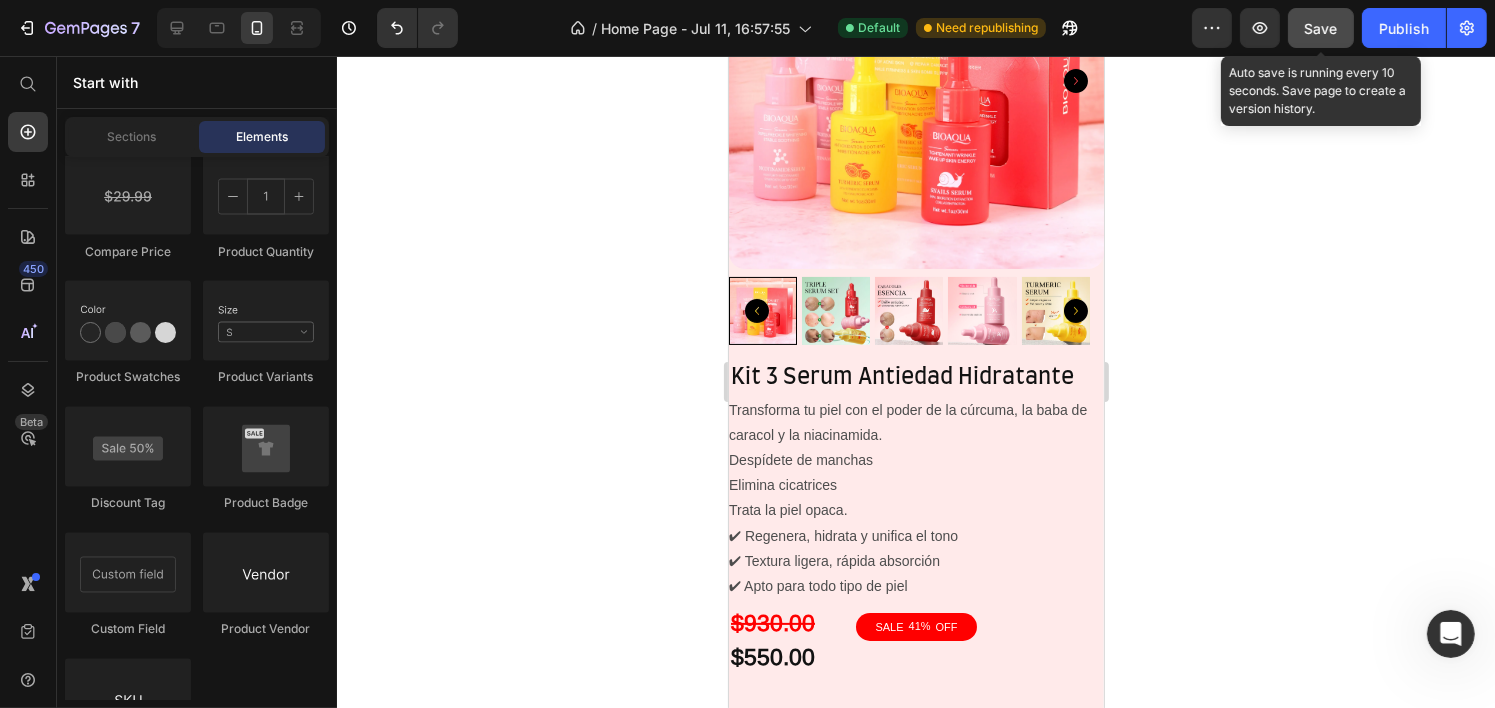 click on "Save" 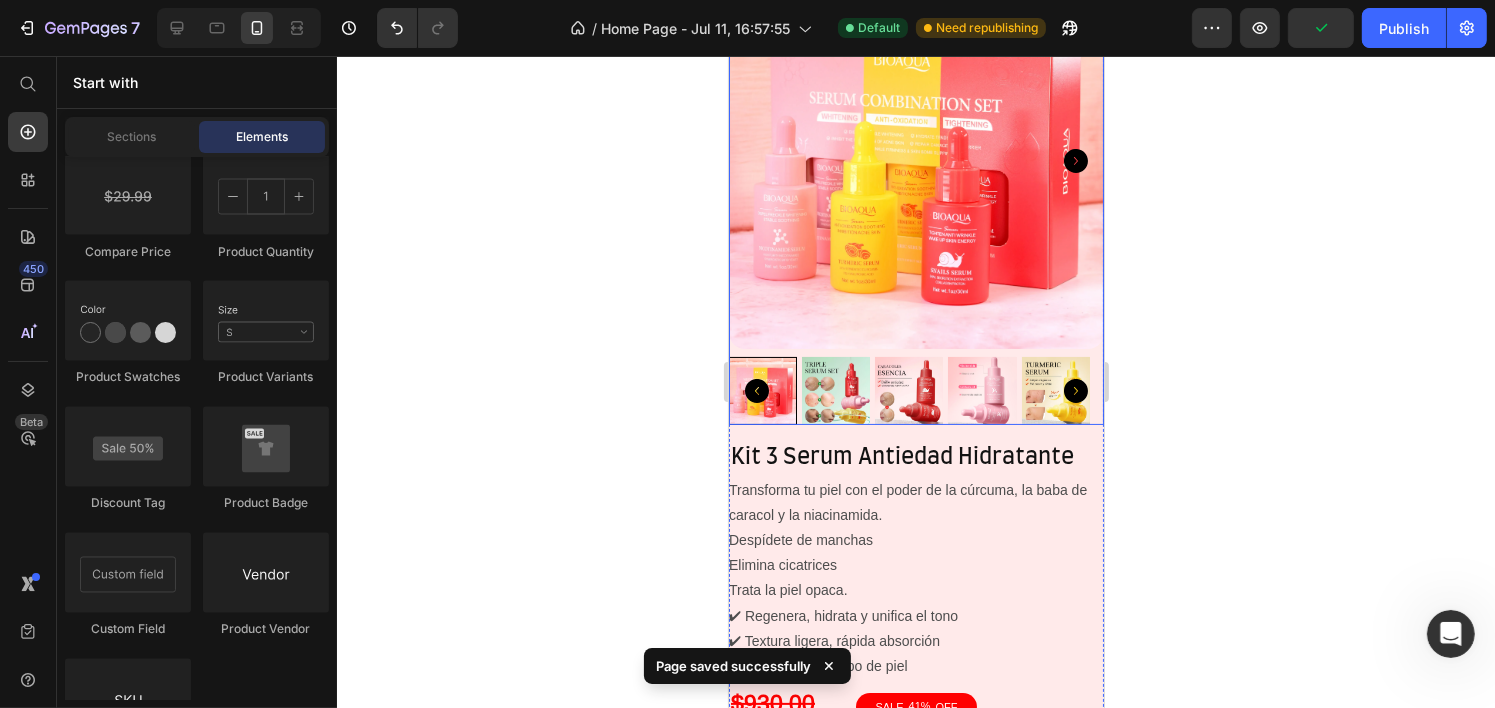 scroll, scrollTop: 0, scrollLeft: 0, axis: both 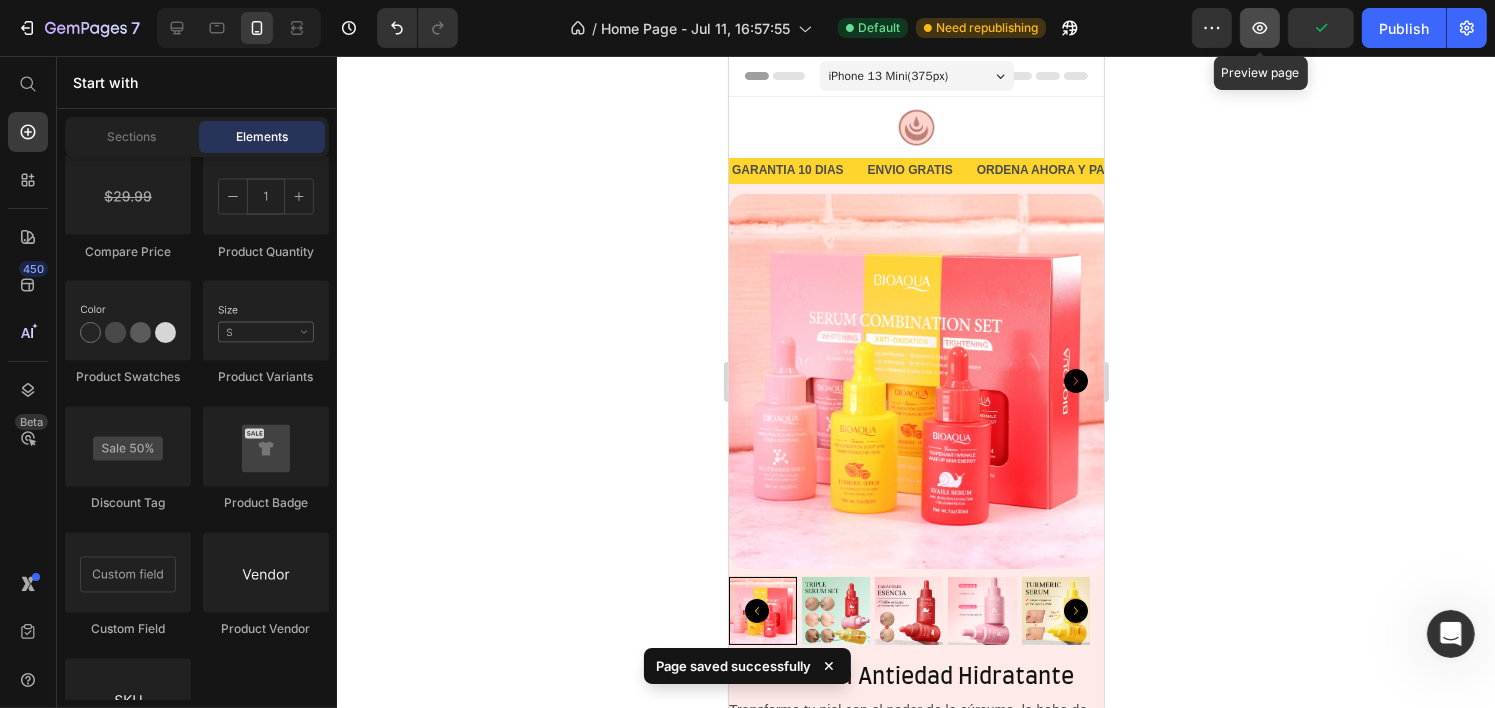 click 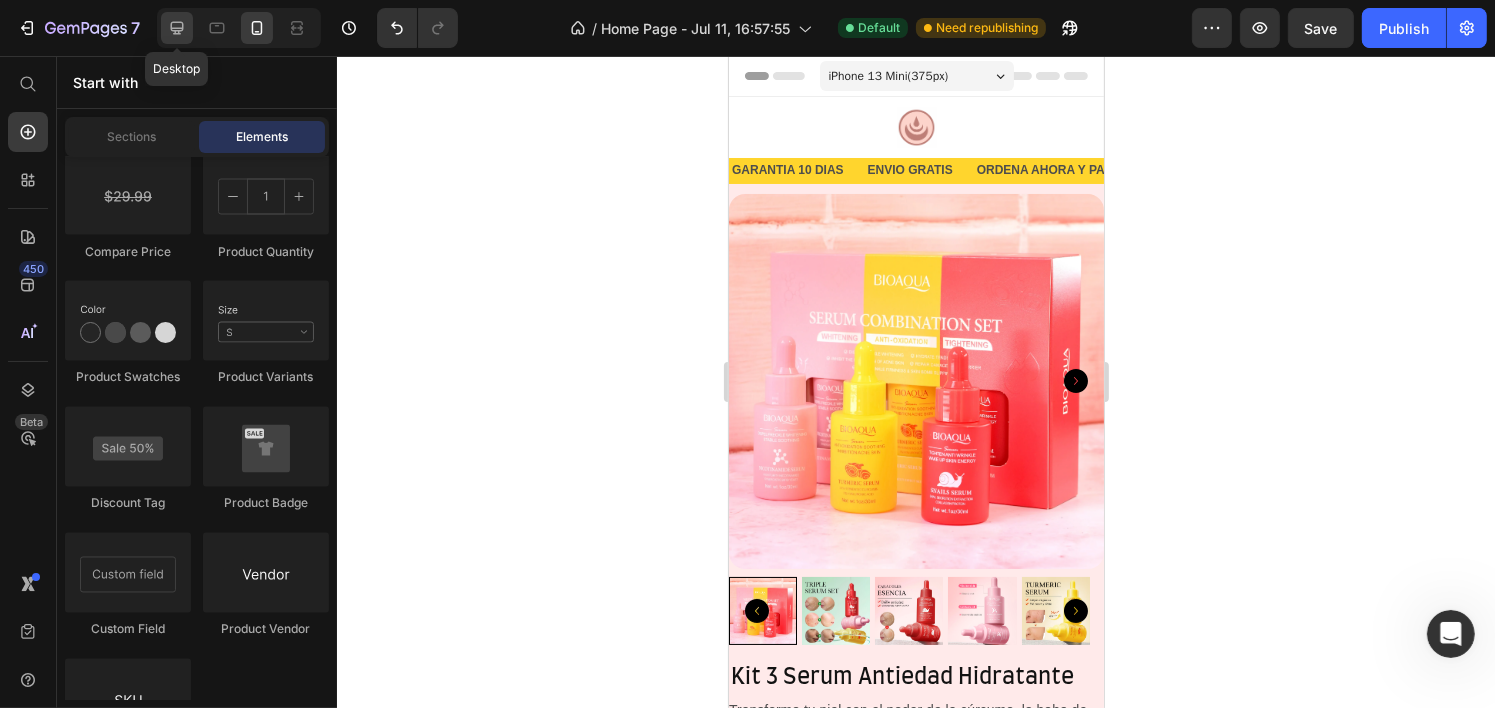 click 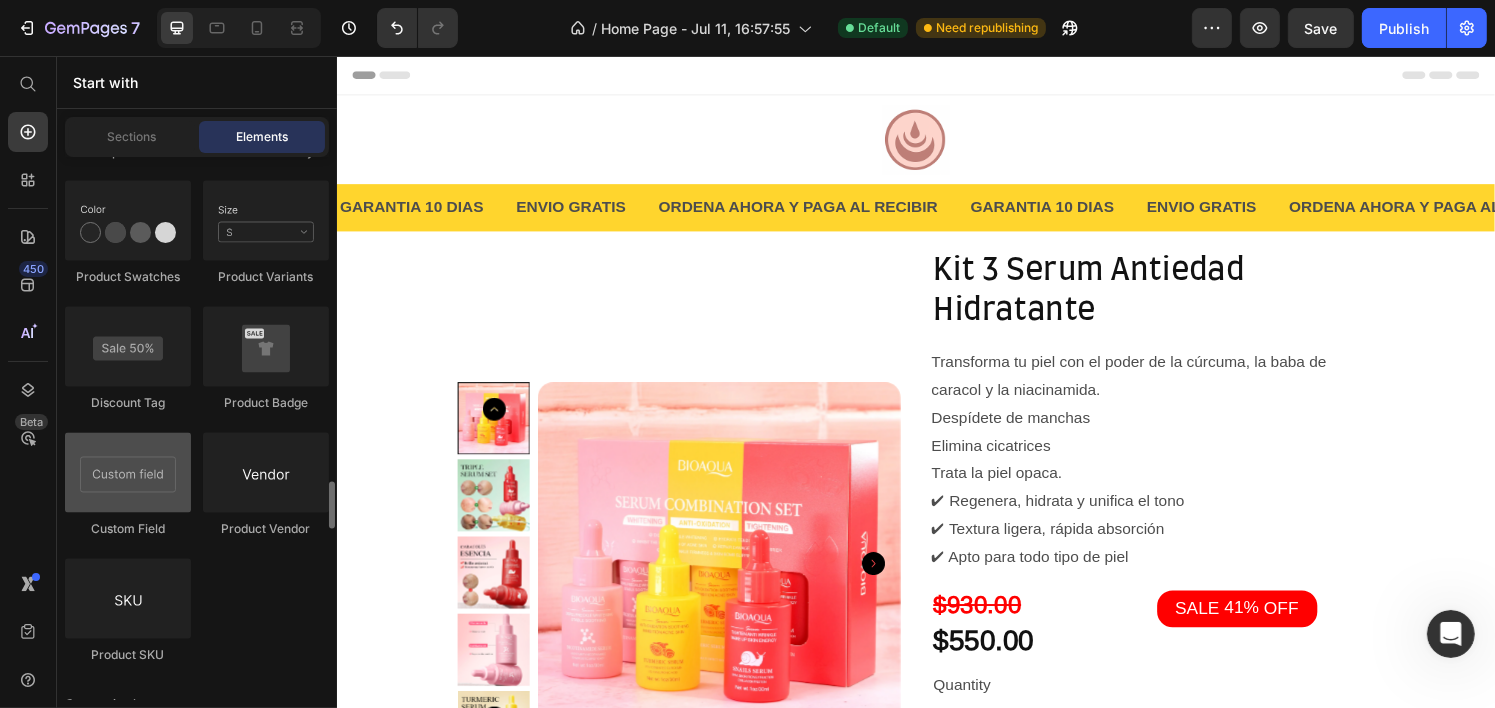 scroll, scrollTop: 3900, scrollLeft: 0, axis: vertical 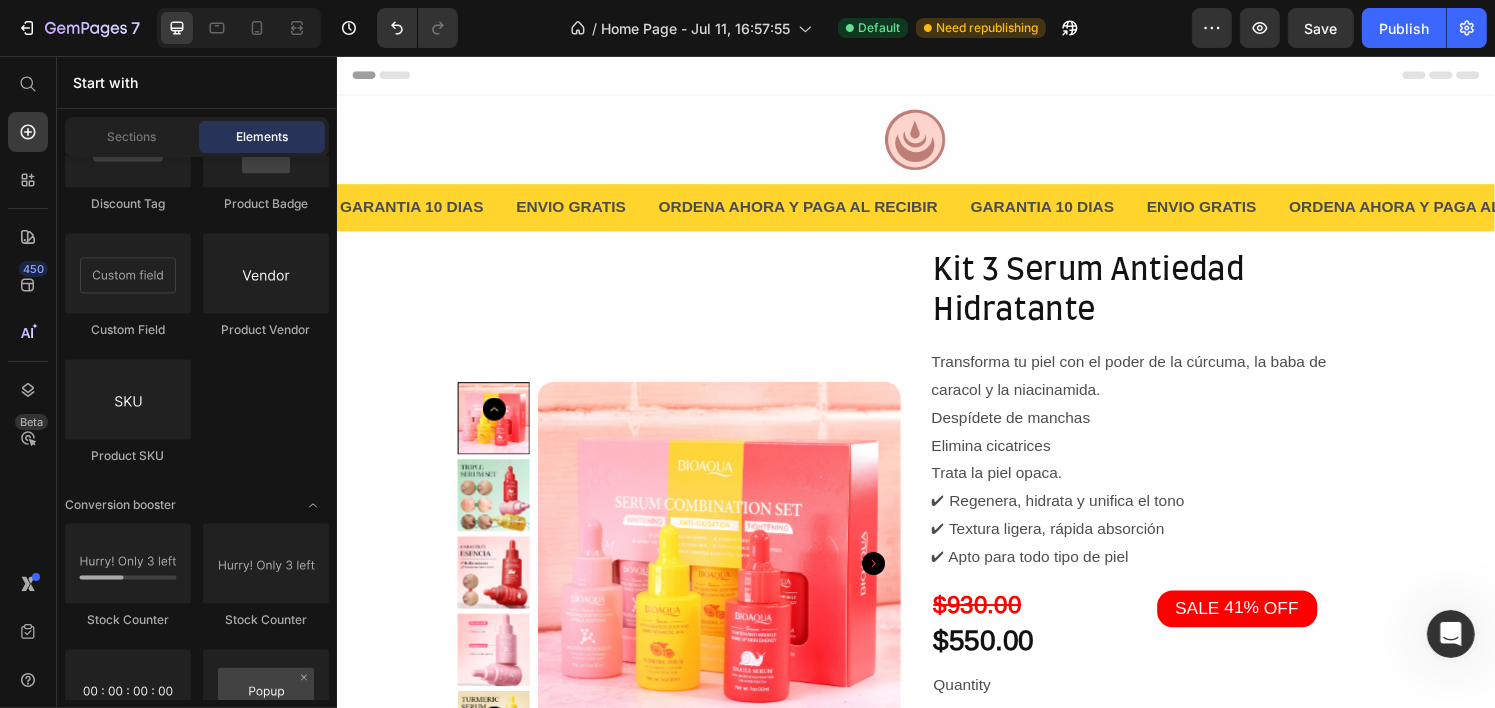 click on "Image Section 1 GARANTIA 10 DIAS Text ENVIO GRATIS Text ORDENA AHORA Y PAGA AL RECIBIR Text GARANTIA 10 DIAS Text ENVIO GRATIS Text ORDENA AHORA Y PAGA AL RECIBIR Text GARANTIA 10 DIAS Text ENVIO GRATIS Text ORDENA AHORA Y PAGA AL RECIBIR Text GARANTIA 10 DIAS Text ENVIO GRATIS Text ORDENA AHORA Y PAGA AL RECIBIR Text GARANTIA 10 DIAS Text ENVIO GRATIS Text ORDENA AHORA Y PAGA AL RECIBIR Text GARANTIA 10 DIAS Text ENVIO GRATIS Text ORDENA AHORA Y PAGA AL RECIBIR Text Marquee Section 2
Product Images Kit 3 Serum Antiedad Hidratante Product Title Transforma tu piel con el poder de la cúrcuma, la baba de caracol y la niacinamida.
Despídete de manchas
Elimina cicatrices
Trata la piel opaca.
✔ Regenera, hidrata y unifica el tono ✔ Textura ligera, rápida absorción ✔ Apto para todo tipo de piel Product Description $930.00 Product Price $550.00 Product Price SALE 41% OFF Discount Tag Row Quantity Text Block 1 Product Quantity
Buy it now" at bounding box center (936, 526) 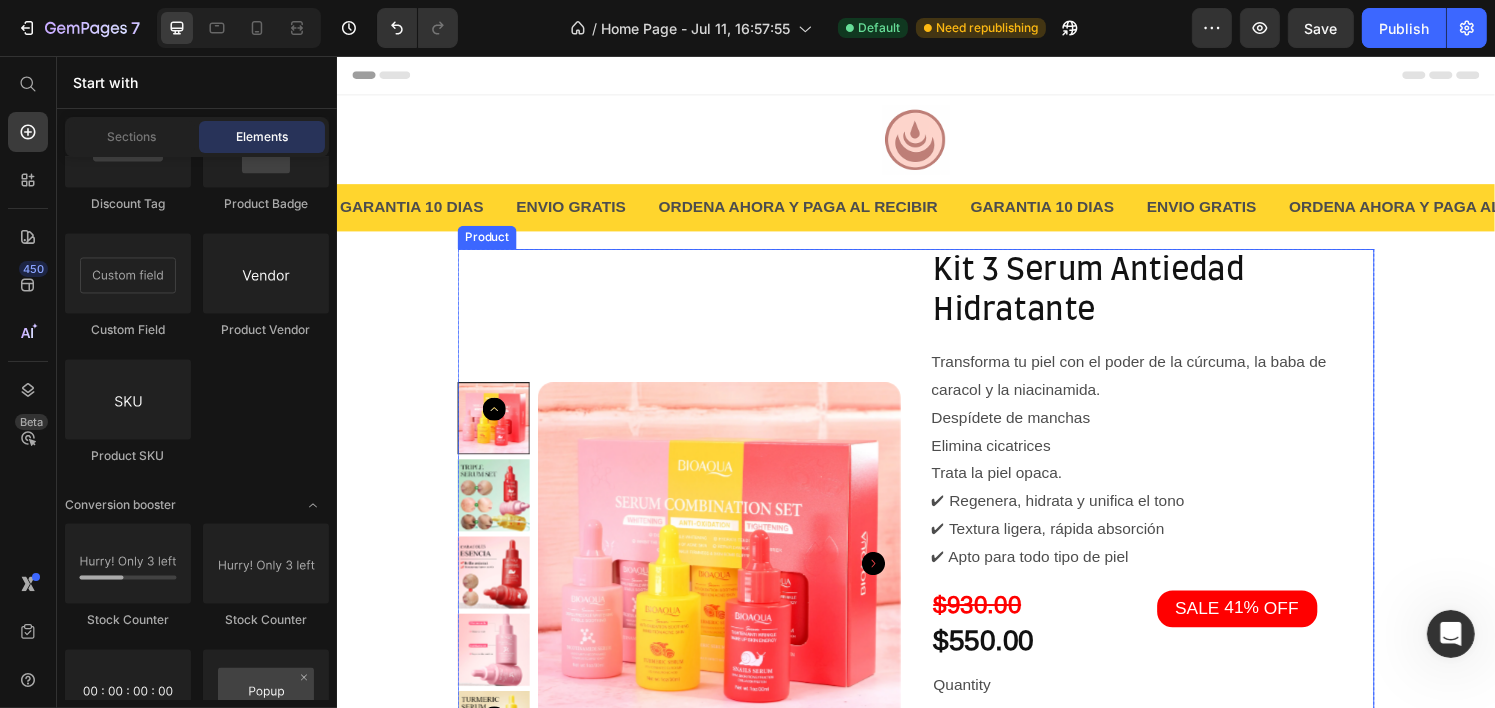 click on "Product Images" at bounding box center (690, 589) 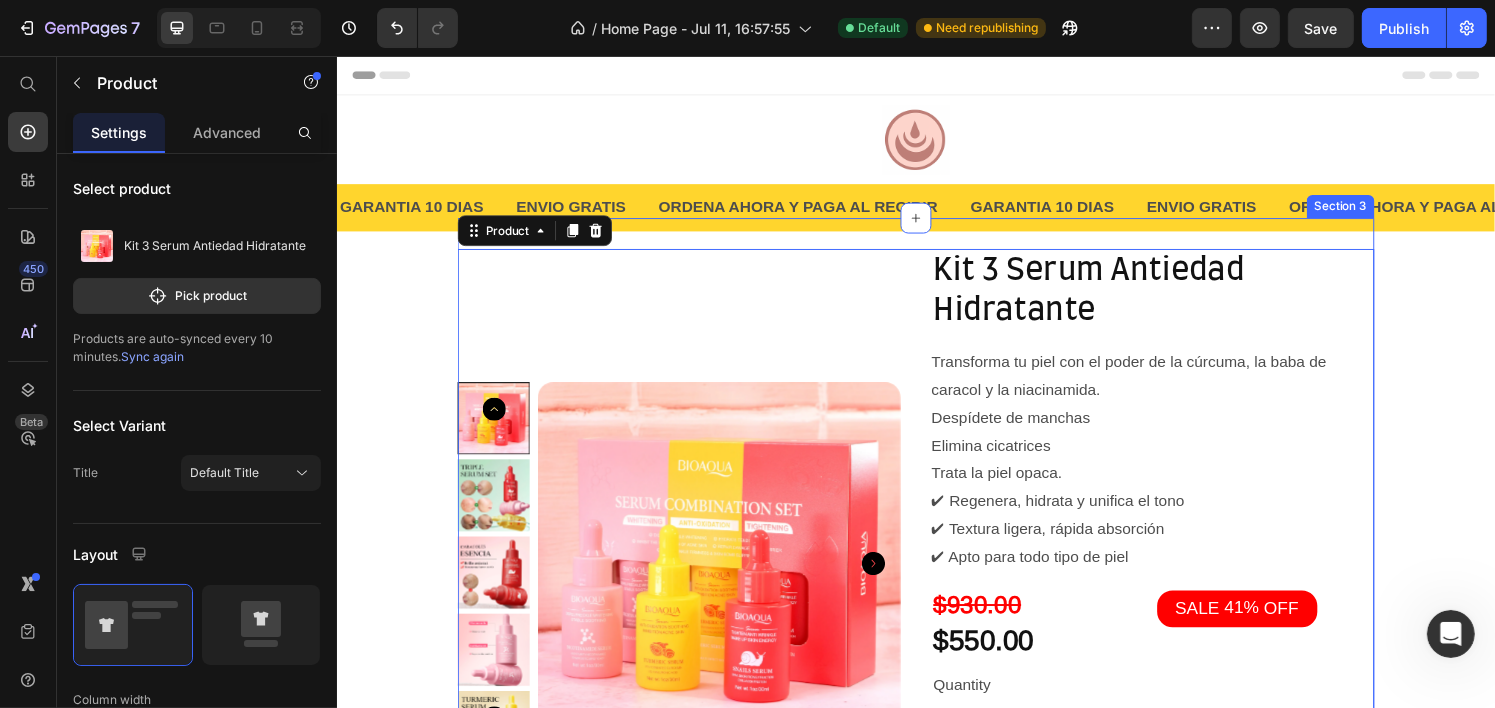 click on "Product Images Kit 3 Serum Antiedad Hidratante Product Title Transforma tu piel con el poder de la cúrcuma, la baba de caracol y la niacinamida.
Despídete de manchas
Elimina cicatrices
Trata la piel opaca.
✔ Regenera, hidrata y unifica el tono ✔ Textura ligera, rápida absorción ✔ Apto para todo tipo de piel Product Description $930.00 Product Price $550.00 Product Price SALE 41% OFF Discount Tag Row Quantity Text Block 1 Product Quantity
Add to cart Add to Cart Buy it now Dynamic Checkout Product   0 Row Section 3" at bounding box center [936, 589] 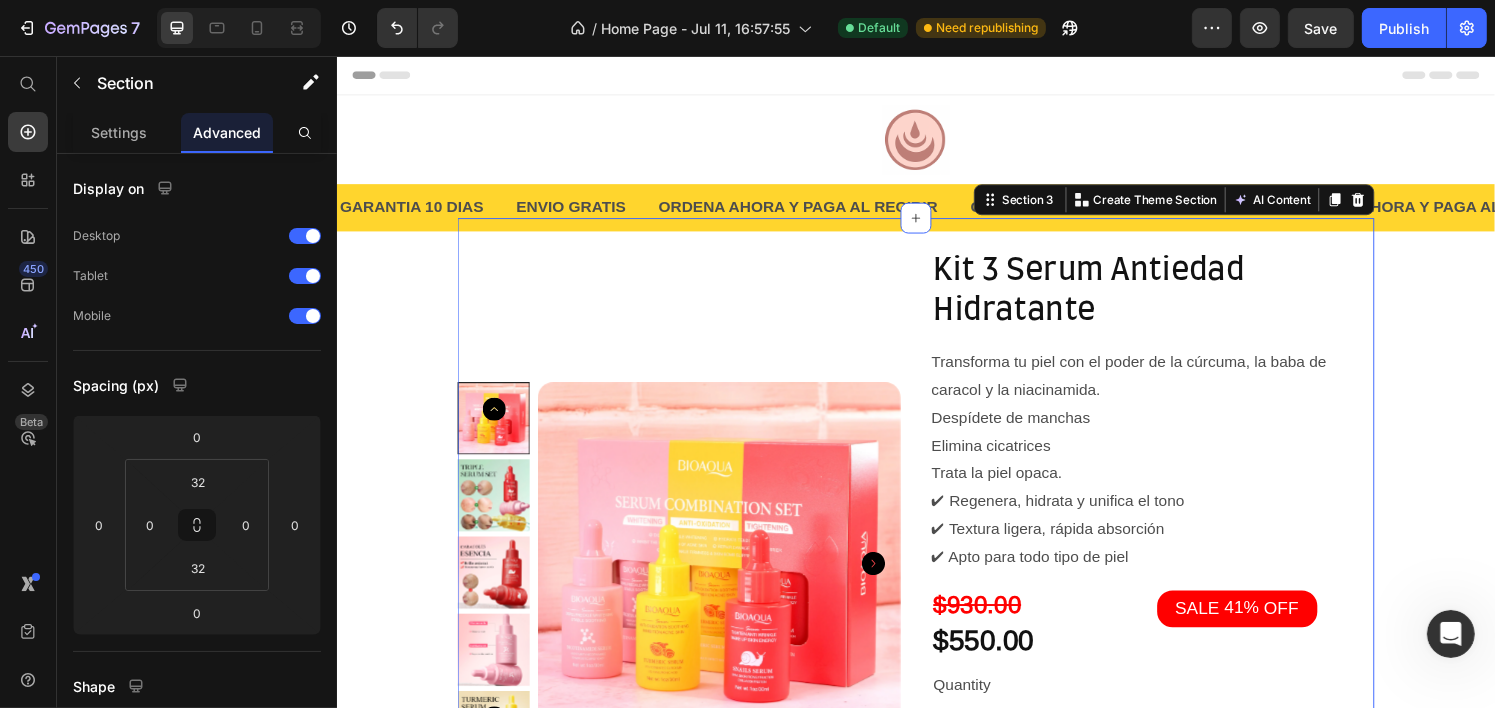 click on "Image Section 1 GARANTIA 10 DIAS Text ENVIO GRATIS Text ORDENA AHORA Y PAGA AL RECIBIR Text GARANTIA 10 DIAS Text ENVIO GRATIS Text ORDENA AHORA Y PAGA AL RECIBIR Text GARANTIA 10 DIAS Text ENVIO GRATIS Text ORDENA AHORA Y PAGA AL RECIBIR Text GARANTIA 10 DIAS Text ENVIO GRATIS Text ORDENA AHORA Y PAGA AL RECIBIR Text GARANTIA 10 DIAS Text ENVIO GRATIS Text ORDENA AHORA Y PAGA AL RECIBIR Text GARANTIA 10 DIAS Text ENVIO GRATIS Text ORDENA AHORA Y PAGA AL RECIBIR Text Marquee Section 2
Product Images Kit 3 Serum Antiedad Hidratante Product Title Transforma tu piel con el poder de la cúrcuma, la baba de caracol y la niacinamida.
Despídete de manchas
Elimina cicatrices
Trata la piel opaca.
✔ Regenera, hidrata y unifica el tono ✔ Textura ligera, rápida absorción ✔ Apto para todo tipo de piel Product Description $930.00 Product Price $550.00 Product Price SALE 41% OFF Discount Tag Row Quantity Text Block 1 Product Quantity
Buy it now" at bounding box center [936, 526] 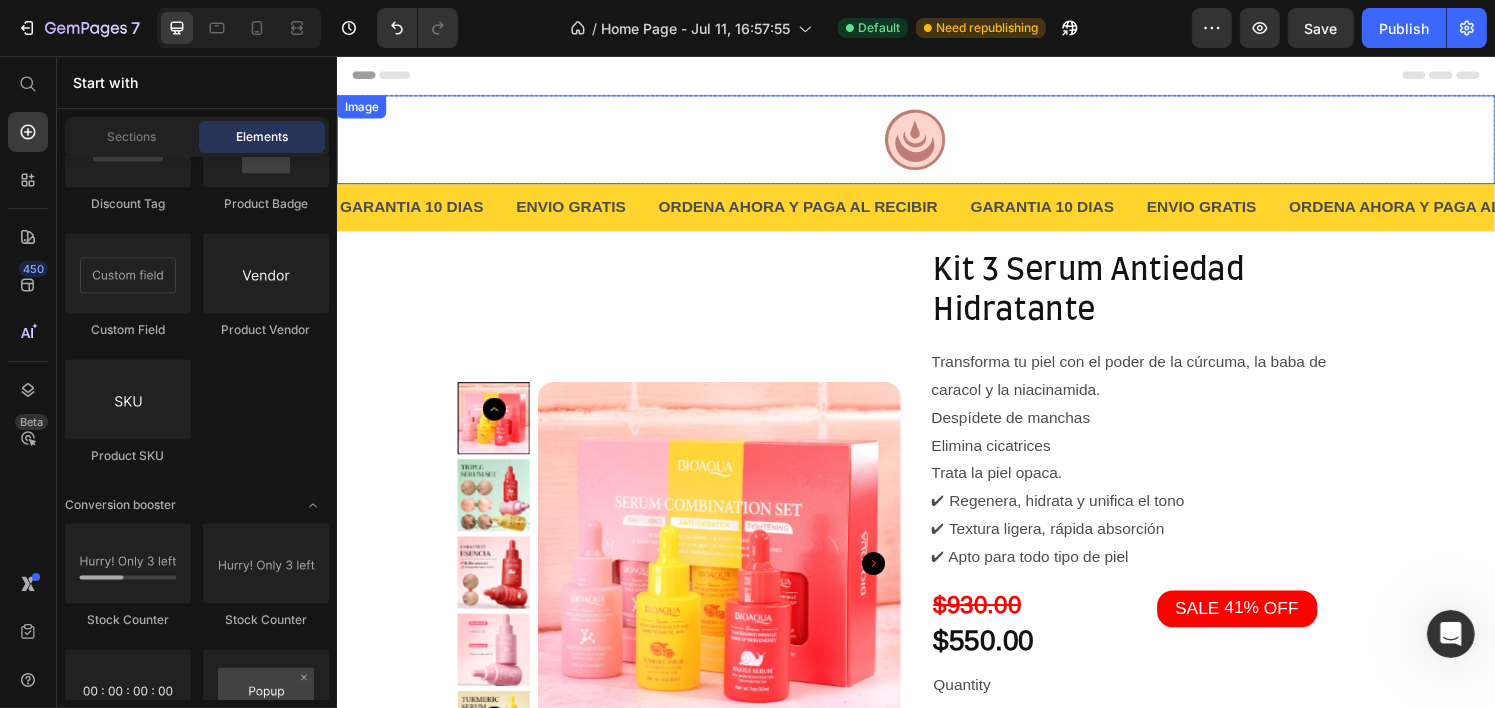 click at bounding box center [936, 143] 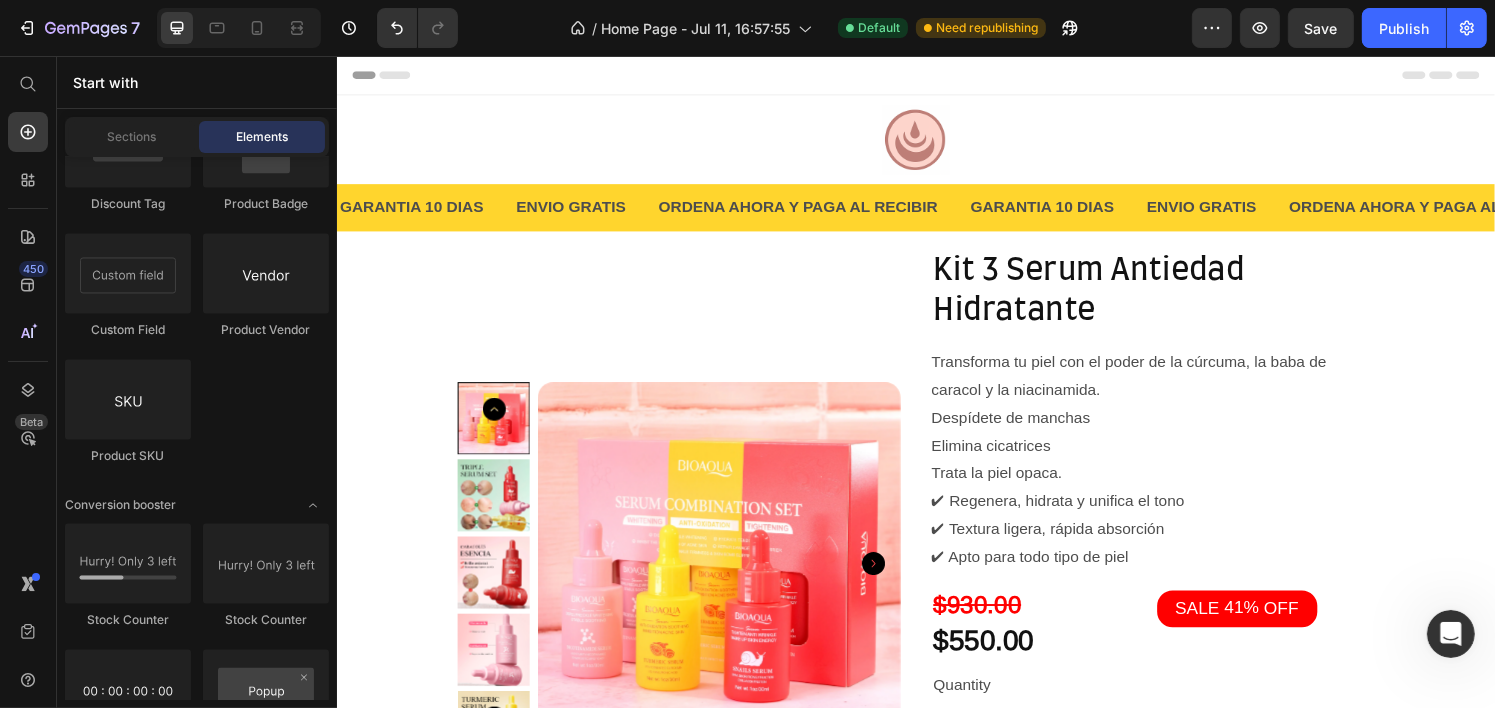 click on "Image Section 1 GARANTIA 10 DIAS Text ENVIO GRATIS Text ORDENA AHORA Y PAGA AL RECIBIR Text GARANTIA 10 DIAS Text ENVIO GRATIS Text ORDENA AHORA Y PAGA AL RECIBIR Text GARANTIA 10 DIAS Text ENVIO GRATIS Text ORDENA AHORA Y PAGA AL RECIBIR Text GARANTIA 10 DIAS Text ENVIO GRATIS Text ORDENA AHORA Y PAGA AL RECIBIR Text GARANTIA 10 DIAS Text ENVIO GRATIS Text ORDENA AHORA Y PAGA AL RECIBIR Text GARANTIA 10 DIAS Text ENVIO GRATIS Text ORDENA AHORA Y PAGA AL RECIBIR Text Marquee Section 2
Product Images Kit 3 Serum Antiedad Hidratante Product Title Transforma tu piel con el poder de la cúrcuma, la baba de caracol y la niacinamida.
Despídete de manchas
Elimina cicatrices
Trata la piel opaca.
✔ Regenera, hidrata y unifica el tono ✔ Textura ligera, rápida absorción ✔ Apto para todo tipo de piel Product Description $930.00 Product Price $550.00 Product Price SALE 41% OFF Discount Tag Row Quantity Text Block 1 Product Quantity
Buy it now" at bounding box center [936, 526] 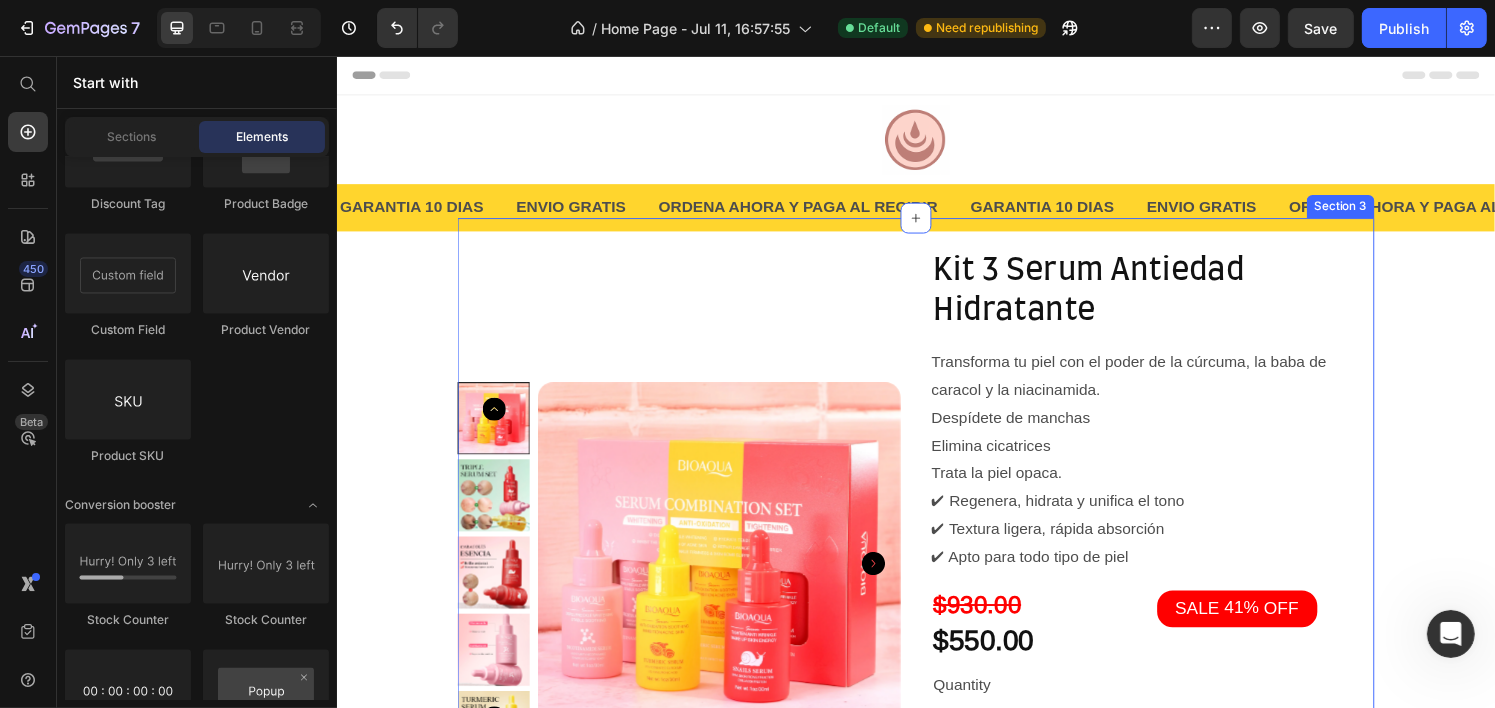 click on "Product Images Kit 3 Serum Antiedad Hidratante Product Title Transforma tu piel con el poder de la cúrcuma, la baba de caracol y la niacinamida.
Despídete de manchas
Elimina cicatrices
Trata la piel opaca.
✔ Regenera, hidrata y unifica el tono ✔ Textura ligera, rápida absorción ✔ Apto para todo tipo de piel Product Description $930.00 Product Price $550.00 Product Price SALE 41% OFF Discount Tag Row Quantity Text Block 1 Product Quantity
Add to cart Add to Cart Buy it now Dynamic Checkout Product Row Section 3" at bounding box center (936, 589) 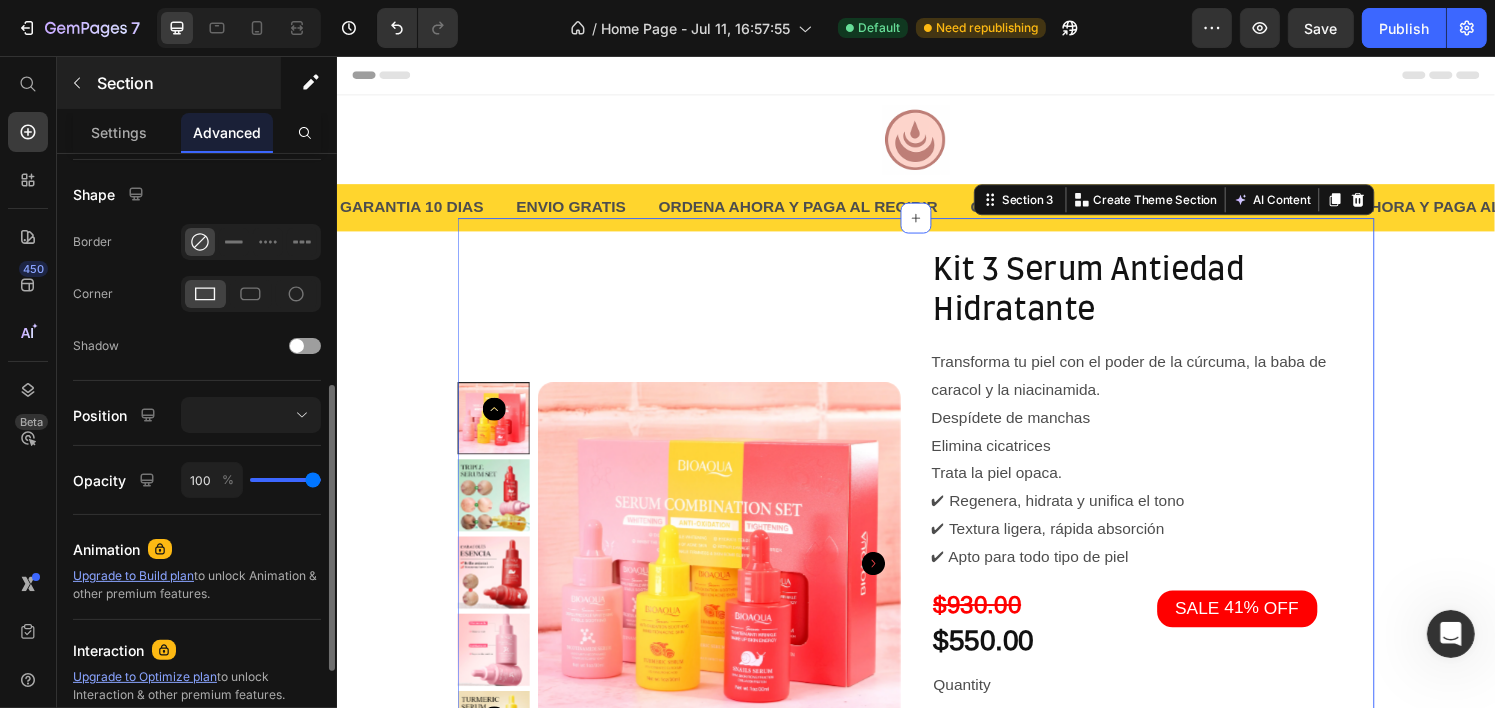 scroll, scrollTop: 392, scrollLeft: 0, axis: vertical 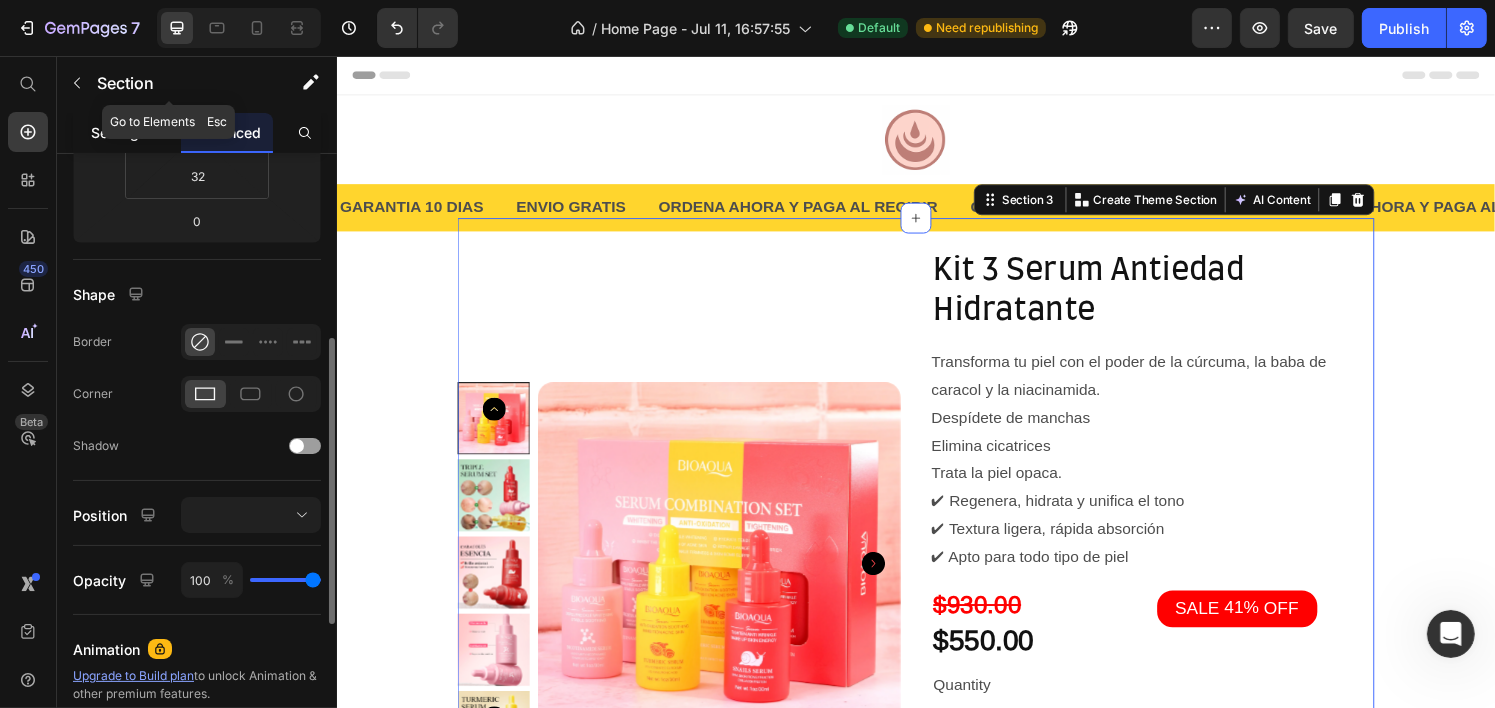 click on "Settings" 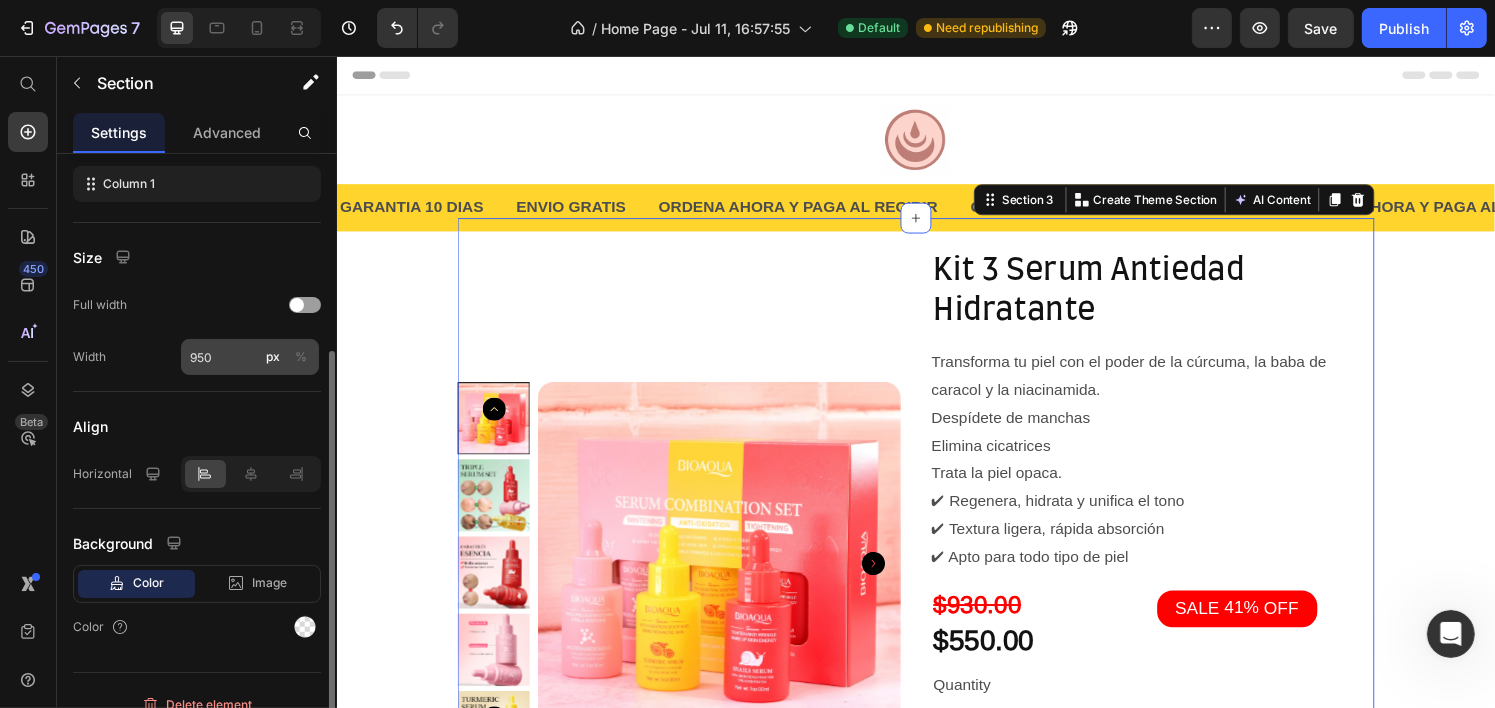 scroll, scrollTop: 320, scrollLeft: 0, axis: vertical 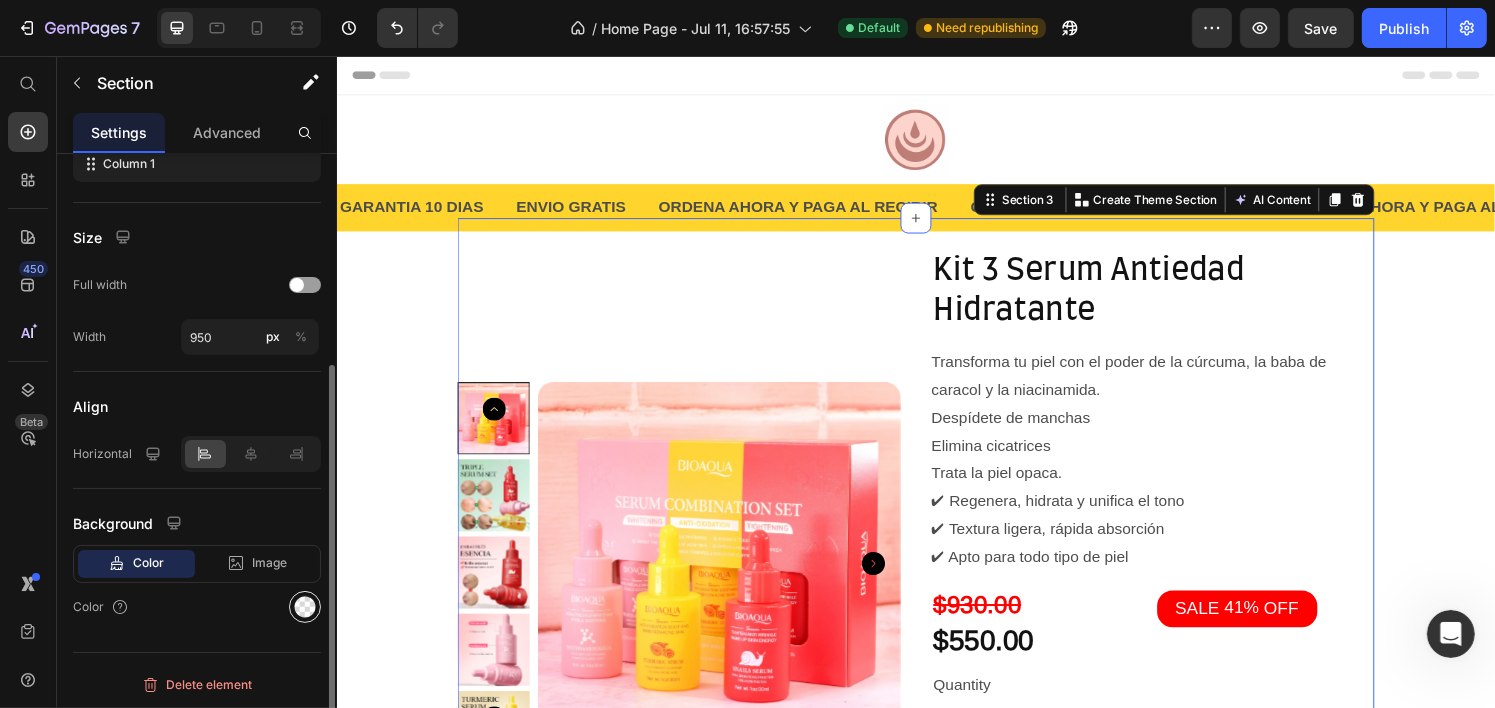 click at bounding box center [305, 607] 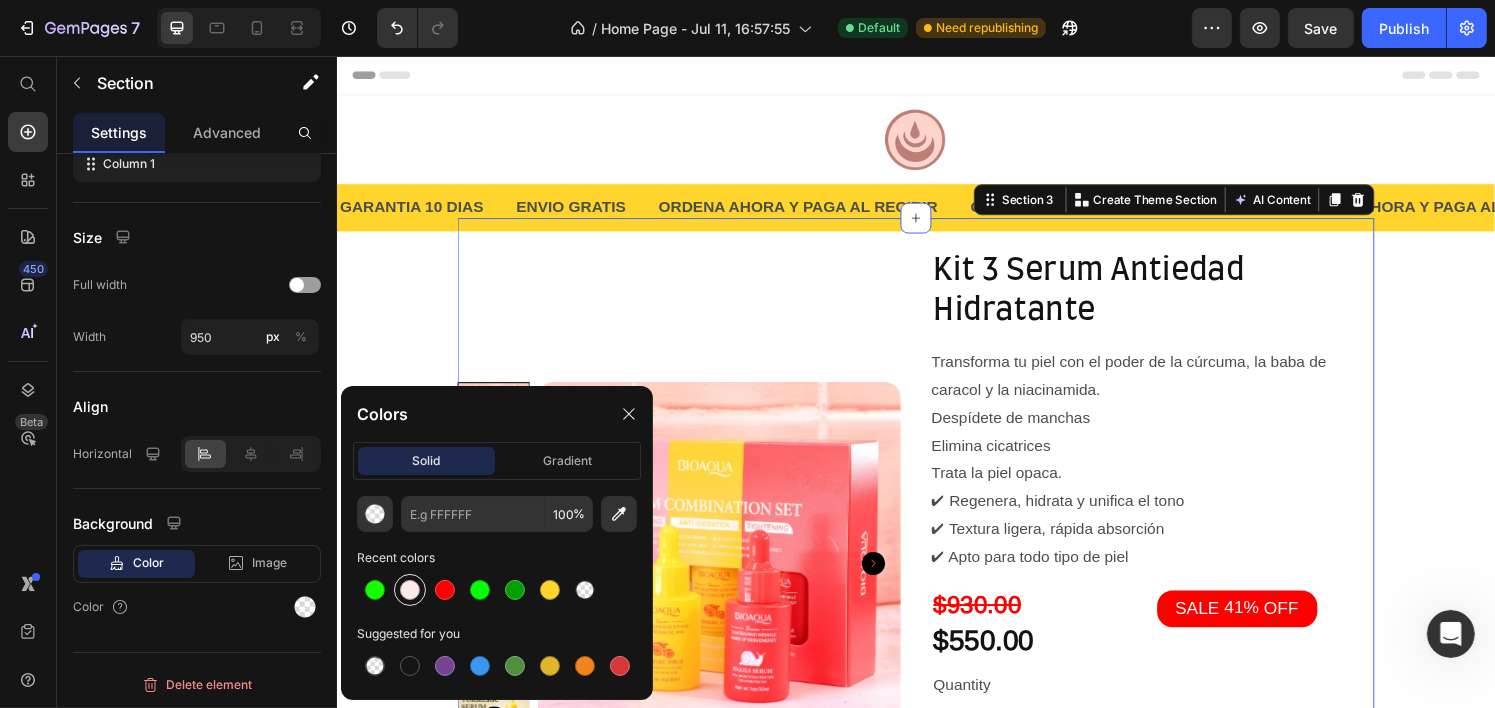 click at bounding box center (410, 590) 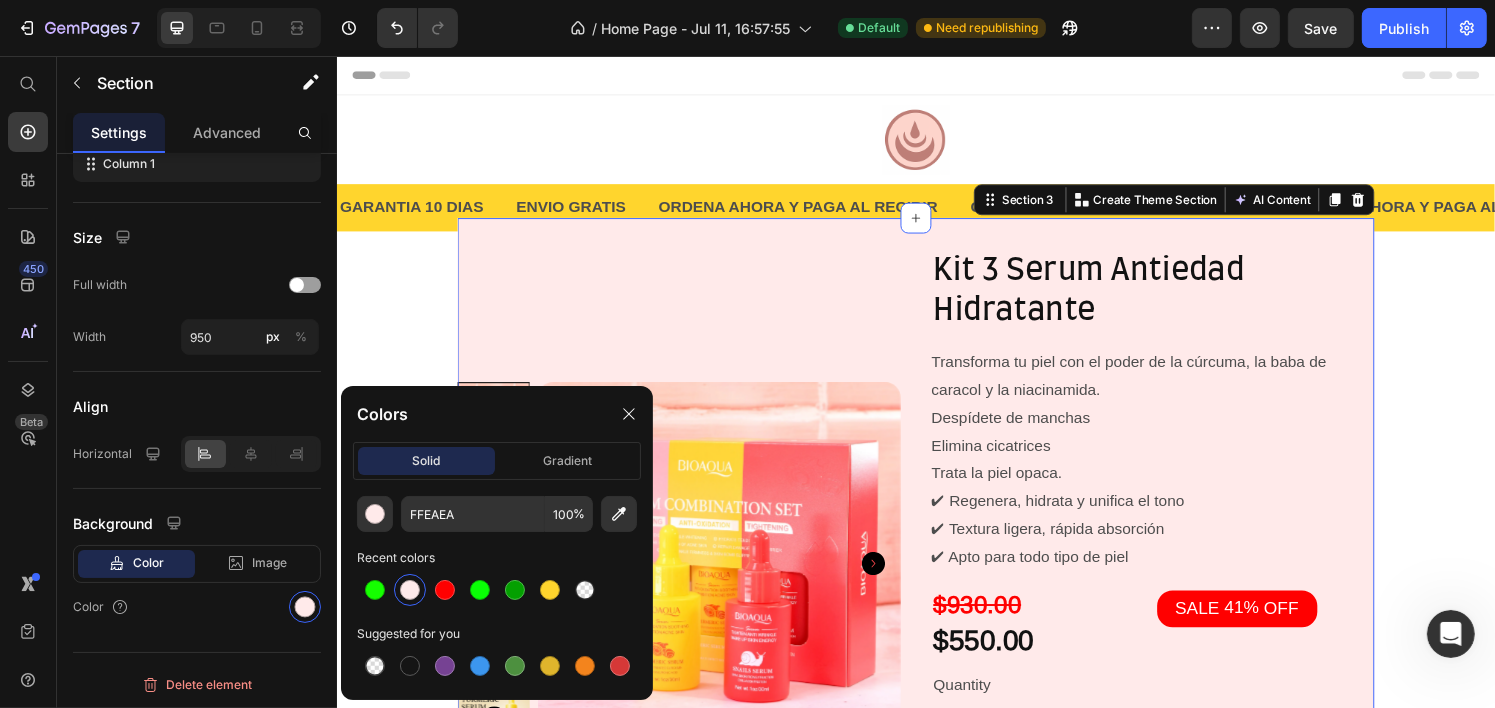 click on "Image Section 1 GARANTIA 10 DIAS Text ENVIO GRATIS Text ORDENA AHORA Y PAGA AL RECIBIR Text GARANTIA 10 DIAS Text ENVIO GRATIS Text ORDENA AHORA Y PAGA AL RECIBIR Text GARANTIA 10 DIAS Text ENVIO GRATIS Text ORDENA AHORA Y PAGA AL RECIBIR Text GARANTIA 10 DIAS Text ENVIO GRATIS Text ORDENA AHORA Y PAGA AL RECIBIR Text GARANTIA 10 DIAS Text ENVIO GRATIS Text ORDENA AHORA Y PAGA AL RECIBIR Text GARANTIA 10 DIAS Text ENVIO GRATIS Text ORDENA AHORA Y PAGA AL RECIBIR Text Marquee Section 2
Product Images Kit 3 Serum Antiedad Hidratante Product Title Transforma tu piel con el poder de la cúrcuma, la baba de caracol y la niacinamida.
Despídete de manchas
Elimina cicatrices
Trata la piel opaca.
✔ Regenera, hidrata y unifica el tono ✔ Textura ligera, rápida absorción ✔ Apto para todo tipo de piel Product Description $930.00 Product Price $550.00 Product Price SALE 41% OFF Discount Tag Row Quantity Text Block 1 Product Quantity
Buy it now" at bounding box center [936, 526] 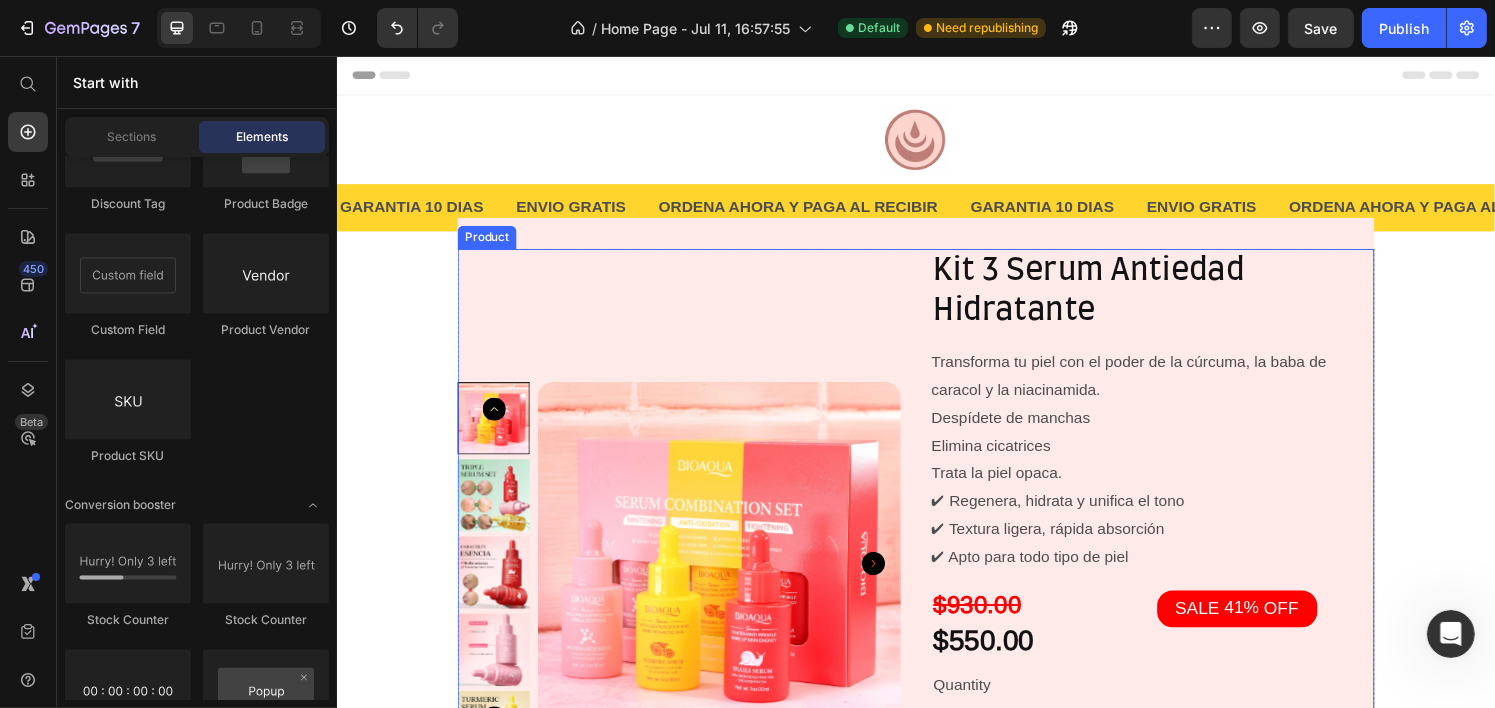 click on "ENVIO GRATIS Text" at bounding box center (579, 213) 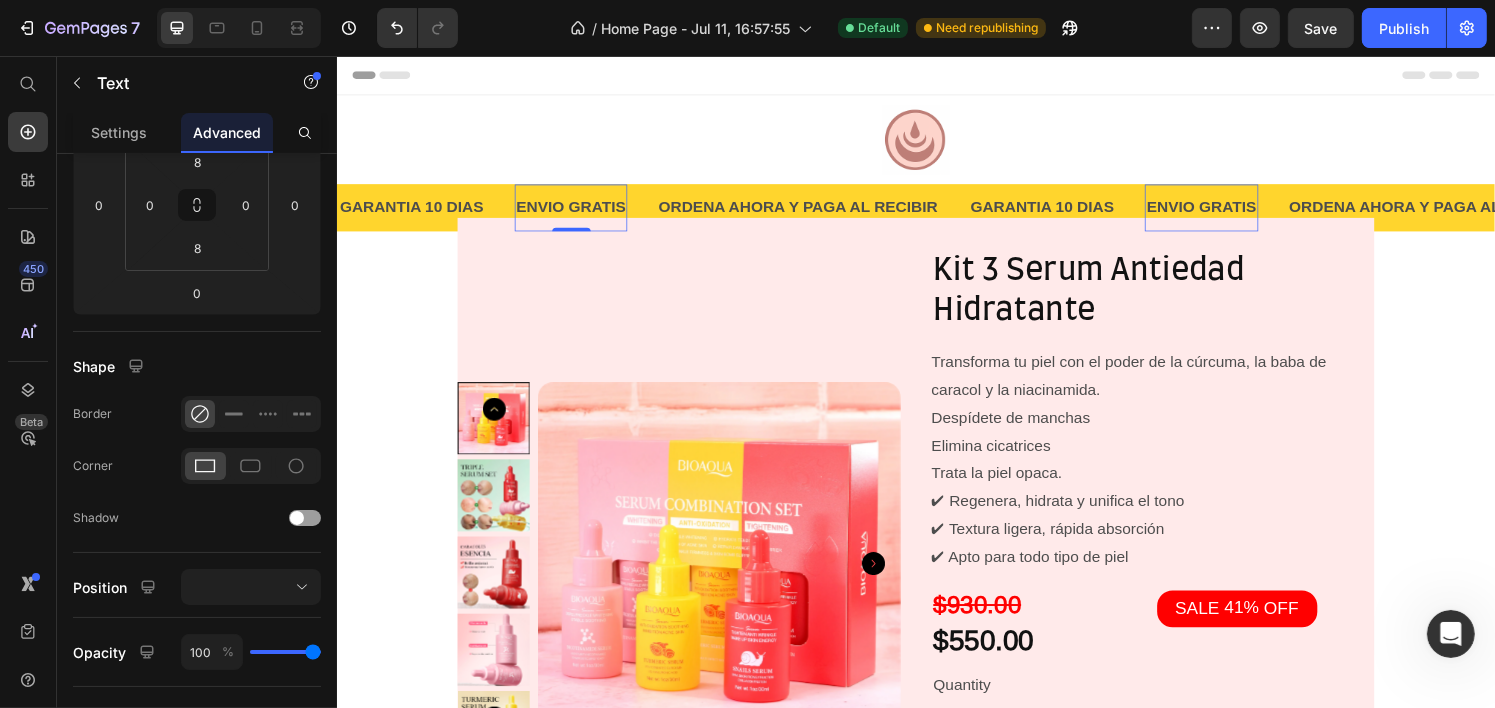scroll, scrollTop: 0, scrollLeft: 0, axis: both 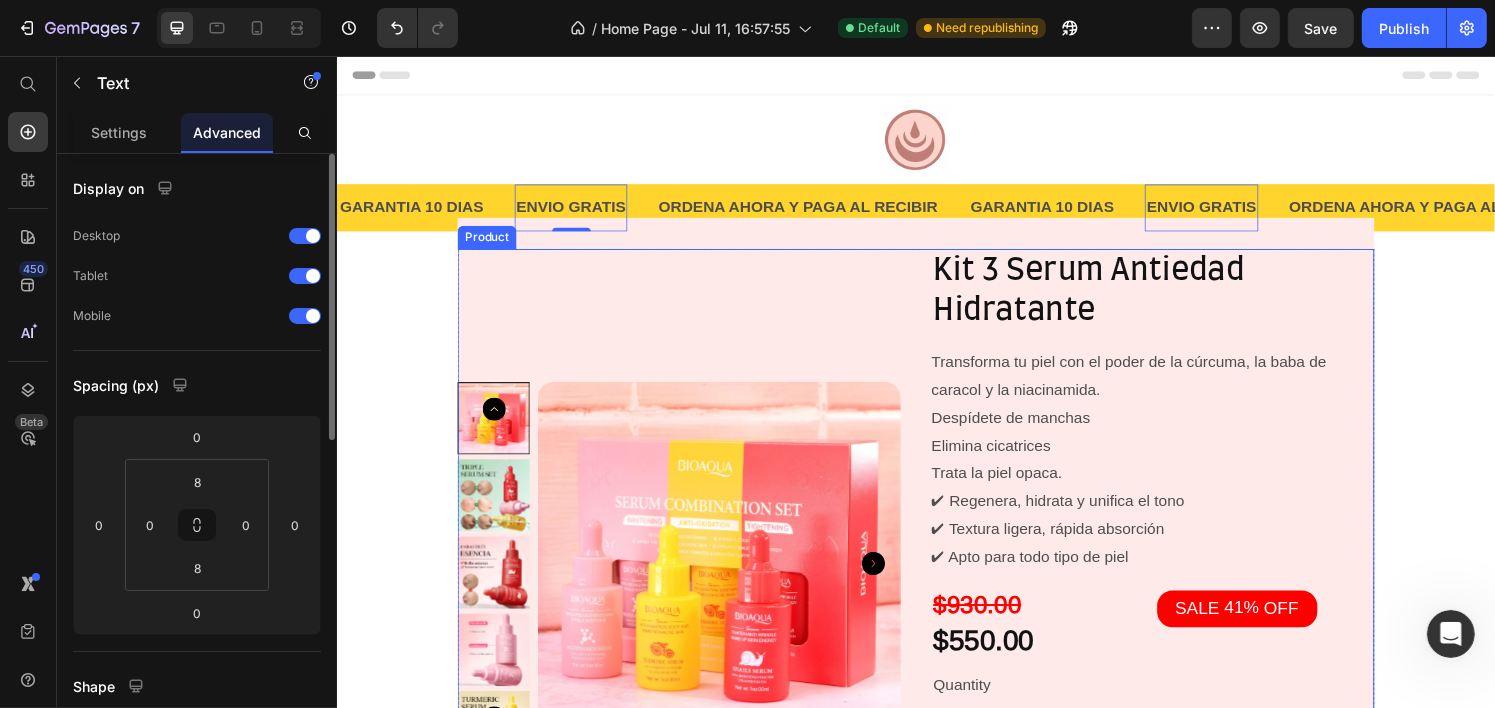 click on "Product Images" at bounding box center [690, 589] 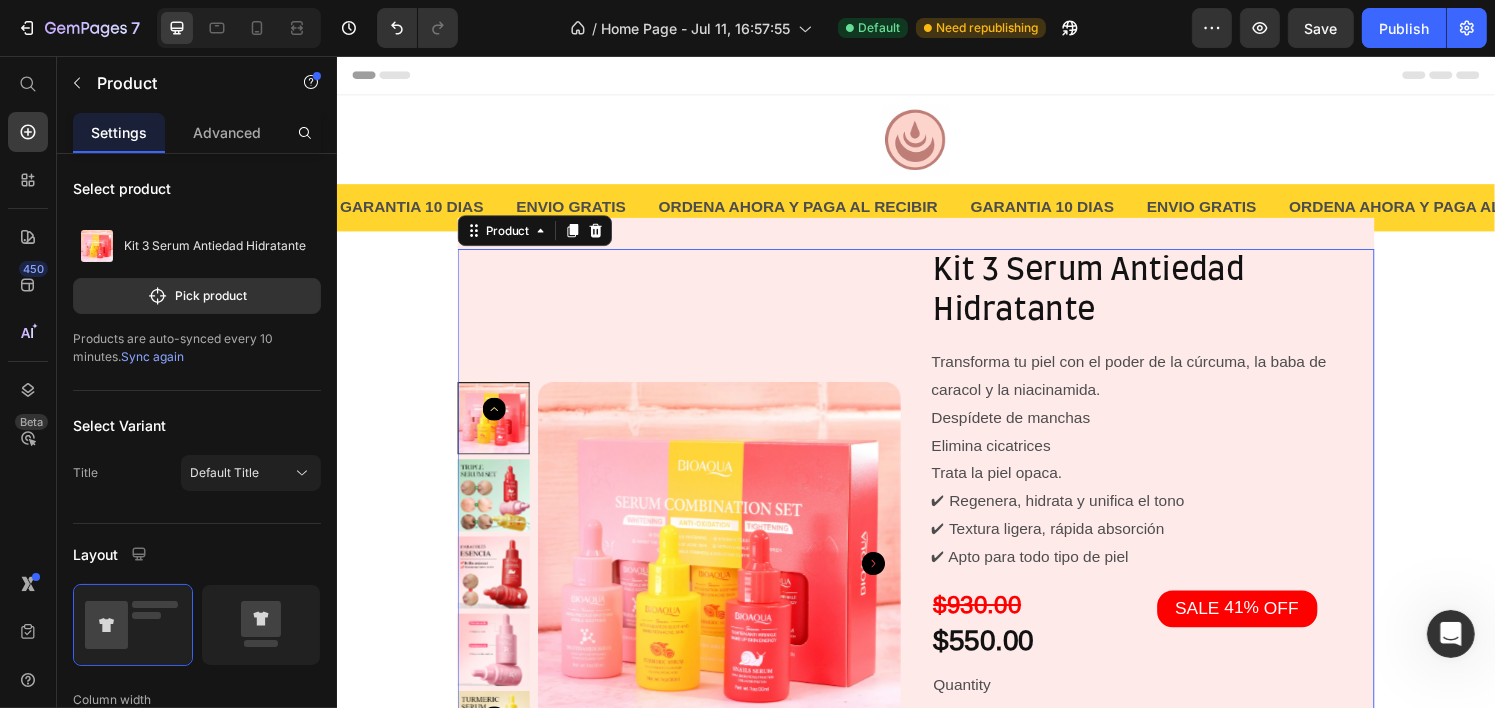 click on "ENVIO GRATIS Text" at bounding box center (579, 213) 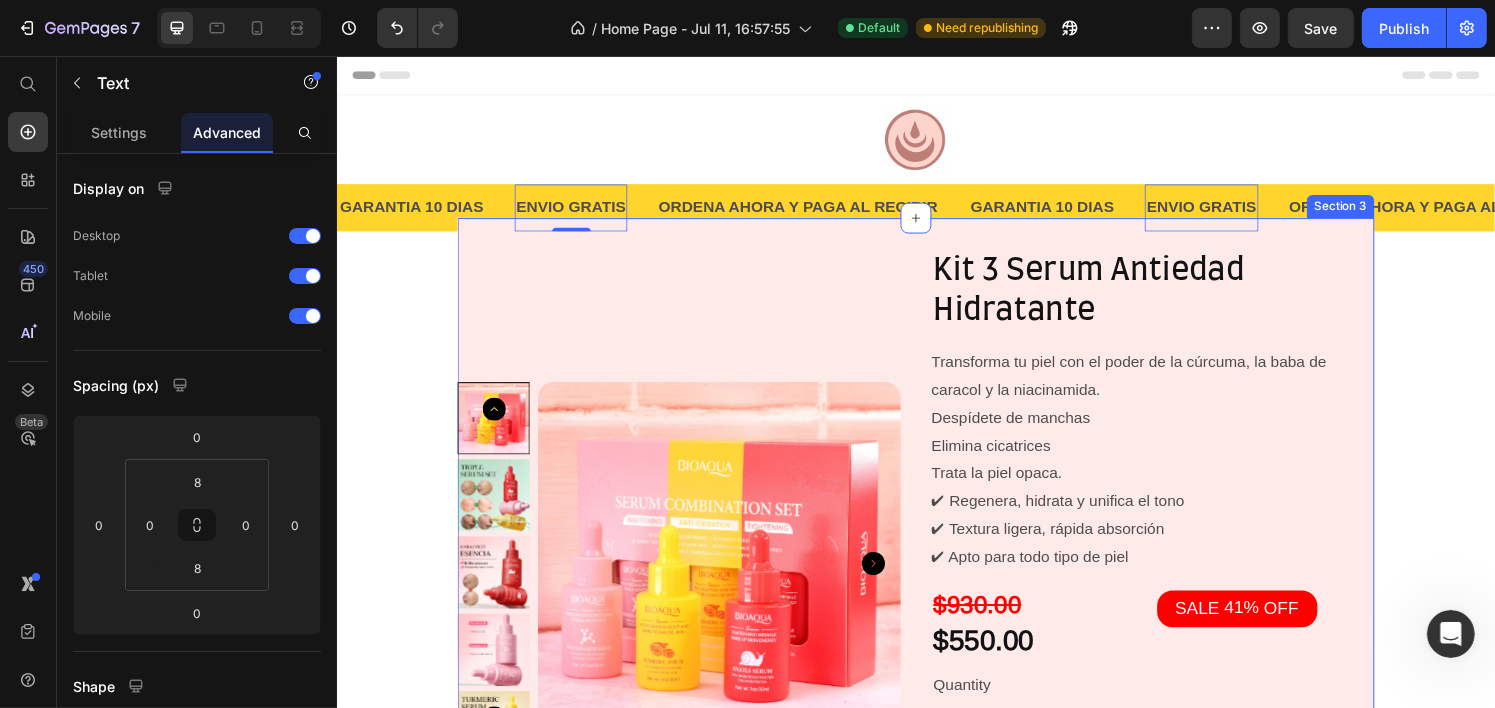 click on "Product Images Kit 3 Serum Antiedad Hidratante Product Title Transforma tu piel con el poder de la cúrcuma, la baba de caracol y la niacinamida.
Despídete de manchas
Elimina cicatrices
Trata la piel opaca.
✔ Regenera, hidrata y unifica el tono ✔ Textura ligera, rápida absorción ✔ Apto para todo tipo de piel Product Description $930.00 Product Price $550.00 Product Price SALE 41% OFF Discount Tag Row Quantity Text Block 1 Product Quantity
Add to cart Add to Cart Buy it now Dynamic Checkout Product Row Section 3" at bounding box center [936, 589] 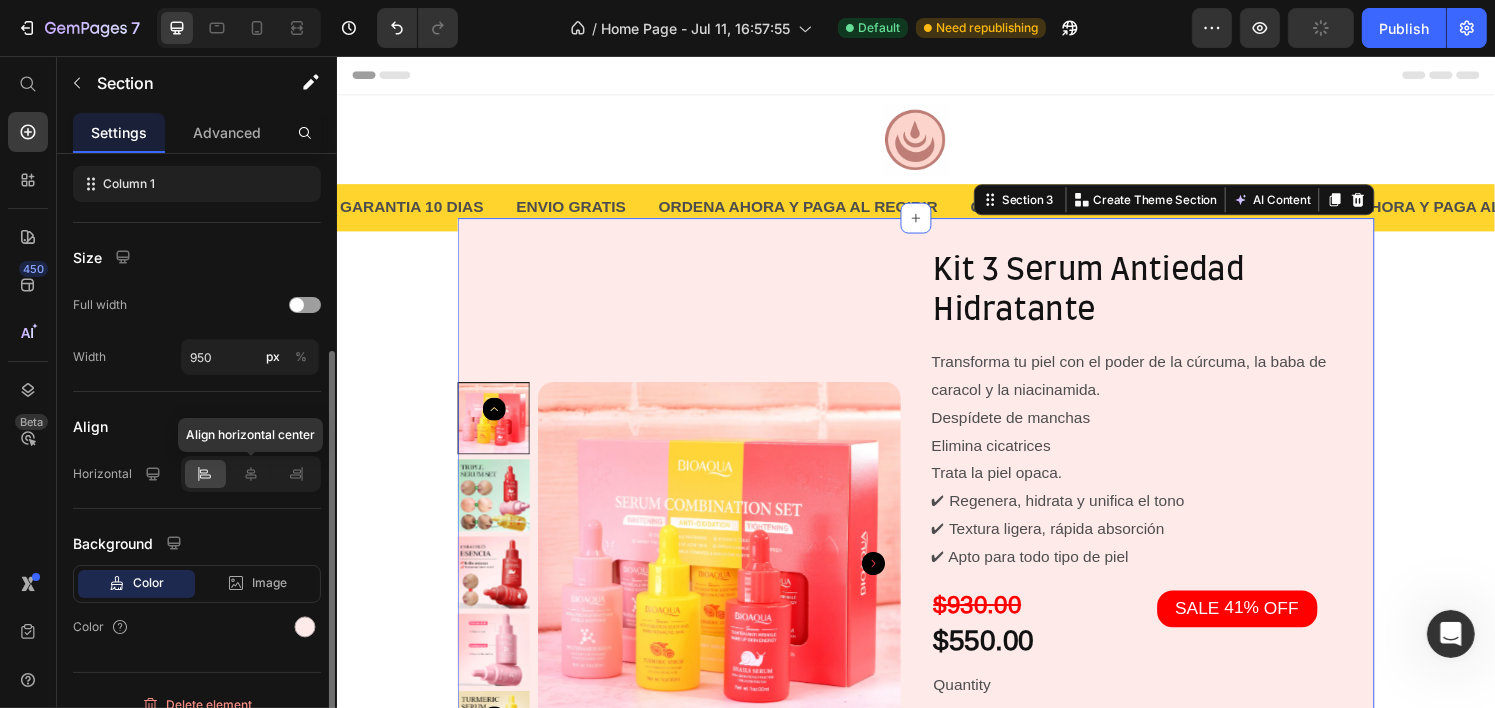 scroll, scrollTop: 320, scrollLeft: 0, axis: vertical 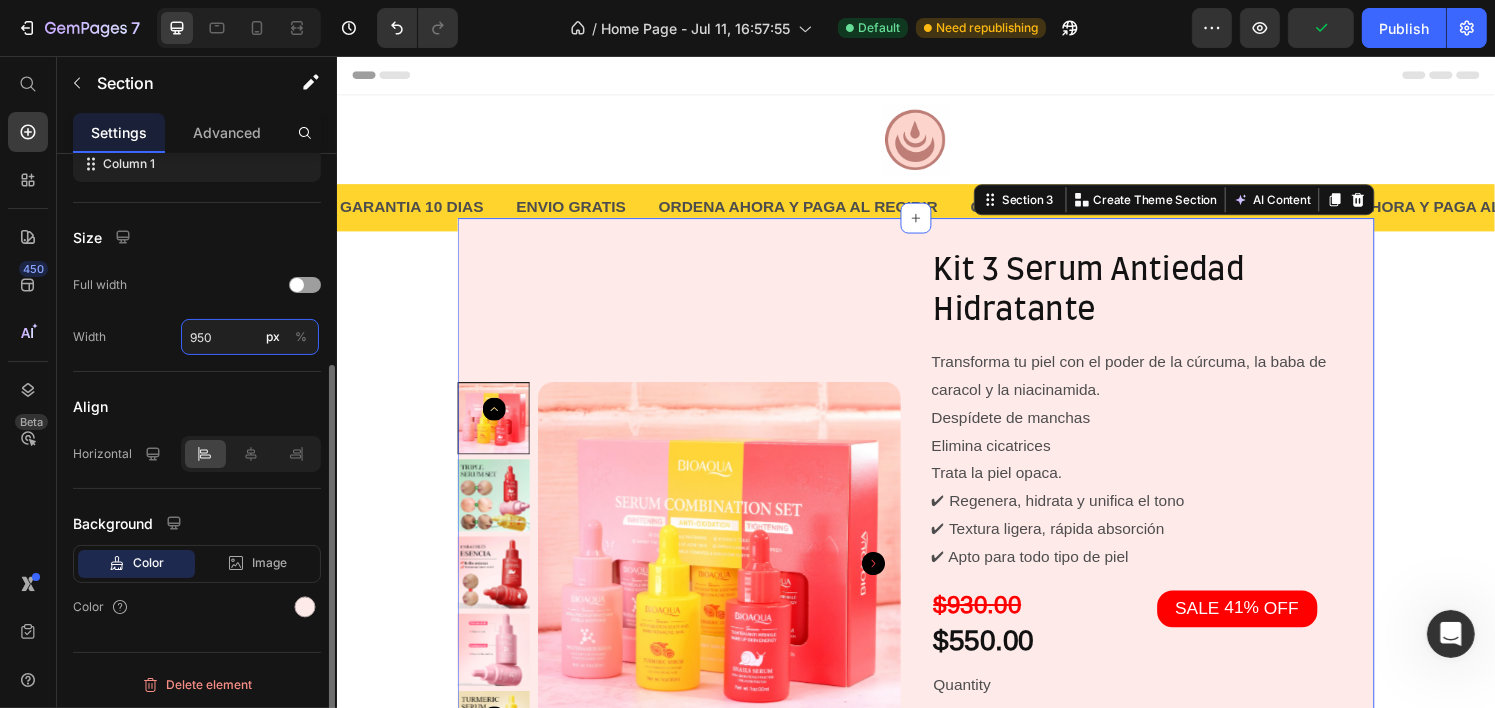 click on "950" at bounding box center [250, 337] 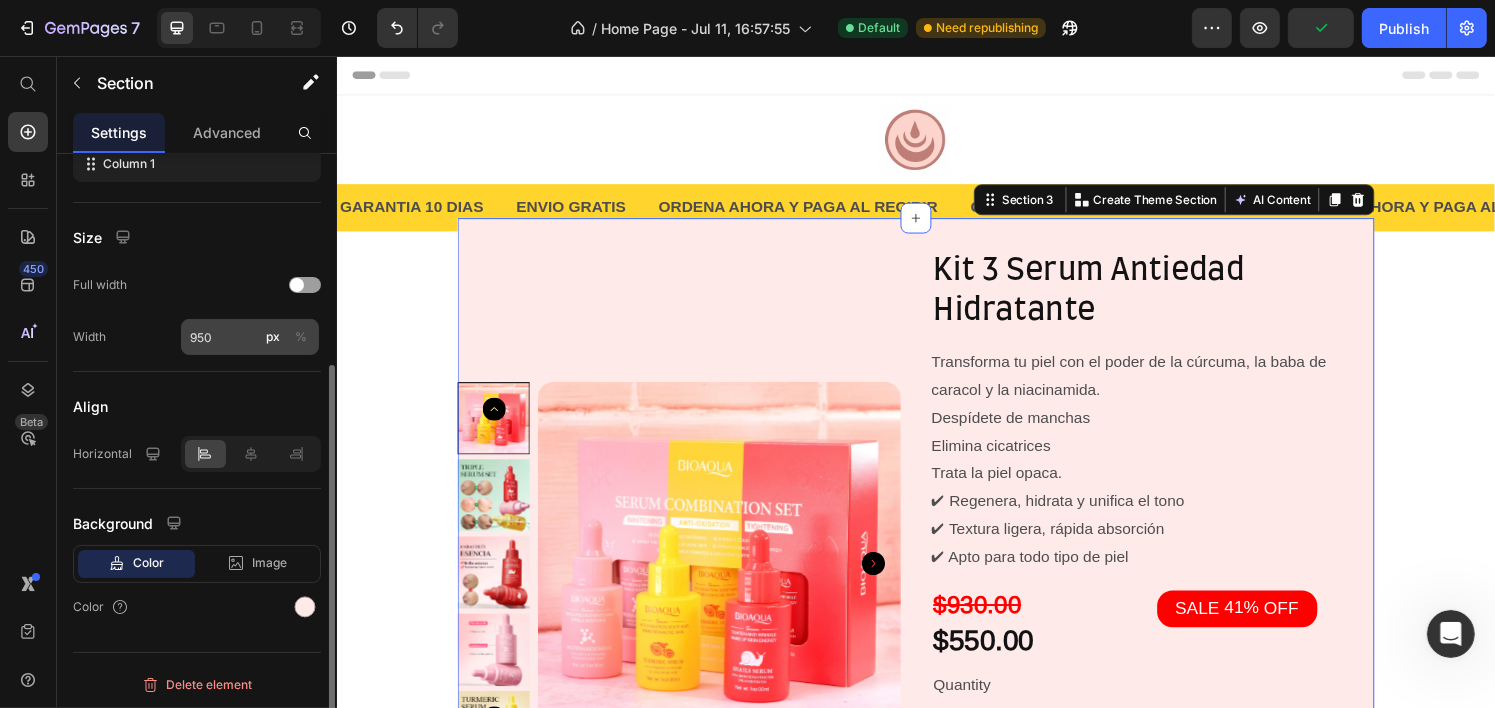 click on "%" at bounding box center [301, 337] 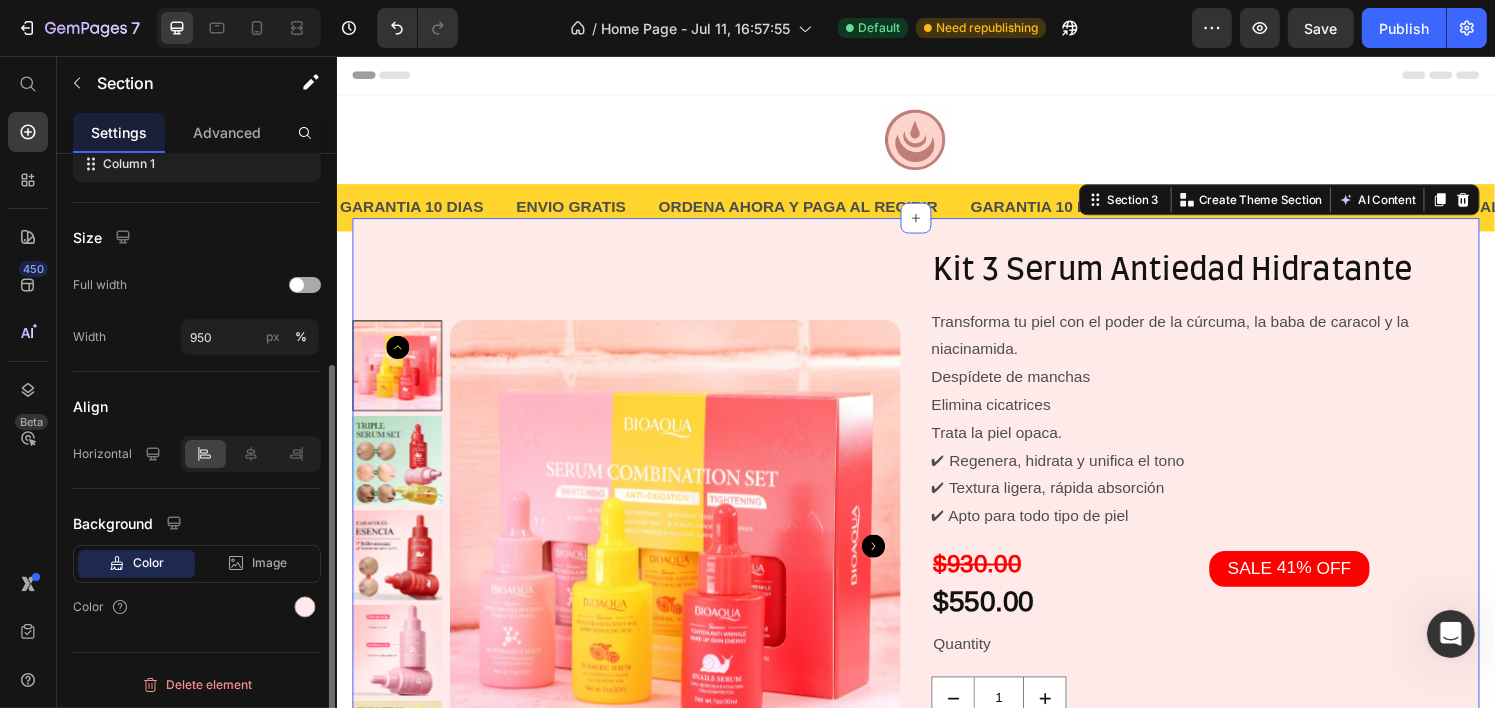 click at bounding box center [305, 285] 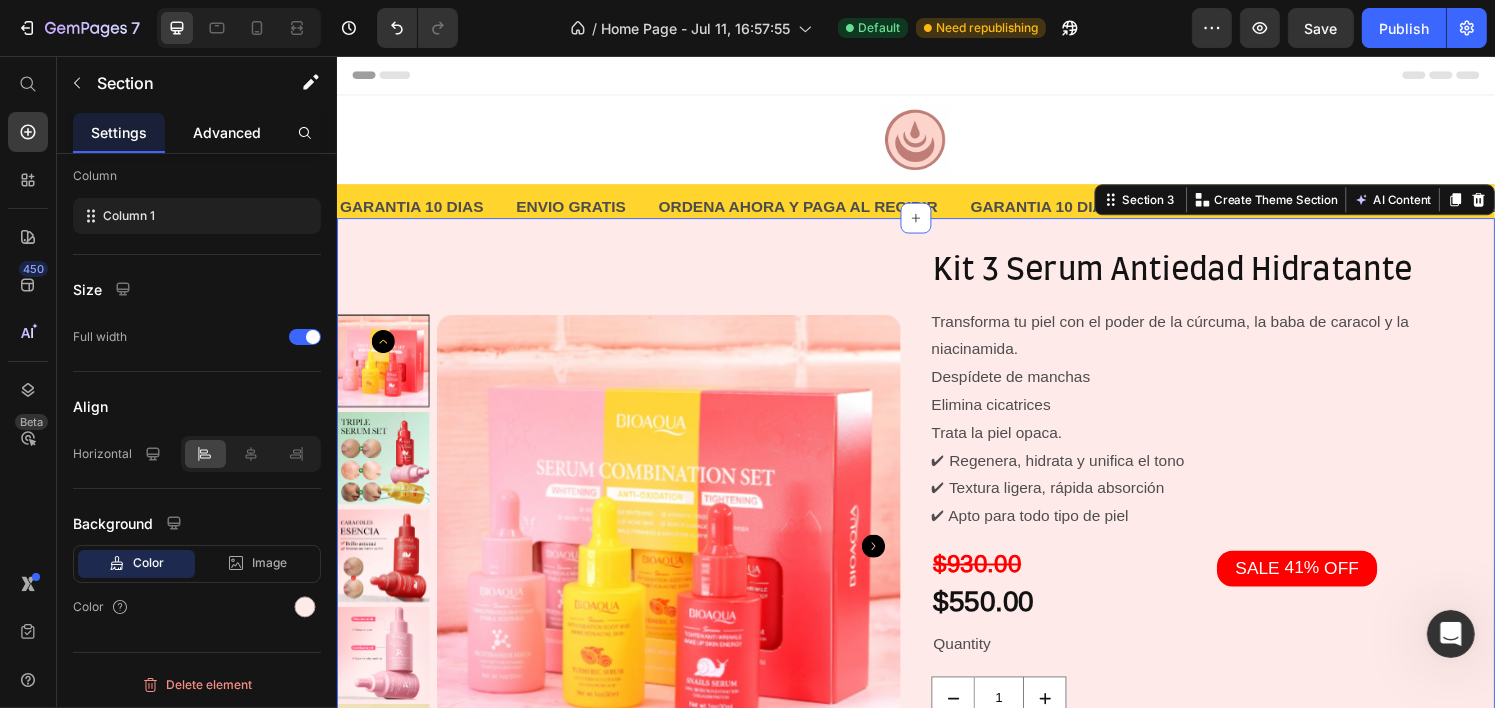 click on "Advanced" 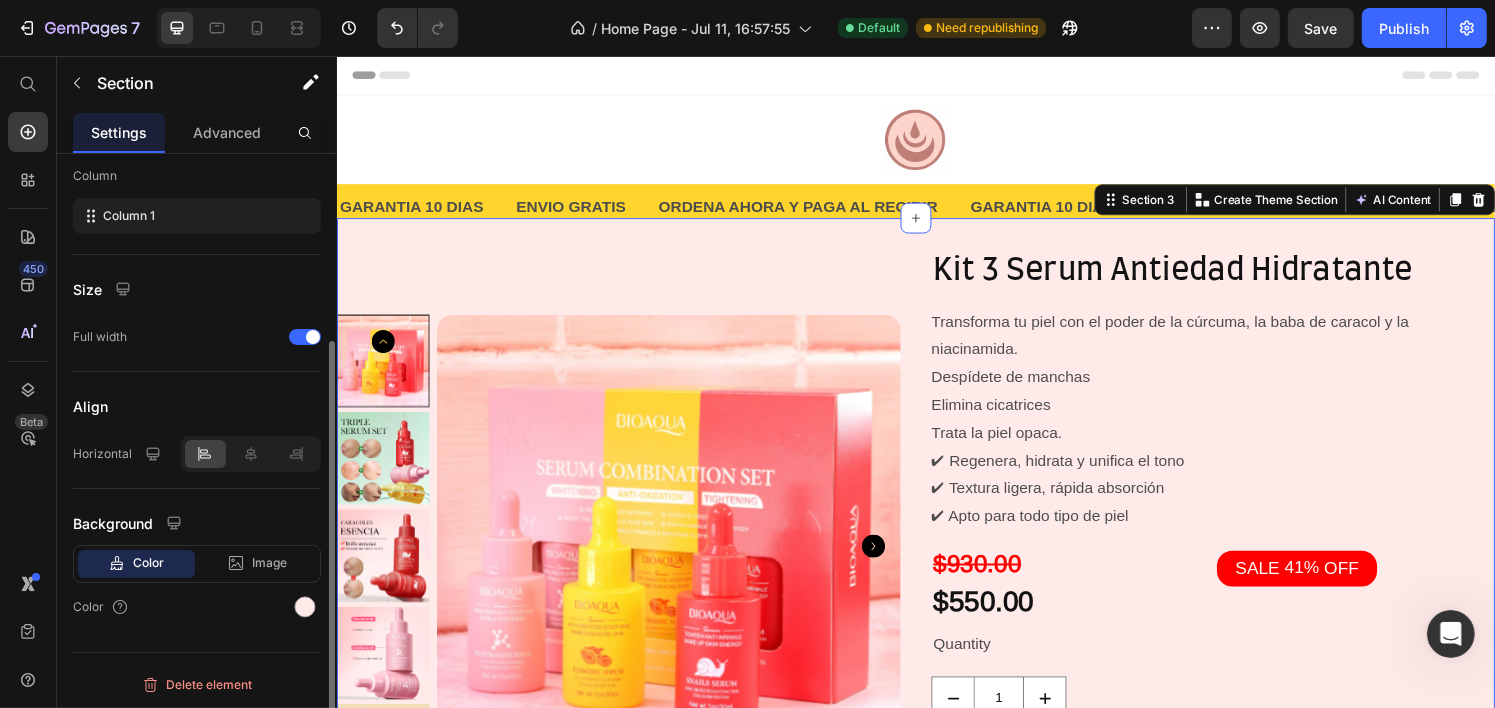 scroll, scrollTop: 0, scrollLeft: 0, axis: both 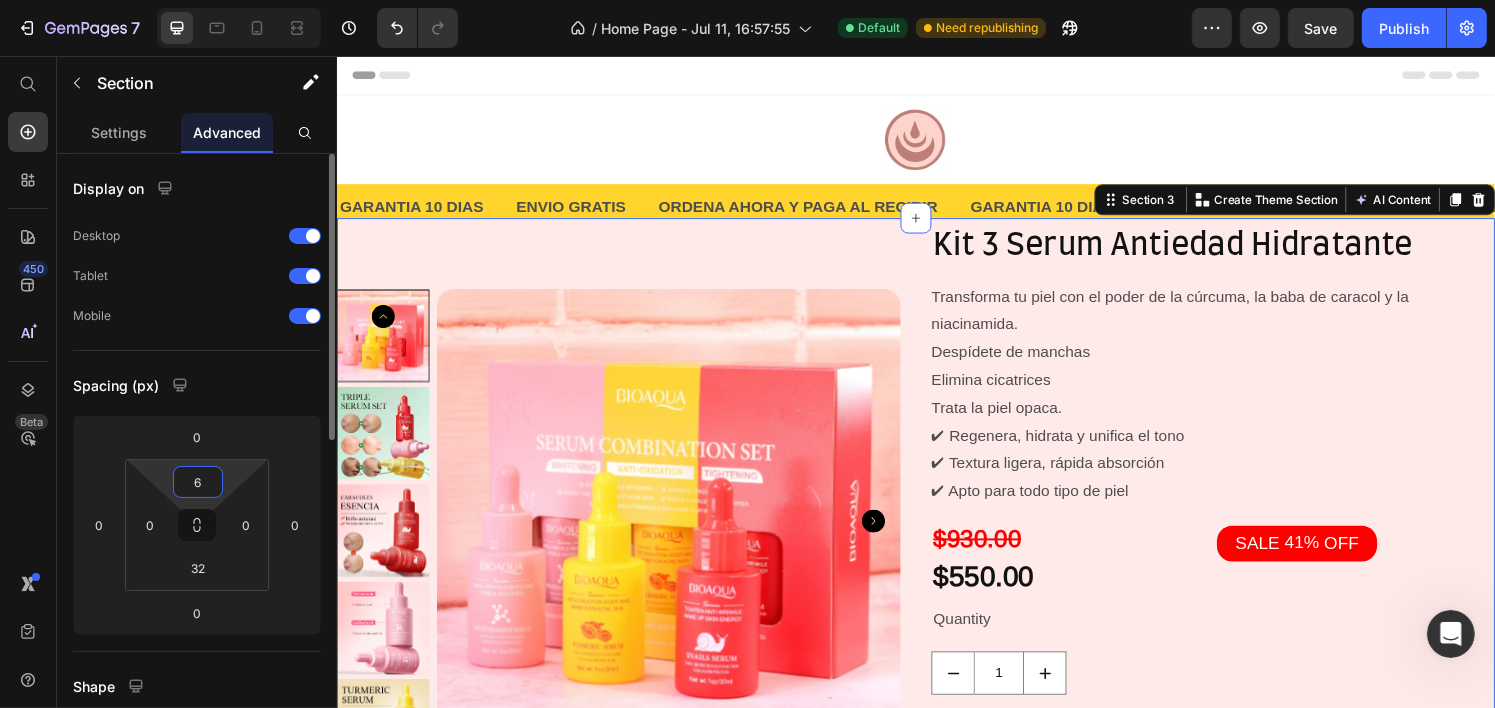 drag, startPoint x: 231, startPoint y: 476, endPoint x: 243, endPoint y: 467, distance: 15 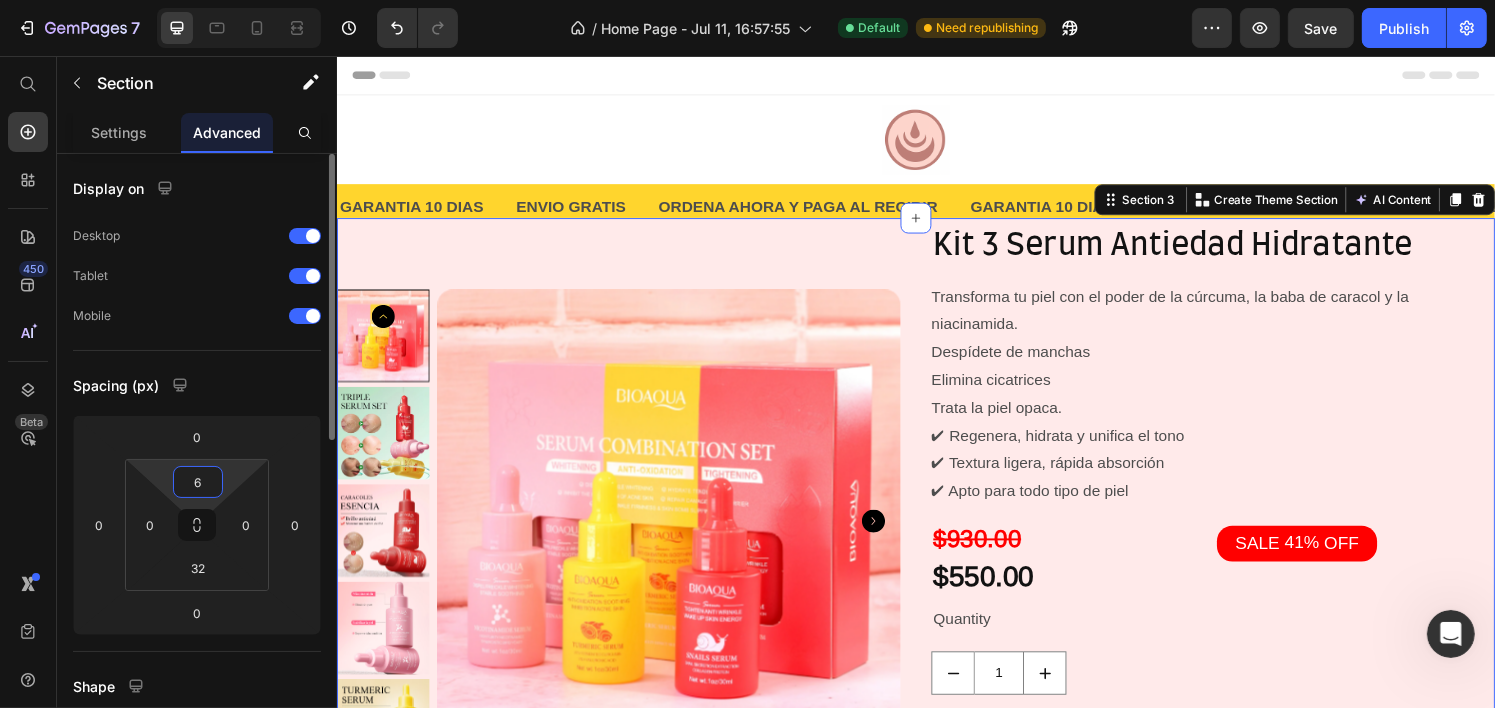 click on "7   /  Home Page - [DATE] [TIME] Default Need republishing Preview  Save   Publish  450 Beta Start with Sections Elements Hero Section Product Detail Brands Trusted Badges Guarantee Product Breakdown How to use Testimonials Compare Bundle FAQs Social Proof Brand Story Product List Collection Blog List Contact Sticky Add to Cart Custom Footer Browse Library 450 Layout
Row
Row
Row
Row Text
Heading
Text Block Button
Button
Button
Sticky Back to top Media
Image" at bounding box center (747, 0) 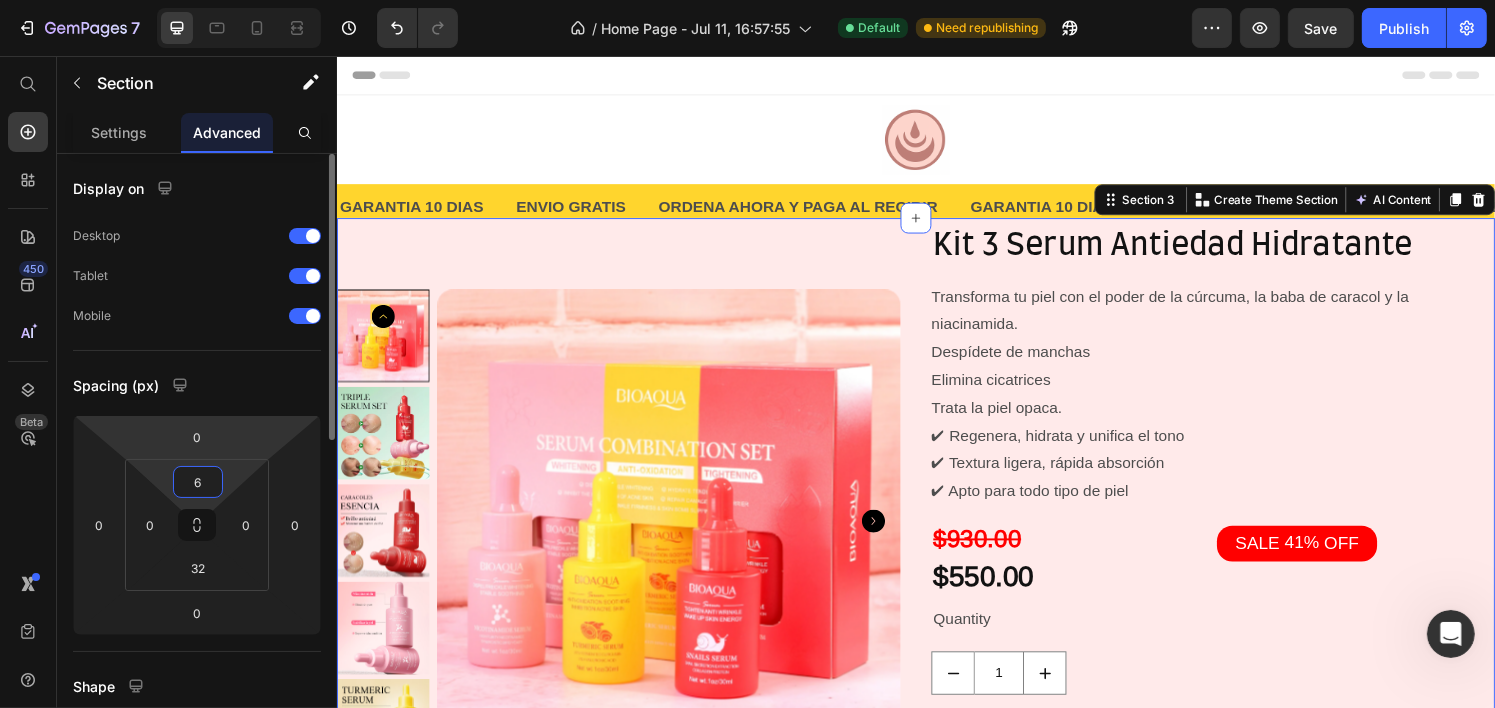 type on "2" 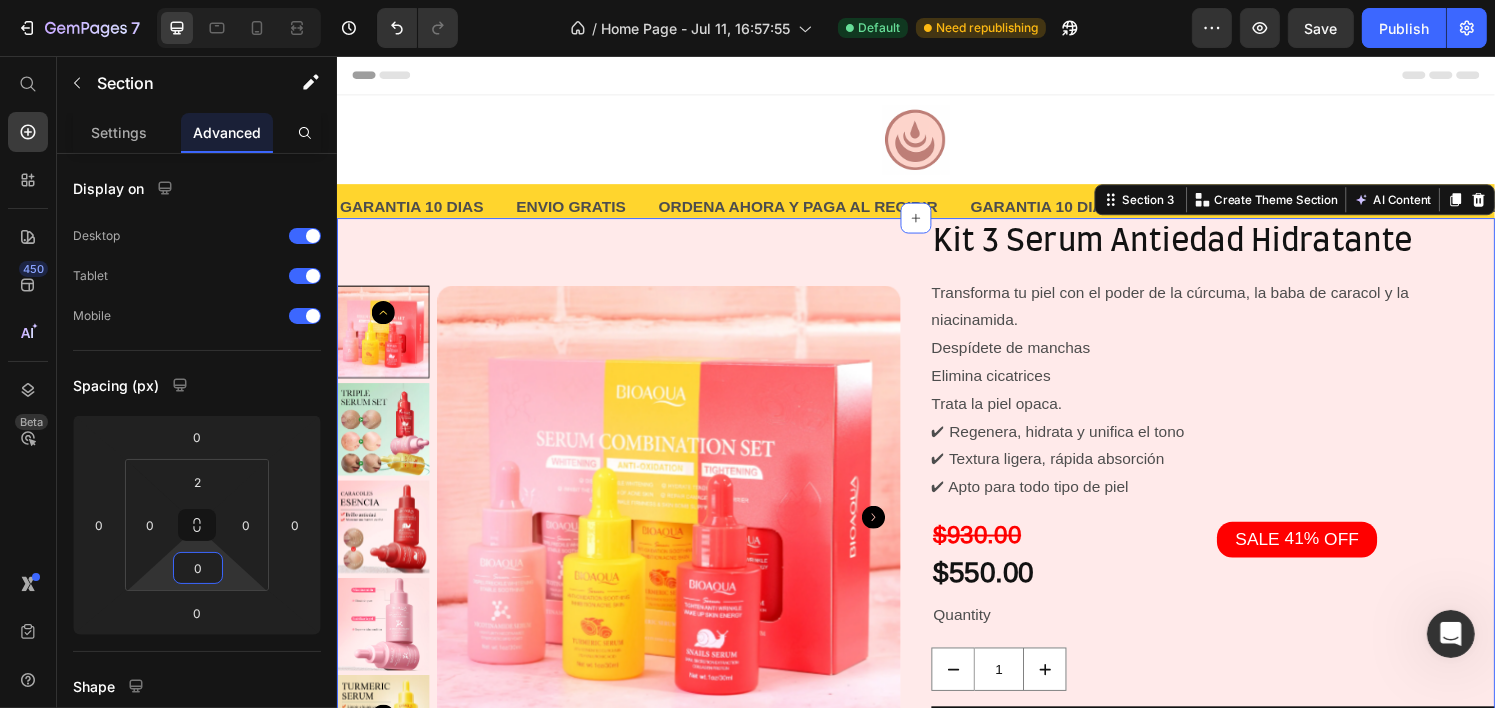 click on "7   /  Home Page - [DATE] [TIME] Default Need republishing Preview  Save   Publish  450 Beta Start with Sections Elements Hero Section Product Detail Brands Trusted Badges Guarantee Product Breakdown How to use Testimonials Compare Bundle FAQs Social Proof Brand Story Product List Collection Blog List Contact Sticky Add to Cart Custom Footer Browse Library 450 Layout
Row
Row
Row
Row Text
Heading
Text Block Button
Button
Button
Sticky Back to top Media
Image" at bounding box center [747, 0] 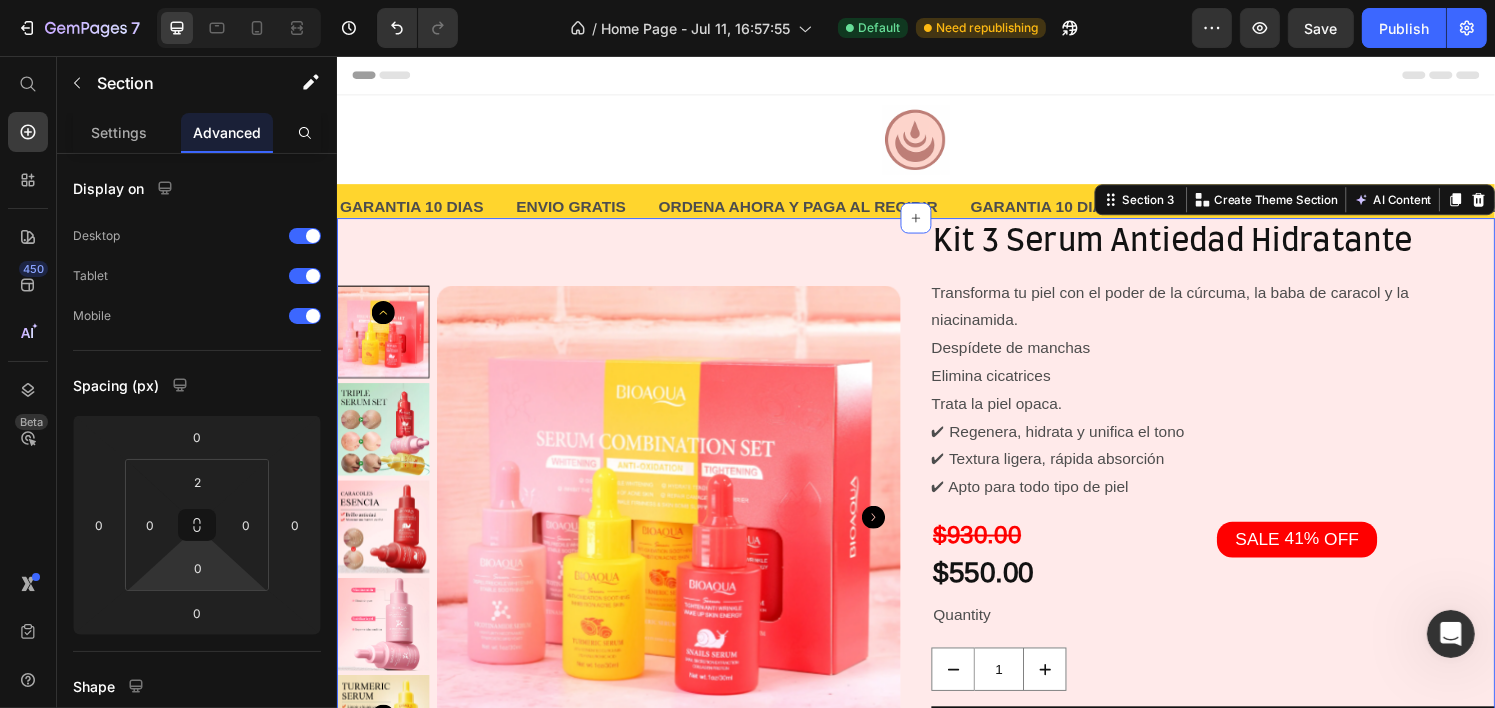 click on "7   /  Home Page - [DATE] [TIME] Default Need republishing Preview  Save   Publish  450 Beta Start with Sections Elements Hero Section Product Detail Brands Trusted Badges Guarantee Product Breakdown How to use Testimonials Compare Bundle FAQs Social Proof Brand Story Product List Collection Blog List Contact Sticky Add to Cart Custom Footer Browse Library 450 Layout
Row
Row
Row
Row Text
Heading
Text Block Button
Button
Button
Sticky Back to top Media
Image" at bounding box center [747, 0] 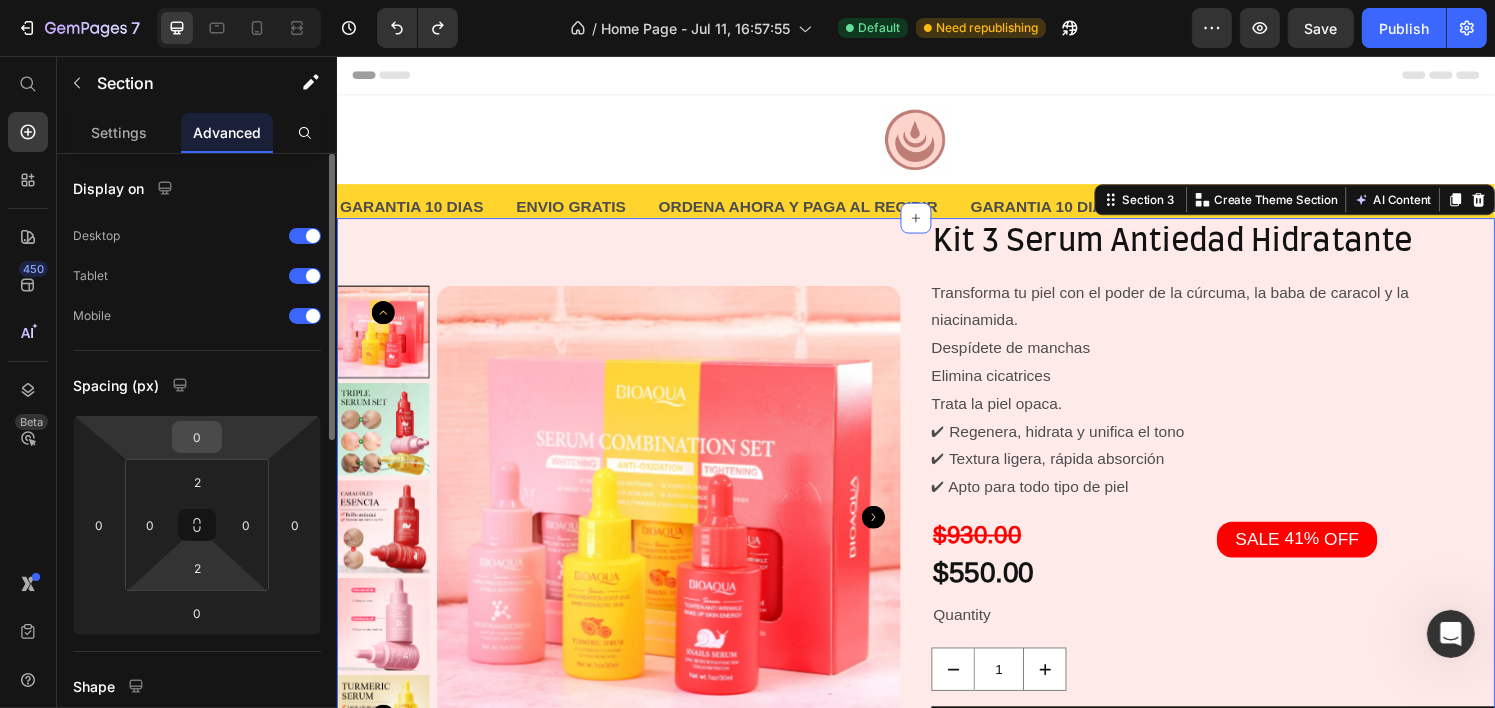 type on "32" 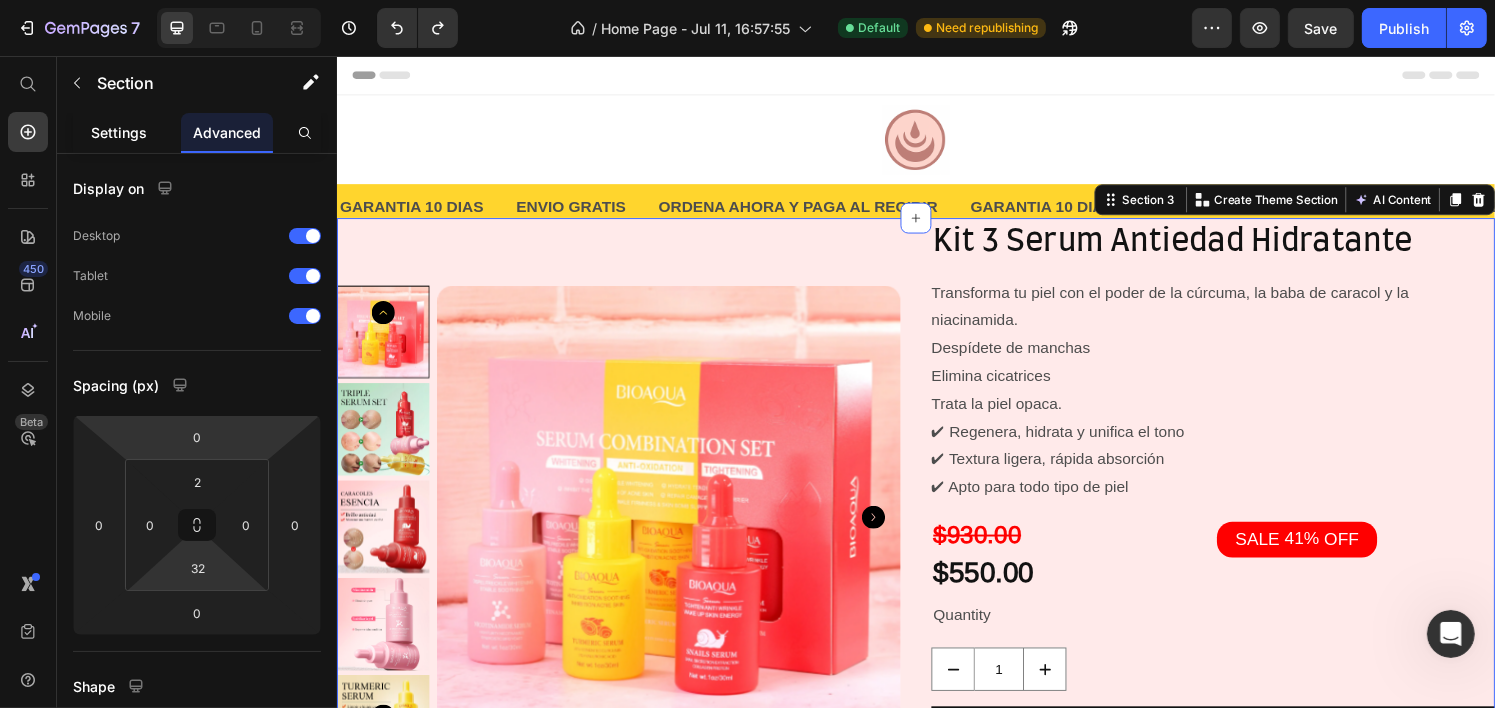 click on "Settings" at bounding box center [119, 132] 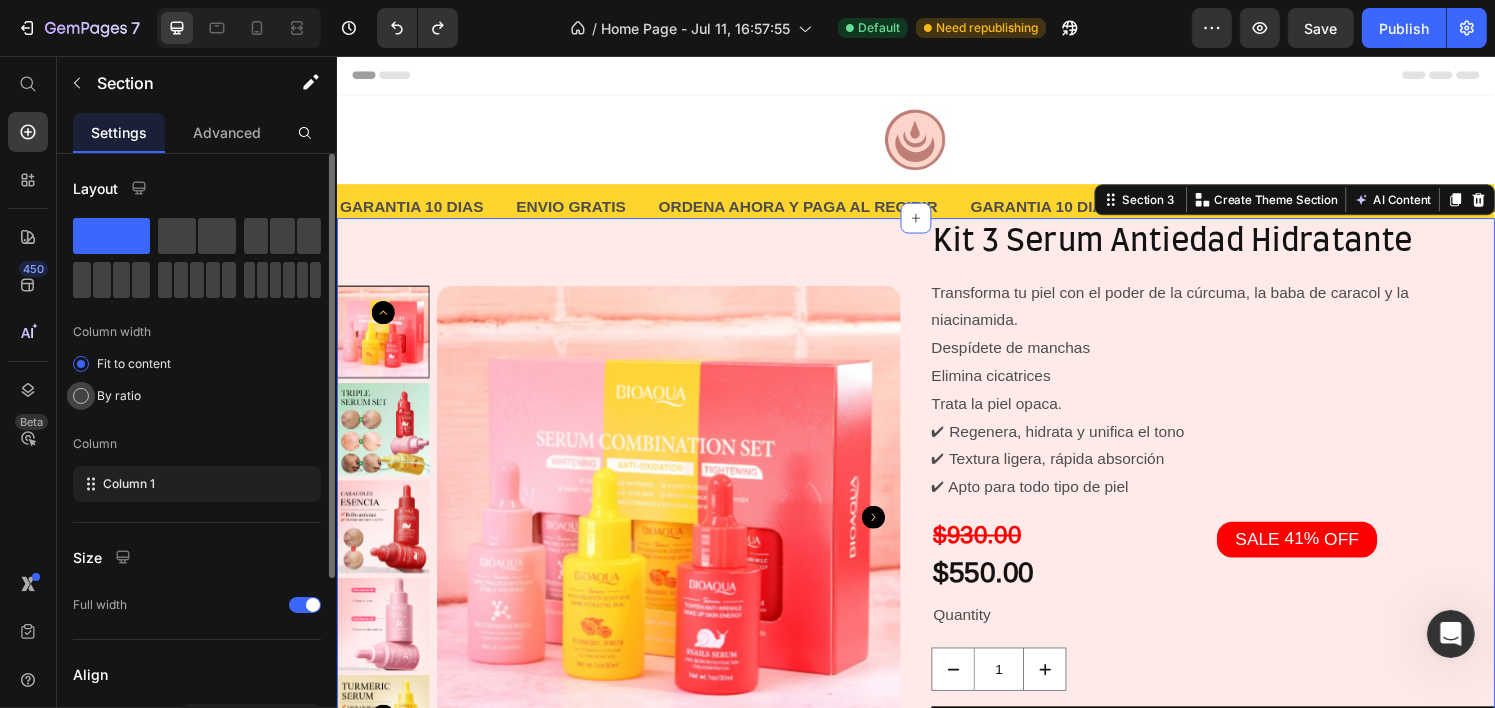 click on "By ratio" 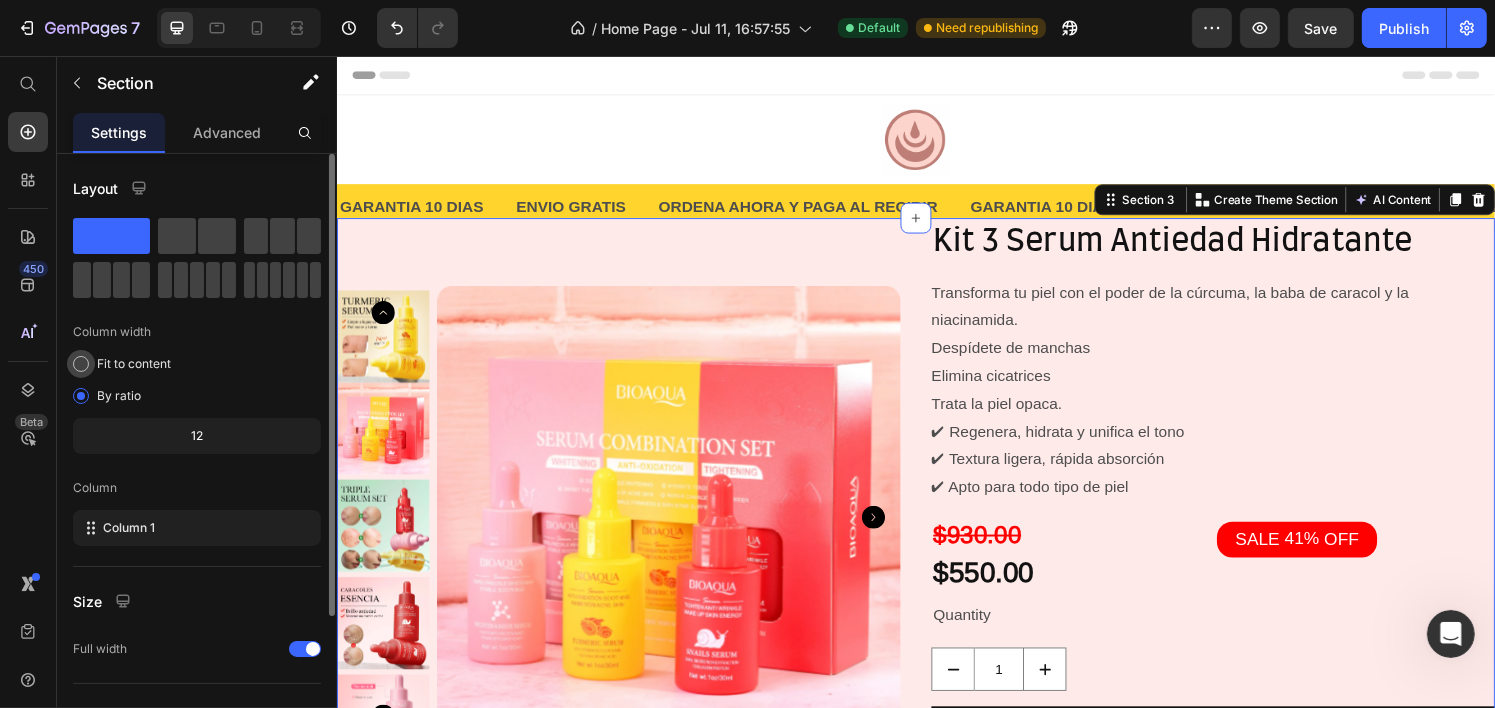 click on "Fit to content" at bounding box center [134, 364] 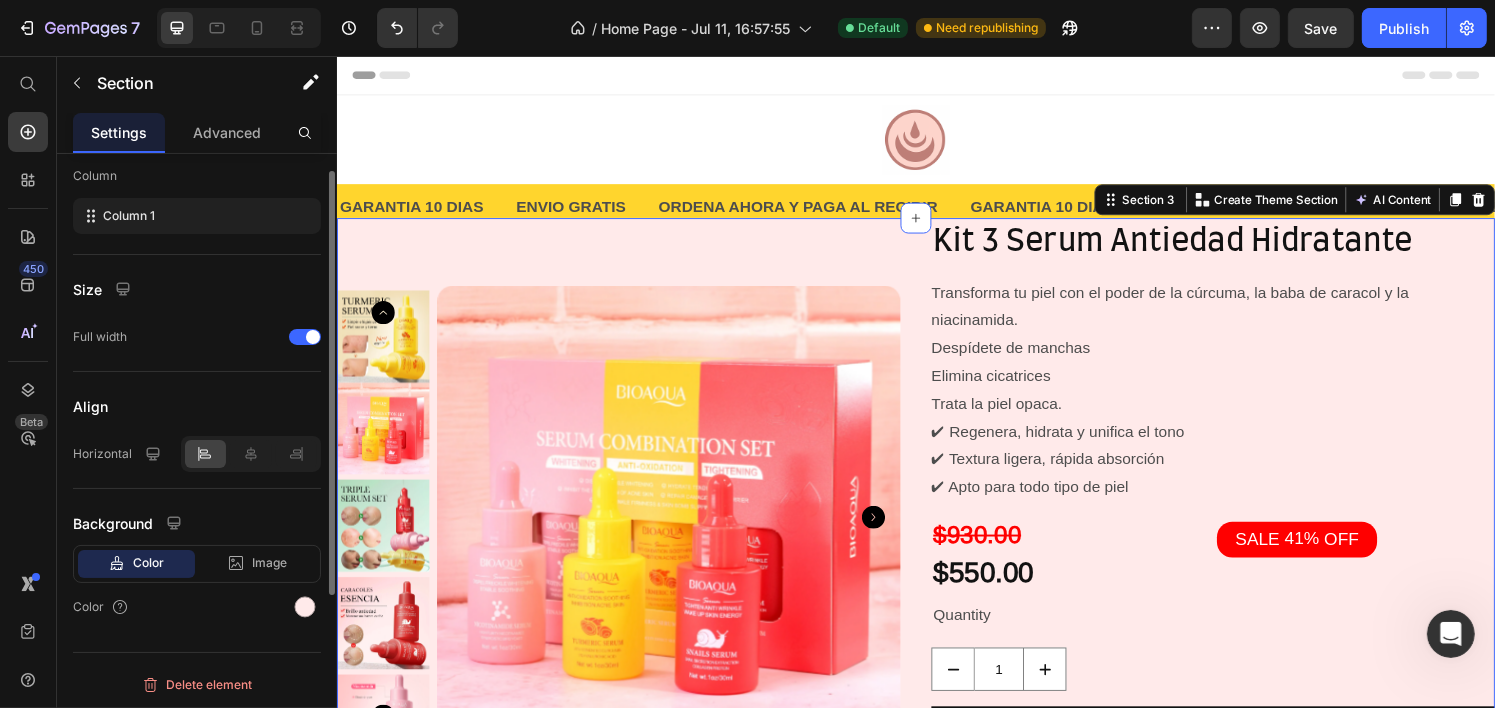scroll, scrollTop: 168, scrollLeft: 0, axis: vertical 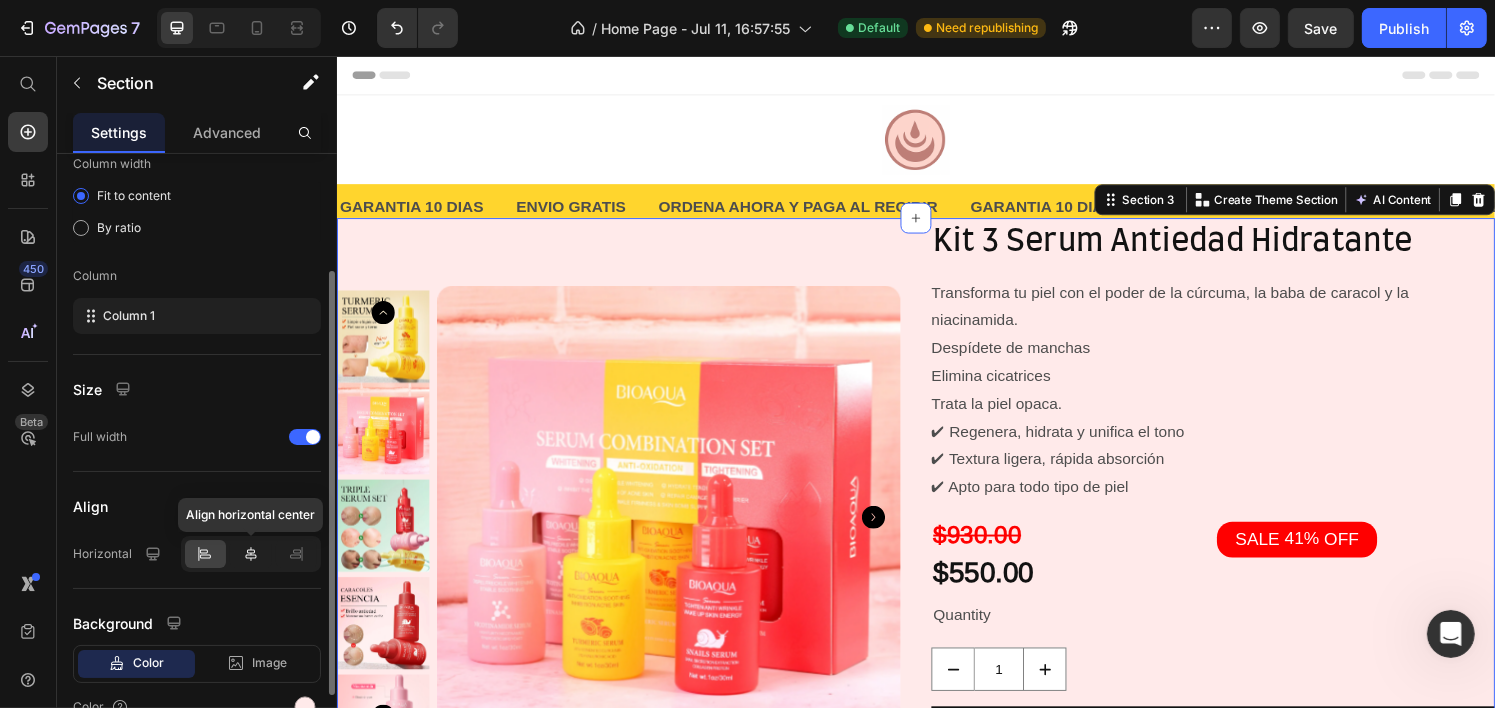 click 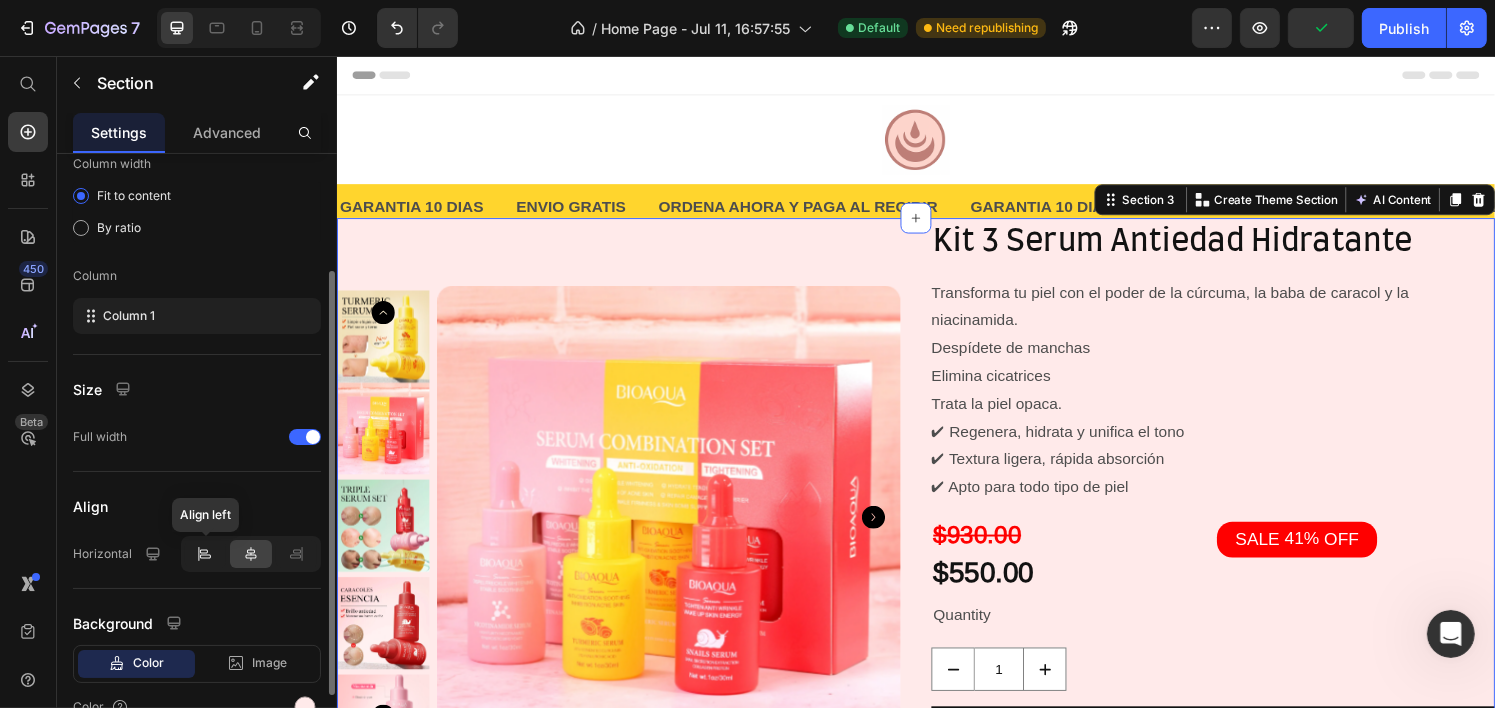 click 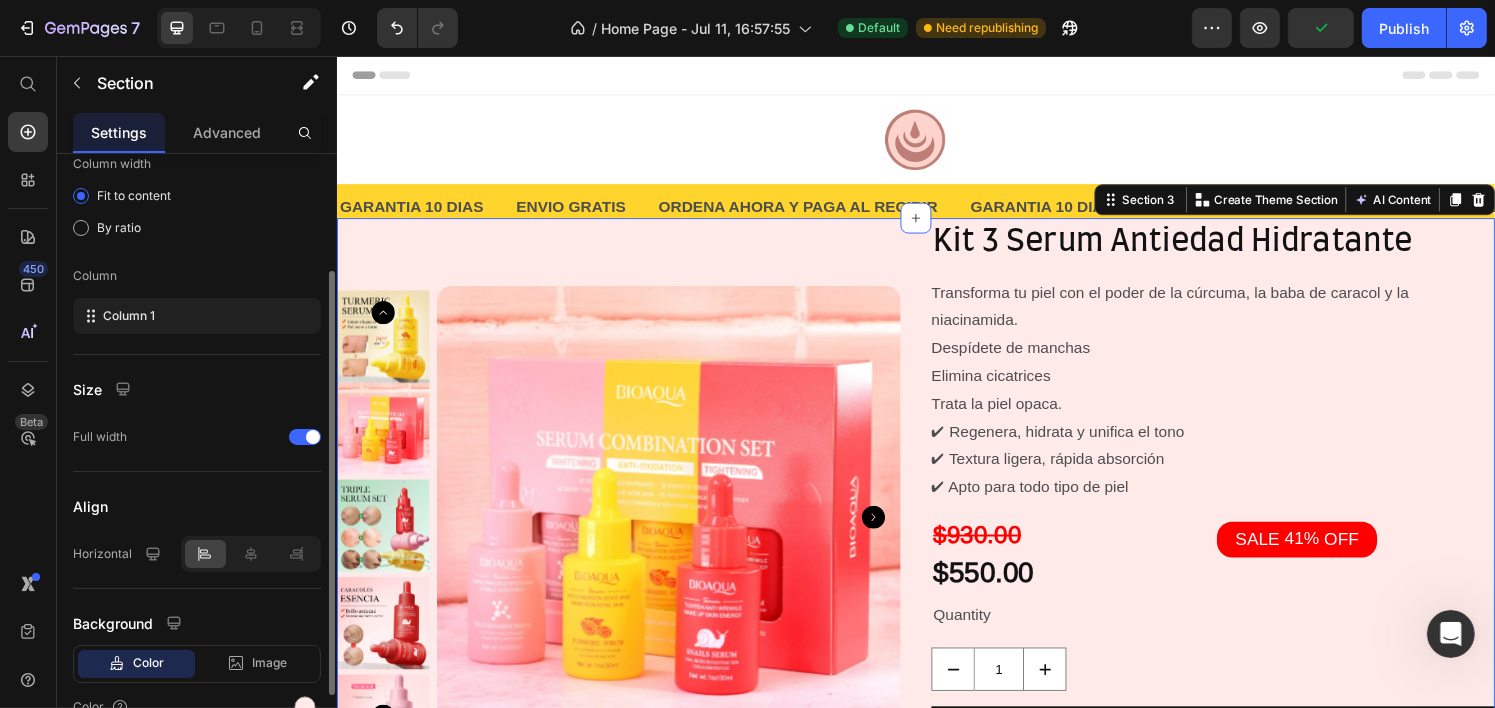 scroll, scrollTop: 268, scrollLeft: 0, axis: vertical 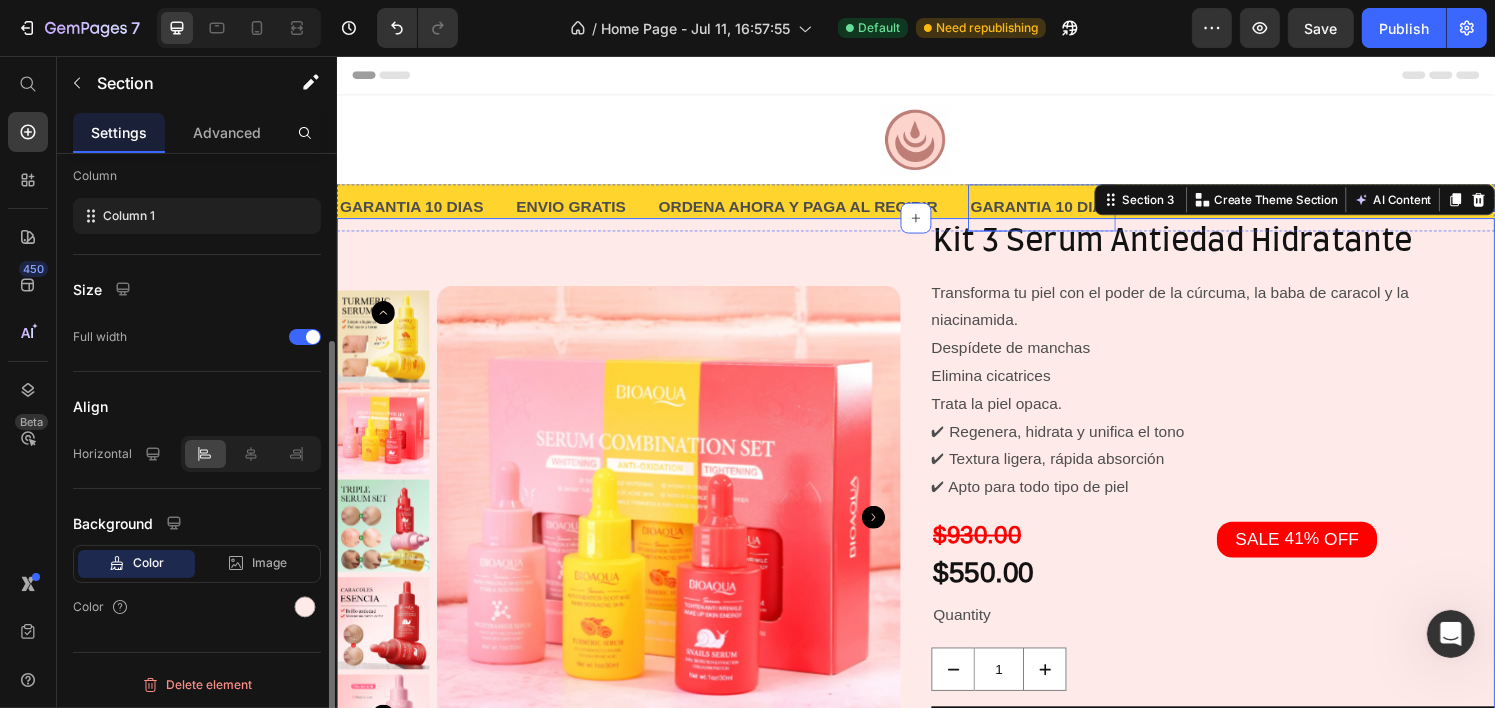 click at bounding box center [936, 143] 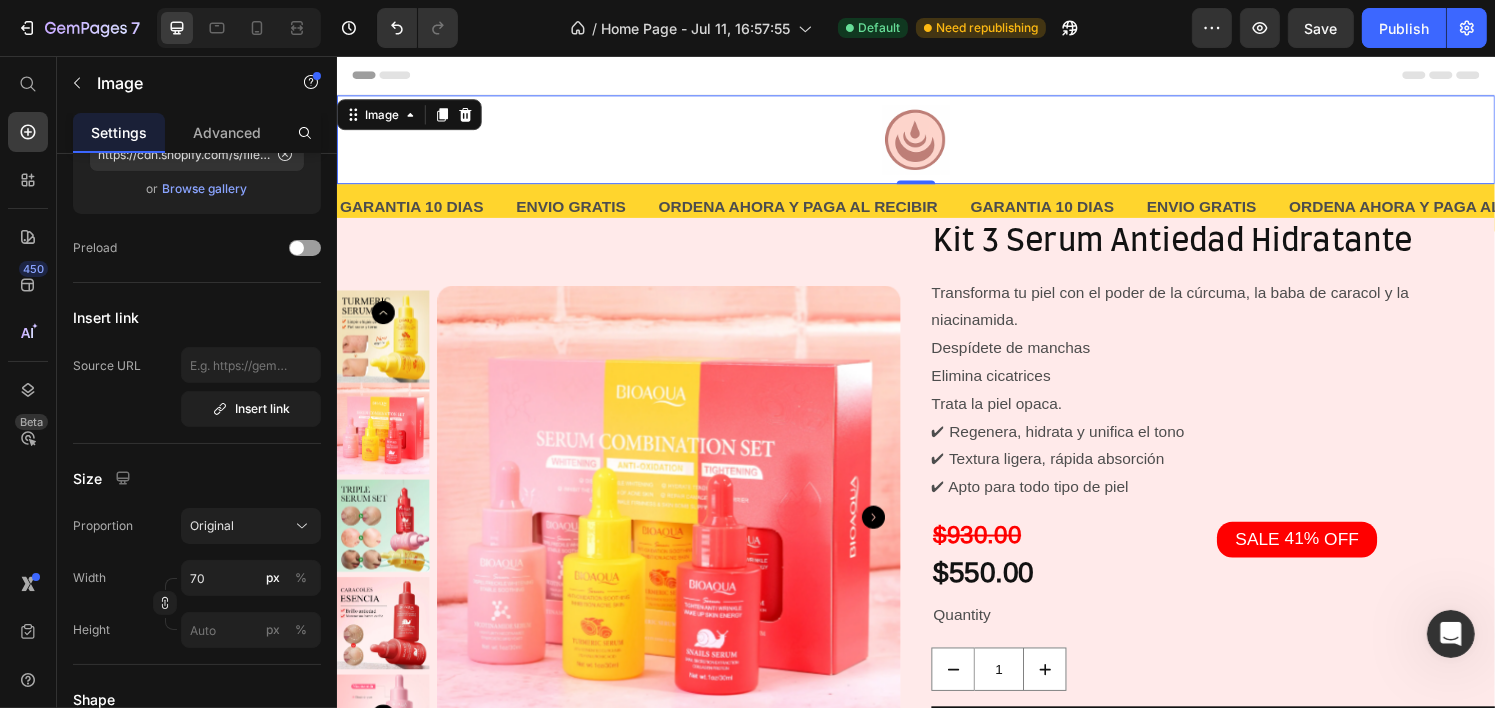 scroll, scrollTop: 0, scrollLeft: 0, axis: both 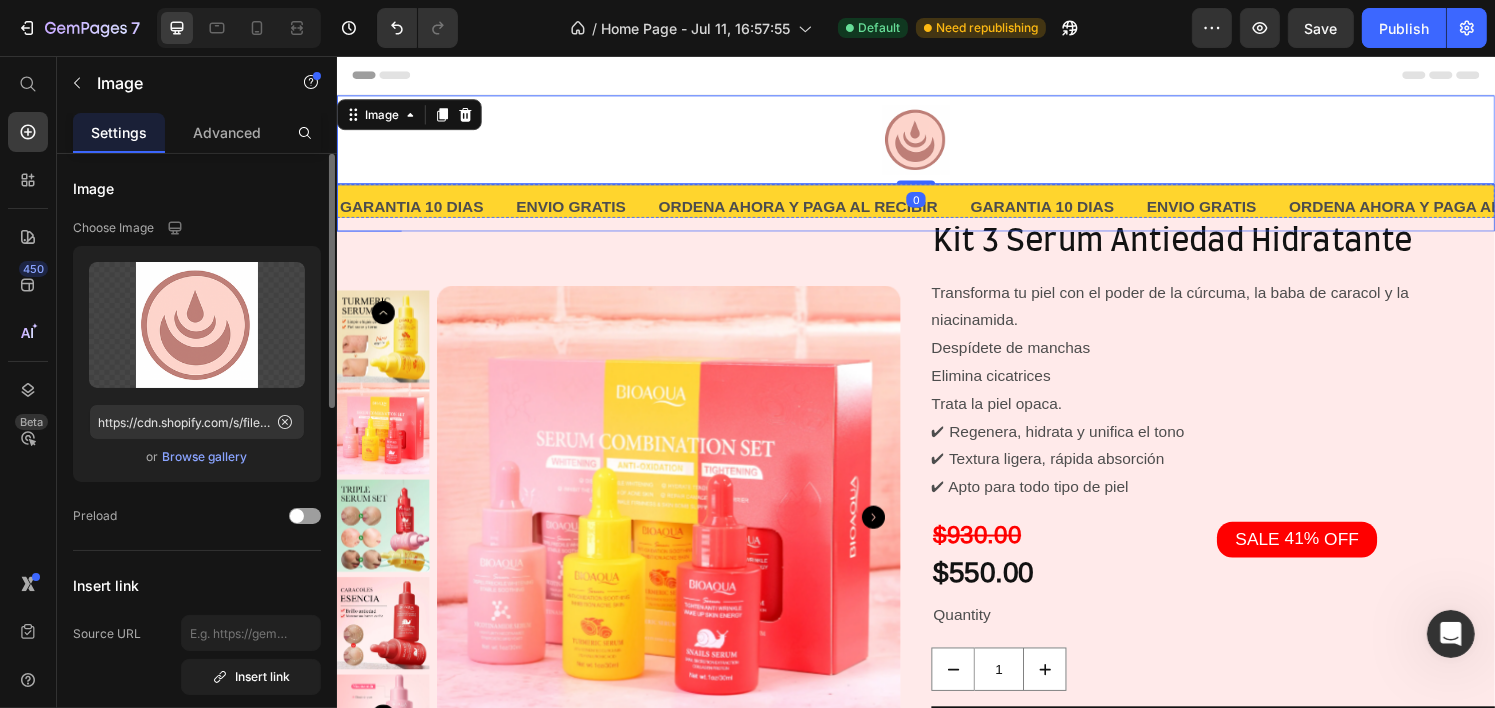 click on "GARANTIA 10 DIAS Text" at bounding box center (1081, 213) 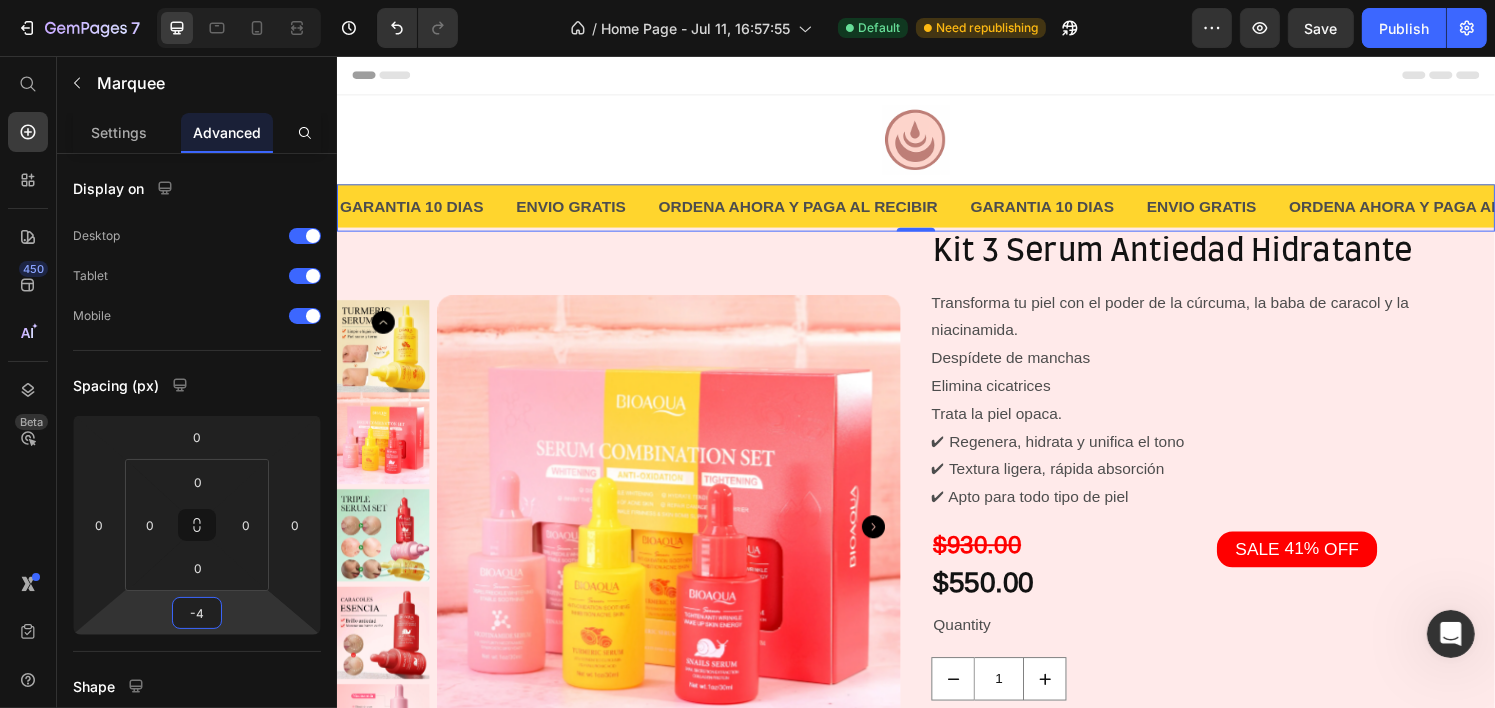 type on "-2" 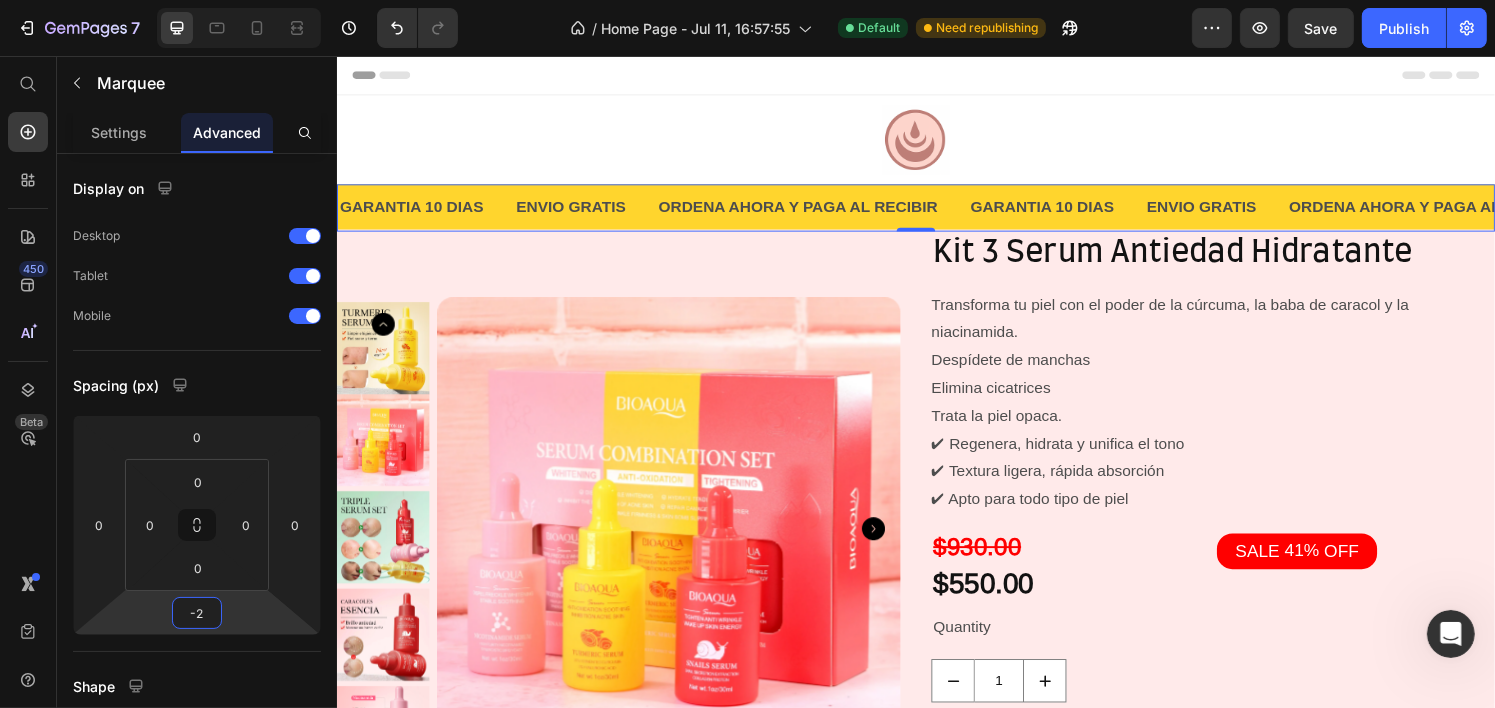 drag, startPoint x: 237, startPoint y: 619, endPoint x: 250, endPoint y: 611, distance: 15.264338 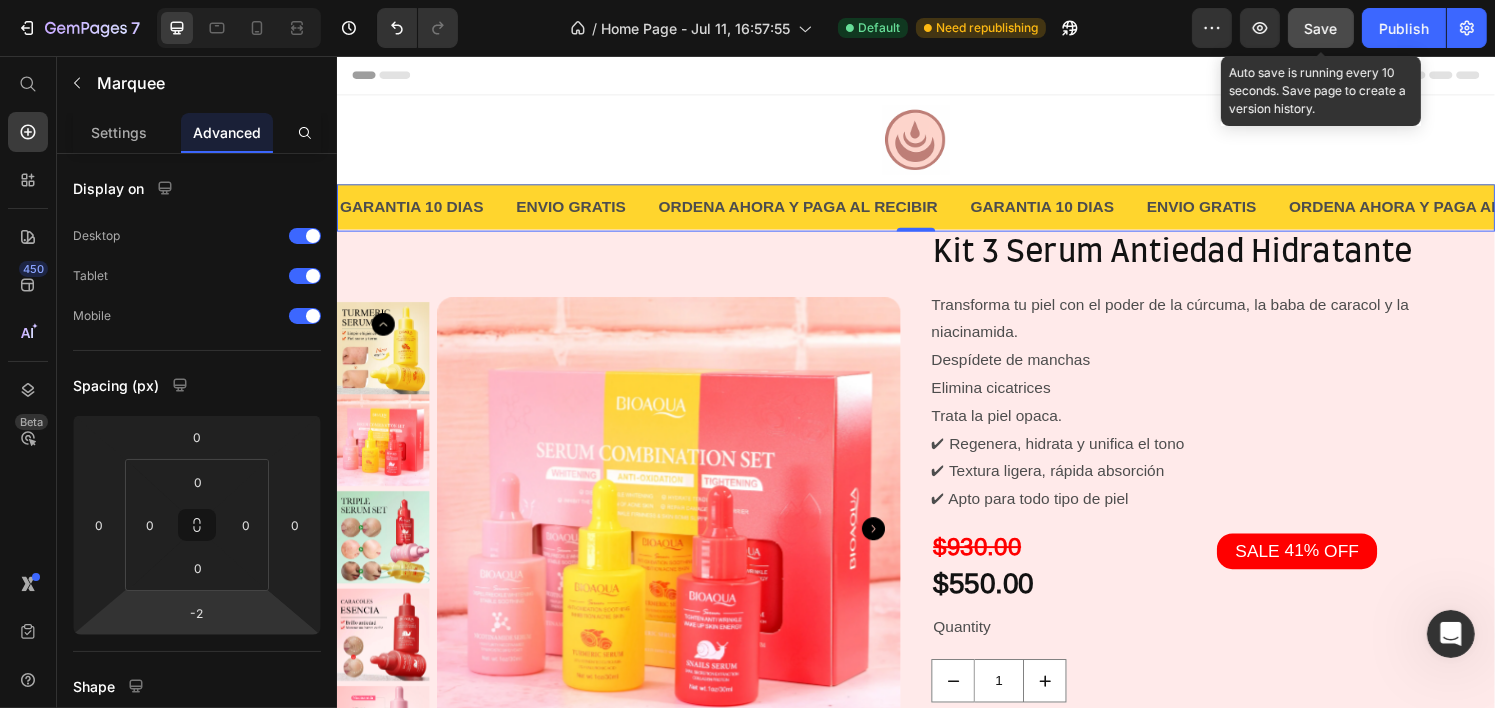 click on "Save" 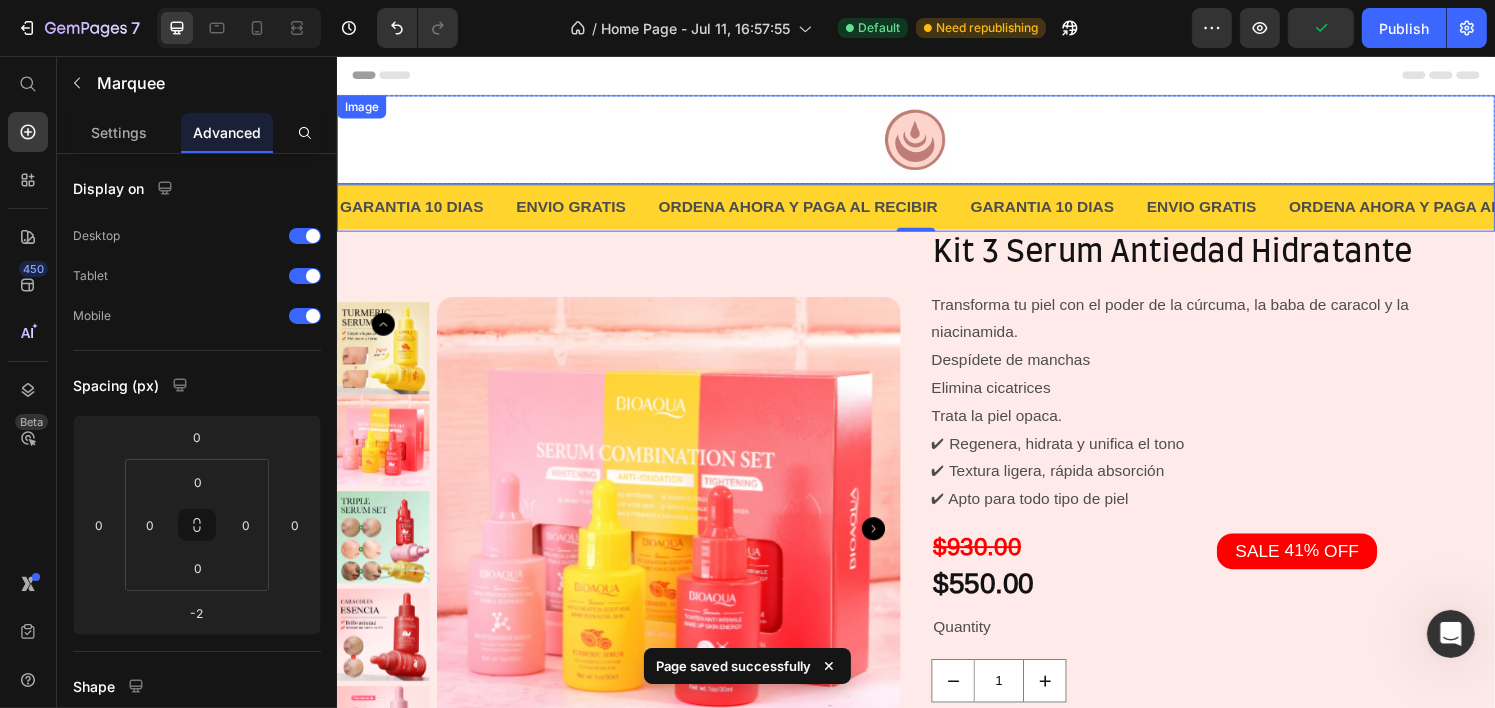 drag, startPoint x: 1102, startPoint y: 110, endPoint x: 1103, endPoint y: 125, distance: 15.033297 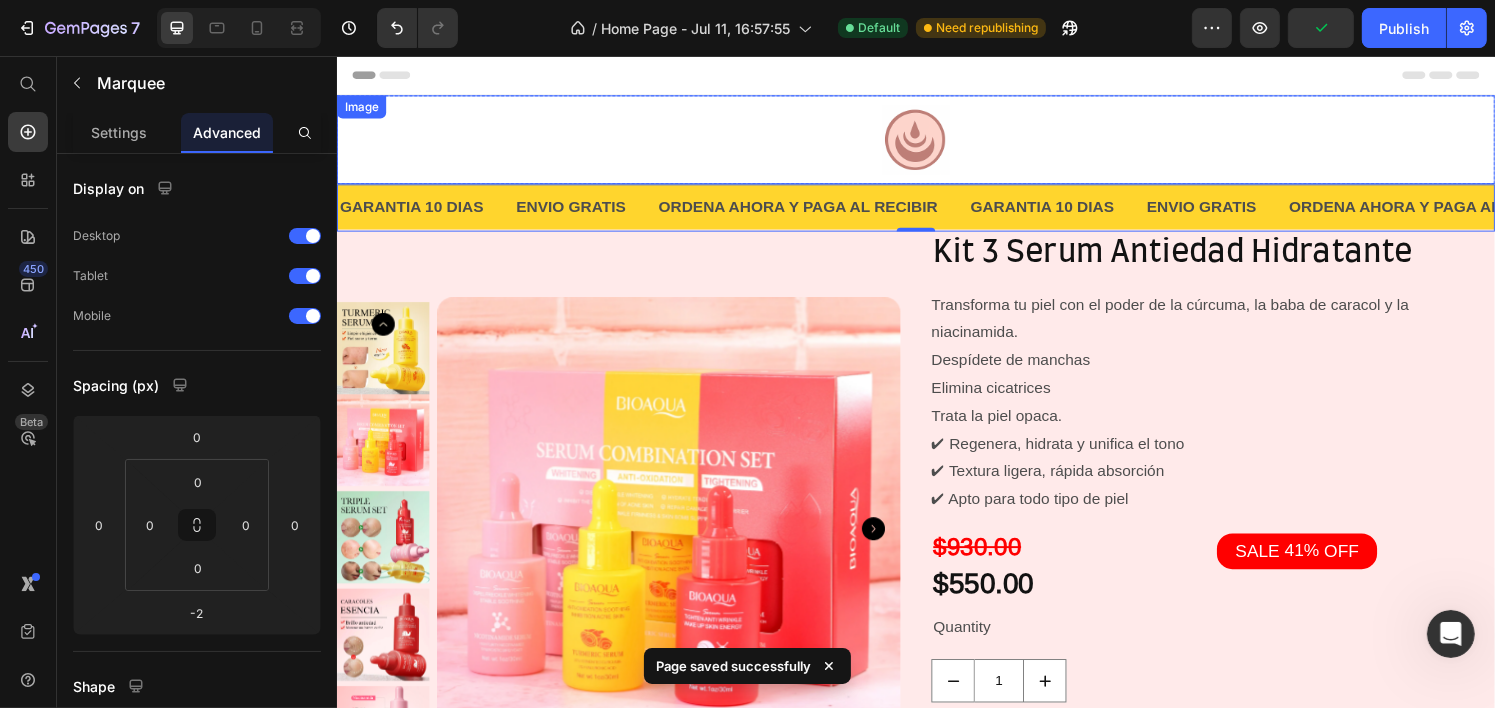click at bounding box center (936, 143) 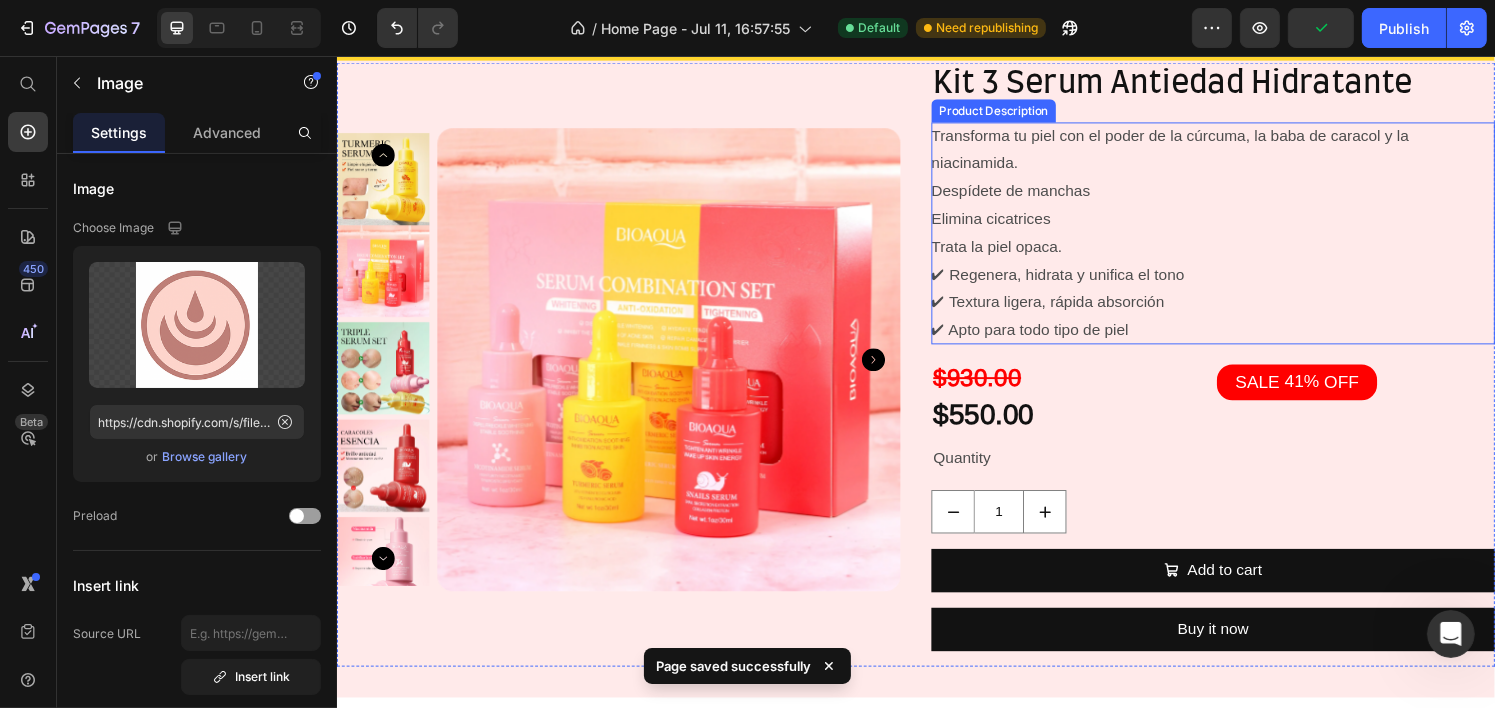 scroll, scrollTop: 200, scrollLeft: 0, axis: vertical 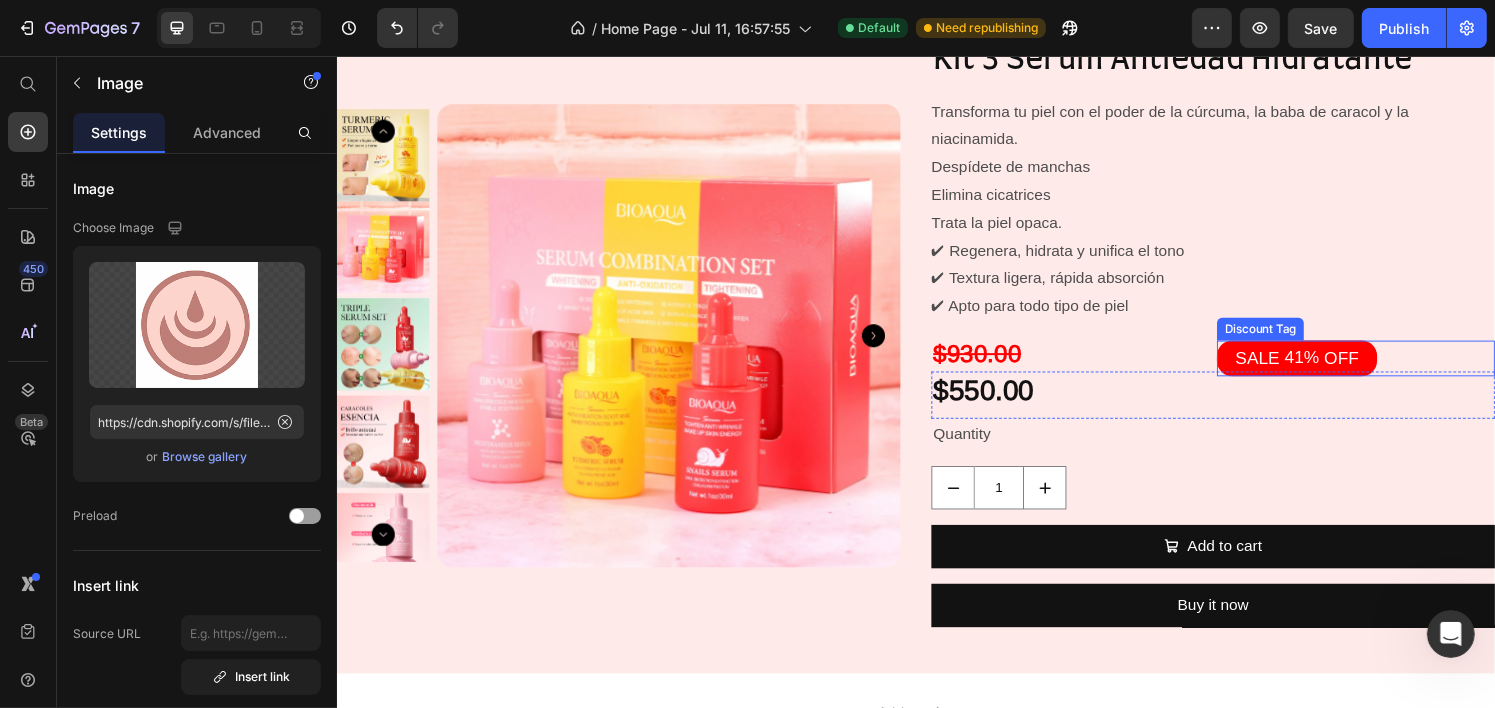 click on "SALE" at bounding box center [1290, 369] 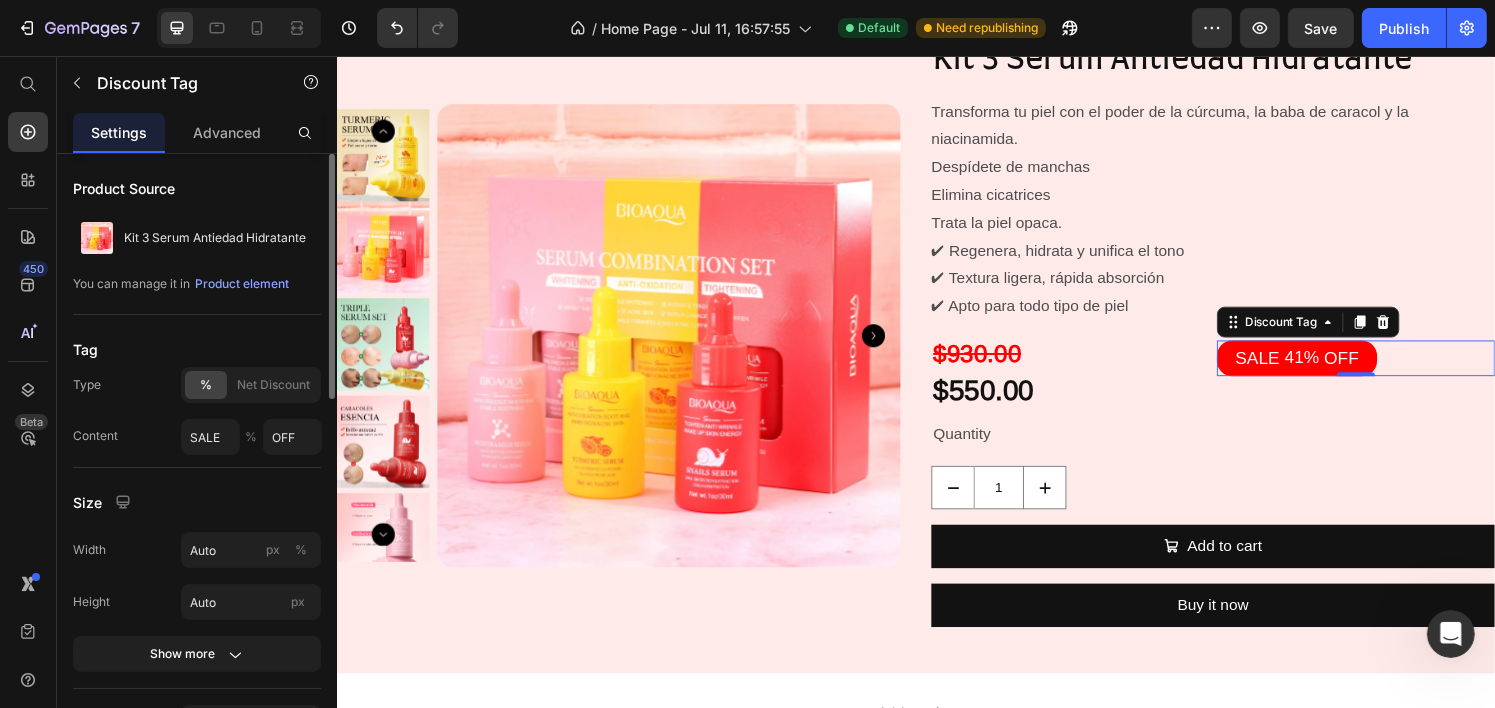 scroll, scrollTop: 200, scrollLeft: 0, axis: vertical 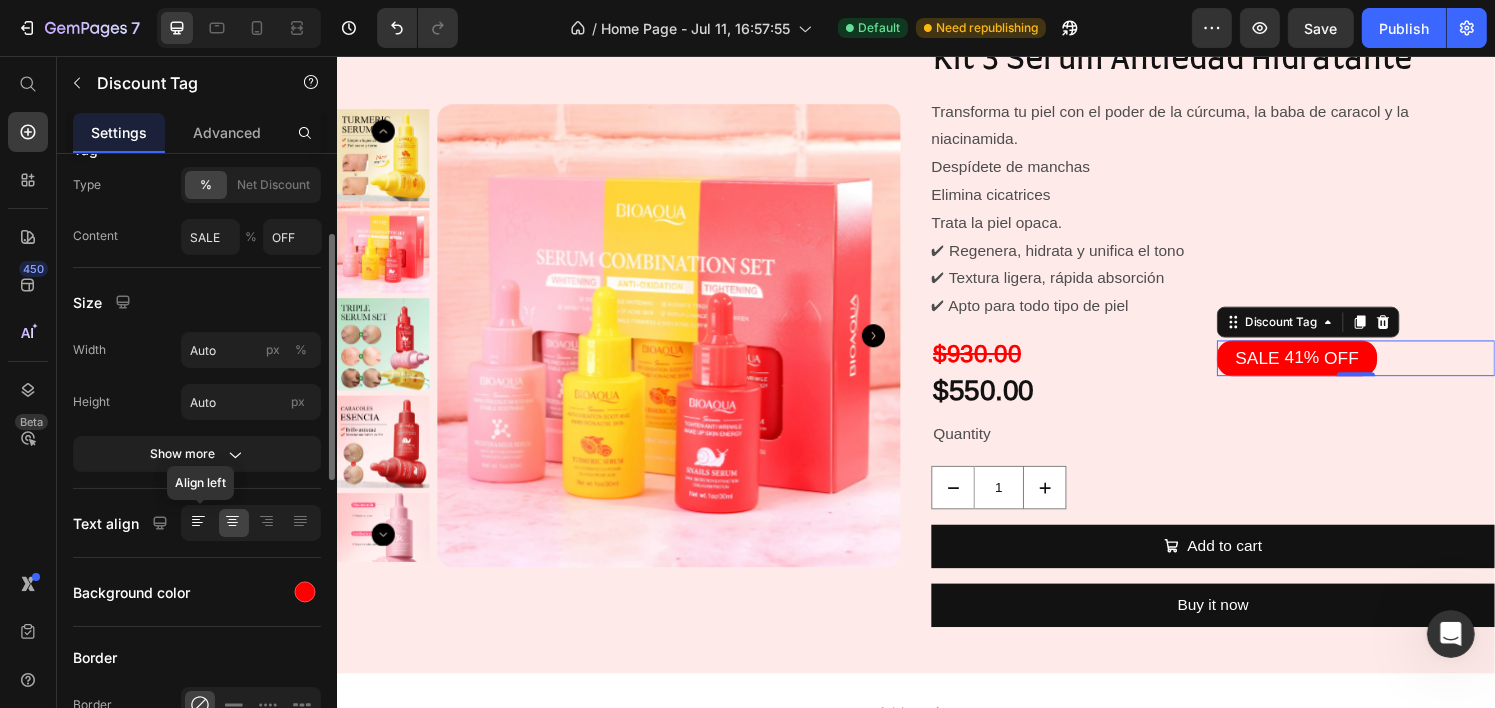 click 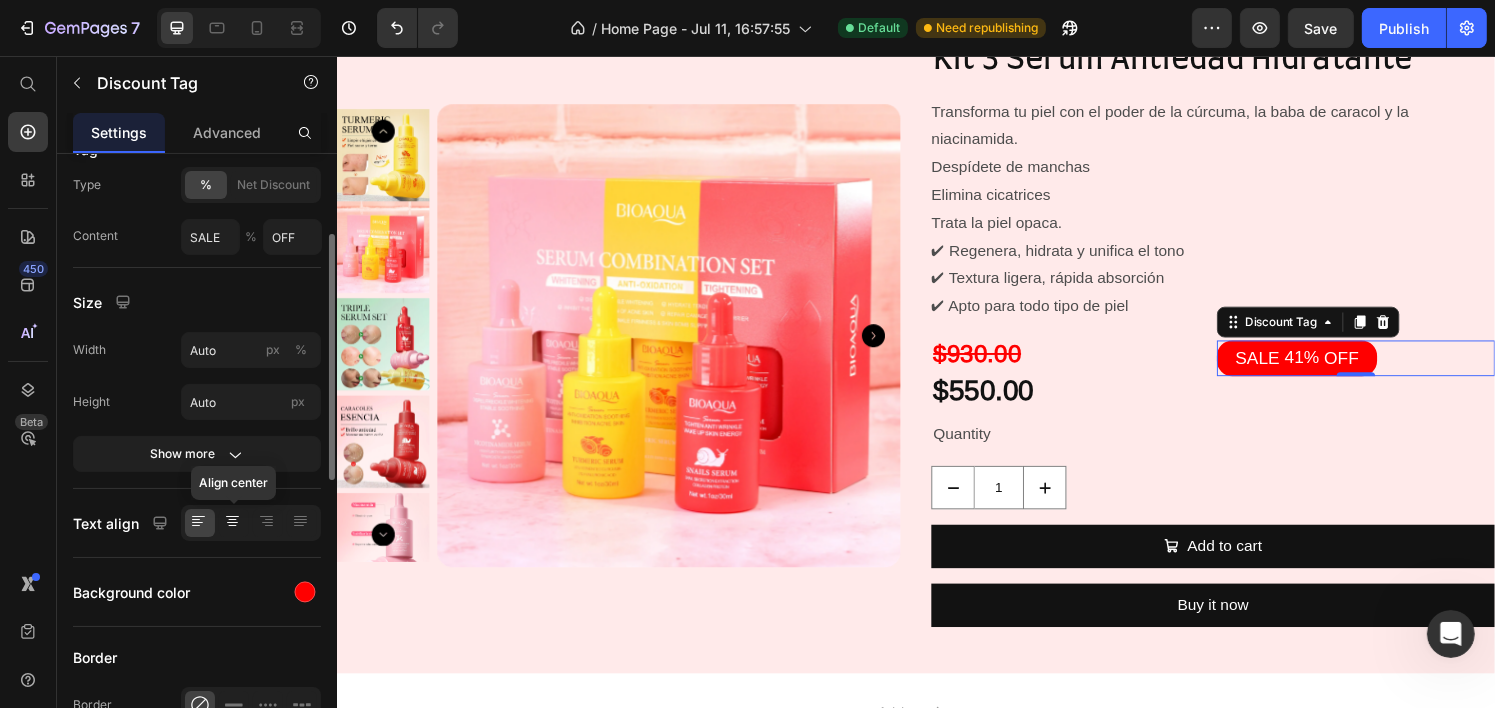 click 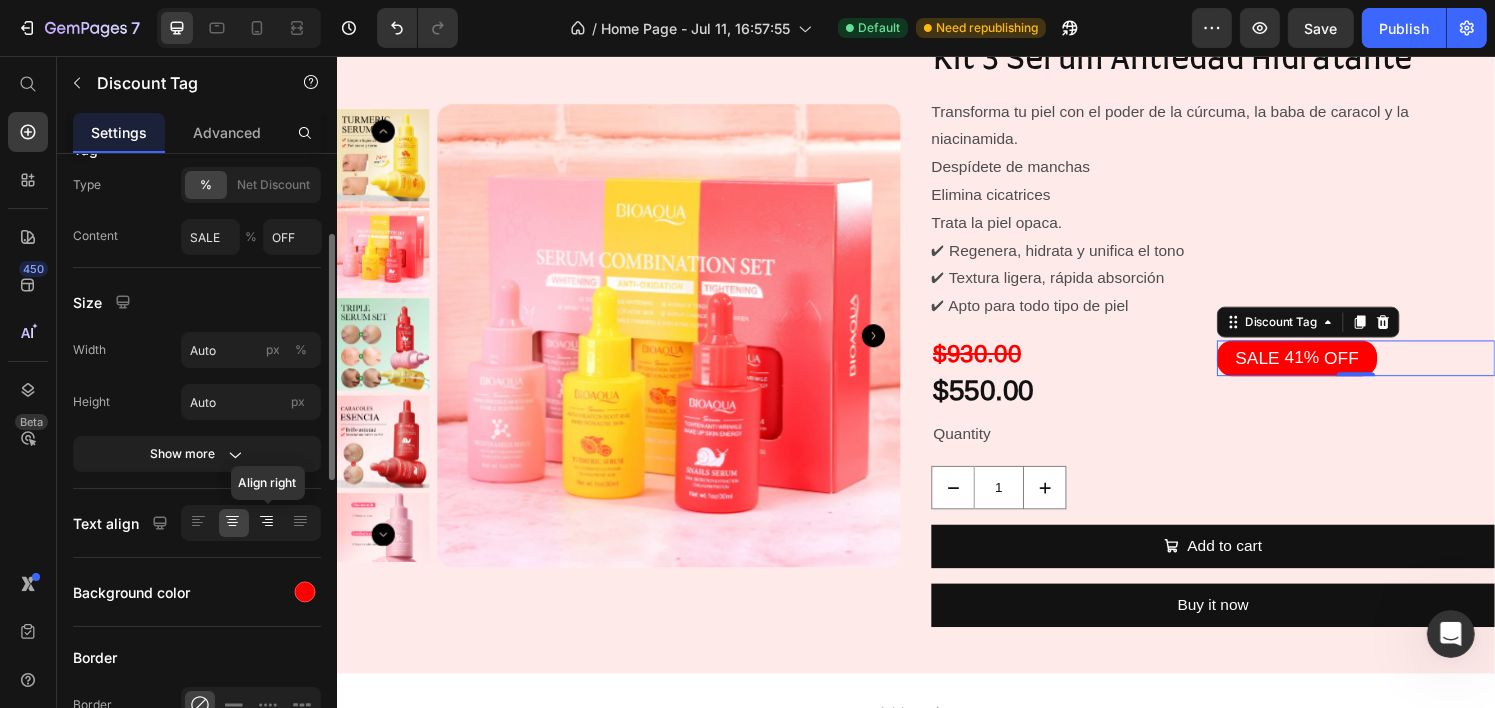 click 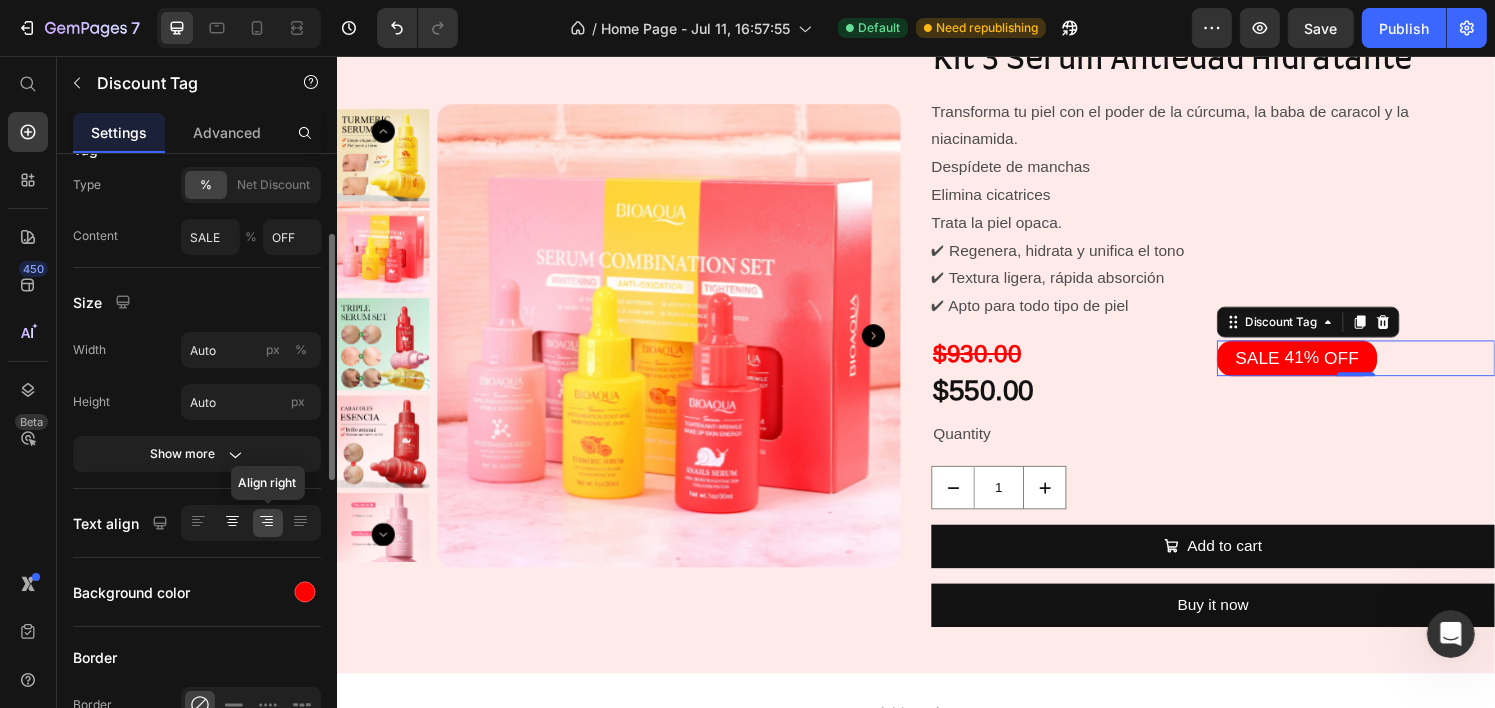 click 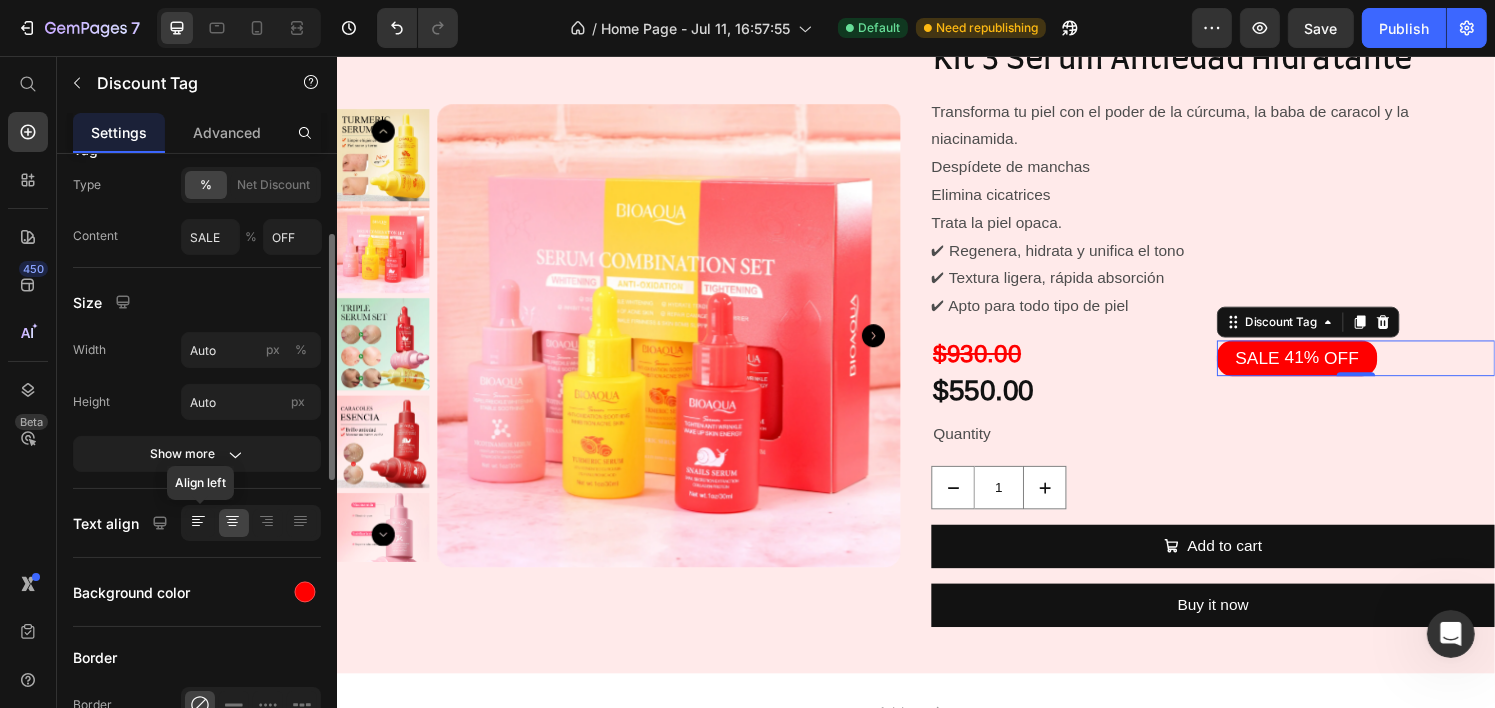 click 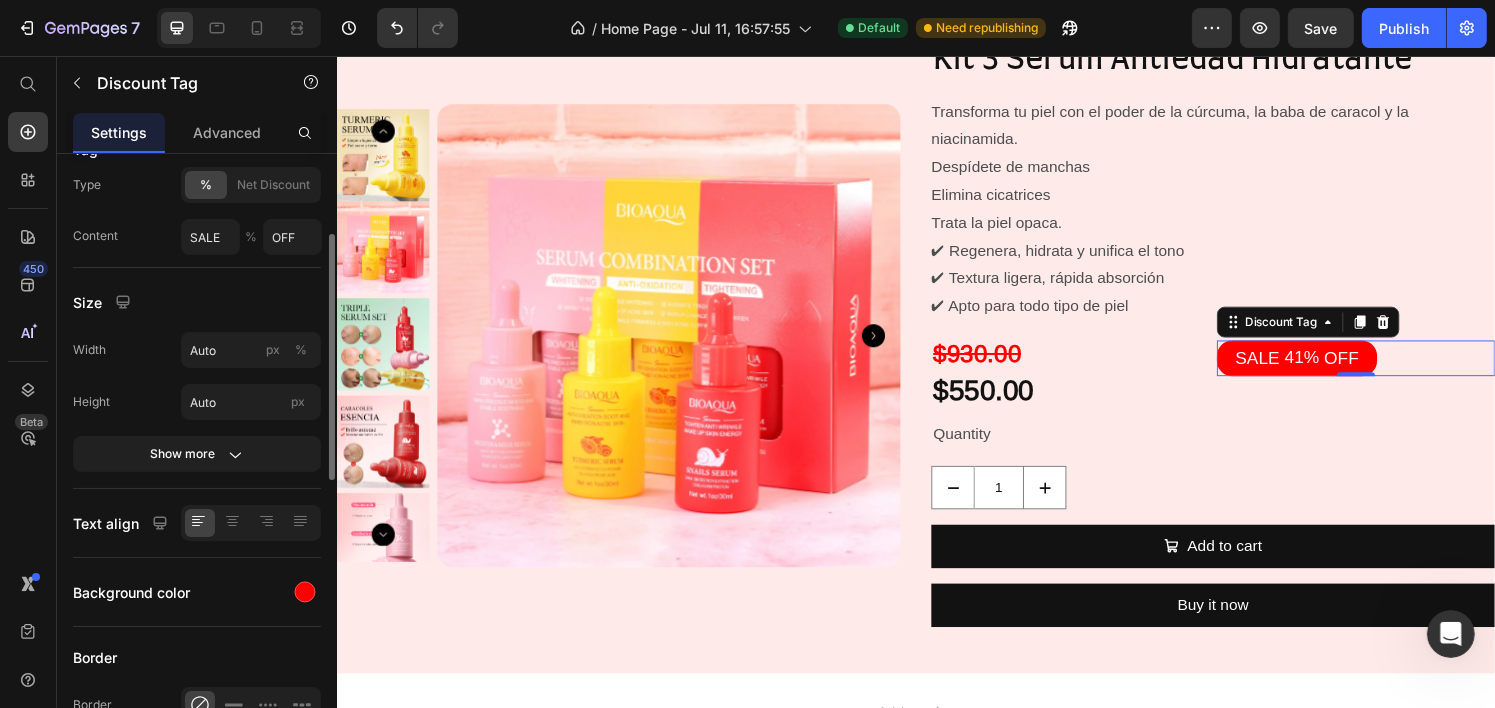 scroll, scrollTop: 0, scrollLeft: 0, axis: both 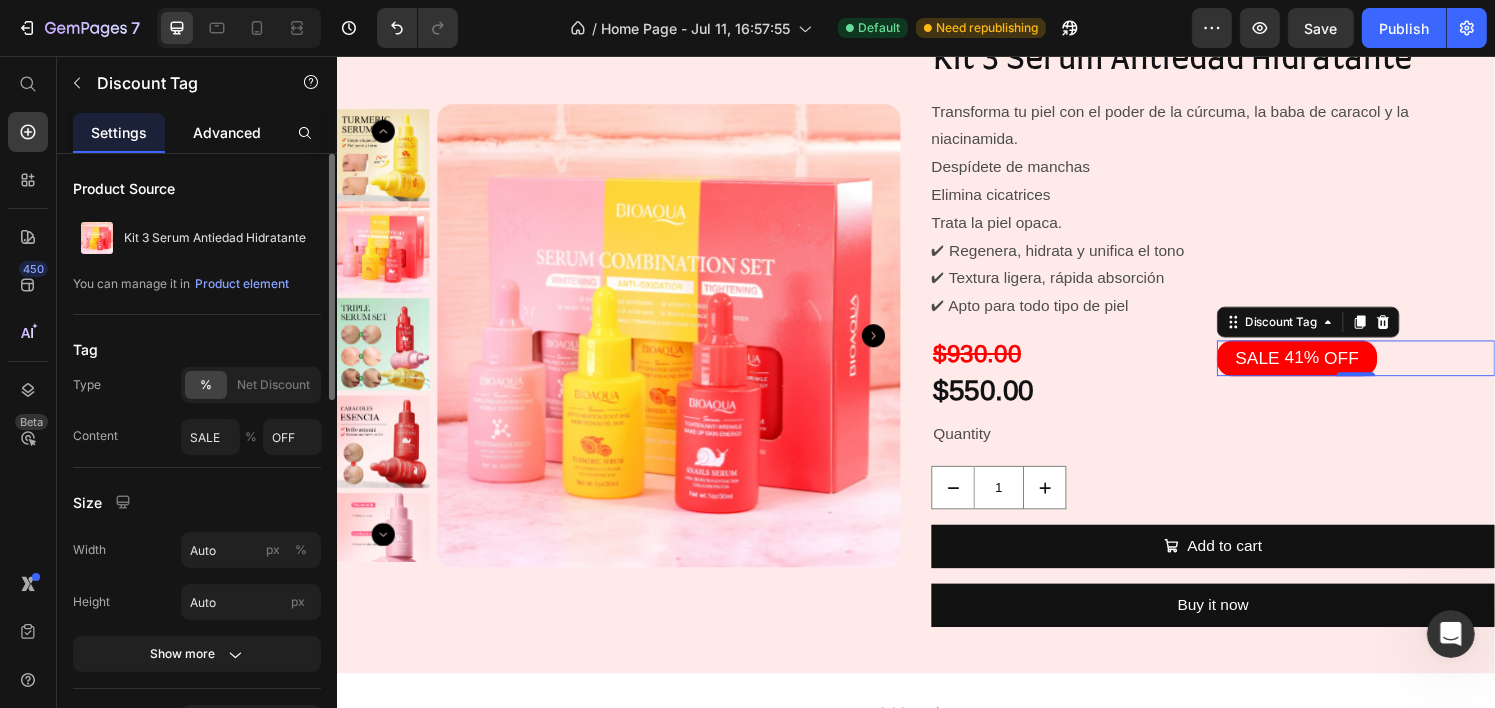 click on "Advanced" at bounding box center (227, 132) 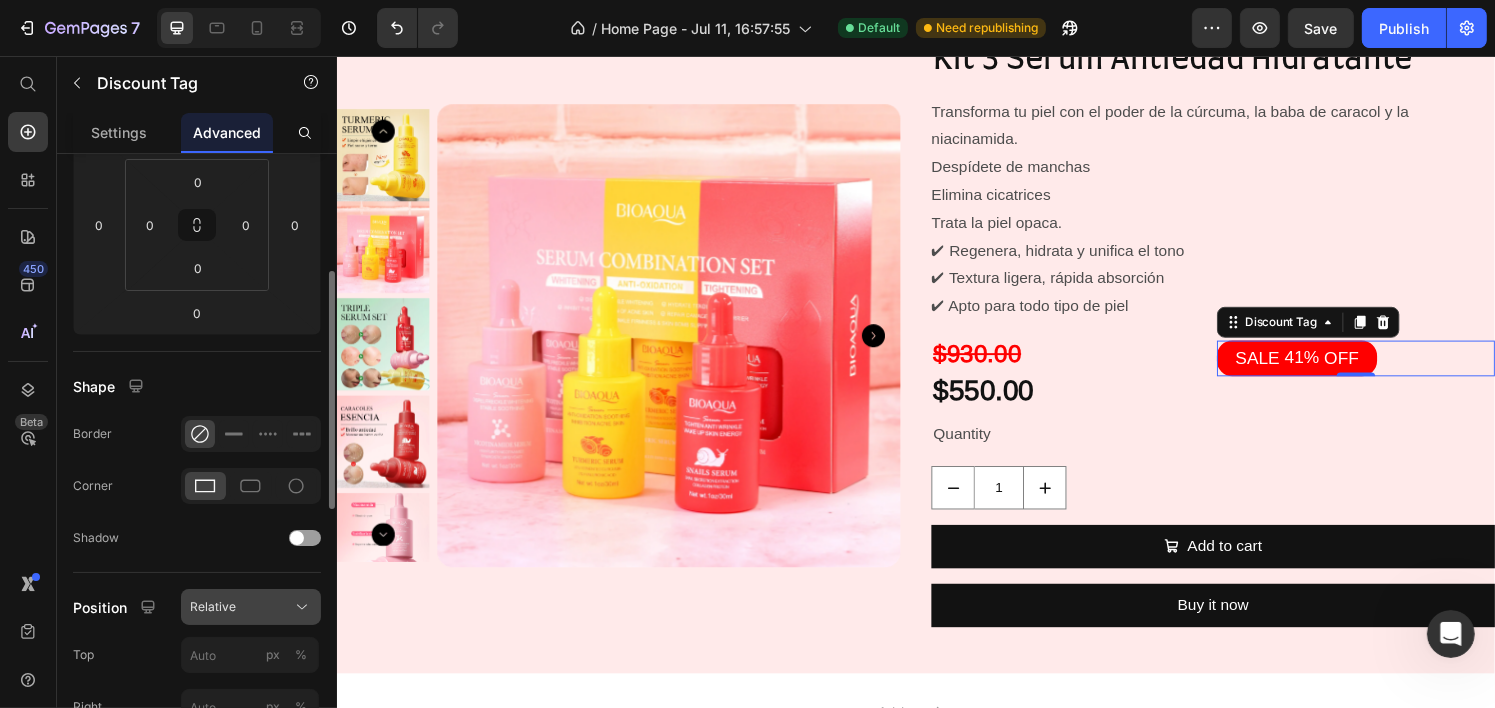 scroll, scrollTop: 500, scrollLeft: 0, axis: vertical 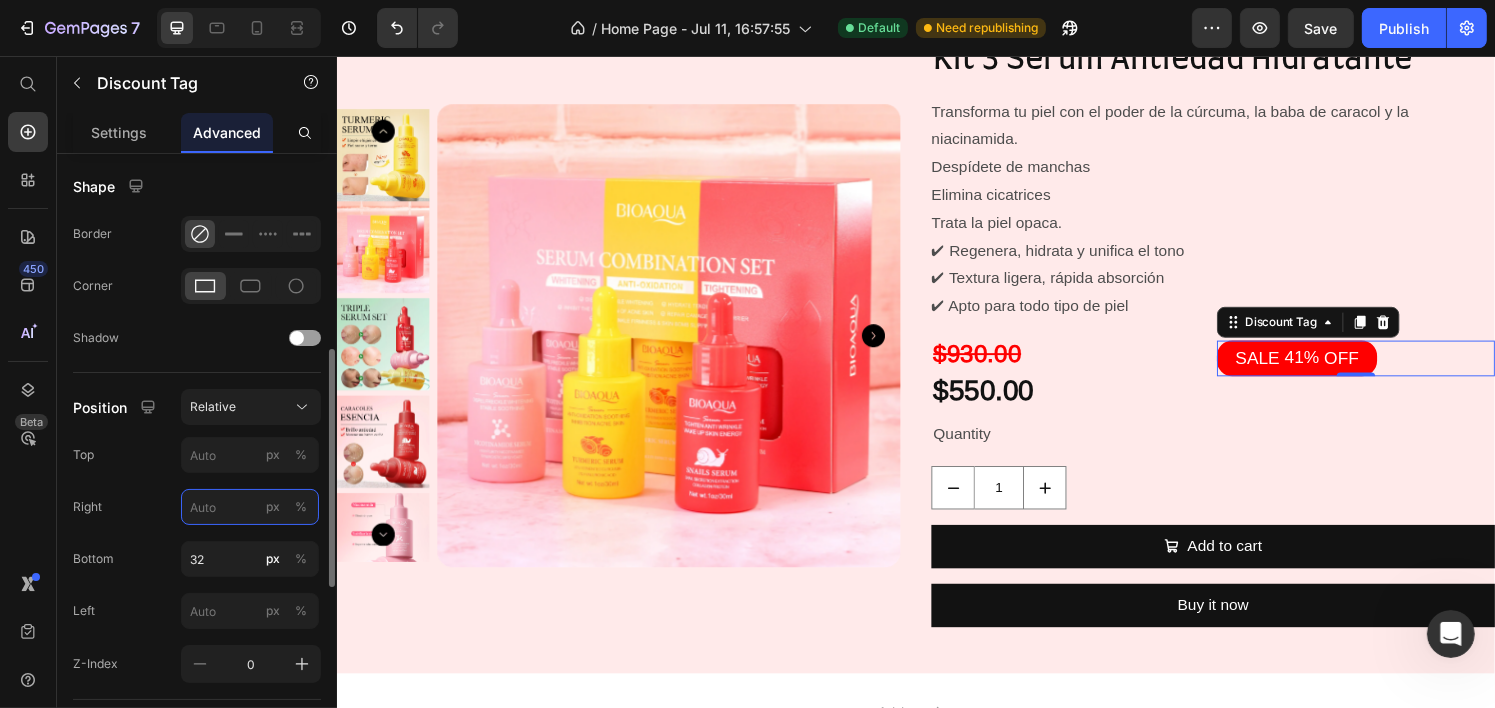 click on "px %" at bounding box center (250, 507) 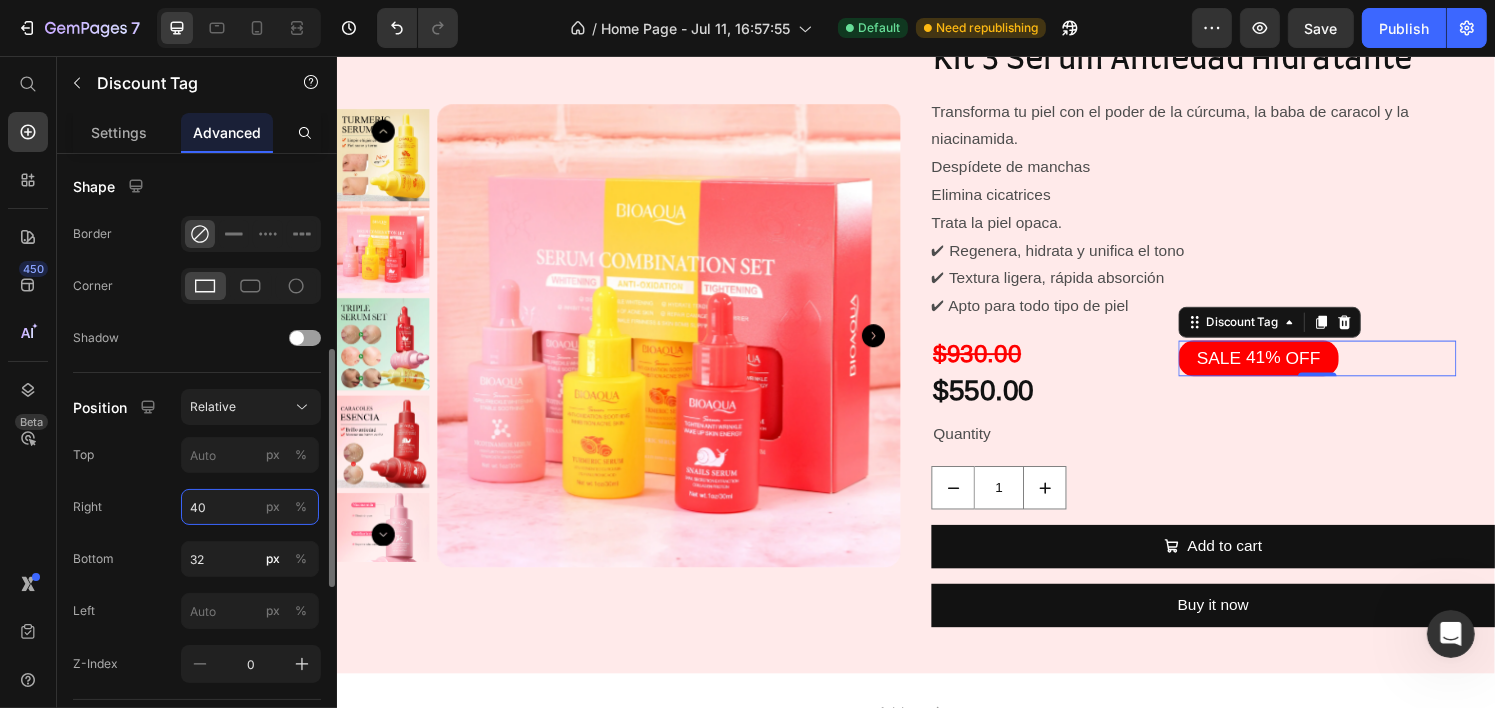 type on "4" 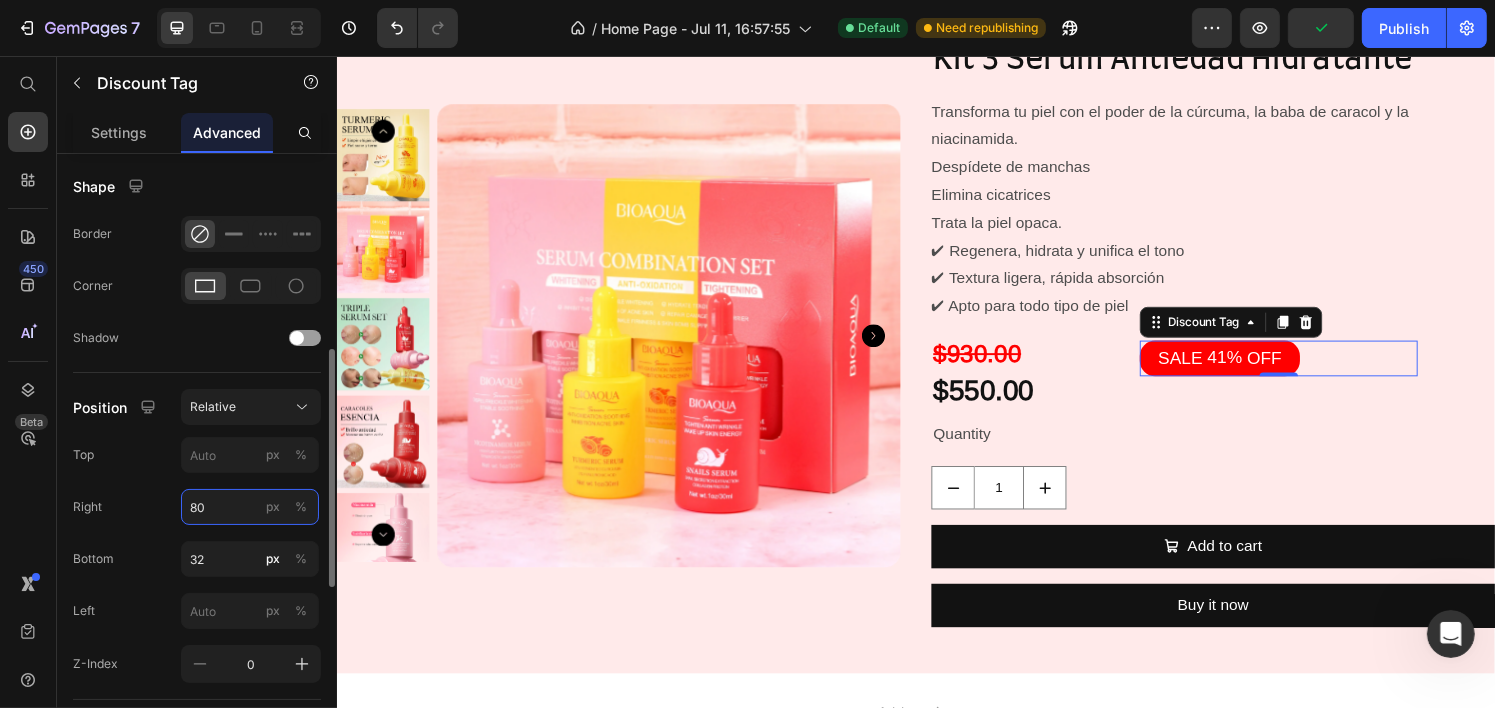 type on "8" 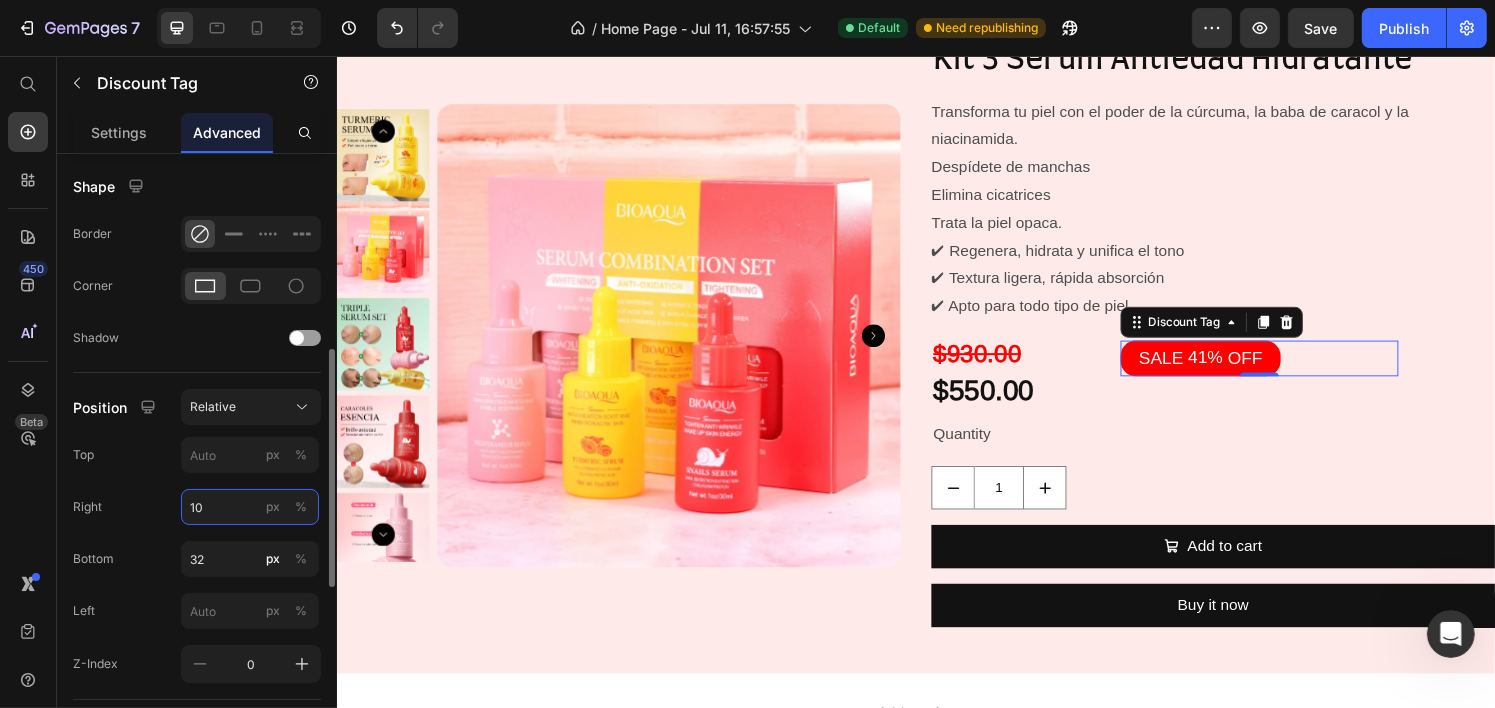 type on "1" 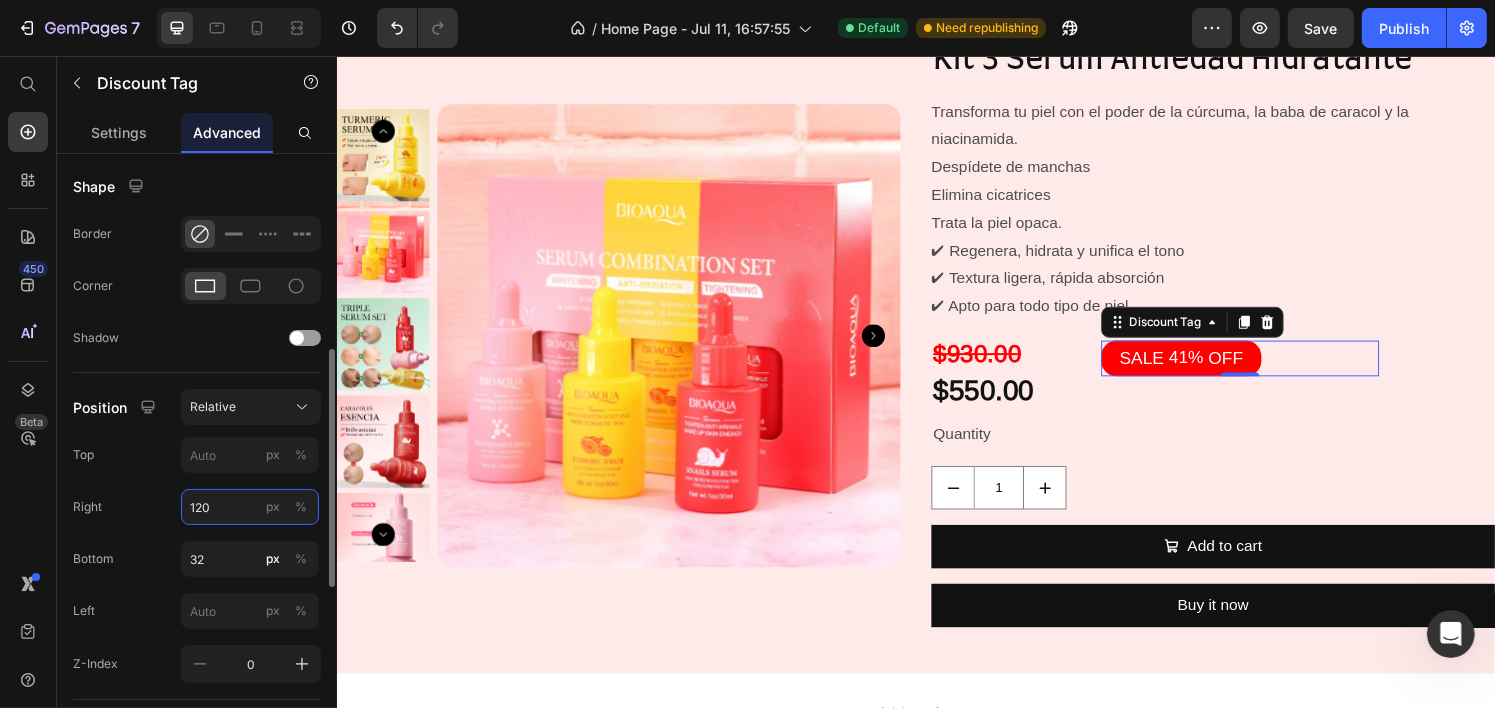 type on "120" 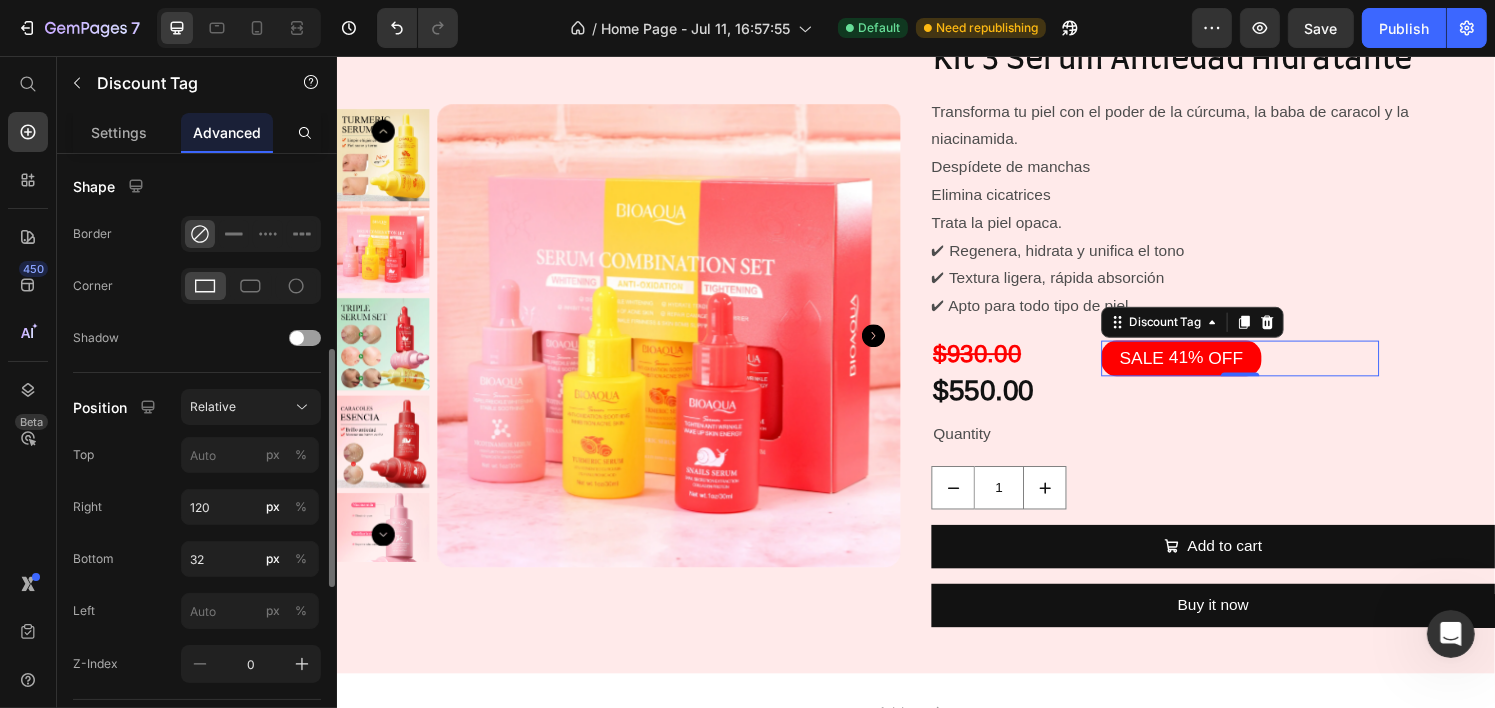 click on "Right 120 px %" 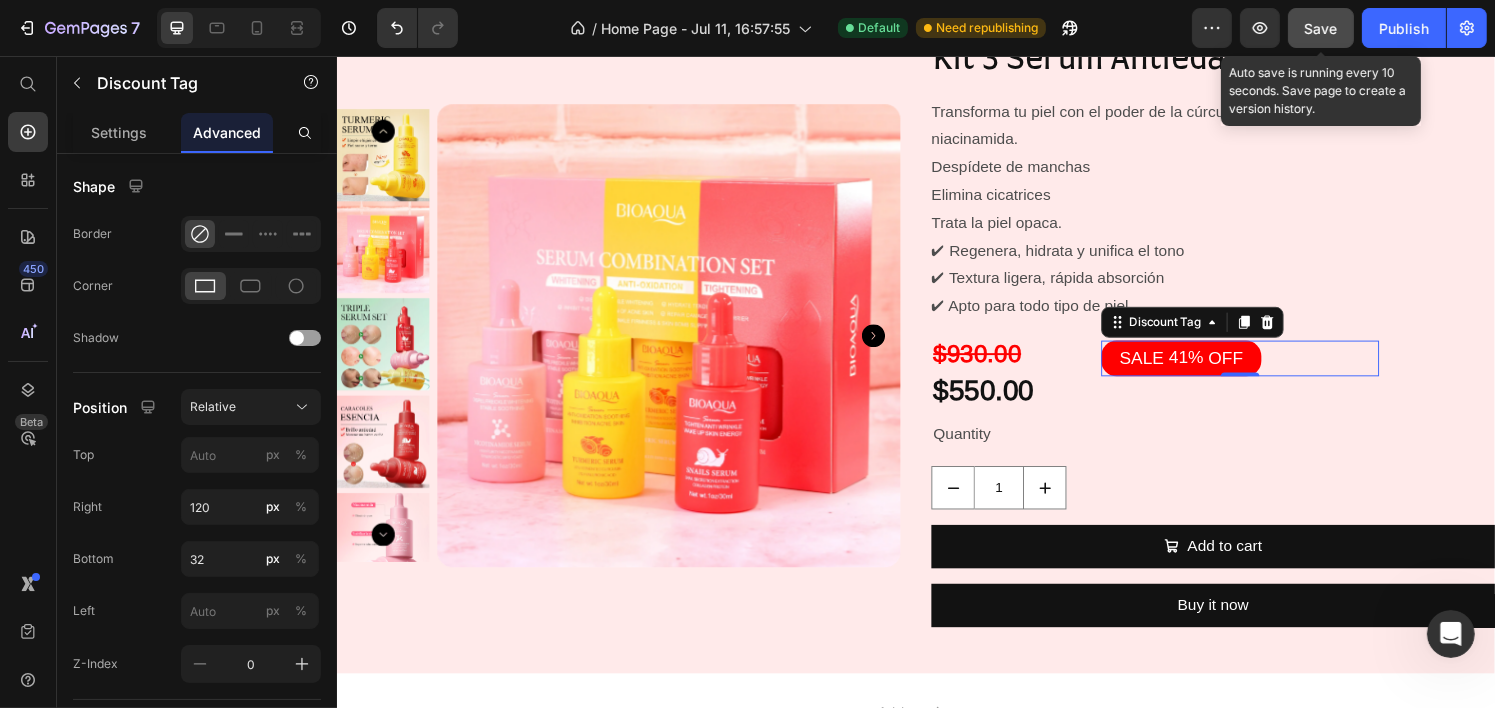 click on "Save" 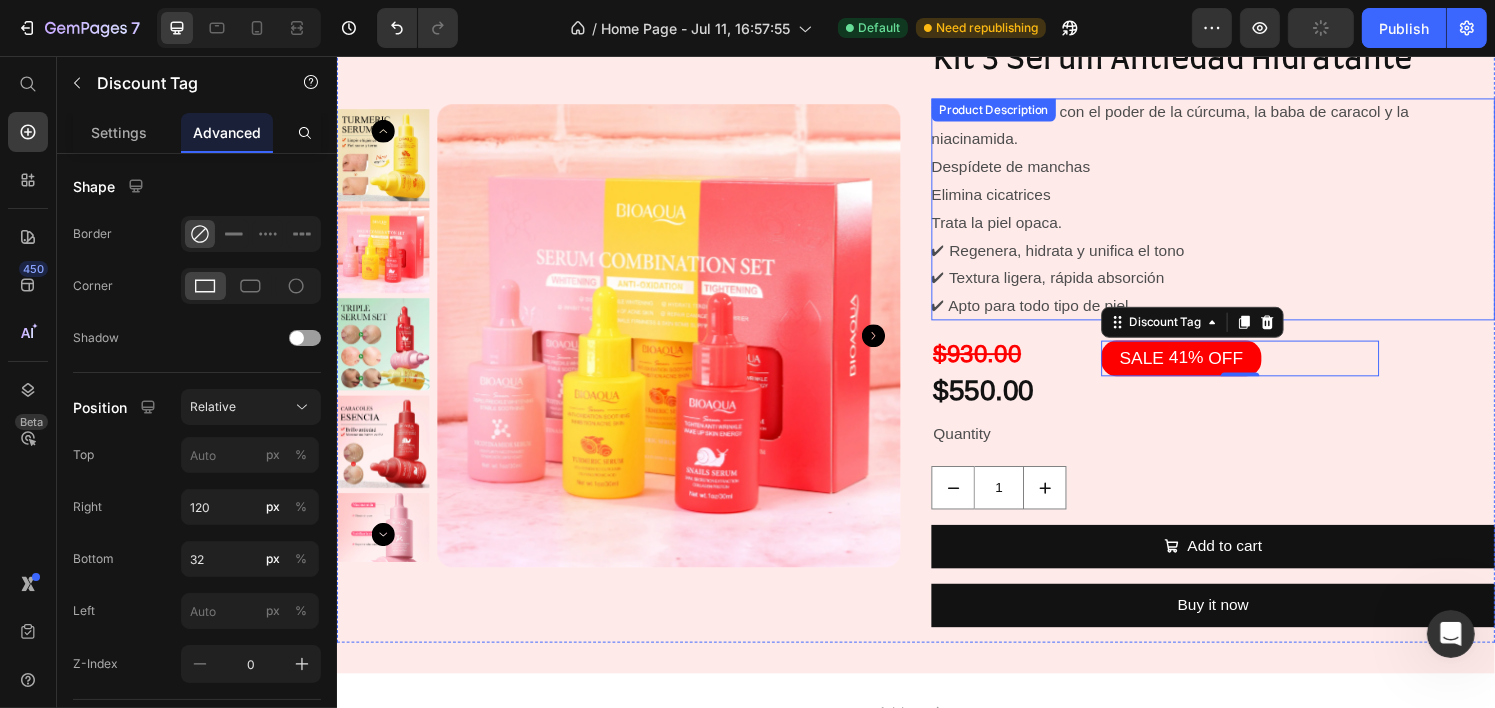 click on "Kit 3 Serum Antiedad Hidratante Product Title Transforma tu piel con el poder de la cúrcuma, la baba de caracol y la niacinamida.
Despídete de manchas
Elimina cicatrices
Trata la piel opaca.
✔ Regenera, hidrata y unifica el tono ✔ Textura ligera, rápida absorción ✔ Apto para todo tipo de piel Product Description $930.00 Product Price $550.00 Product Price SALE 41% OFF Discount Tag   0 Row Quantity Text Block 1 Product Quantity
Add to cart Add to Cart Buy it now Dynamic Checkout" at bounding box center [1244, 351] 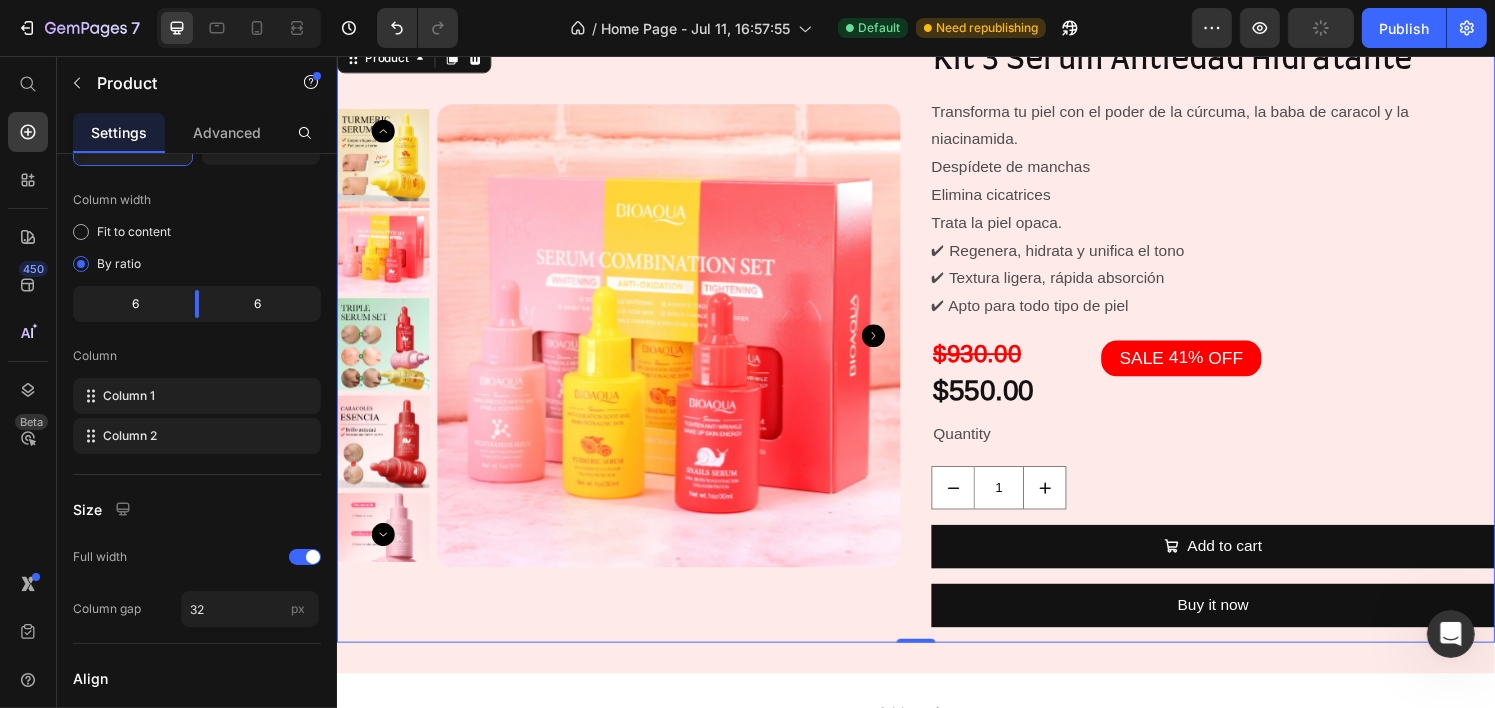 scroll, scrollTop: 0, scrollLeft: 0, axis: both 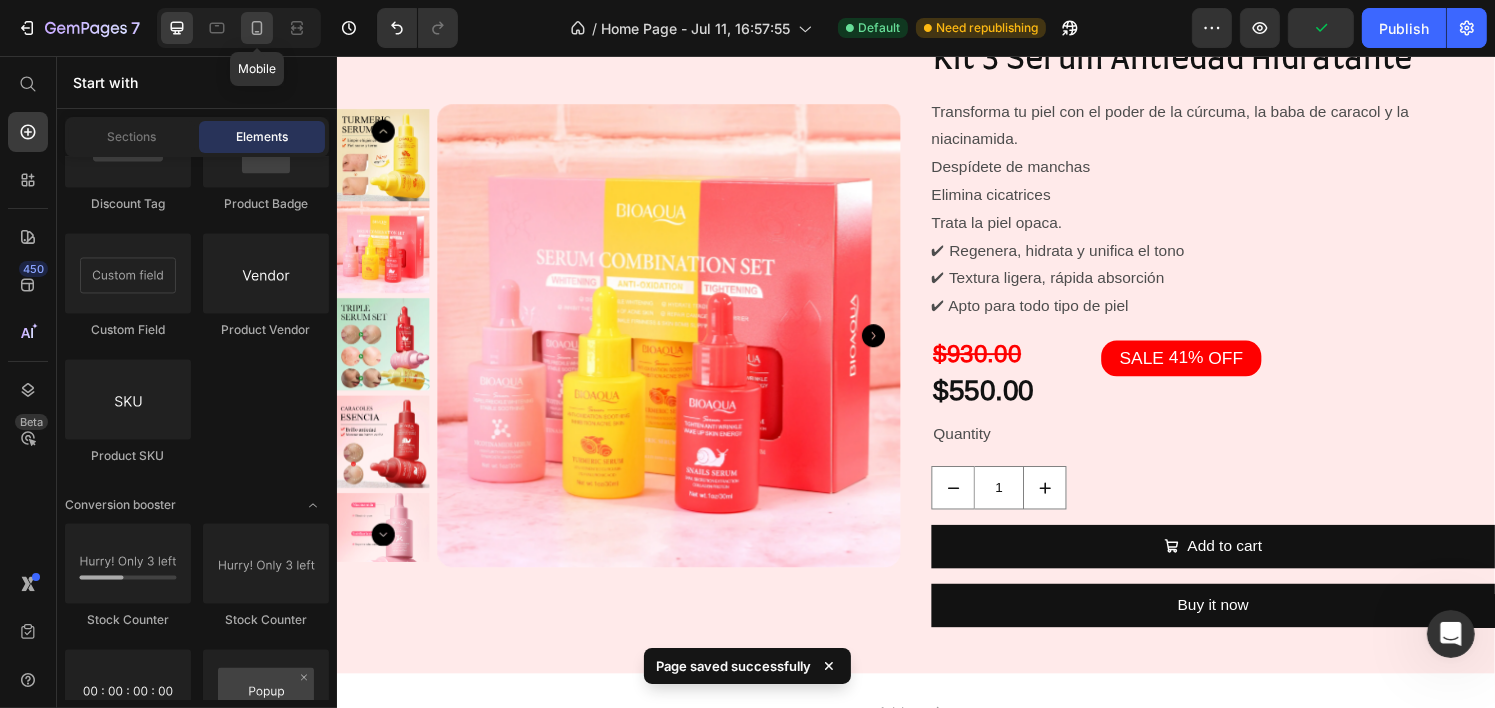click 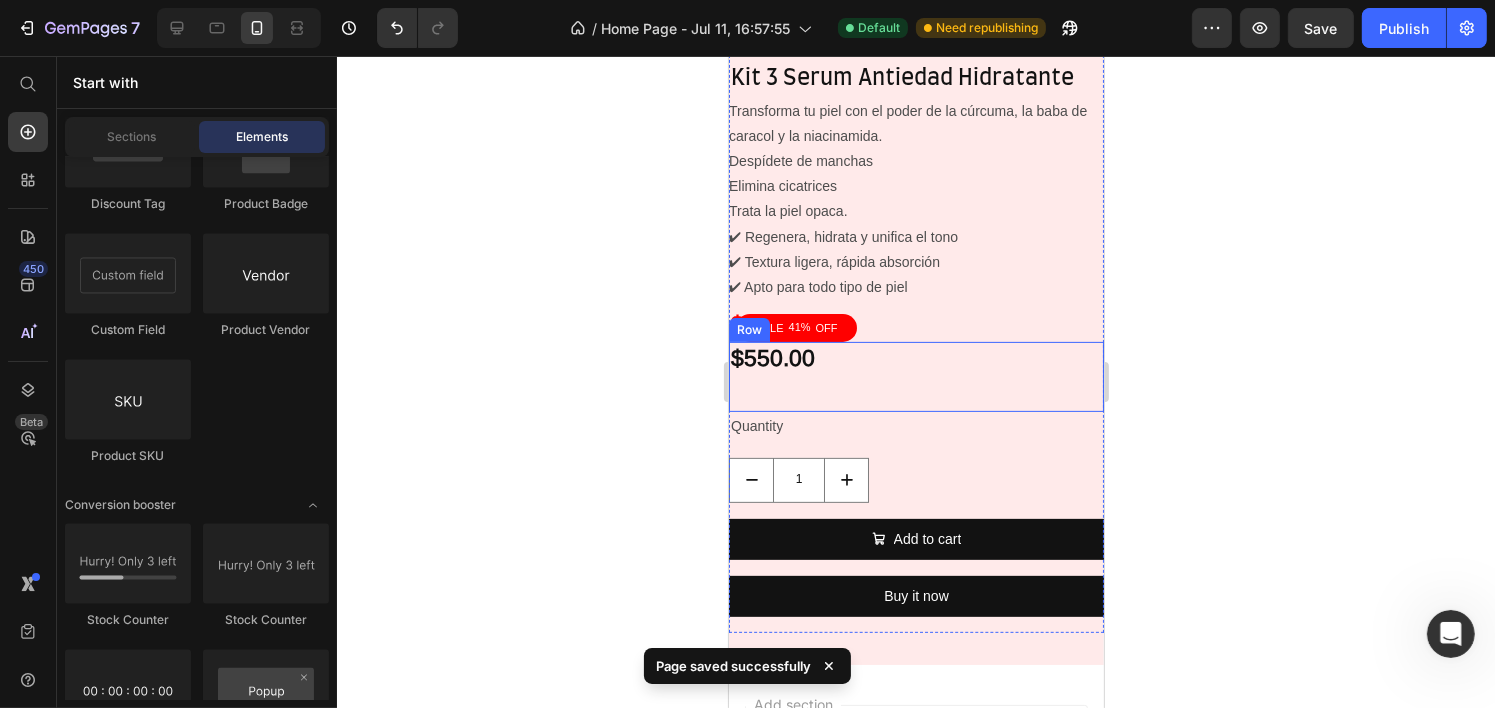 scroll, scrollTop: 600, scrollLeft: 0, axis: vertical 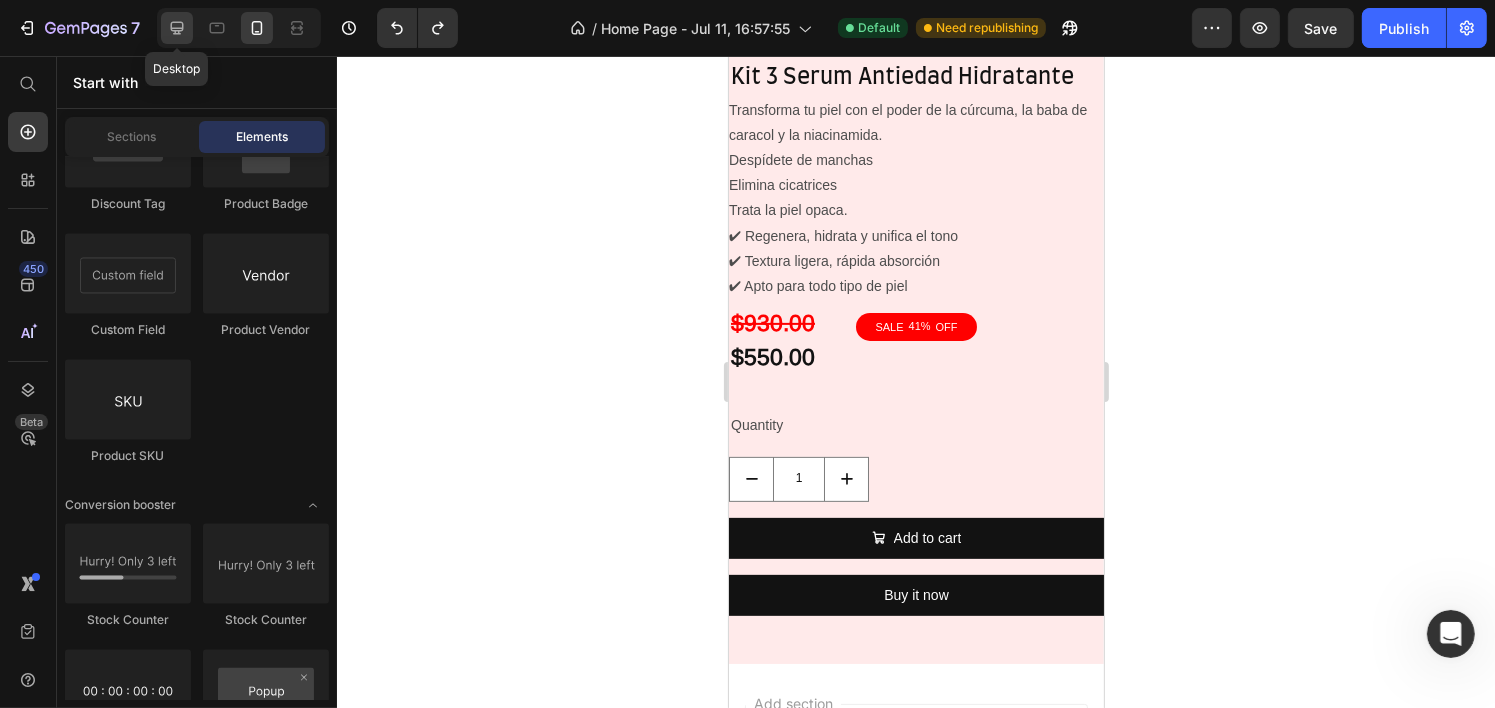 click 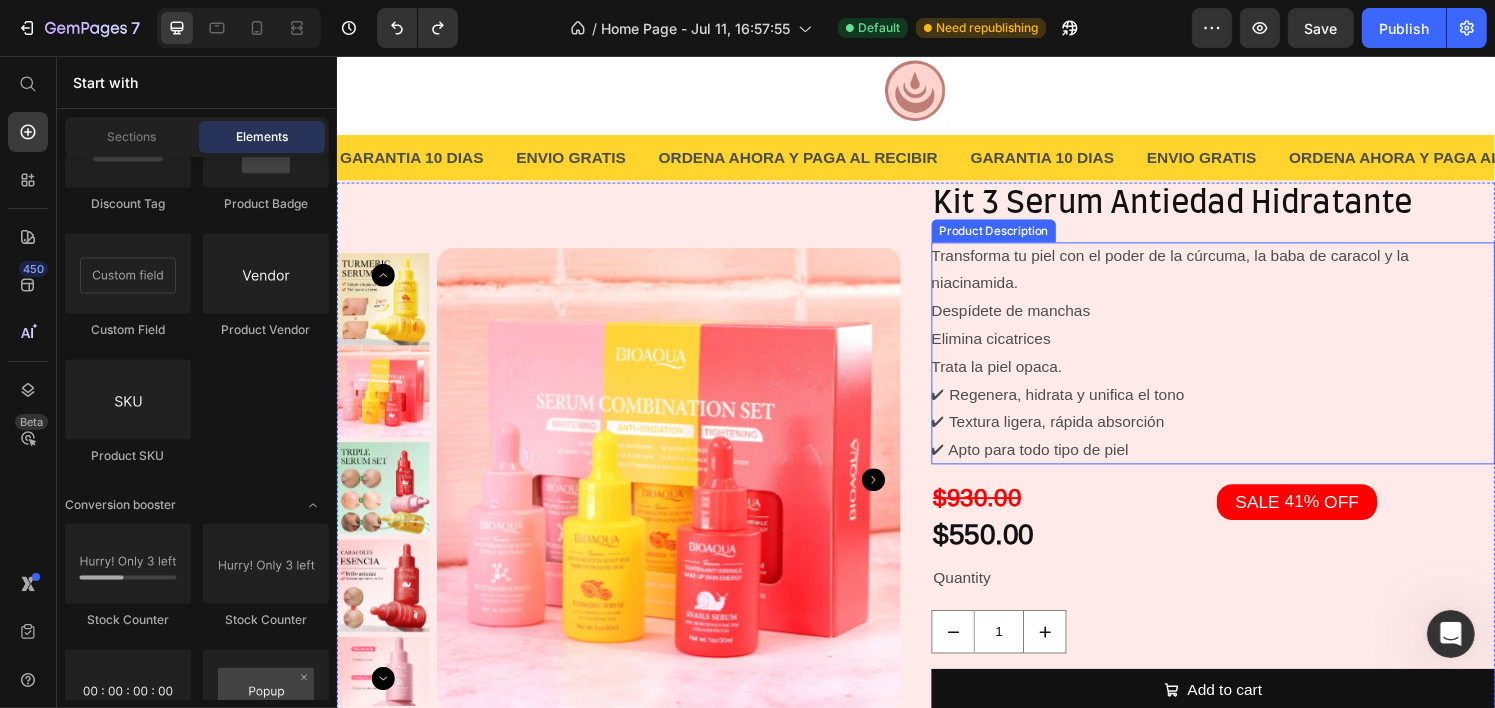 scroll, scrollTop: 100, scrollLeft: 0, axis: vertical 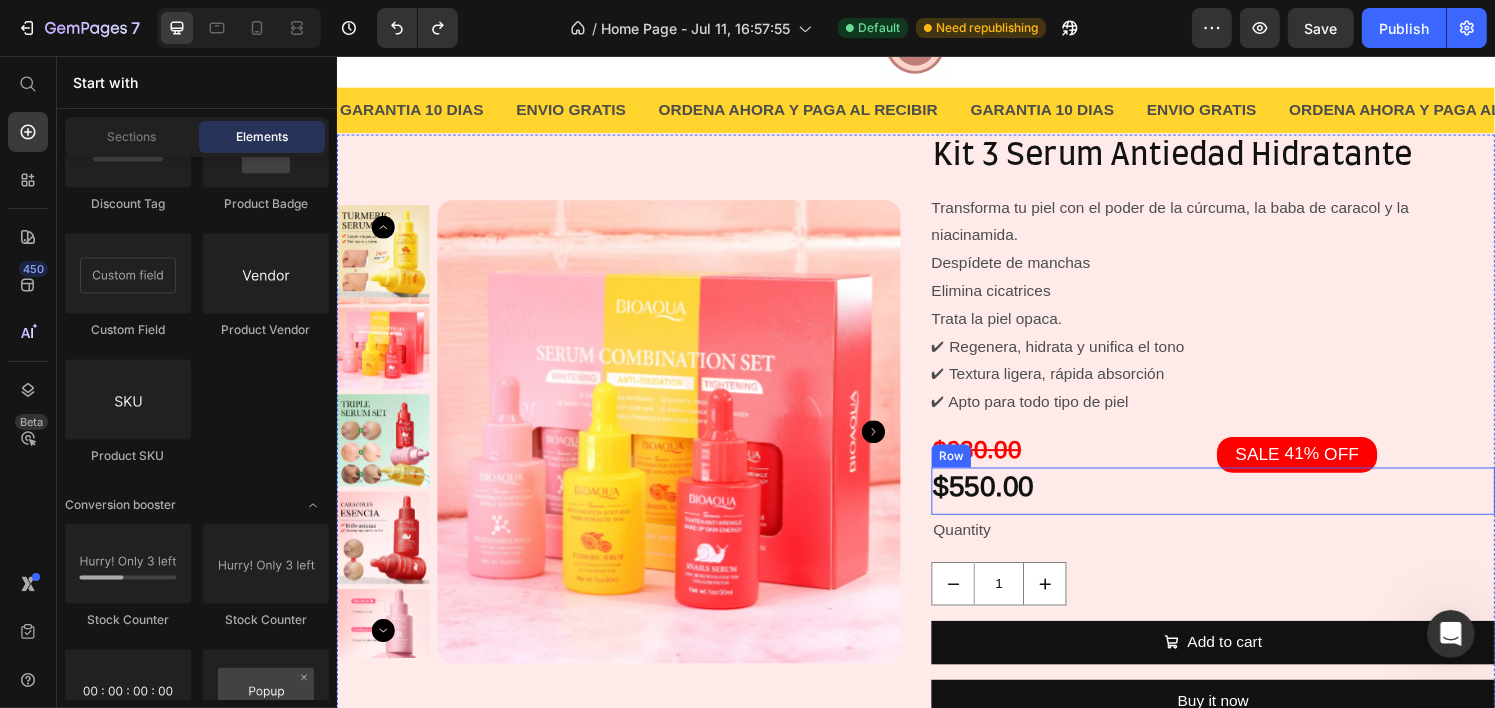 click on "SALE 41% OFF Discount Tag" at bounding box center [1392, 508] 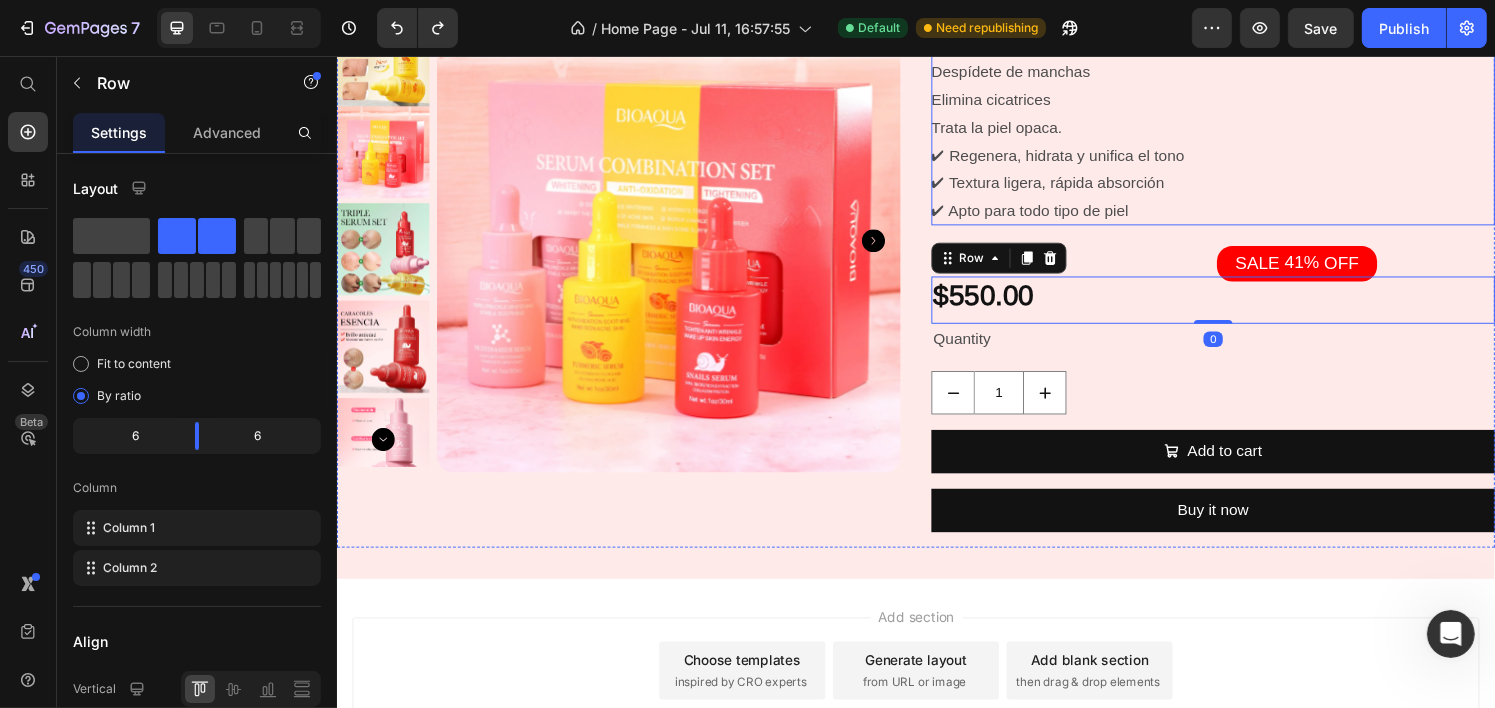 scroll, scrollTop: 300, scrollLeft: 0, axis: vertical 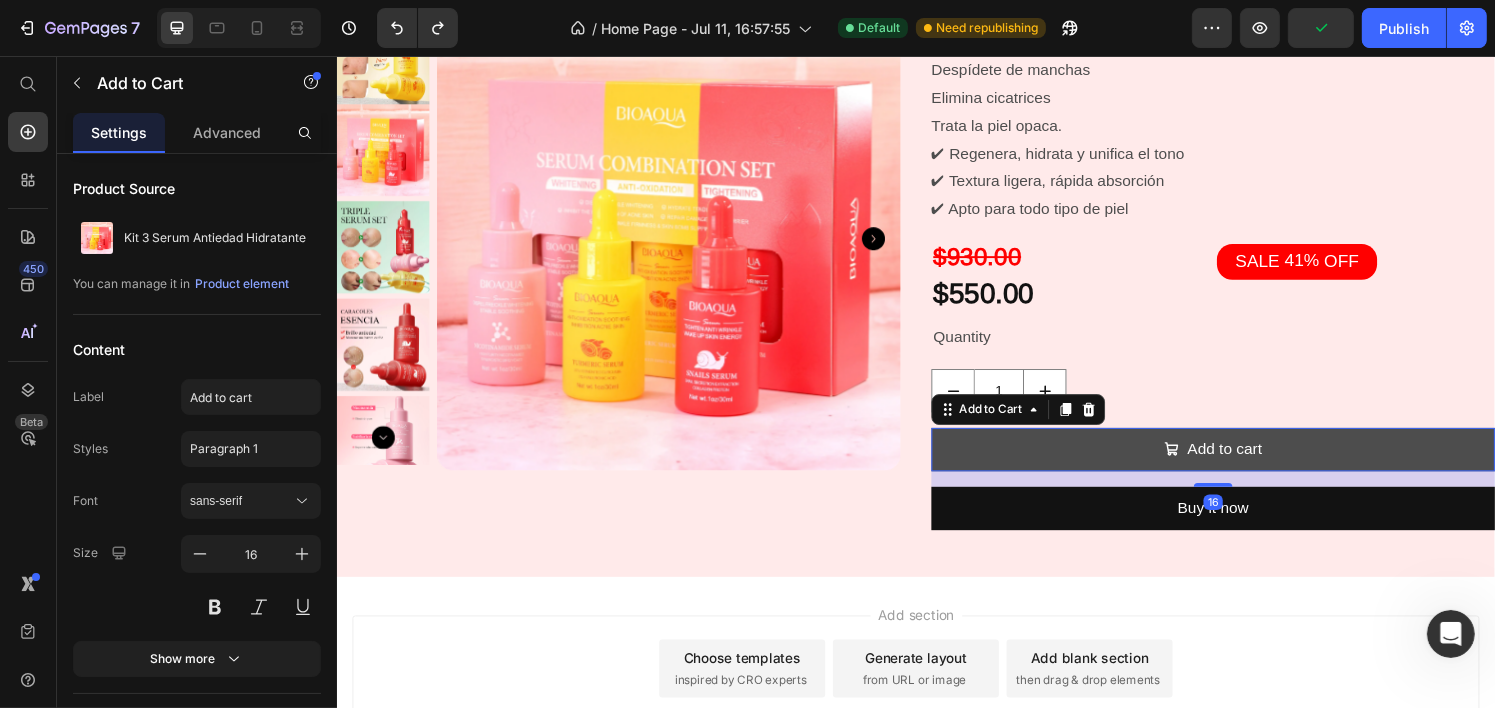 click on "Add to cart" at bounding box center [1244, 464] 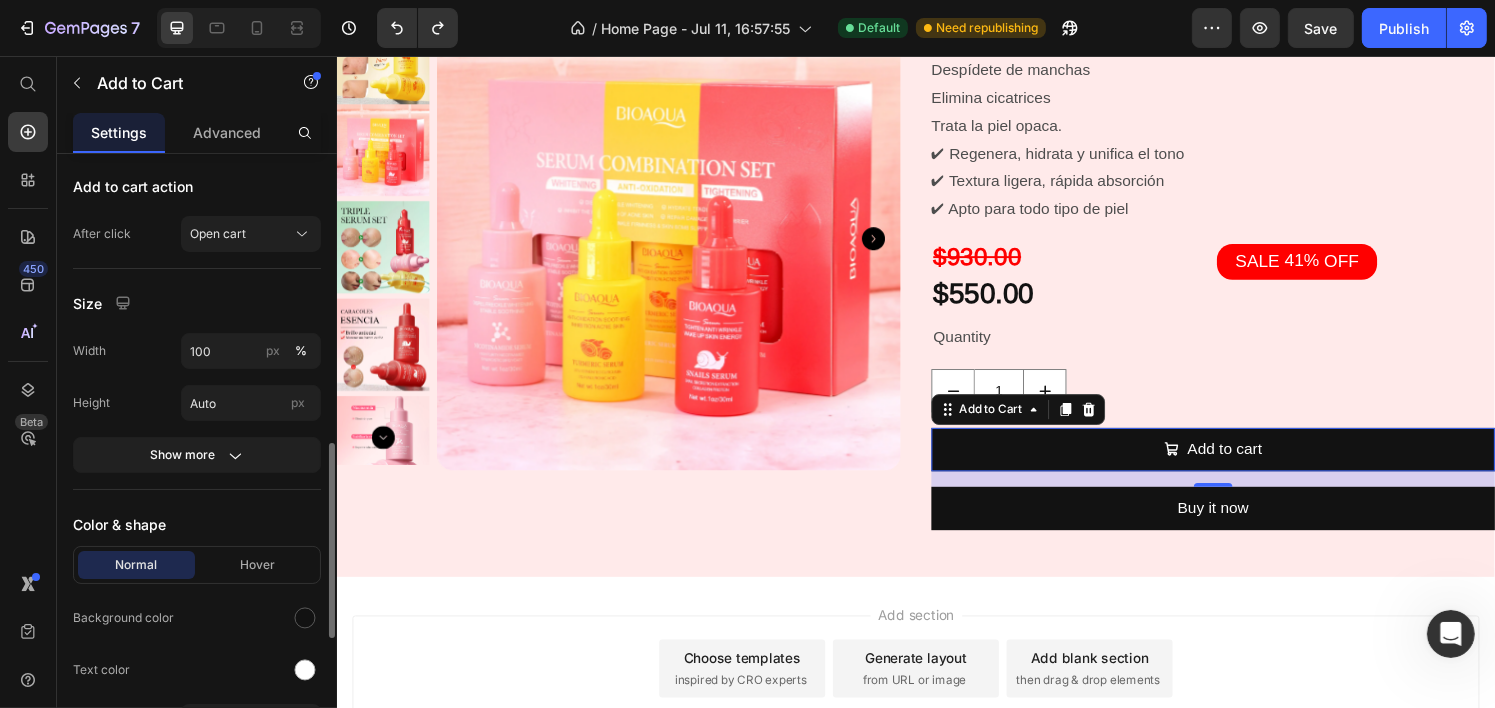 scroll, scrollTop: 1000, scrollLeft: 0, axis: vertical 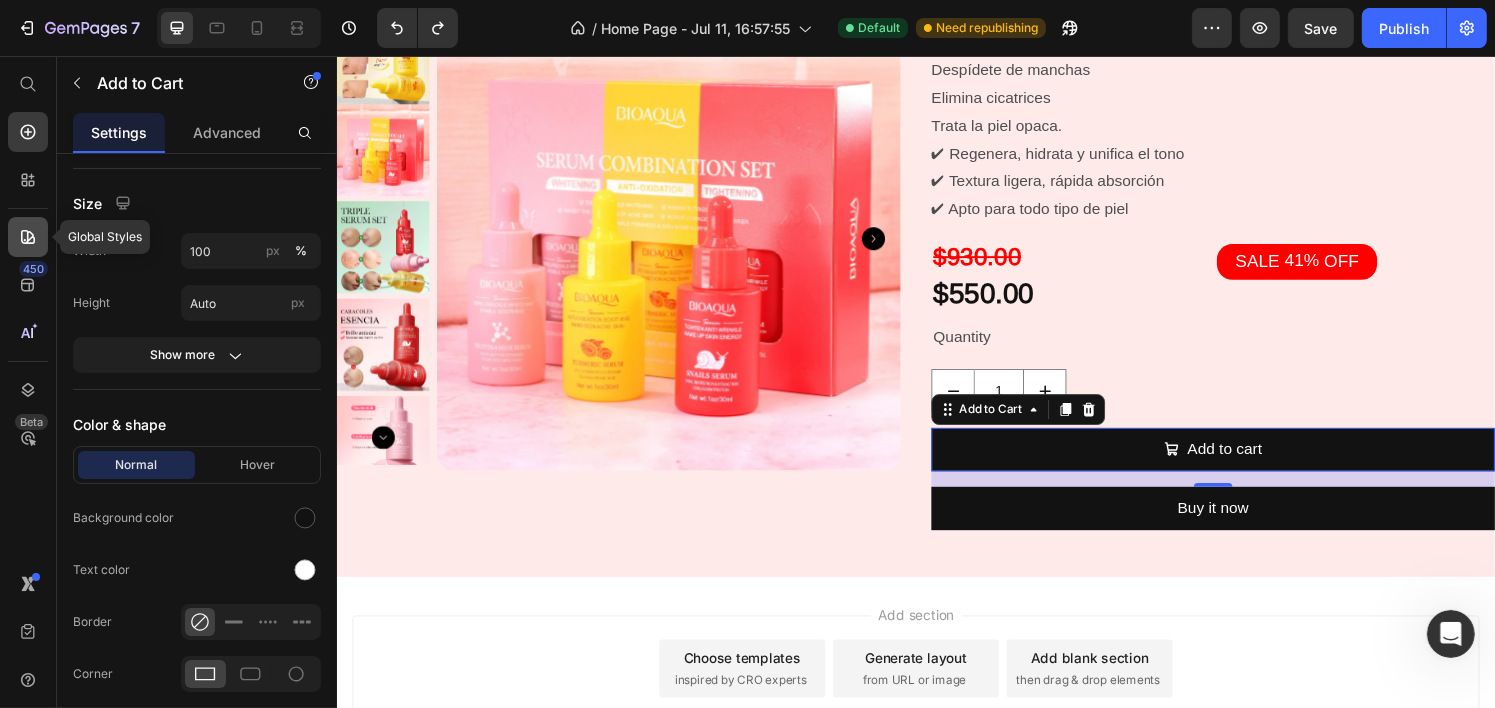click 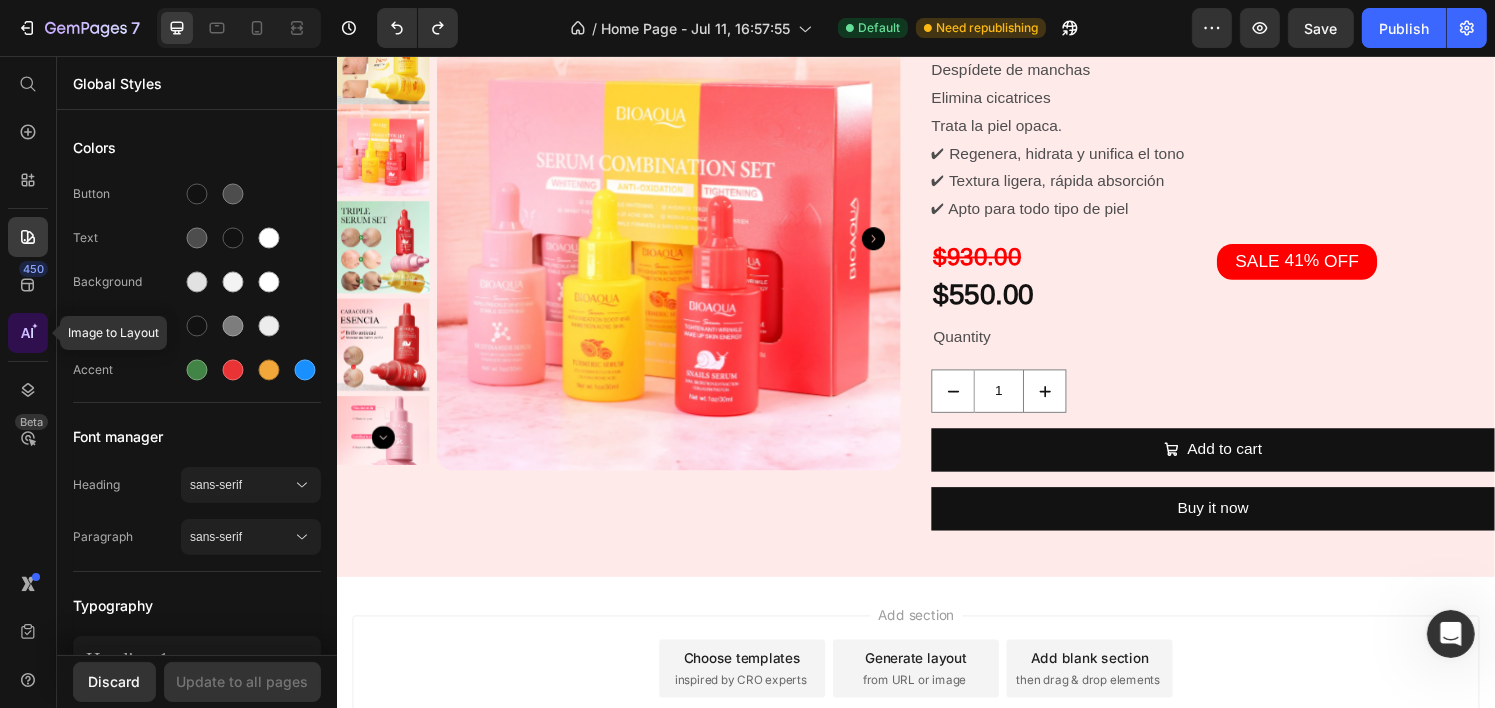 click 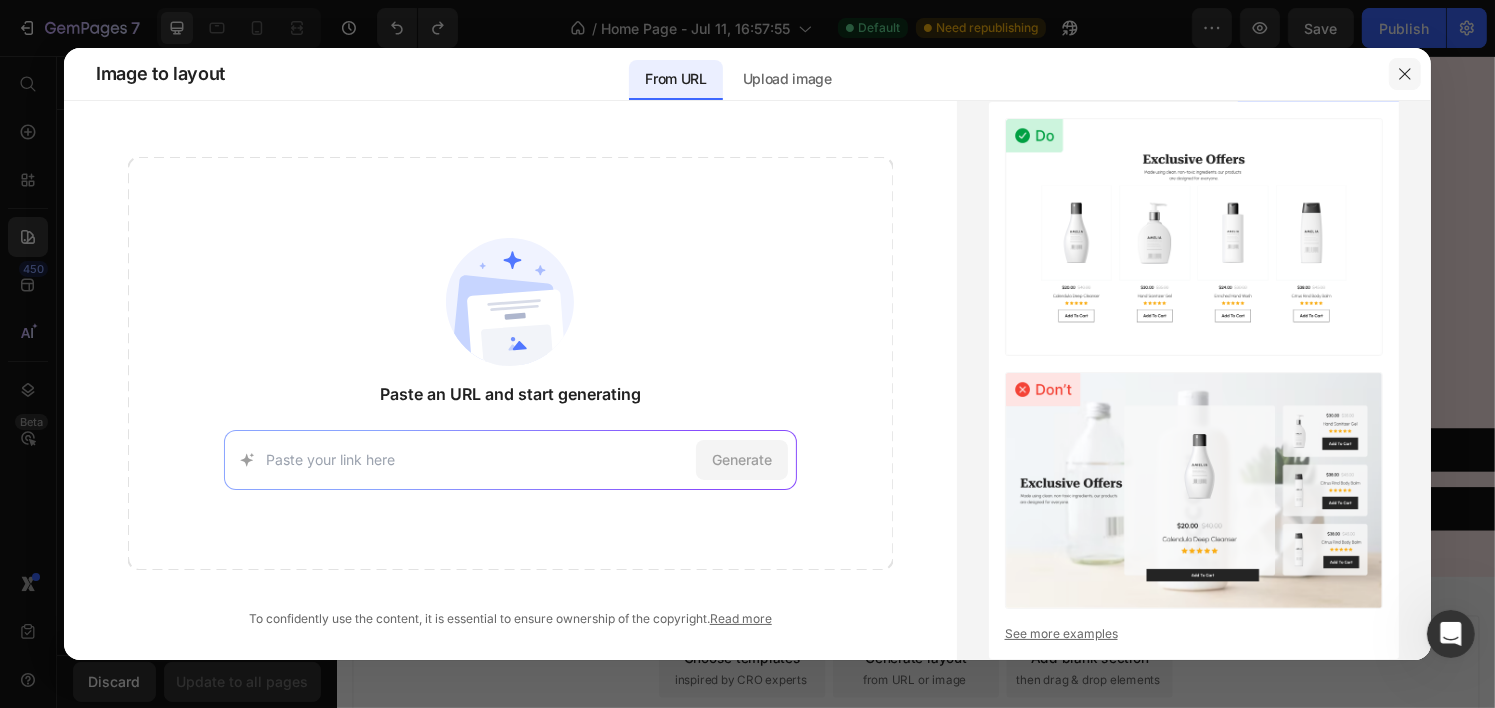 click at bounding box center [1405, 74] 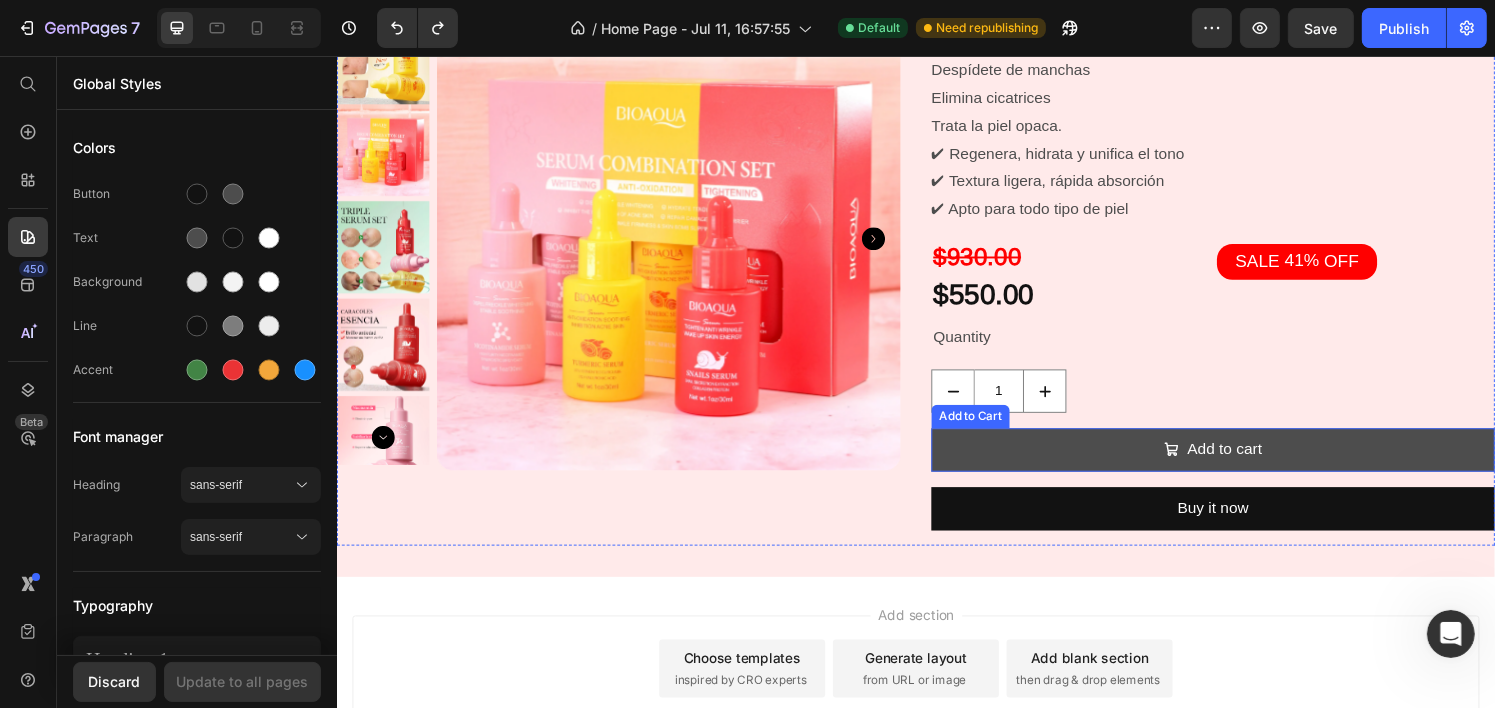 click on "Add to cart" at bounding box center (1244, 464) 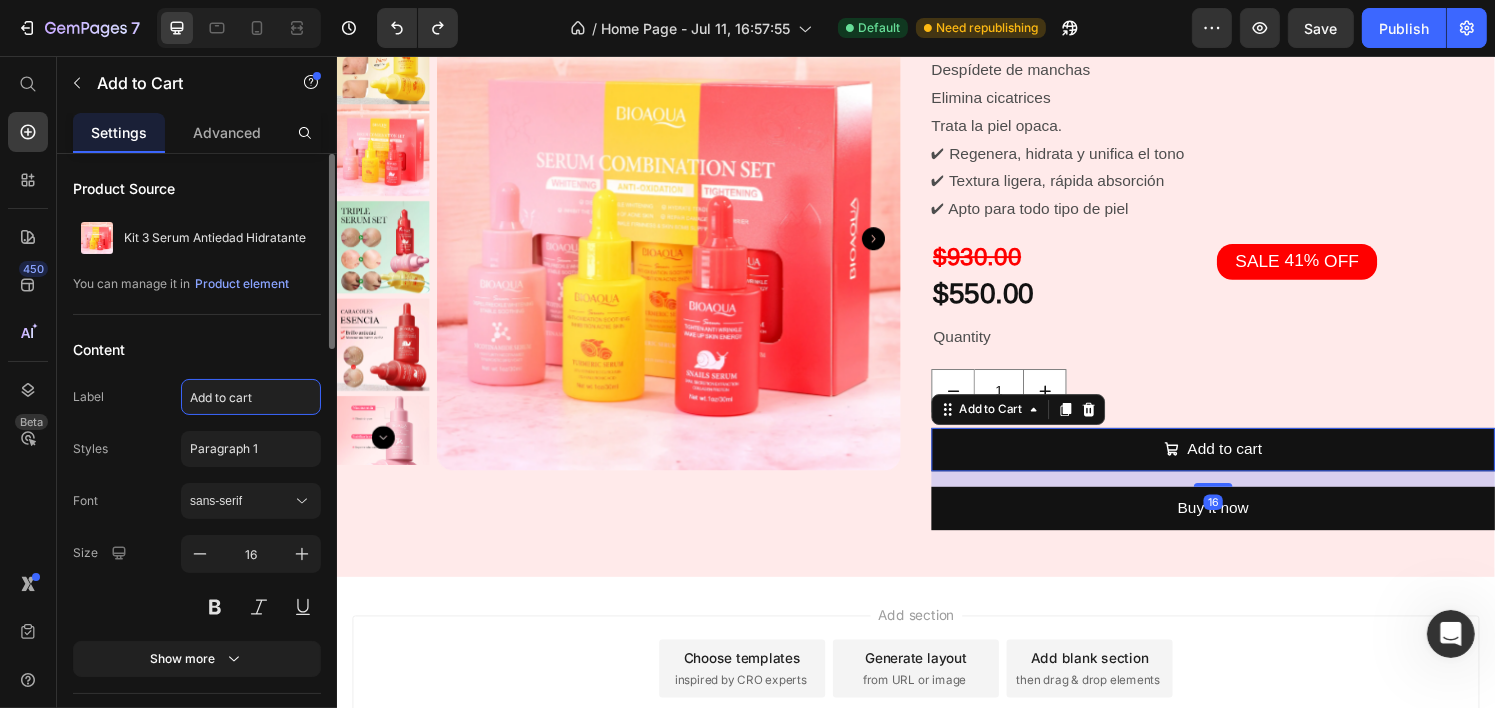 click on "Add to cart" 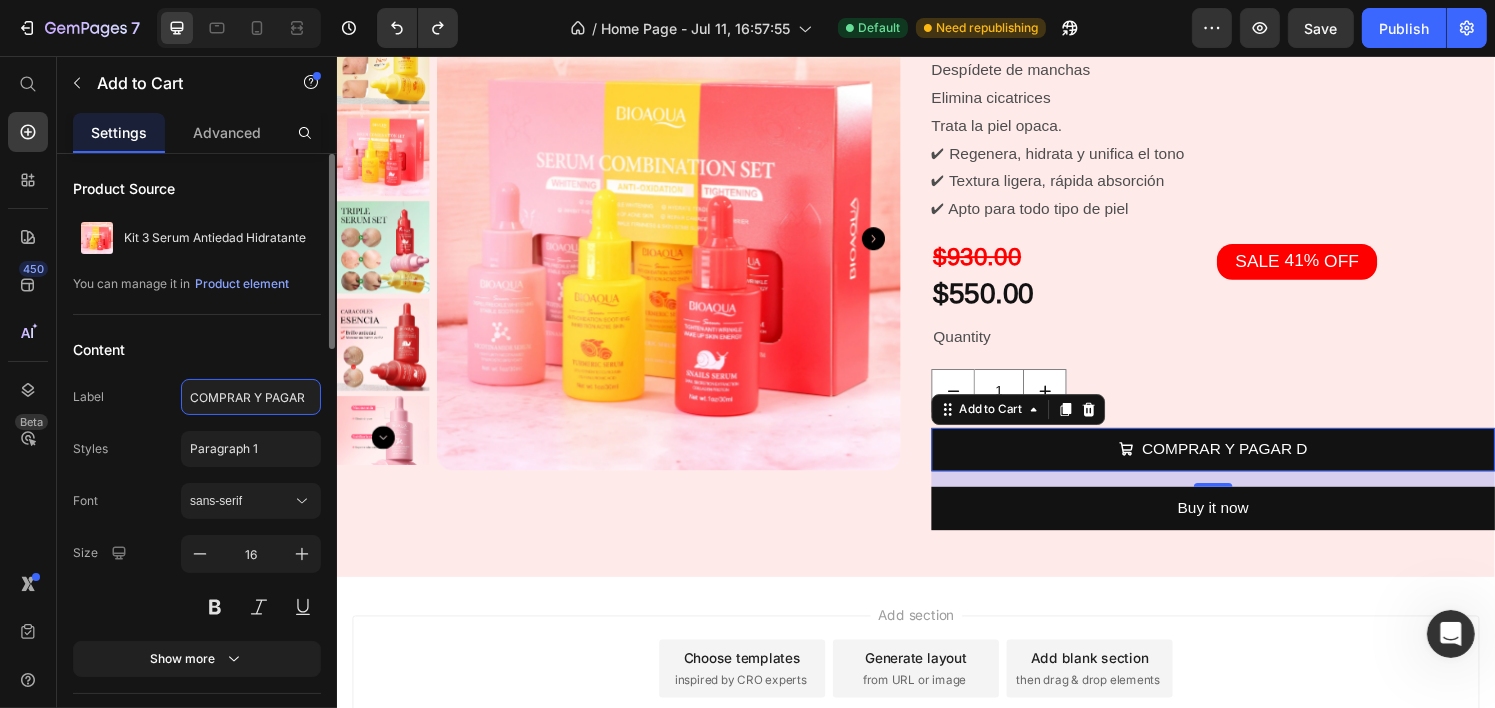 scroll, scrollTop: 0, scrollLeft: 0, axis: both 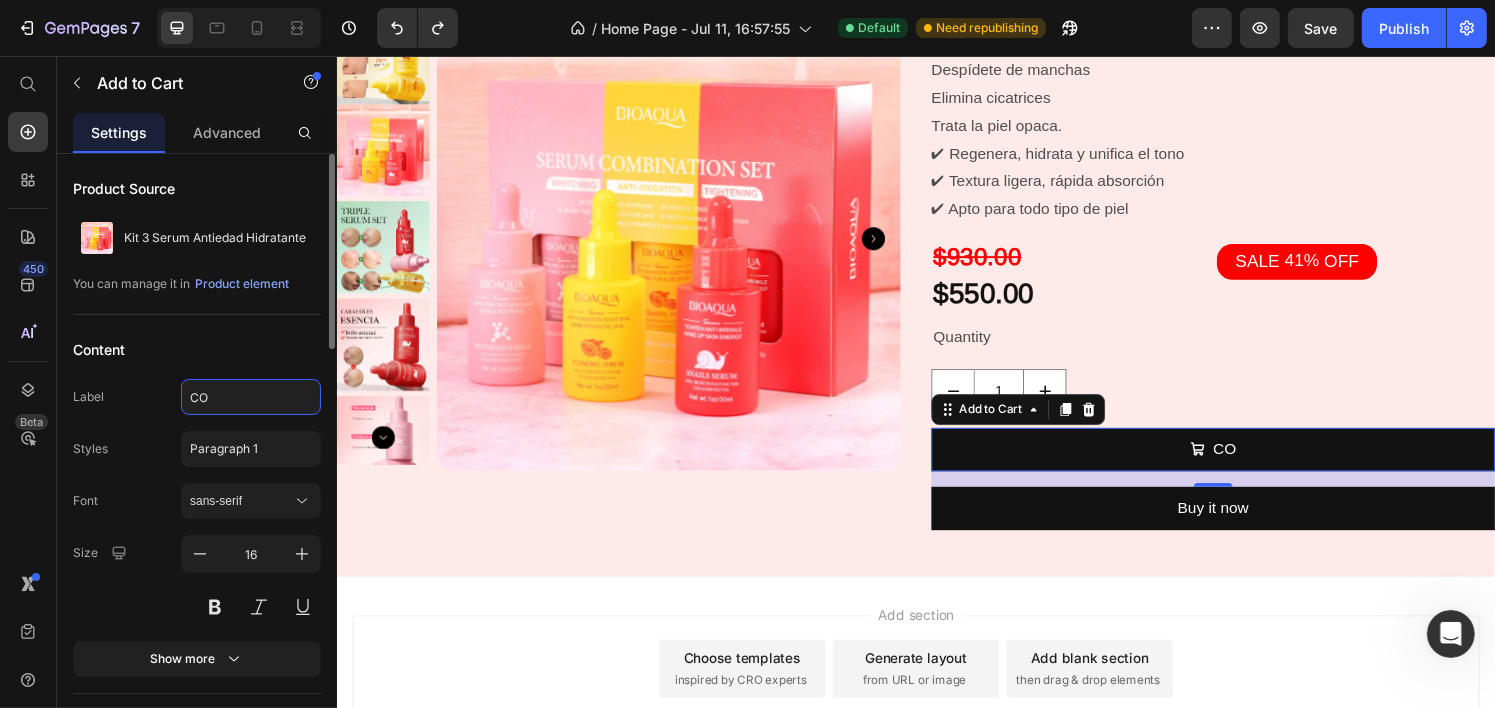 type on "C" 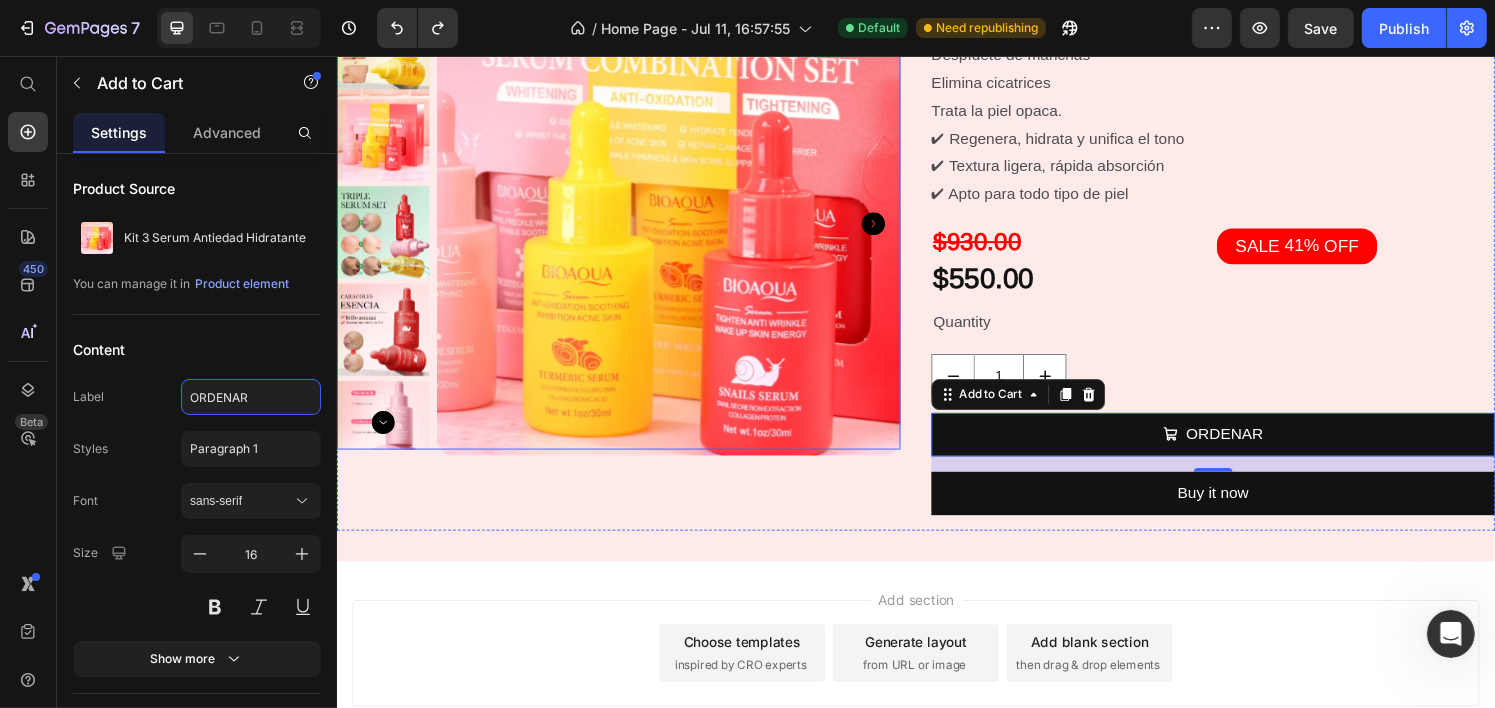 scroll, scrollTop: 316, scrollLeft: 0, axis: vertical 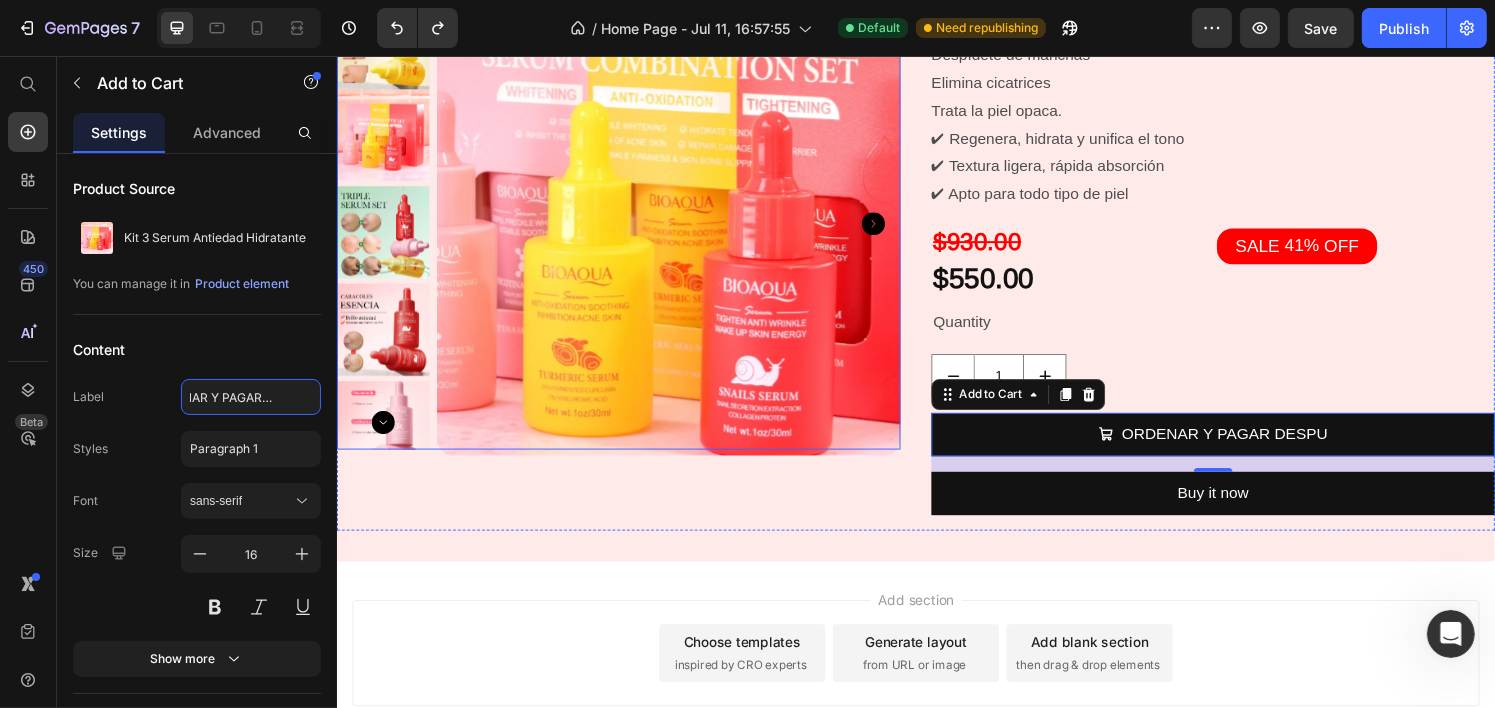 type on "ORDENAR Y PAGAR DESPUES" 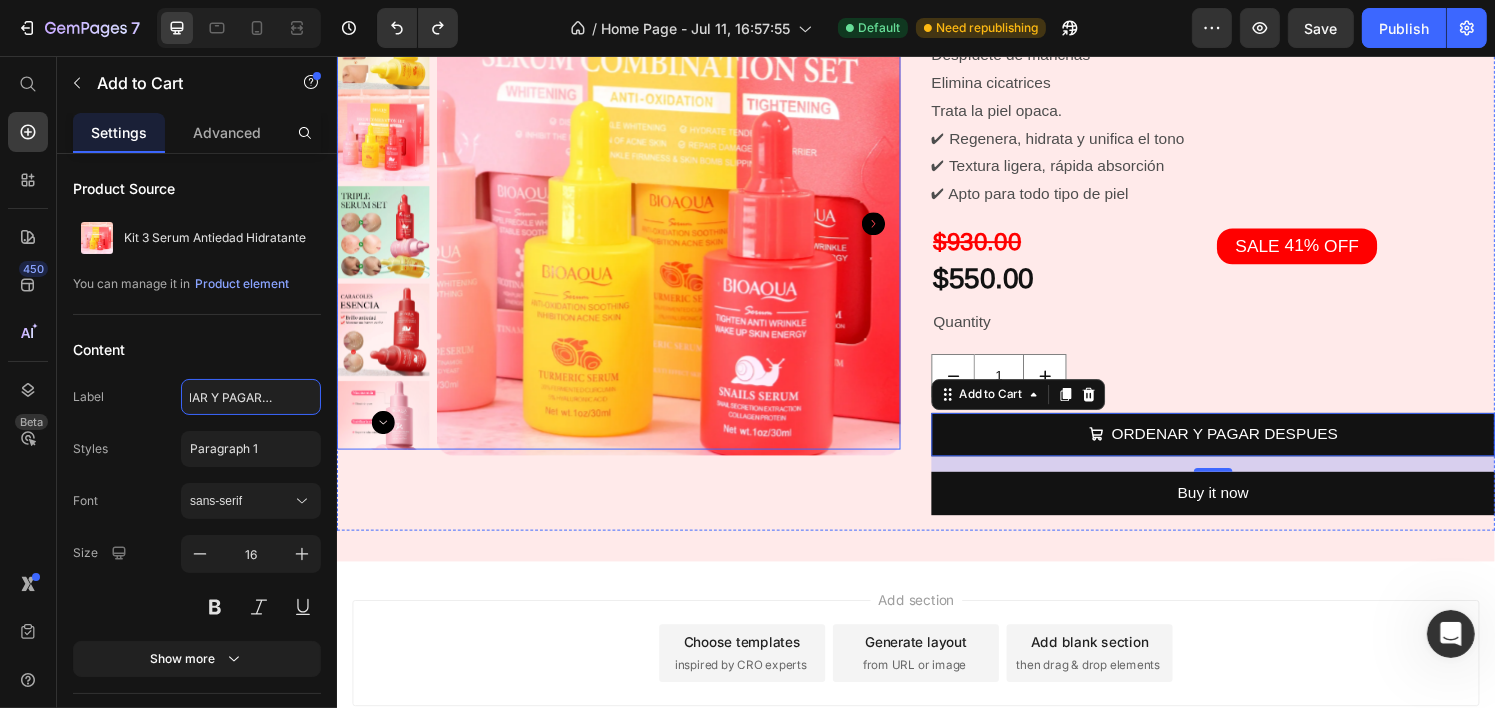 scroll, scrollTop: 0, scrollLeft: 48, axis: horizontal 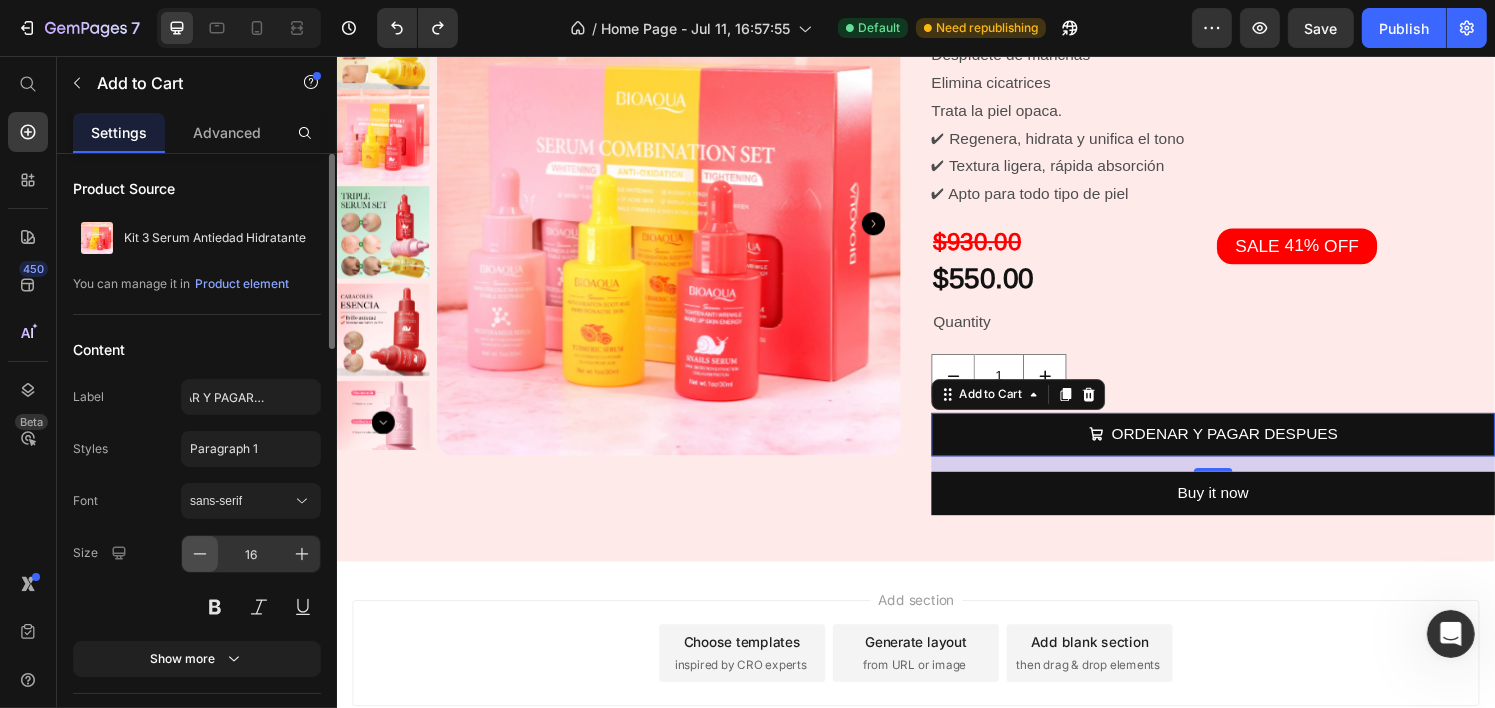 click 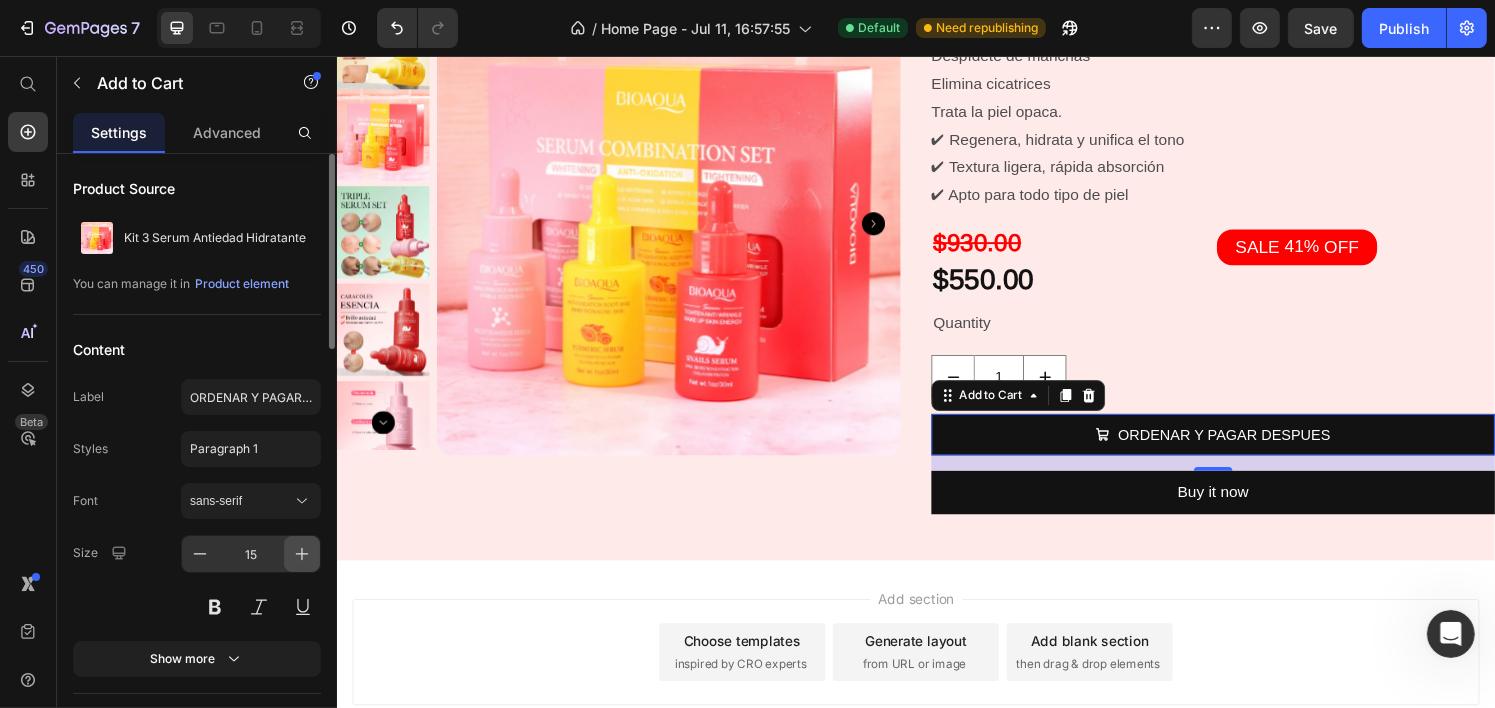 click 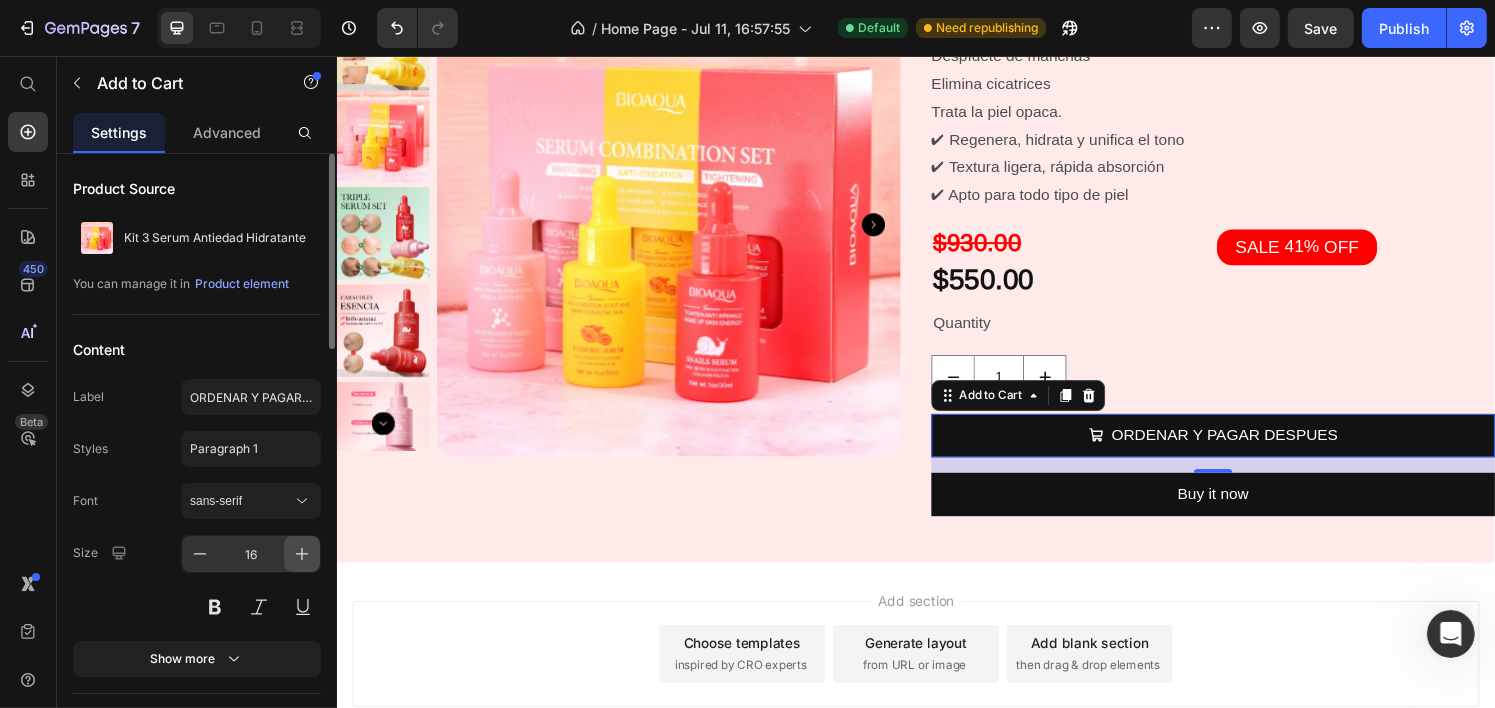 scroll, scrollTop: 316, scrollLeft: 0, axis: vertical 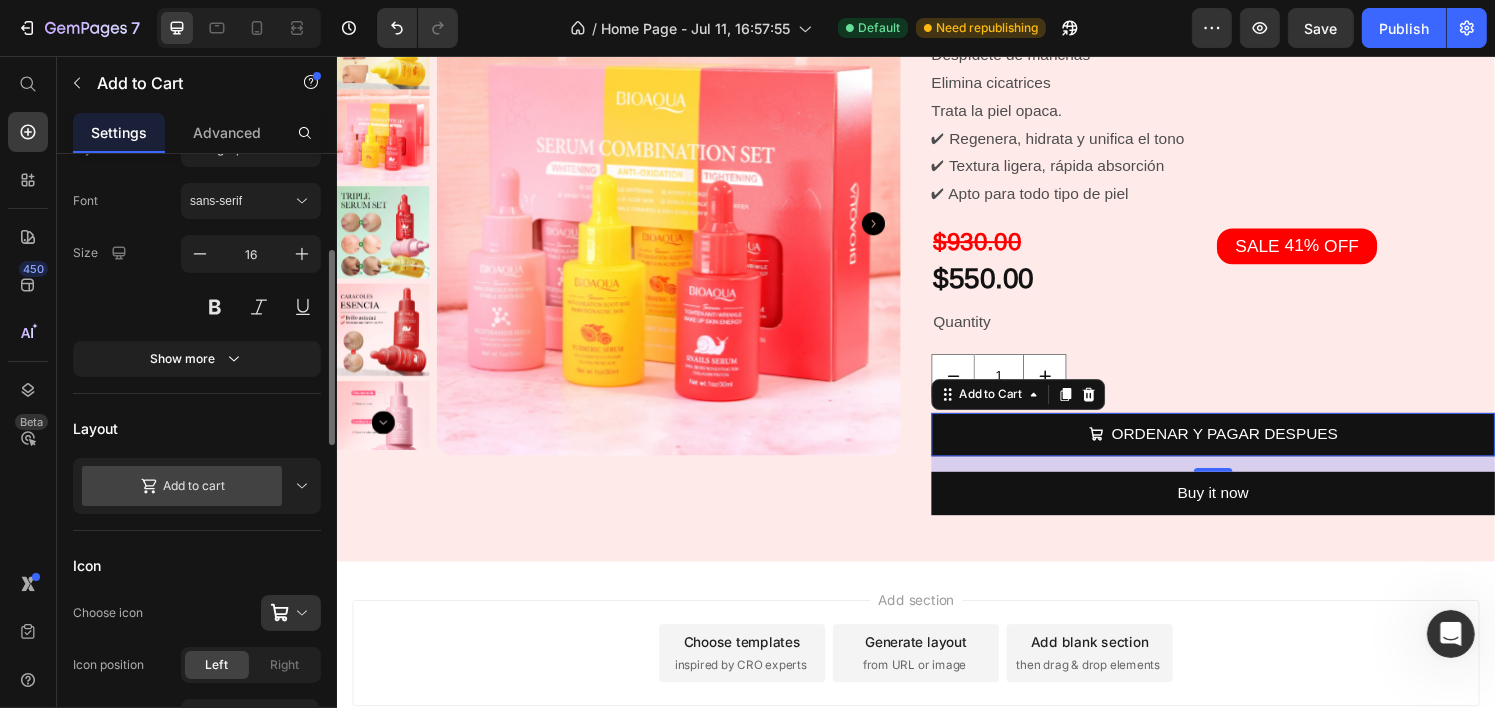 click on "Add to cart" at bounding box center (182, 486) 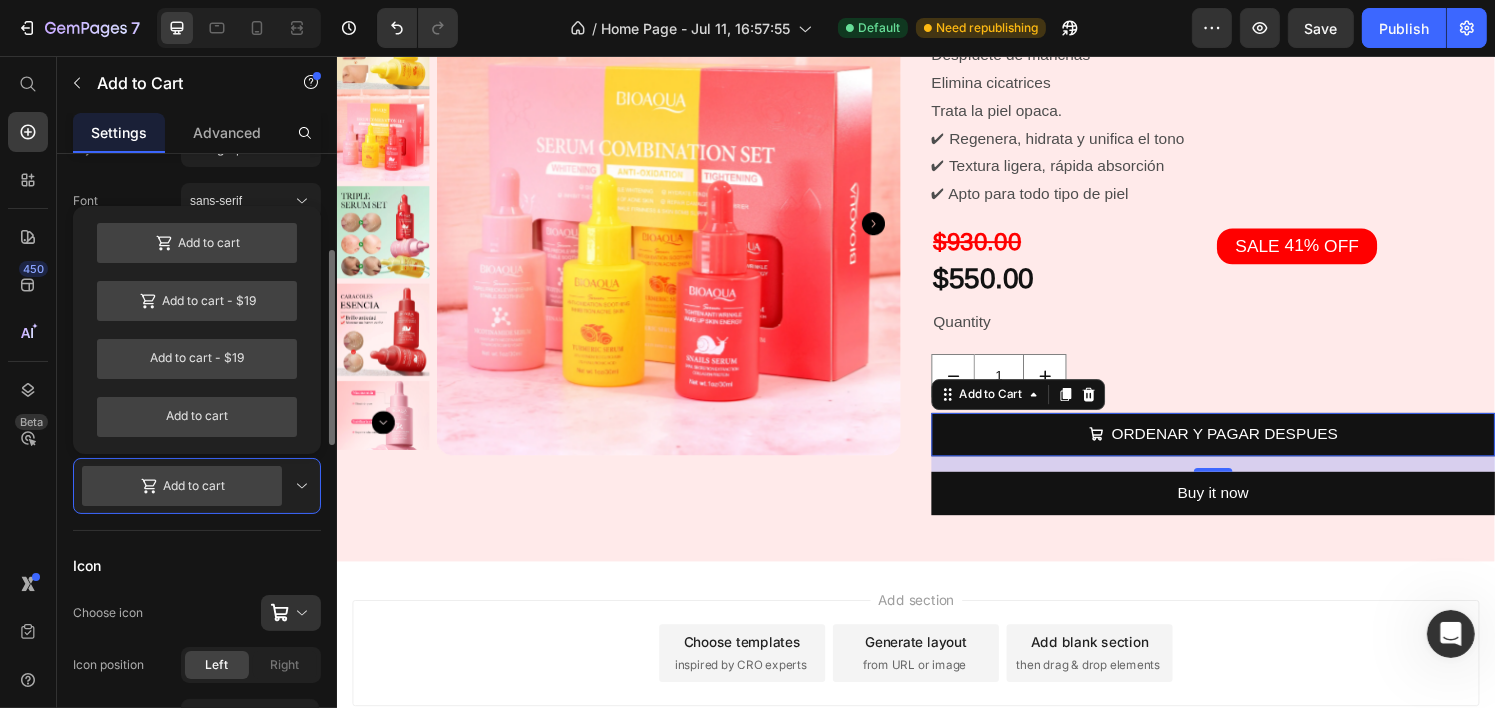 click 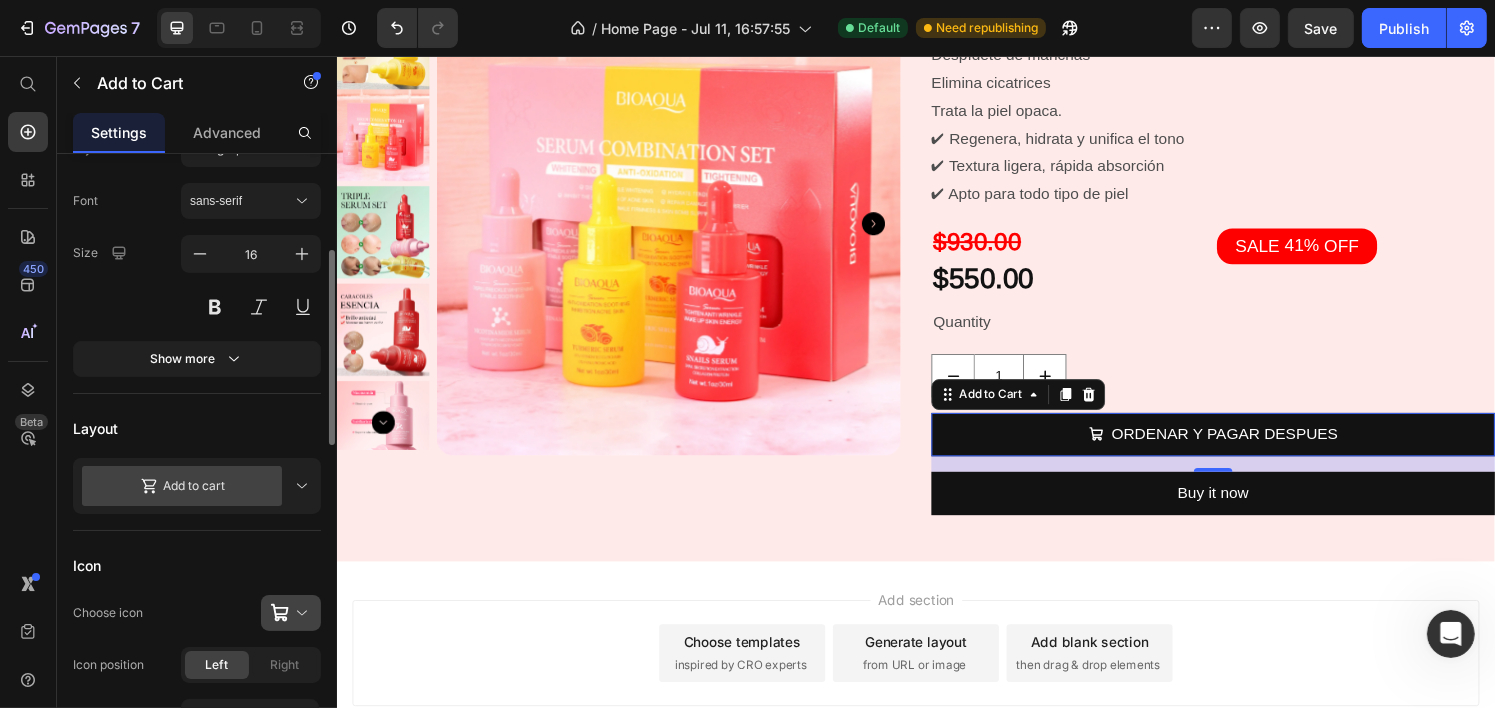 click at bounding box center [299, 613] 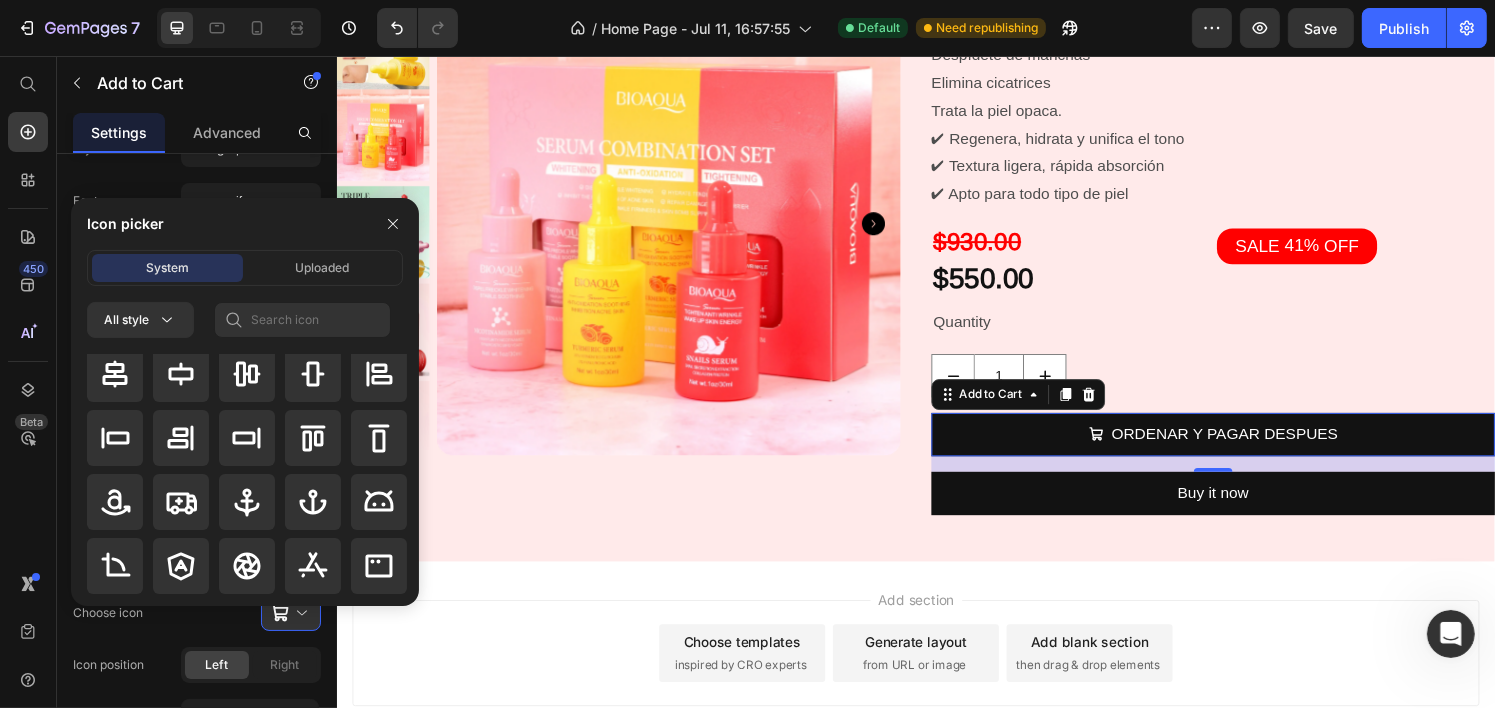 scroll, scrollTop: 400, scrollLeft: 0, axis: vertical 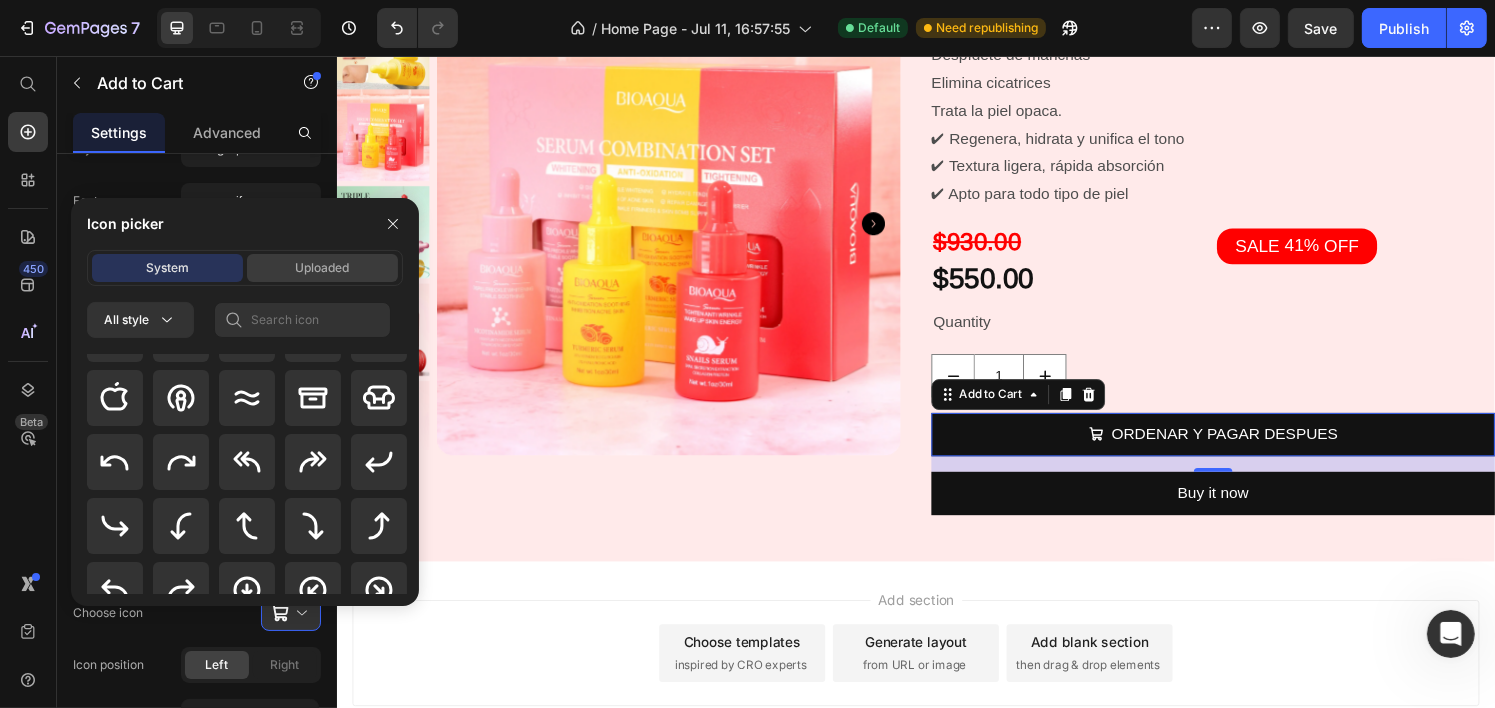 click on "Uploaded" at bounding box center (323, 268) 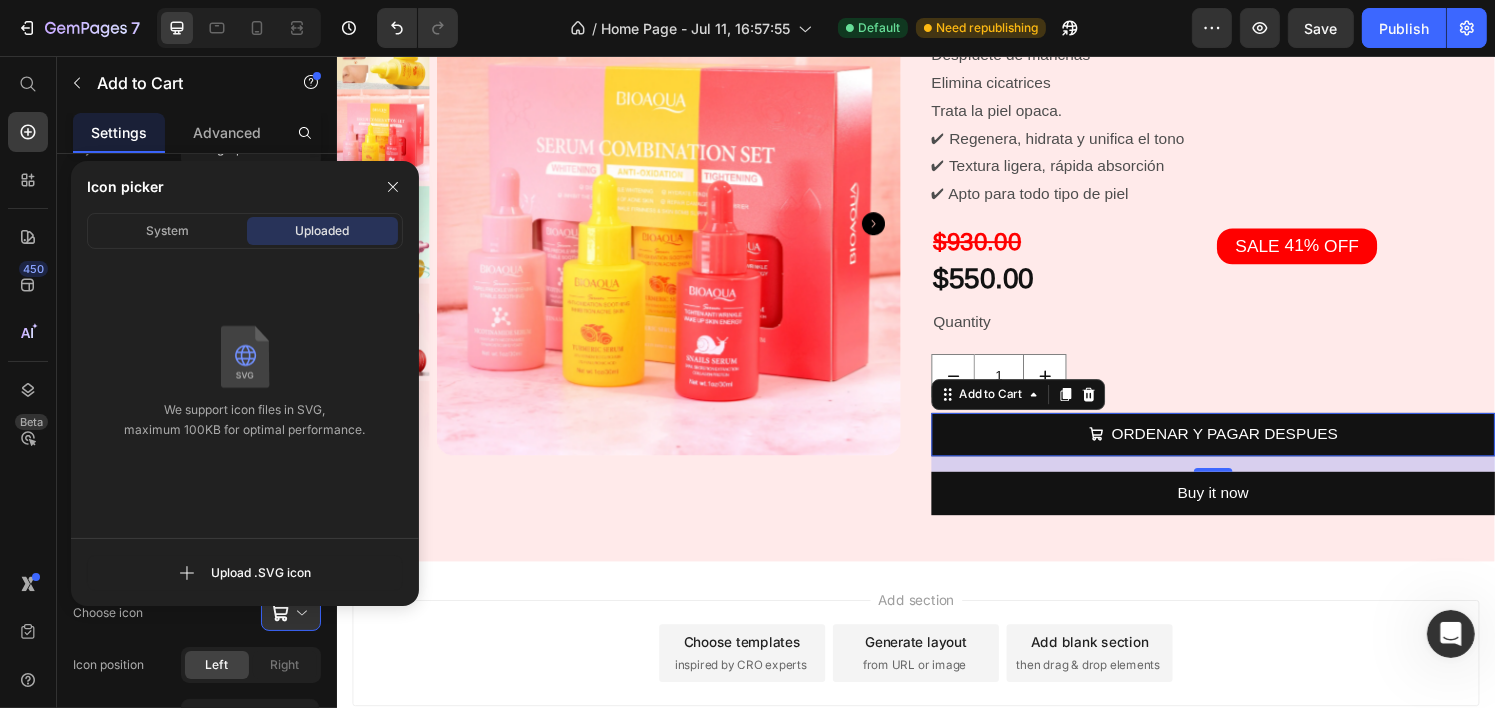 drag, startPoint x: 187, startPoint y: 250, endPoint x: 182, endPoint y: 237, distance: 13.928389 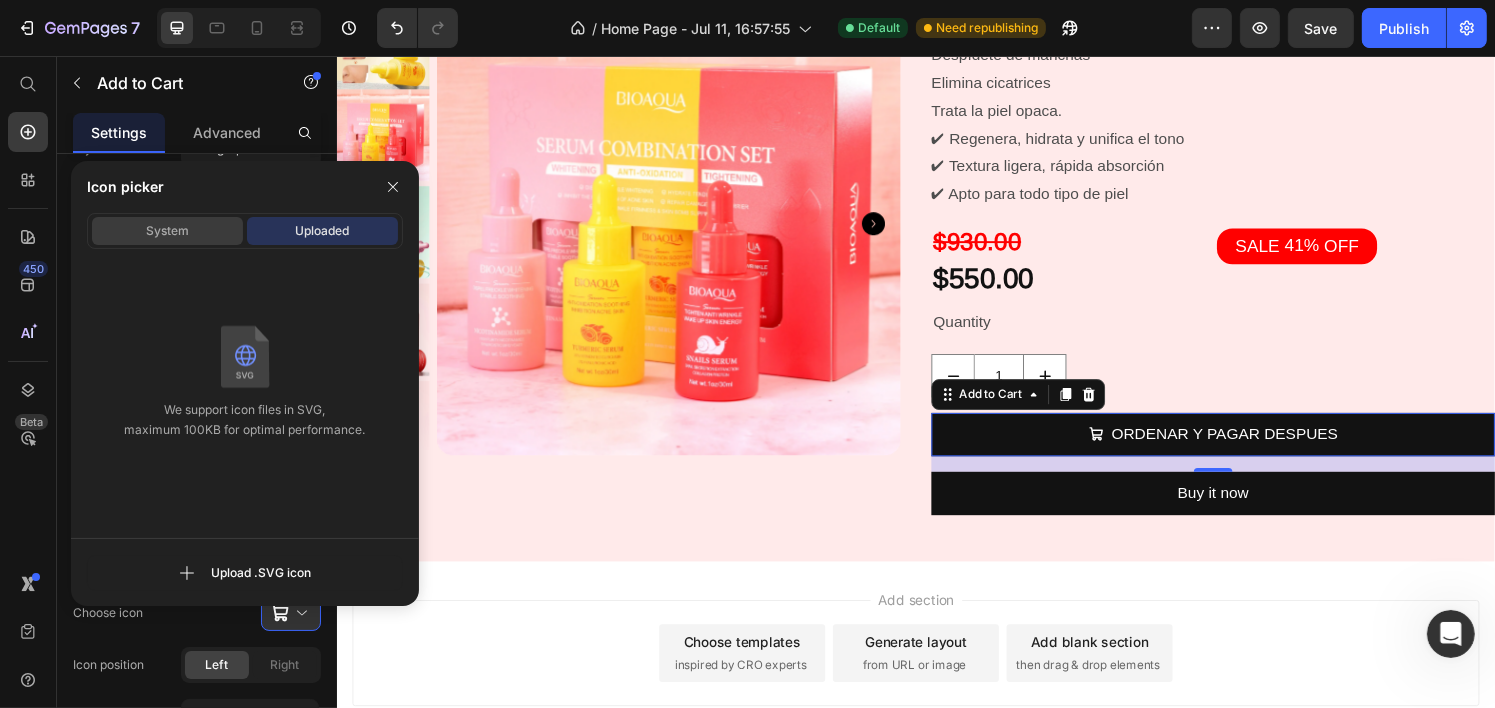 click on "System" at bounding box center (167, 231) 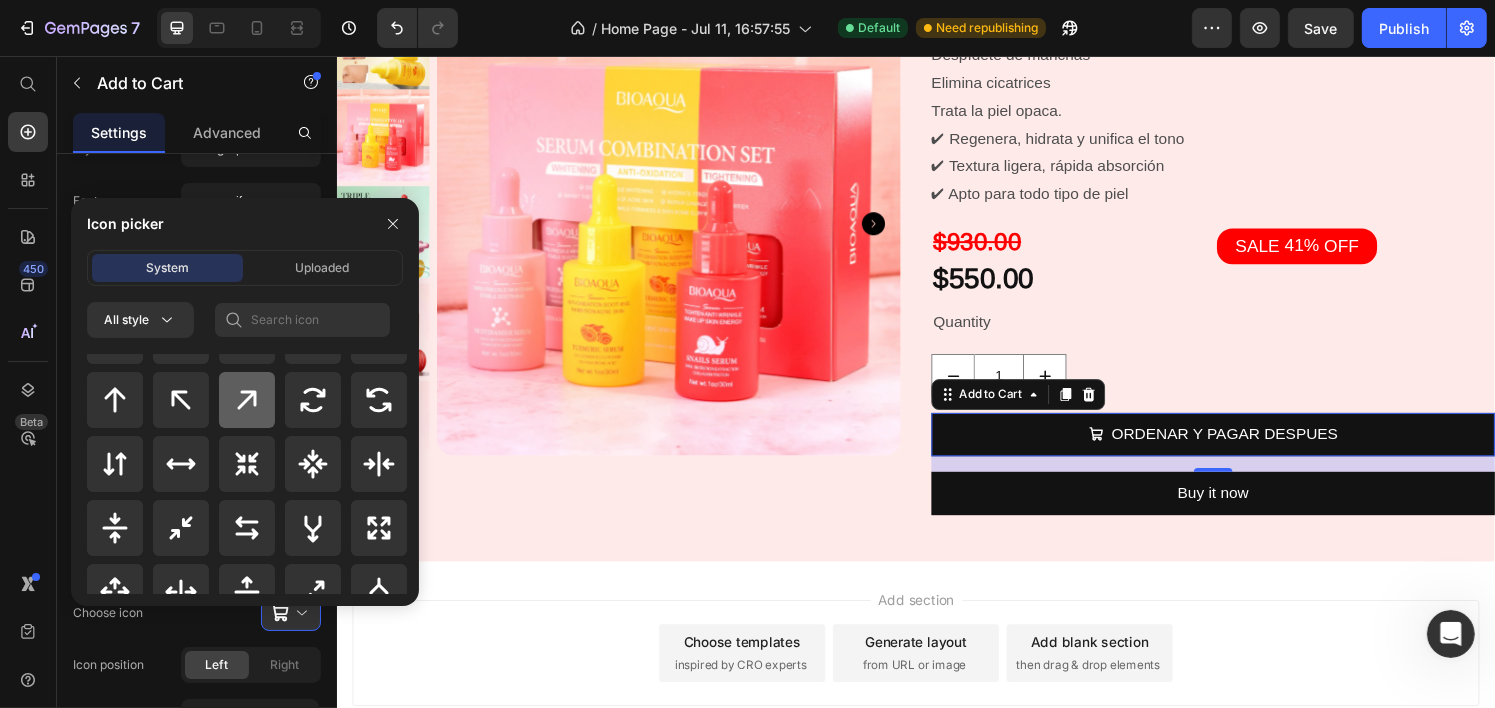 scroll, scrollTop: 1292, scrollLeft: 0, axis: vertical 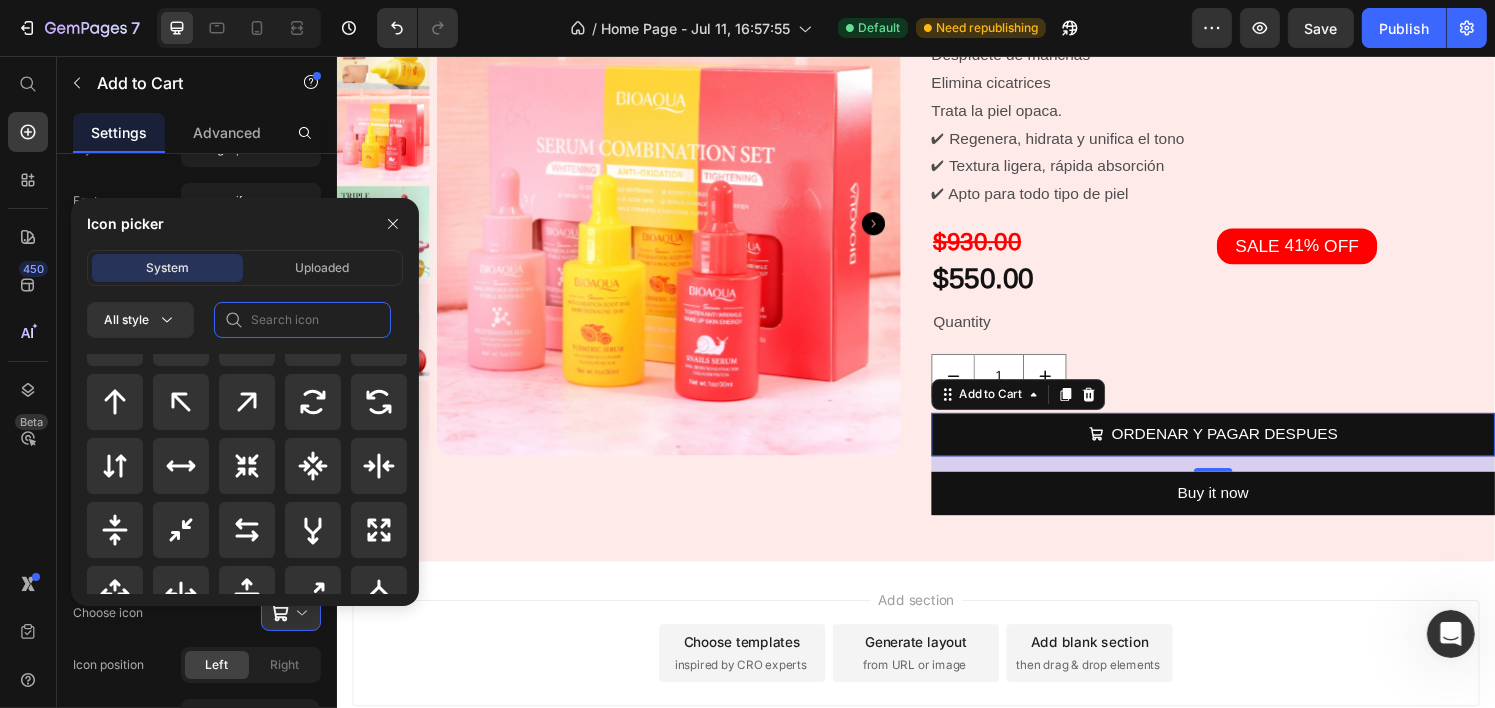 click 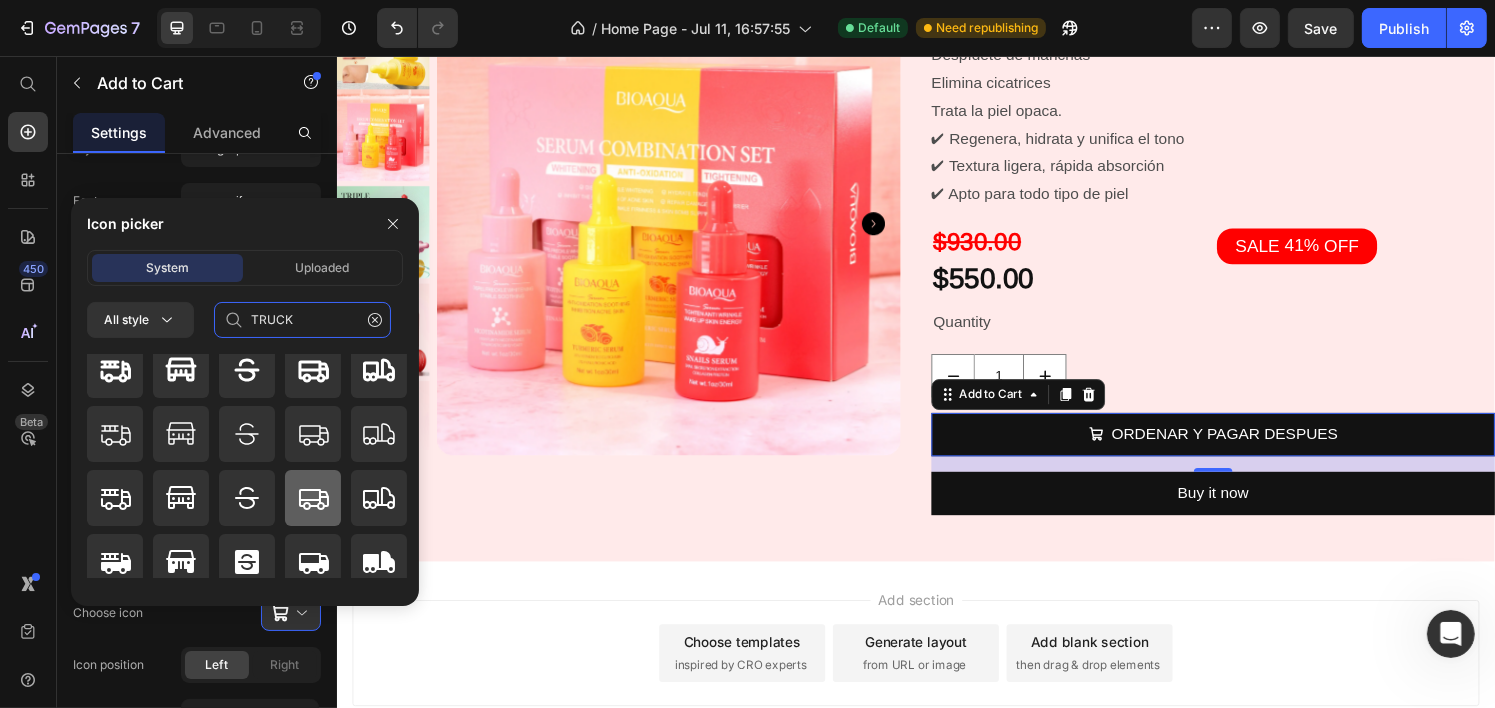 scroll, scrollTop: 0, scrollLeft: 0, axis: both 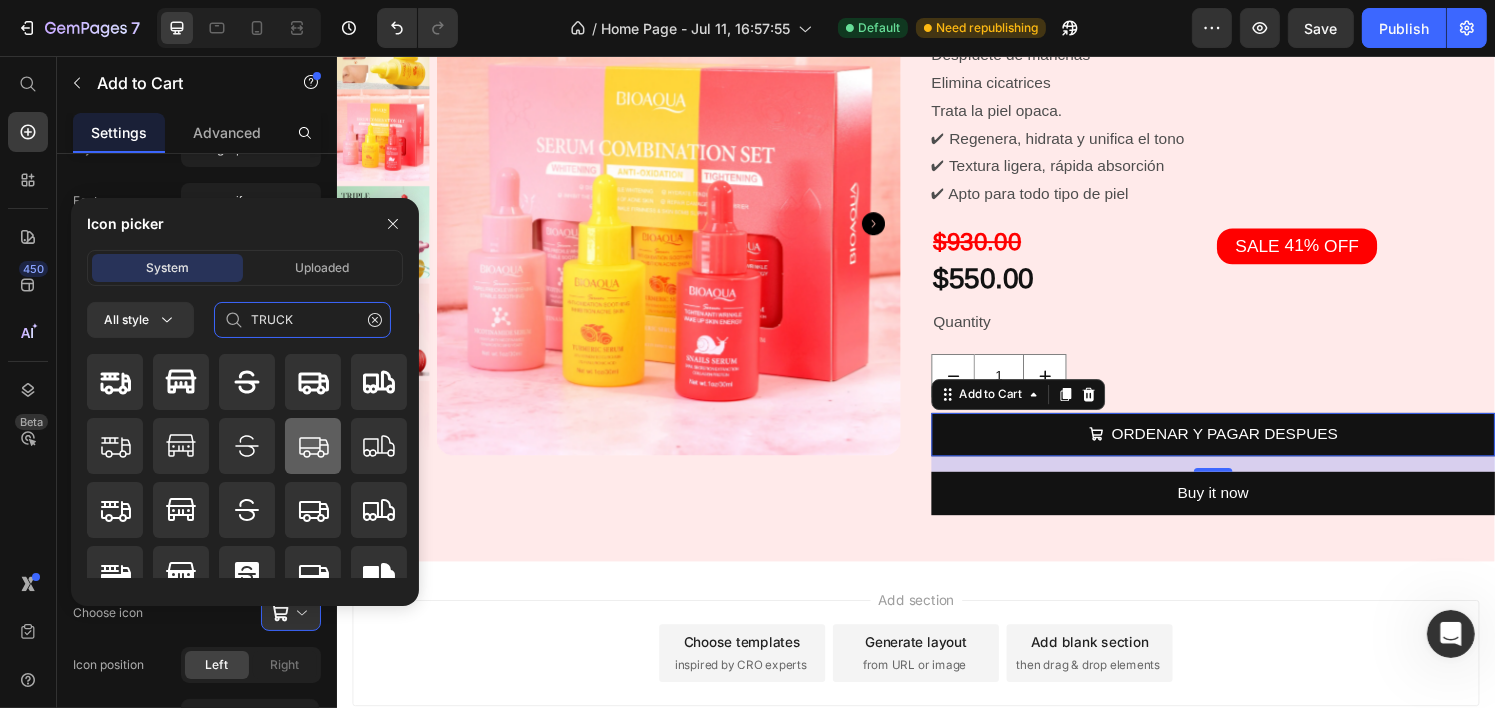 type on "TRUCK" 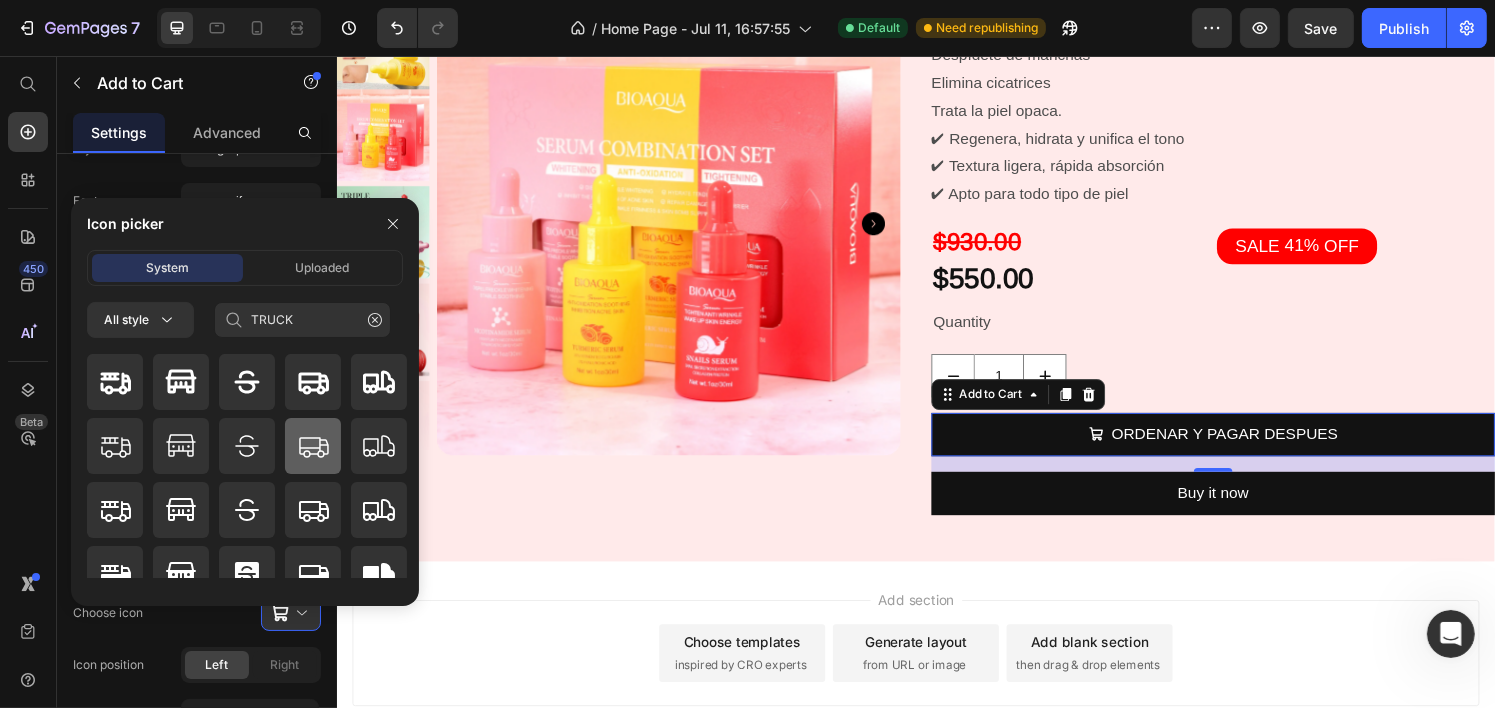 click 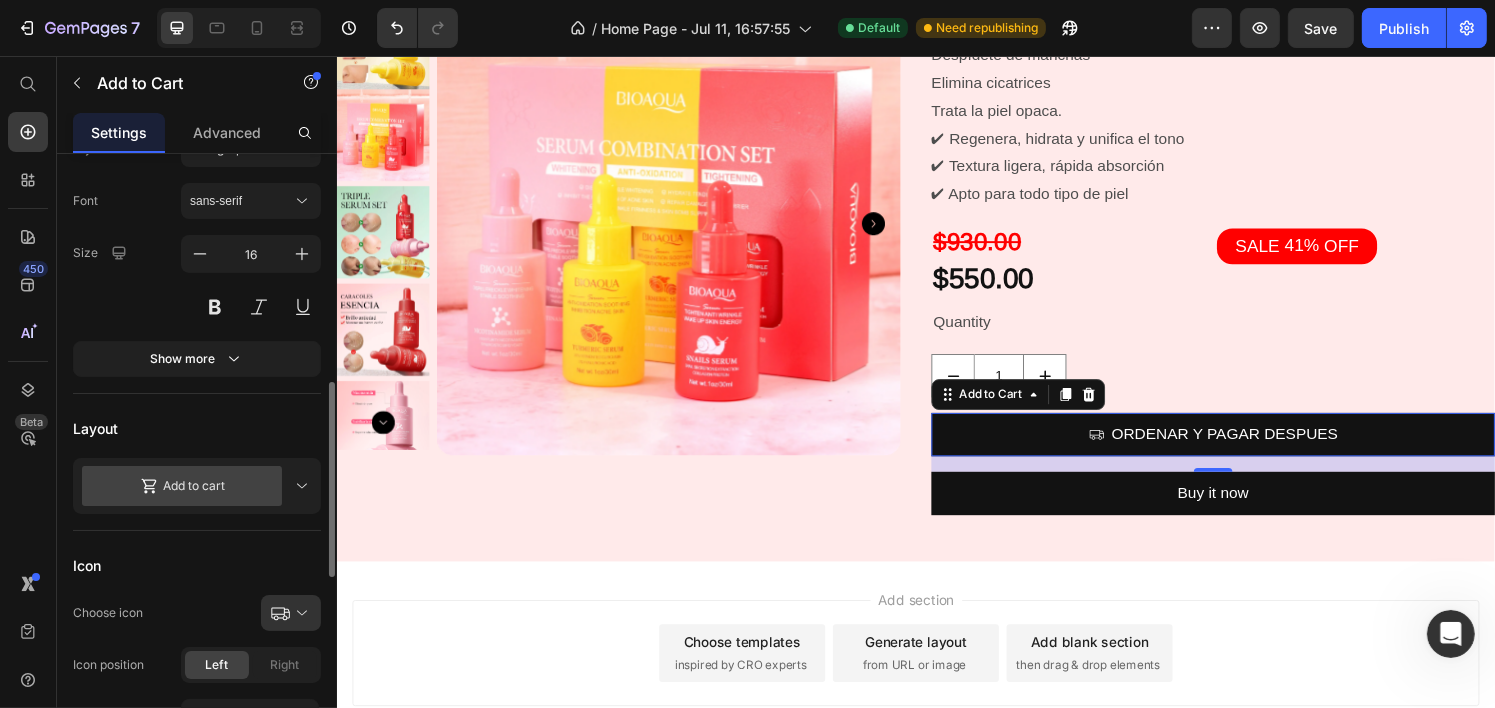 scroll, scrollTop: 400, scrollLeft: 0, axis: vertical 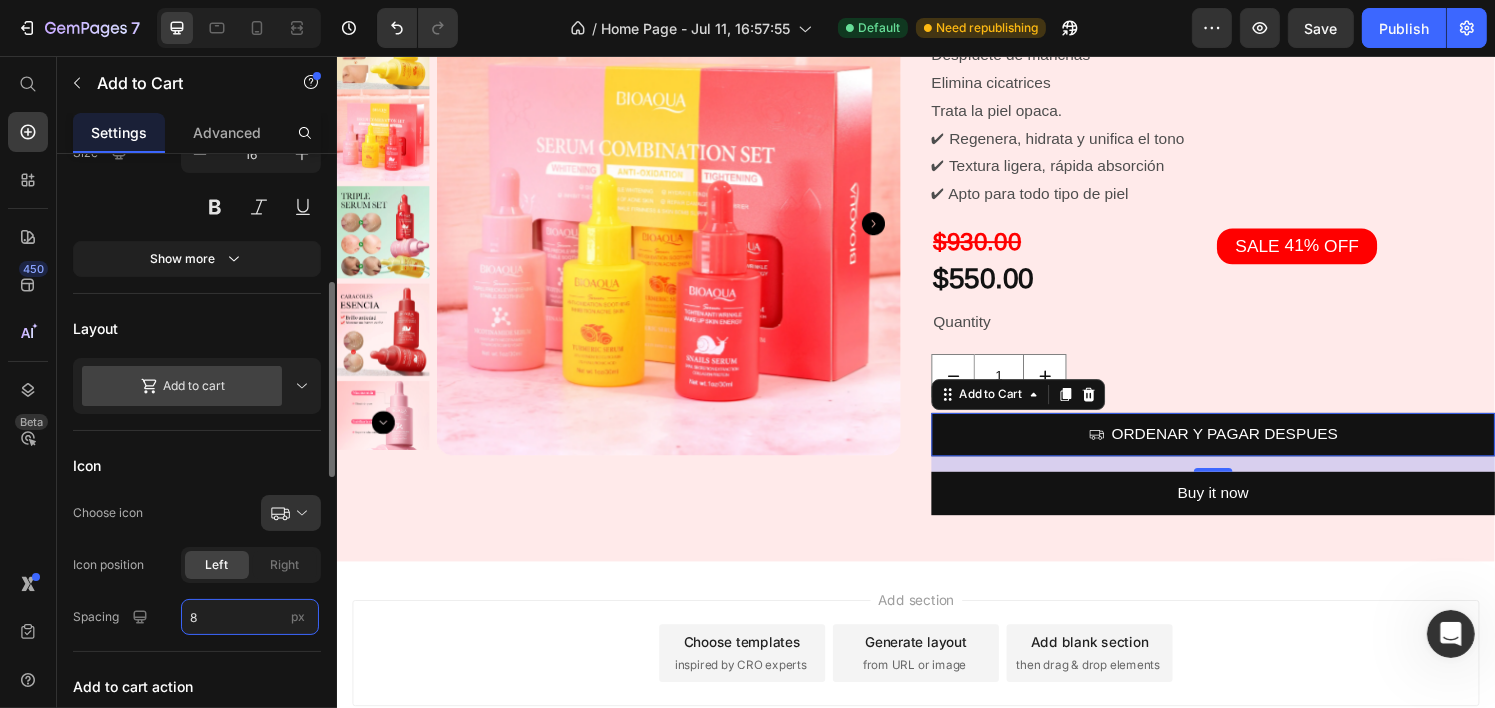 click on "8" at bounding box center [250, 617] 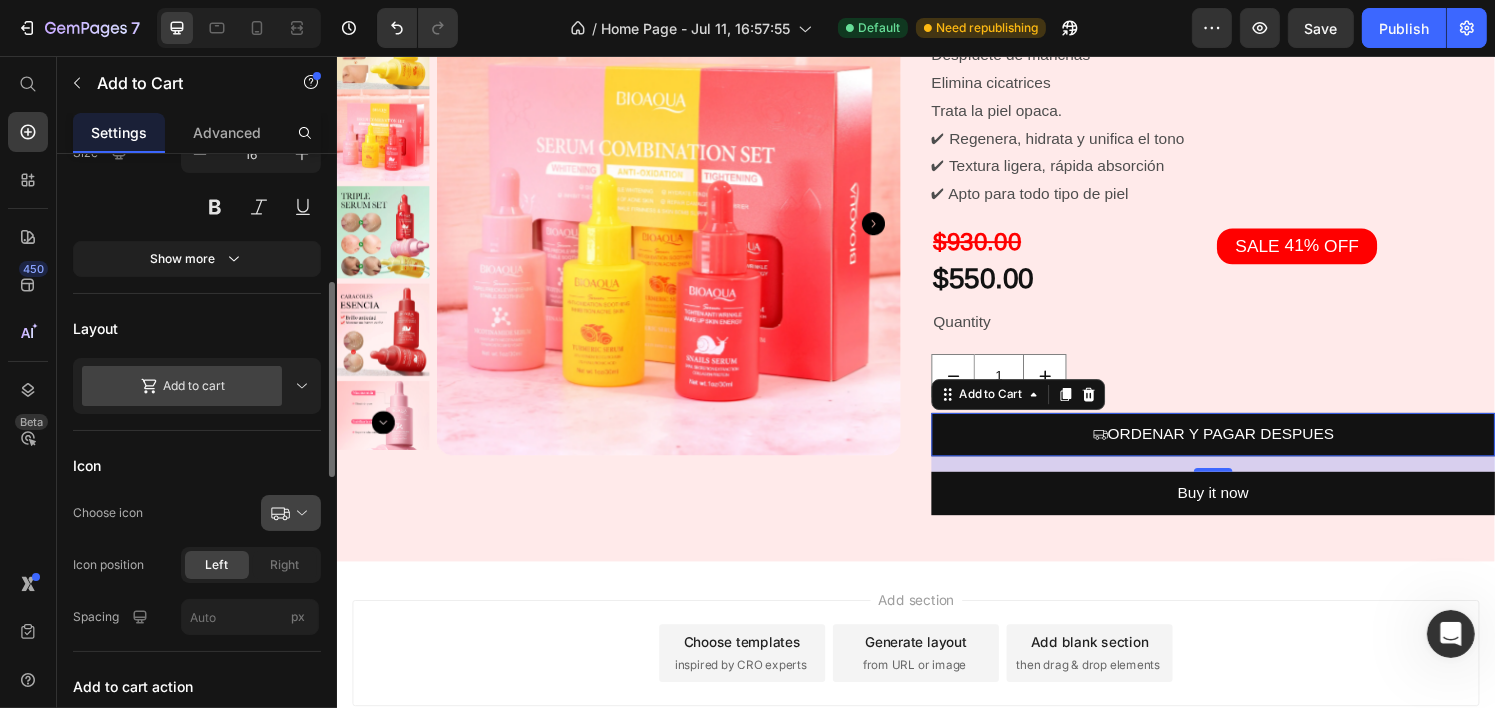 type on "8" 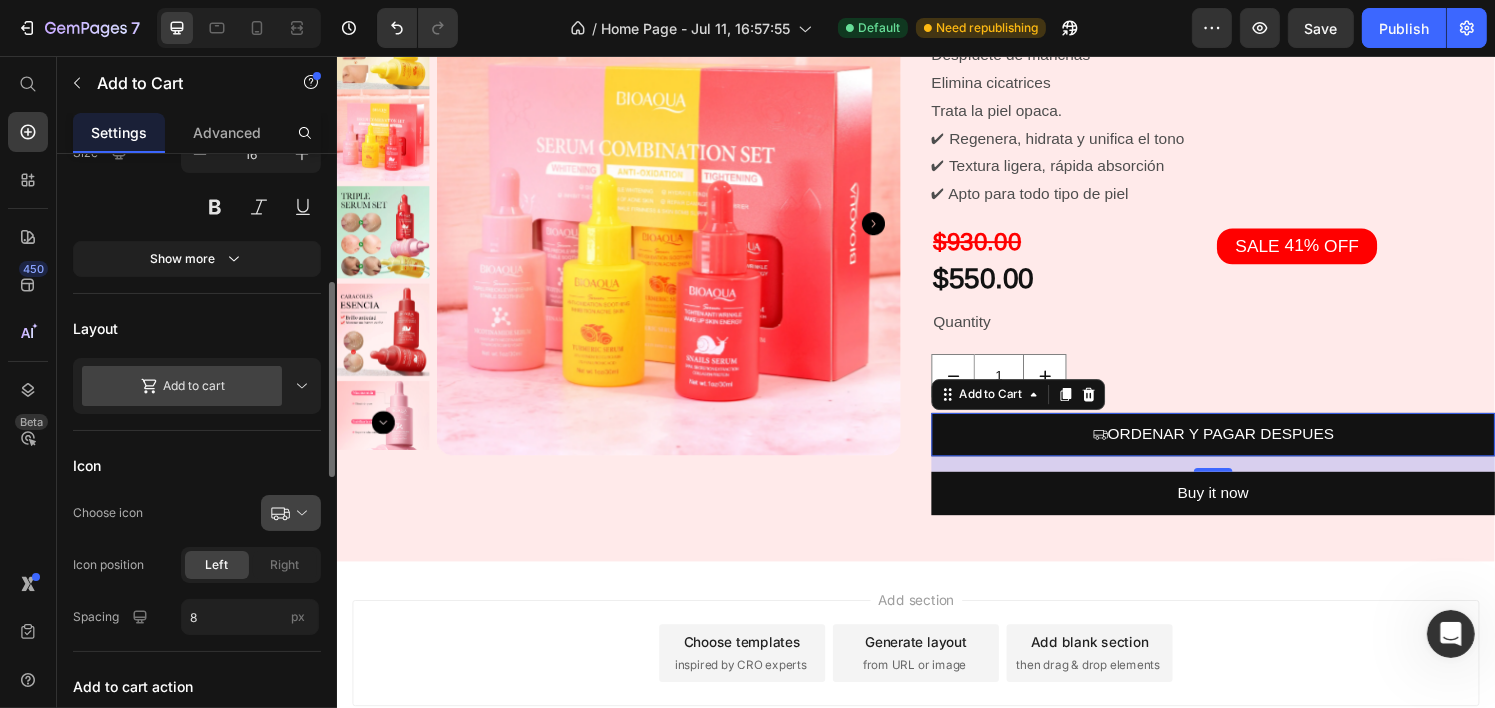 click at bounding box center [299, 513] 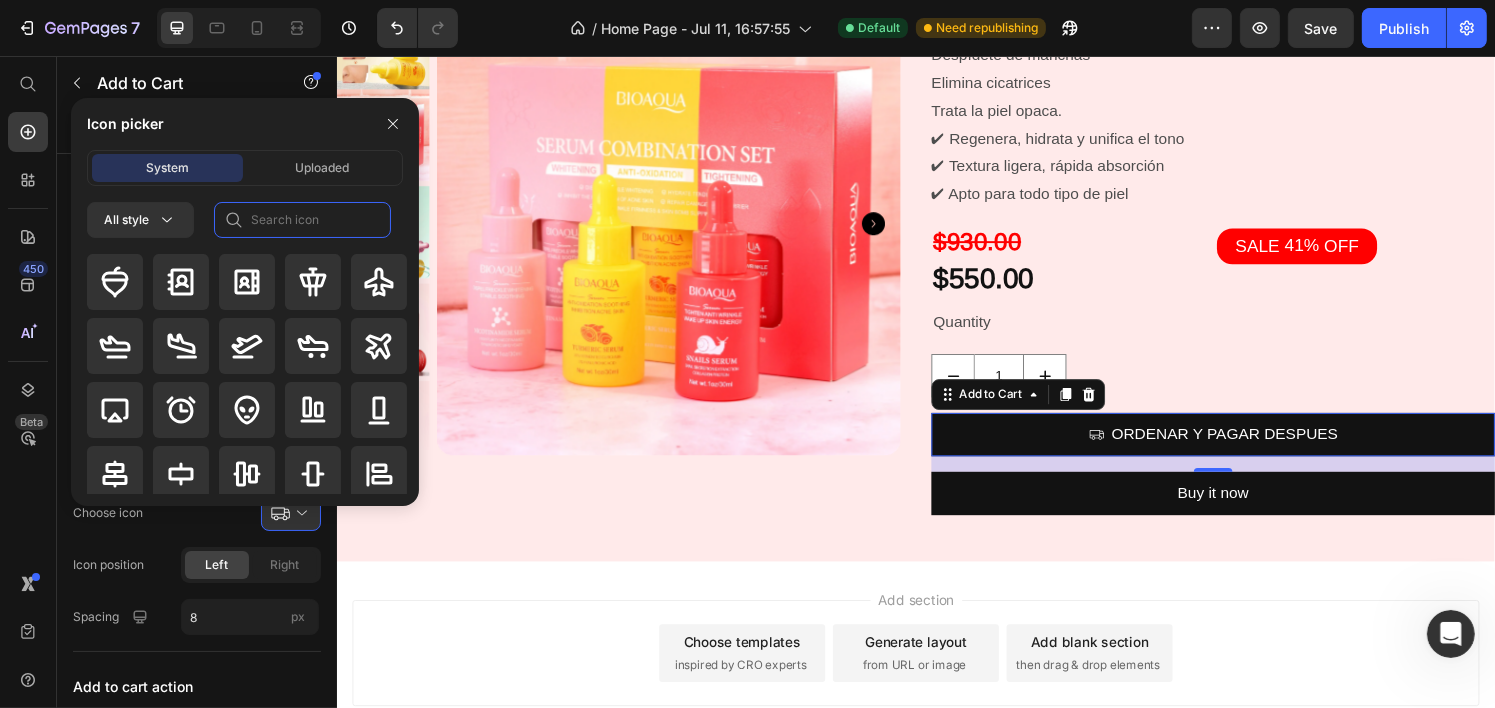click 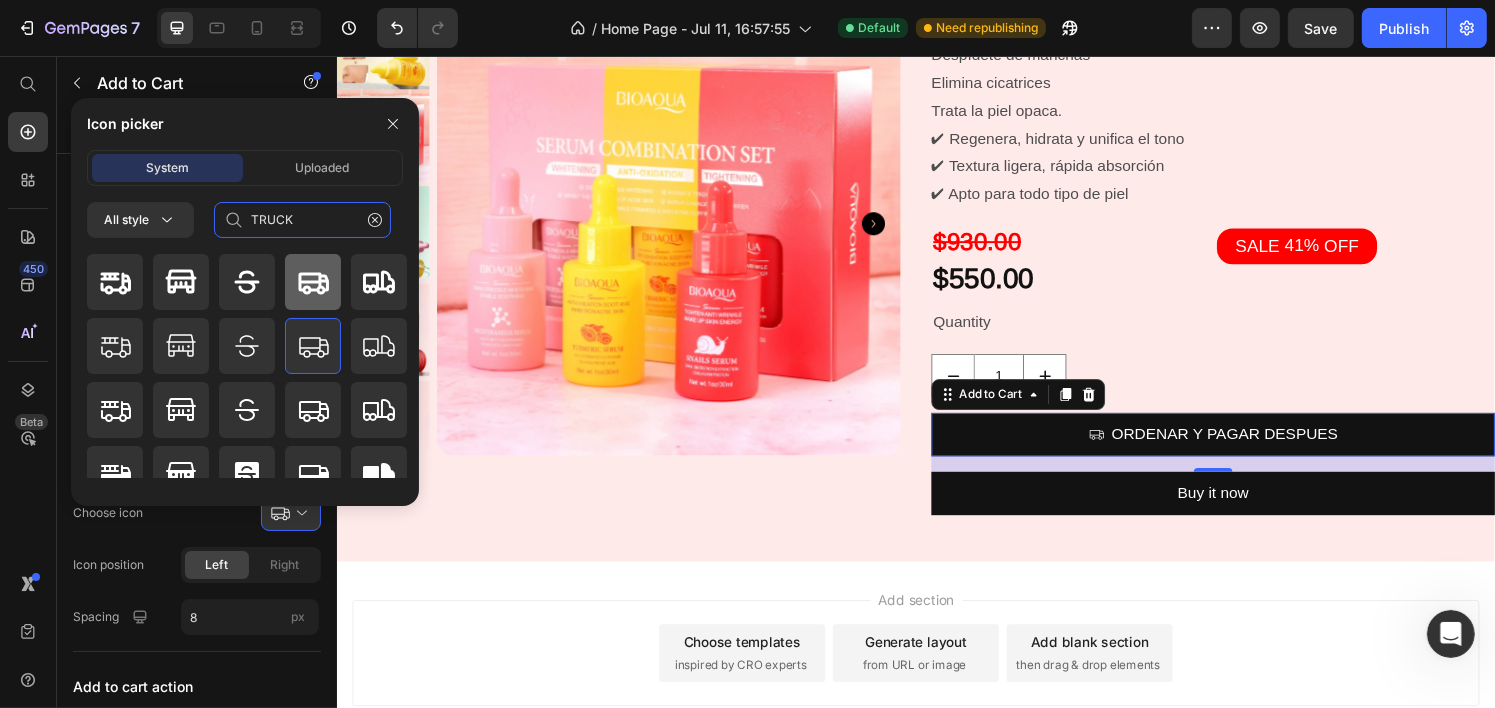 type on "TRUCK" 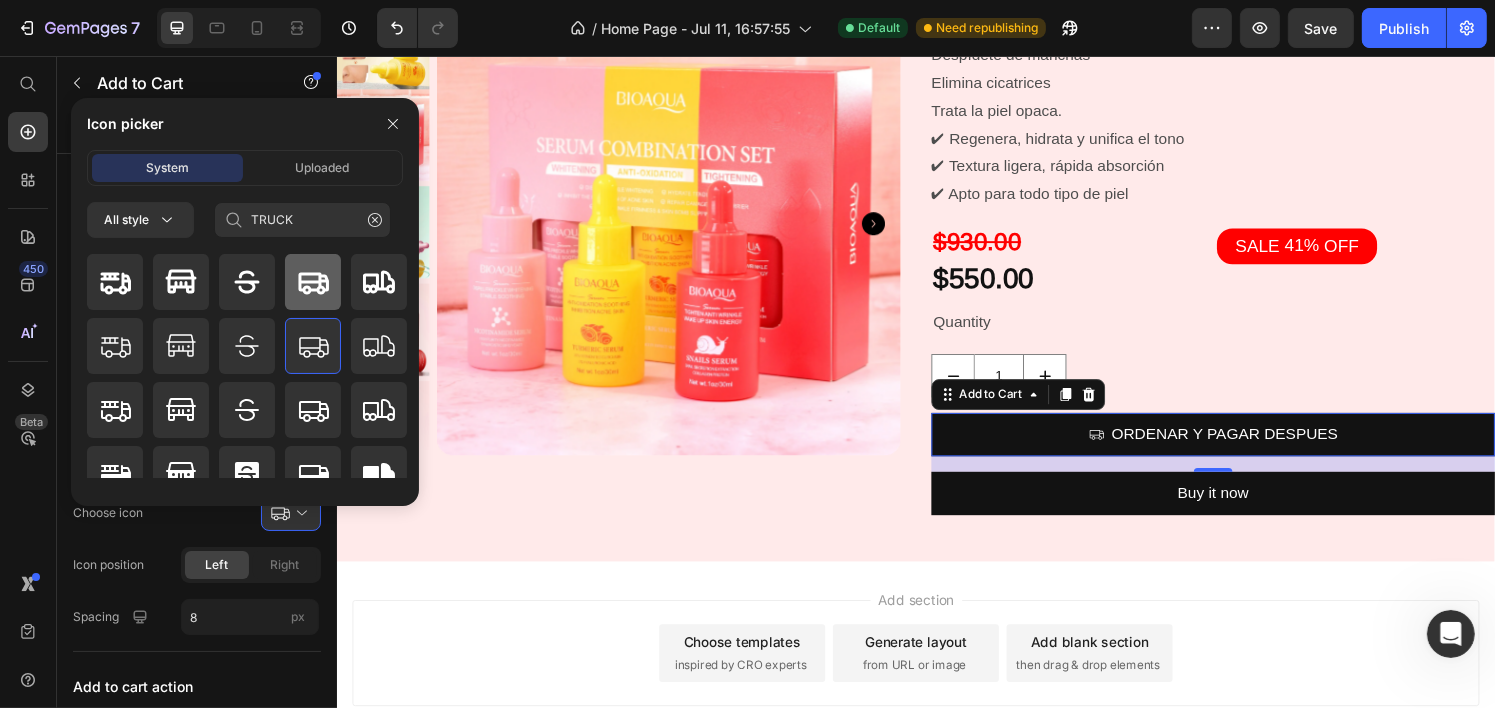 click 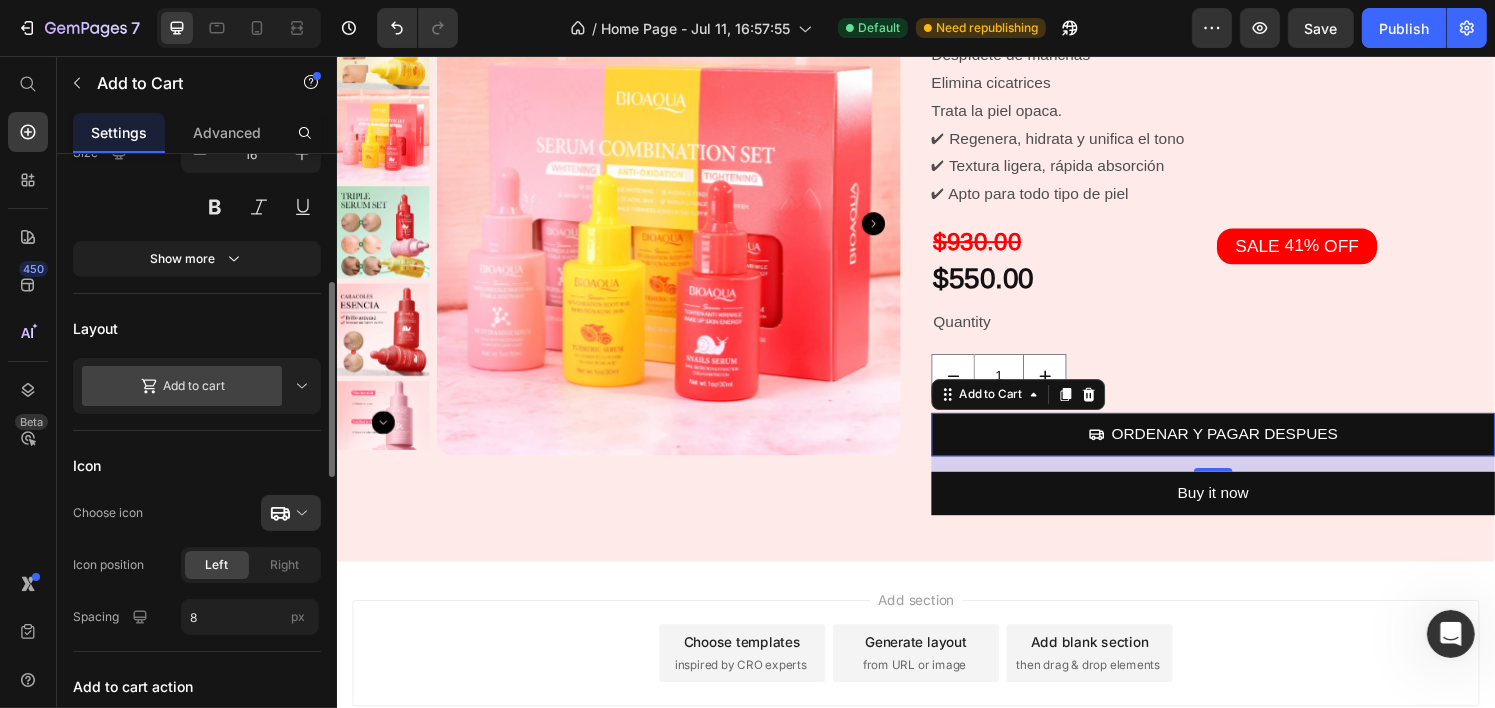 click 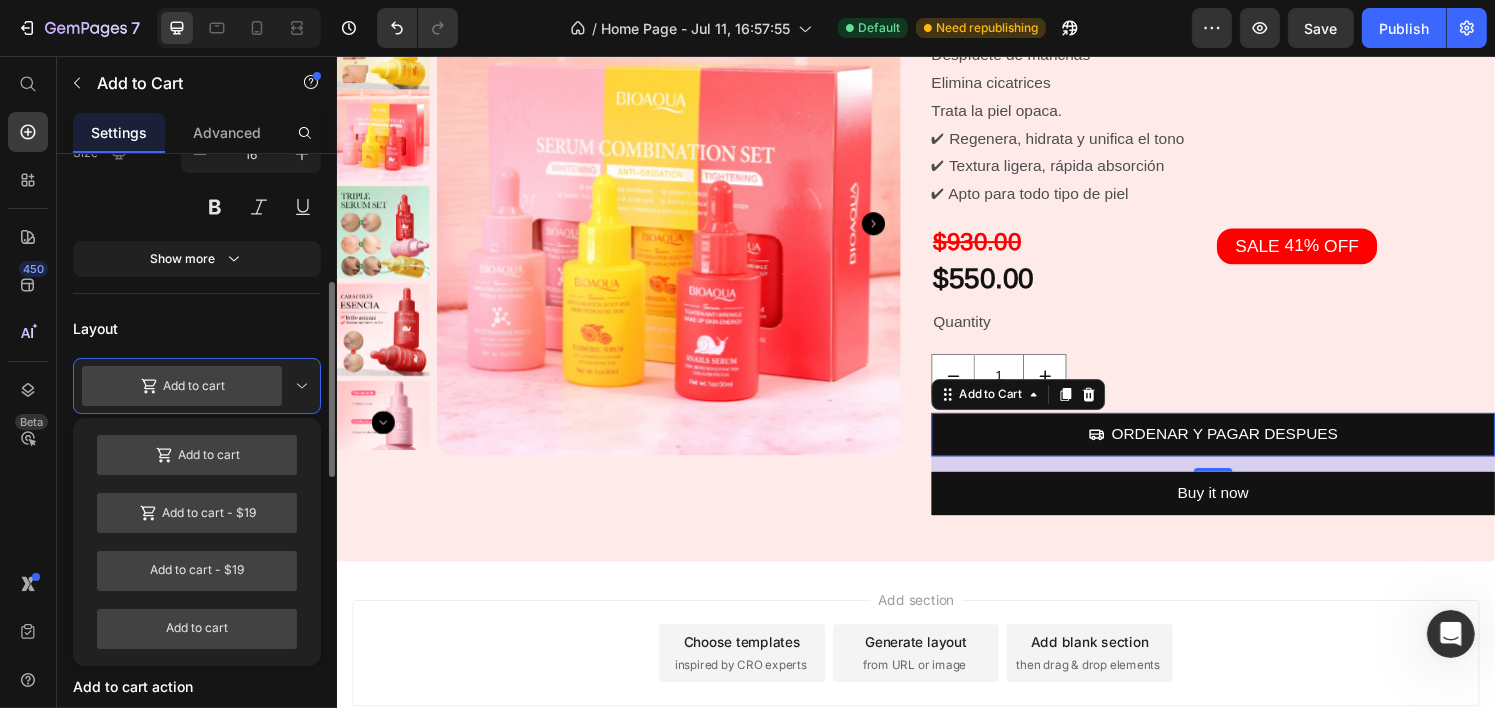 click 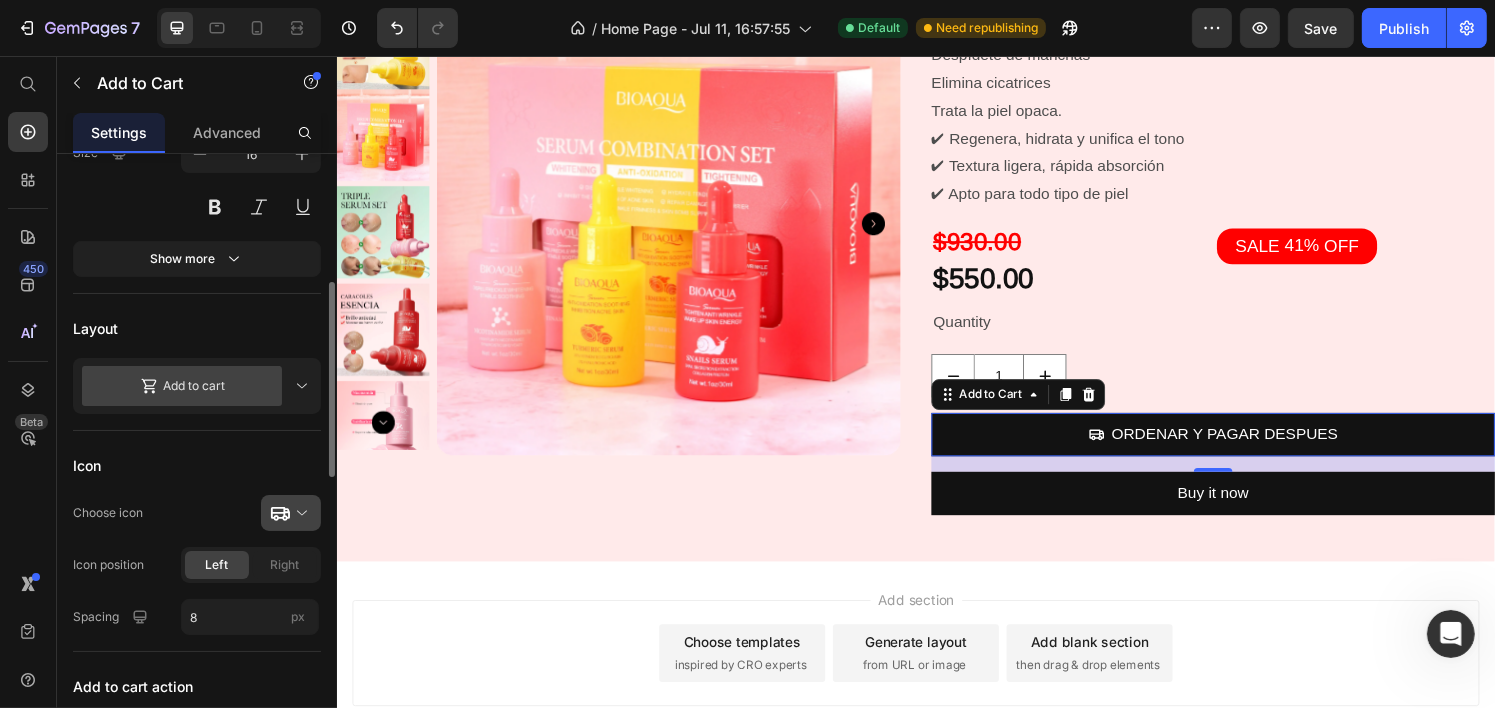 click at bounding box center [299, 513] 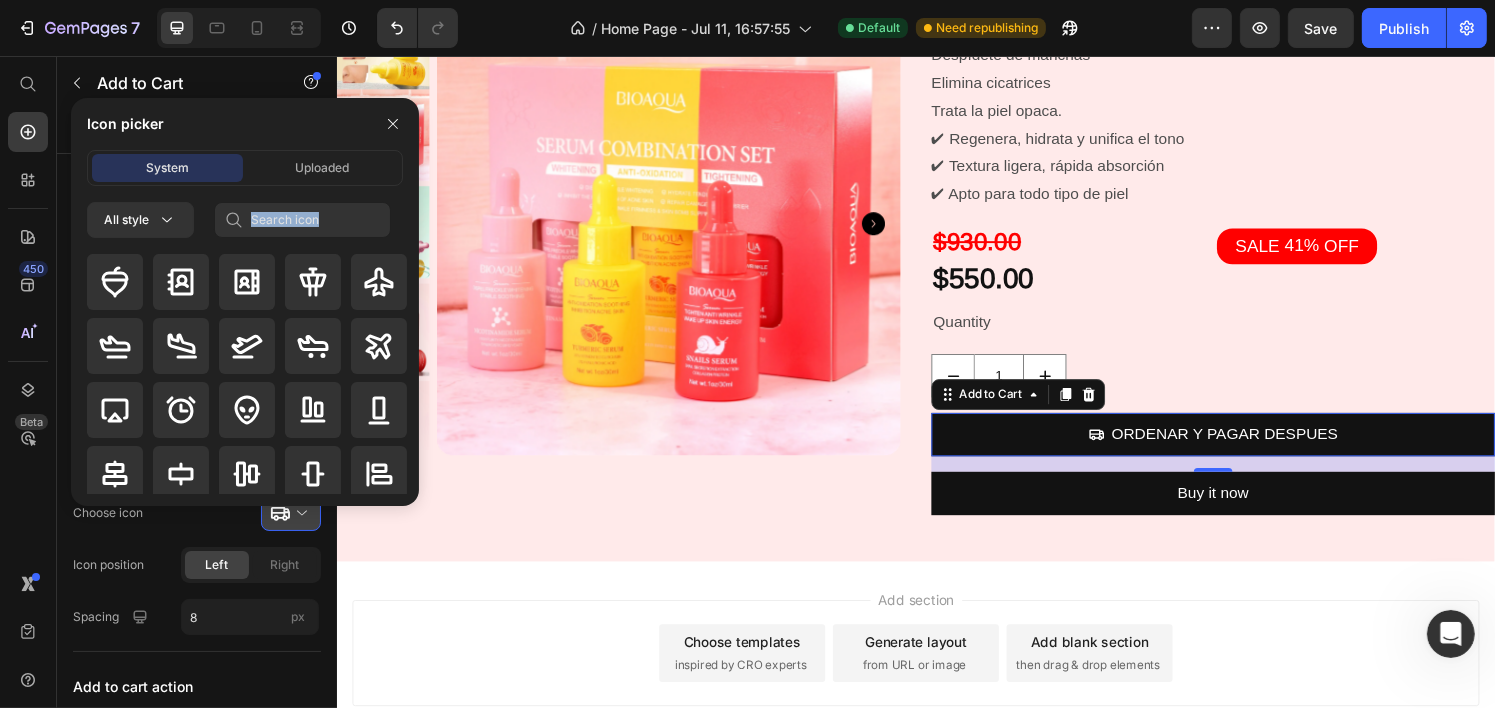 click on "Icon picker System Uploaded All style" at bounding box center (237, 302) 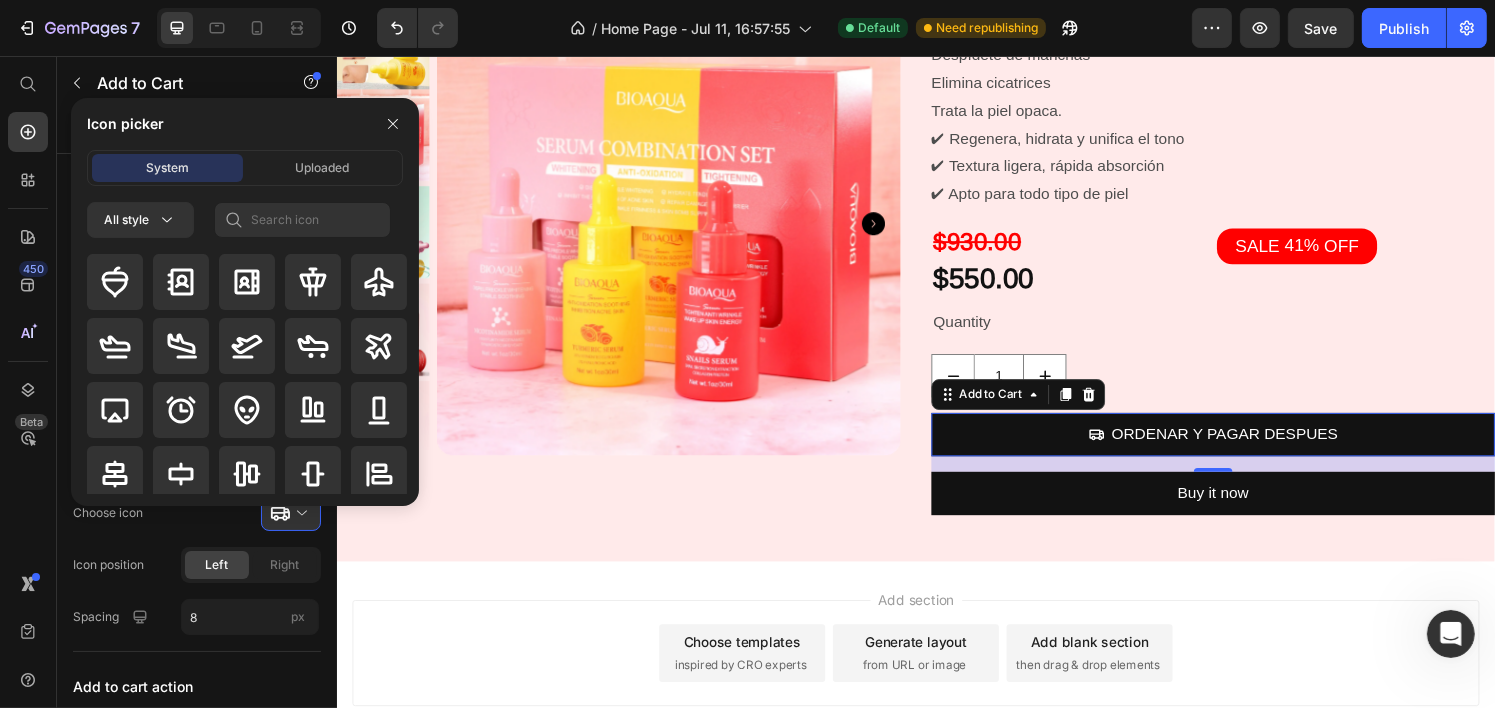 click on "Icon position Left Right" 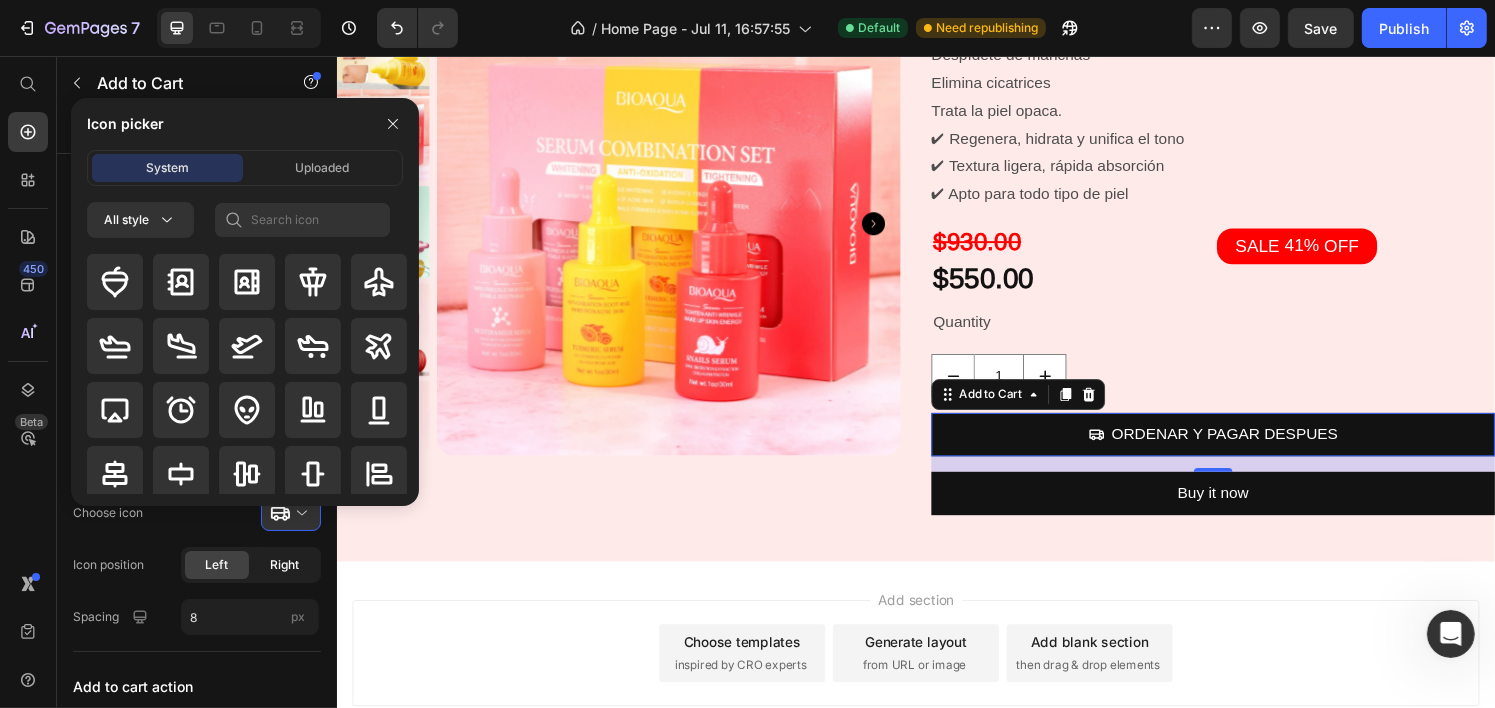 click on "Right" 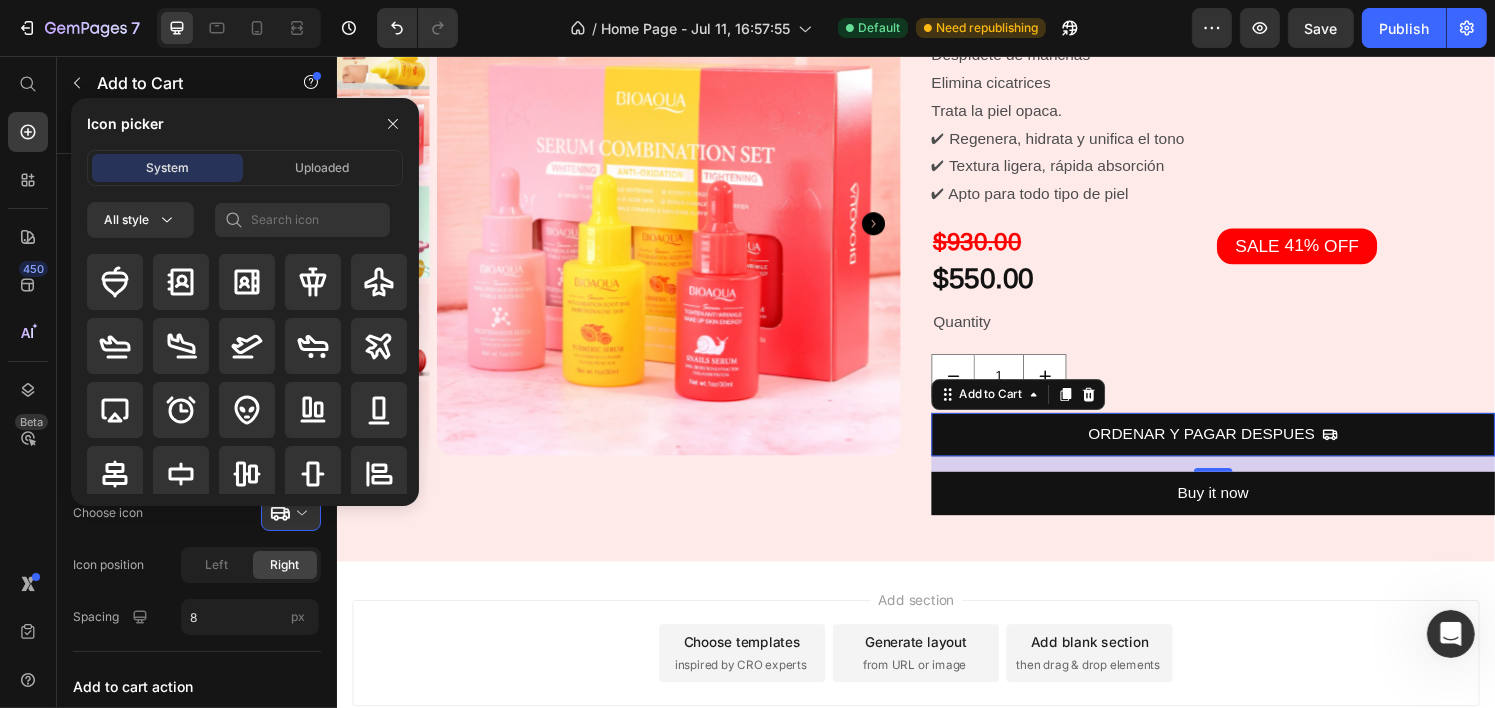 click on "Choose icon" 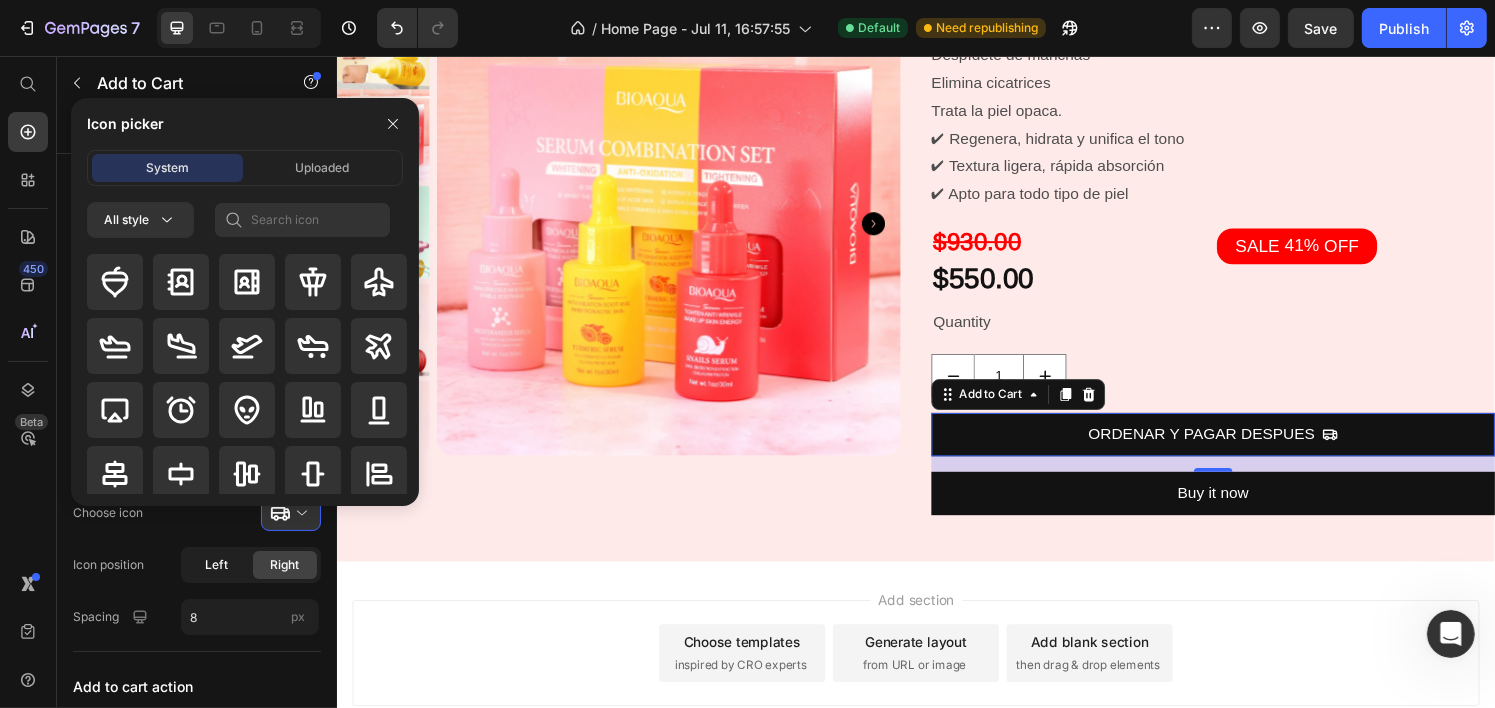 click on "Left" 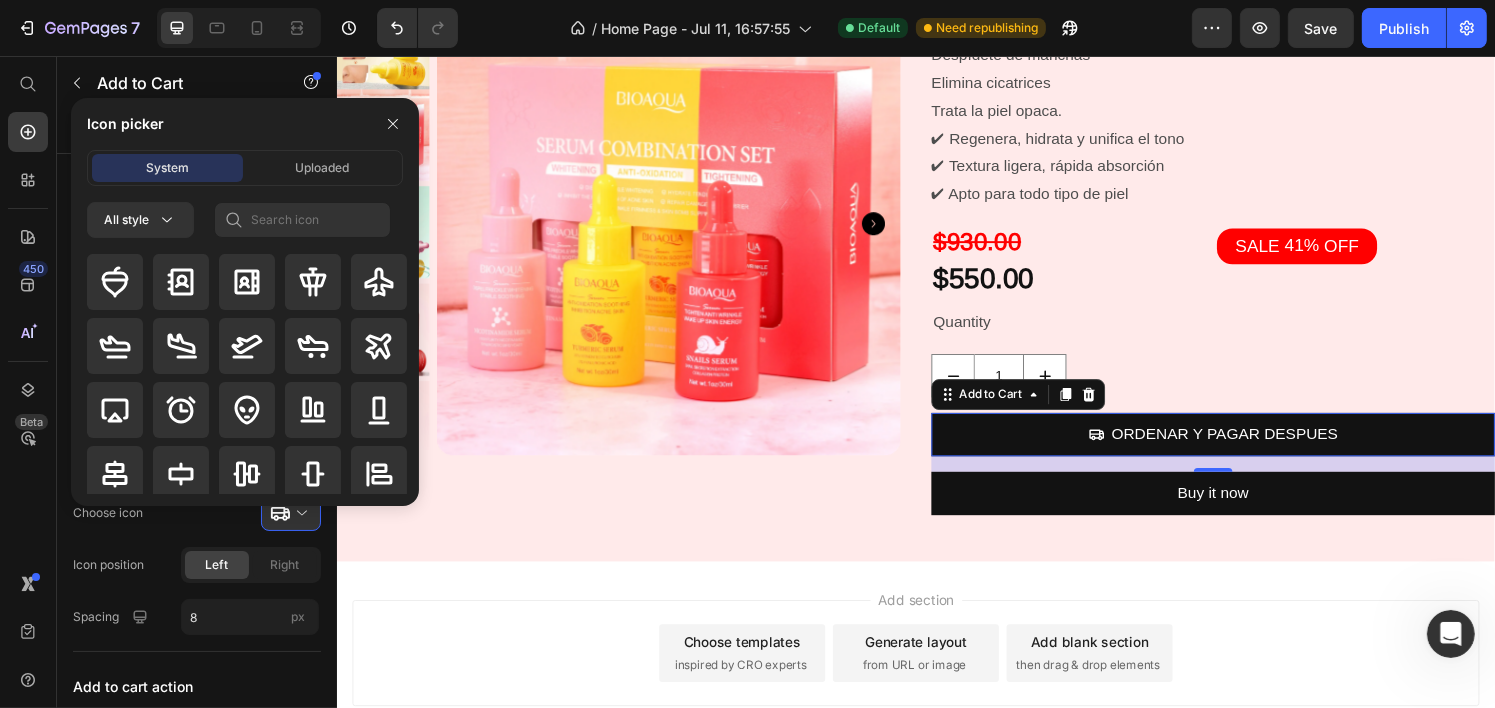 click on "Icon position Left Right" 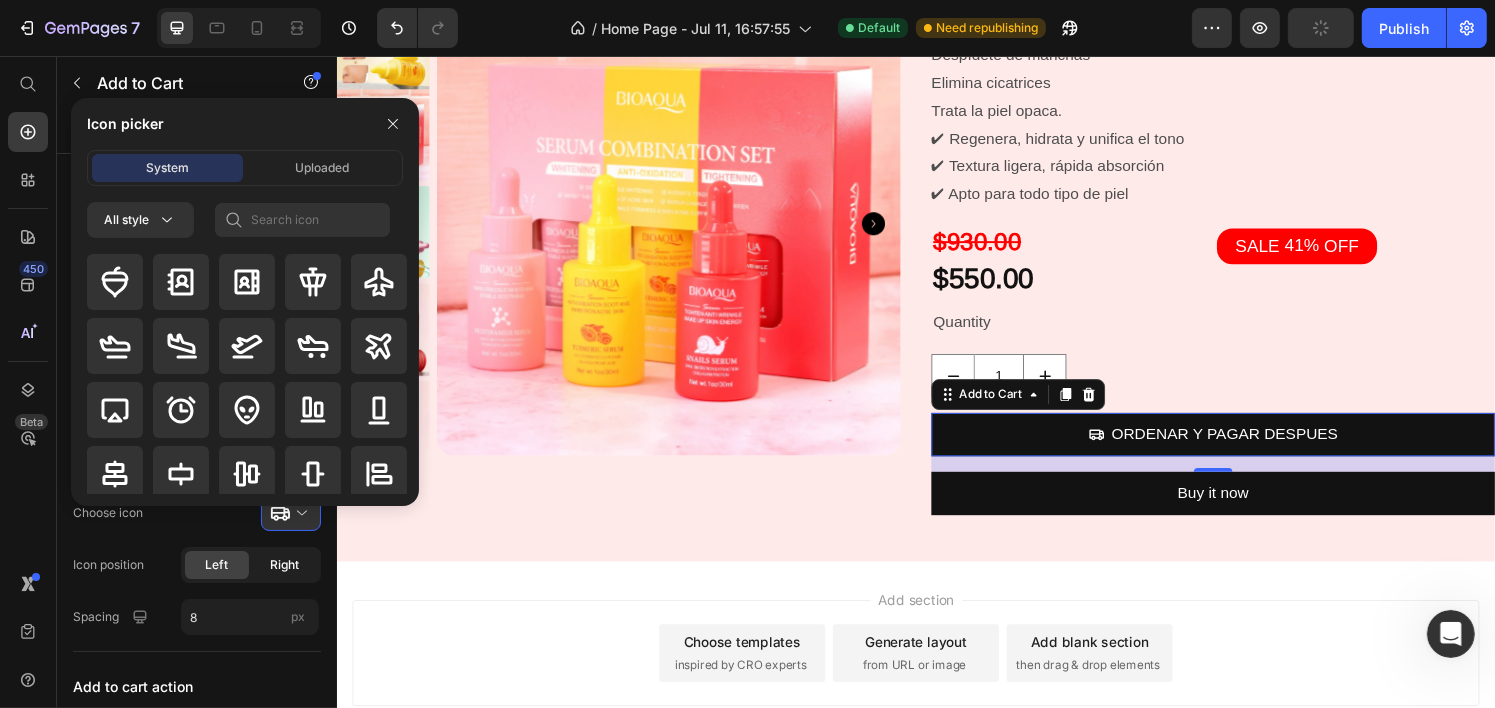 click on "Right" 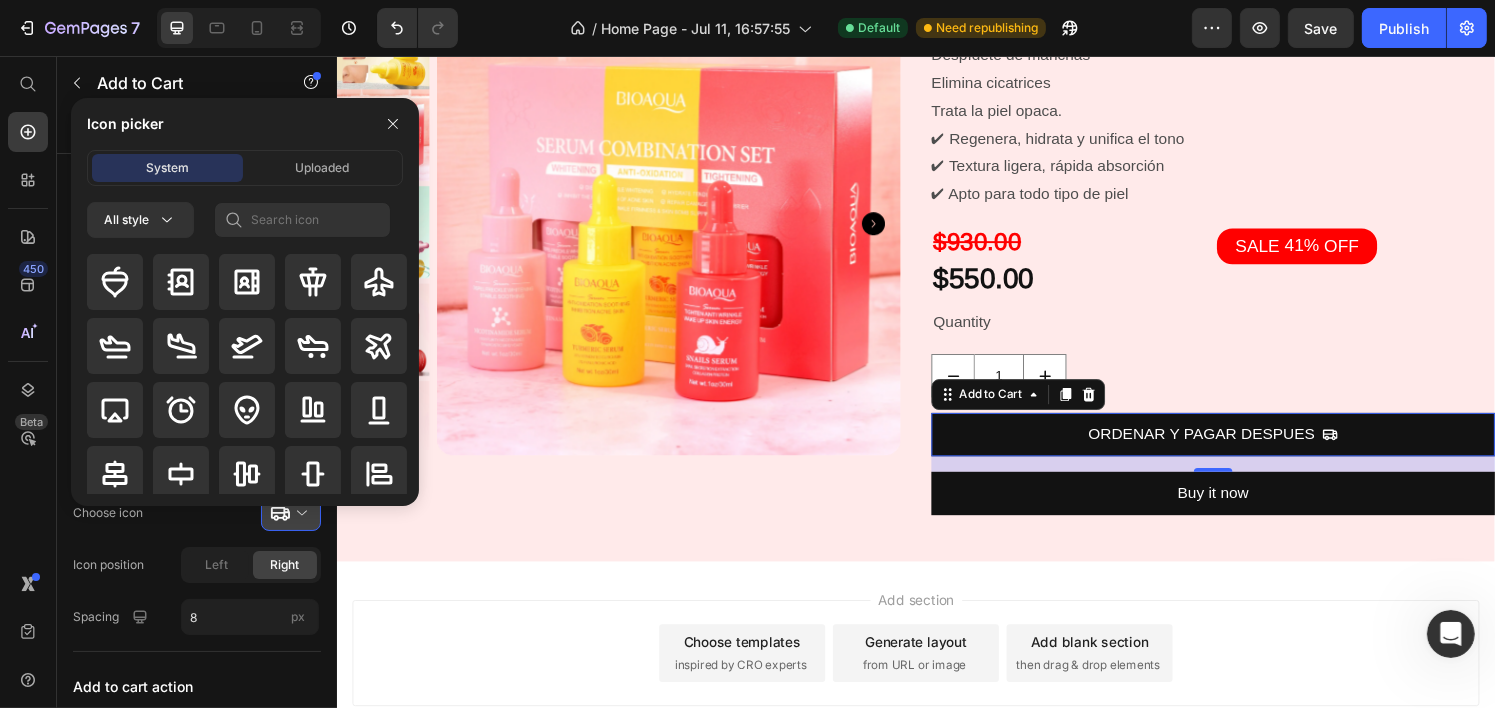 click at bounding box center [299, 513] 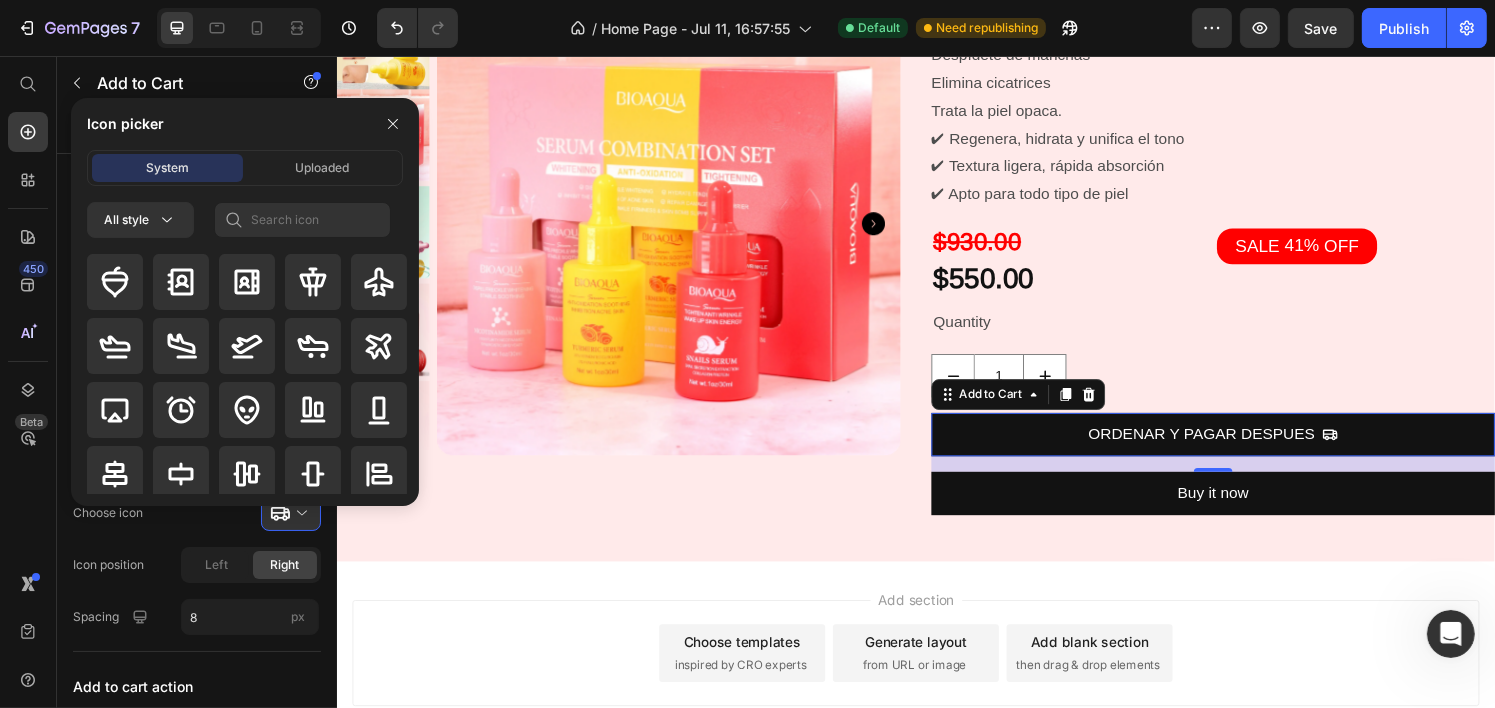click on "Icon Choose icon
Icon position Left Right Spacing 8 px" 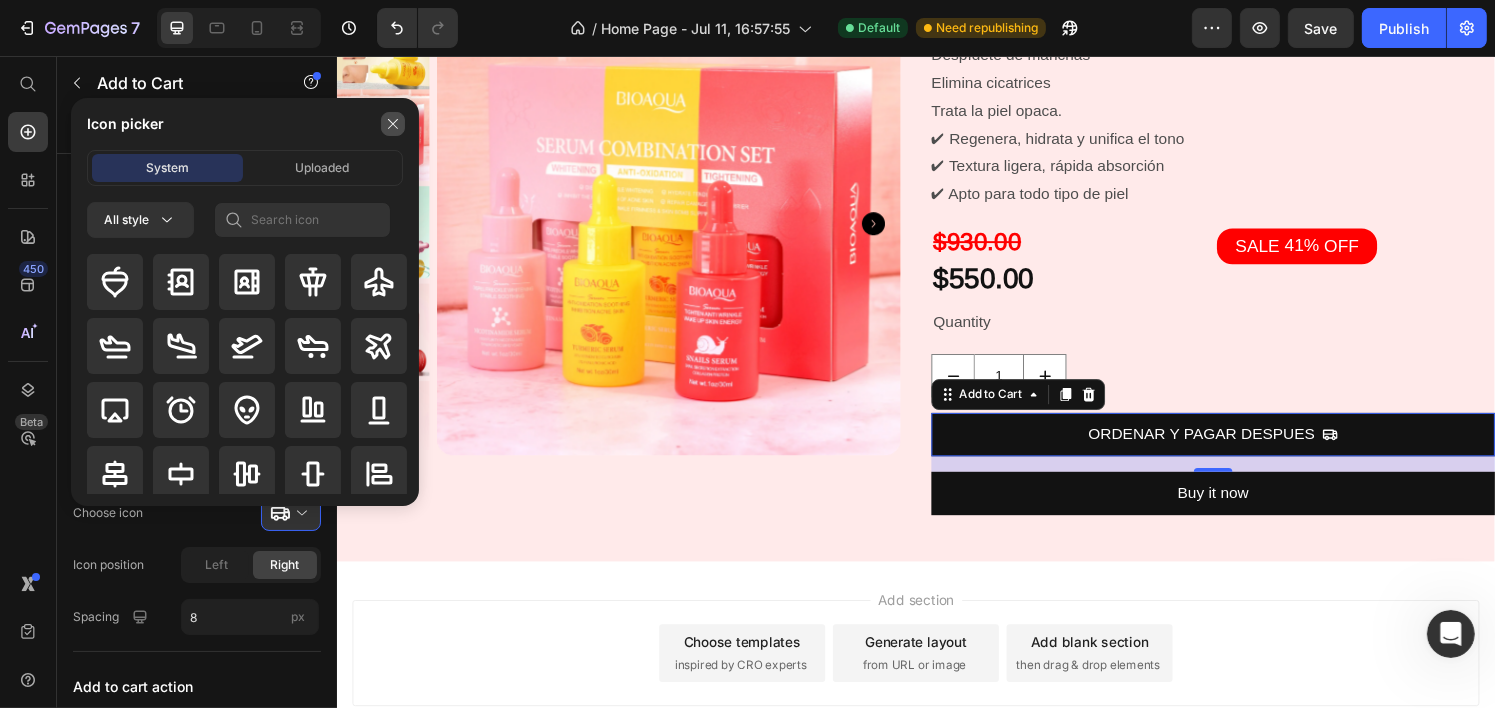 click at bounding box center (393, 124) 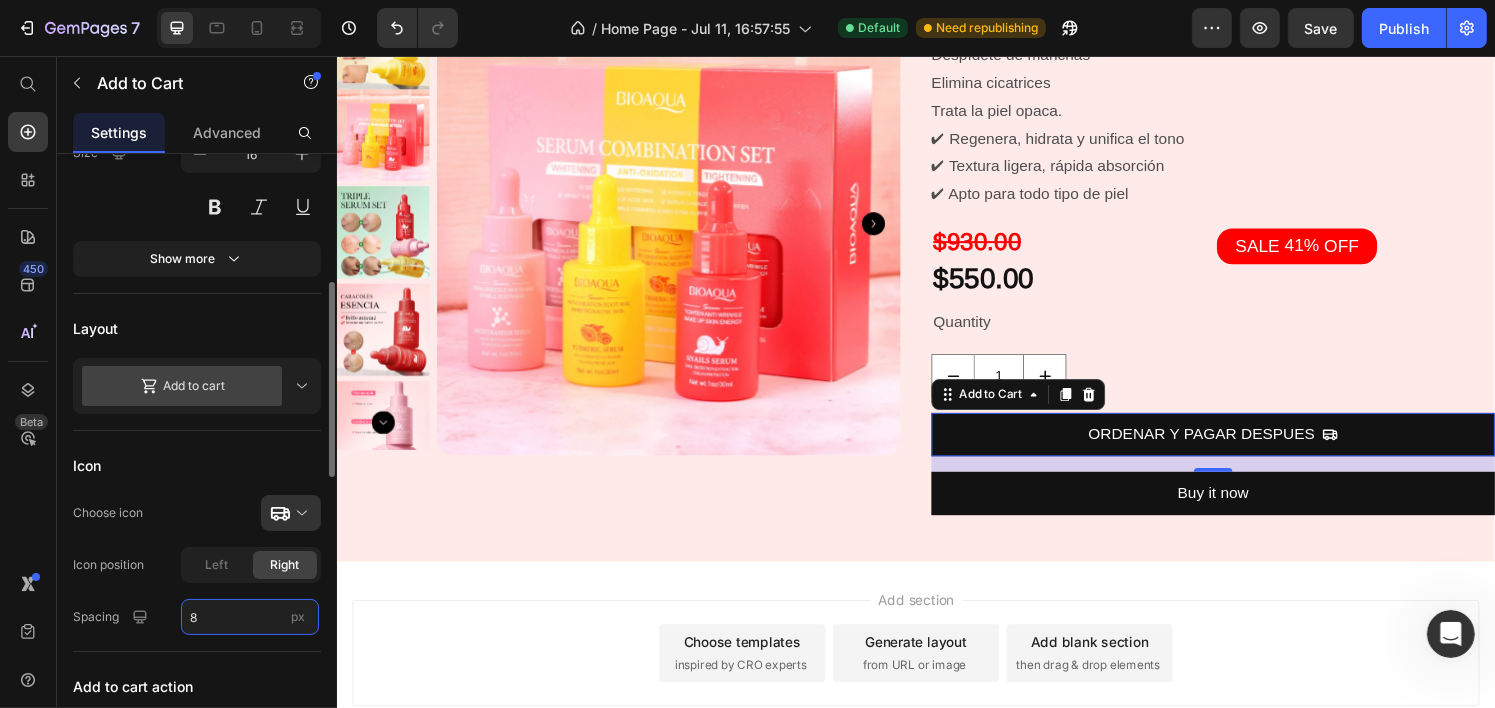 click on "8" at bounding box center (250, 617) 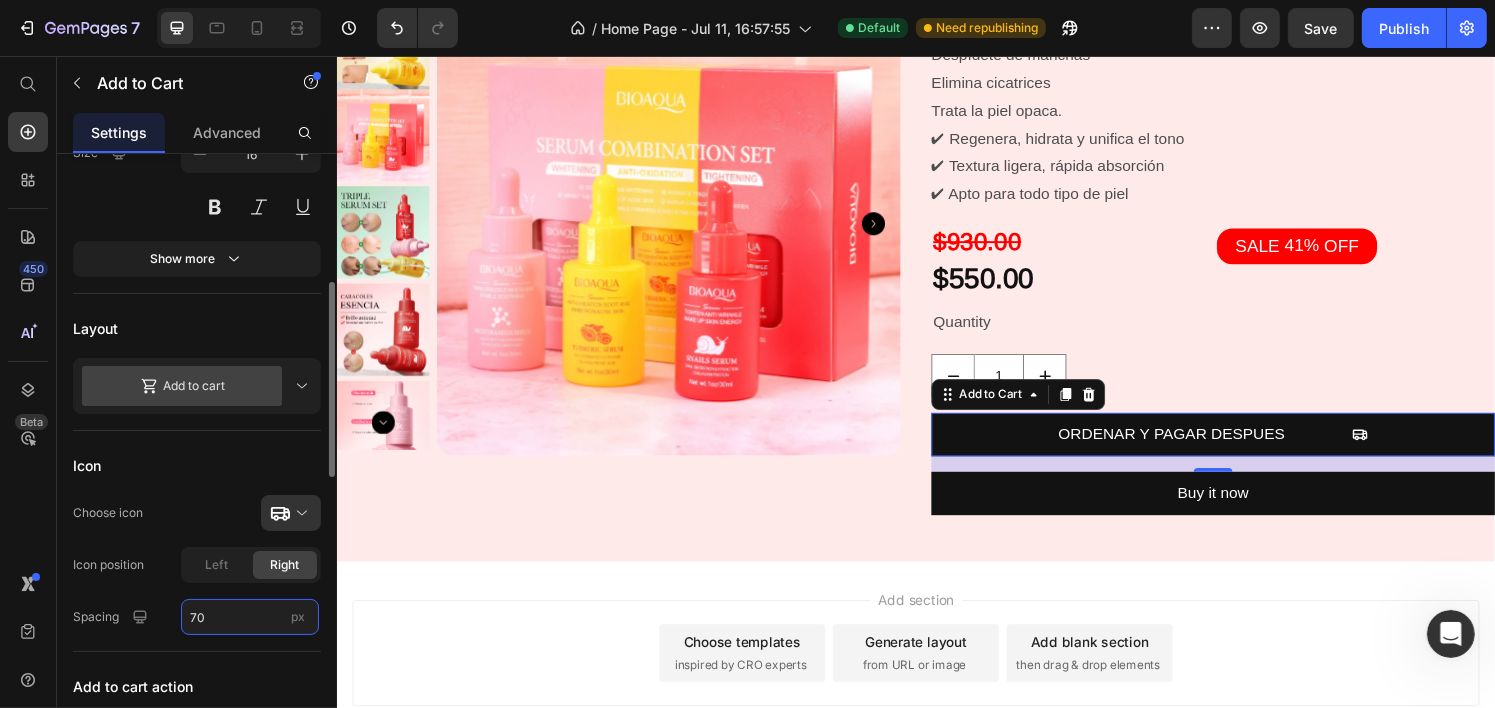 type on "7" 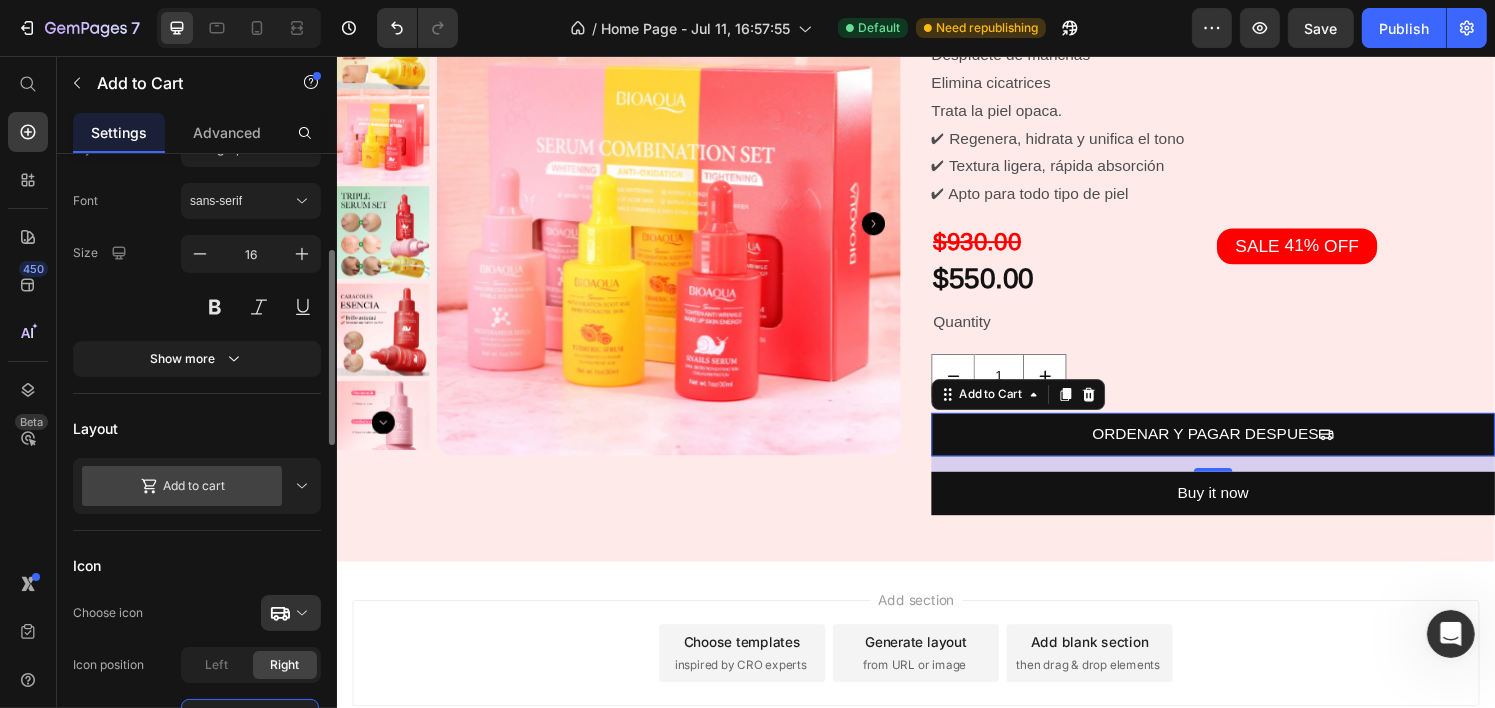 scroll, scrollTop: 200, scrollLeft: 0, axis: vertical 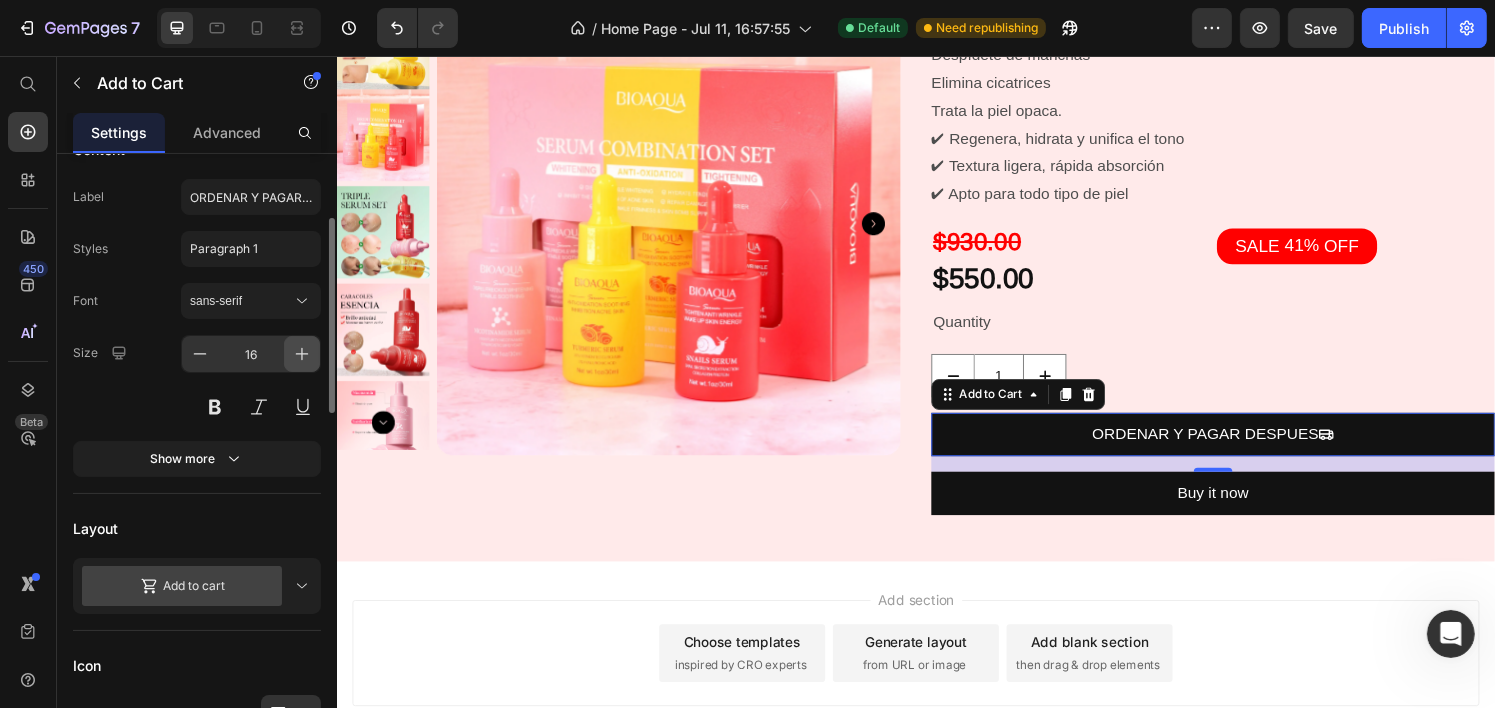 type on "8" 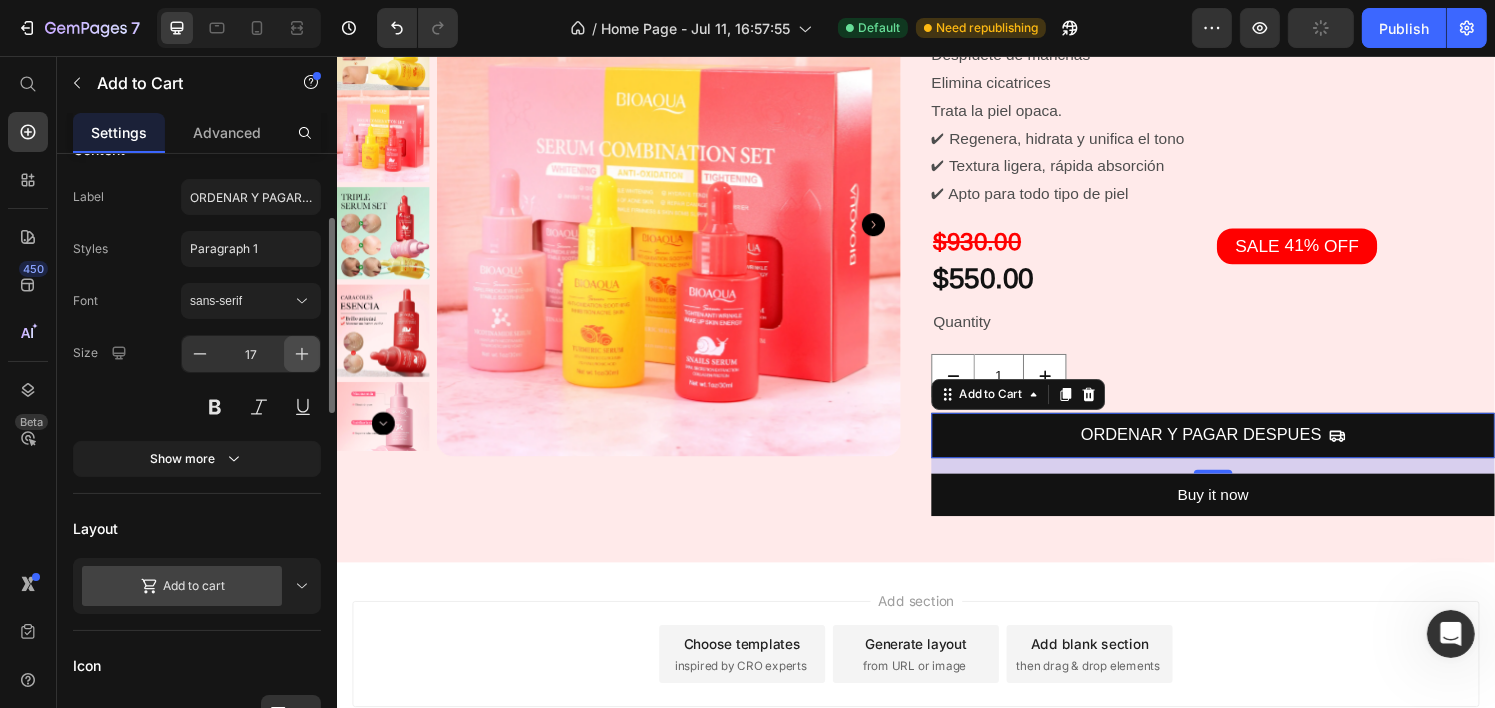 click 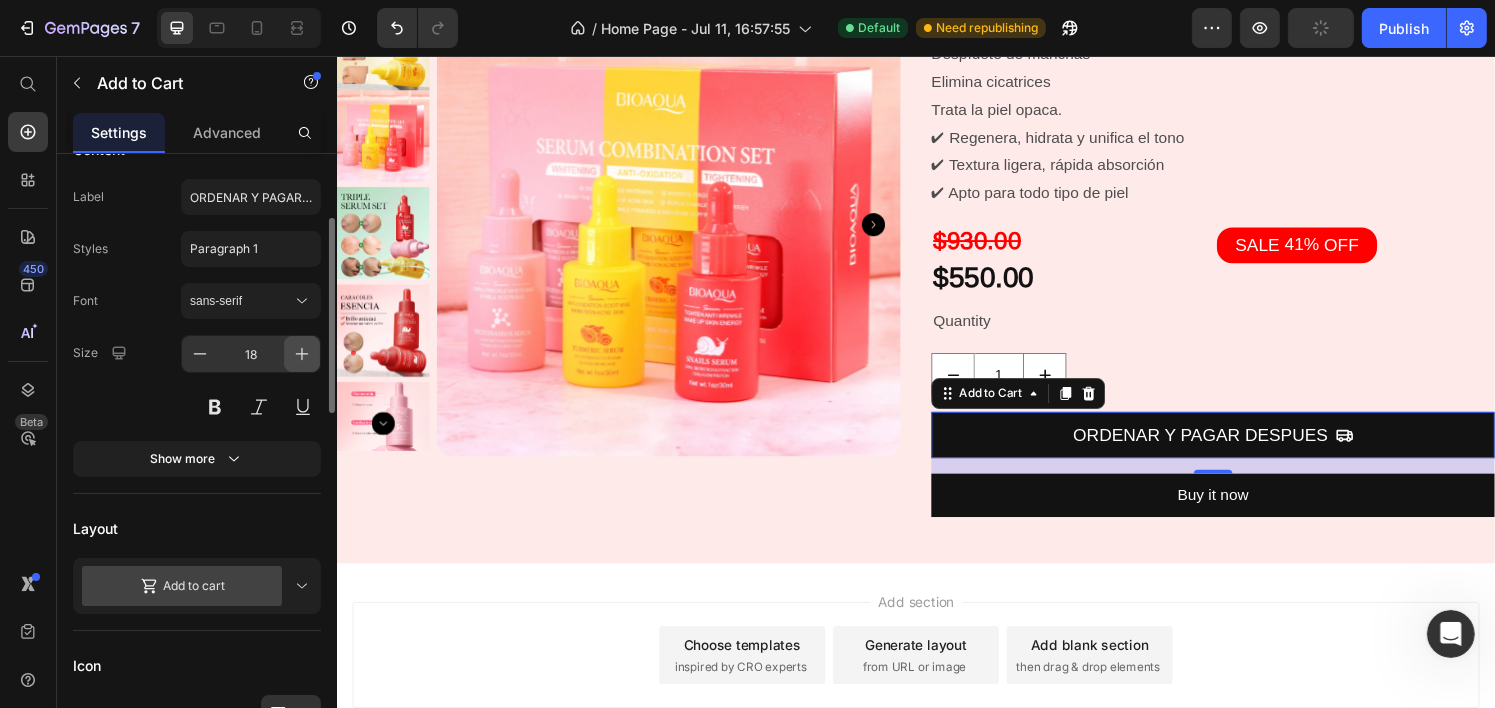 click 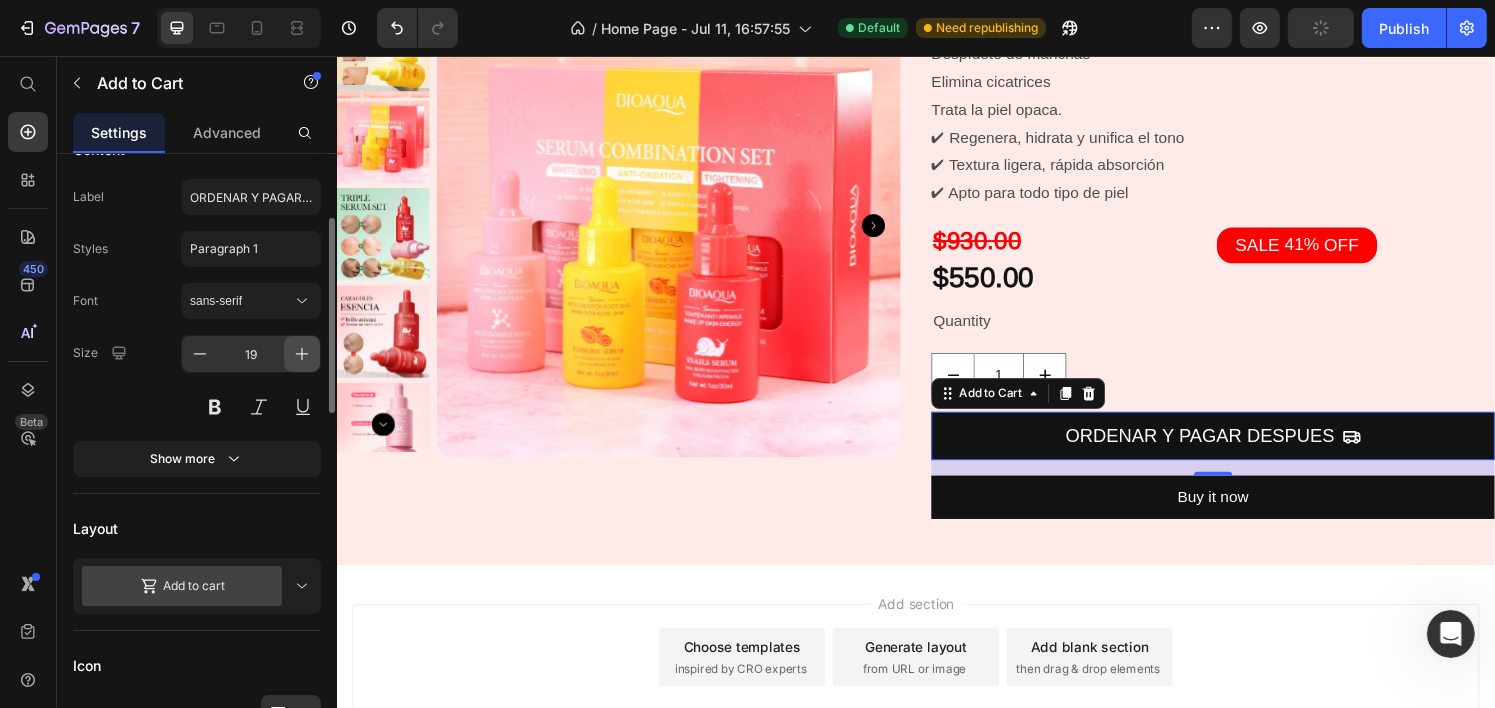 scroll, scrollTop: 318, scrollLeft: 0, axis: vertical 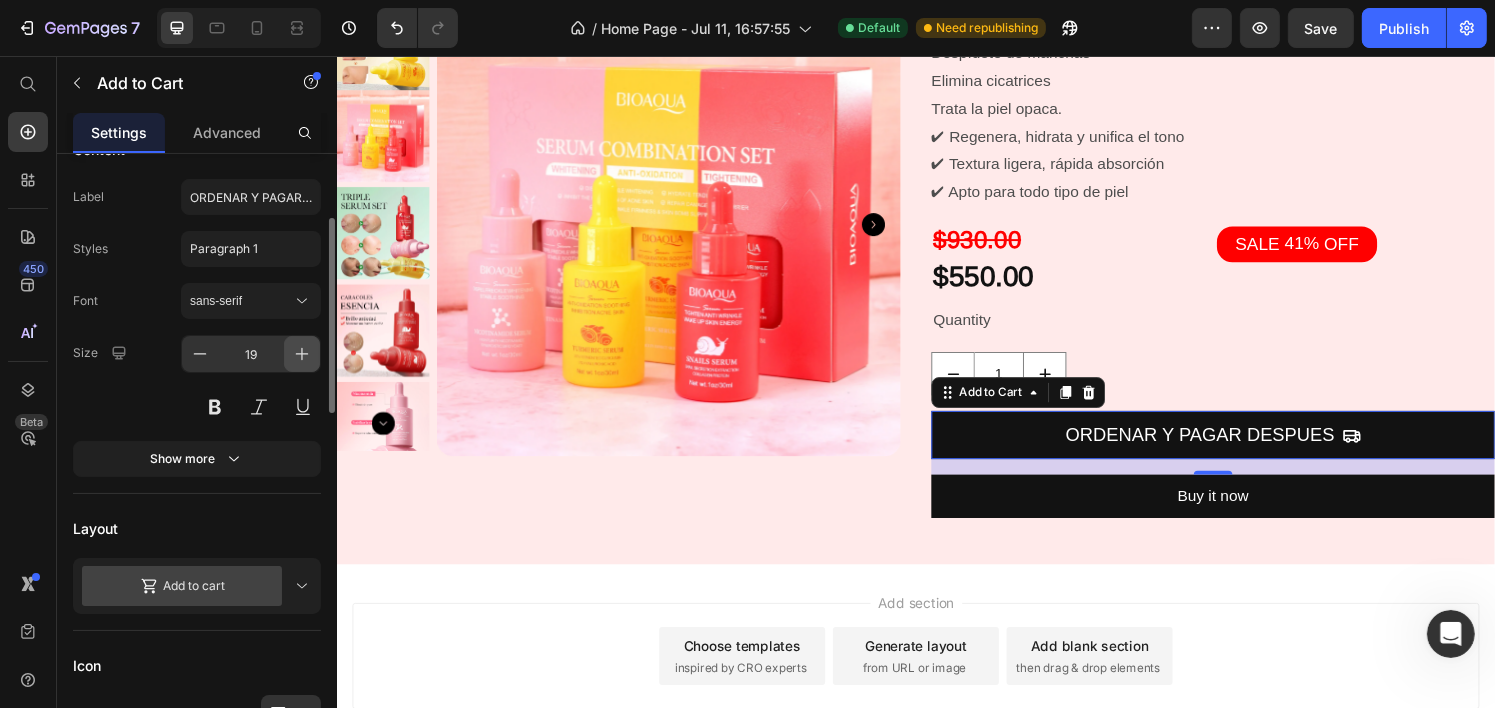 type 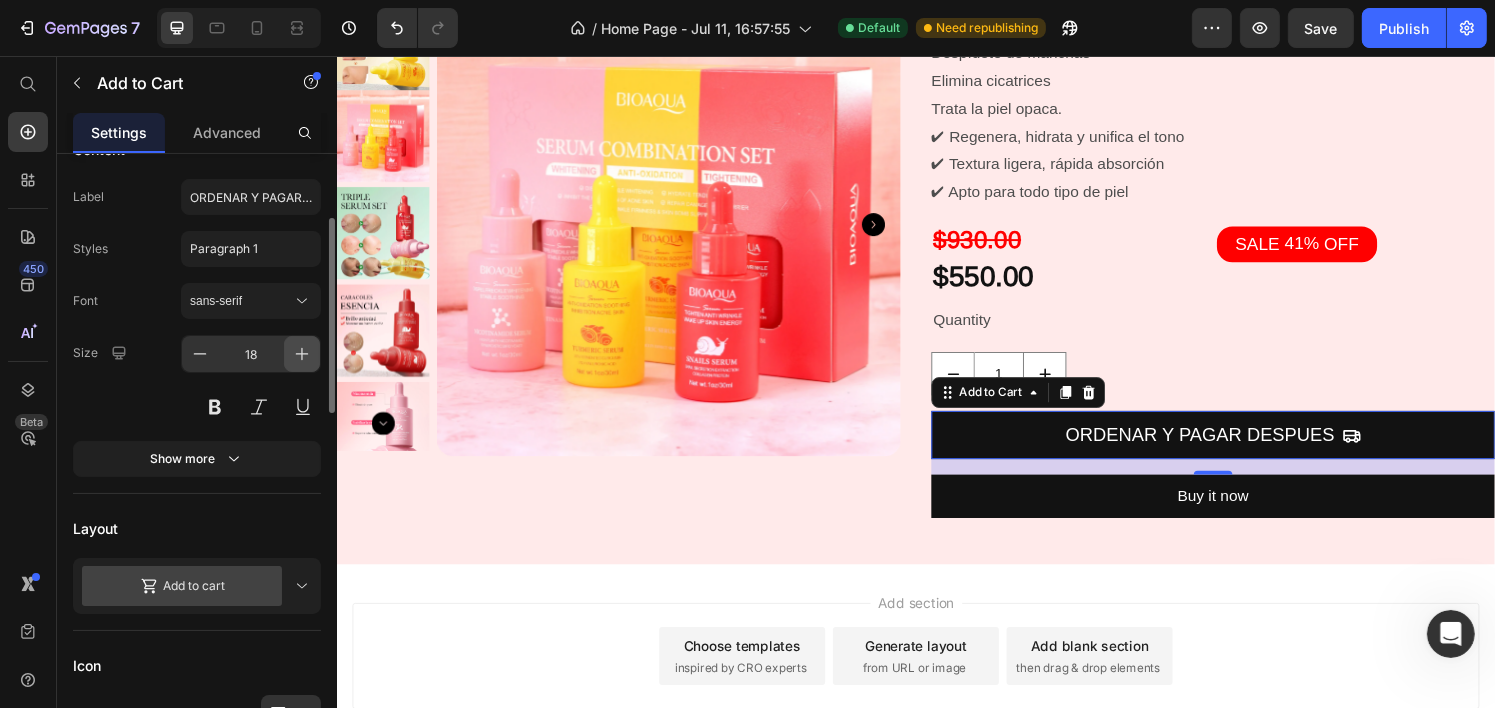 scroll, scrollTop: 350, scrollLeft: 0, axis: vertical 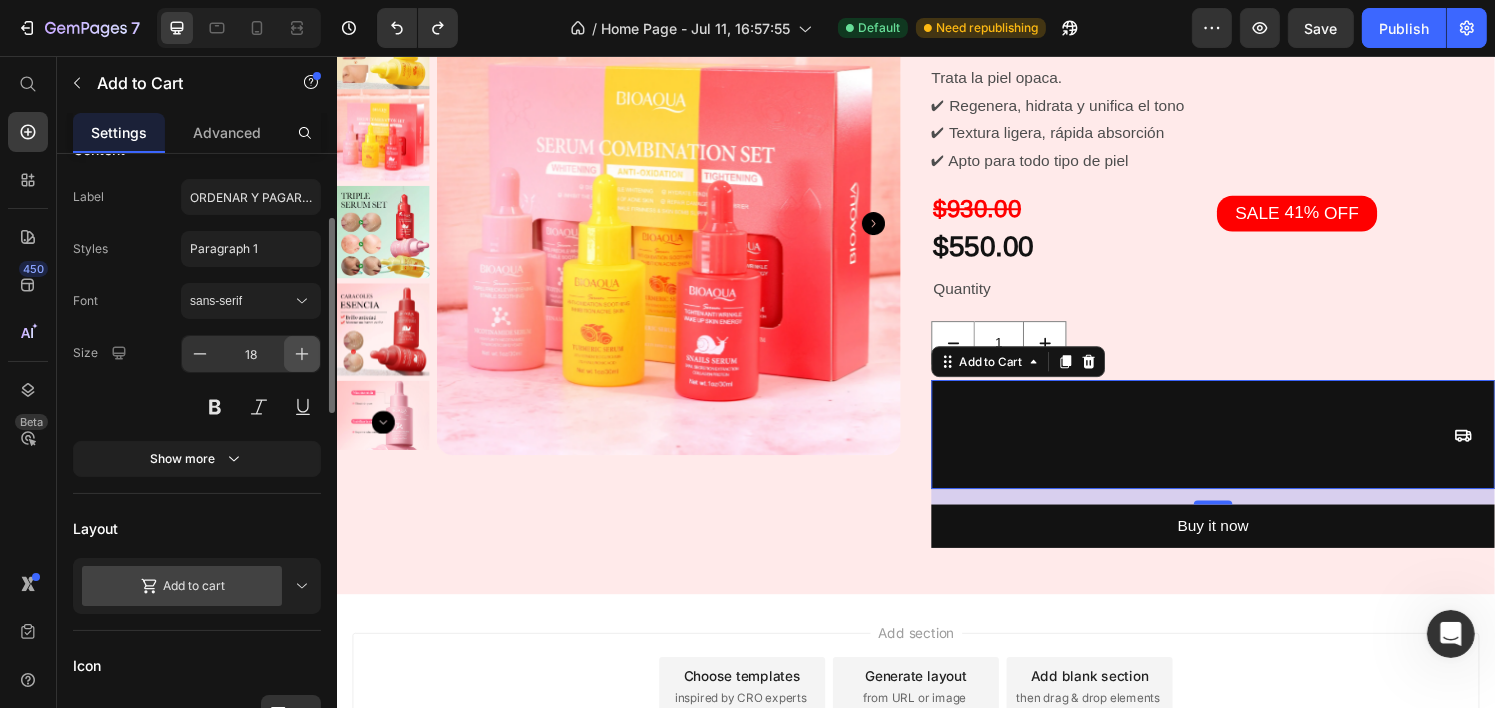 type on "17" 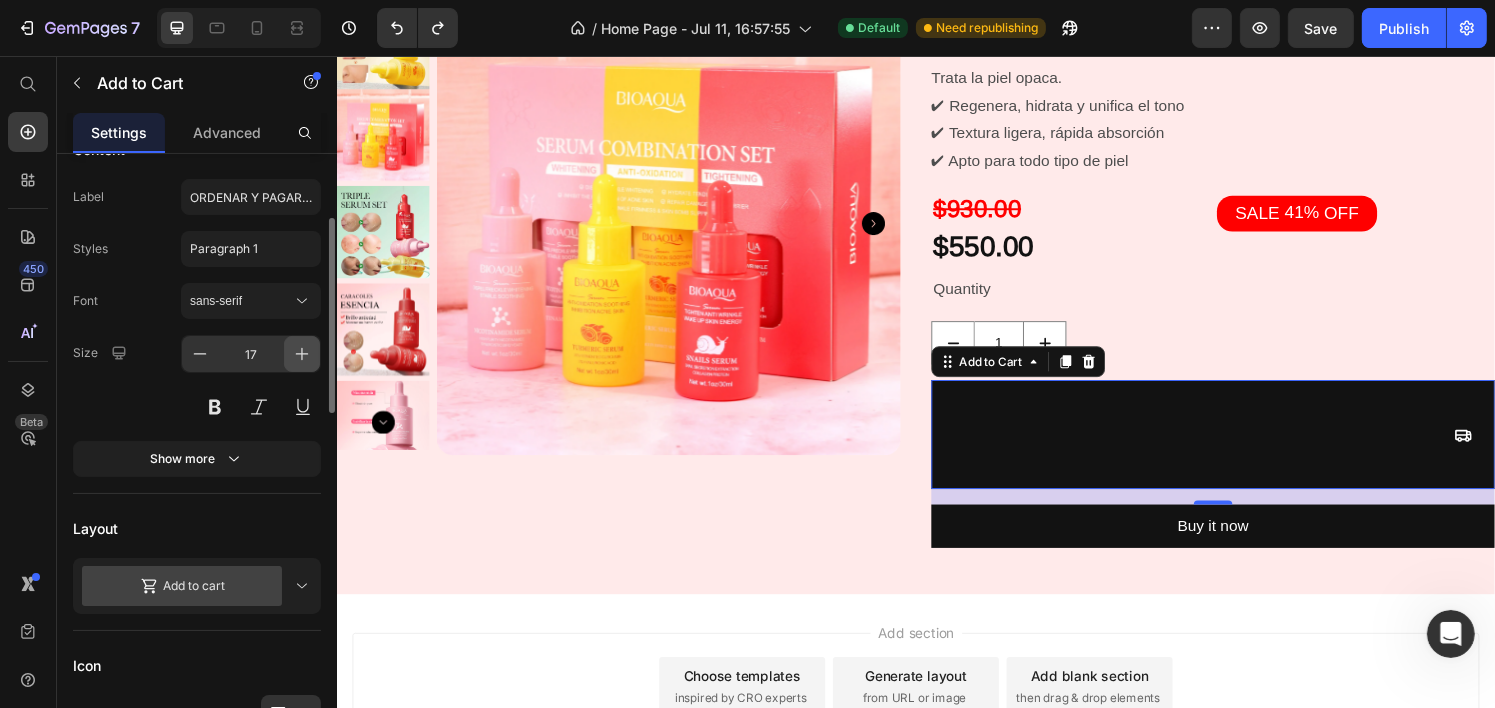 scroll, scrollTop: 316, scrollLeft: 0, axis: vertical 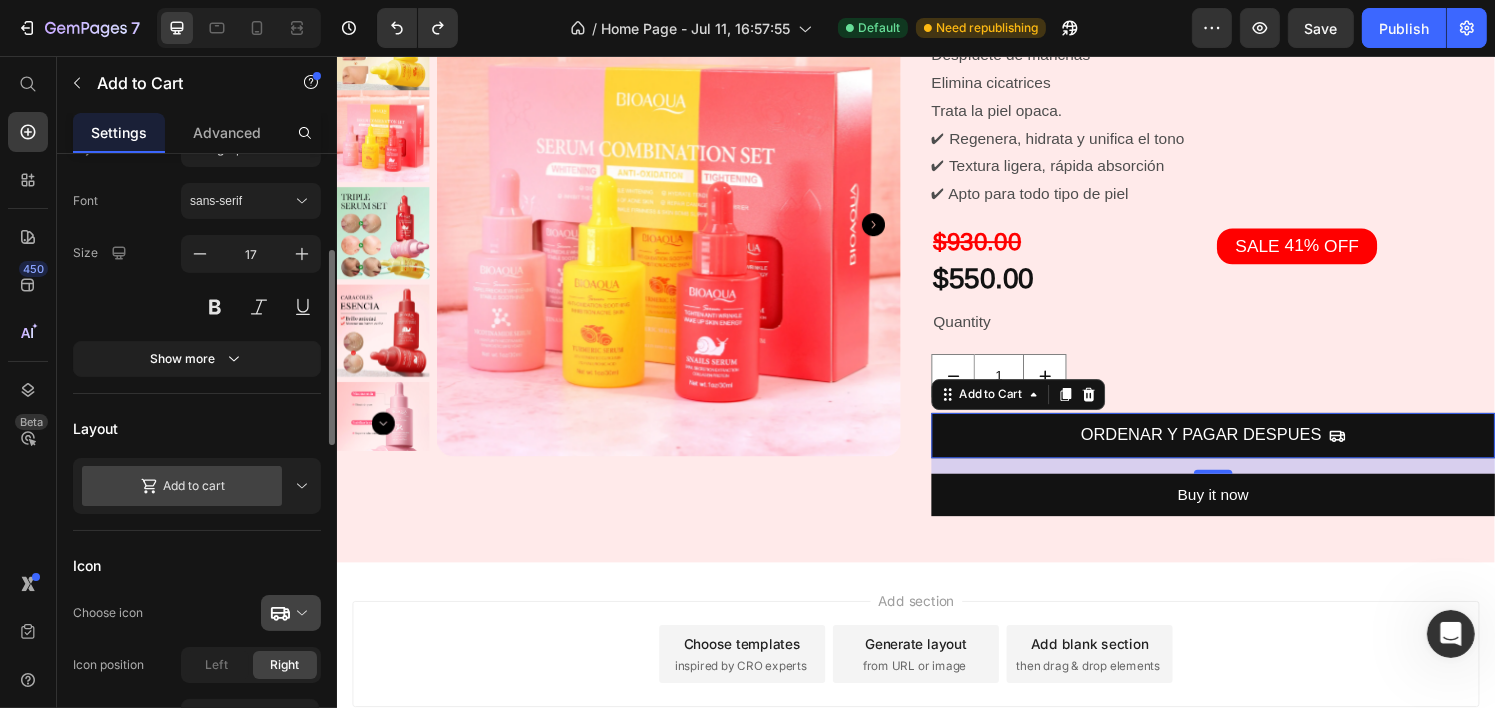 click at bounding box center (299, 613) 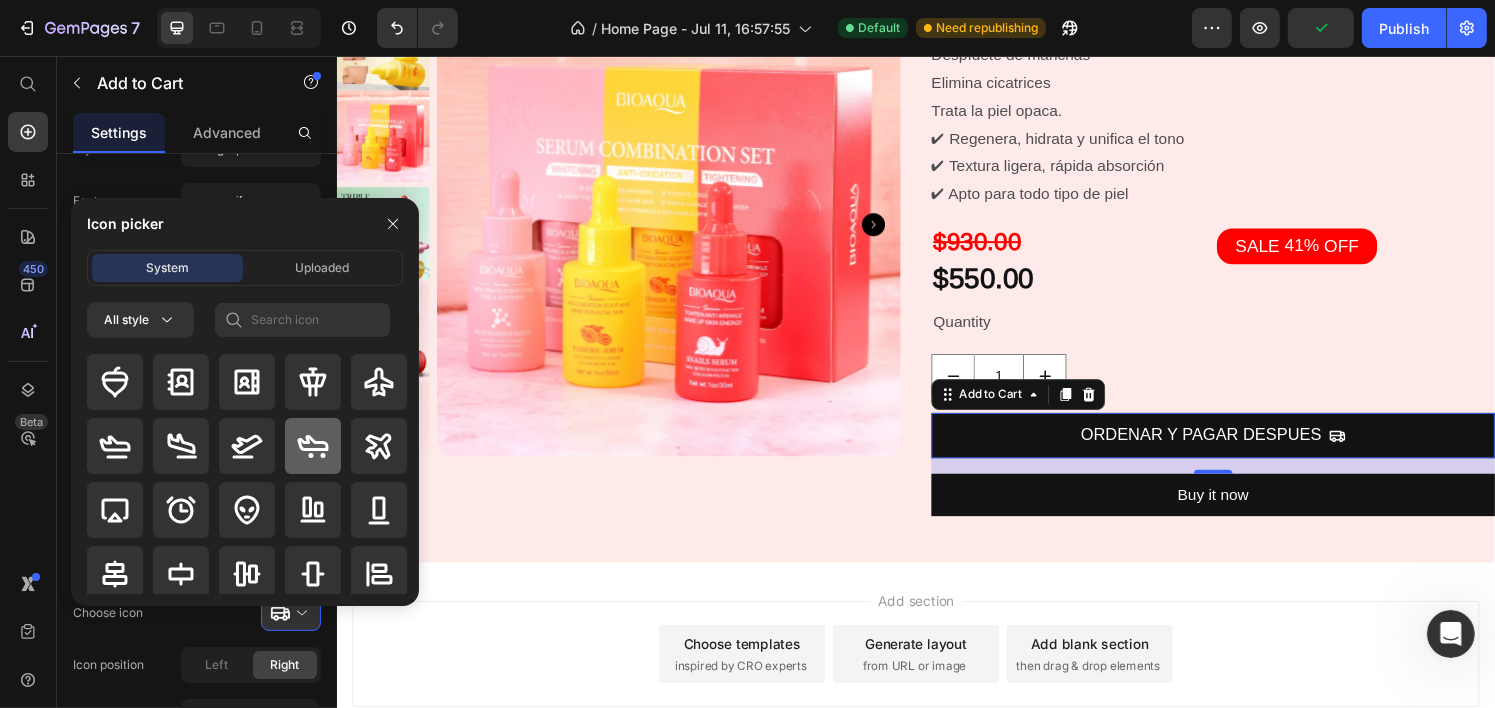 click 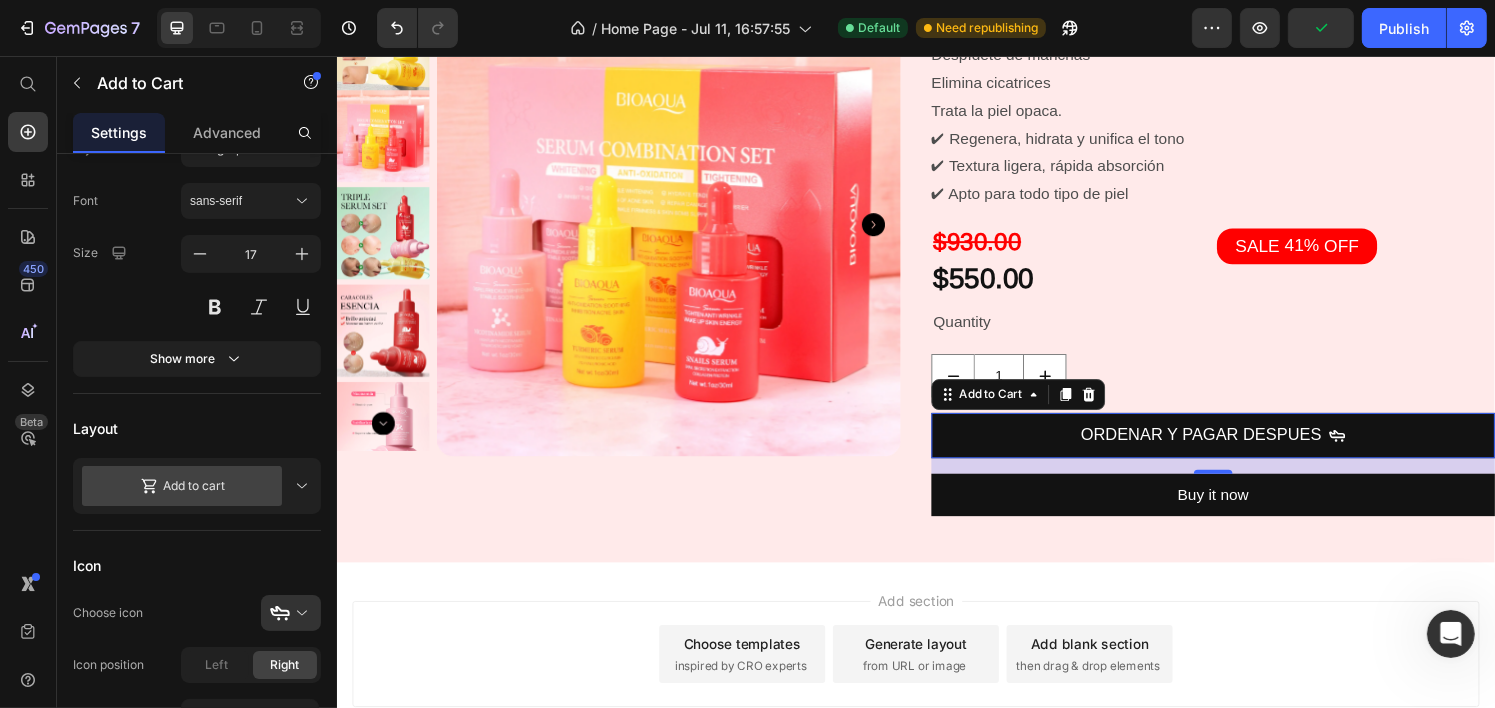 drag, startPoint x: 272, startPoint y: 619, endPoint x: 266, endPoint y: 589, distance: 30.594116 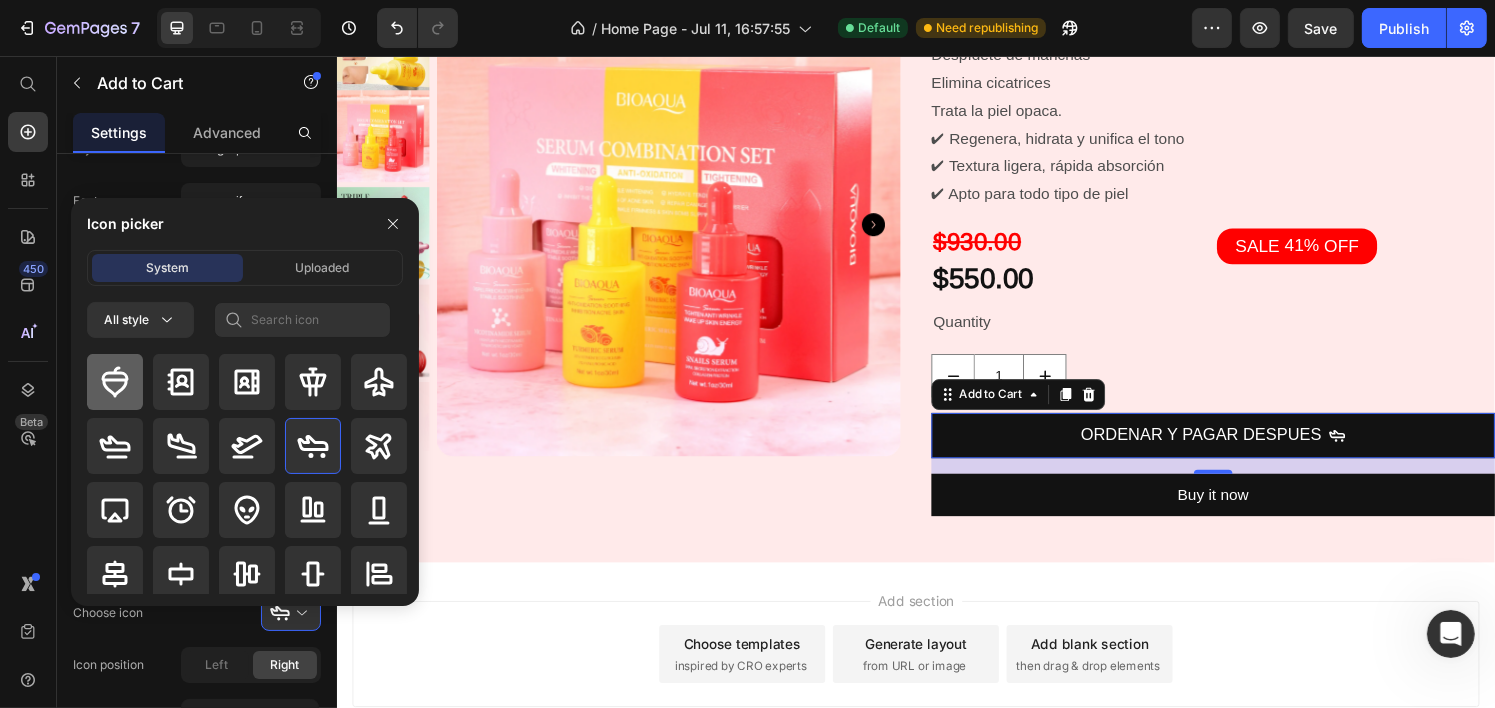 click 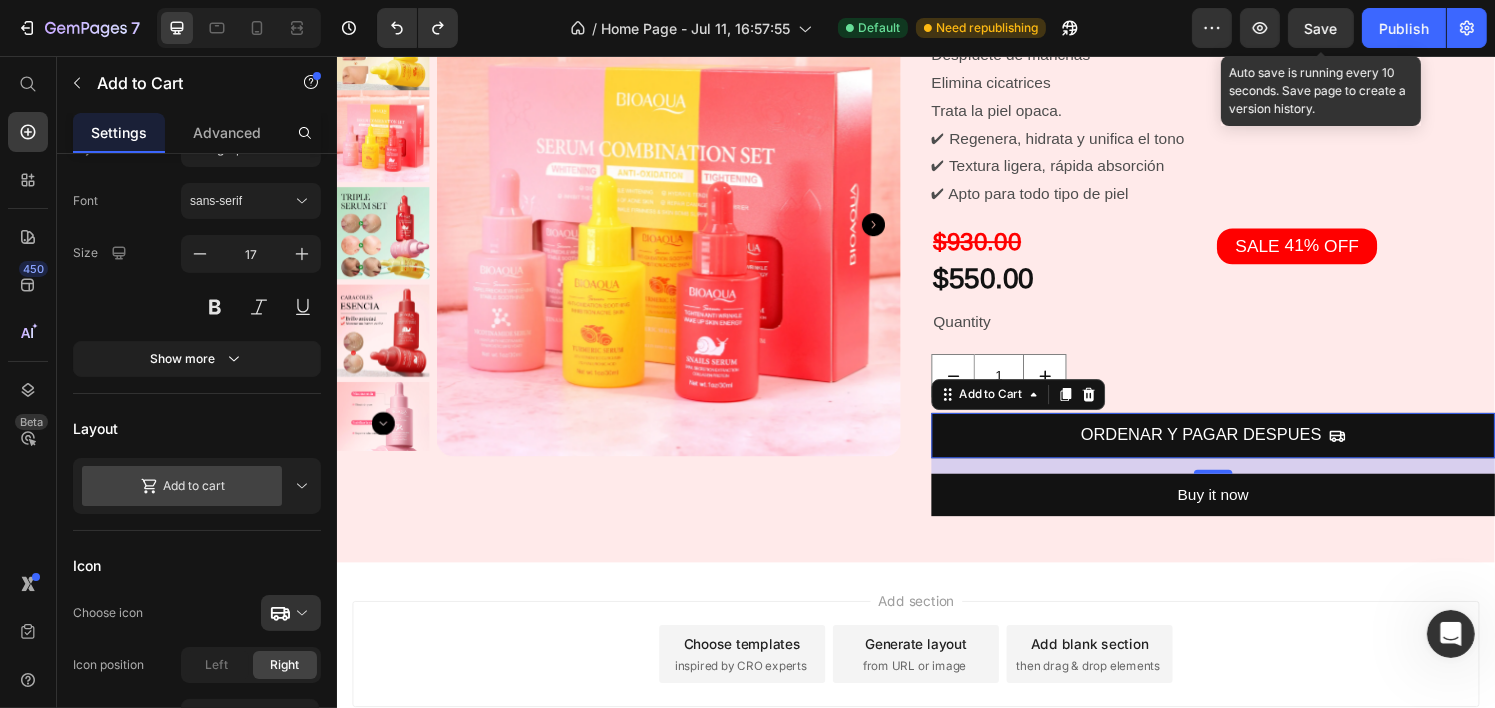 click on "Save" 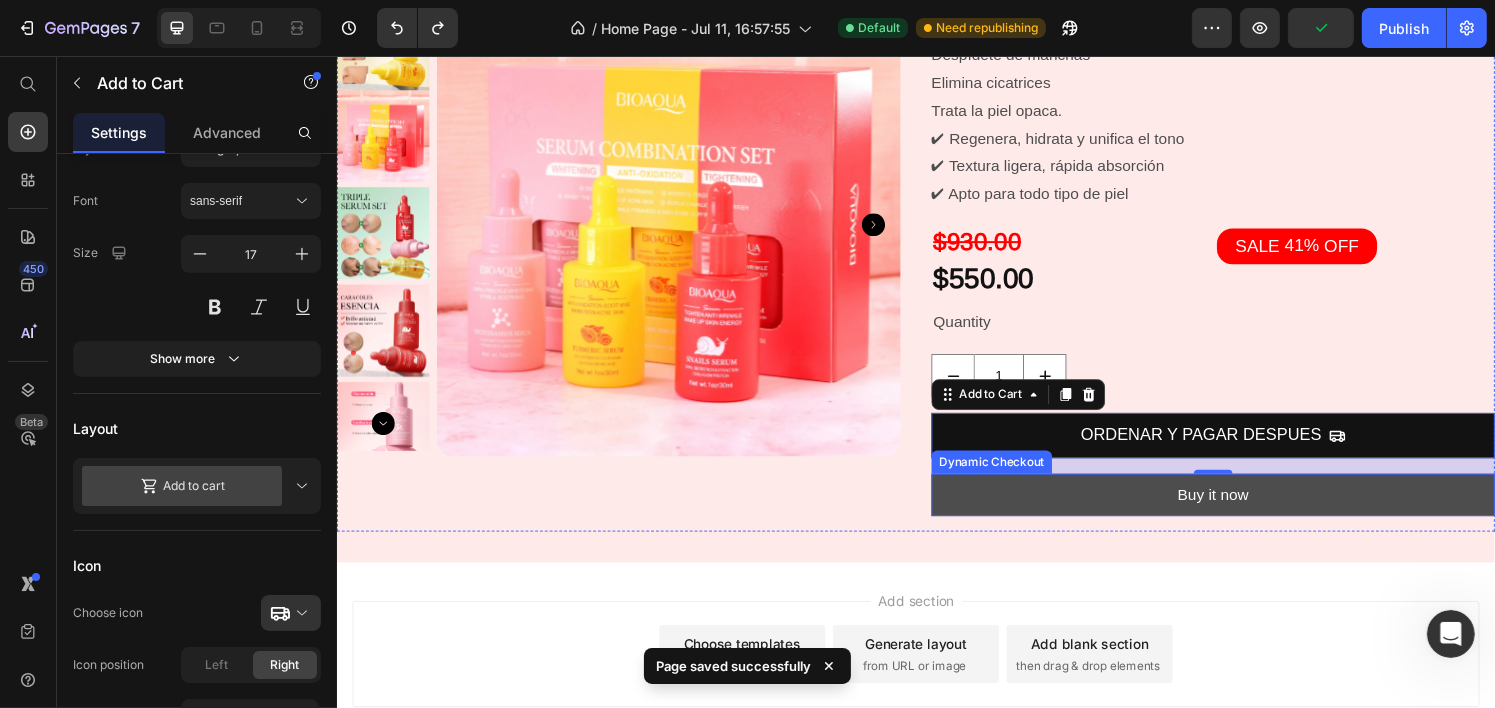 click on "Buy it now" at bounding box center [1244, 511] 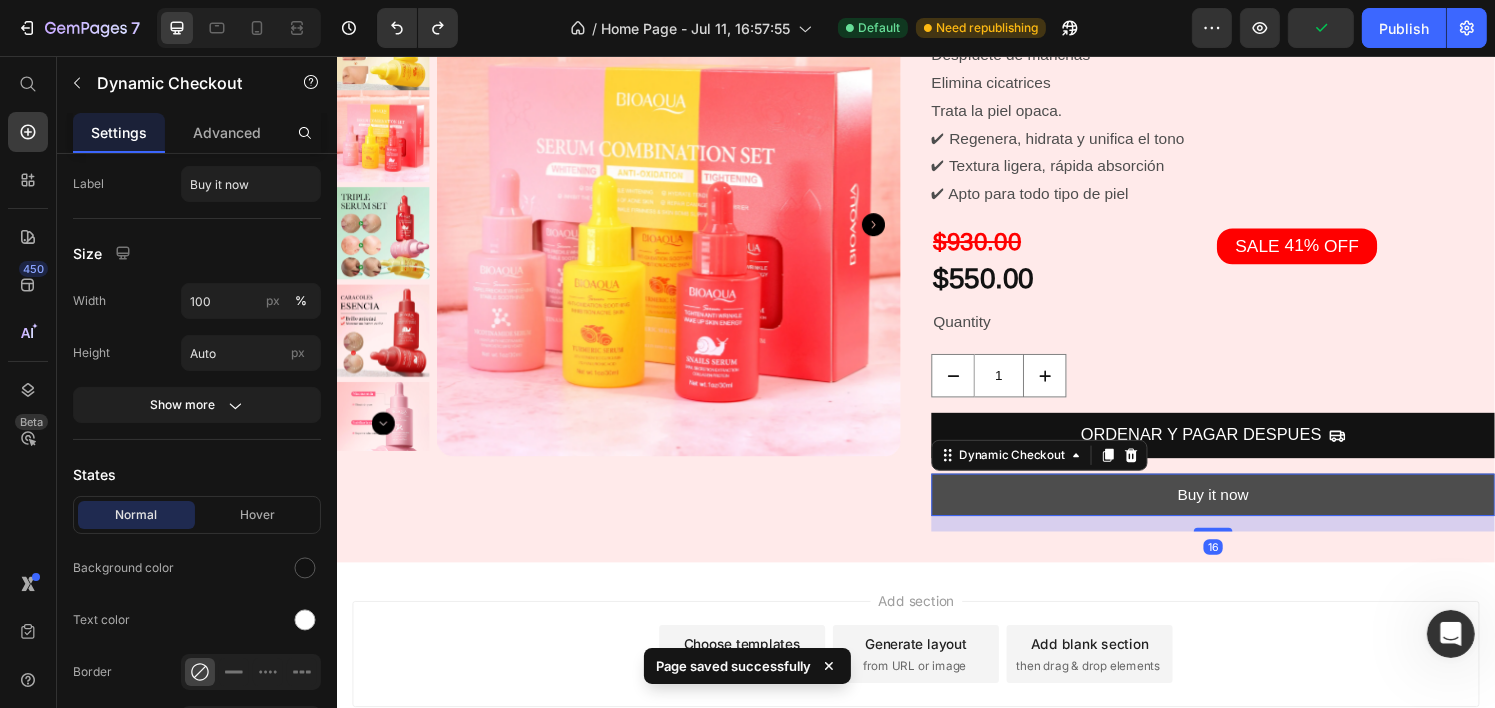 scroll, scrollTop: 0, scrollLeft: 0, axis: both 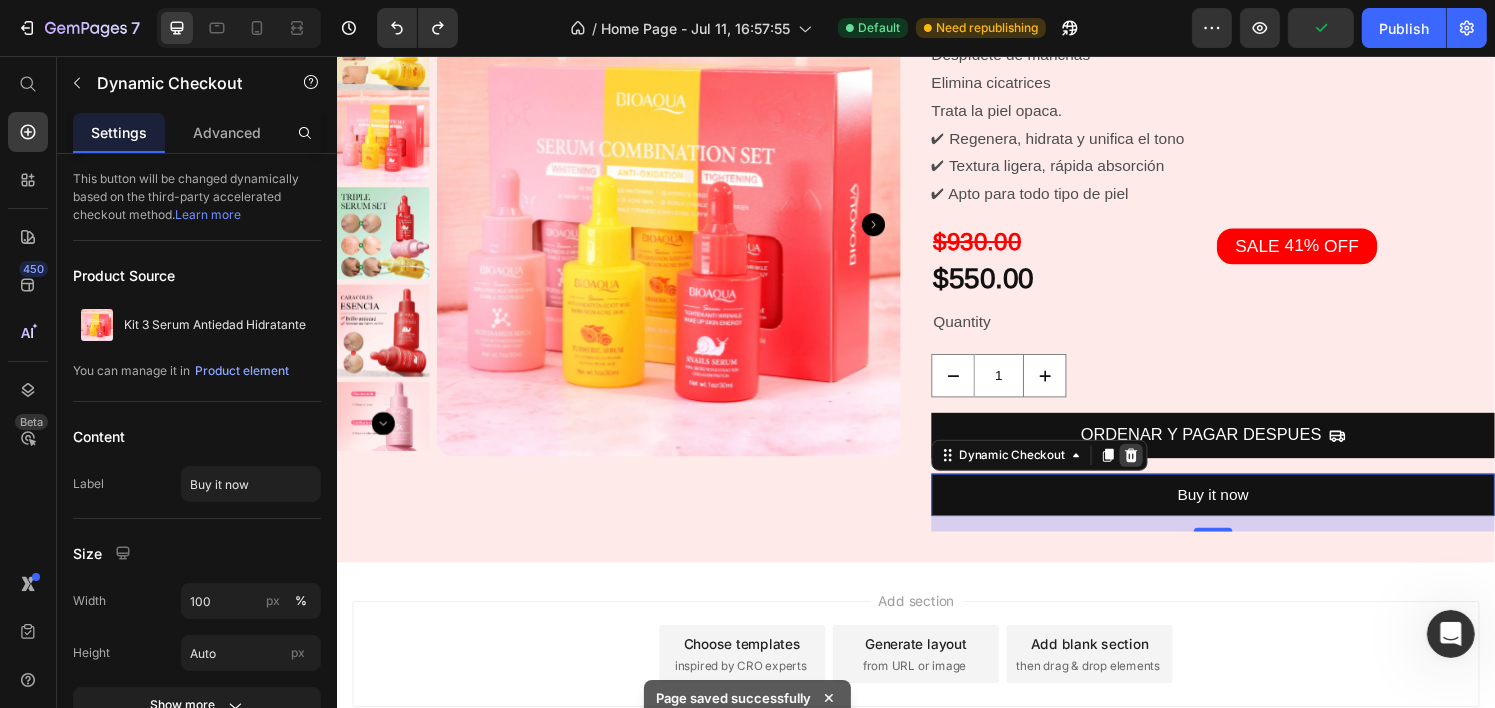 click at bounding box center [1159, 470] 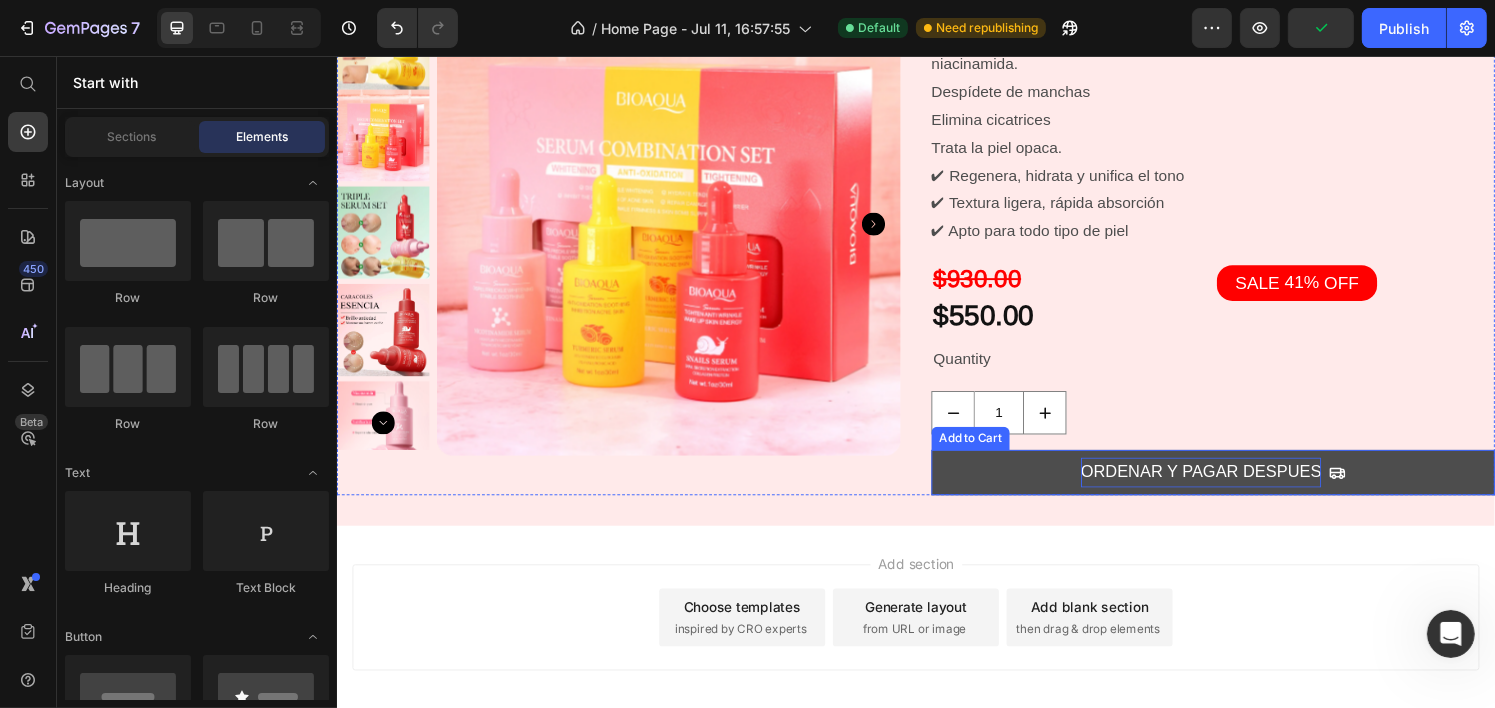 click on "ORDENAR Y PAGAR DESPUES" at bounding box center [1231, 487] 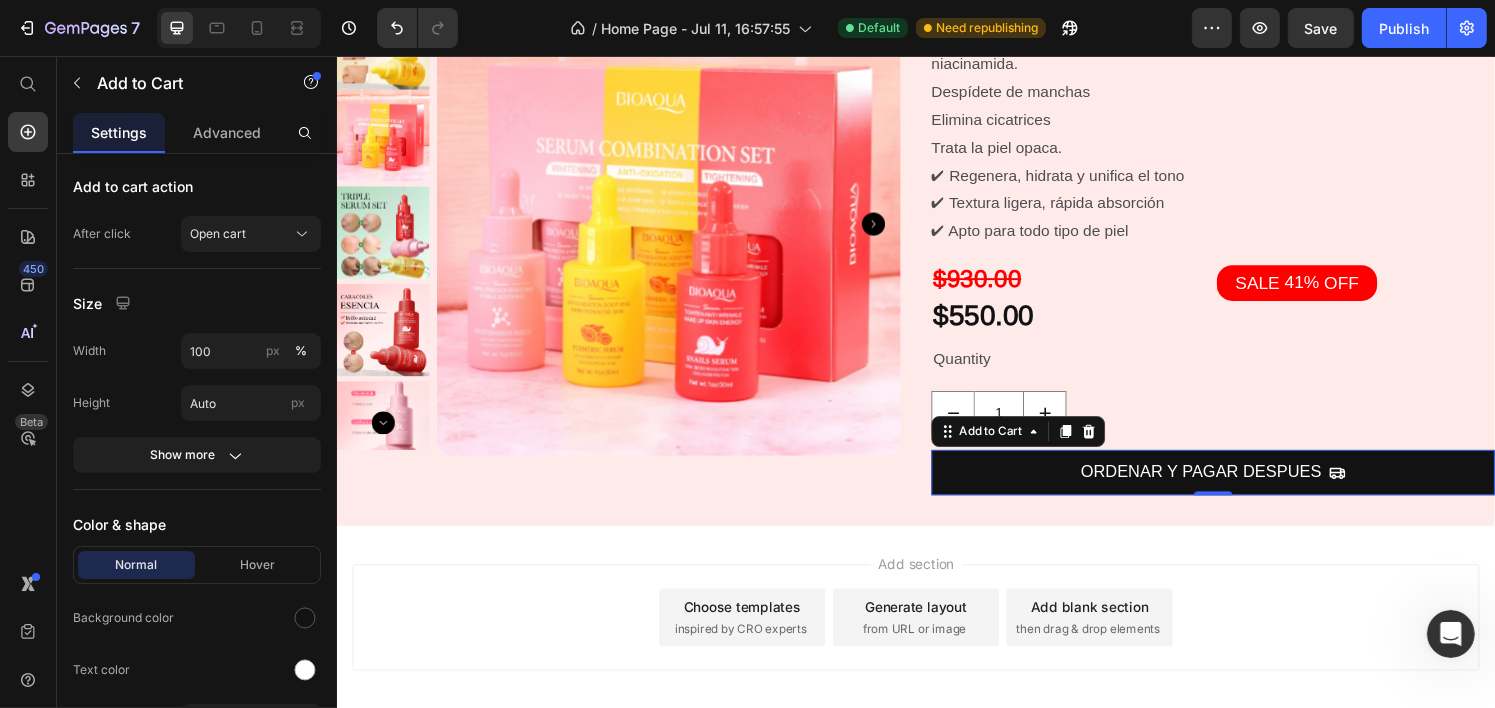 scroll, scrollTop: 1293, scrollLeft: 0, axis: vertical 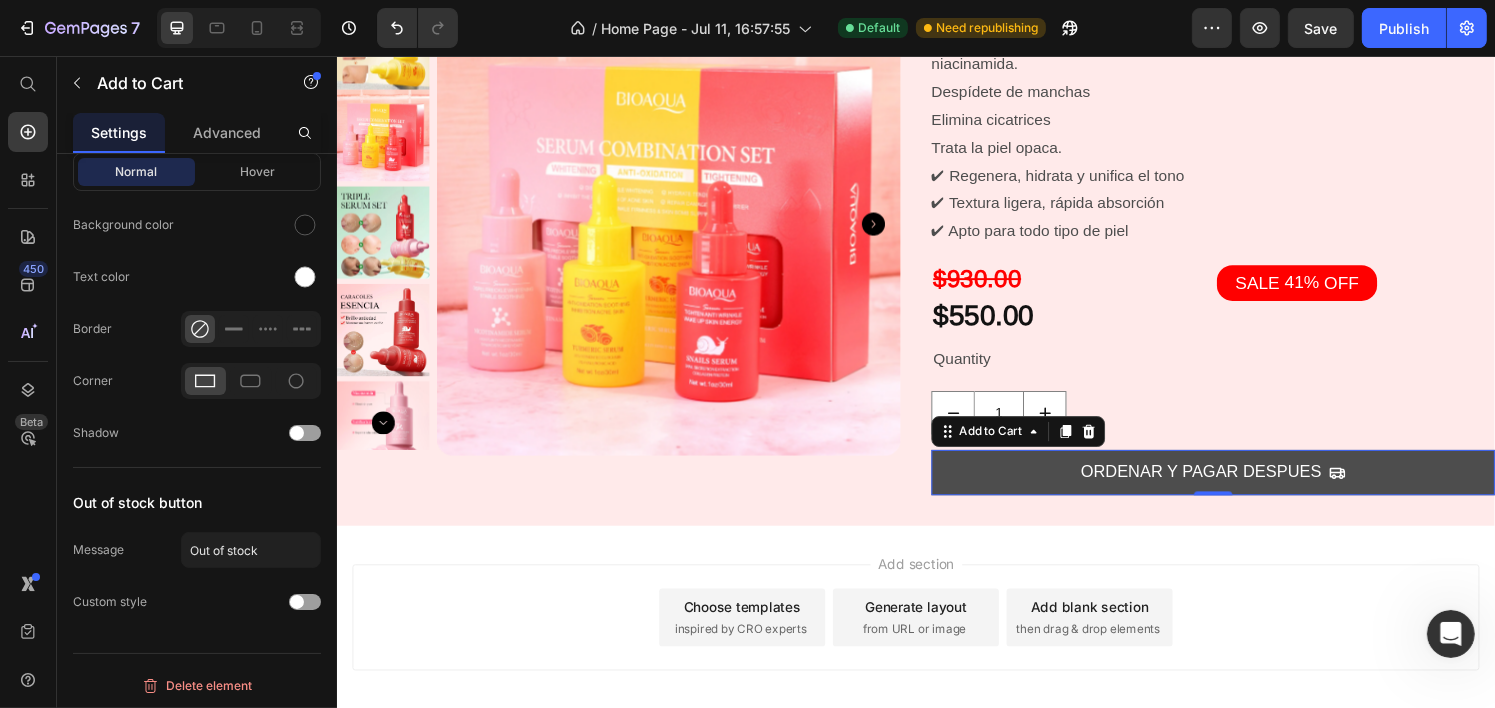 click on "ORDENAR Y PAGAR DESPUES" at bounding box center [1244, 487] 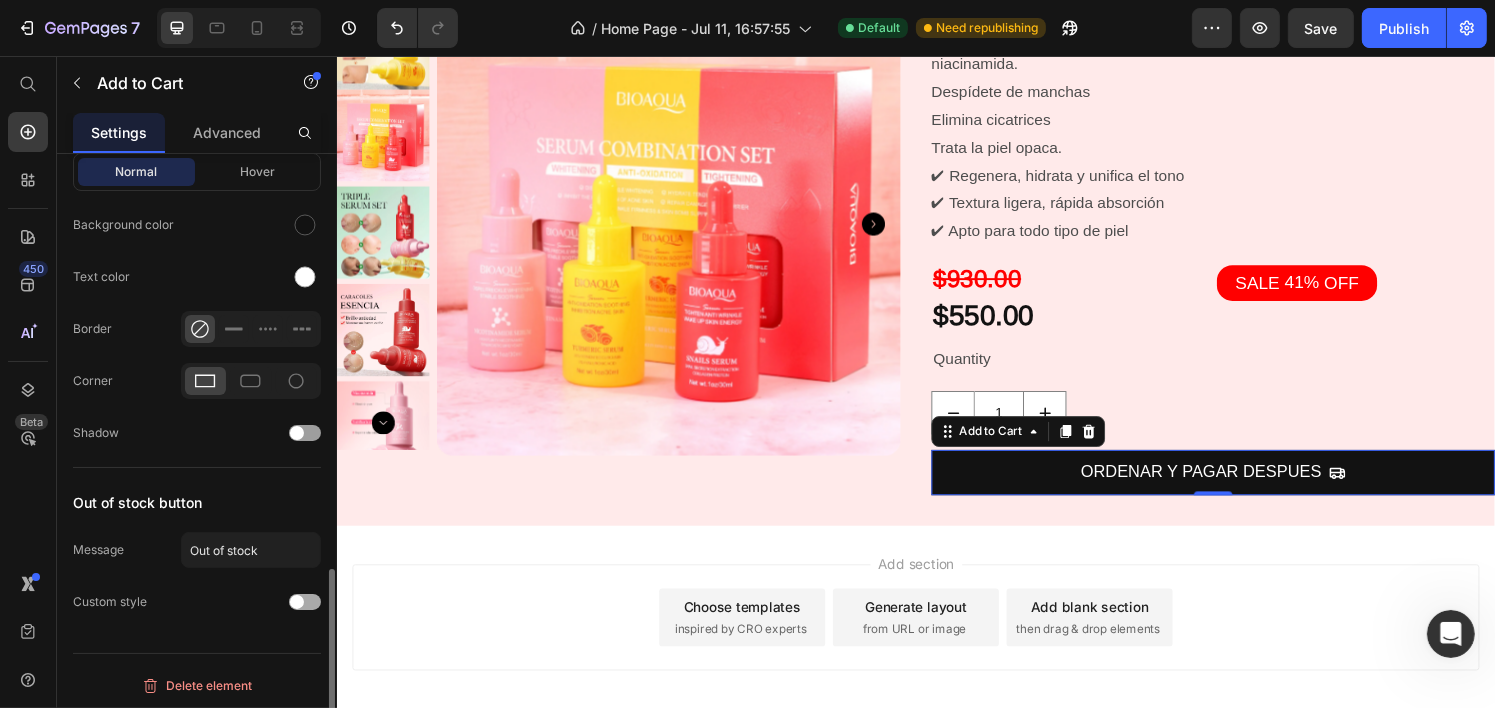 click at bounding box center (305, 602) 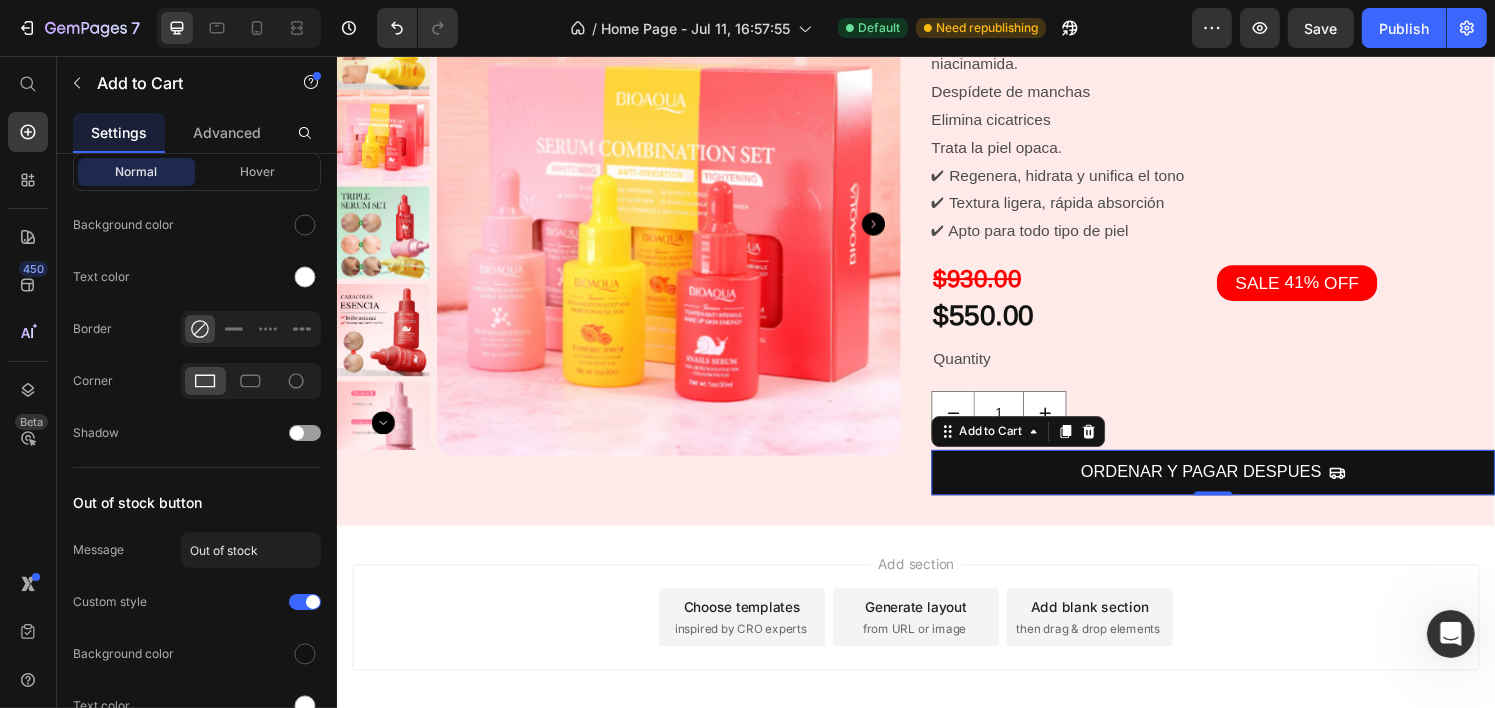 scroll, scrollTop: 1493, scrollLeft: 0, axis: vertical 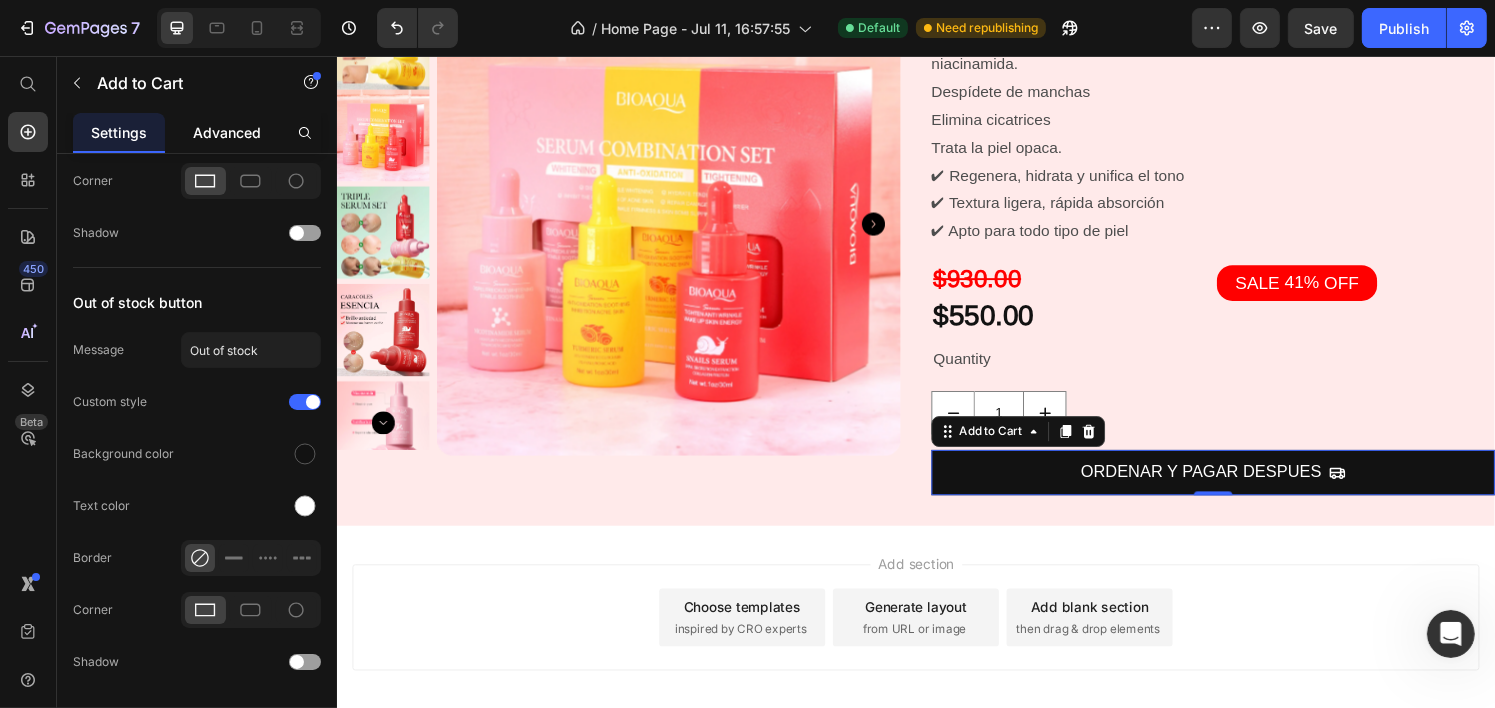 click on "Advanced" 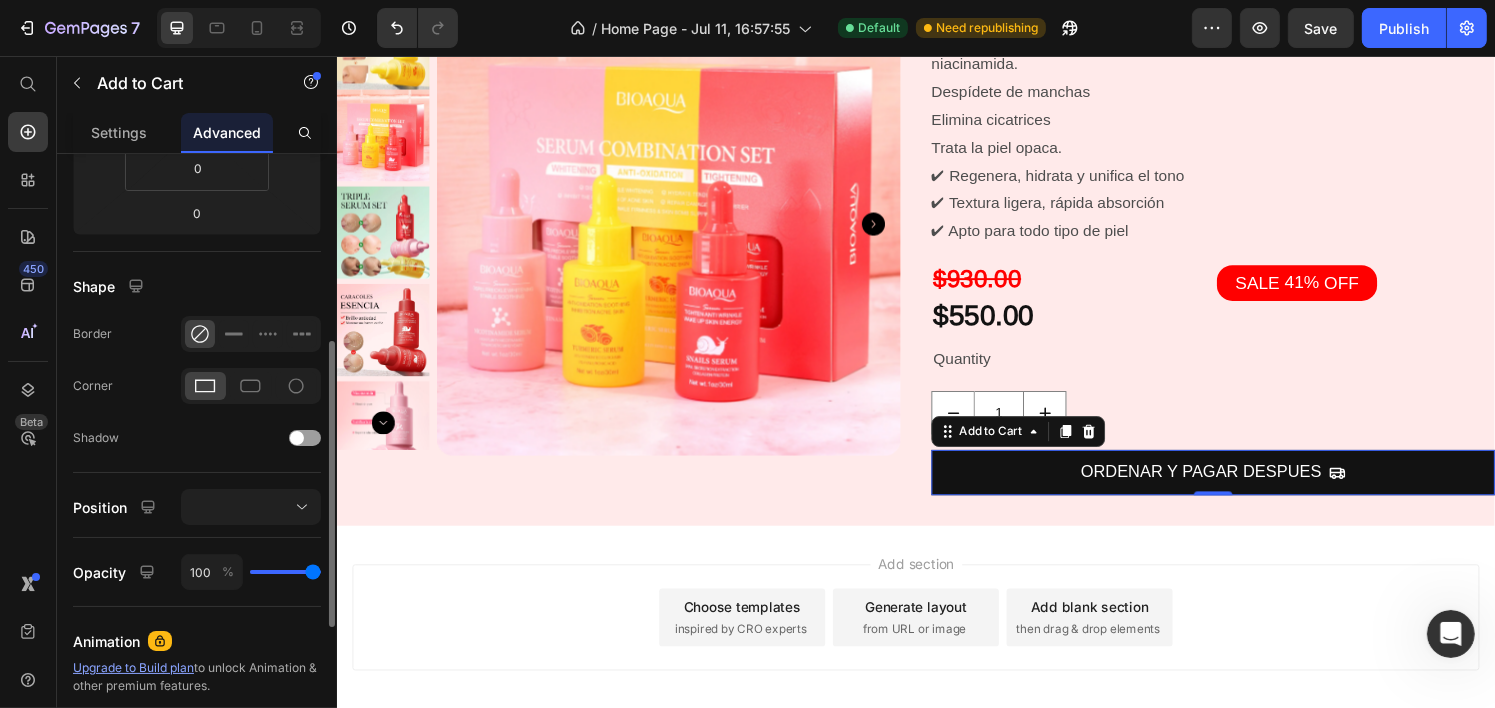scroll, scrollTop: 692, scrollLeft: 0, axis: vertical 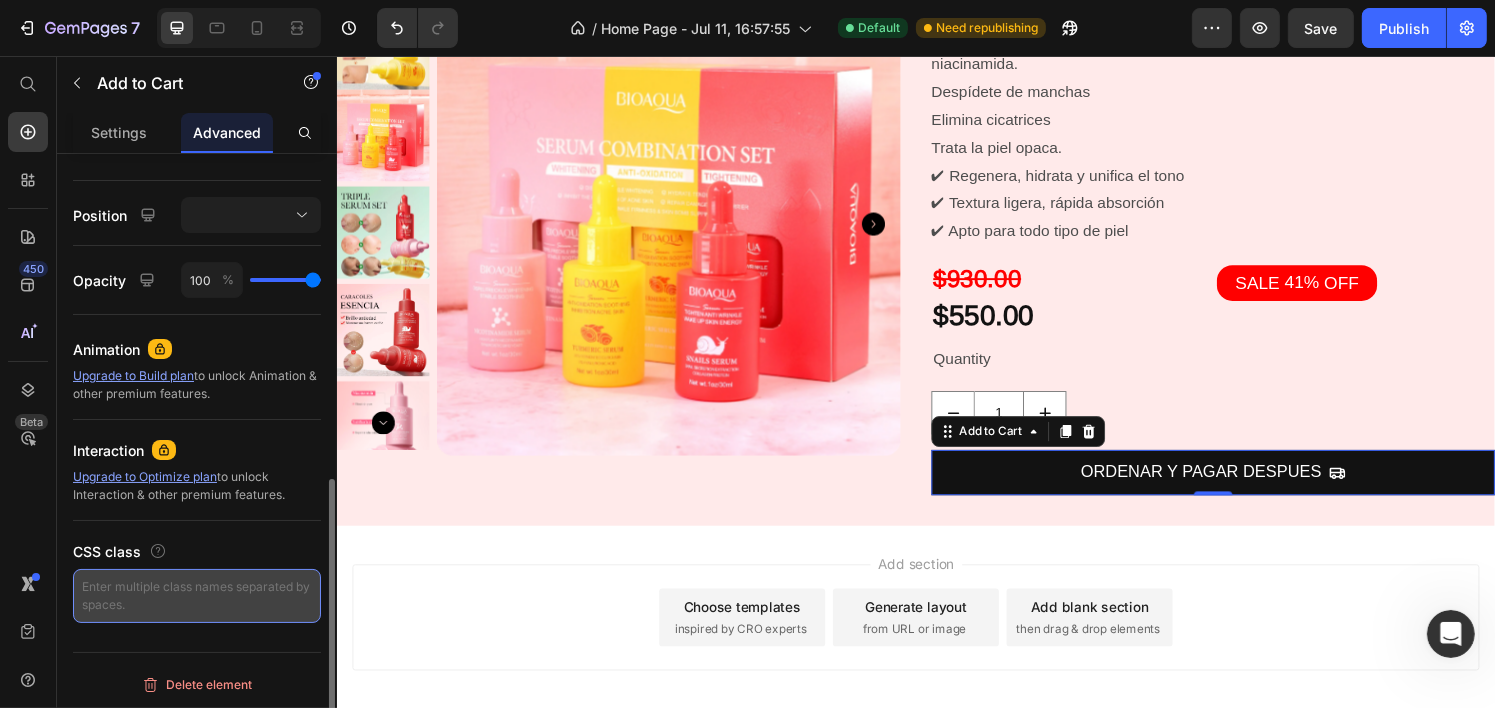 click at bounding box center (197, 596) 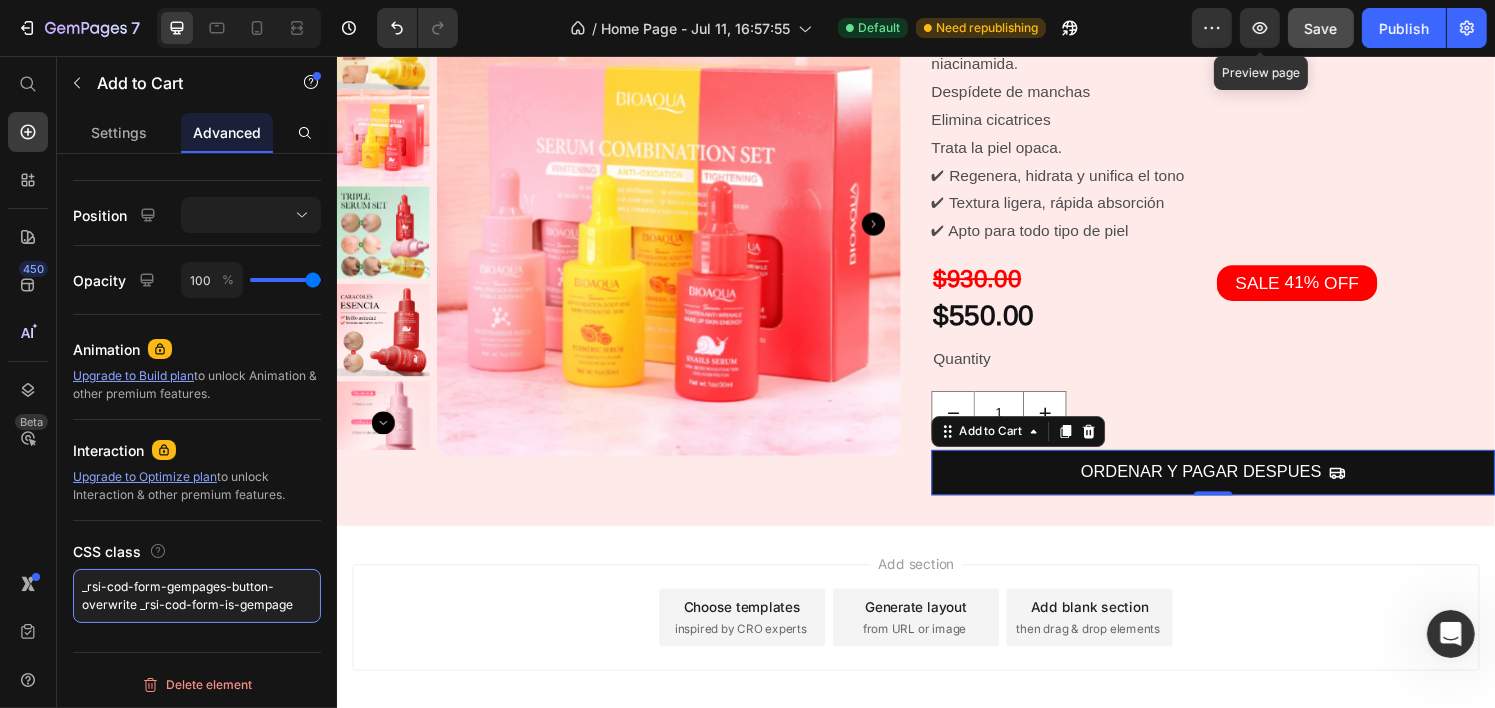 type on "_rsi-cod-form-gempages-button-overwrite _rsi-cod-form-is-gempage" 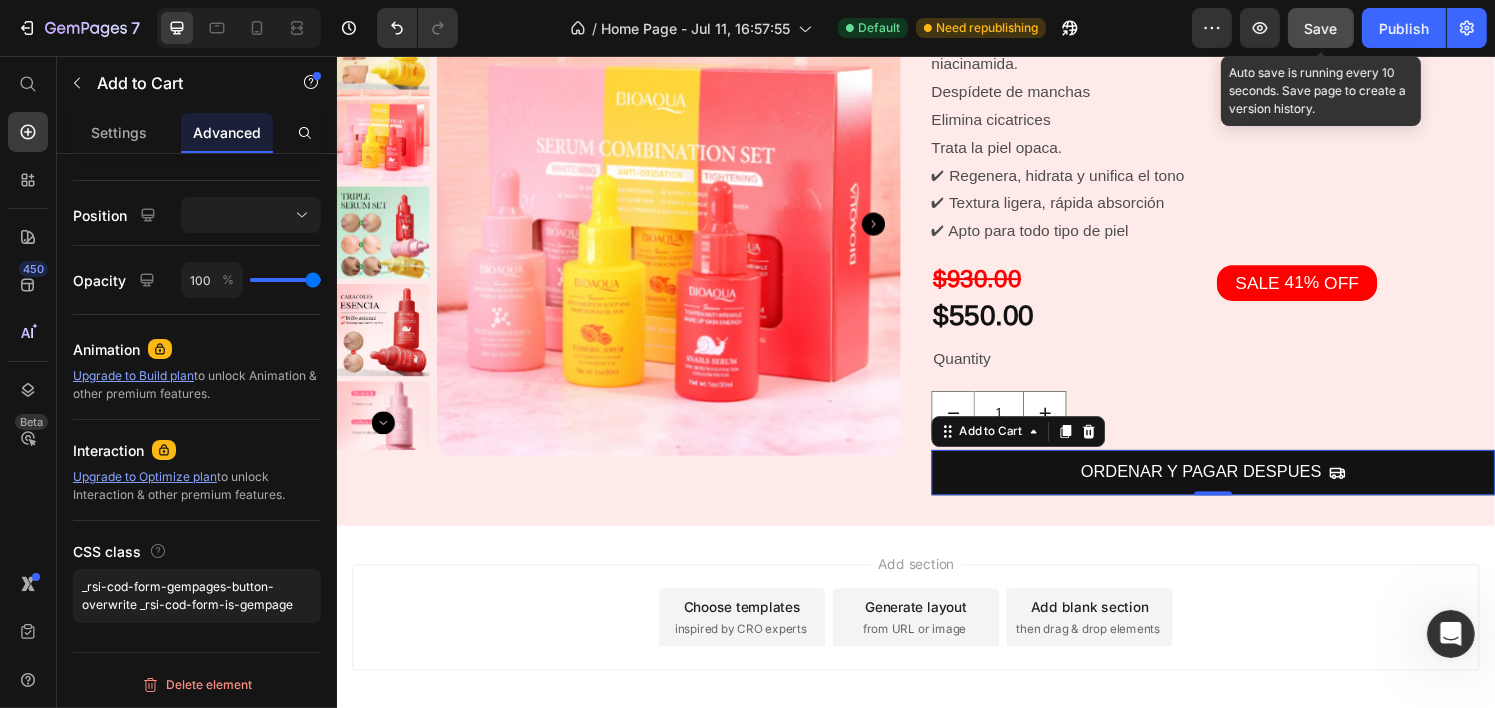 click on "Save" at bounding box center [1321, 28] 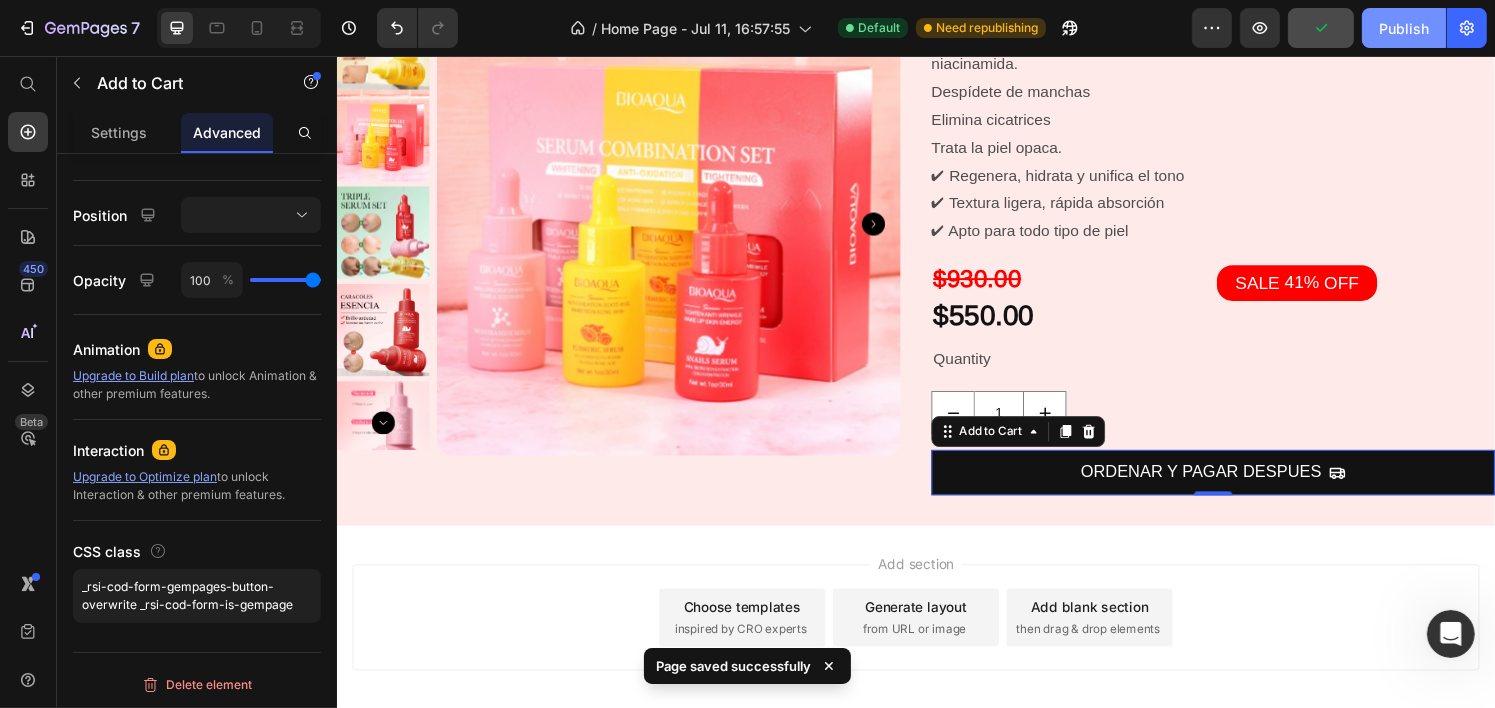 click on "Publish" 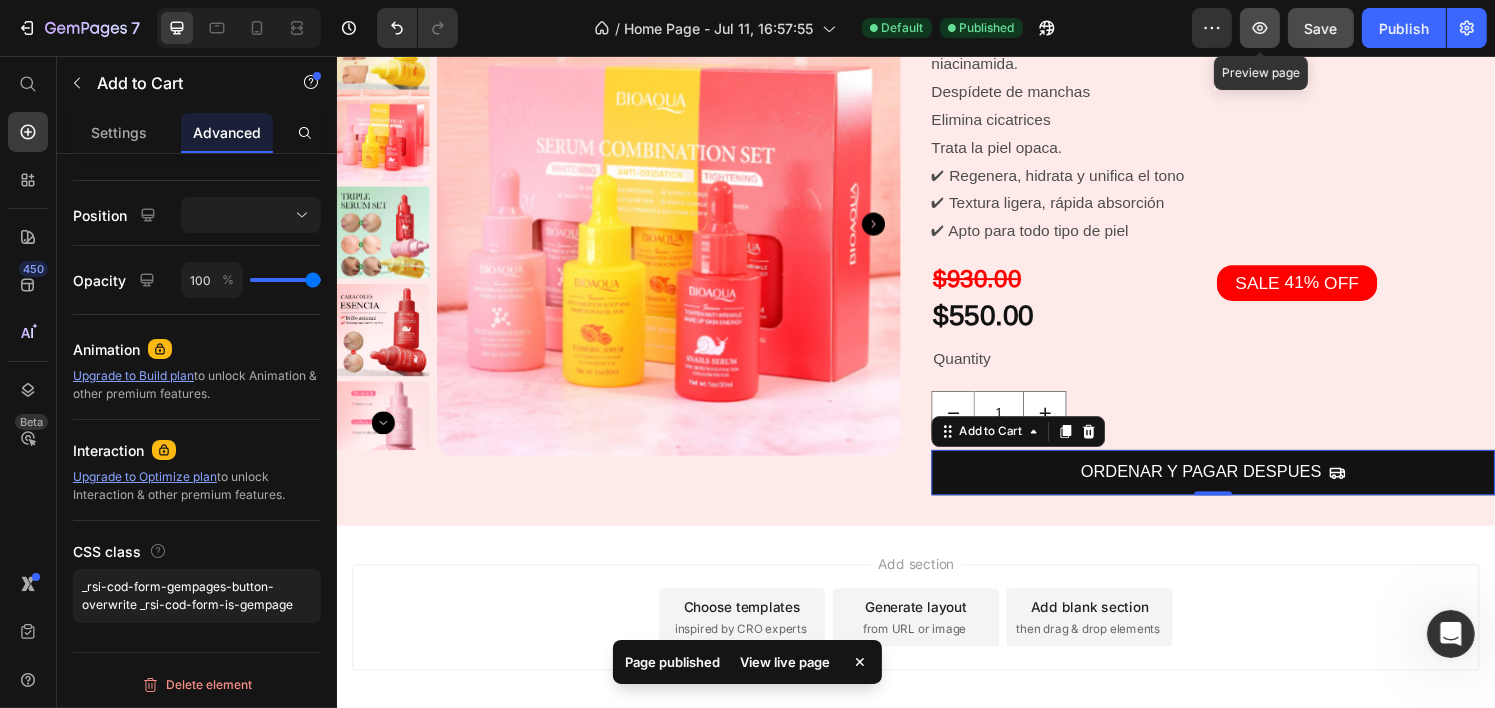 click 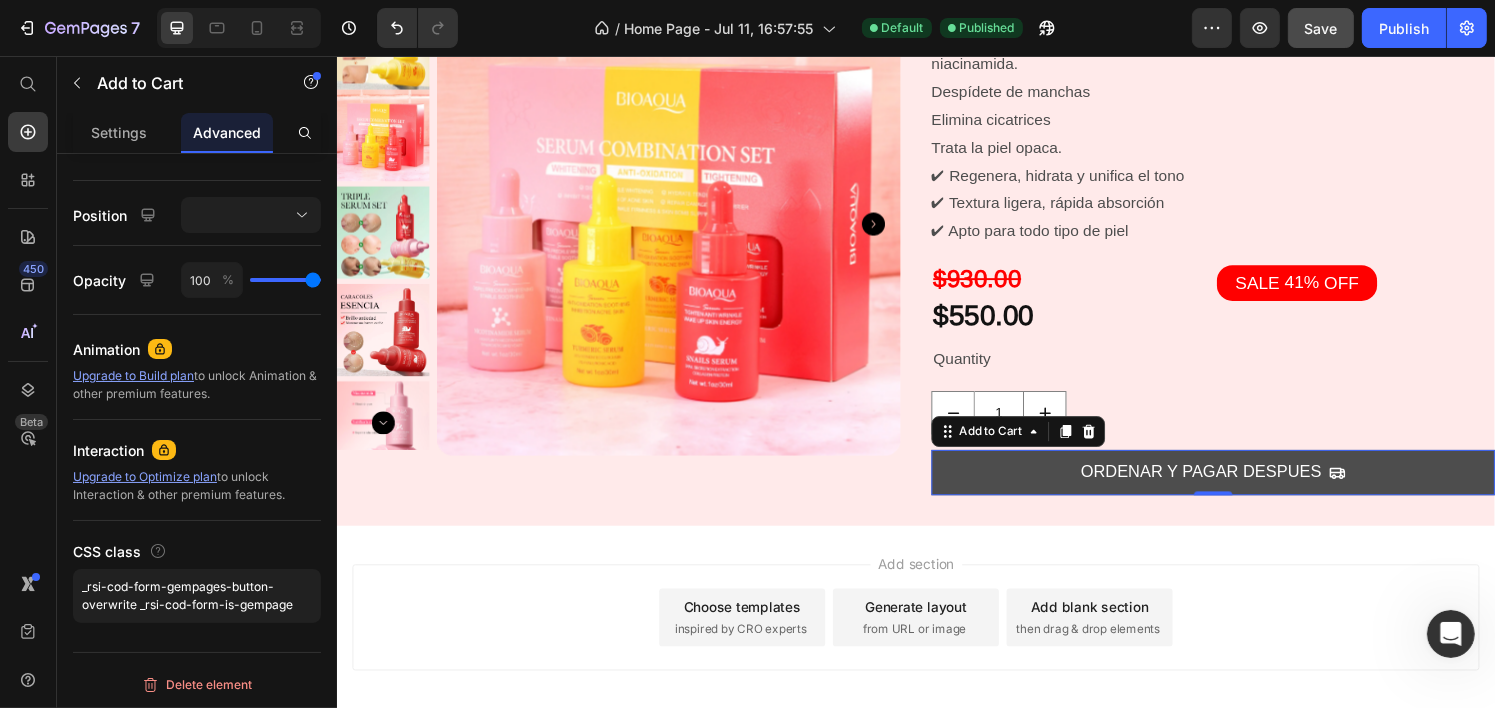 click on "ORDENAR Y PAGAR DESPUES" at bounding box center [1244, 487] 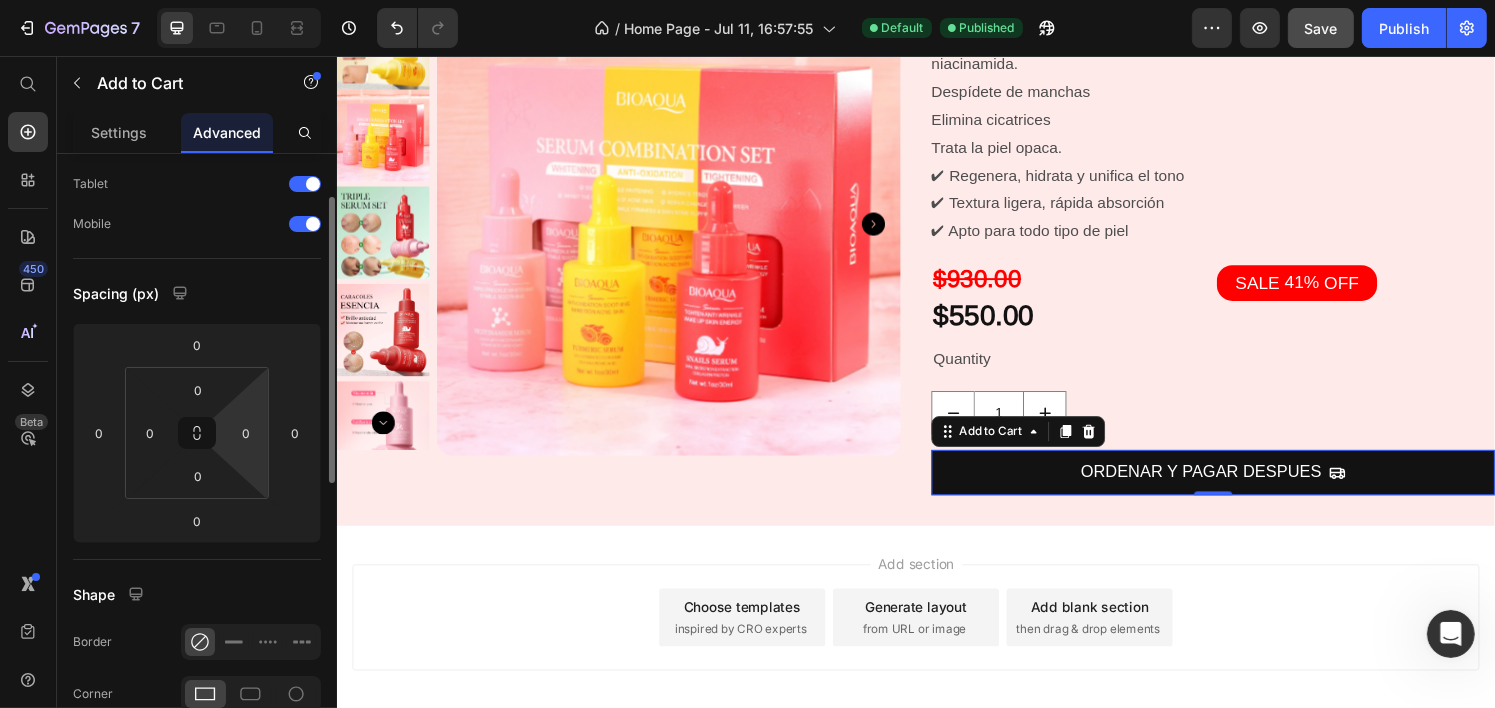 scroll, scrollTop: 0, scrollLeft: 0, axis: both 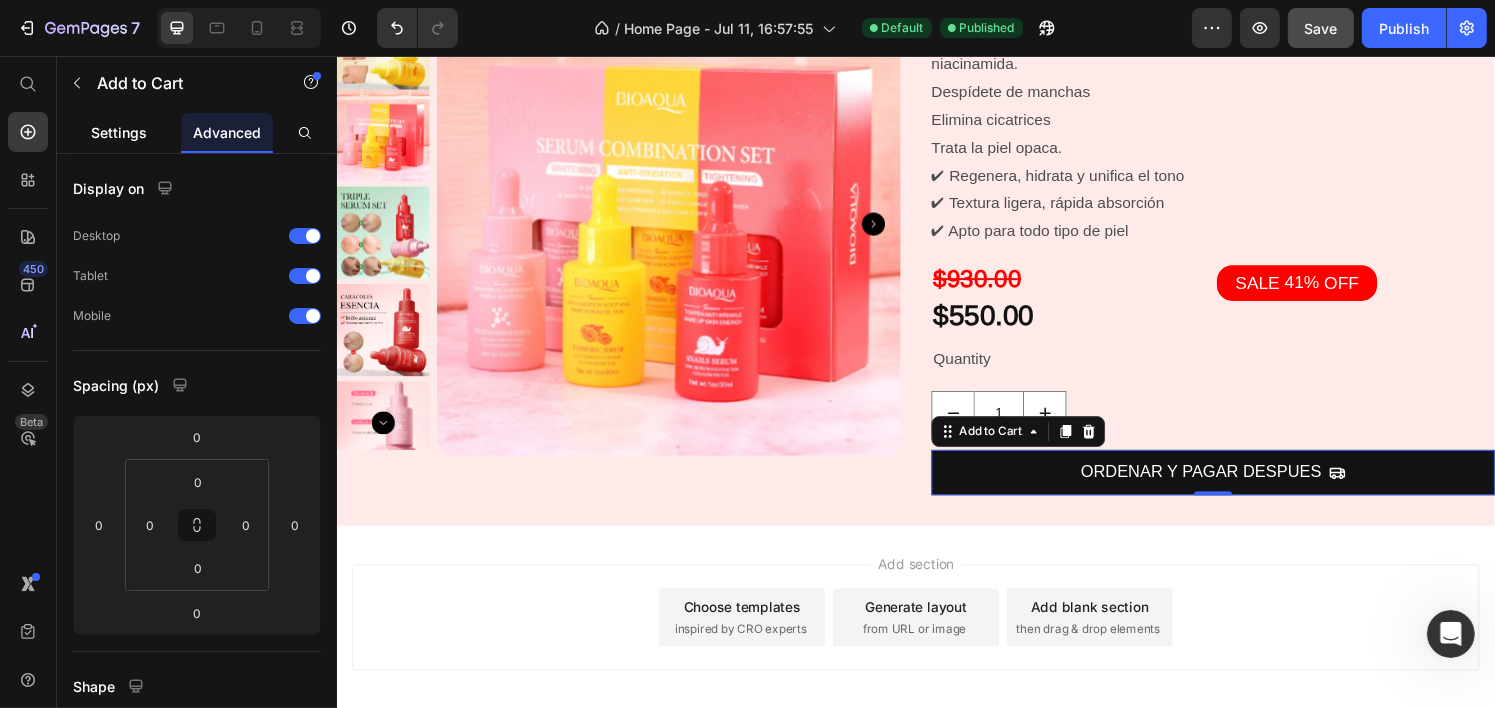 click on "Settings" at bounding box center (119, 132) 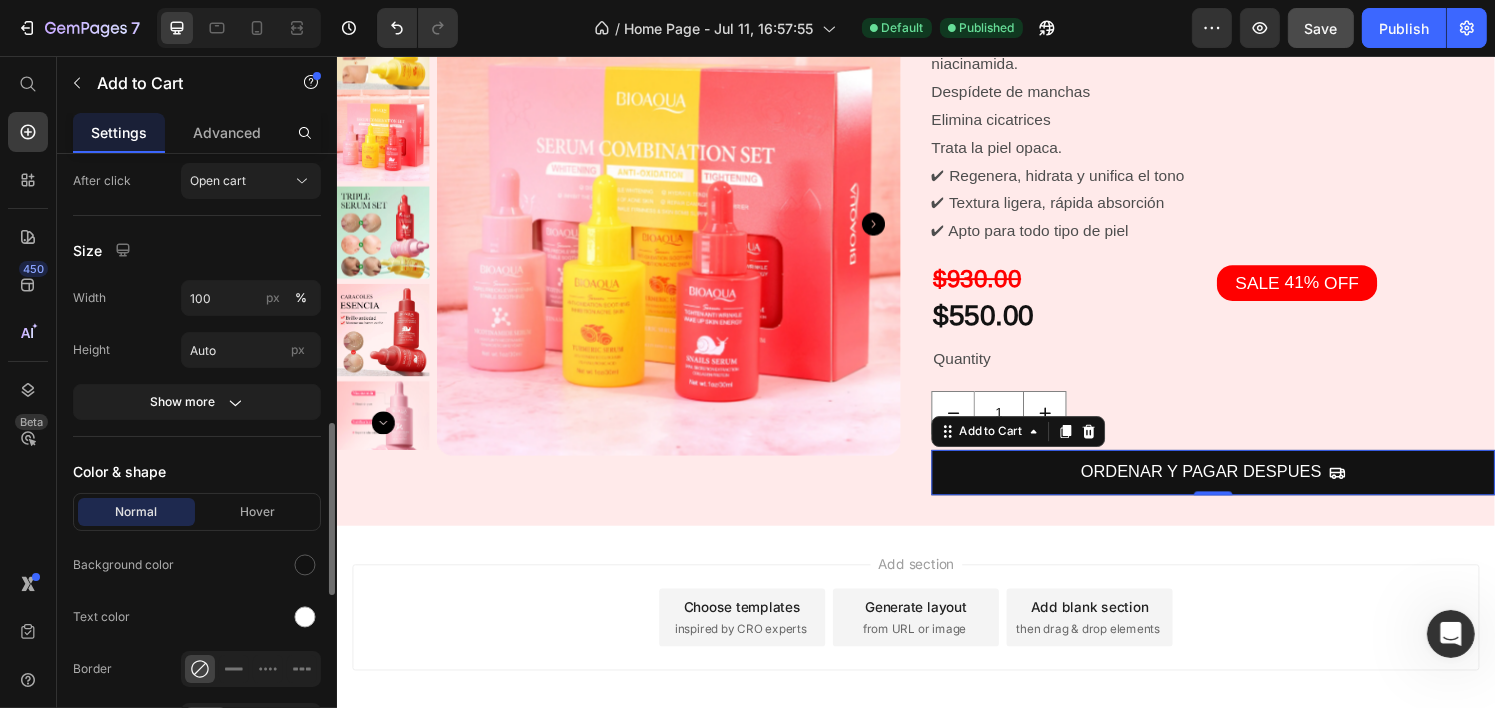 scroll, scrollTop: 853, scrollLeft: 0, axis: vertical 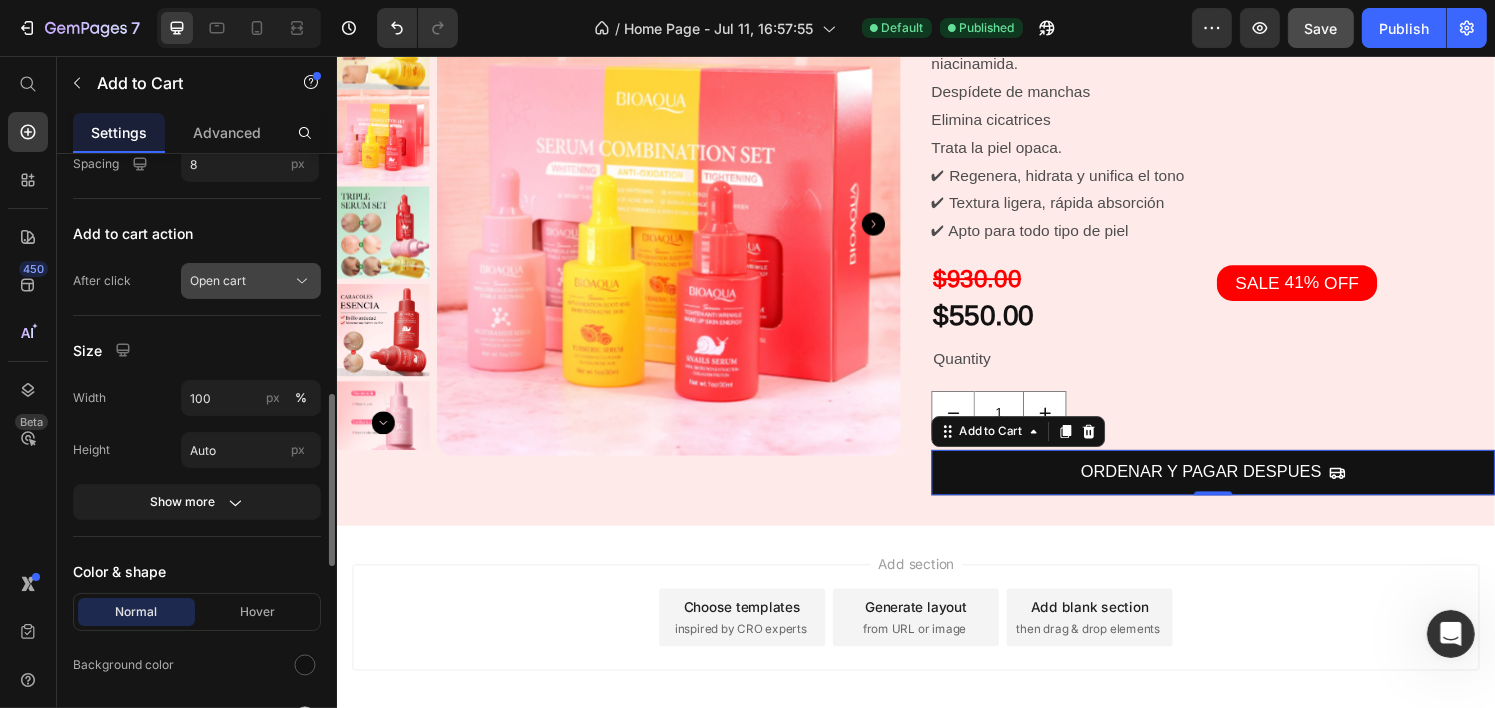 click on "Open cart" 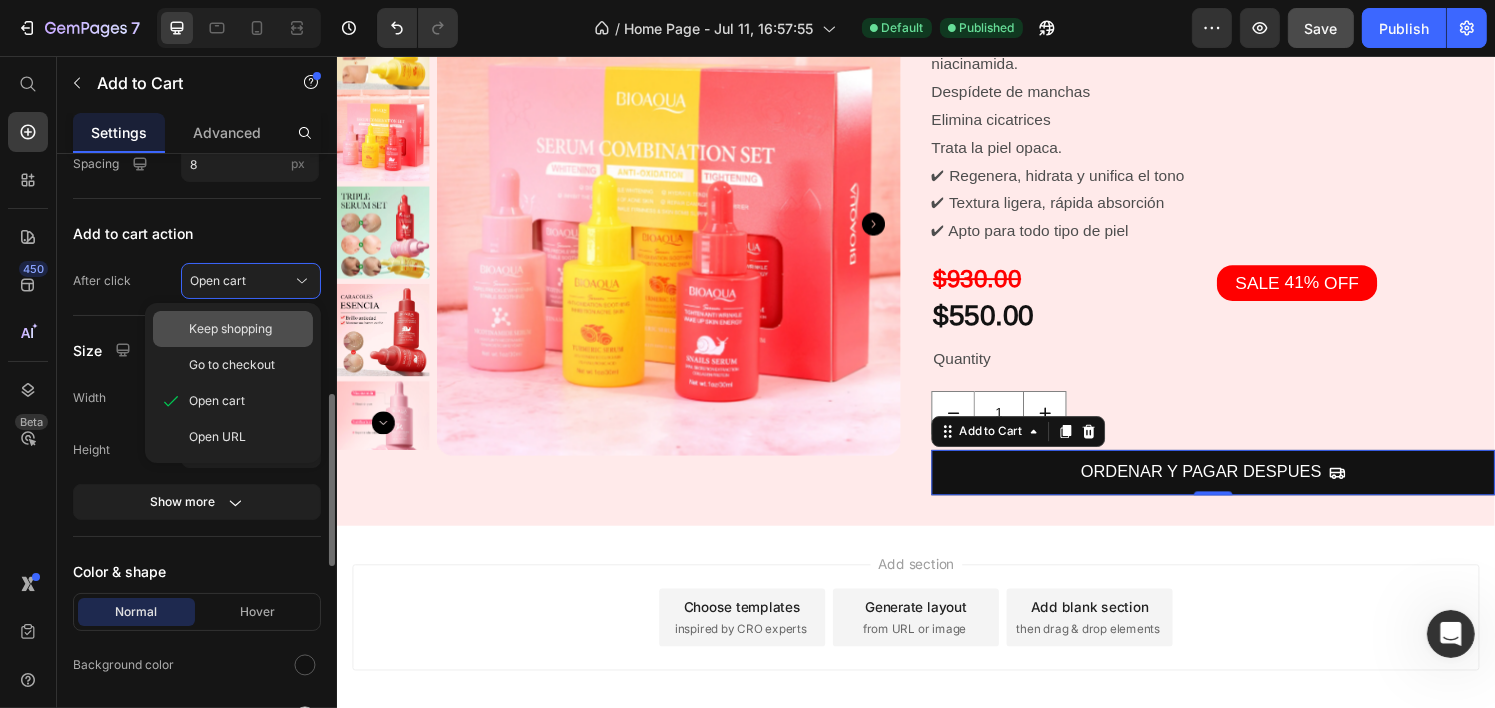 click on "Keep shopping" at bounding box center [247, 329] 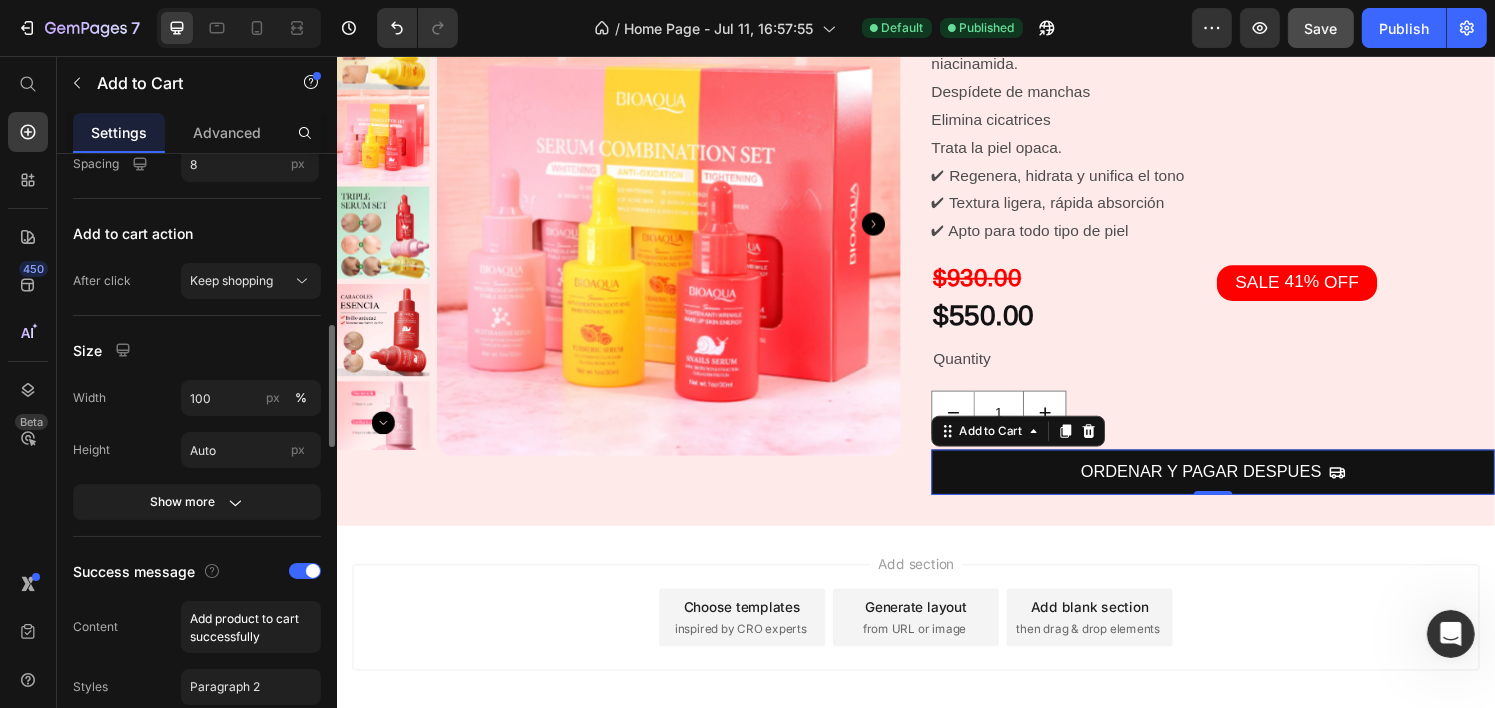 scroll, scrollTop: 1153, scrollLeft: 0, axis: vertical 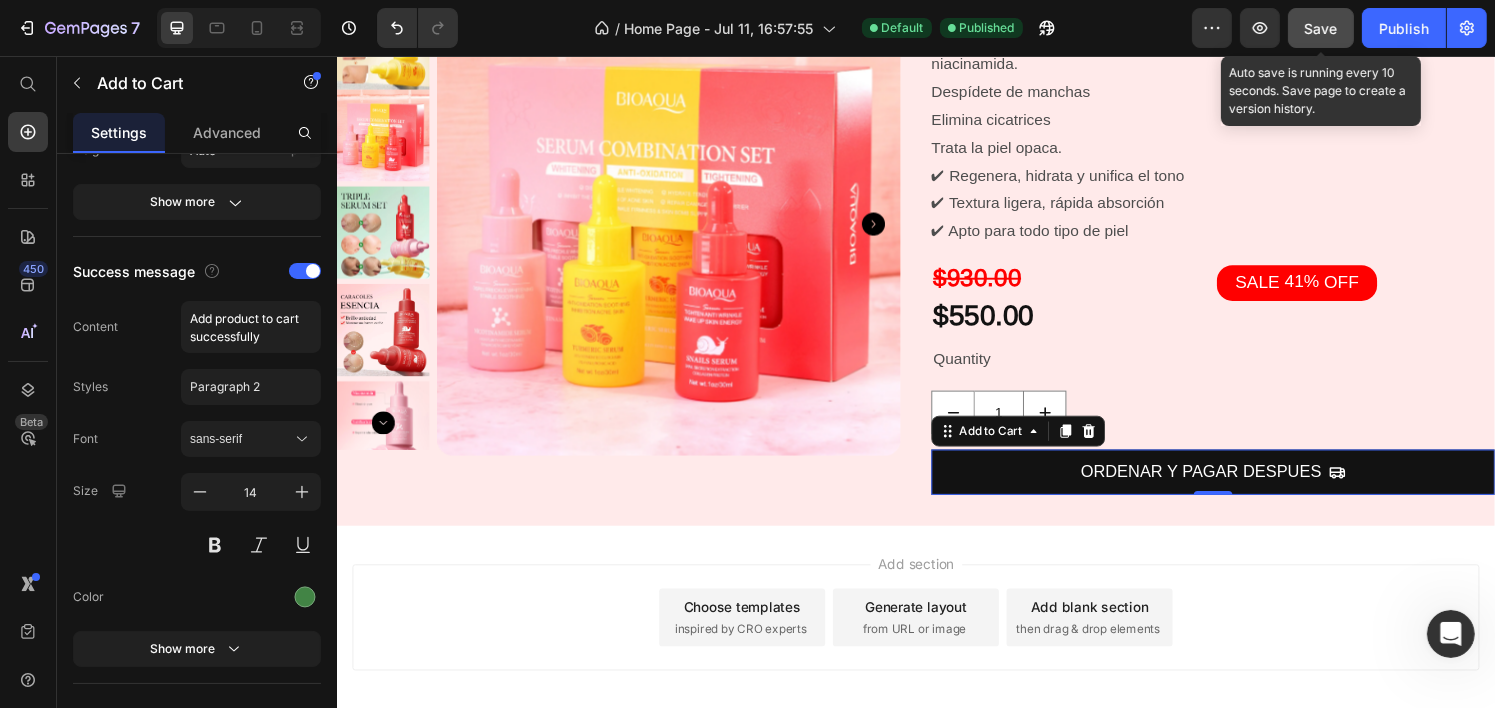 click on "Save" 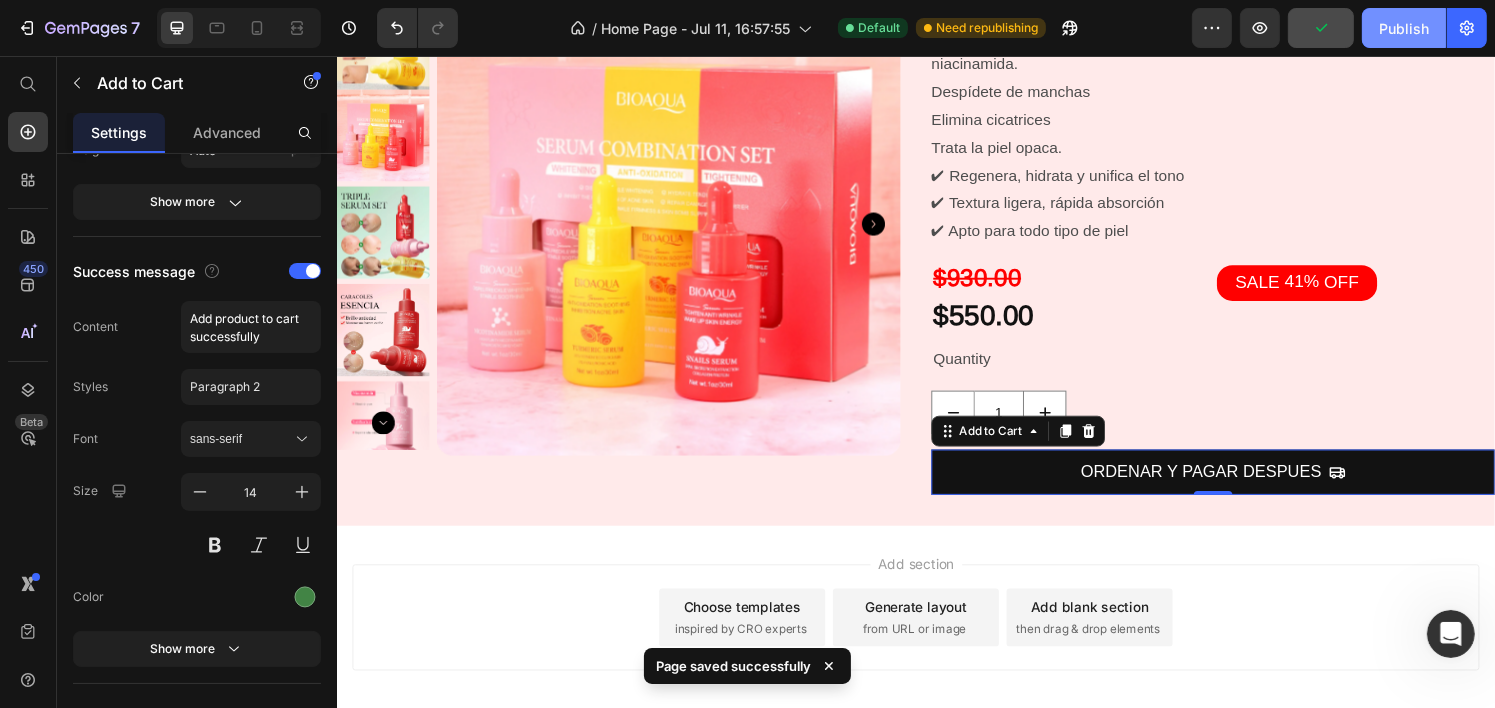 click on "Publish" at bounding box center [1404, 28] 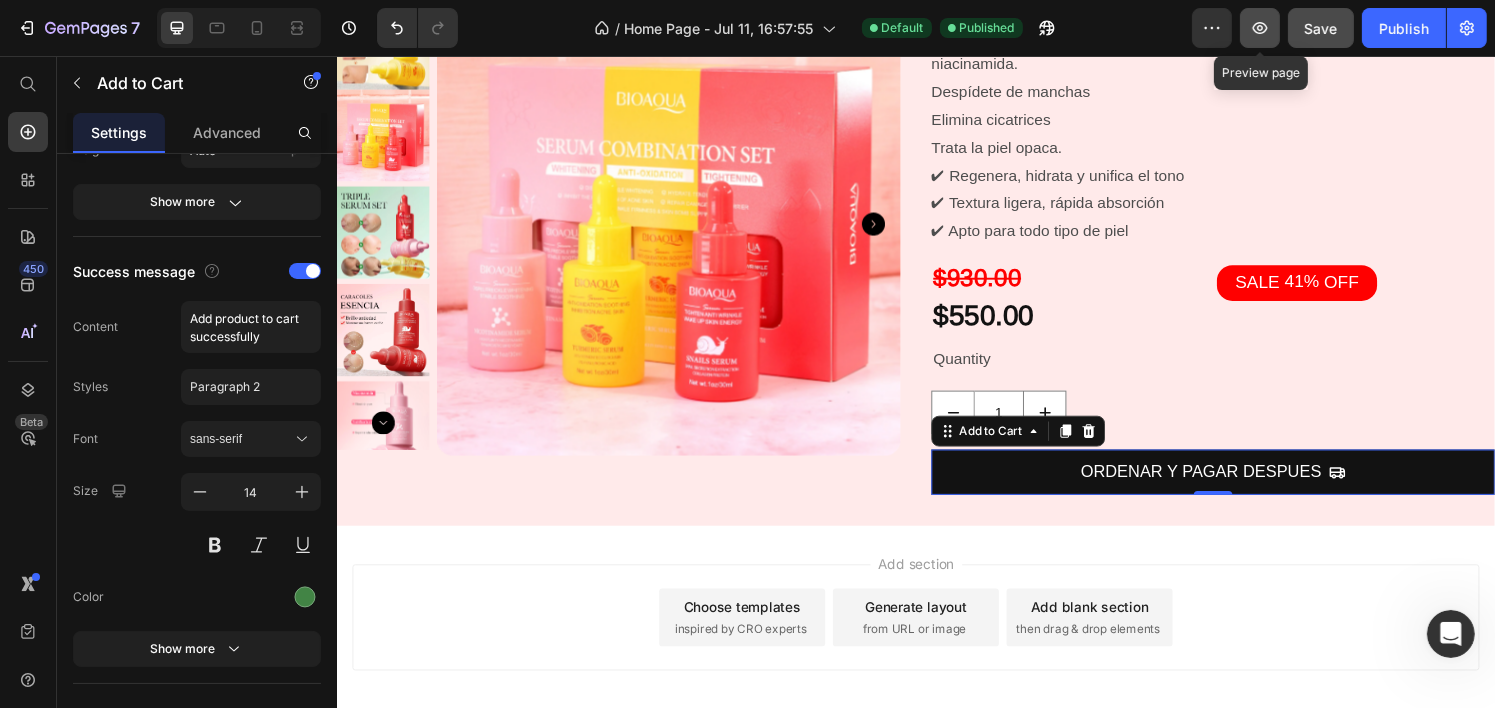 click 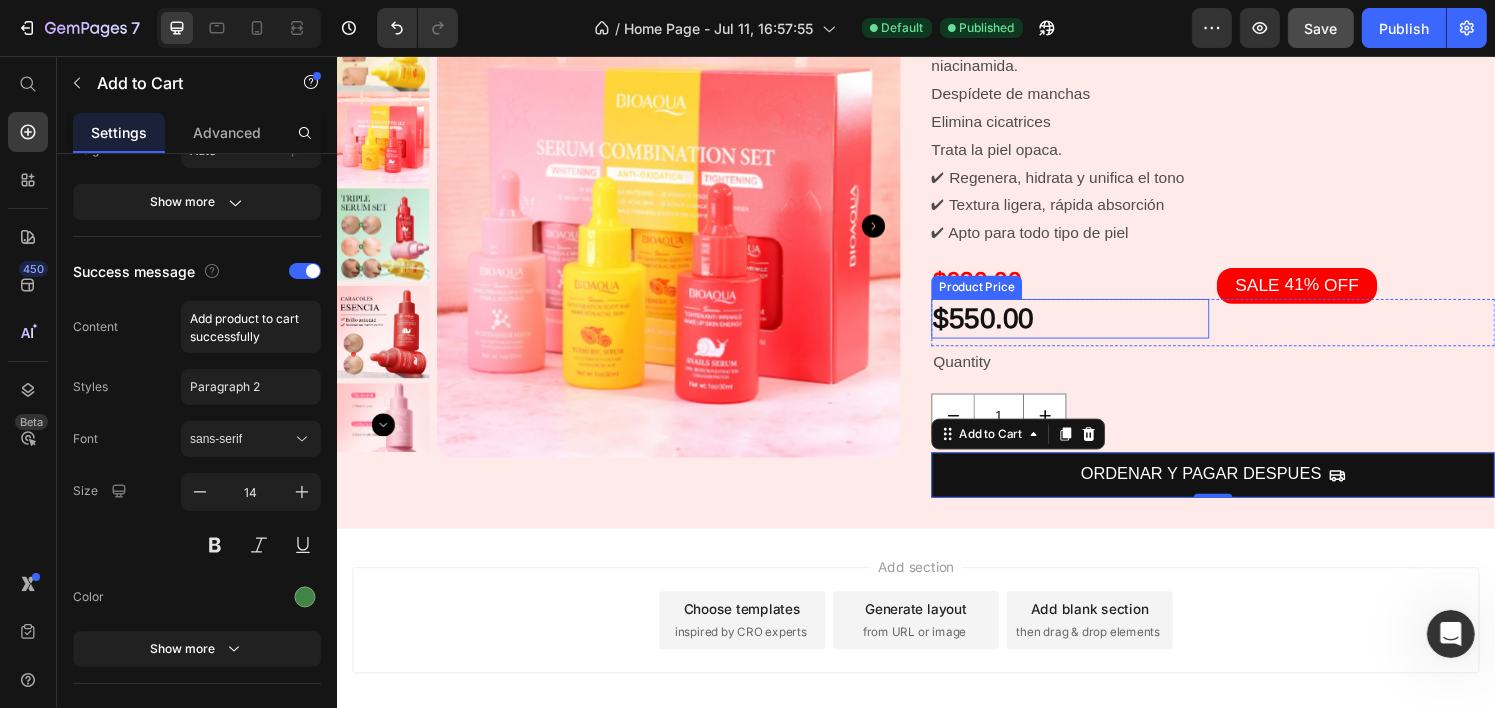 scroll, scrollTop: 376, scrollLeft: 0, axis: vertical 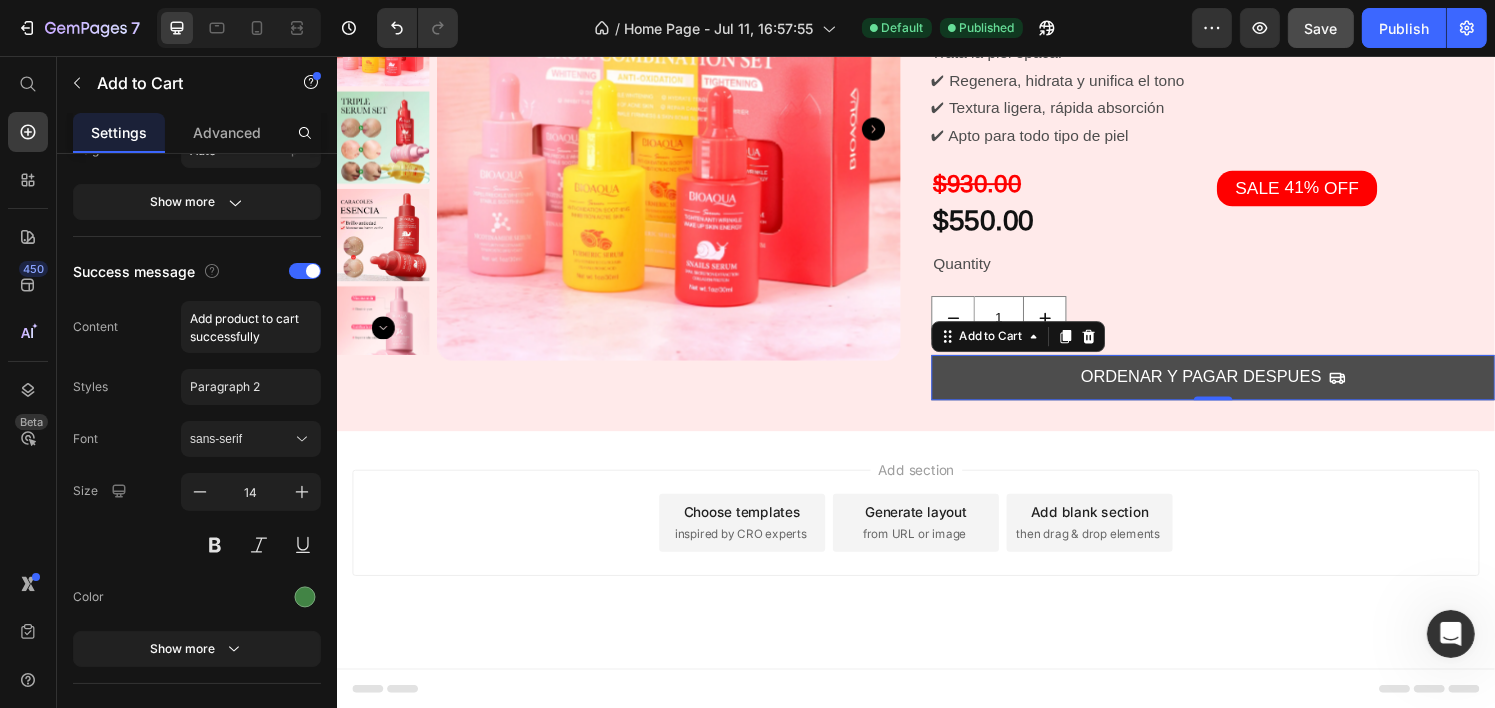 click on "ORDENAR Y PAGAR DESPUES" at bounding box center (1244, 389) 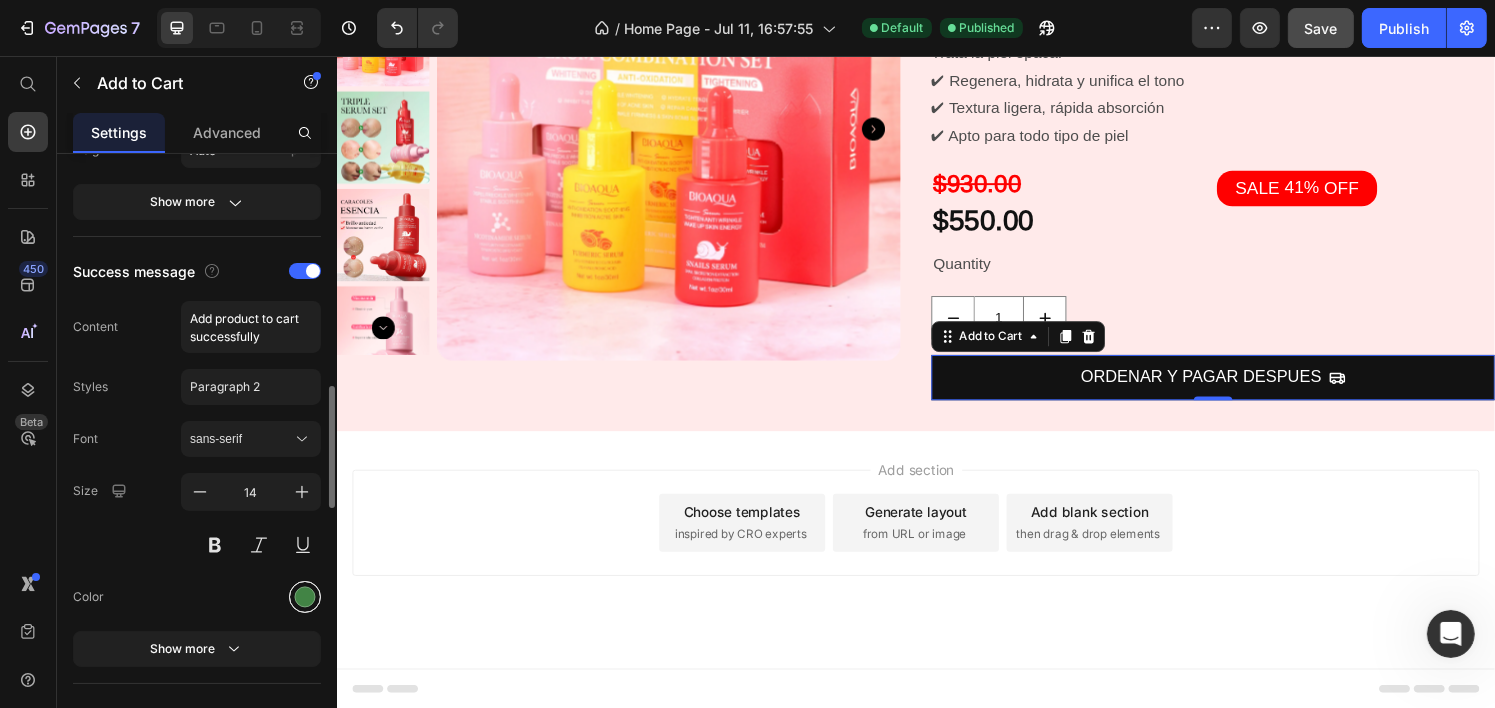 click at bounding box center [305, 597] 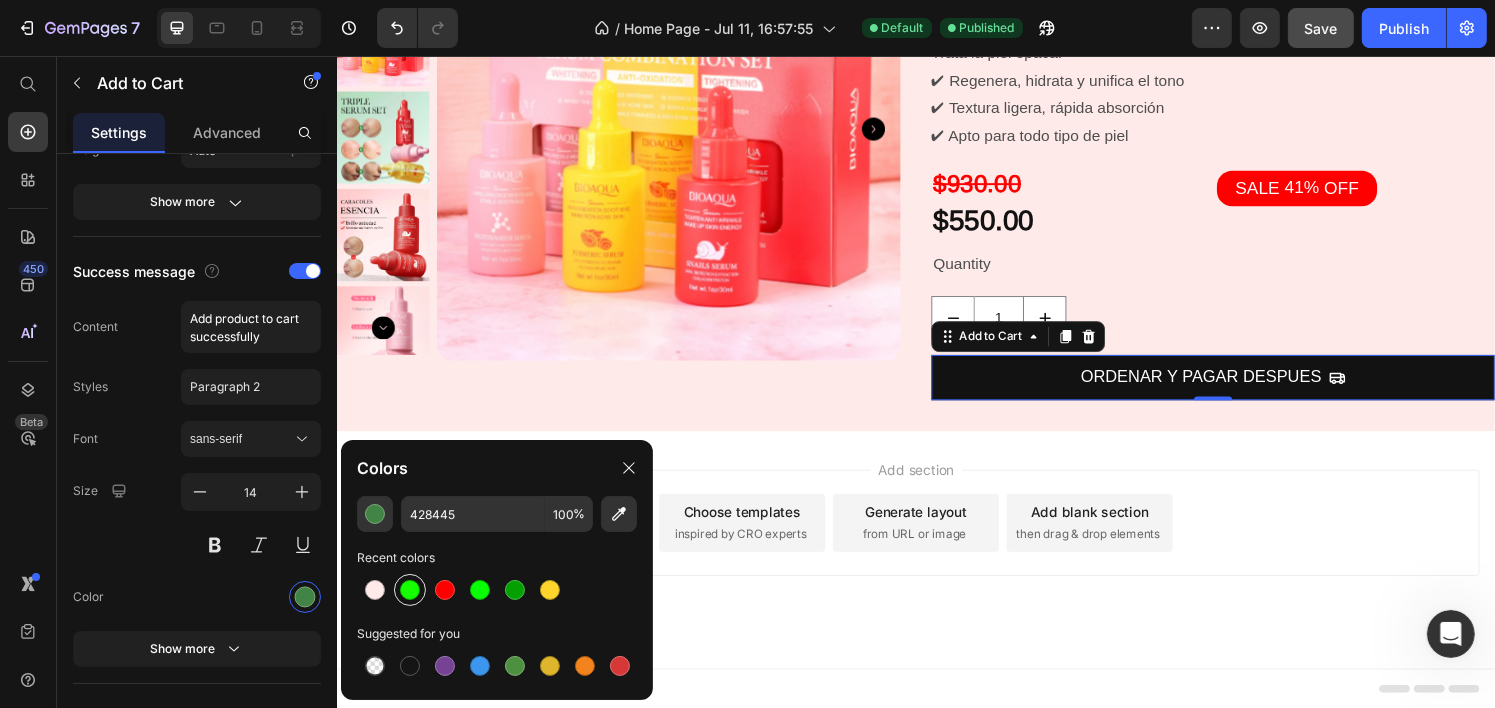click at bounding box center [410, 590] 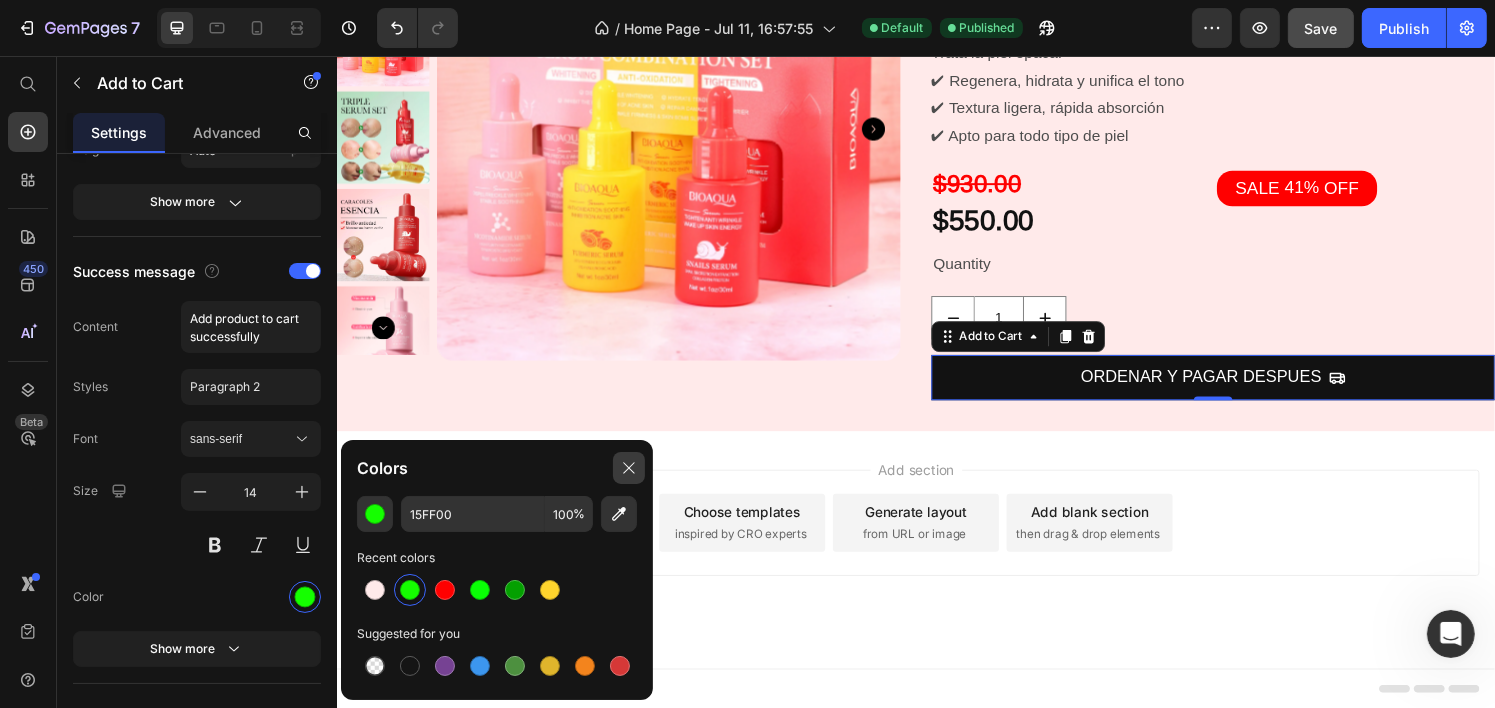 click 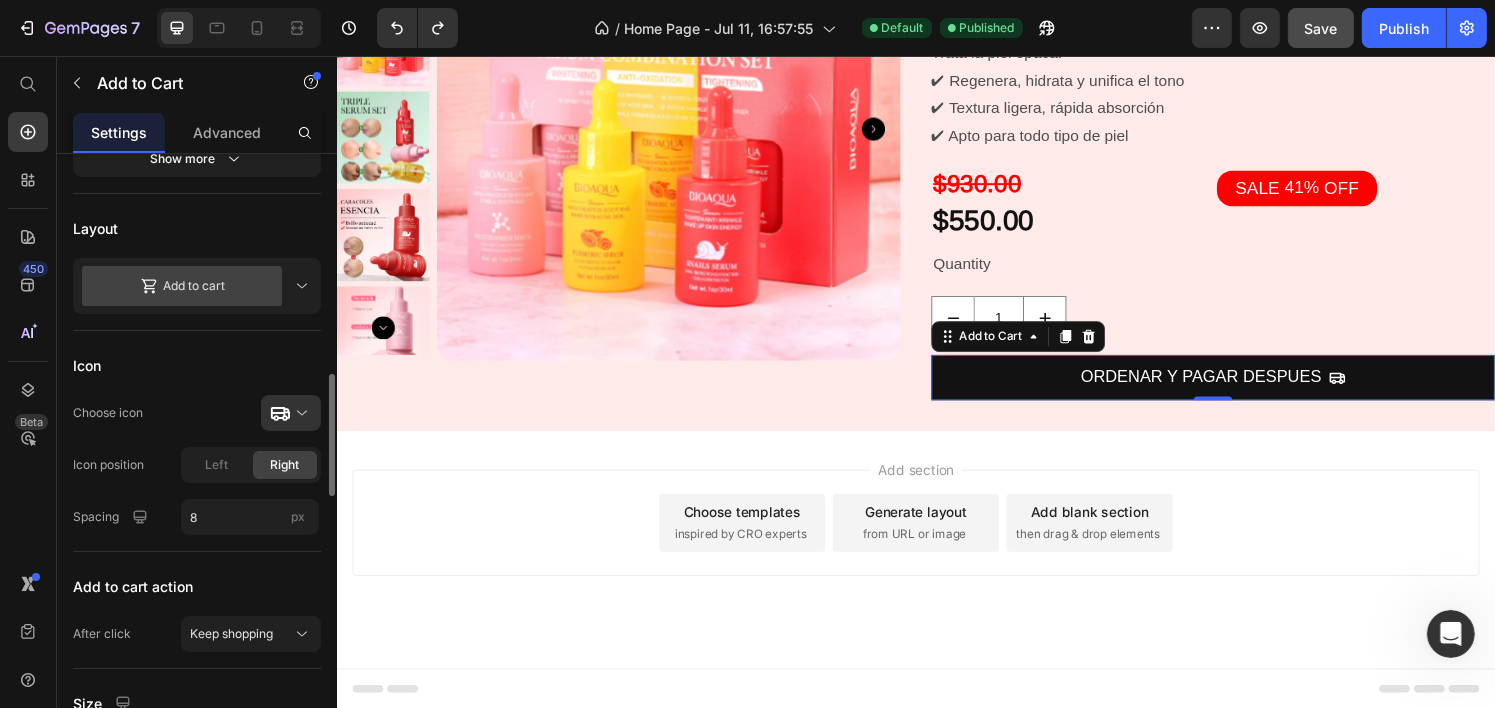 scroll, scrollTop: 700, scrollLeft: 0, axis: vertical 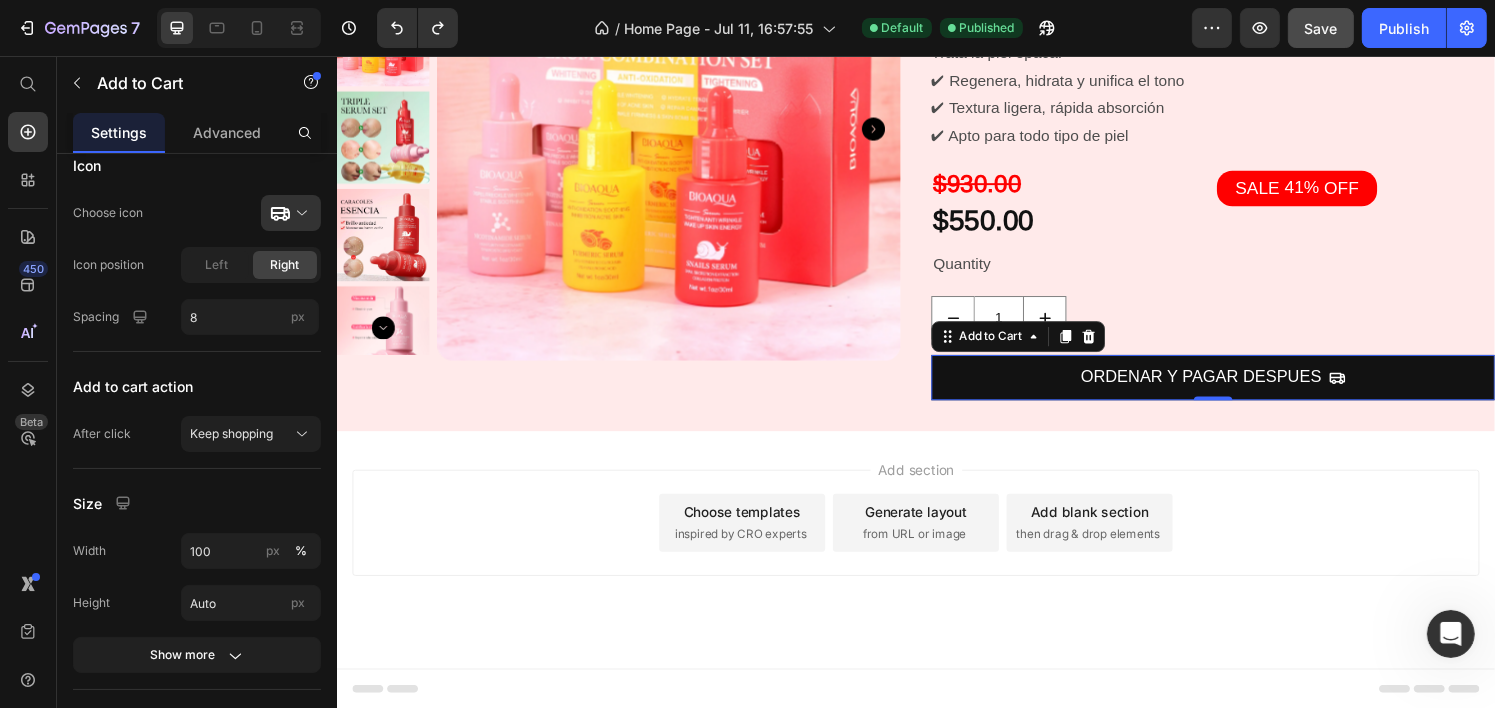 click on "Add to cart action" at bounding box center [197, 386] 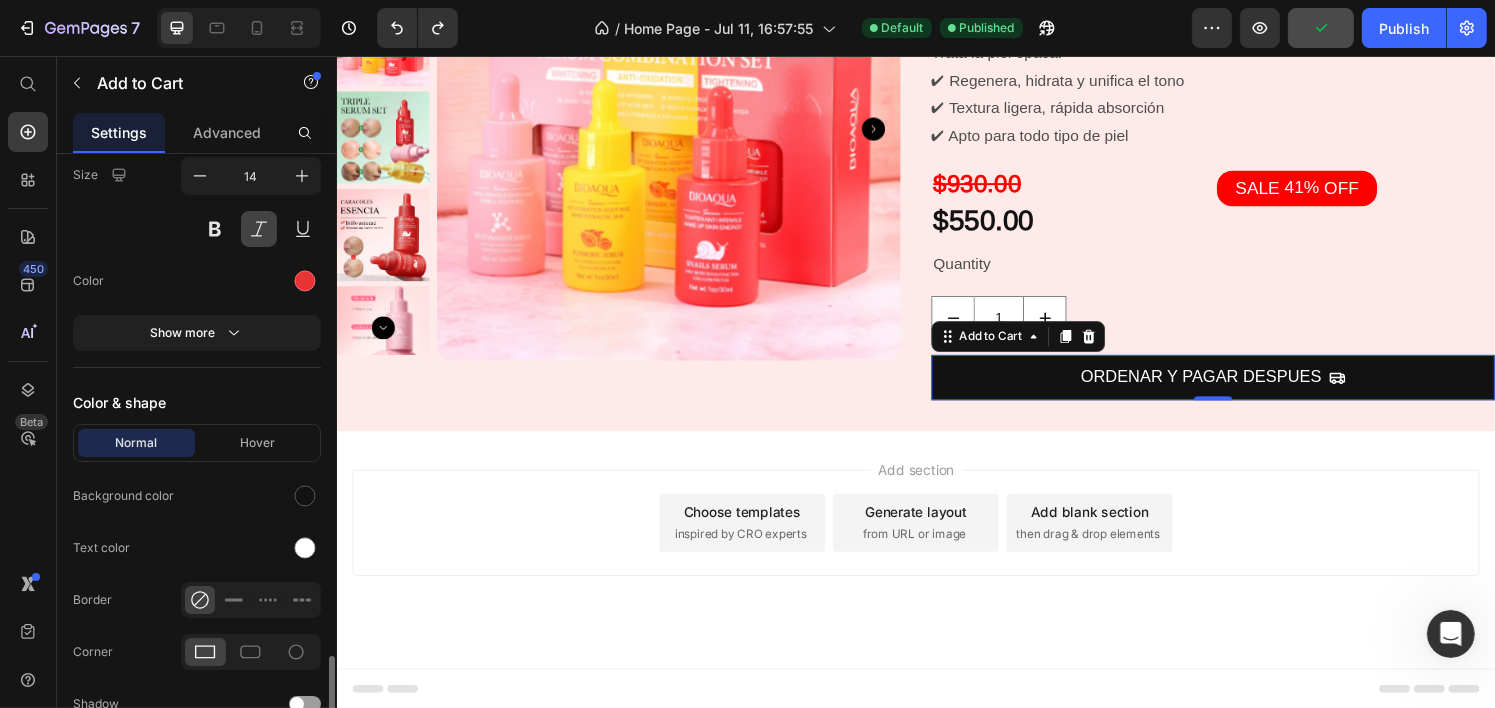 scroll, scrollTop: 2000, scrollLeft: 0, axis: vertical 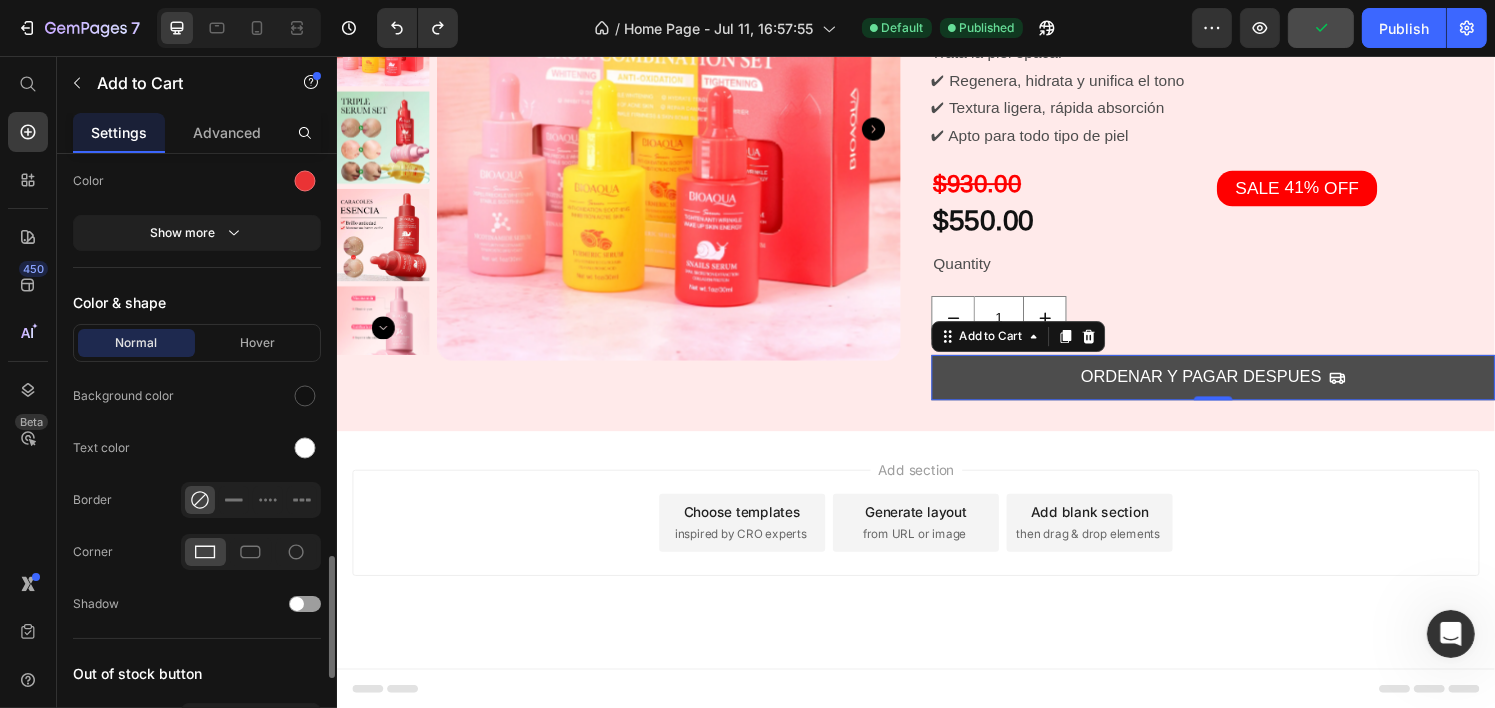click on "ORDENAR Y PAGAR DESPUES" at bounding box center [1244, 389] 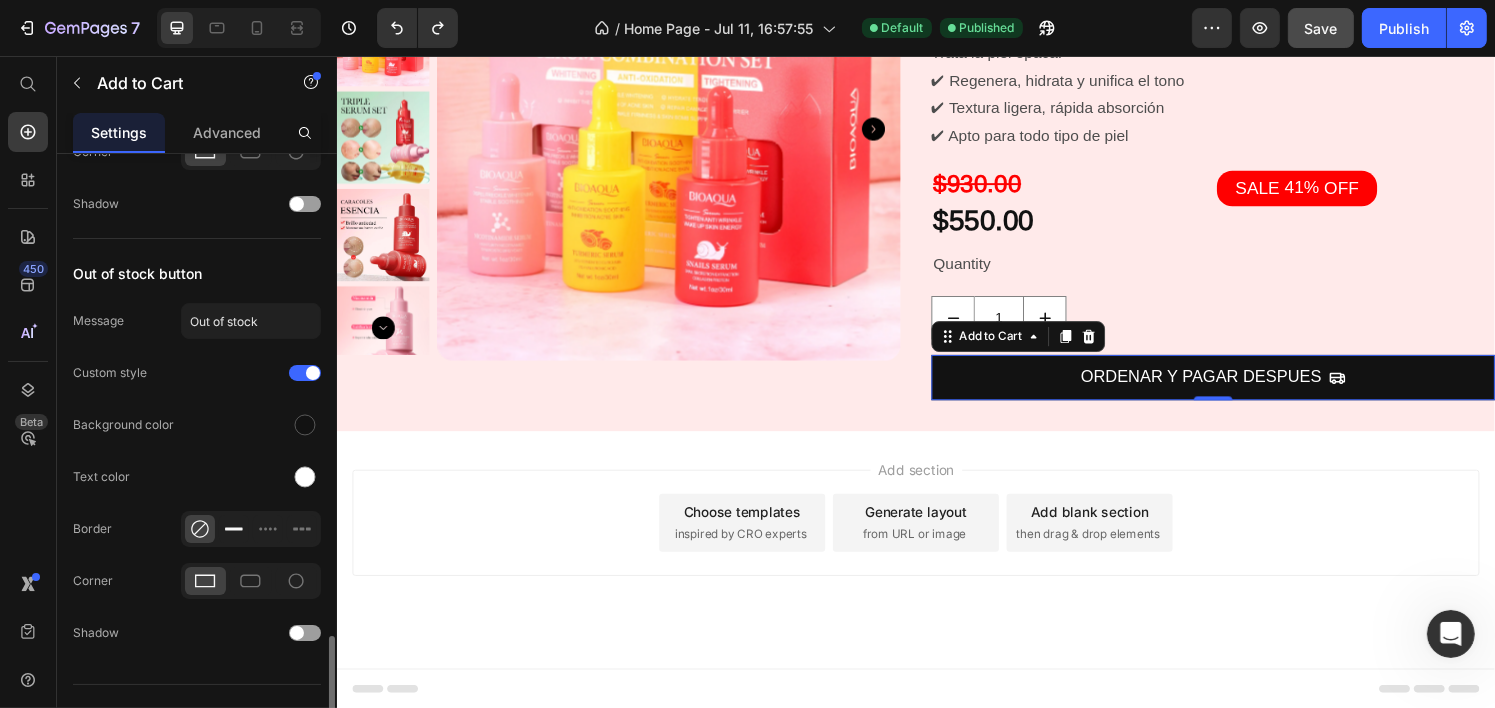 scroll, scrollTop: 2430, scrollLeft: 0, axis: vertical 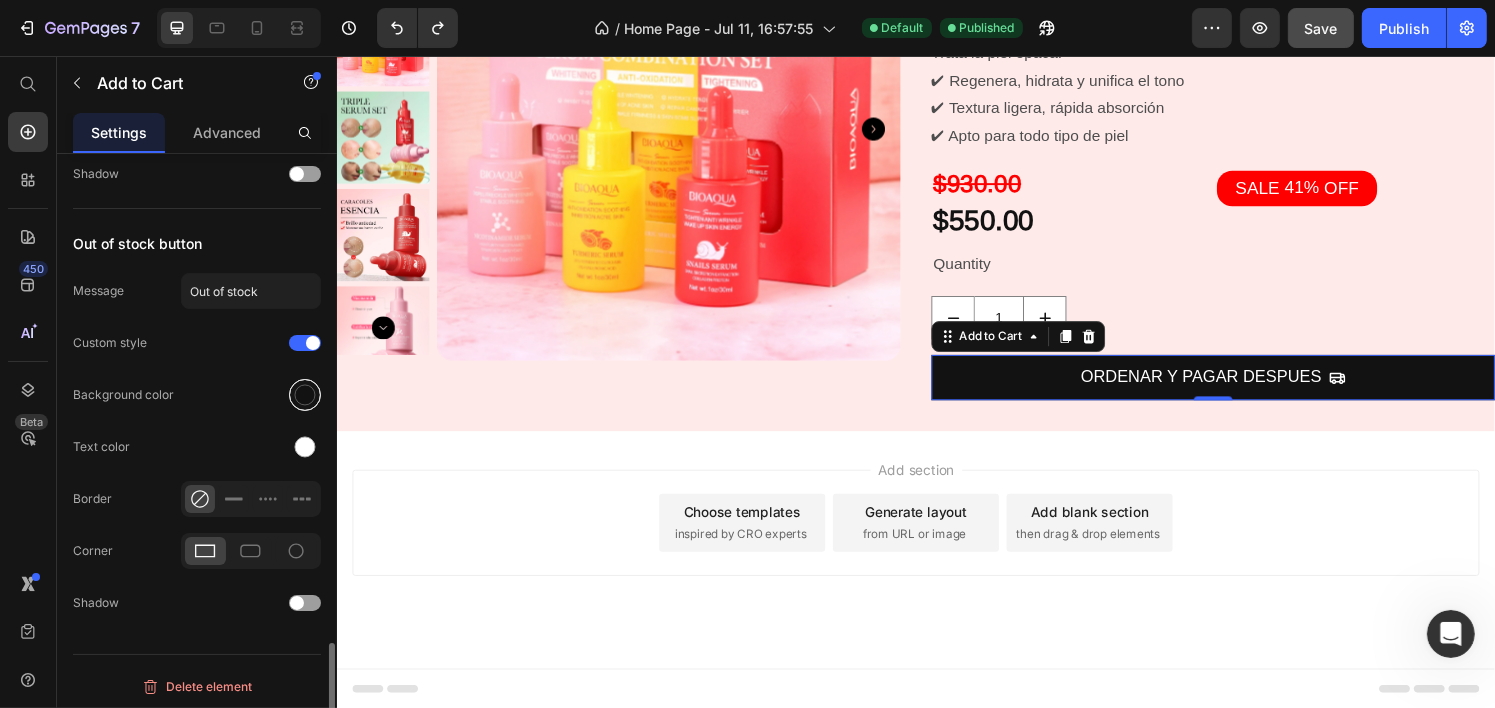 click at bounding box center [305, 395] 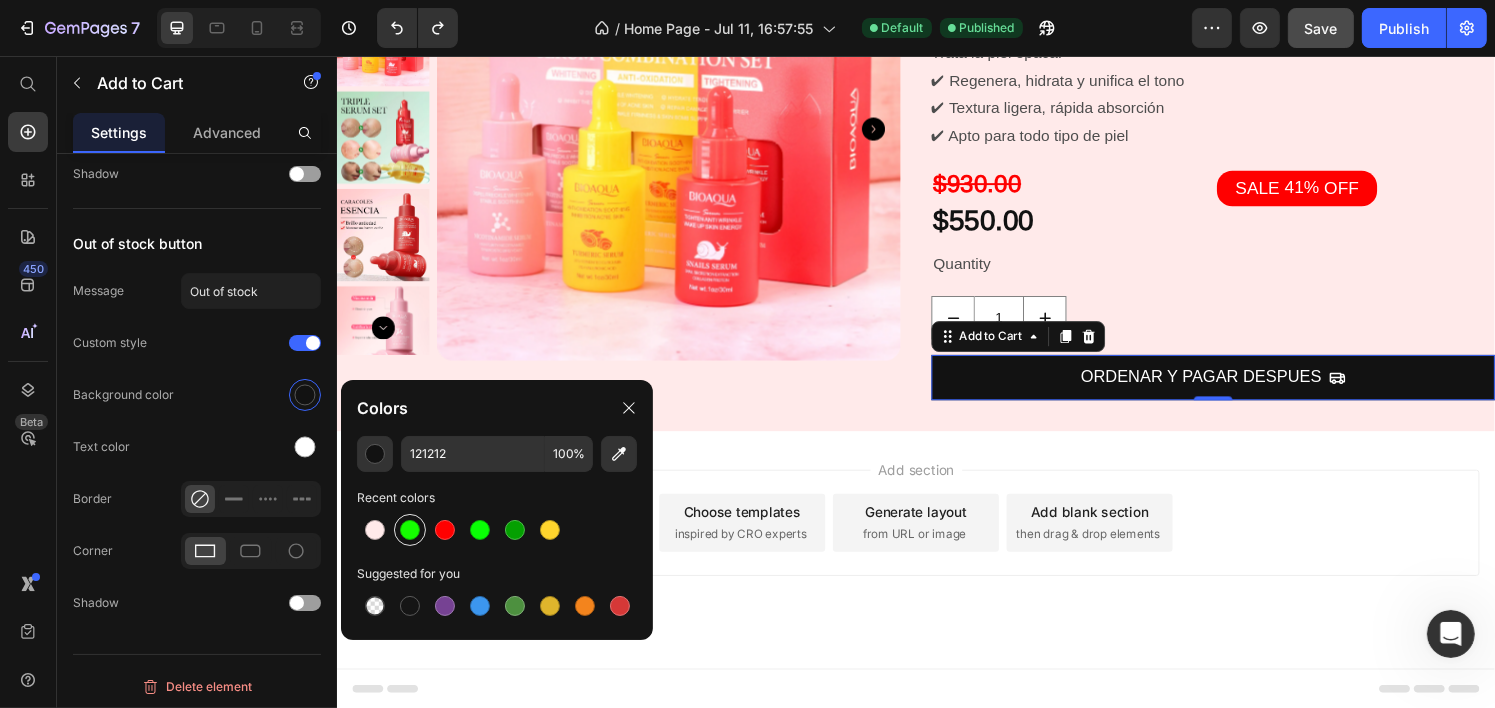 click at bounding box center [445, 530] 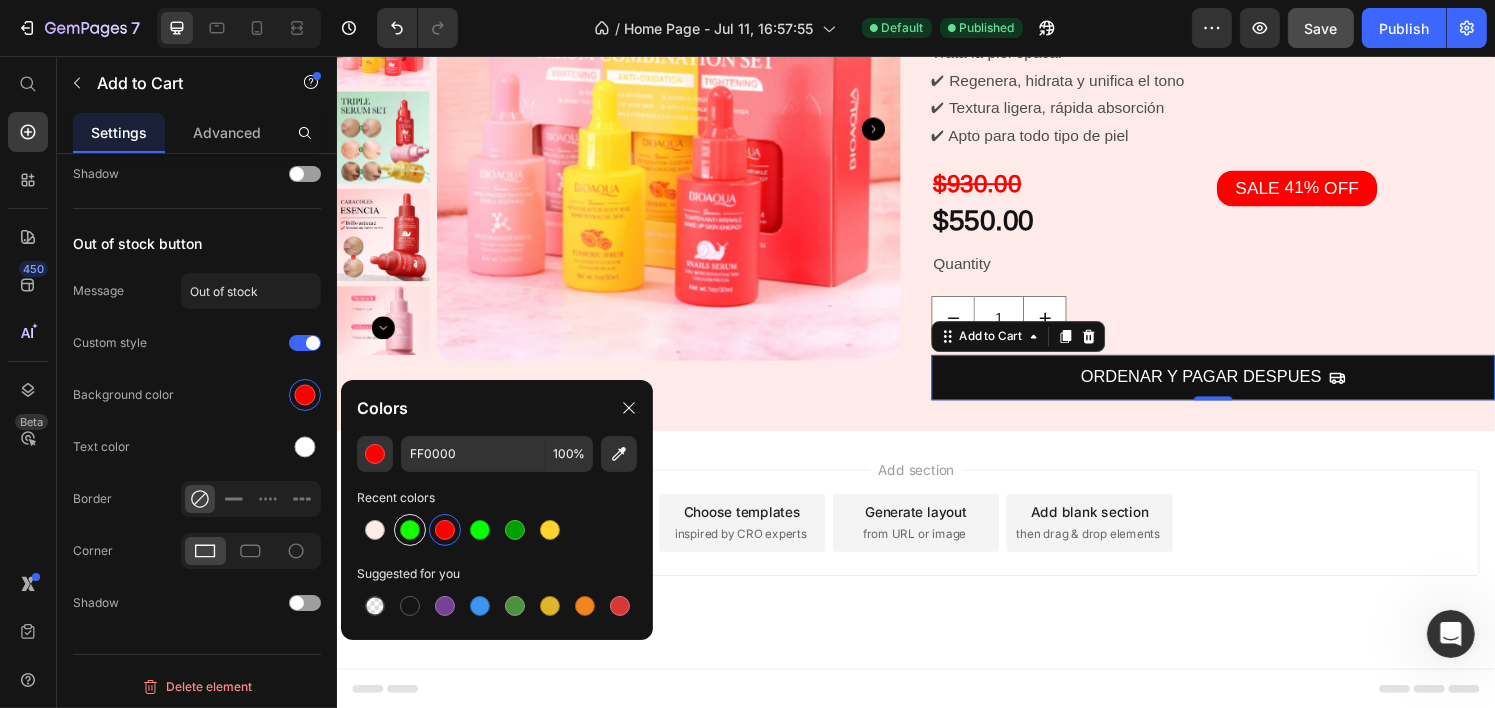 click at bounding box center (410, 530) 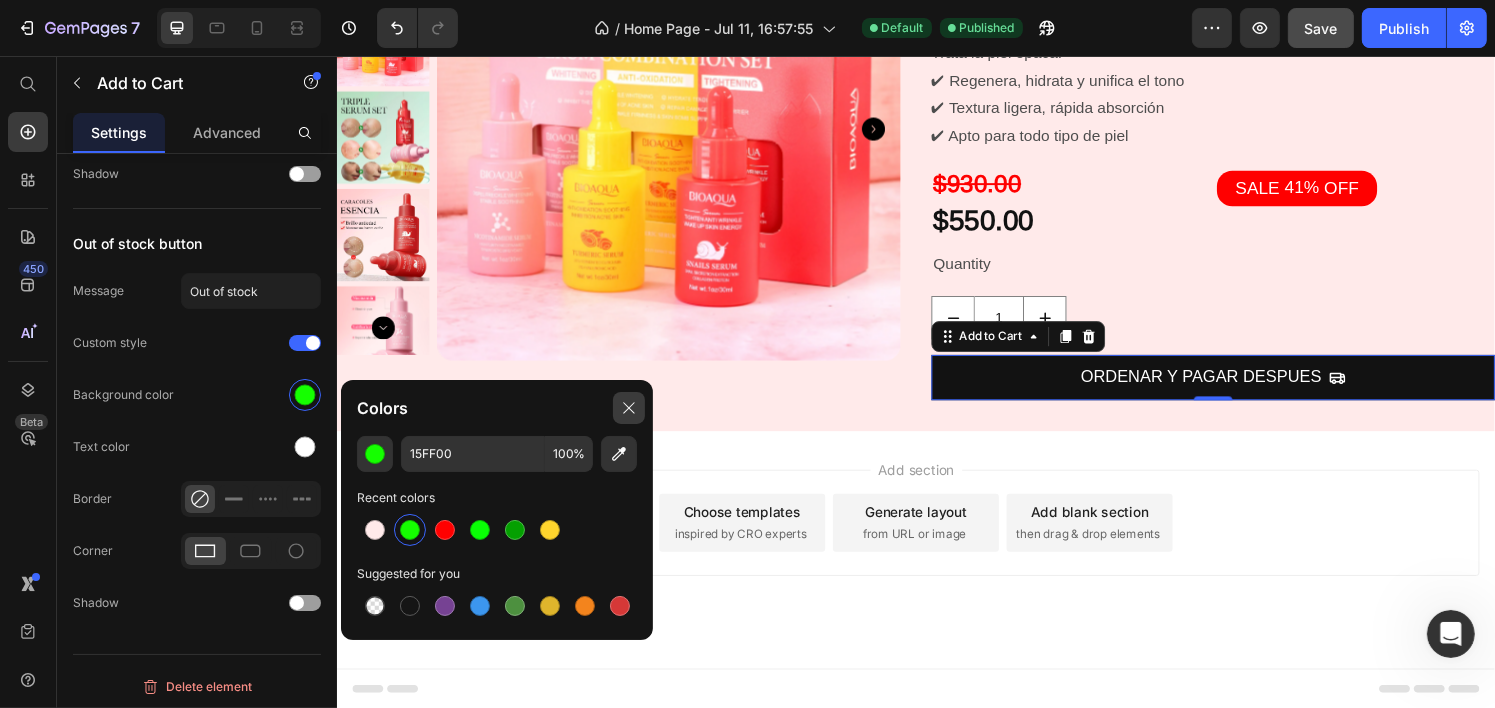click 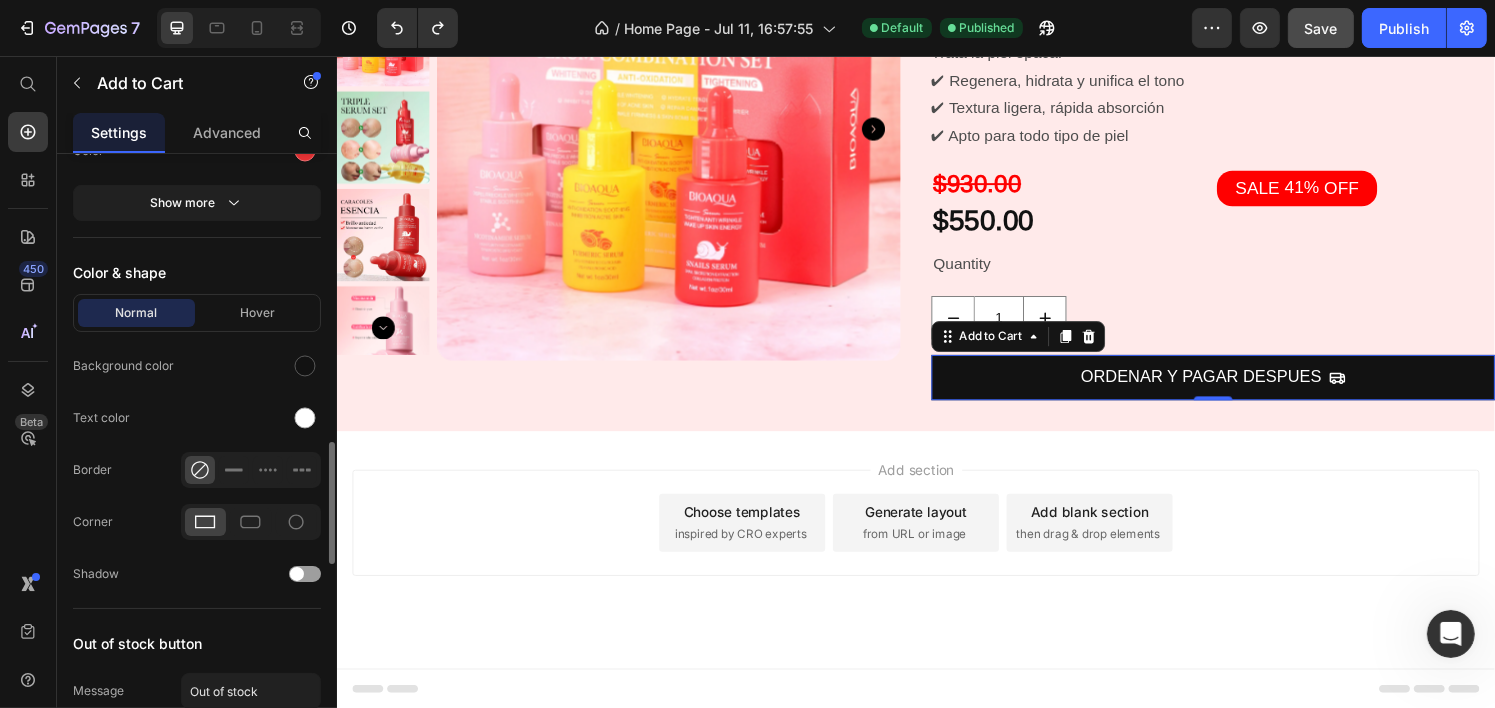 scroll, scrollTop: 1930, scrollLeft: 0, axis: vertical 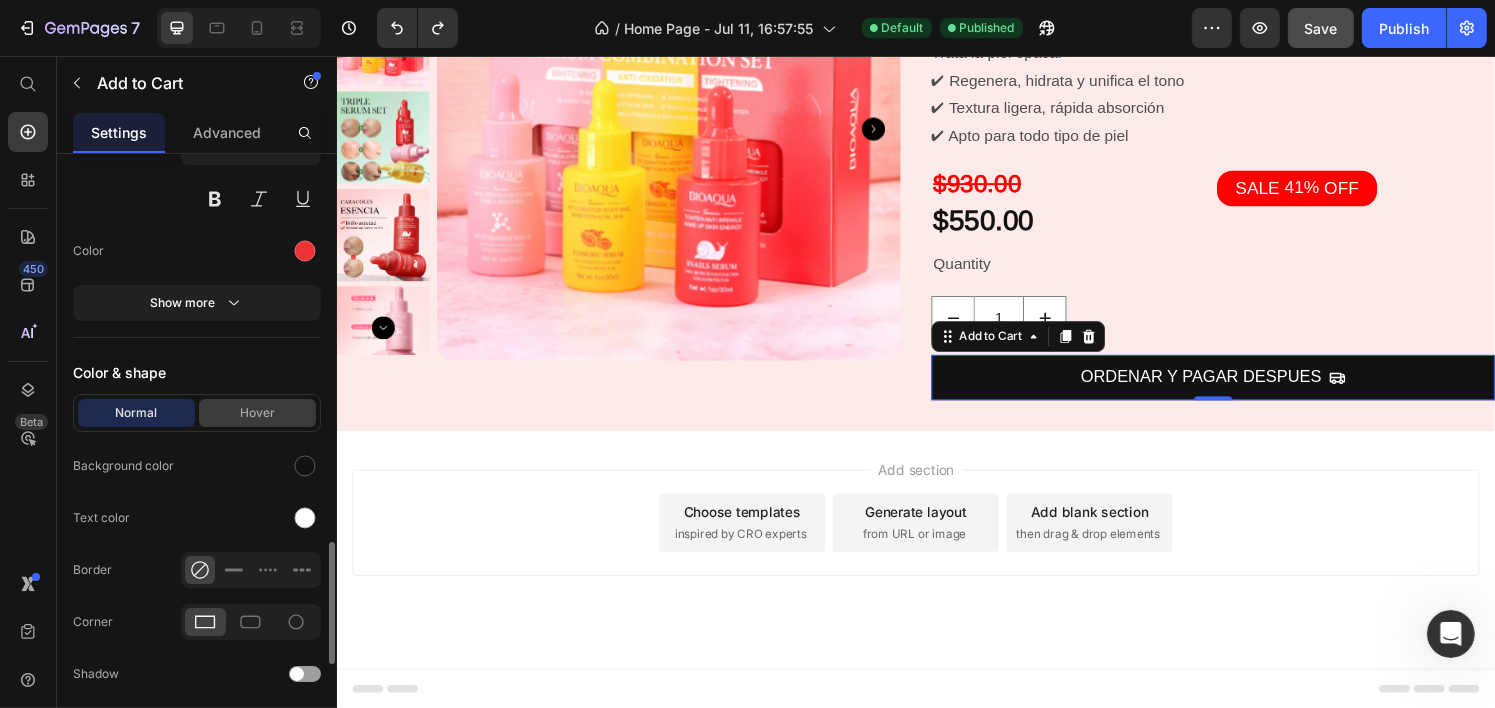 click on "Hover" at bounding box center [257, 413] 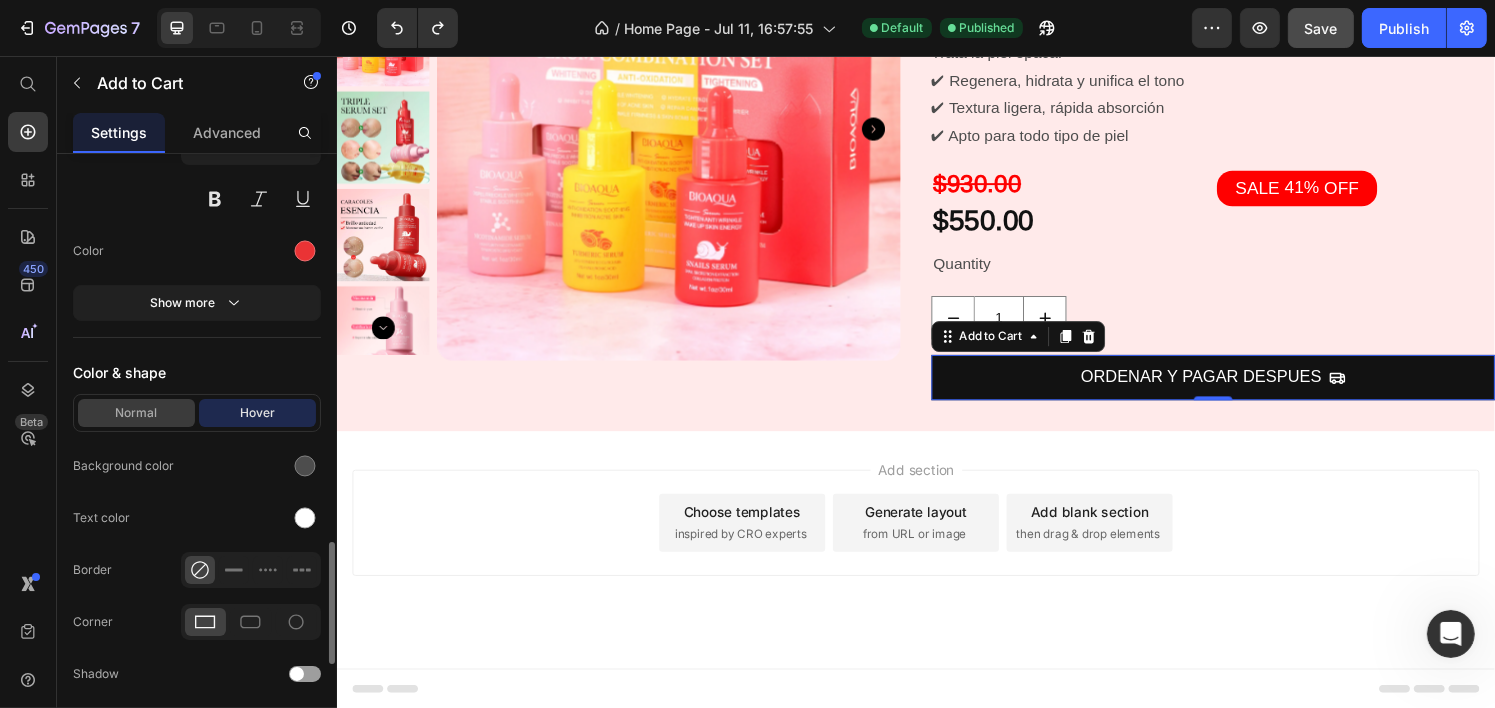 click on "Normal" at bounding box center [136, 413] 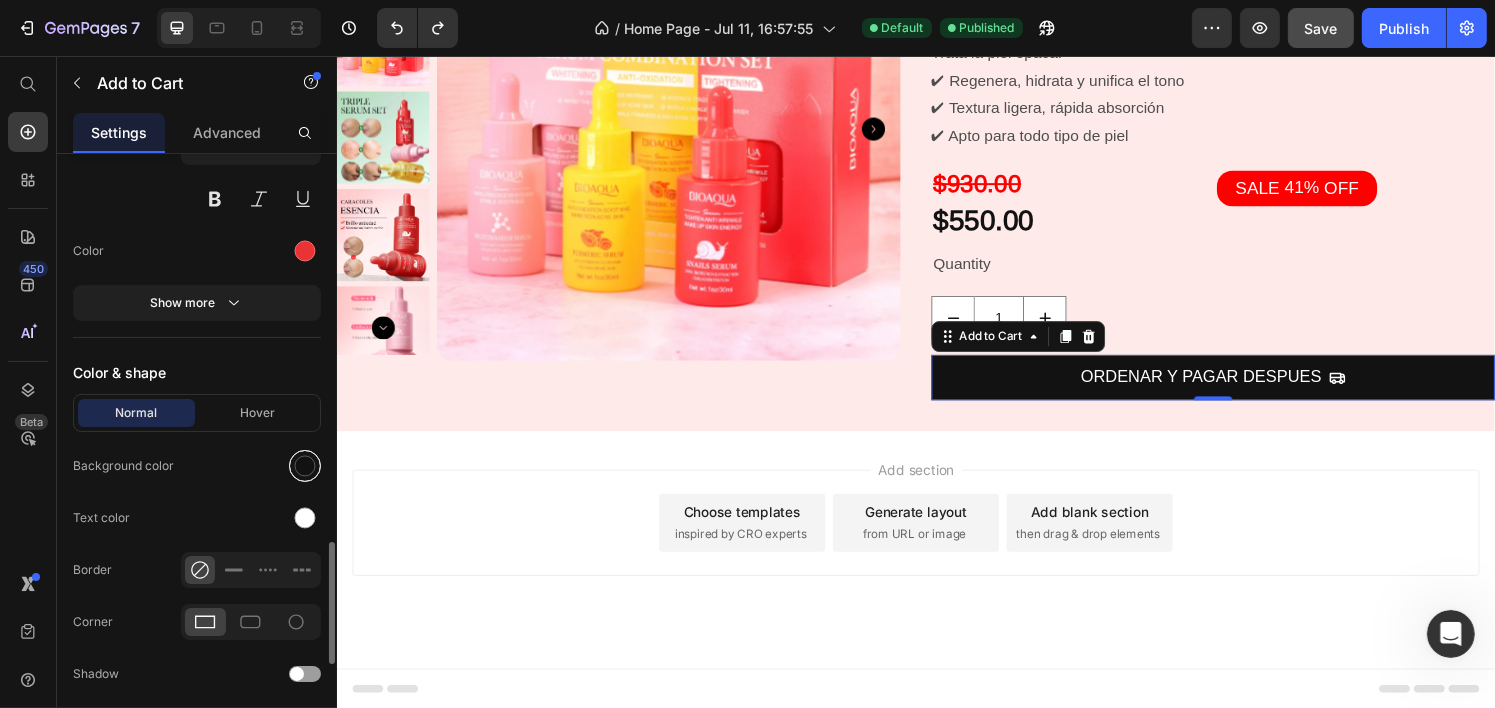 click at bounding box center (305, 466) 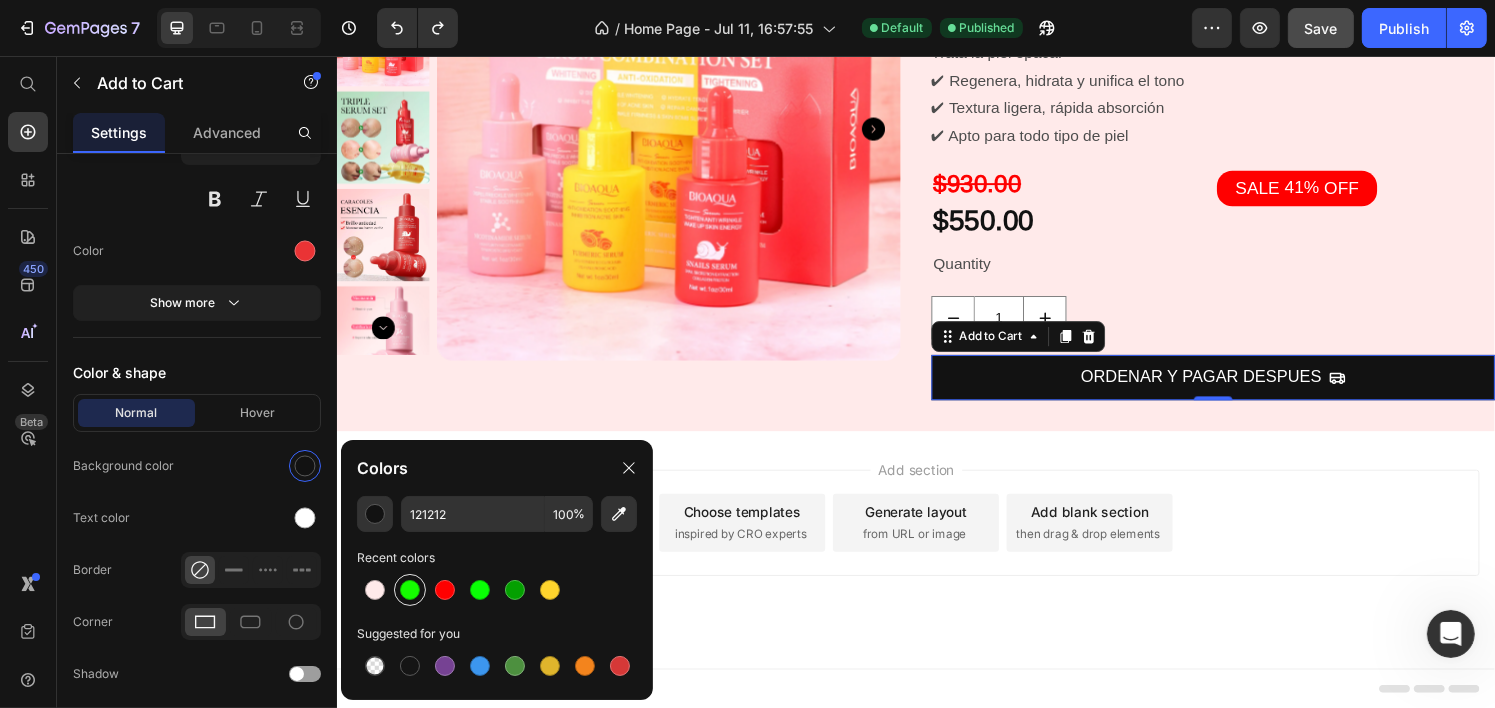 click at bounding box center (410, 590) 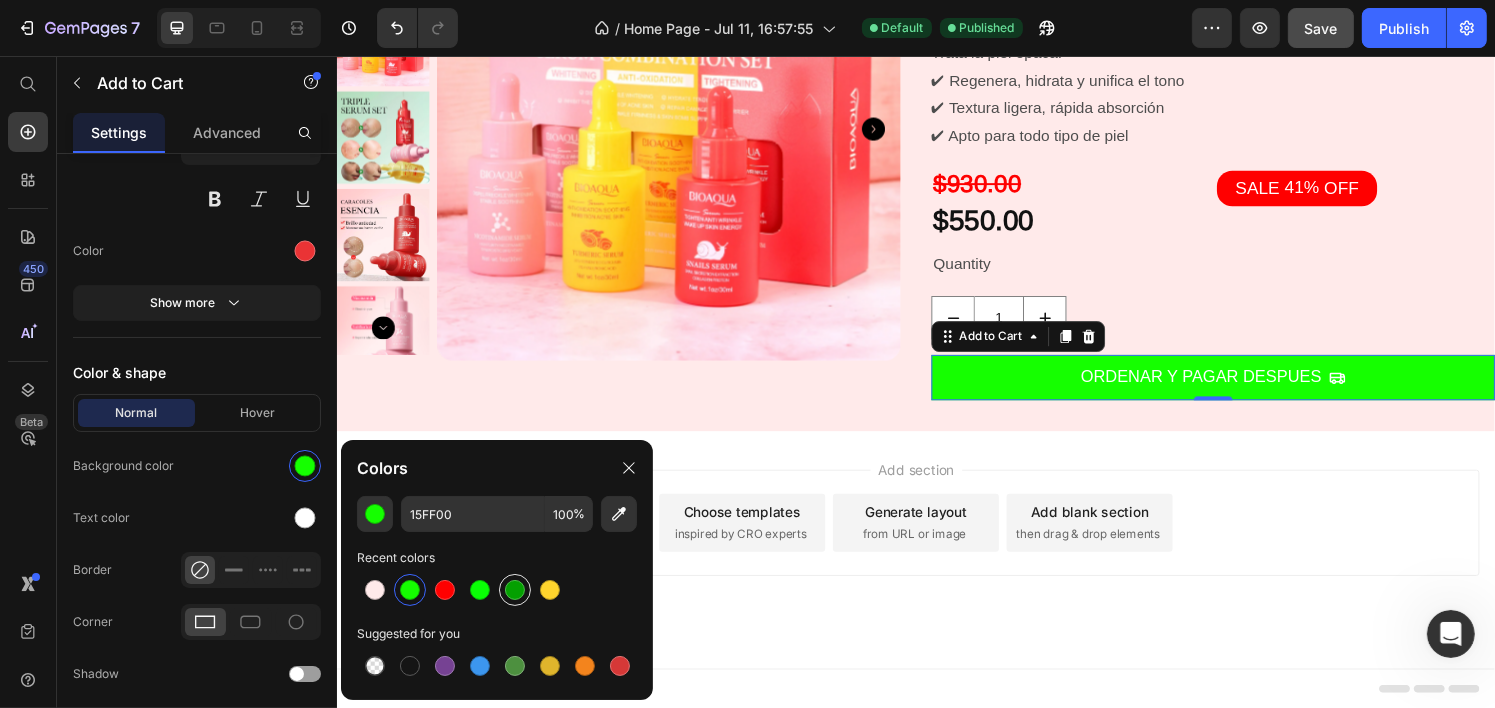 click at bounding box center [515, 590] 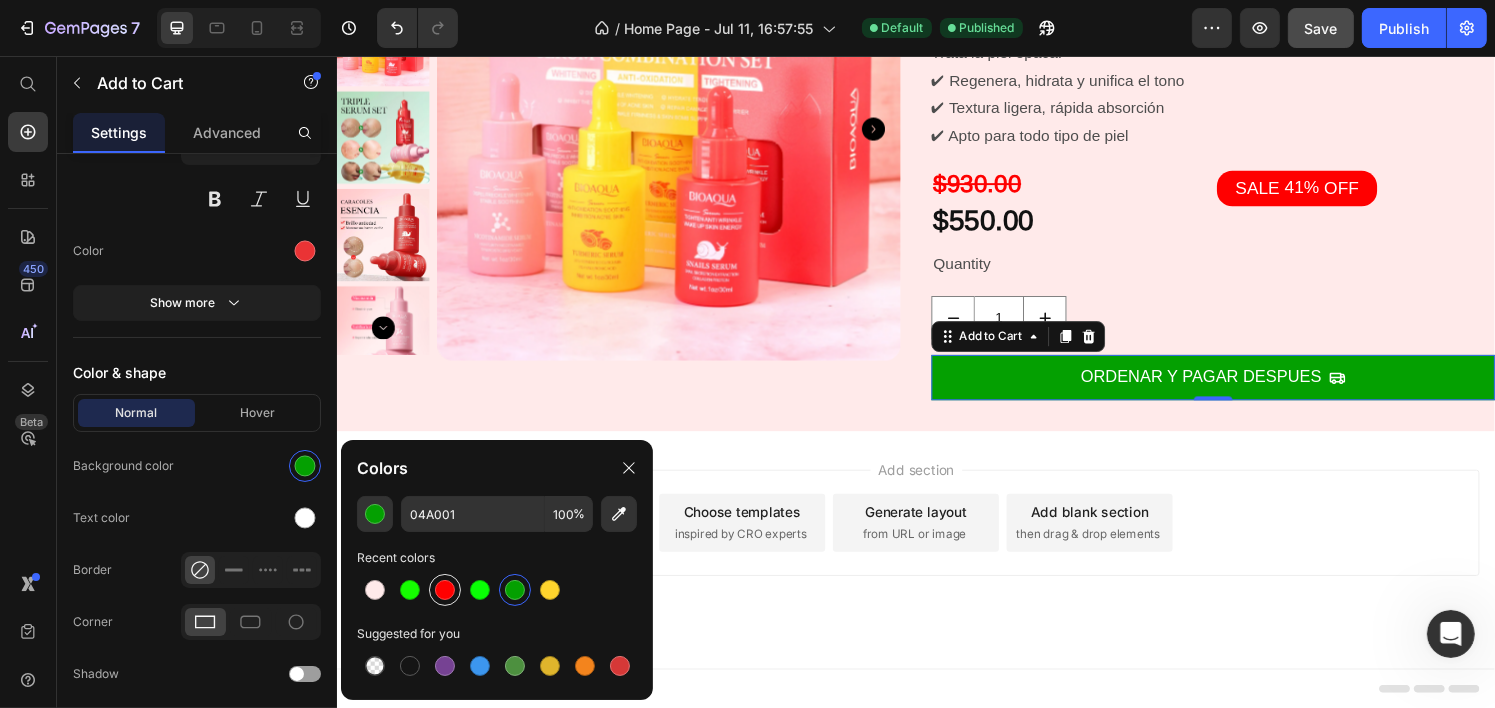 click at bounding box center (445, 590) 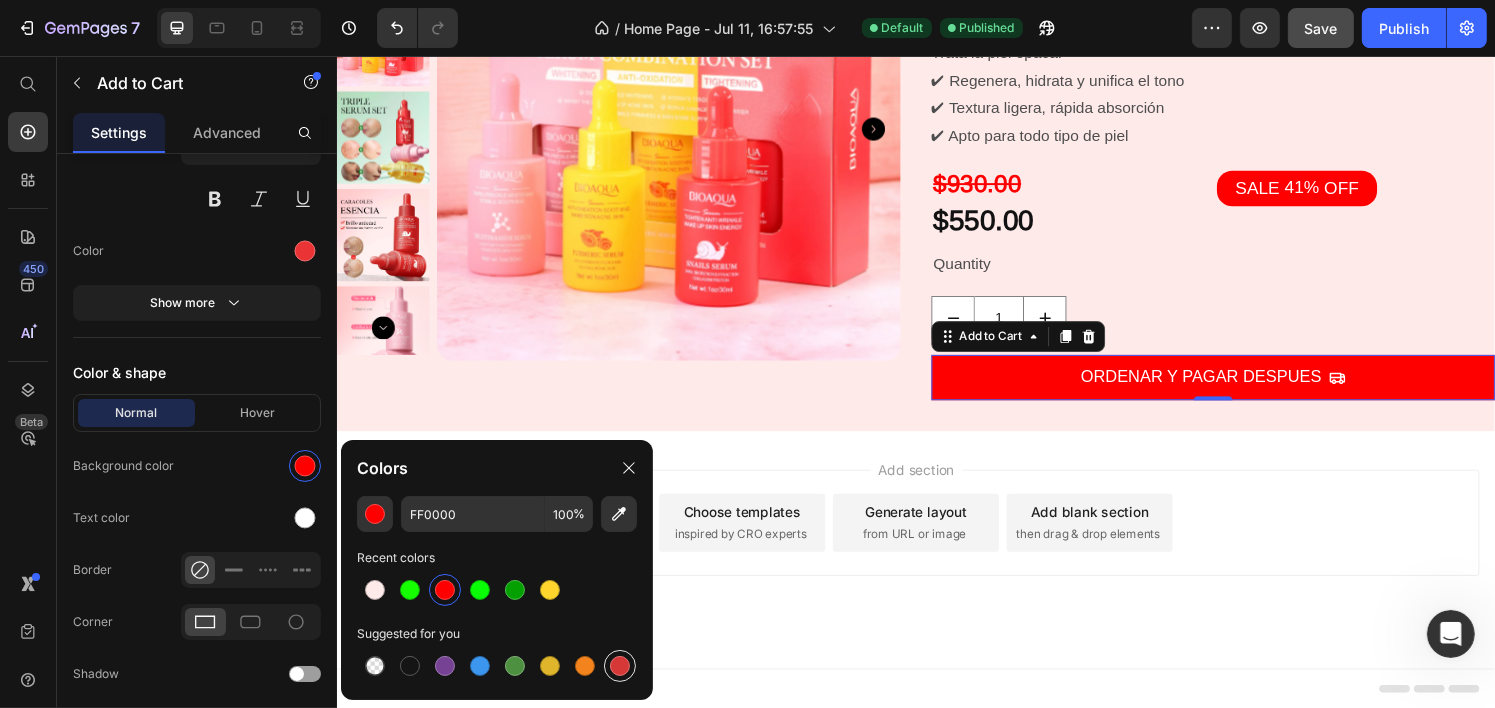 click at bounding box center (620, 666) 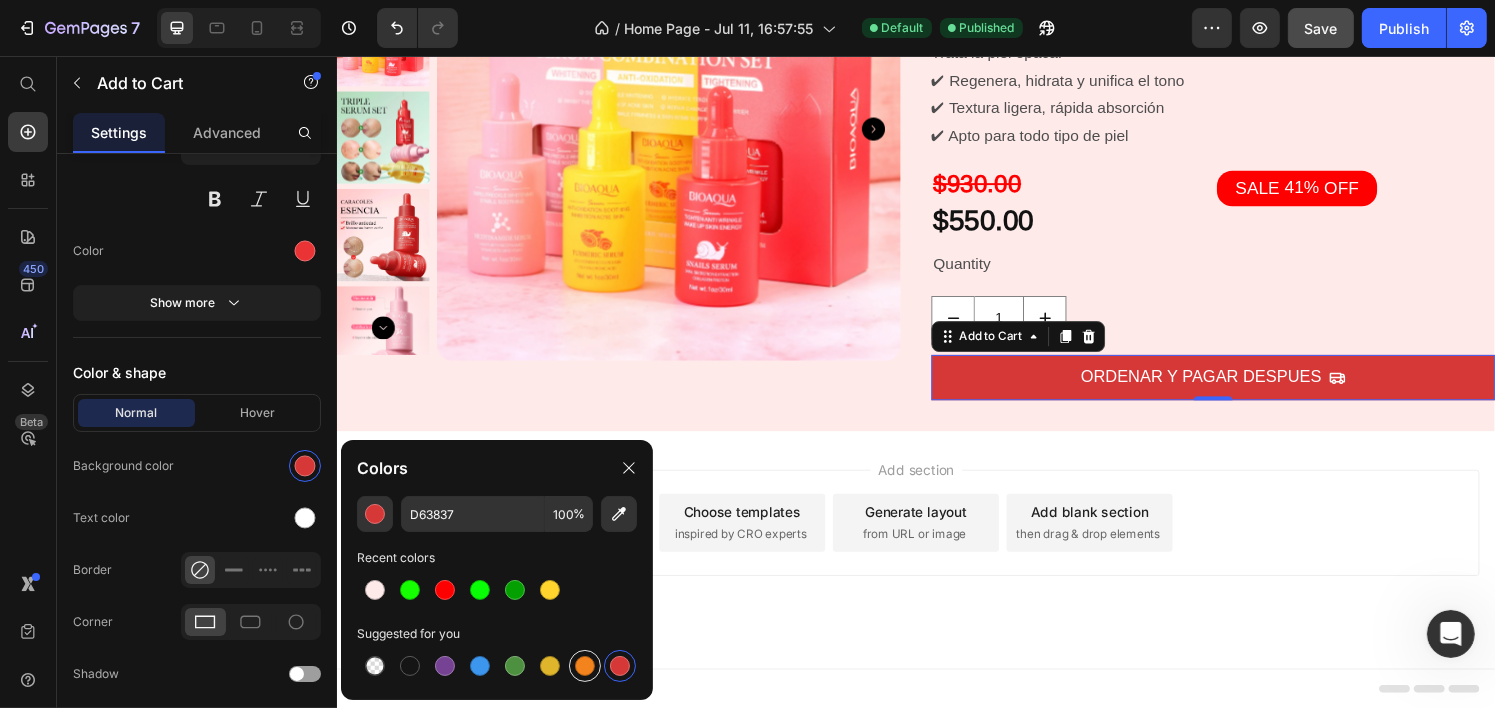 click at bounding box center (585, 666) 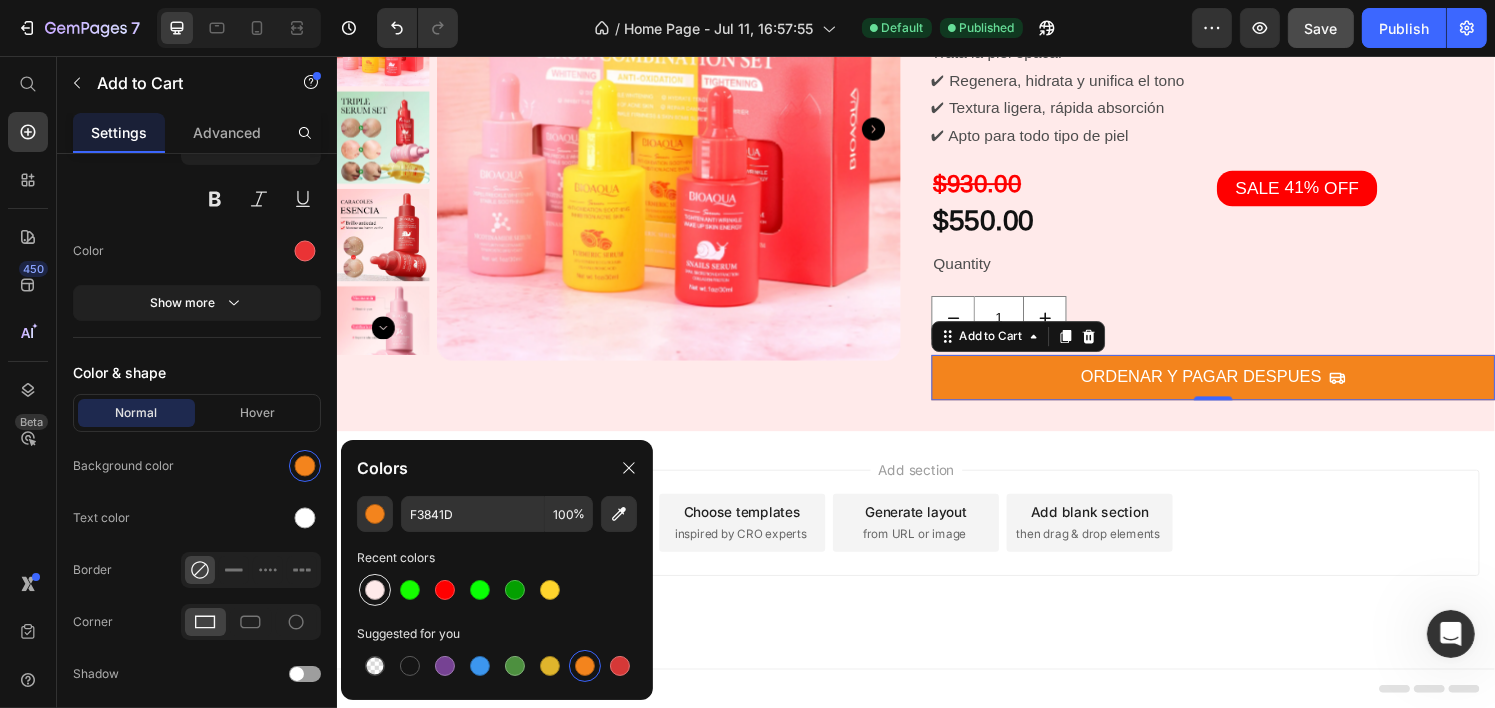 click at bounding box center [375, 590] 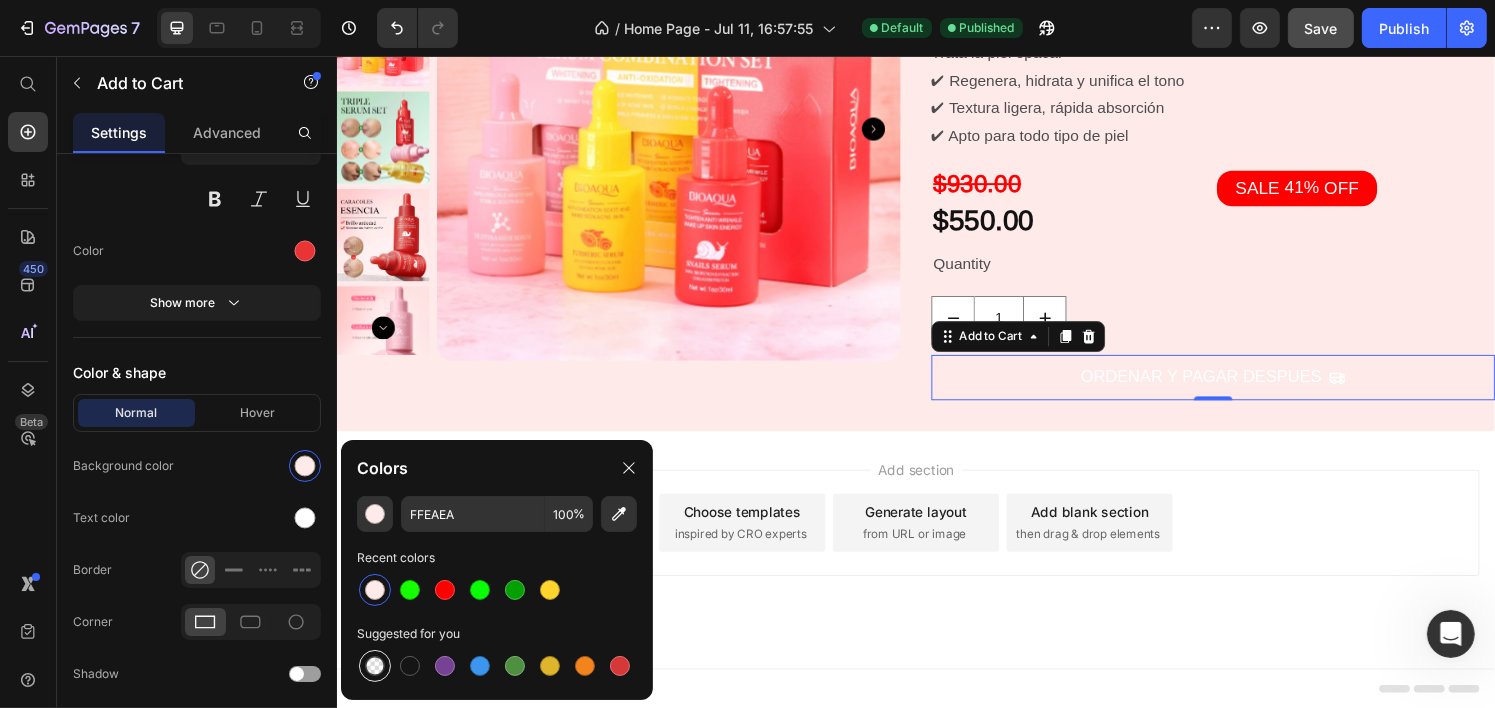 click at bounding box center [375, 666] 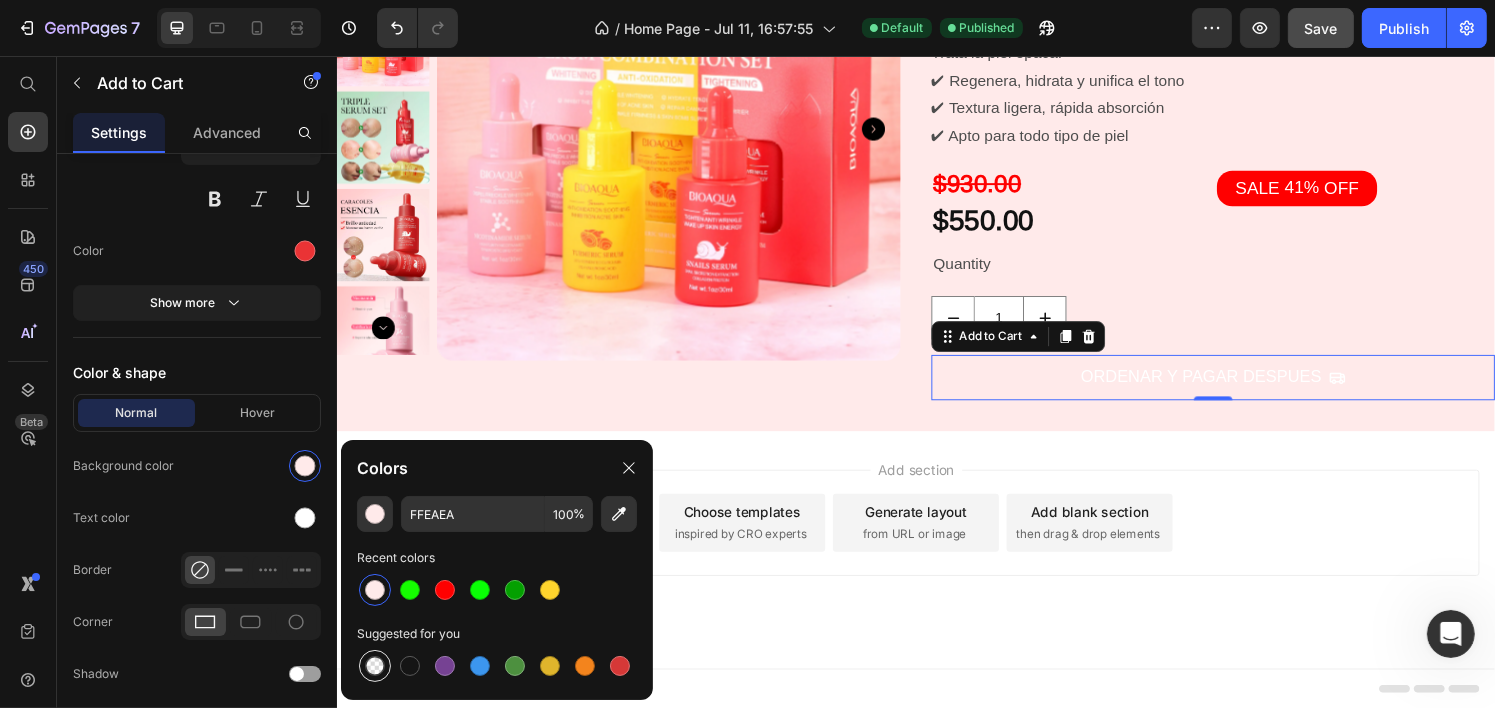 type on "000000" 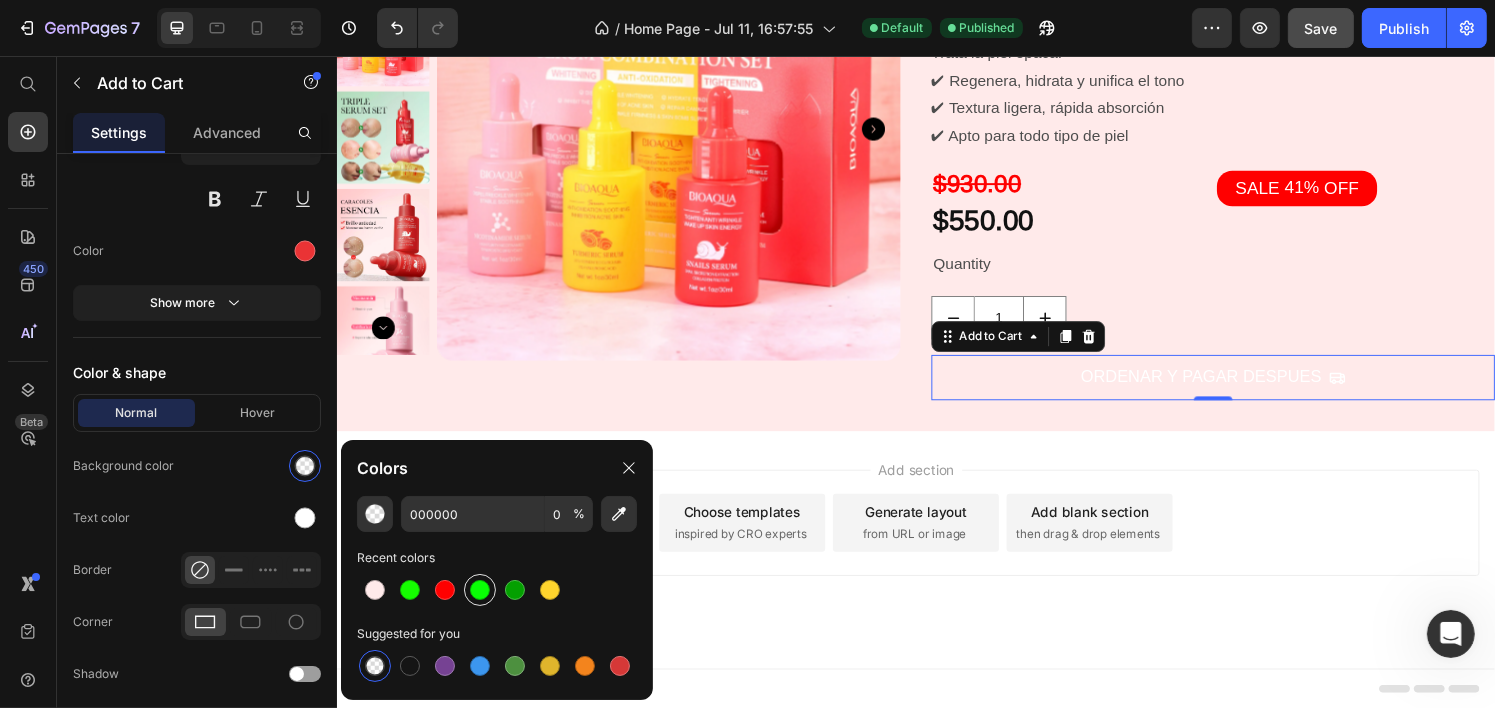click at bounding box center (480, 590) 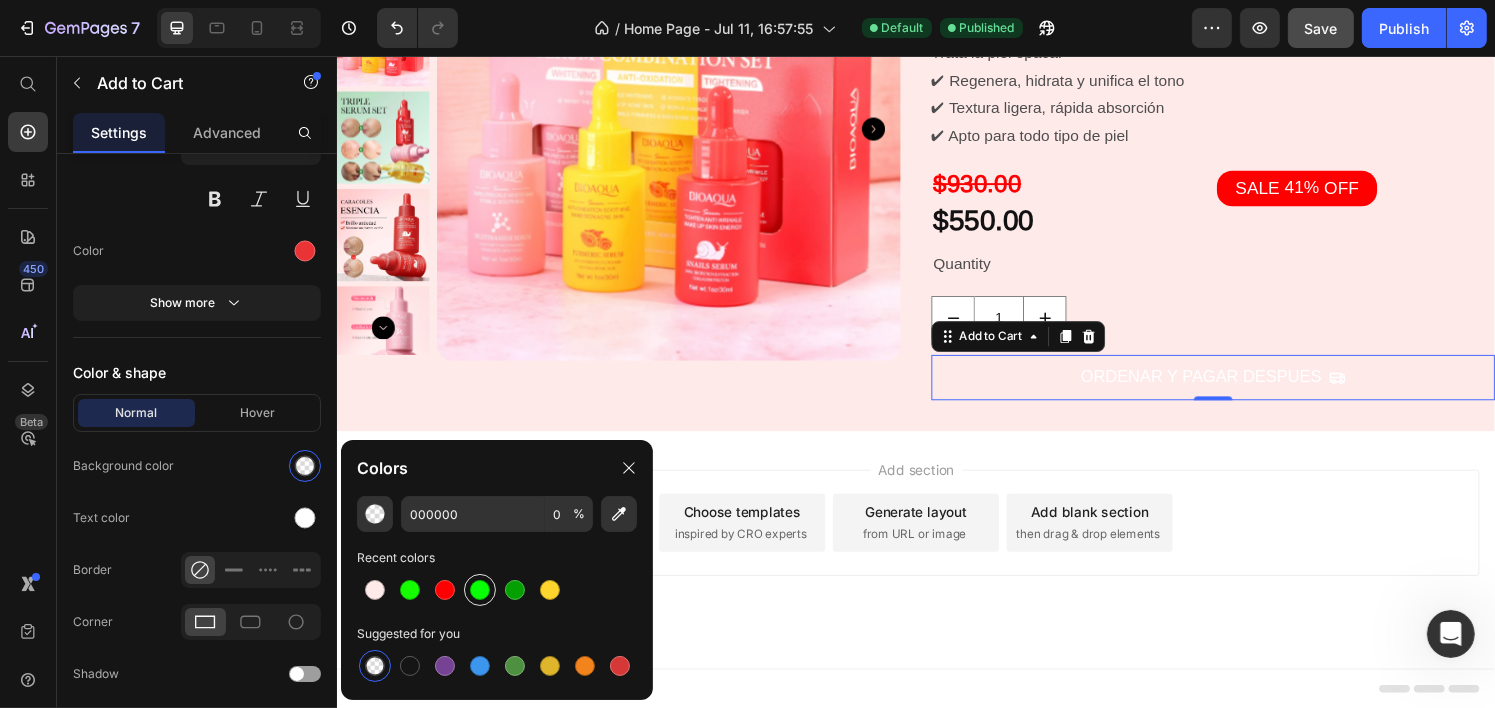 type on "09FF05" 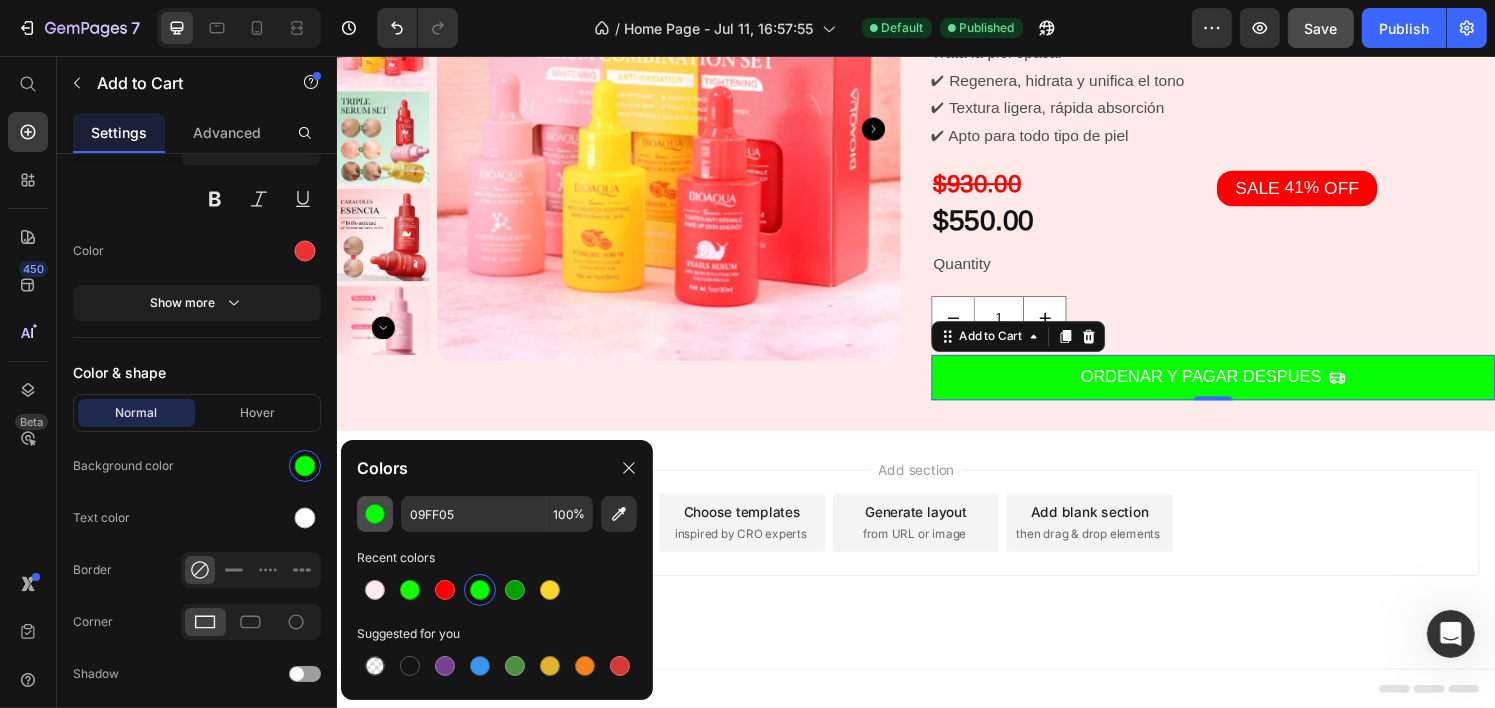 click at bounding box center (375, 514) 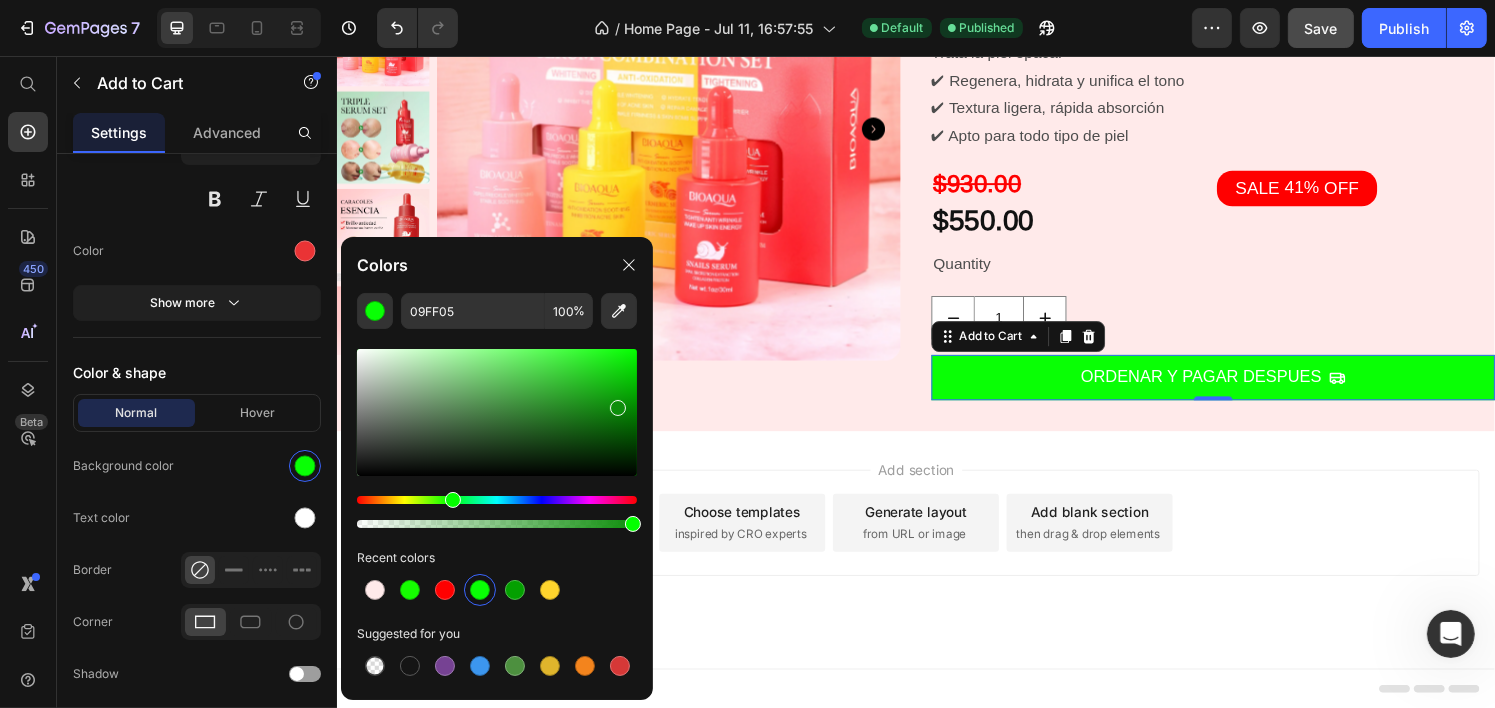 drag, startPoint x: 531, startPoint y: 392, endPoint x: 628, endPoint y: 408, distance: 98.31073 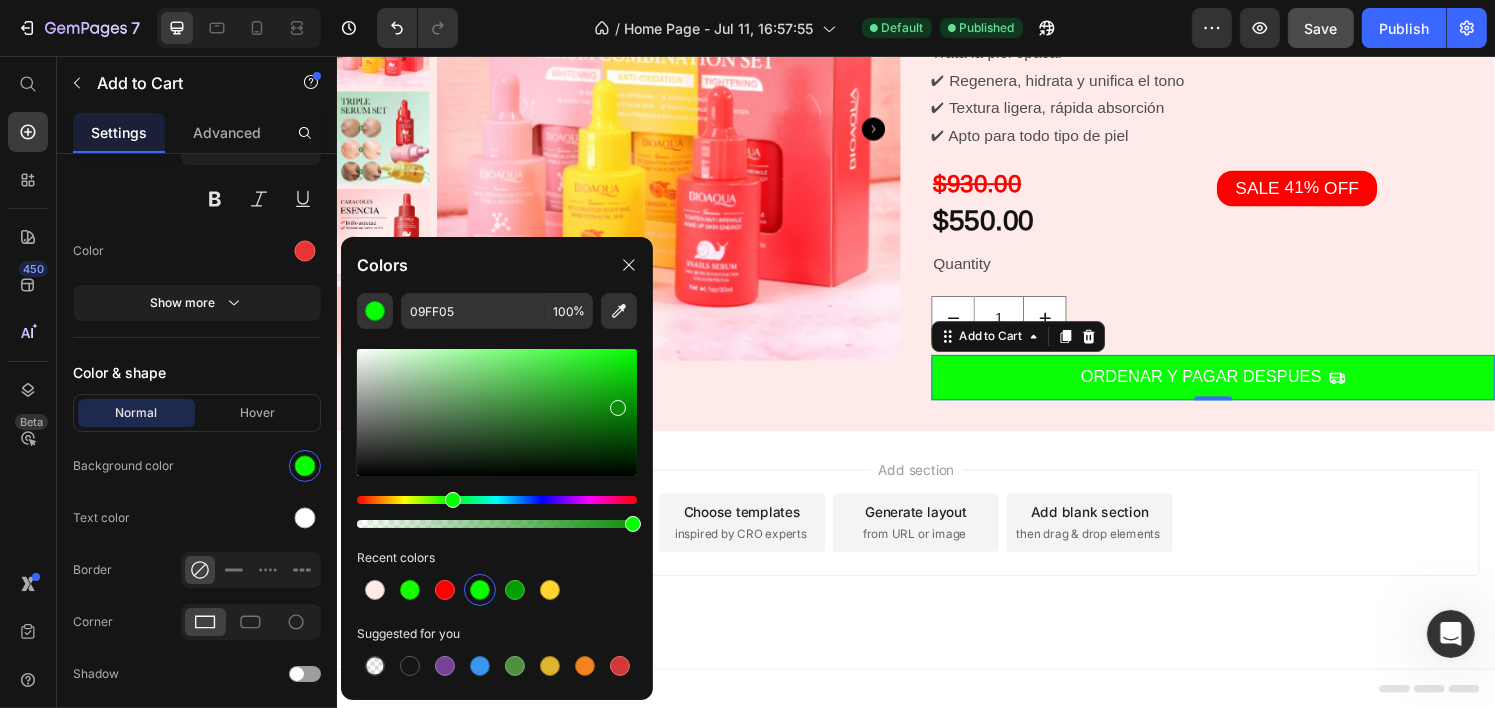 click at bounding box center [497, 412] 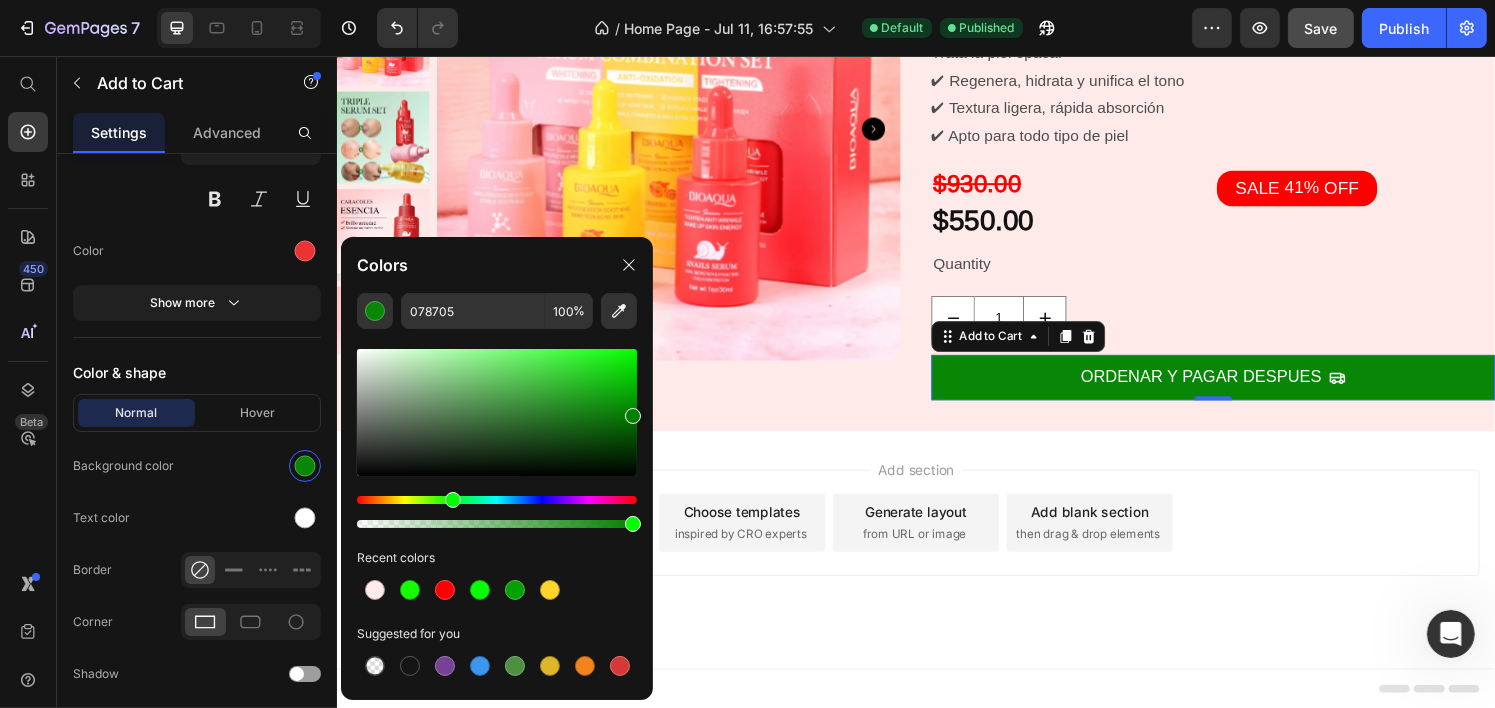 drag, startPoint x: 628, startPoint y: 417, endPoint x: 642, endPoint y: 412, distance: 14.866069 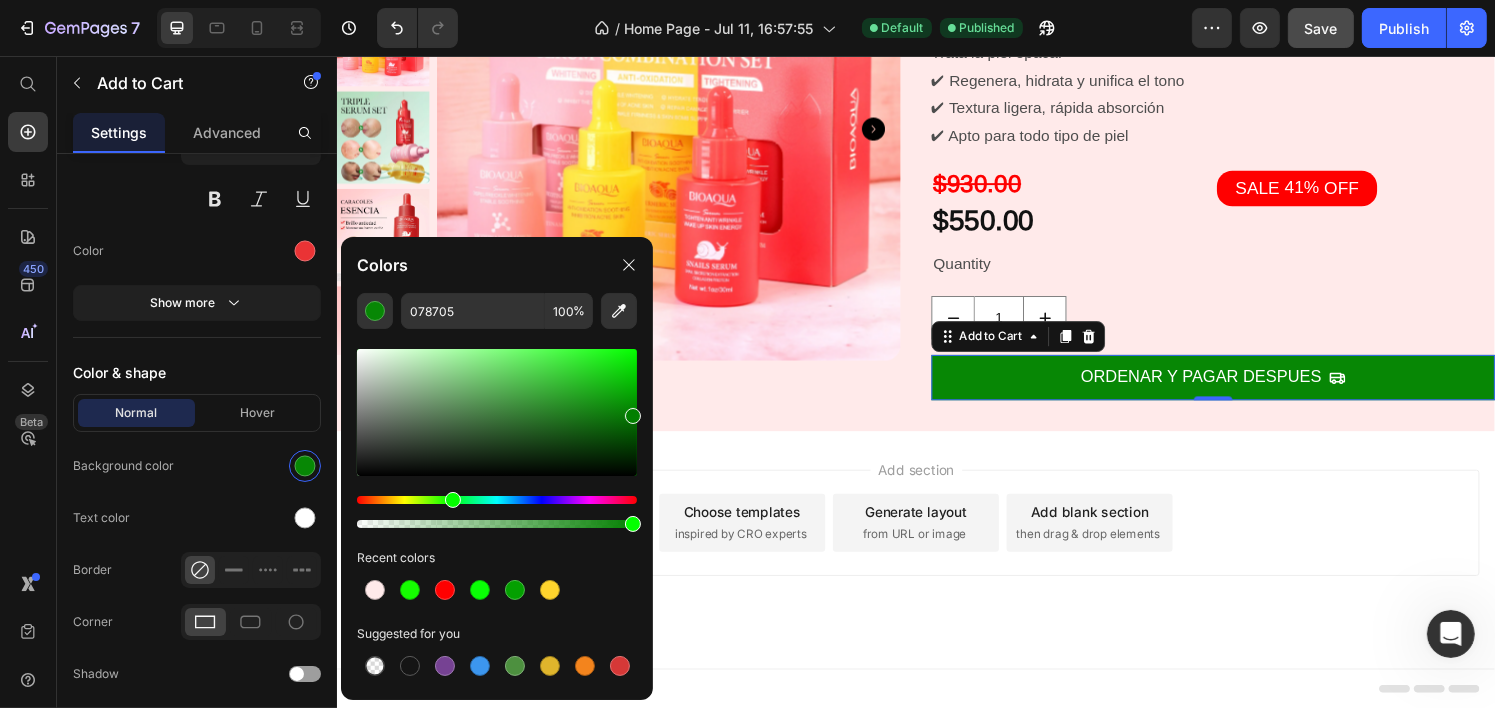 click on "078705 100 % Recent colors Suggested for you" 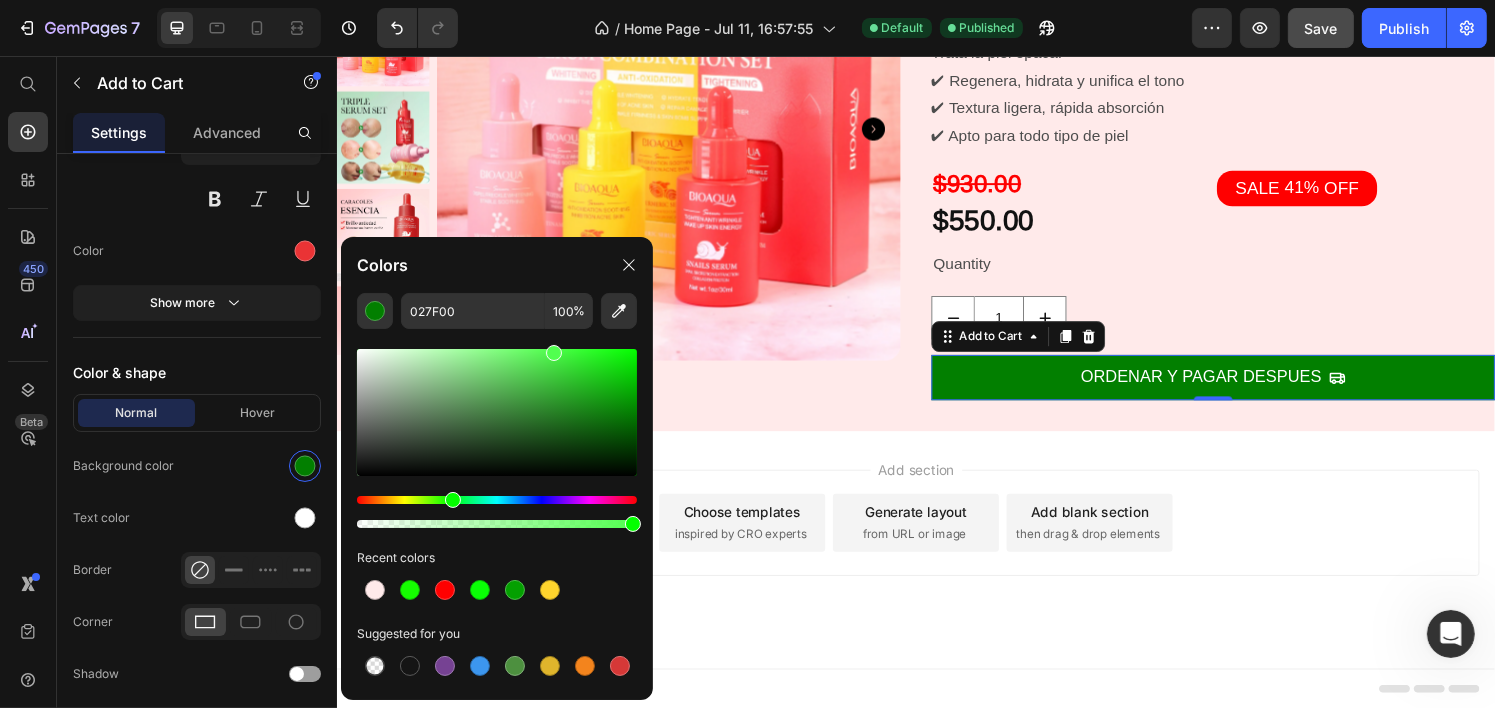 drag, startPoint x: 573, startPoint y: 384, endPoint x: 547, endPoint y: 334, distance: 56.35601 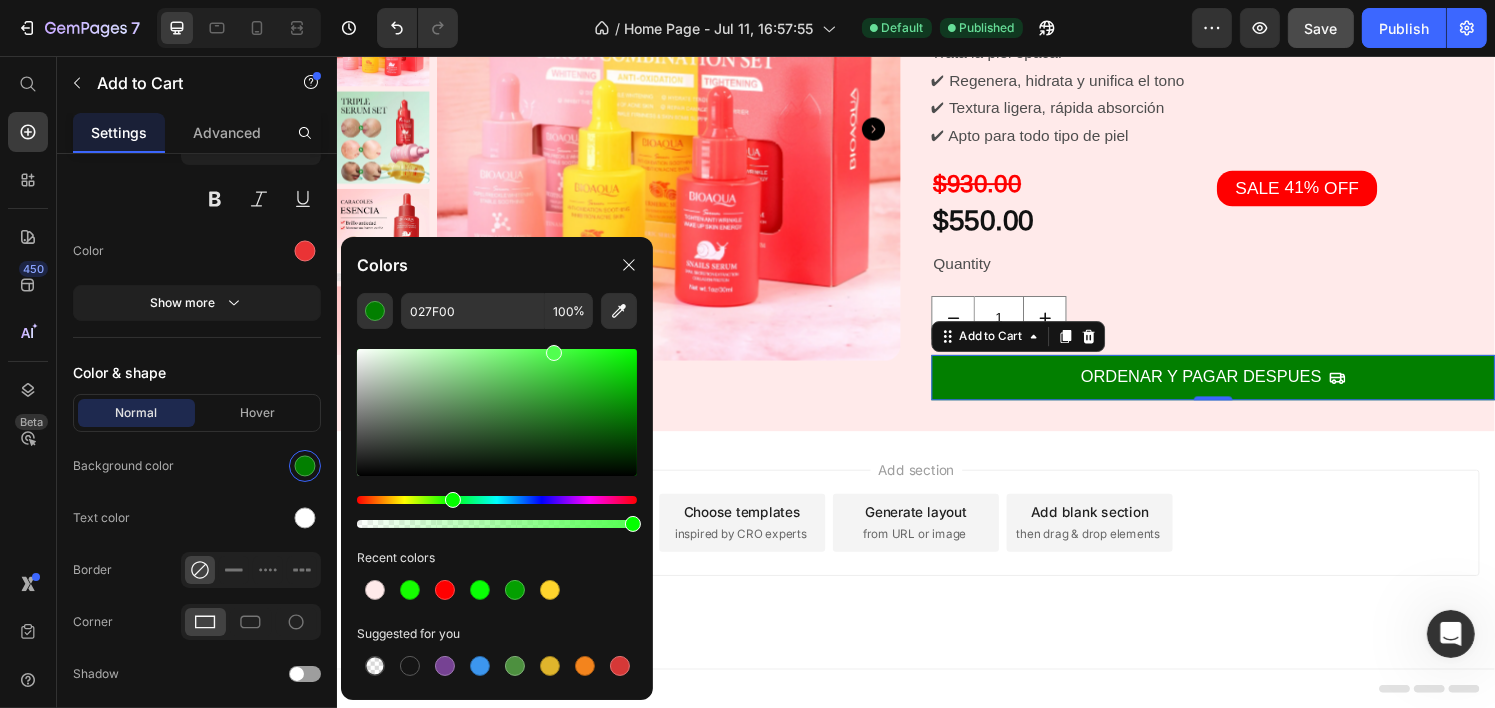 click 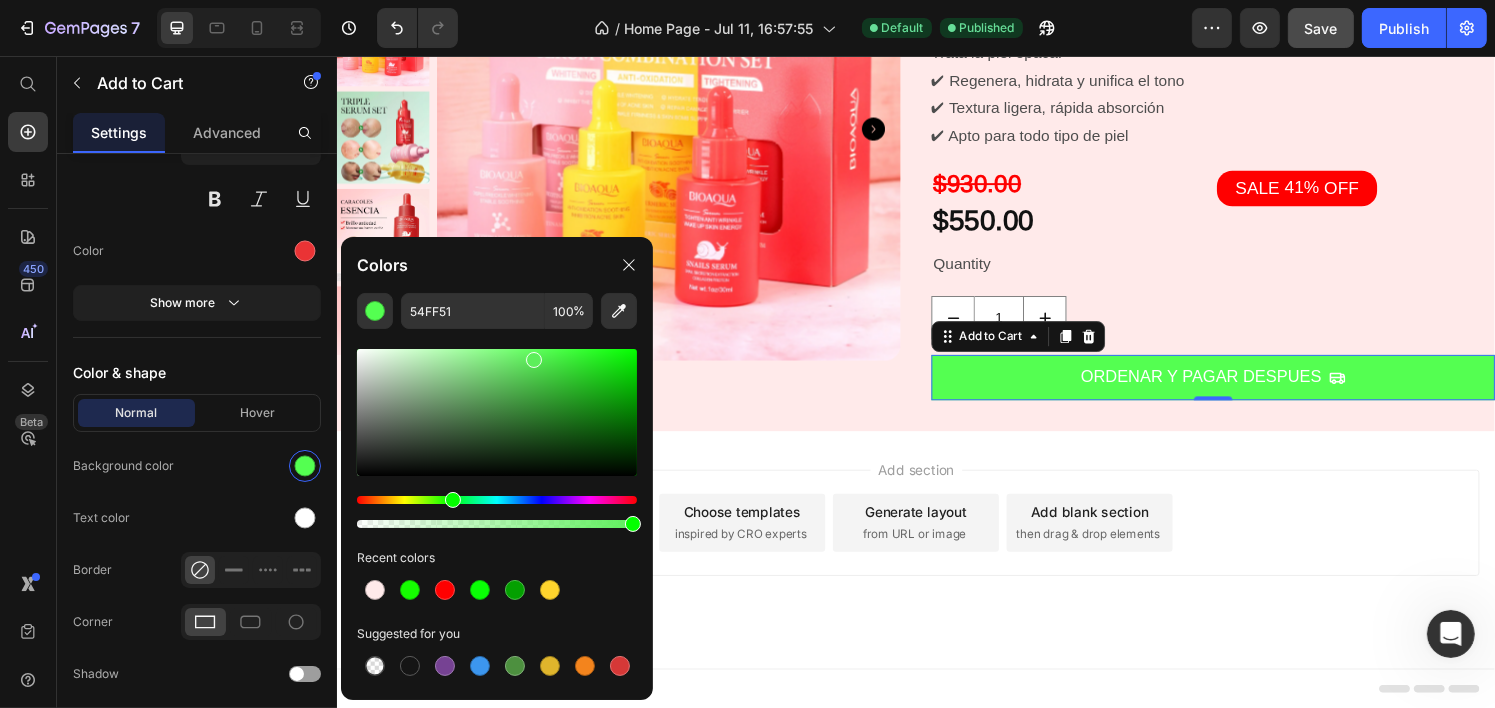 drag, startPoint x: 548, startPoint y: 364, endPoint x: 521, endPoint y: 345, distance: 33.01515 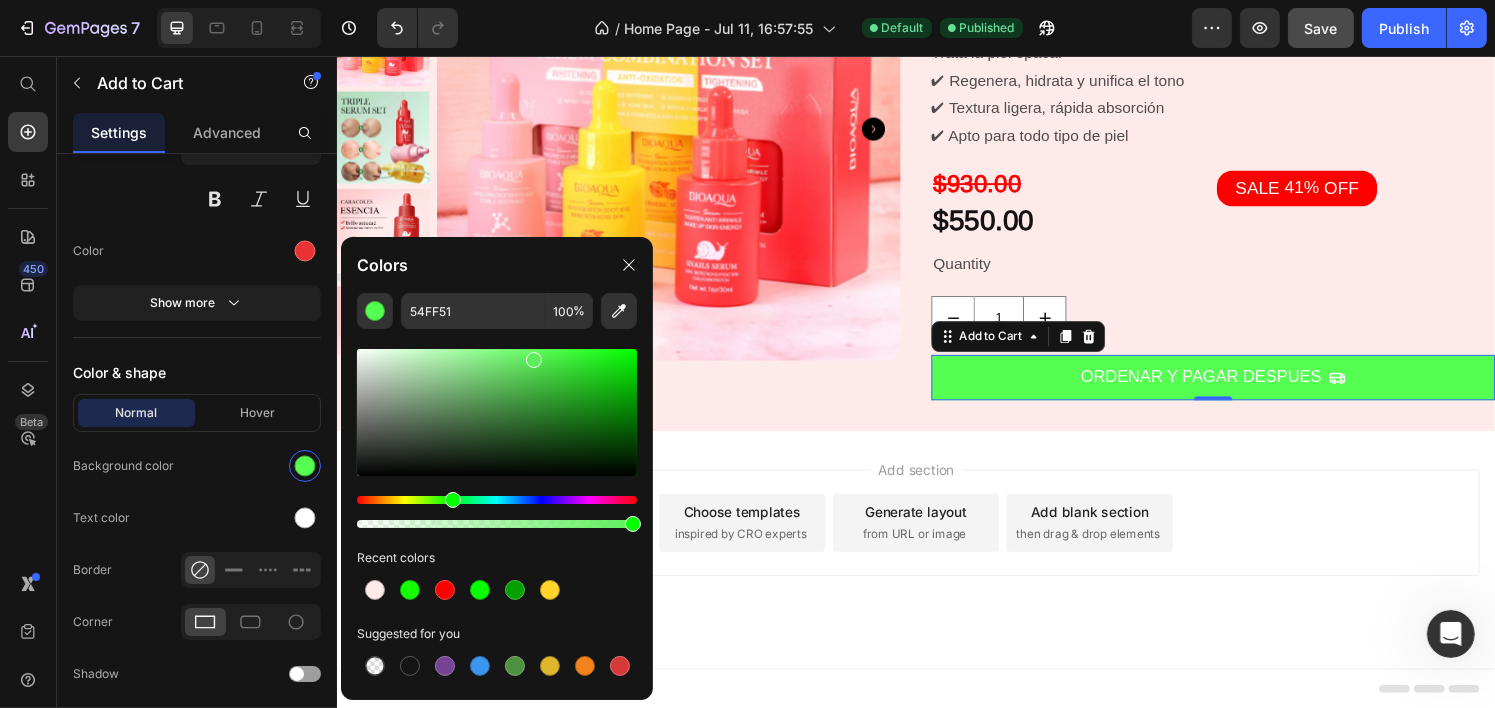 click at bounding box center (497, 412) 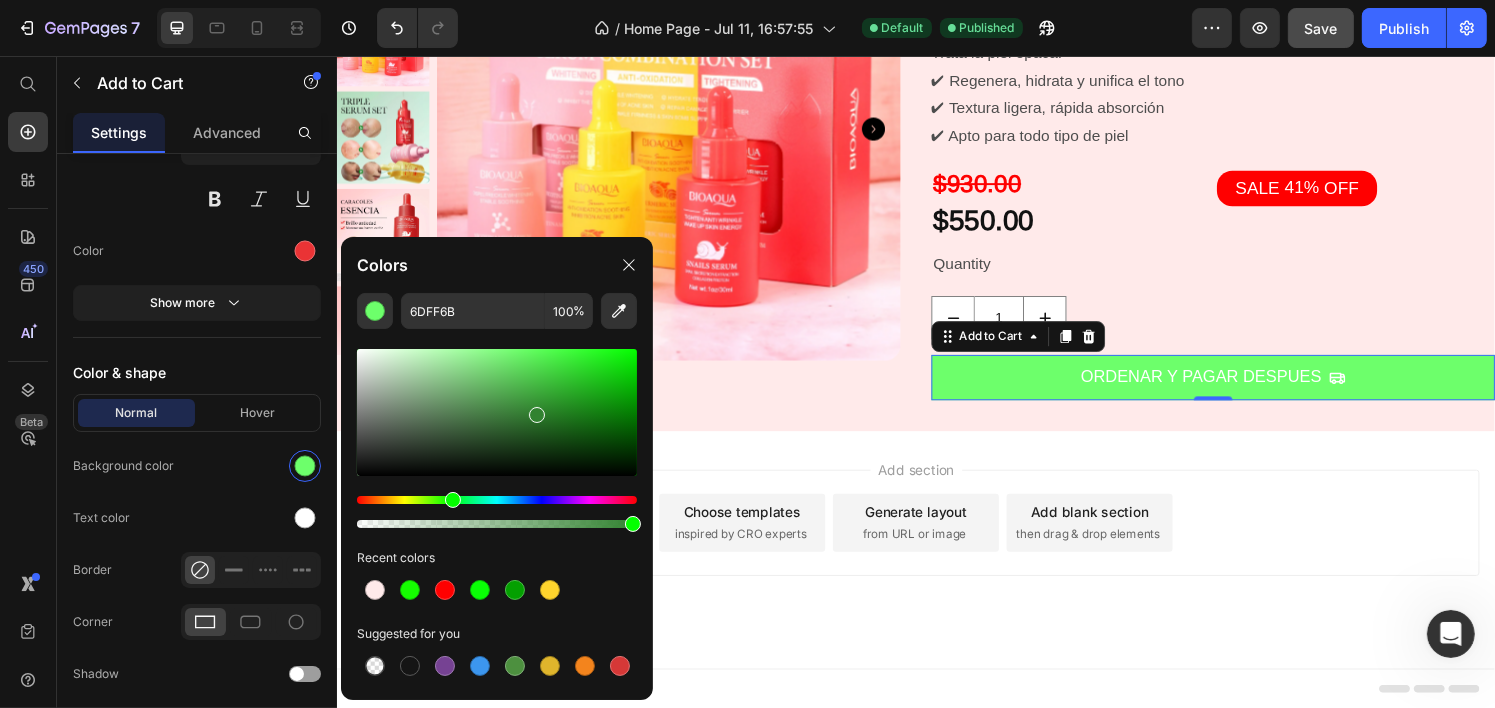 drag, startPoint x: 525, startPoint y: 380, endPoint x: 535, endPoint y: 412, distance: 33.526108 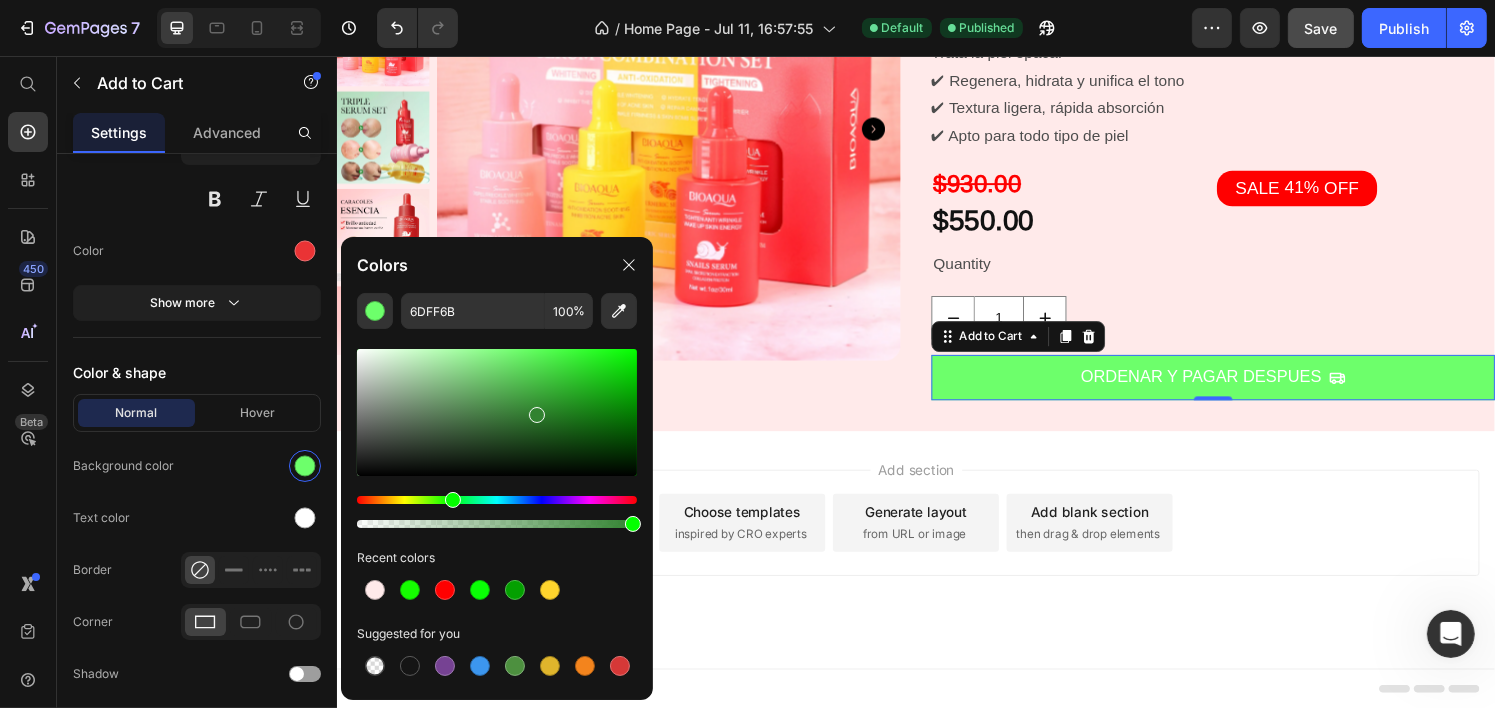 click at bounding box center [497, 412] 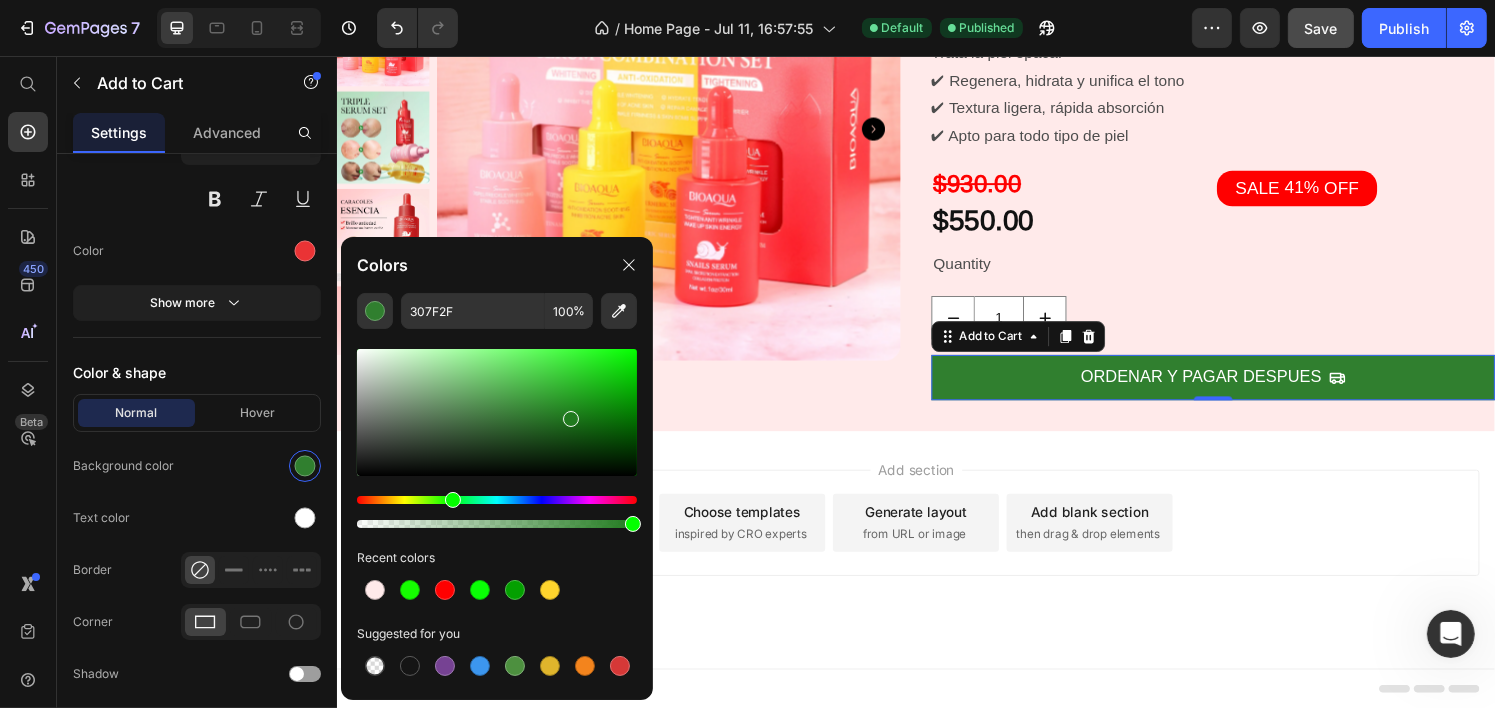 drag, startPoint x: 538, startPoint y: 416, endPoint x: 571, endPoint y: 416, distance: 33 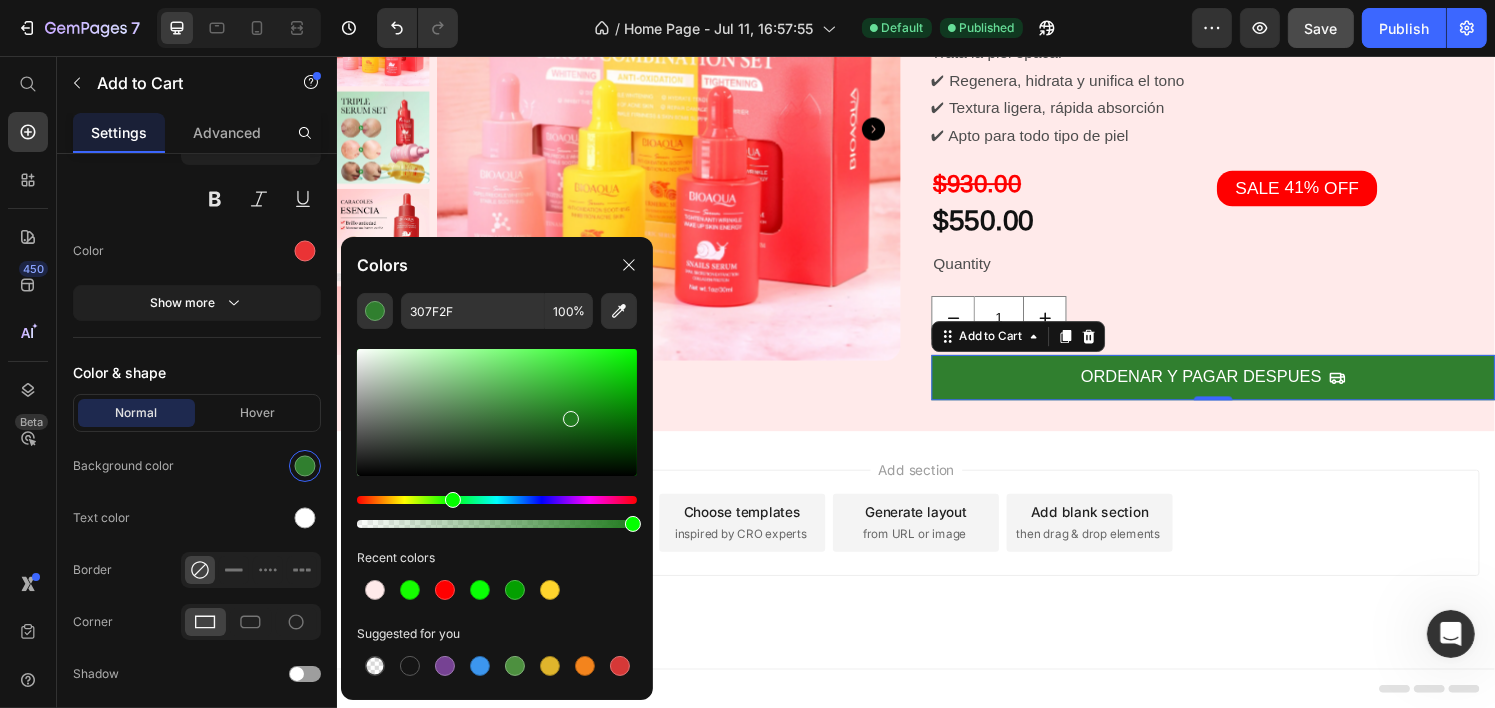 click at bounding box center (571, 419) 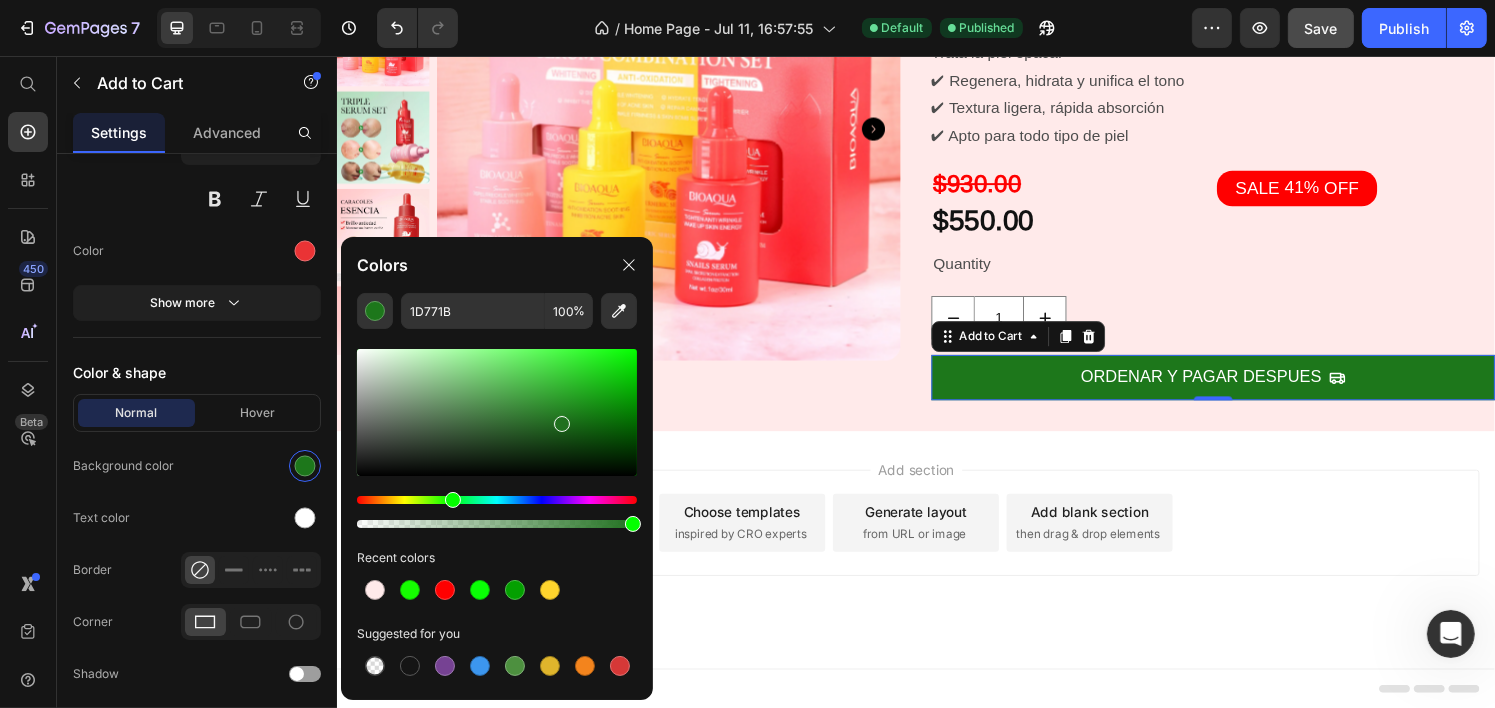 drag, startPoint x: 572, startPoint y: 416, endPoint x: 552, endPoint y: 419, distance: 20.22375 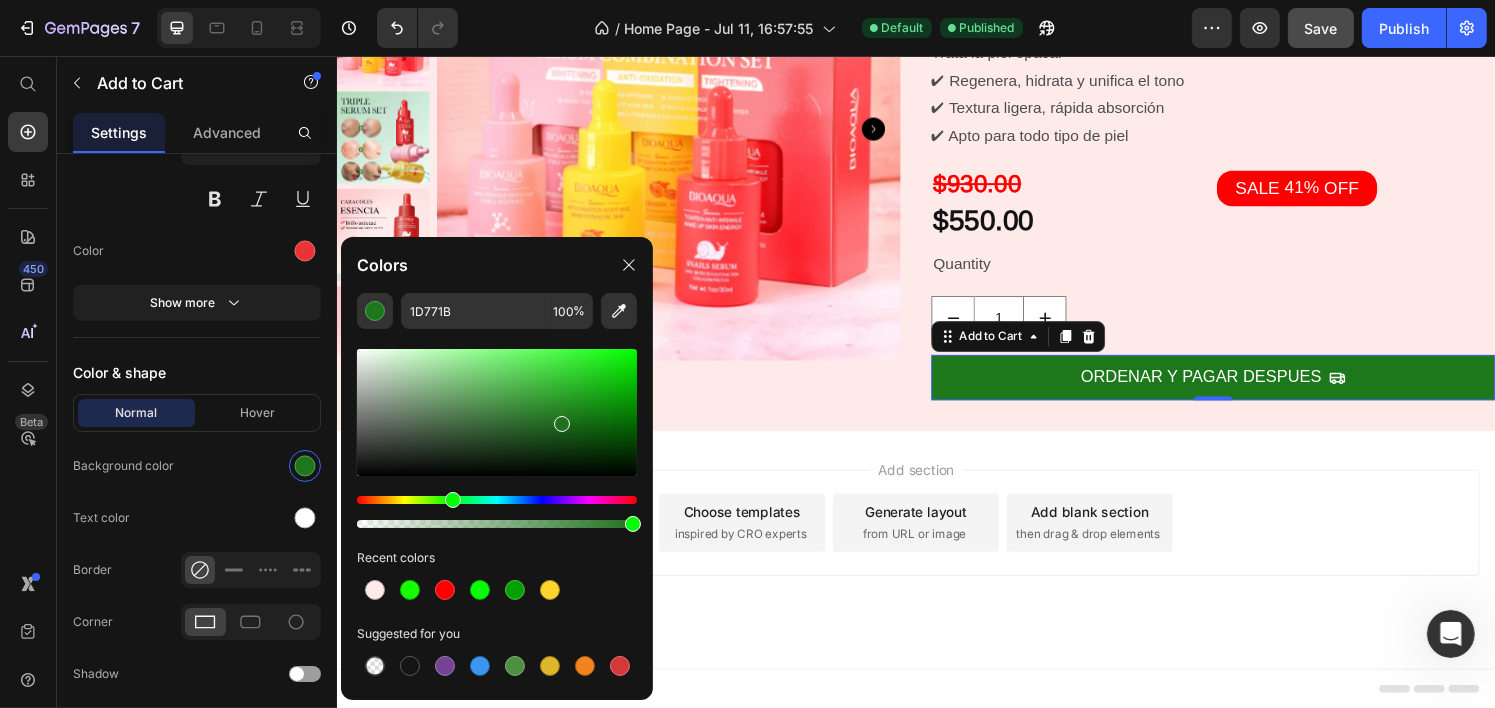 click at bounding box center (562, 424) 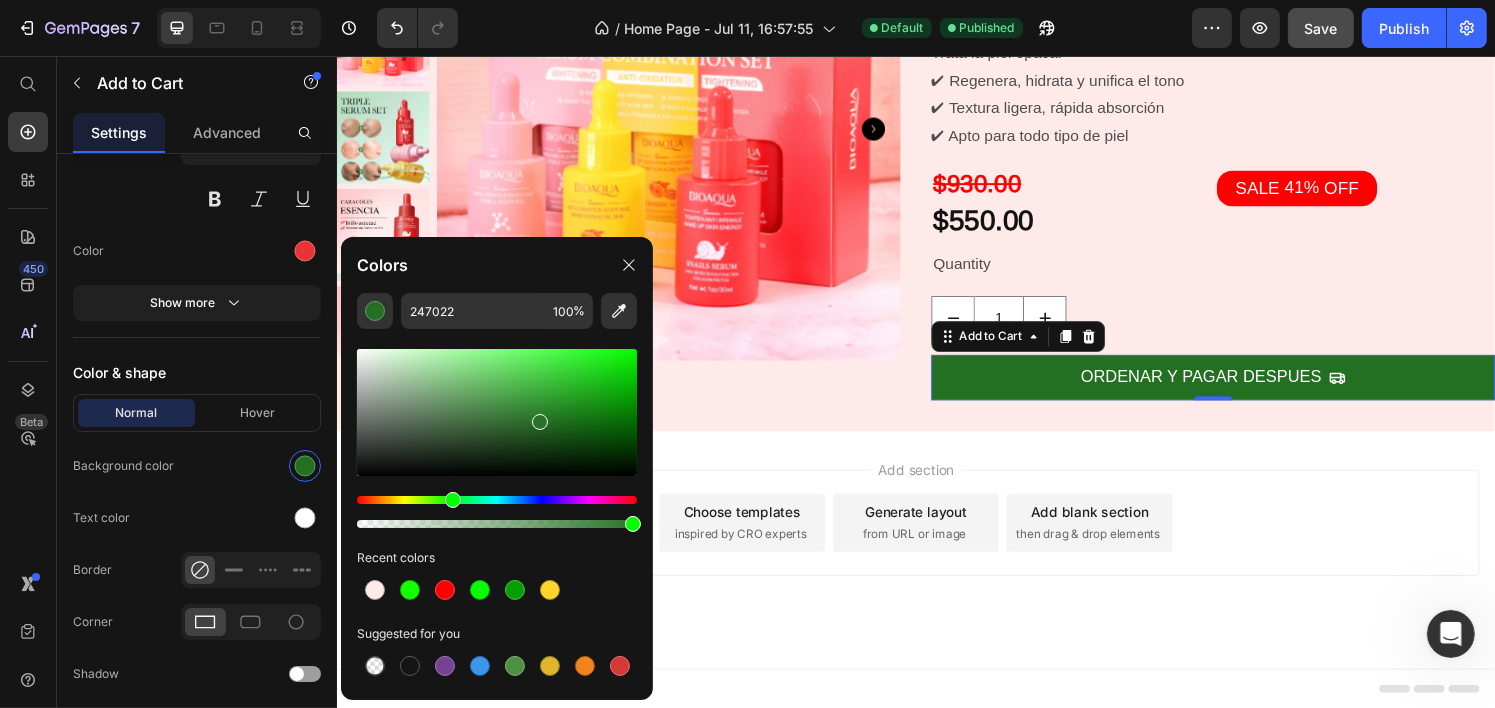 drag, startPoint x: 552, startPoint y: 420, endPoint x: 537, endPoint y: 418, distance: 15.132746 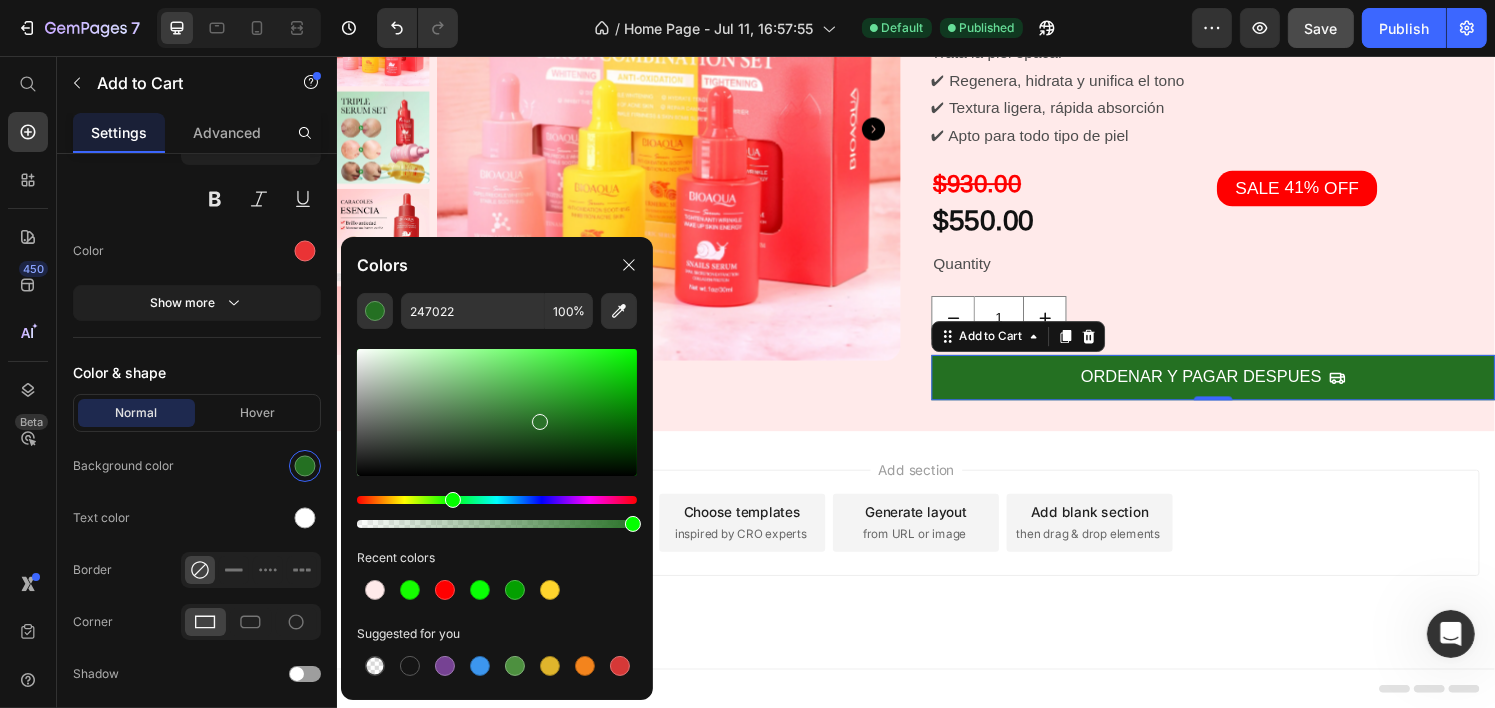 click at bounding box center (540, 422) 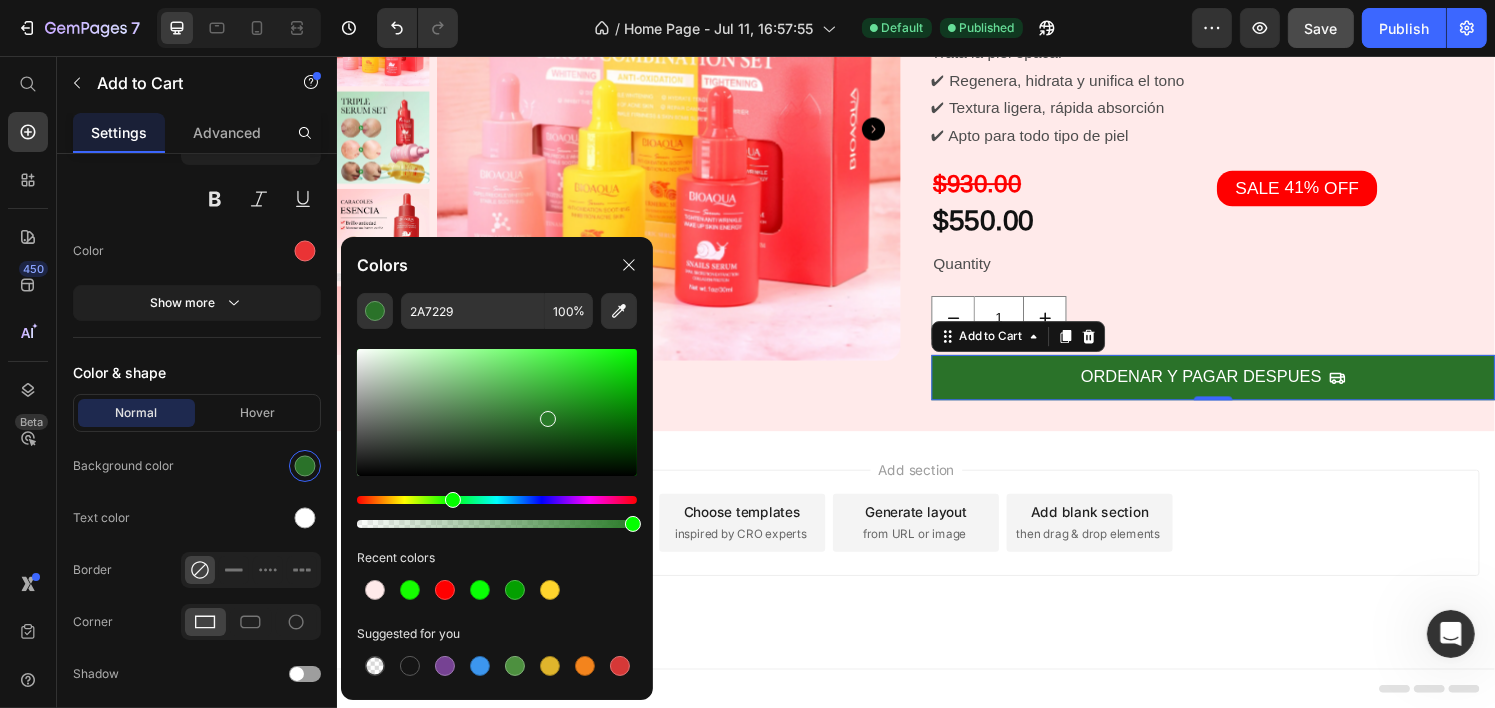 click at bounding box center (548, 419) 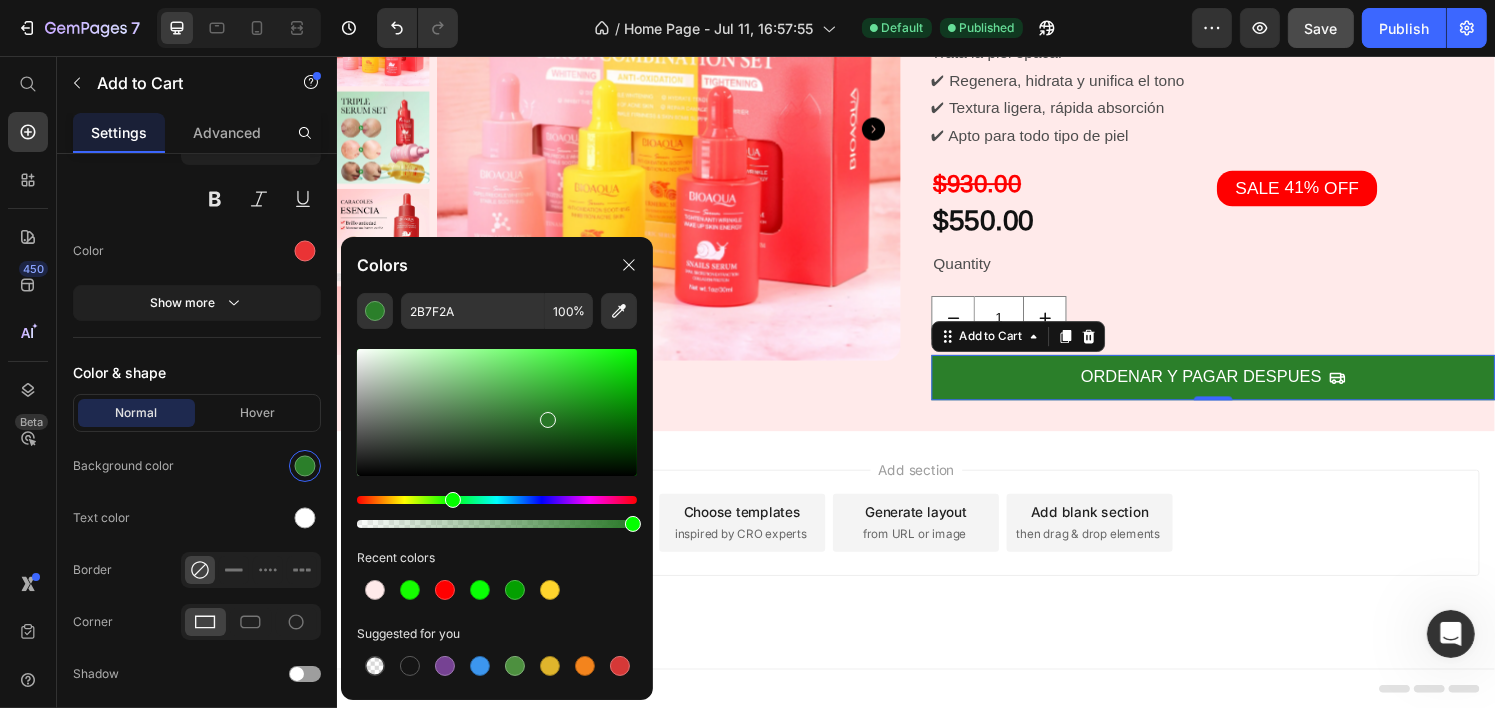 drag, startPoint x: 546, startPoint y: 416, endPoint x: 545, endPoint y: 404, distance: 12.0415945 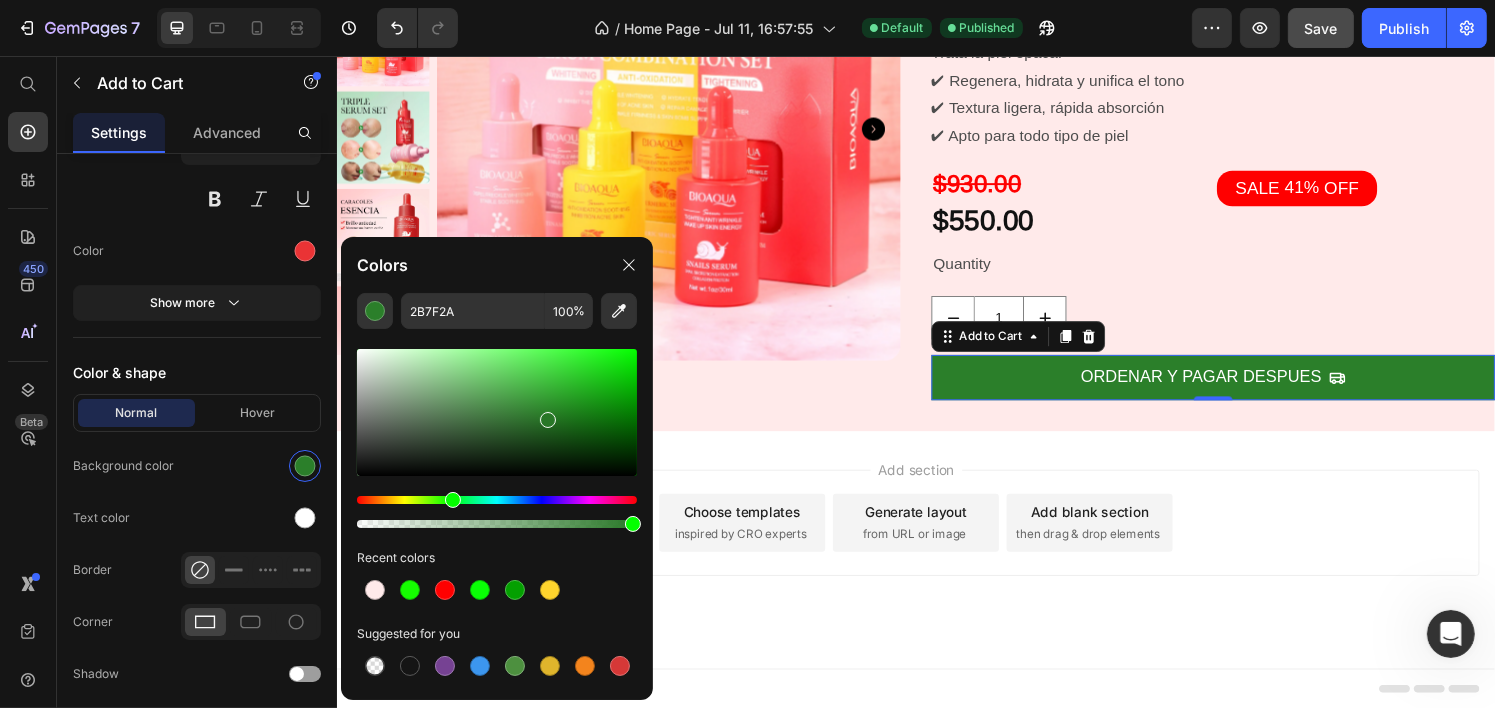 click at bounding box center (548, 420) 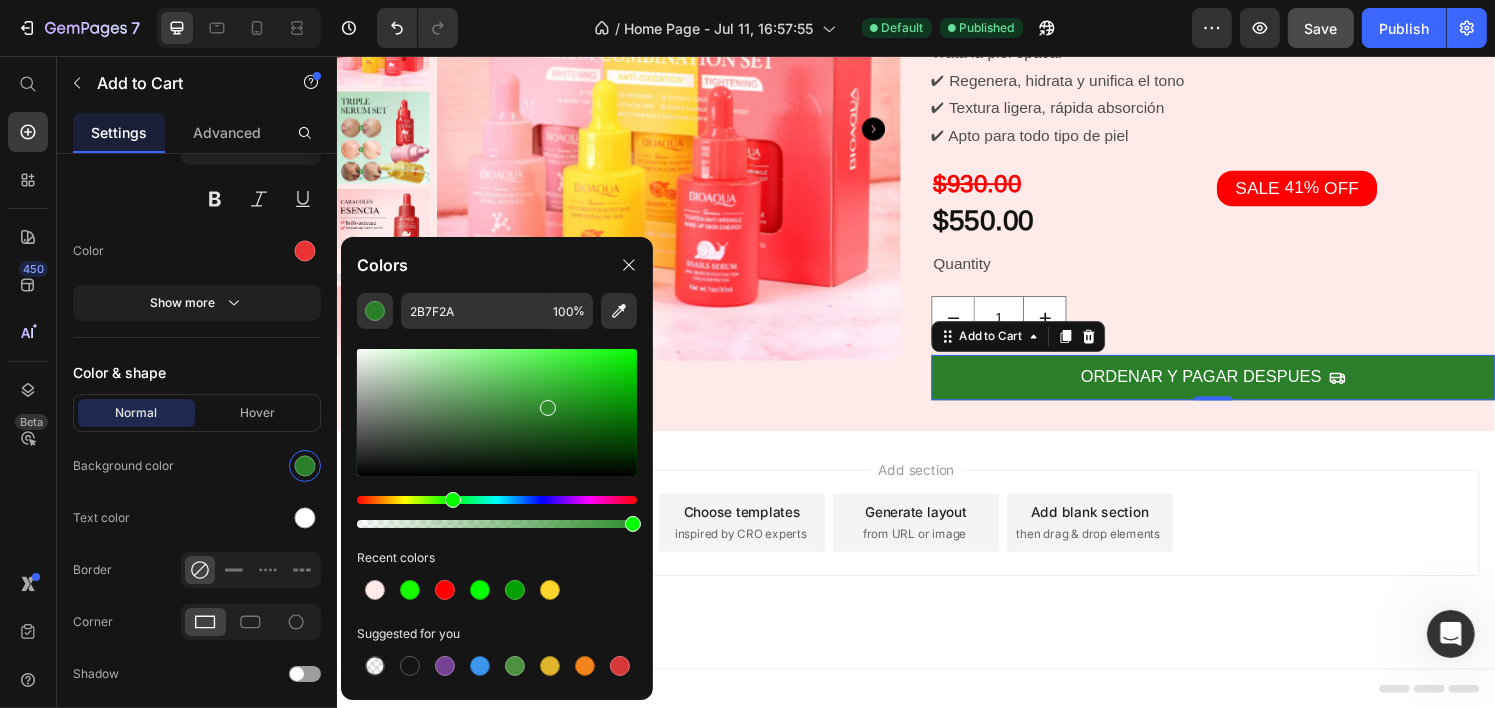 type on "308E2F" 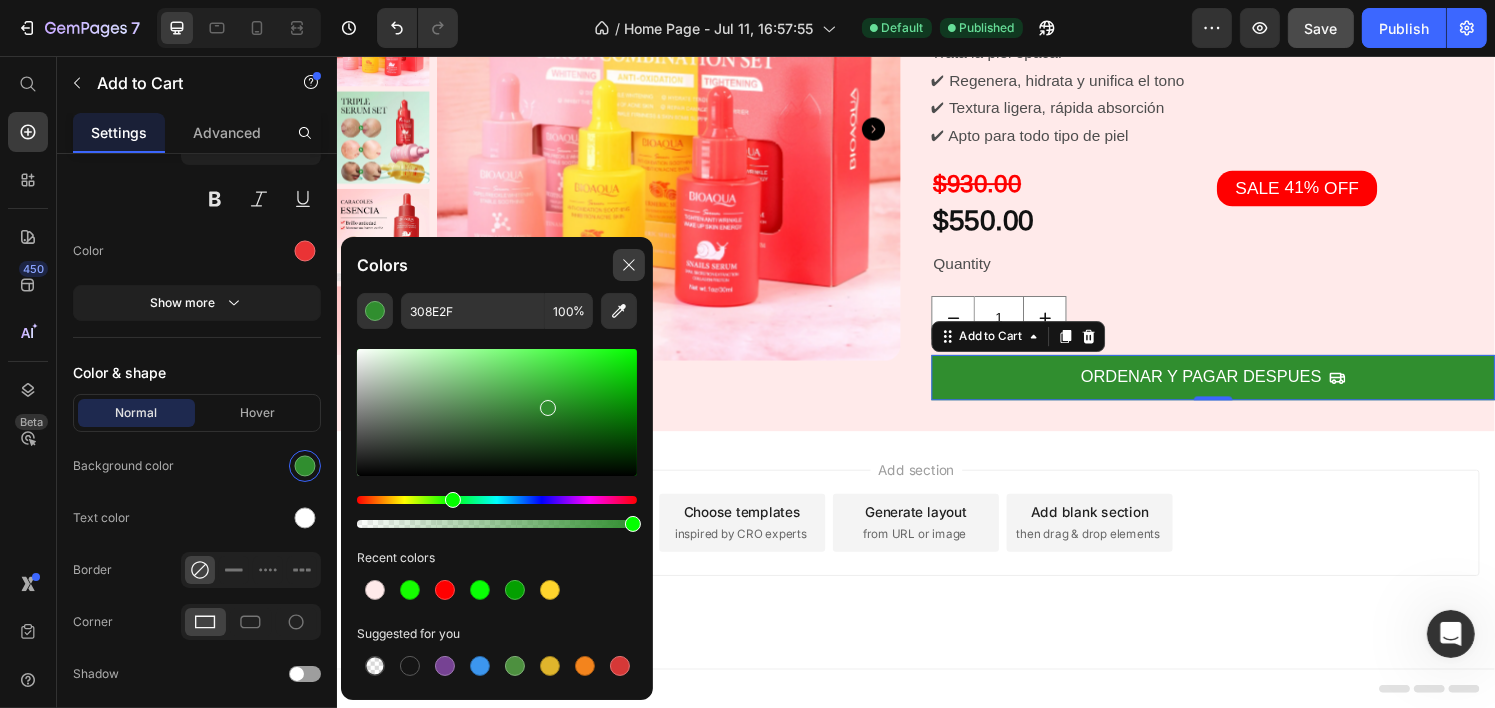 click 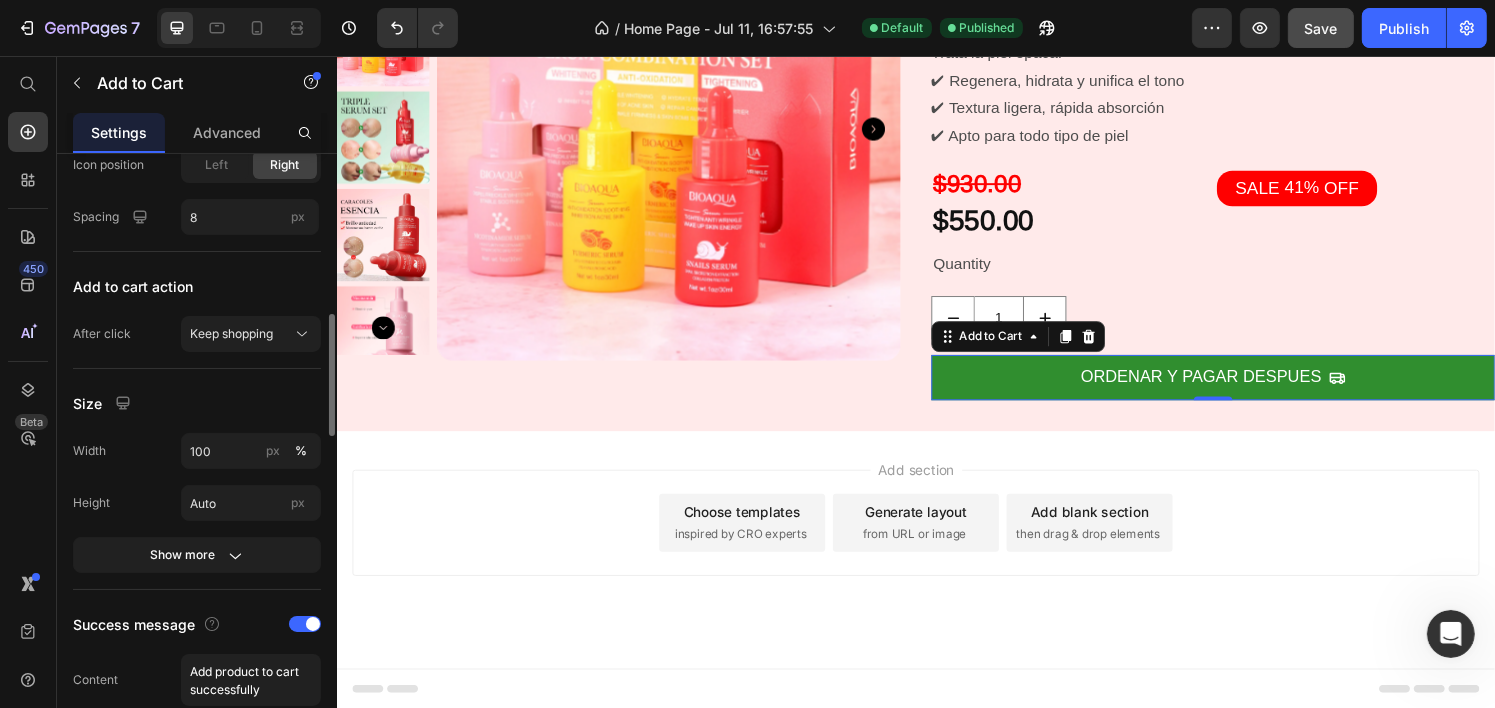 scroll, scrollTop: 900, scrollLeft: 0, axis: vertical 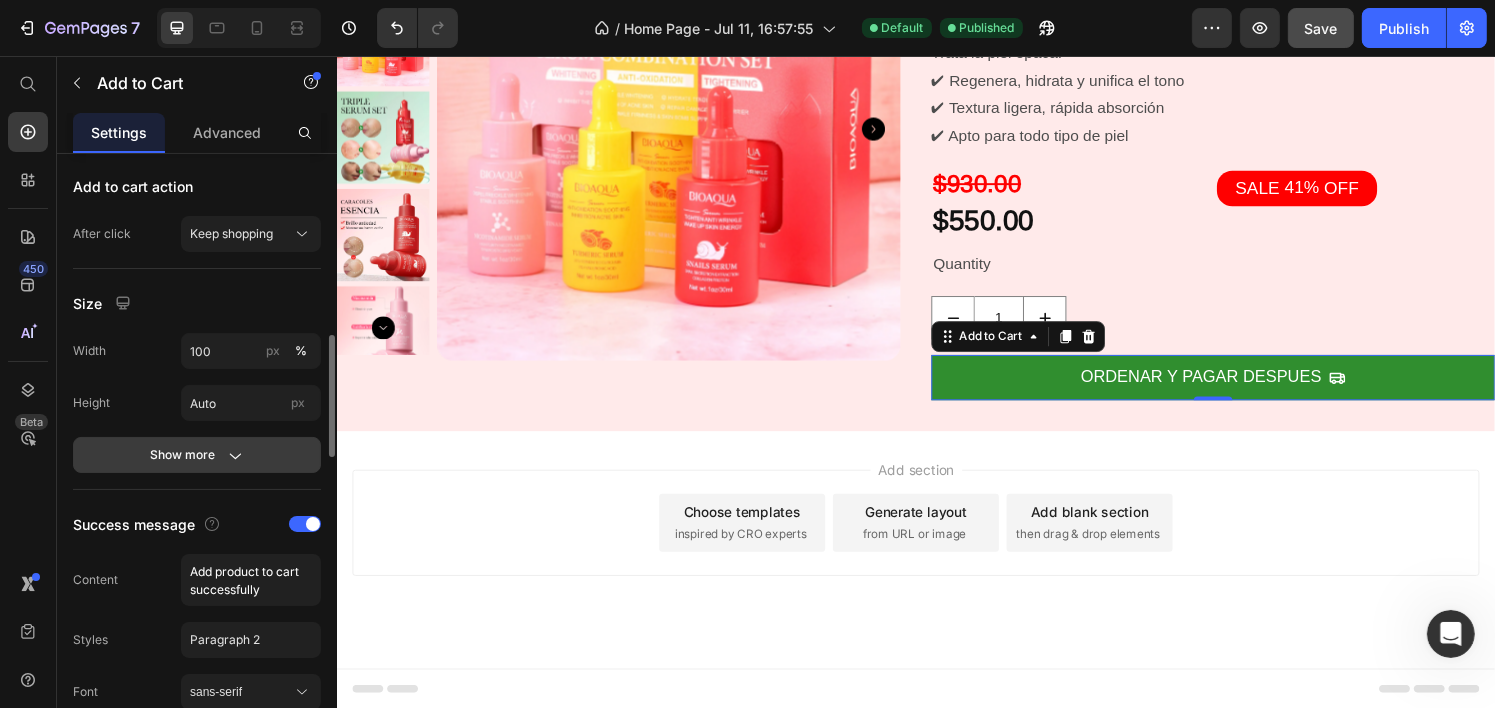 click 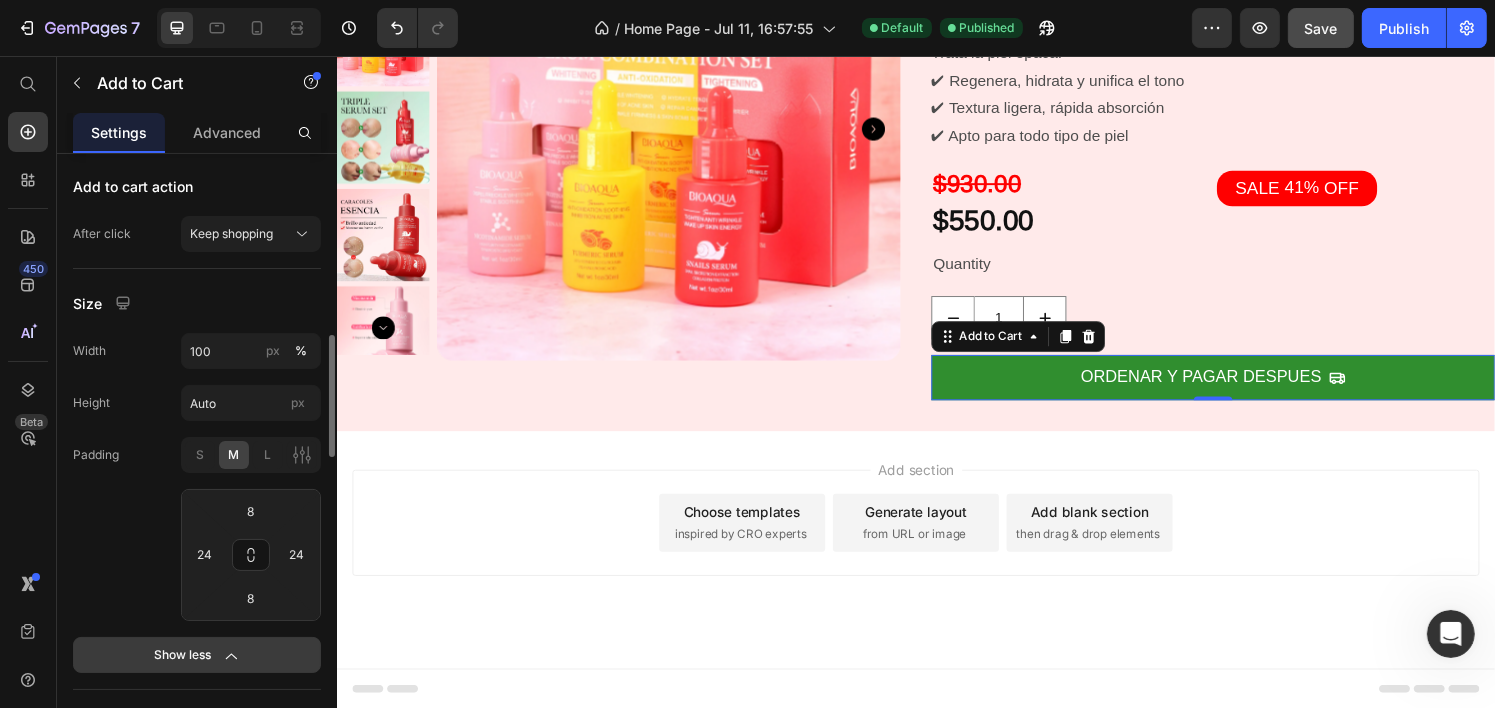 scroll, scrollTop: 1100, scrollLeft: 0, axis: vertical 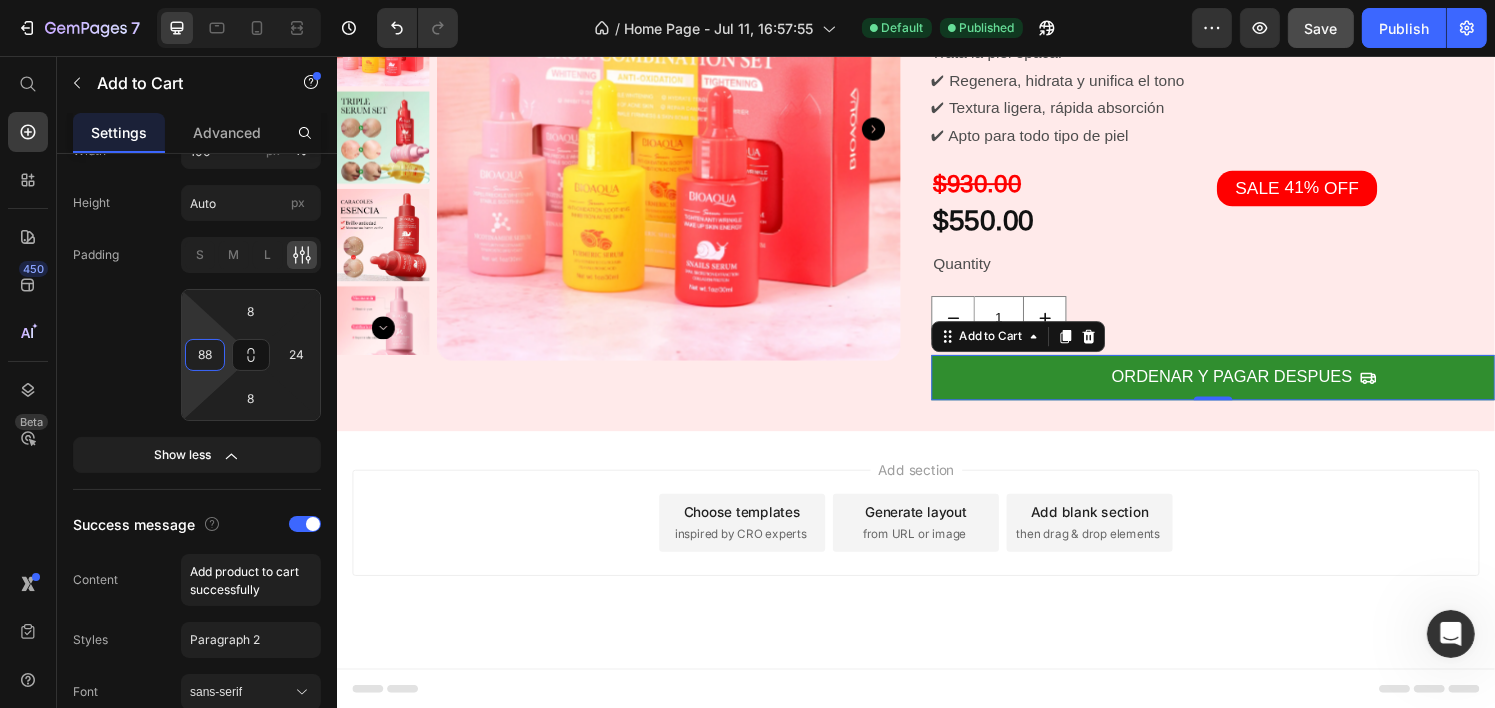 type on "60" 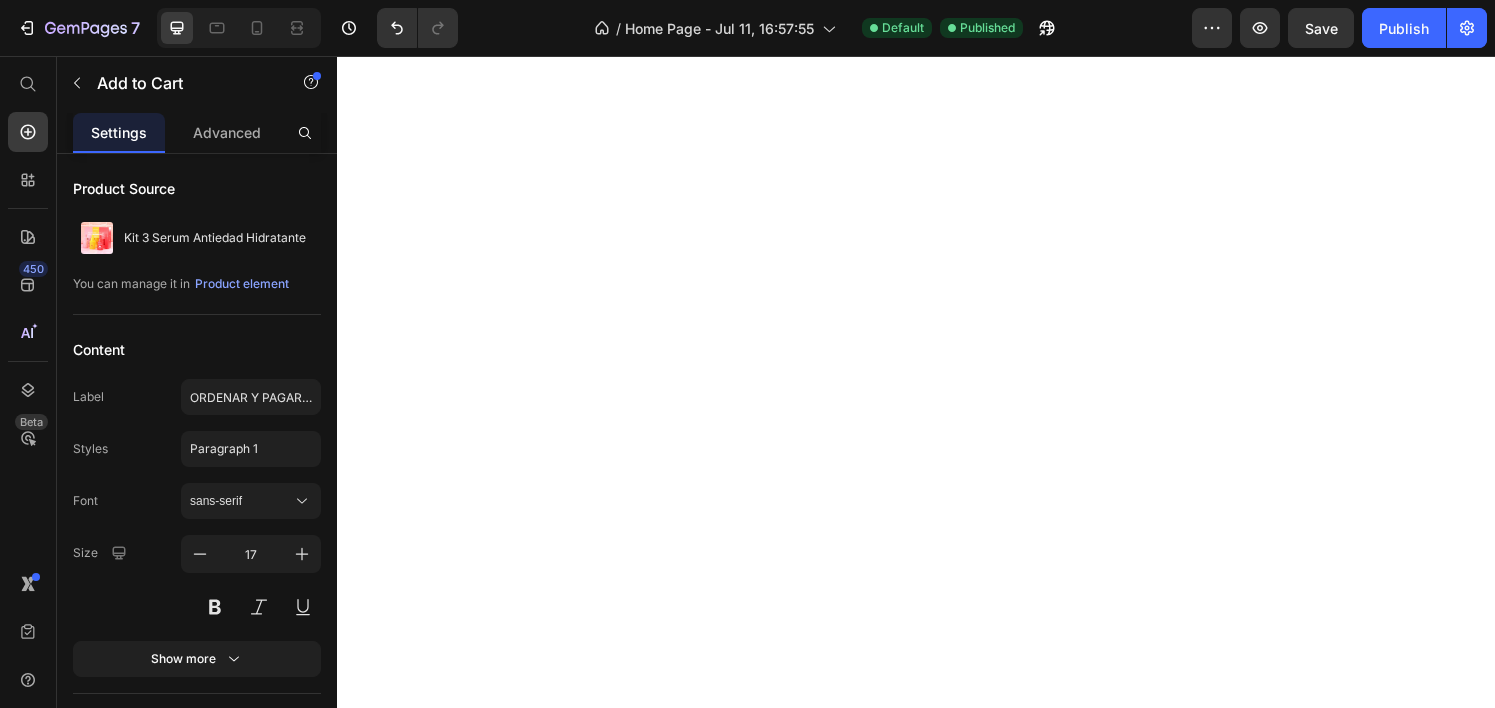 scroll, scrollTop: 0, scrollLeft: 0, axis: both 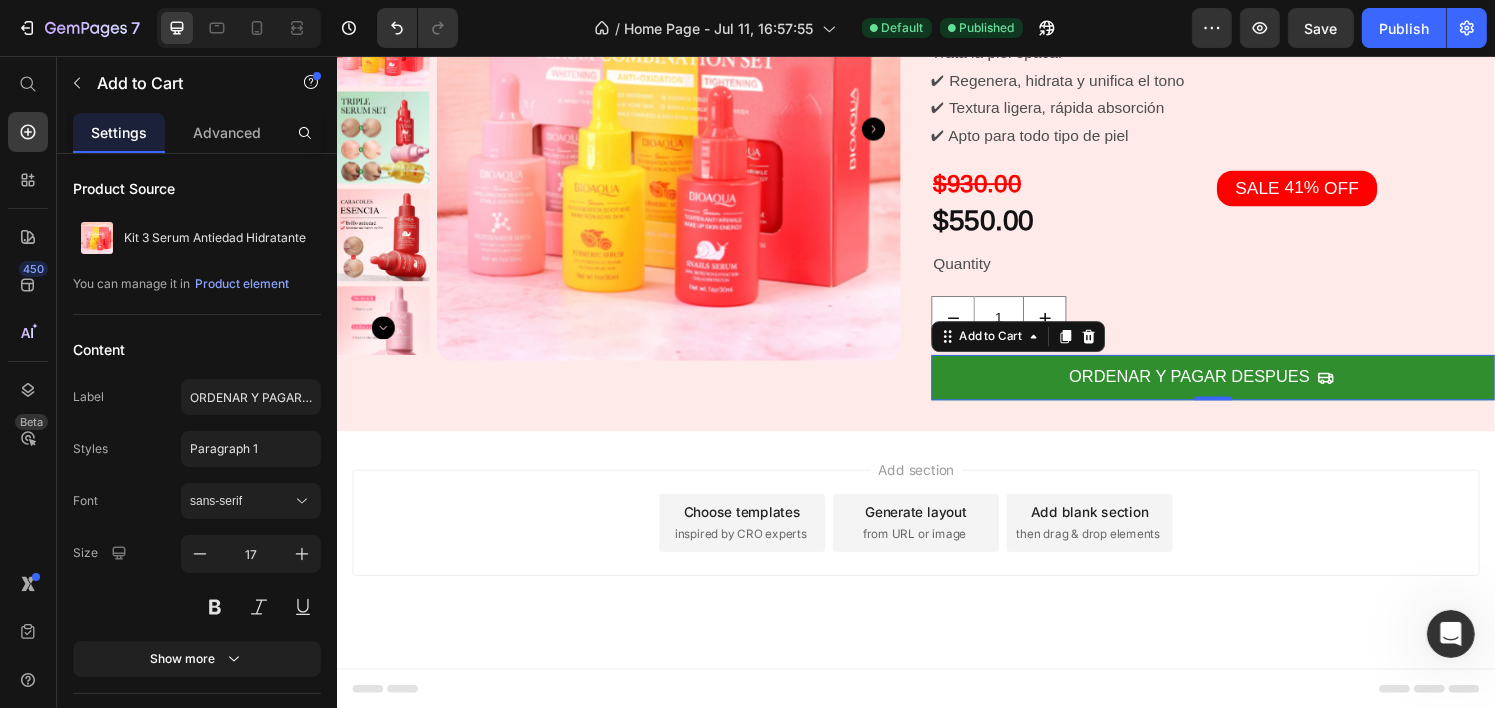 click on "7   /  Home Page - Jul 11, 16:57:55 Default Published Preview  Save   Publish  450 Beta Start with Sections Elements Hero Section Product Detail Brands Trusted Badges Guarantee Product Breakdown How to use Testimonials Compare Bundle FAQs Social Proof Brand Story Product List Collection Blog List Contact Sticky Add to Cart Custom Footer Browse Library 450 Layout
Row
Row
Row
Row Text
Heading
Text Block Button
Button
Button
Sticky Back to top Media
Image" at bounding box center (747, 0) 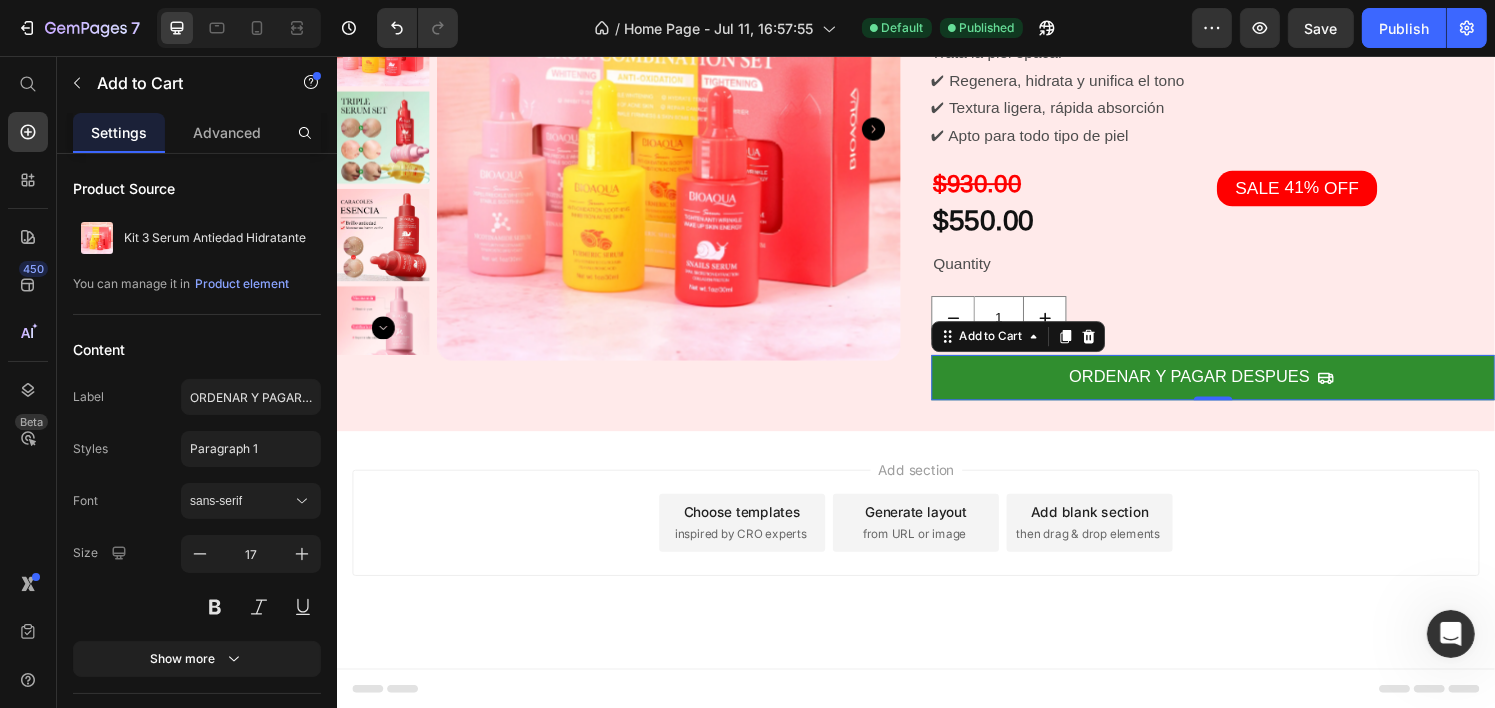 scroll, scrollTop: 1100, scrollLeft: 0, axis: vertical 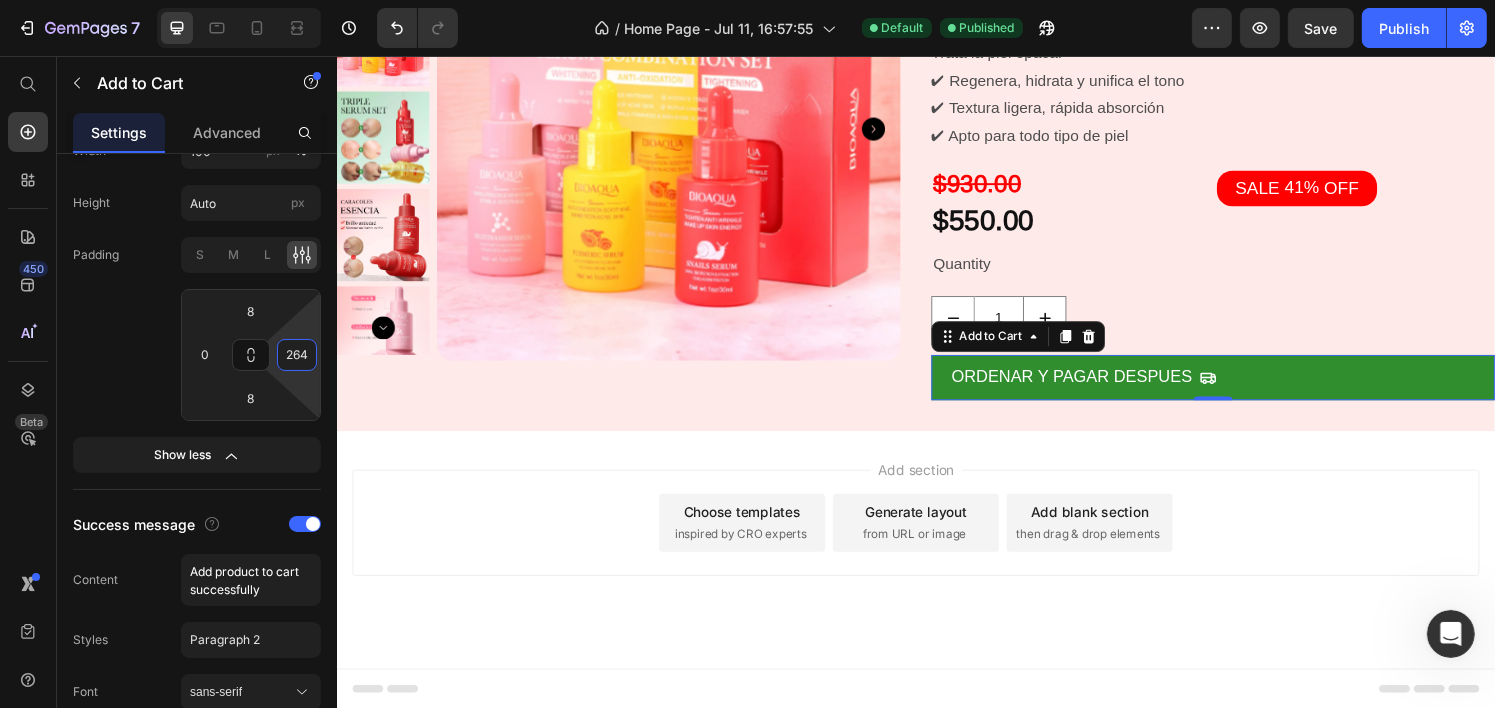 type on "262" 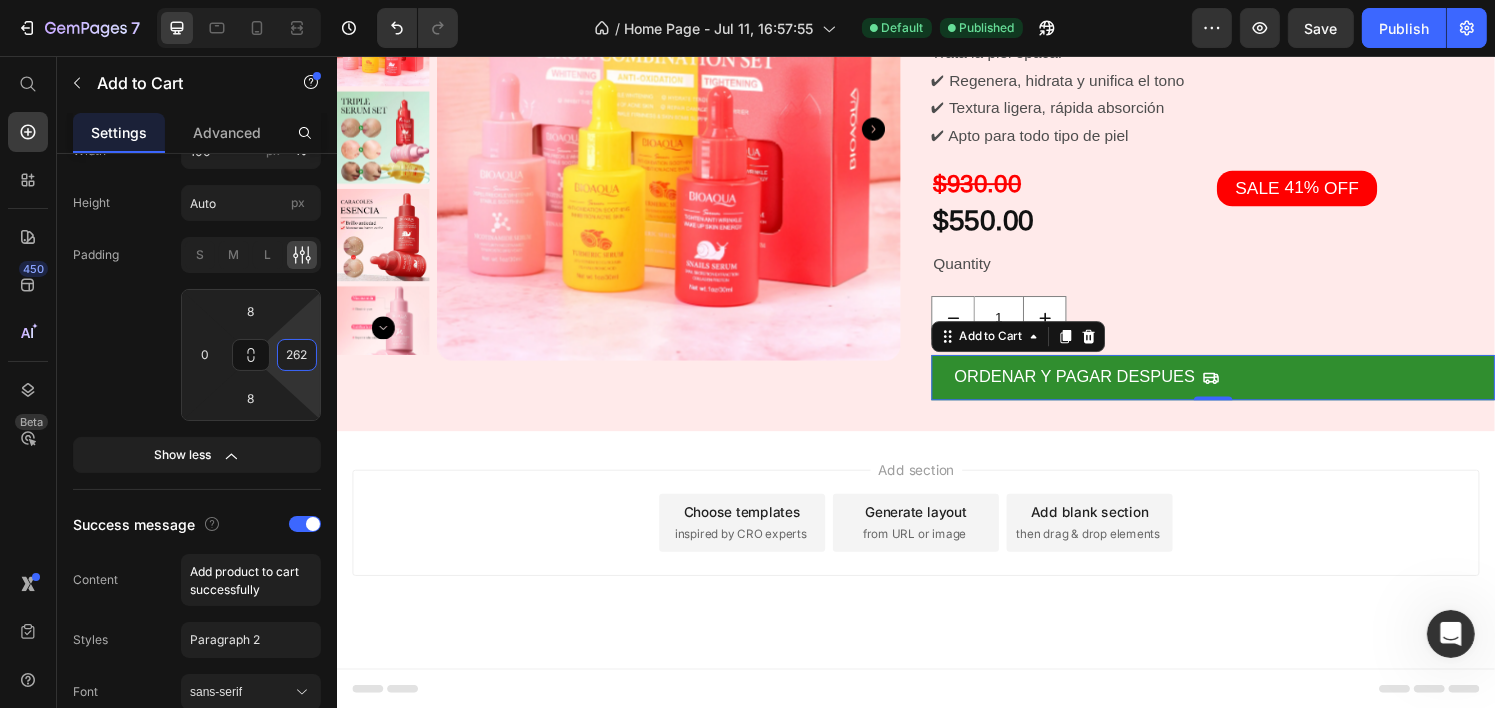 drag, startPoint x: 311, startPoint y: 374, endPoint x: 331, endPoint y: 255, distance: 120.66897 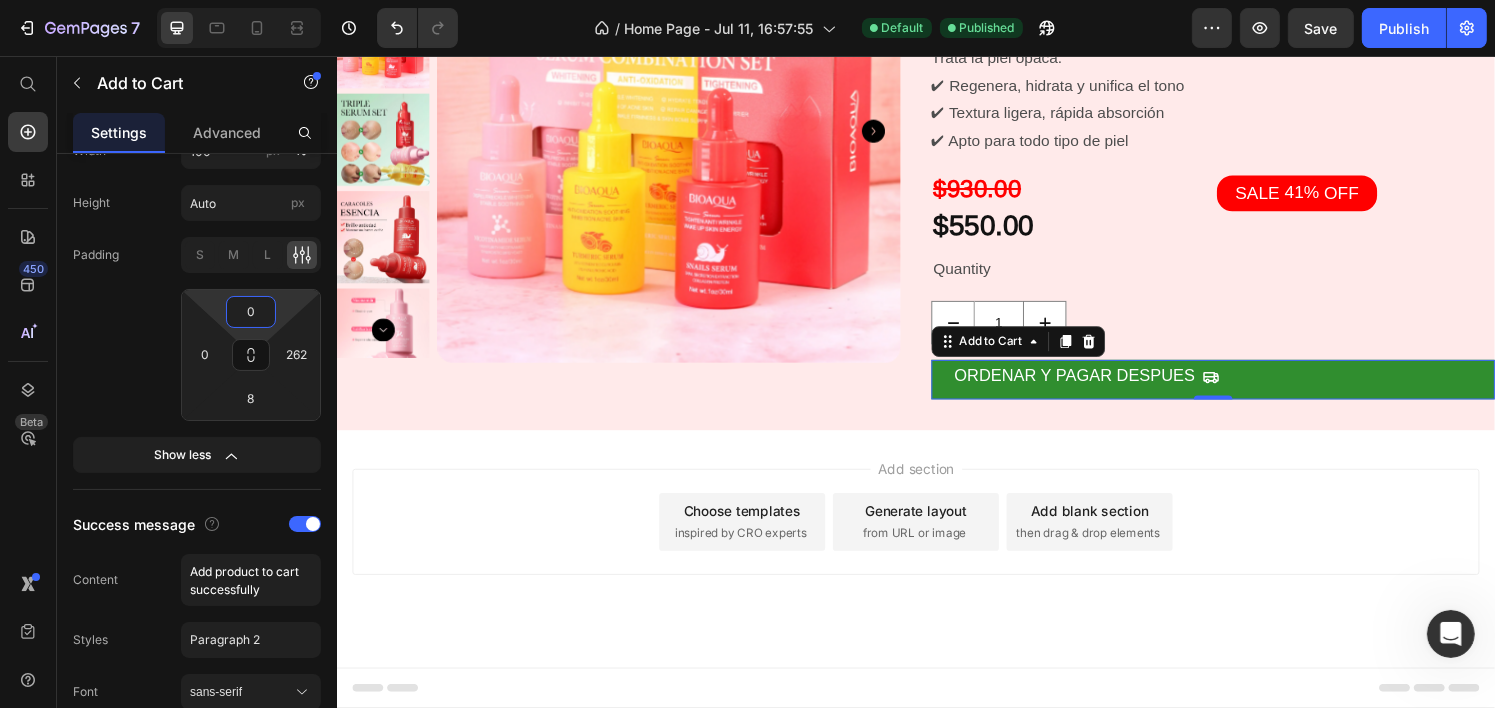 scroll, scrollTop: 368, scrollLeft: 0, axis: vertical 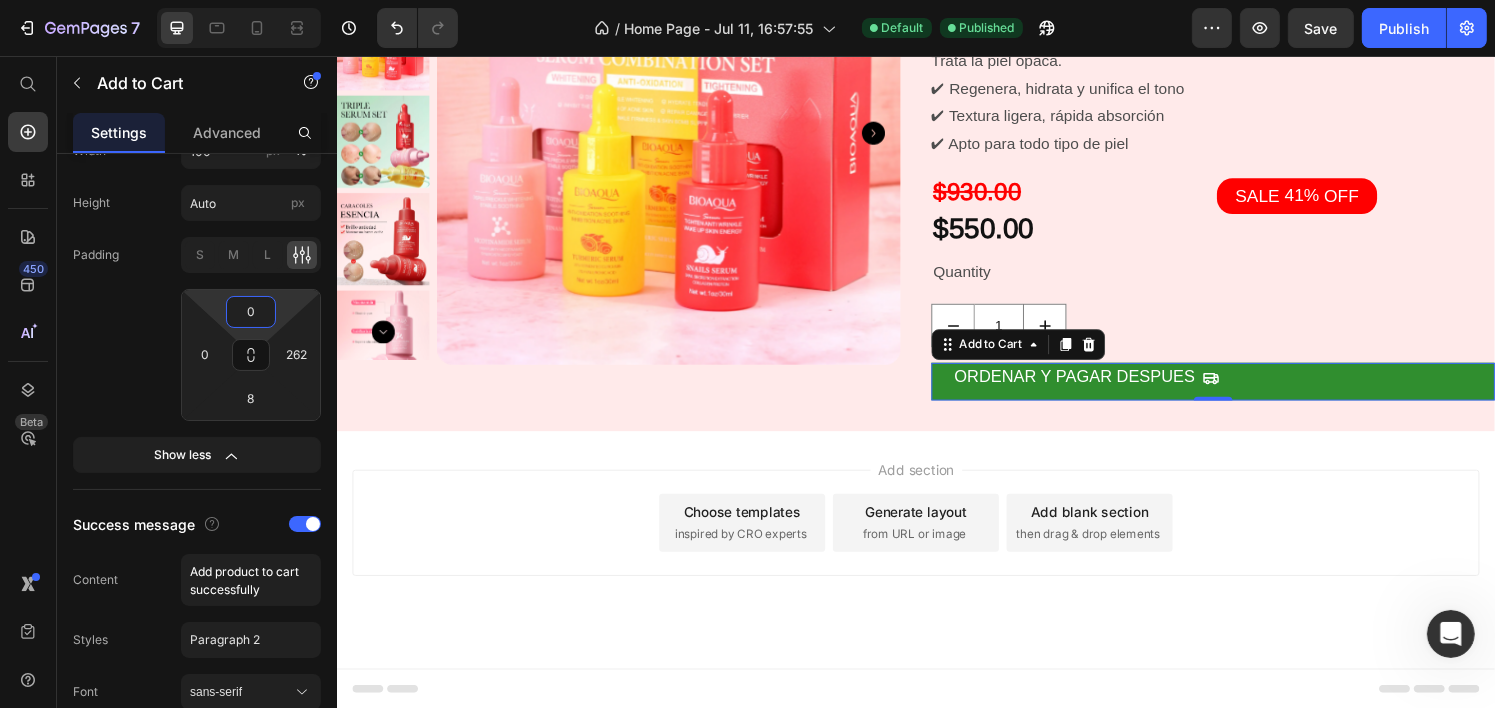 click on "7   /  Home Page - Jul 11, 16:57:55 Default Published Preview  Save   Publish  450 Beta Start with Sections Elements Hero Section Product Detail Brands Trusted Badges Guarantee Product Breakdown How to use Testimonials Compare Bundle FAQs Social Proof Brand Story Product List Collection Blog List Contact Sticky Add to Cart Custom Footer Browse Library 450 Layout
Row
Row
Row
Row Text
Heading
Text Block Button
Button
Button
Sticky Back to top Media
Image" at bounding box center (747, 0) 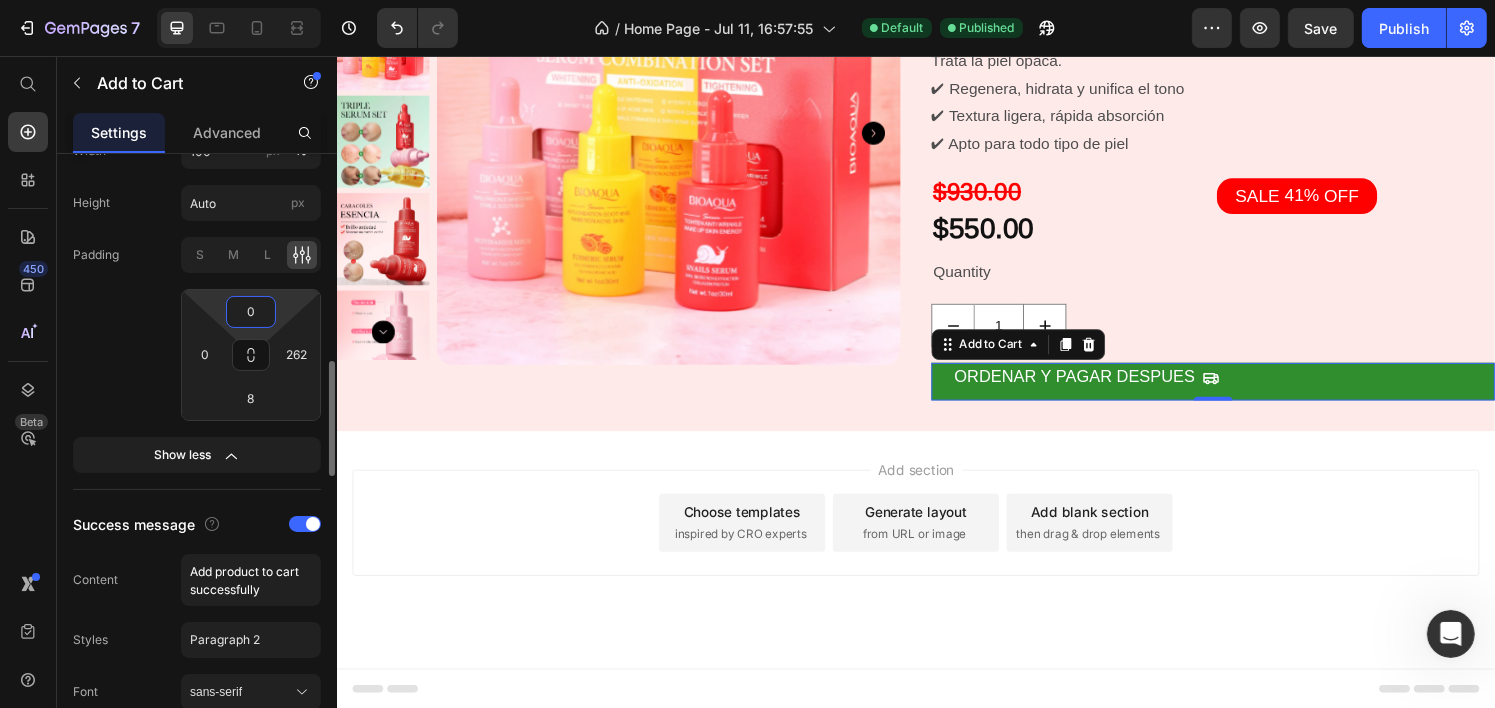type on "8" 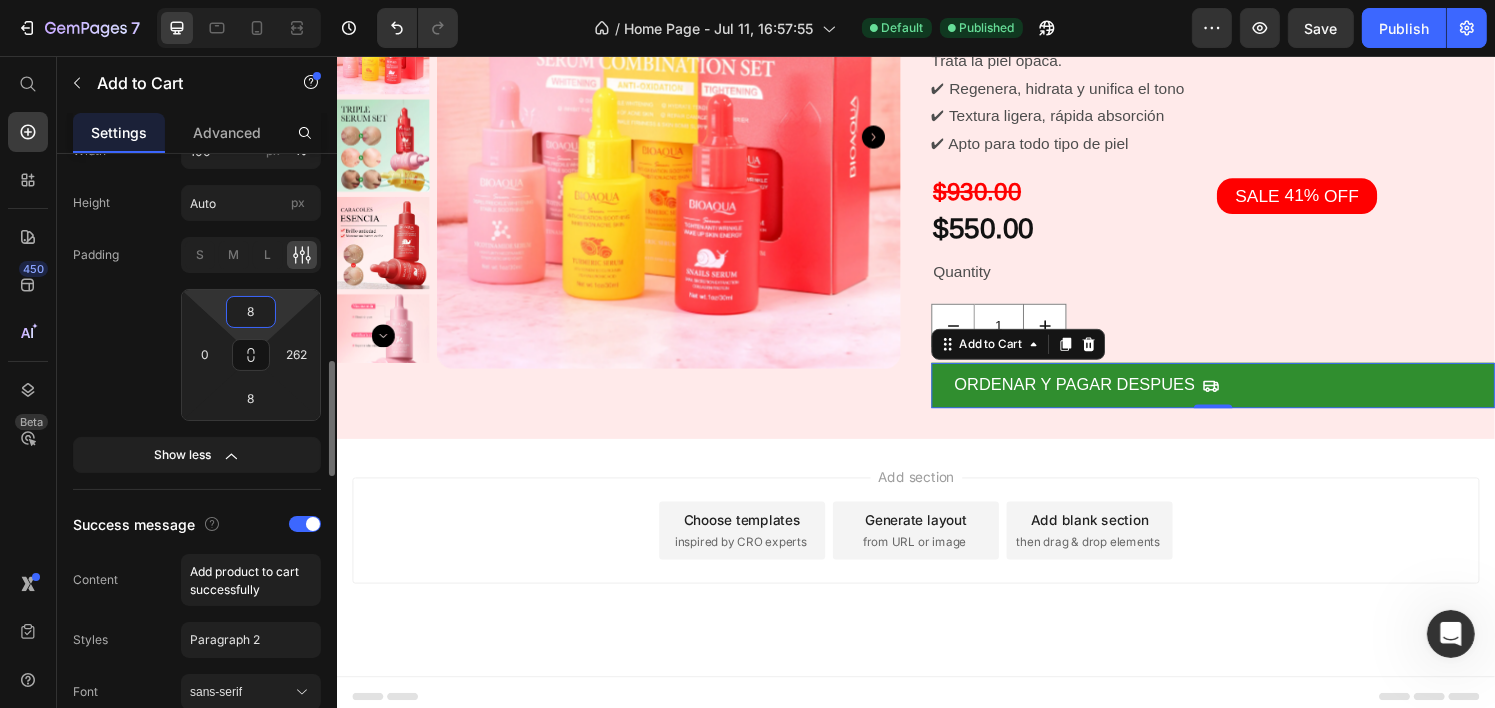 scroll, scrollTop: 376, scrollLeft: 0, axis: vertical 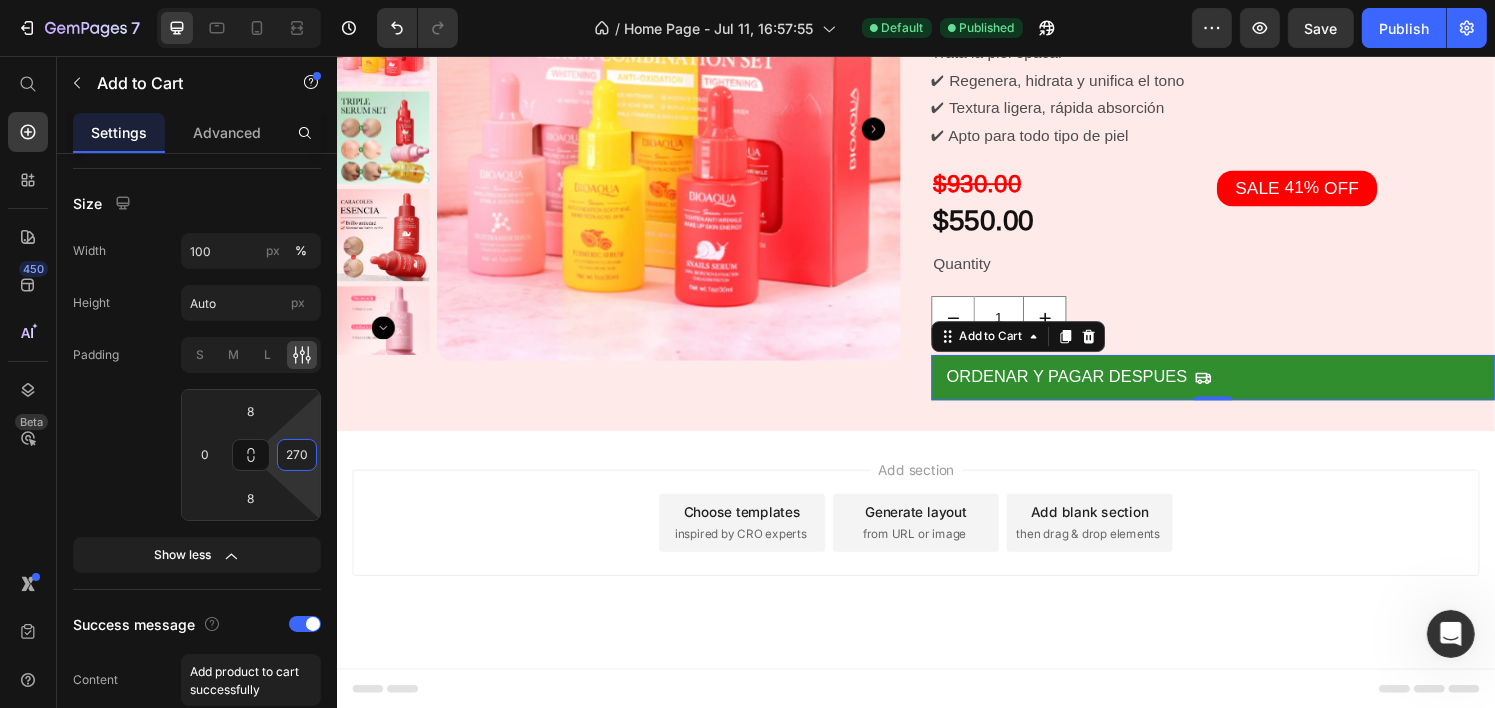 type on "268" 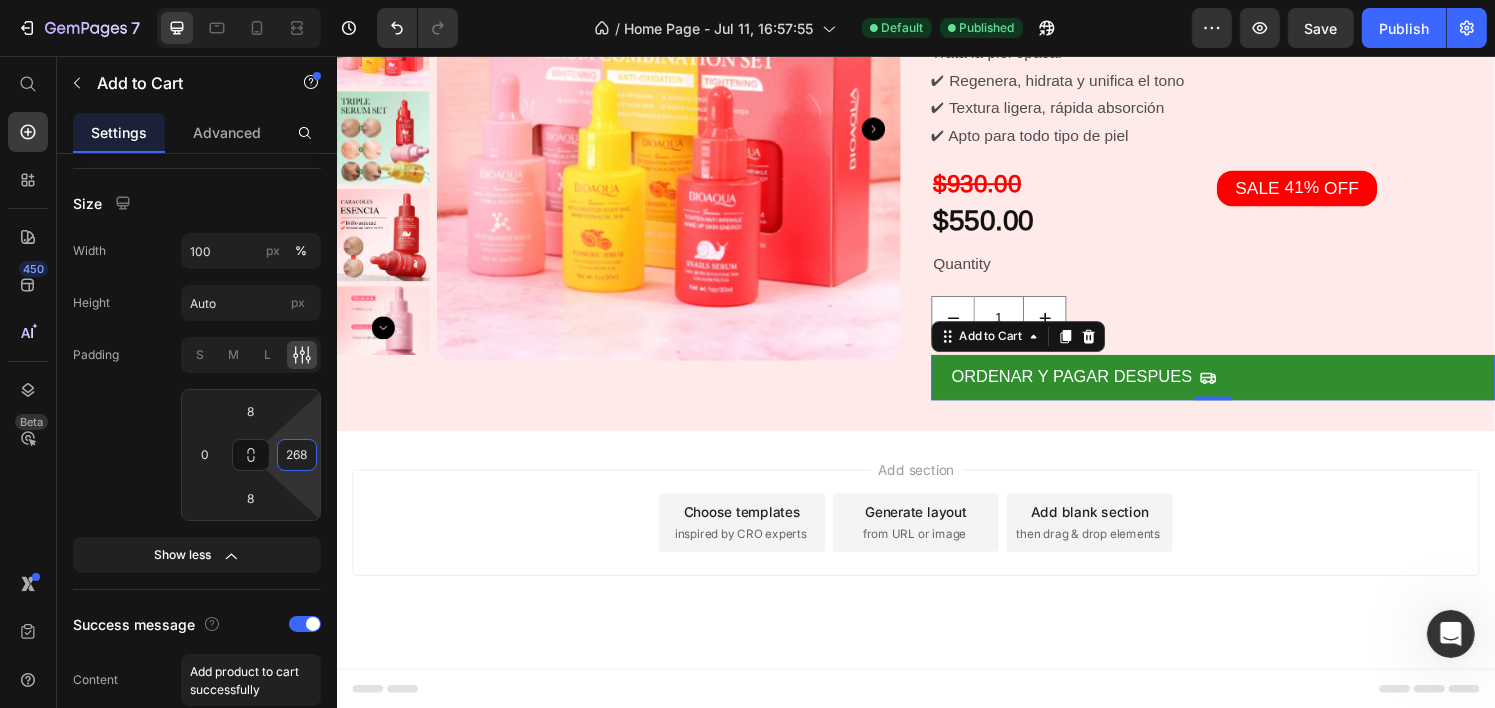 click on "7   /  Home Page - Jul 11, 16:57:55 Default Published Preview  Save   Publish  450 Beta Start with Sections Elements Hero Section Product Detail Brands Trusted Badges Guarantee Product Breakdown How to use Testimonials Compare Bundle FAQs Social Proof Brand Story Product List Collection Blog List Contact Sticky Add to Cart Custom Footer Browse Library 450 Layout
Row
Row
Row
Row Text
Heading
Text Block Button
Button
Button
Sticky Back to top Media
Image" at bounding box center (747, 0) 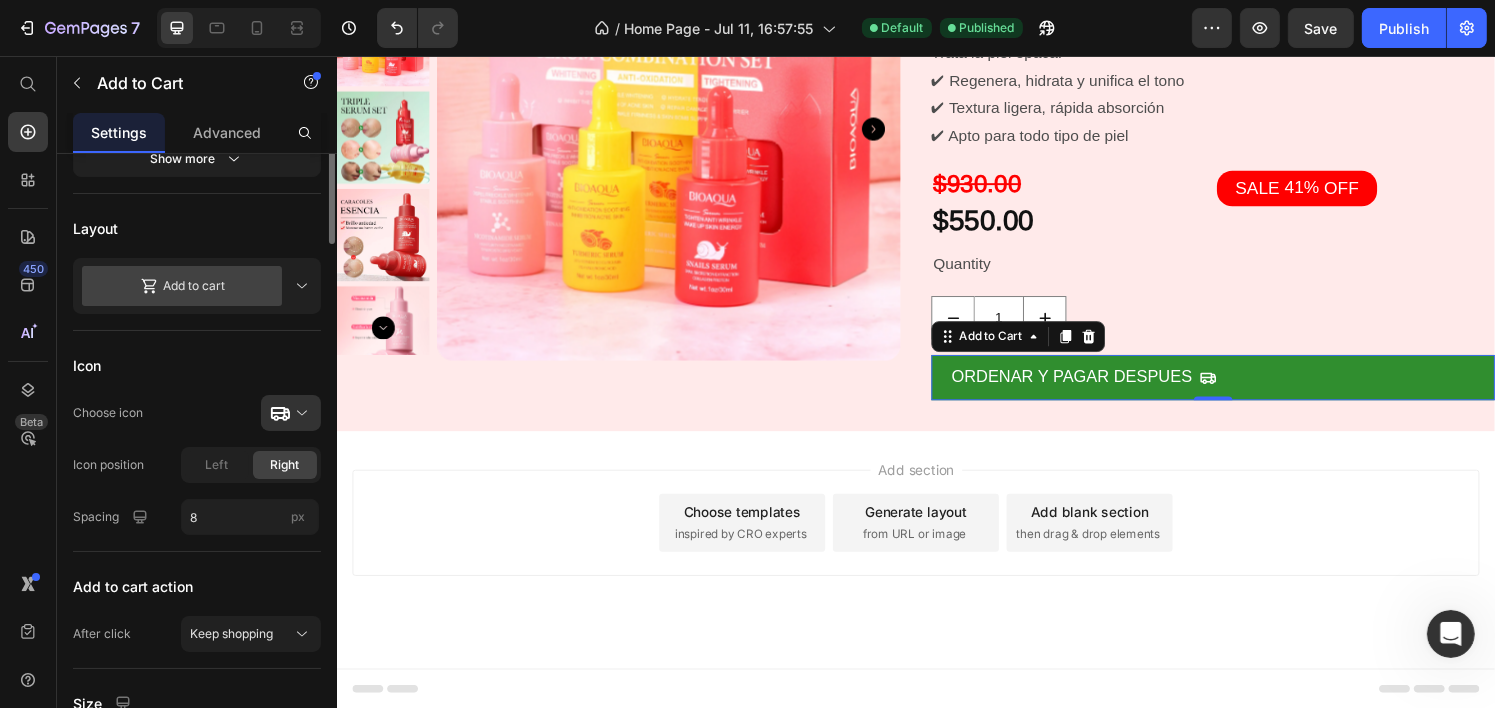 scroll, scrollTop: 400, scrollLeft: 0, axis: vertical 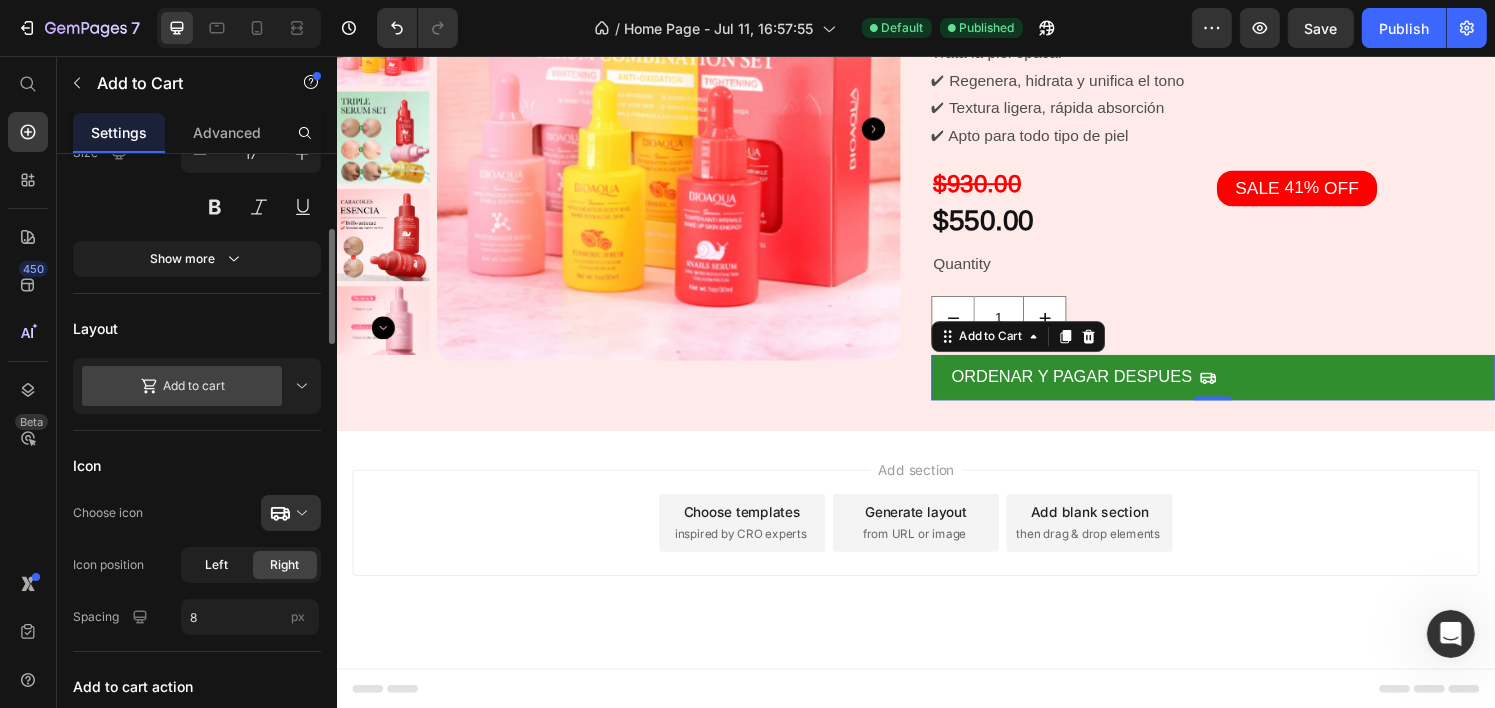 click on "Left" 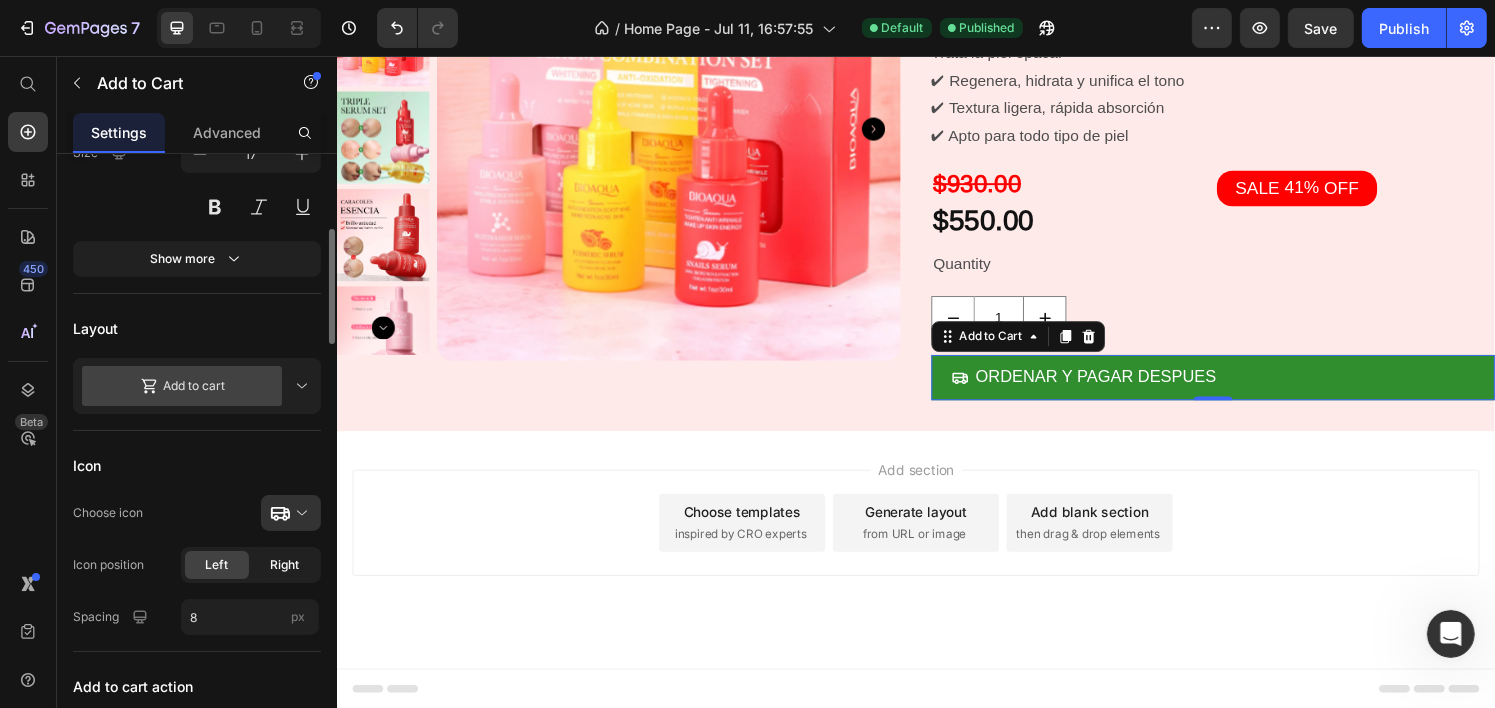 click on "Right" 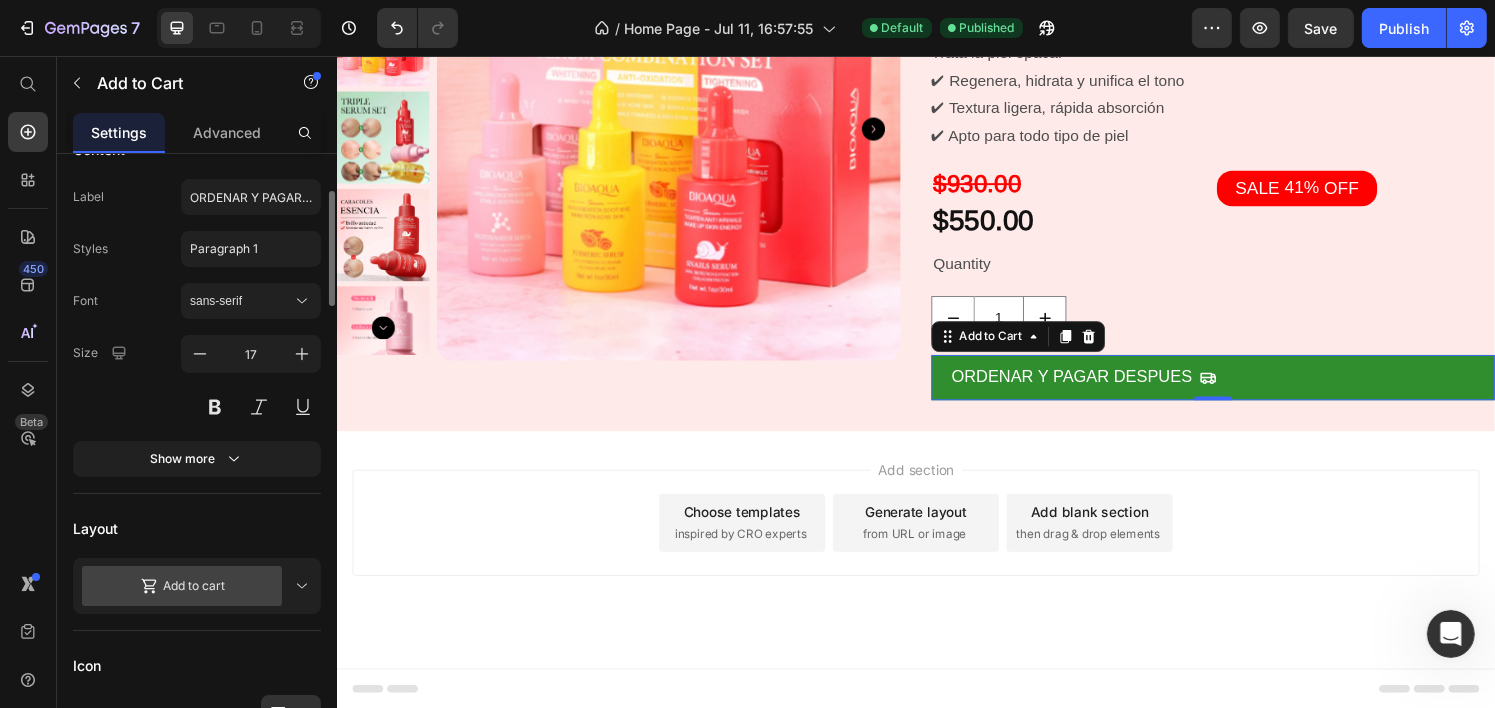 scroll, scrollTop: 100, scrollLeft: 0, axis: vertical 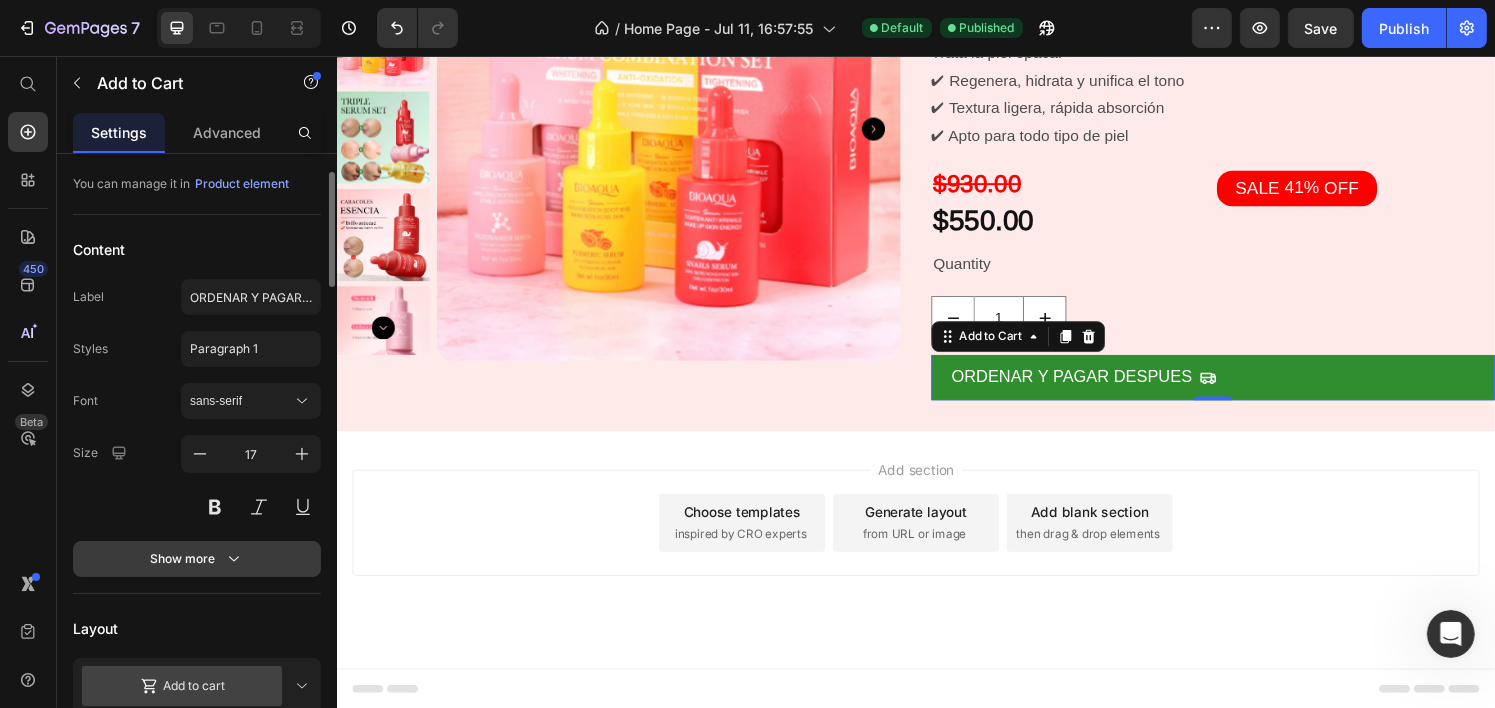 click on "Show more" at bounding box center (197, 559) 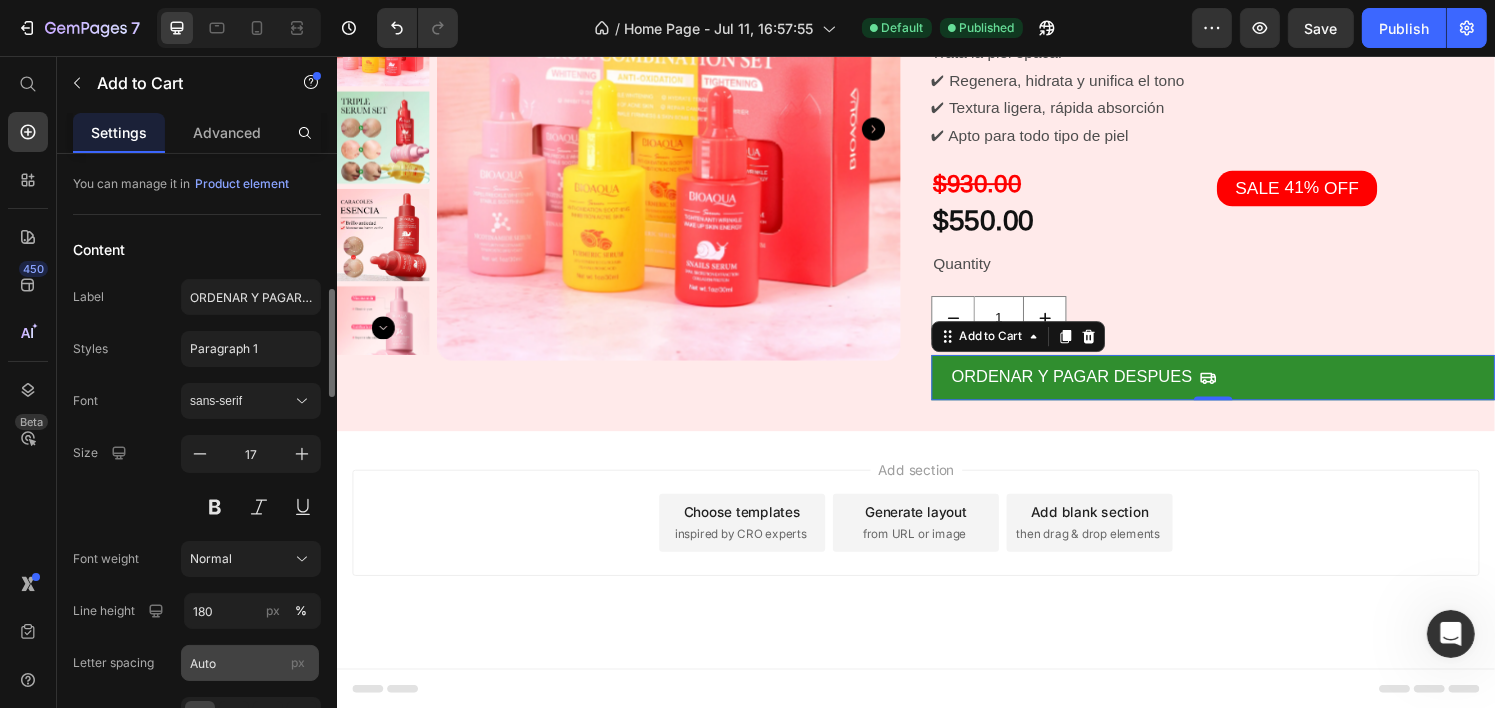 scroll, scrollTop: 200, scrollLeft: 0, axis: vertical 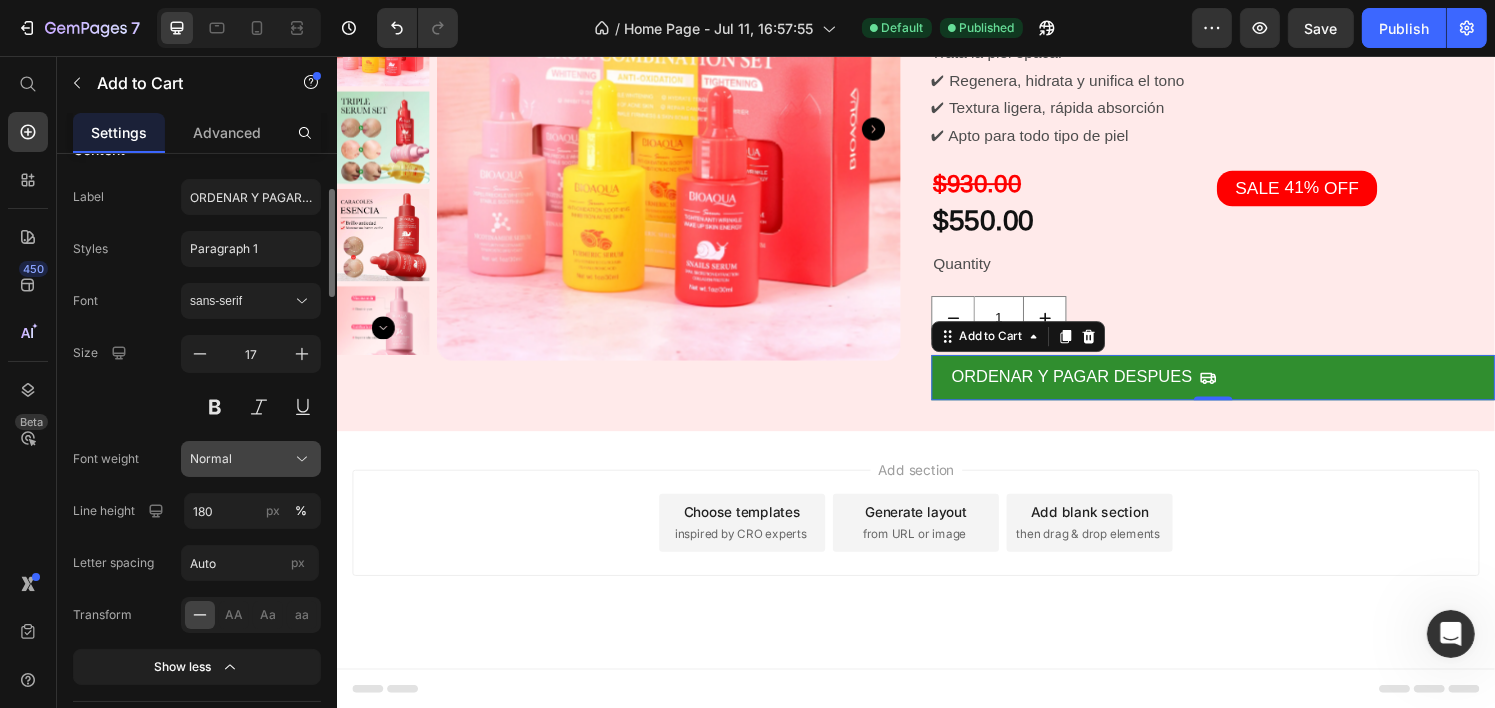 click on "Normal" at bounding box center (211, 459) 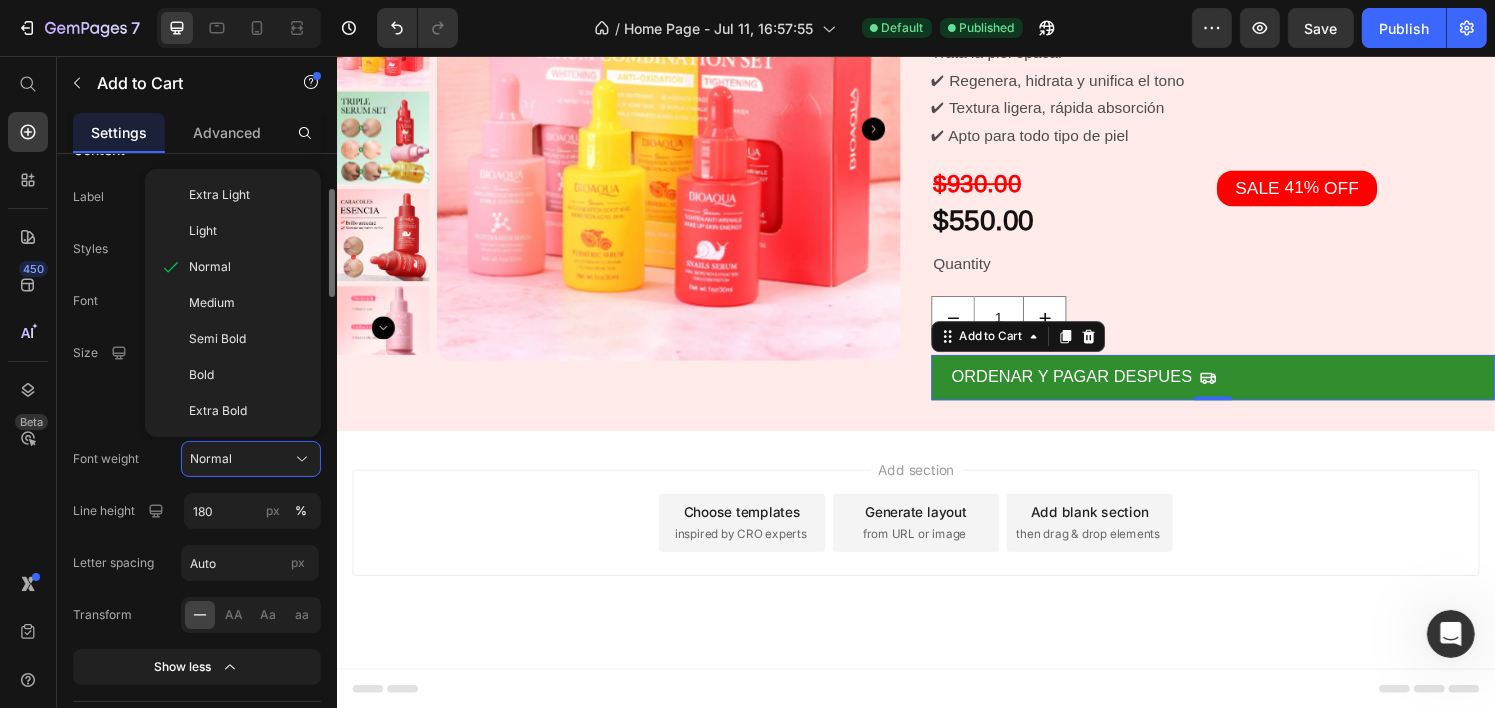 click on "Transform
AA Aa aa" 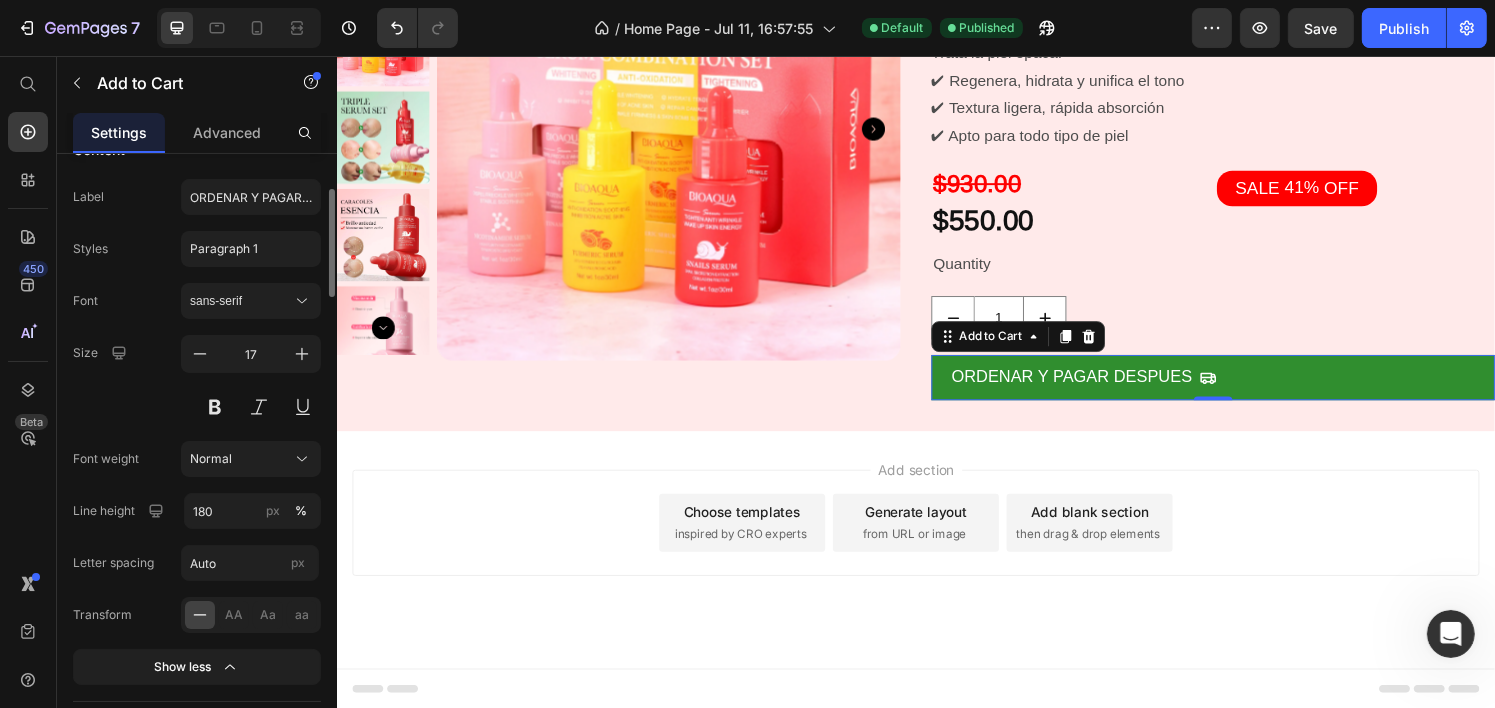 scroll, scrollTop: 300, scrollLeft: 0, axis: vertical 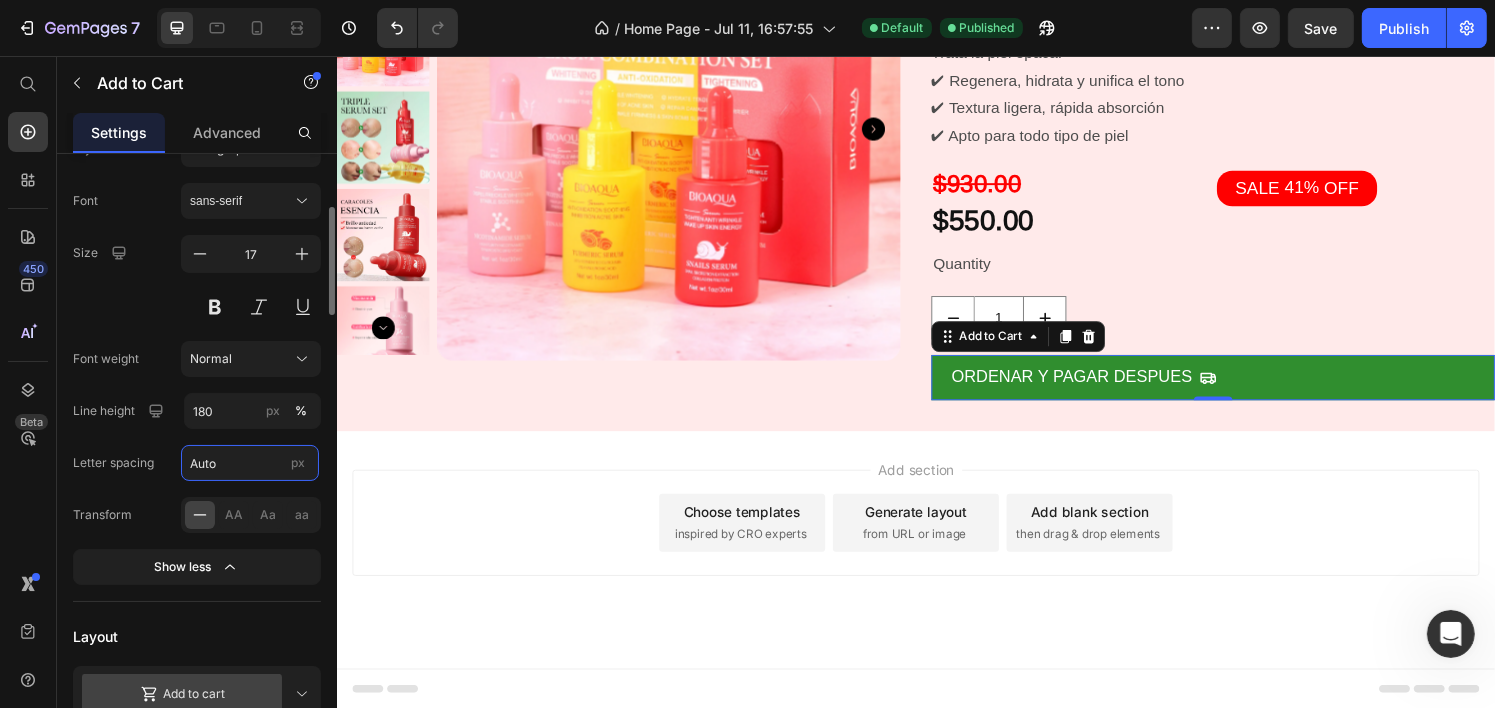 click on "Auto" at bounding box center (250, 463) 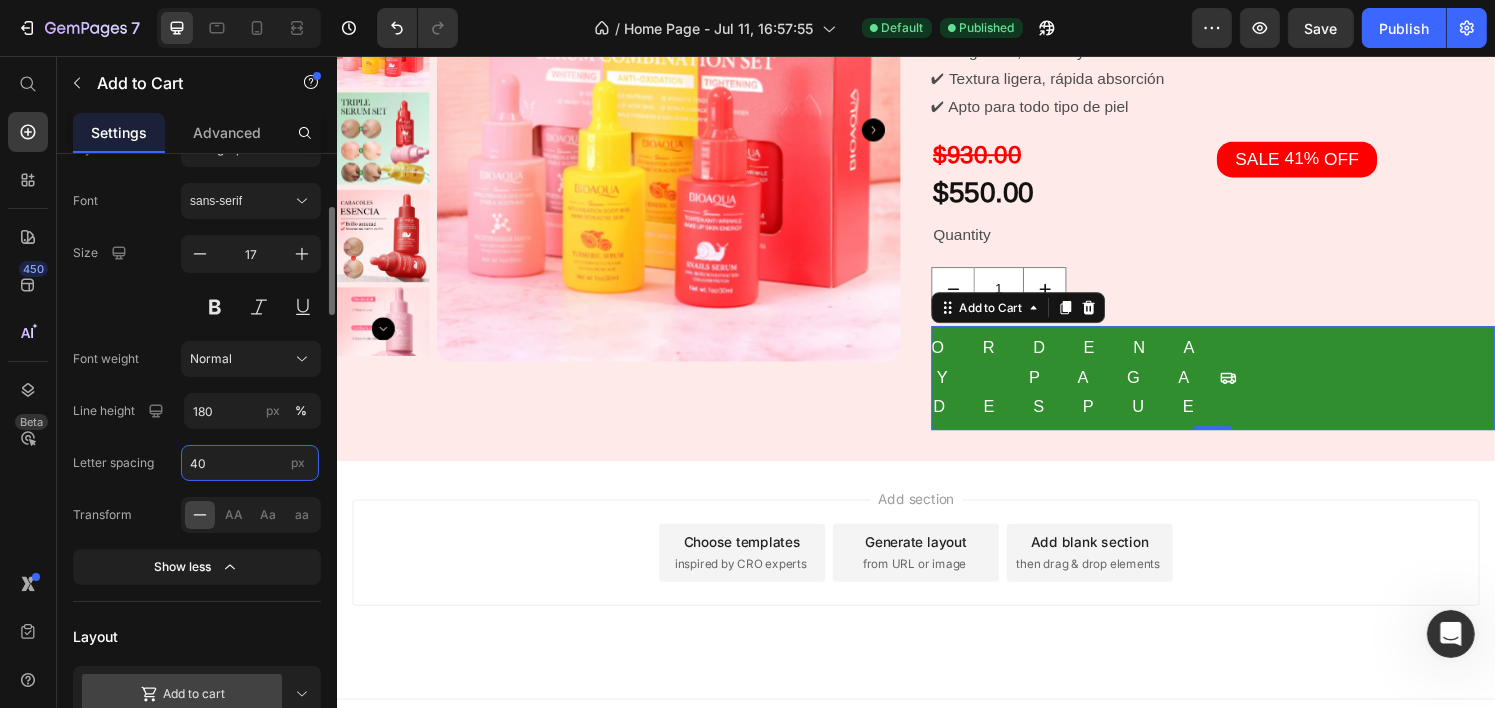 type on "4" 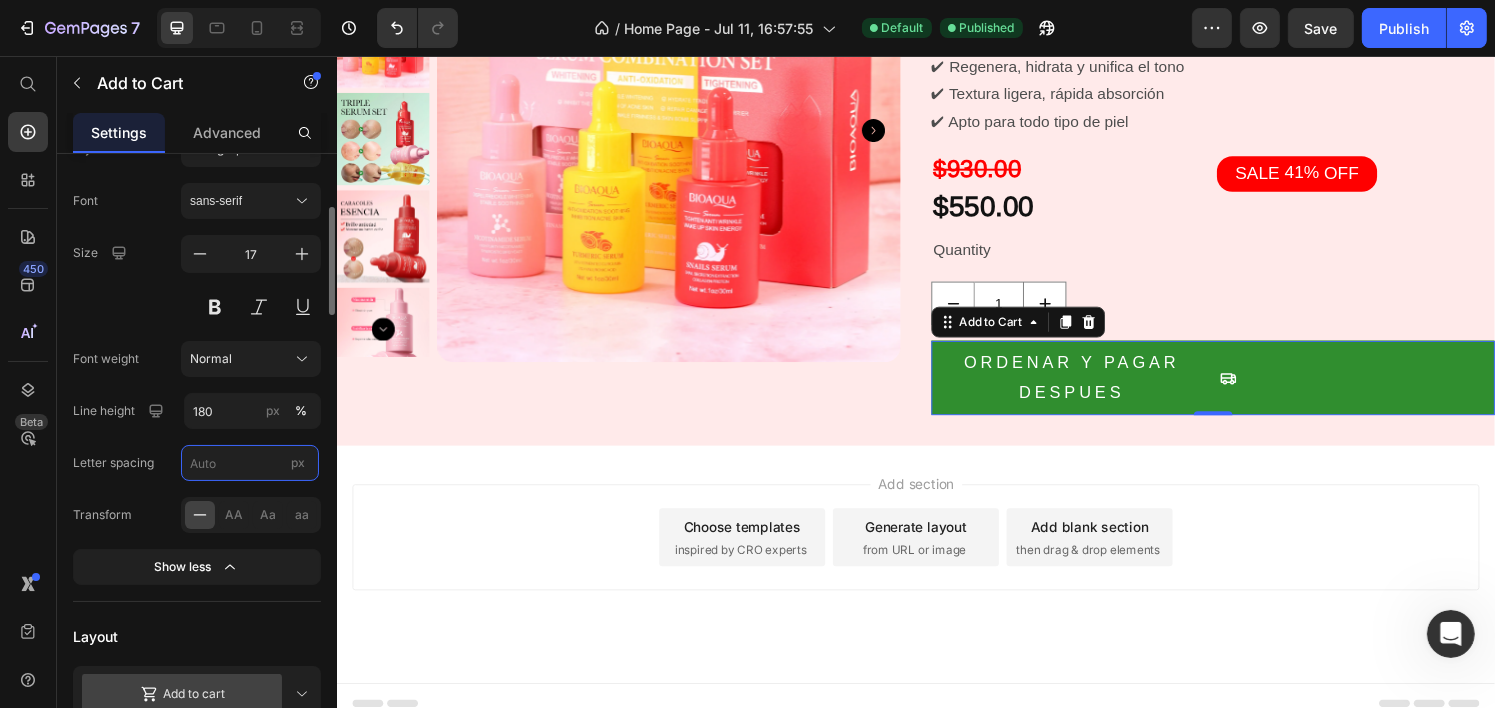 scroll, scrollTop: 376, scrollLeft: 0, axis: vertical 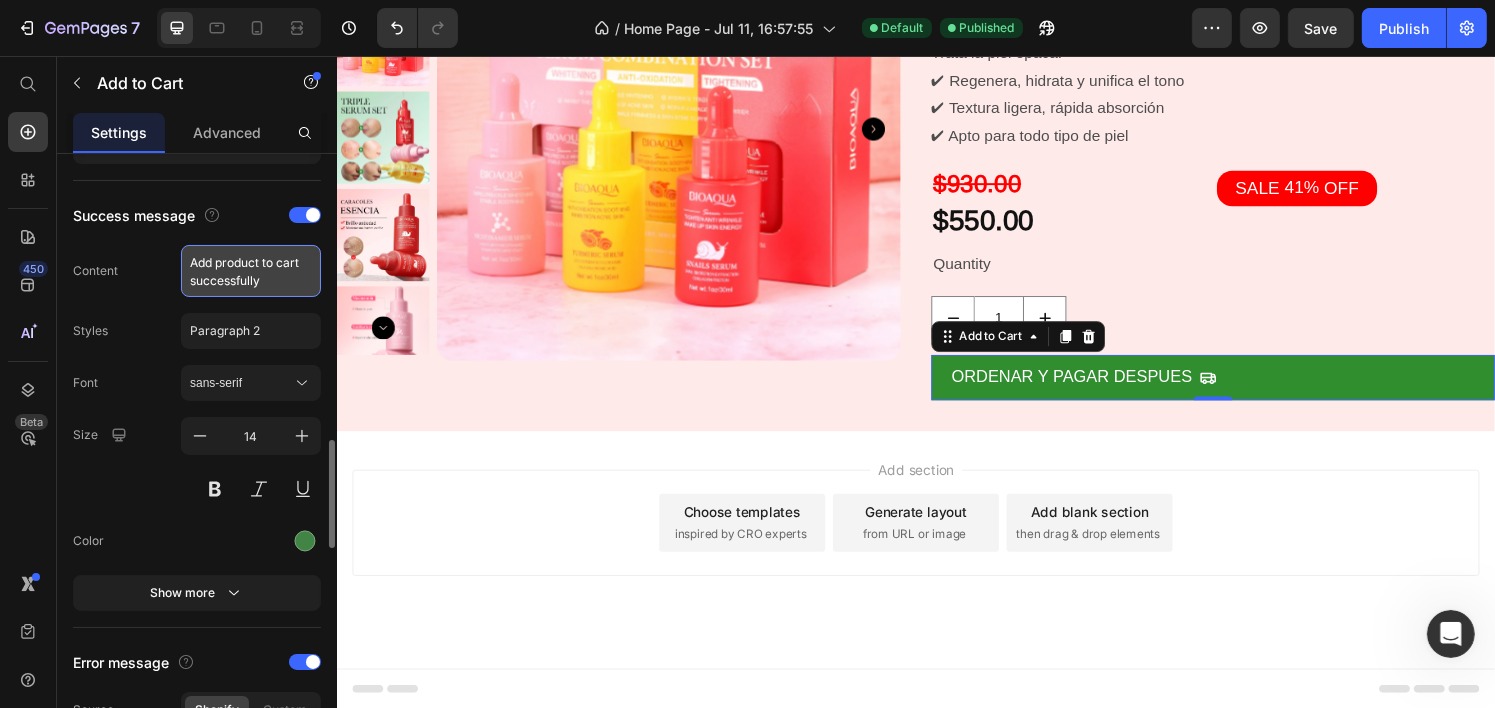 type on "Auto" 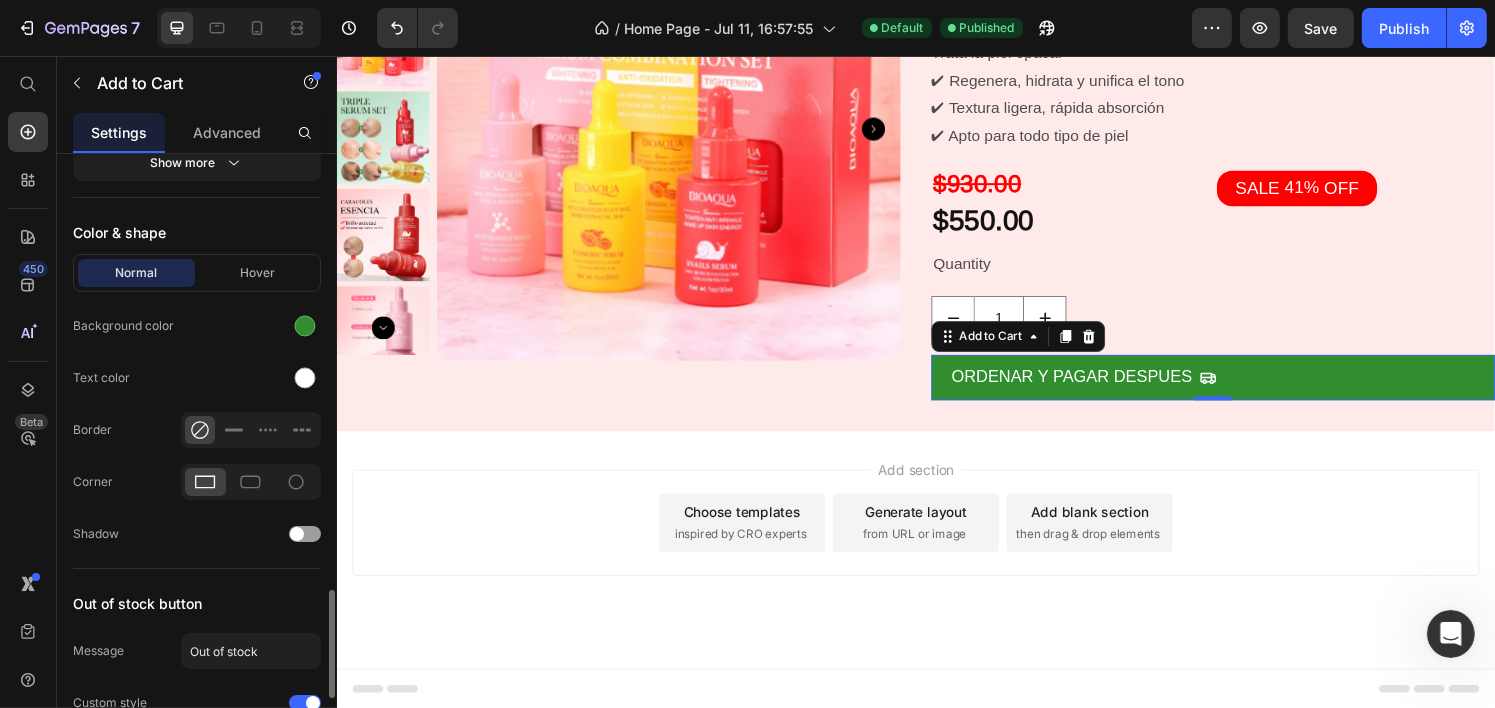 scroll, scrollTop: 2476, scrollLeft: 0, axis: vertical 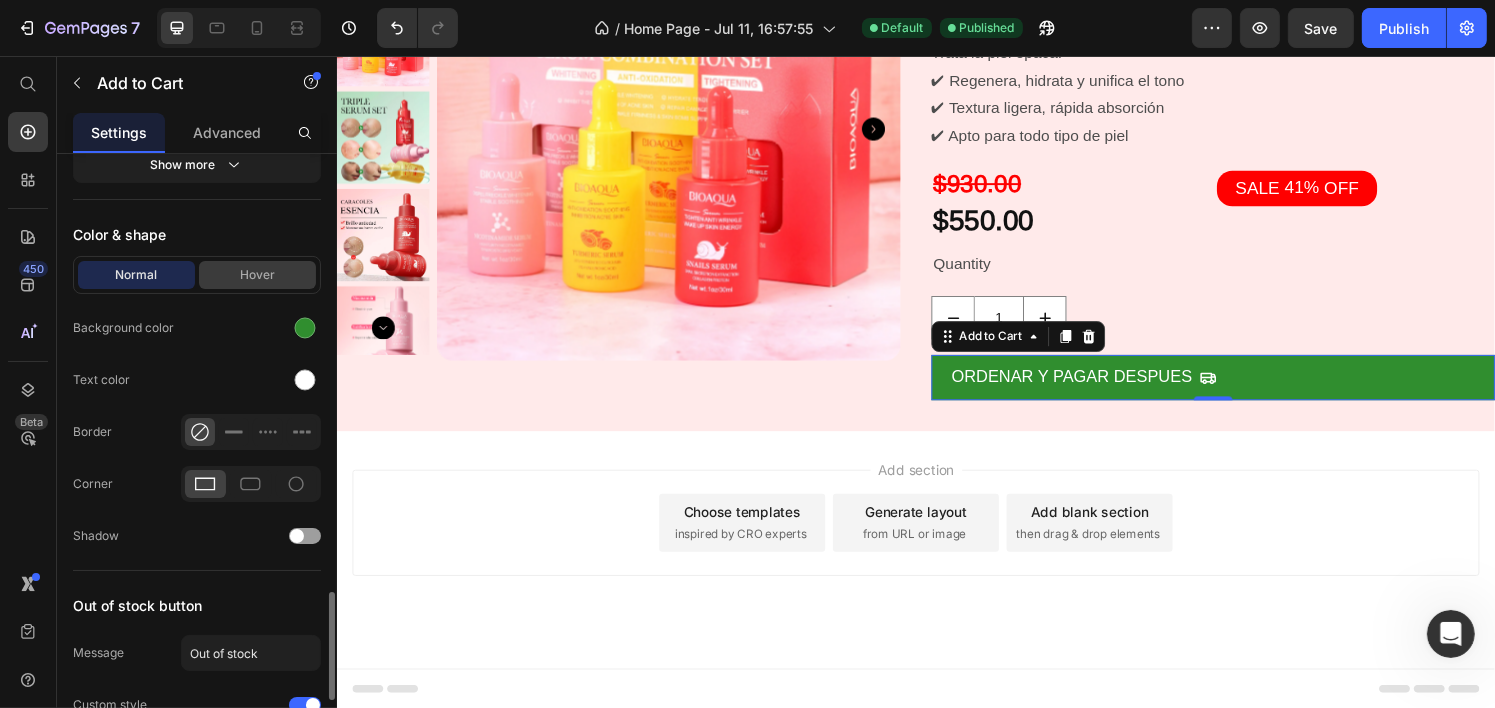 click on "Hover" at bounding box center [257, 275] 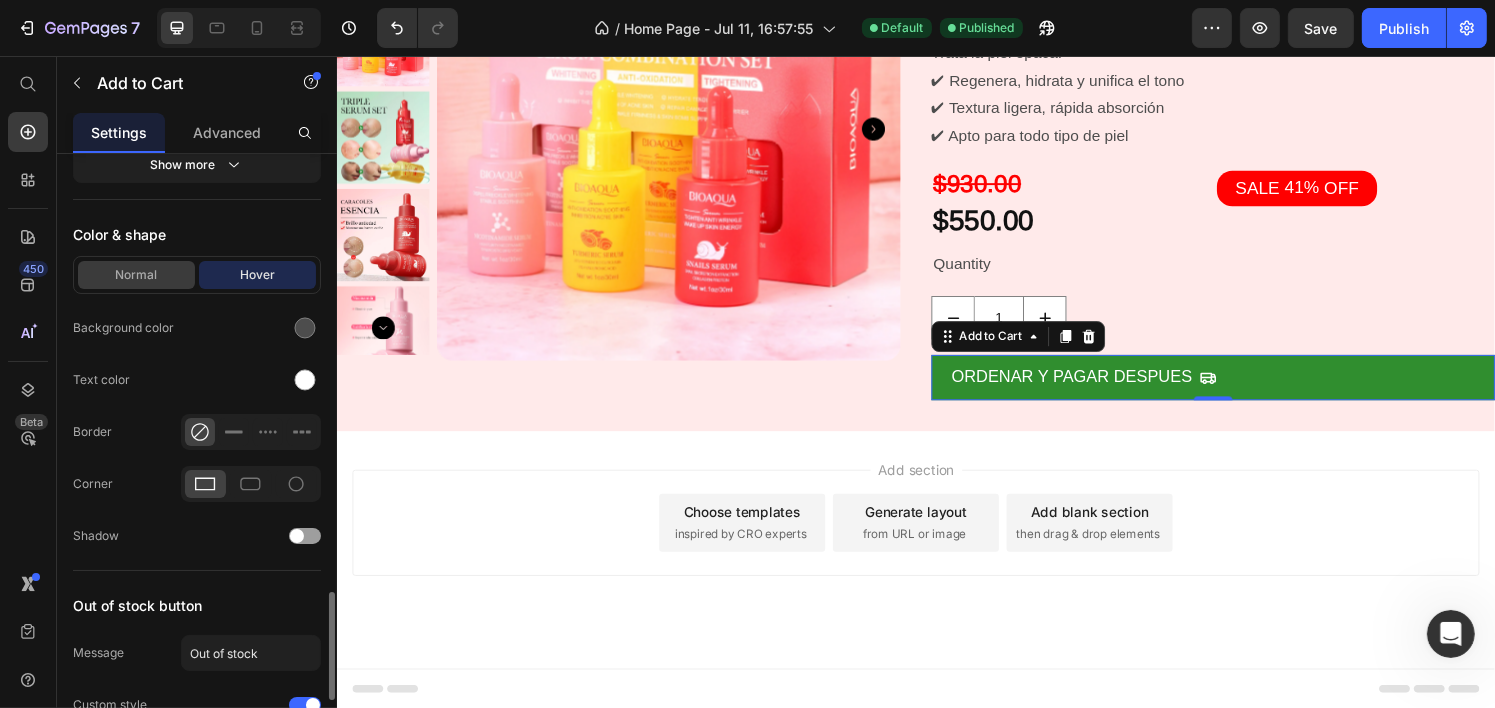 click on "Normal" at bounding box center (136, 275) 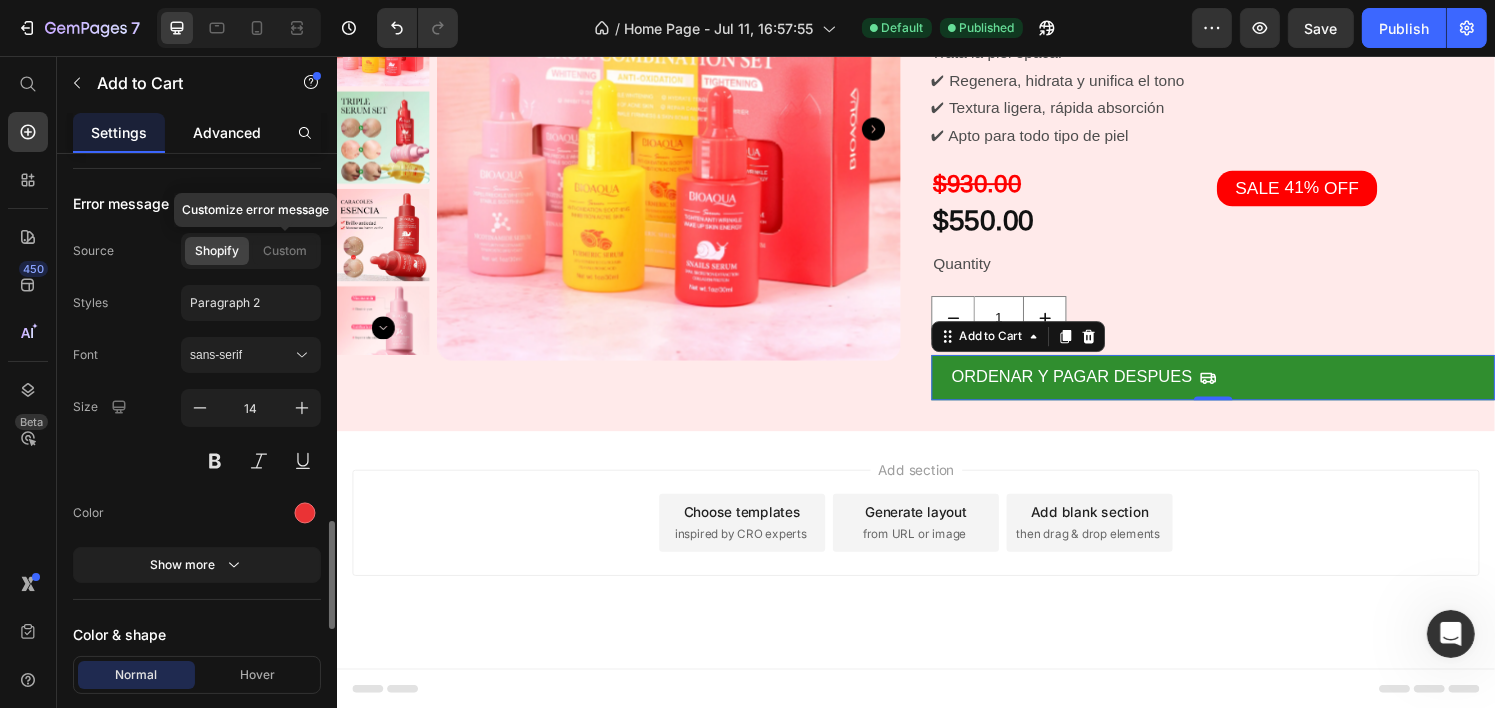 scroll, scrollTop: 1976, scrollLeft: 0, axis: vertical 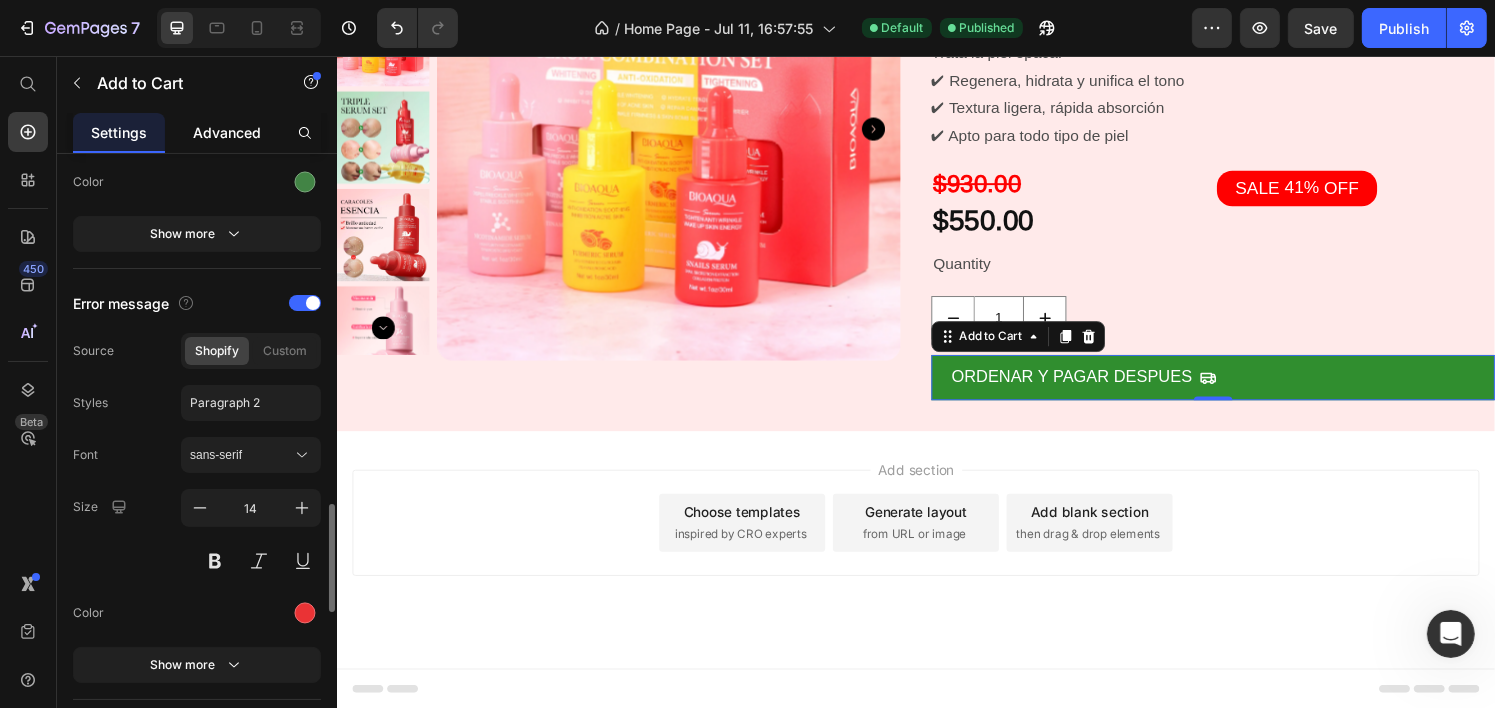 click on "Advanced" at bounding box center [227, 132] 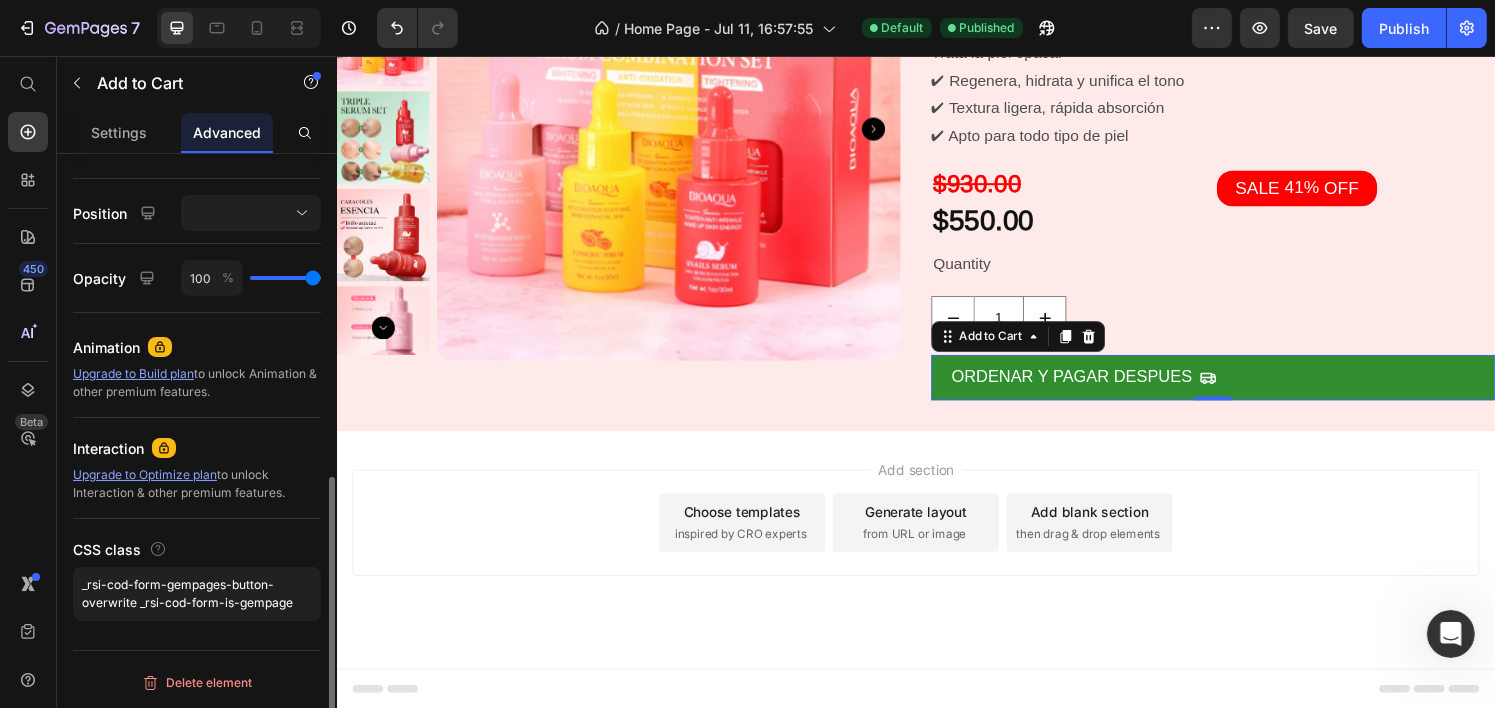 scroll, scrollTop: 0, scrollLeft: 0, axis: both 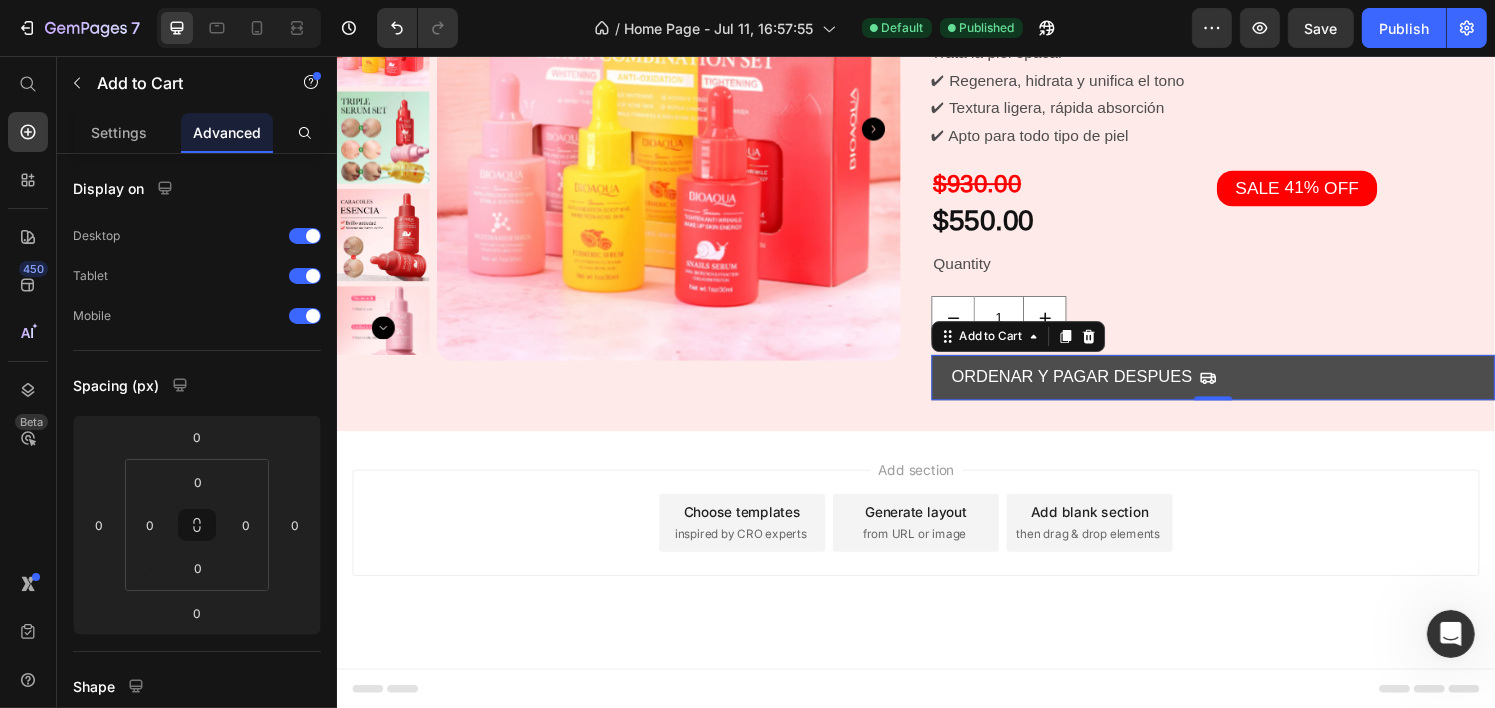 click on "ORDENAR Y PAGAR DESPUES" at bounding box center [1244, 389] 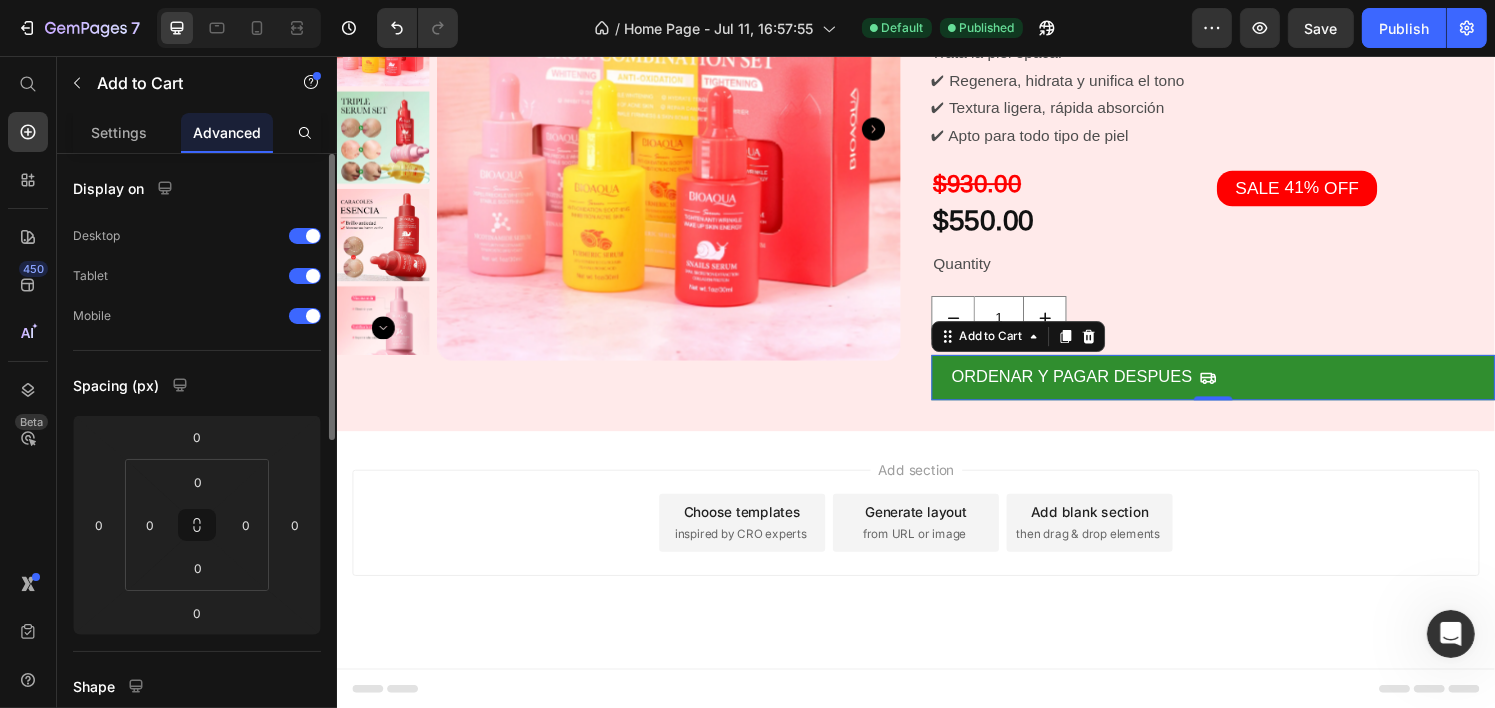 click on "Settings" at bounding box center (119, 132) 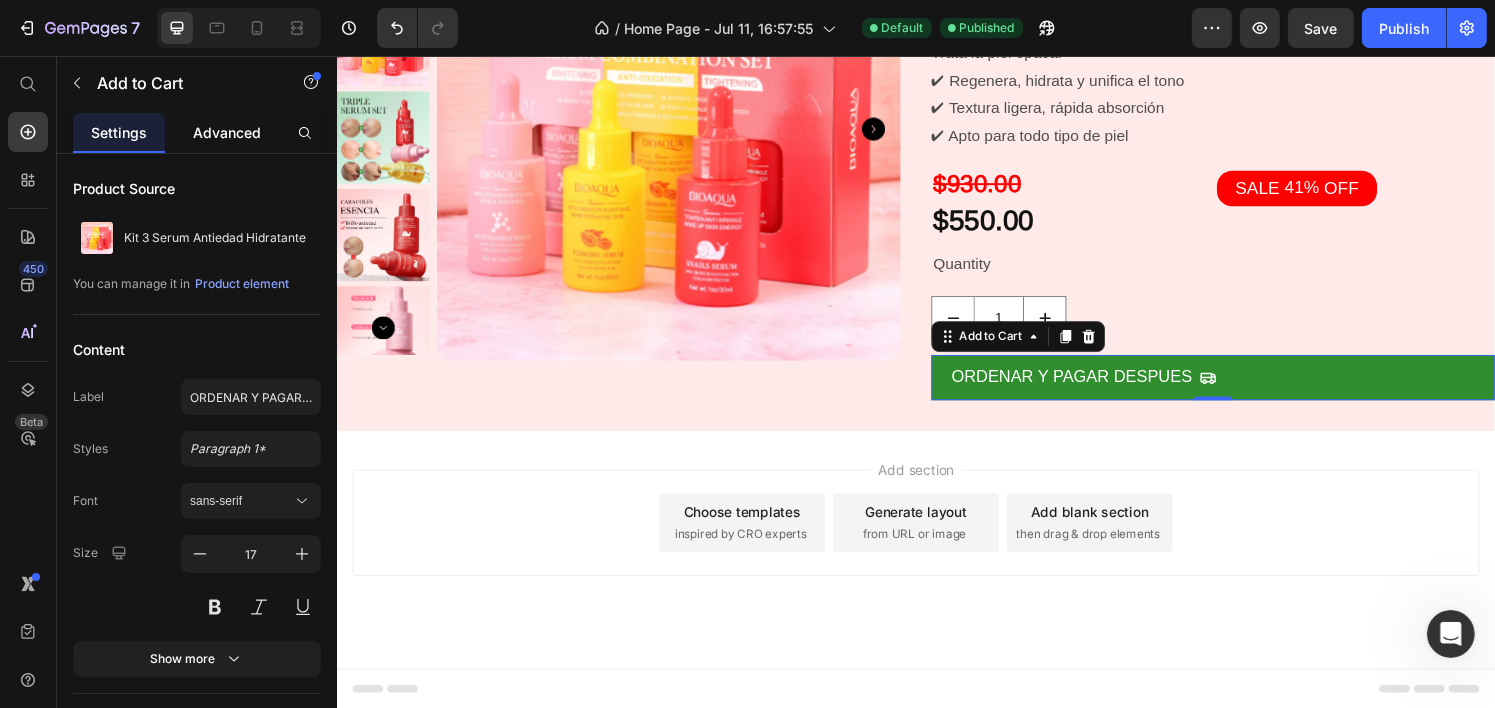 click on "Advanced" at bounding box center (227, 132) 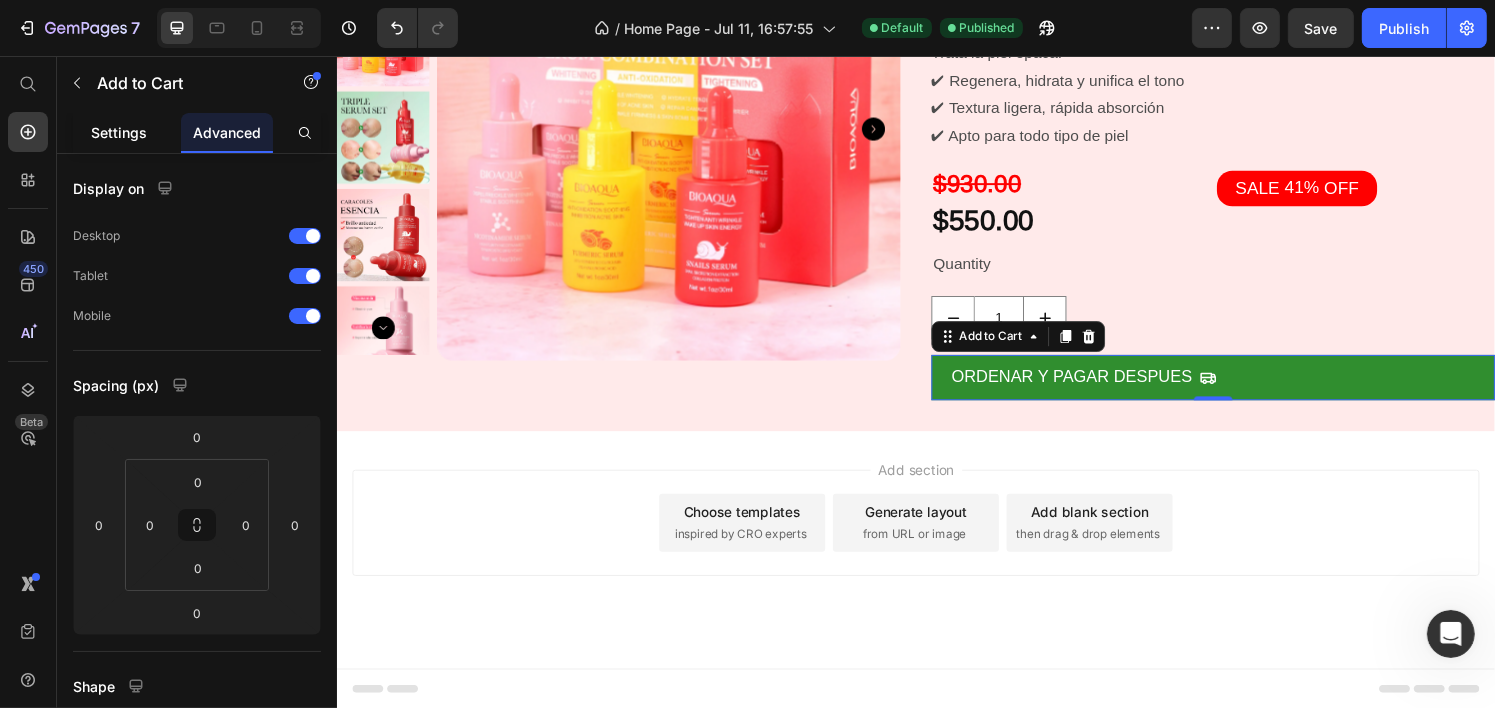 click on "Settings" 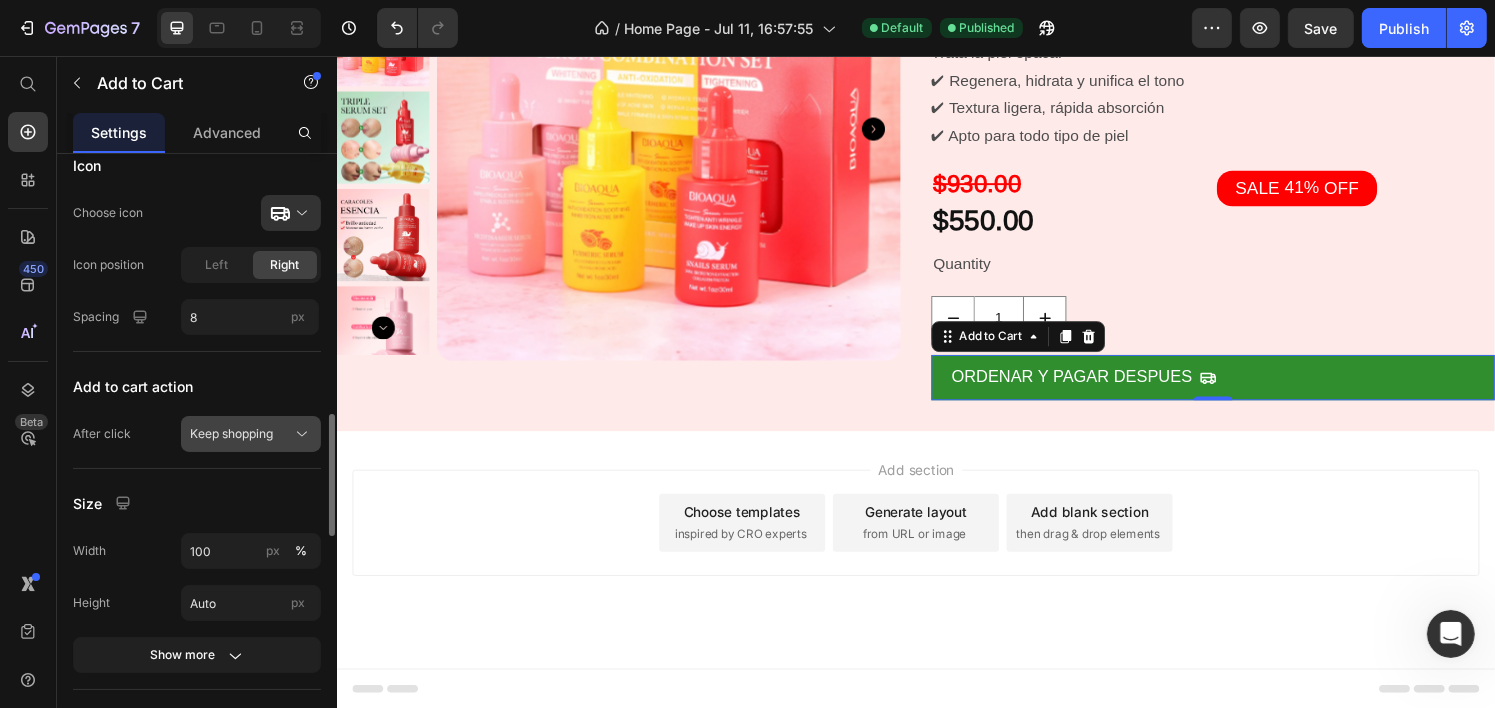 scroll, scrollTop: 800, scrollLeft: 0, axis: vertical 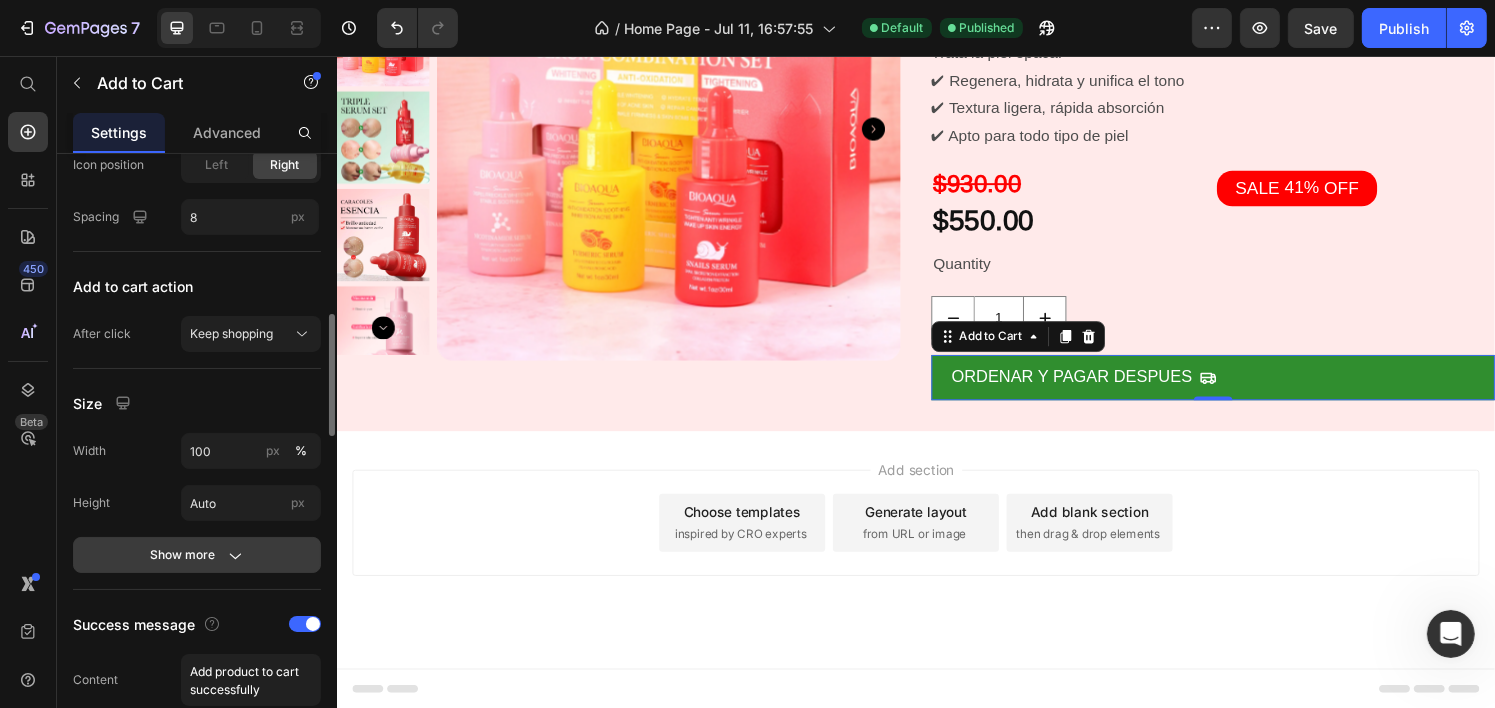 click on "Show more" 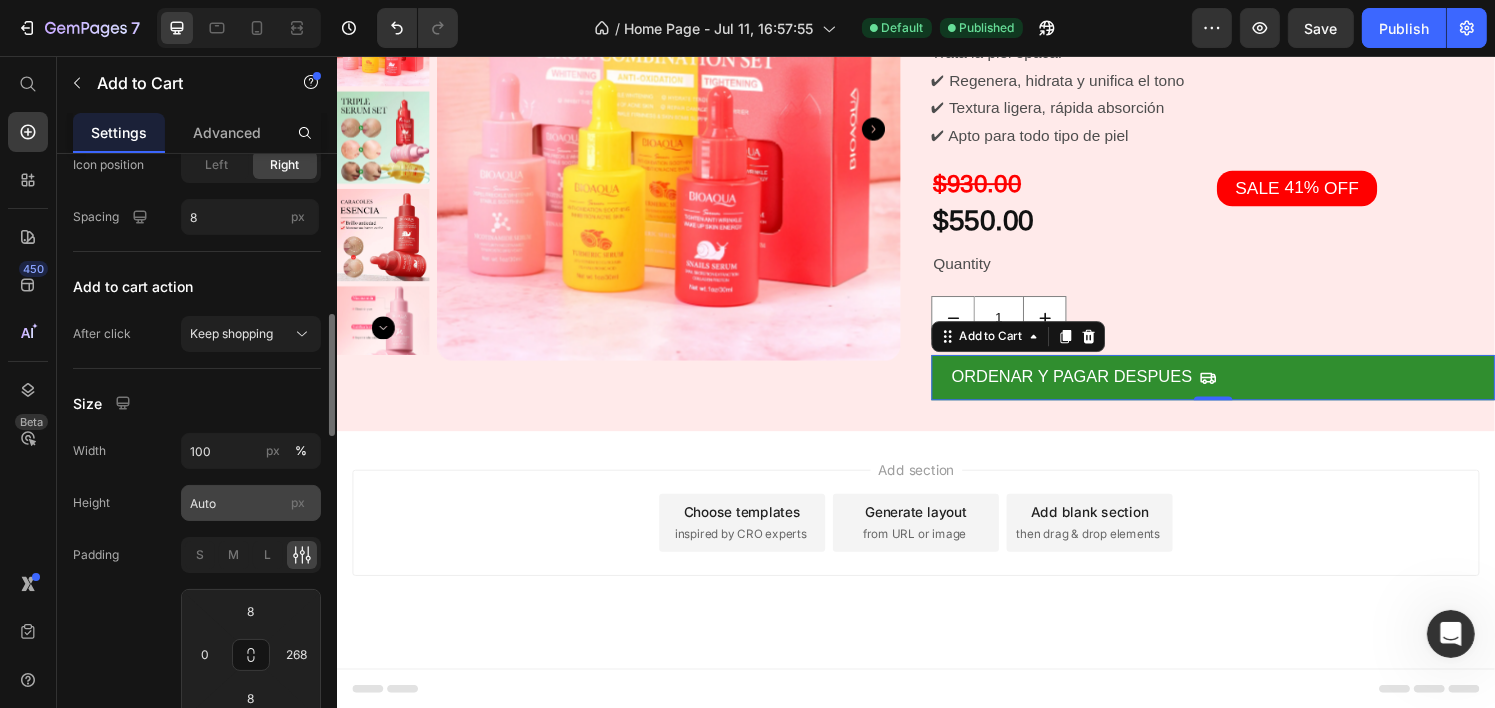 scroll, scrollTop: 900, scrollLeft: 0, axis: vertical 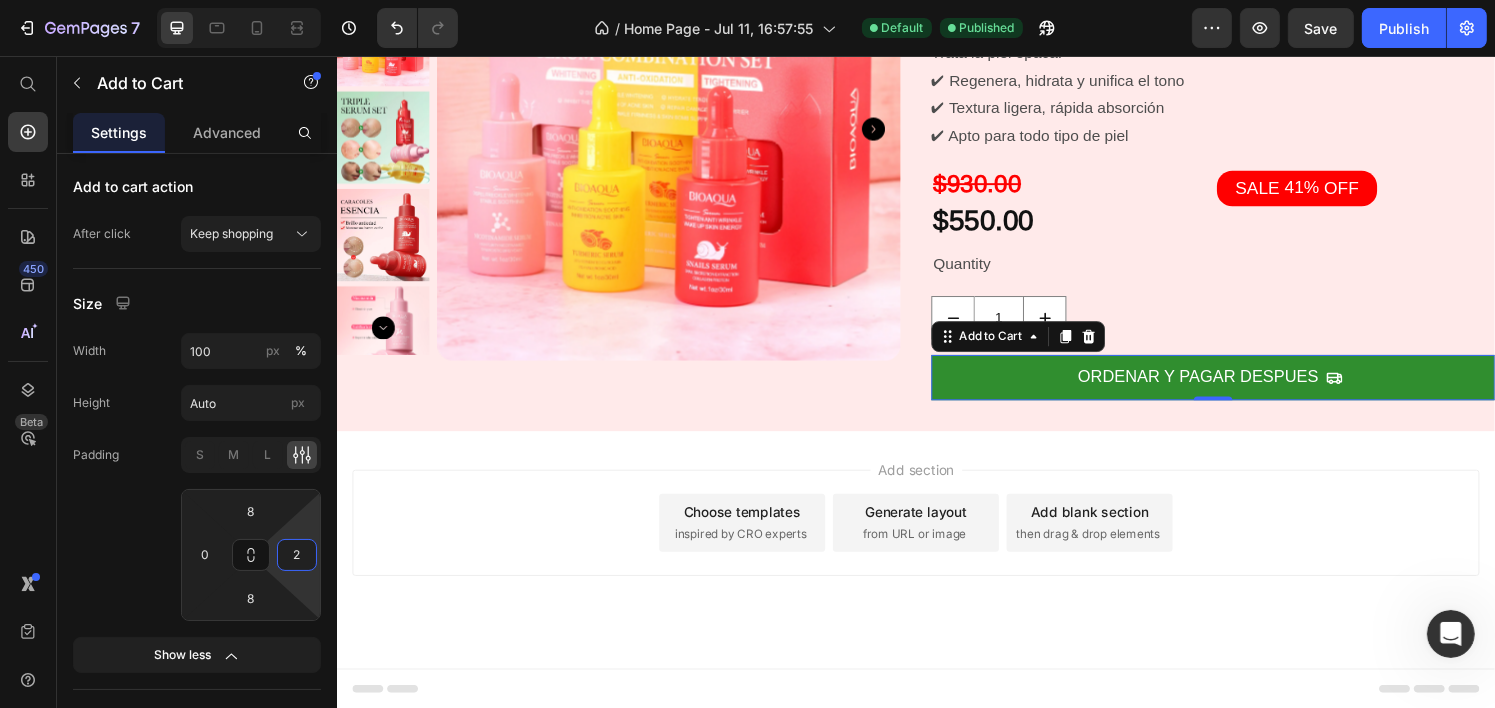 type on "0" 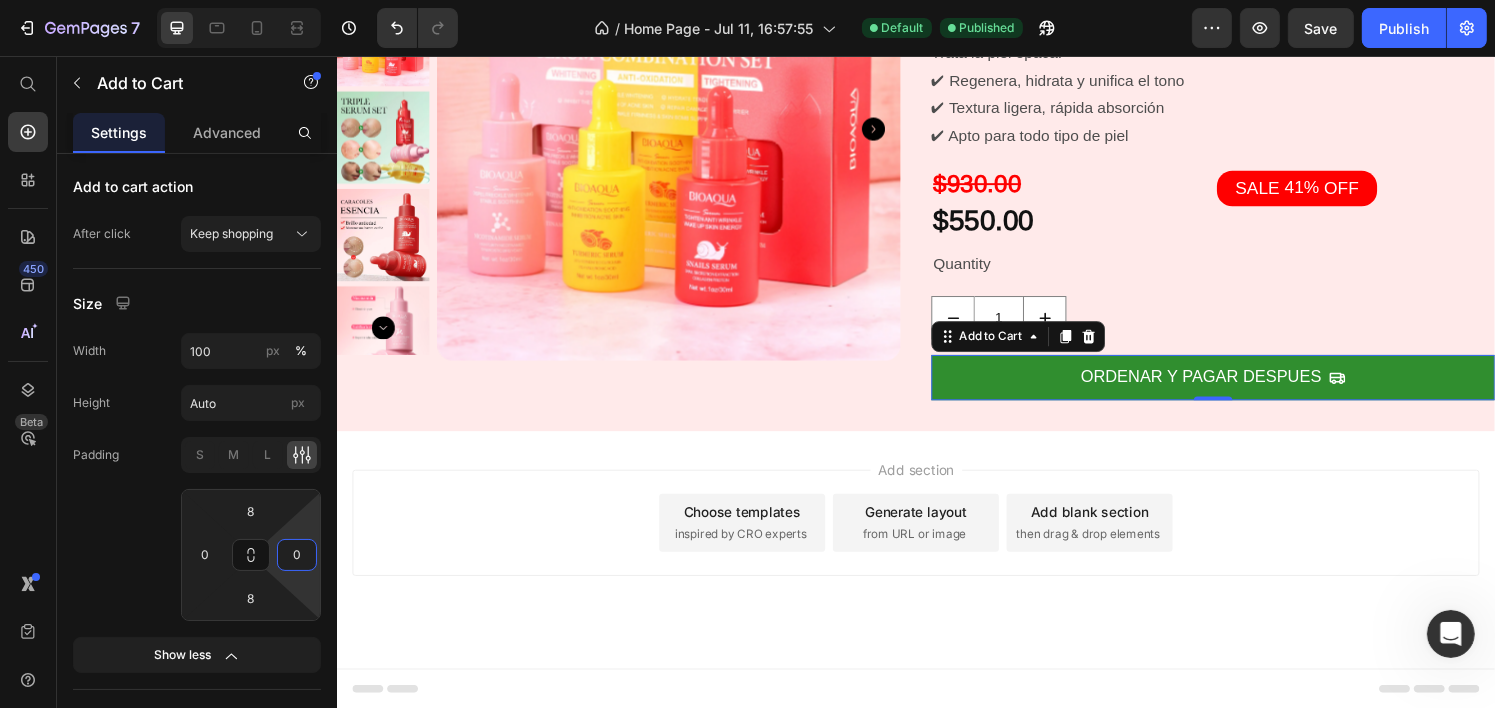 drag, startPoint x: 306, startPoint y: 528, endPoint x: 311, endPoint y: 679, distance: 151.08276 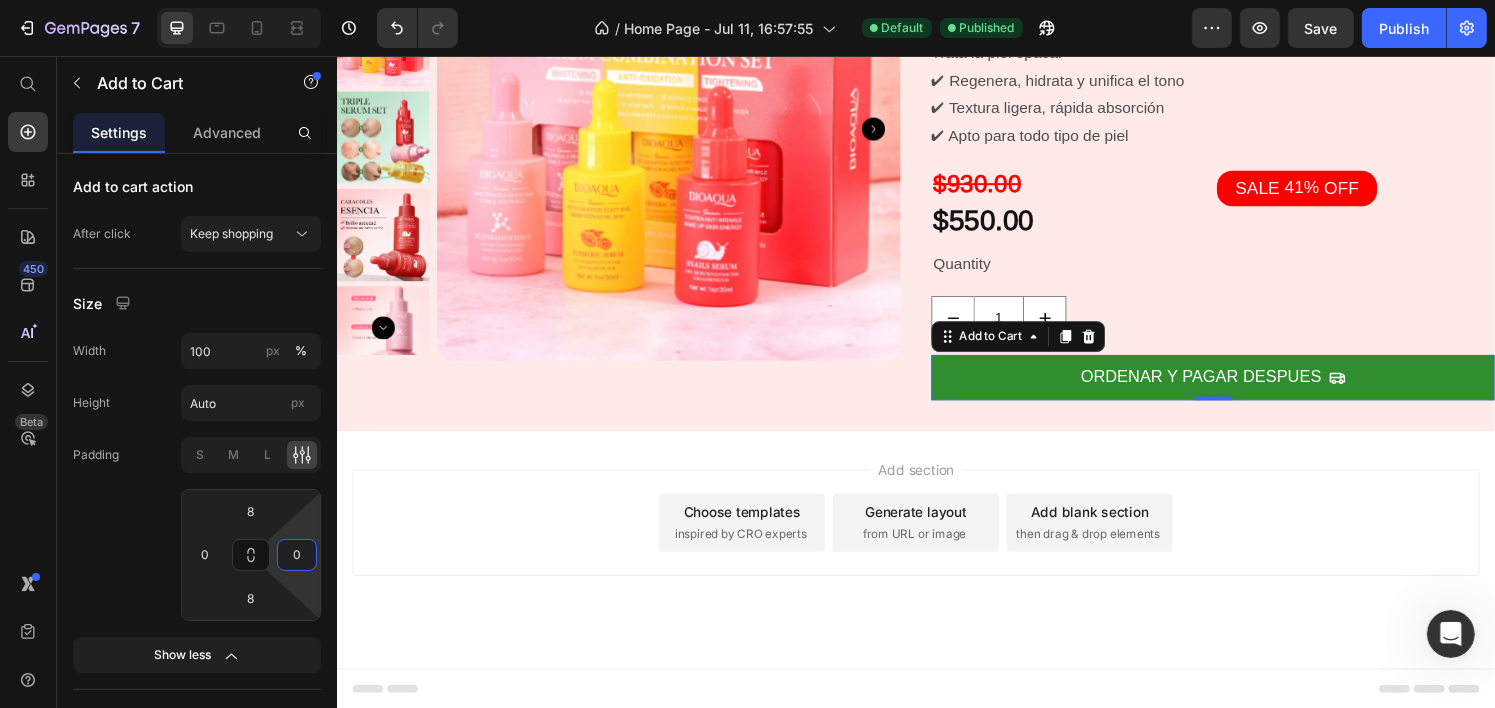 click on "7   /  Home Page - Jul 11, 16:57:55 Default Published Preview  Save   Publish  450 Beta Start with Sections Elements Hero Section Product Detail Brands Trusted Badges Guarantee Product Breakdown How to use Testimonials Compare Bundle FAQs Social Proof Brand Story Product List Collection Blog List Contact Sticky Add to Cart Custom Footer Browse Library 450 Layout
Row
Row
Row
Row Text
Heading
Text Block Button
Button
Button
Sticky Back to top Media
Image" at bounding box center [747, 0] 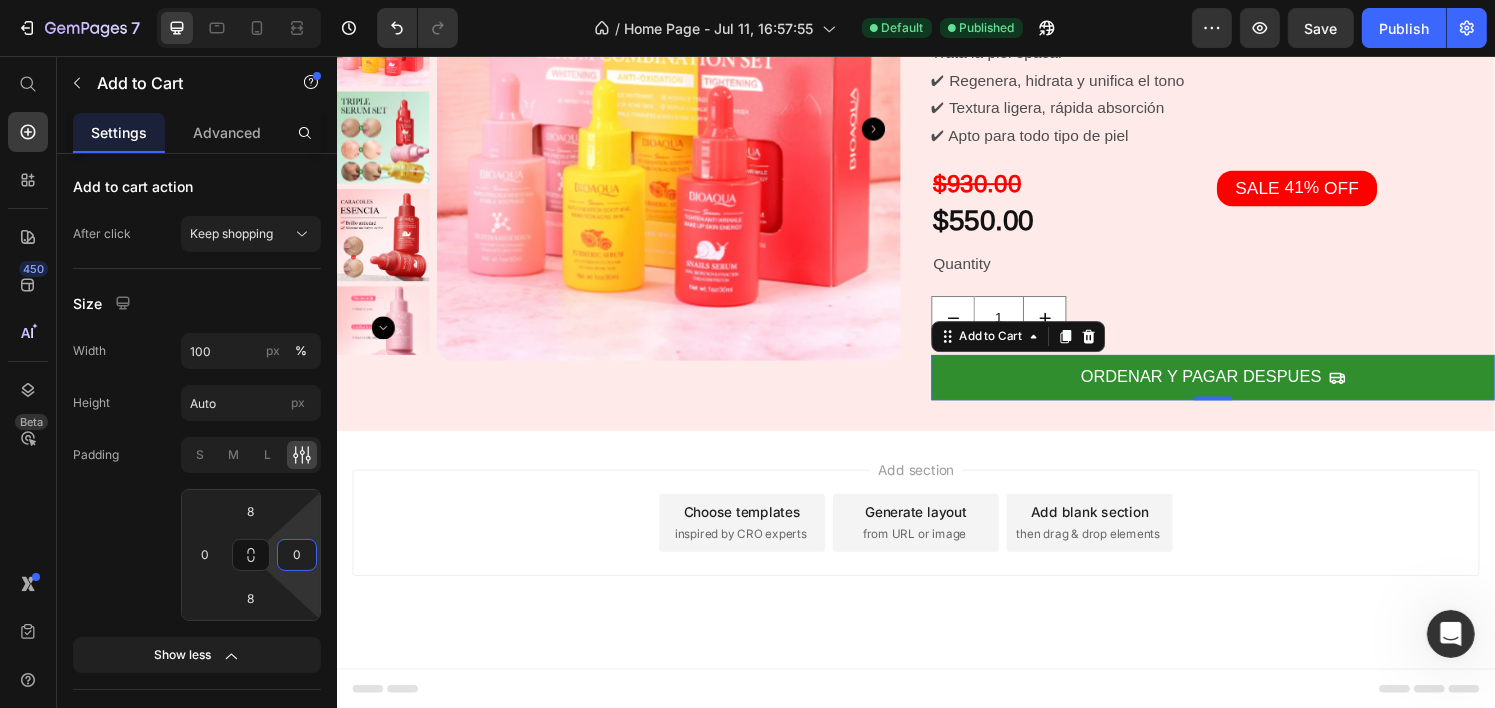 click on "Add section Choose templates inspired by CRO experts Generate layout from URL or image Add blank section then drag & drop elements" at bounding box center (936, 540) 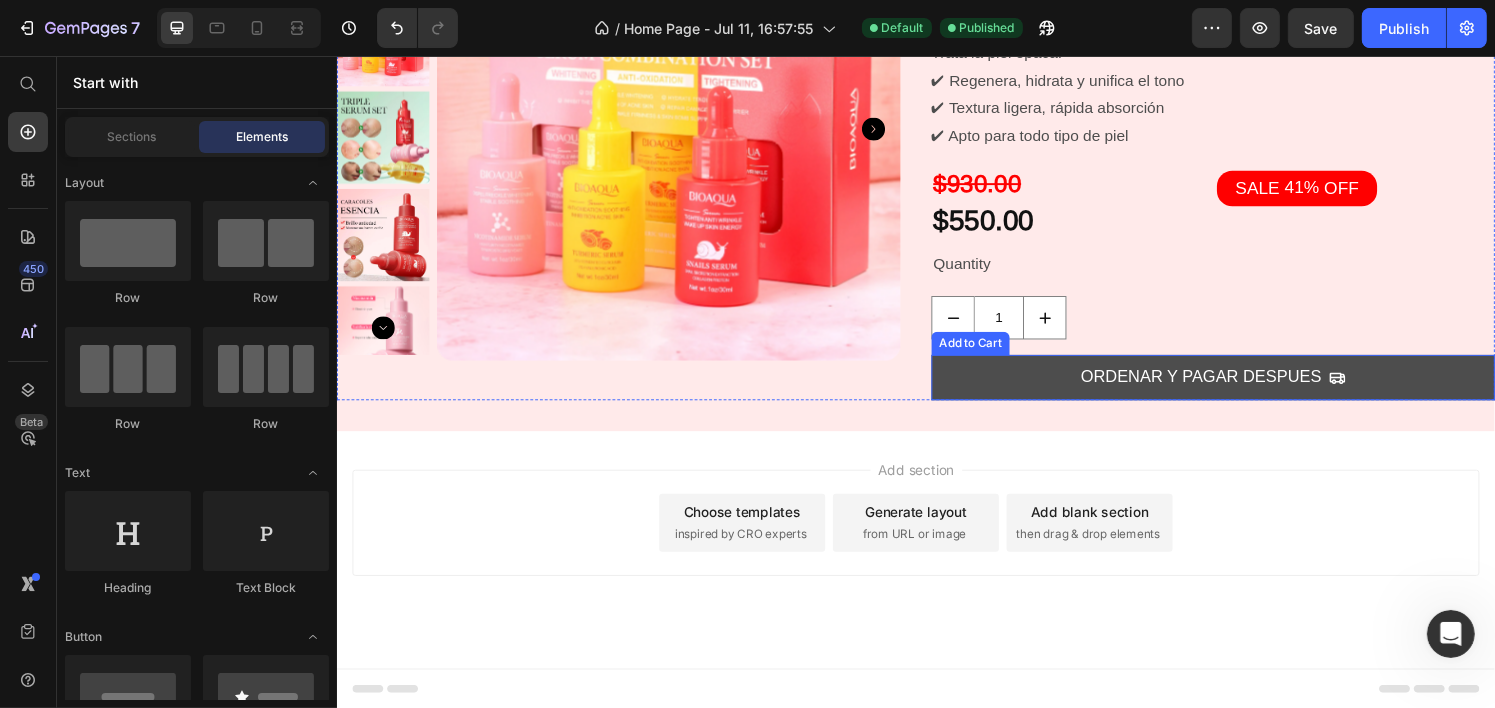 click on "ORDENAR Y PAGAR DESPUES" at bounding box center [1244, 389] 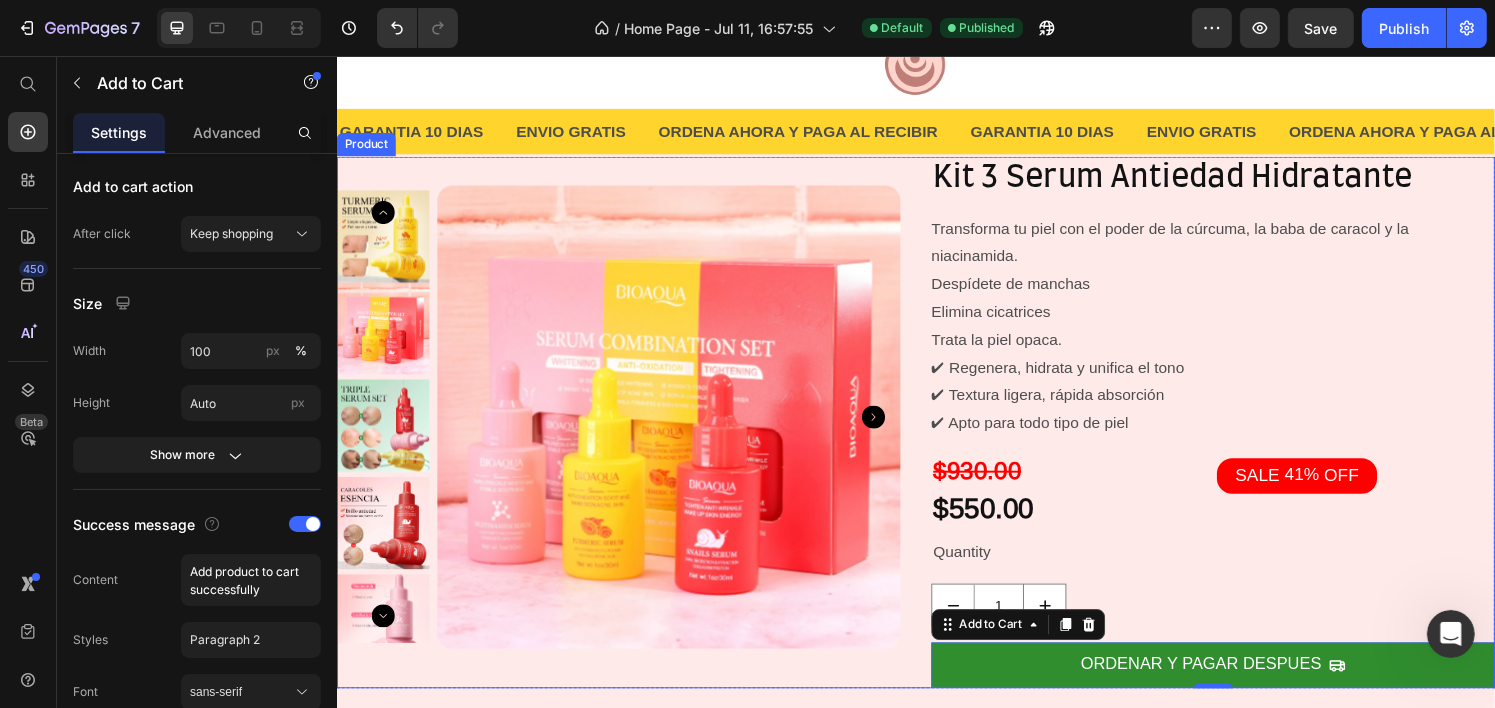 scroll, scrollTop: 76, scrollLeft: 0, axis: vertical 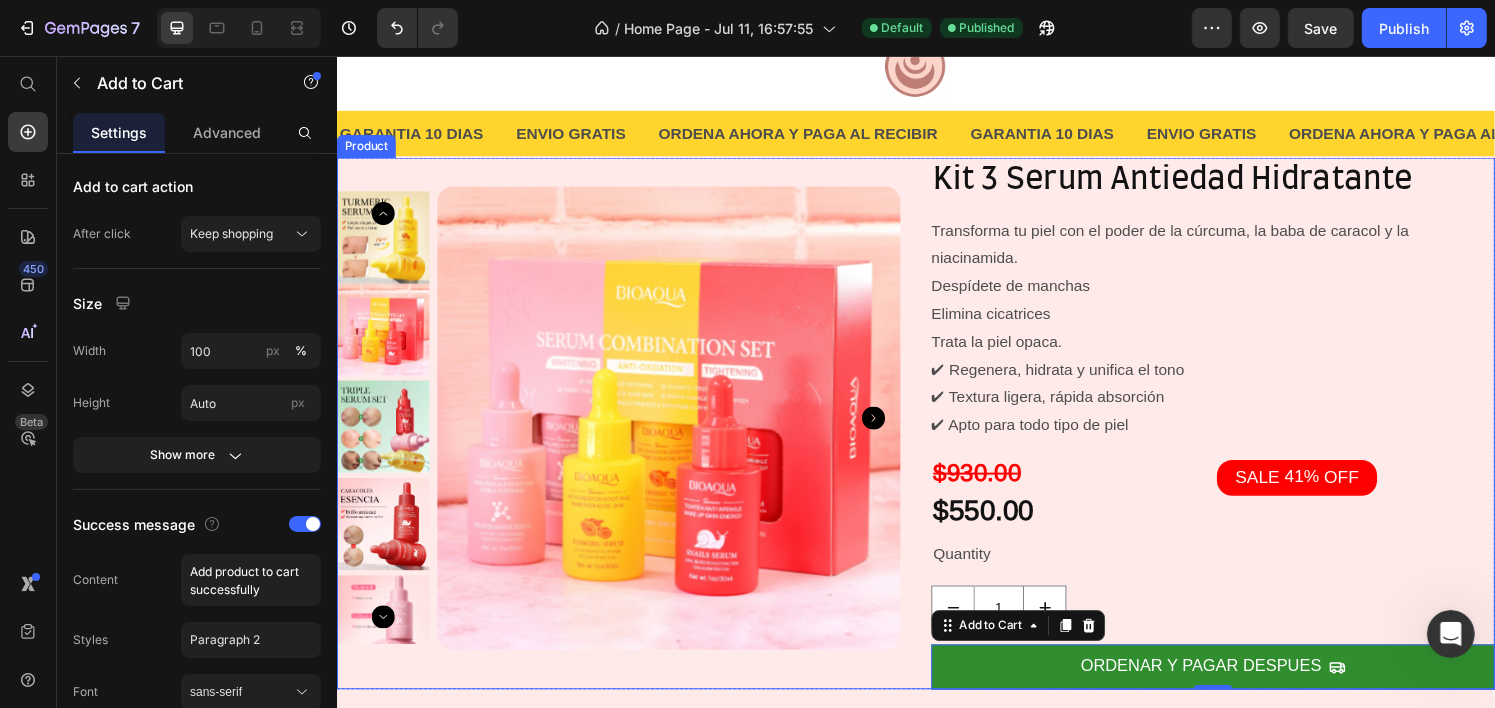 click on "Product Images" at bounding box center (628, 437) 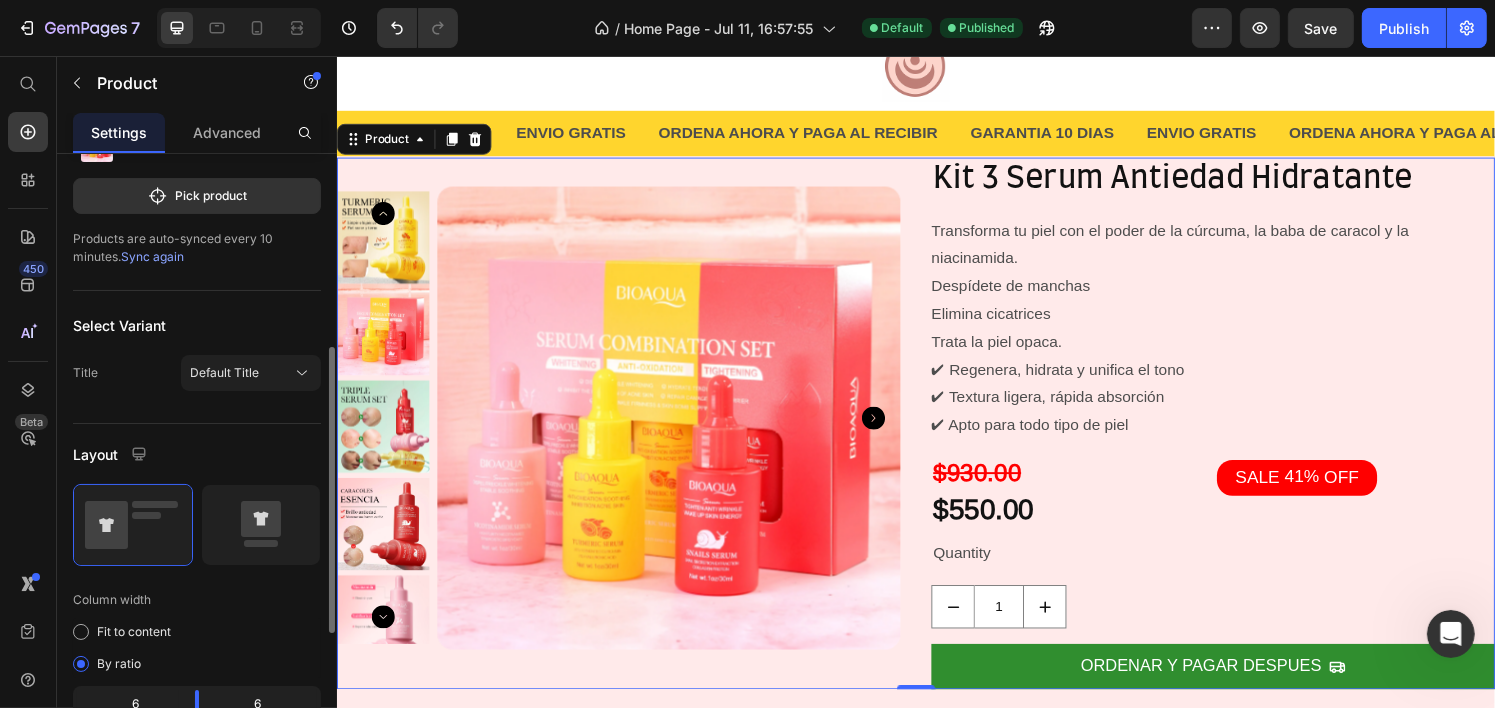 scroll, scrollTop: 400, scrollLeft: 0, axis: vertical 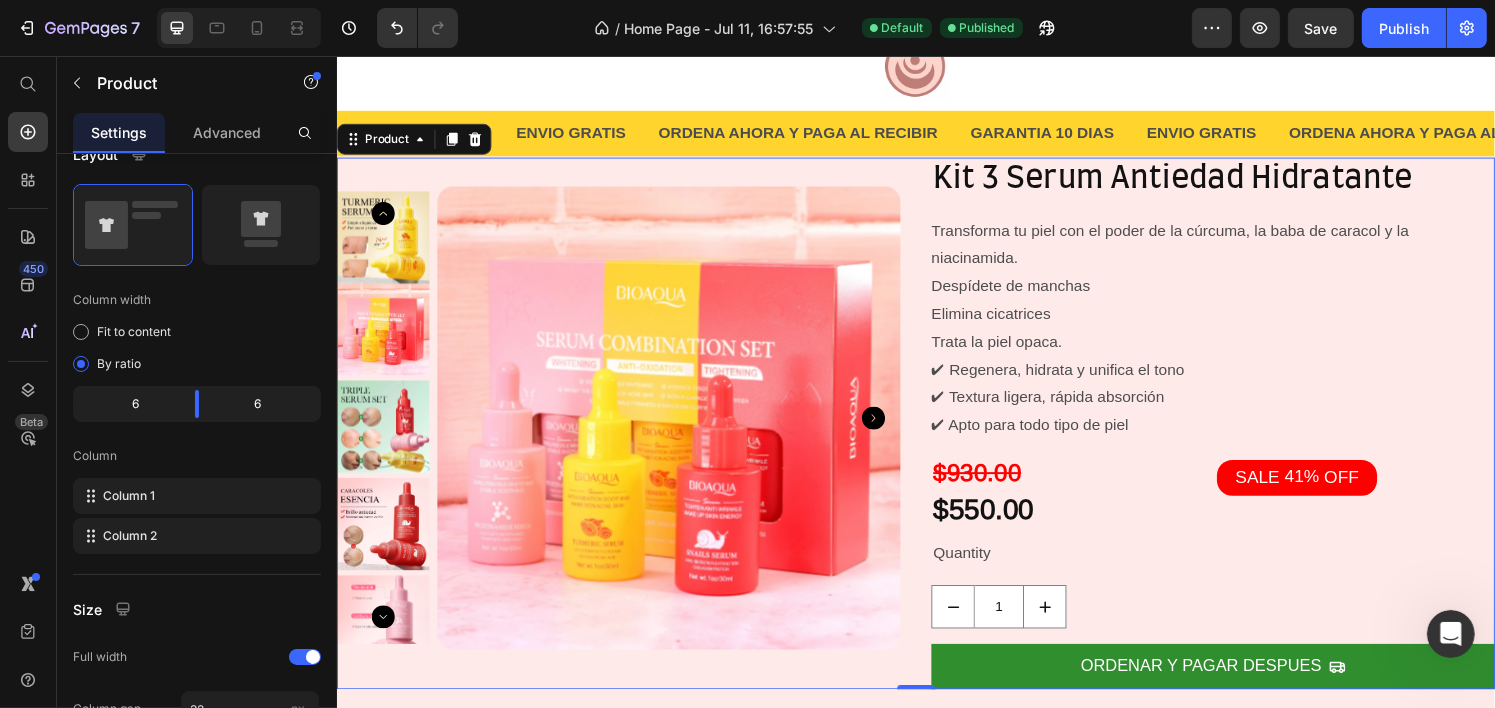 click on "Product Images" at bounding box center [628, 437] 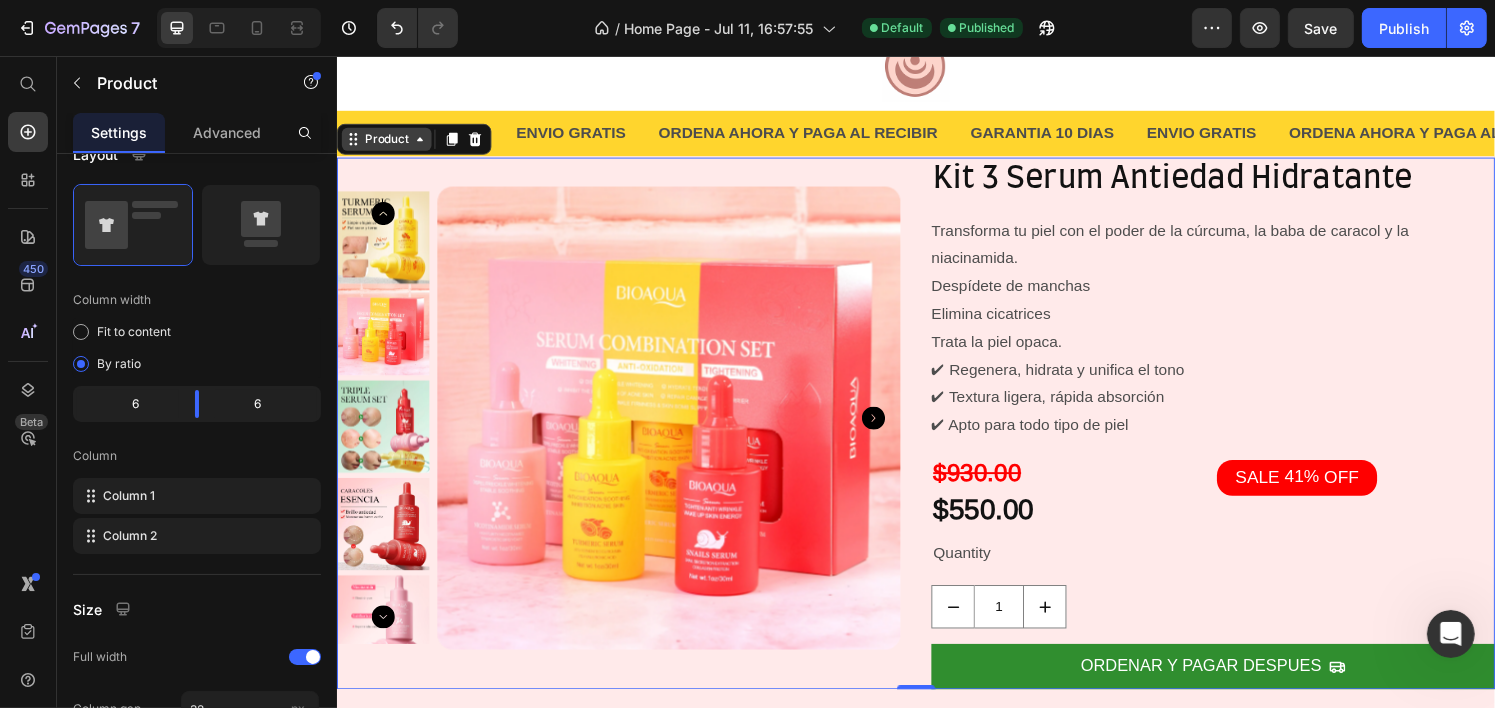 click on "Product" at bounding box center (387, 143) 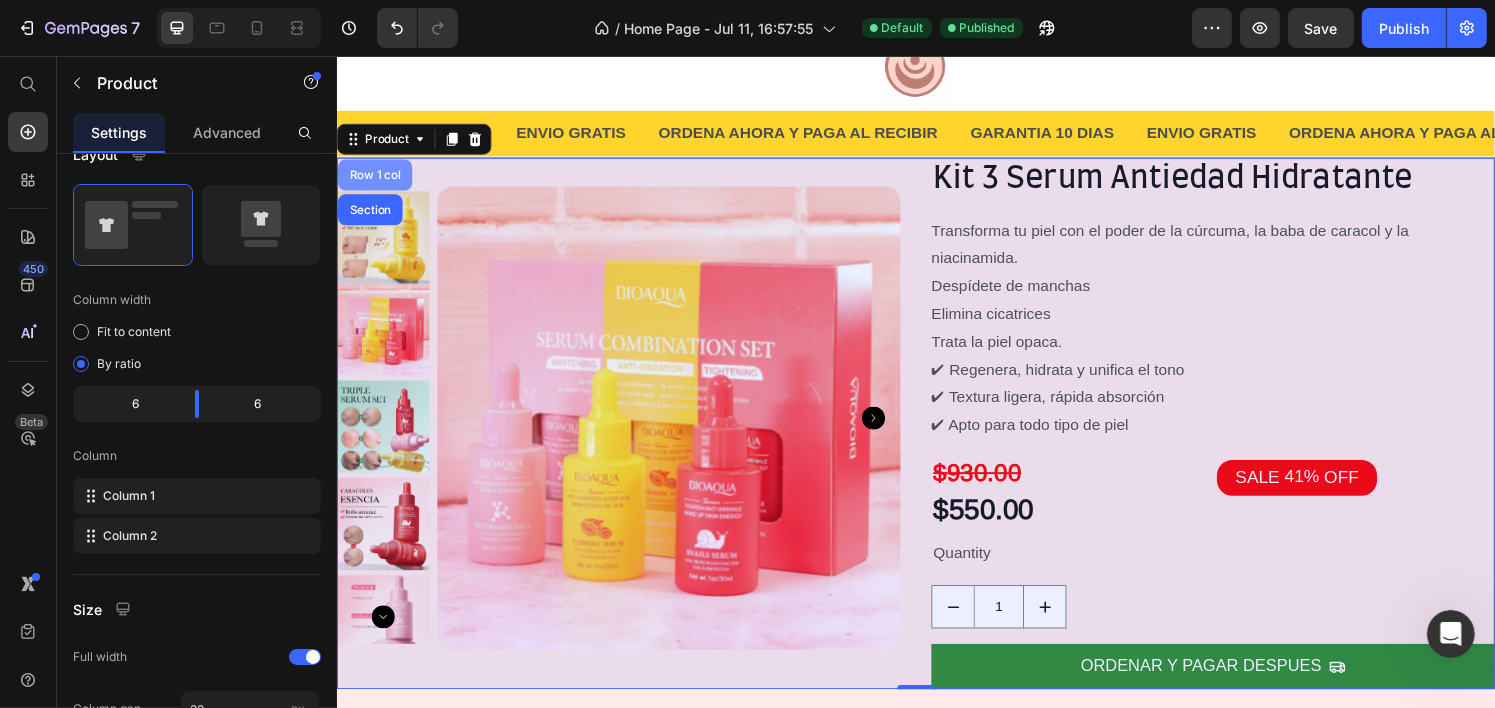 click on "Row 1 col" at bounding box center [375, 180] 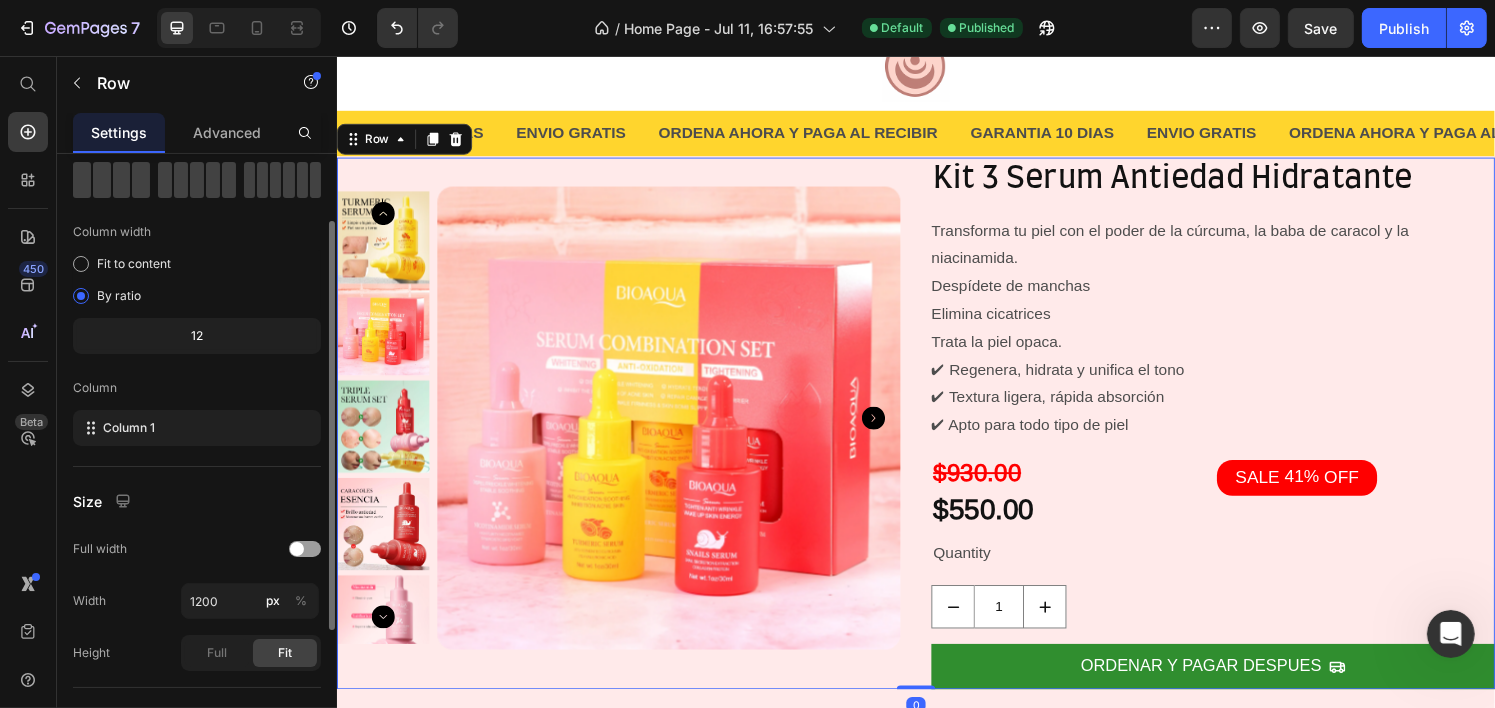 scroll, scrollTop: 299, scrollLeft: 0, axis: vertical 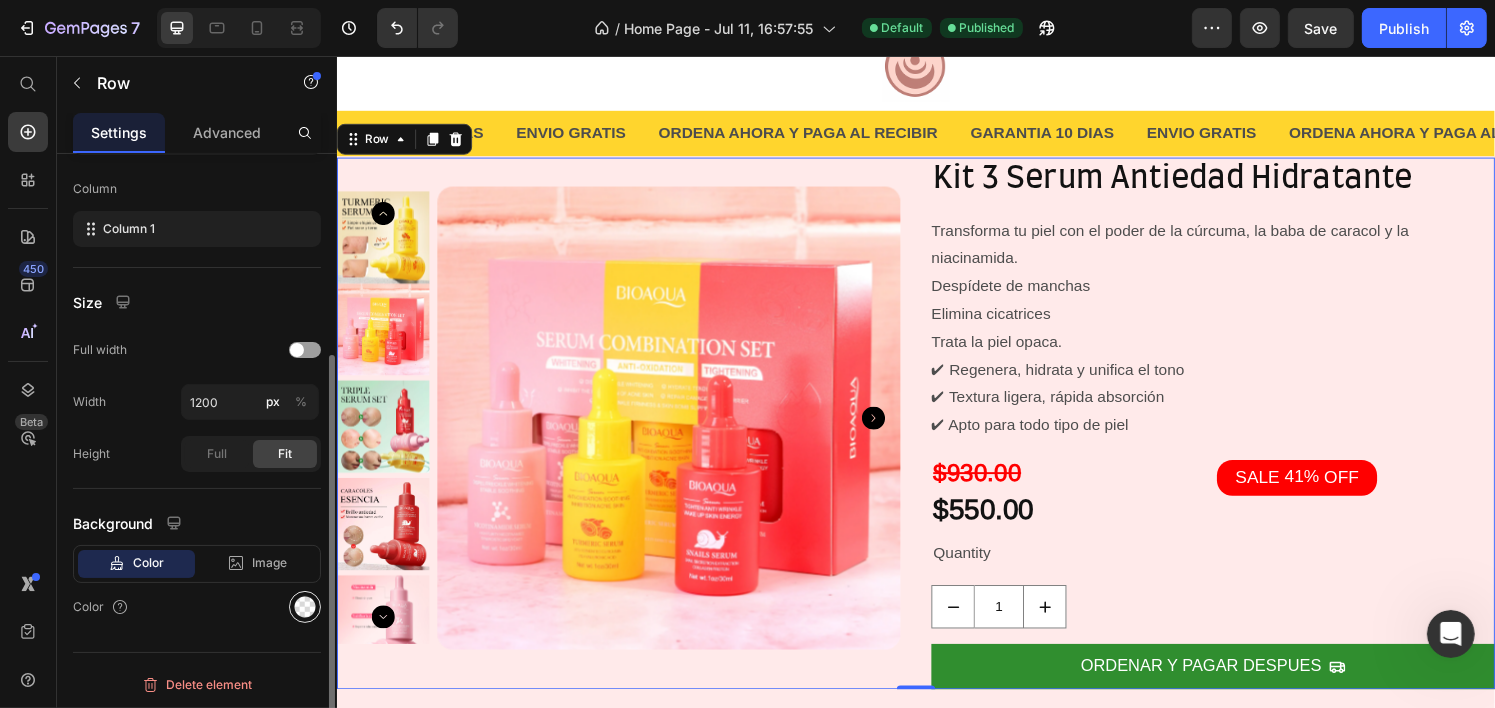 click at bounding box center [305, 607] 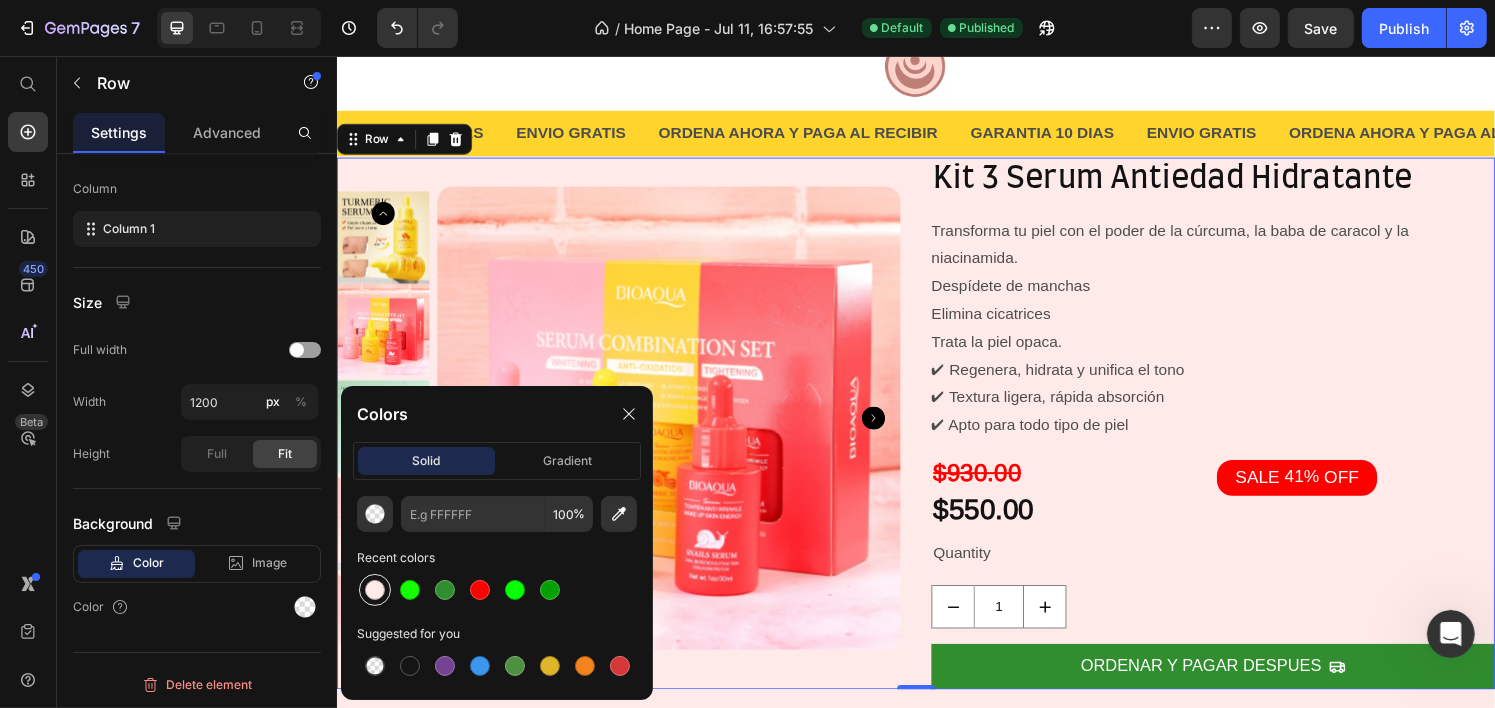 click at bounding box center [375, 590] 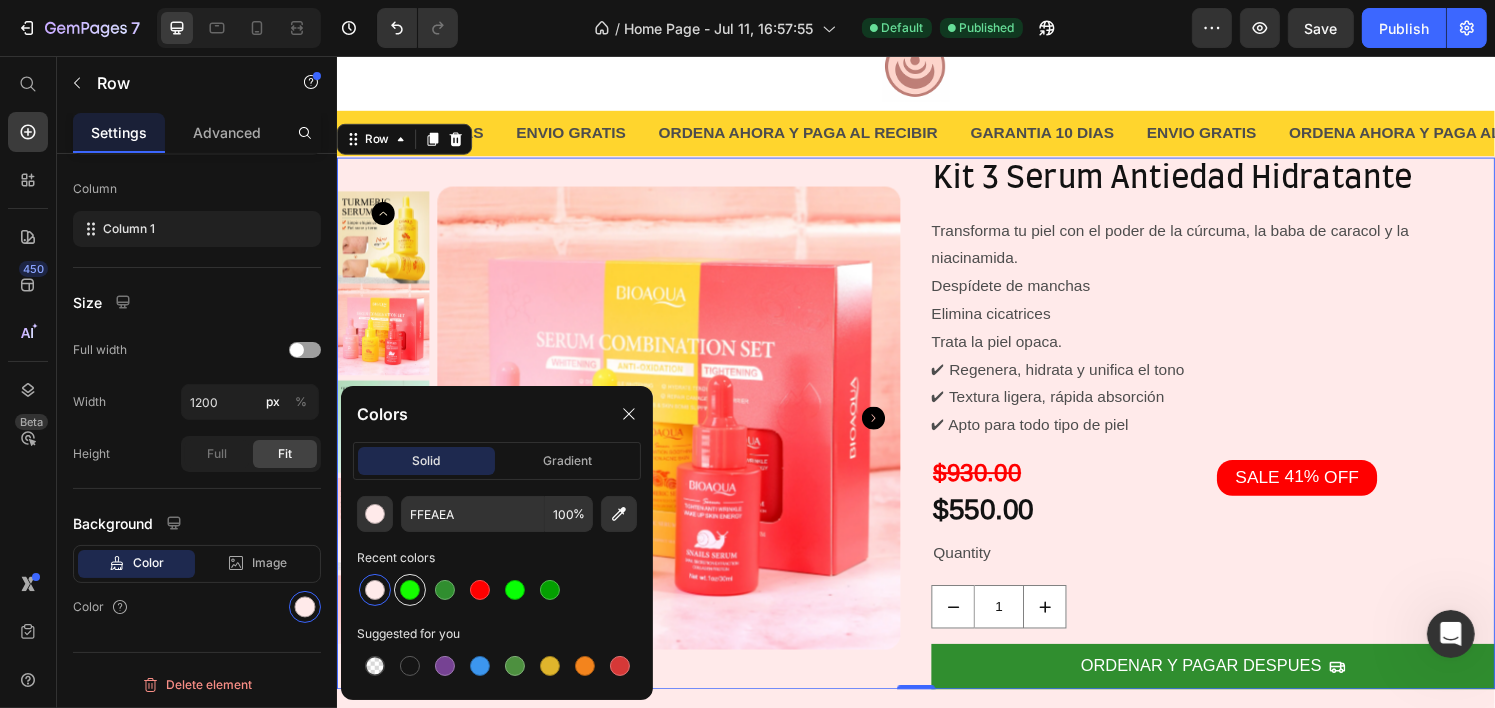 click at bounding box center [410, 590] 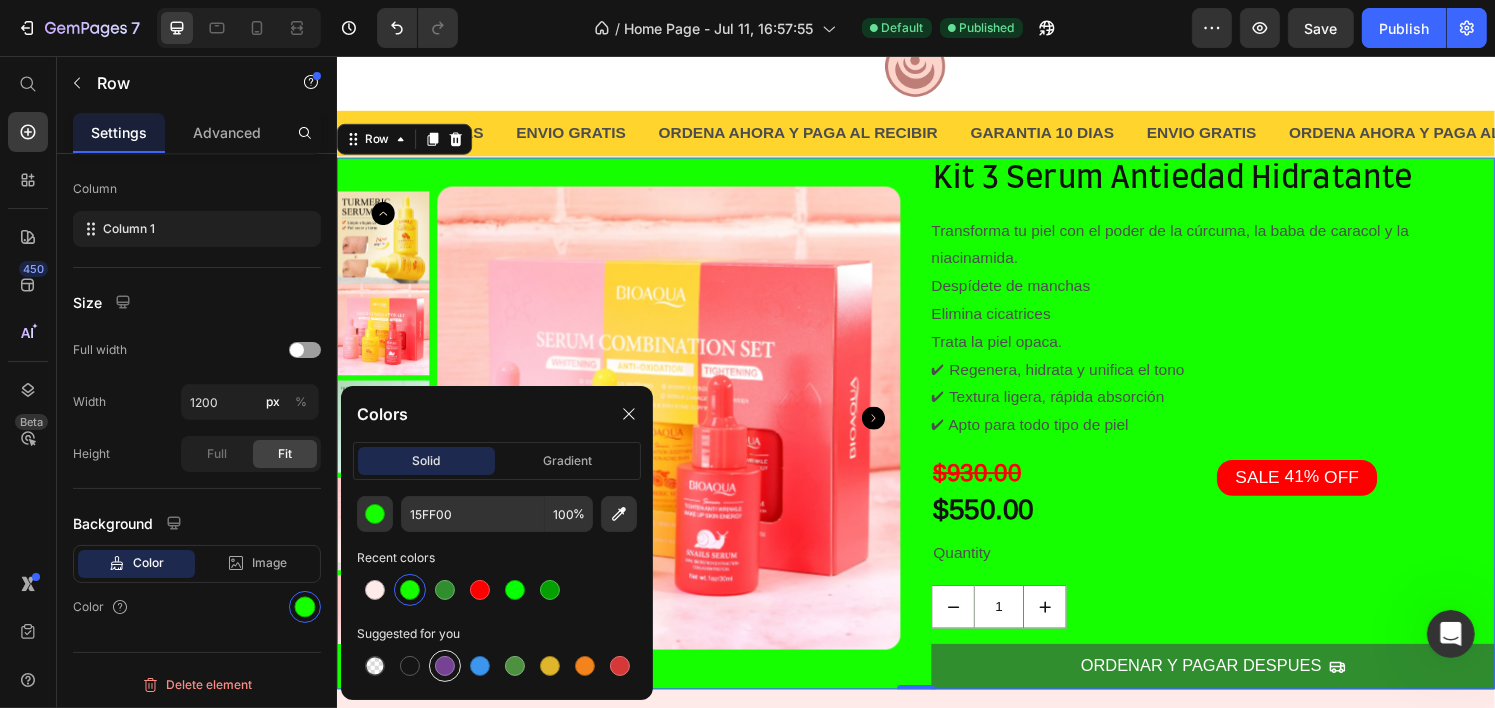 click at bounding box center (445, 666) 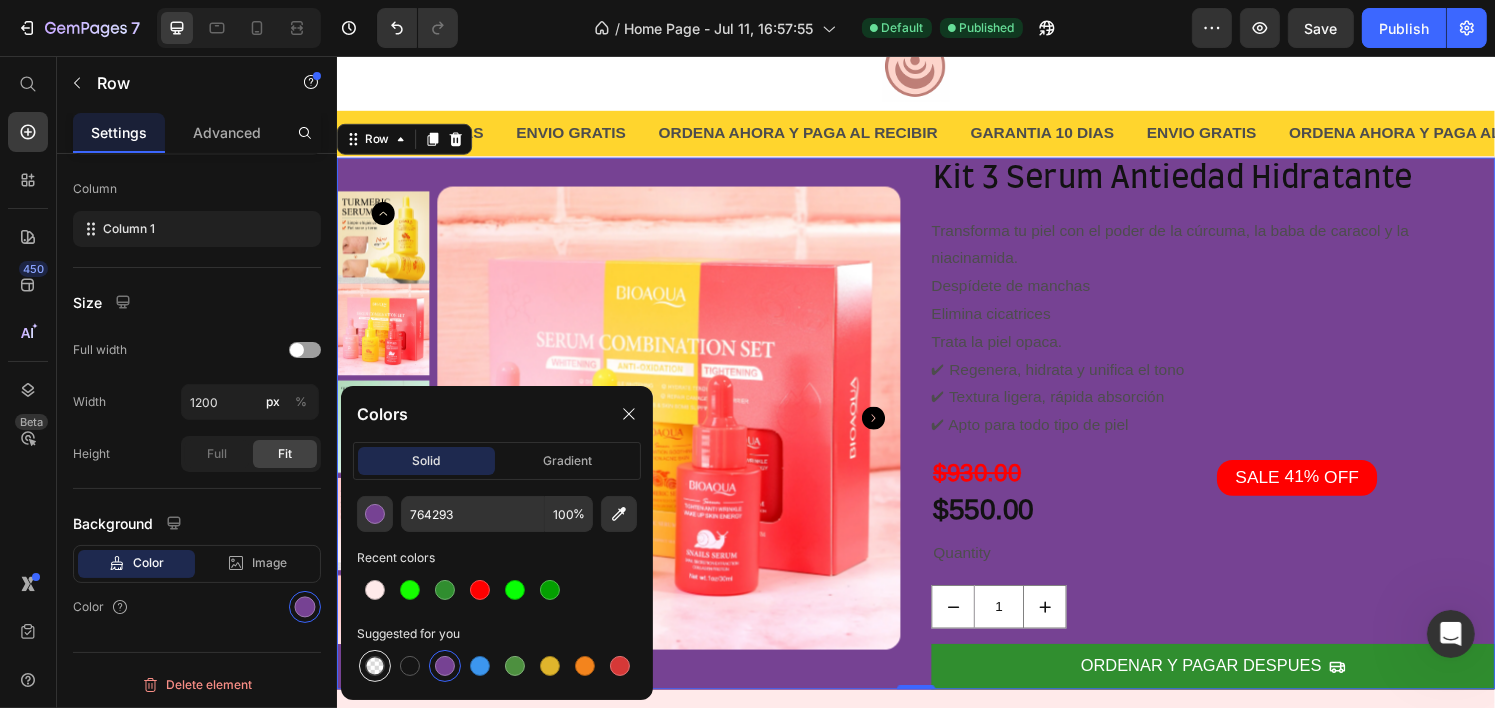 click at bounding box center [375, 666] 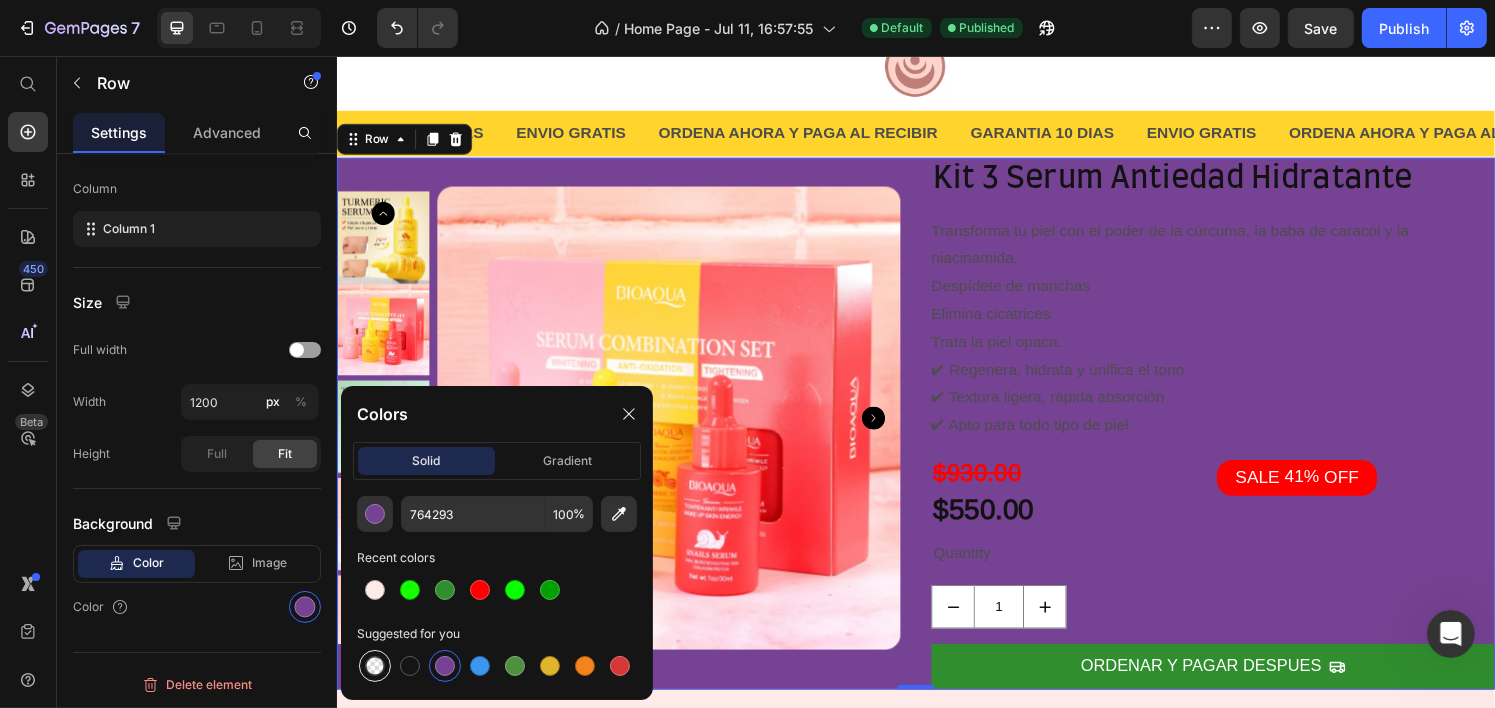 type on "000000" 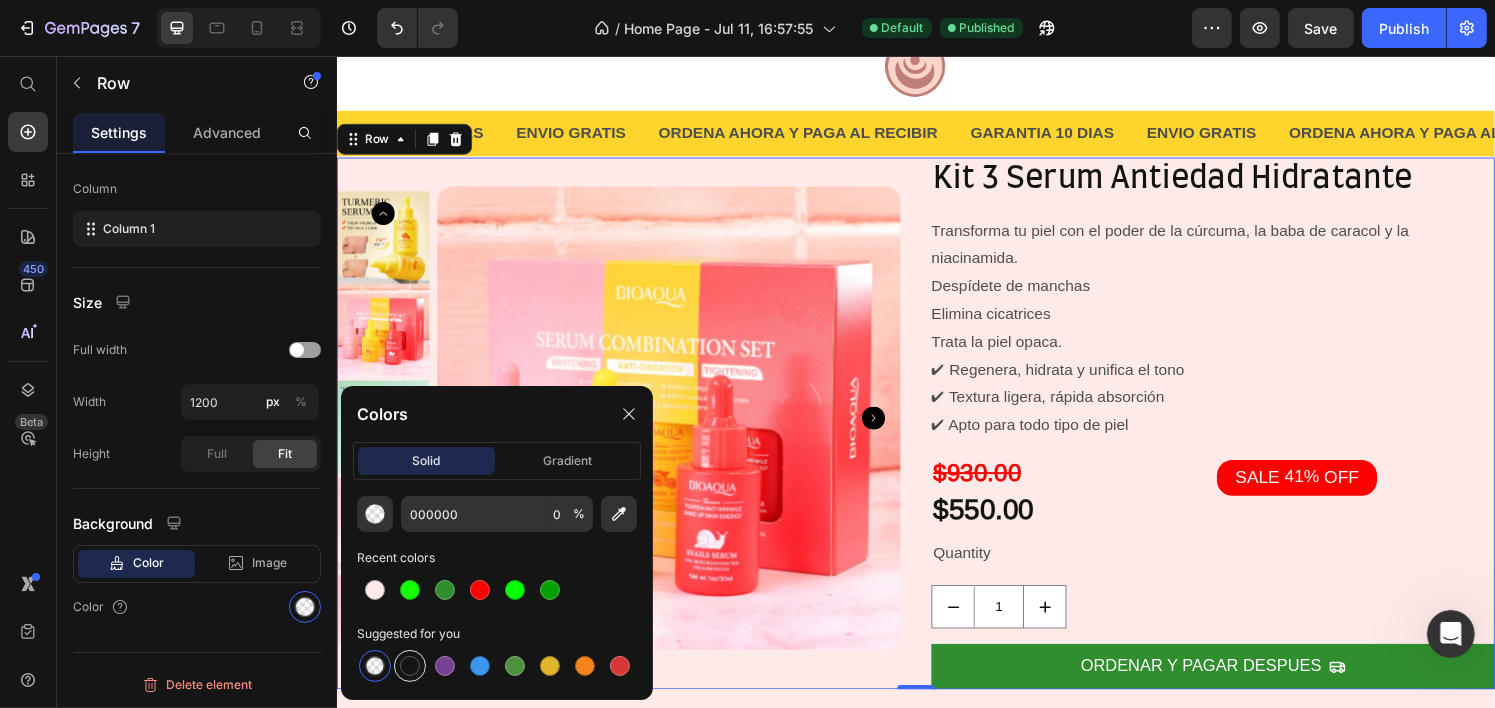 click at bounding box center (410, 666) 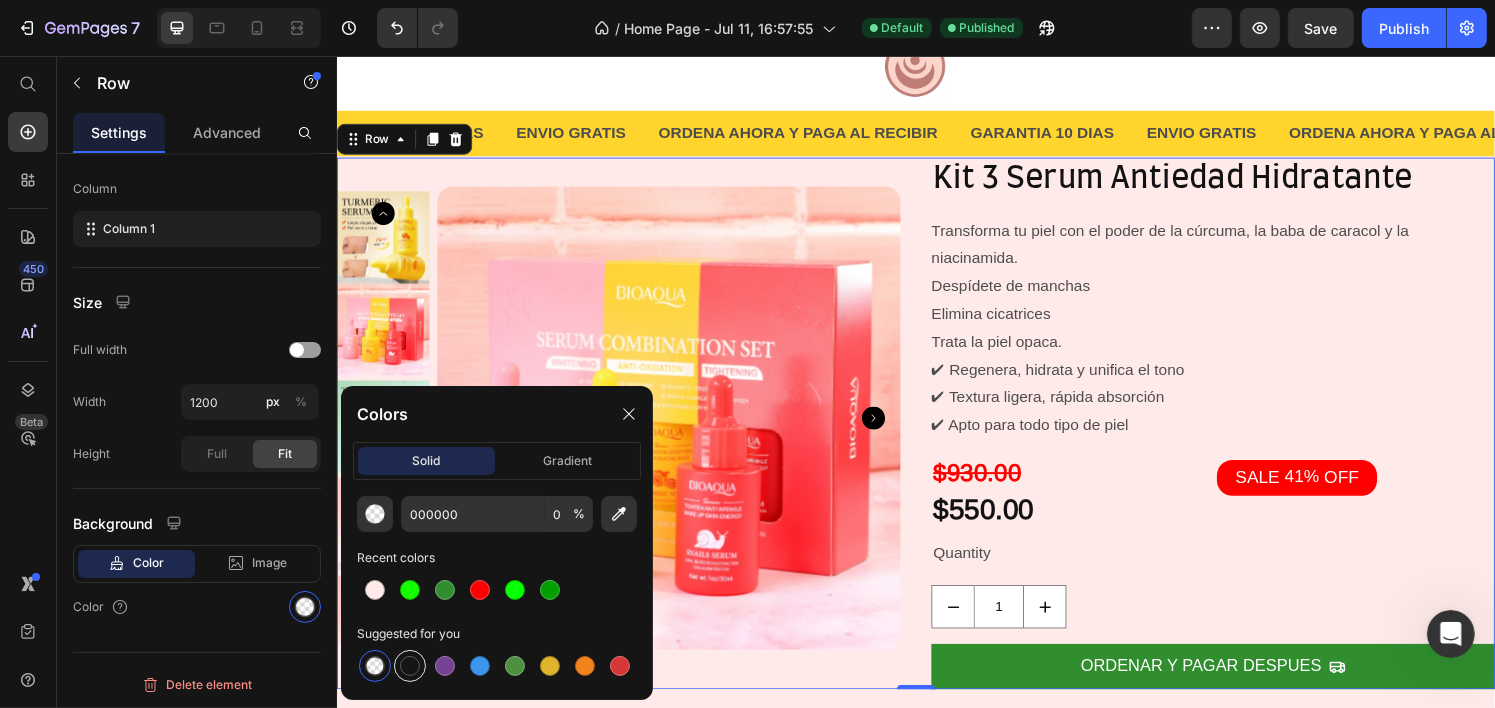 type on "151515" 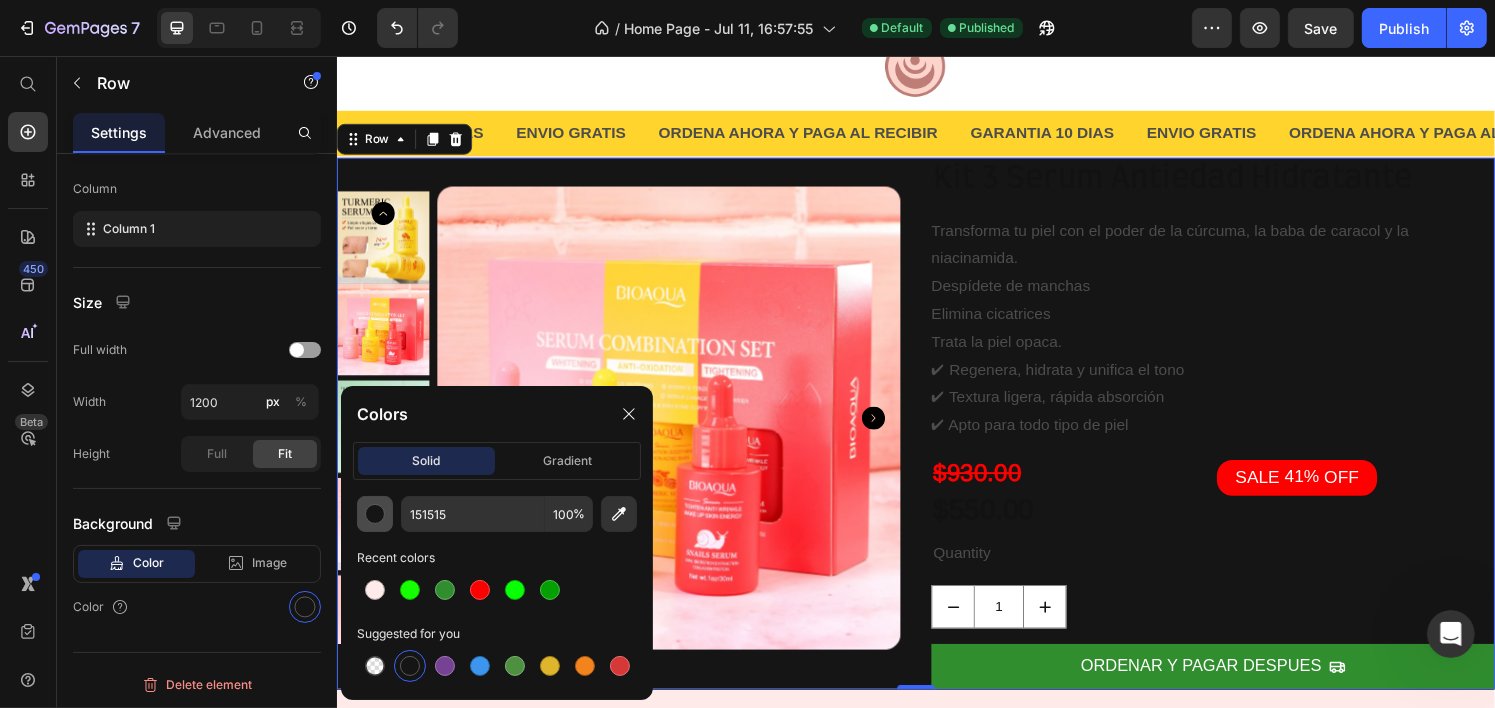 click at bounding box center (375, 514) 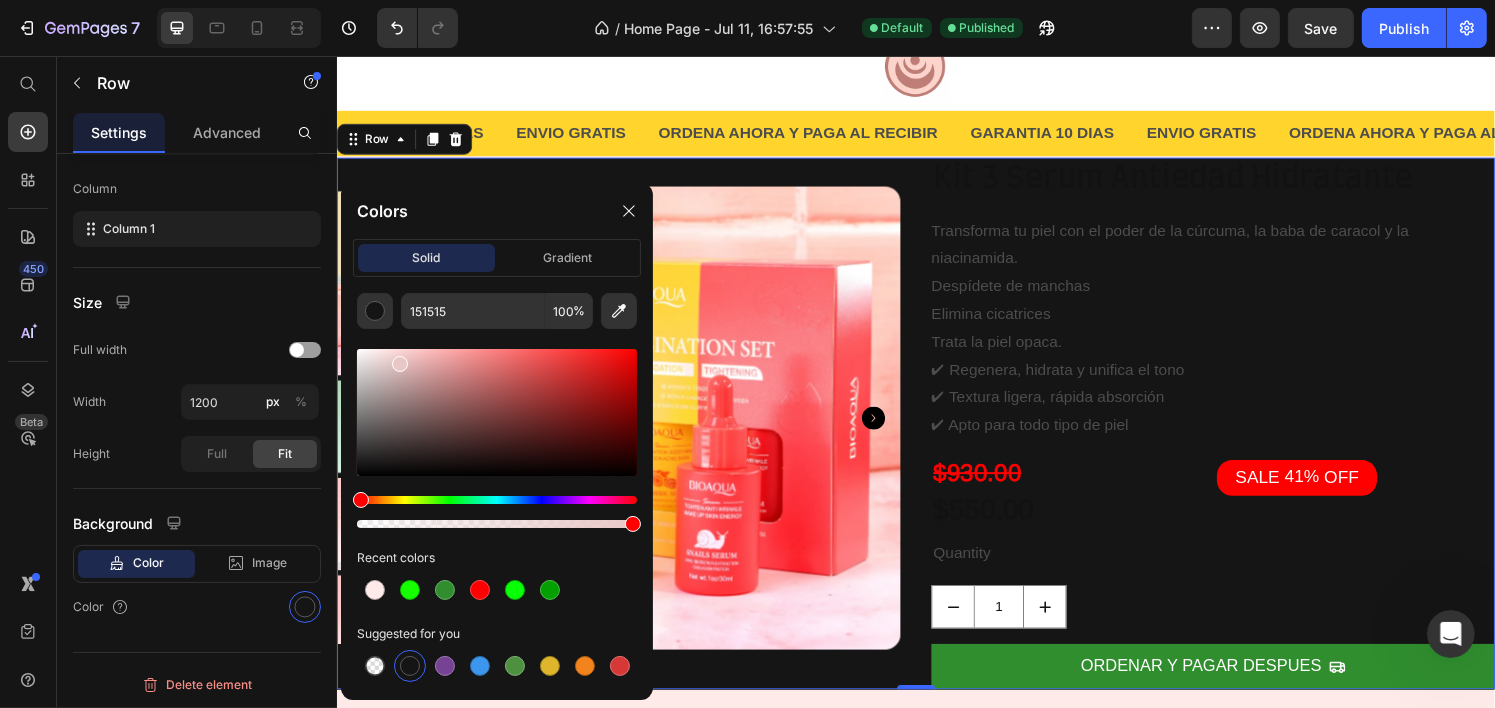 drag, startPoint x: 403, startPoint y: 378, endPoint x: 441, endPoint y: 416, distance: 53.740116 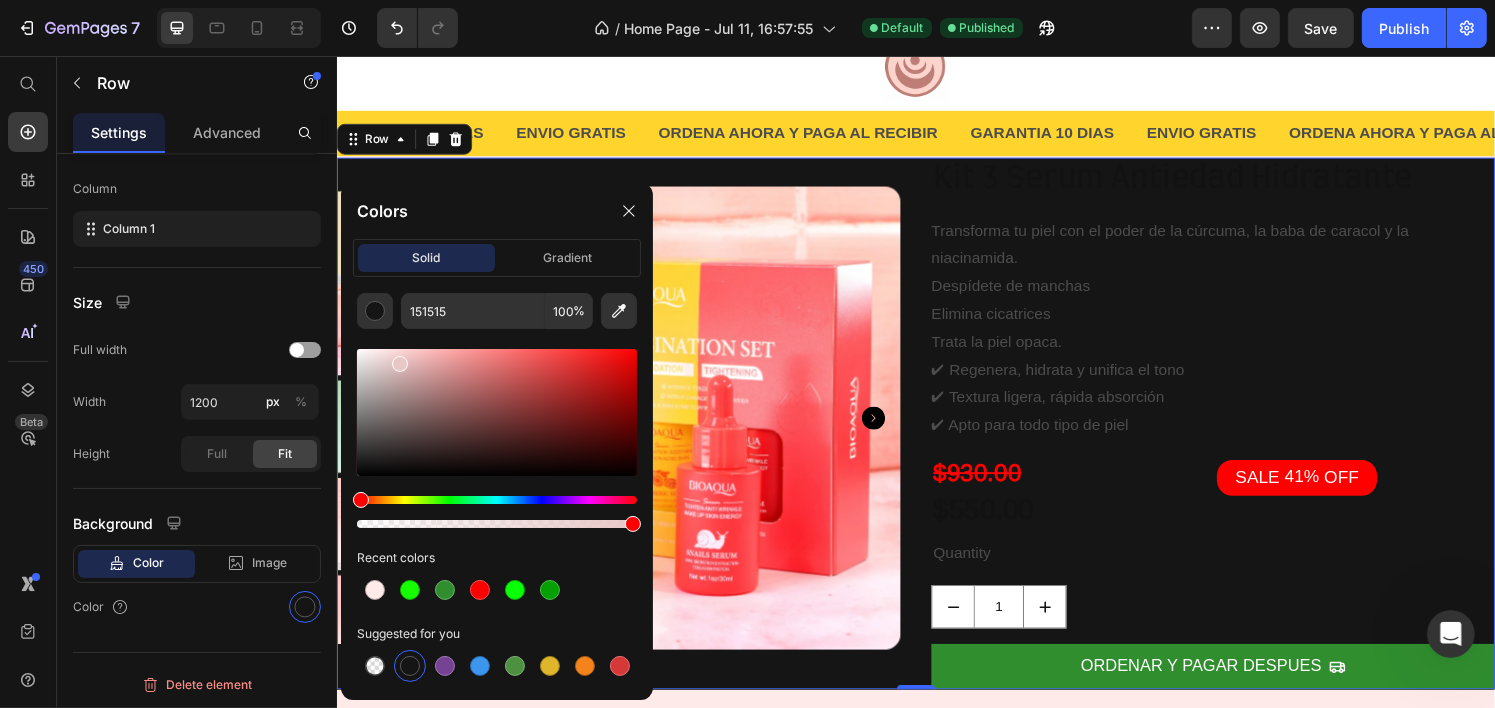 click at bounding box center (497, 412) 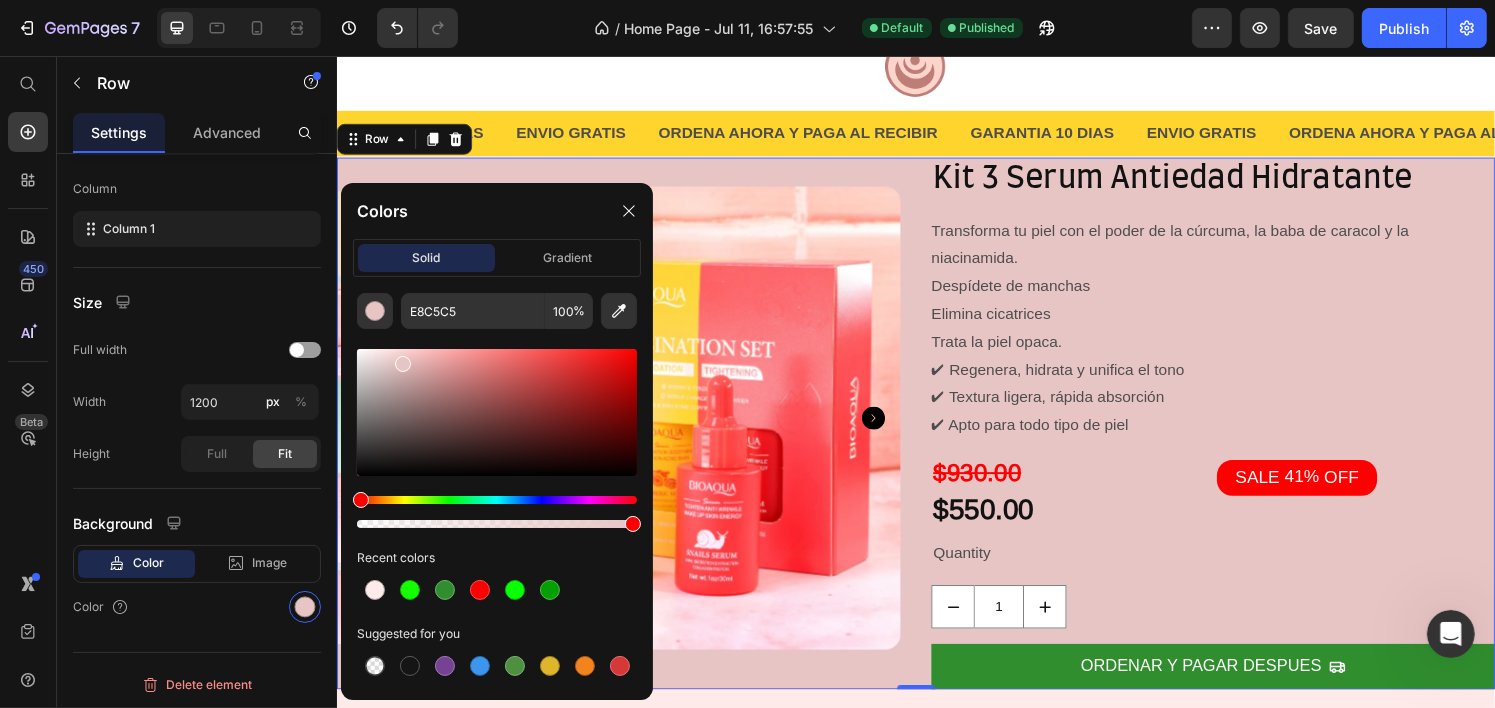 click at bounding box center (497, 512) 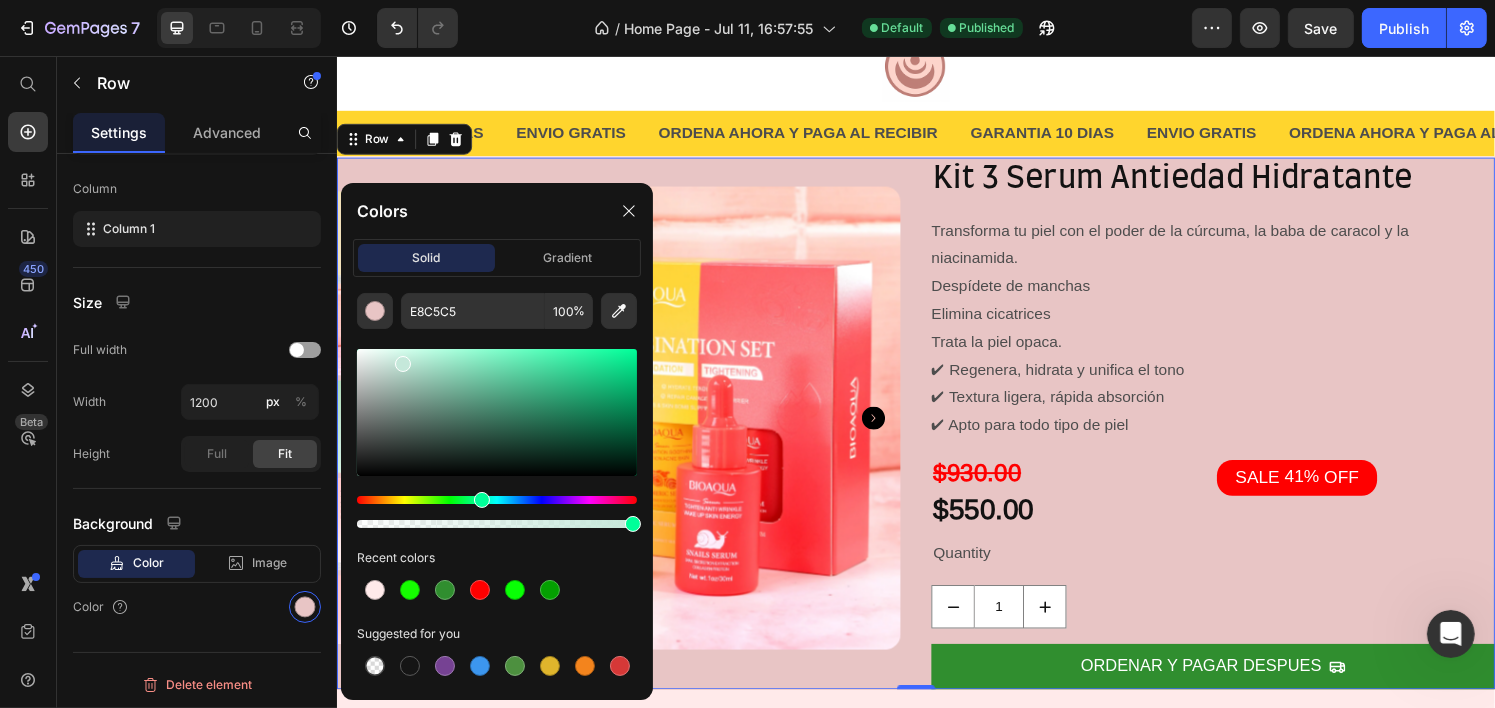 drag, startPoint x: 469, startPoint y: 500, endPoint x: 487, endPoint y: 503, distance: 18.248287 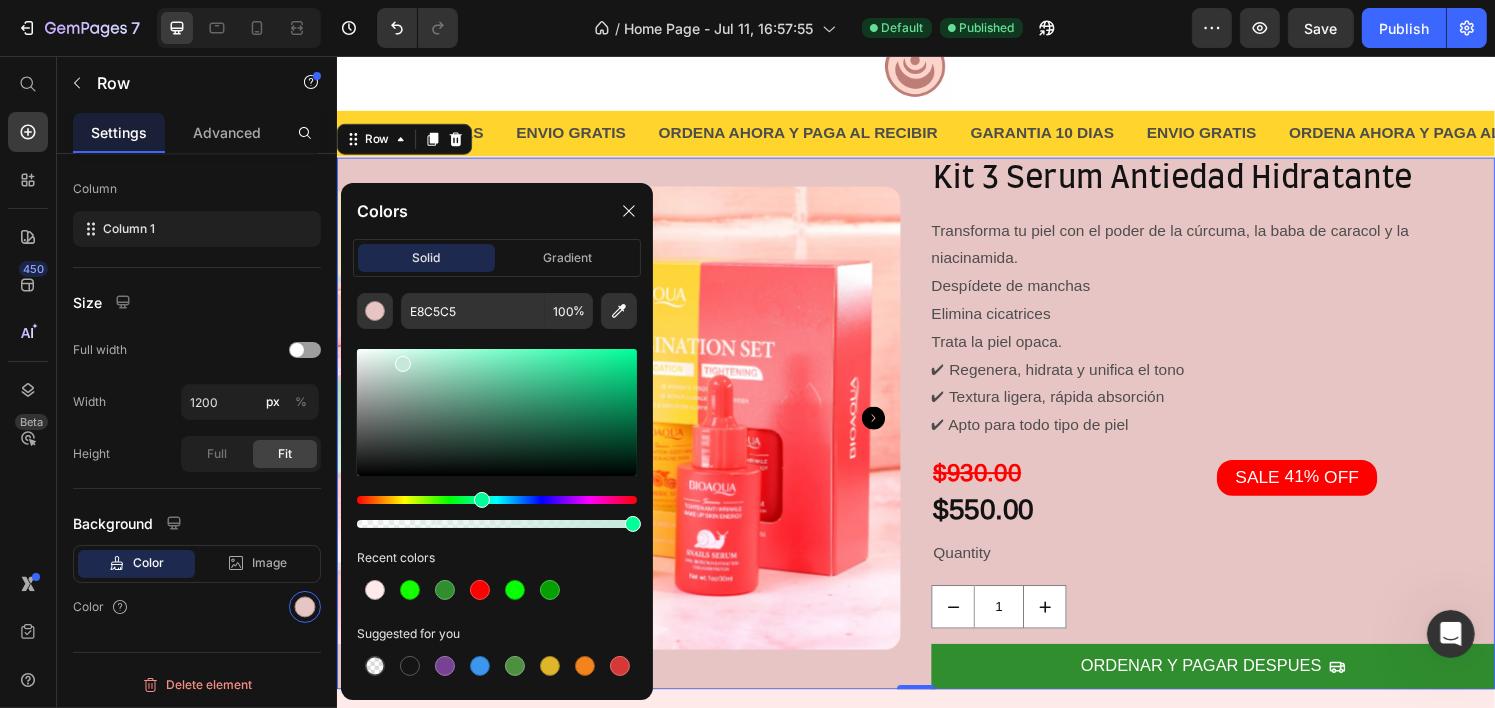 click at bounding box center (497, 500) 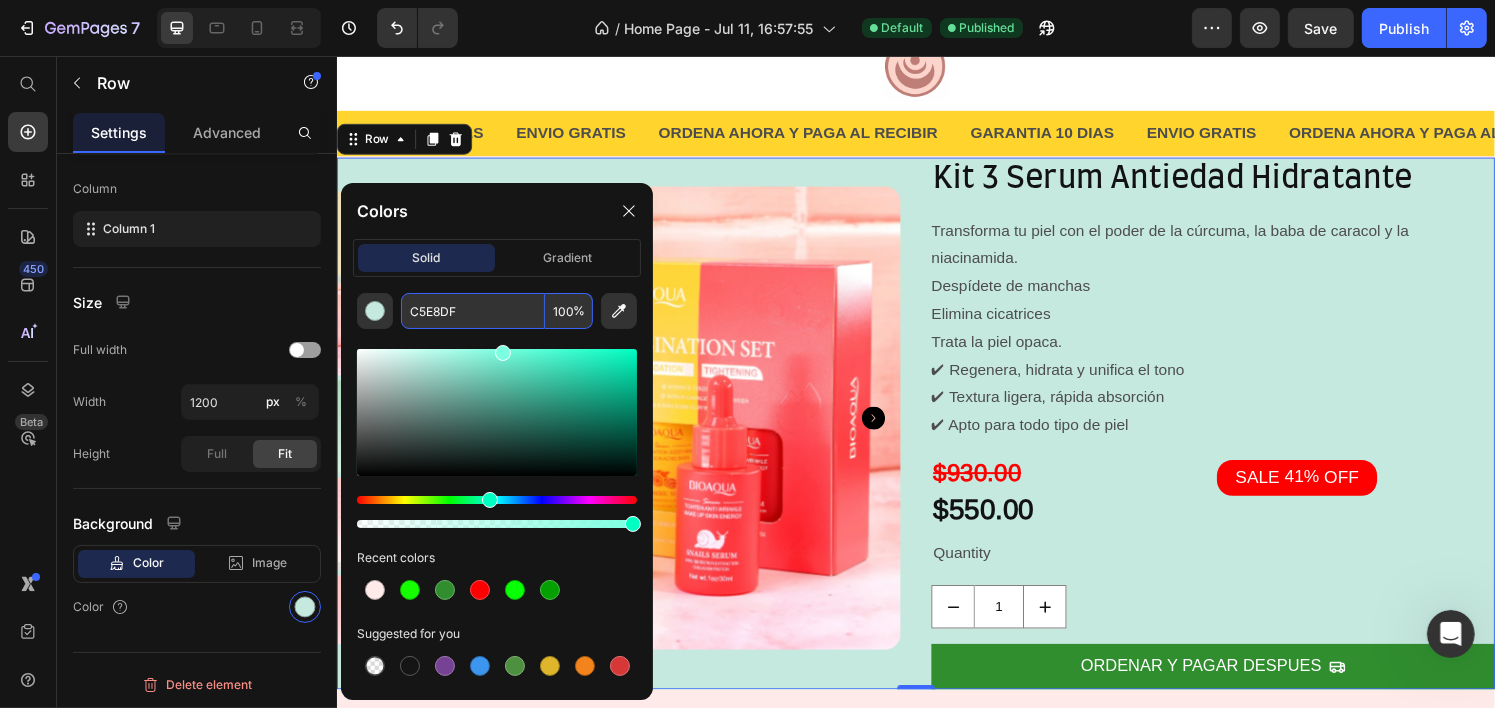 drag, startPoint x: 456, startPoint y: 380, endPoint x: 510, endPoint y: 317, distance: 82.9759 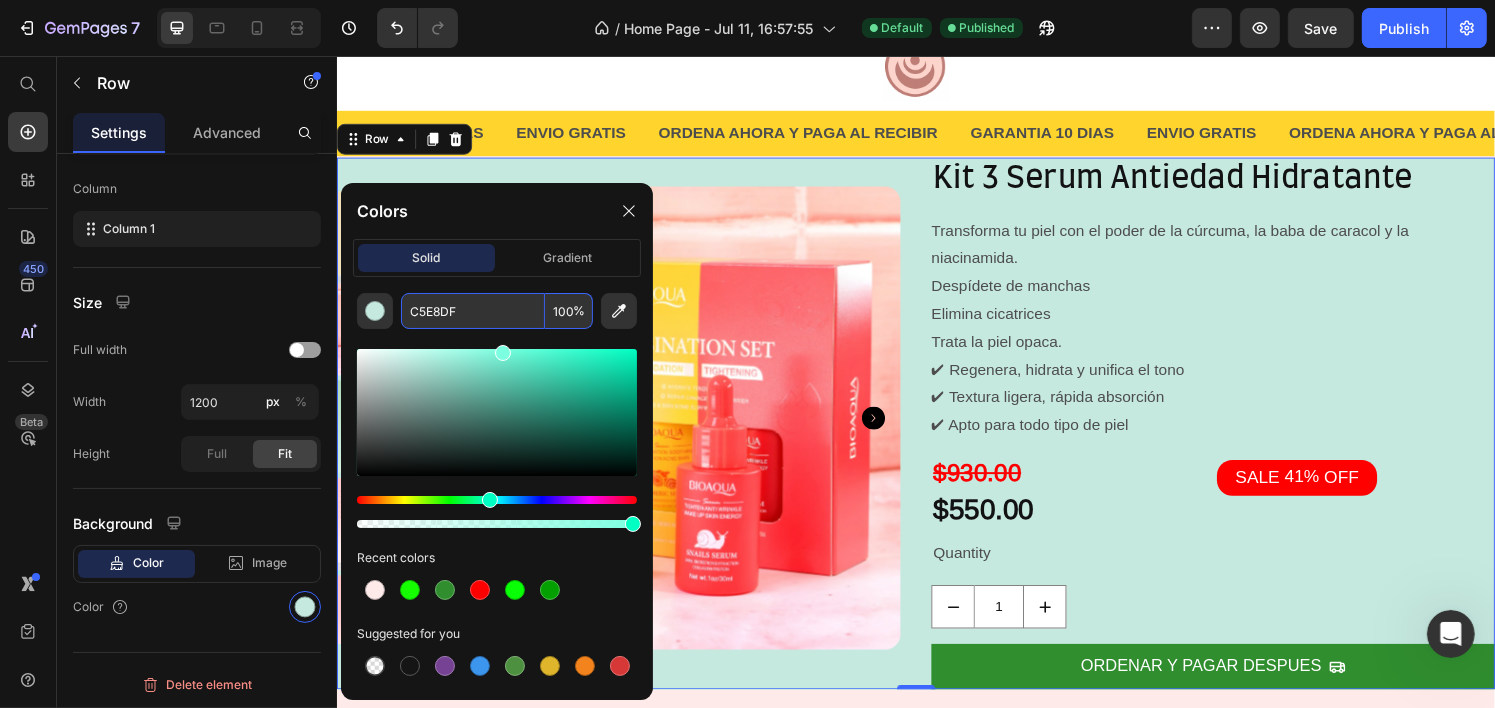click on "C5E8DF 100 % Recent colors Suggested for you" 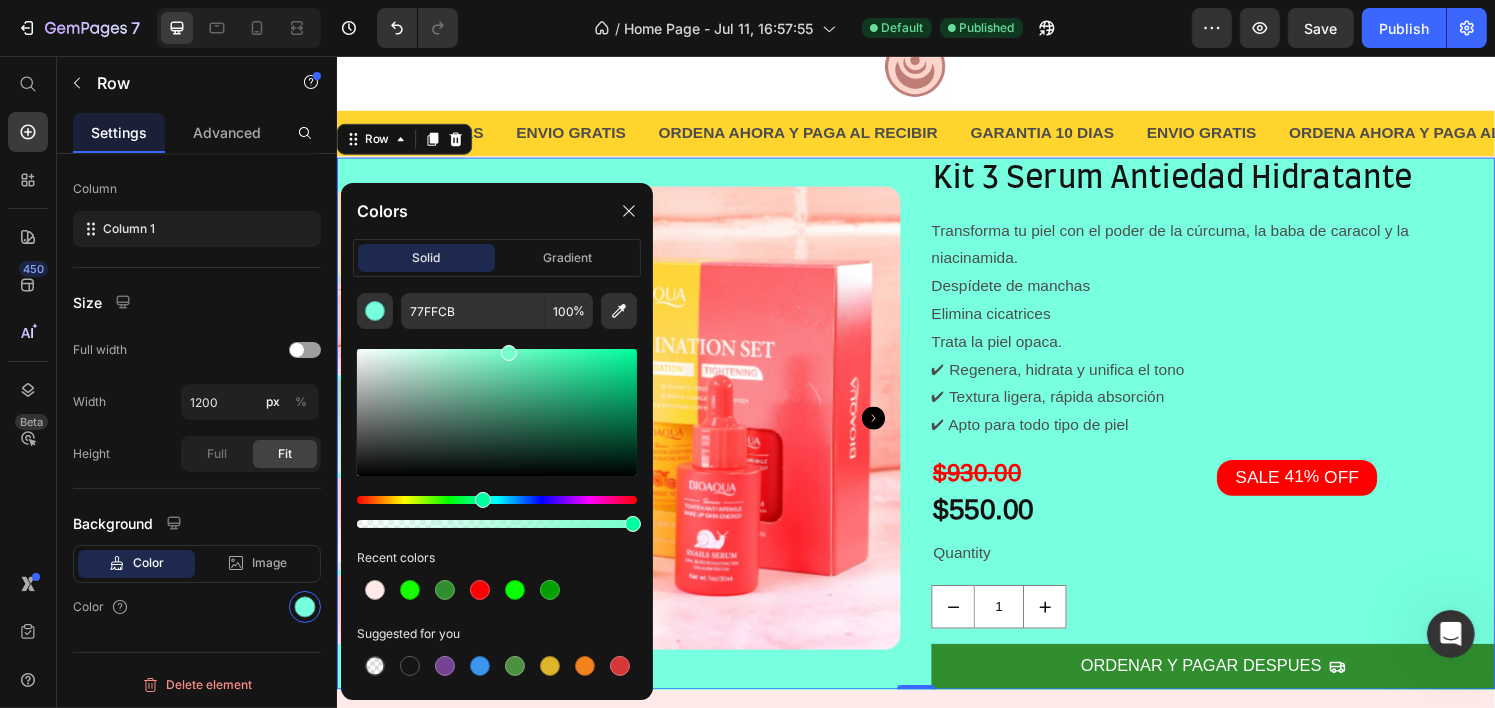drag, startPoint x: 487, startPoint y: 496, endPoint x: 480, endPoint y: 504, distance: 10.630146 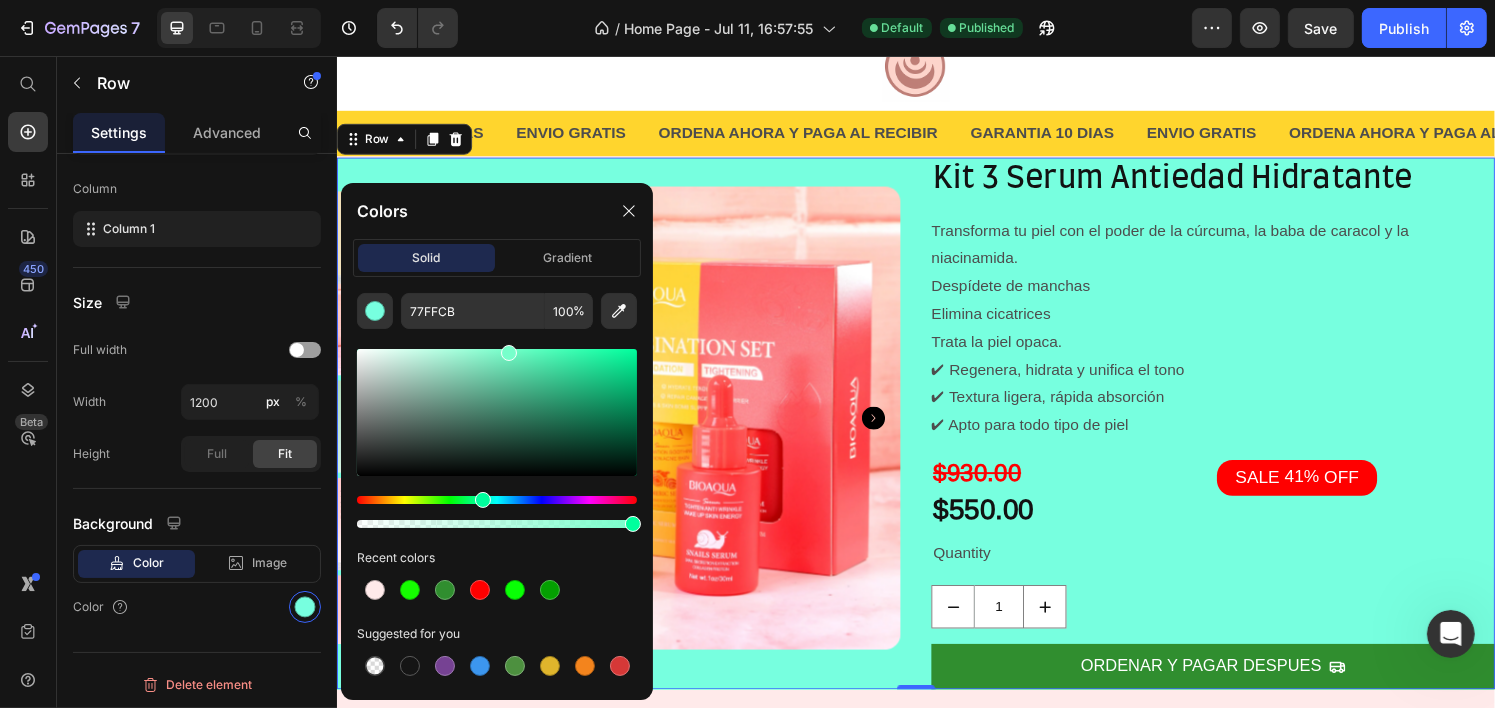 click at bounding box center (483, 500) 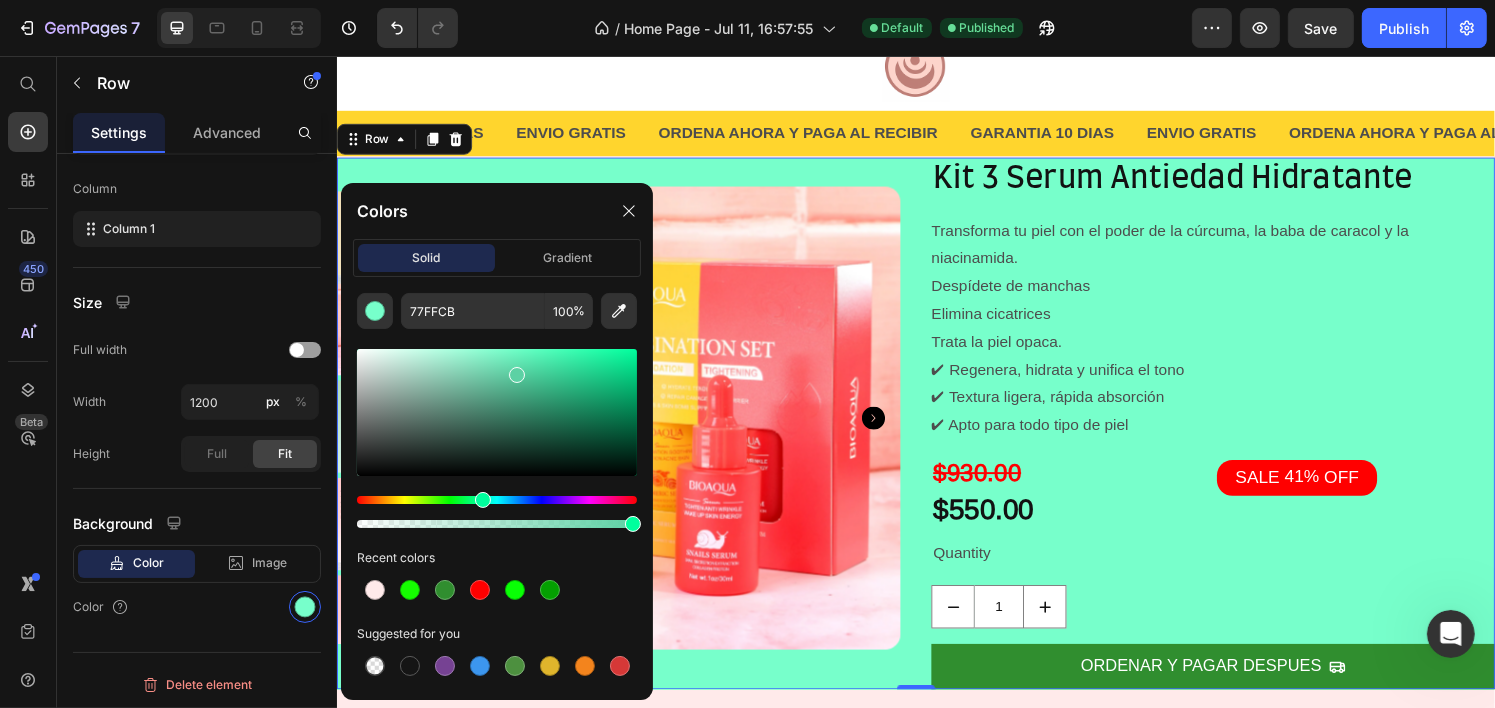 drag, startPoint x: 512, startPoint y: 369, endPoint x: 523, endPoint y: 369, distance: 11 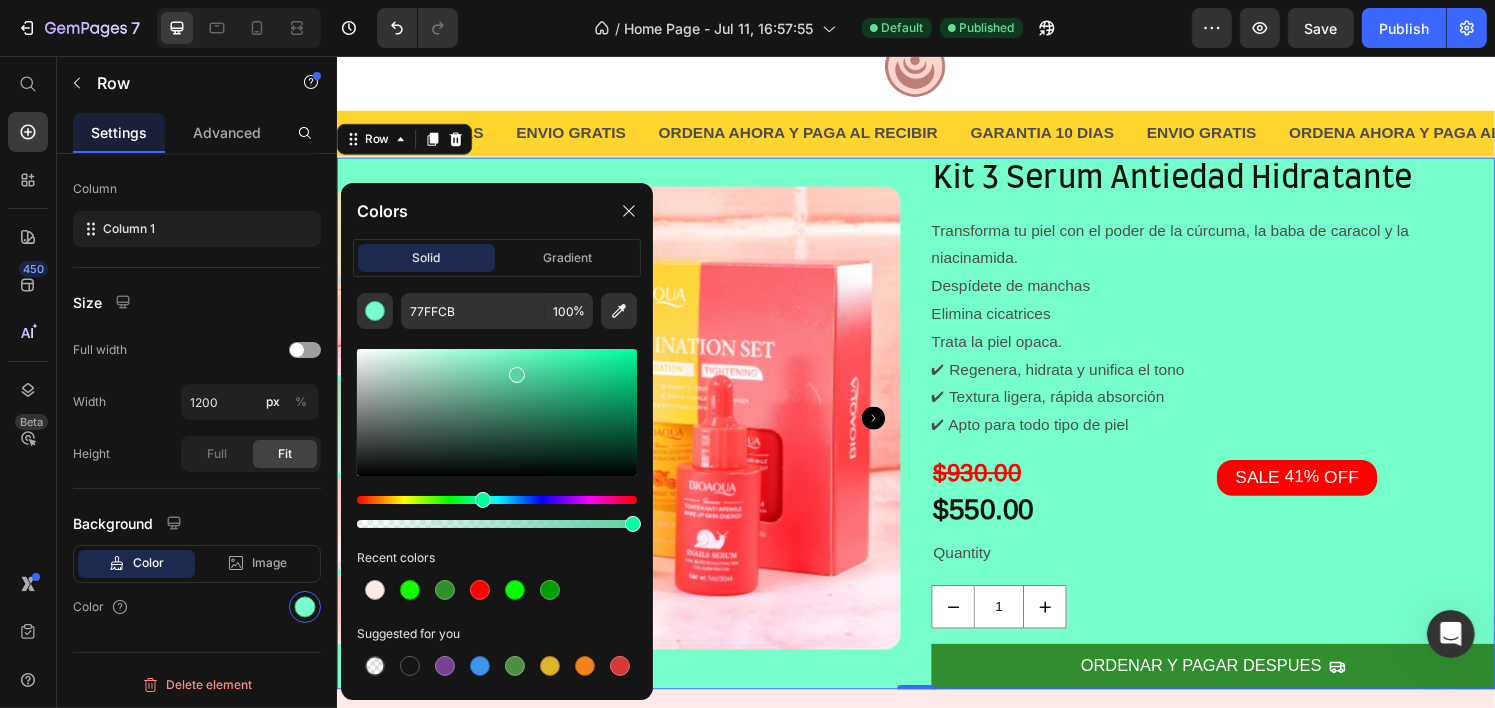 click at bounding box center (497, 412) 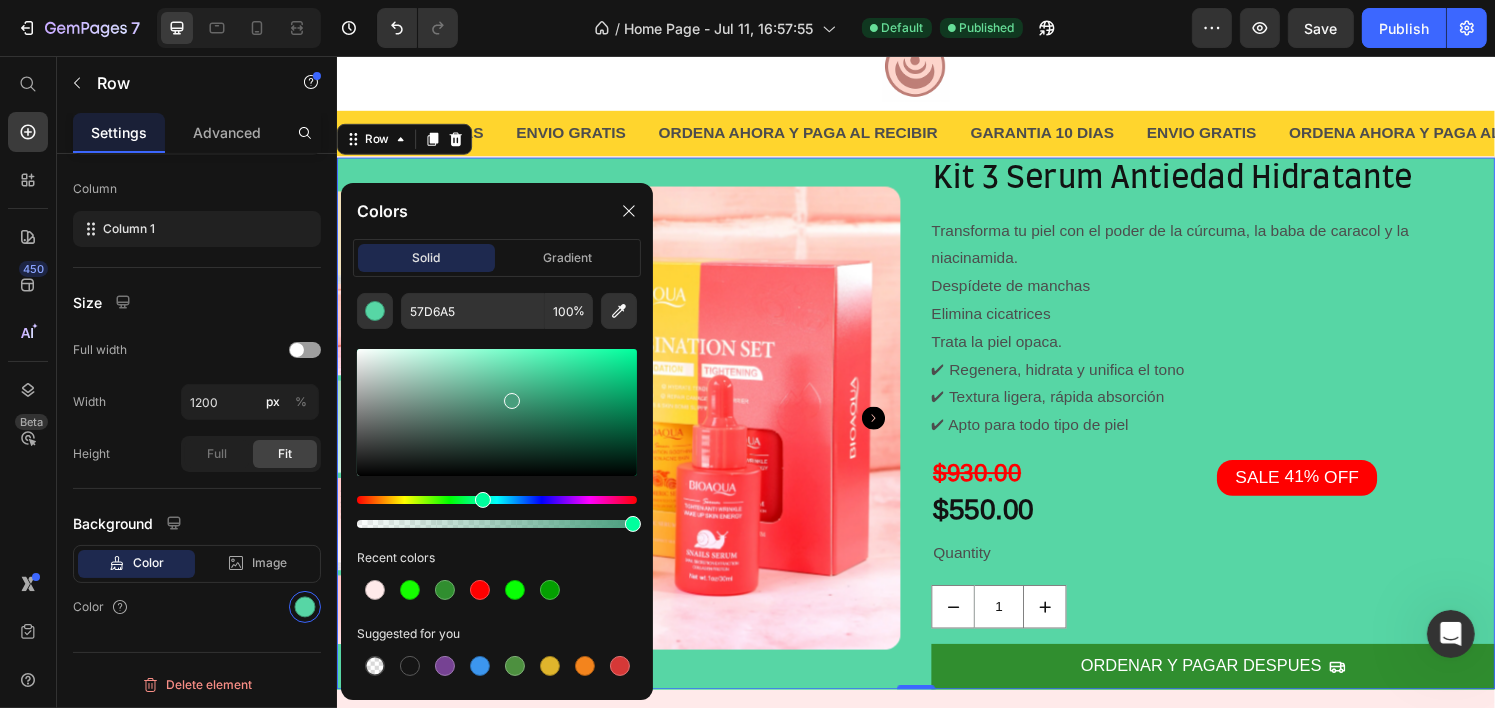 drag, startPoint x: 523, startPoint y: 369, endPoint x: 499, endPoint y: 412, distance: 49.24429 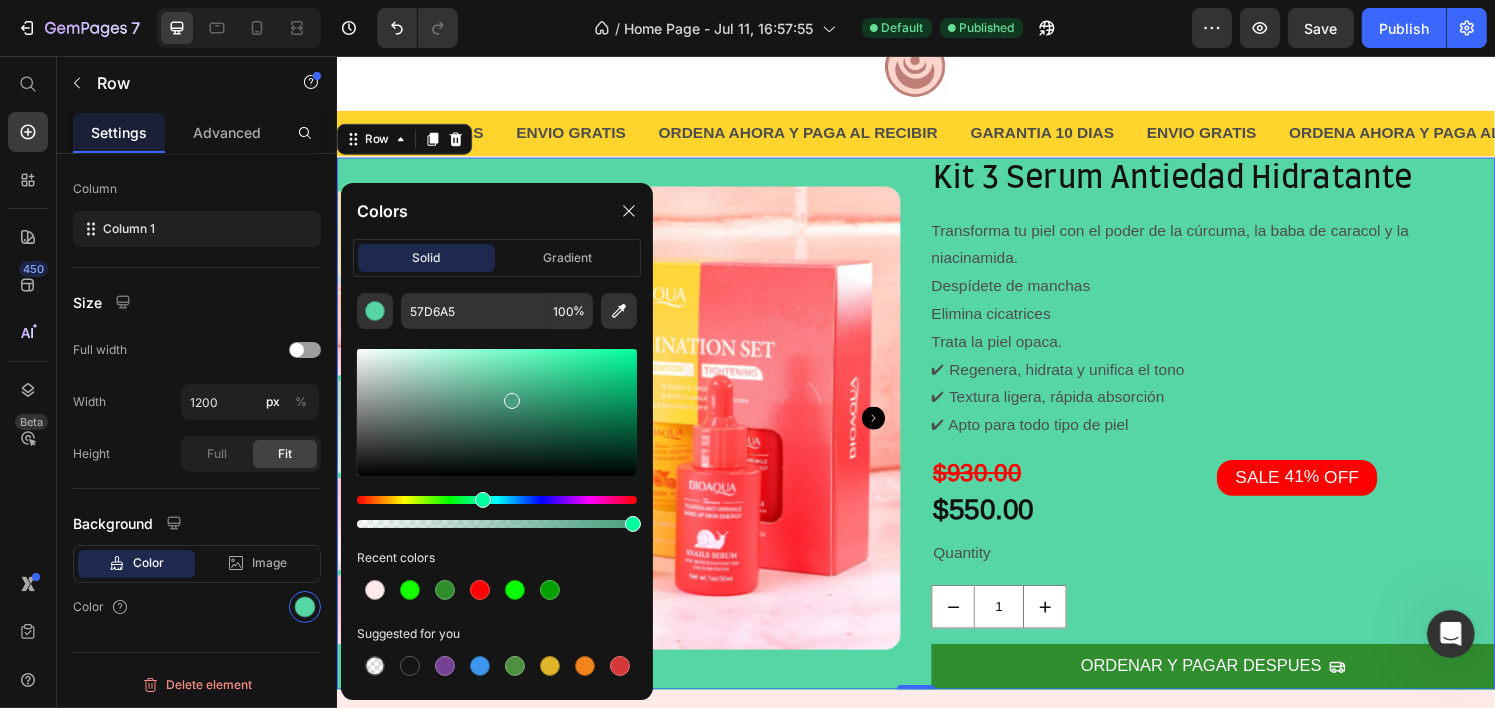 click at bounding box center [512, 401] 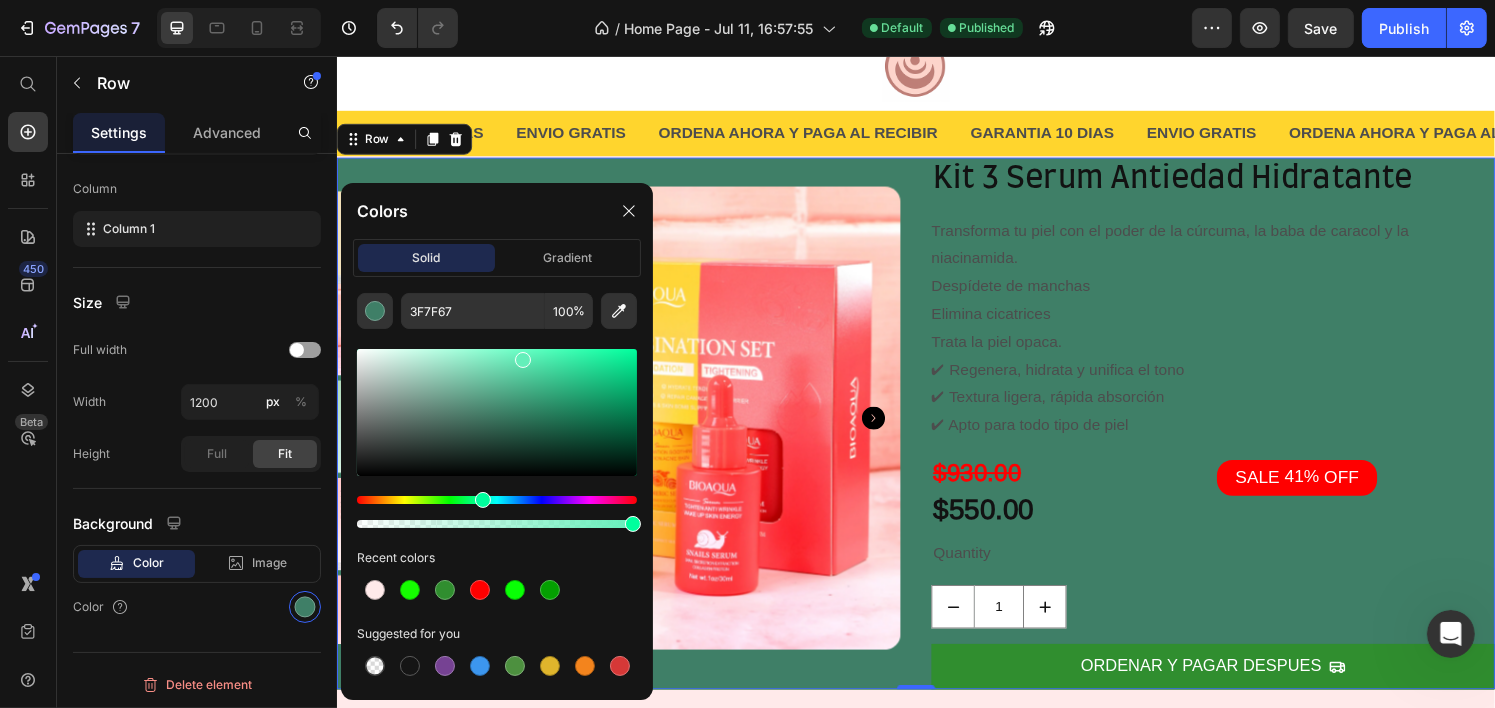 drag, startPoint x: 507, startPoint y: 419, endPoint x: 515, endPoint y: 348, distance: 71.44928 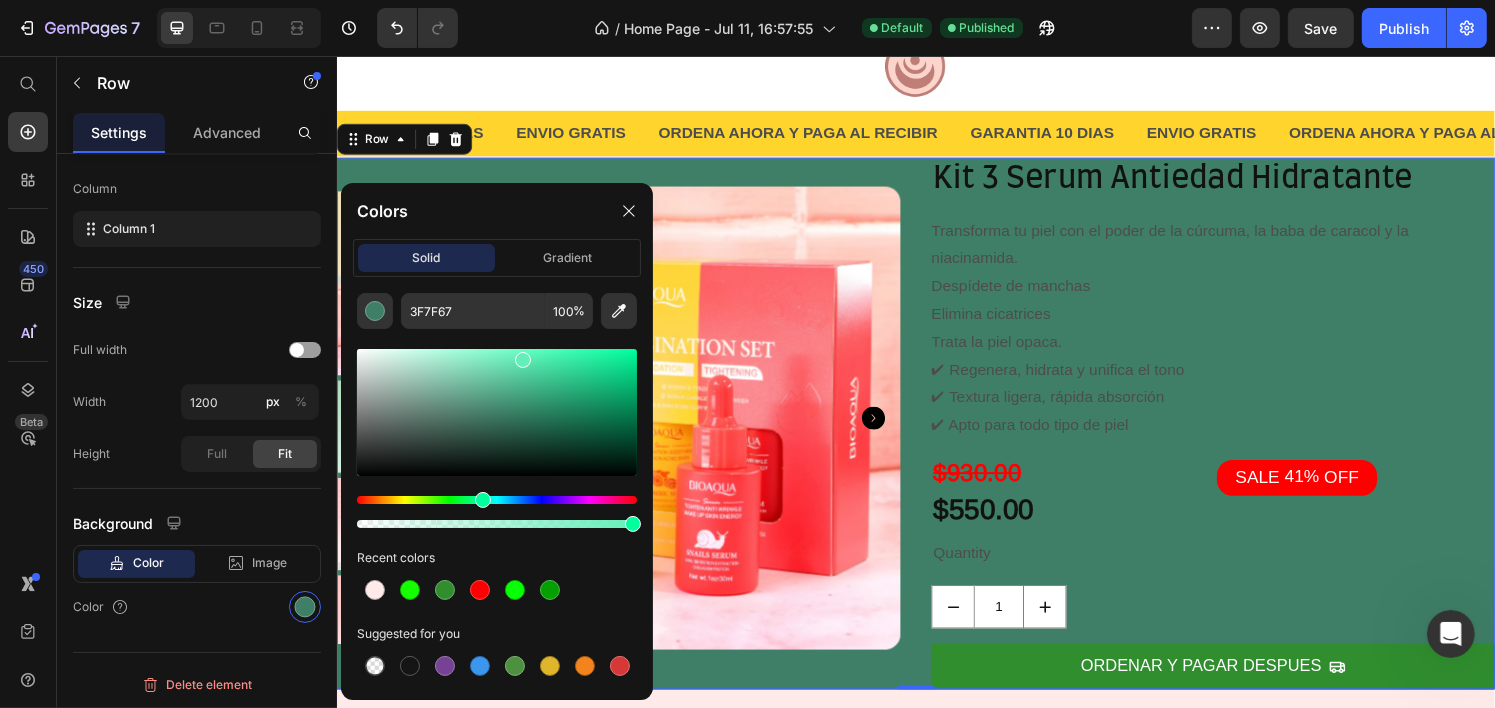 click at bounding box center [523, 360] 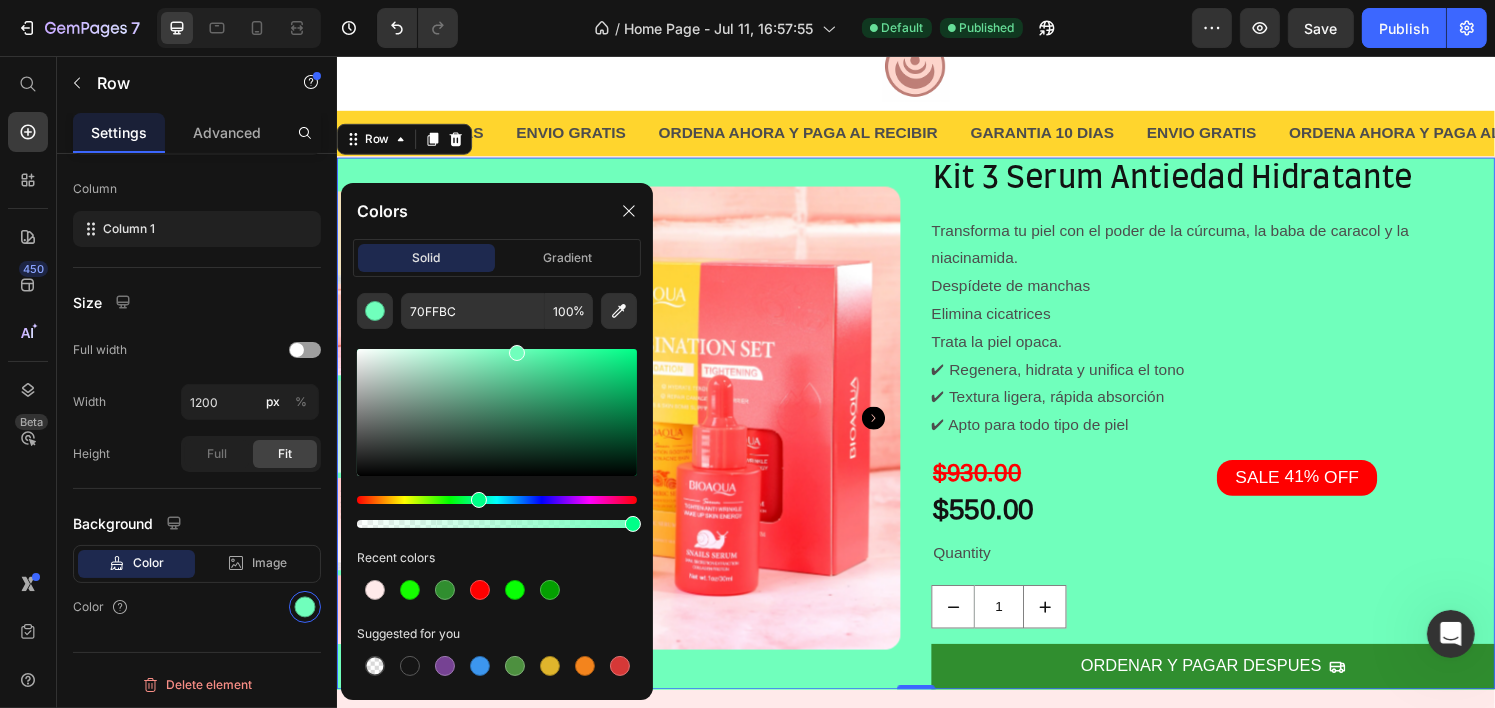 click at bounding box center [497, 438] 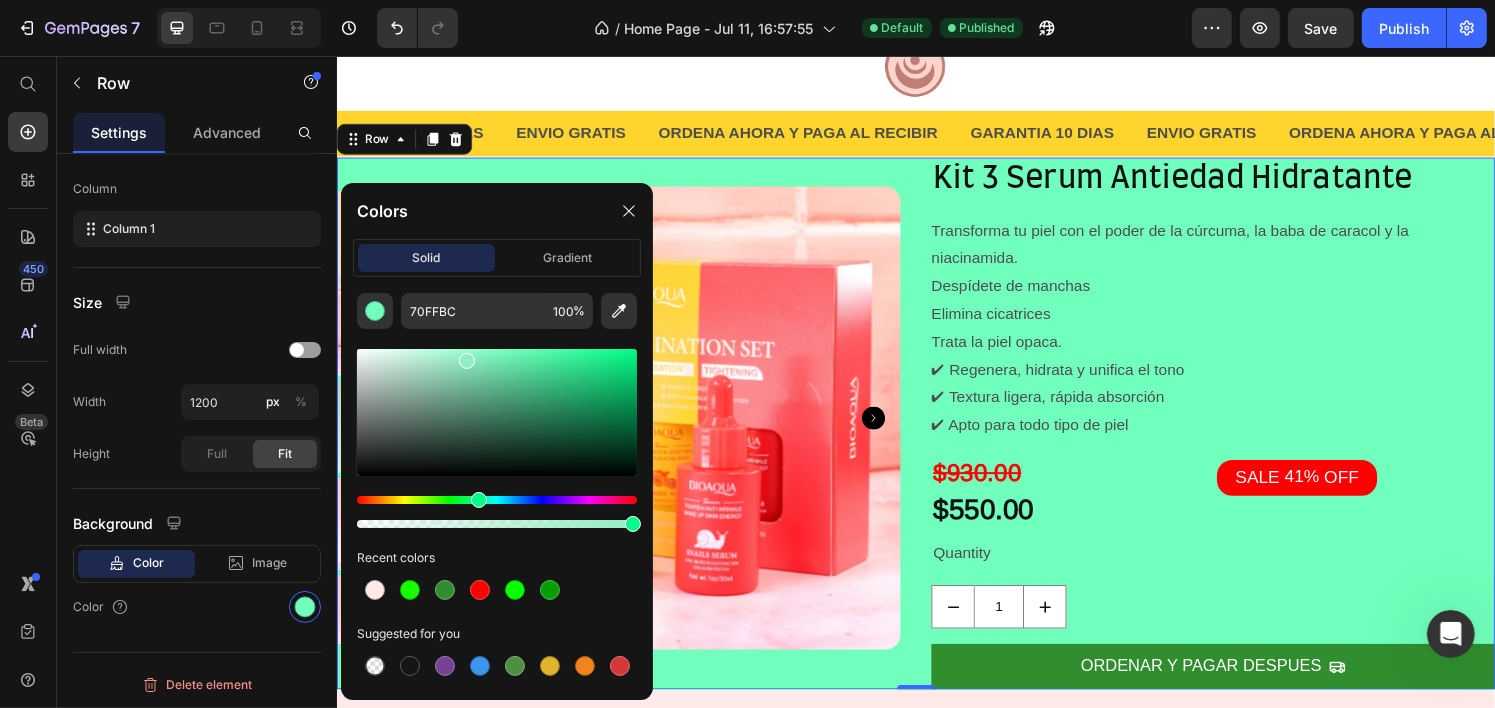 drag, startPoint x: 475, startPoint y: 361, endPoint x: 447, endPoint y: 346, distance: 31.764761 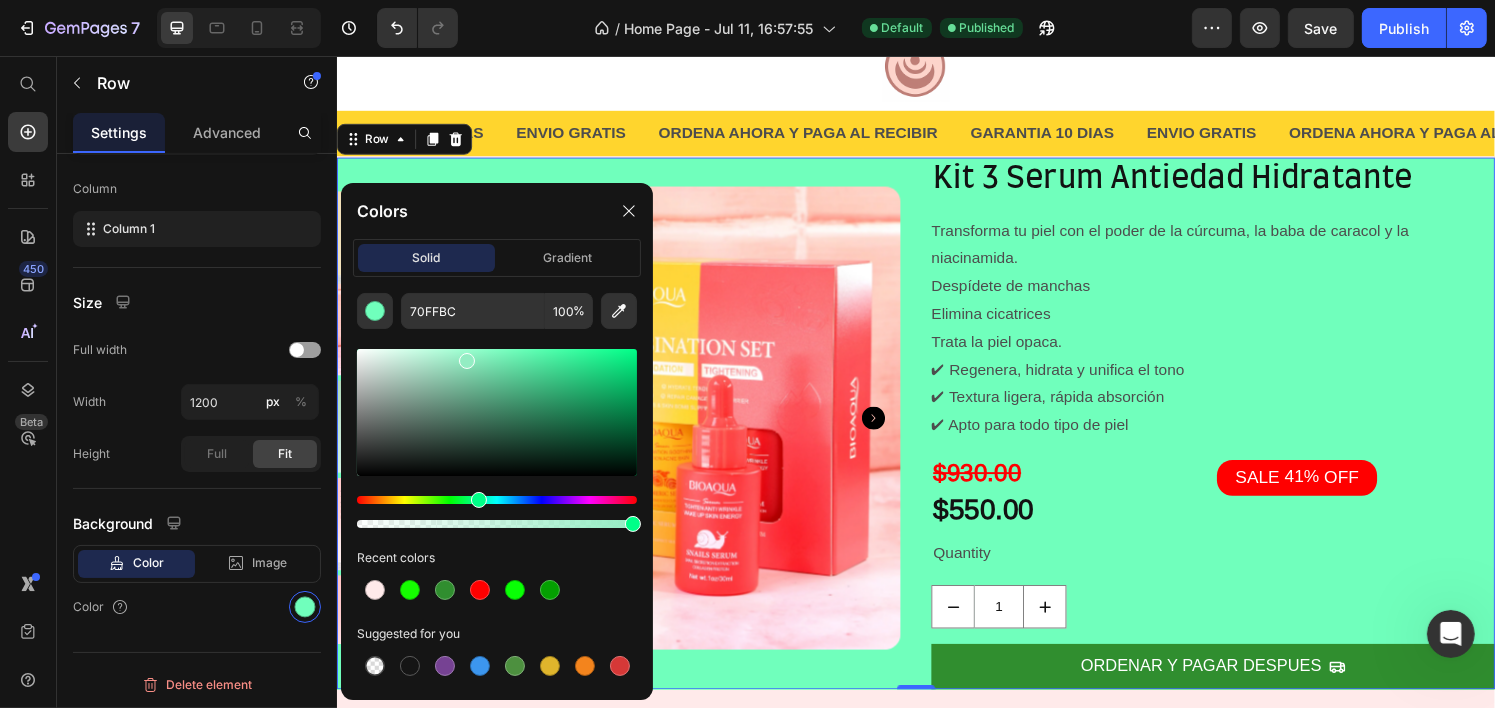 click at bounding box center (497, 412) 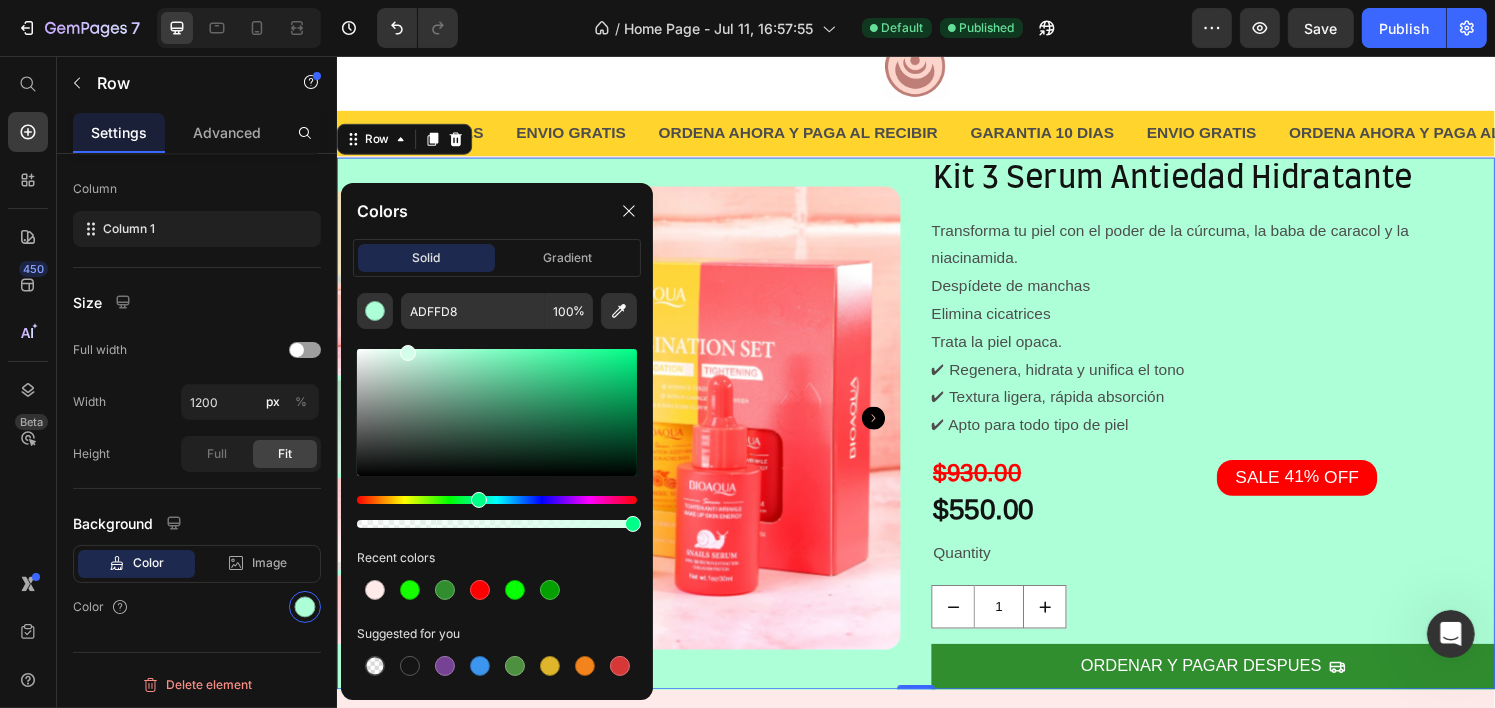 drag, startPoint x: 443, startPoint y: 369, endPoint x: 407, endPoint y: 347, distance: 42.190044 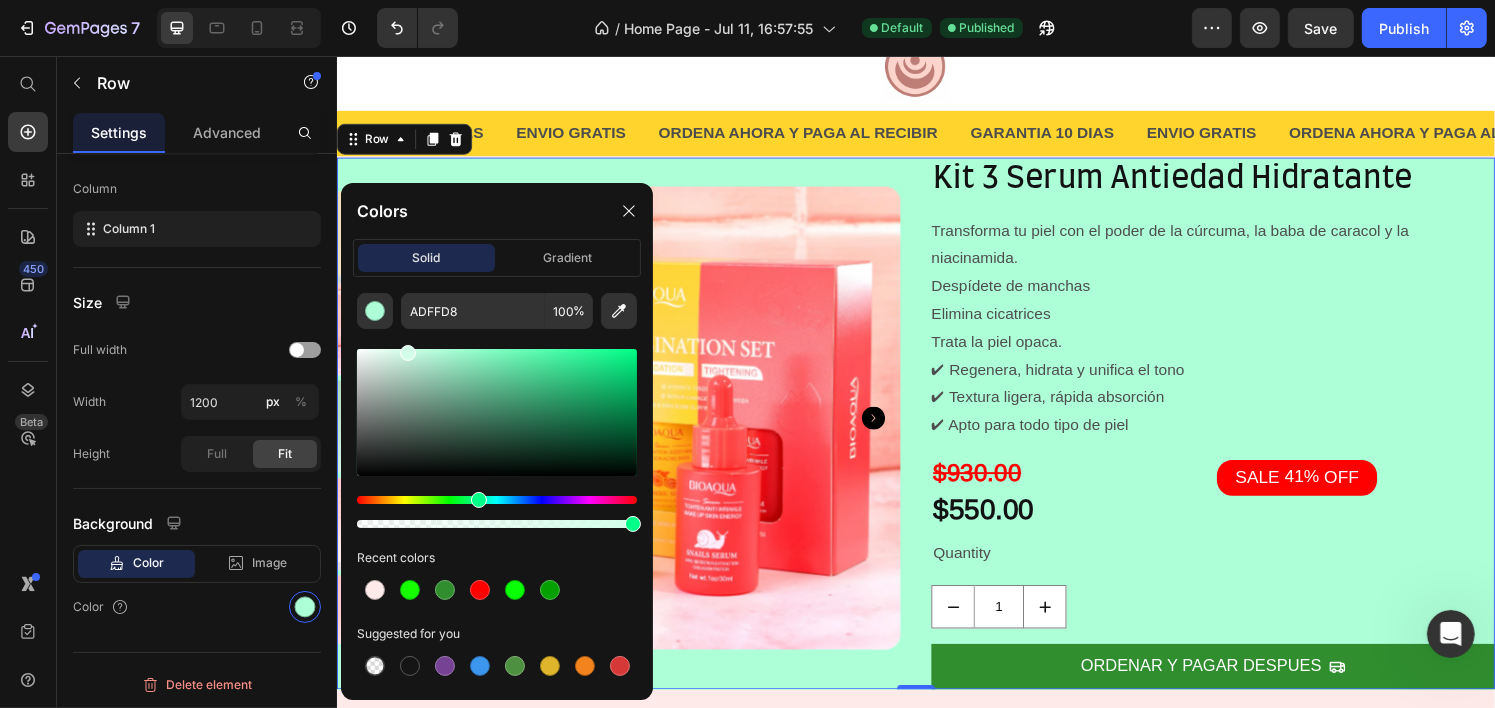 click at bounding box center [497, 412] 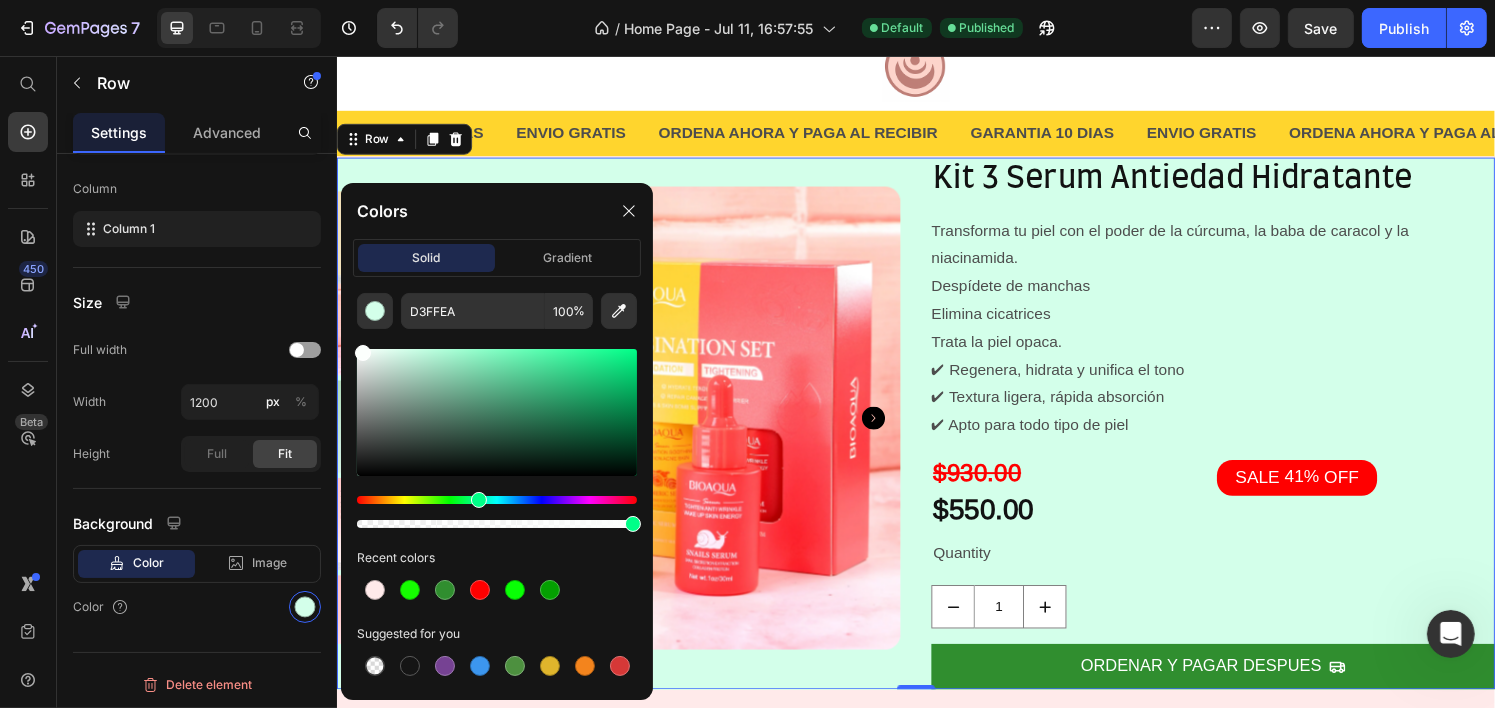 drag, startPoint x: 412, startPoint y: 355, endPoint x: 0, endPoint y: 285, distance: 417.9043 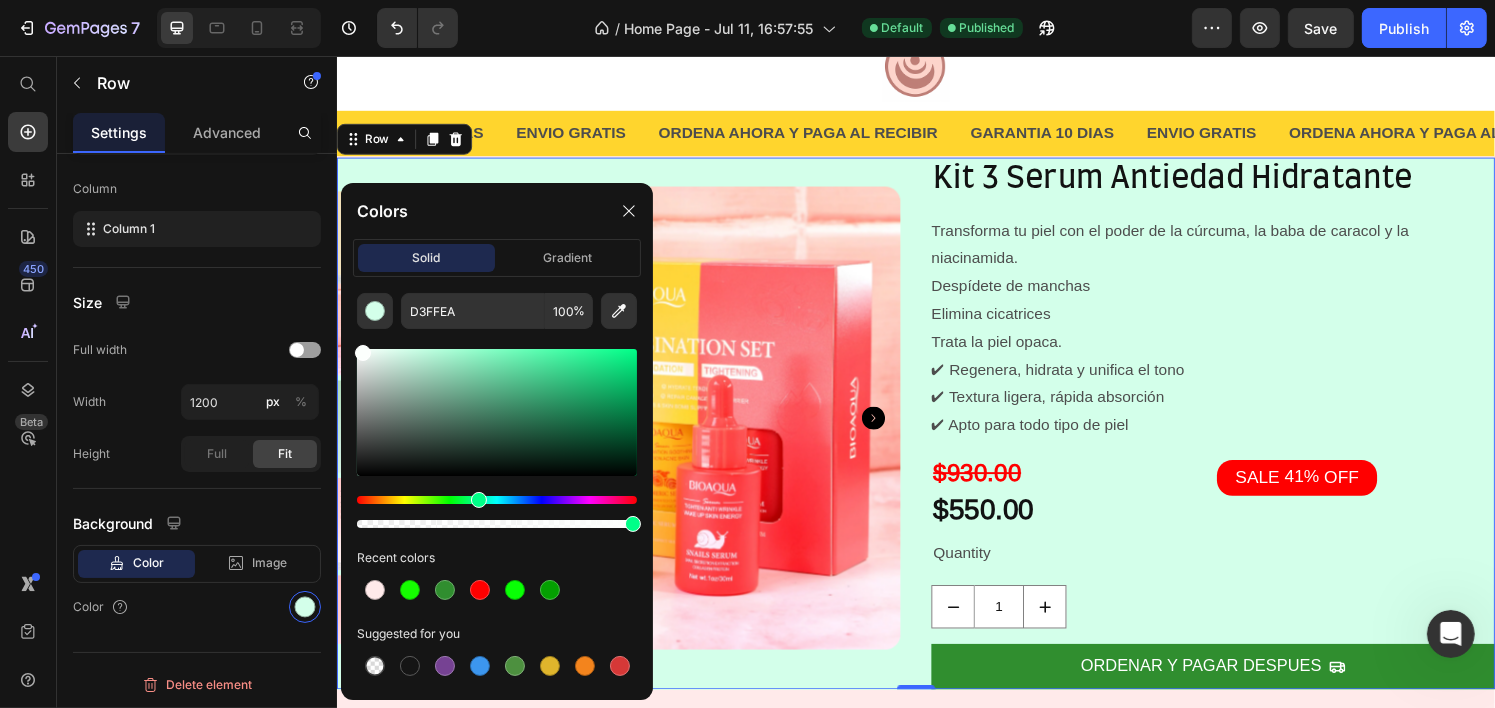 click on "7   /  Home Page - Jul 11, 16:57:55 Default Published Preview  Save   Publish  450 Beta Start with Sections Elements Hero Section Product Detail Brands Trusted Badges Guarantee Product Breakdown How to use Testimonials Compare Bundle FAQs Social Proof Brand Story Product List Collection Blog List Contact Sticky Add to Cart Custom Footer Browse Library 450 Layout
Row
Row
Row
Row Text
Heading
Text Block Button
Button
Button
Sticky Back to top Media
Image
Image" at bounding box center [747, 0] 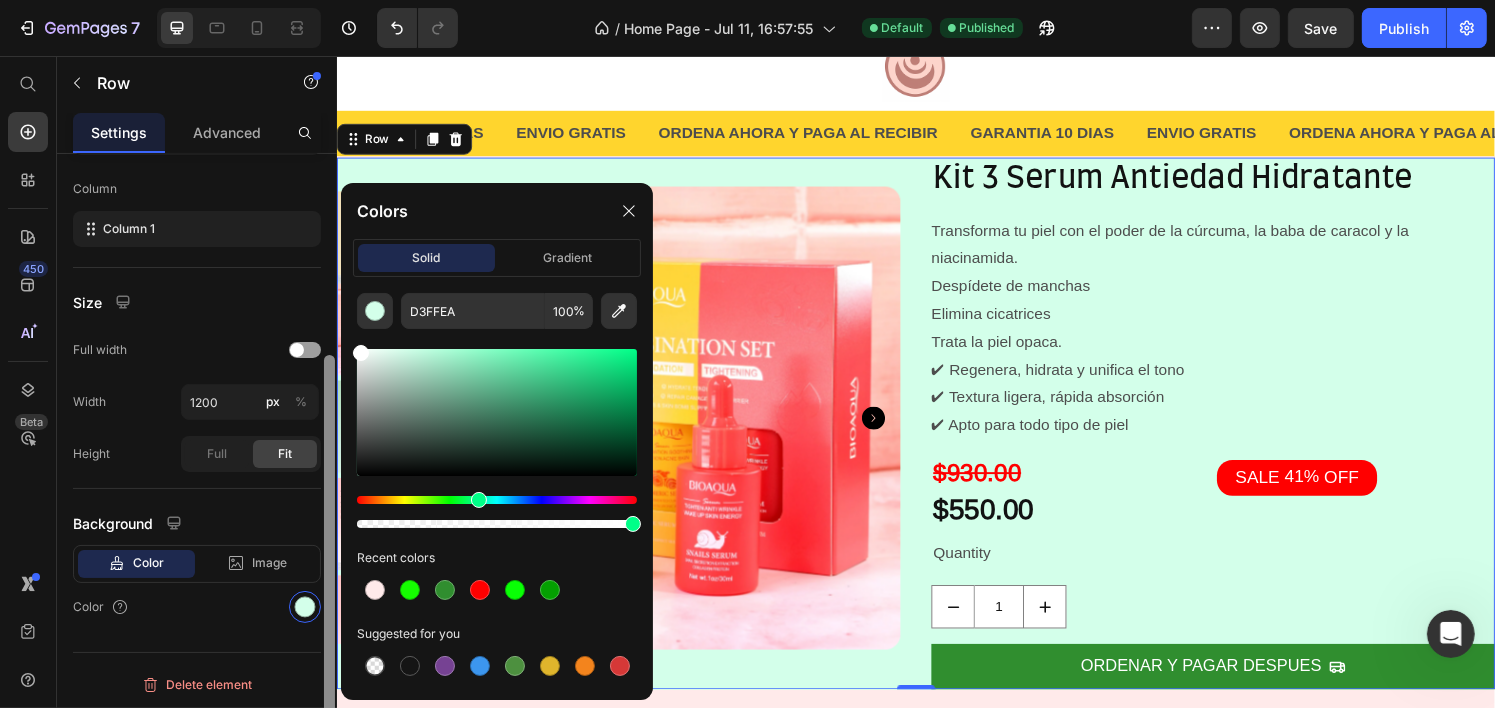 type on "FFFFFF" 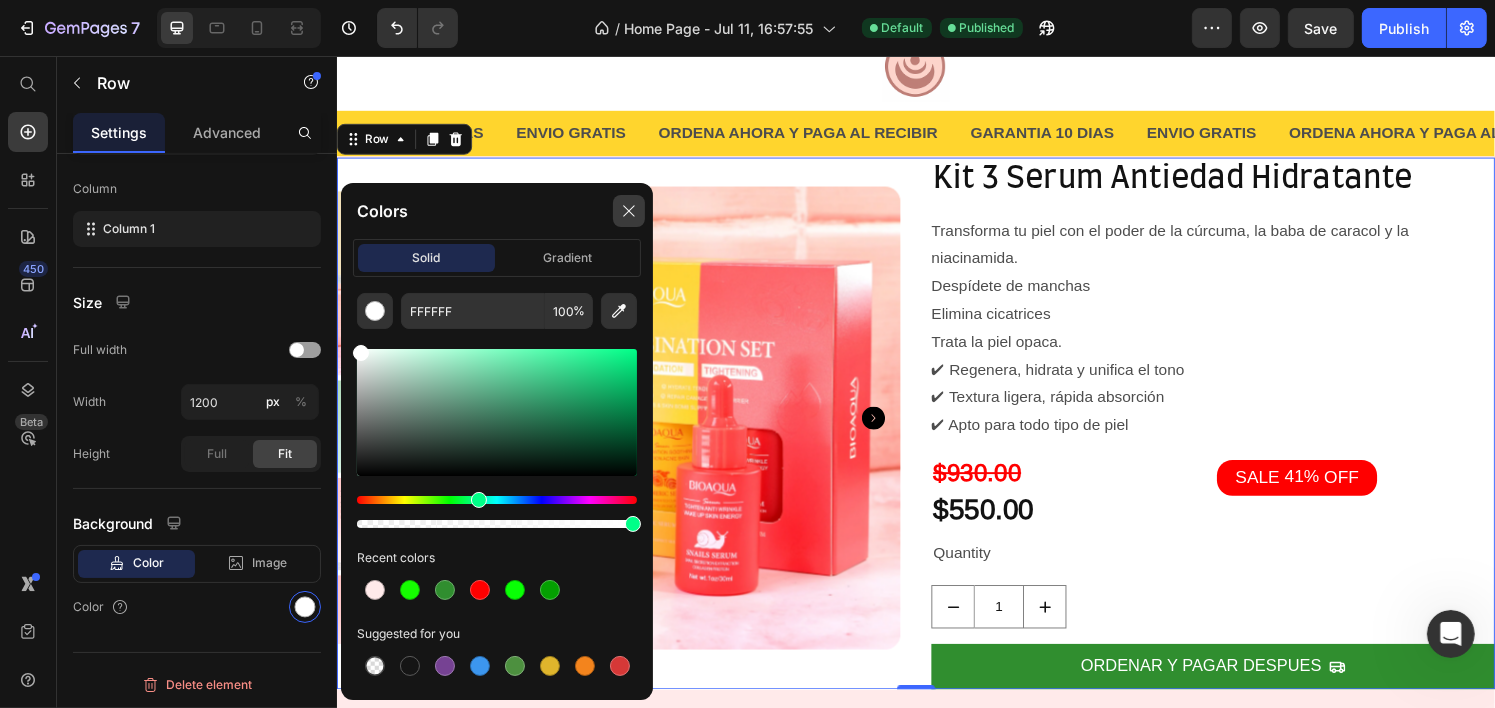 click at bounding box center (629, 211) 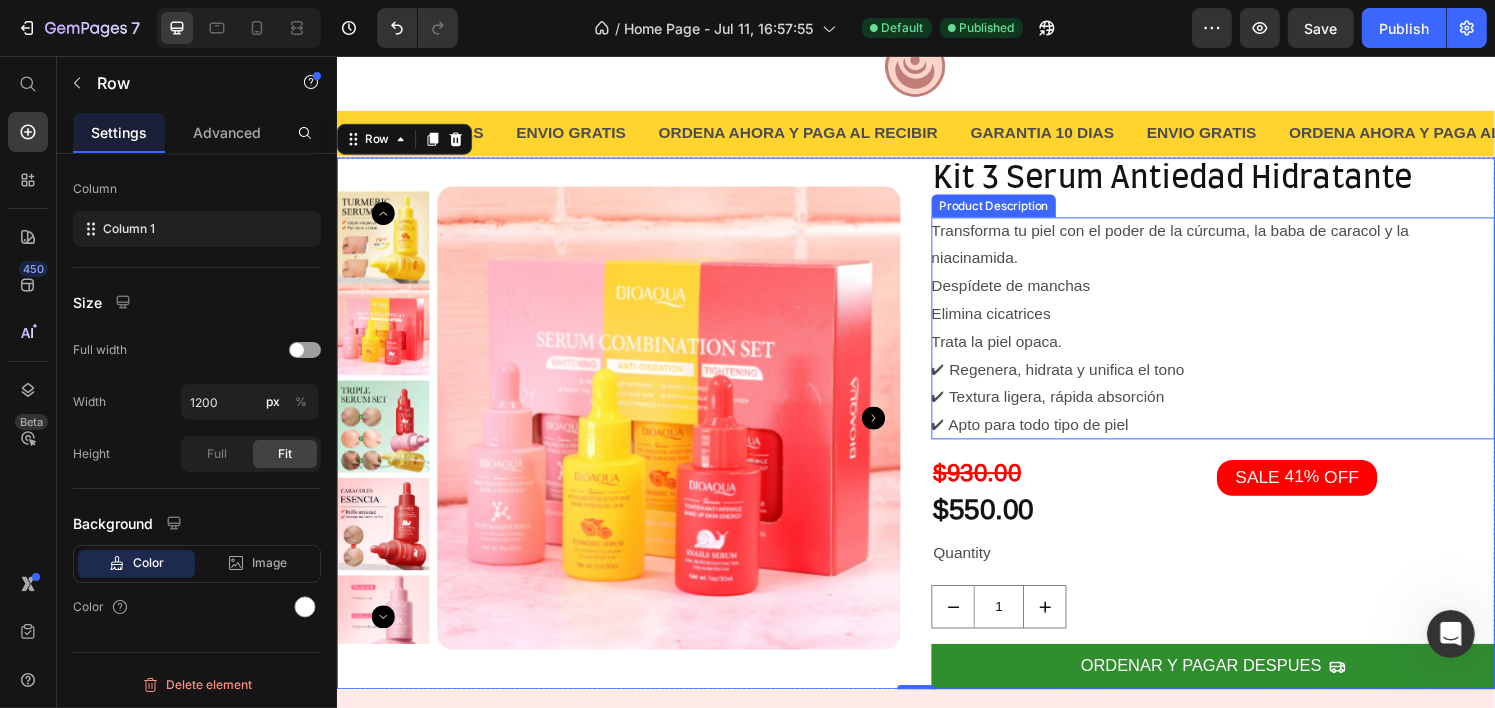 click on "Despídete de manchas" at bounding box center (1034, 294) 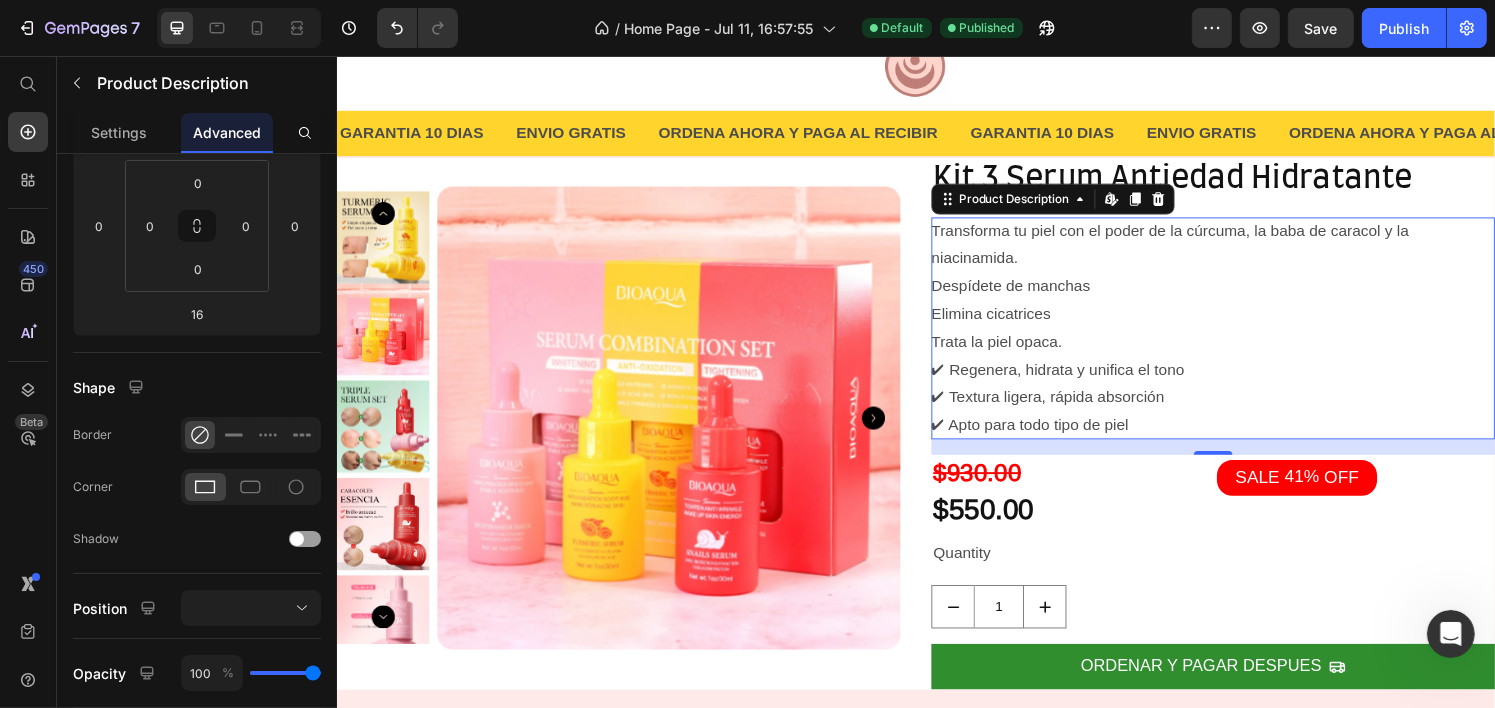 scroll, scrollTop: 0, scrollLeft: 0, axis: both 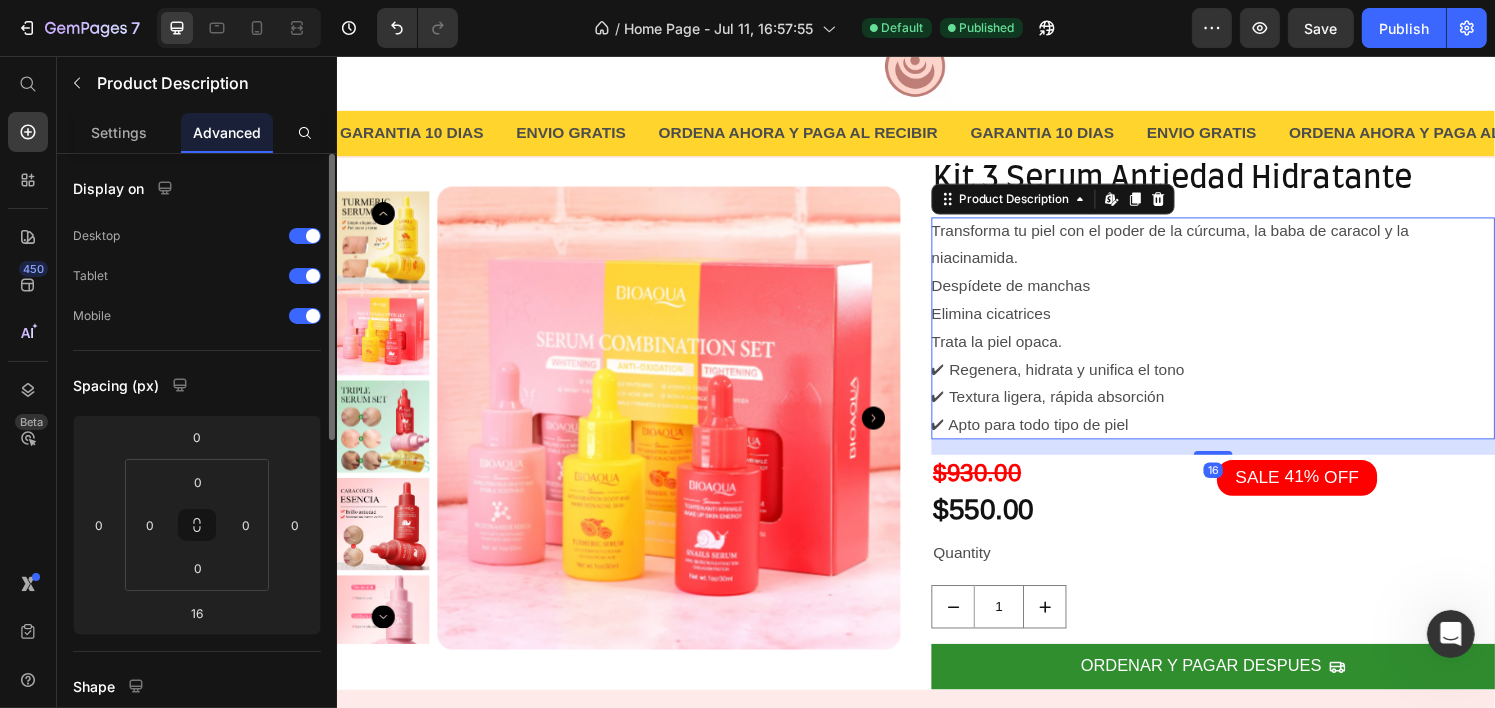 click on "Transforma tu piel con el poder de la cúrcuma, la baba de caracol y la niacinamida.
Despídete de manchas
Elimina cicatrices
Trata la piel opaca.
✔ Regenera, hidrata y unifica el tono ✔ Textura ligera, rápida absorción ✔ Apto para todo tipo de piel" at bounding box center [1244, 339] 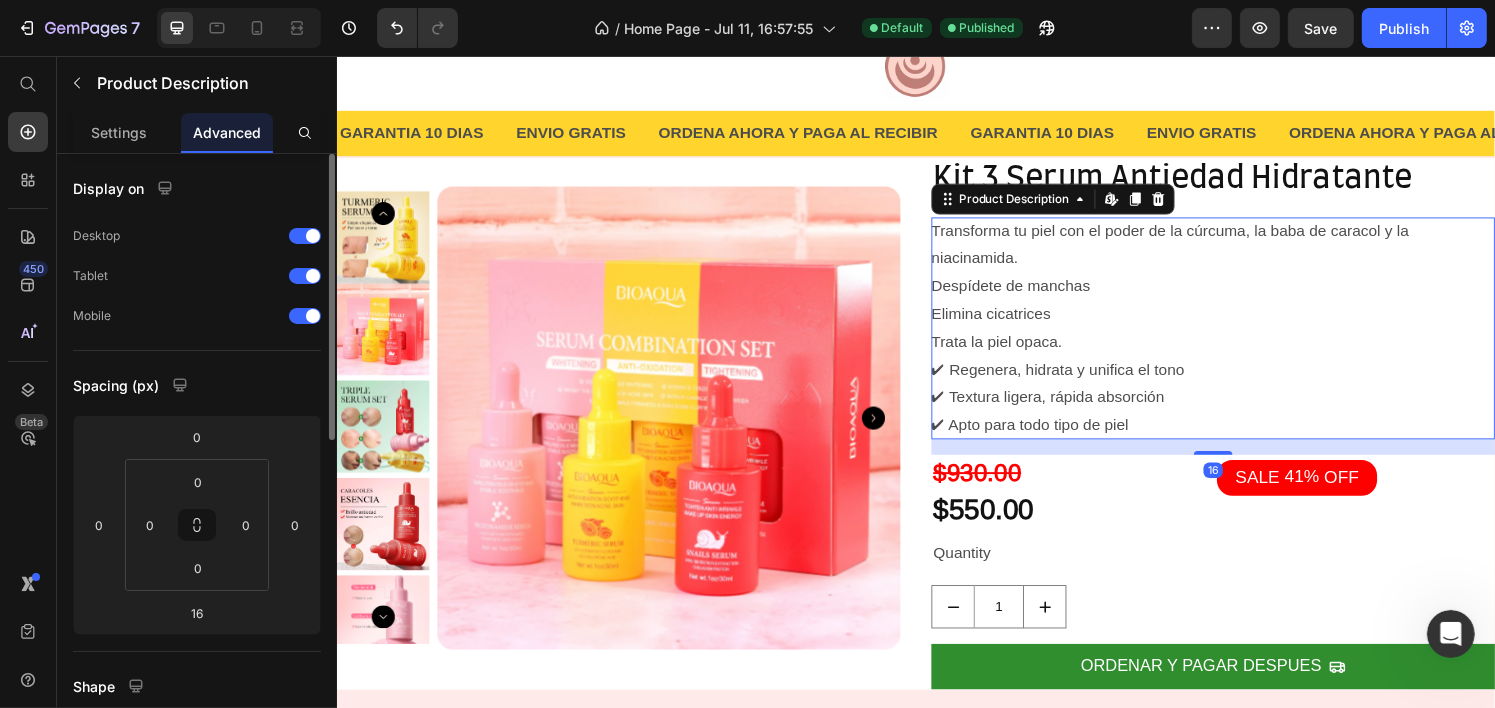 click on "Transforma tu piel con el poder de la cúrcuma, la baba de caracol y la niacinamida.
Despídete de manchas
Elimina cicatrices
Trata la piel opaca.
✔ Regenera, hidrata y unifica el tono ✔ Textura ligera, rápida absorción ✔ Apto para todo tipo de piel" at bounding box center [1244, 339] 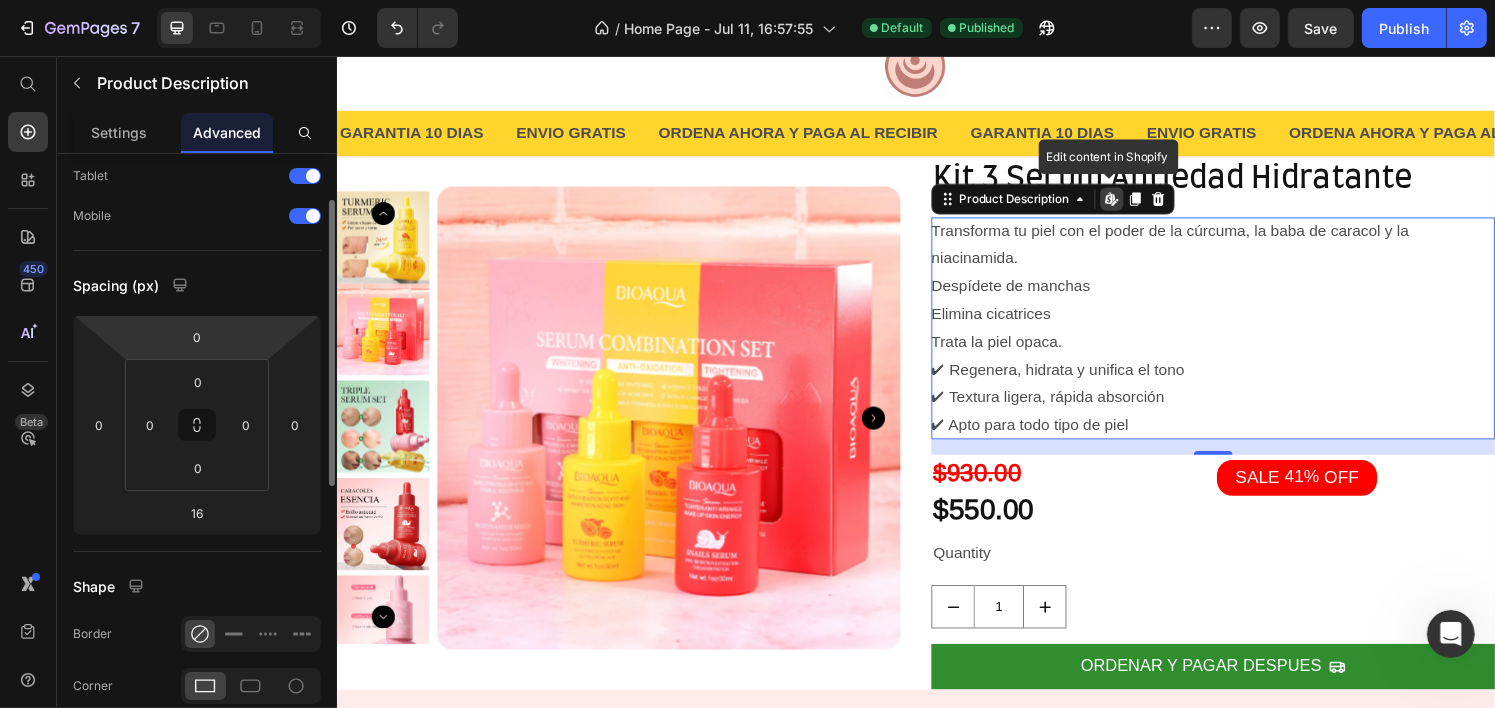scroll, scrollTop: 300, scrollLeft: 0, axis: vertical 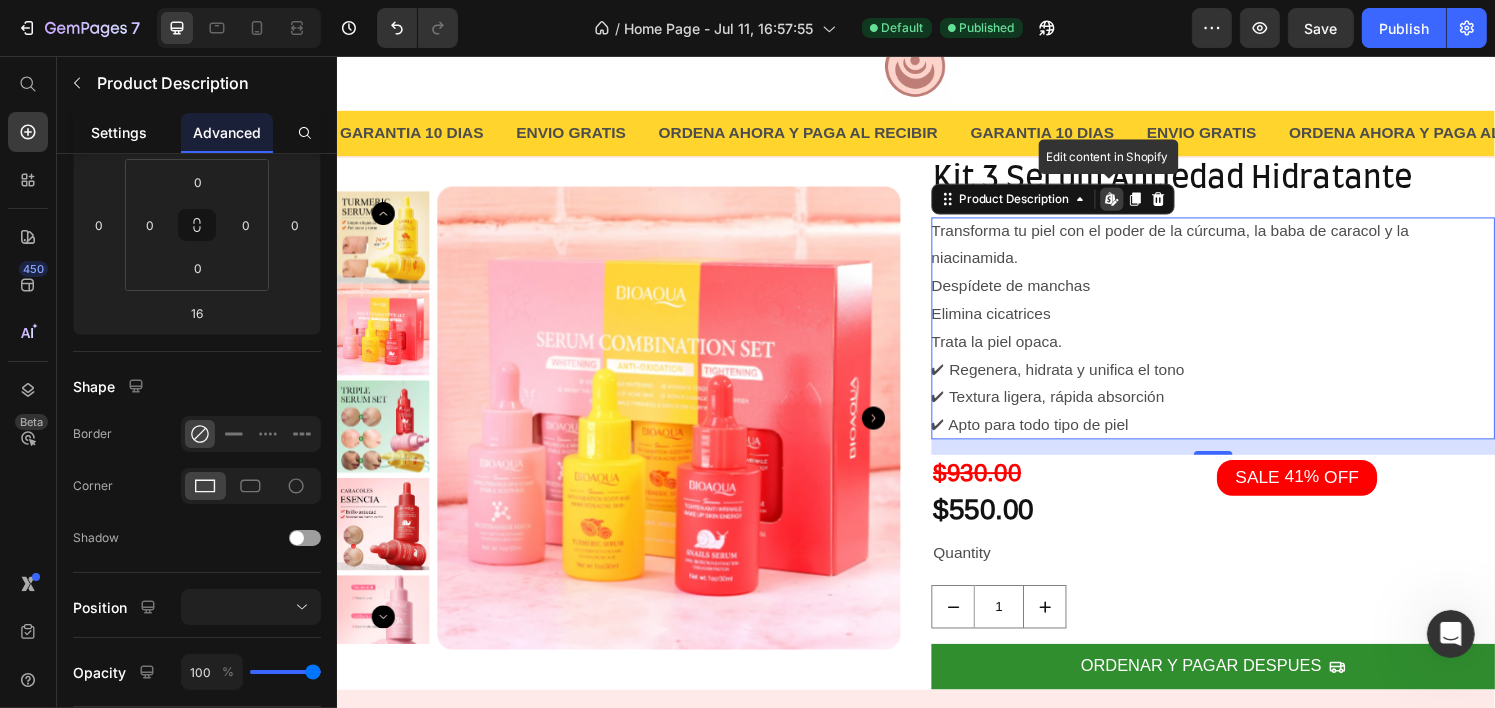 click on "Settings" at bounding box center (119, 132) 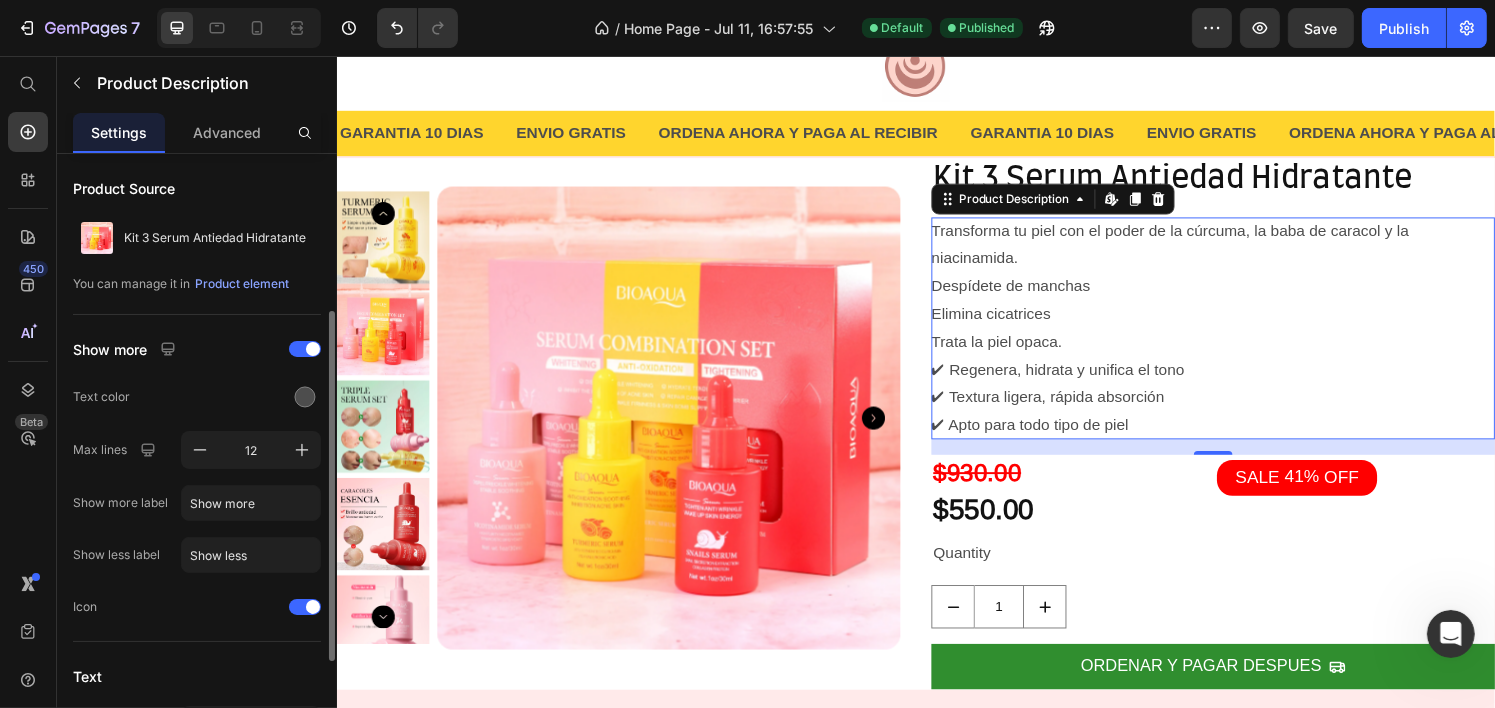 scroll, scrollTop: 100, scrollLeft: 0, axis: vertical 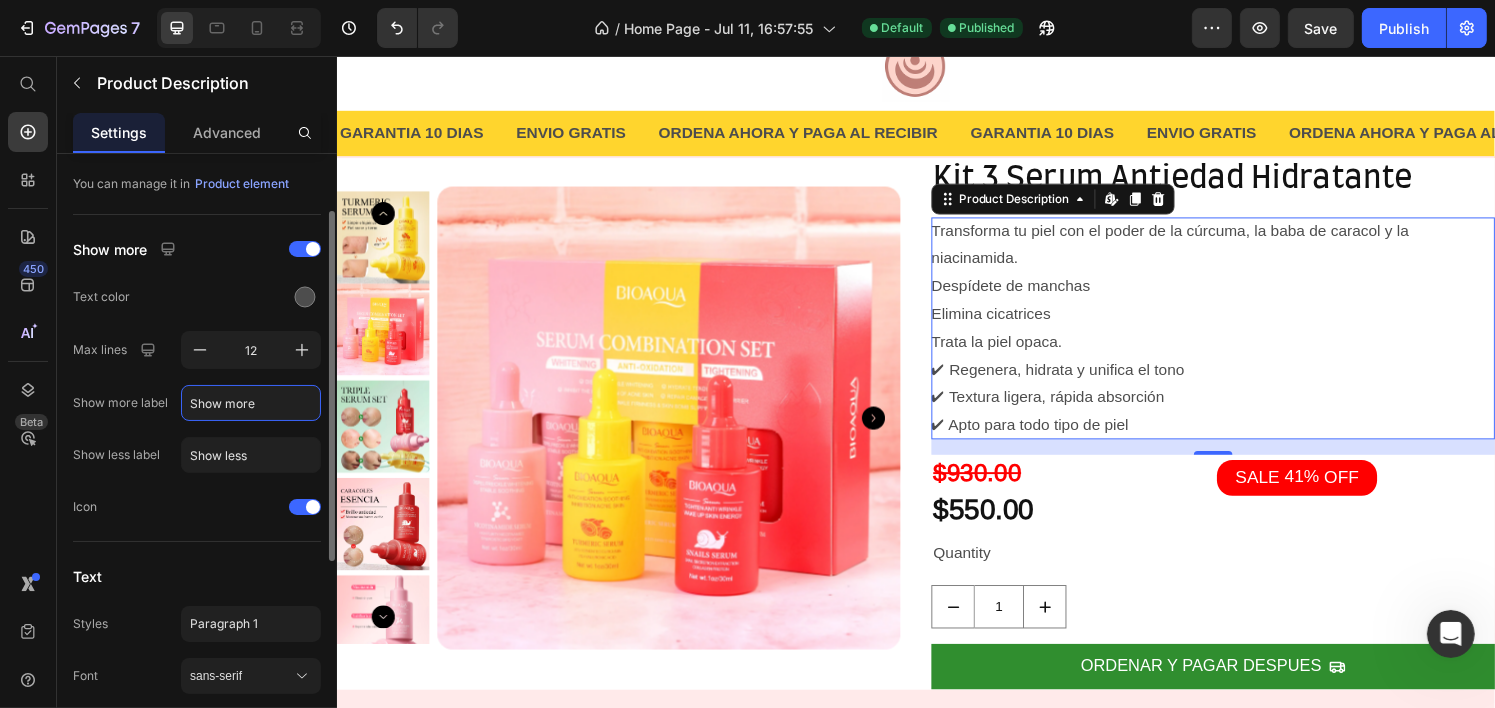 click on "Show more" 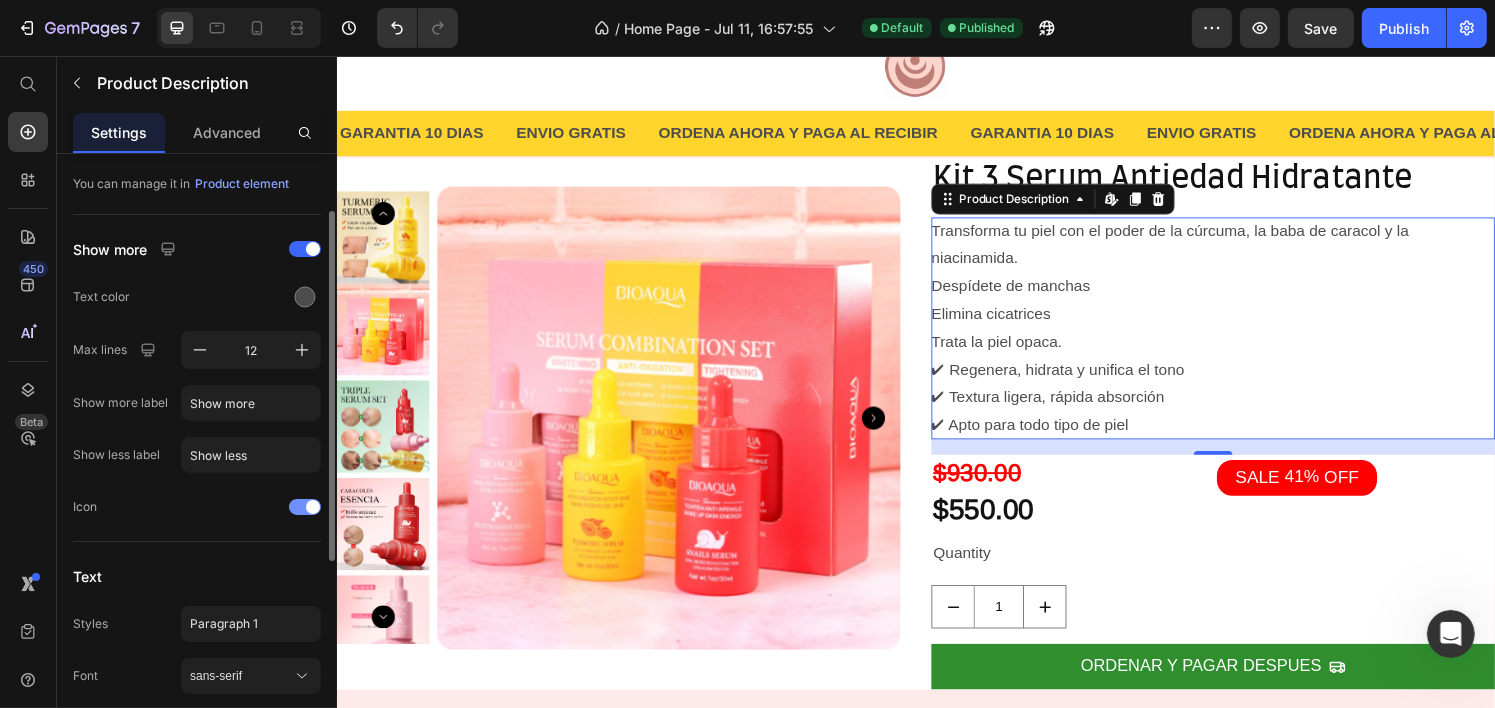 click on "Icon" 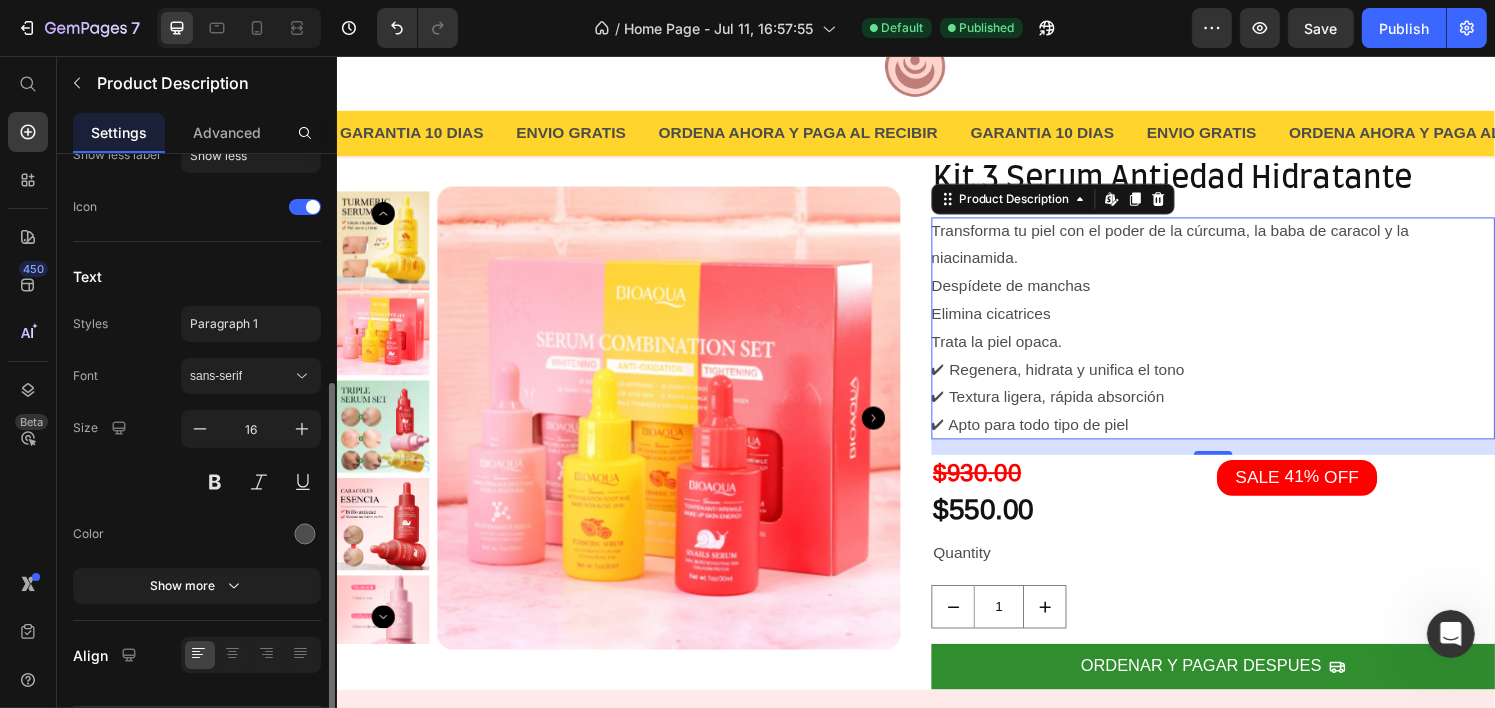 scroll, scrollTop: 454, scrollLeft: 0, axis: vertical 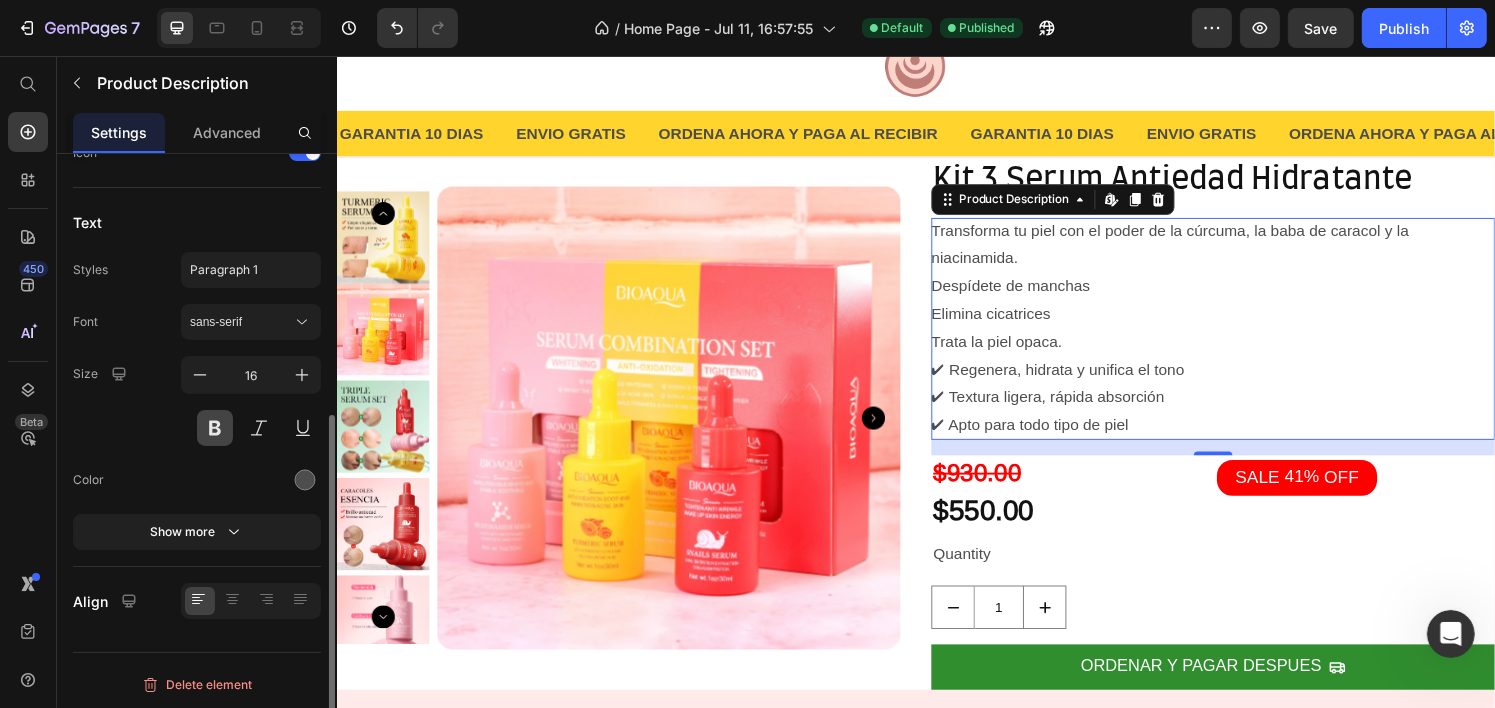 click at bounding box center (215, 428) 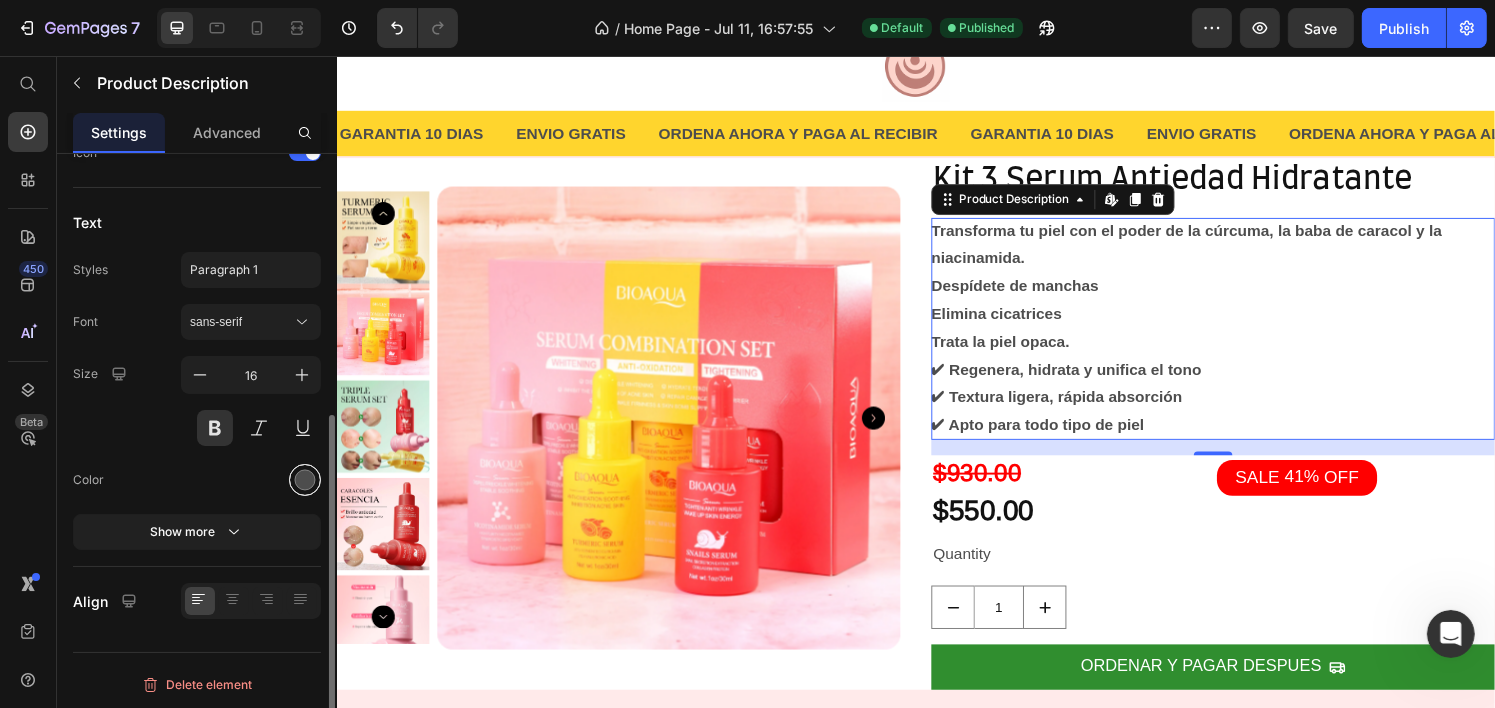 click at bounding box center [305, 480] 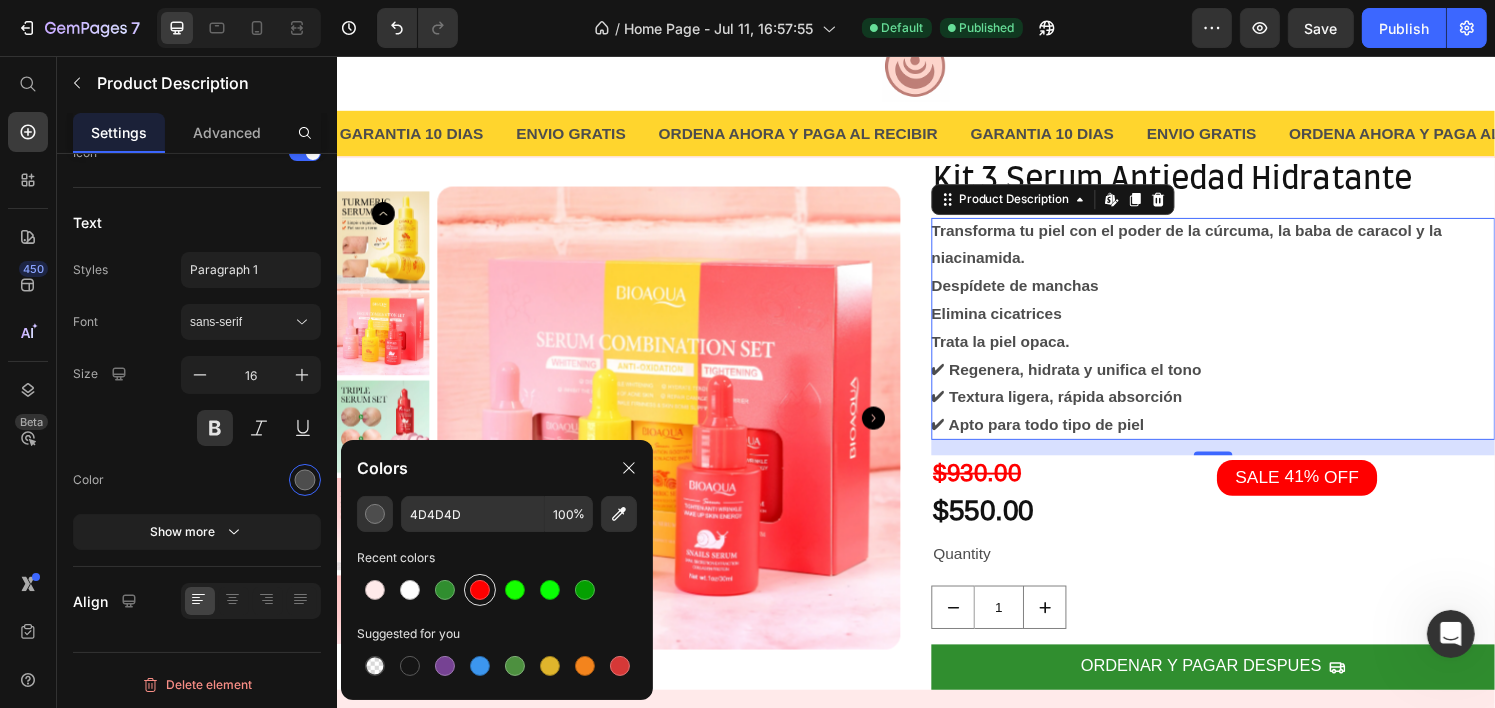 click at bounding box center (480, 590) 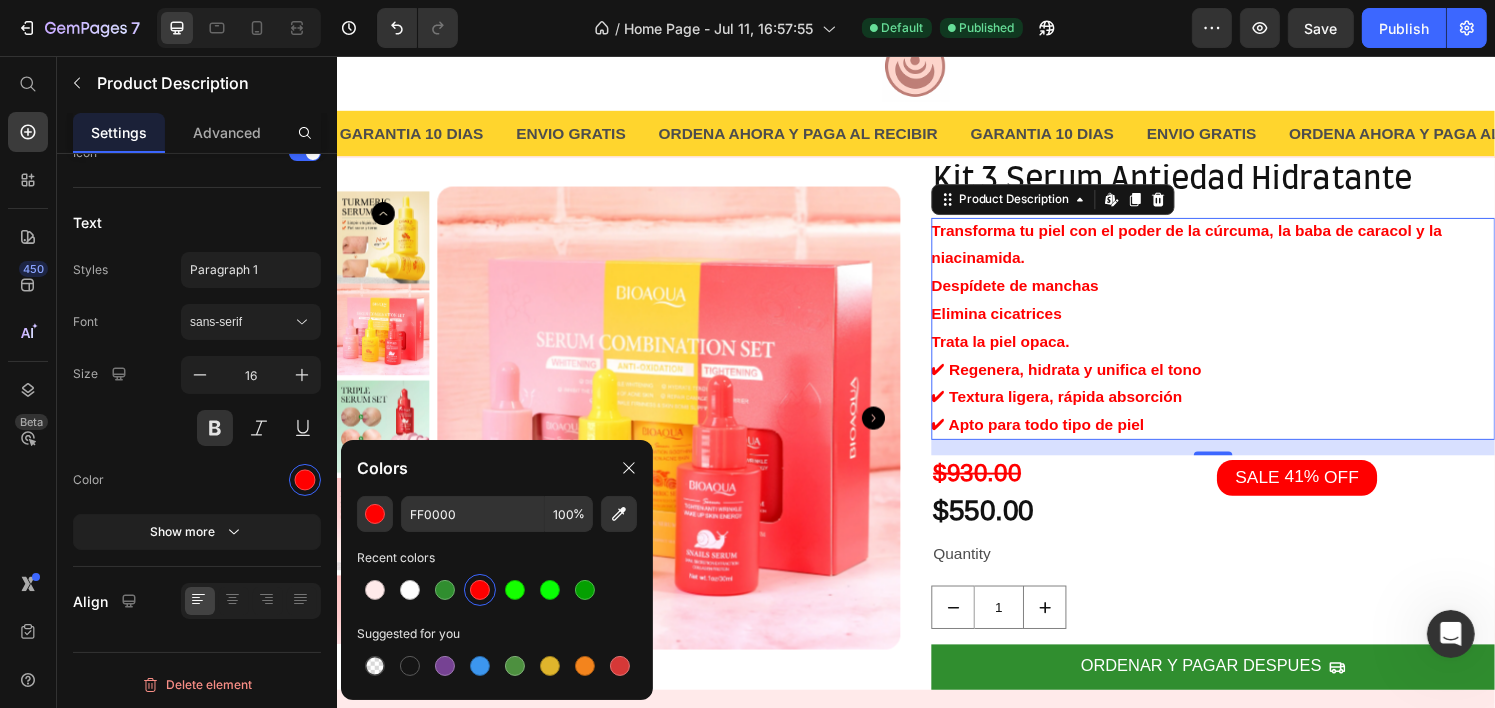 type on "4D4D4D" 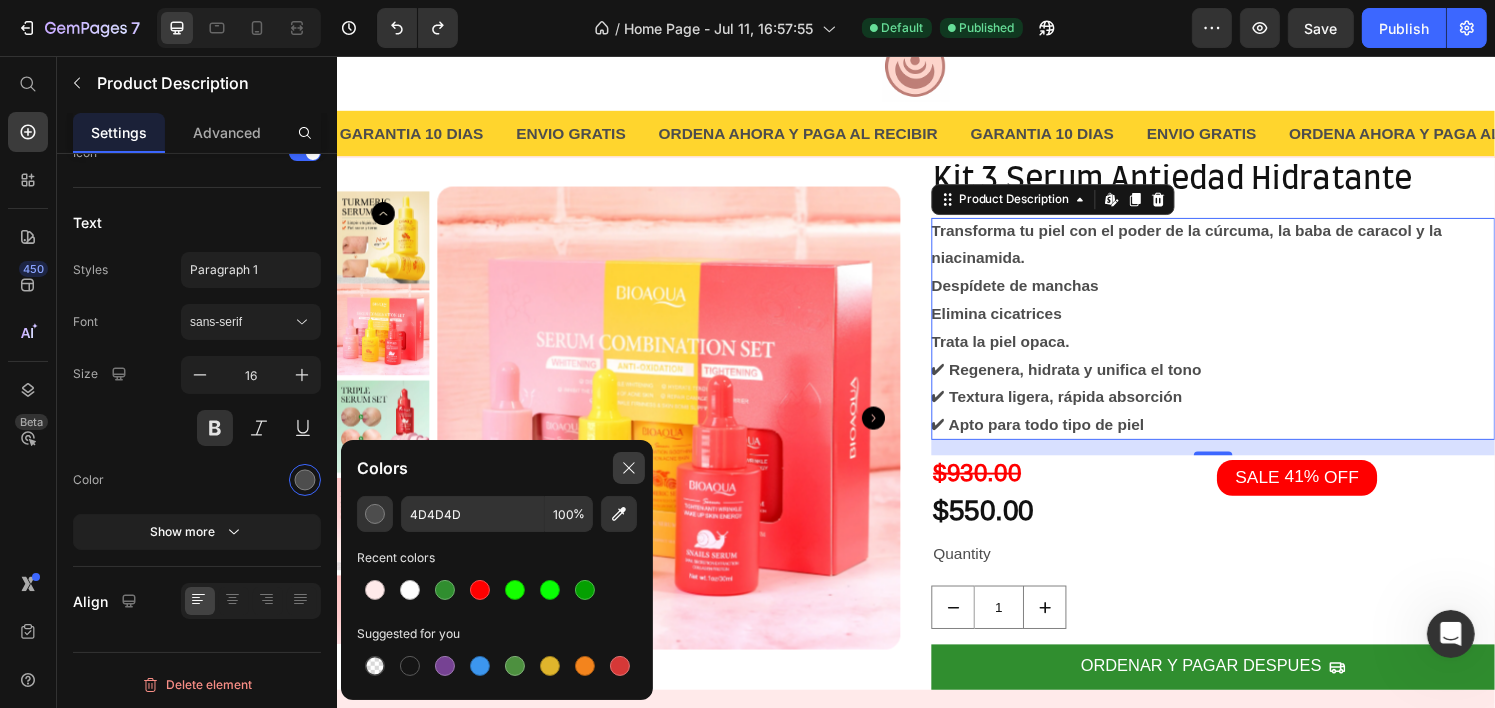 click at bounding box center [629, 468] 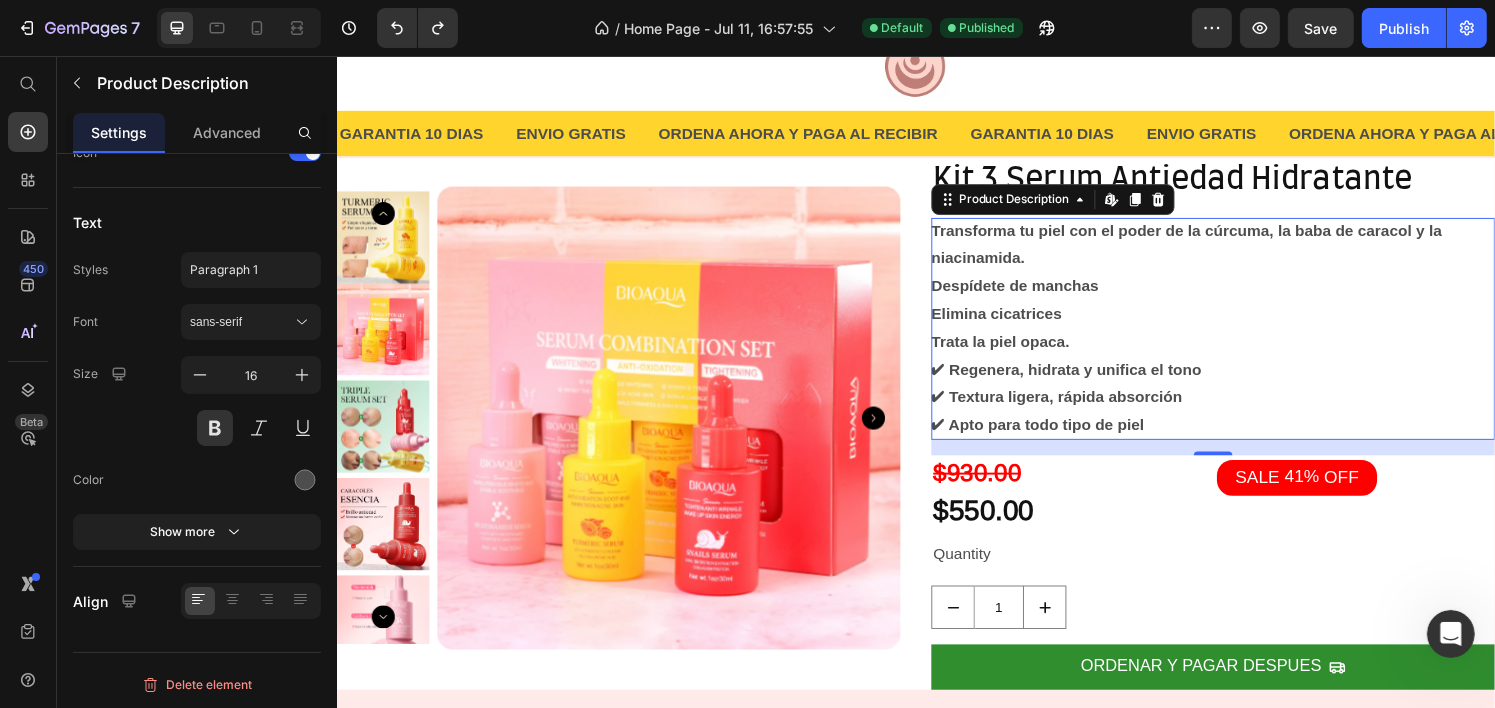 click on "Transforma tu piel con el poder de la cúrcuma, la baba de caracol y la niacinamida.
Despídete de manchas
Elimina cicatrices
Trata la piel opaca.
✔ Regenera, hidrata y unifica el tono ✔ Textura ligera, rápida absorción ✔ Apto para todo tipo de piel" at bounding box center (1244, 339) 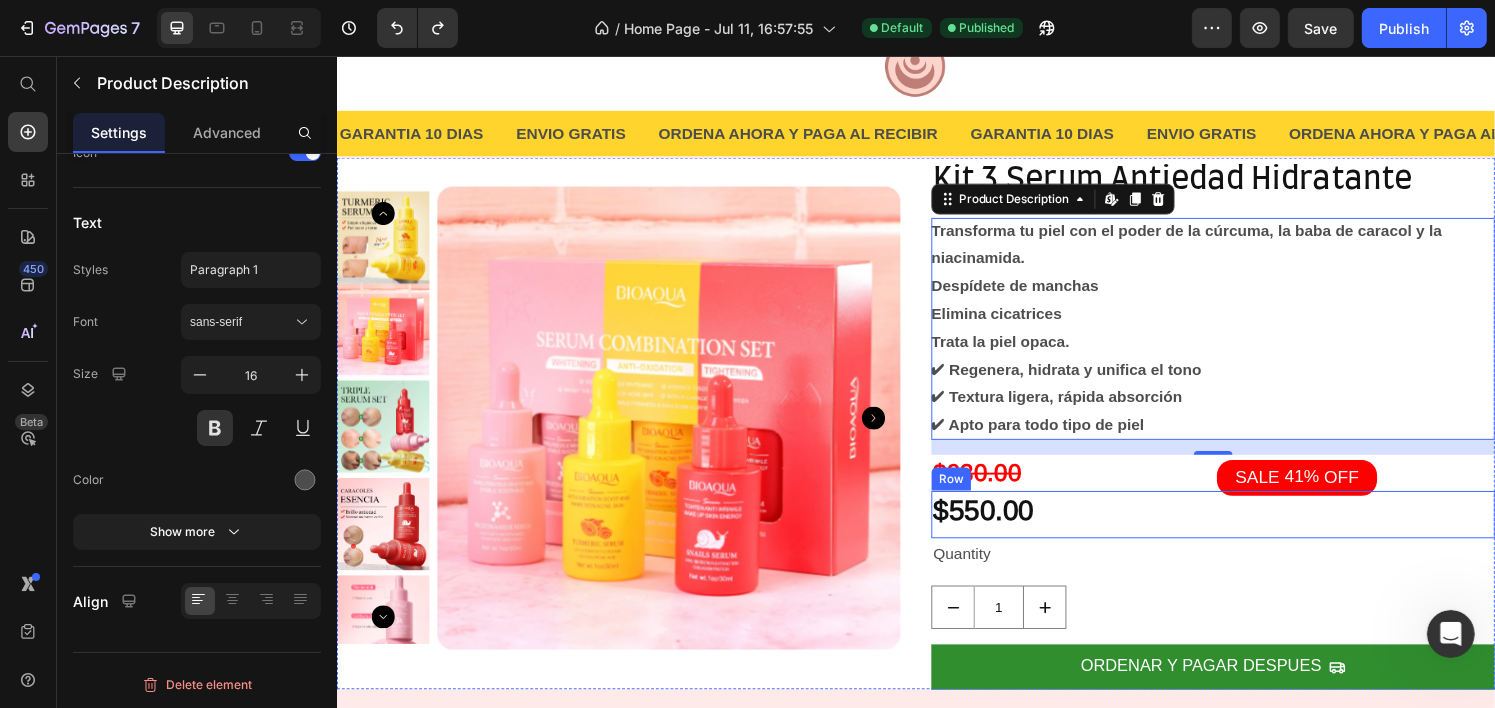 click on "SALE 41% OFF Discount Tag" at bounding box center [1392, 532] 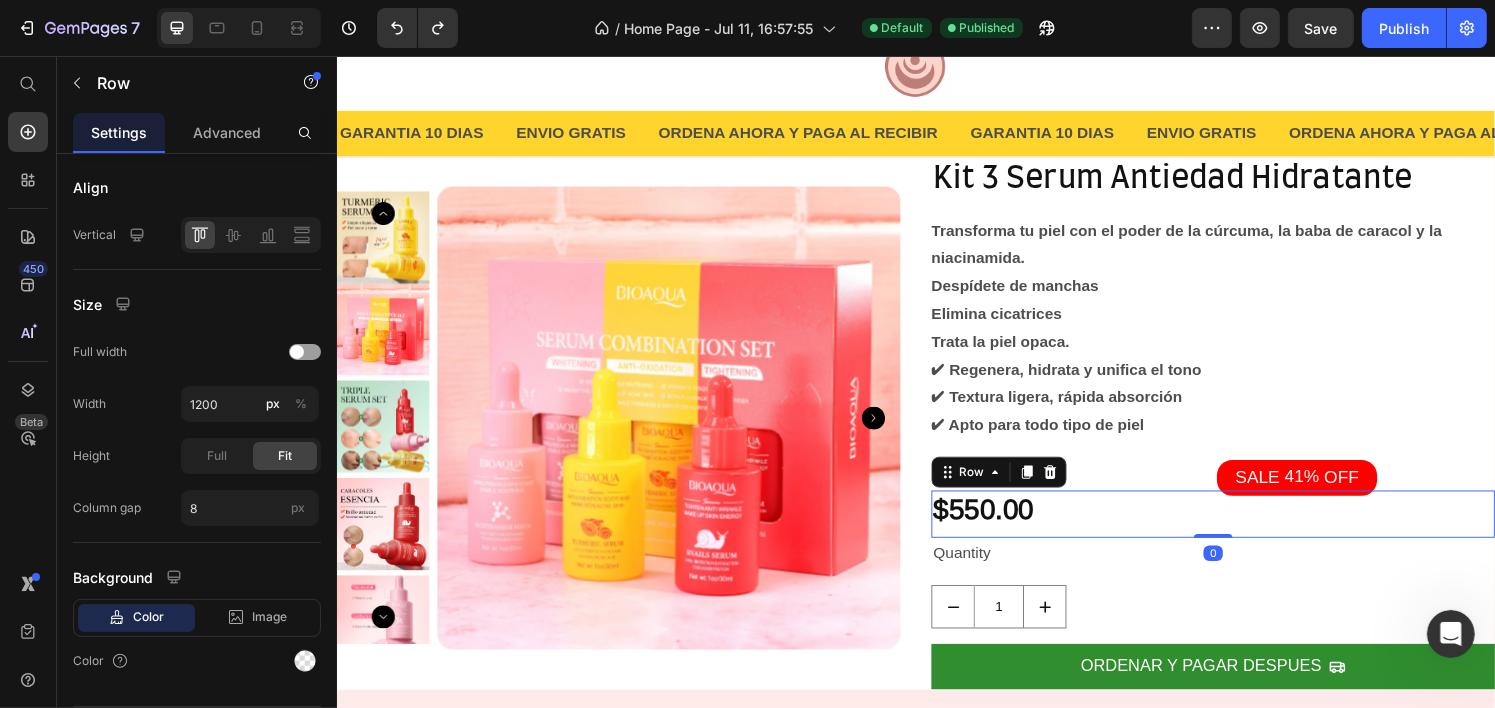 scroll, scrollTop: 0, scrollLeft: 0, axis: both 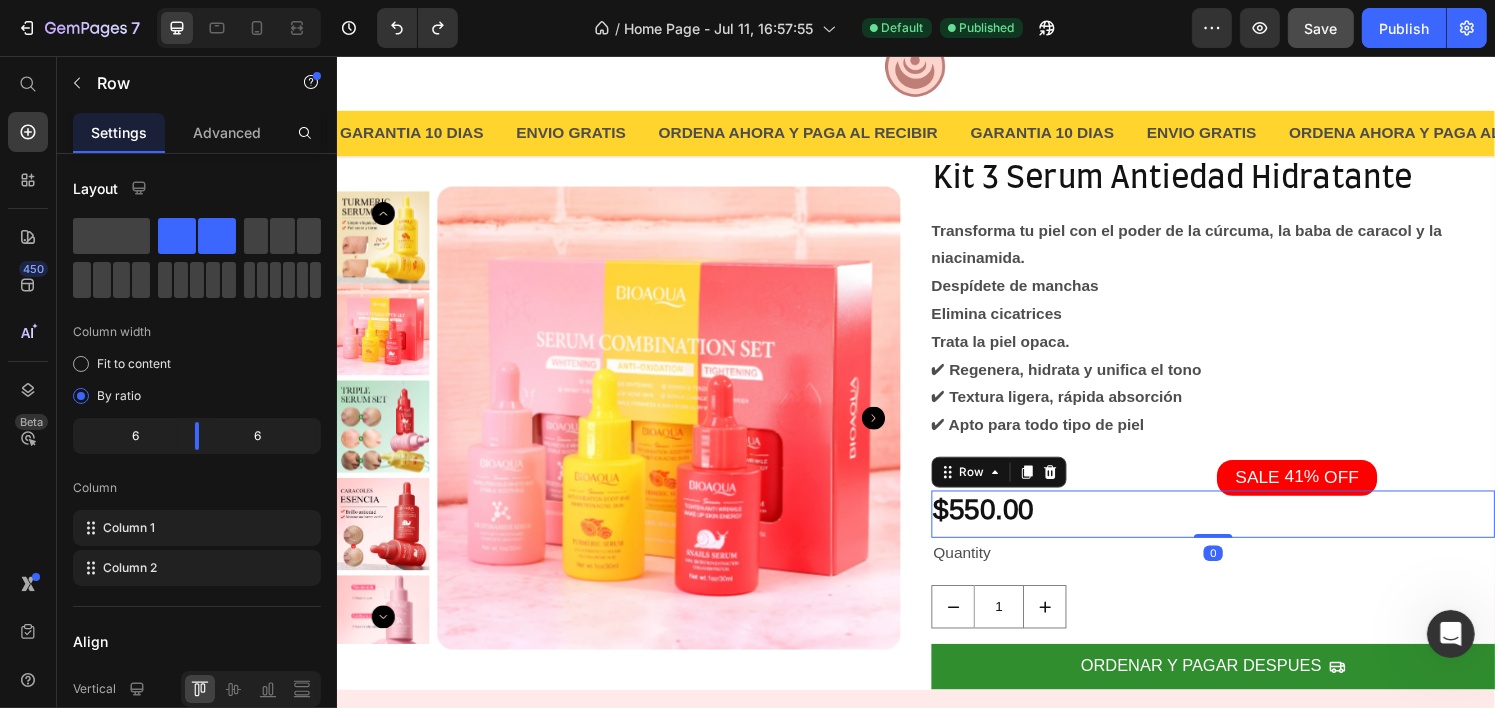 click on "Save" at bounding box center [1321, 28] 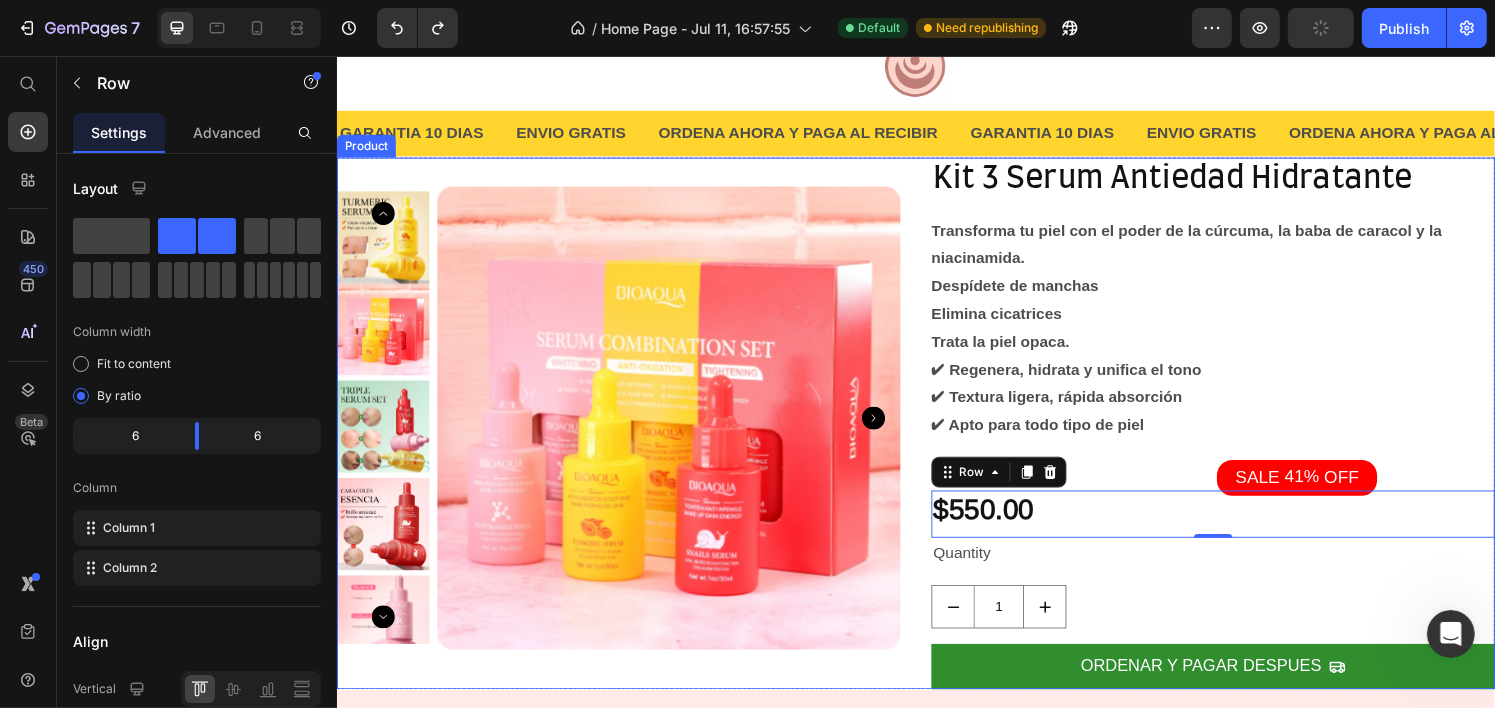 click at bounding box center (680, 432) 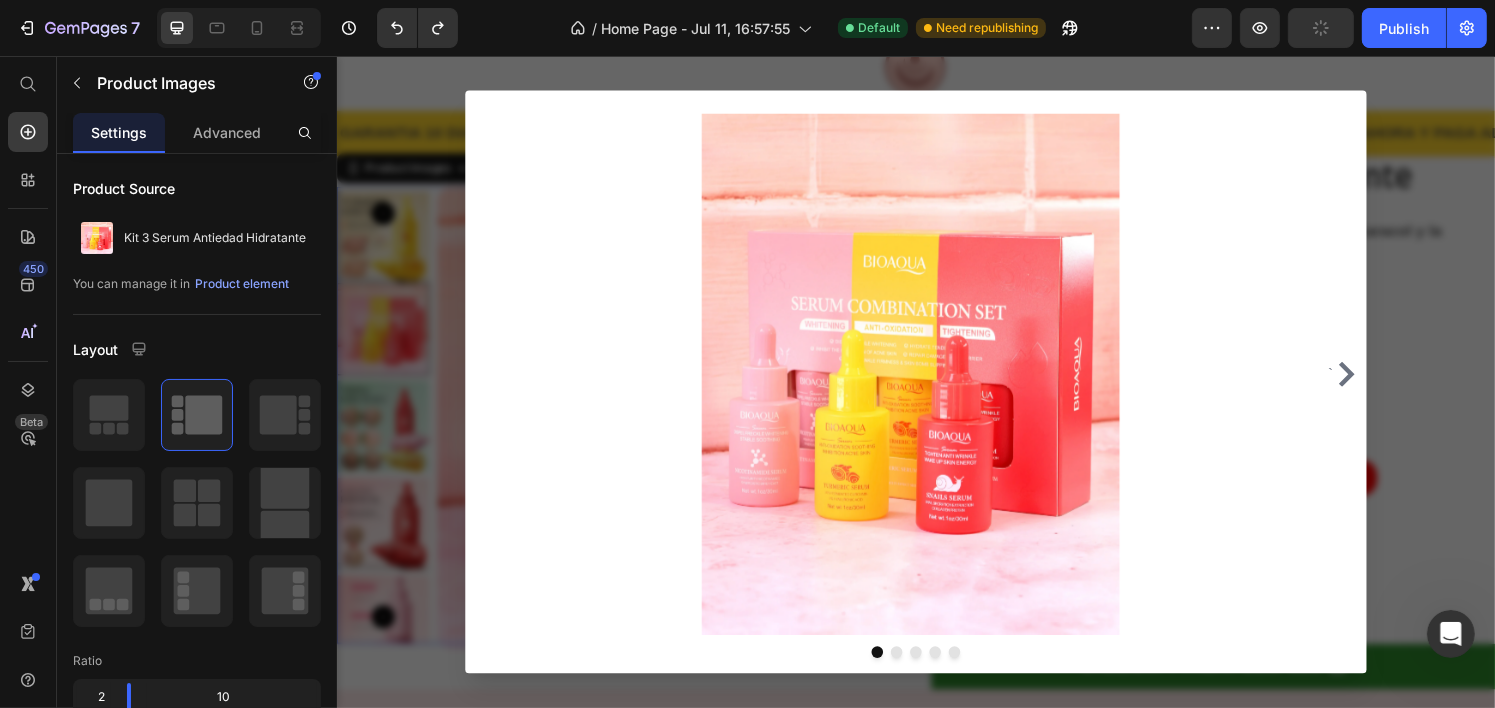 click at bounding box center [930, 386] 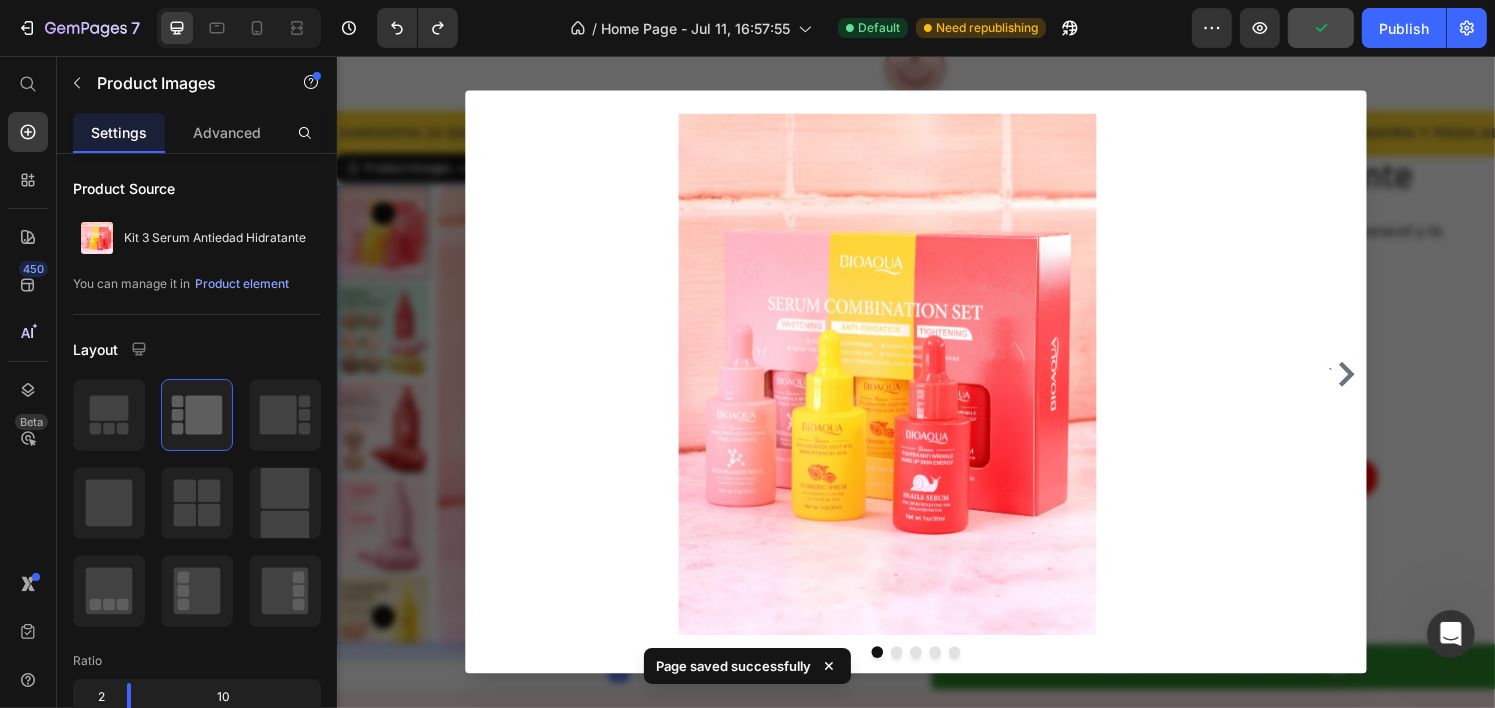 click at bounding box center (936, 394) 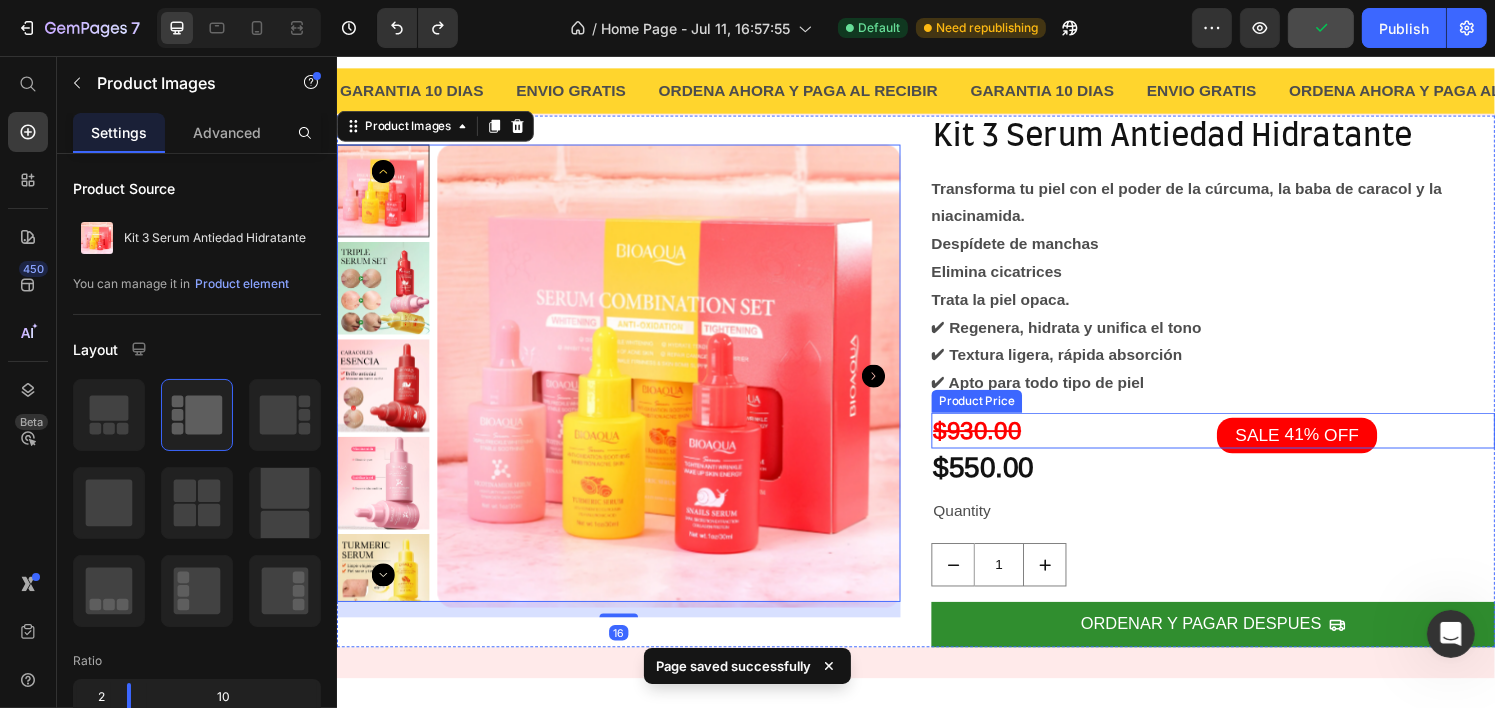 scroll, scrollTop: 176, scrollLeft: 0, axis: vertical 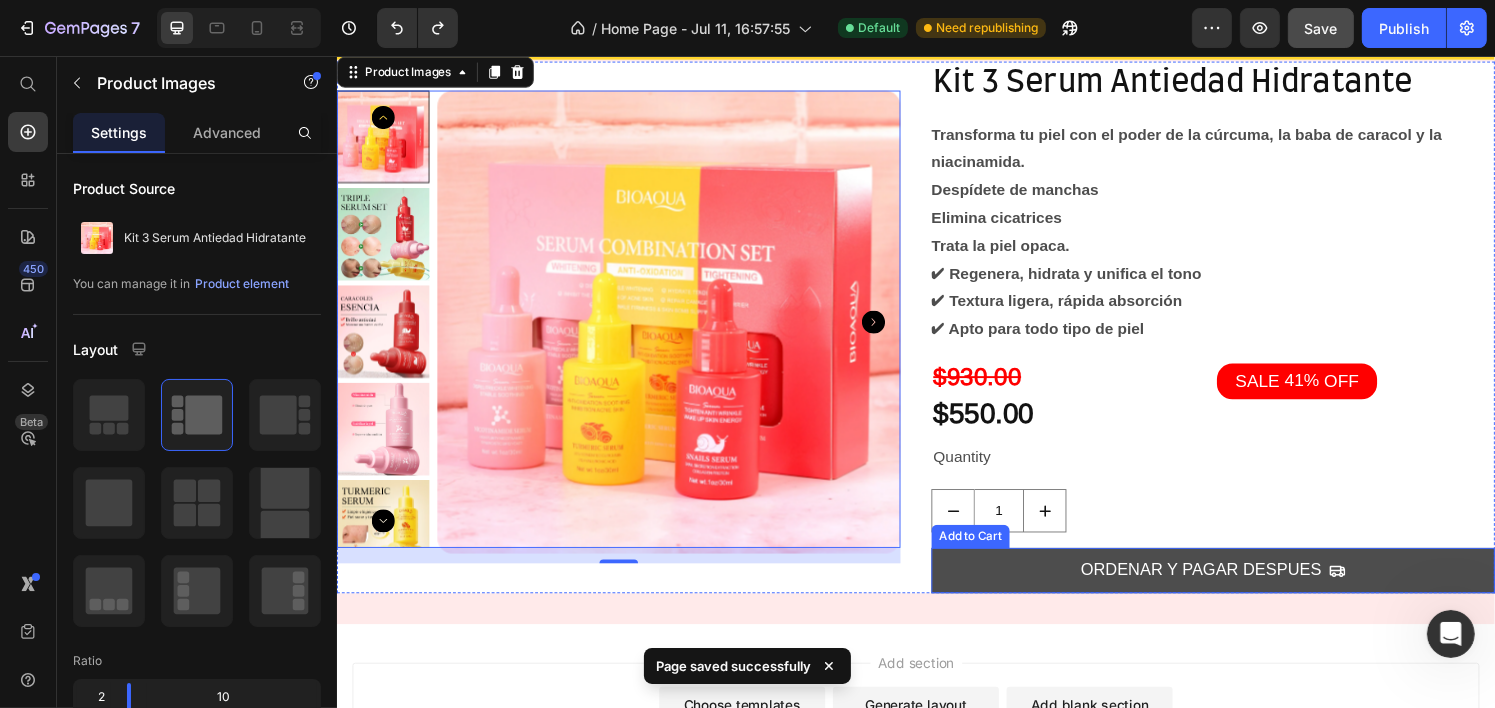 click on "ORDENAR Y PAGAR DESPUES" at bounding box center (1244, 589) 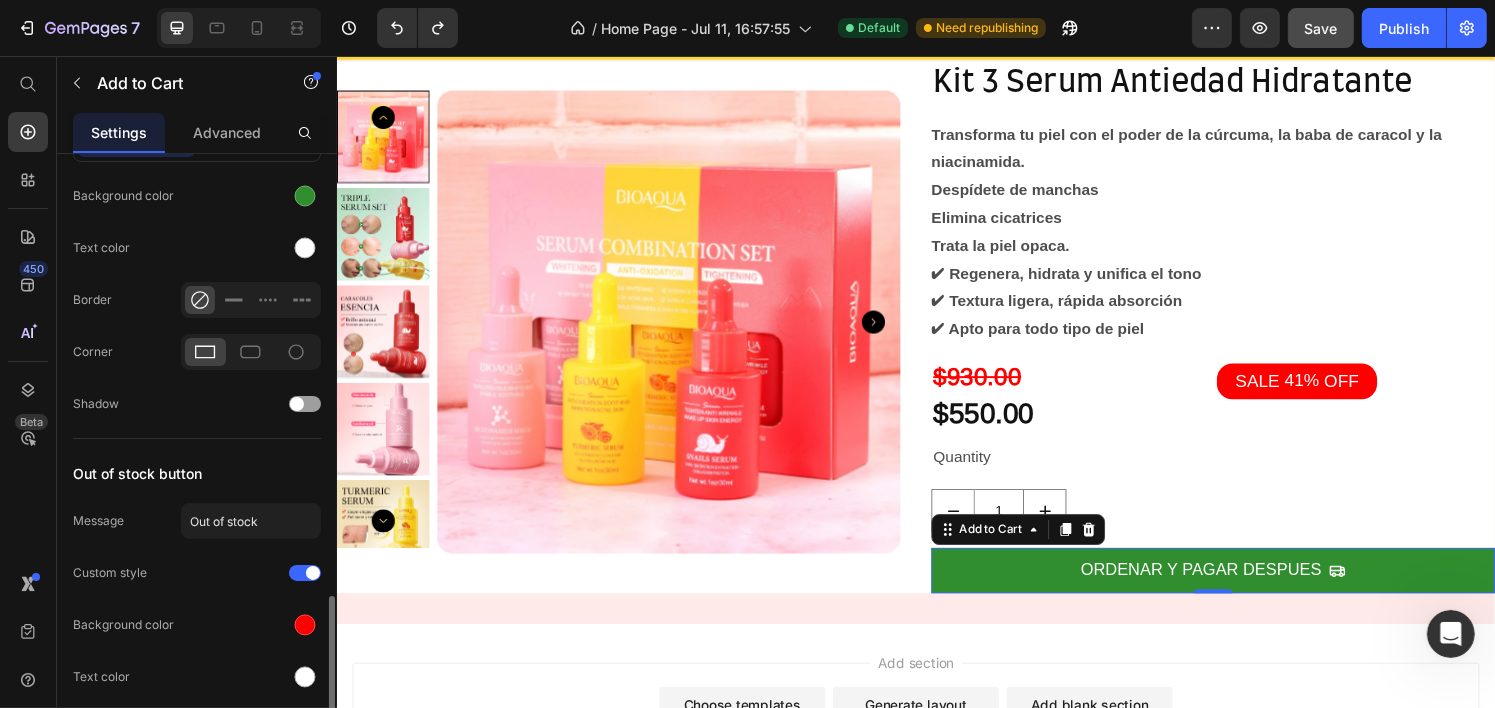 scroll, scrollTop: 2100, scrollLeft: 0, axis: vertical 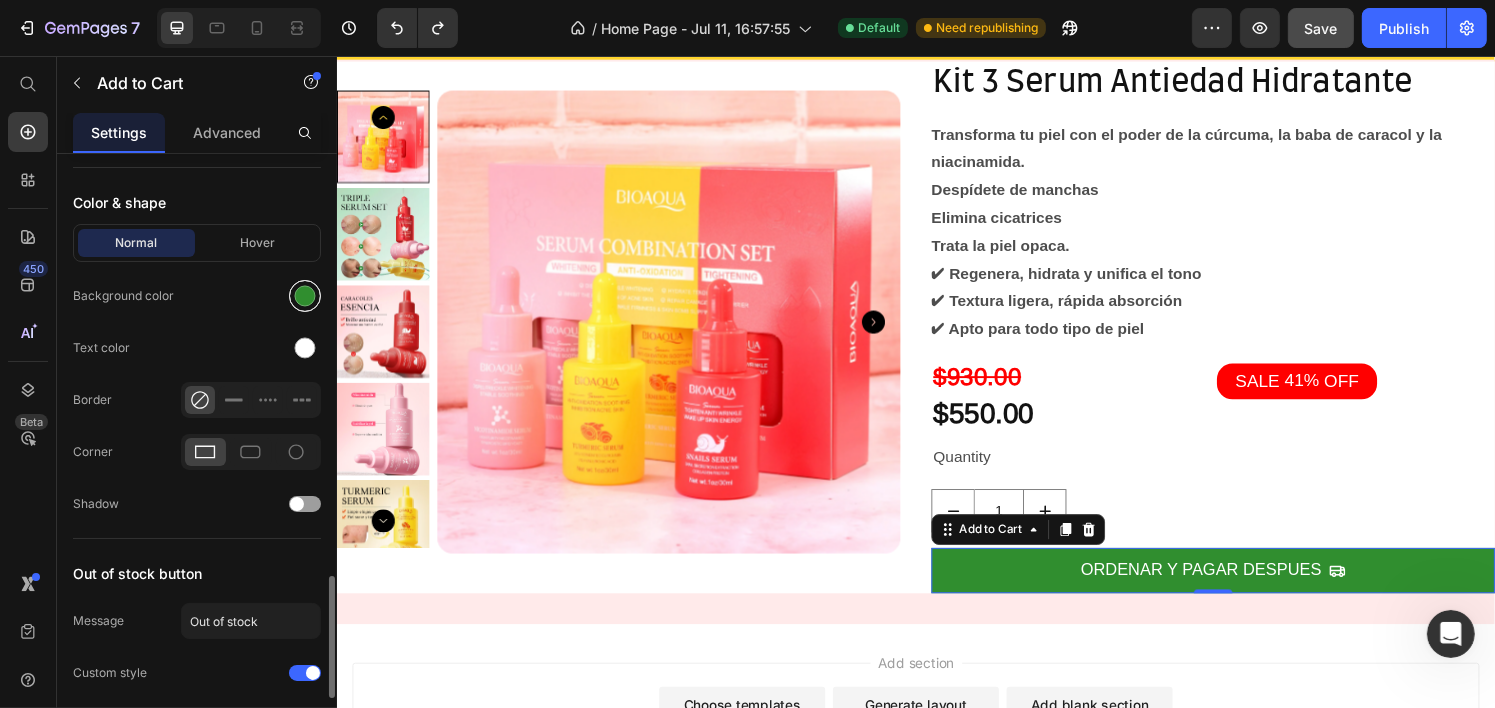 click at bounding box center [305, 296] 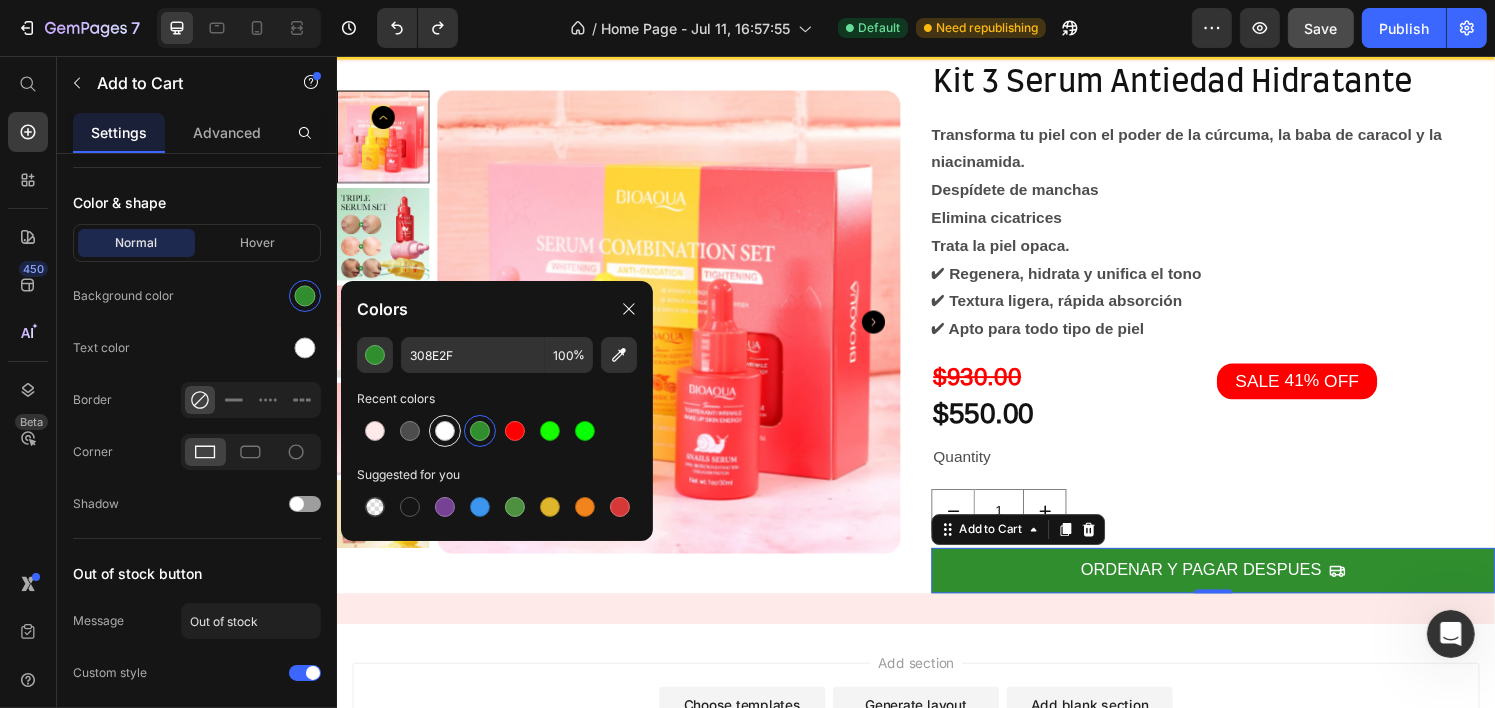 click at bounding box center (445, 431) 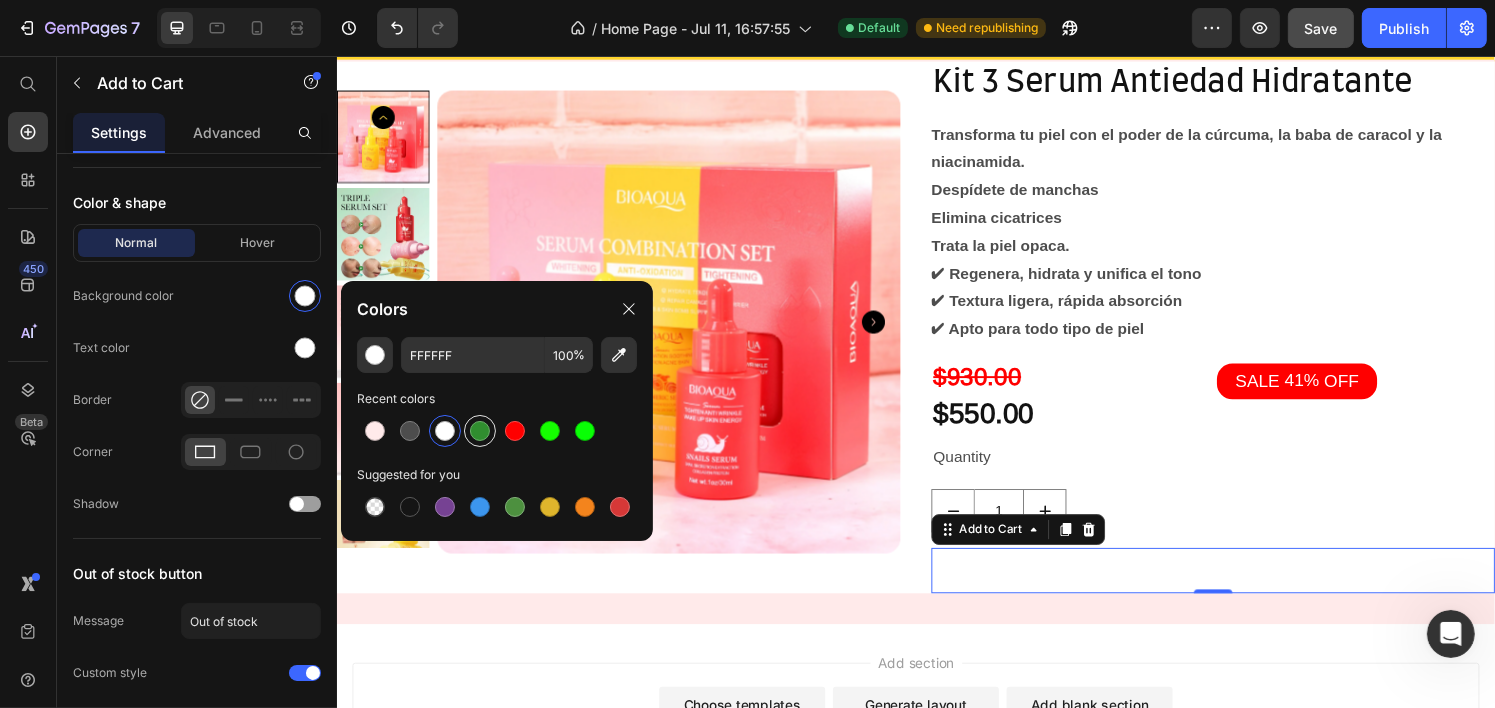click at bounding box center [480, 431] 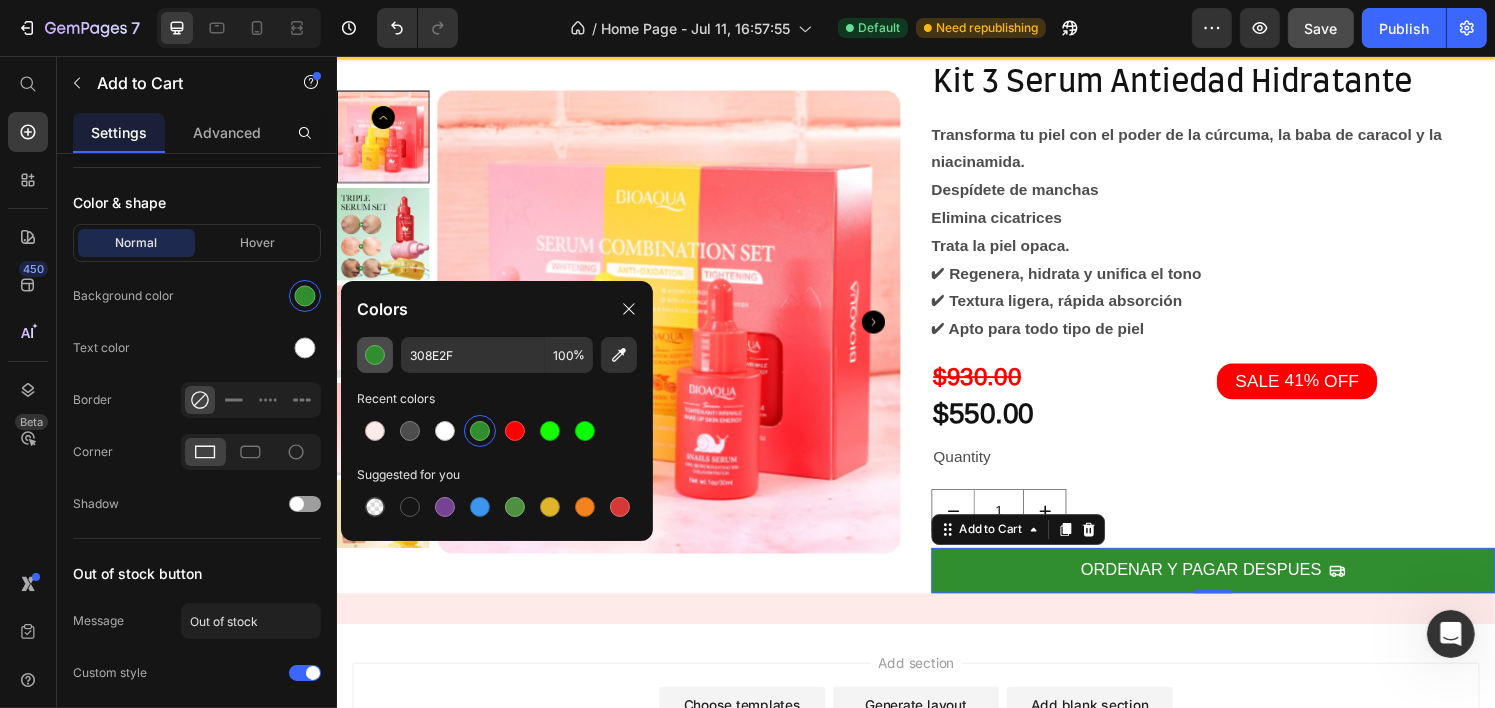 click at bounding box center (375, 355) 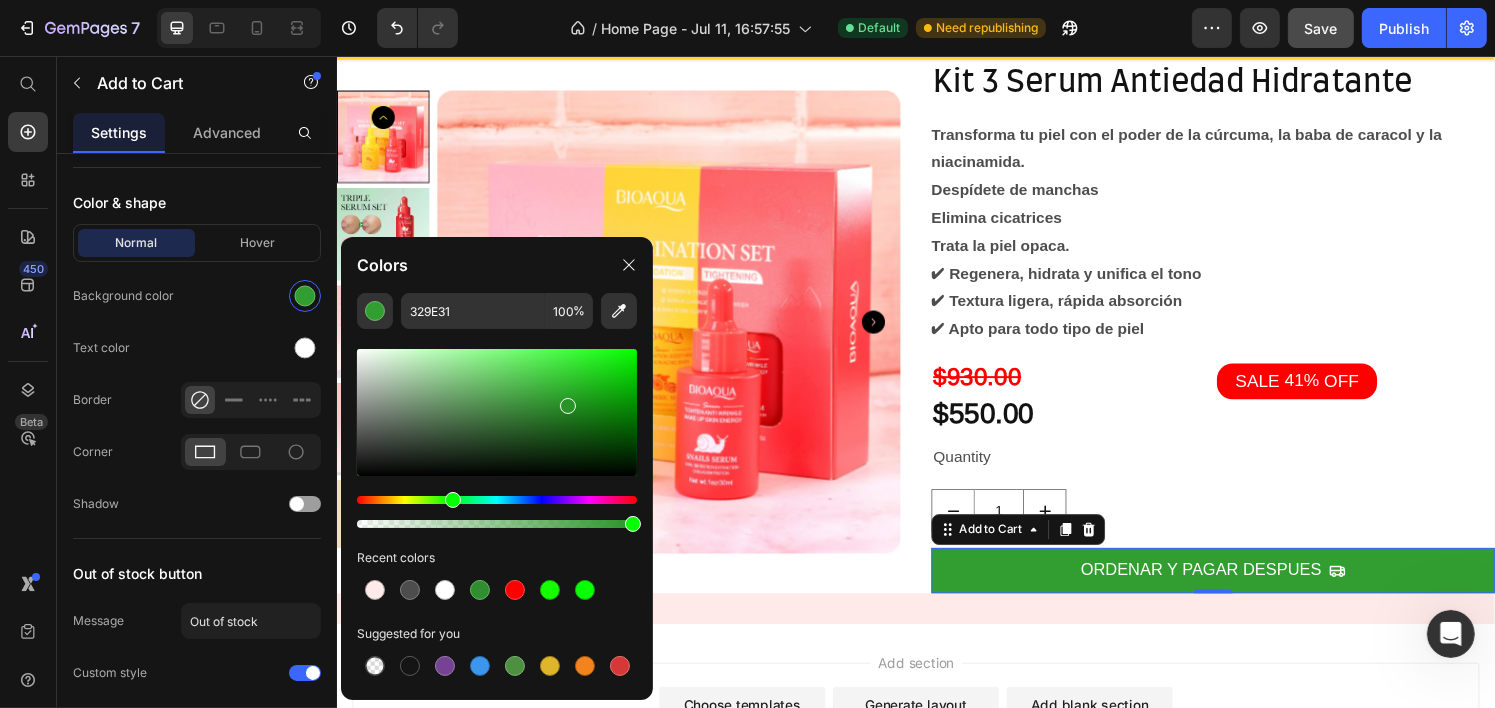 drag, startPoint x: 551, startPoint y: 406, endPoint x: 566, endPoint y: 402, distance: 15.524175 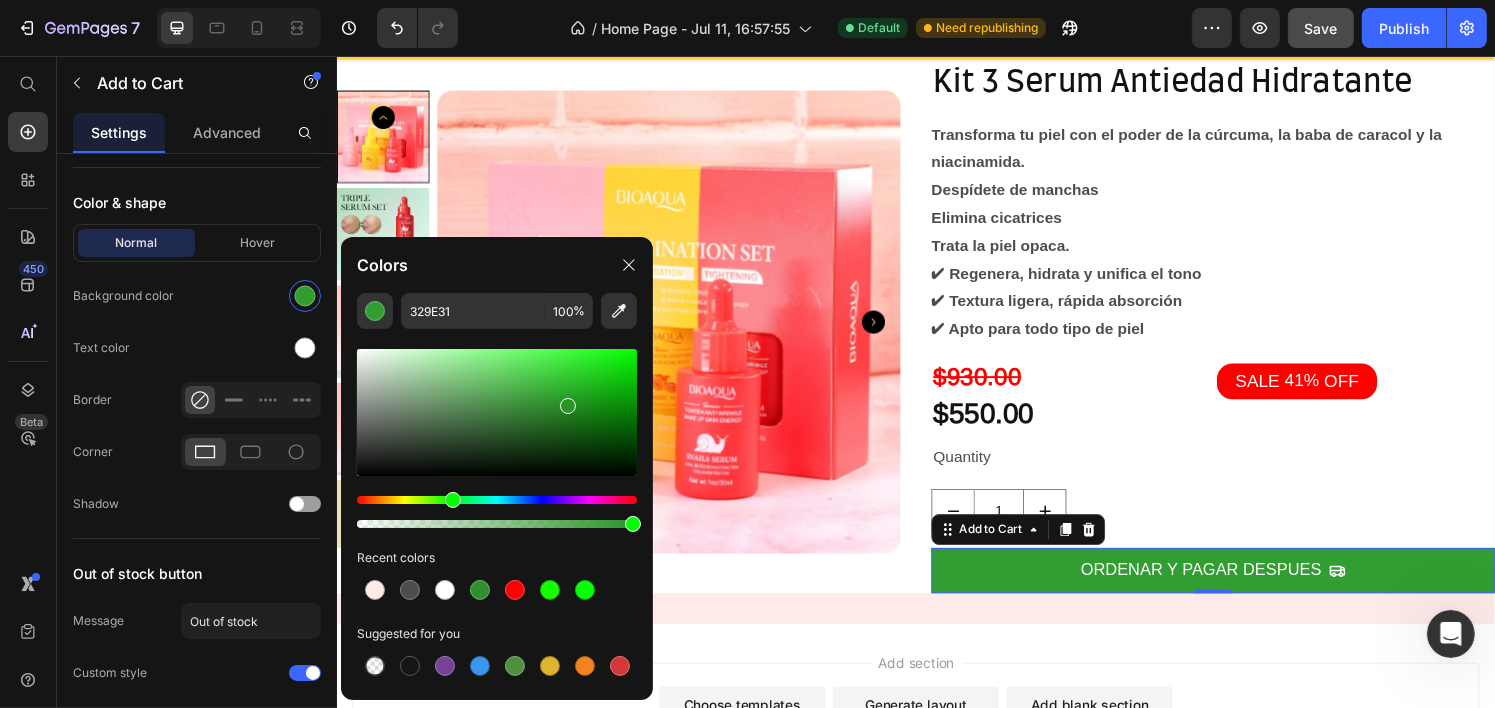 click at bounding box center (568, 406) 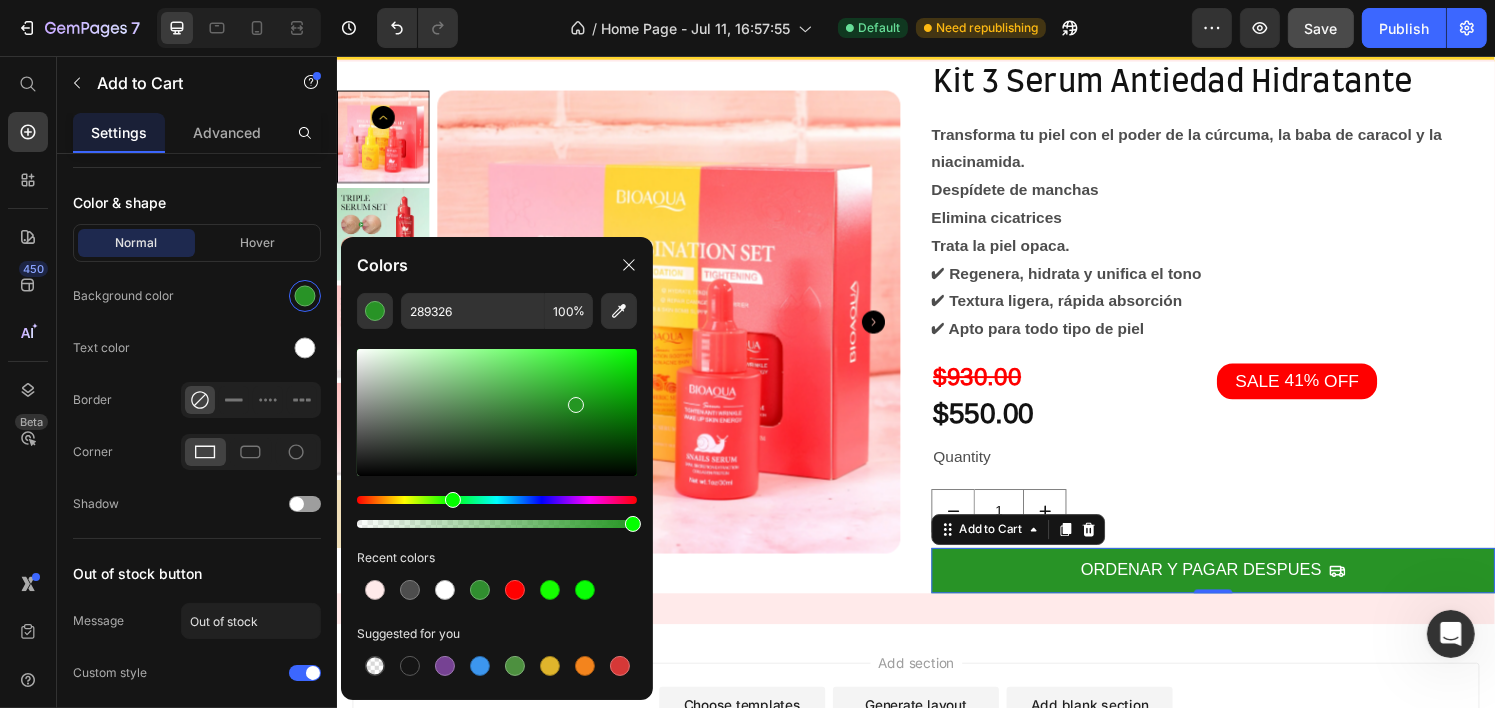 click at bounding box center [576, 405] 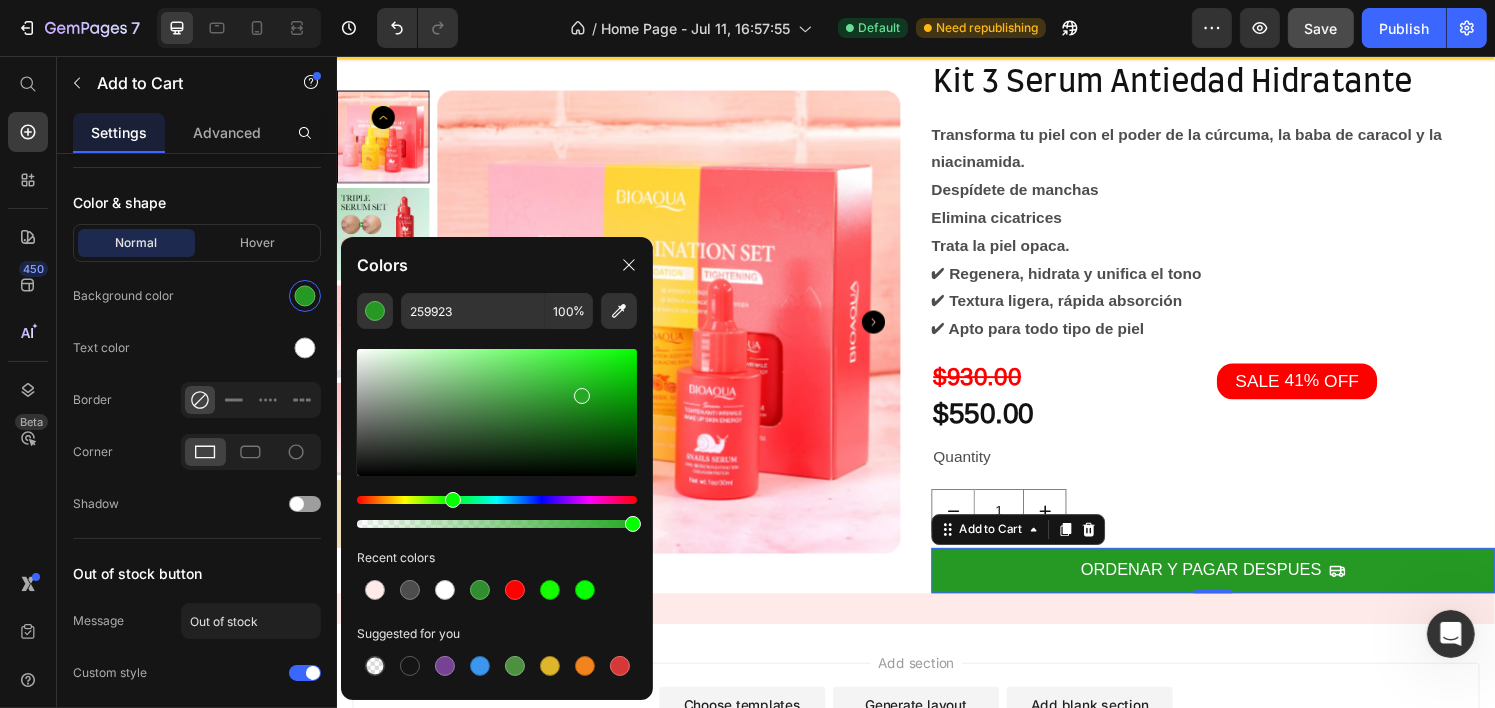 type on "25A823" 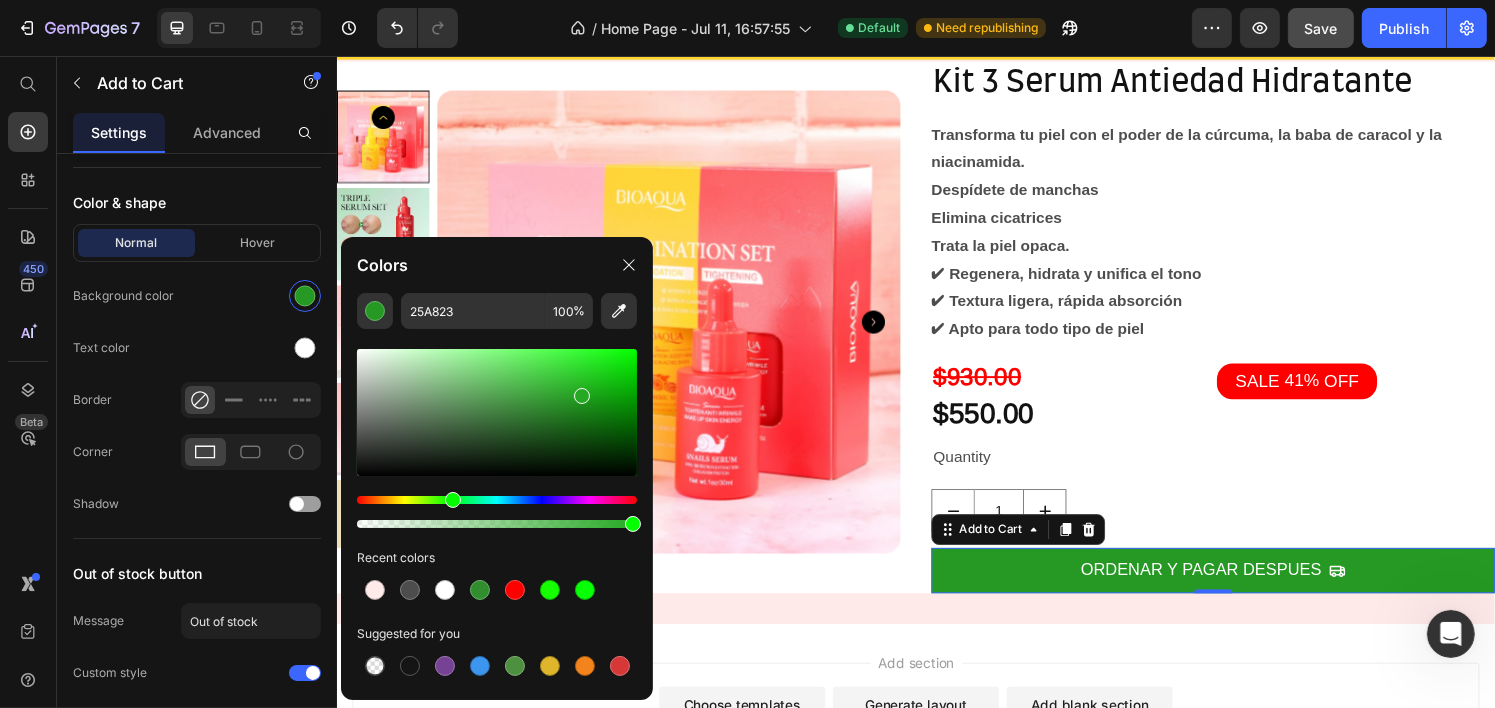 click at bounding box center [582, 396] 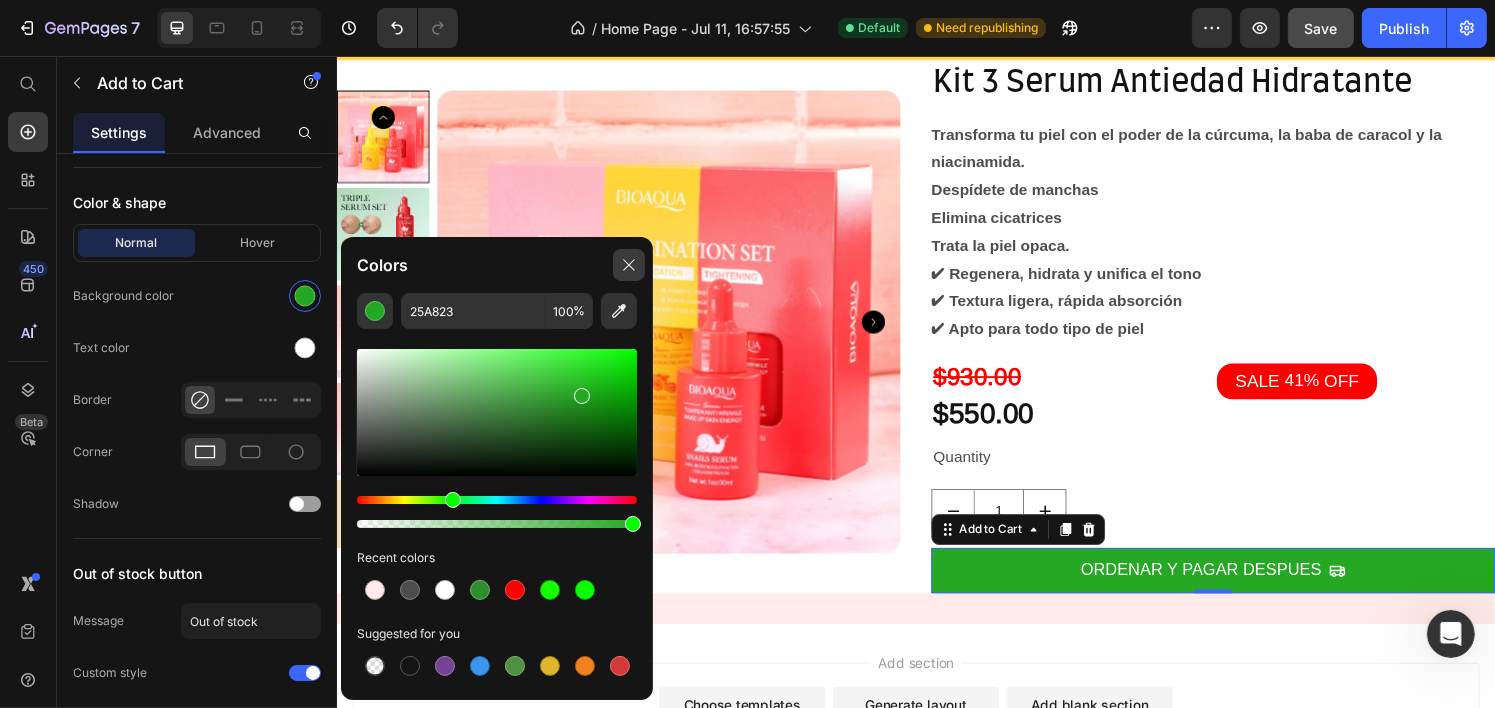 click at bounding box center [629, 265] 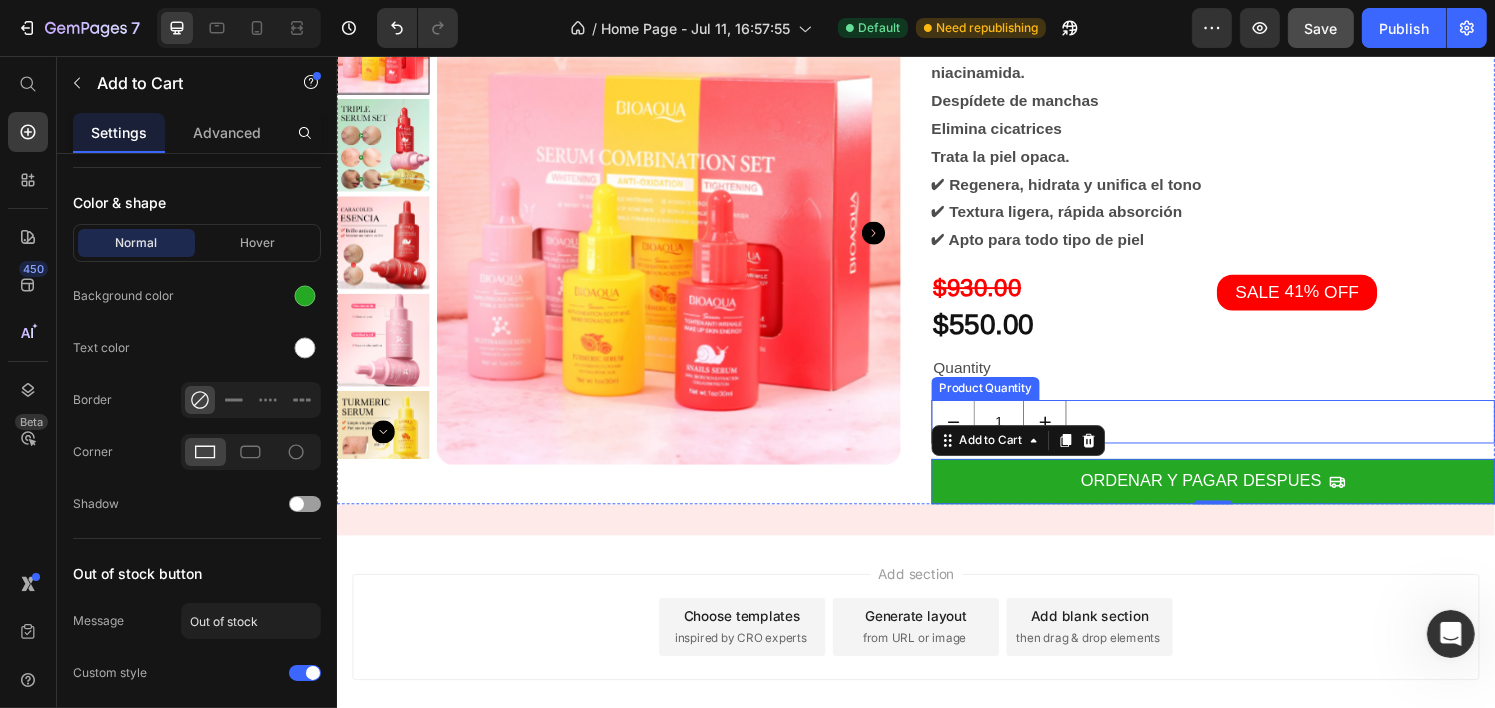 scroll, scrollTop: 376, scrollLeft: 0, axis: vertical 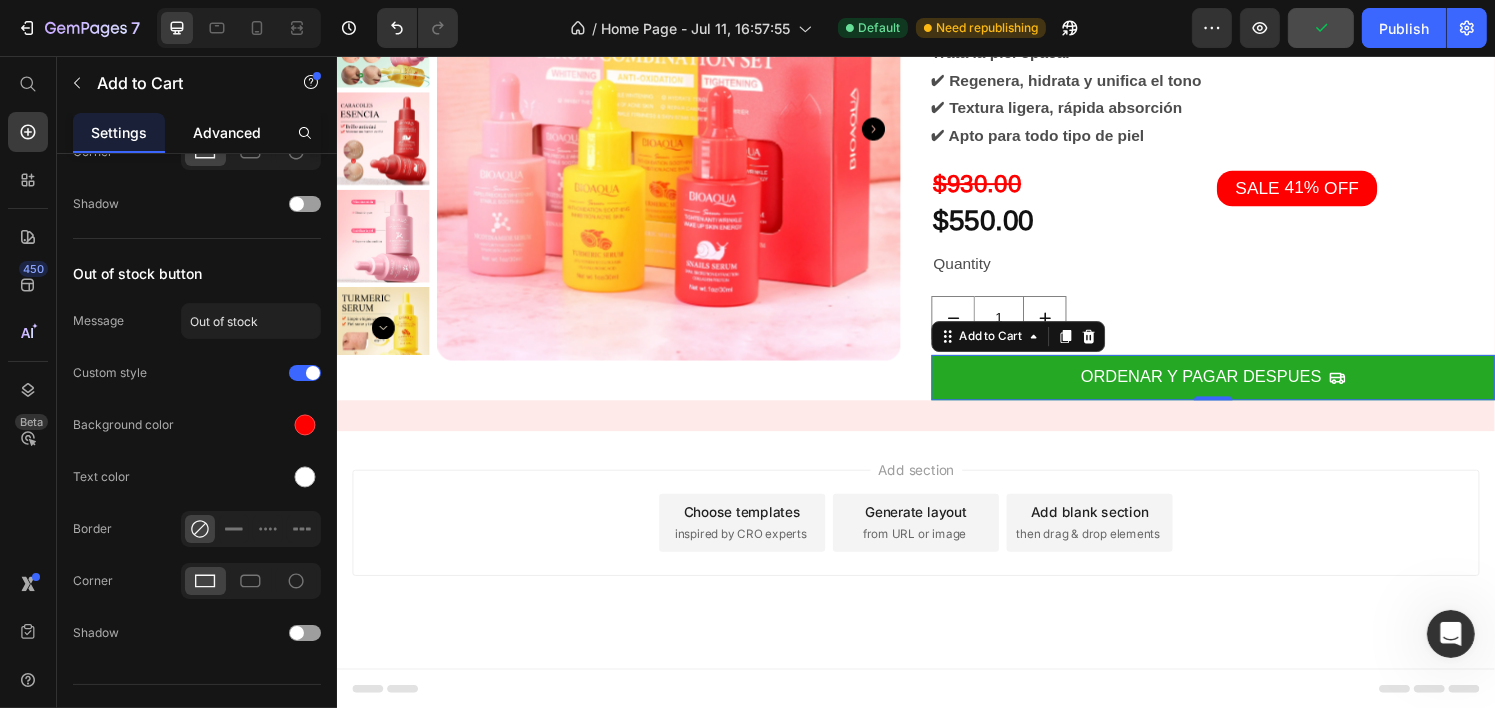 click on "Advanced" at bounding box center [227, 132] 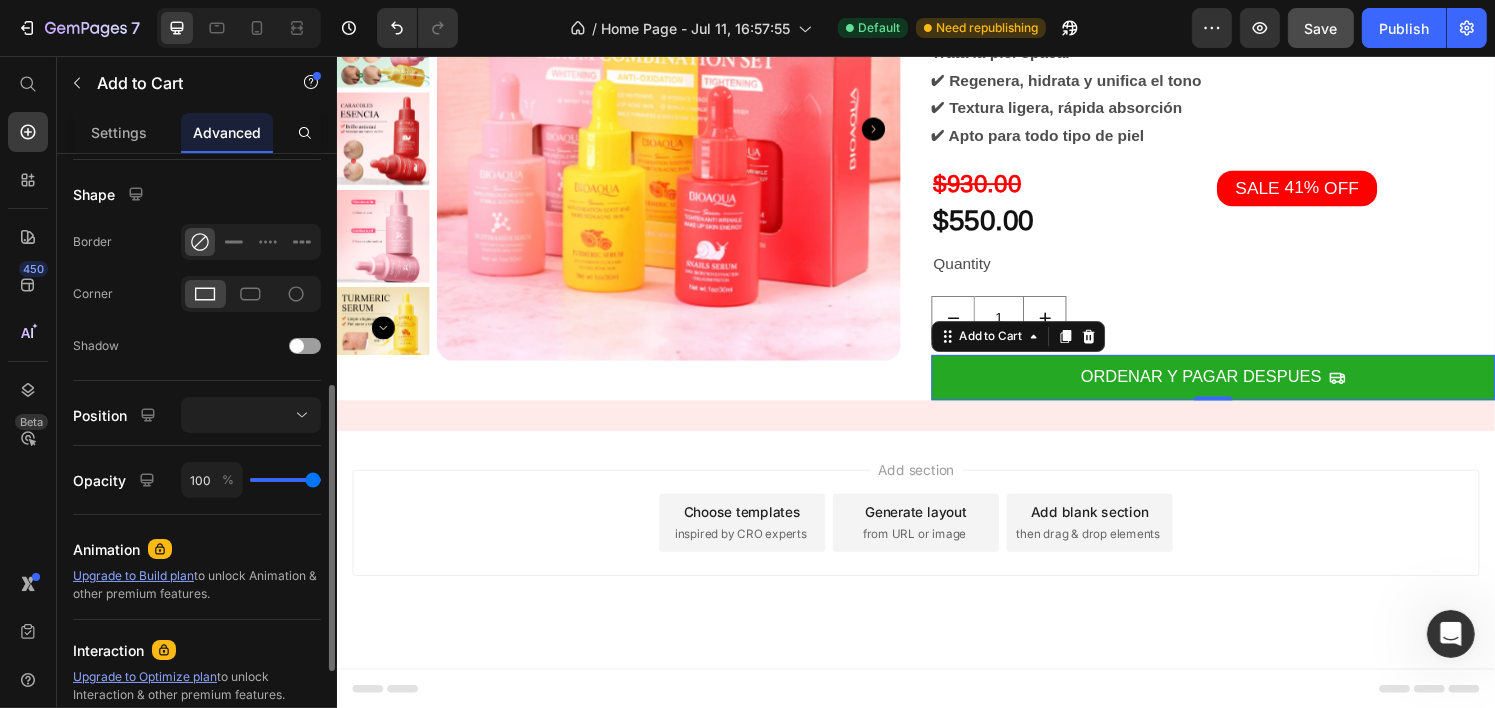 scroll, scrollTop: 292, scrollLeft: 0, axis: vertical 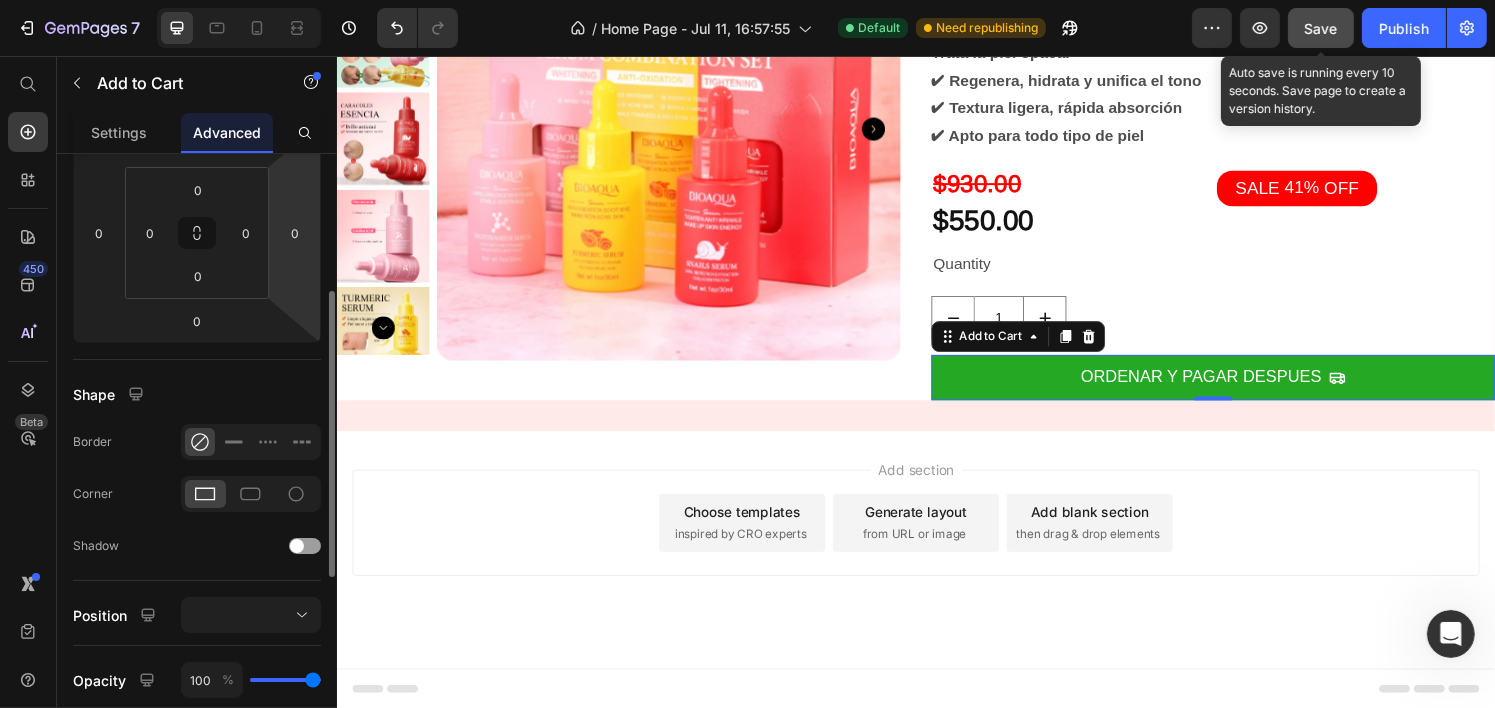 click on "Save" 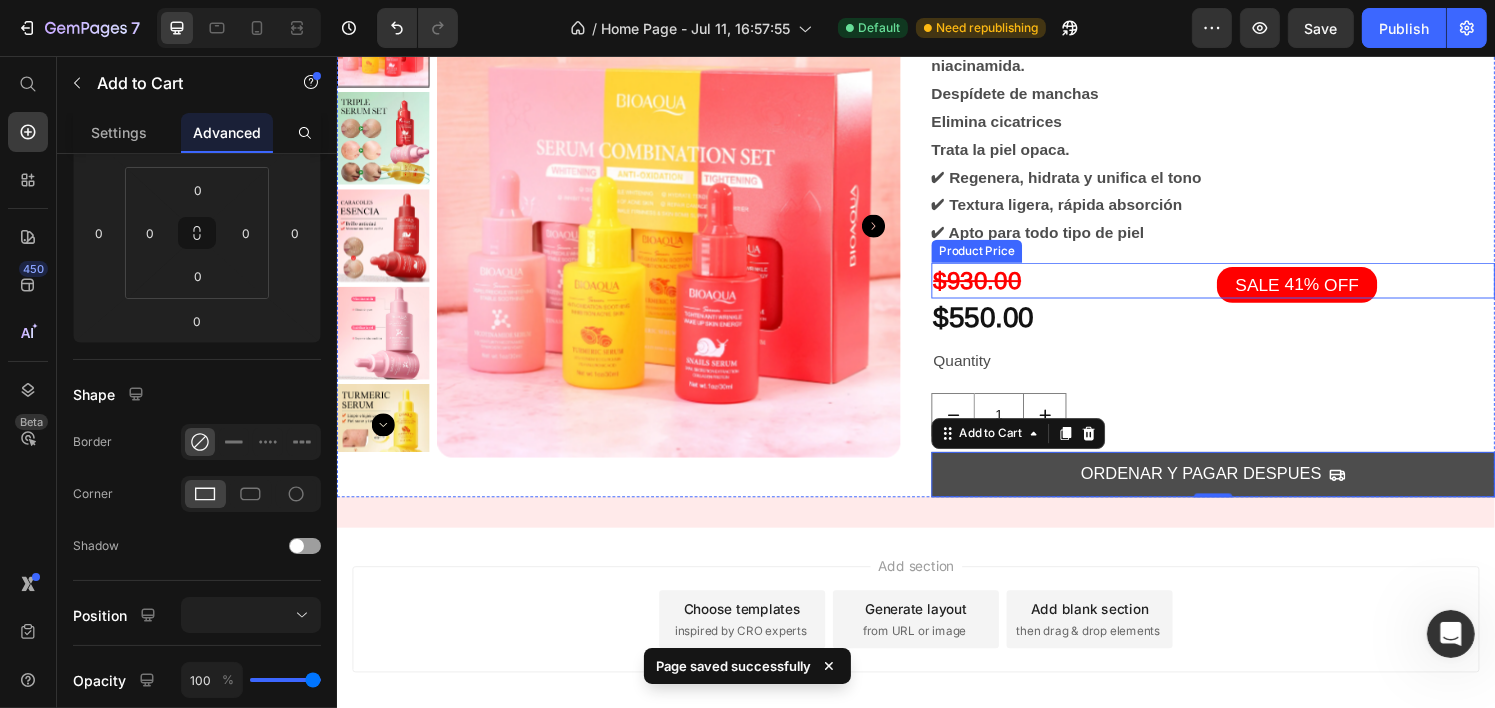 scroll, scrollTop: 276, scrollLeft: 0, axis: vertical 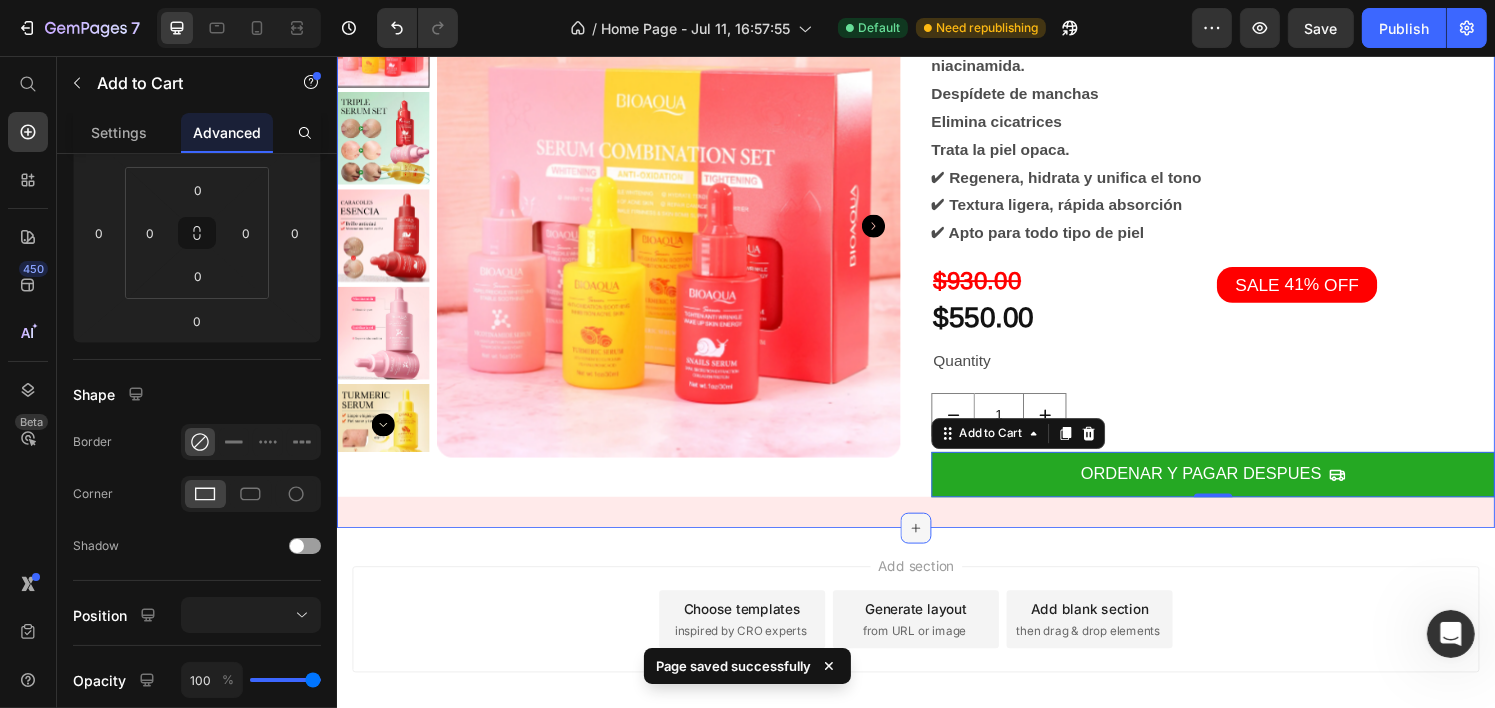 click at bounding box center [936, 545] 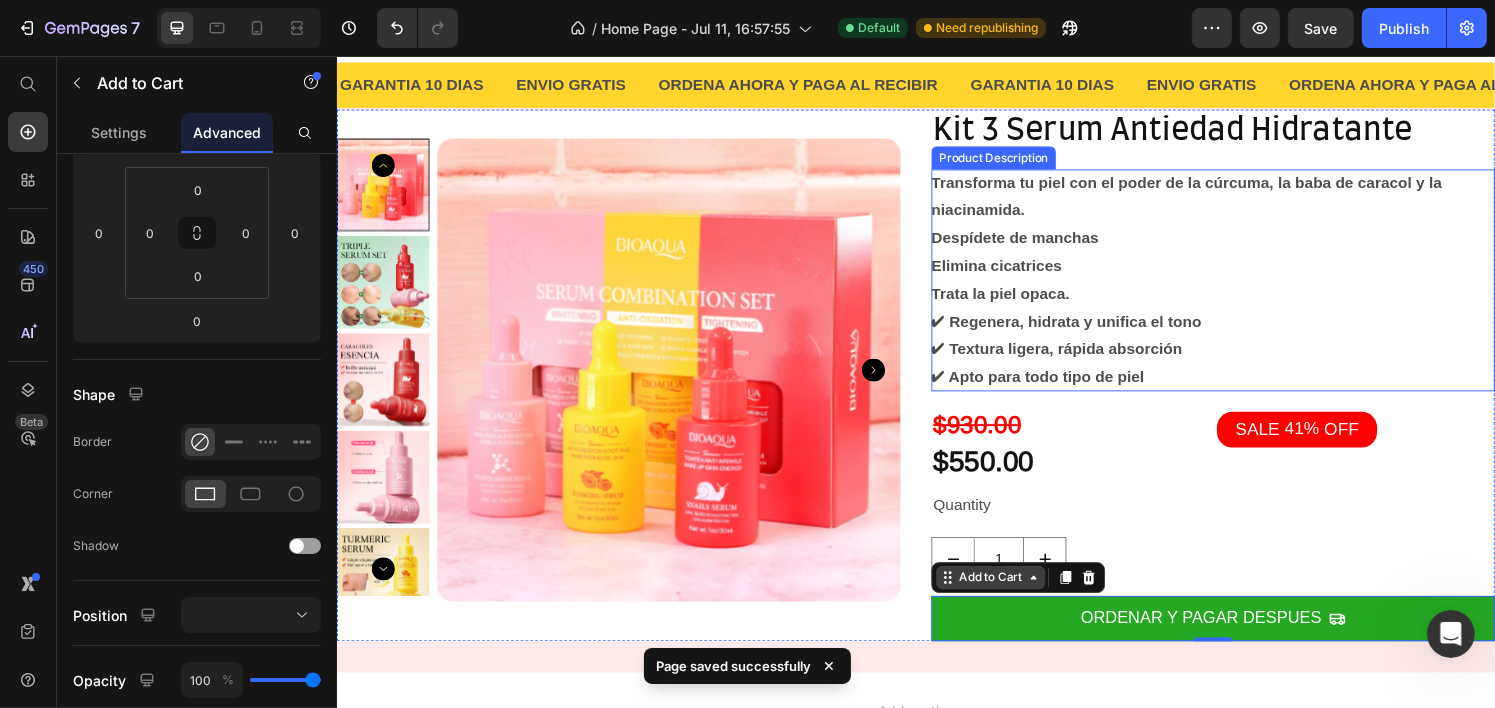 scroll, scrollTop: 300, scrollLeft: 0, axis: vertical 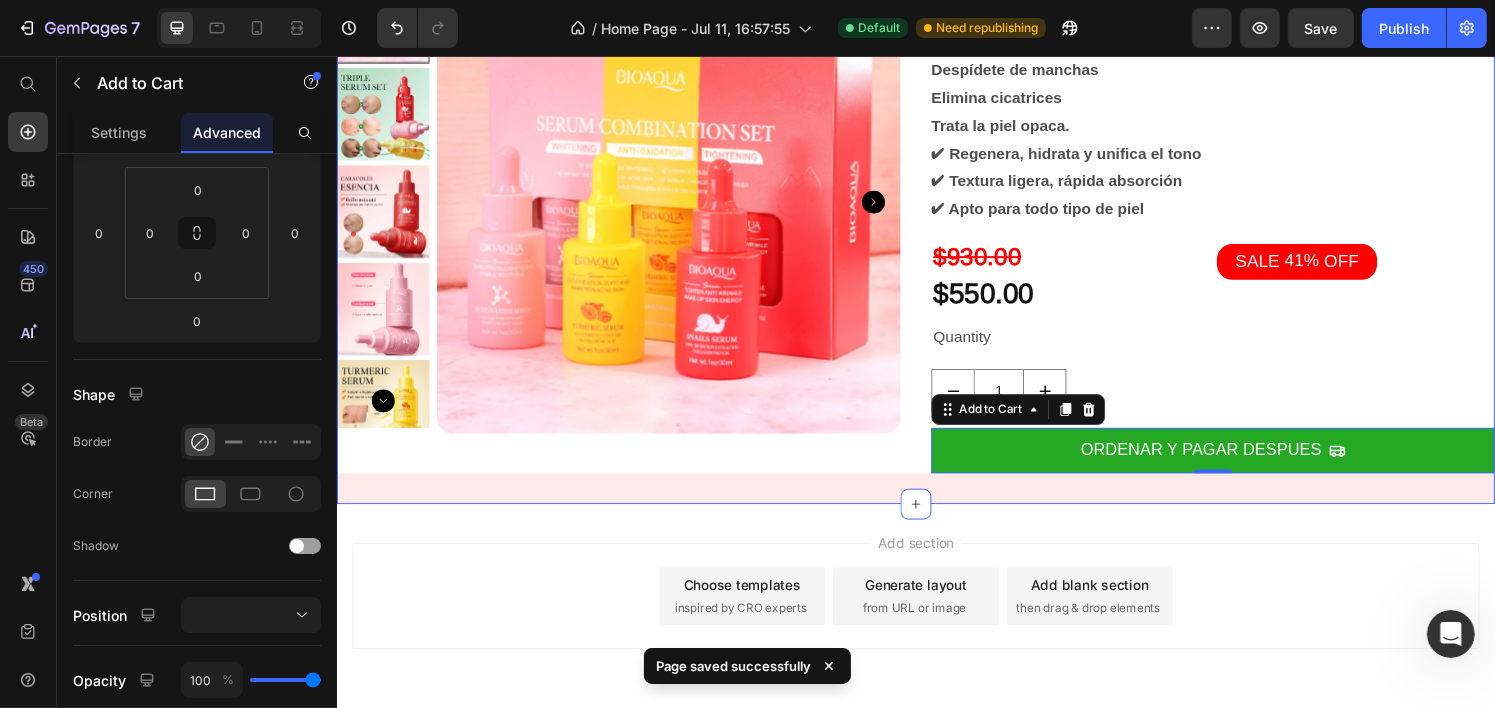 click on "Product Images Kit 3 Serum Antiedad Hidratante Product Title Transforma tu piel con el poder de la cúrcuma, la baba de caracol y la niacinamida.
Despídete de manchas
Elimina cicatrices
Trata la piel opaca.
✔ Regenera, hidrata y unifica el tono ✔ Textura ligera, rápida absorción ✔ Apto para todo tipo de piel Product Description $930.00 Product Price $550.00 Product Price SALE 41% OFF Discount Tag Row Quantity Text Block 1 Product Quantity
ORDENAR Y PAGAR DESPUES Add to Cart   0 Product Row Section 3" at bounding box center [936, 228] 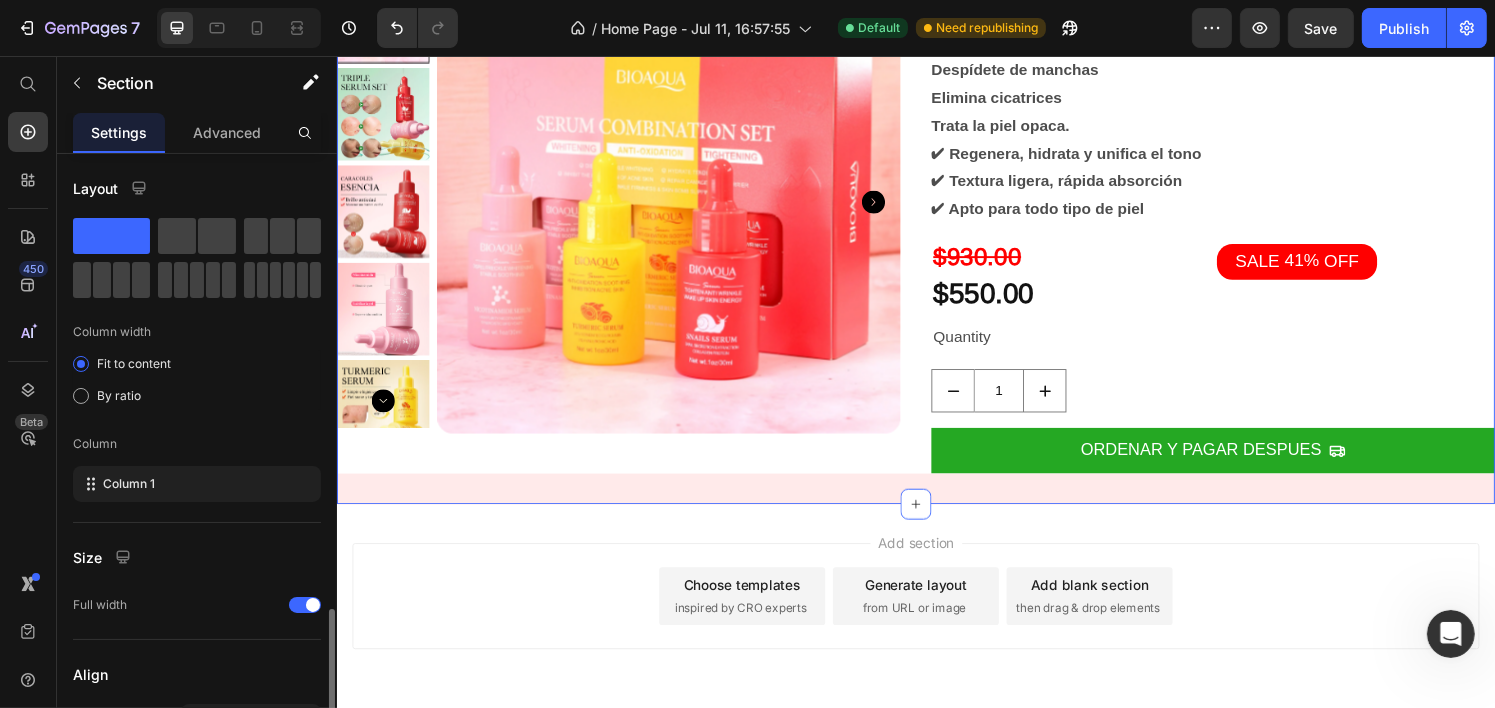 scroll, scrollTop: 268, scrollLeft: 0, axis: vertical 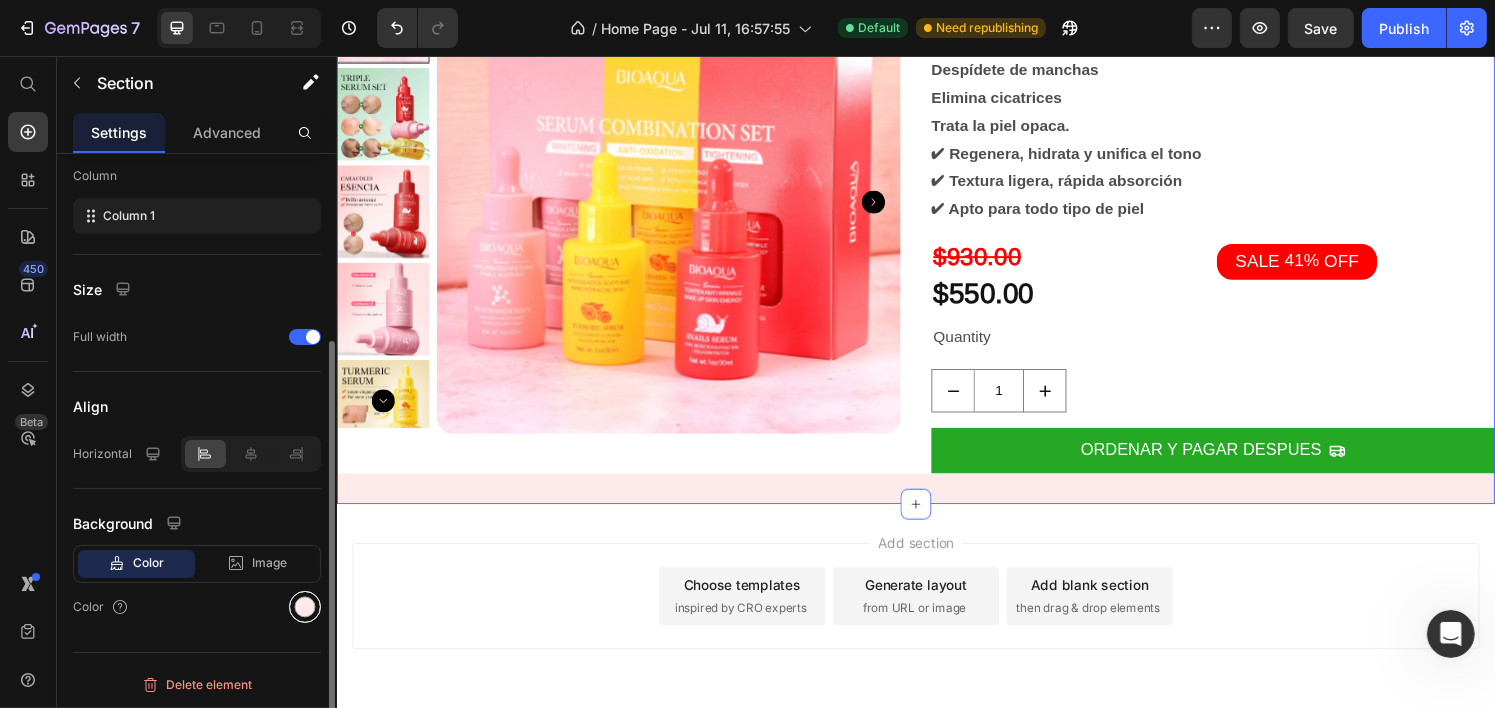 click at bounding box center [305, 607] 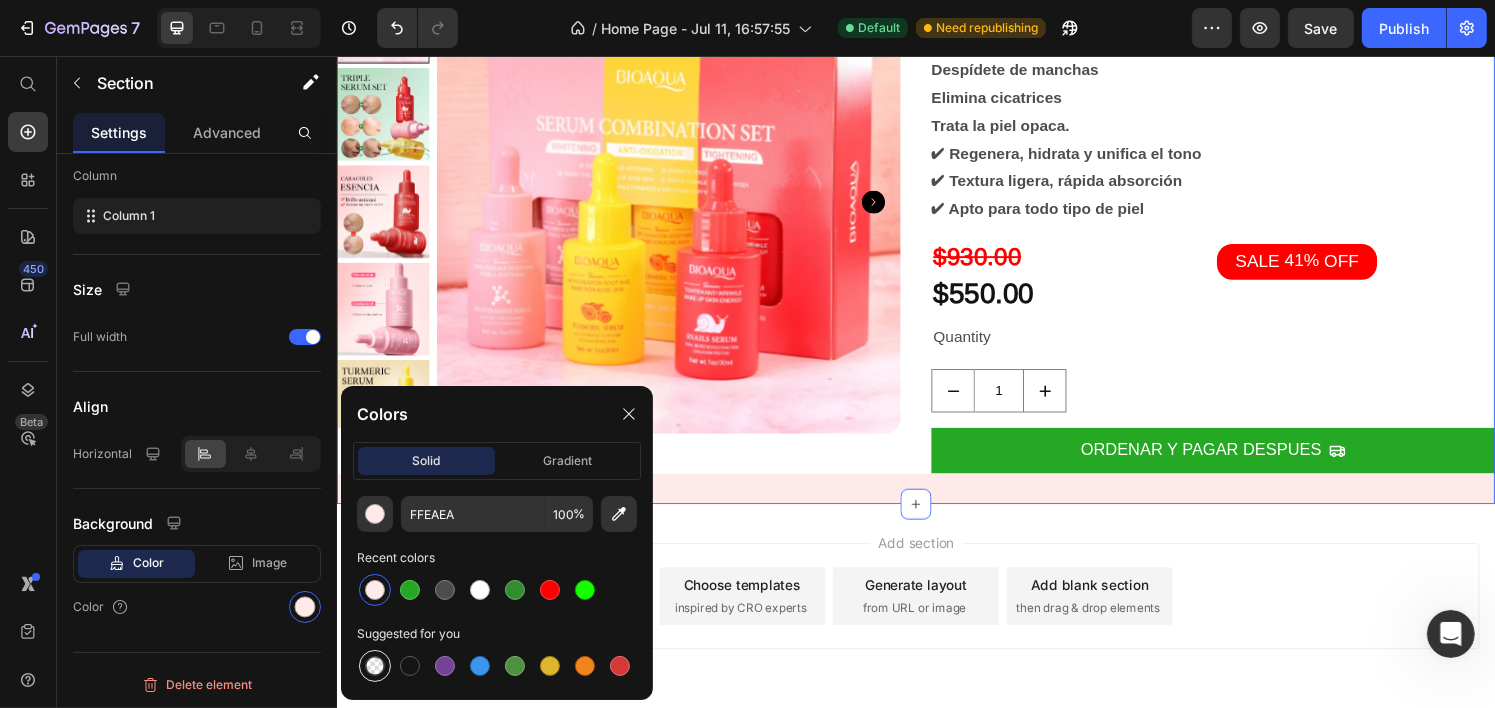 click at bounding box center [375, 666] 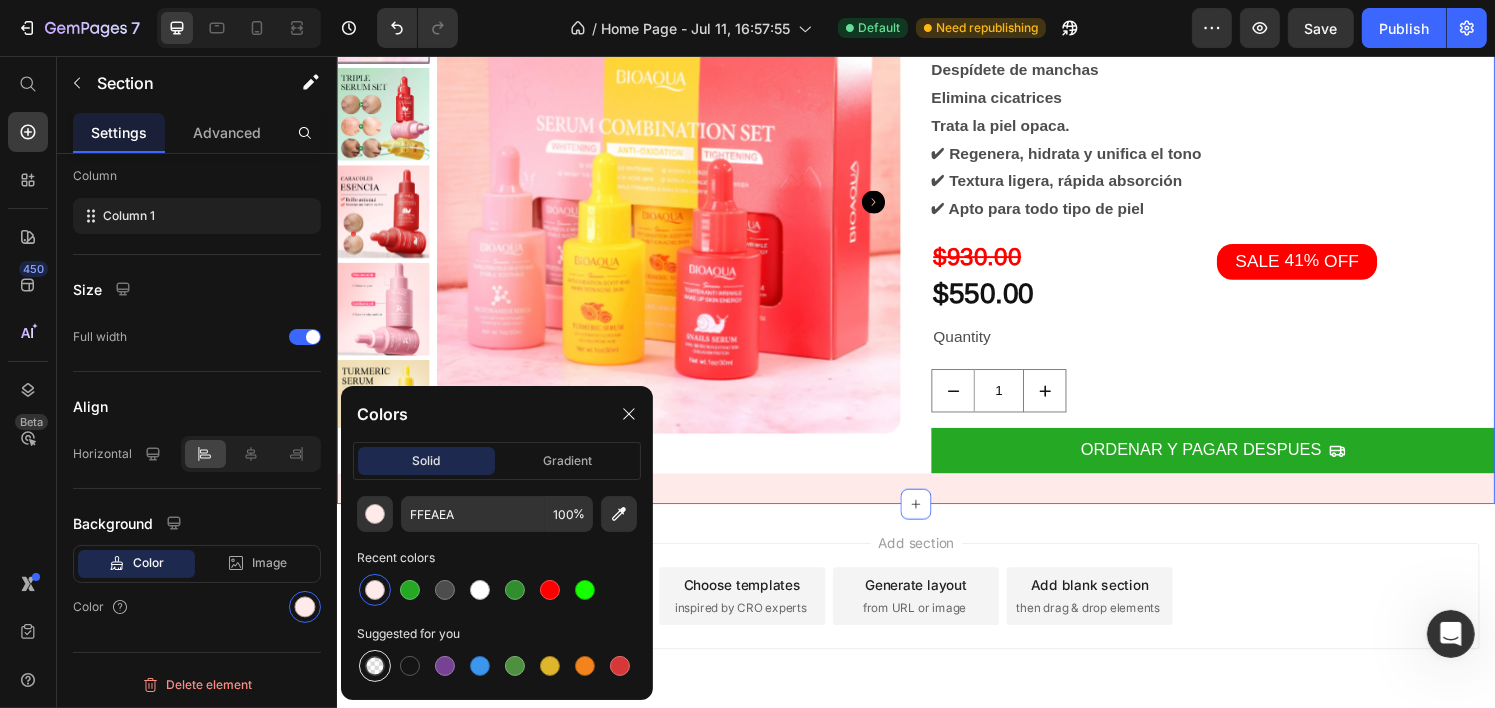 type on "000000" 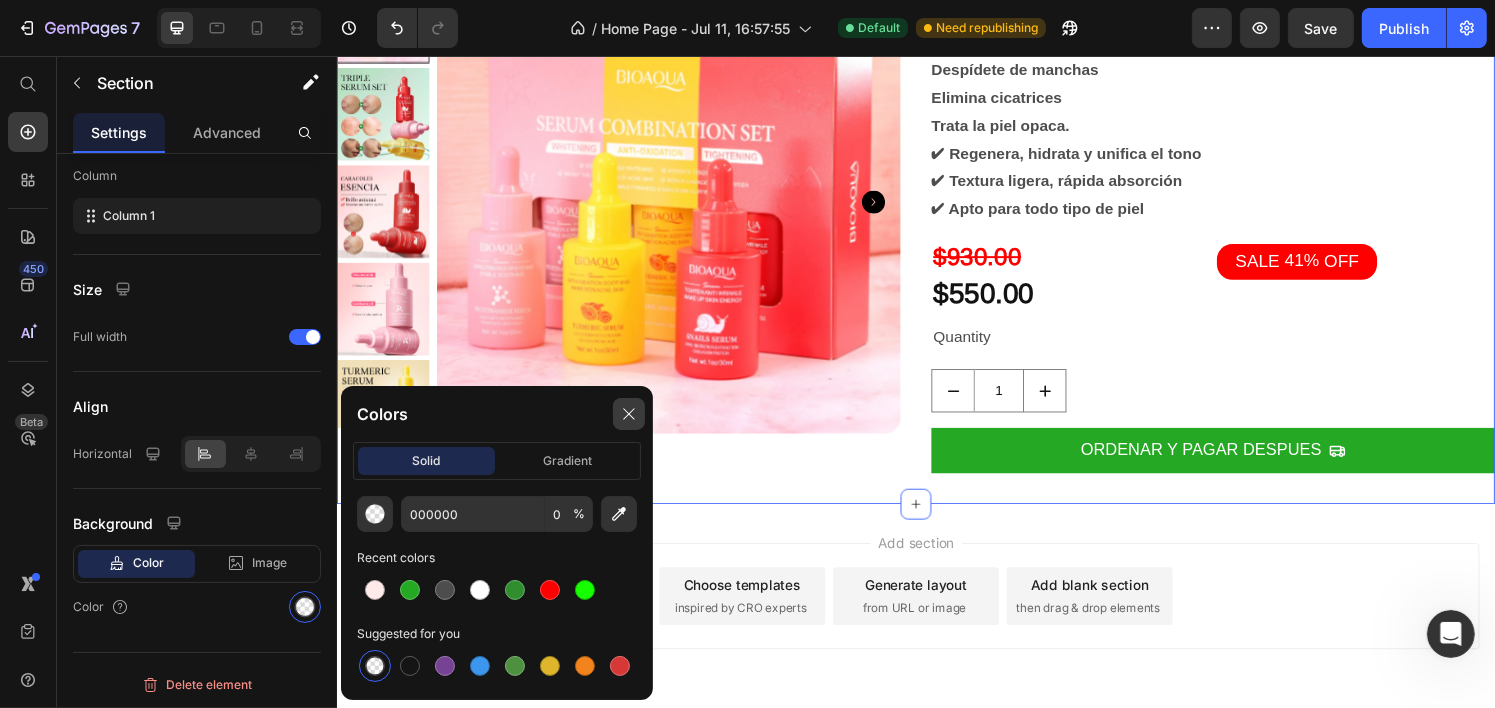 click at bounding box center [629, 414] 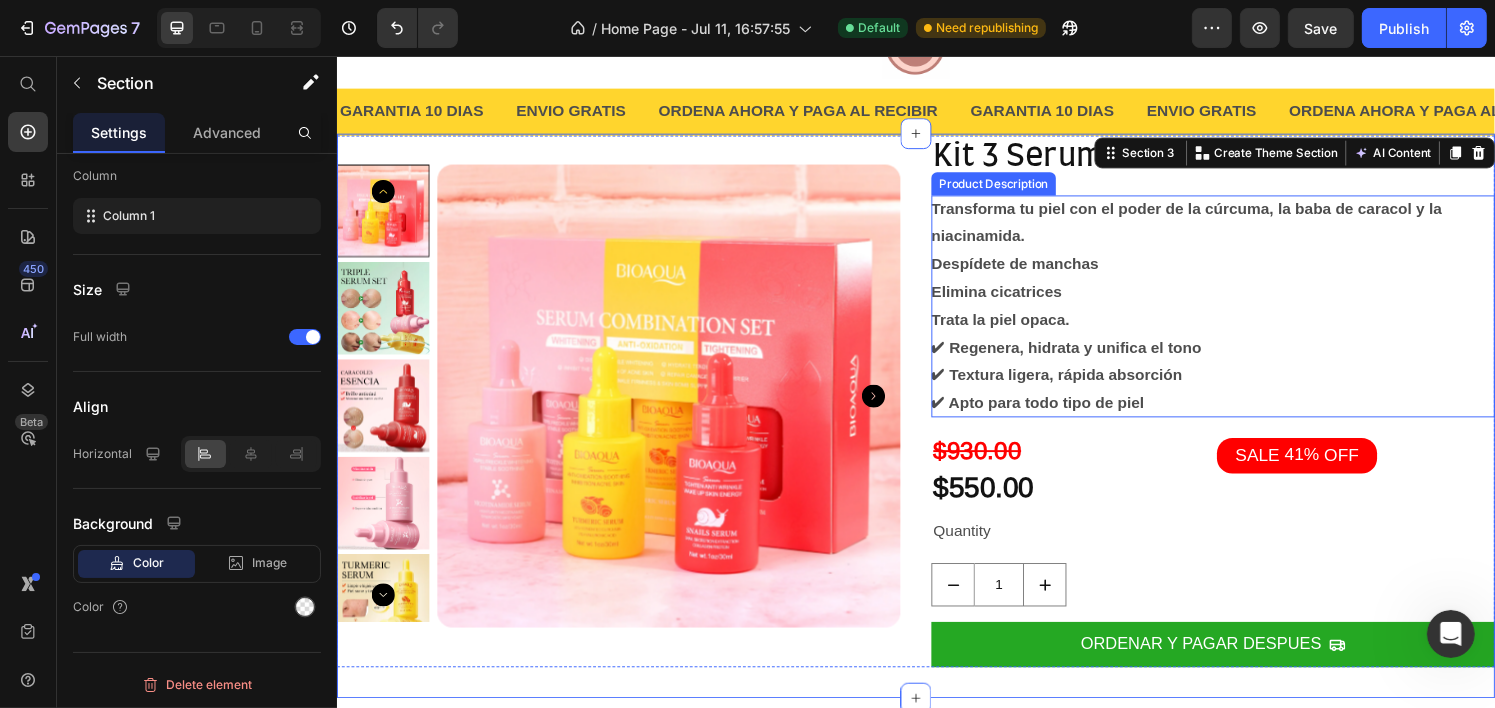 scroll, scrollTop: 100, scrollLeft: 0, axis: vertical 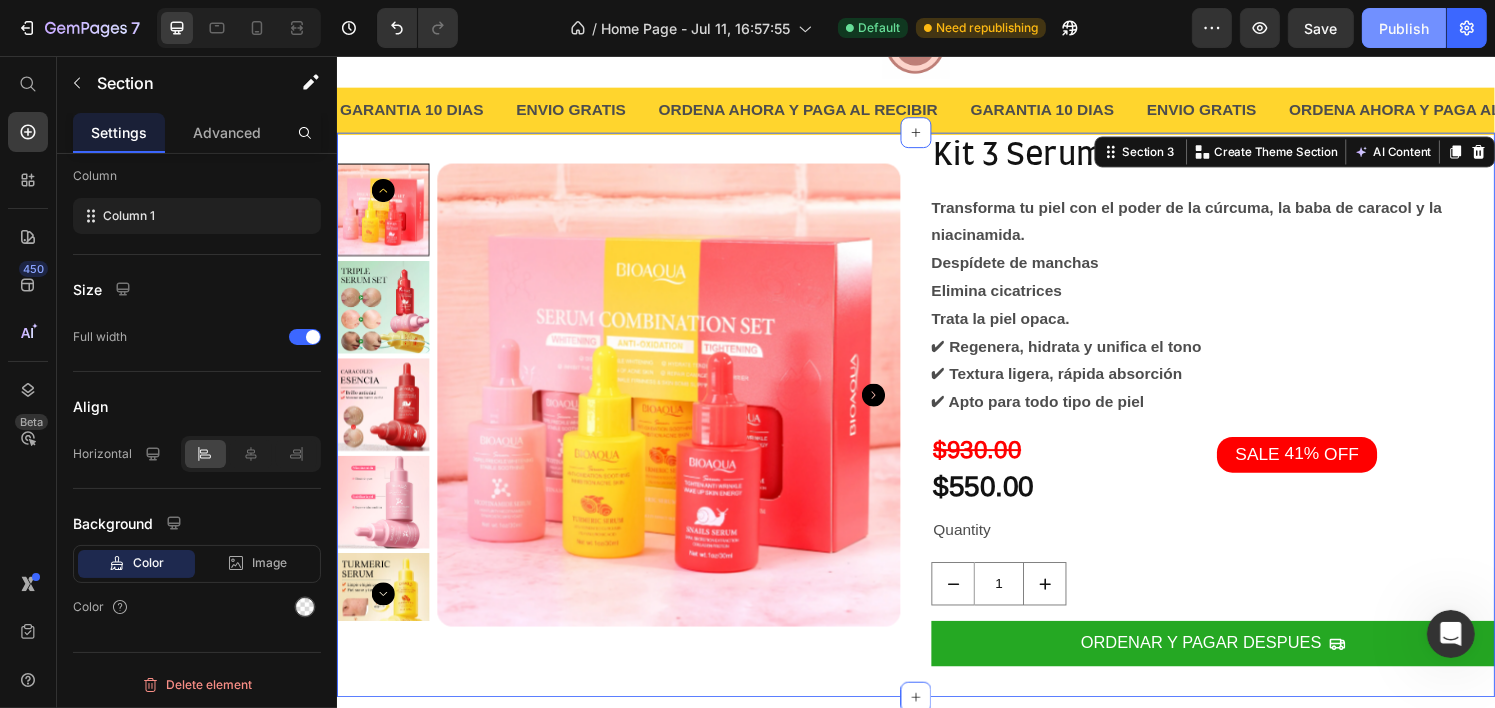 click on "Publish" at bounding box center (1404, 28) 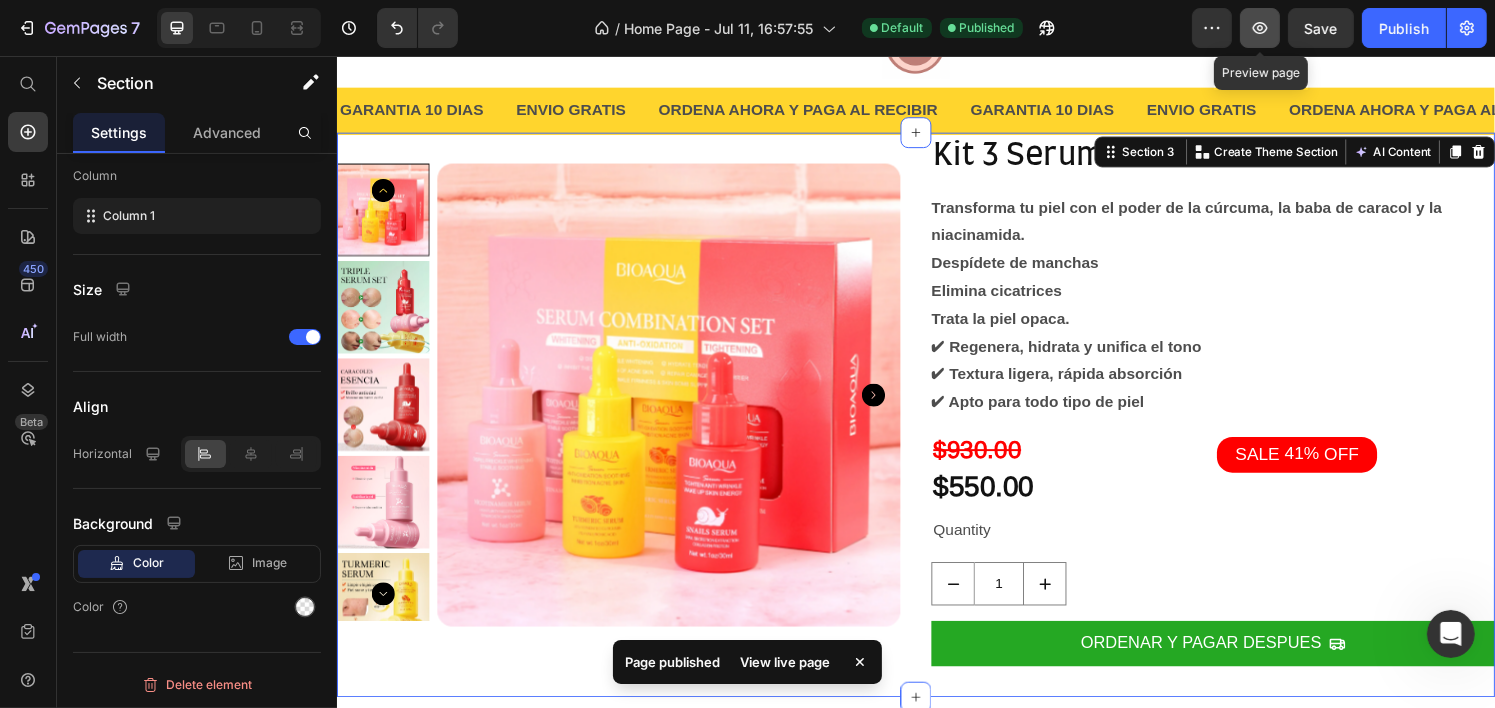 click 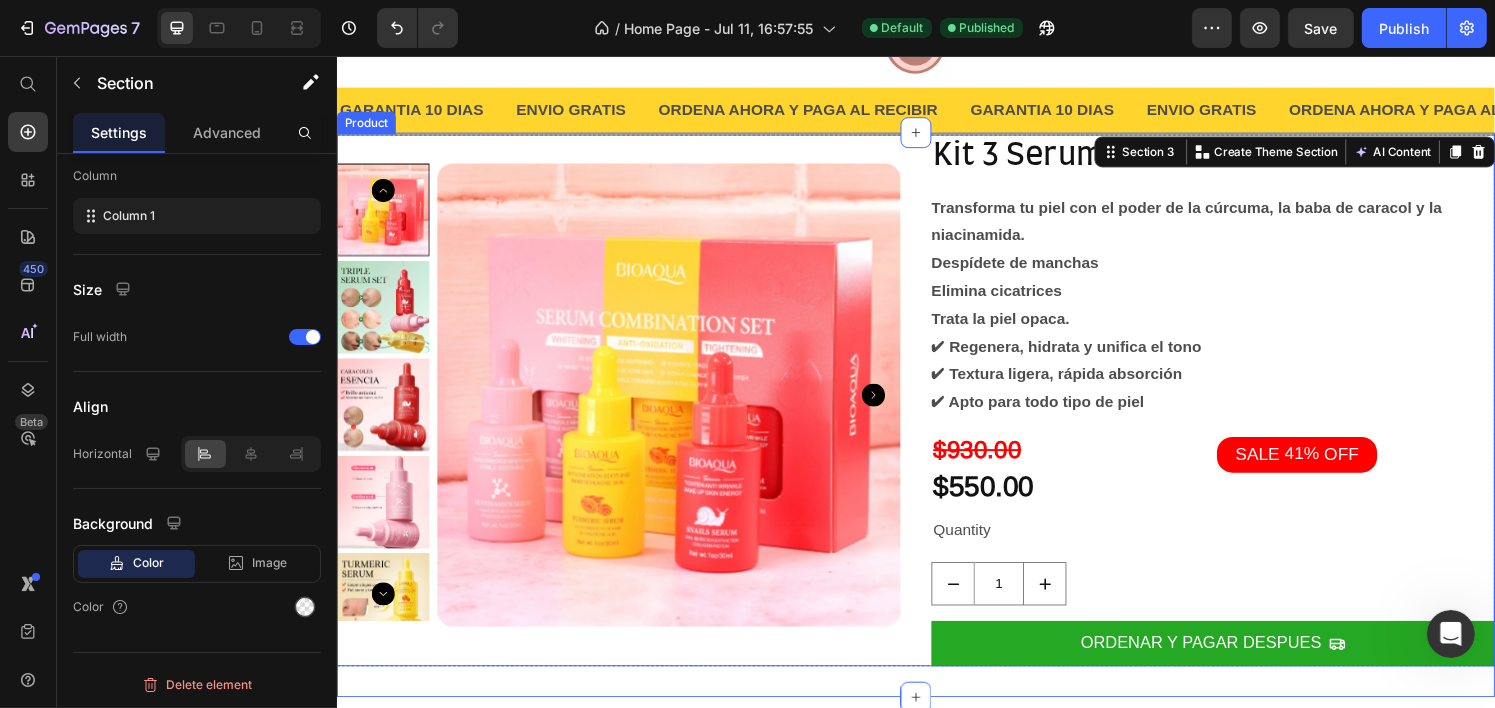 click on "Product Images" at bounding box center (628, 413) 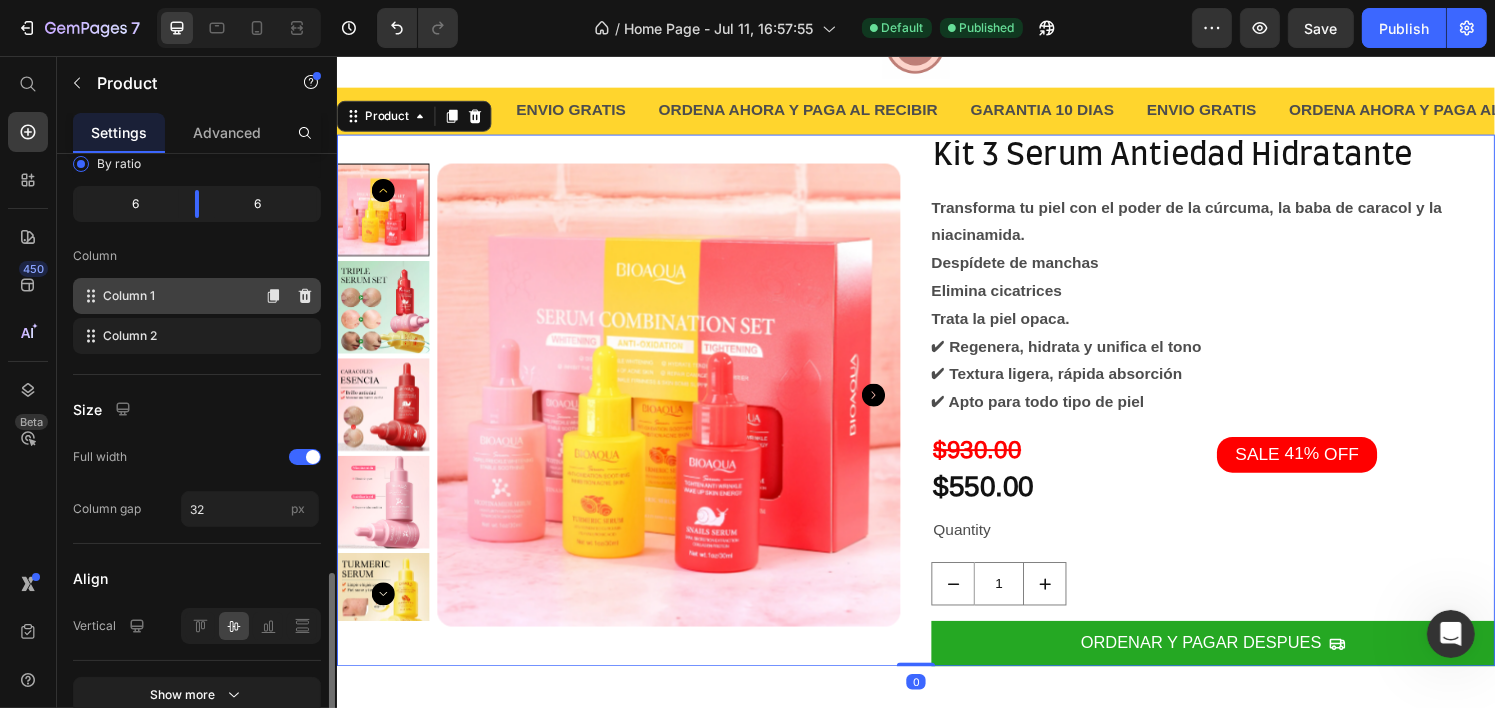 scroll, scrollTop: 694, scrollLeft: 0, axis: vertical 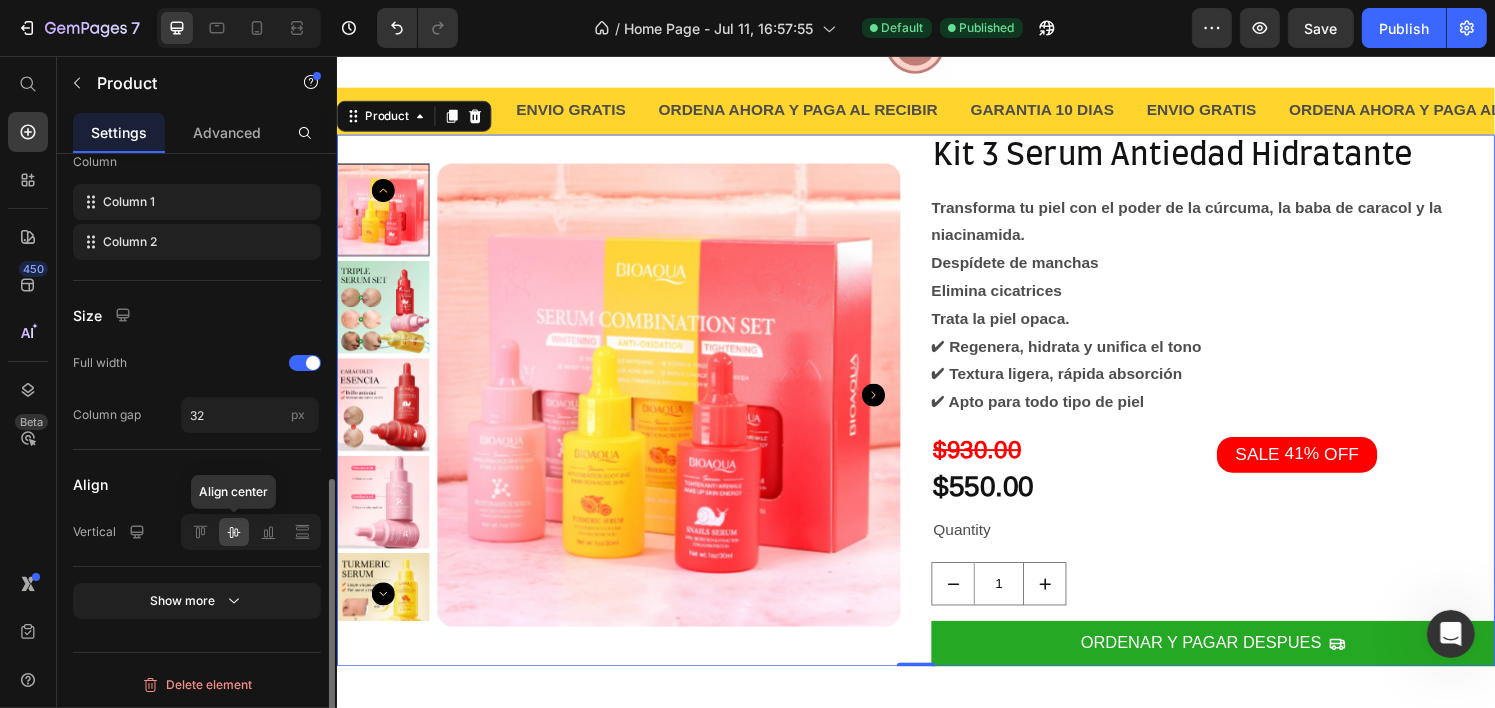 click 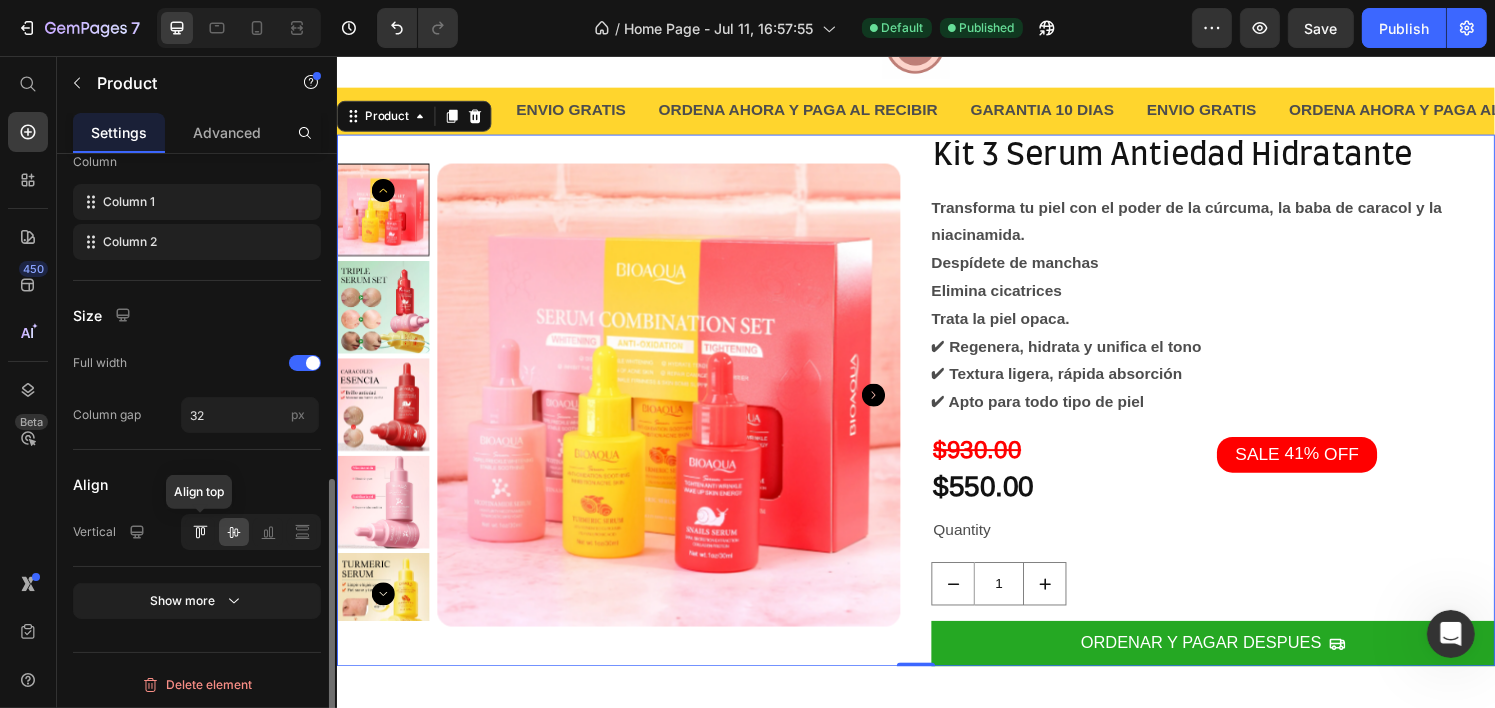 click 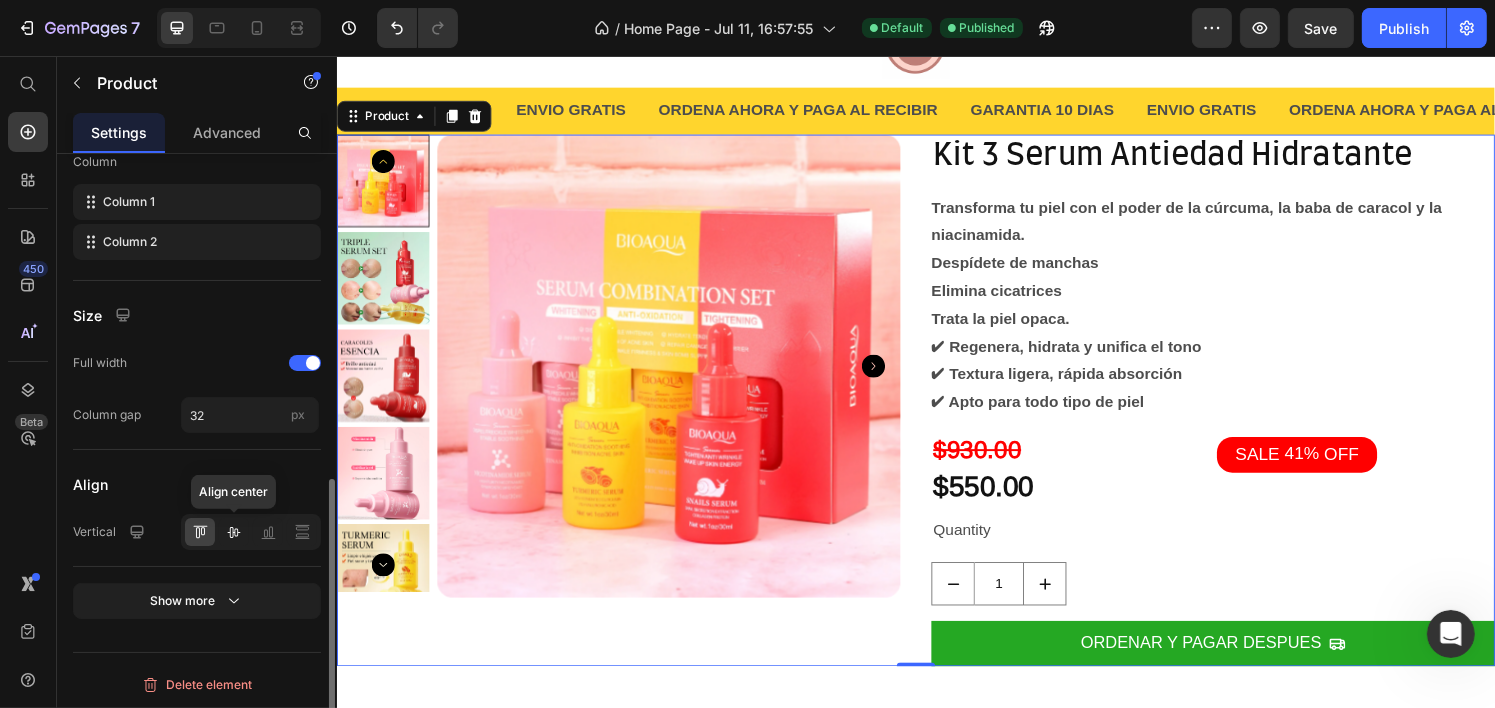 click 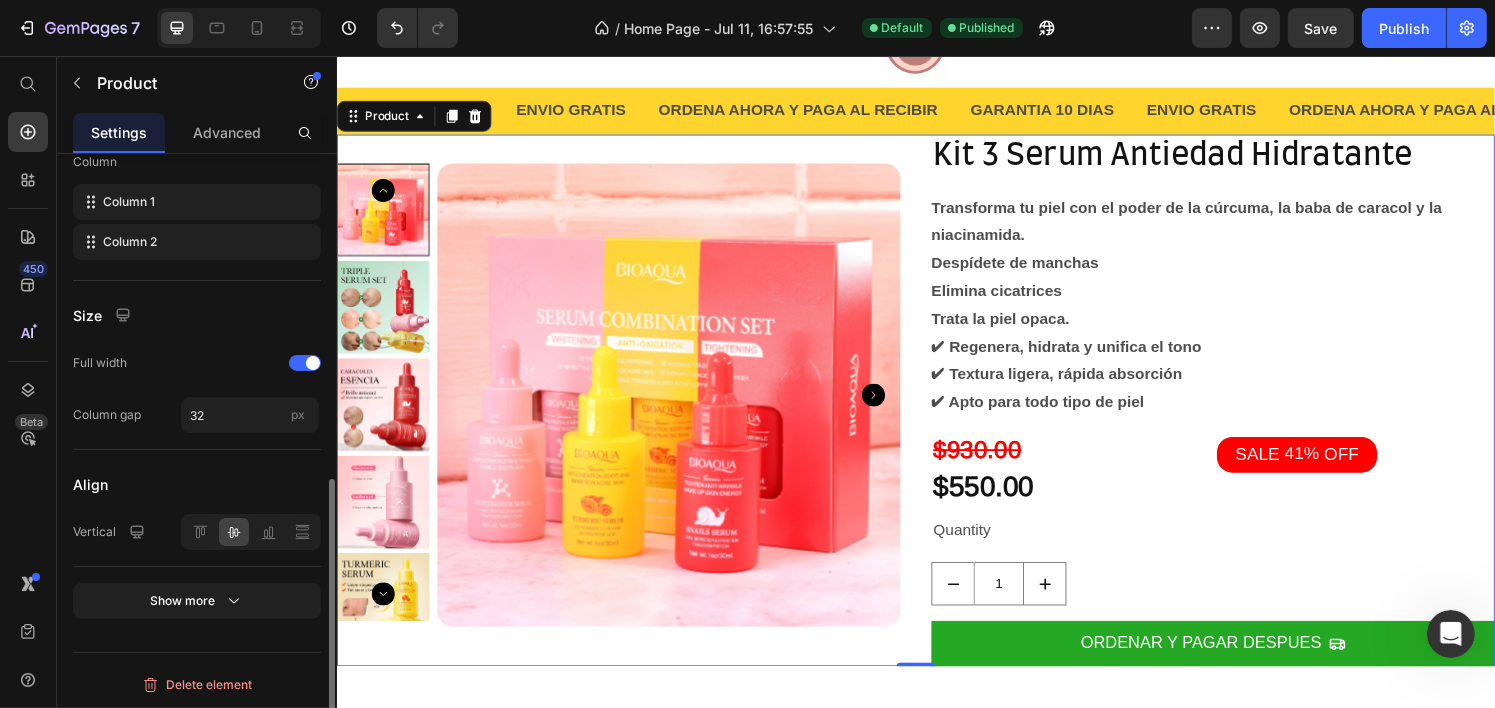 scroll, scrollTop: 494, scrollLeft: 0, axis: vertical 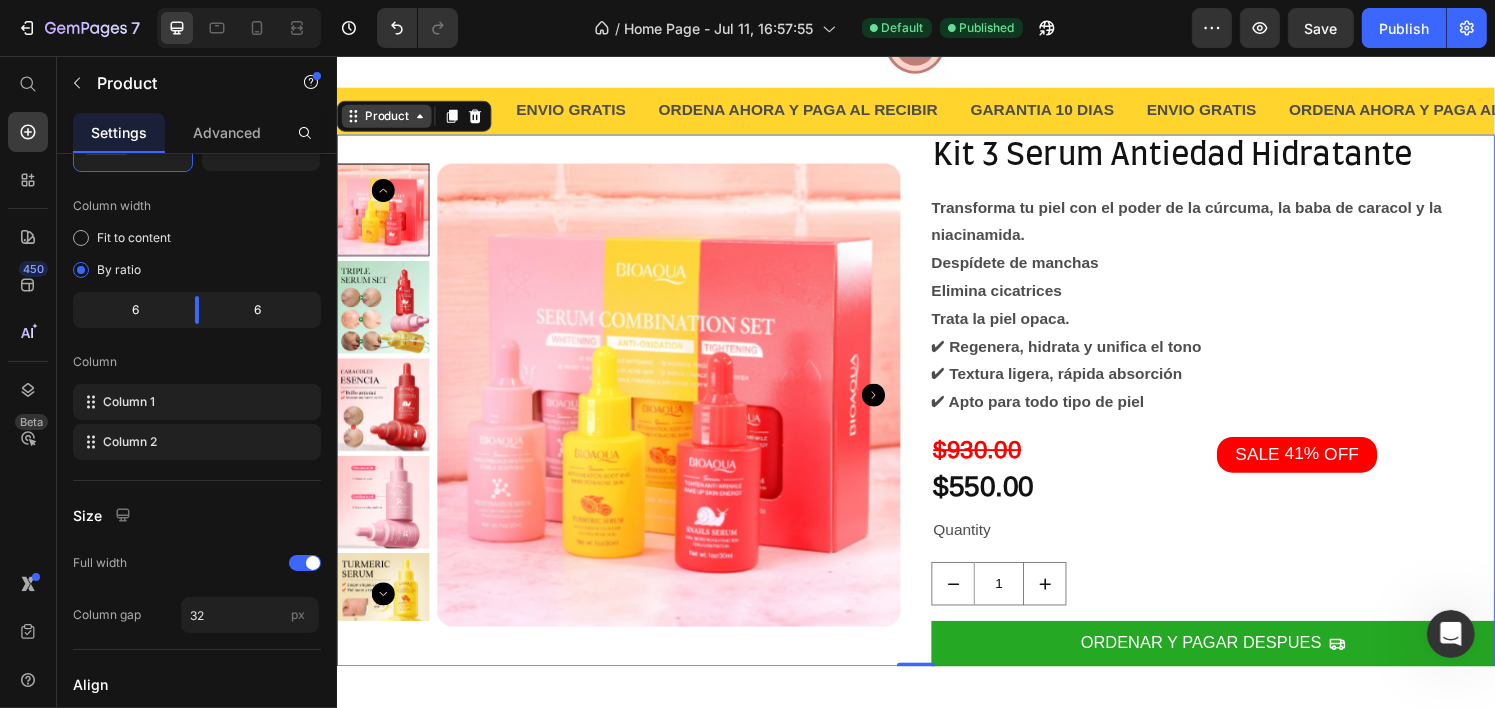 click on "Product" at bounding box center (387, 119) 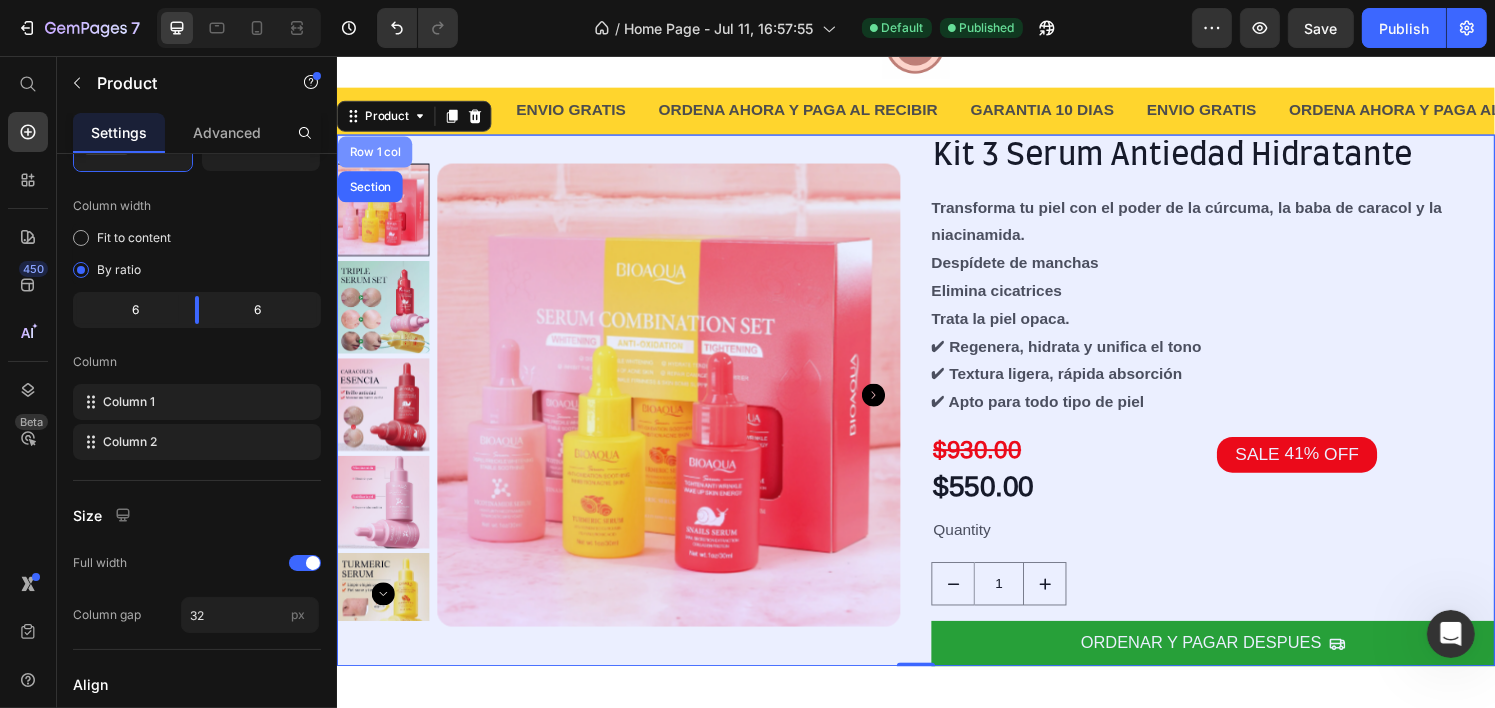 click on "Row 1 col" at bounding box center (375, 156) 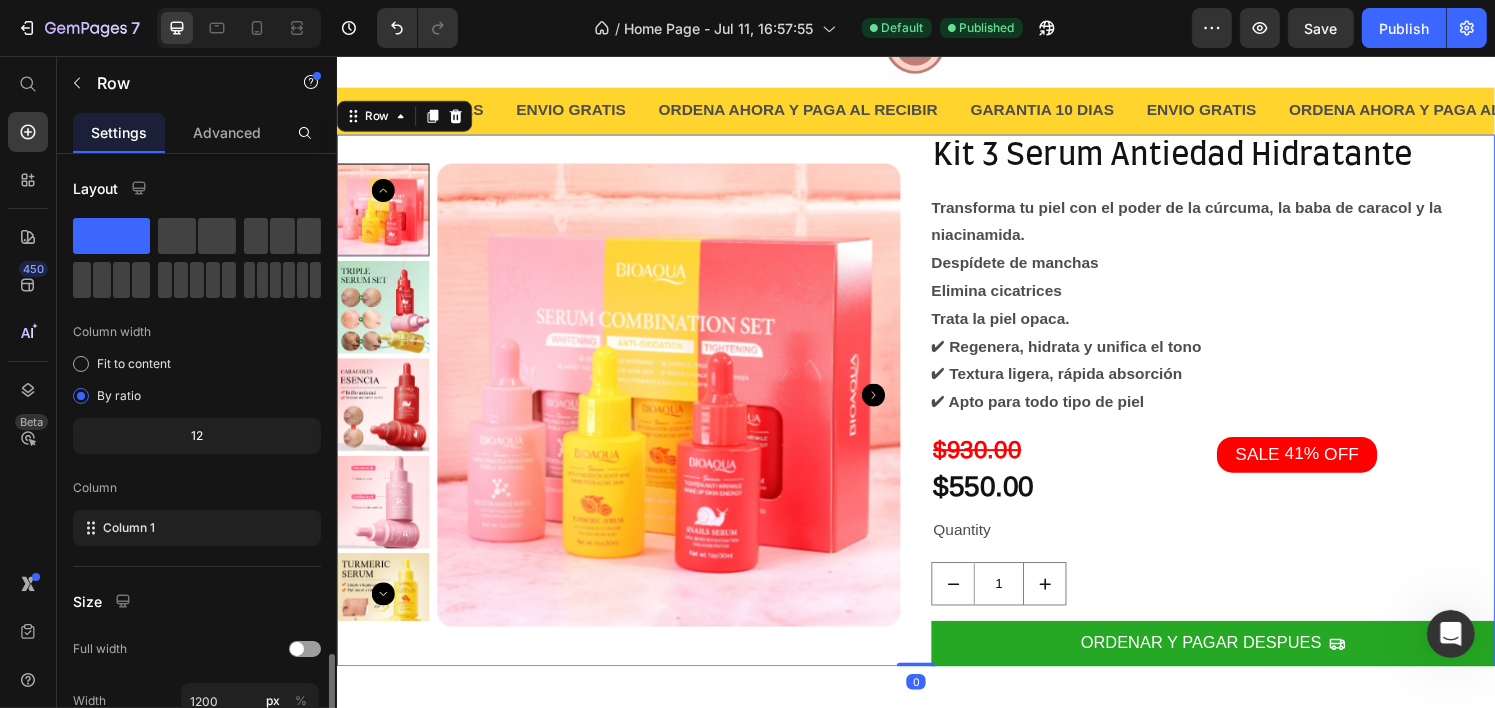 scroll, scrollTop: 299, scrollLeft: 0, axis: vertical 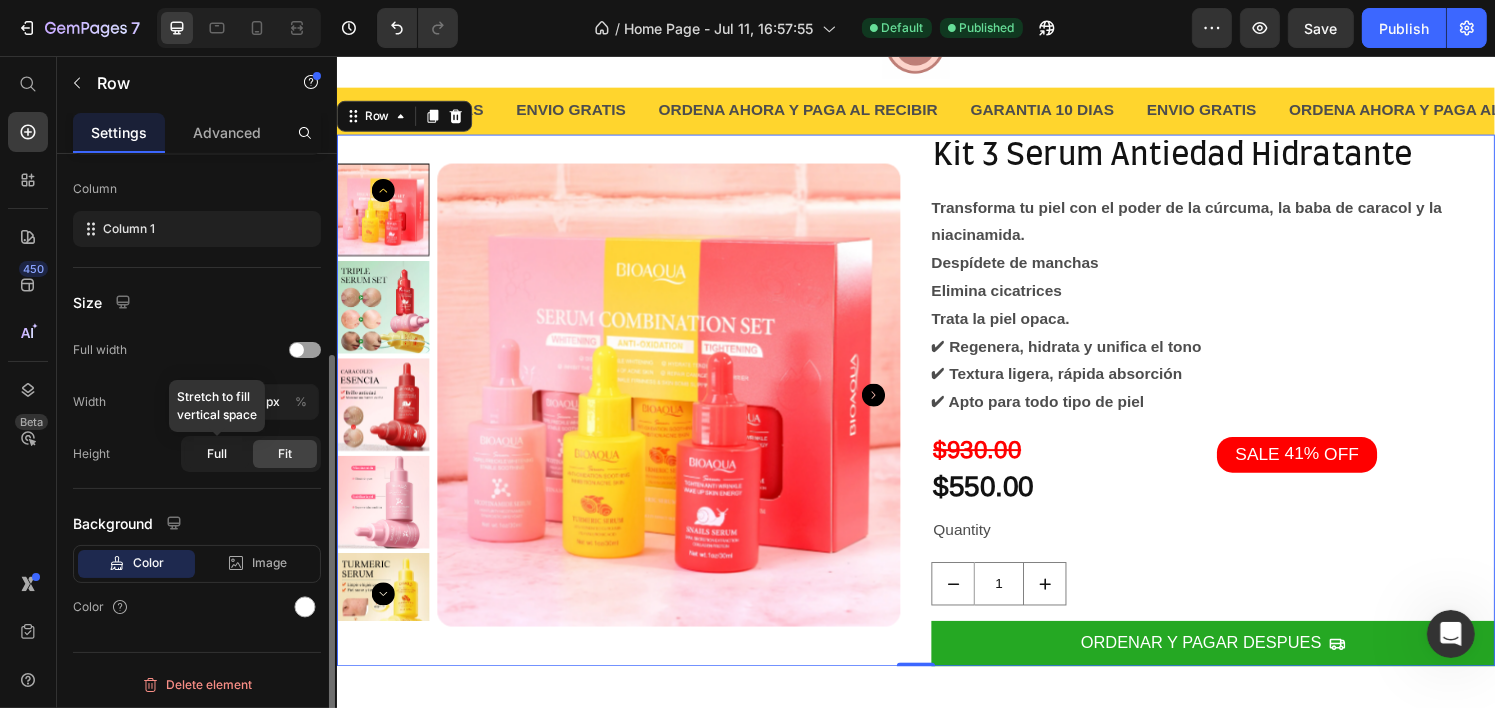 click on "Full" 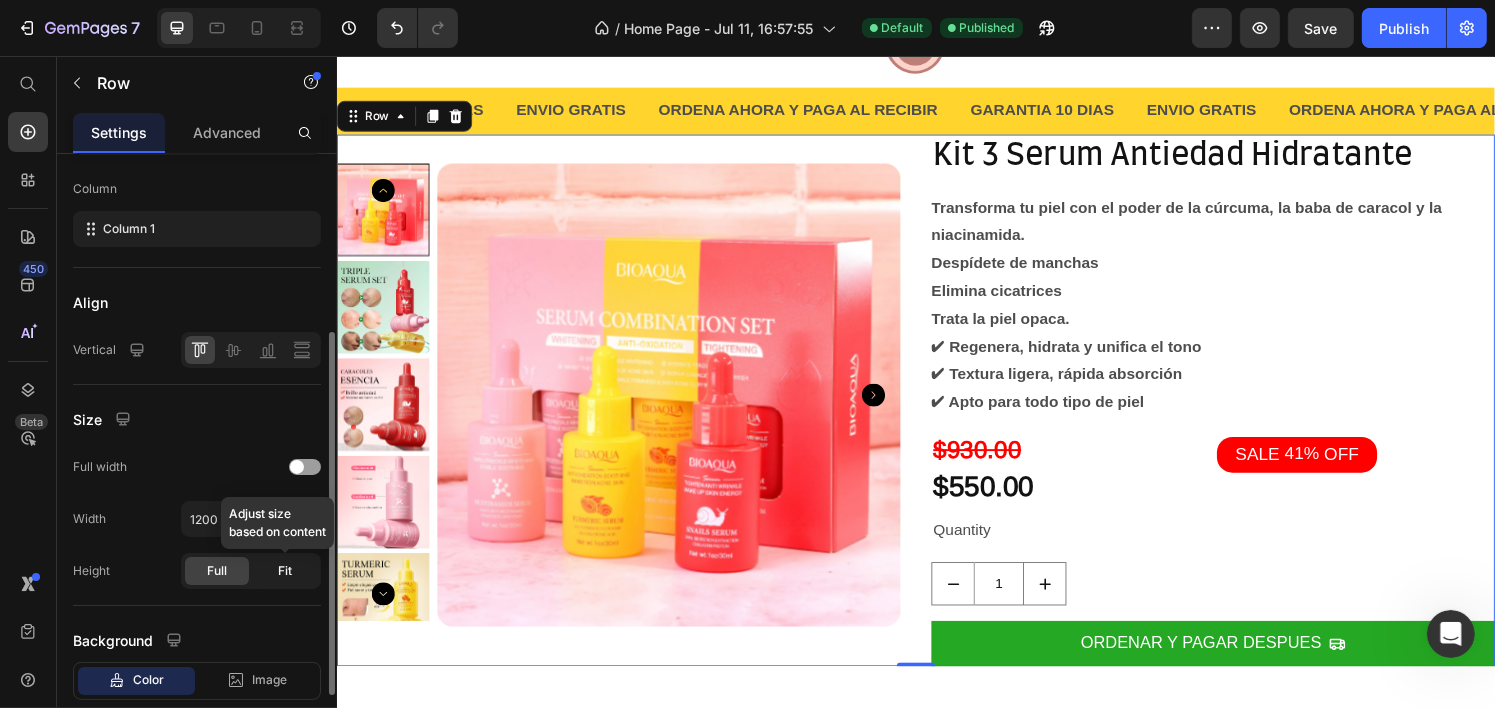 click on "Fit" 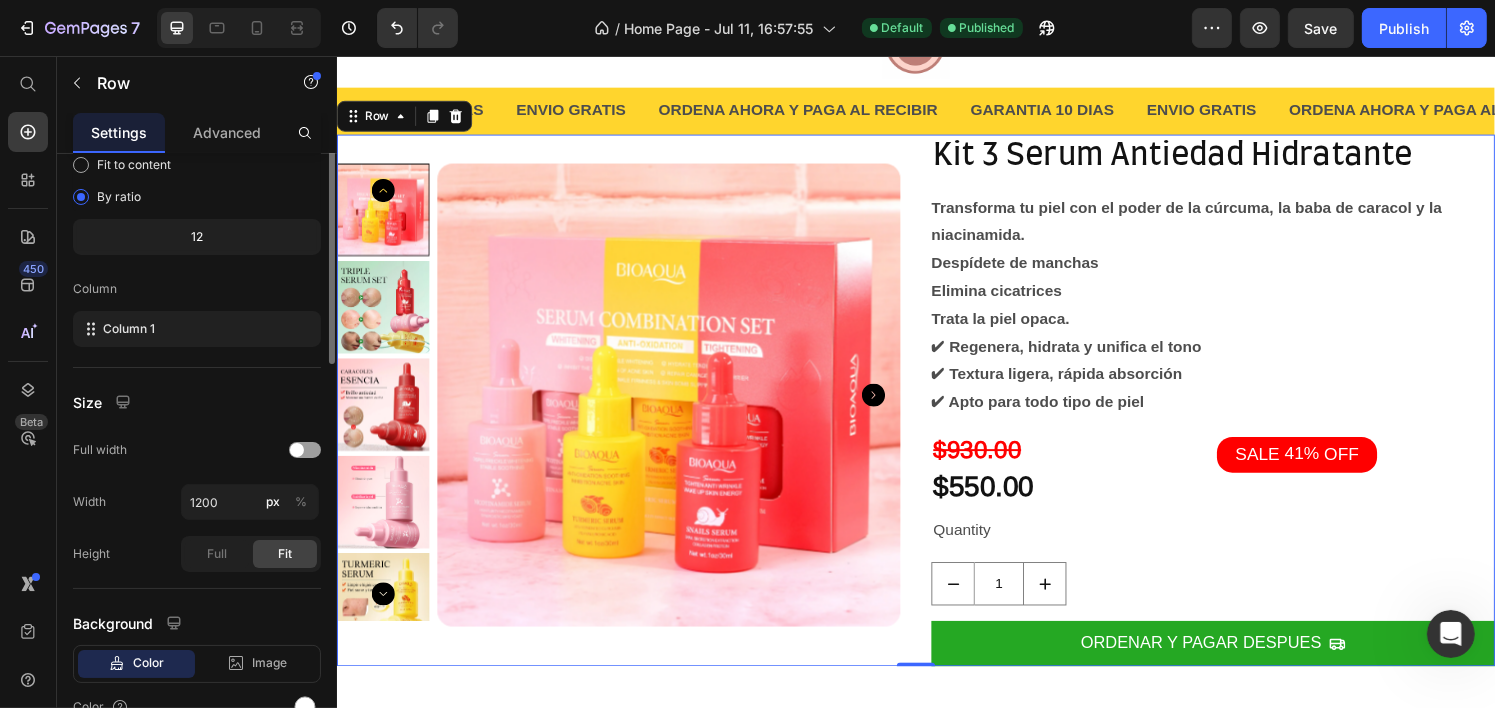 scroll, scrollTop: 0, scrollLeft: 0, axis: both 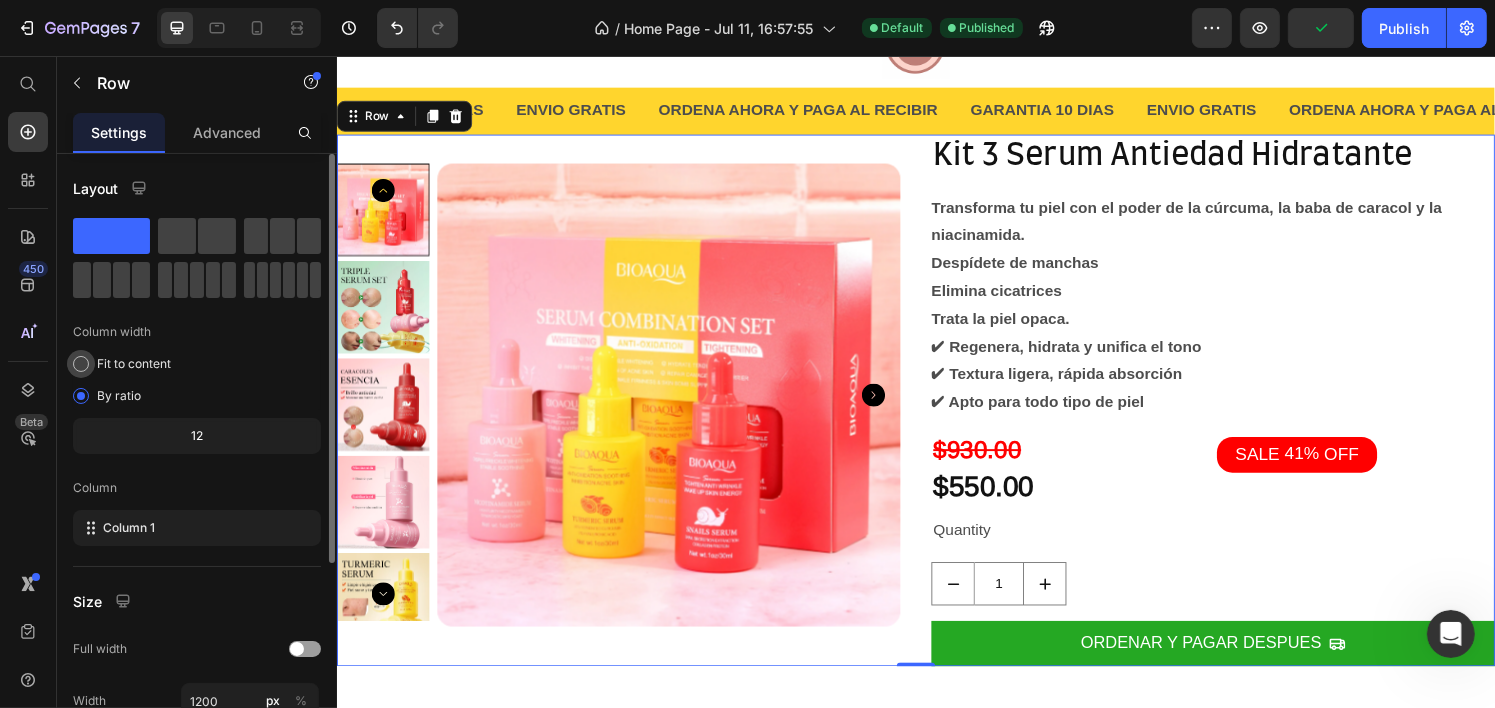 click on "Fit to content" at bounding box center (134, 364) 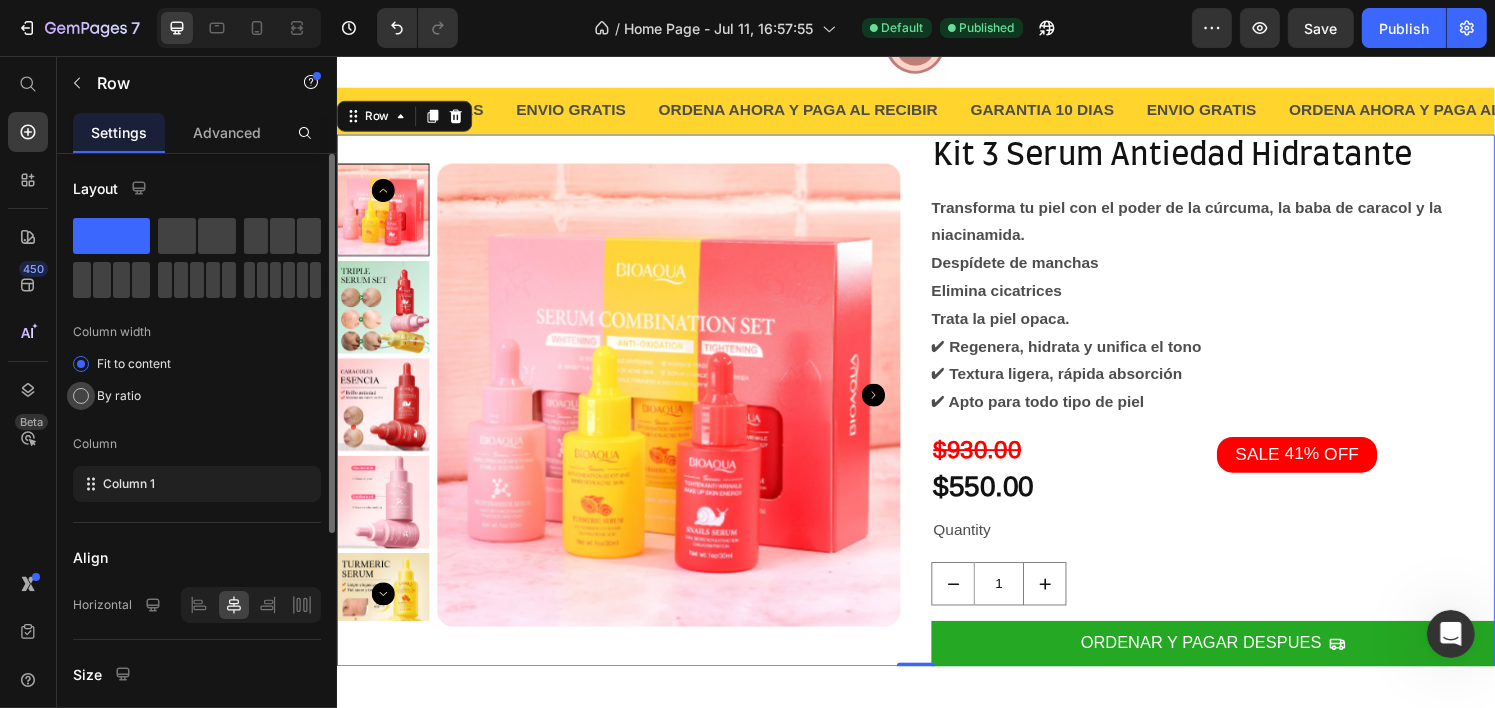 click on "By ratio" at bounding box center (119, 396) 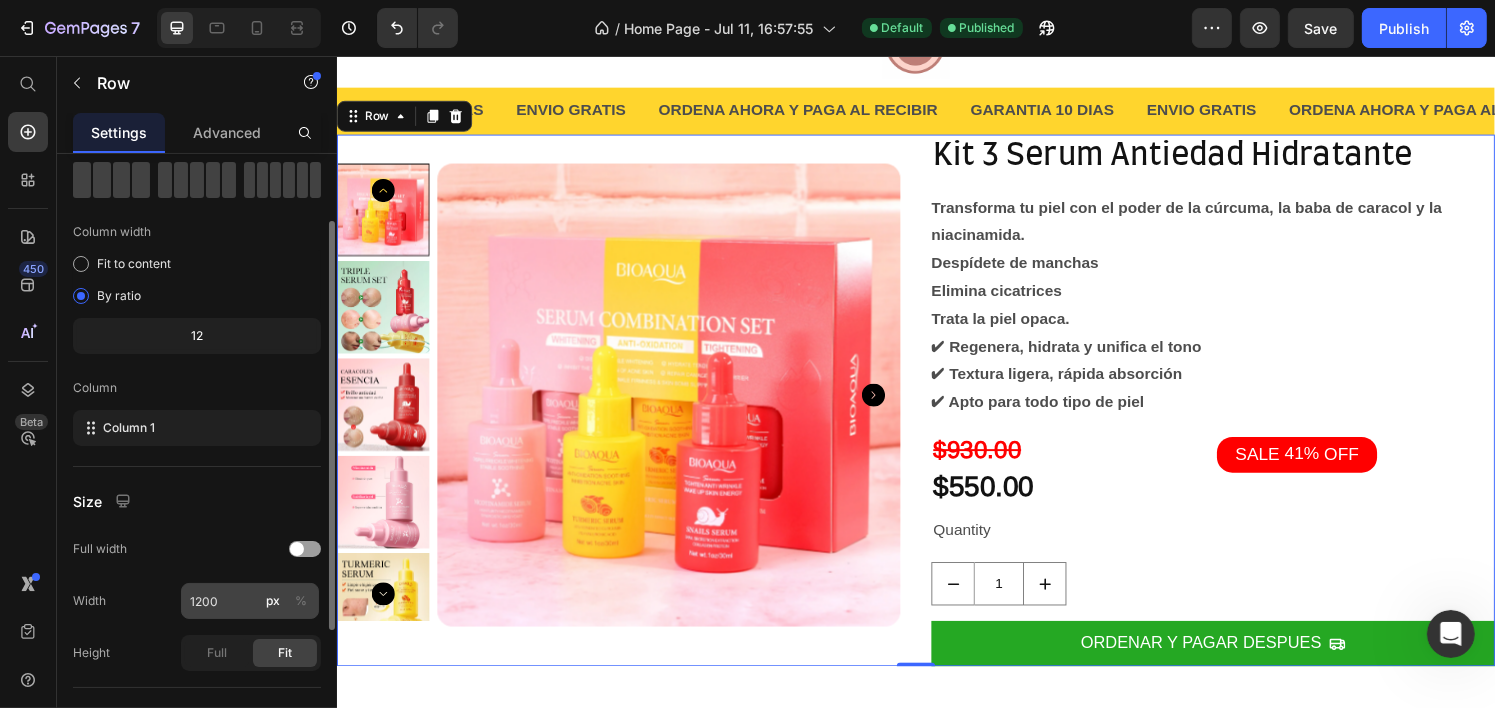 scroll, scrollTop: 299, scrollLeft: 0, axis: vertical 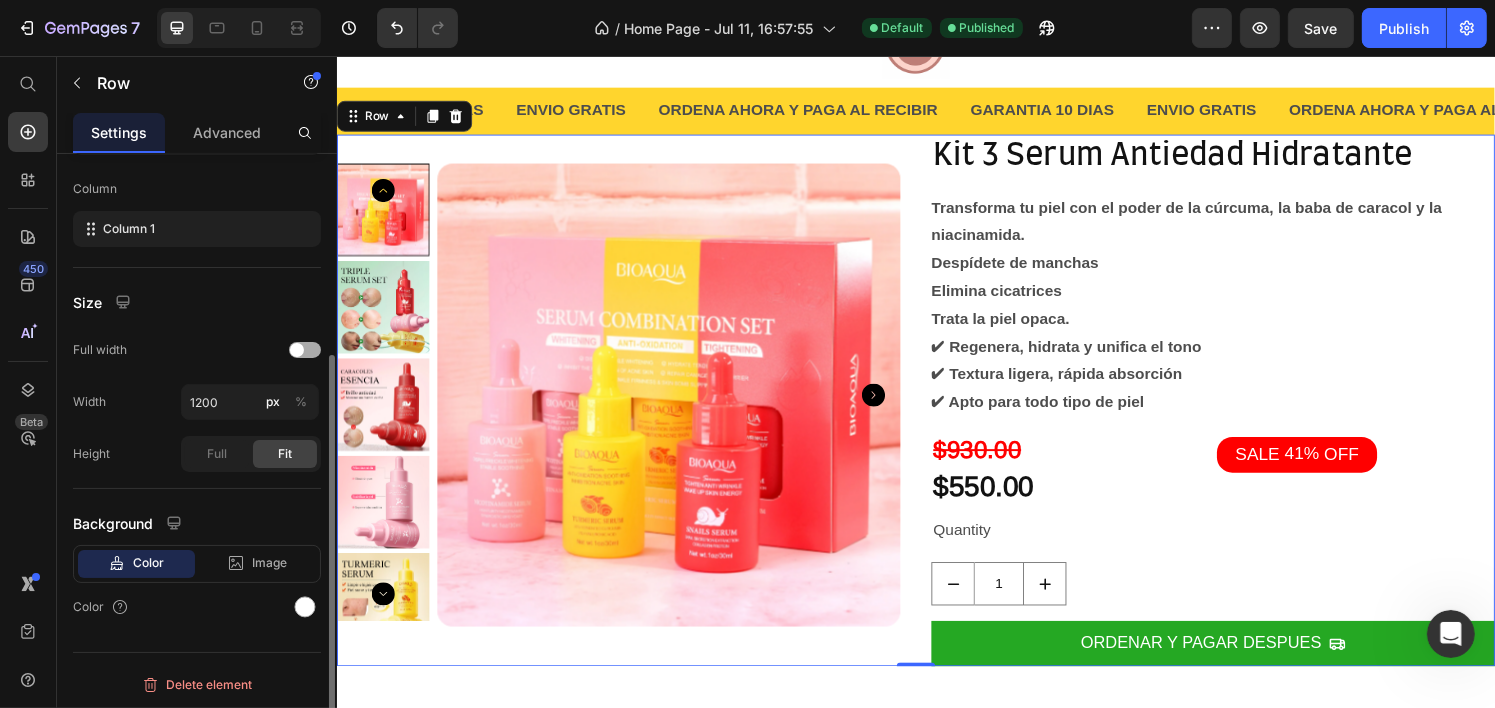 click at bounding box center (297, 350) 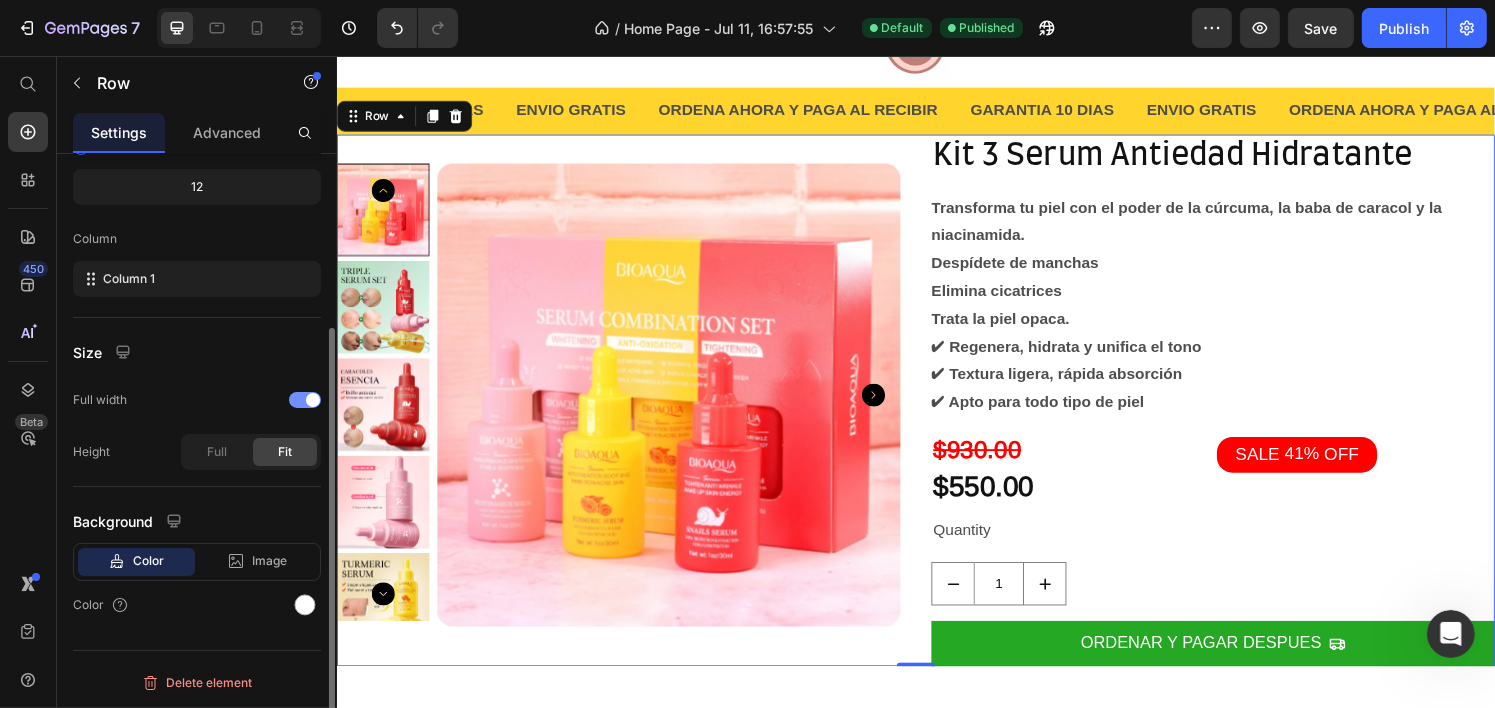 scroll, scrollTop: 247, scrollLeft: 0, axis: vertical 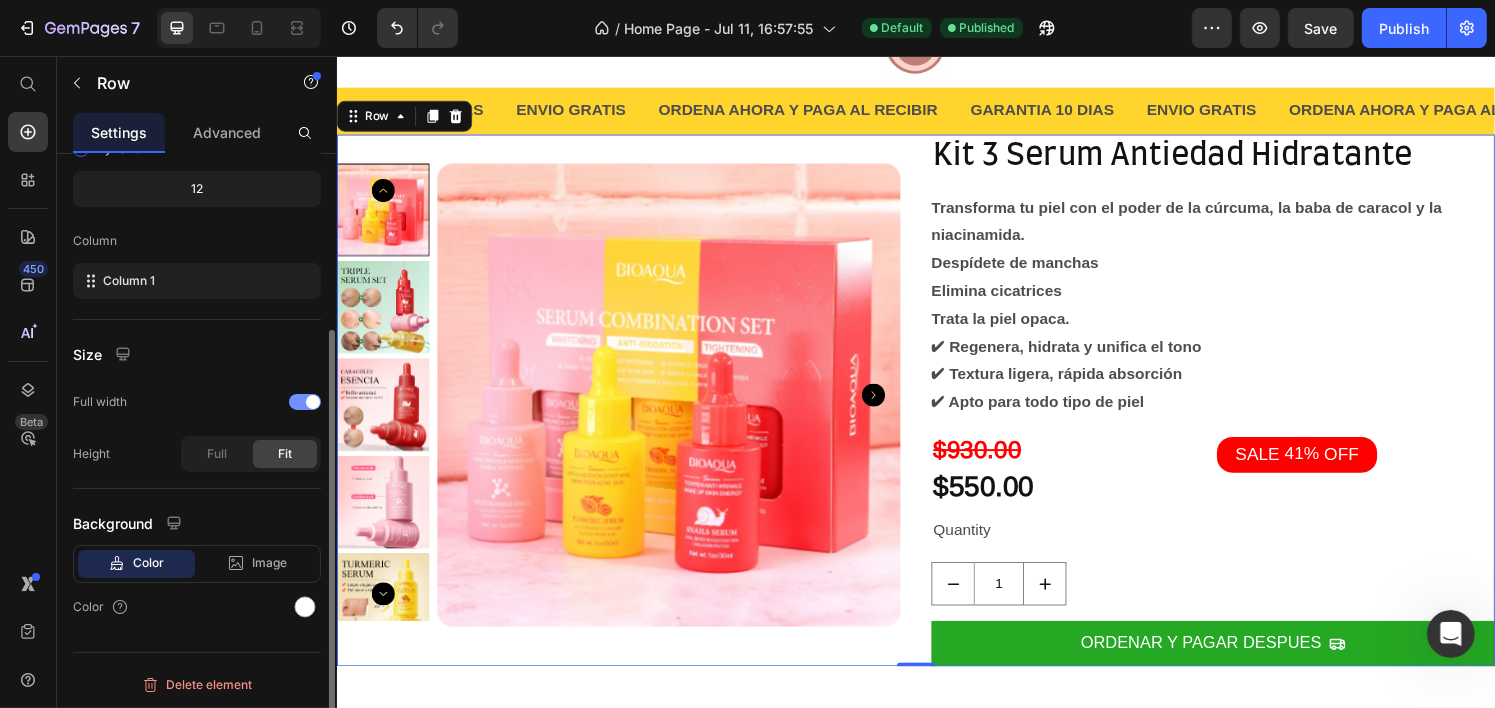 click at bounding box center [313, 402] 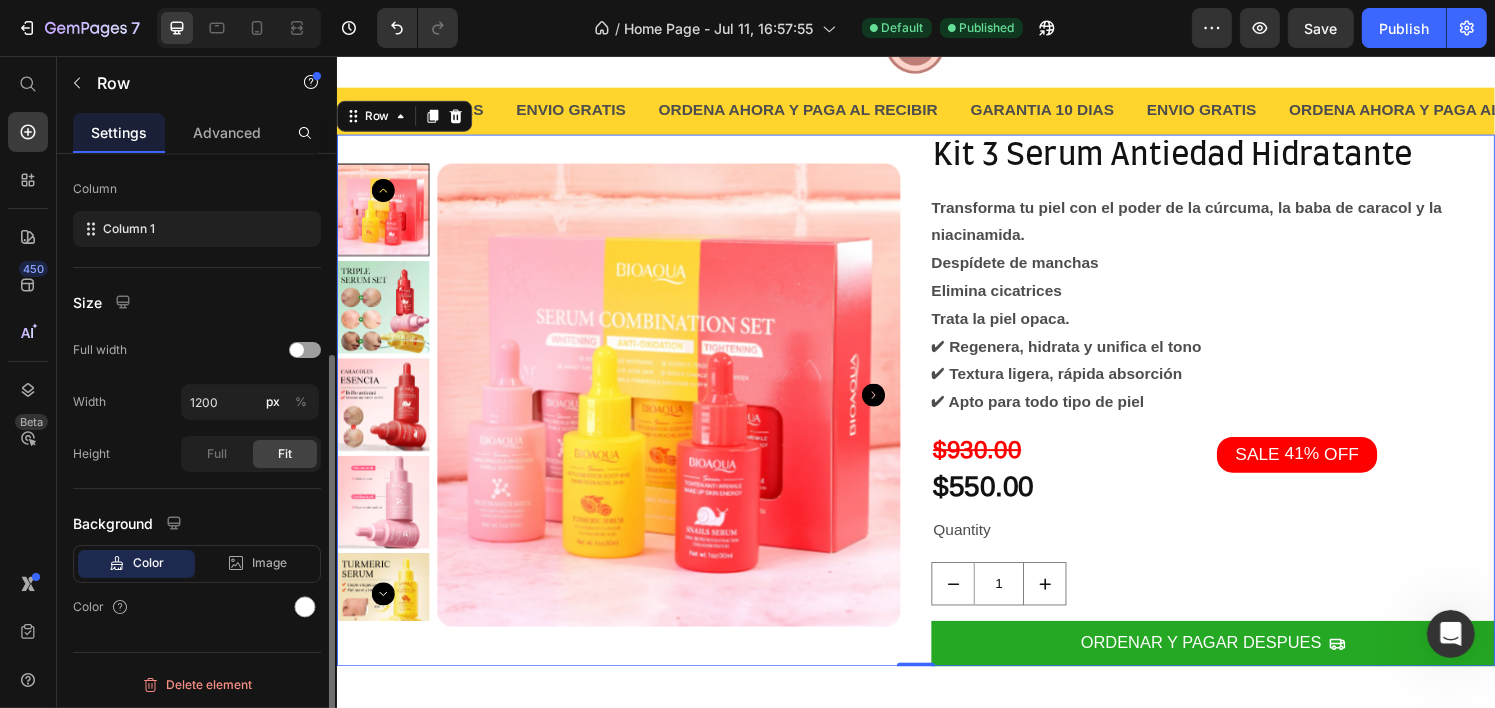 scroll, scrollTop: 0, scrollLeft: 0, axis: both 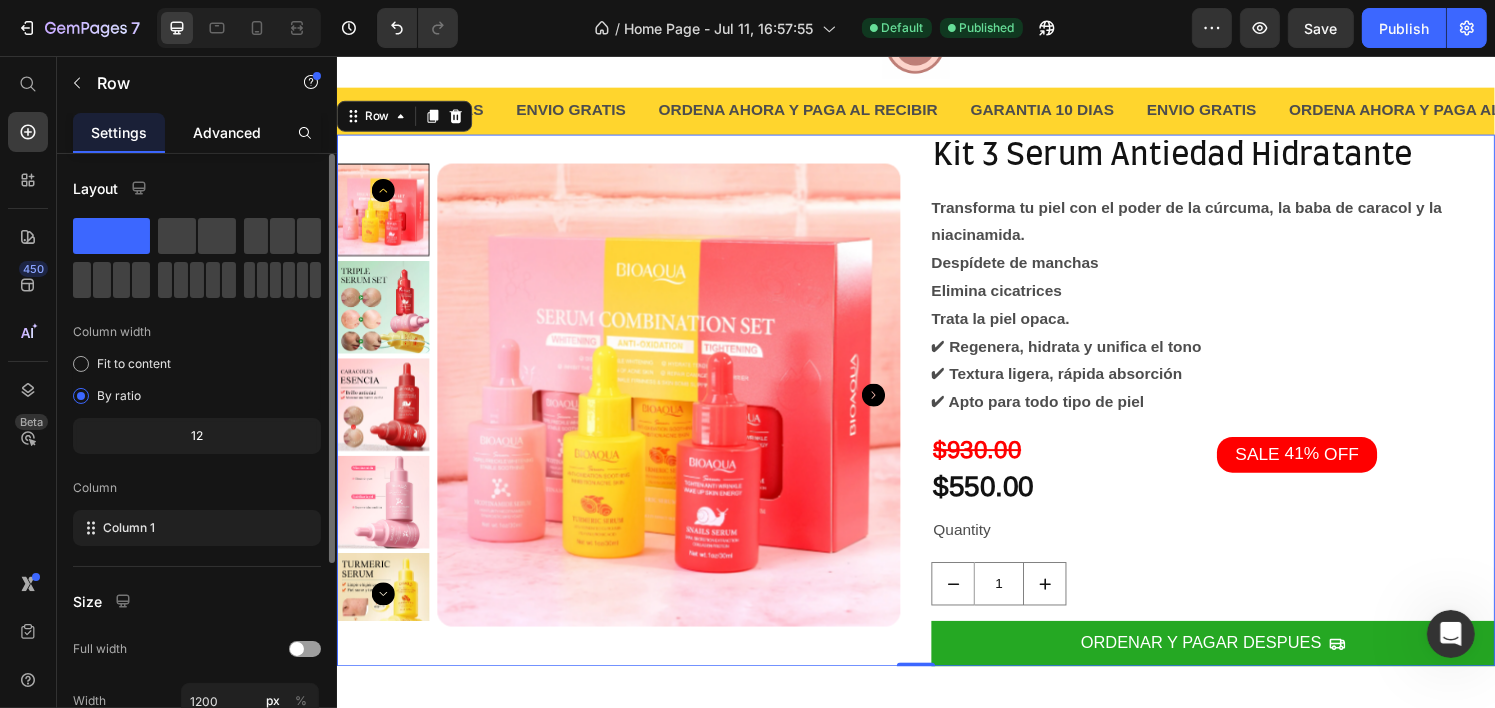 click on "Advanced" at bounding box center [227, 132] 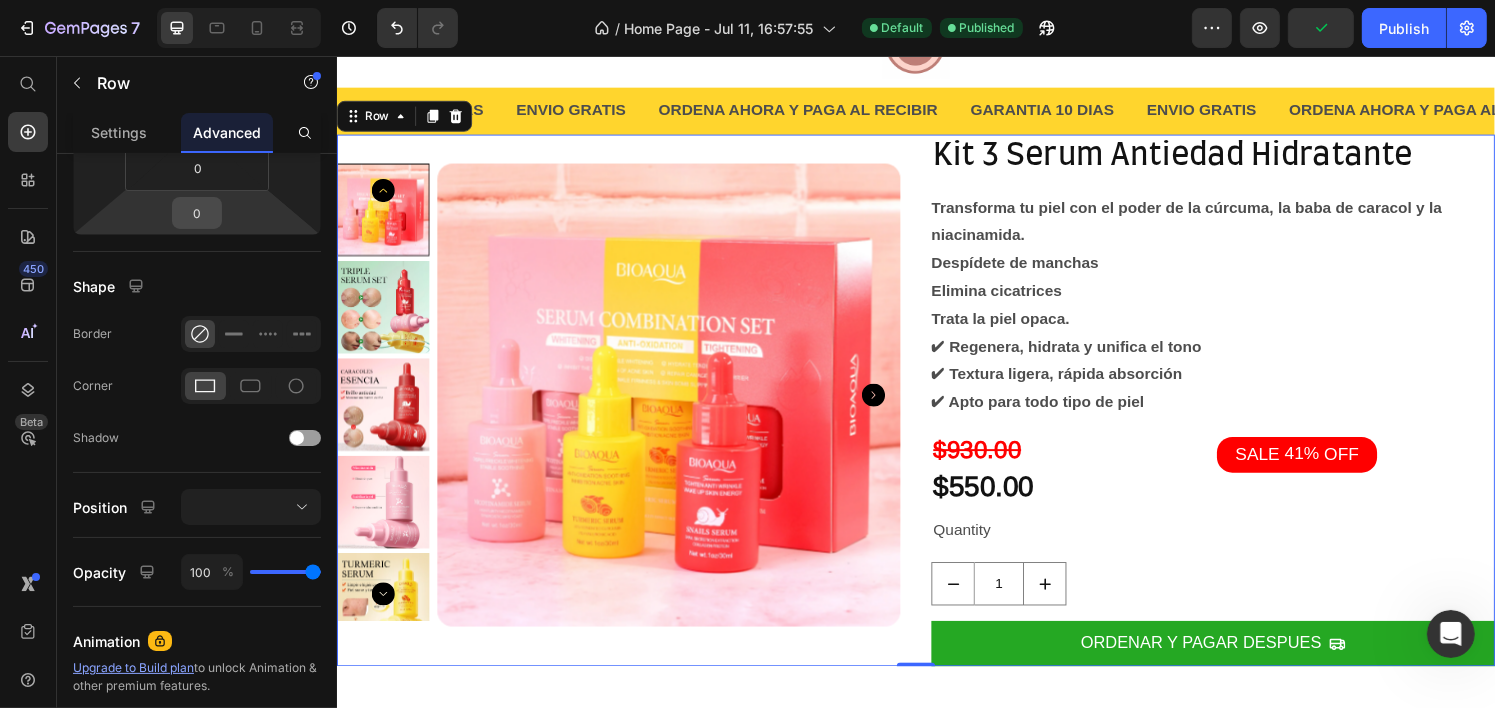 scroll, scrollTop: 692, scrollLeft: 0, axis: vertical 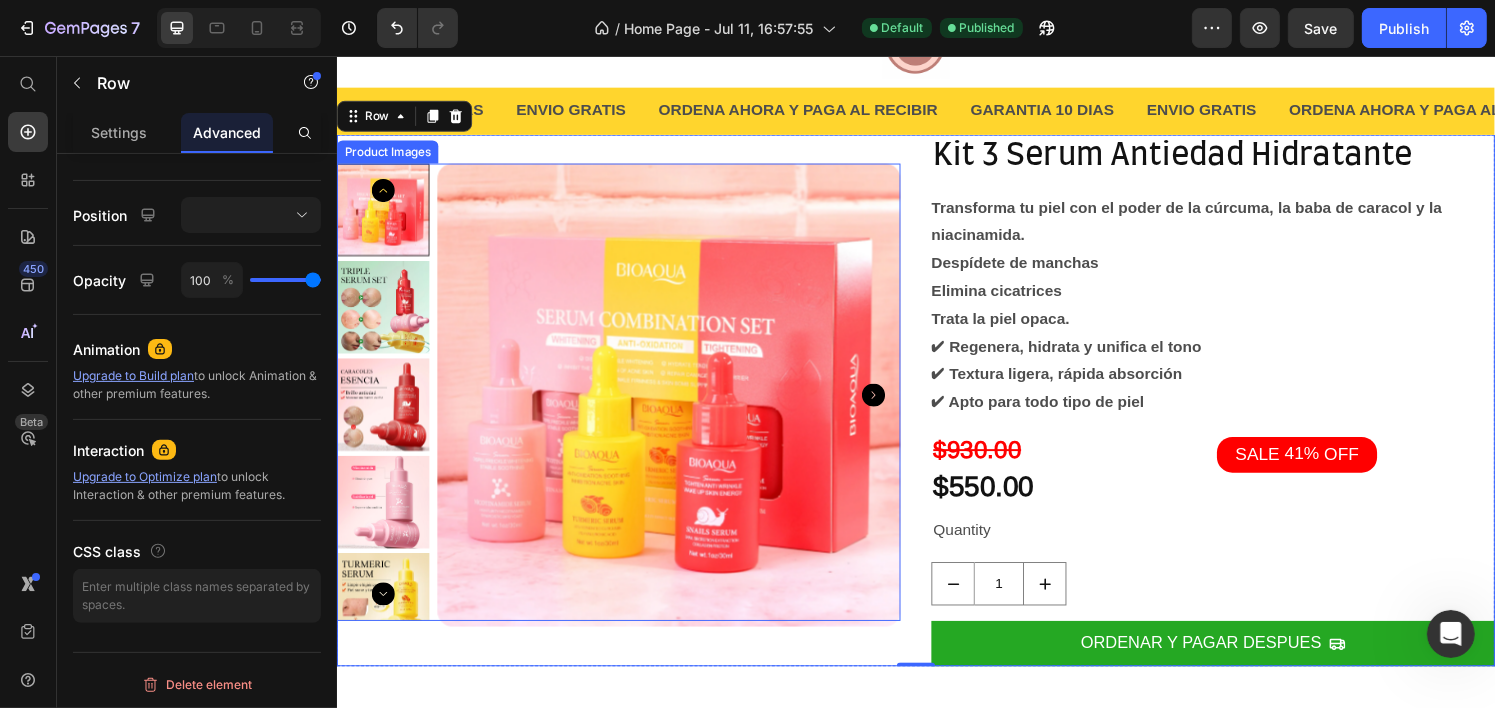 click on "Product Images" at bounding box center (628, 413) 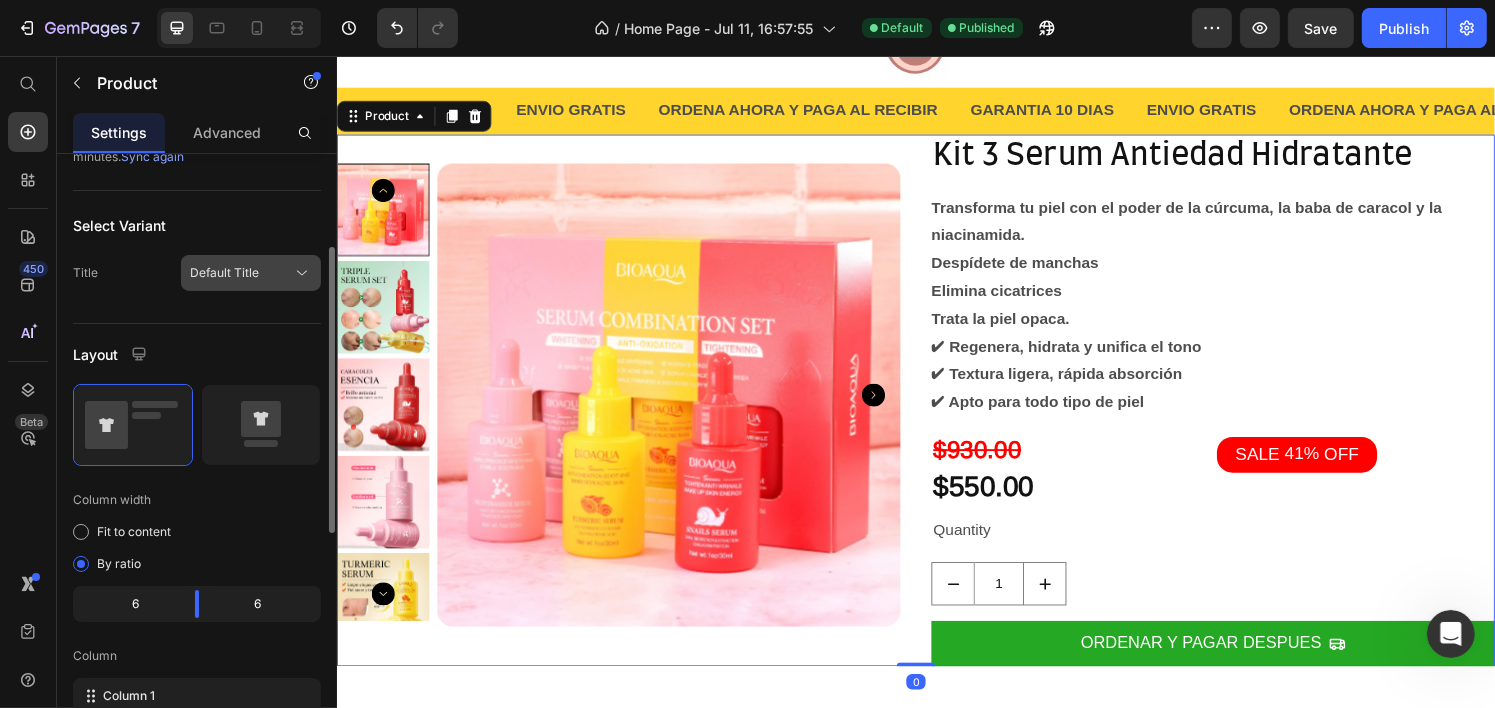 scroll, scrollTop: 300, scrollLeft: 0, axis: vertical 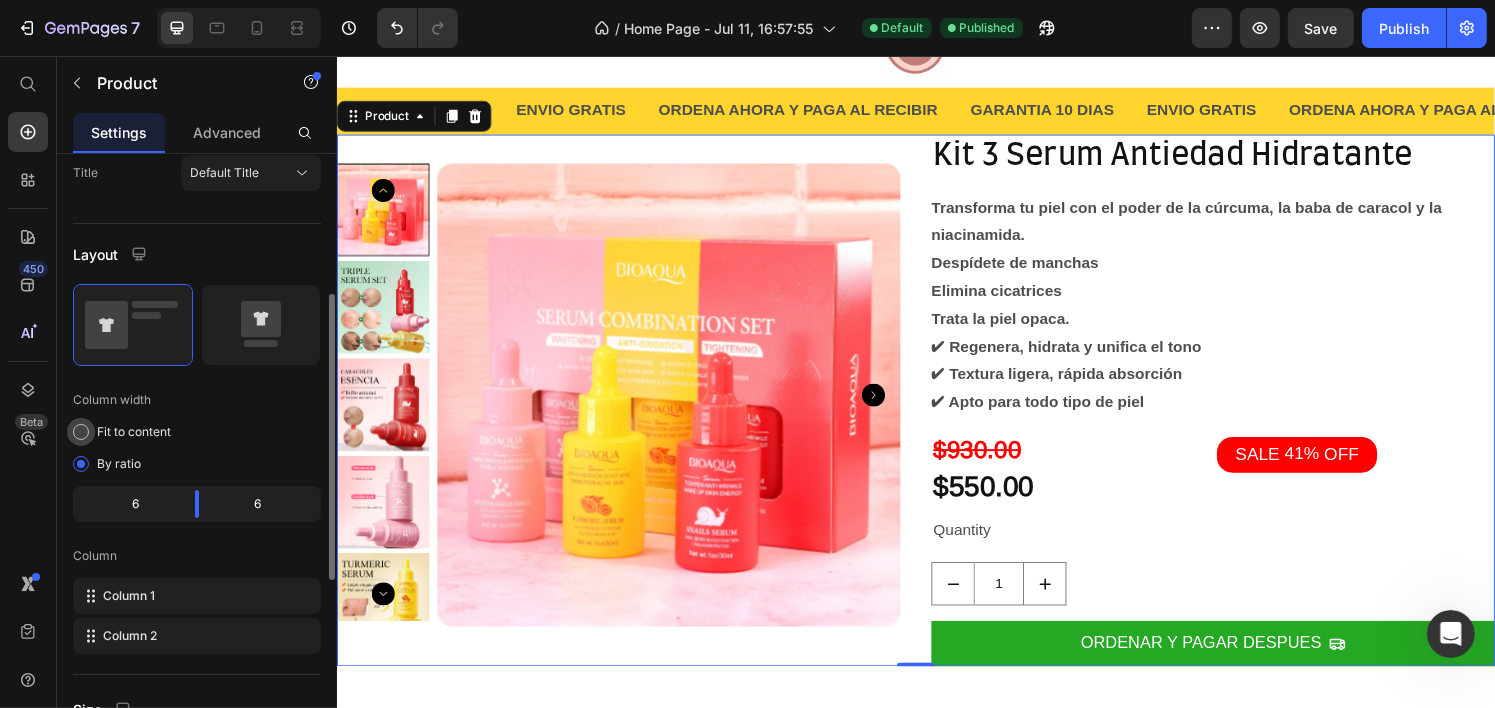 click on "Fit to content" at bounding box center (134, 432) 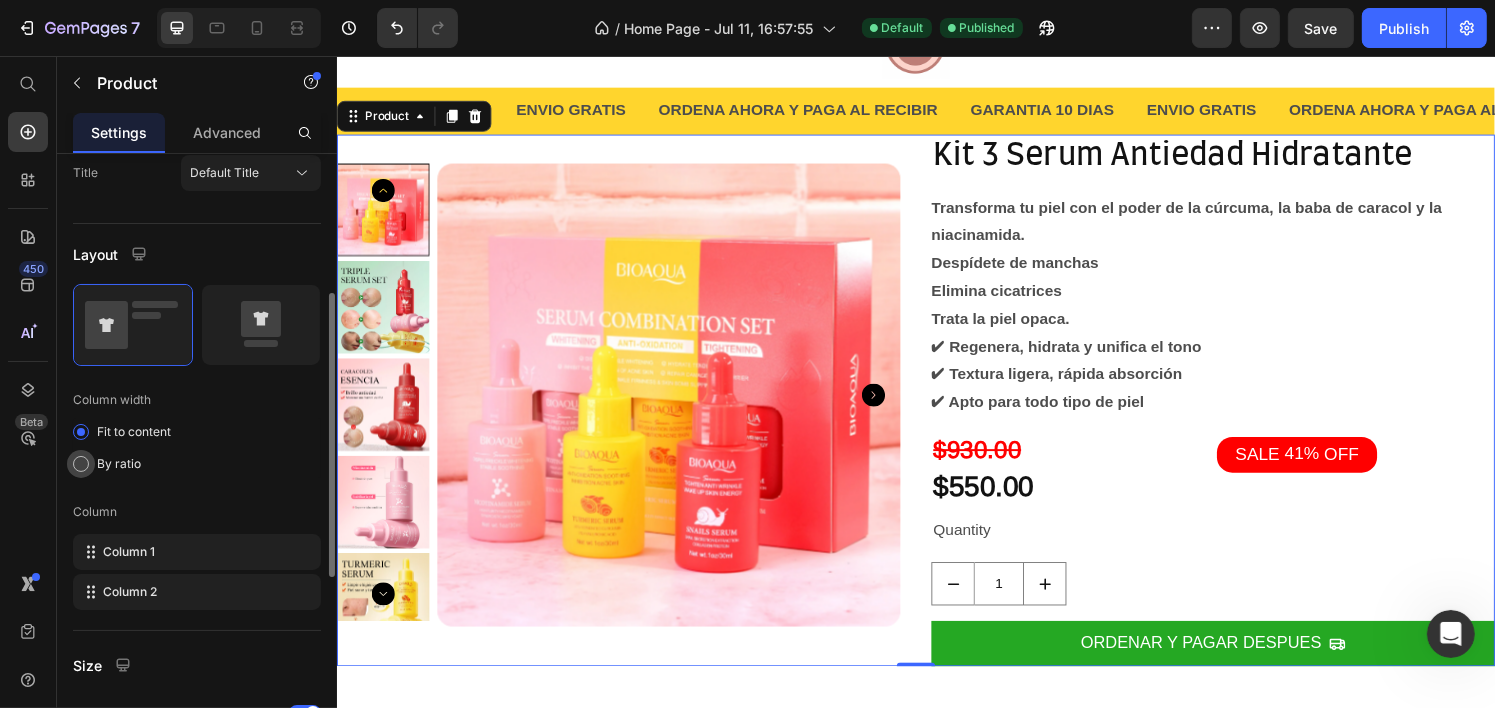 click on "By ratio" at bounding box center [119, 464] 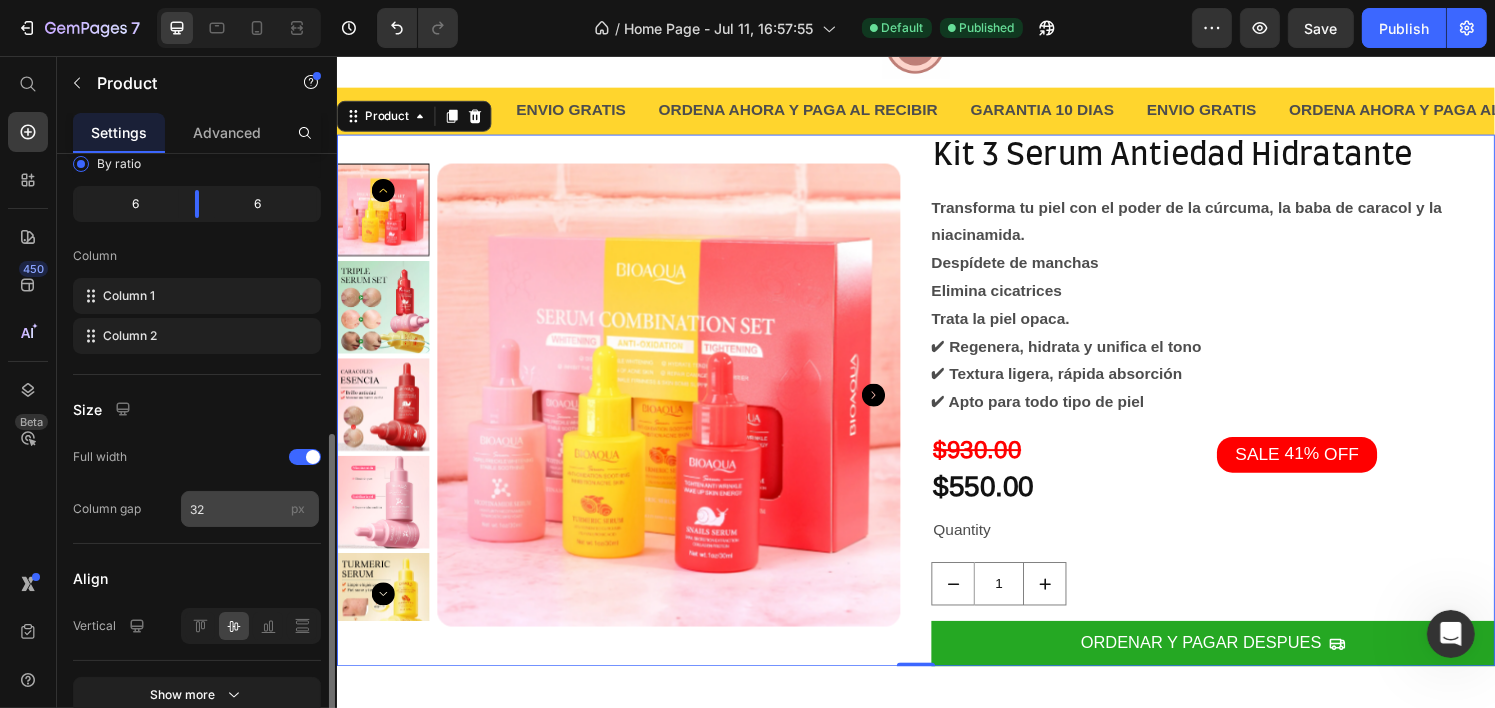 scroll, scrollTop: 694, scrollLeft: 0, axis: vertical 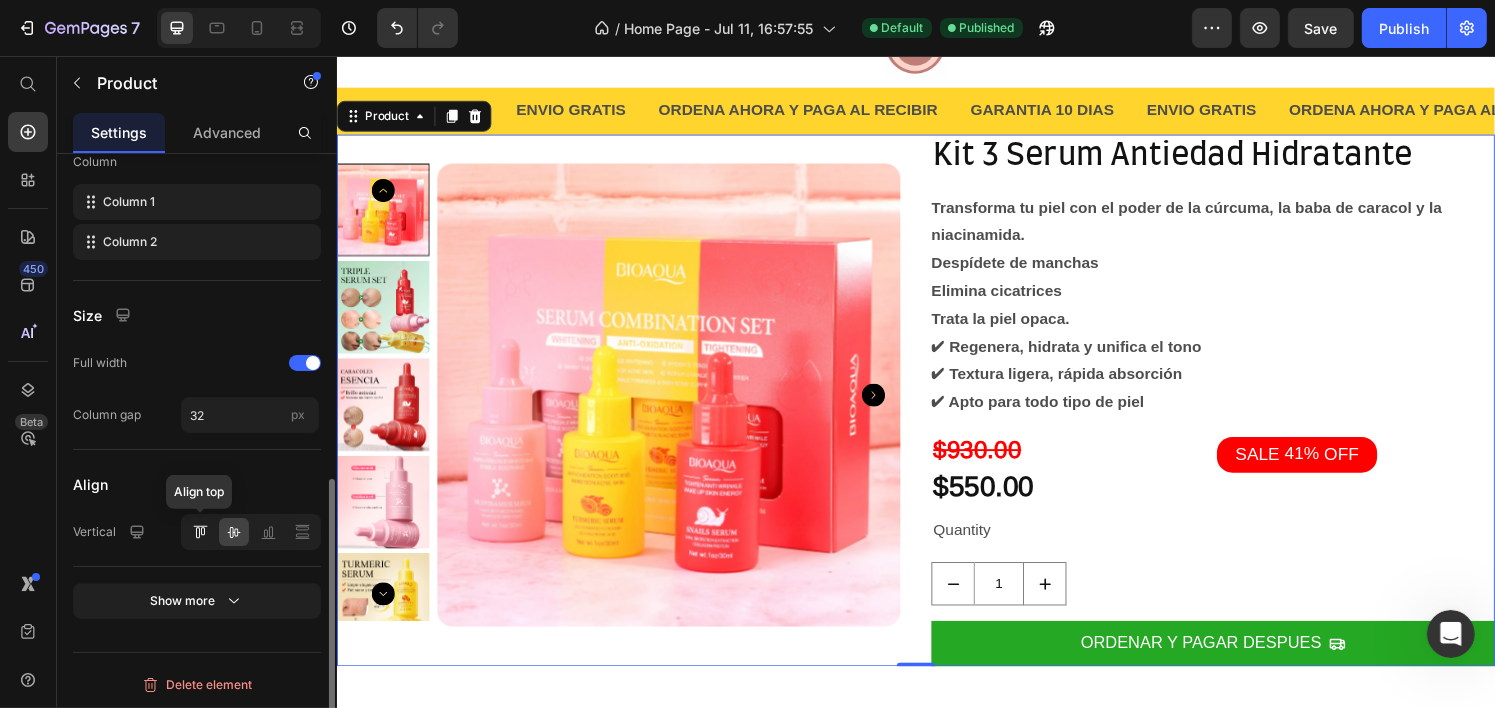 click 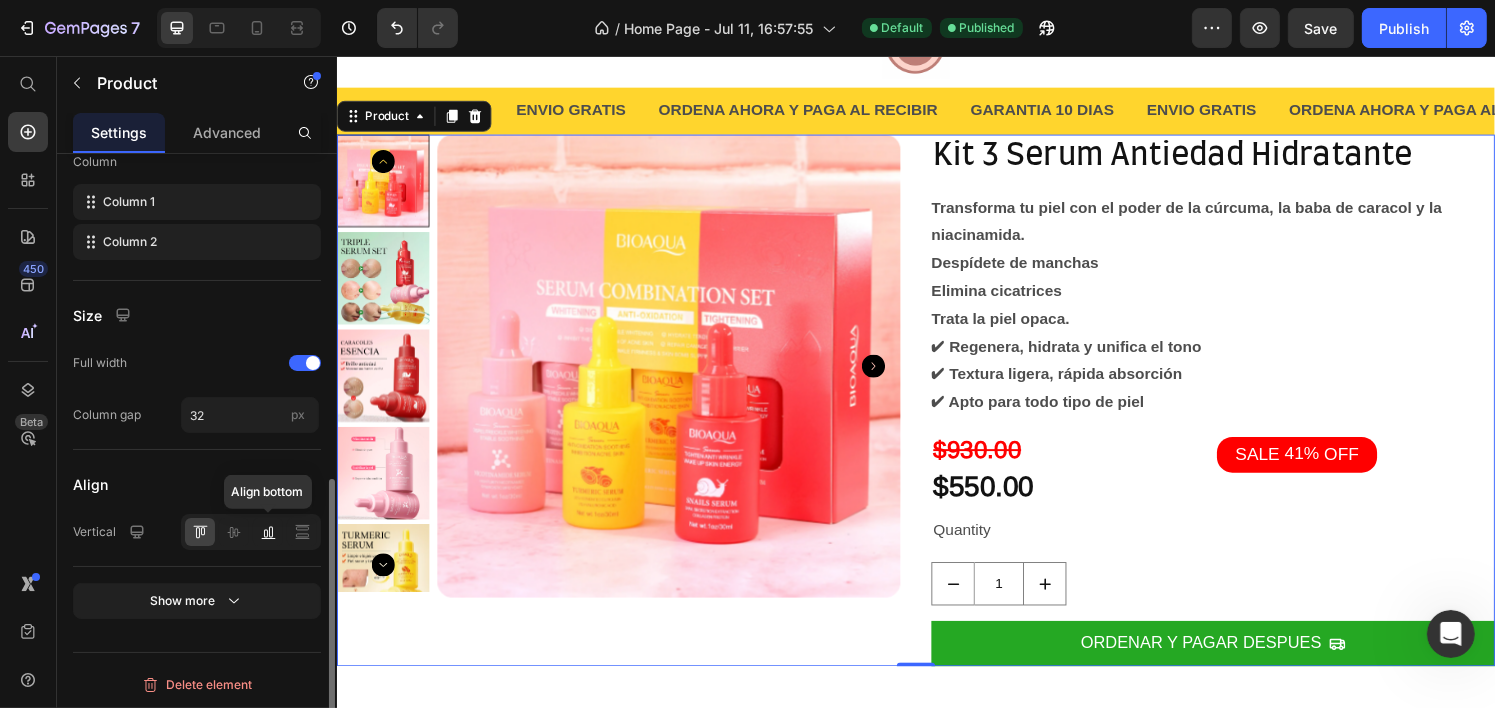 click 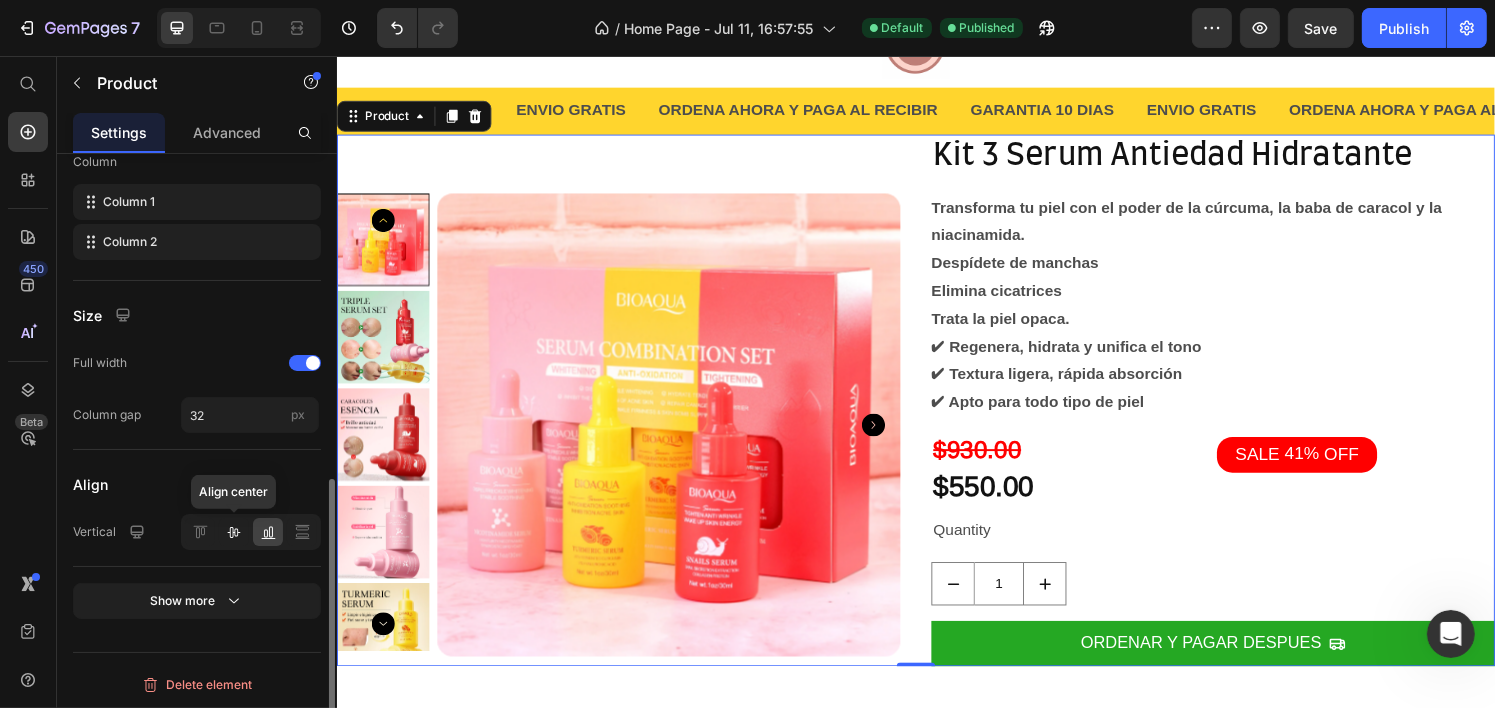 click 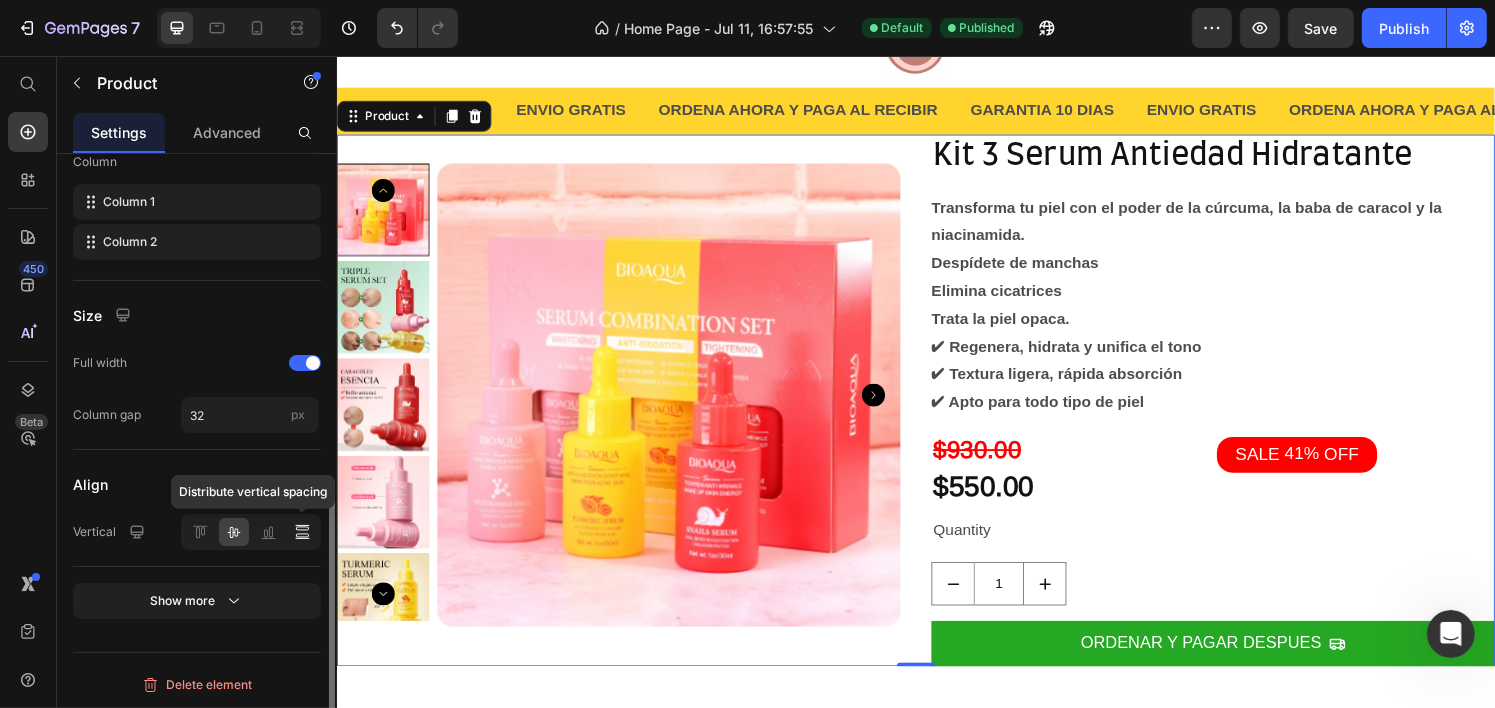 click 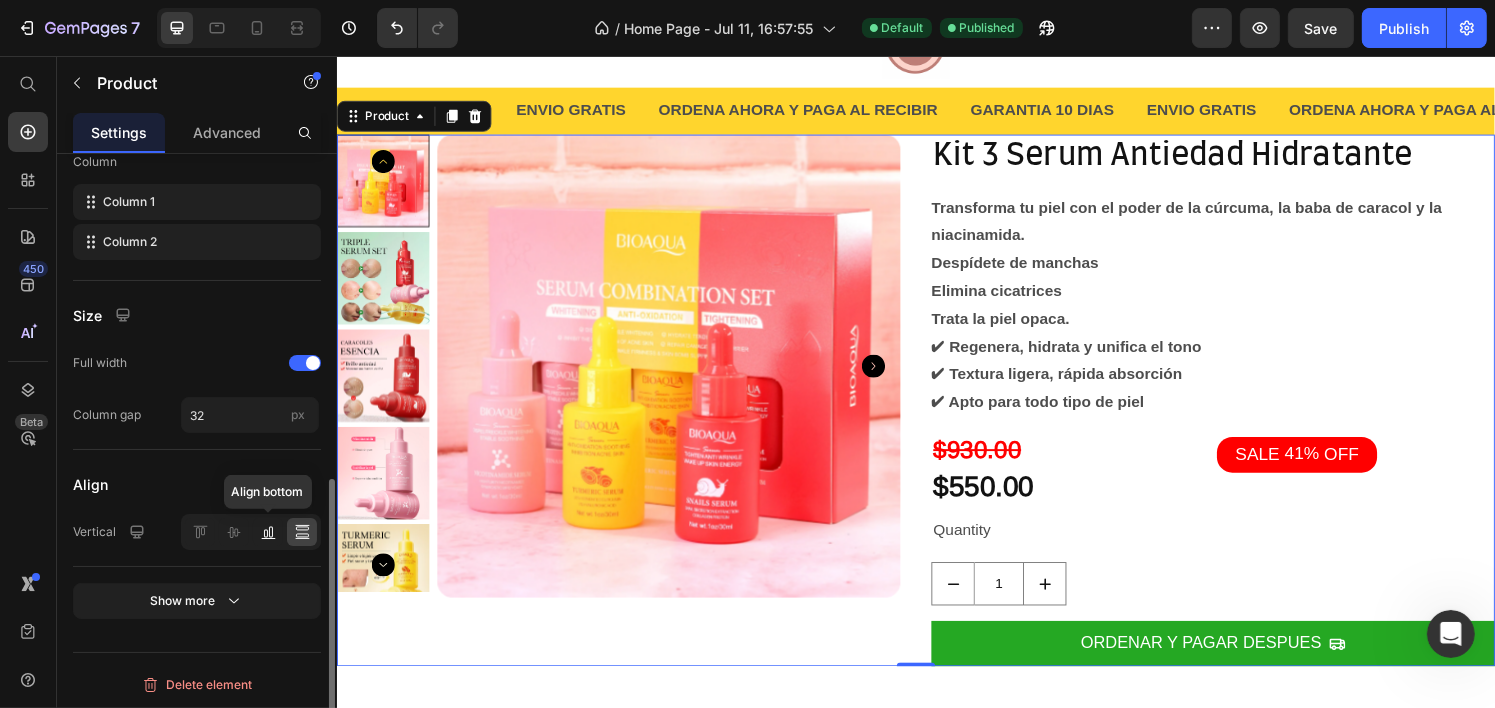 click 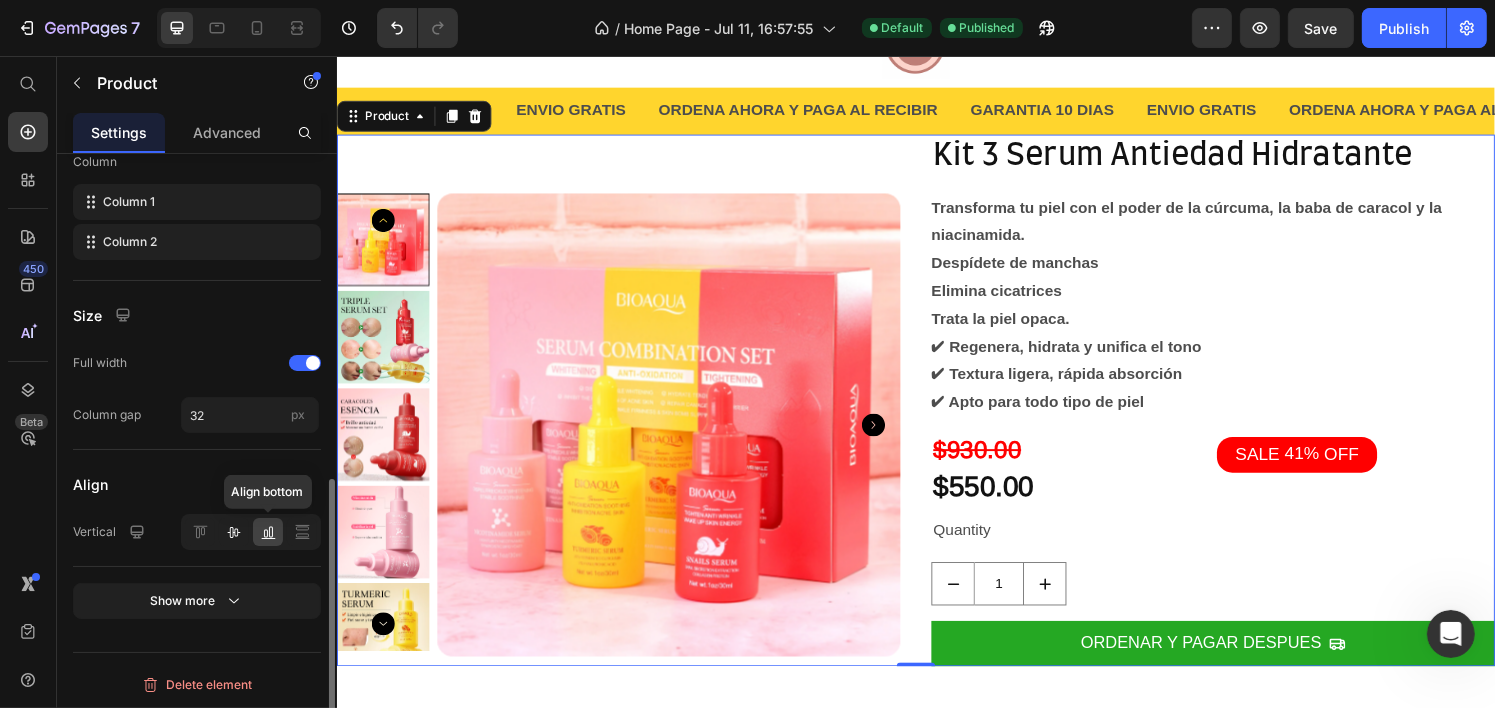 click 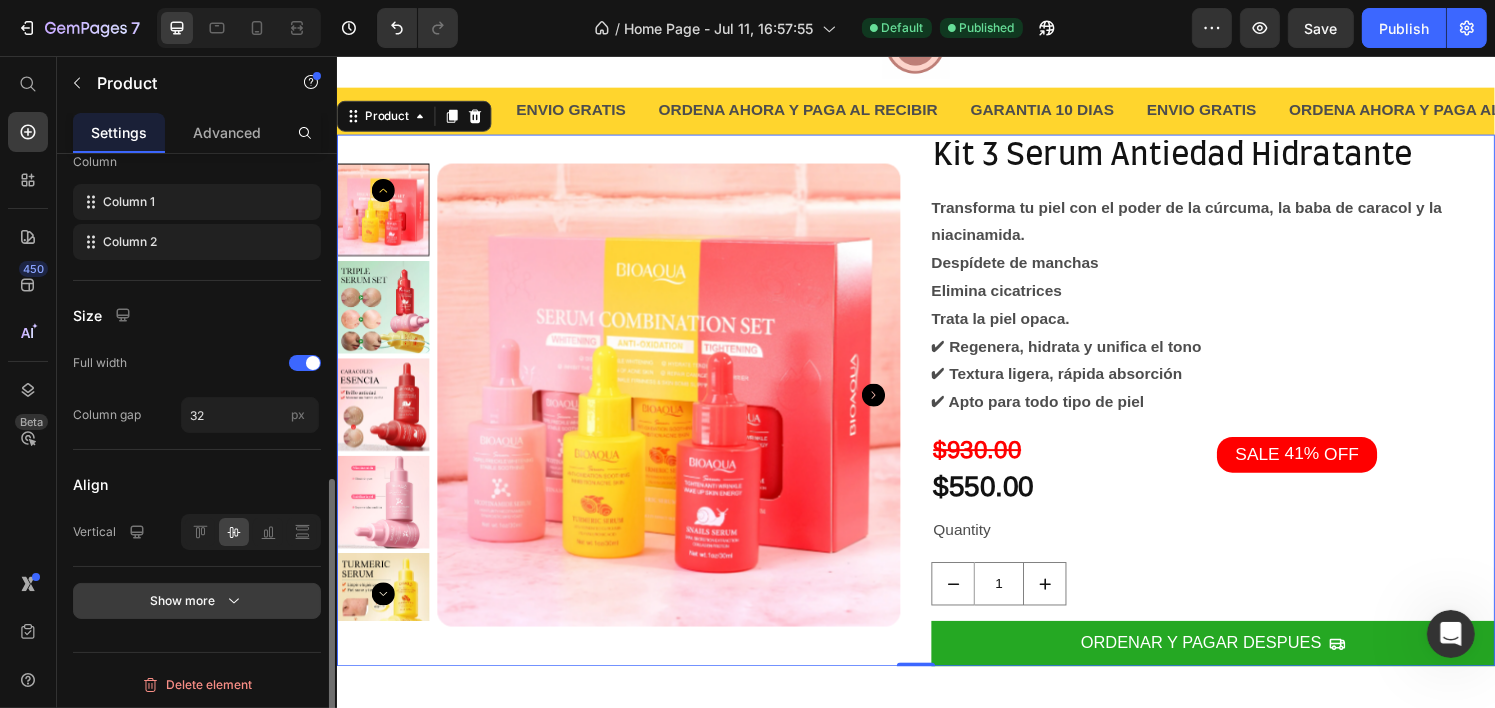 click 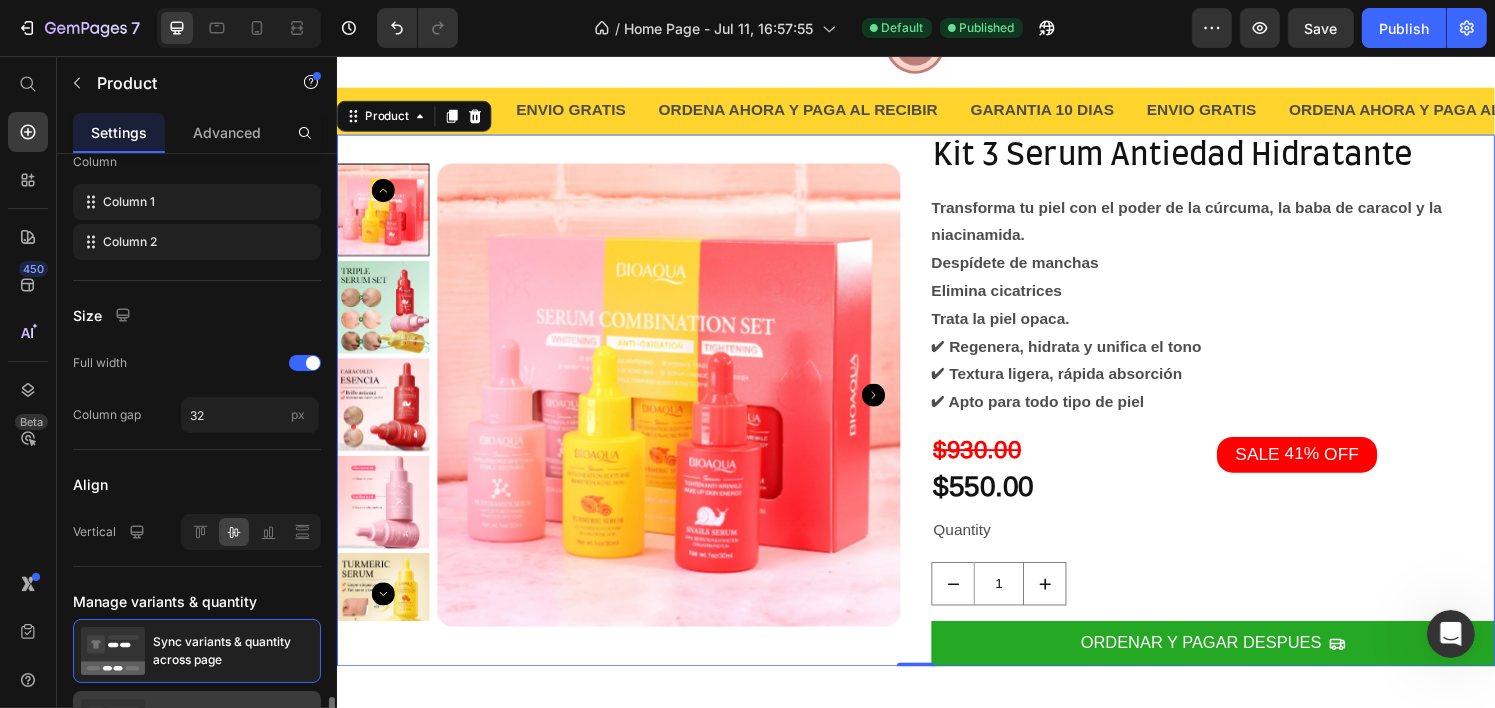 scroll, scrollTop: 877, scrollLeft: 0, axis: vertical 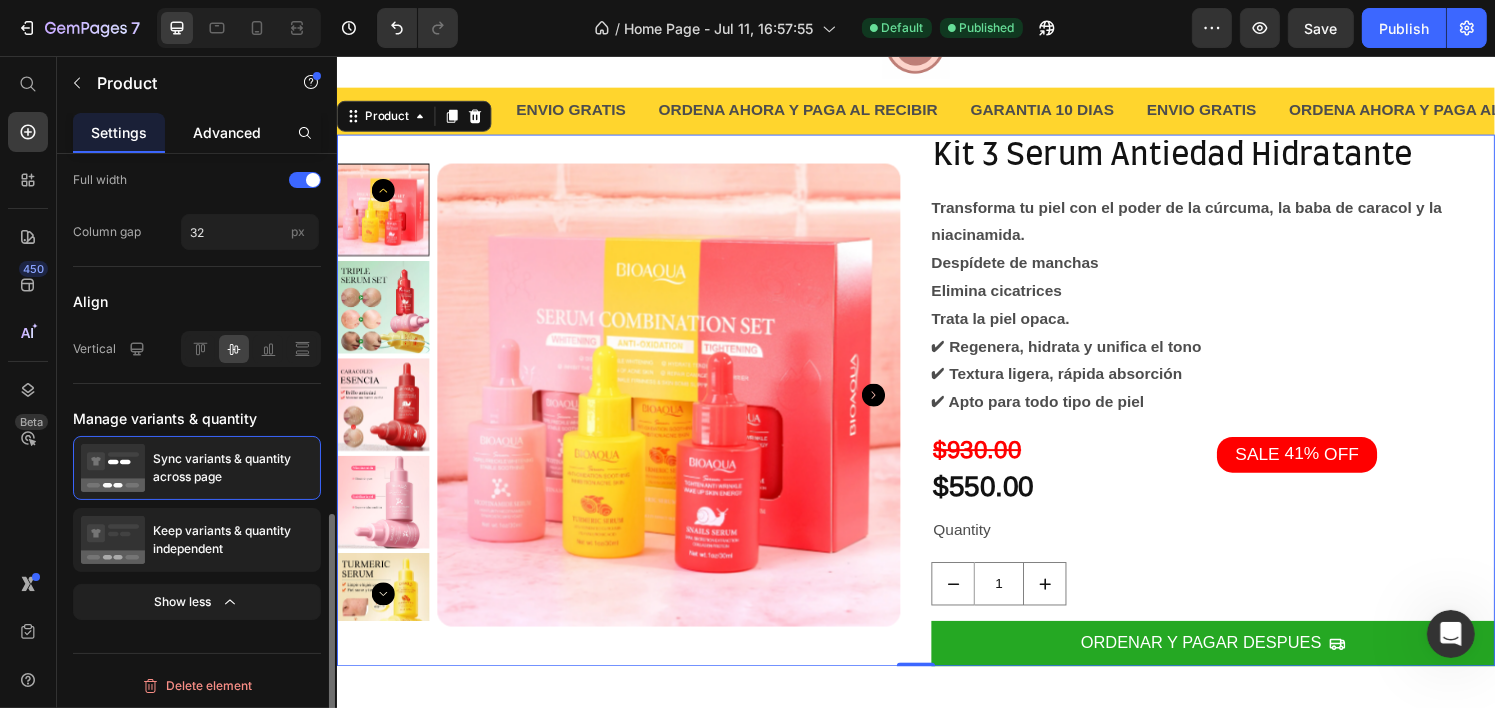 click on "Advanced" at bounding box center (227, 132) 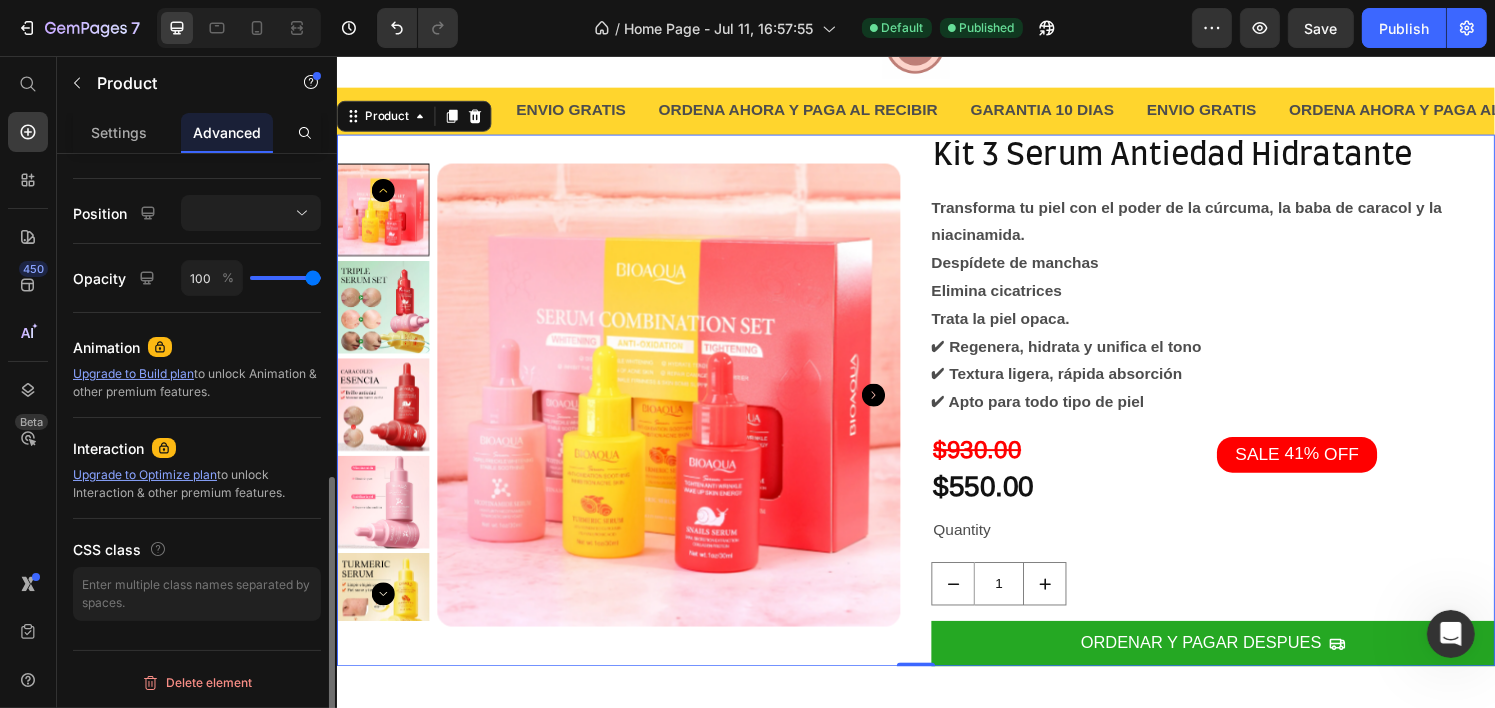 scroll, scrollTop: 0, scrollLeft: 0, axis: both 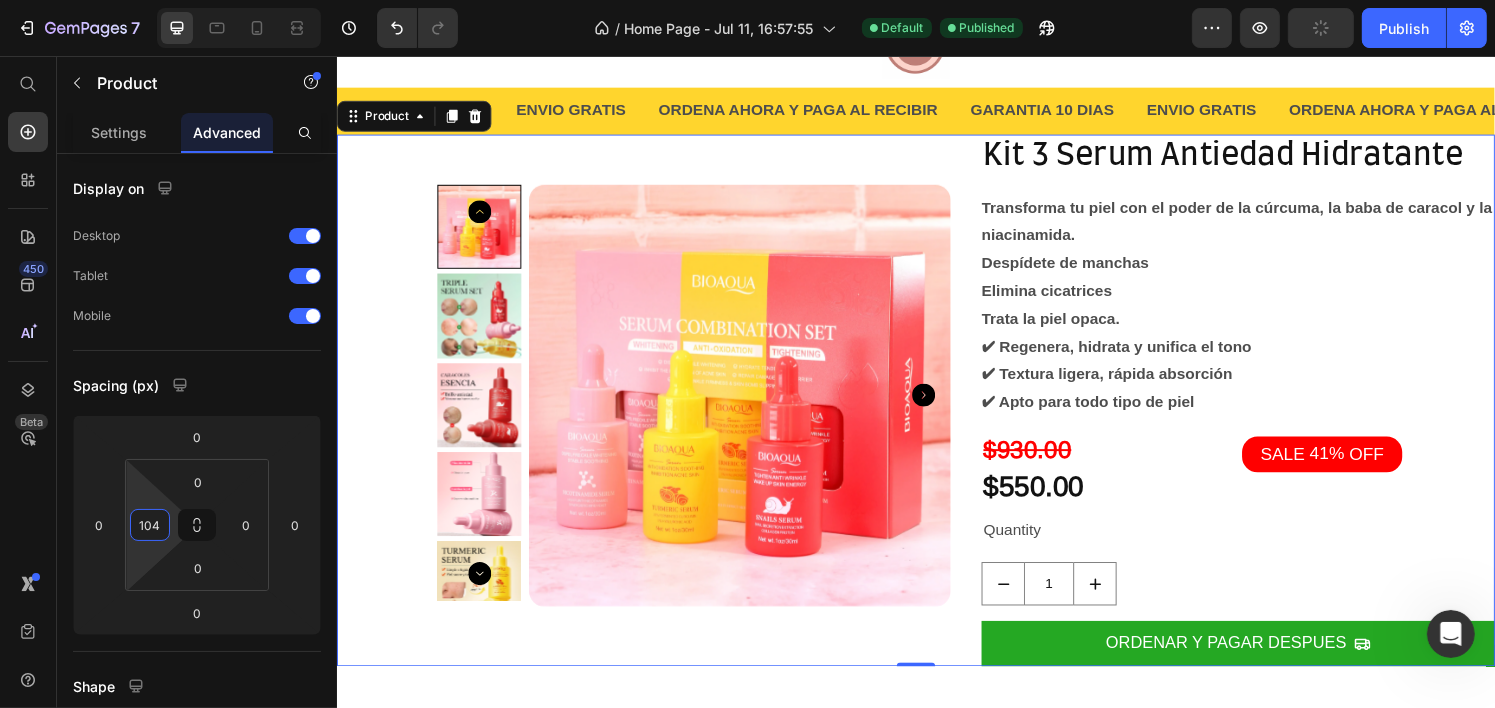 drag, startPoint x: 133, startPoint y: 491, endPoint x: 146, endPoint y: 439, distance: 53.600372 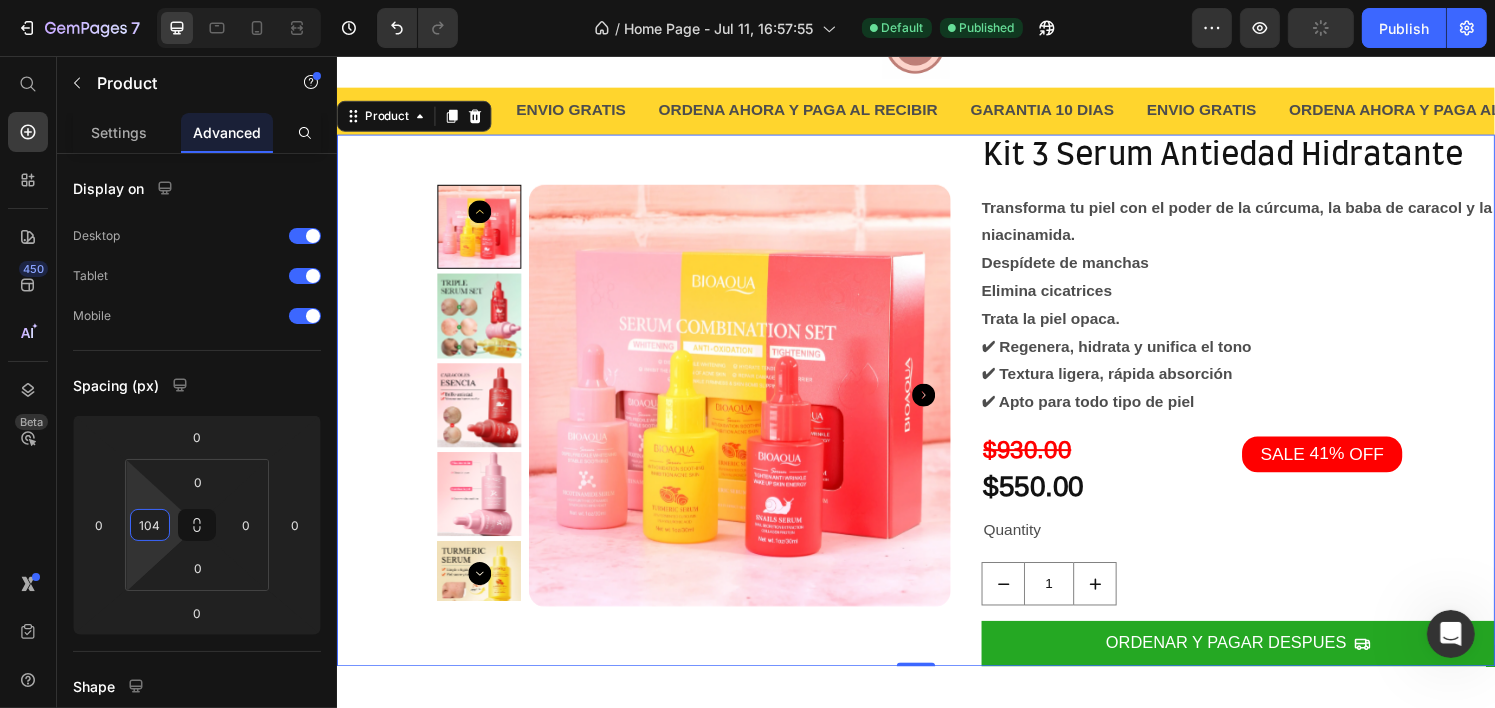 click on "7   /  Home Page - Jul 11, 16:57:55 Default Published Preview  Publish  450 Beta Start with Sections Elements Hero Section Product Detail Brands Trusted Badges Guarantee Product Breakdown How to use Testimonials Compare Bundle FAQs Social Proof Brand Story Product List Collection Blog List Contact Sticky Add to Cart Custom Footer Browse Library 450 Layout
Row
Row
Row
Row Text
Heading
Text Block Button
Button
Button
Sticky Back to top Media
Image" at bounding box center (747, 0) 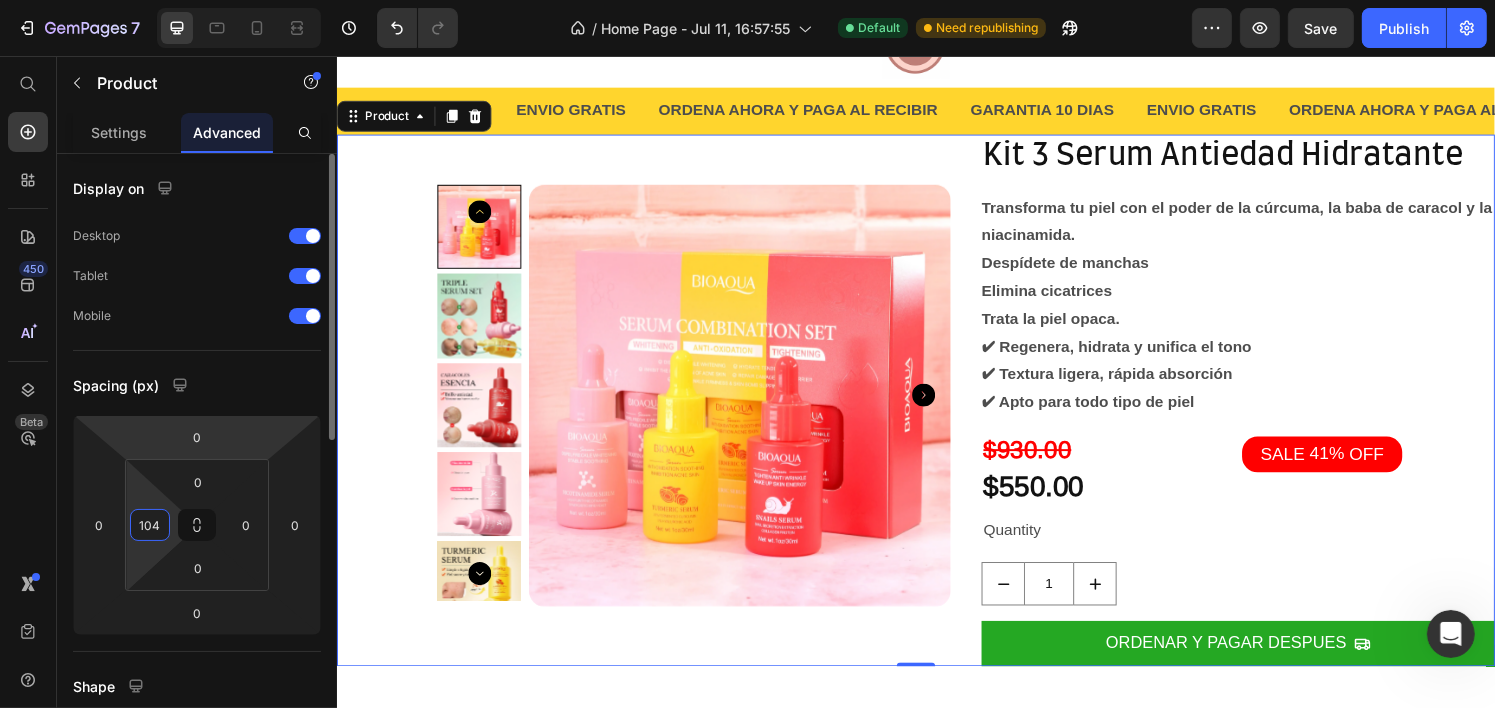 type on "0" 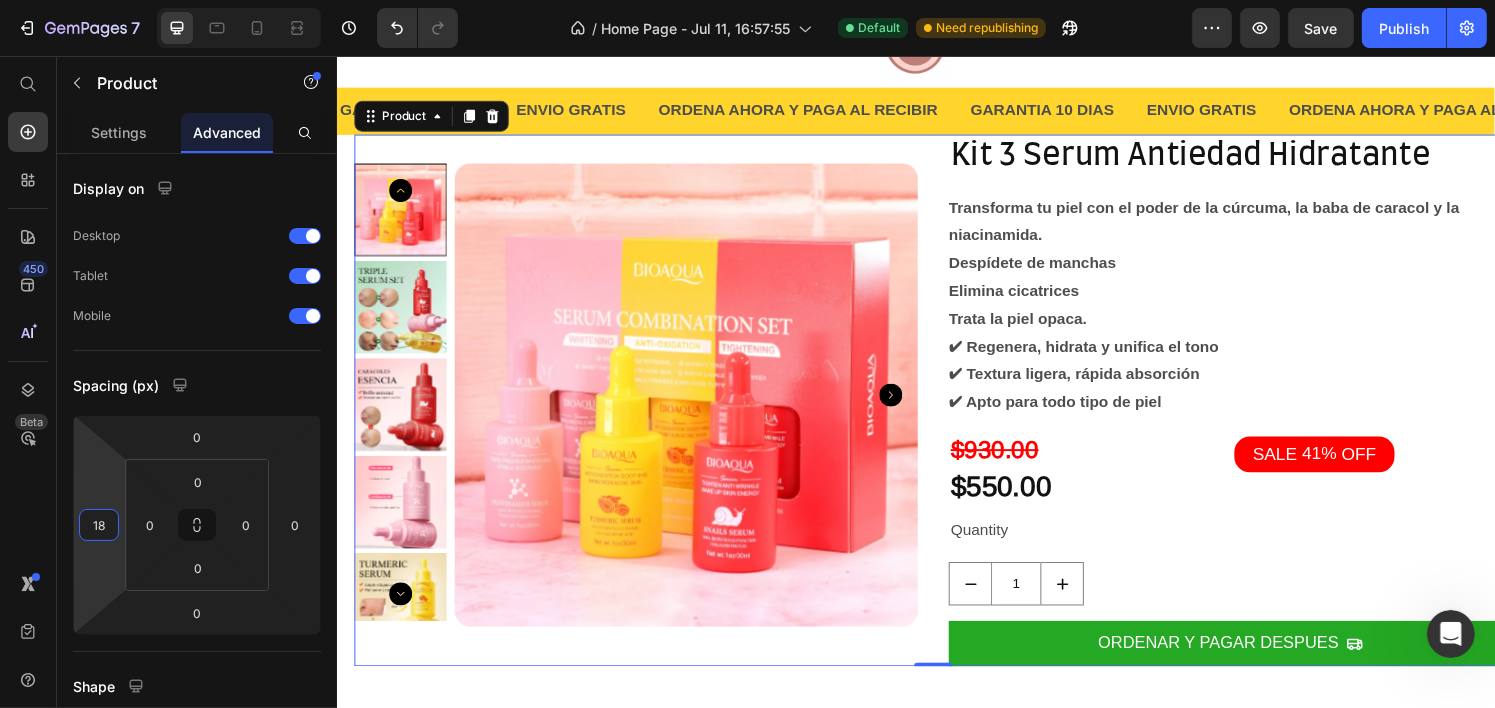 click on "7   /  Home Page - [DATE] [TIME] Default Need republishing Preview  Save   Publish  450 Beta Start with Sections Elements Hero Section Product Detail Brands Trusted Badges Guarantee Product Breakdown How to use Testimonials Compare Bundle FAQs Social Proof Brand Story Product List Collection Blog List Contact Sticky Add to Cart Custom Footer Browse Library 450 Layout
Row
Row
Row
Row Text
Heading
Text Block Button
Button
Button
Sticky Back to top Media
Image" at bounding box center (747, 0) 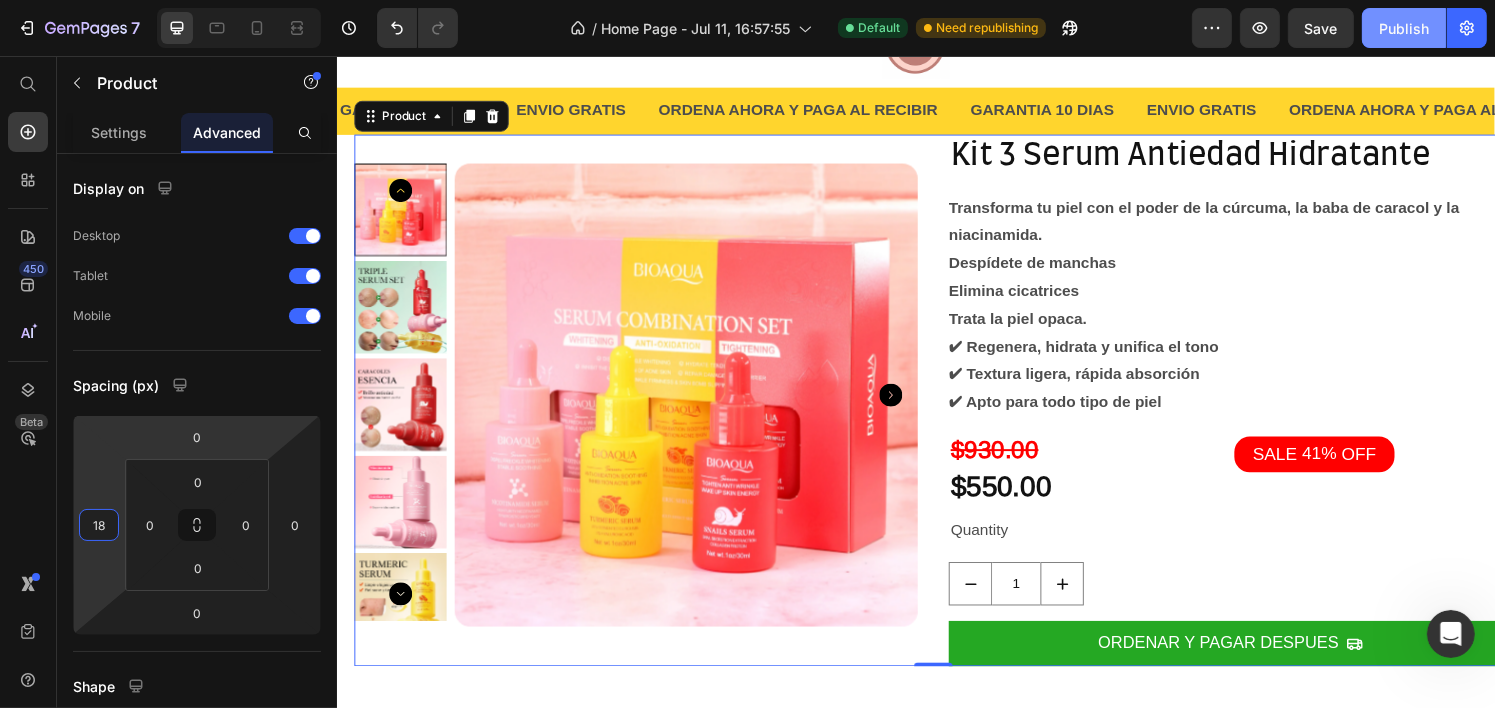 click on "Publish" at bounding box center (1404, 28) 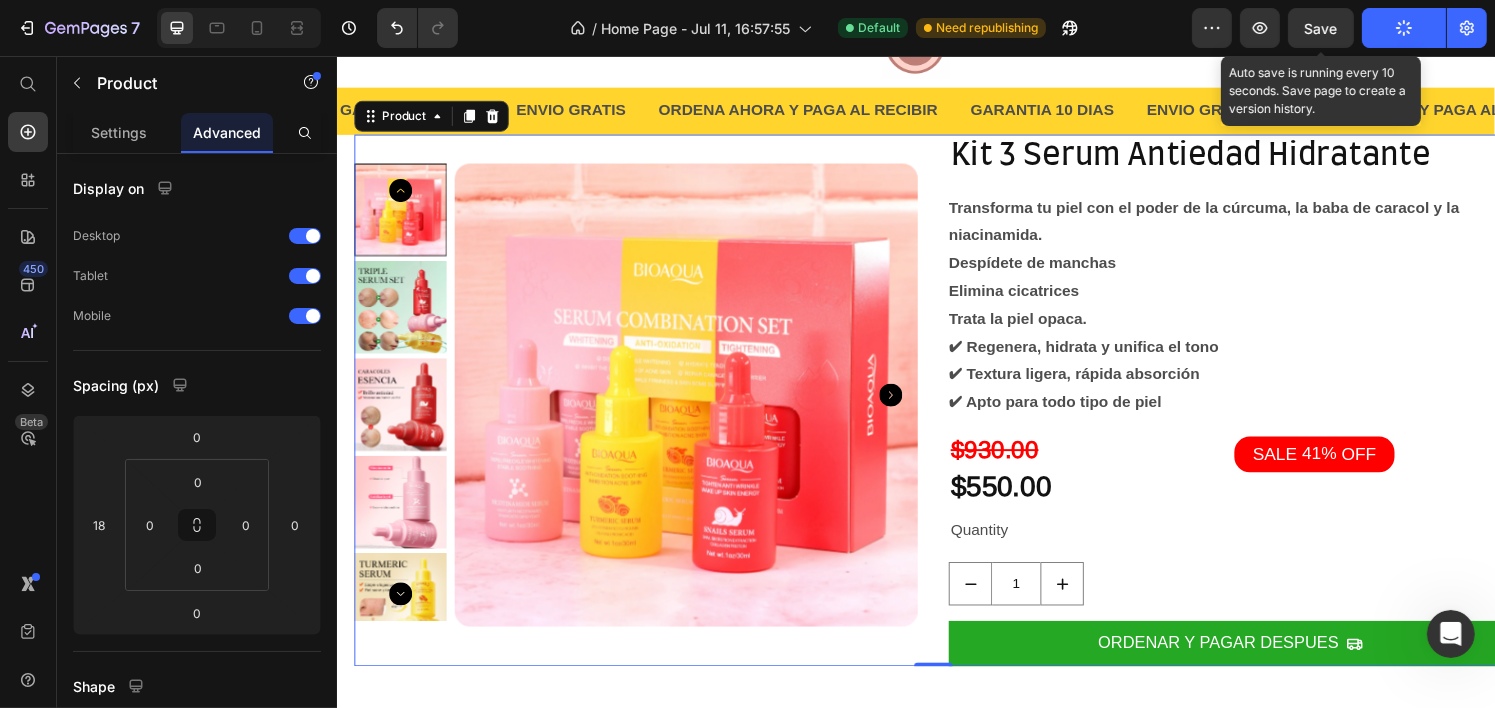click on "Save" at bounding box center (1321, 28) 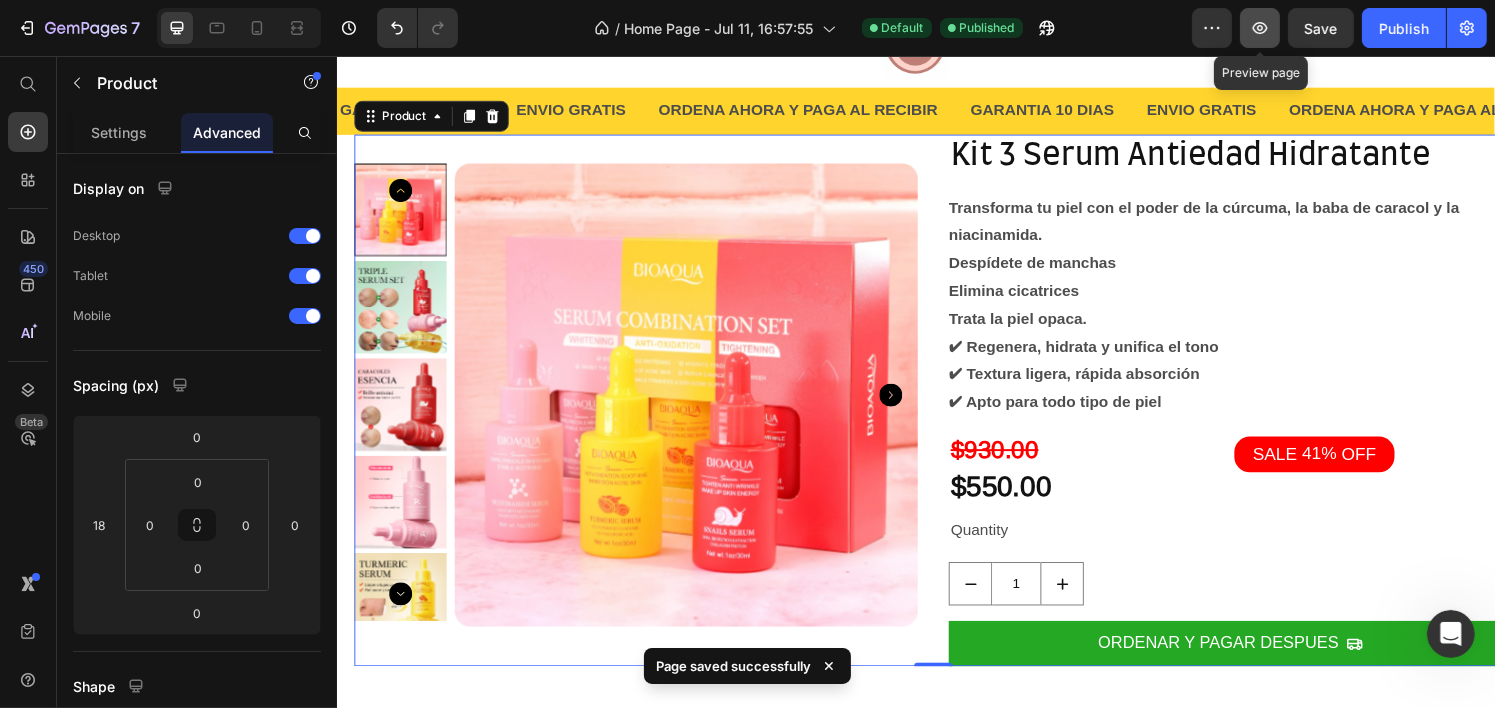 click 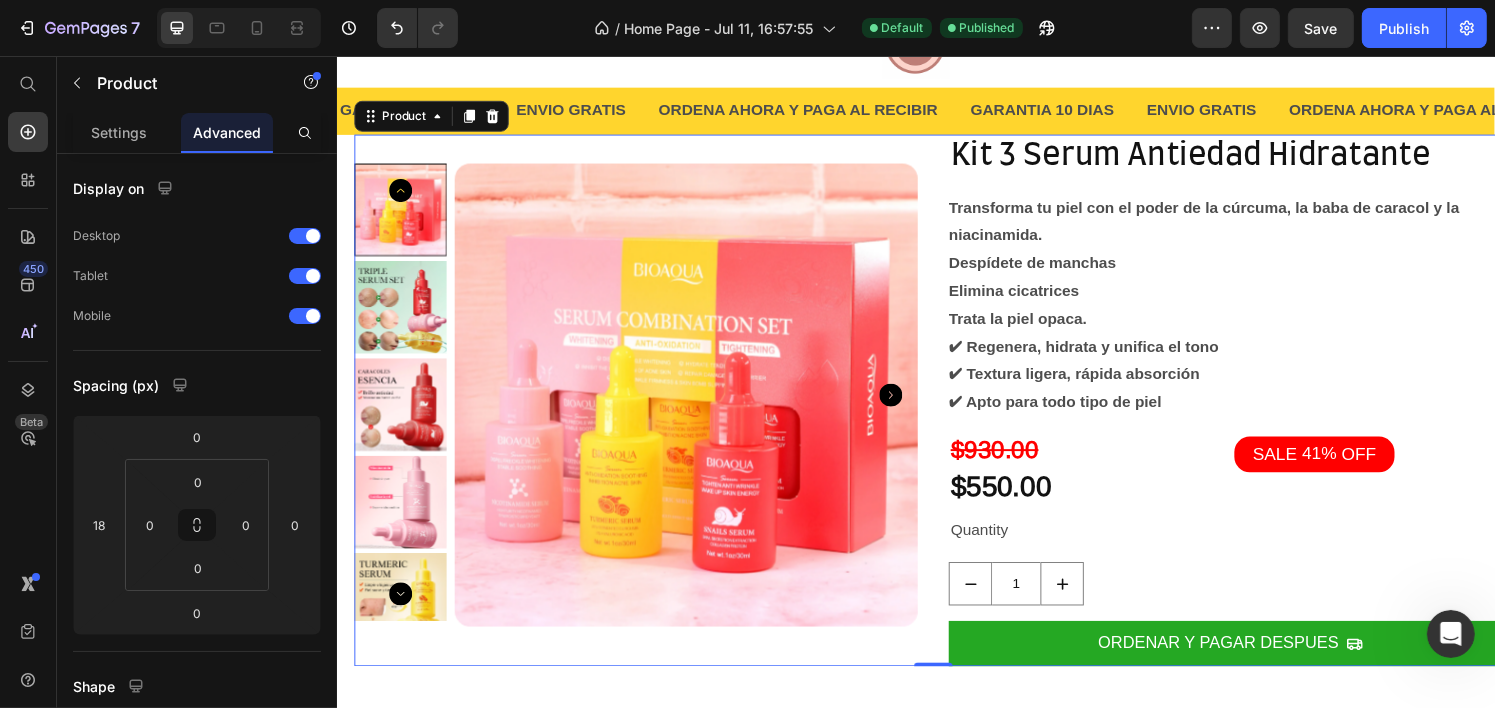 click on "Product Images" at bounding box center (646, 413) 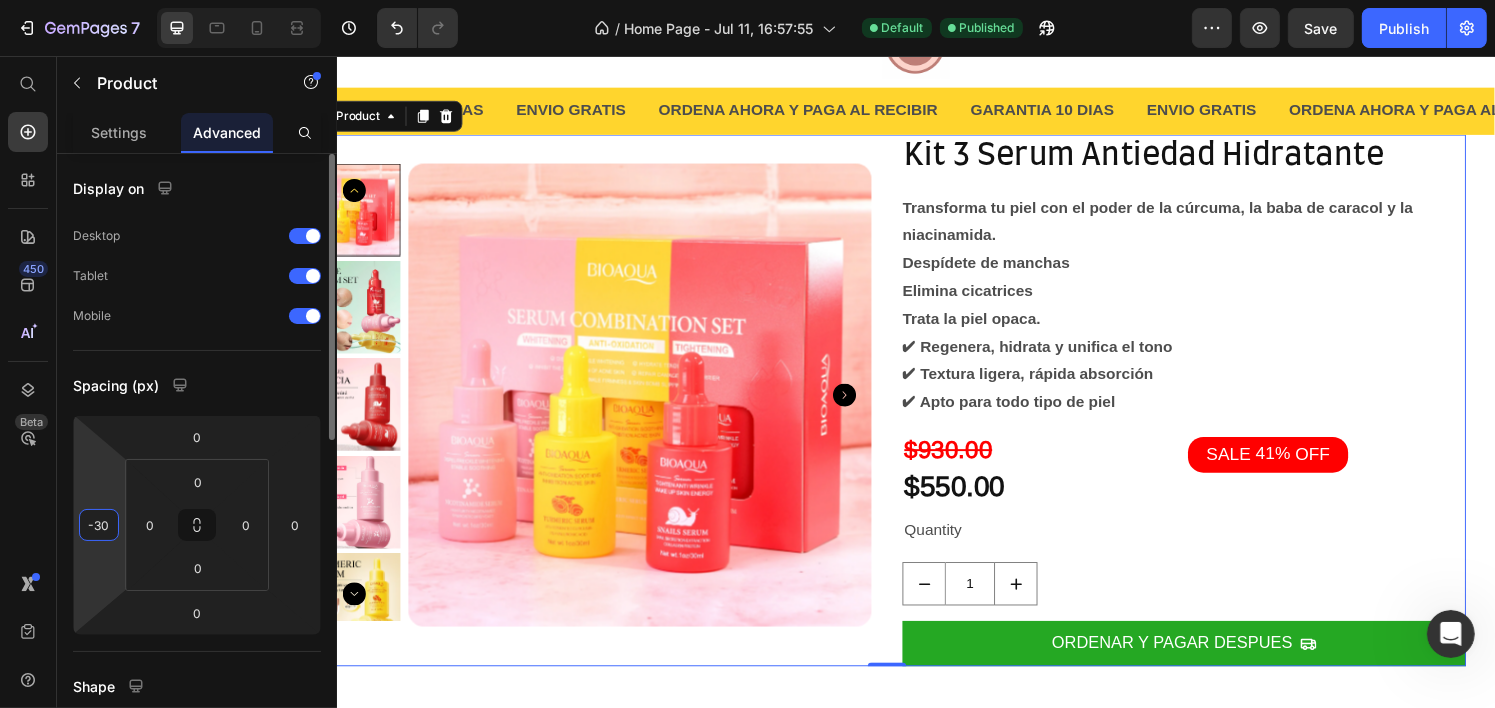 type on "-14" 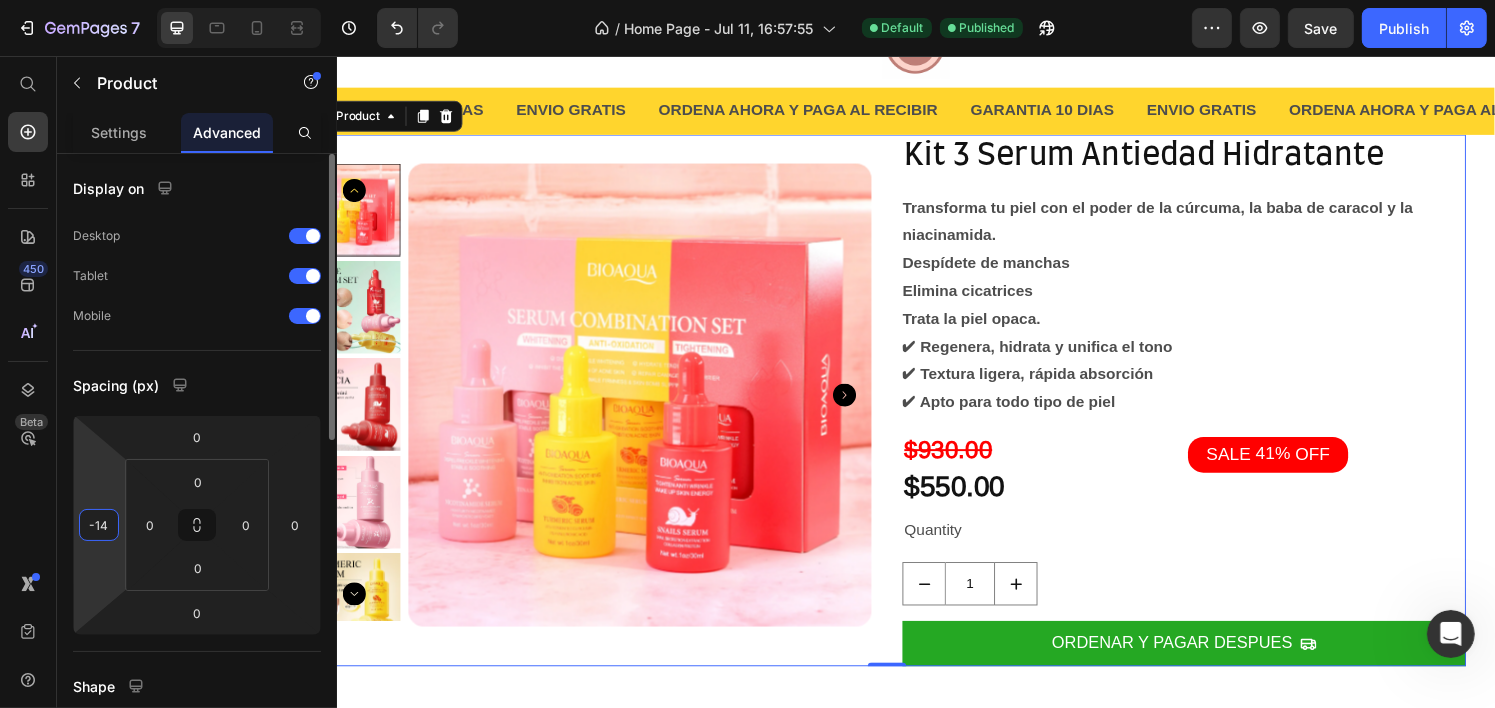 click on "7   /  Home Page - Jul 11, 16:57:55 Default Published Preview  Save   Publish  450 Beta Start with Sections Elements Hero Section Product Detail Brands Trusted Badges Guarantee Product Breakdown How to use Testimonials Compare Bundle FAQs Social Proof Brand Story Product List Collection Blog List Contact Sticky Add to Cart Custom Footer Browse Library 450 Layout
Row
Row
Row
Row Text
Heading
Text Block Button
Button
Button
Sticky Back to top Media
Image" at bounding box center (747, 0) 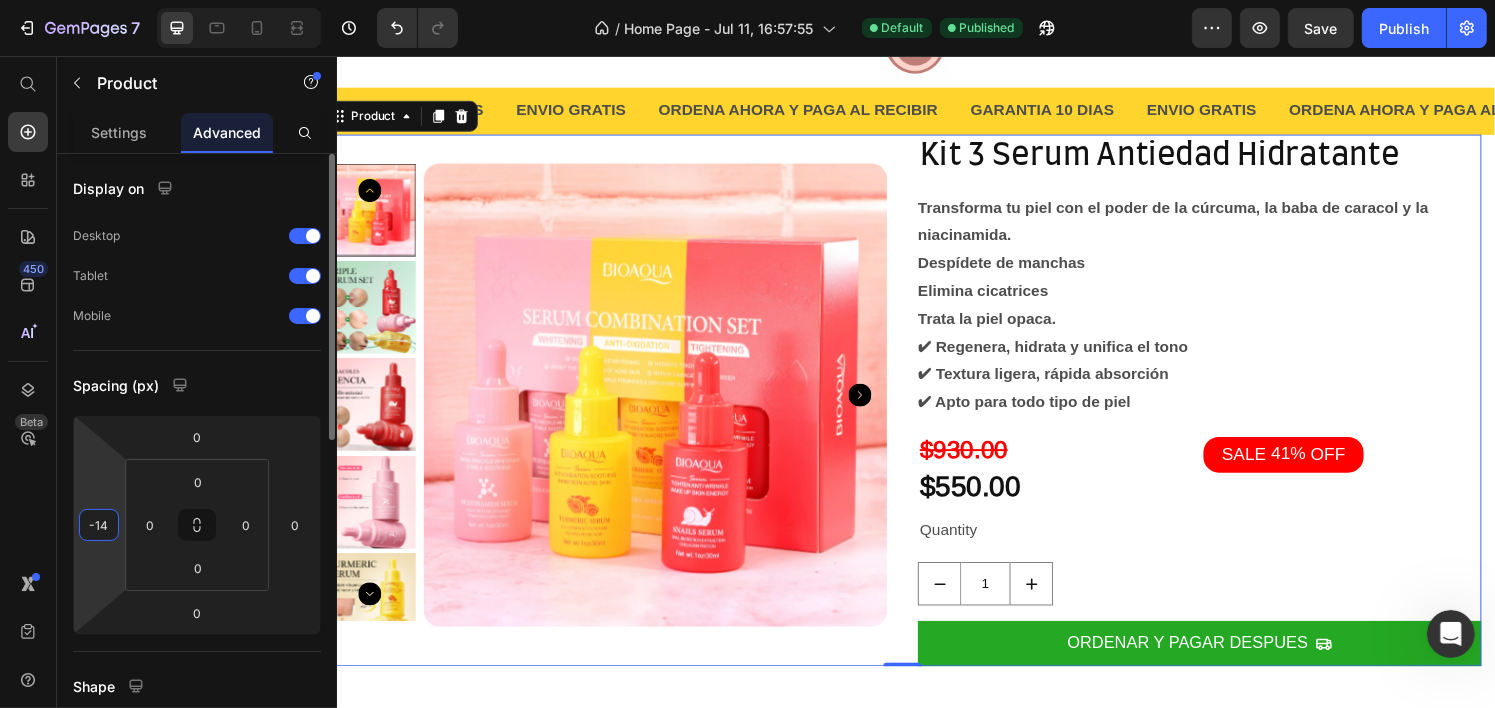 click on "-14" at bounding box center [99, 525] 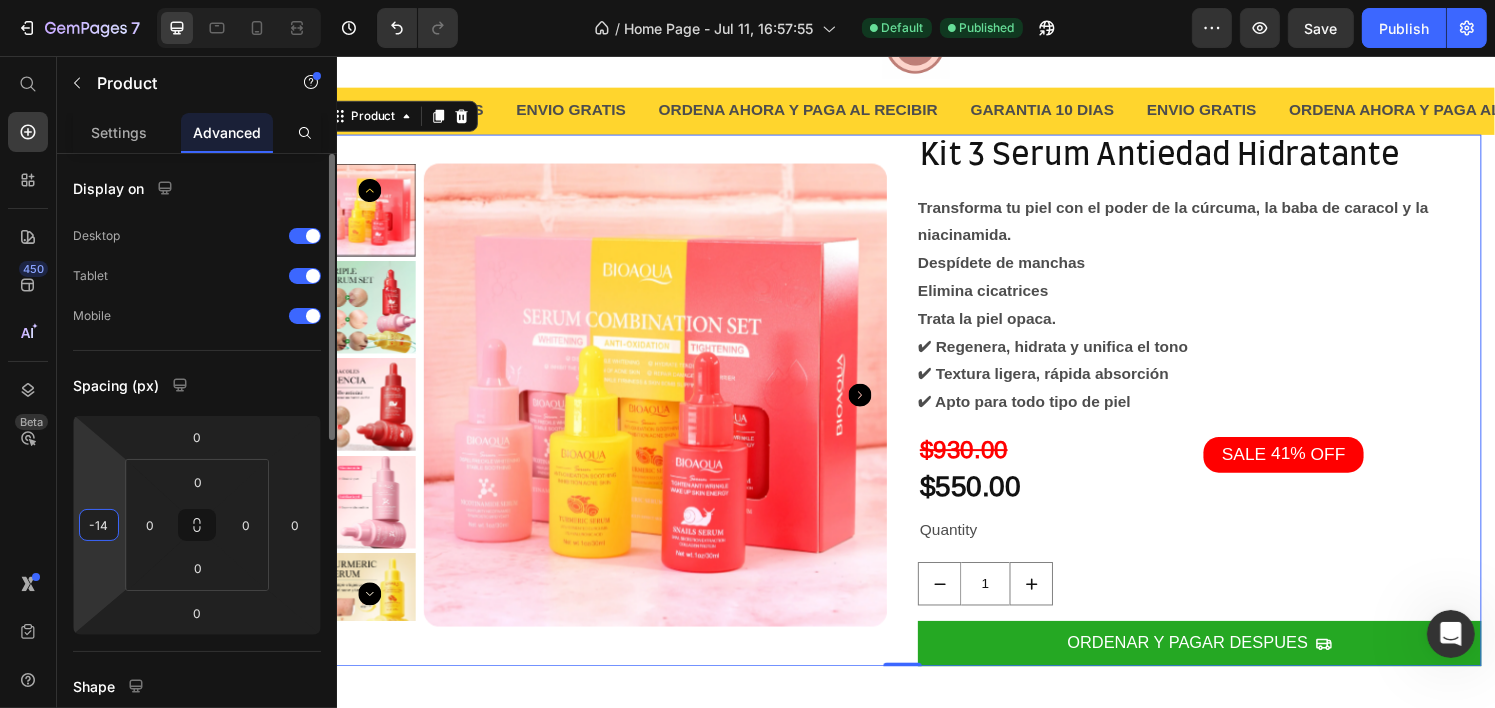 click on "-14" at bounding box center [99, 525] 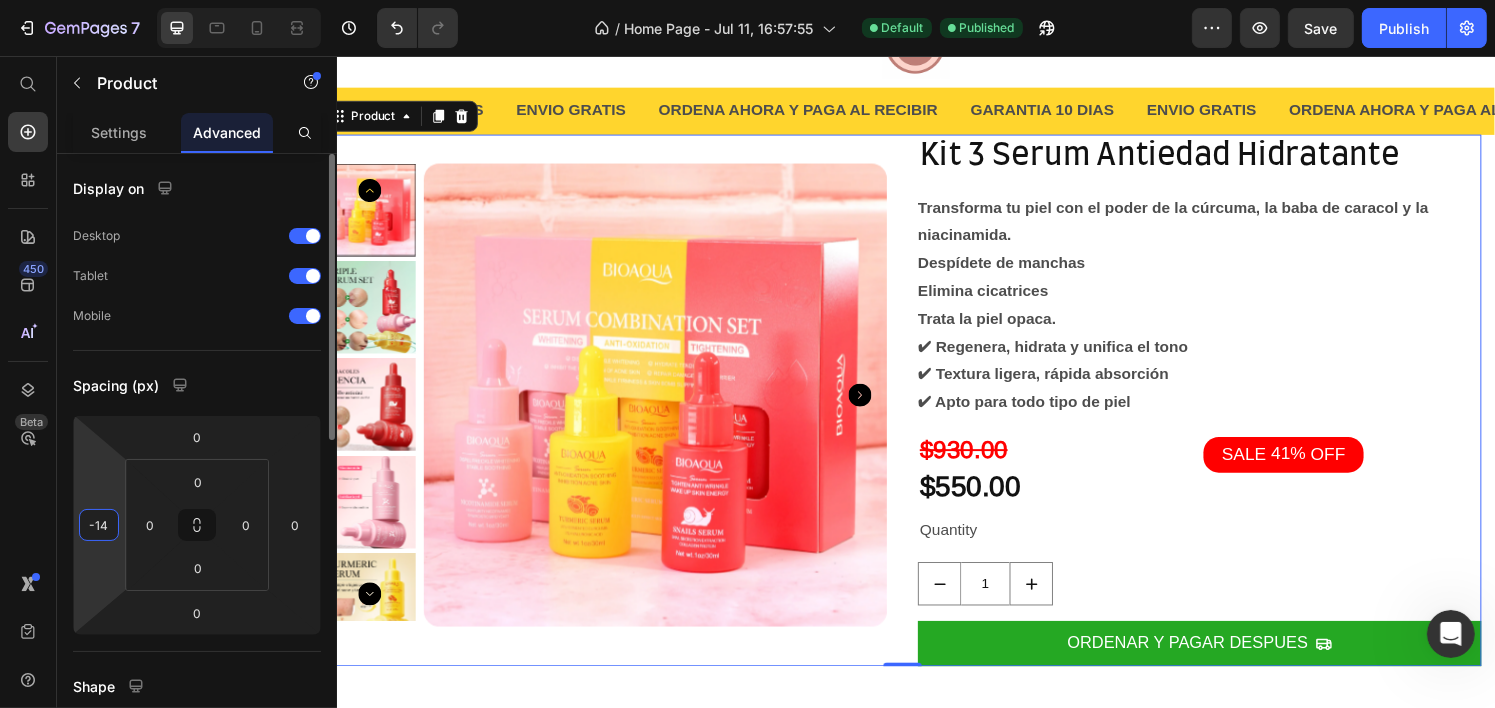 click on "-14" at bounding box center (99, 525) 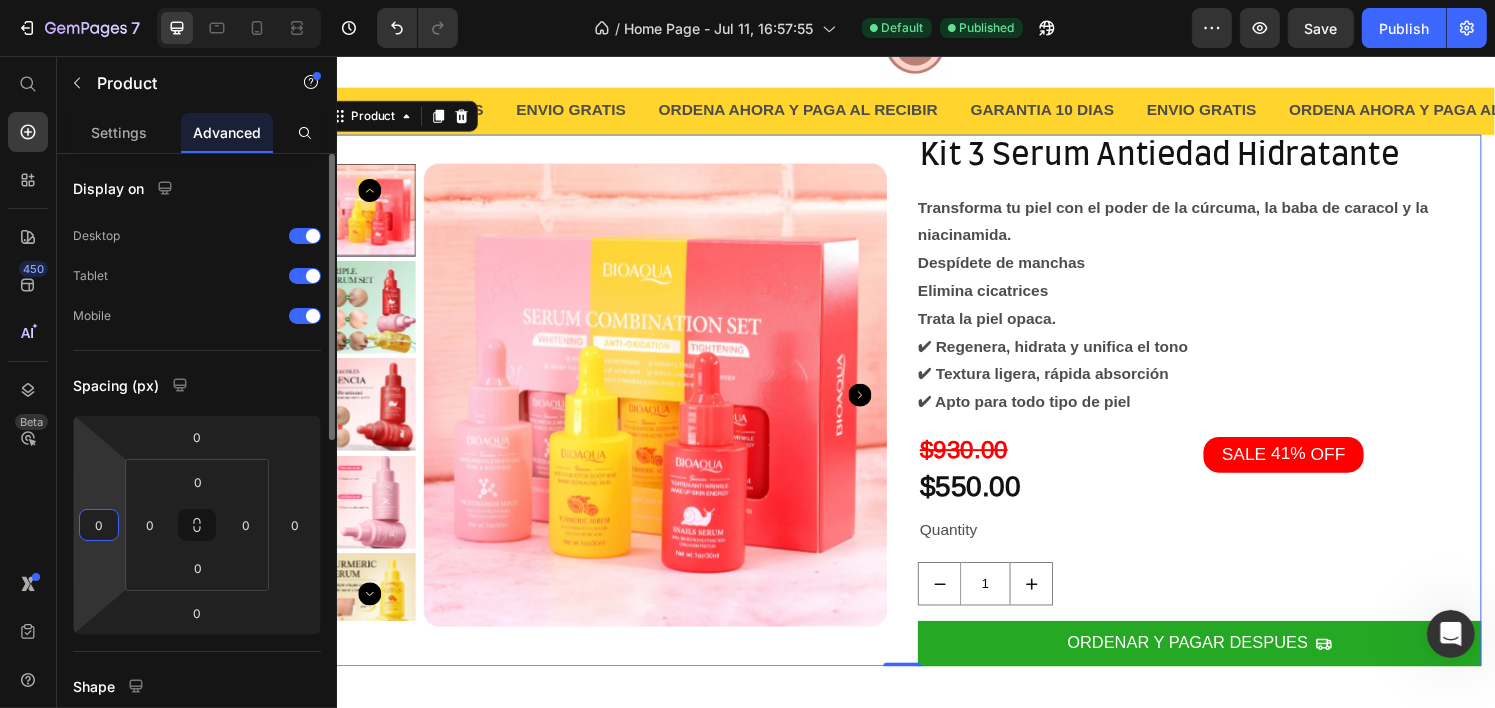type on "0" 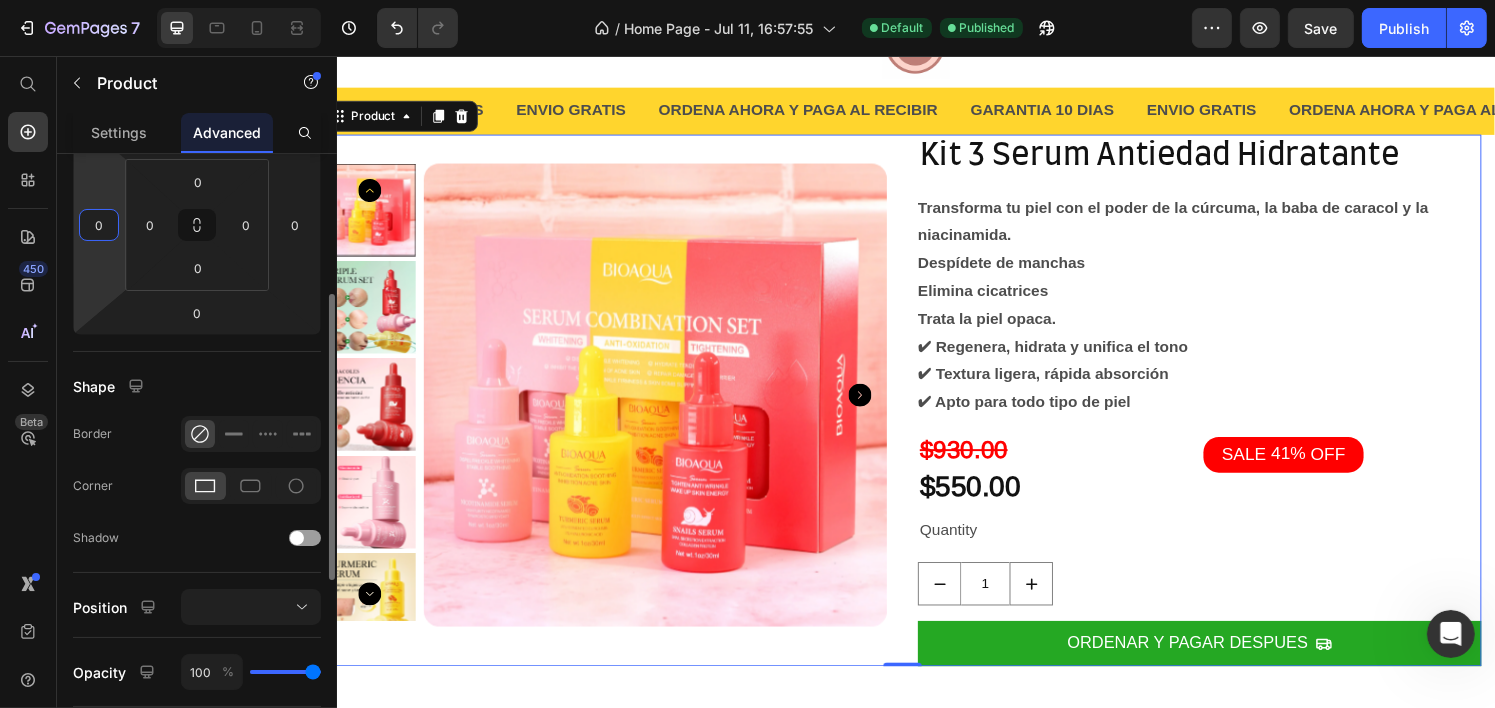 scroll, scrollTop: 400, scrollLeft: 0, axis: vertical 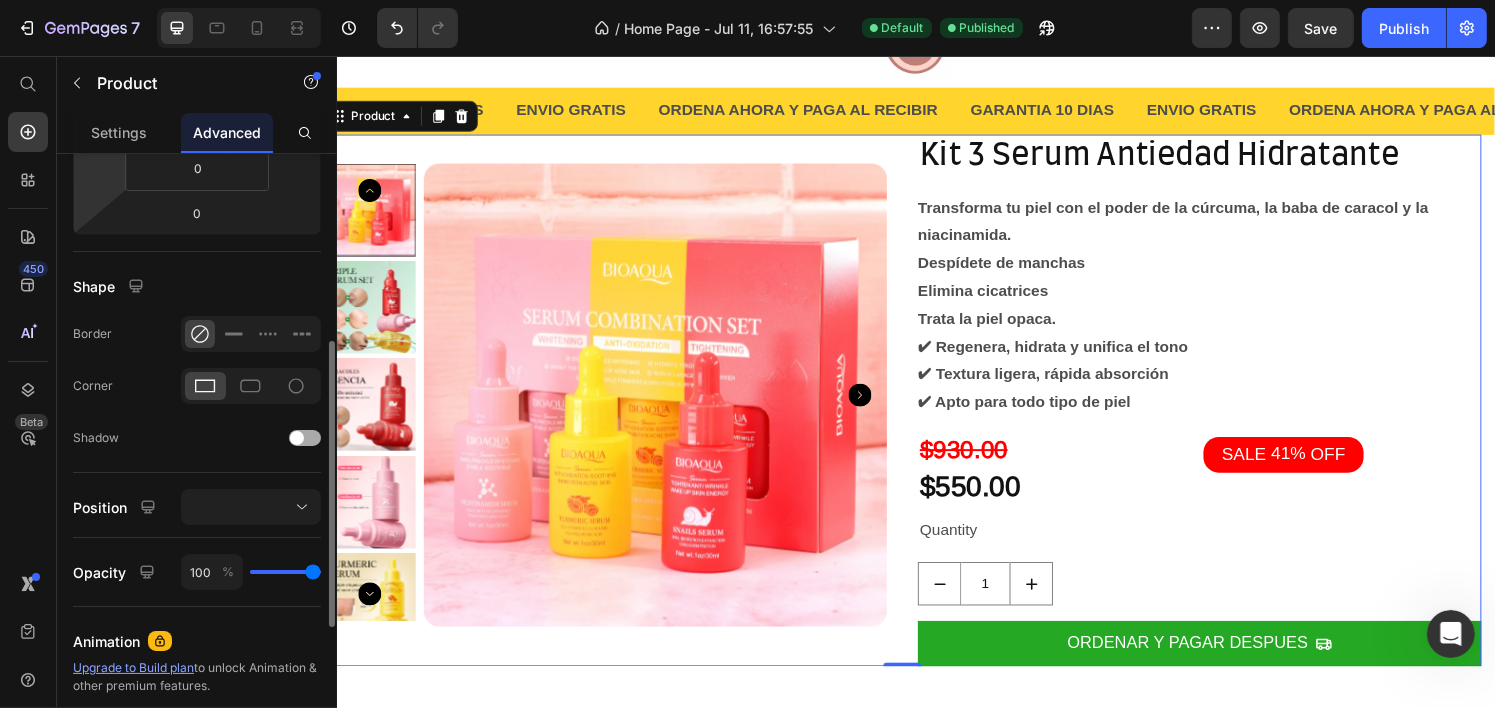 click on "Shadow" 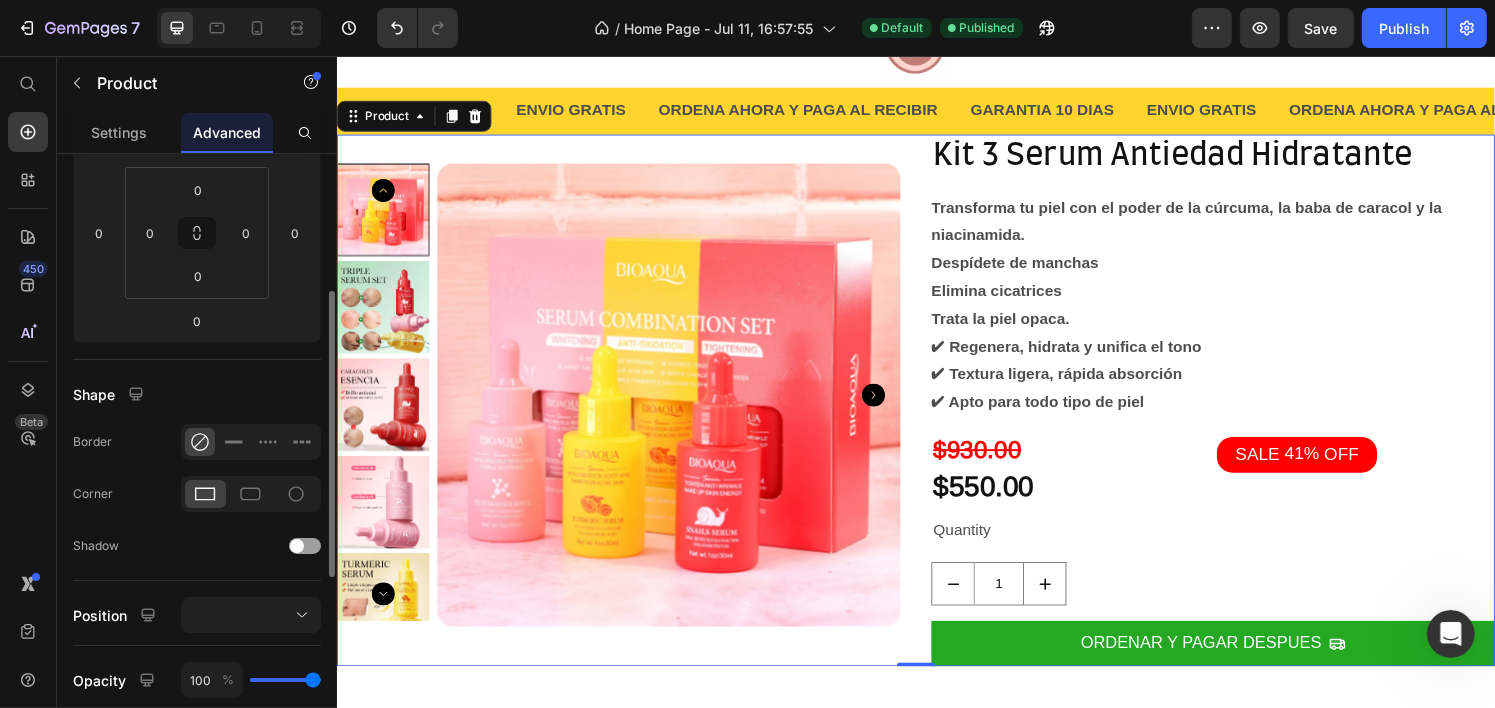 scroll, scrollTop: 192, scrollLeft: 0, axis: vertical 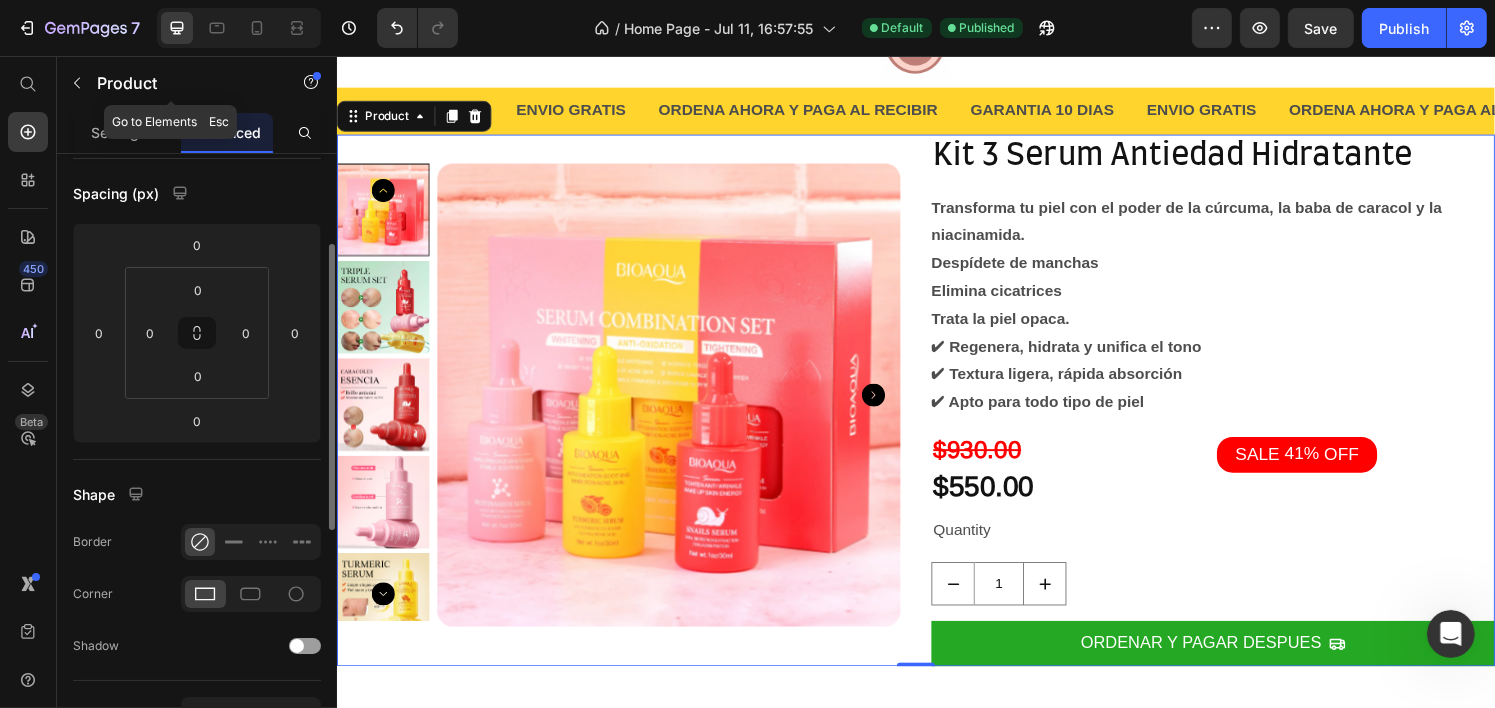 click on "Product" 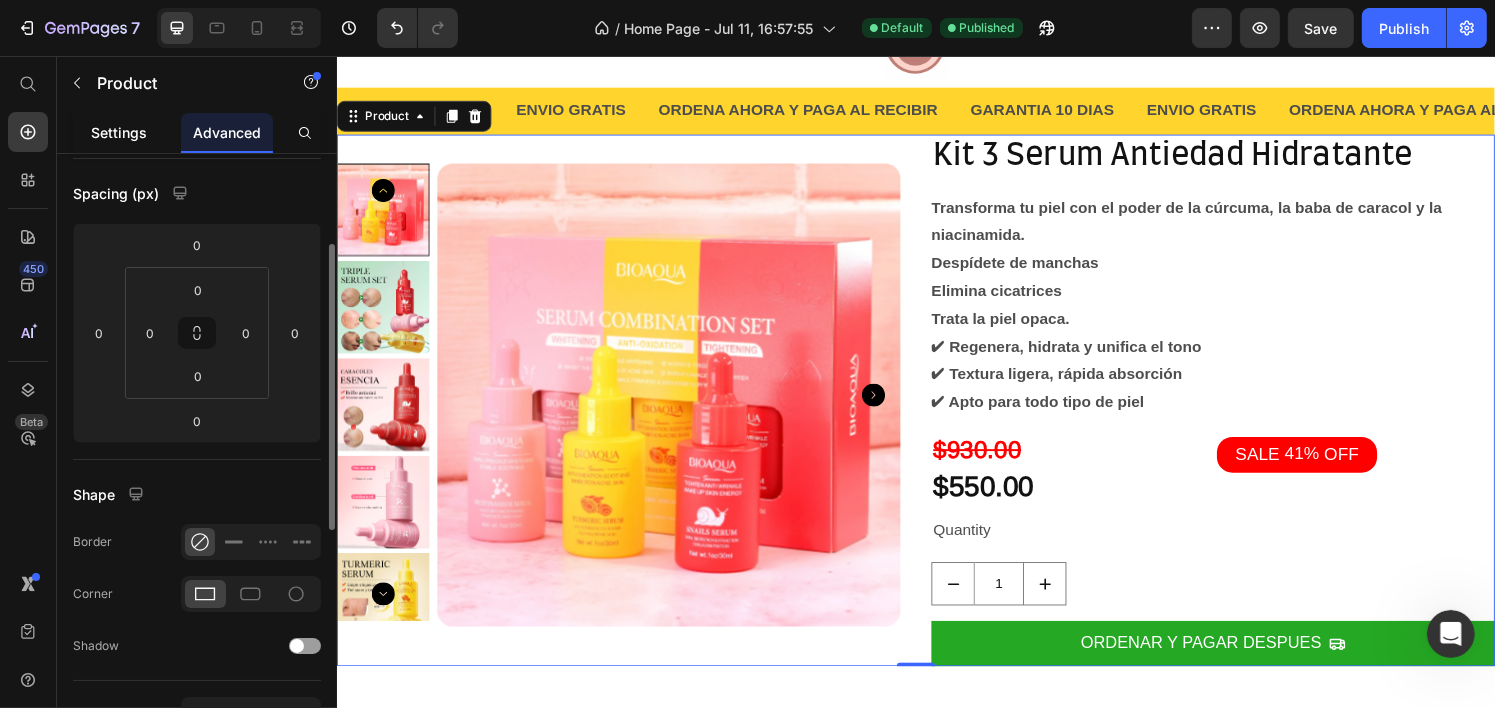 click on "Settings" at bounding box center [119, 132] 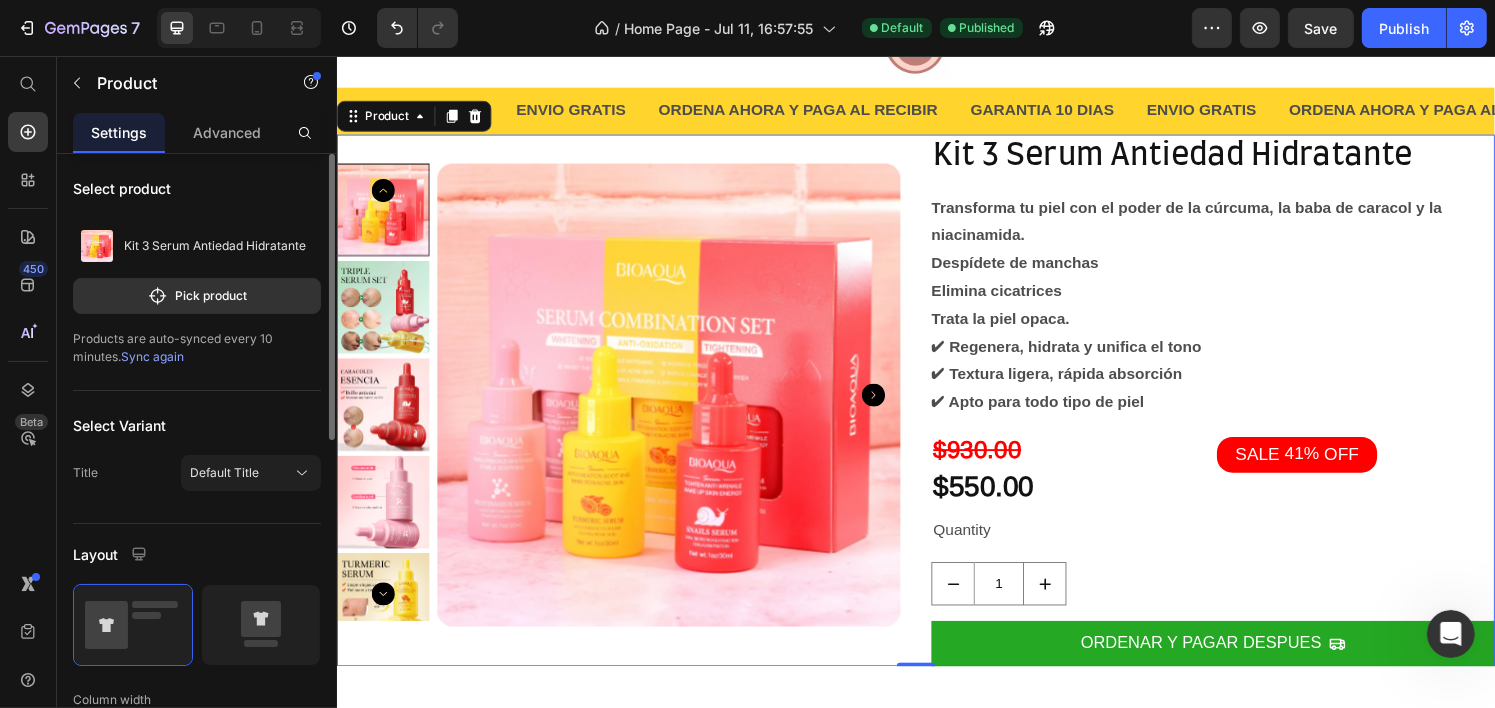 scroll, scrollTop: 200, scrollLeft: 0, axis: vertical 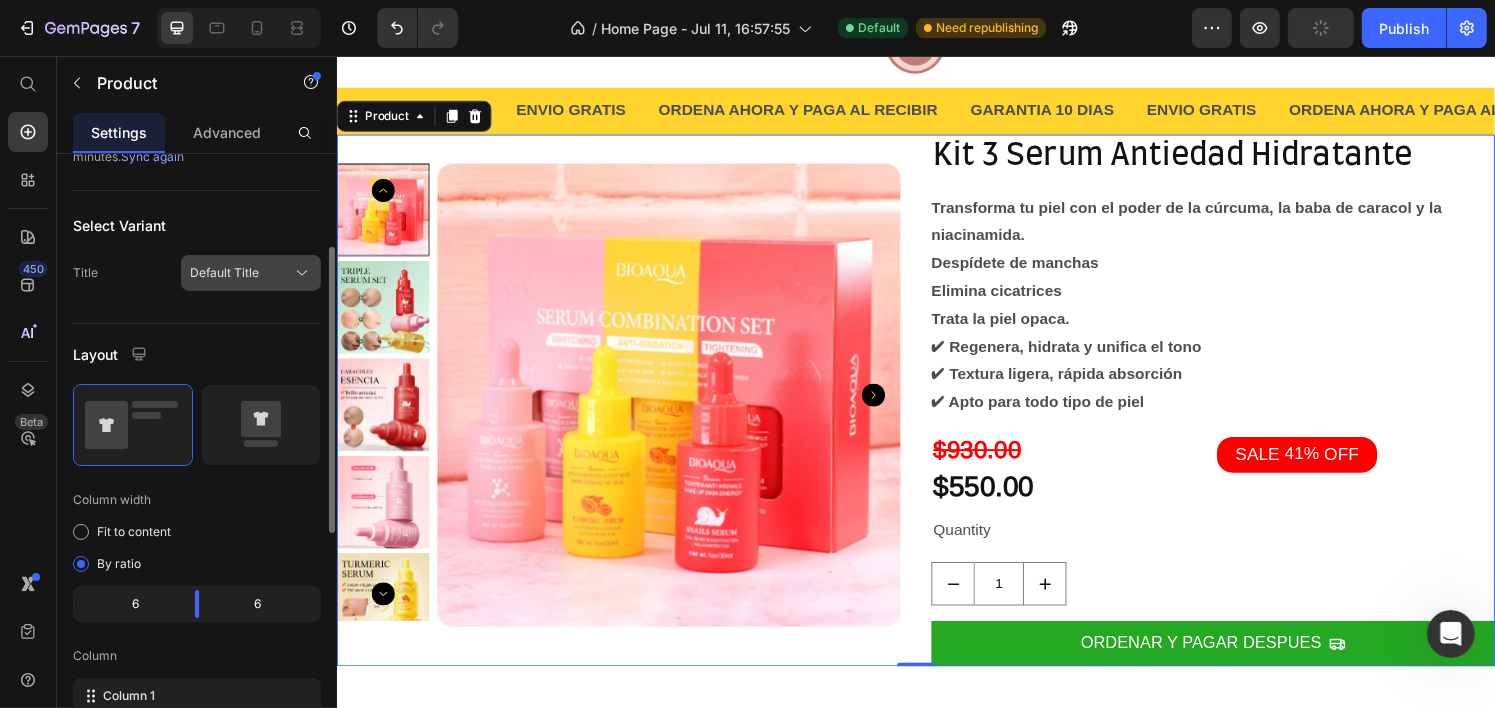 click on "Default Title" at bounding box center [224, 273] 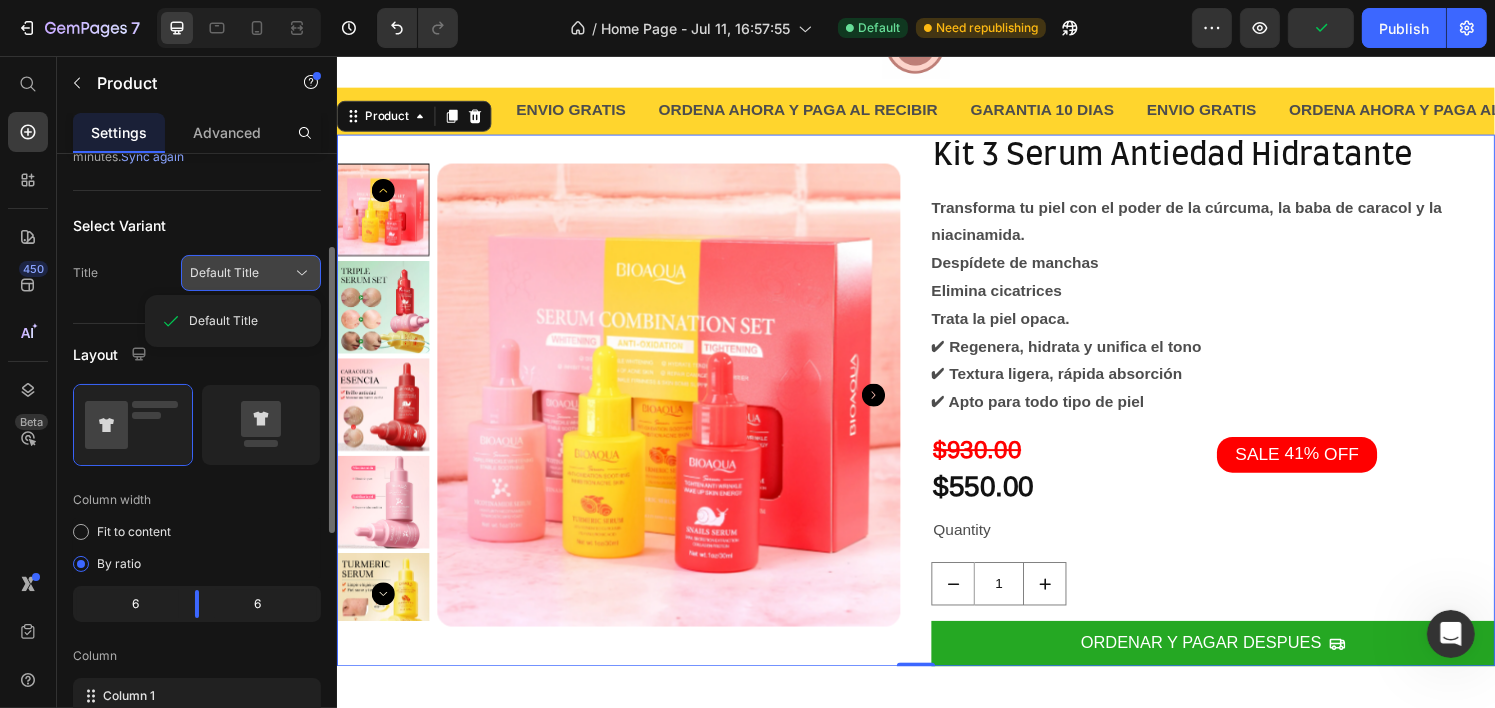 click on "Default Title" at bounding box center [224, 273] 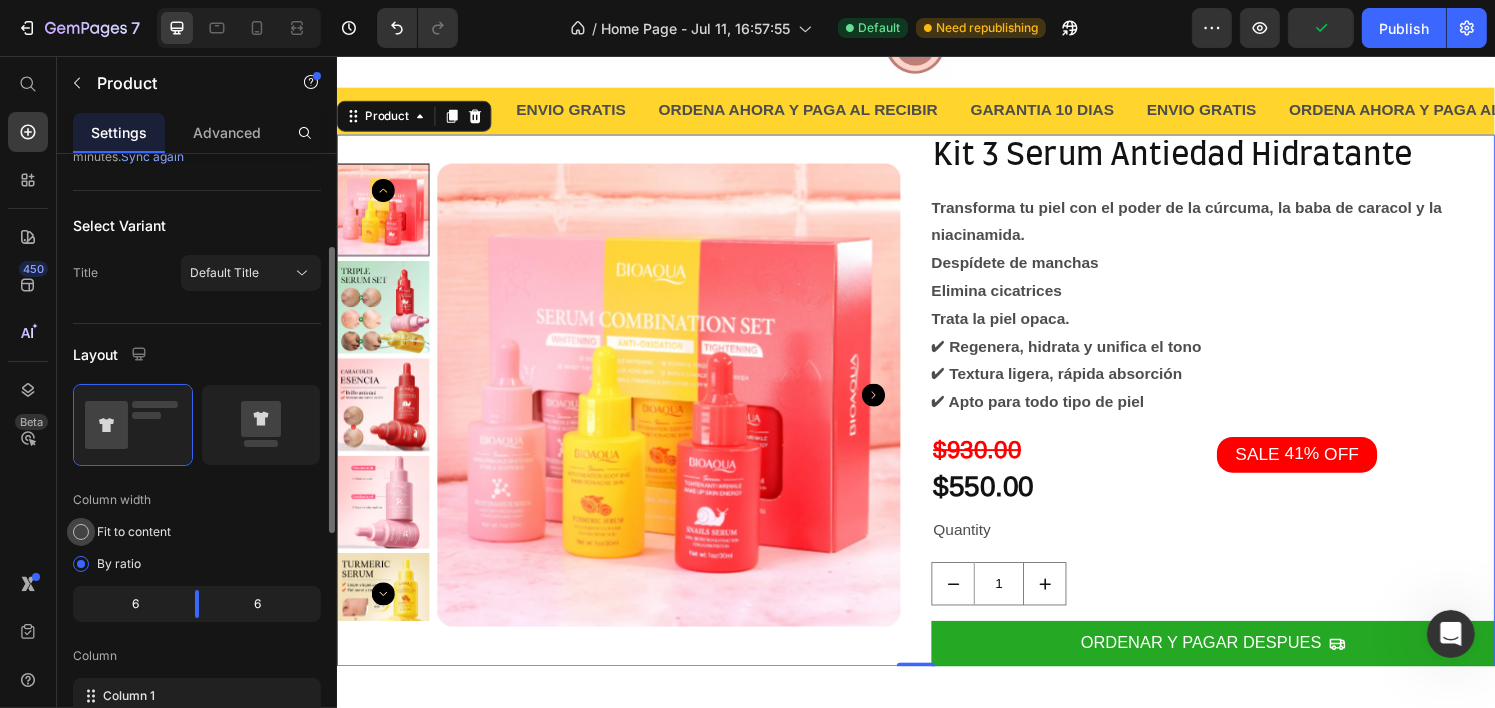 scroll, scrollTop: 300, scrollLeft: 0, axis: vertical 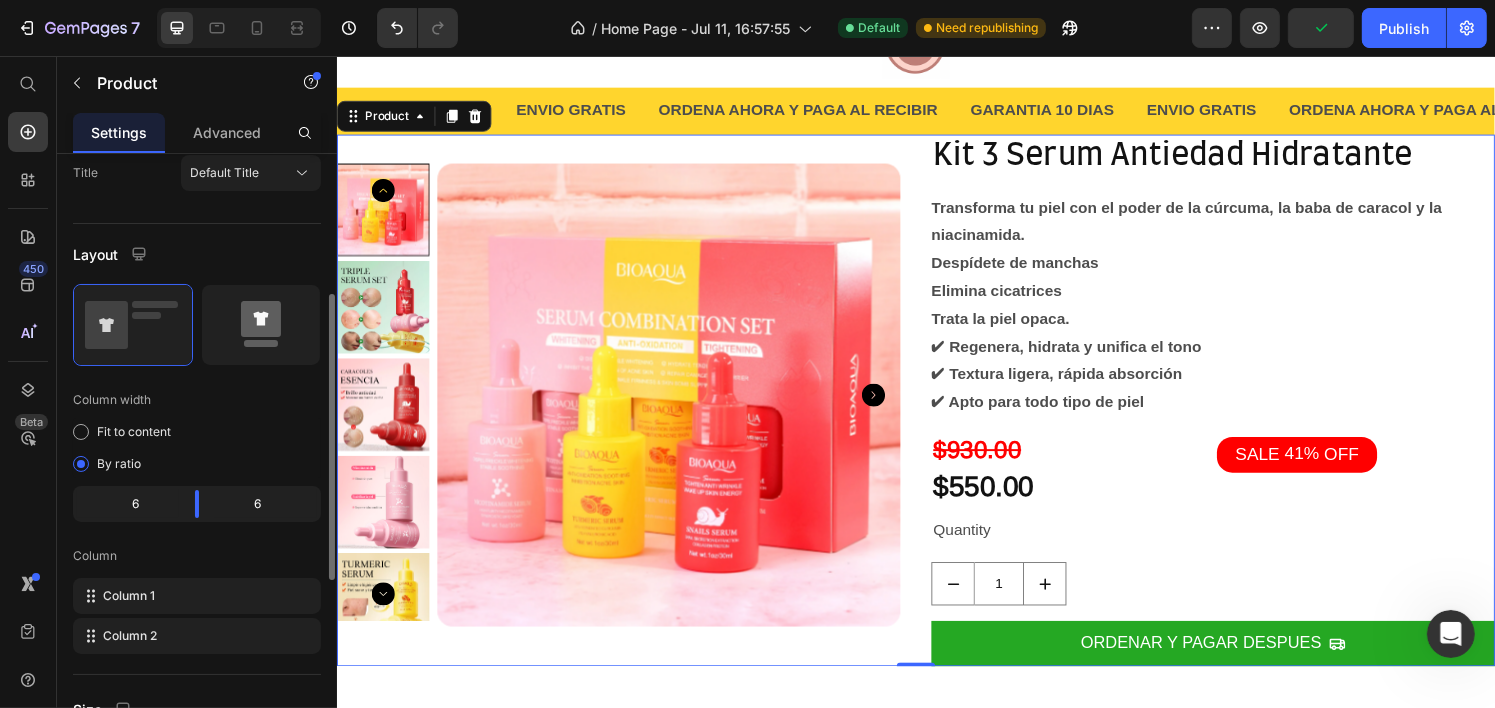 click 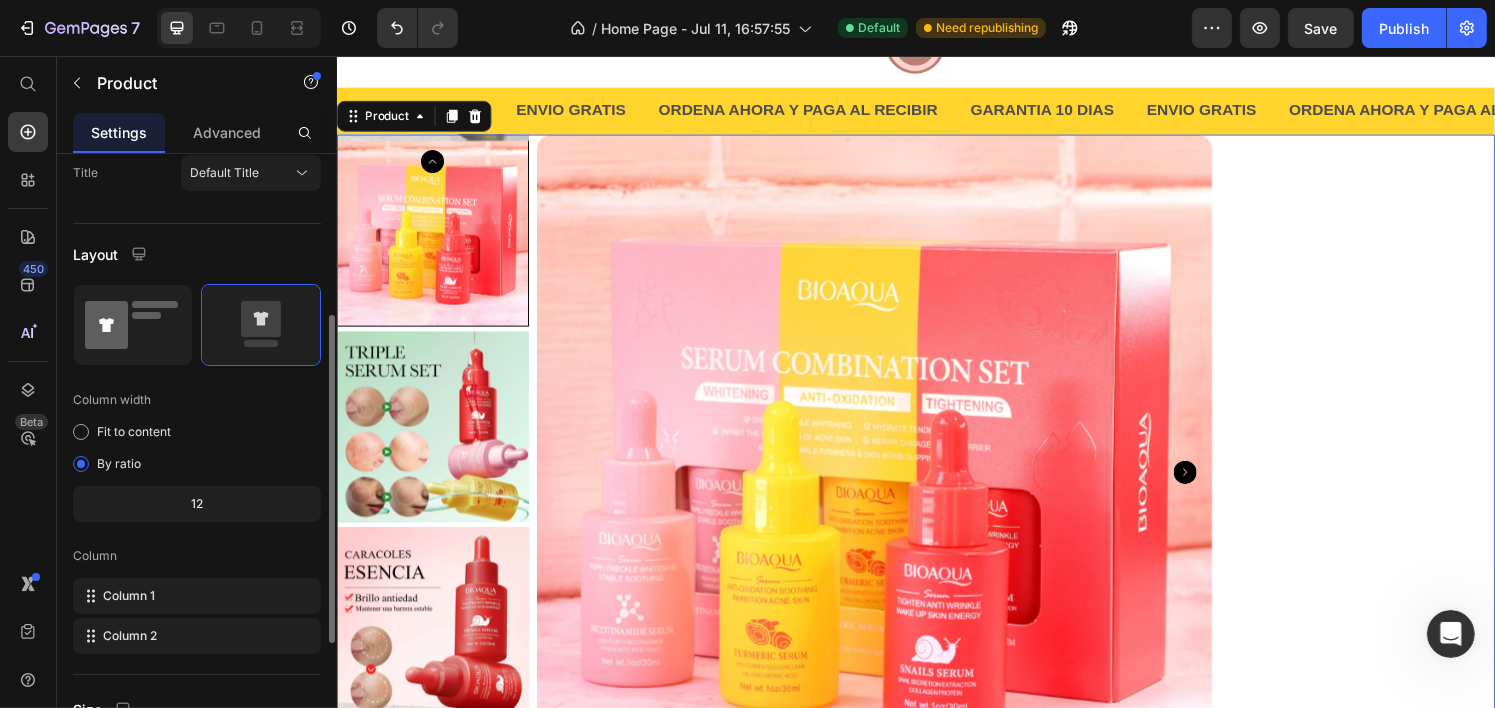 click 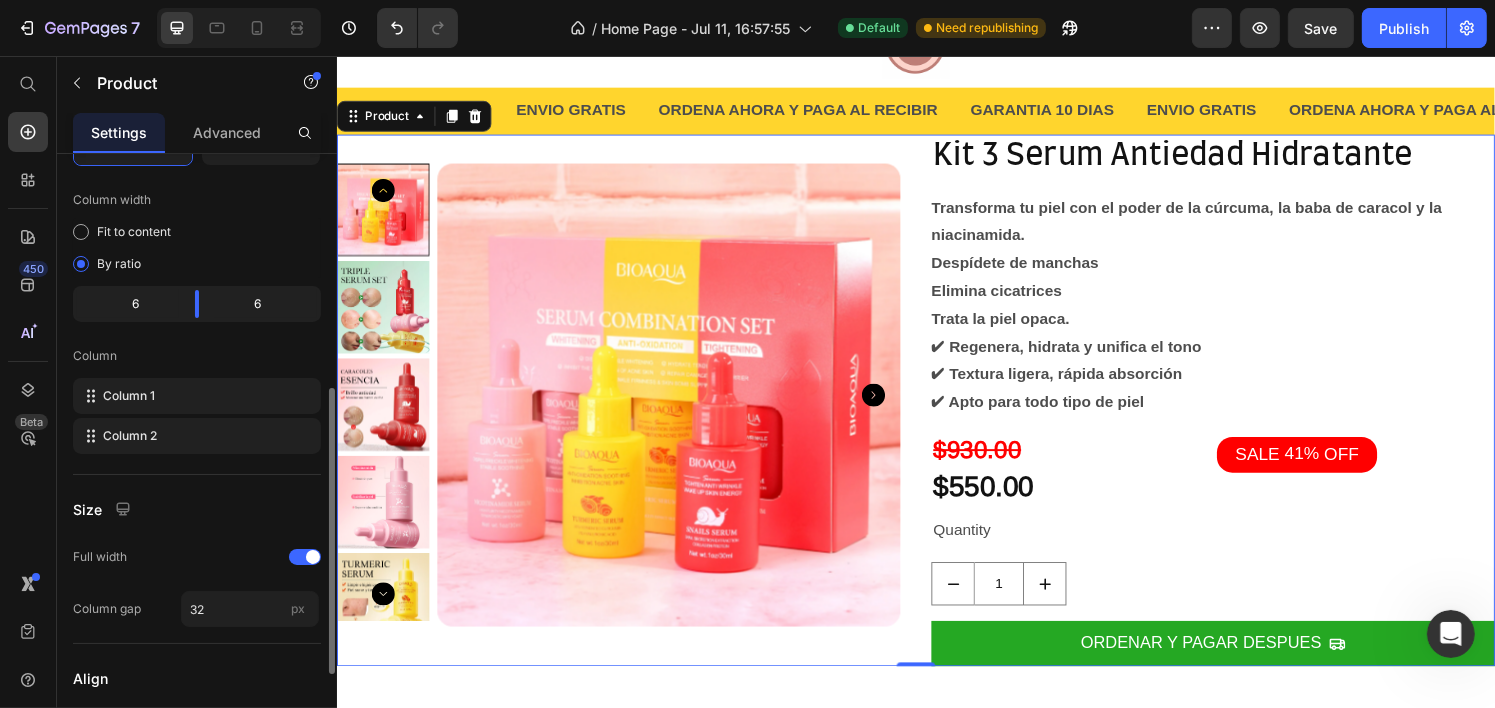 scroll, scrollTop: 600, scrollLeft: 0, axis: vertical 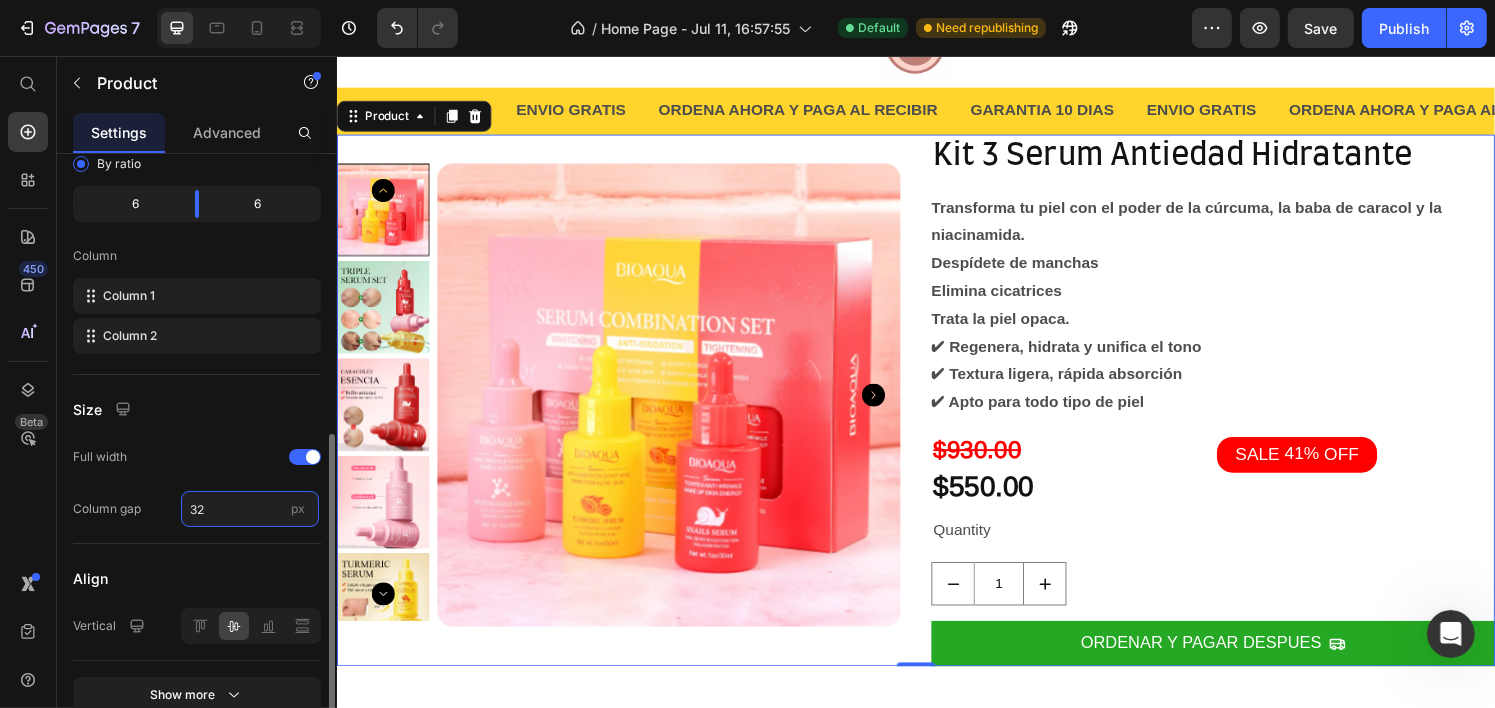 click on "32" at bounding box center (250, 509) 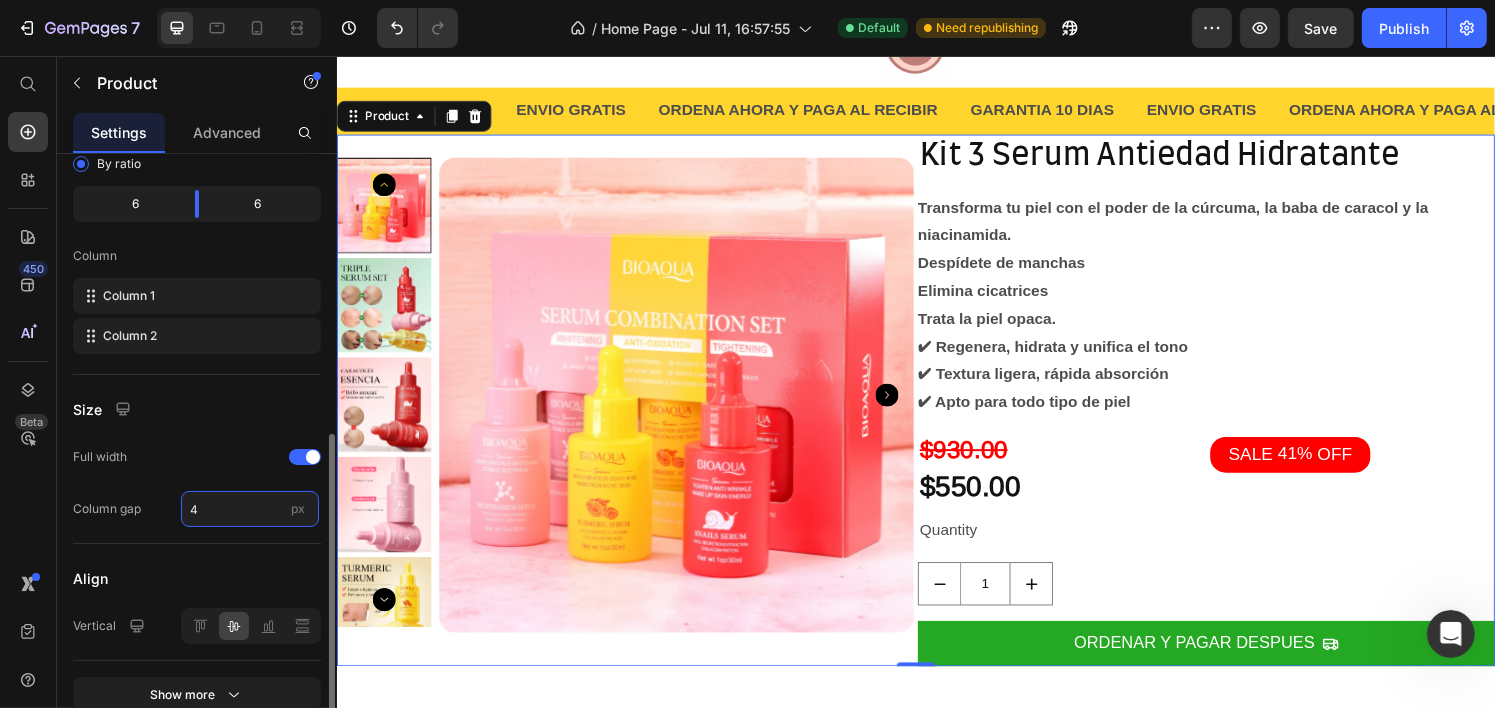 type on "40" 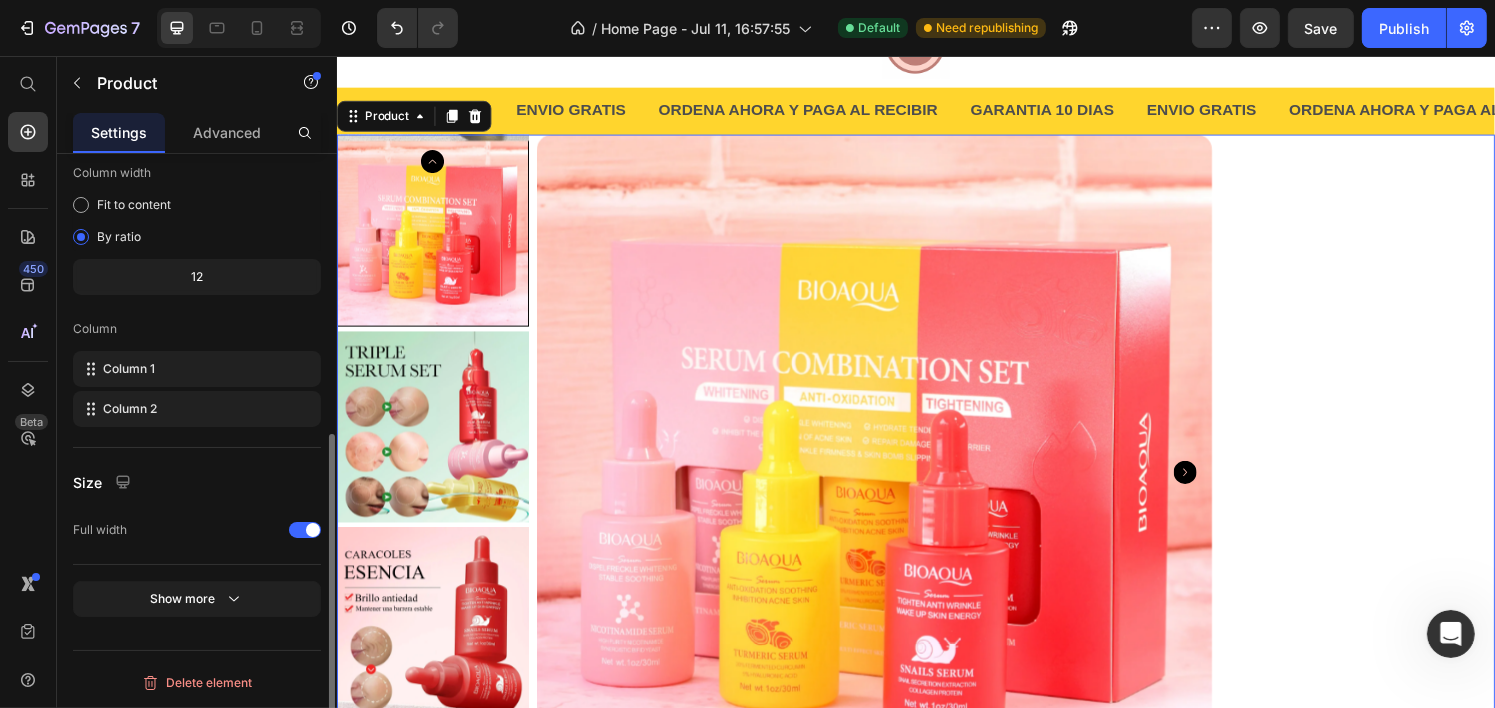scroll, scrollTop: 525, scrollLeft: 0, axis: vertical 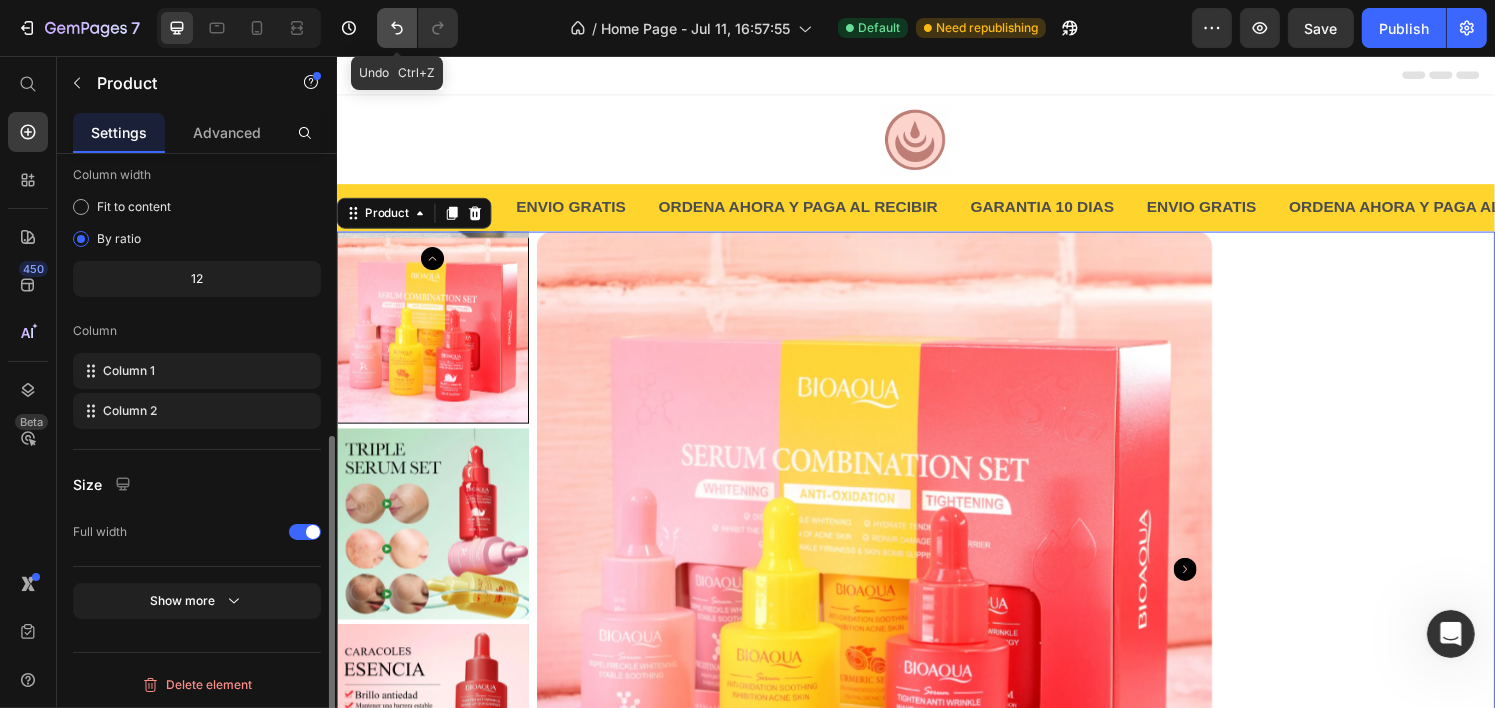 click 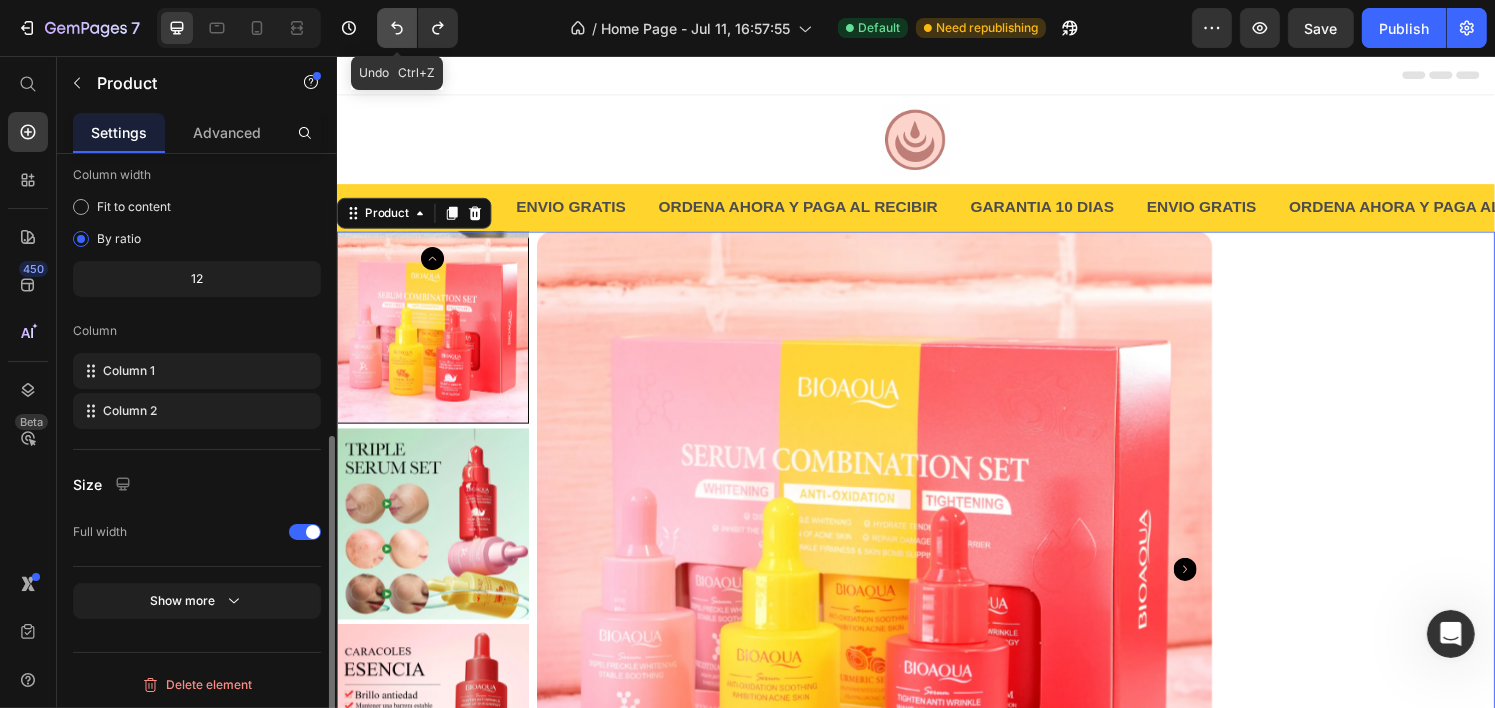 click 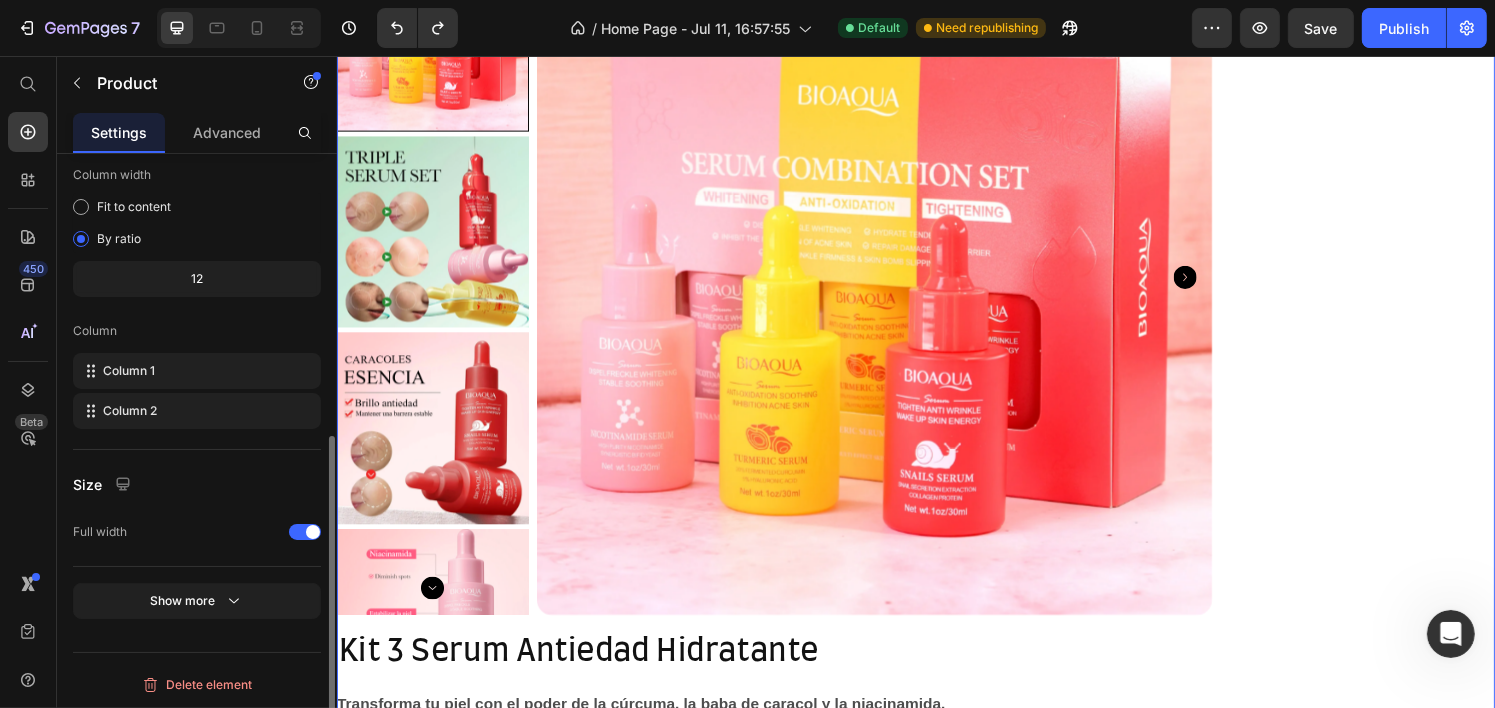 scroll, scrollTop: 300, scrollLeft: 0, axis: vertical 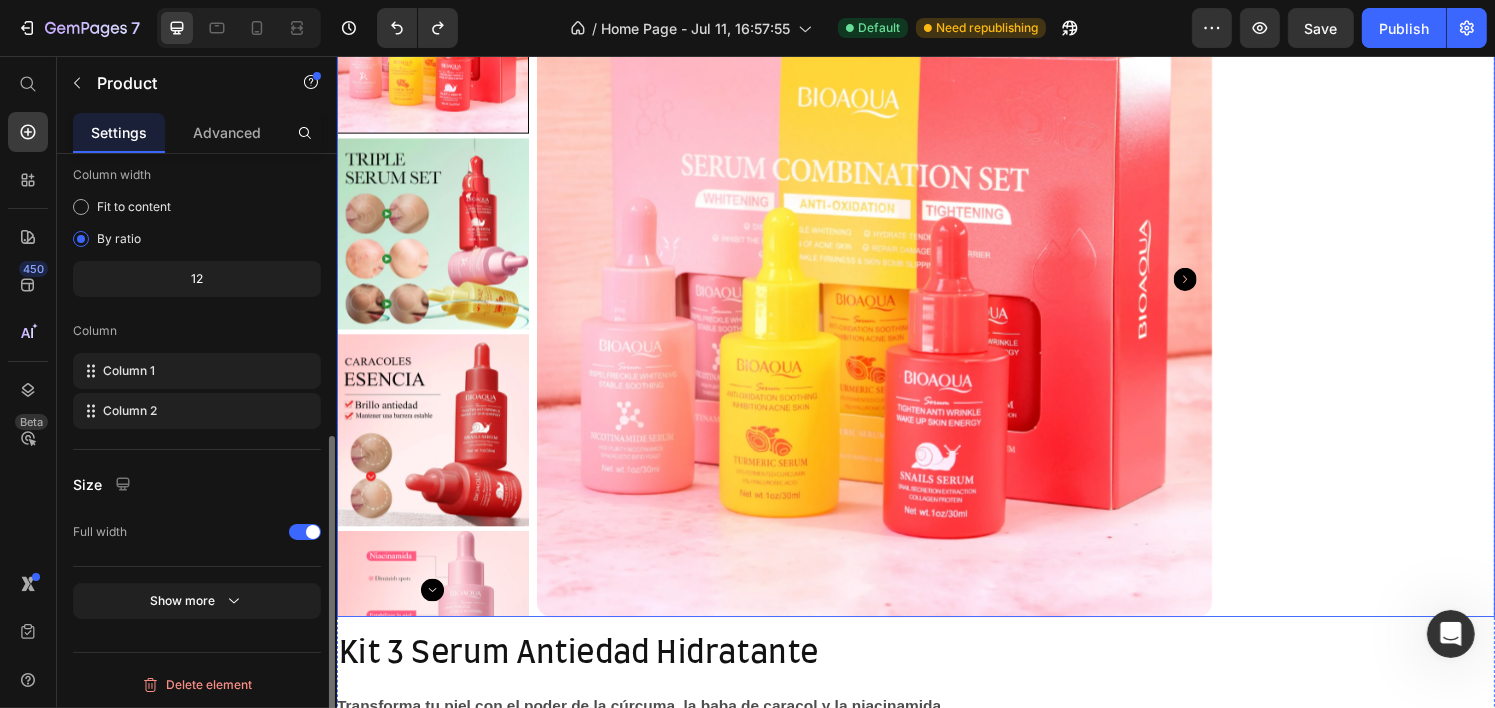 click at bounding box center (1039, 288) 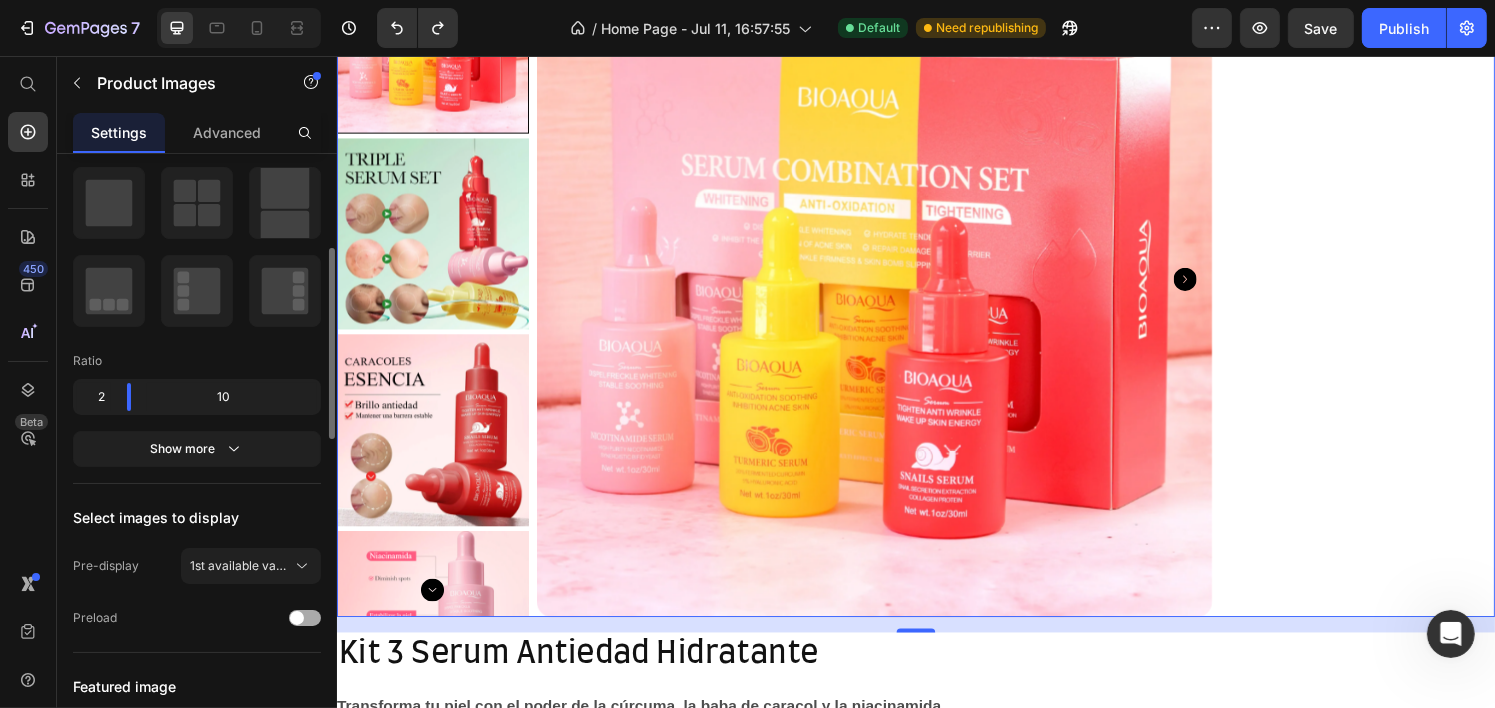 scroll, scrollTop: 600, scrollLeft: 0, axis: vertical 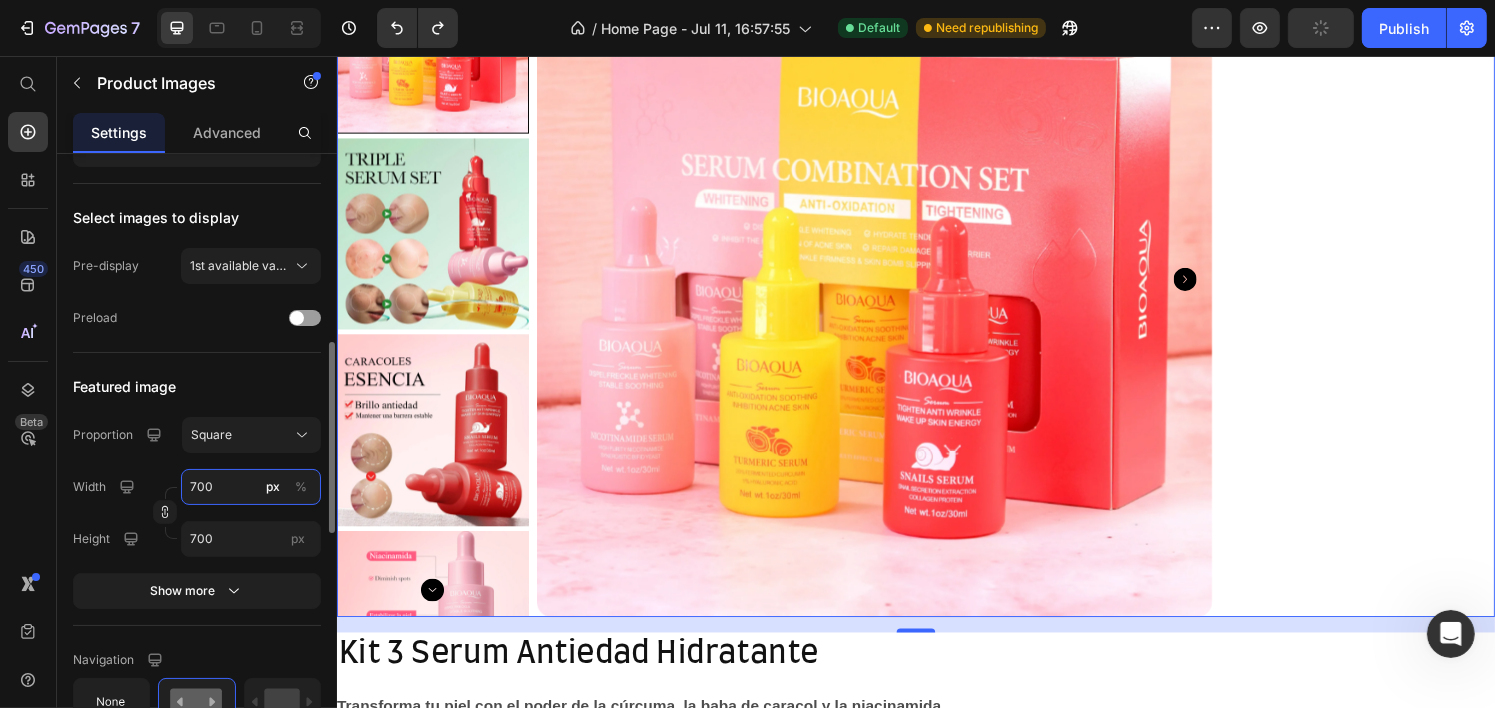 click on "700" at bounding box center [251, 487] 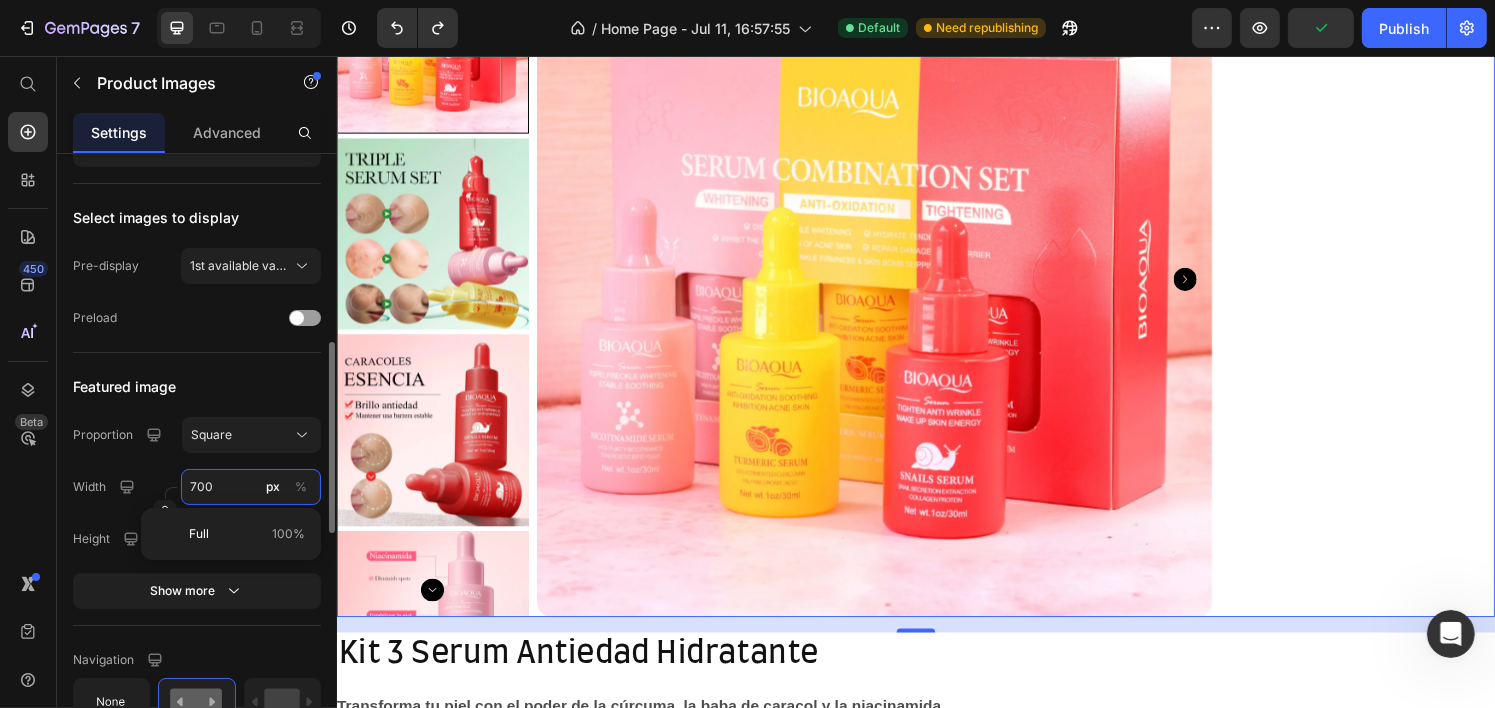 type on "4" 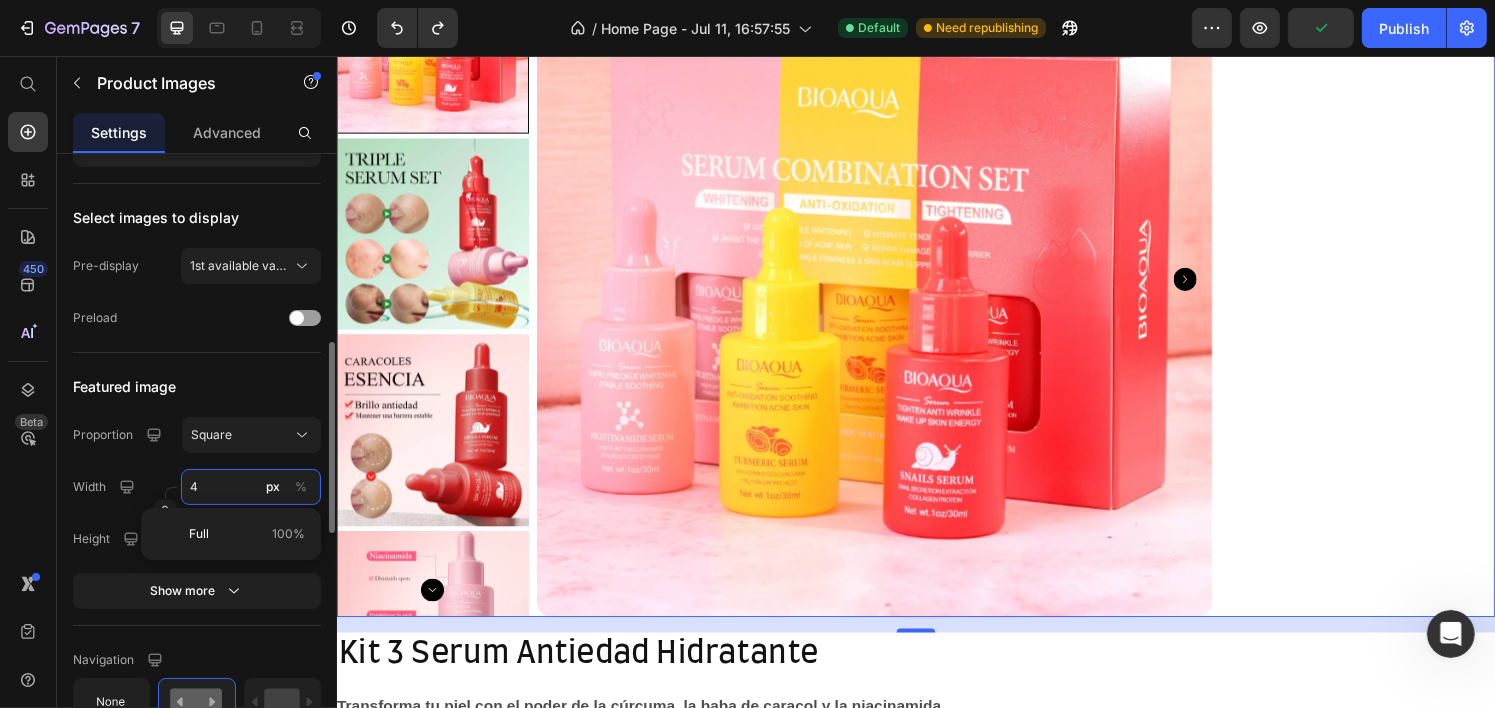 type on "4" 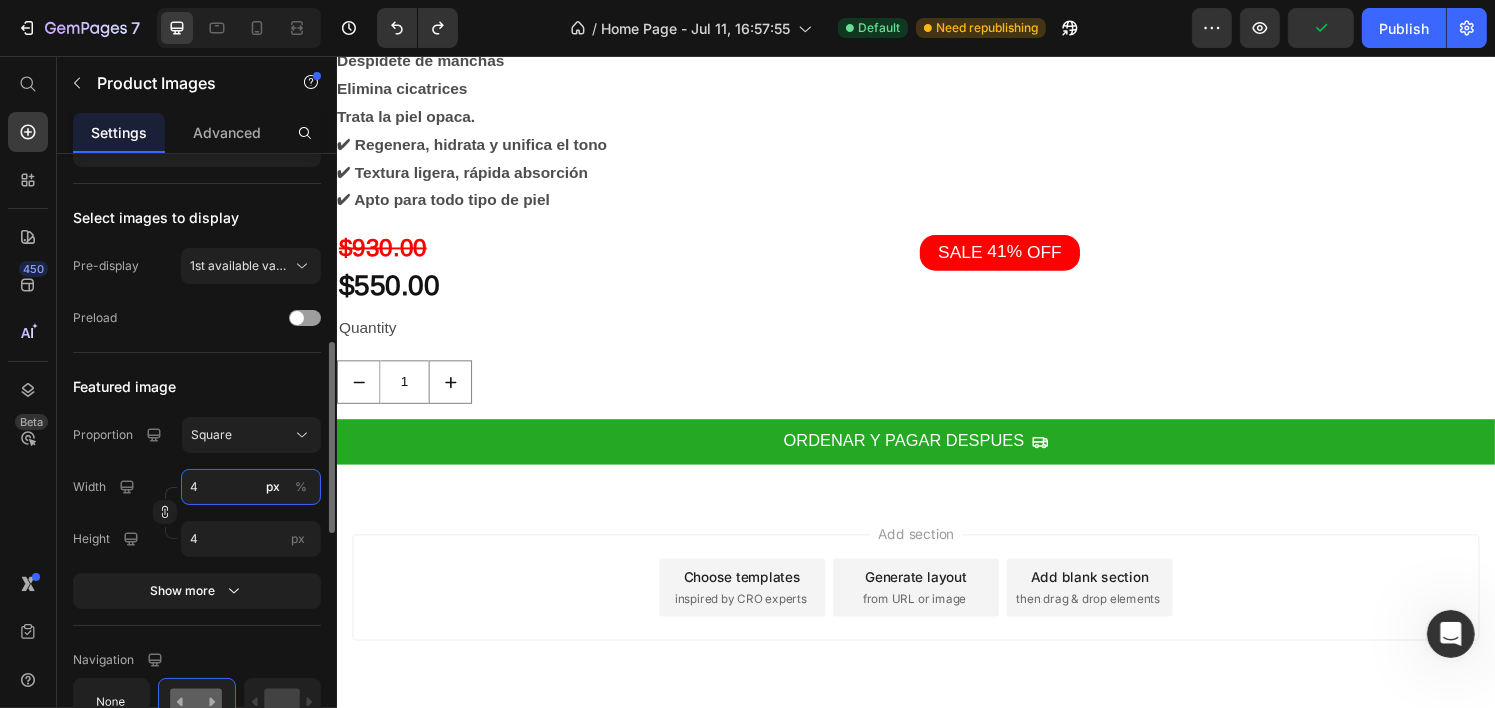 type on "40" 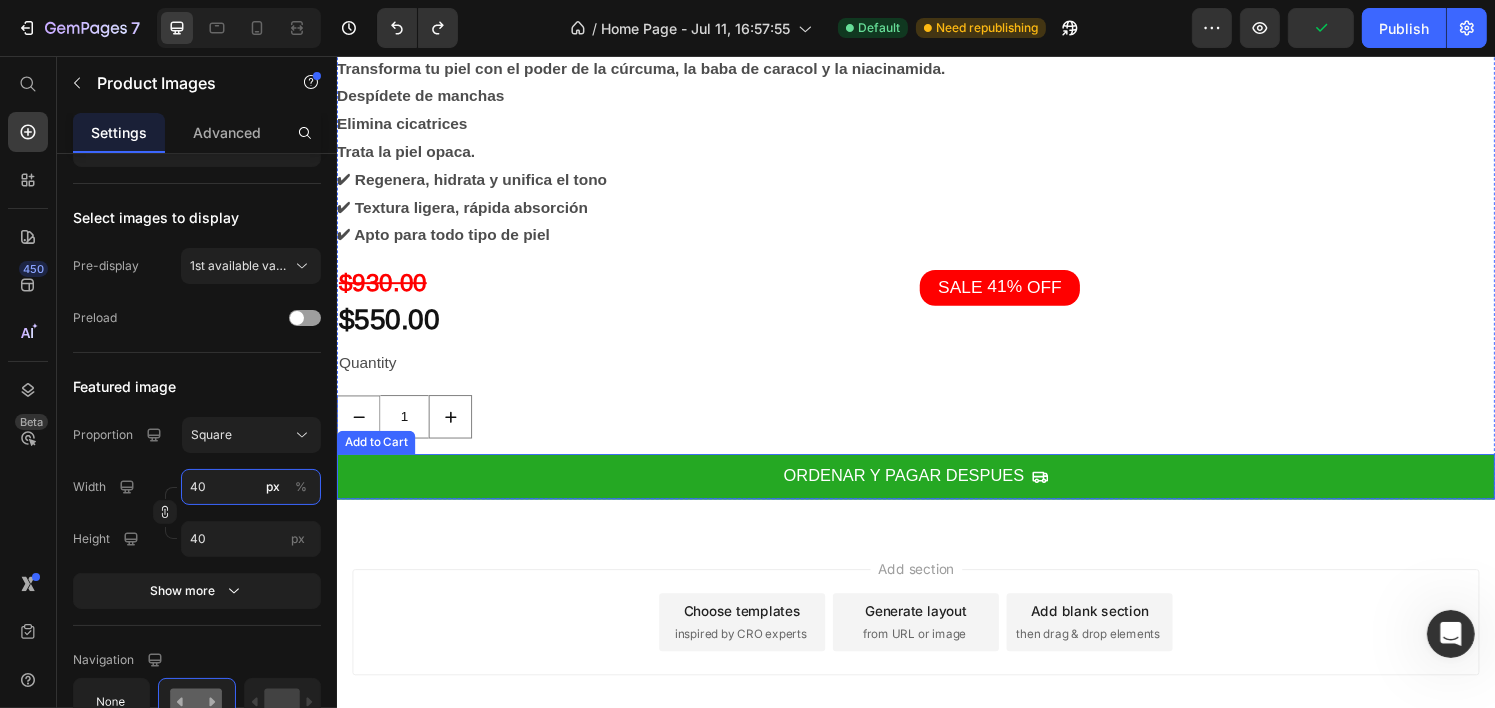 scroll, scrollTop: 0, scrollLeft: 0, axis: both 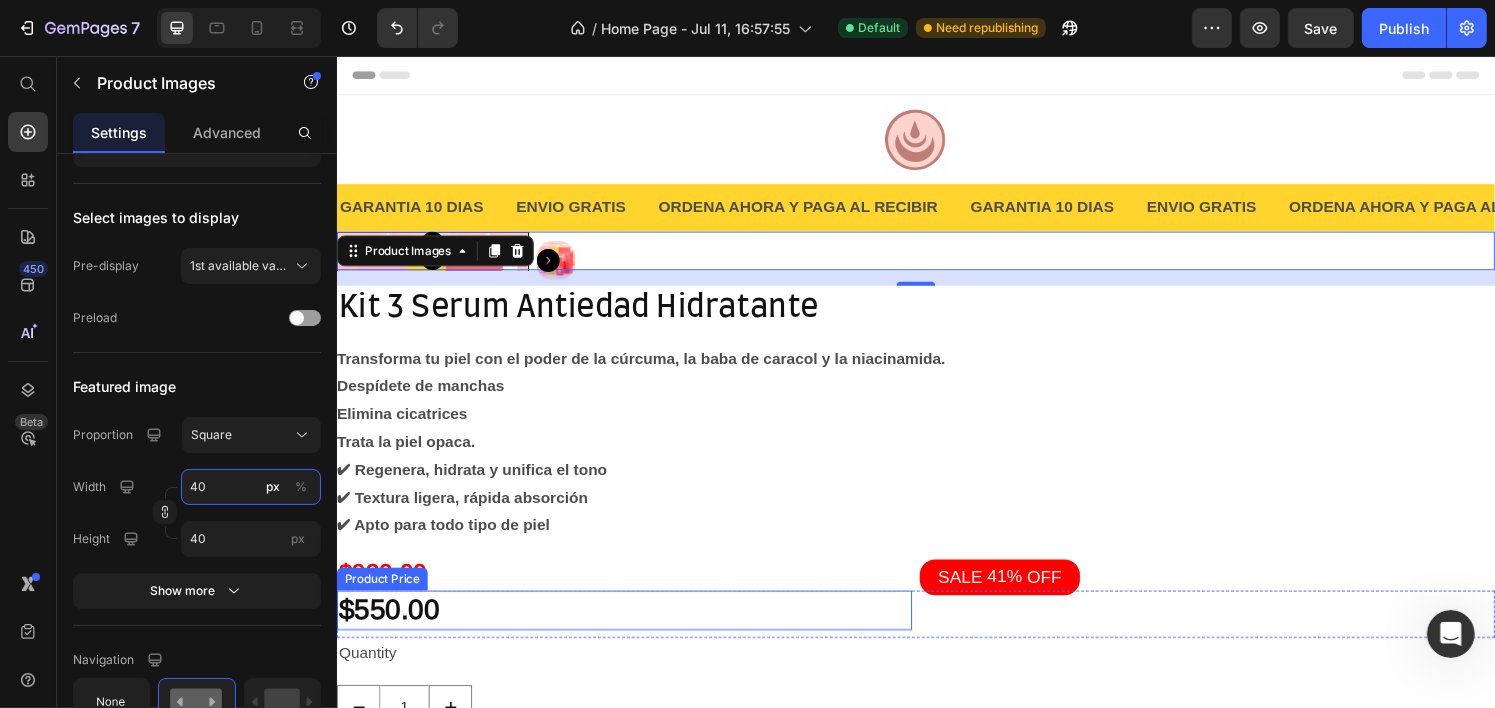 type on "4" 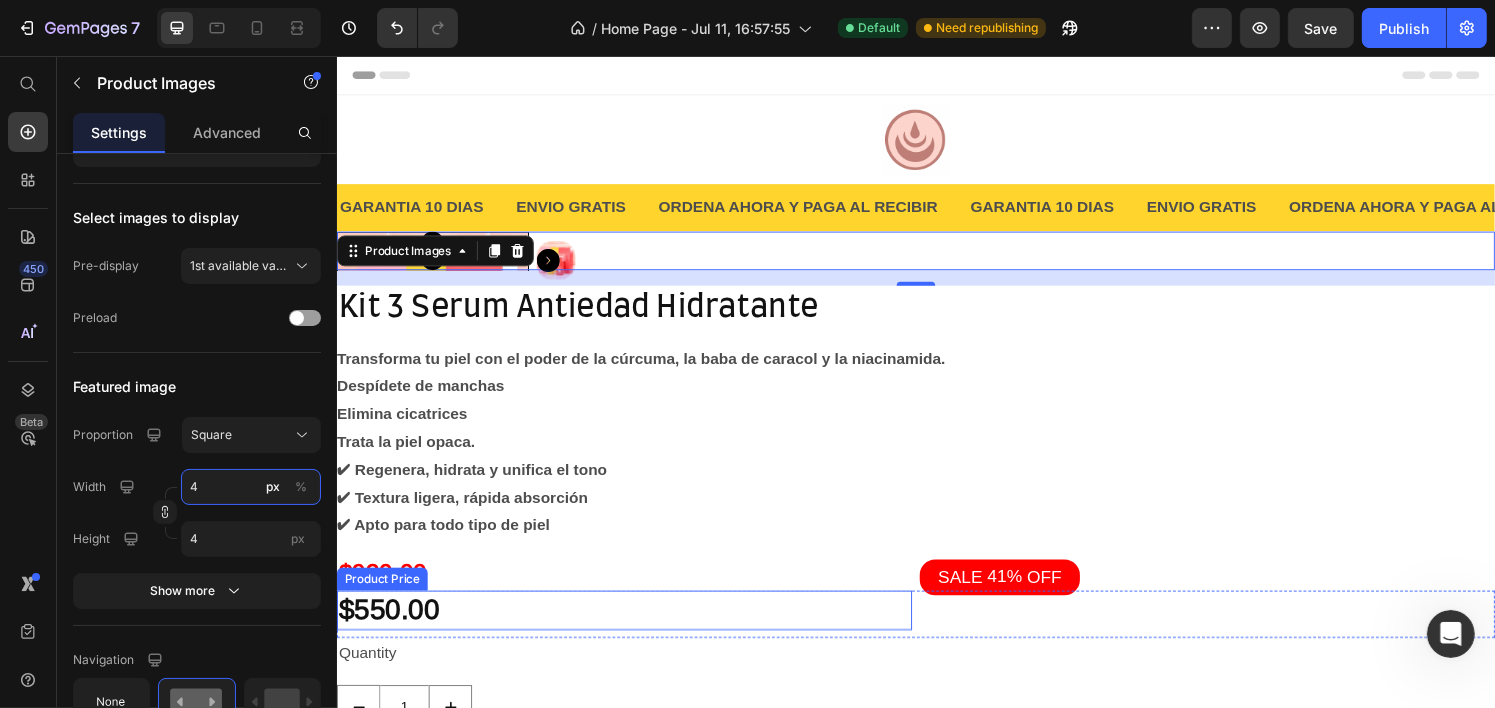 type 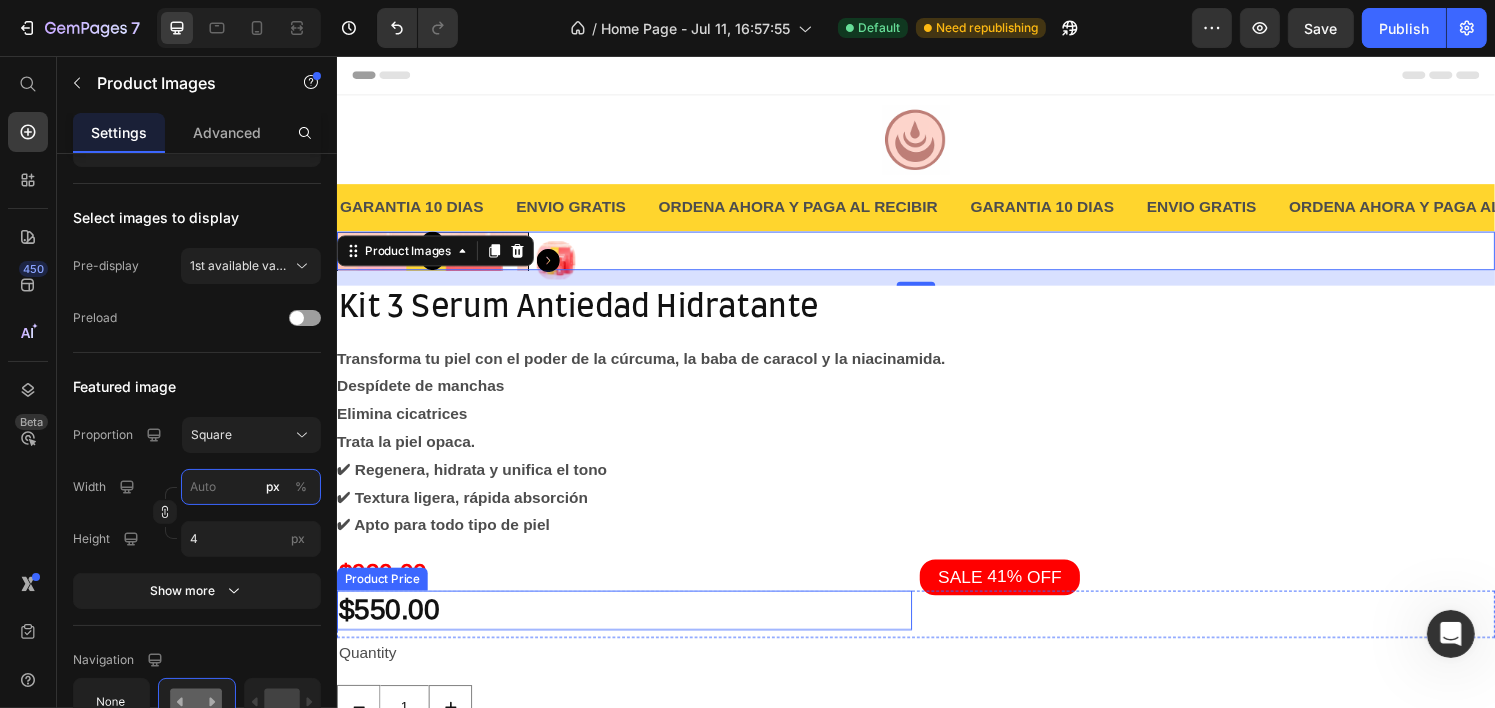 type 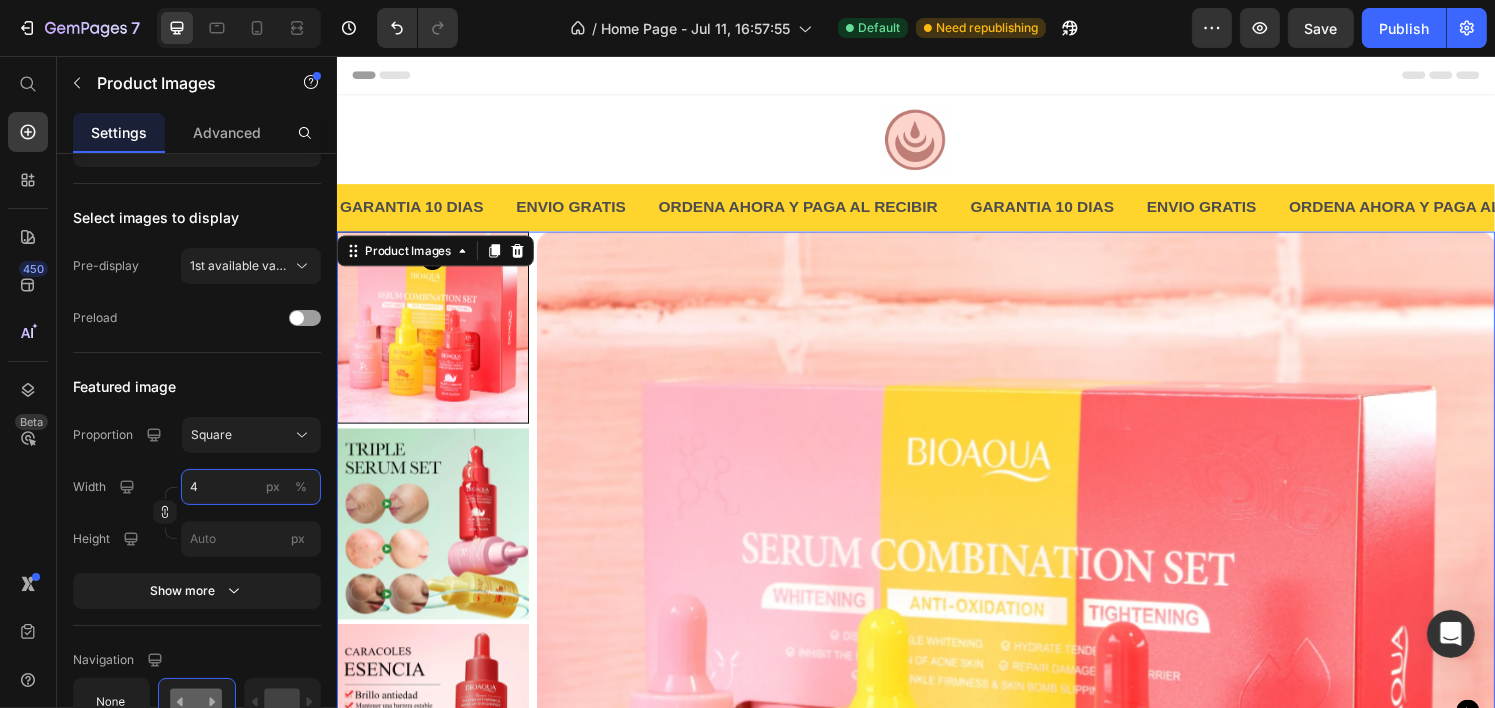 type on "47" 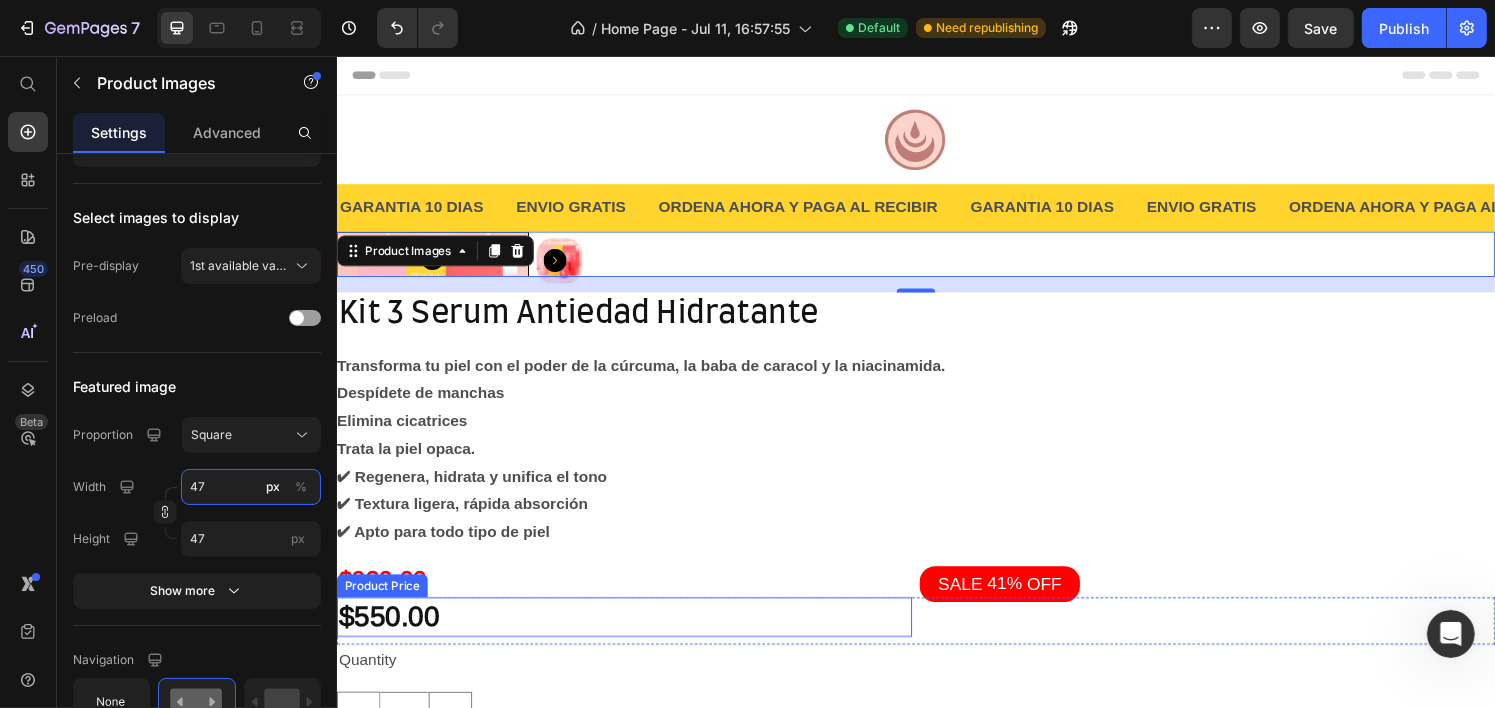 type on "478" 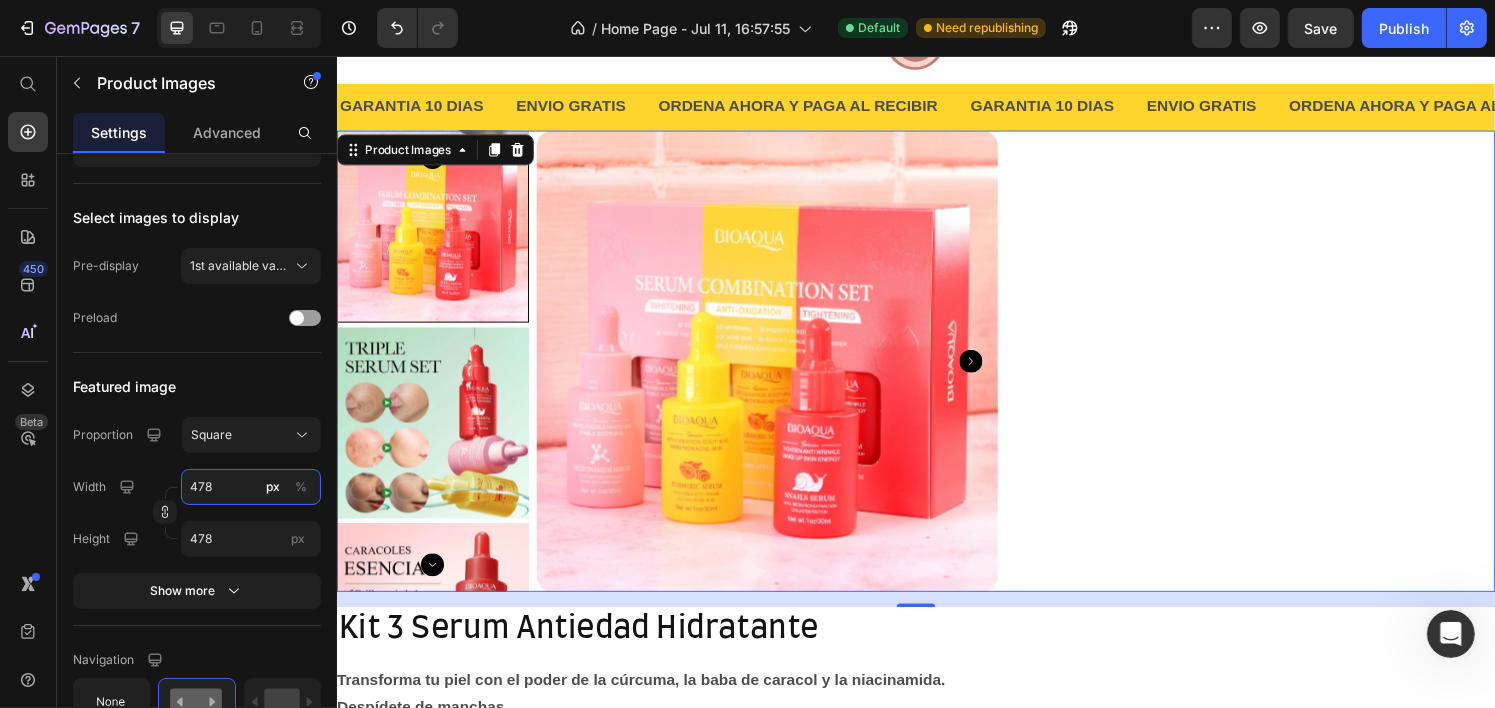 scroll, scrollTop: 200, scrollLeft: 0, axis: vertical 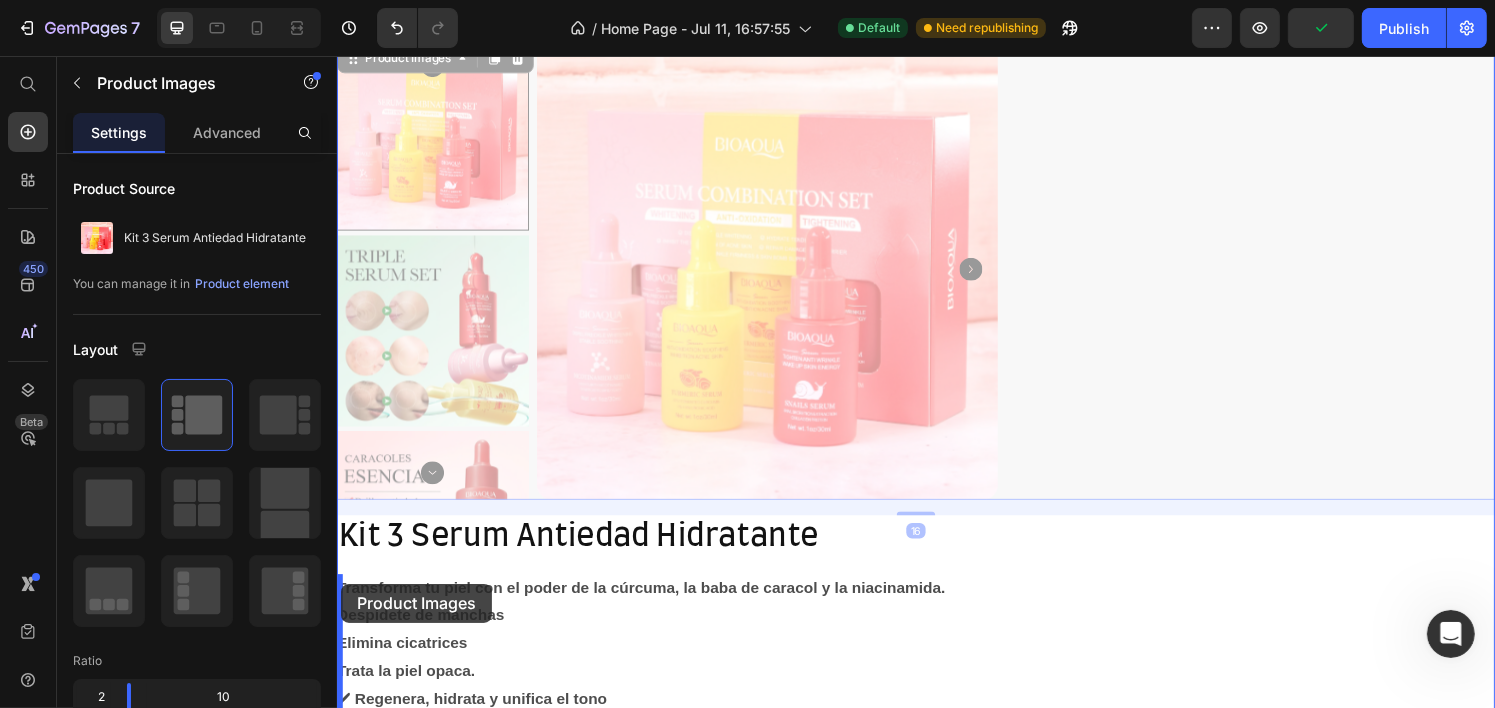 drag, startPoint x: 1080, startPoint y: 512, endPoint x: 340, endPoint y: 603, distance: 745.5743 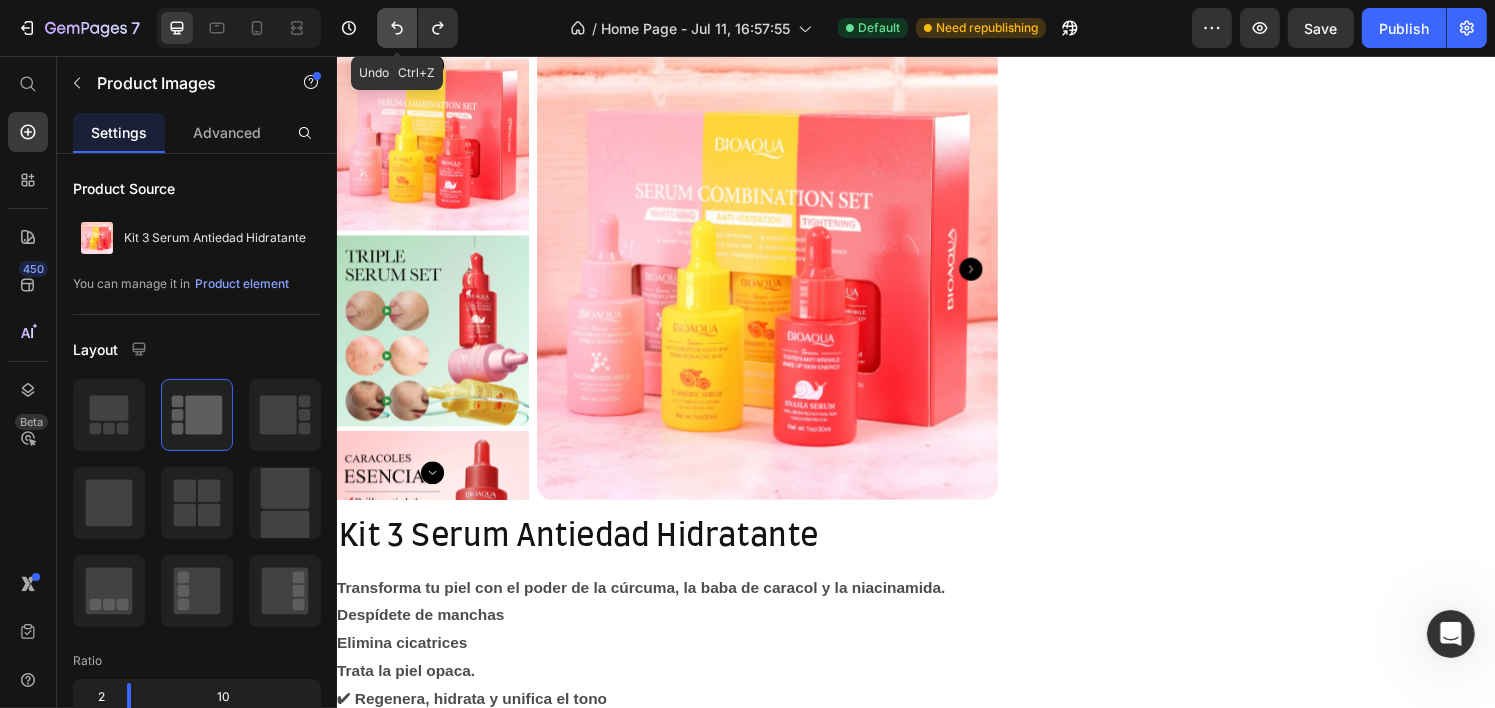 click 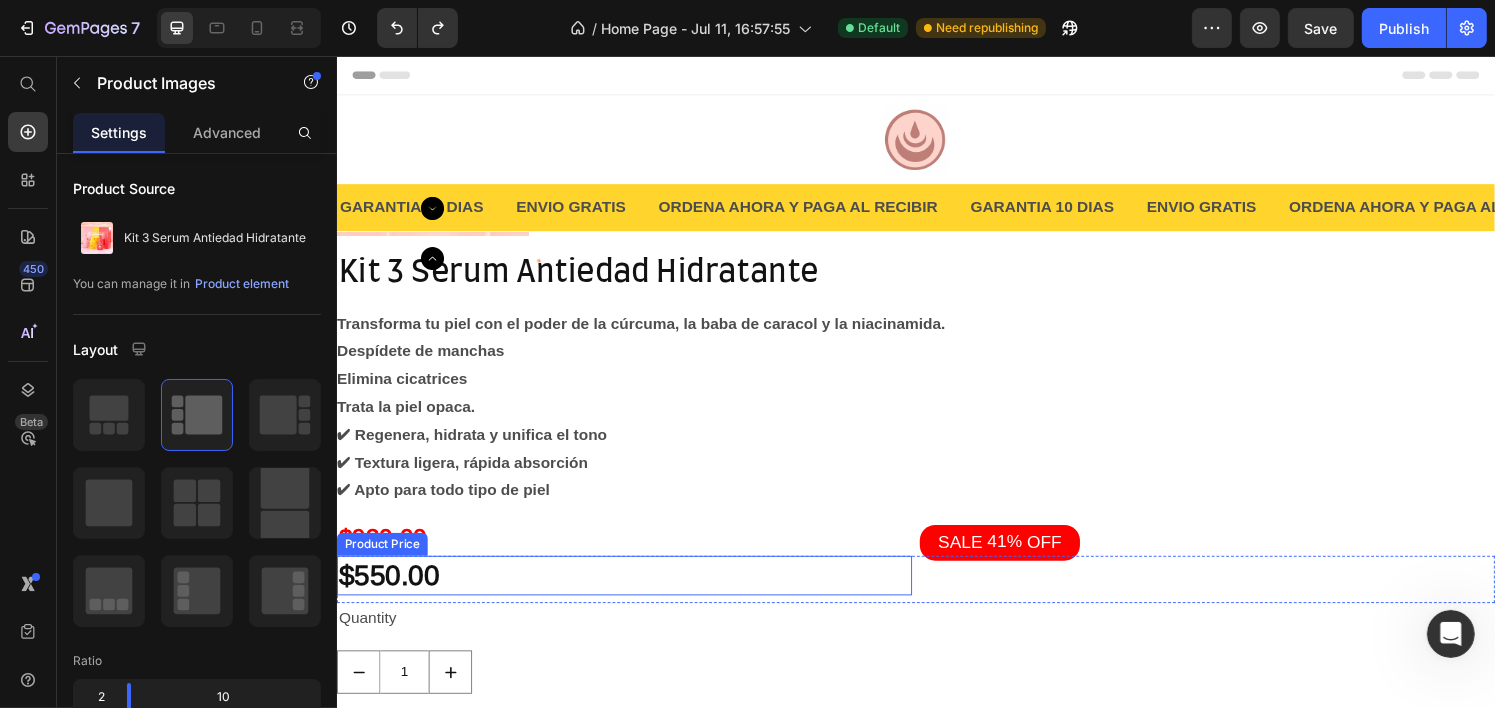 scroll, scrollTop: 0, scrollLeft: 0, axis: both 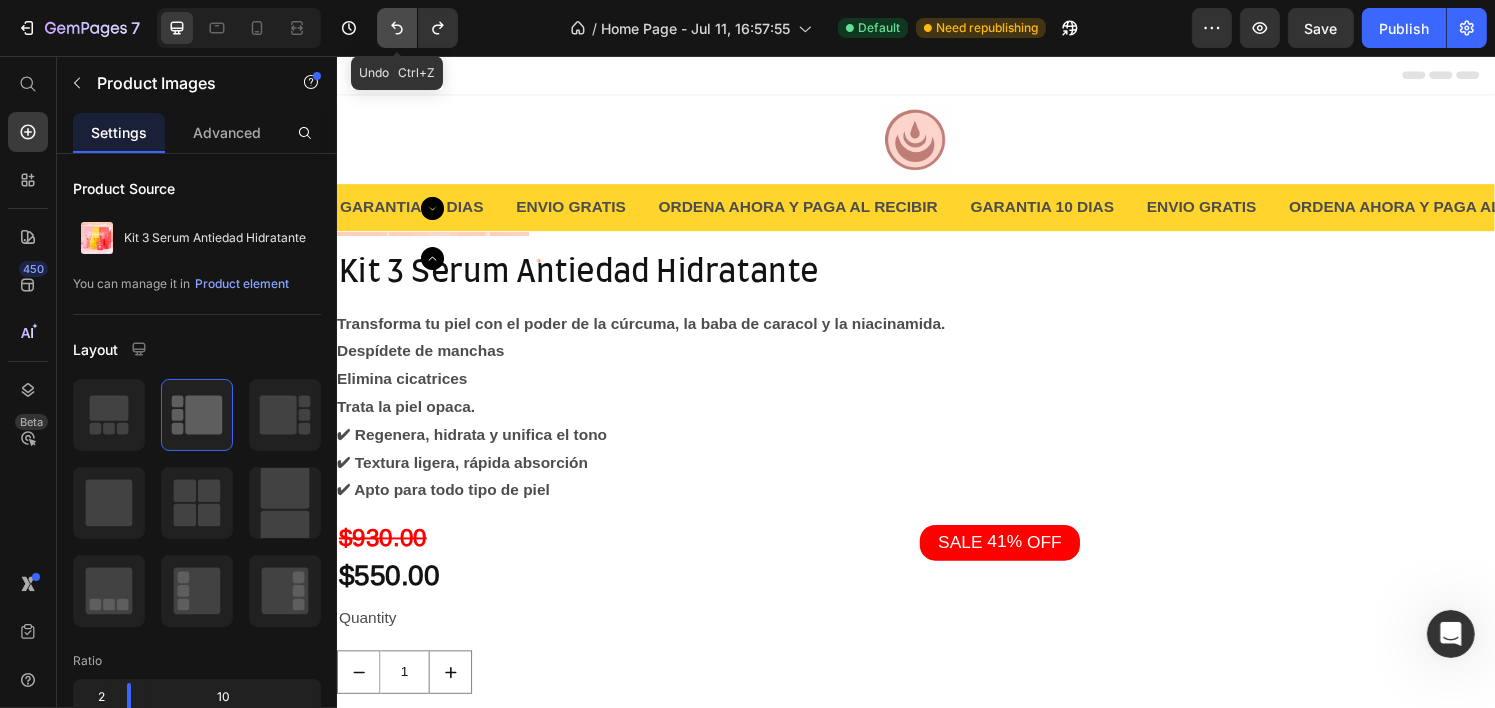 click 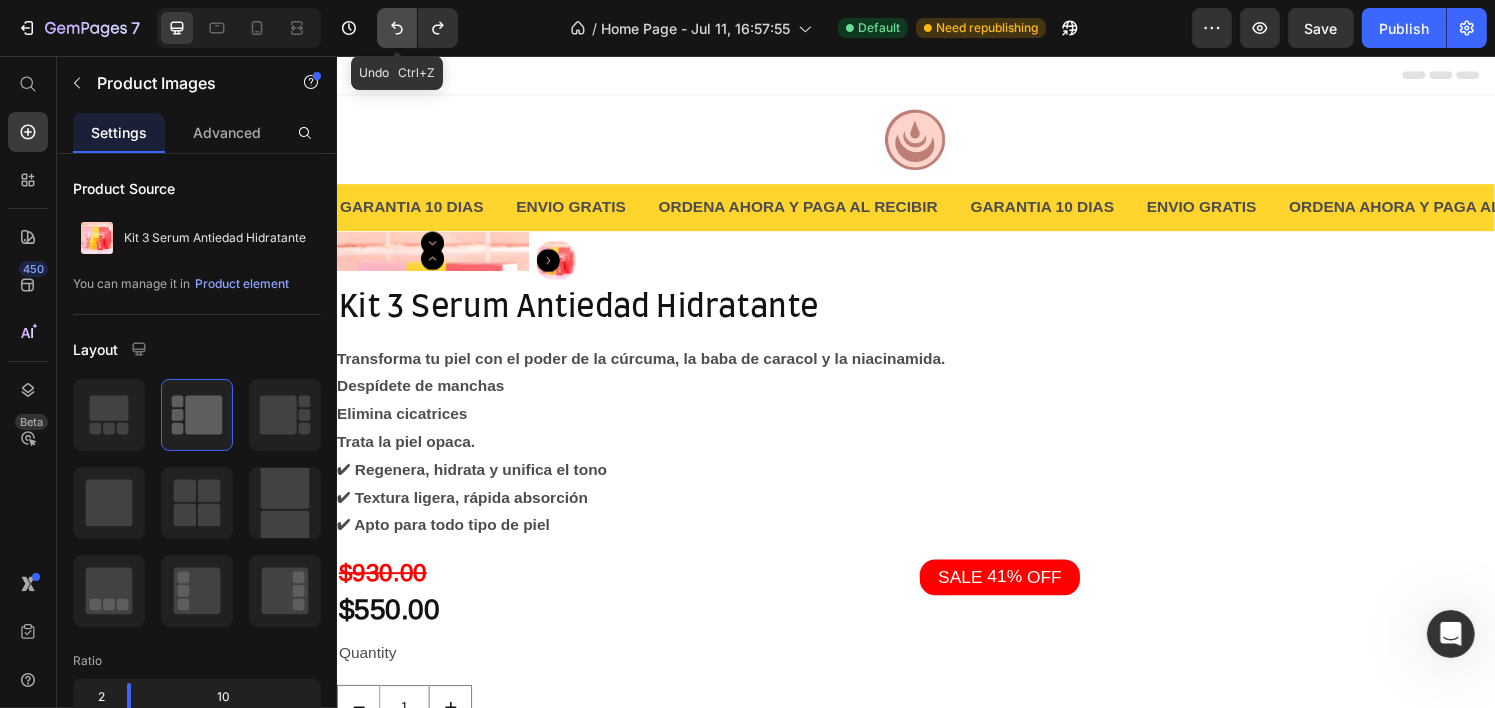 click 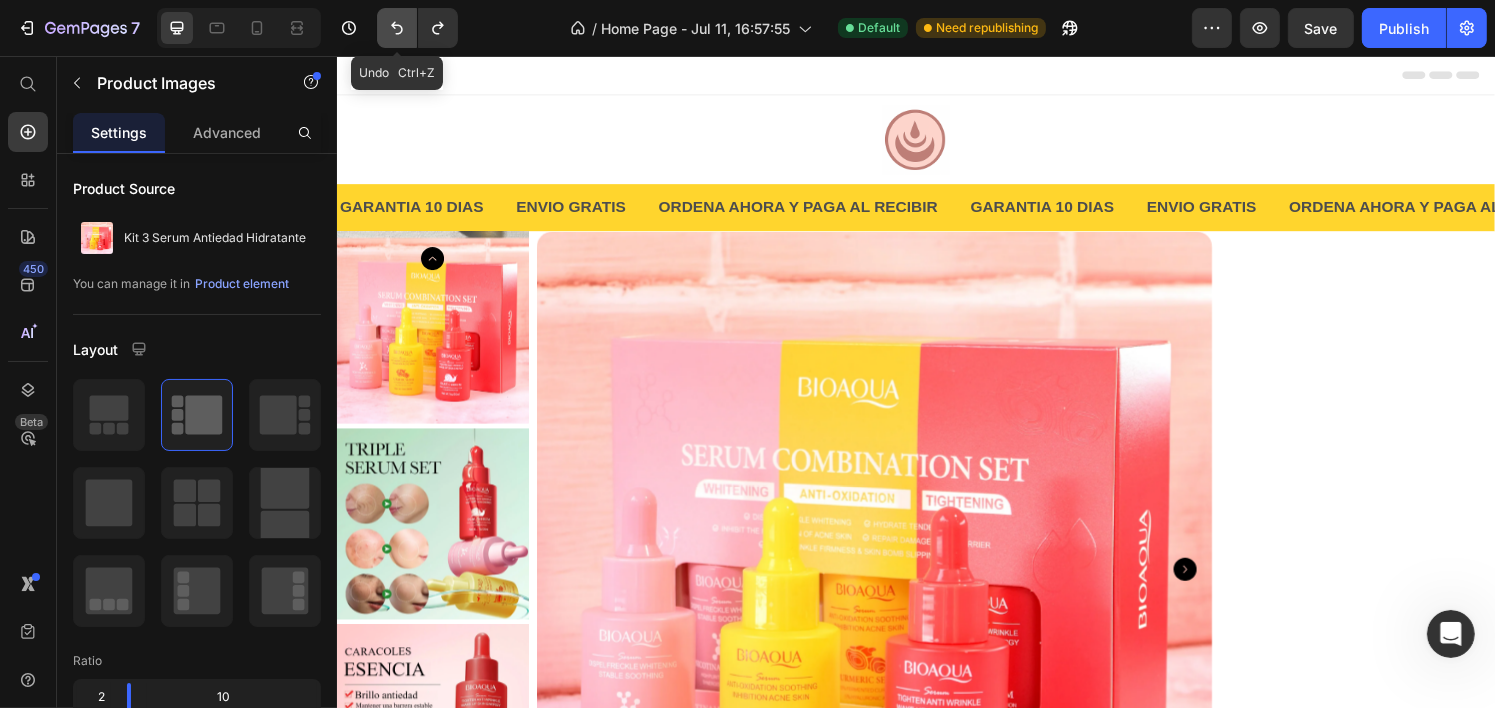 click 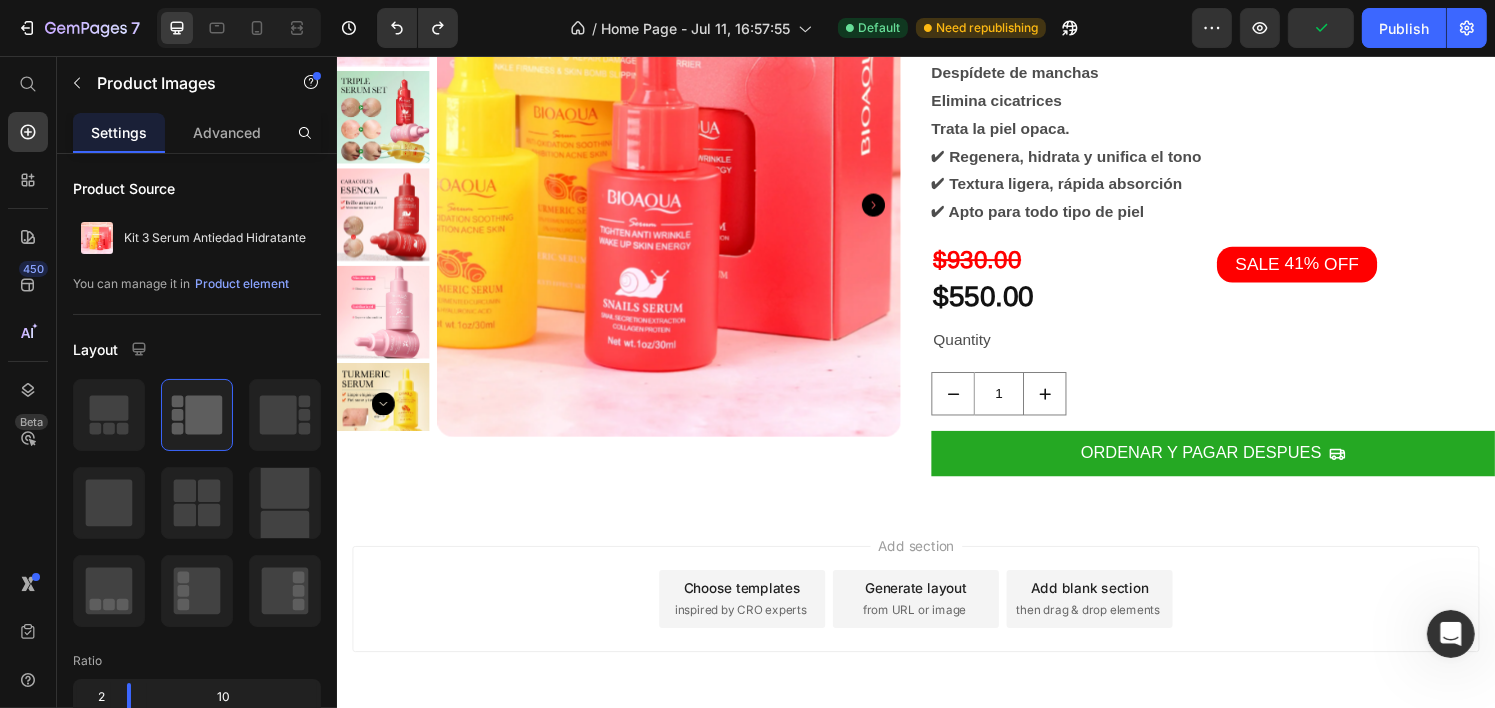 scroll, scrollTop: 300, scrollLeft: 0, axis: vertical 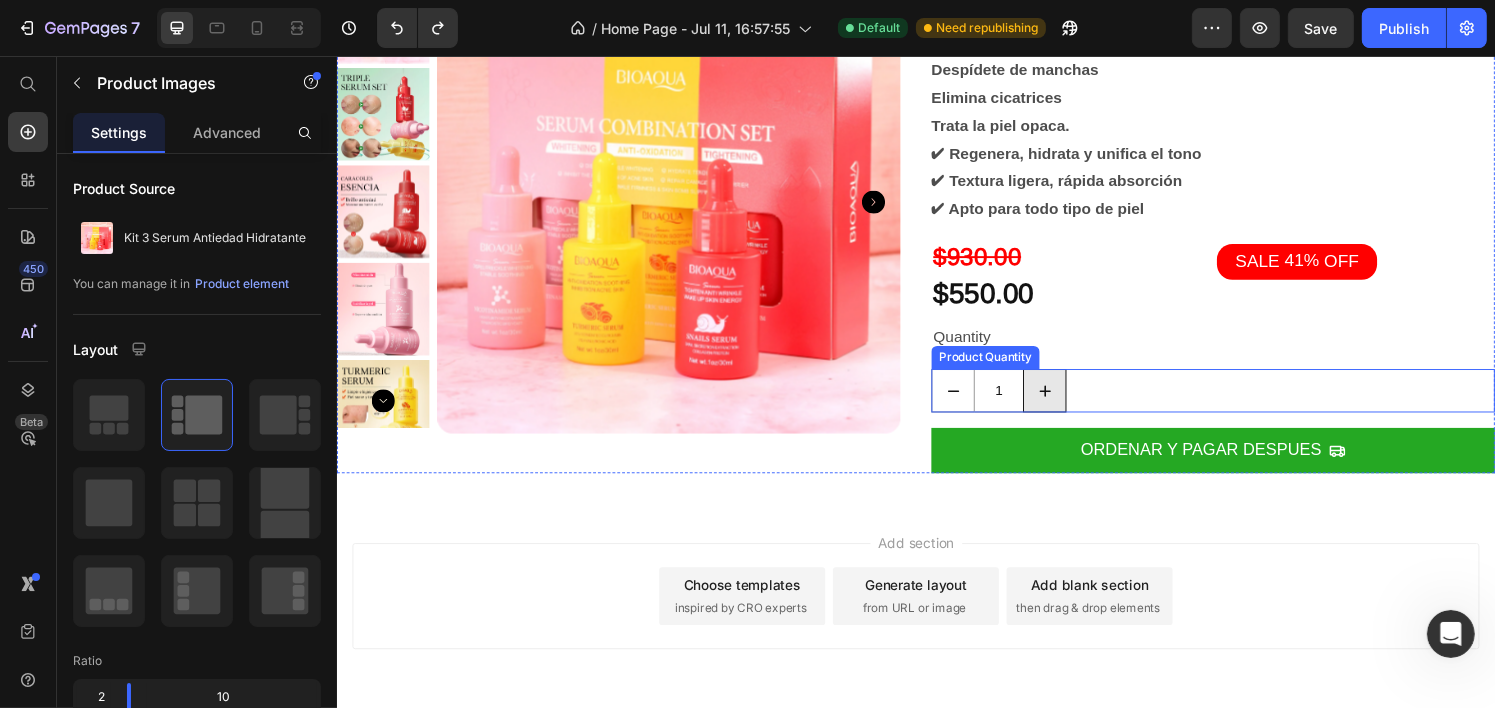 click 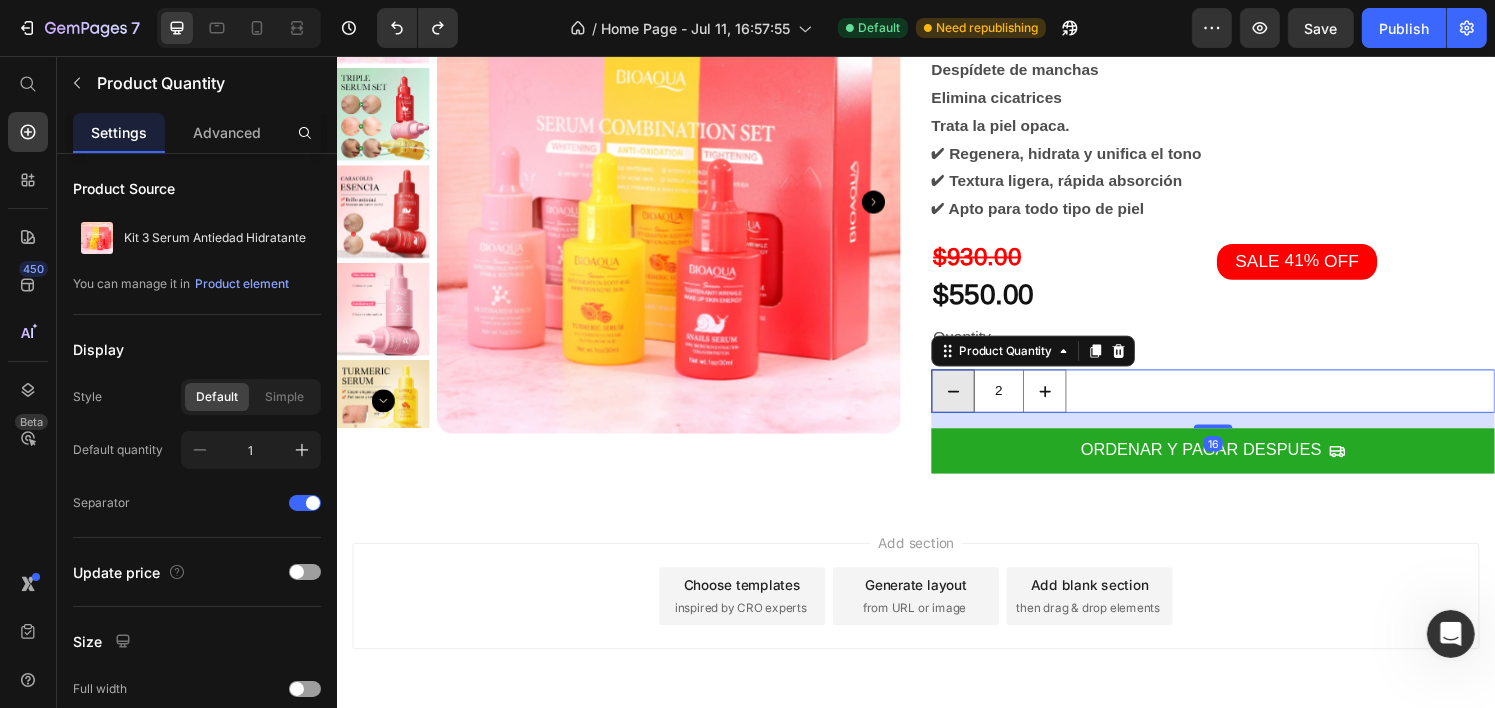 click 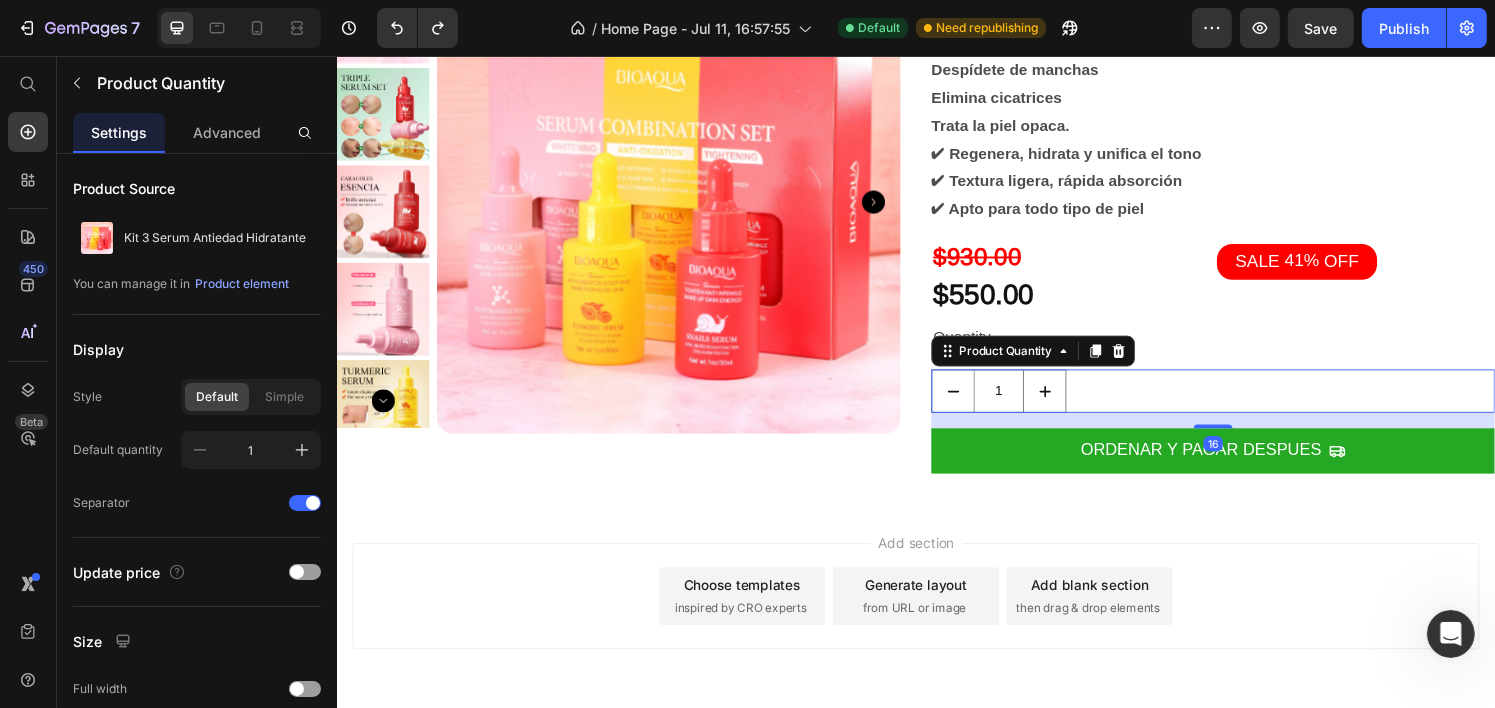 click on "1" at bounding box center [1244, 403] 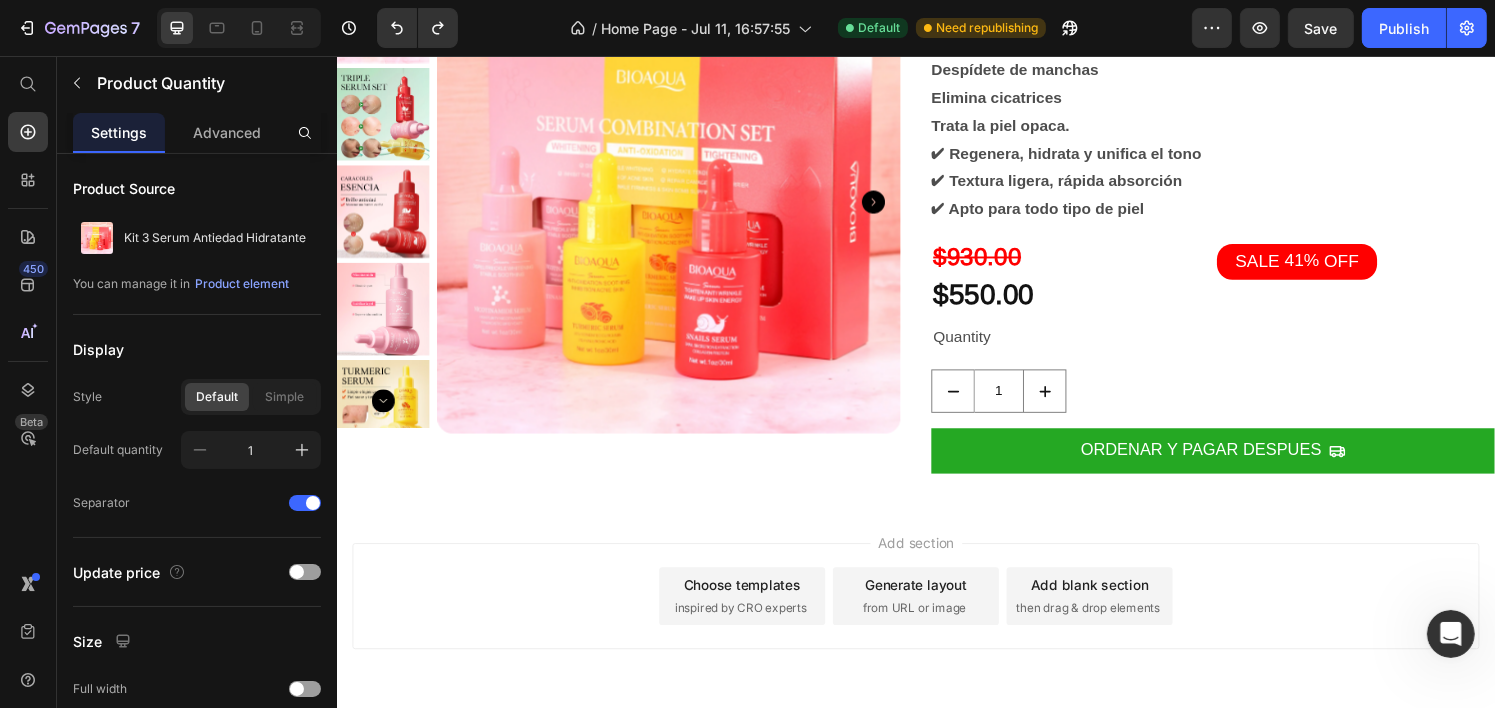 click on "Add section Choose templates inspired by CRO experts Generate layout from URL or image Add blank section then drag & drop elements" at bounding box center [936, 644] 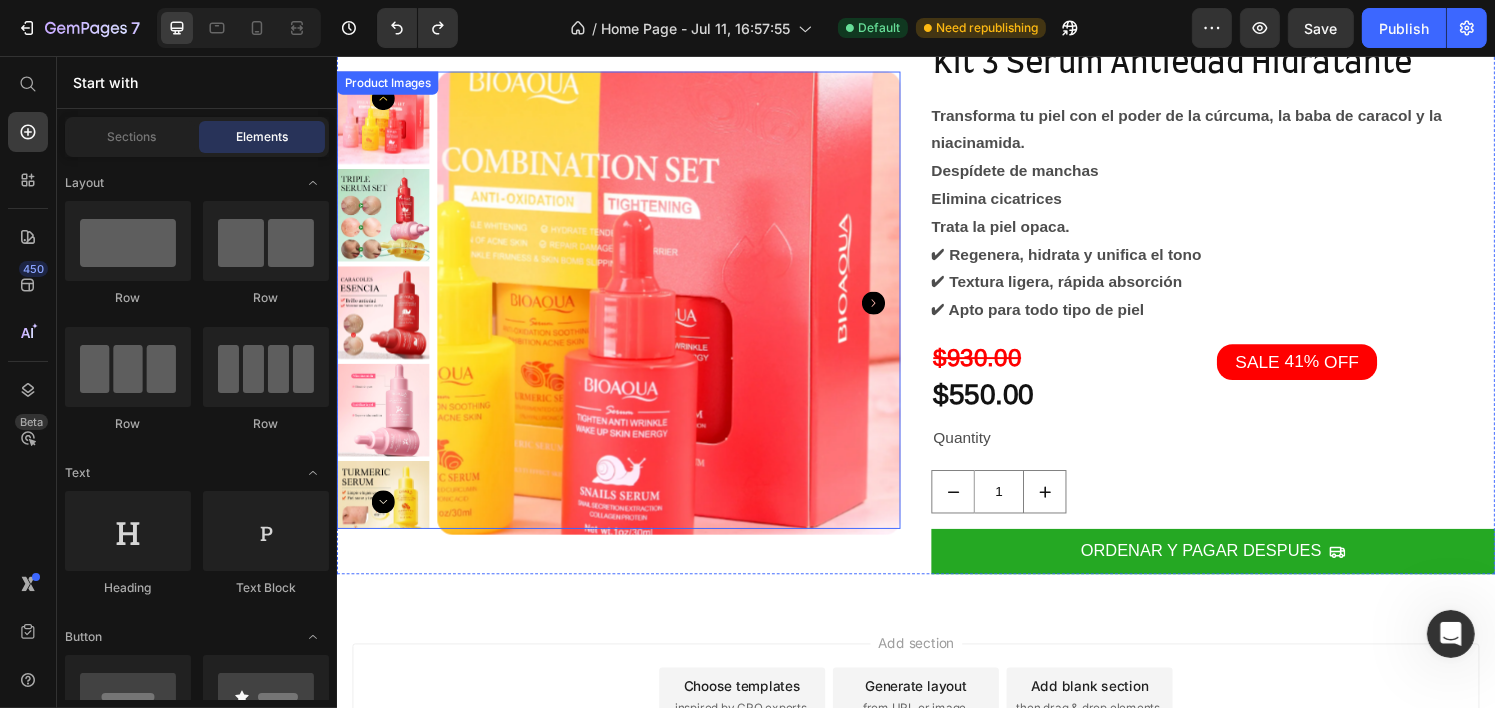 scroll, scrollTop: 0, scrollLeft: 0, axis: both 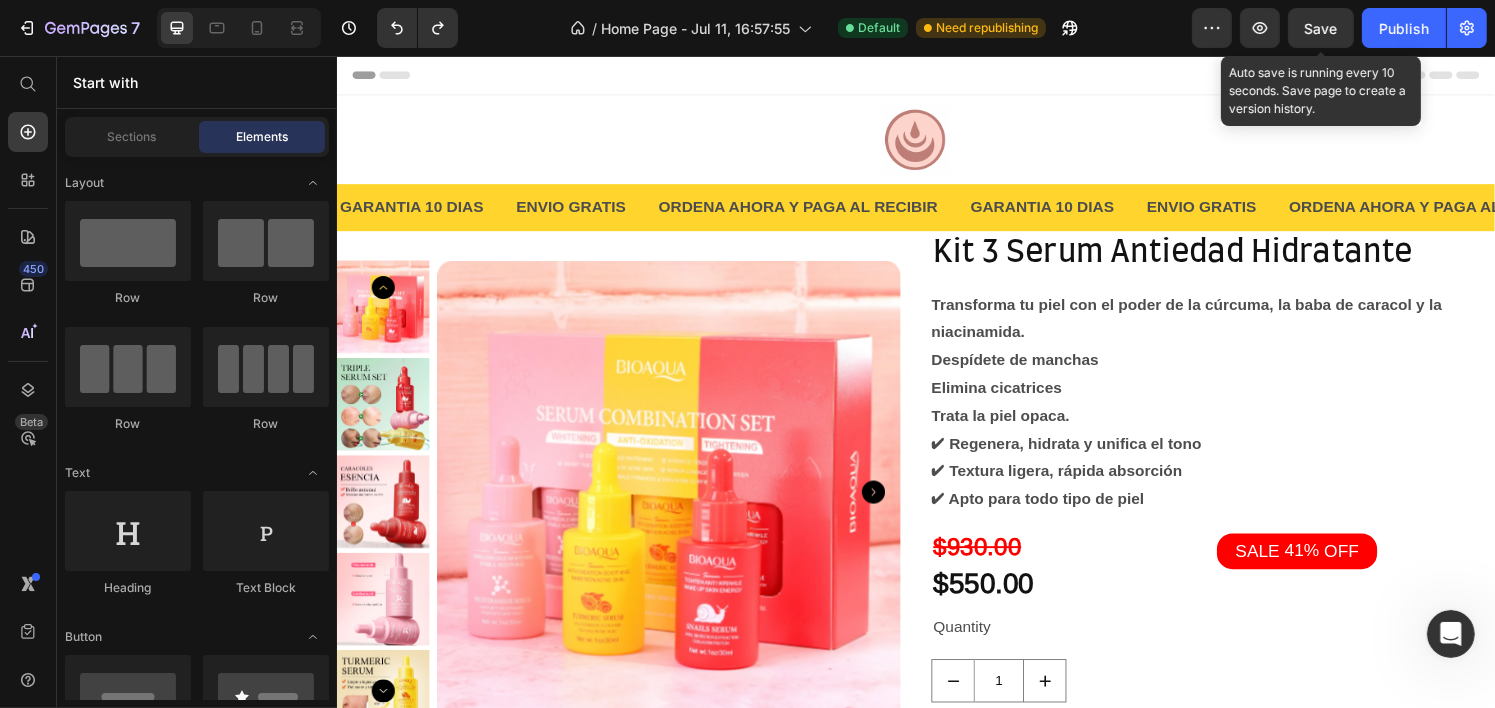 click on "Save" at bounding box center (1321, 28) 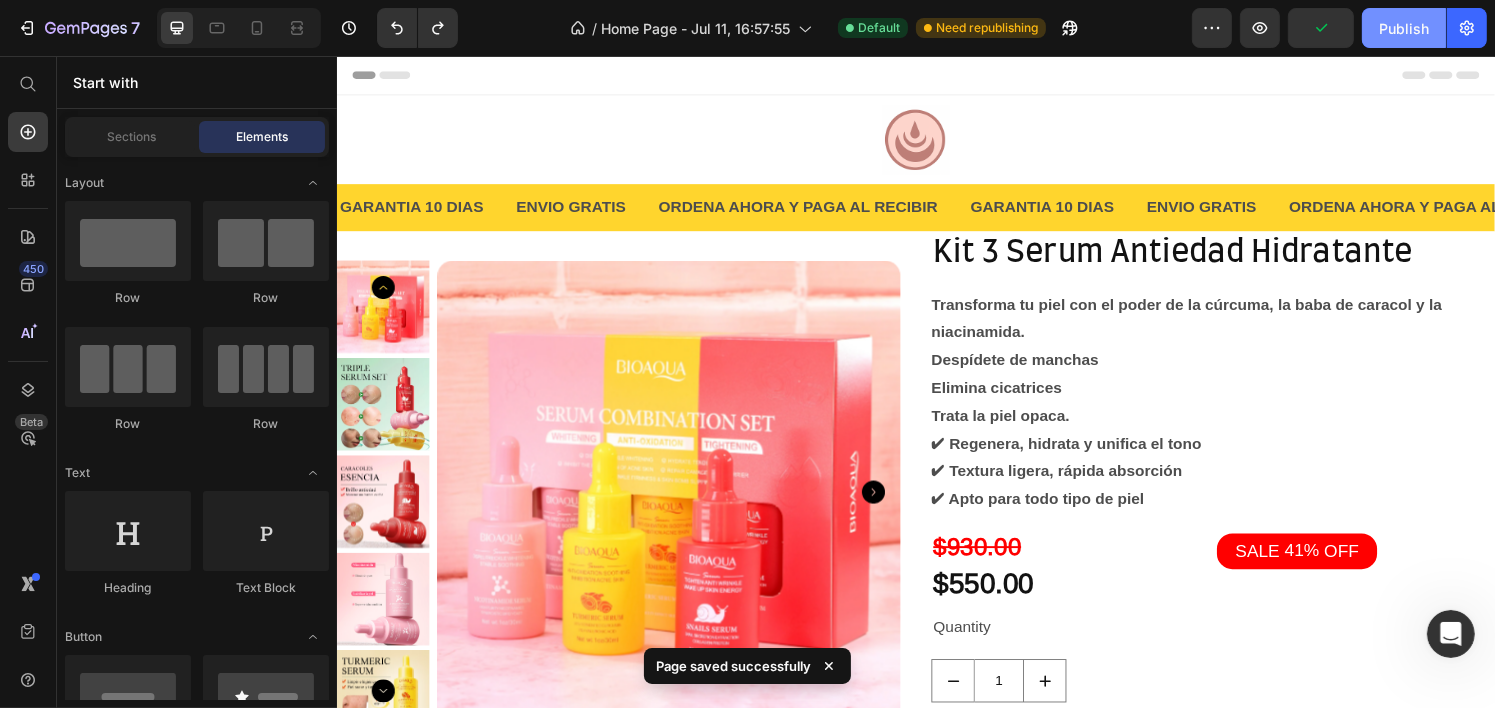 click on "Publish" at bounding box center (1404, 28) 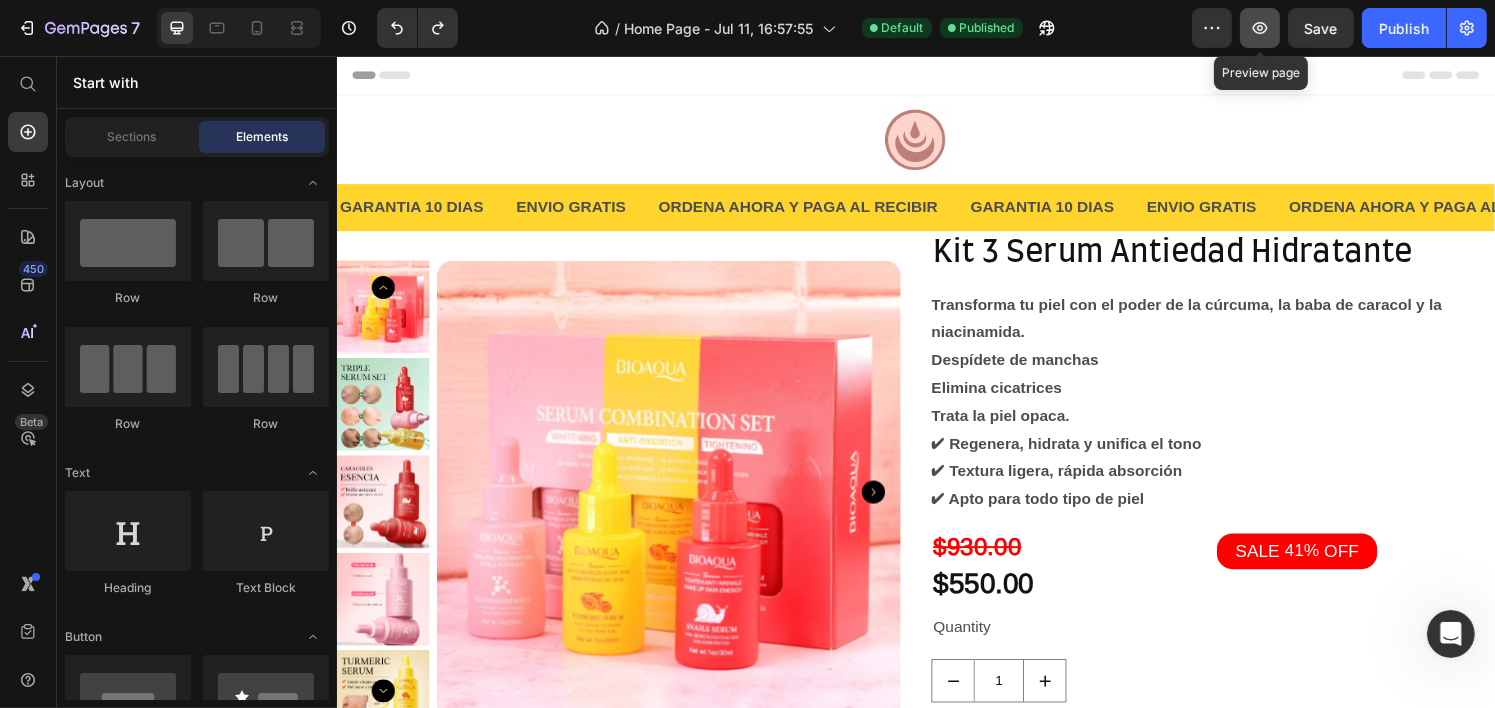 click 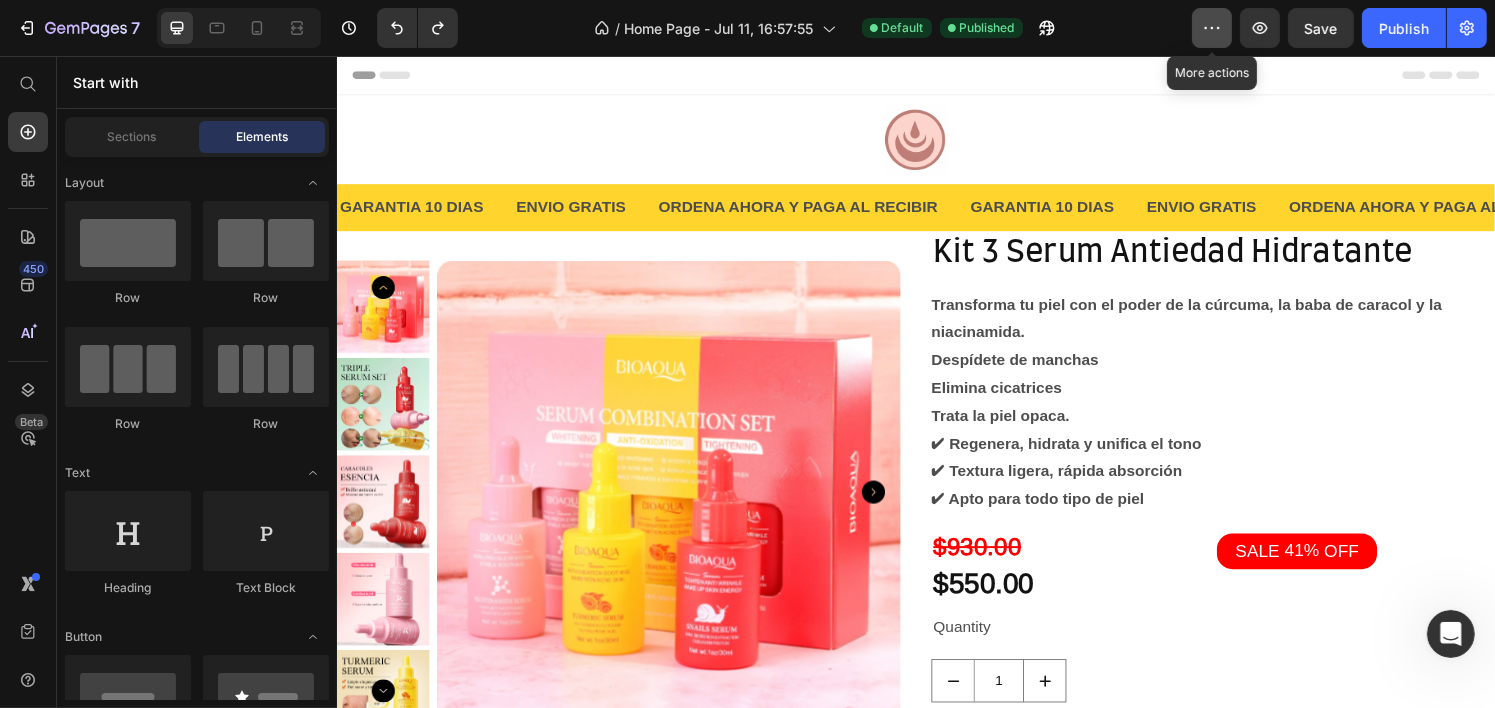 click 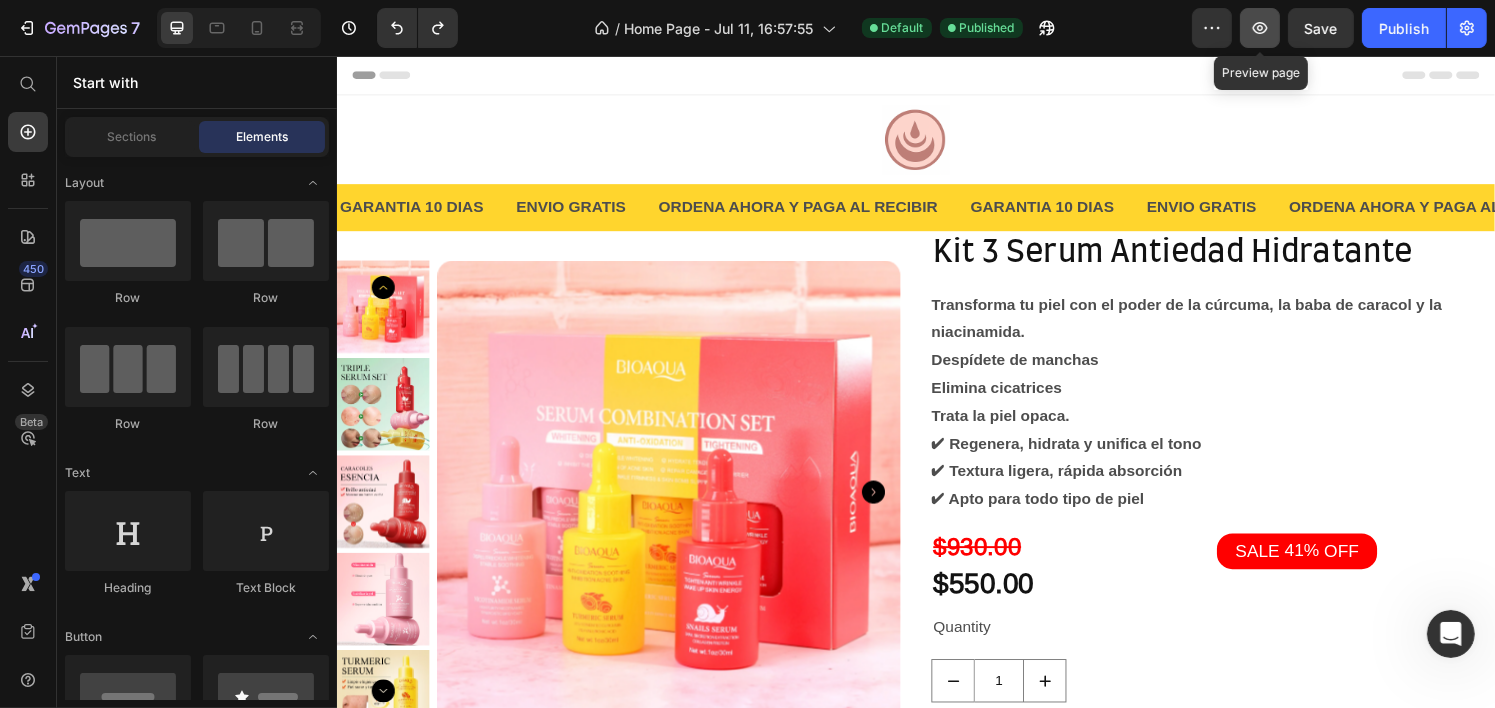 click 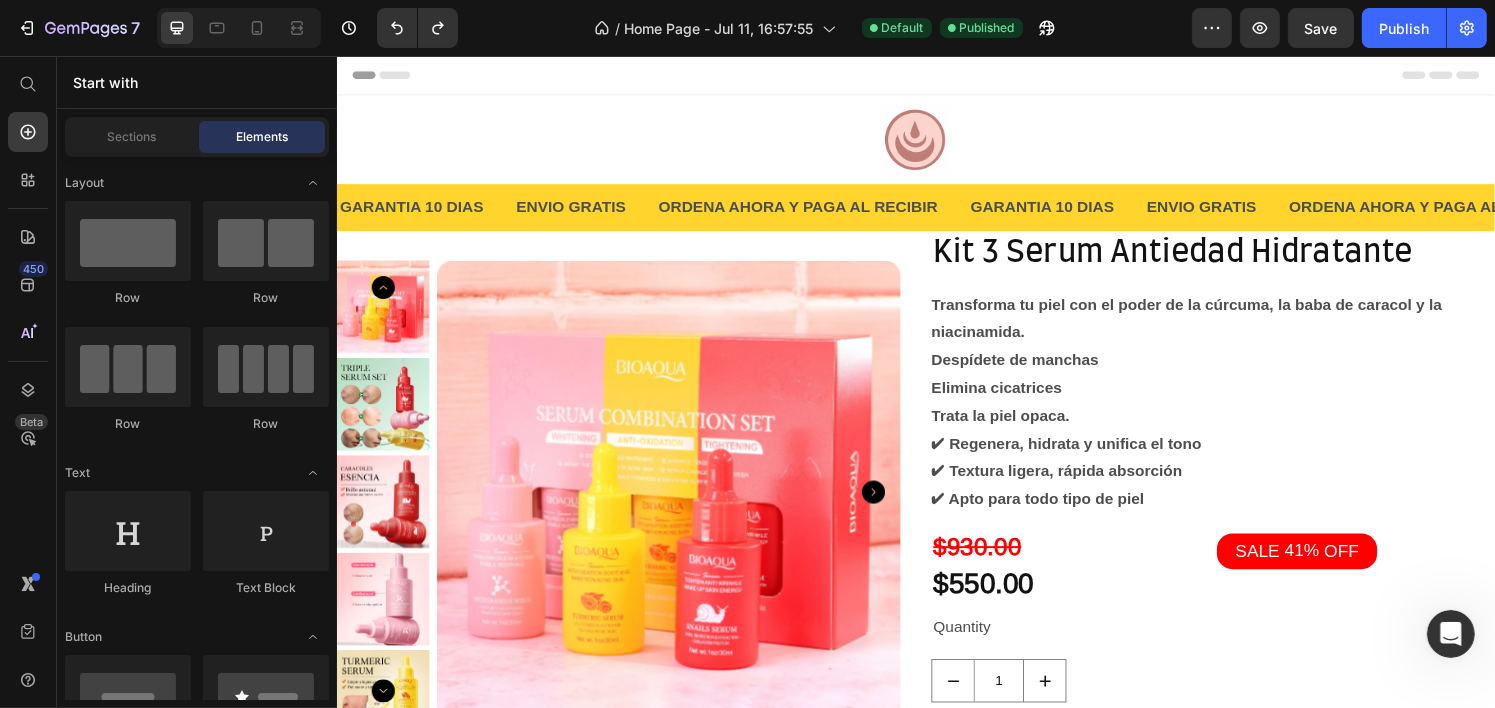 click on "Header" at bounding box center (393, 76) 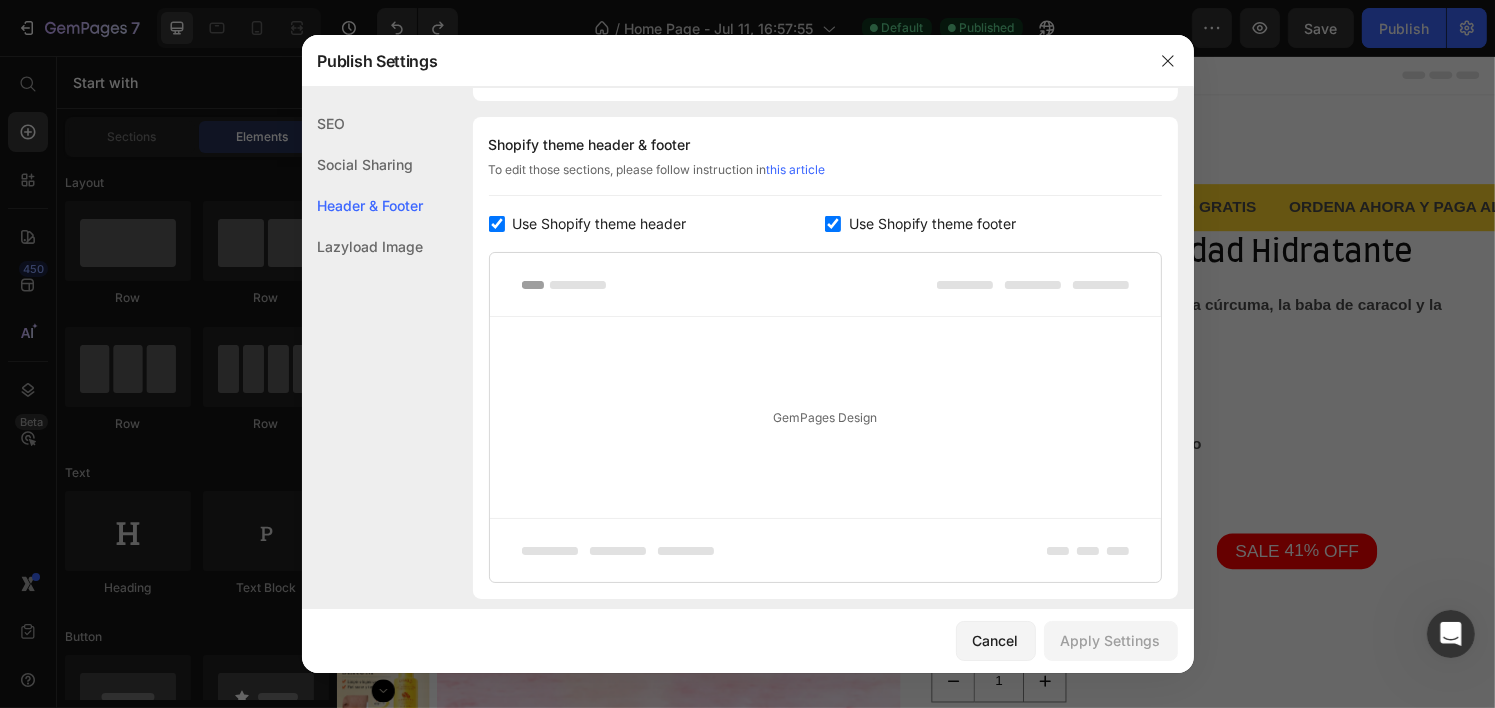 scroll, scrollTop: 269, scrollLeft: 0, axis: vertical 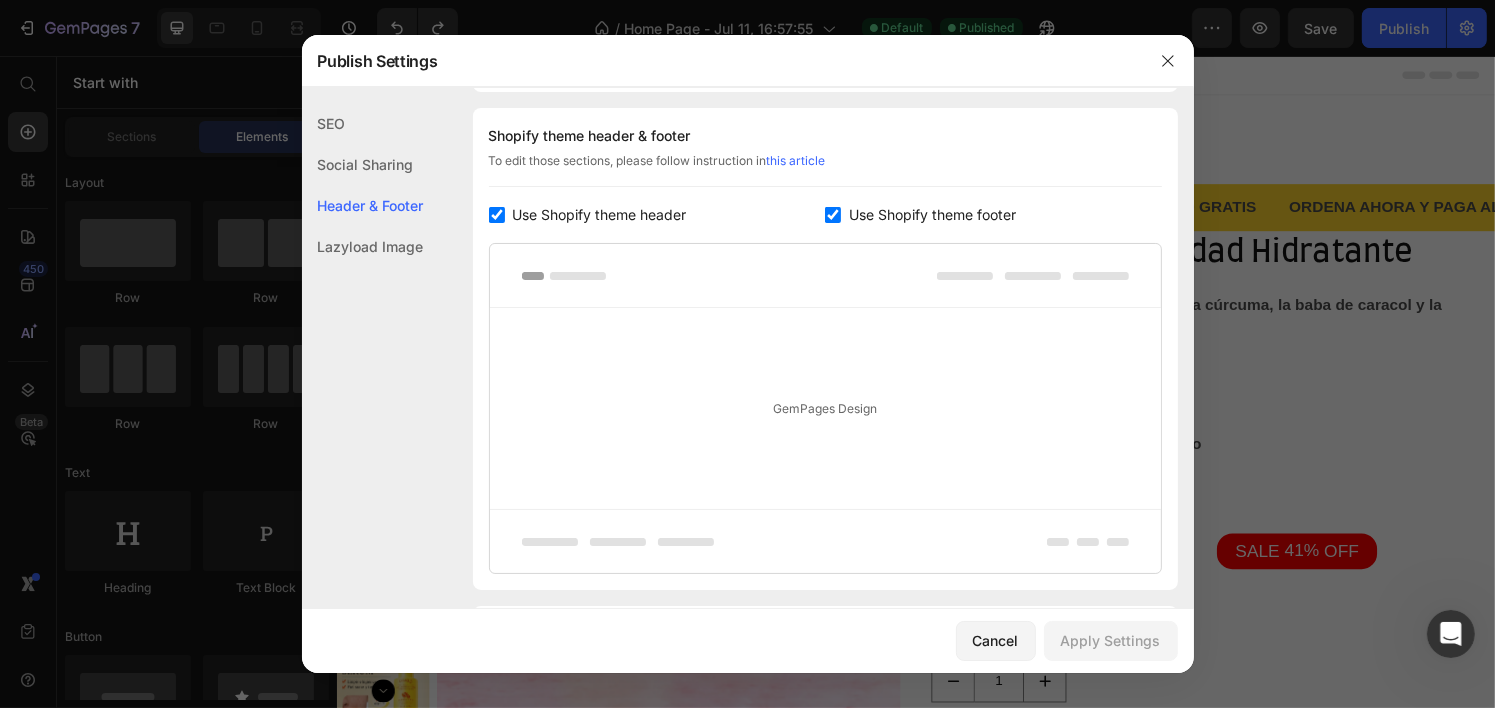 click on "Lazyload Image" 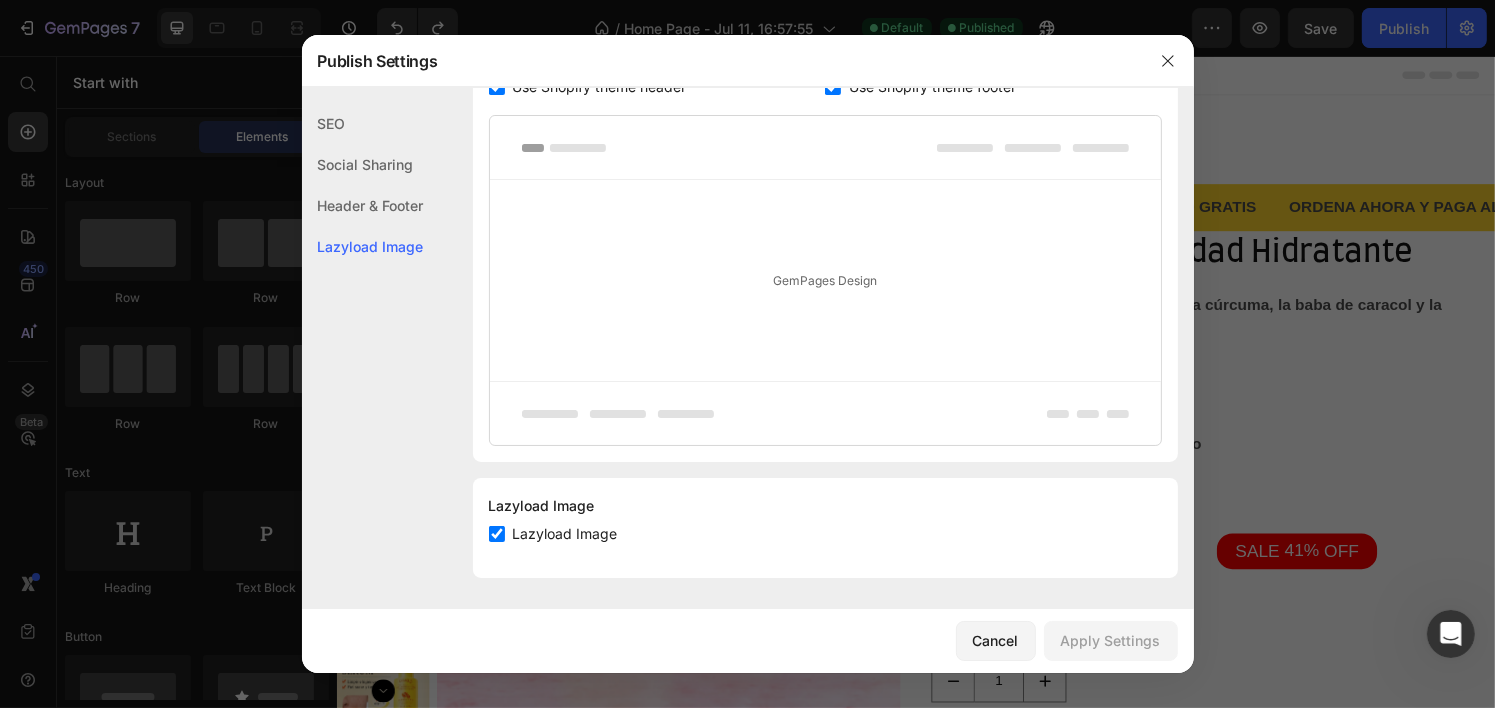 click on "Social Sharing" 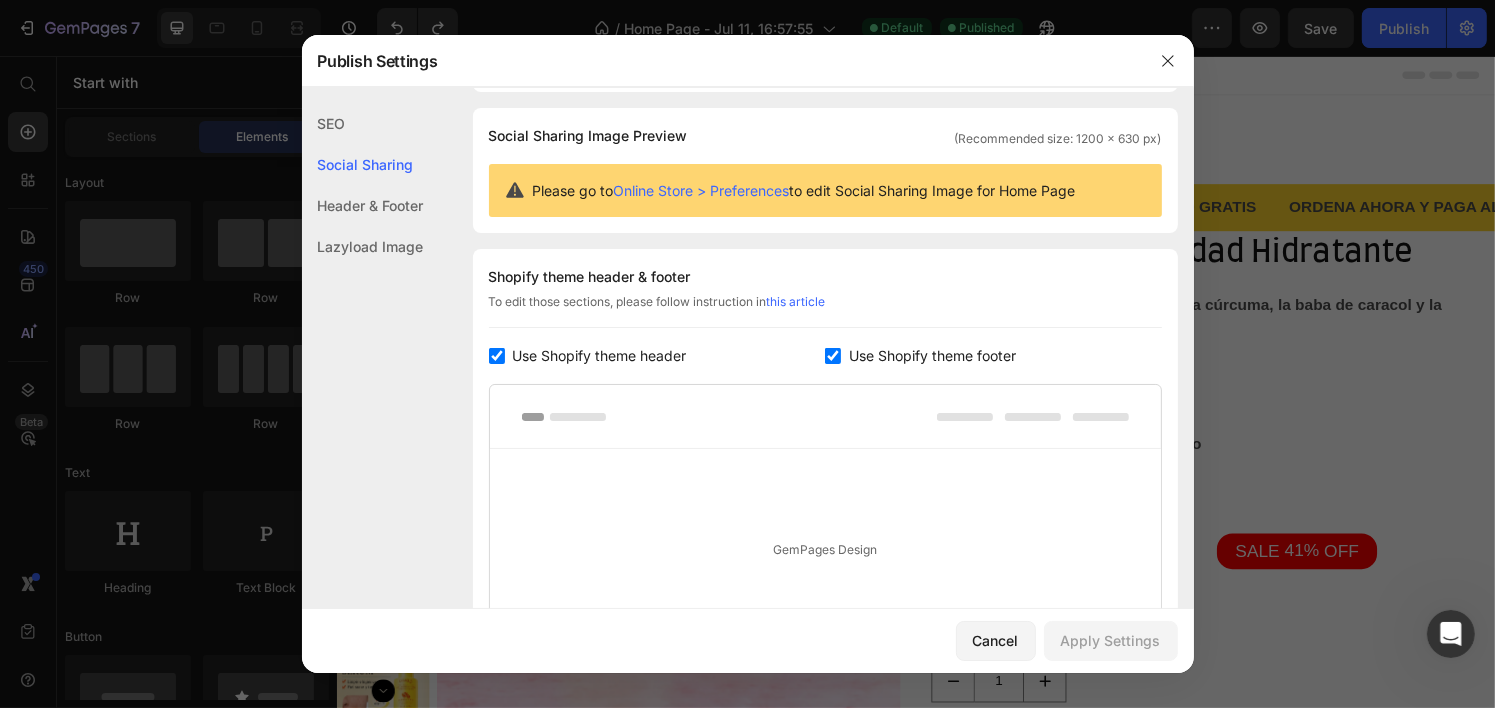 click on "SEO" 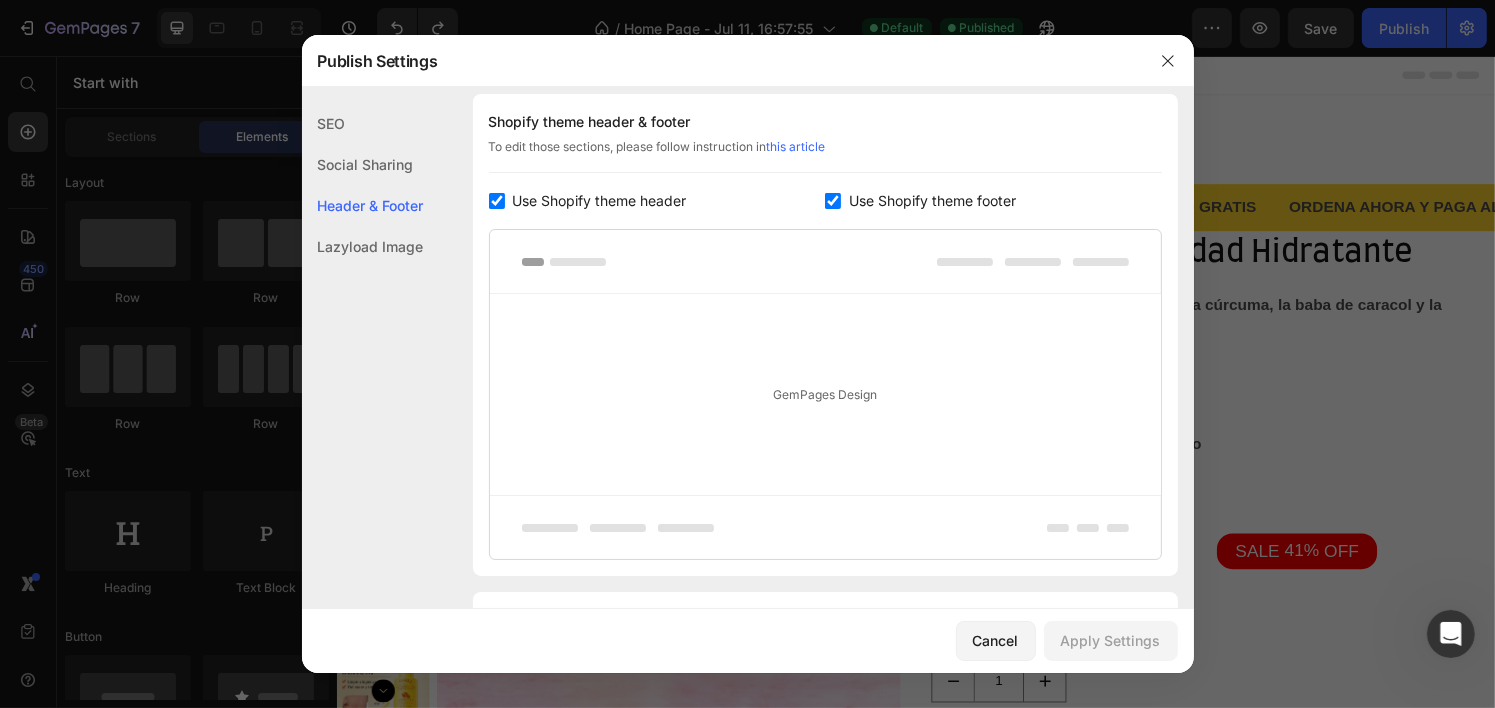 scroll, scrollTop: 300, scrollLeft: 0, axis: vertical 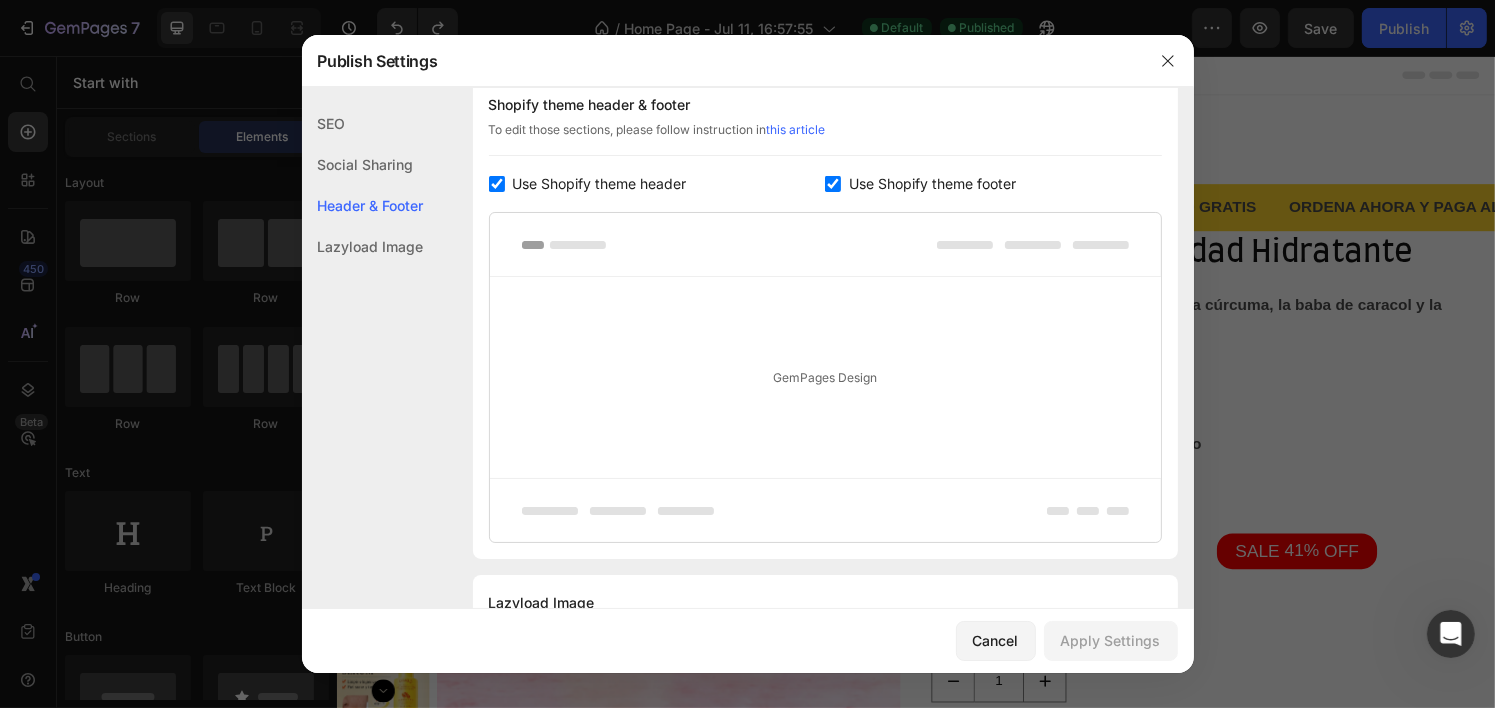 click on "Use Shopify theme header" at bounding box center [600, 184] 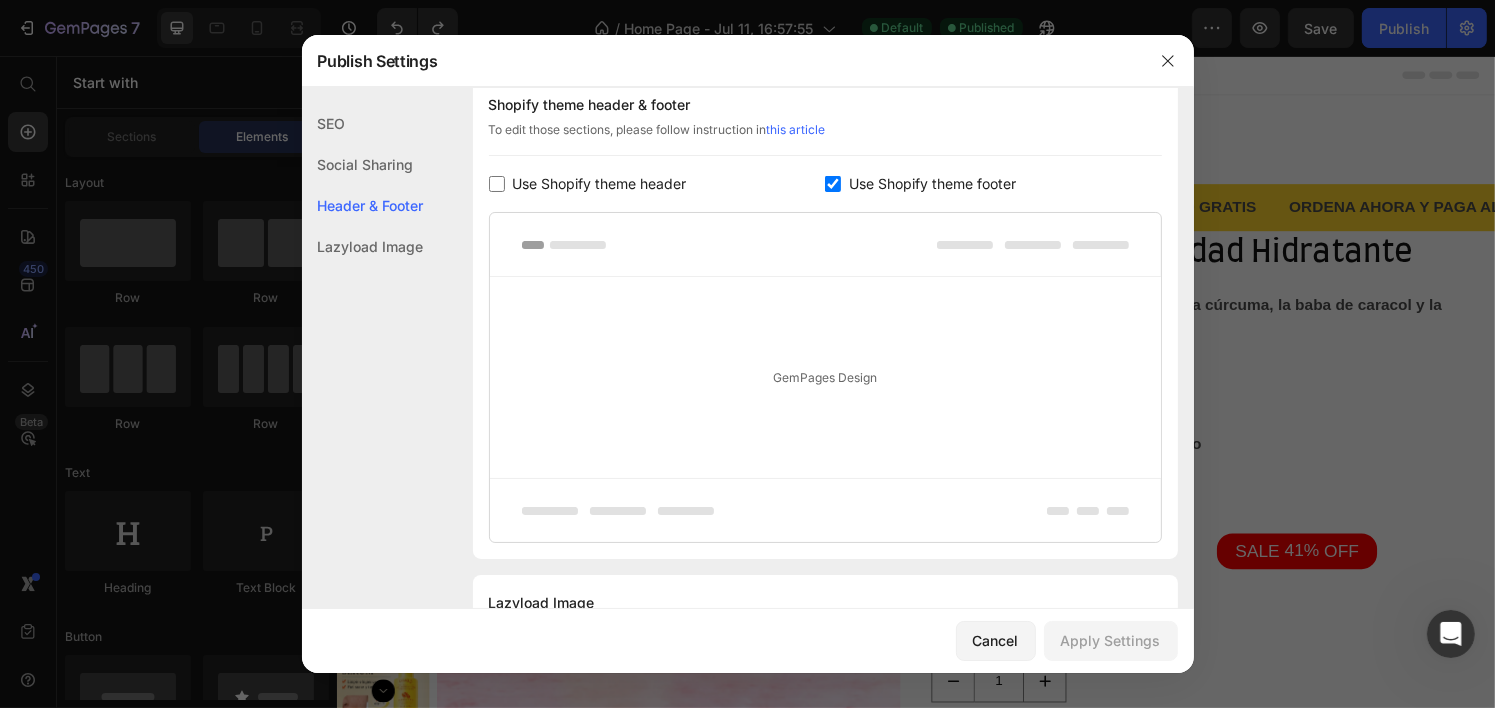 checkbox on "false" 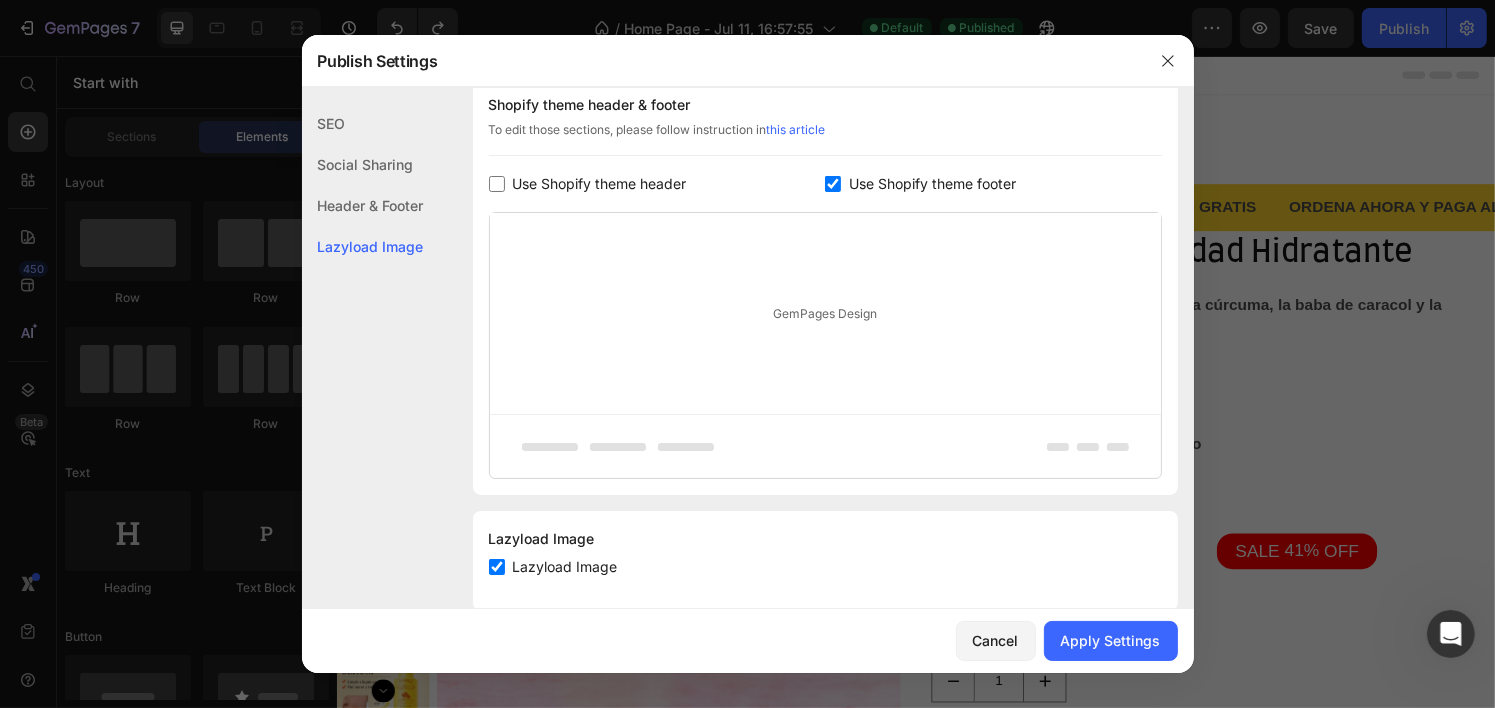 click on "Use Shopify theme footer" at bounding box center [932, 184] 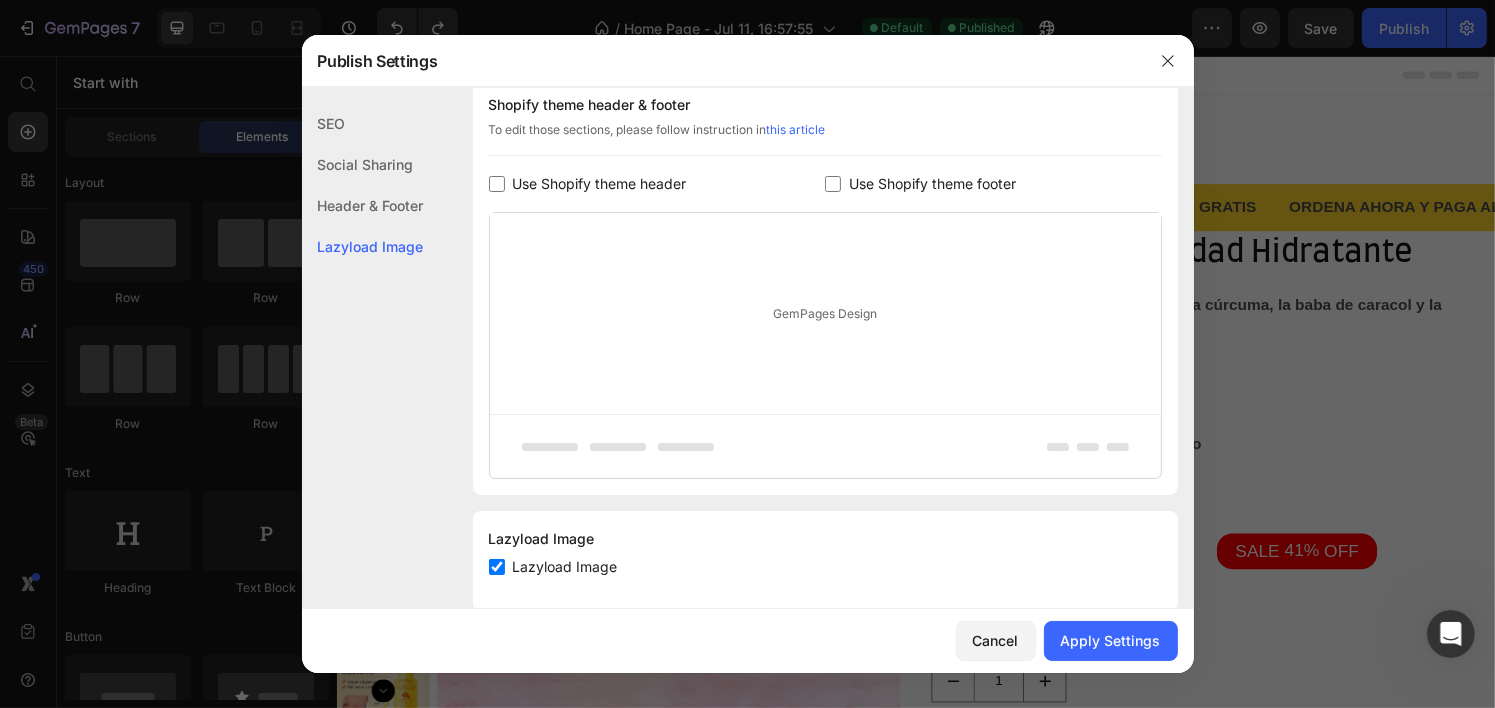 checkbox on "false" 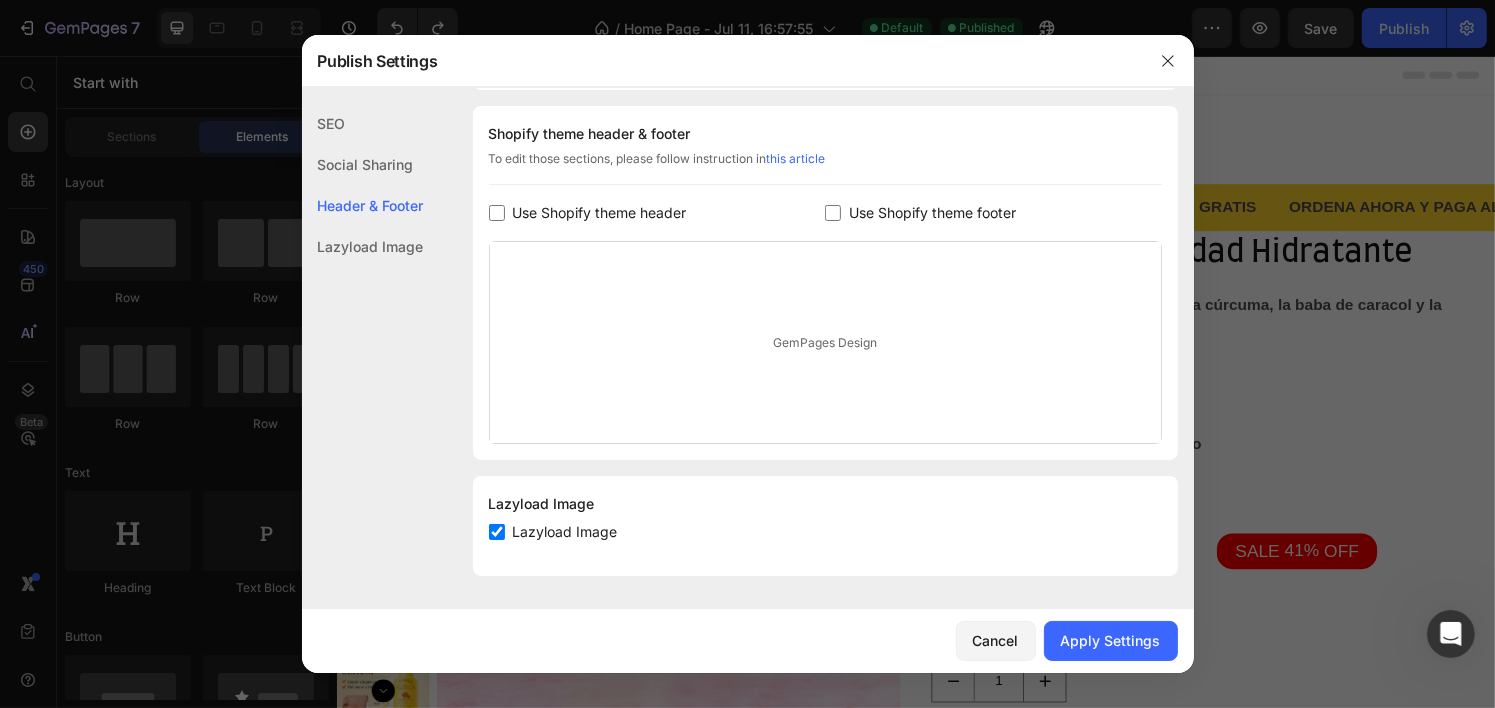 scroll, scrollTop: 269, scrollLeft: 0, axis: vertical 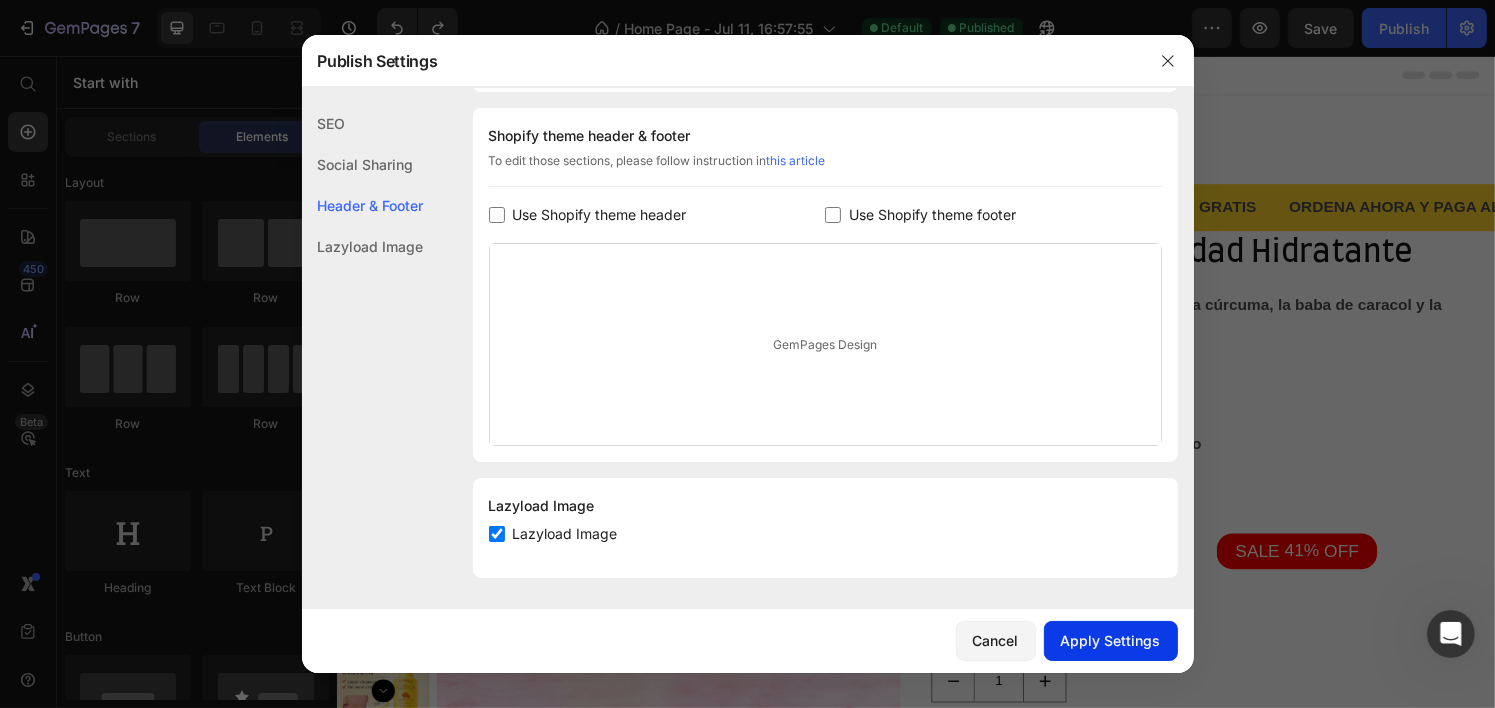 click on "Apply Settings" 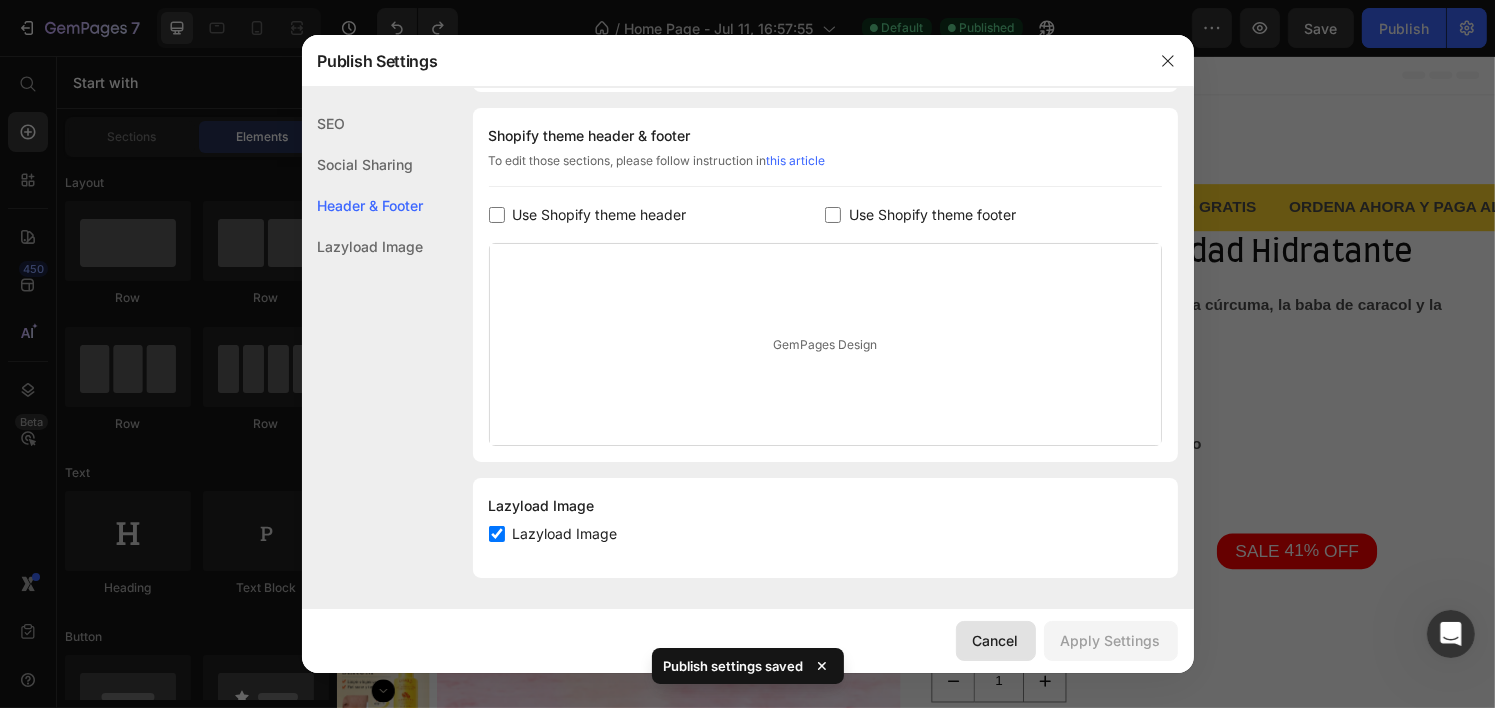 click on "Cancel" at bounding box center (996, 640) 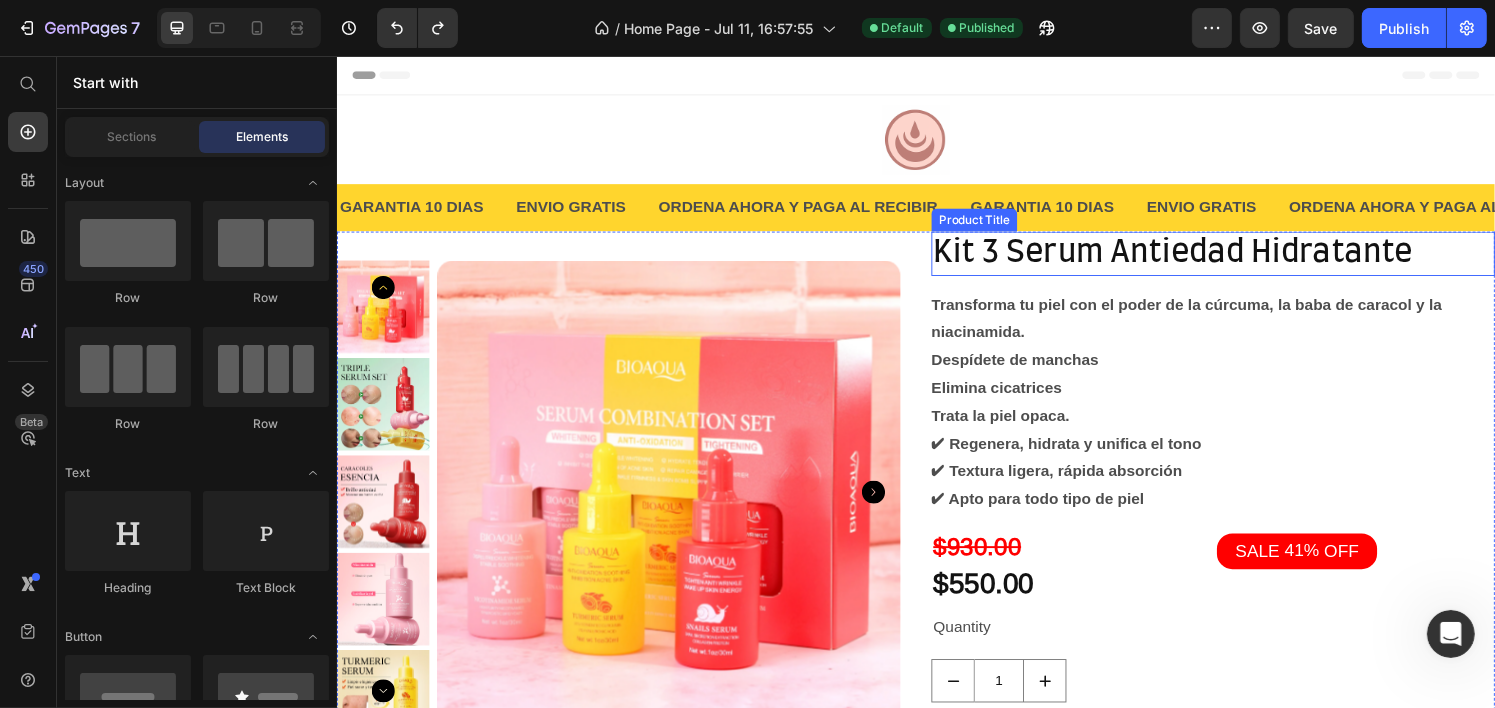 click on "Kit 3 Serum Antiedad Hidratante" at bounding box center [1244, 261] 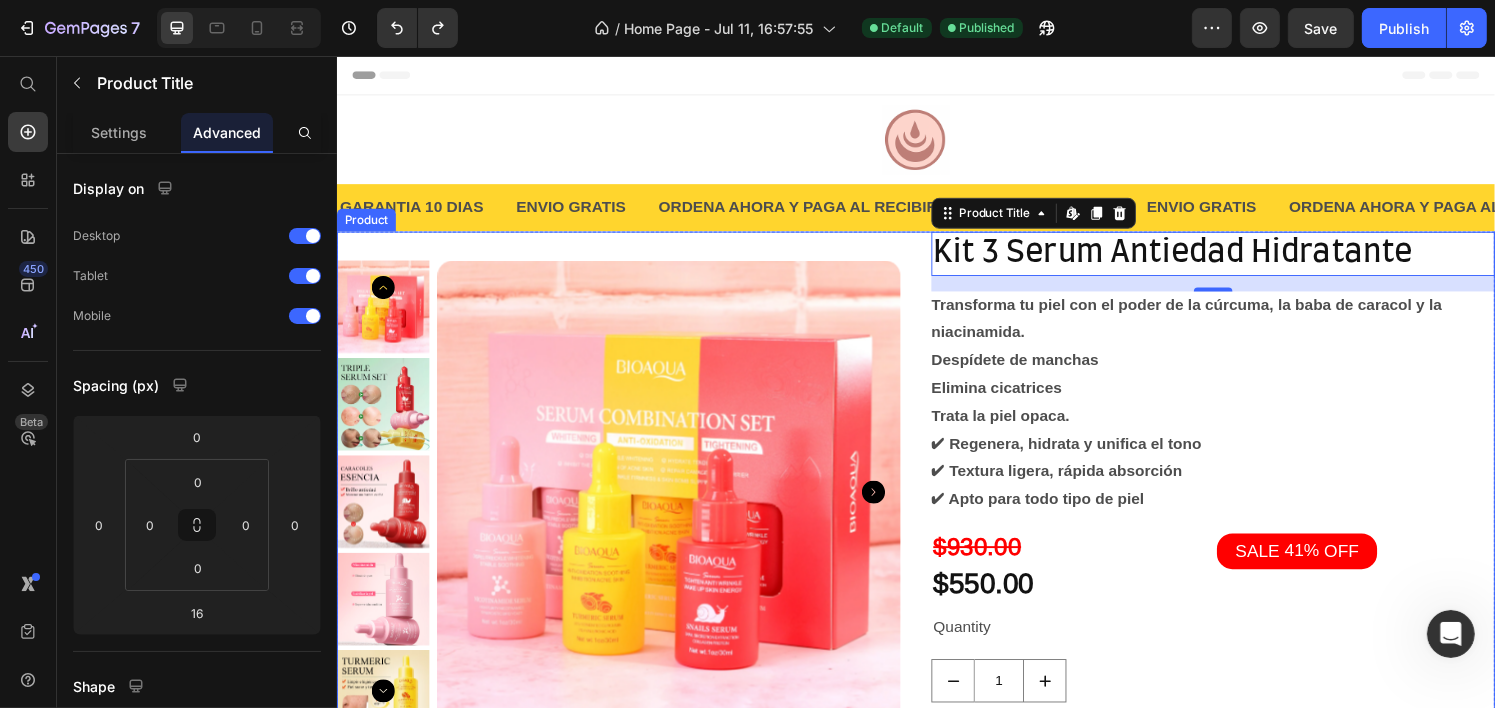click on "Product Images" at bounding box center [628, 513] 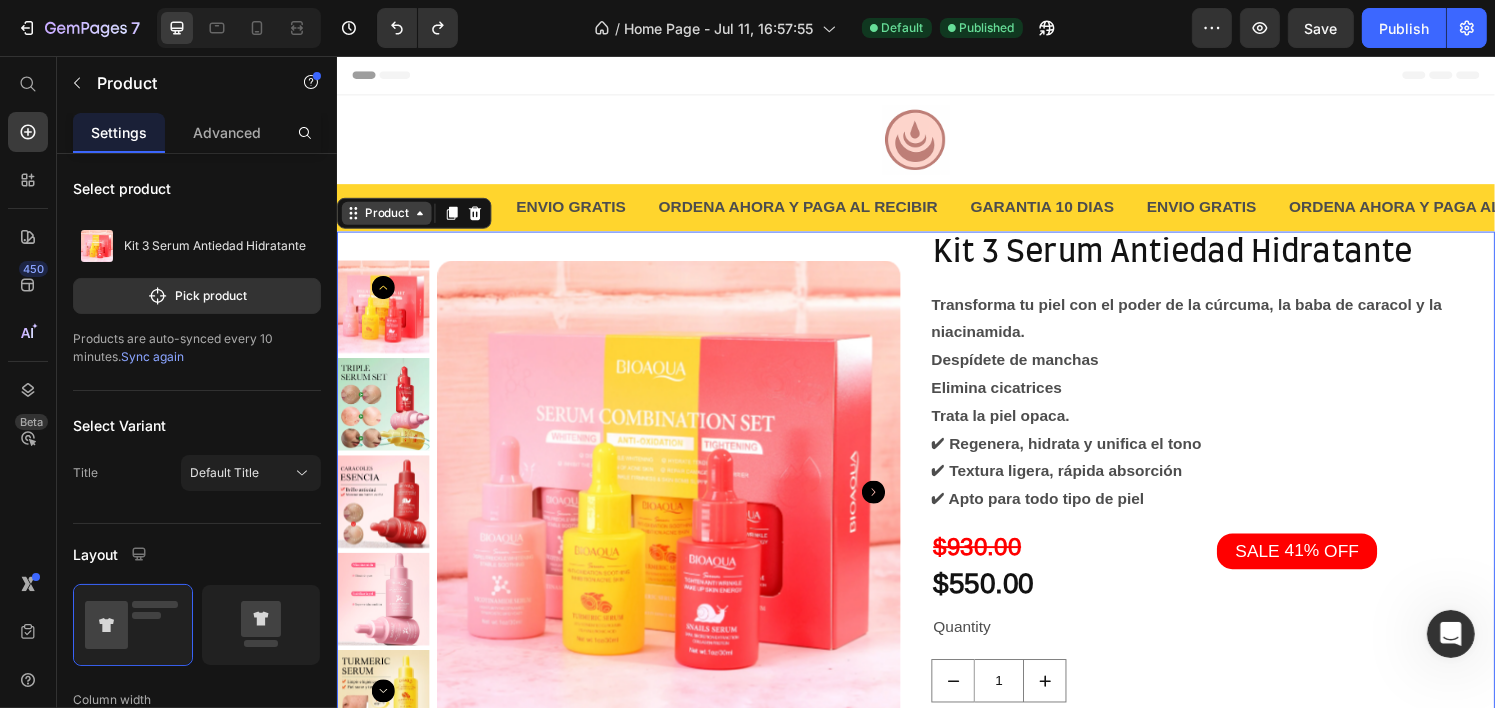 click 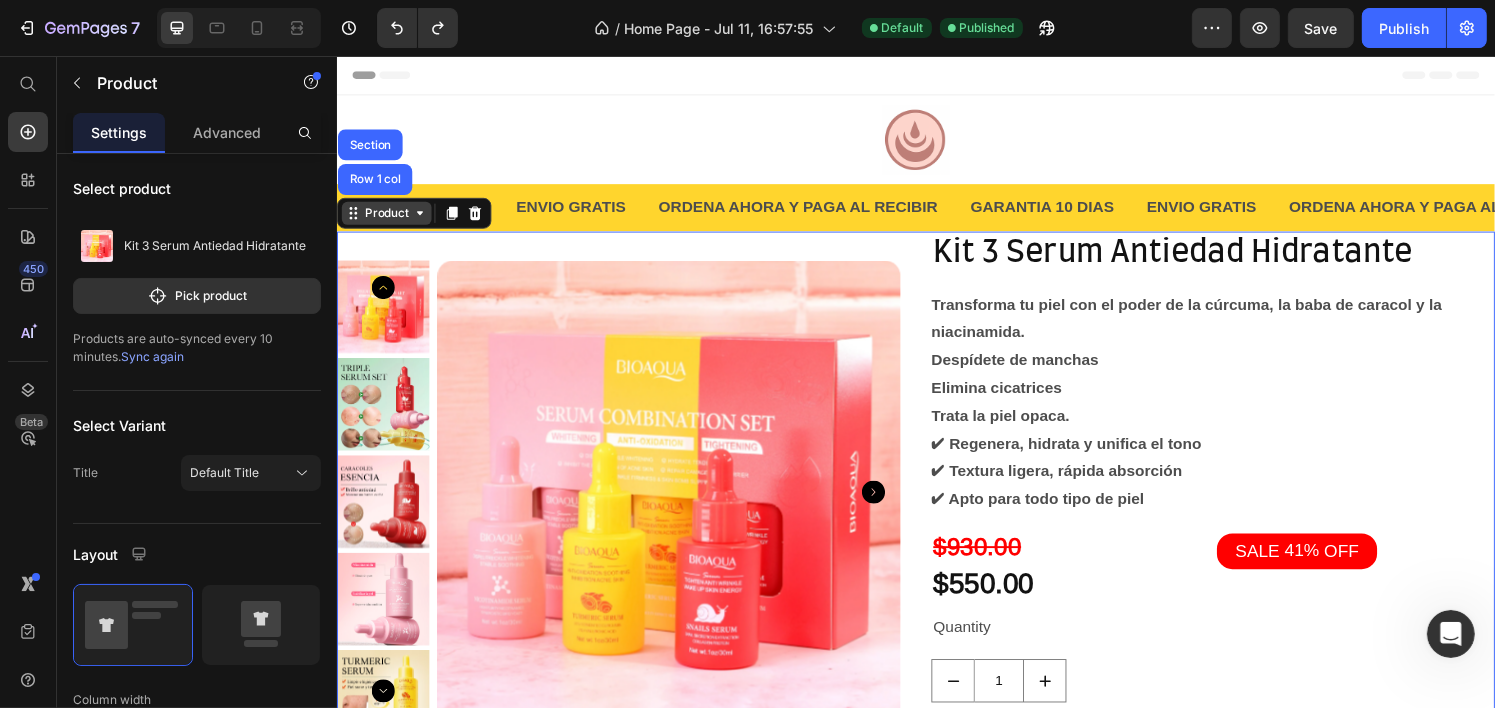 click on "Product" at bounding box center [387, 219] 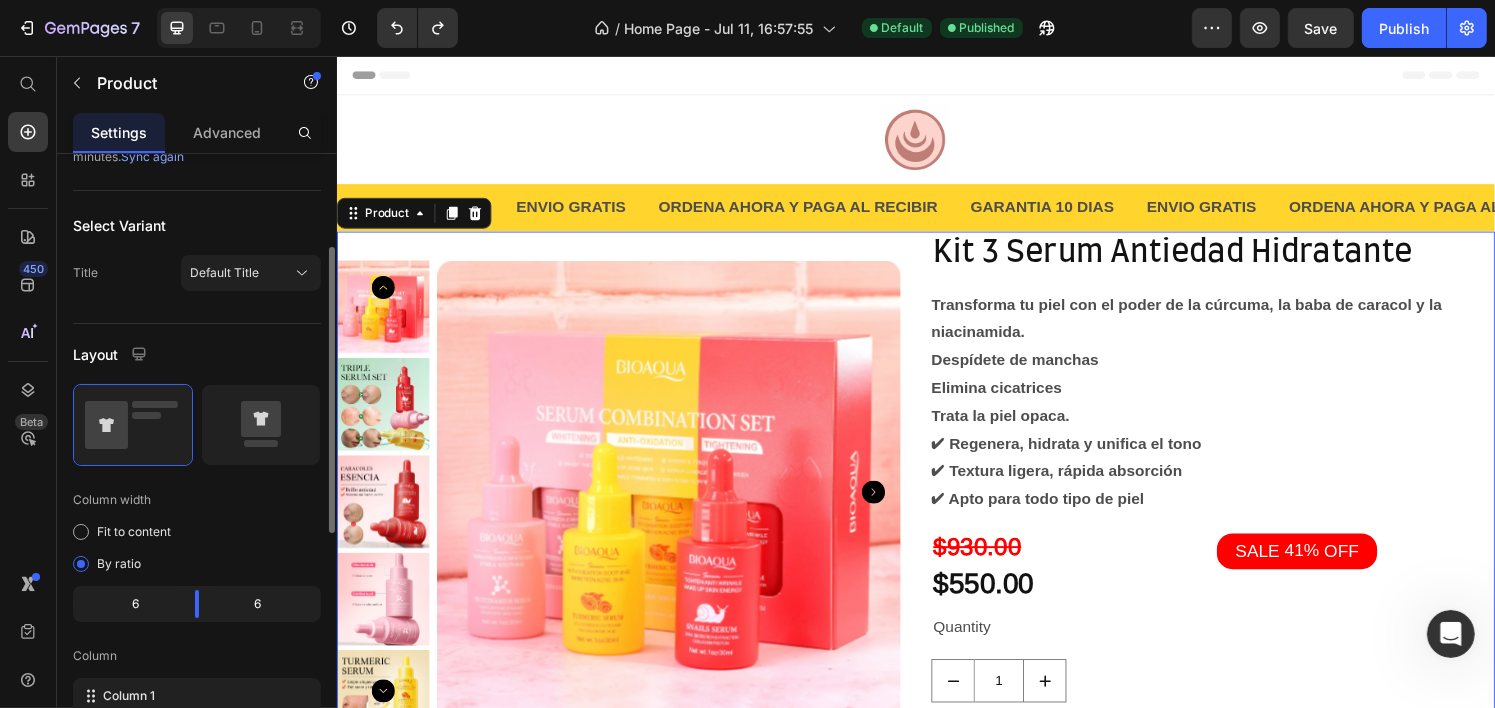 scroll, scrollTop: 300, scrollLeft: 0, axis: vertical 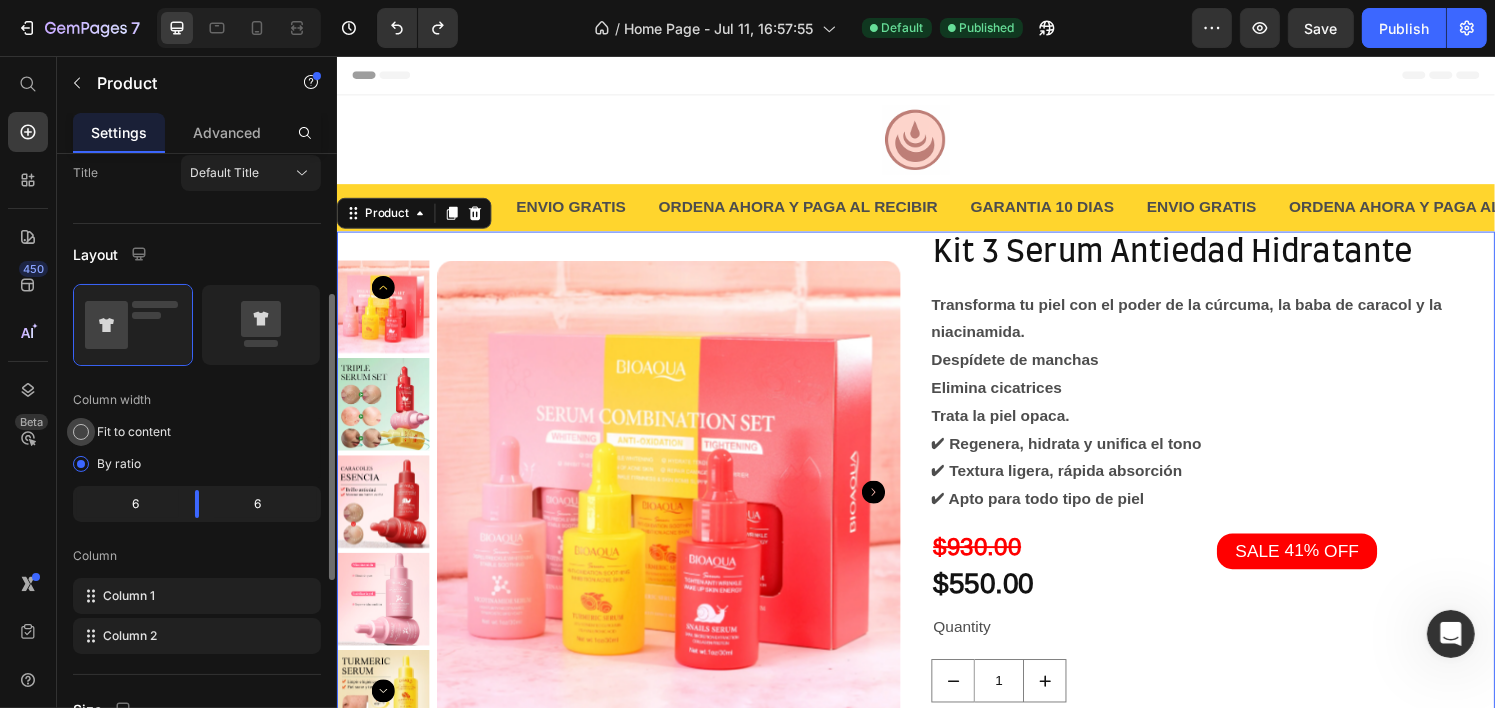 click on "Fit to content" at bounding box center (134, 432) 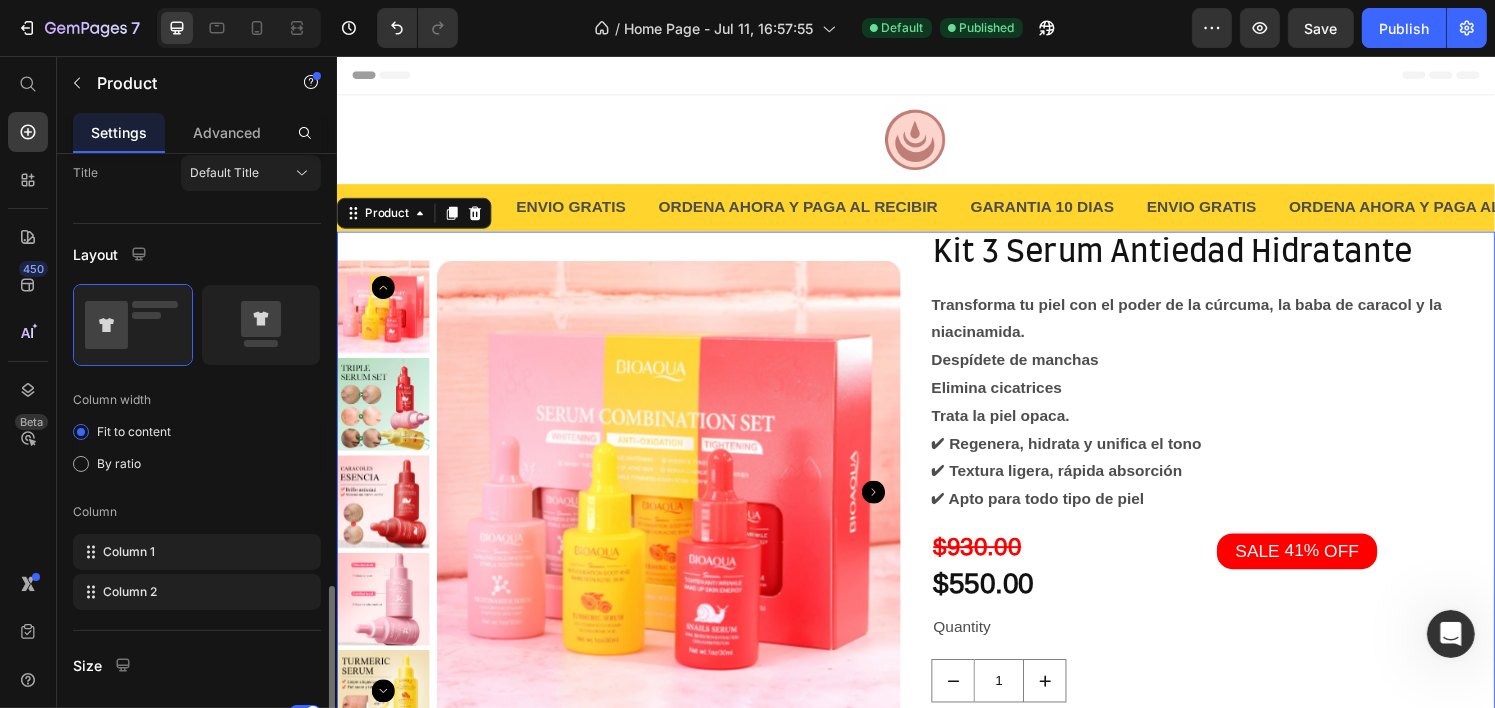 scroll, scrollTop: 500, scrollLeft: 0, axis: vertical 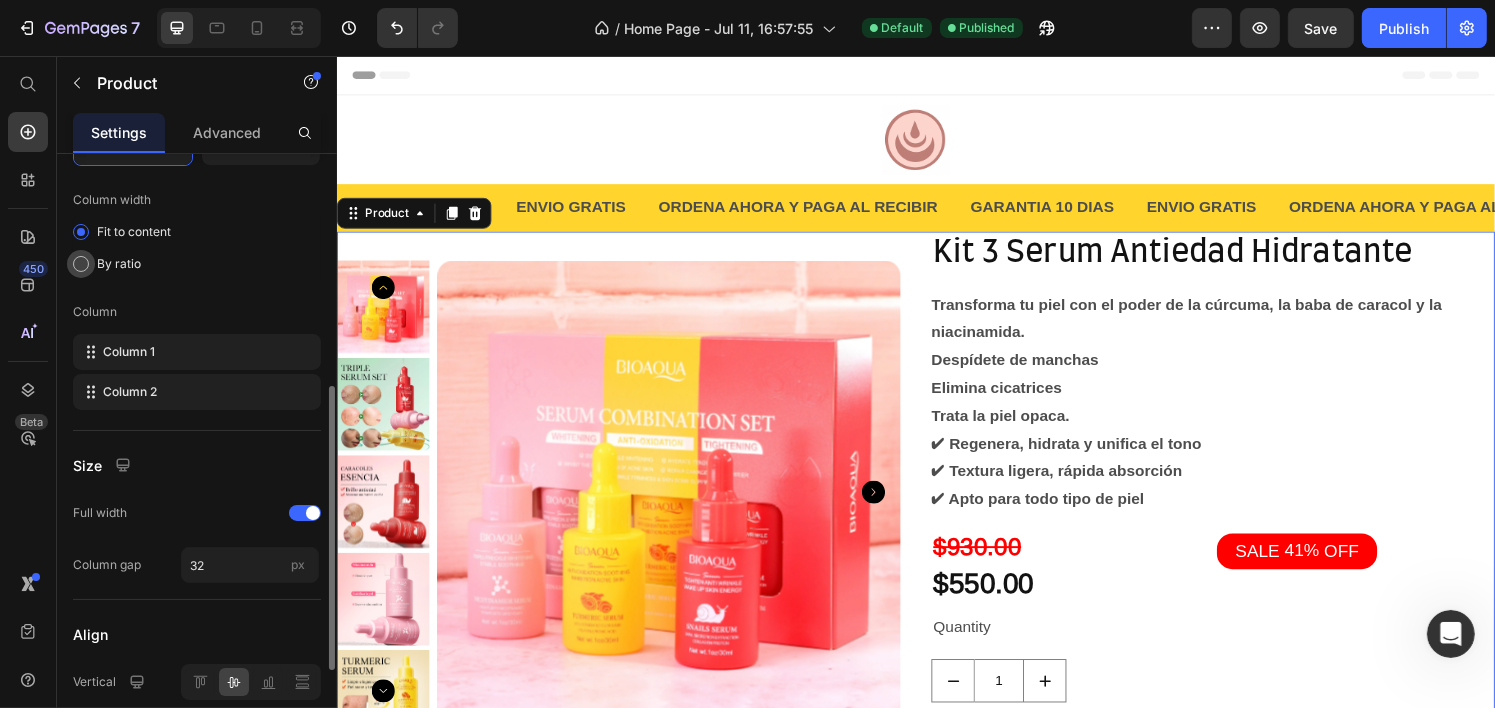 click on "By ratio" at bounding box center (119, 264) 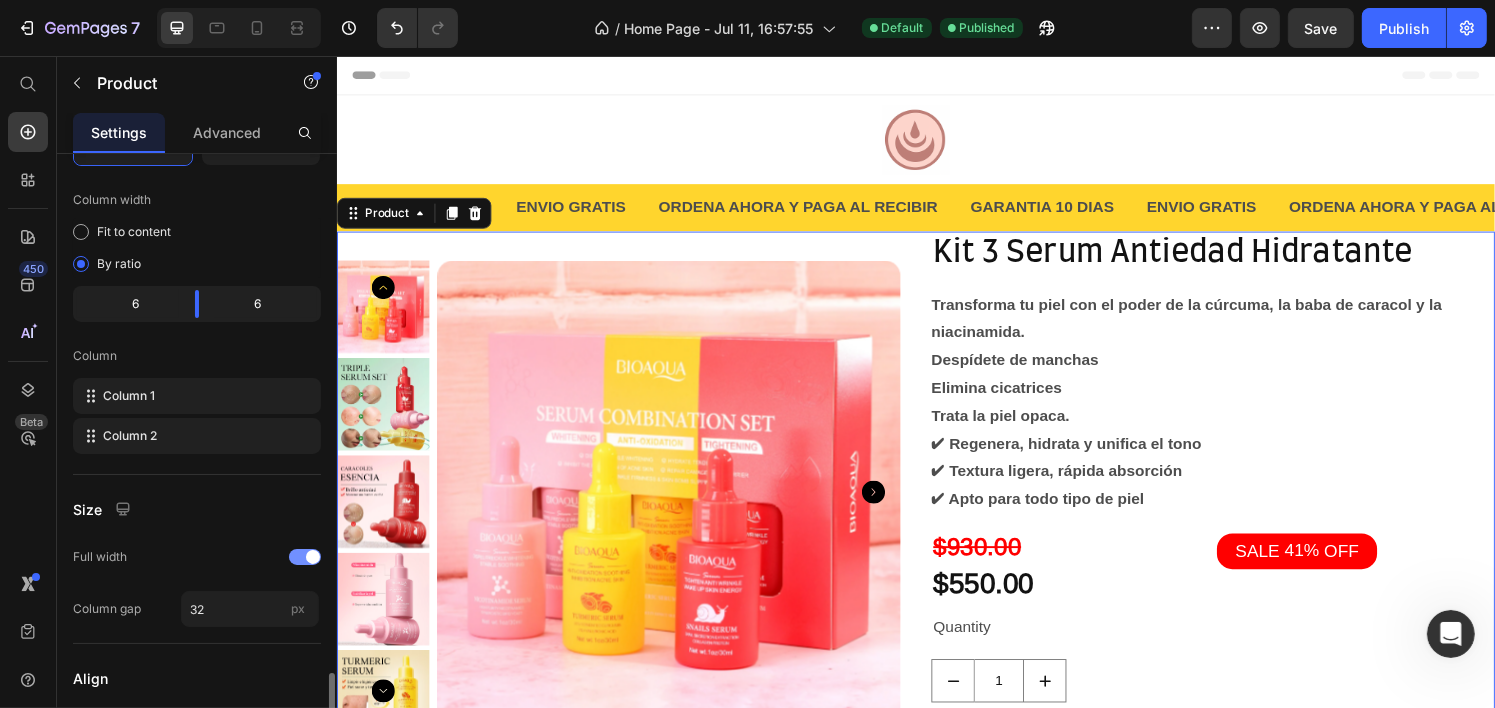 scroll, scrollTop: 694, scrollLeft: 0, axis: vertical 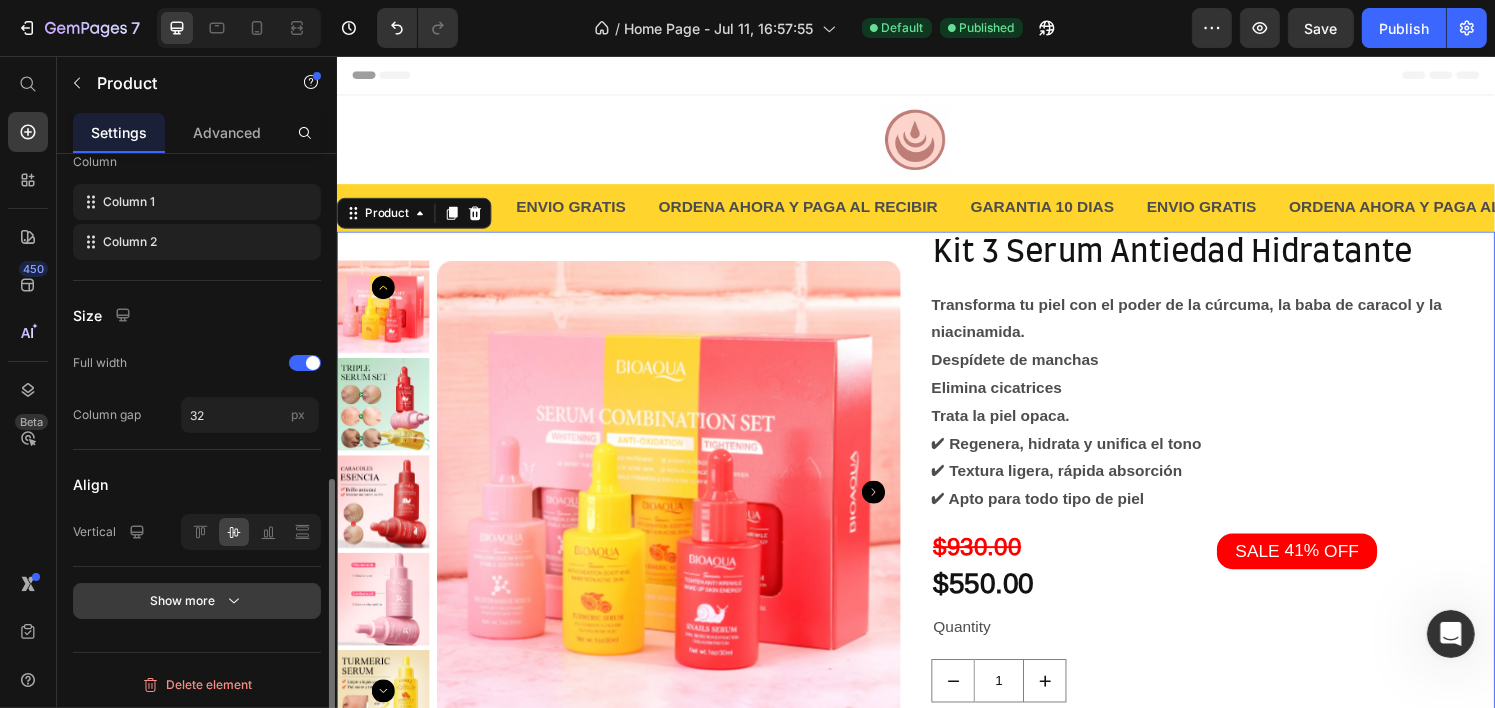 click on "Show more" at bounding box center (197, 601) 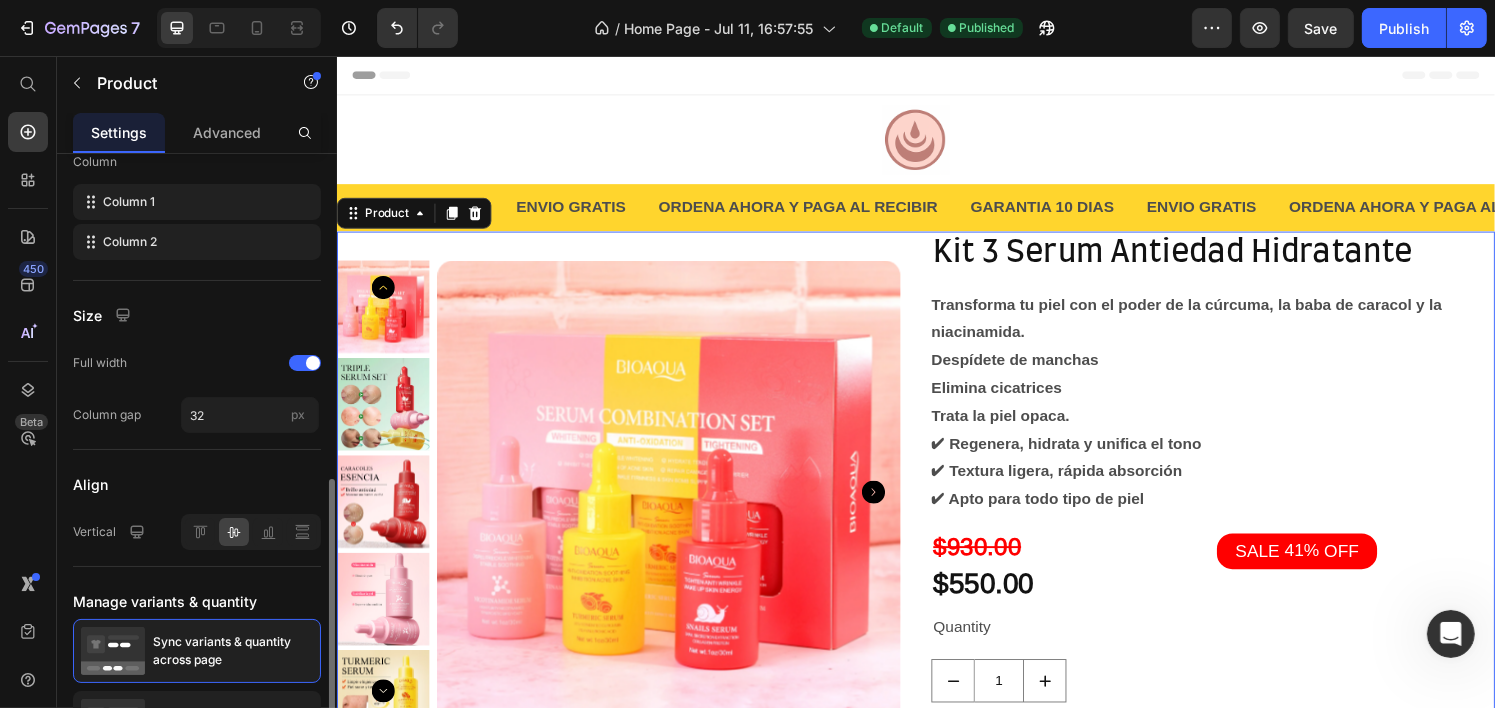 scroll, scrollTop: 877, scrollLeft: 0, axis: vertical 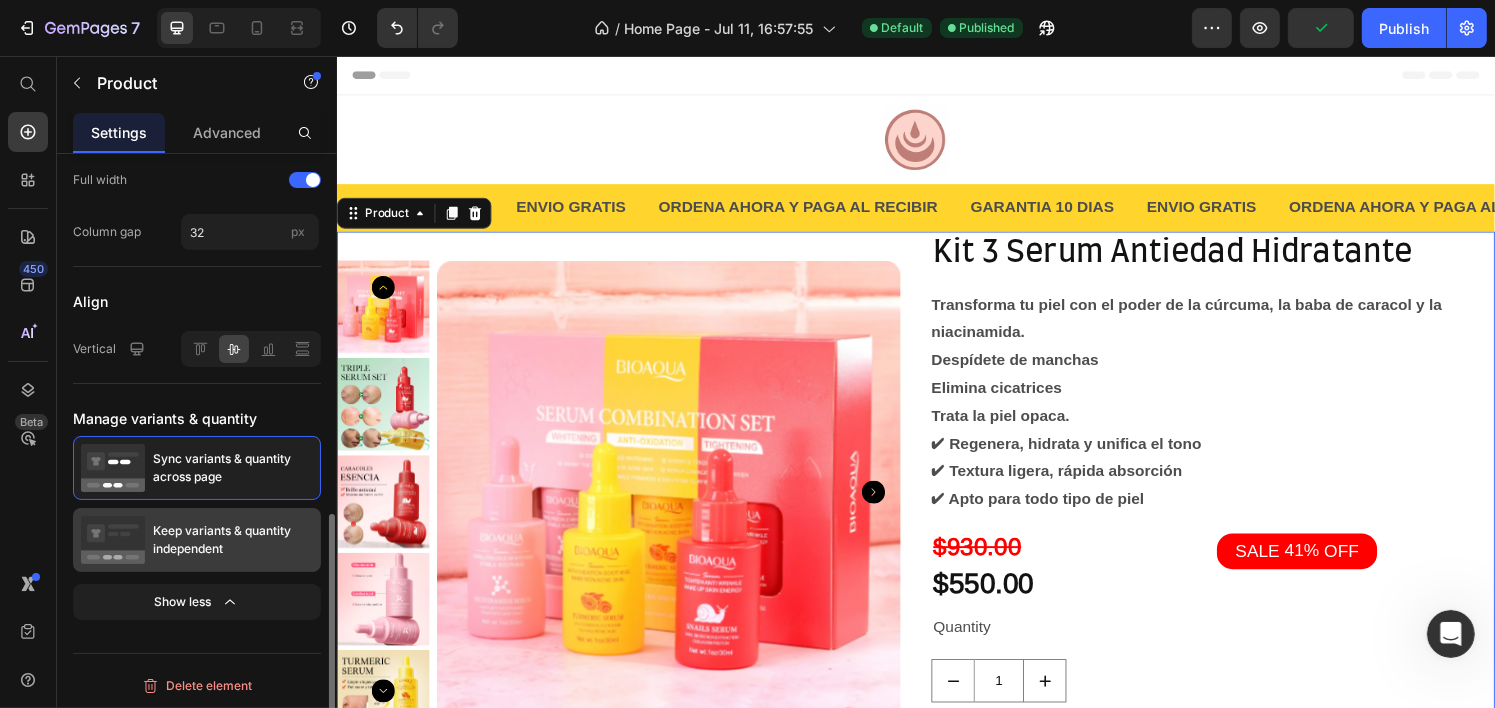 click on "Keep variants & quantity independent" at bounding box center [233, 540] 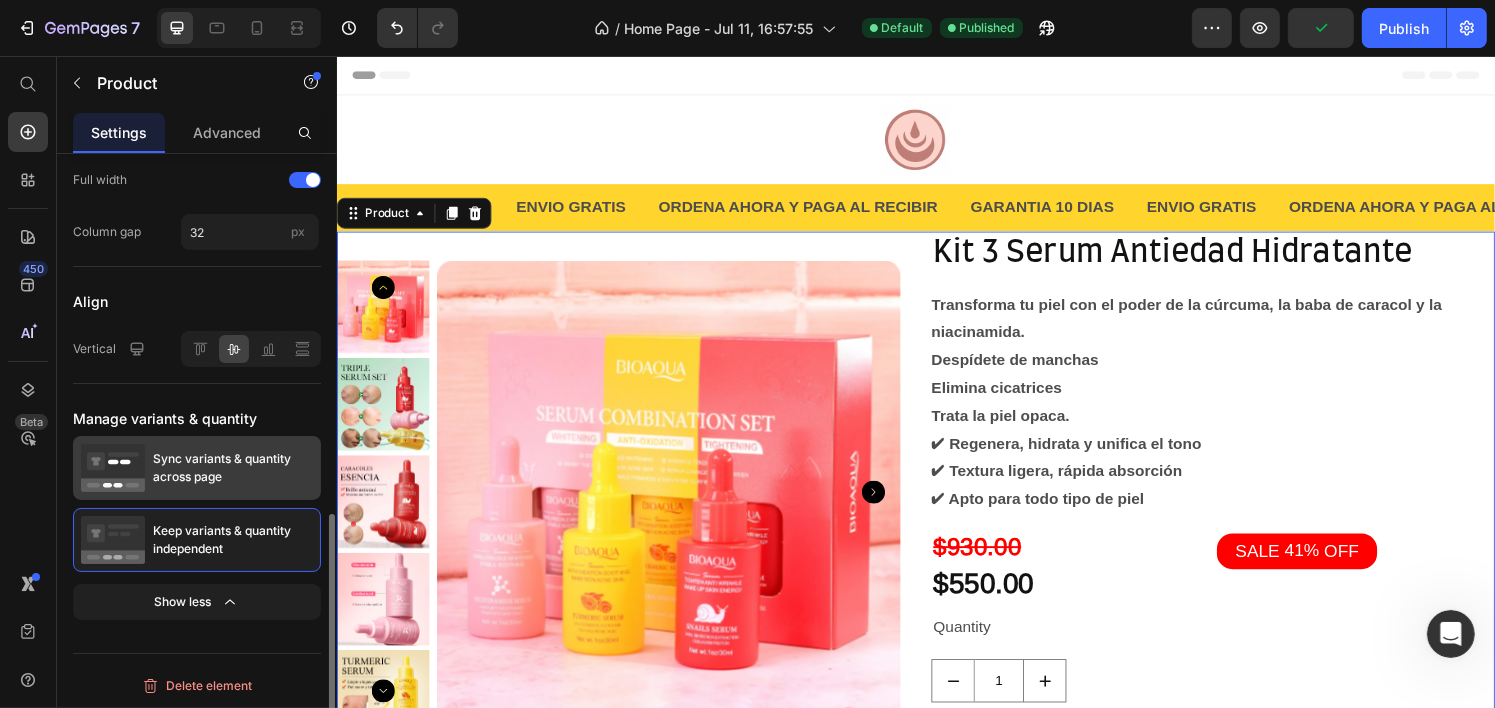 click on "Sync variants & quantity across page" at bounding box center [233, 468] 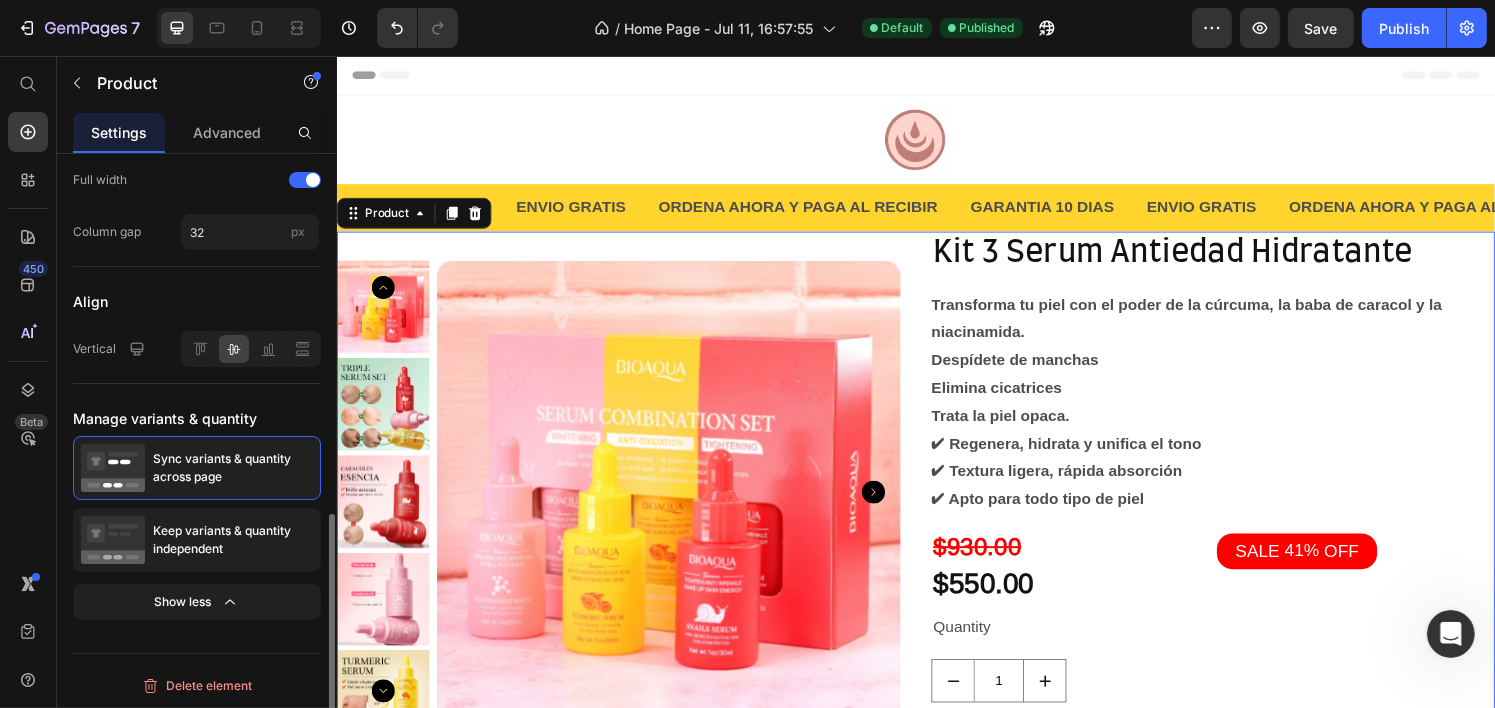 scroll, scrollTop: 677, scrollLeft: 0, axis: vertical 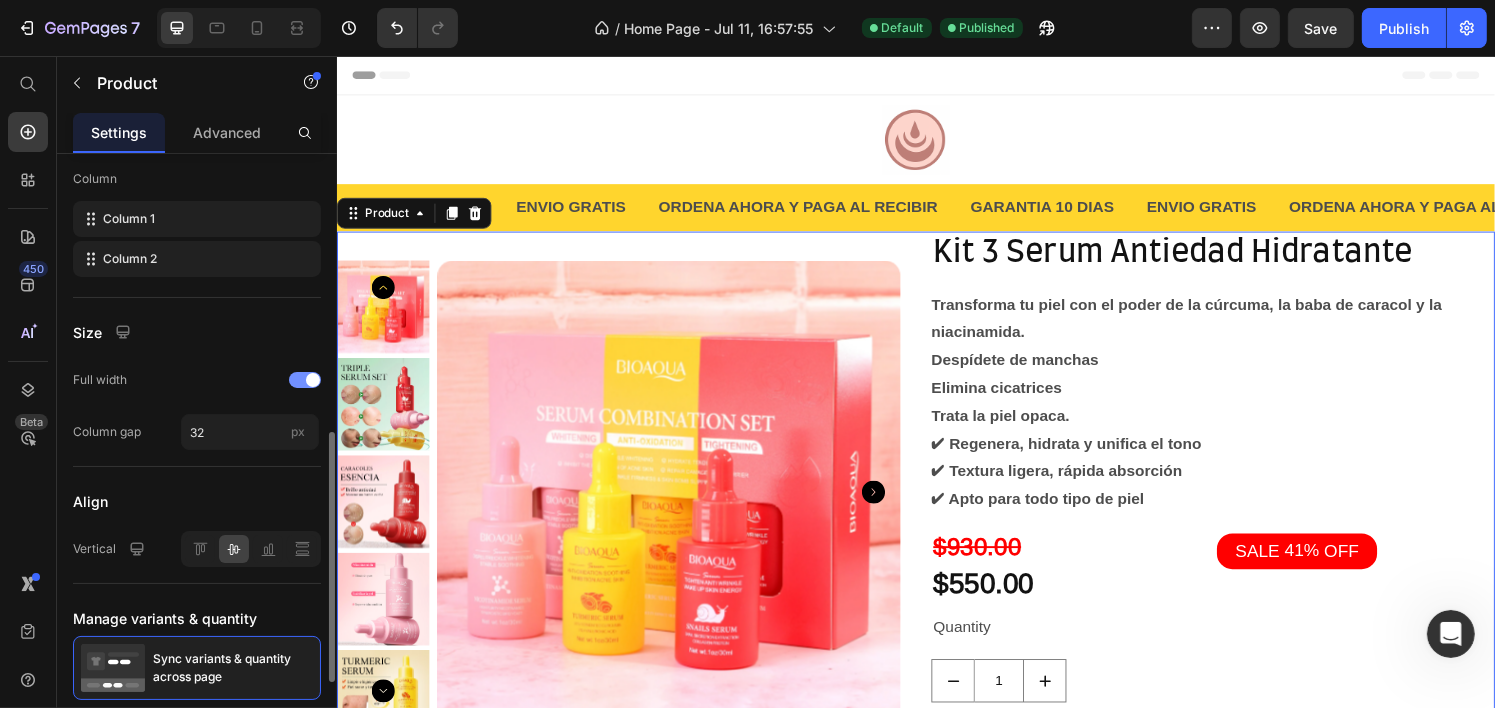 click on "Full width" 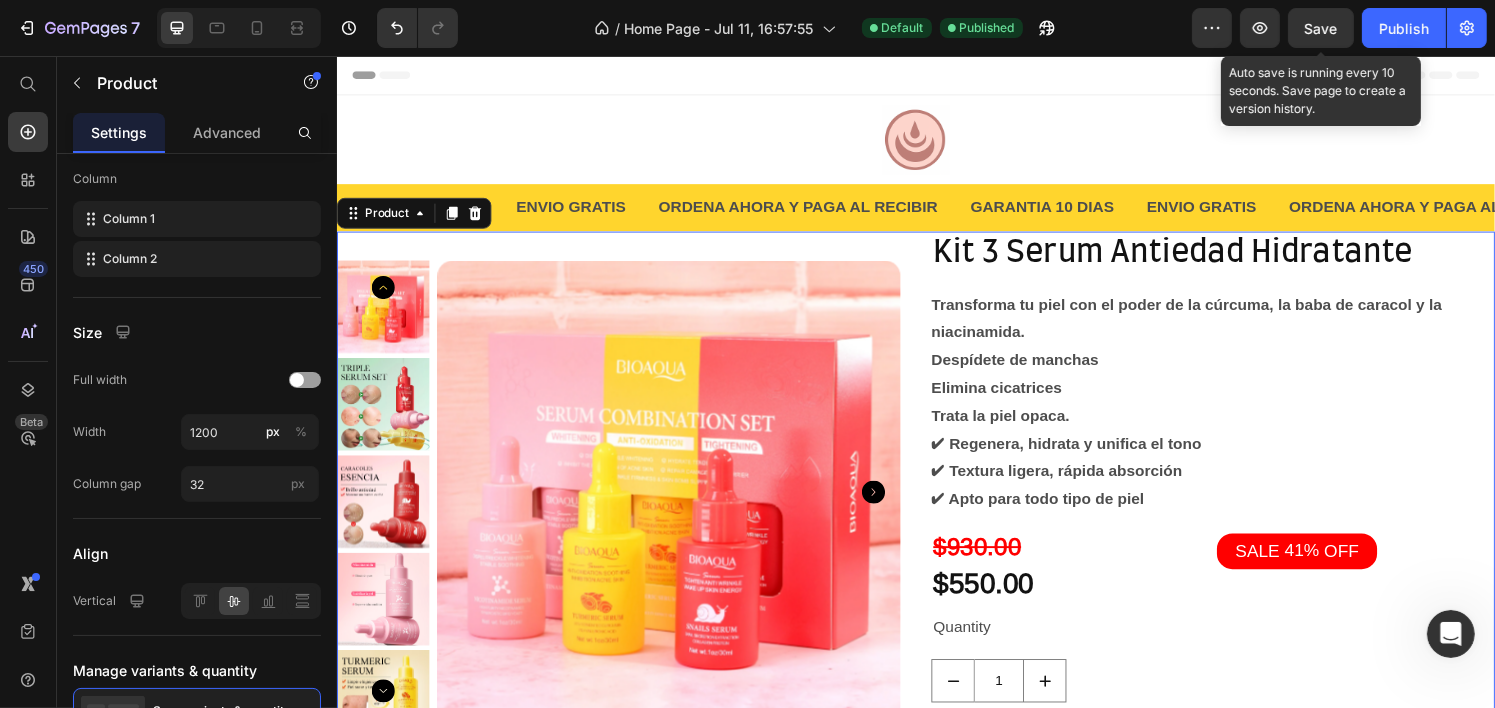 click on "Save" at bounding box center [1321, 28] 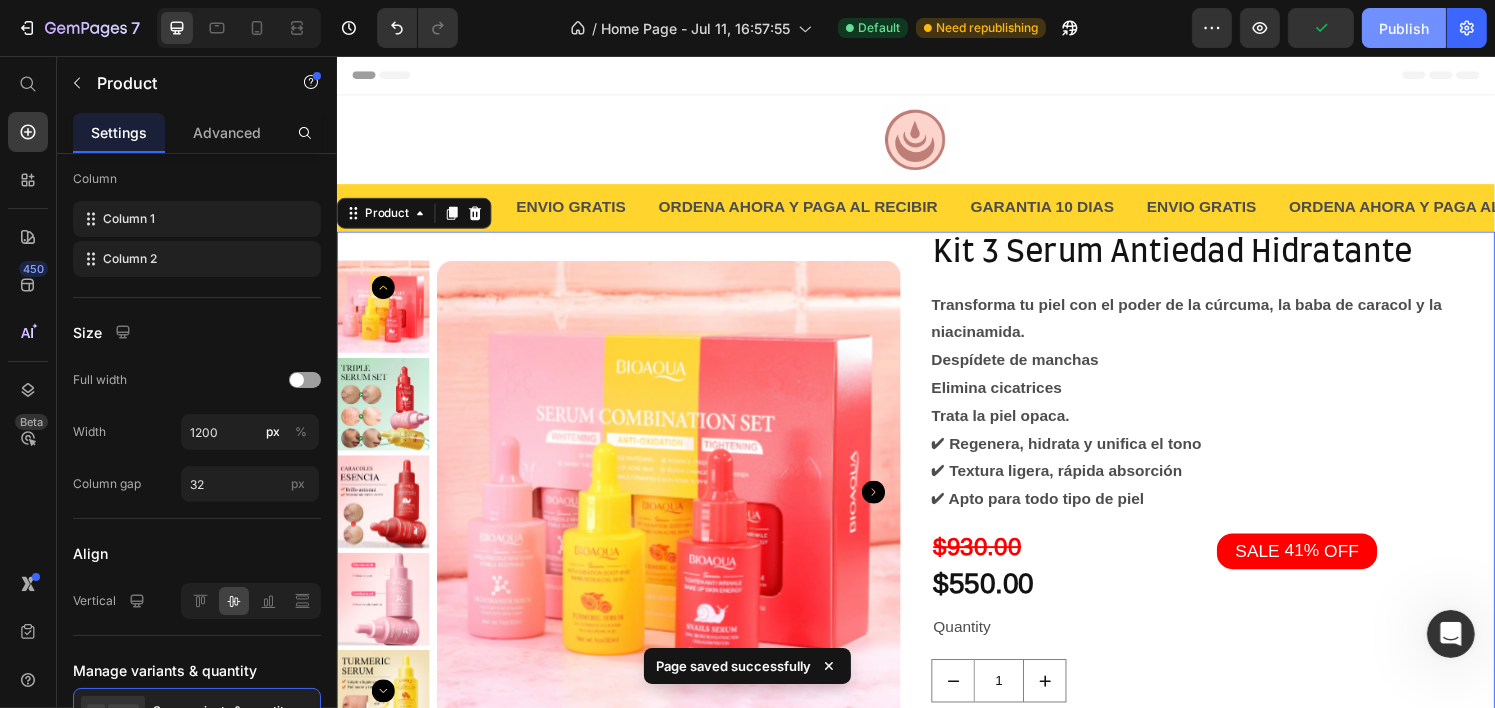 click on "Publish" at bounding box center [1404, 28] 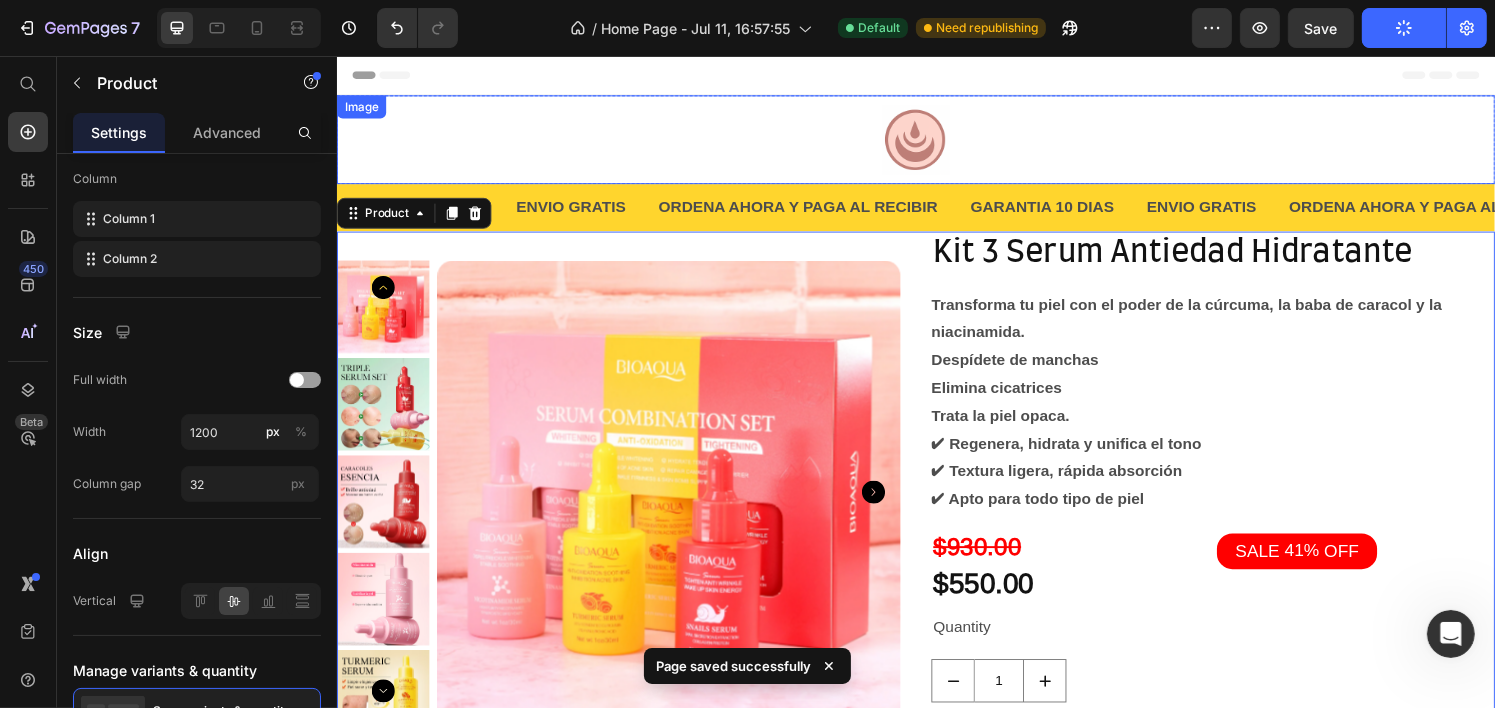 drag, startPoint x: 1580, startPoint y: 80, endPoint x: 1184, endPoint y: 96, distance: 396.3231 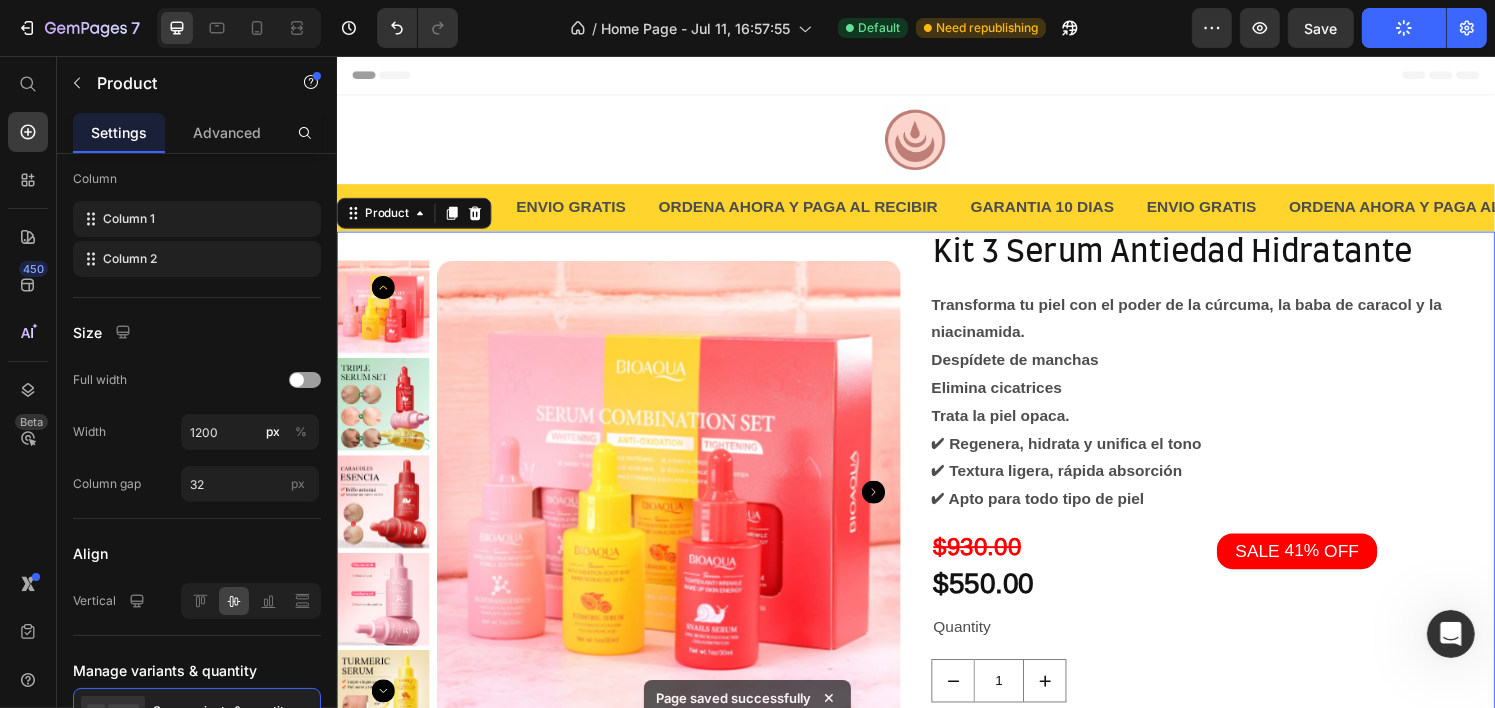 click on "/  Home Page - Jul 11, 16:57:55 Default Need republishing" 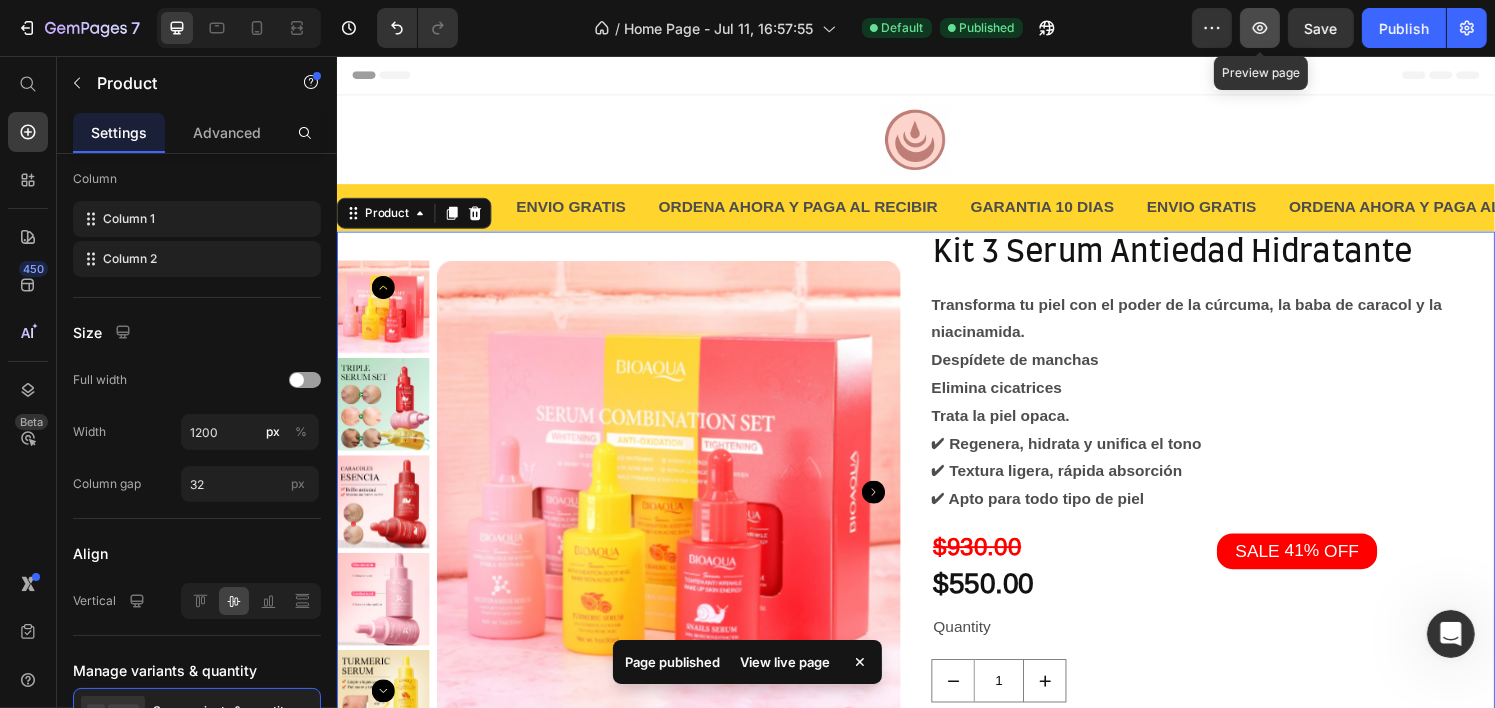 click 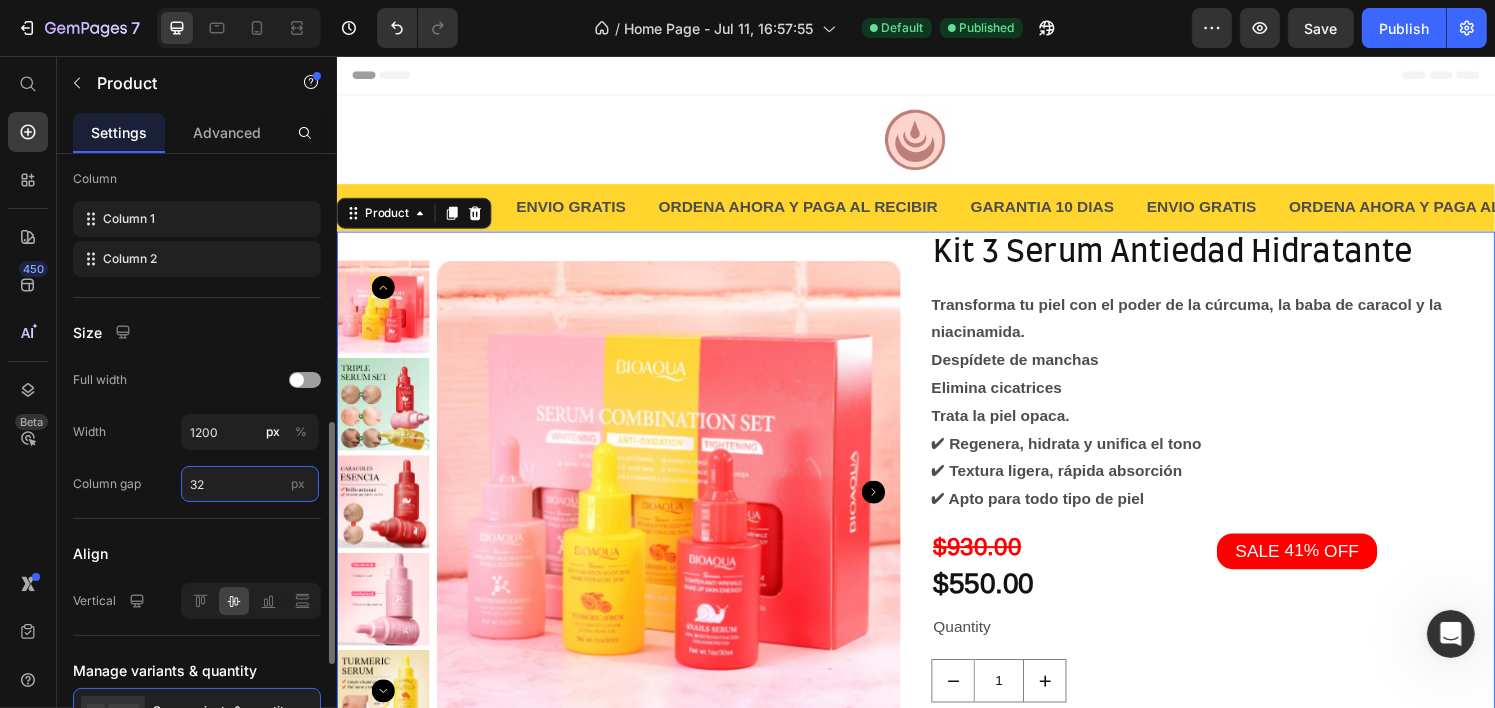click on "32" at bounding box center (250, 484) 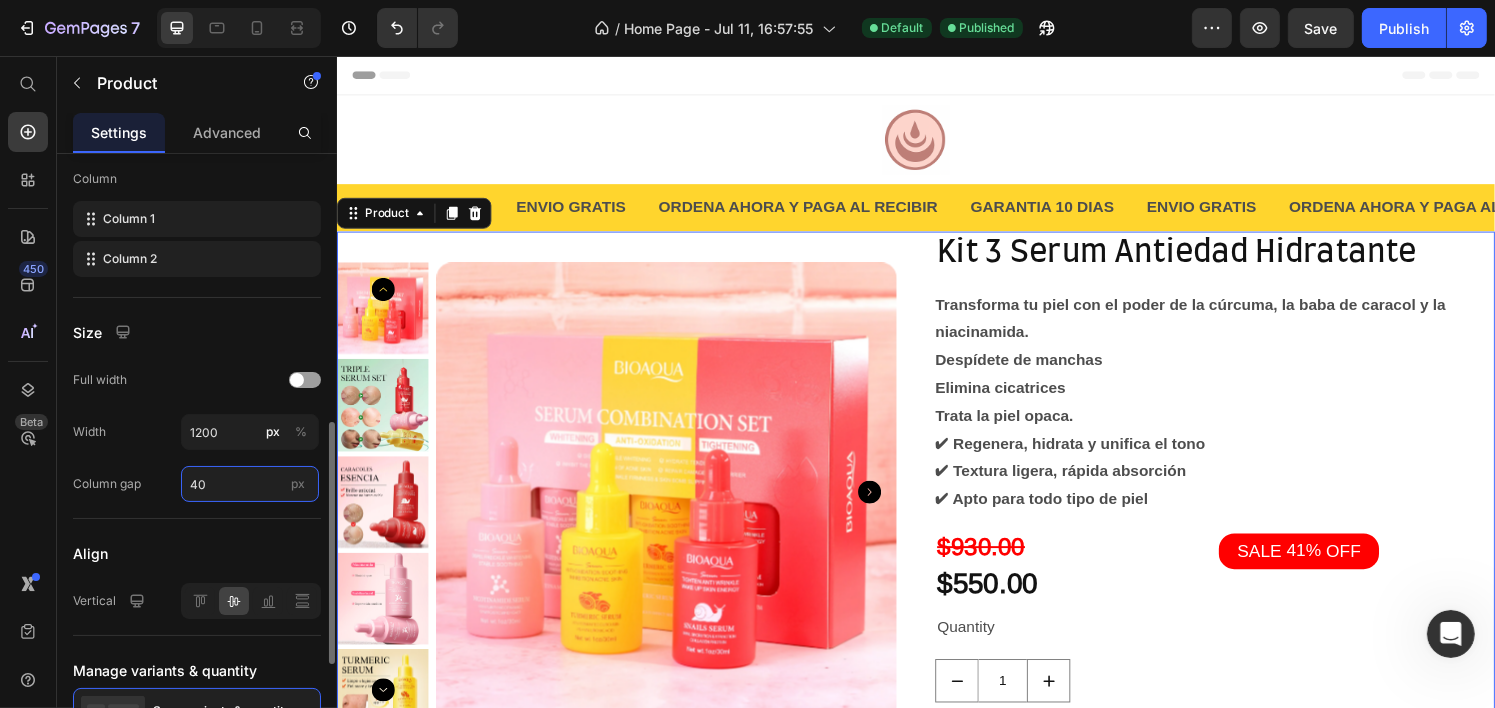 type on "4" 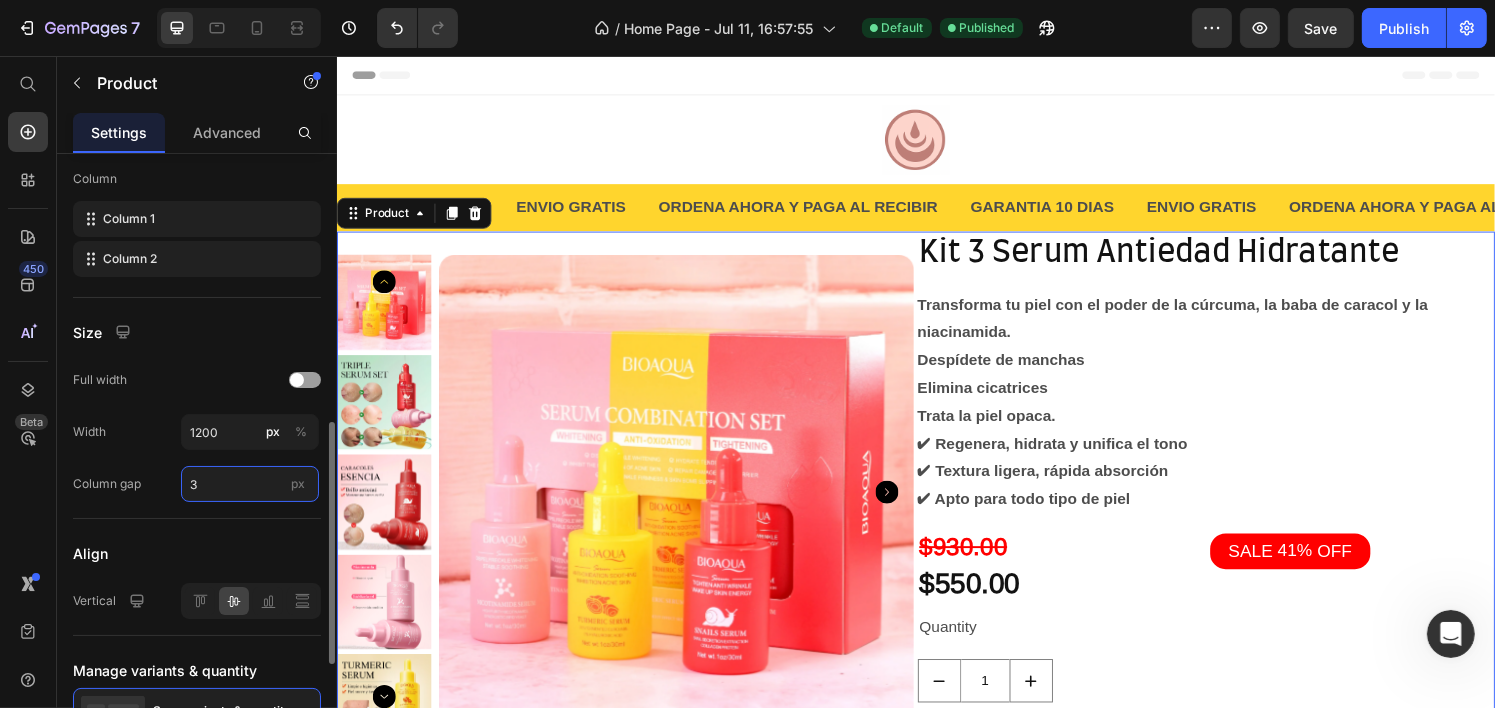 type on "32" 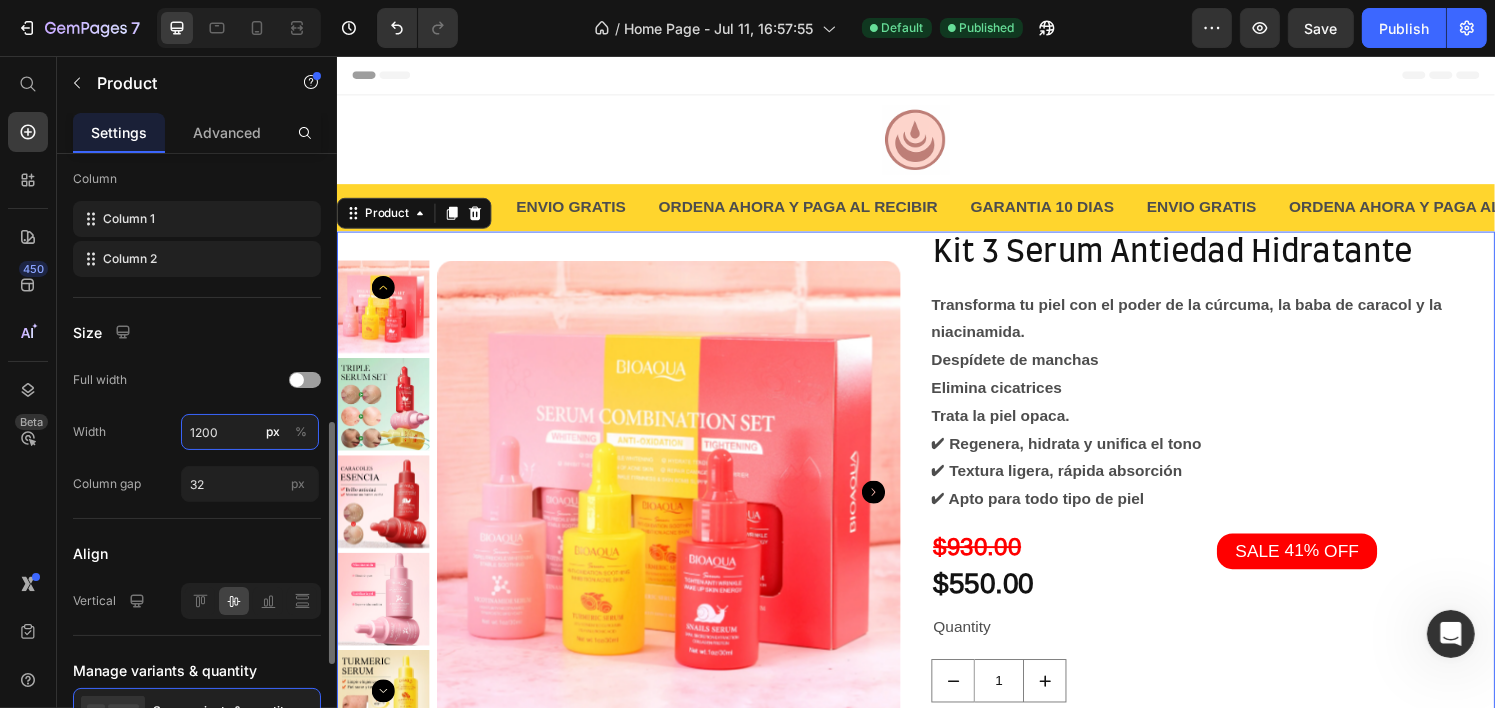 click on "1200" at bounding box center [250, 432] 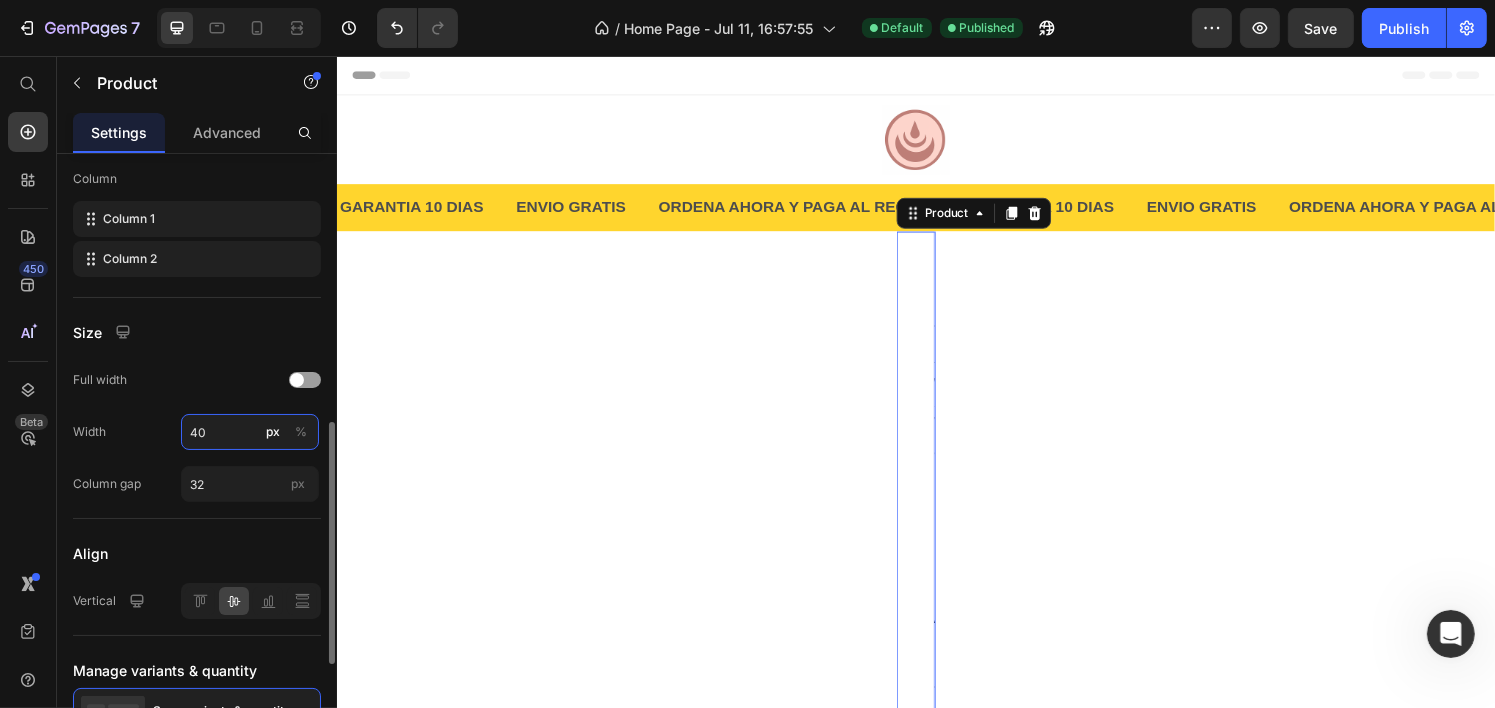 type on "4" 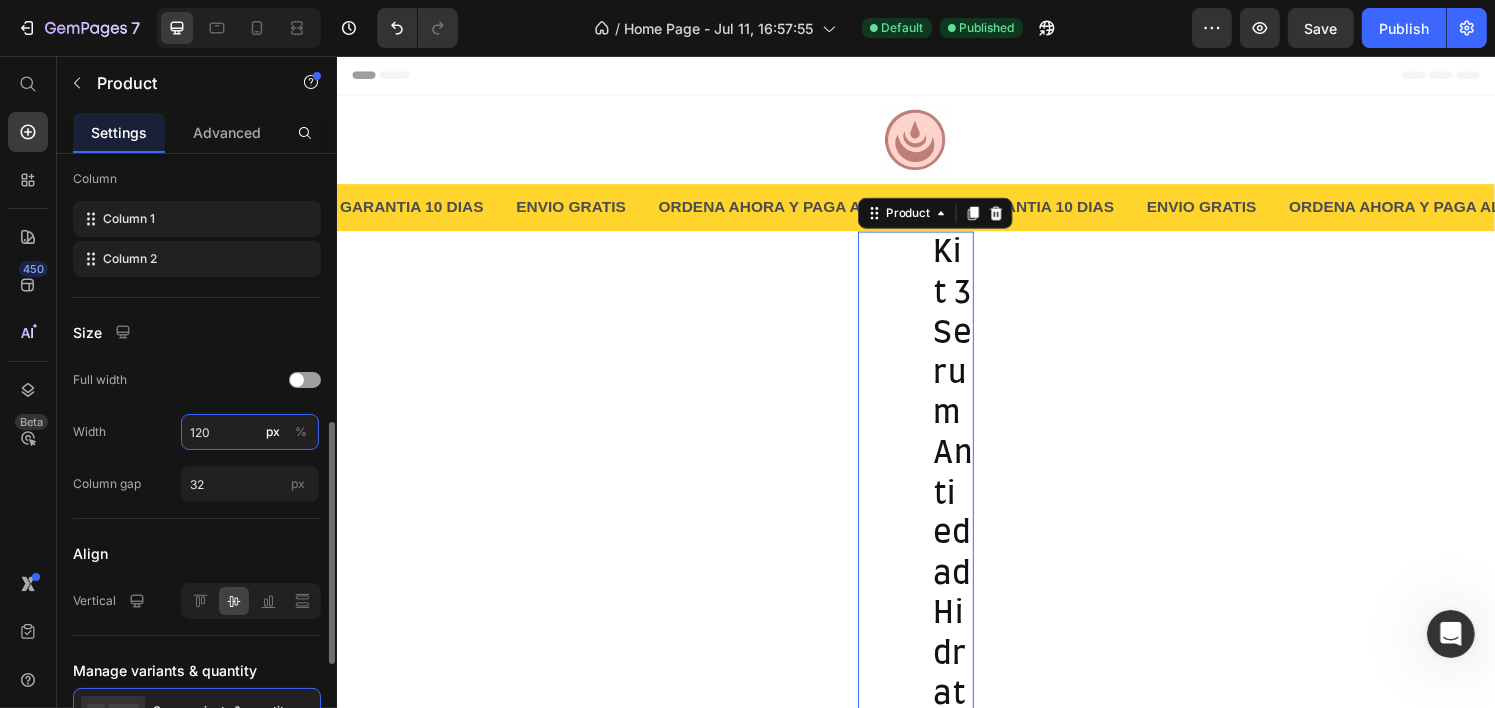type on "1200" 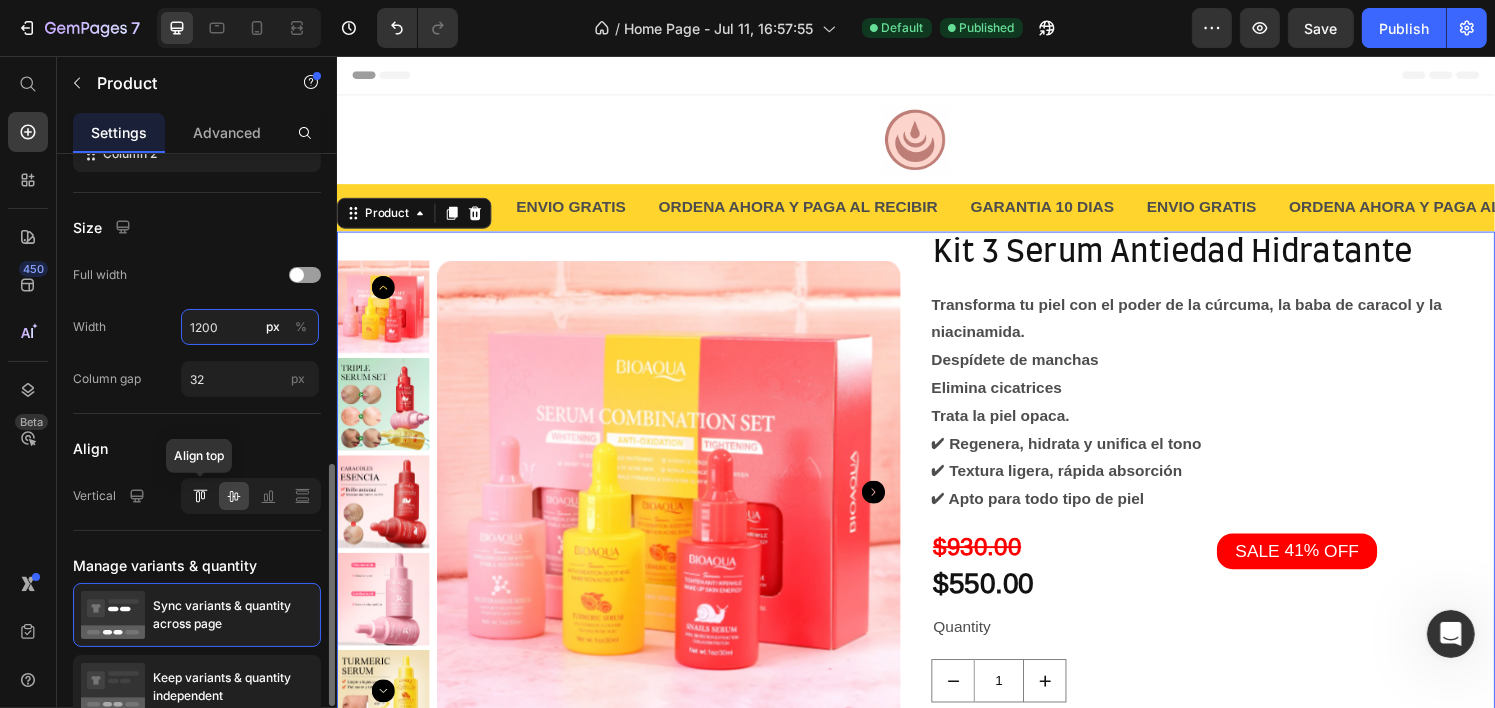 scroll, scrollTop: 780, scrollLeft: 0, axis: vertical 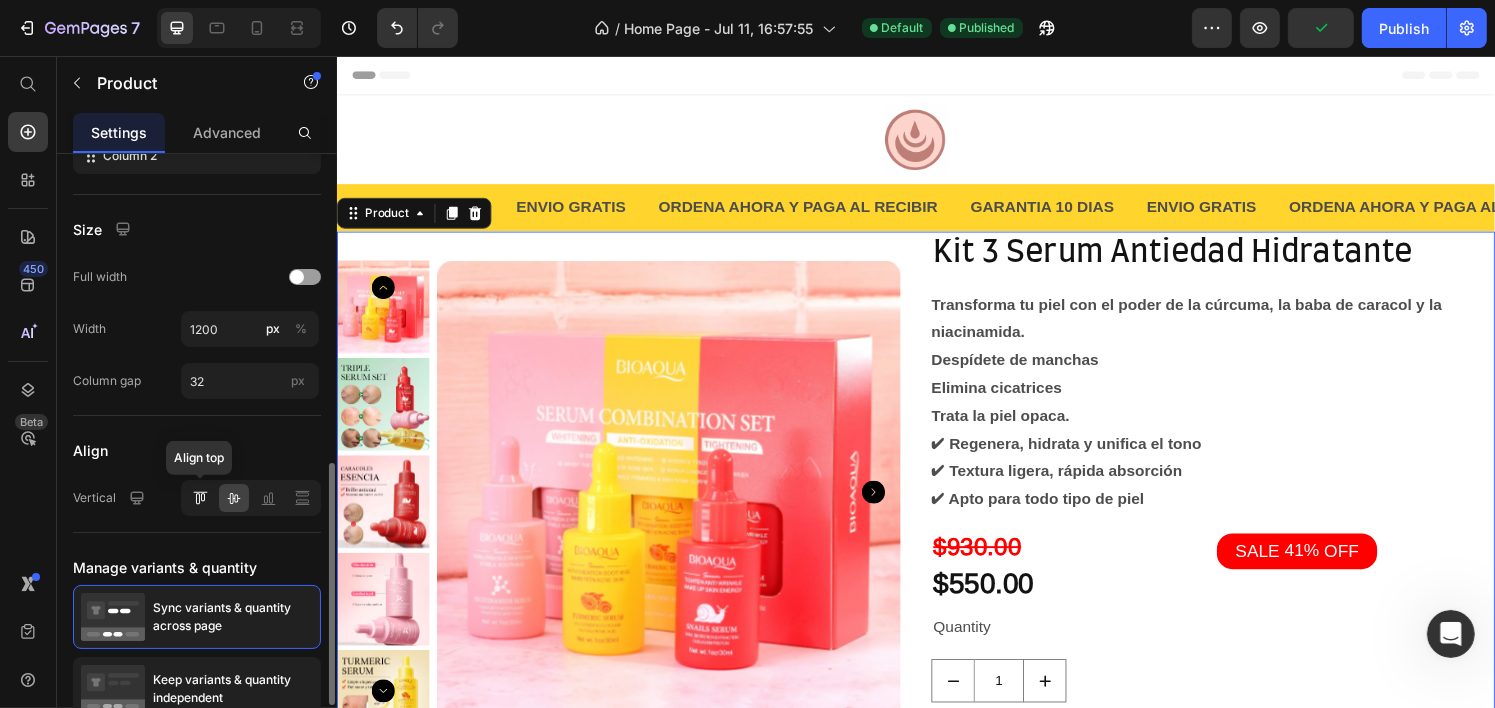 click 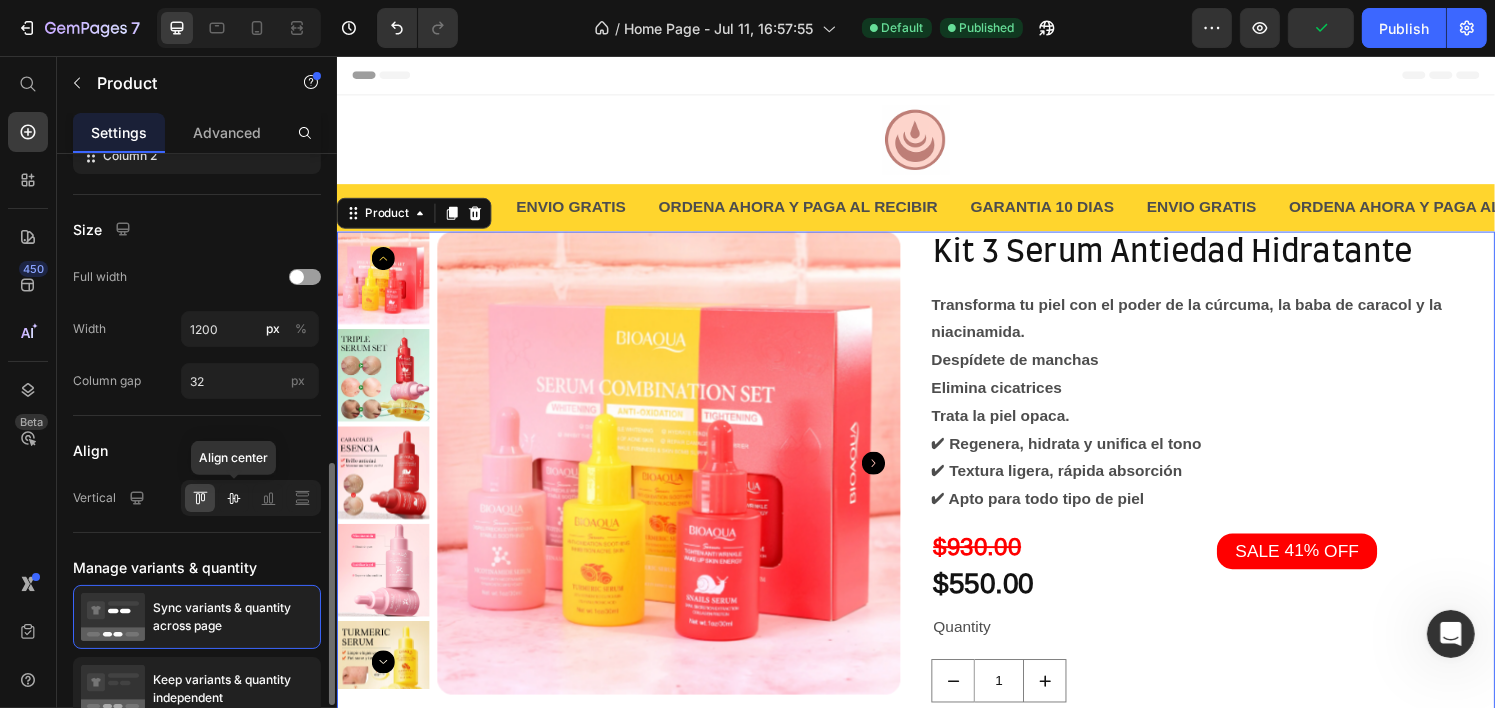 click 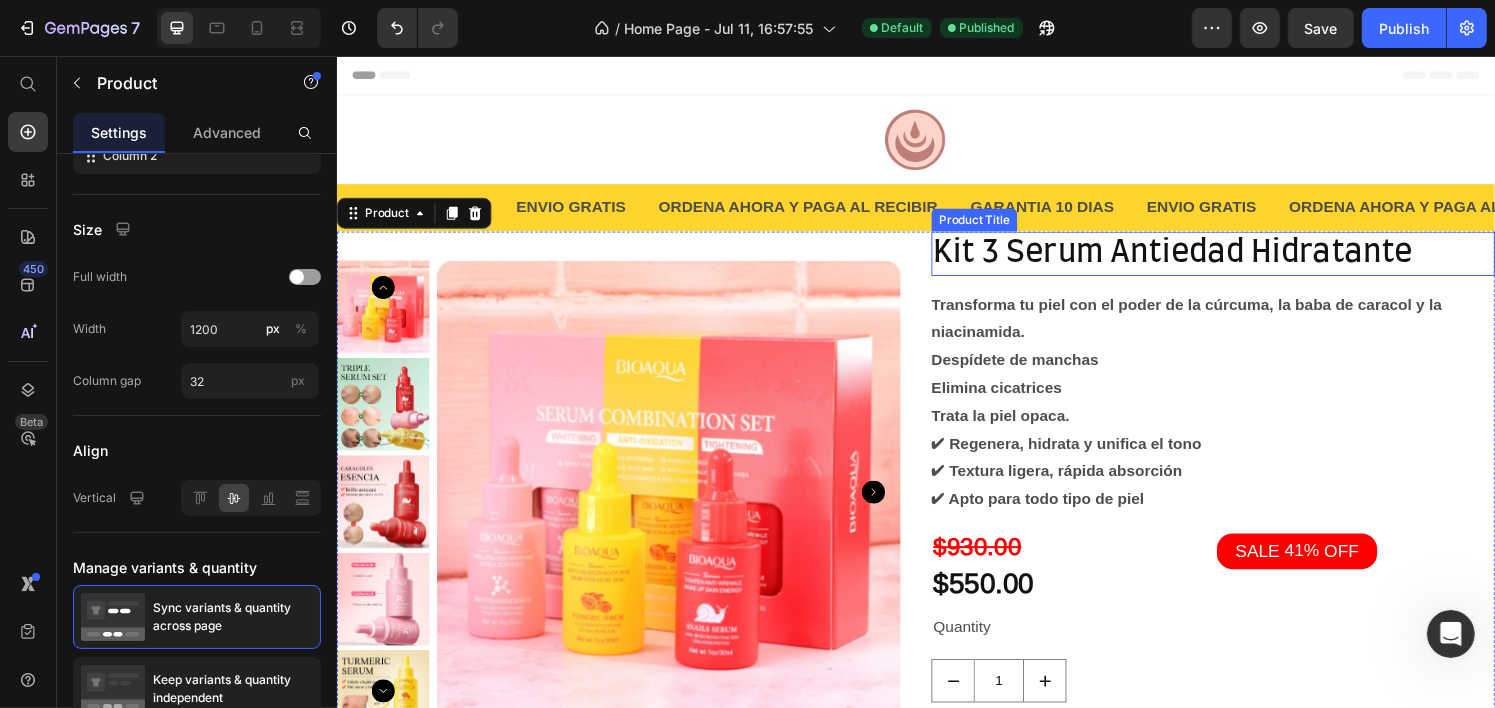 click on "Kit 3 Serum Antiedad Hidratante" at bounding box center [1244, 261] 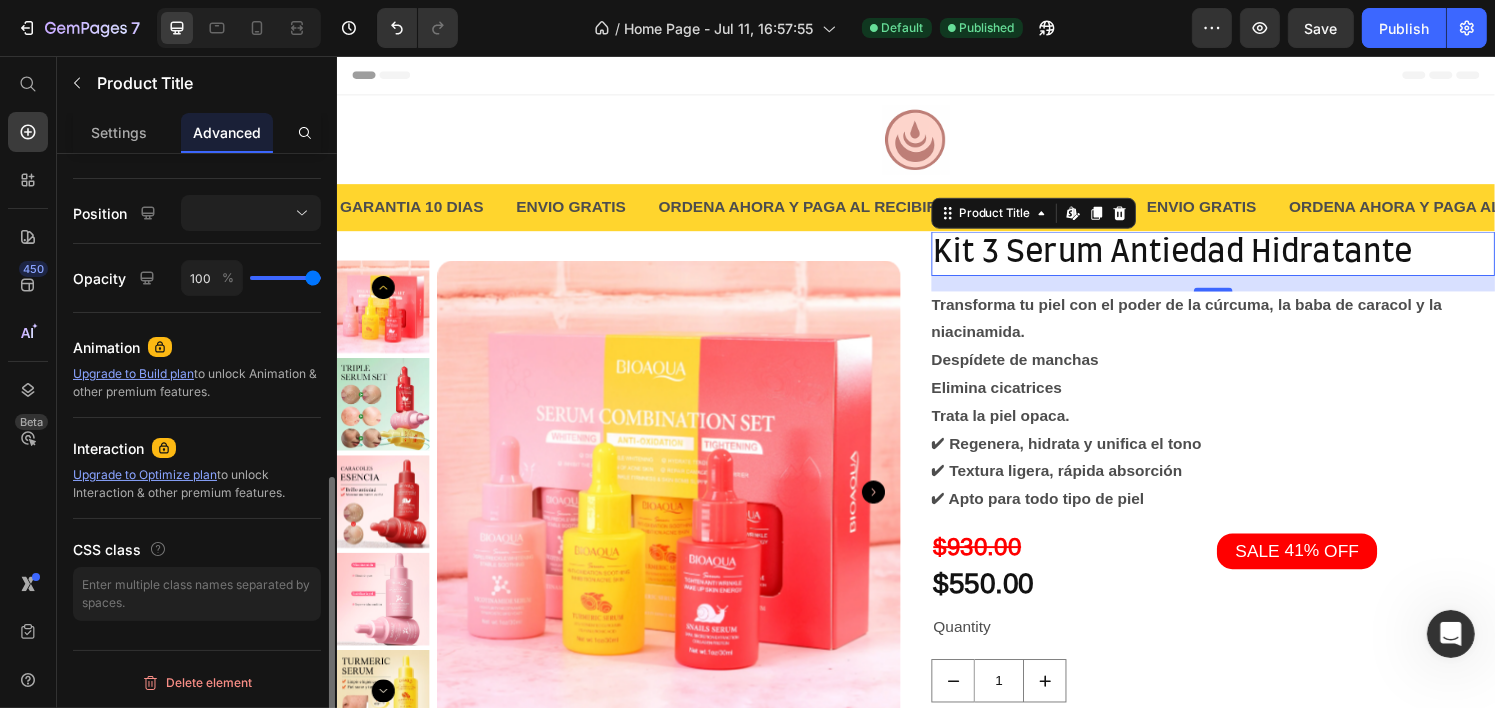 scroll, scrollTop: 0, scrollLeft: 0, axis: both 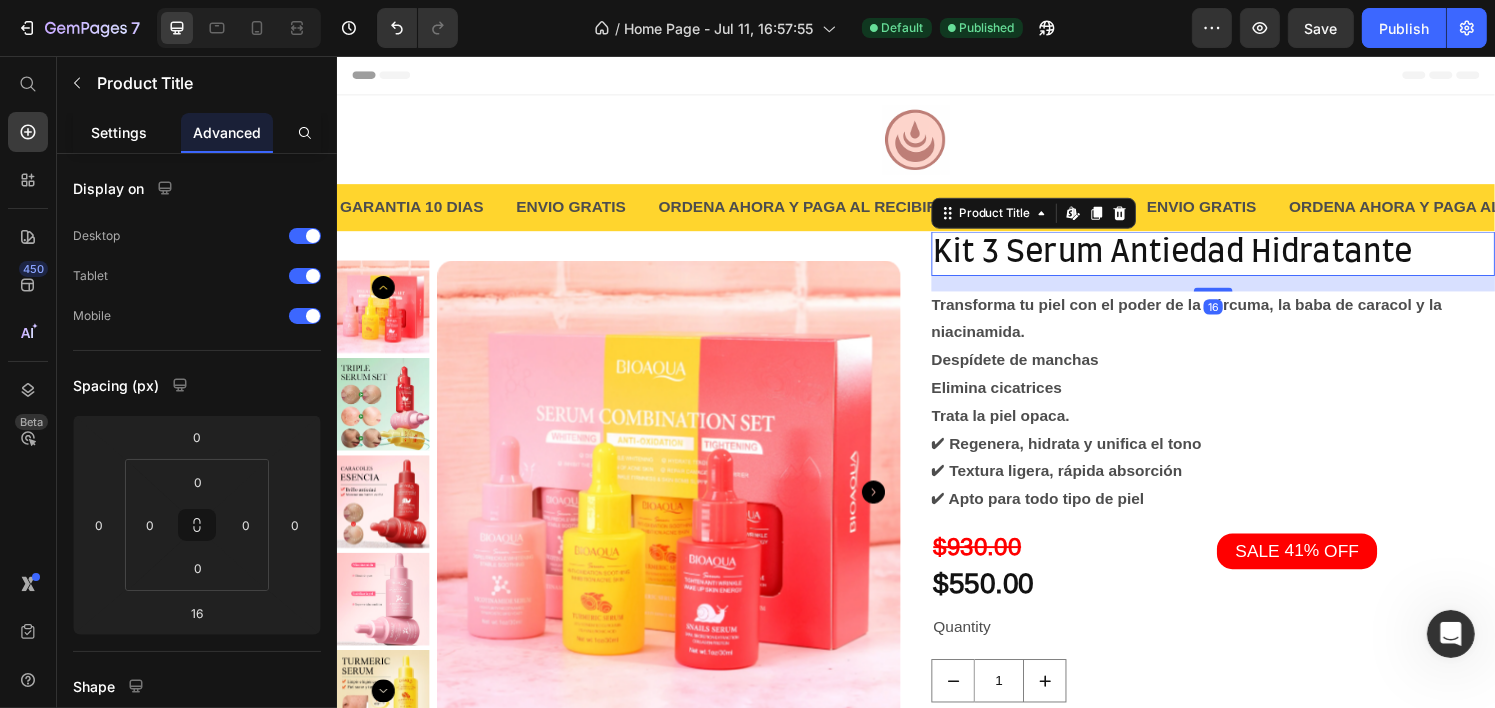 click on "Settings" 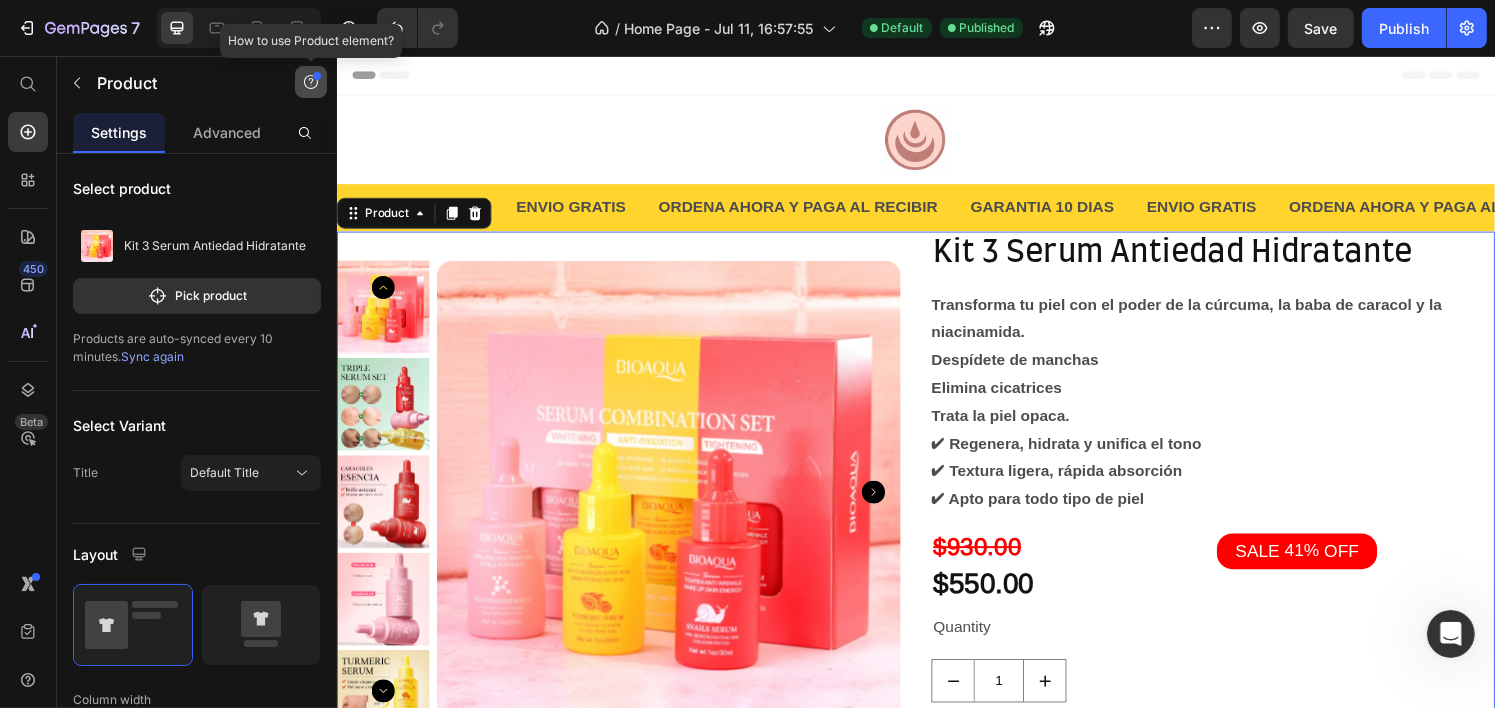 click 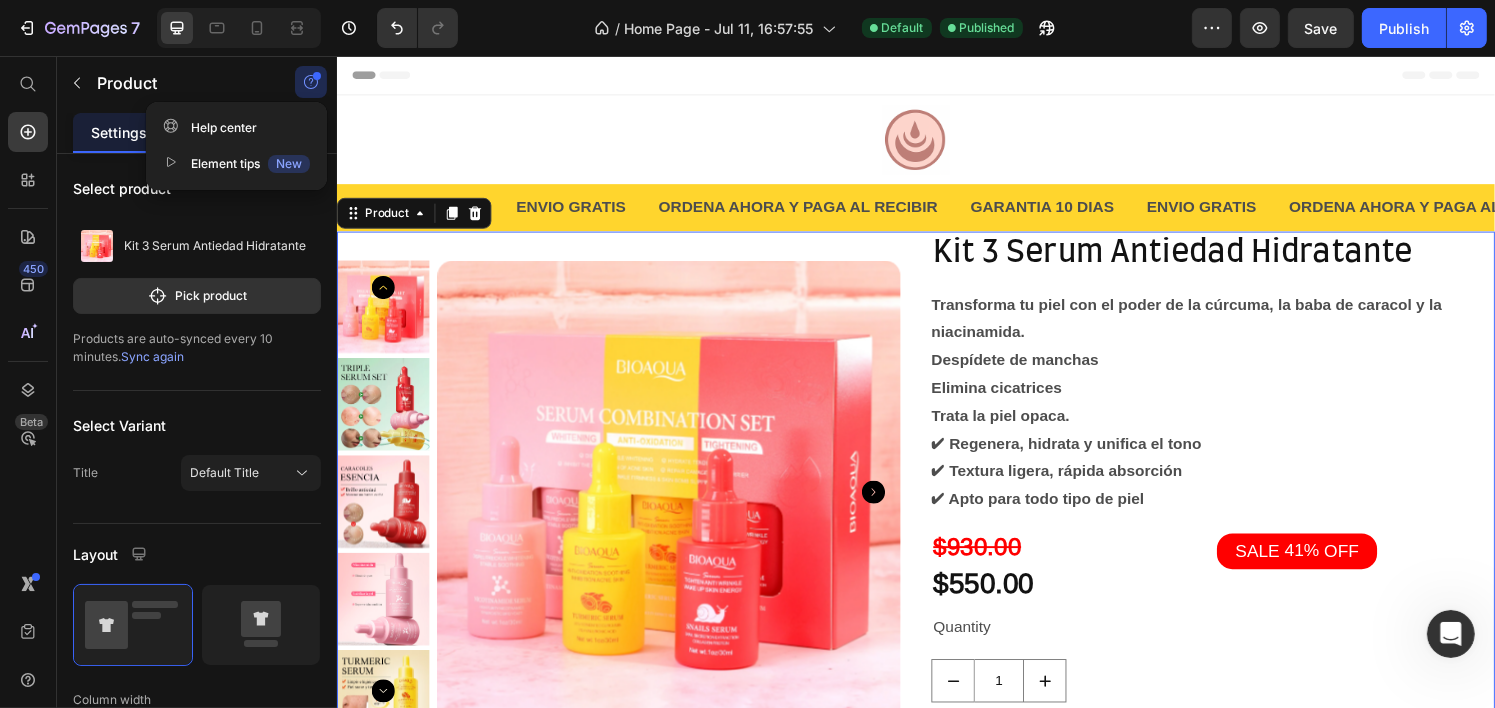 click at bounding box center (311, 82) 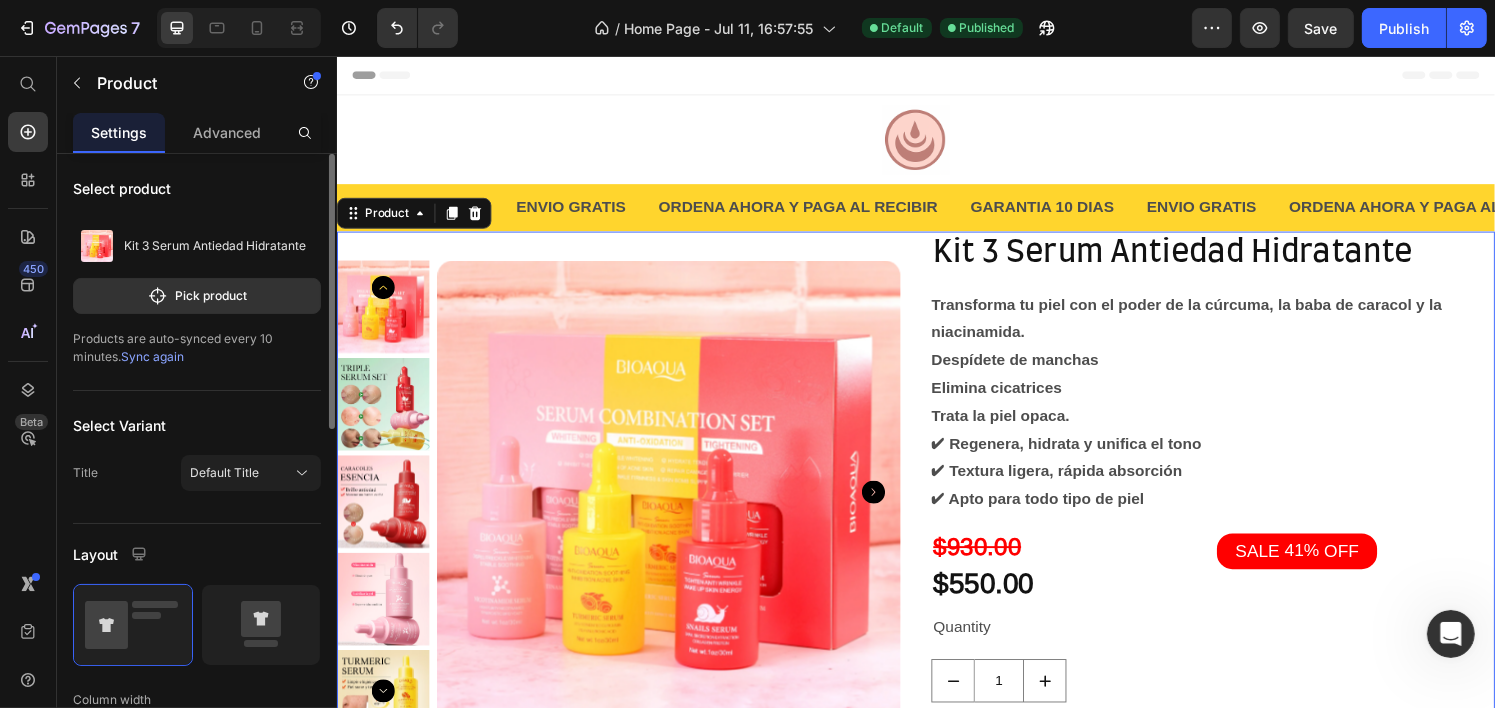 scroll, scrollTop: 200, scrollLeft: 0, axis: vertical 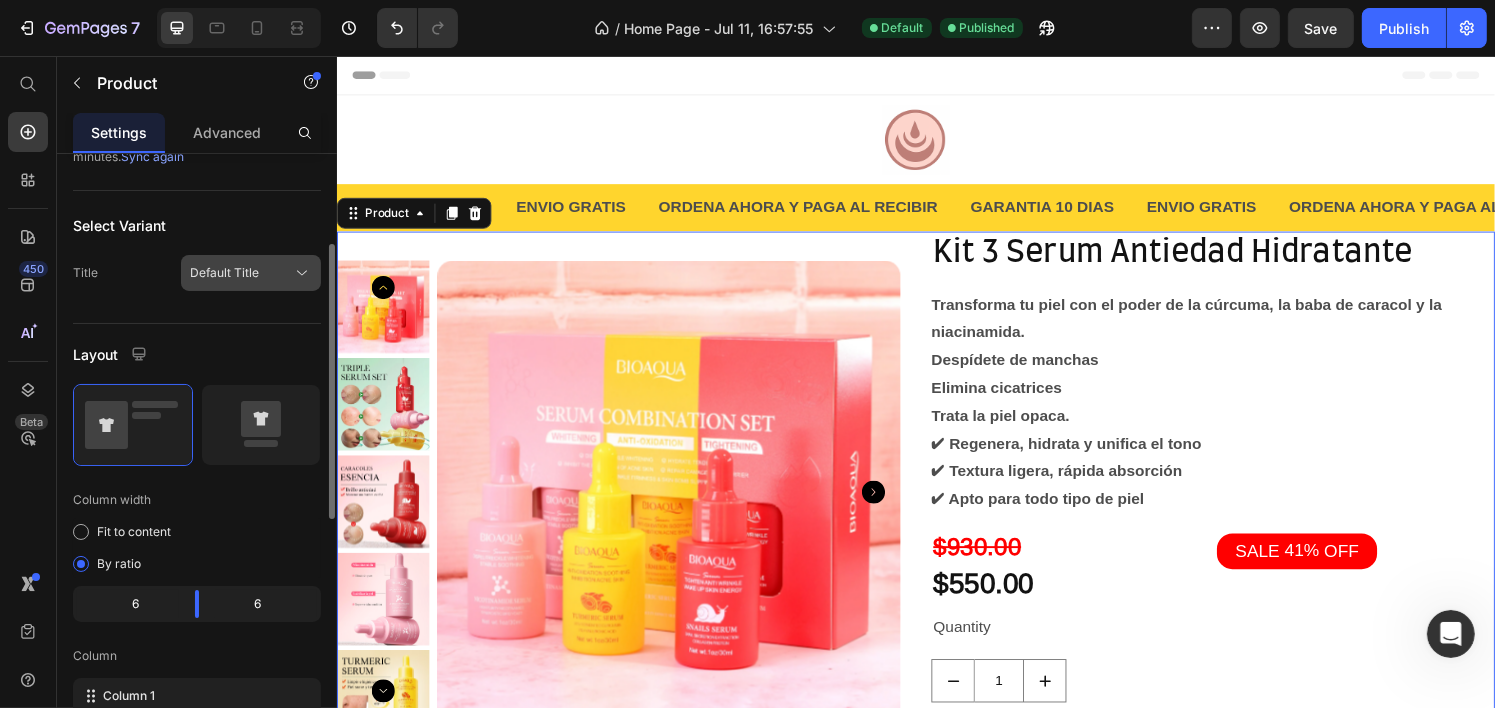 click on "Default Title" at bounding box center [224, 273] 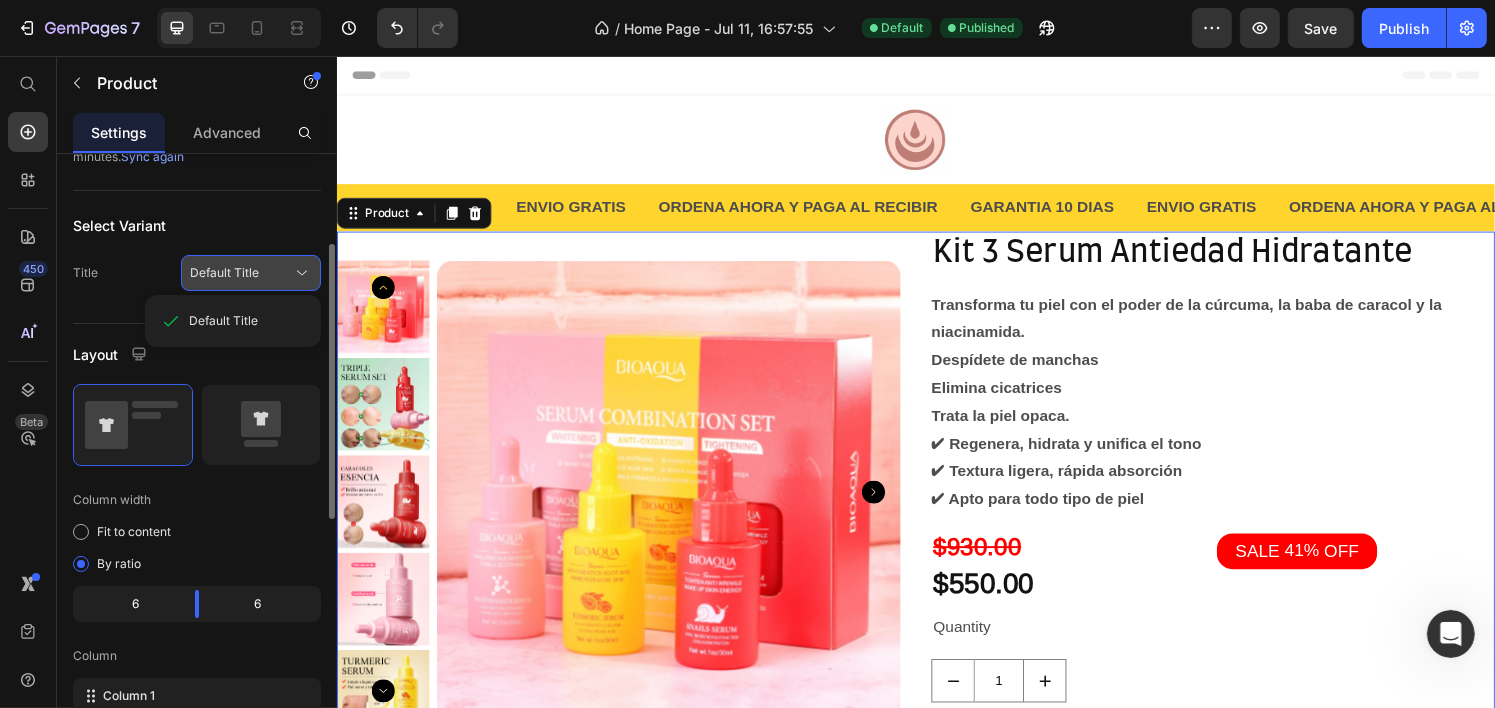 click on "Default Title" at bounding box center (224, 273) 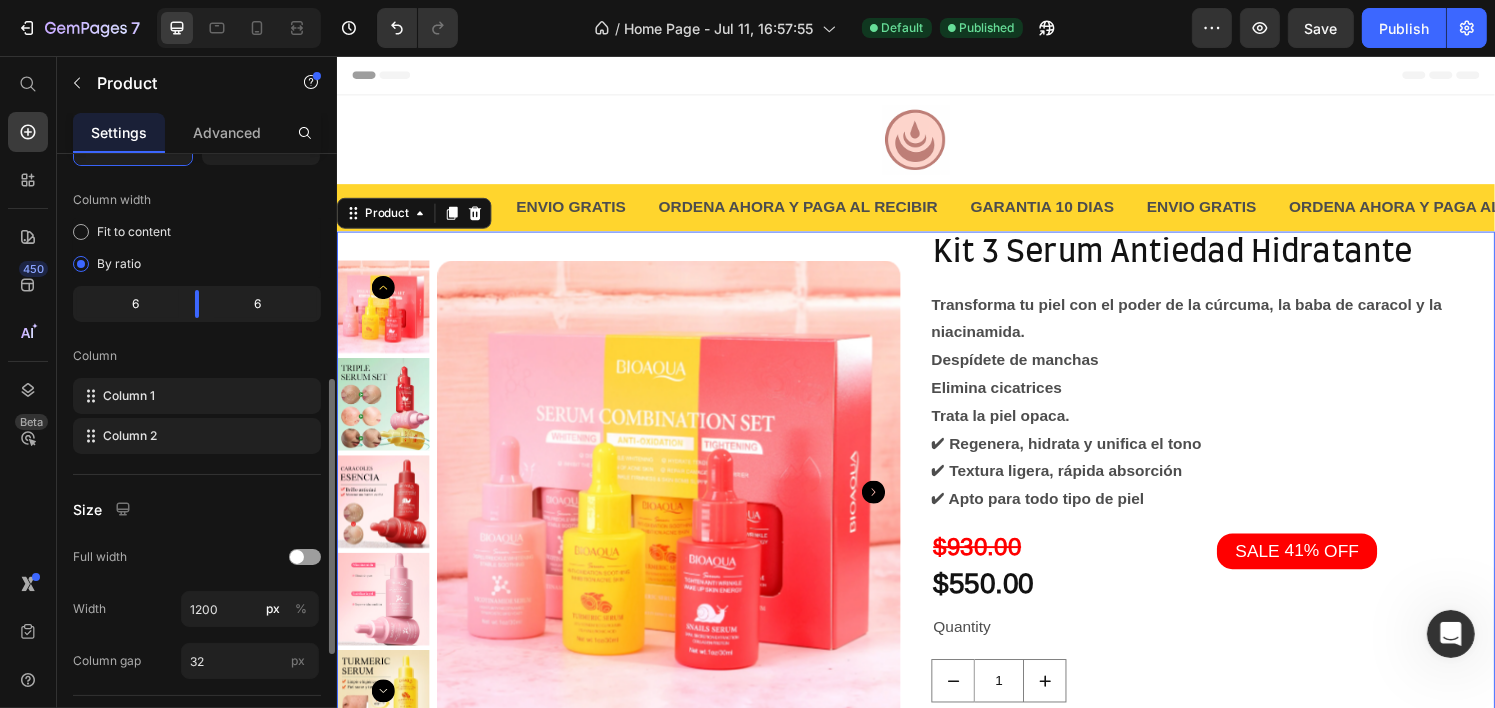 scroll, scrollTop: 600, scrollLeft: 0, axis: vertical 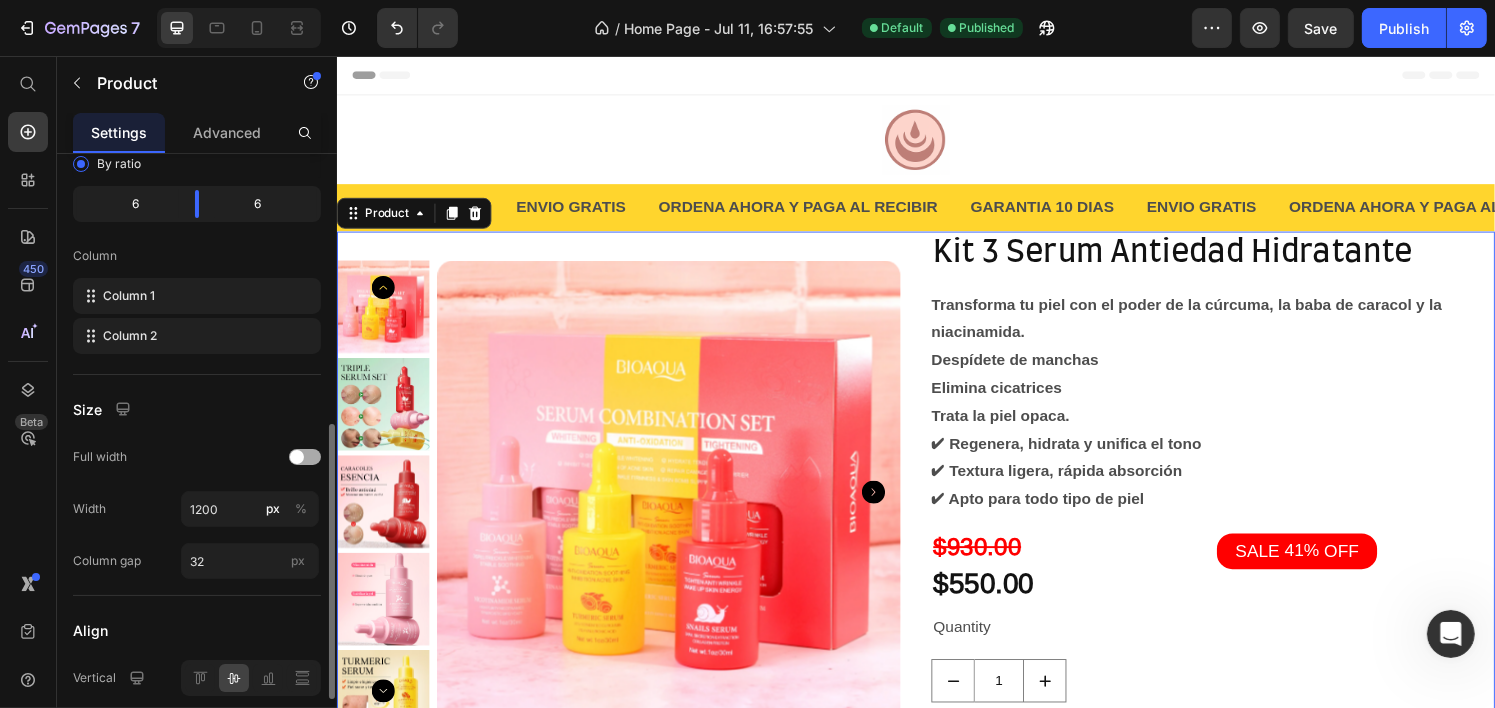 click on "Full width" 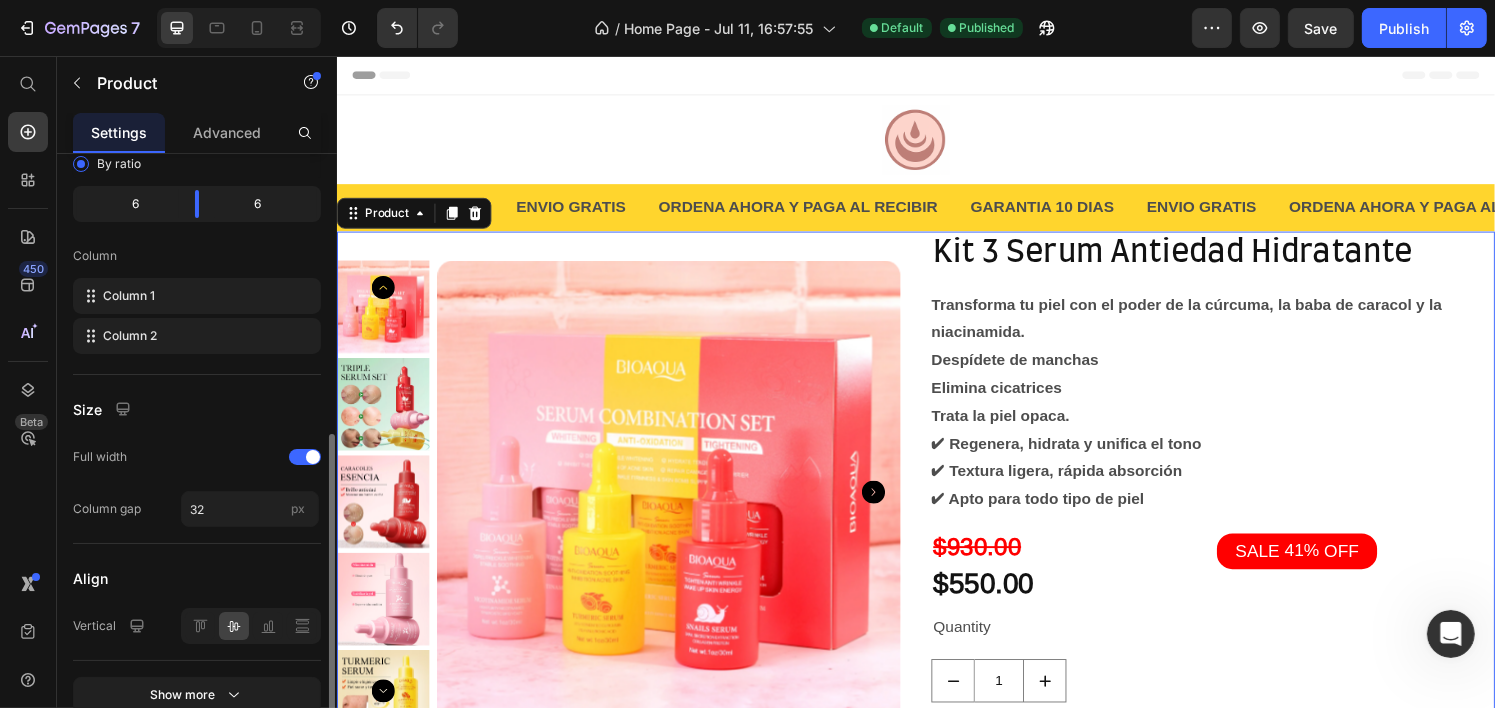 scroll, scrollTop: 694, scrollLeft: 0, axis: vertical 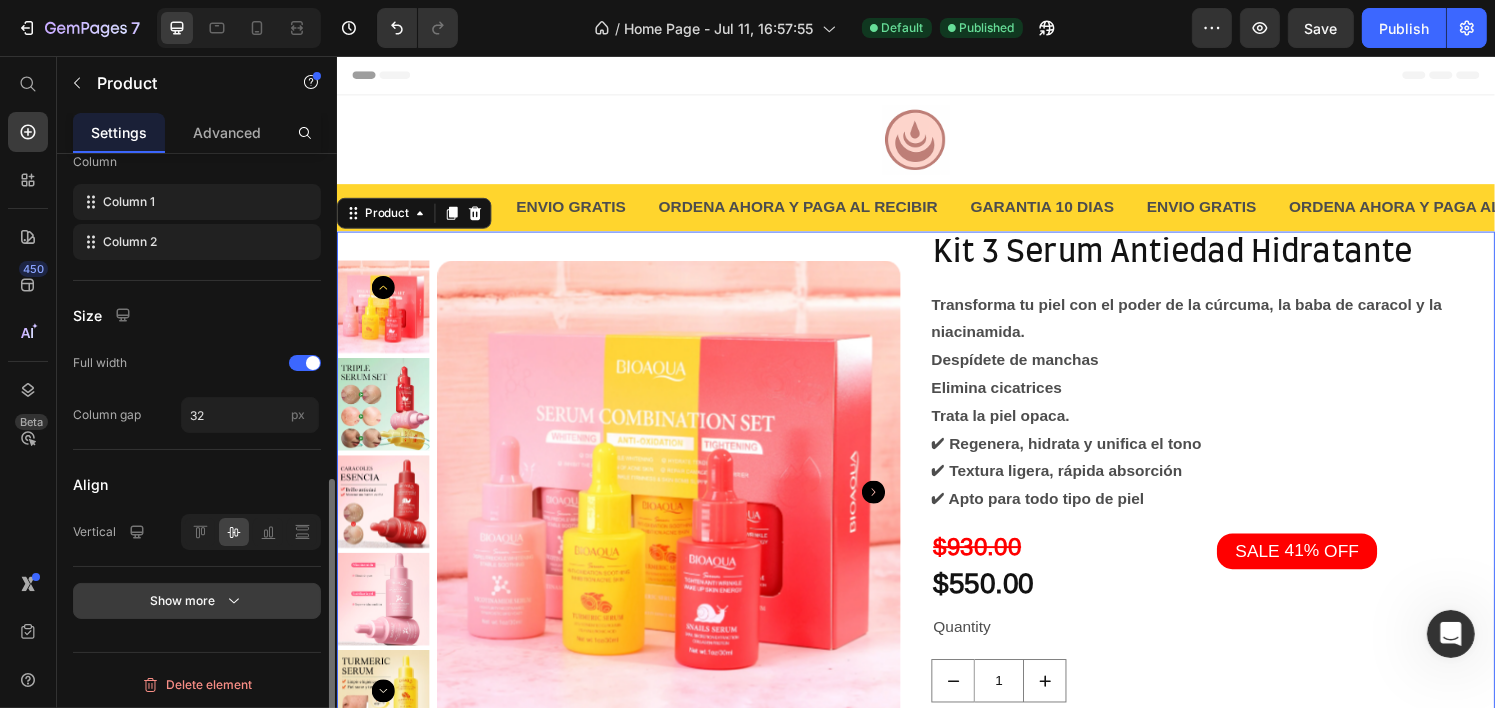 click on "Show more" at bounding box center (197, 601) 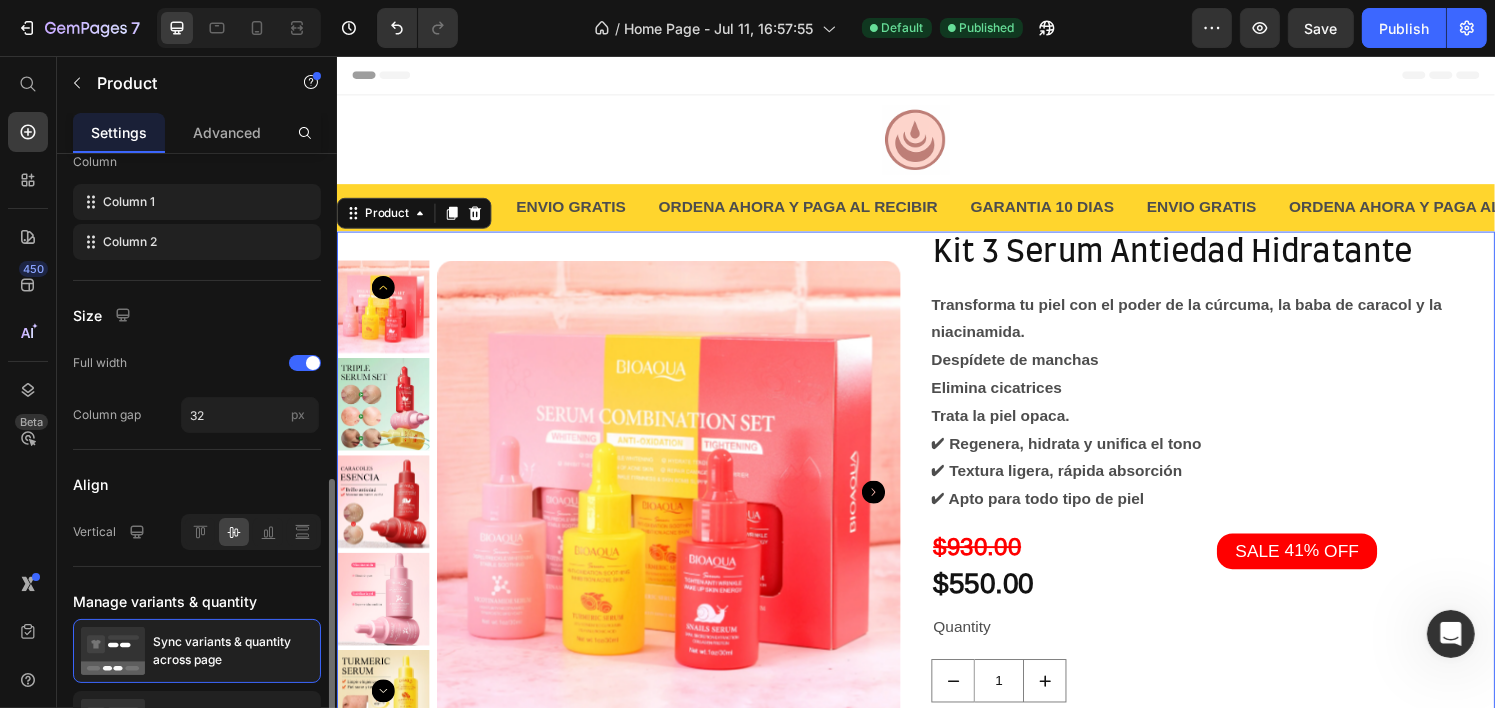 scroll, scrollTop: 877, scrollLeft: 0, axis: vertical 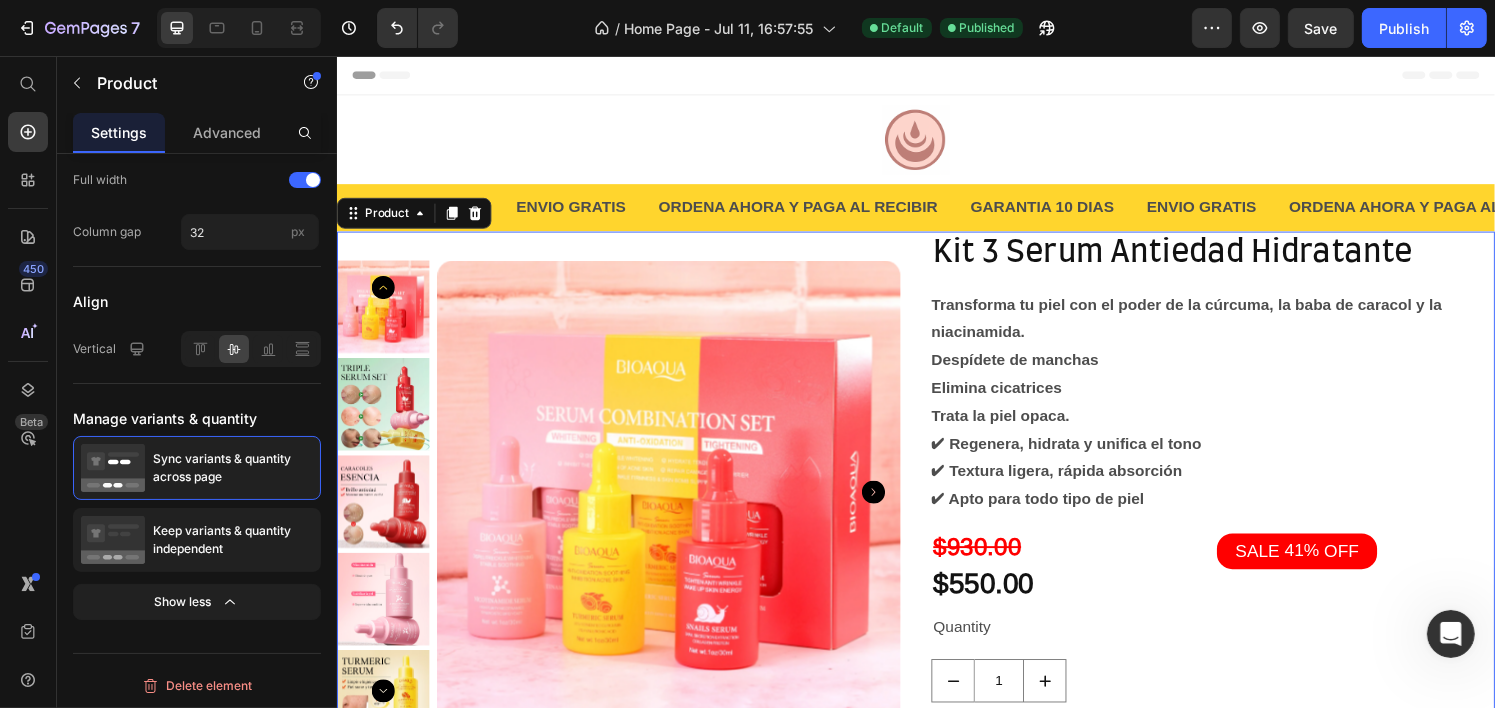 click on "Product Images" at bounding box center [628, 513] 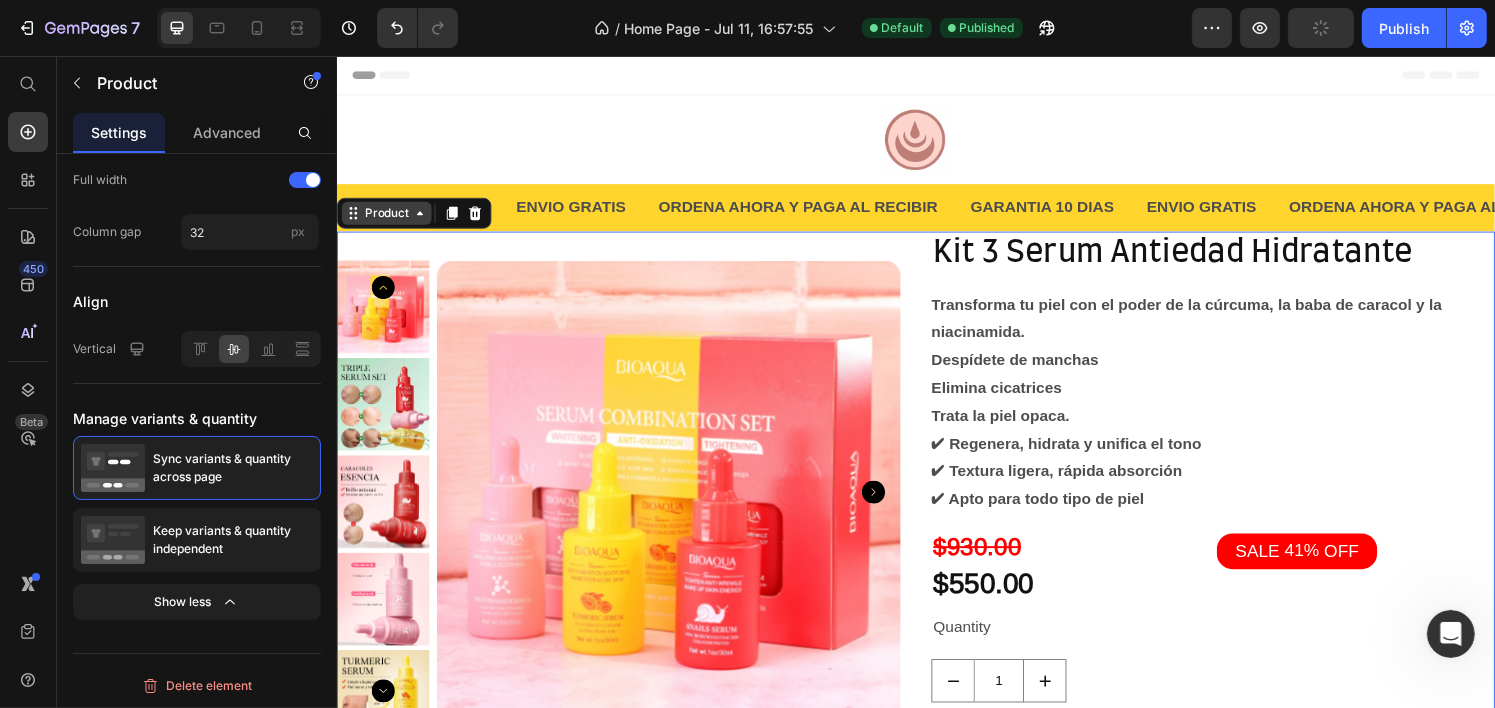 click on "Product" at bounding box center [387, 219] 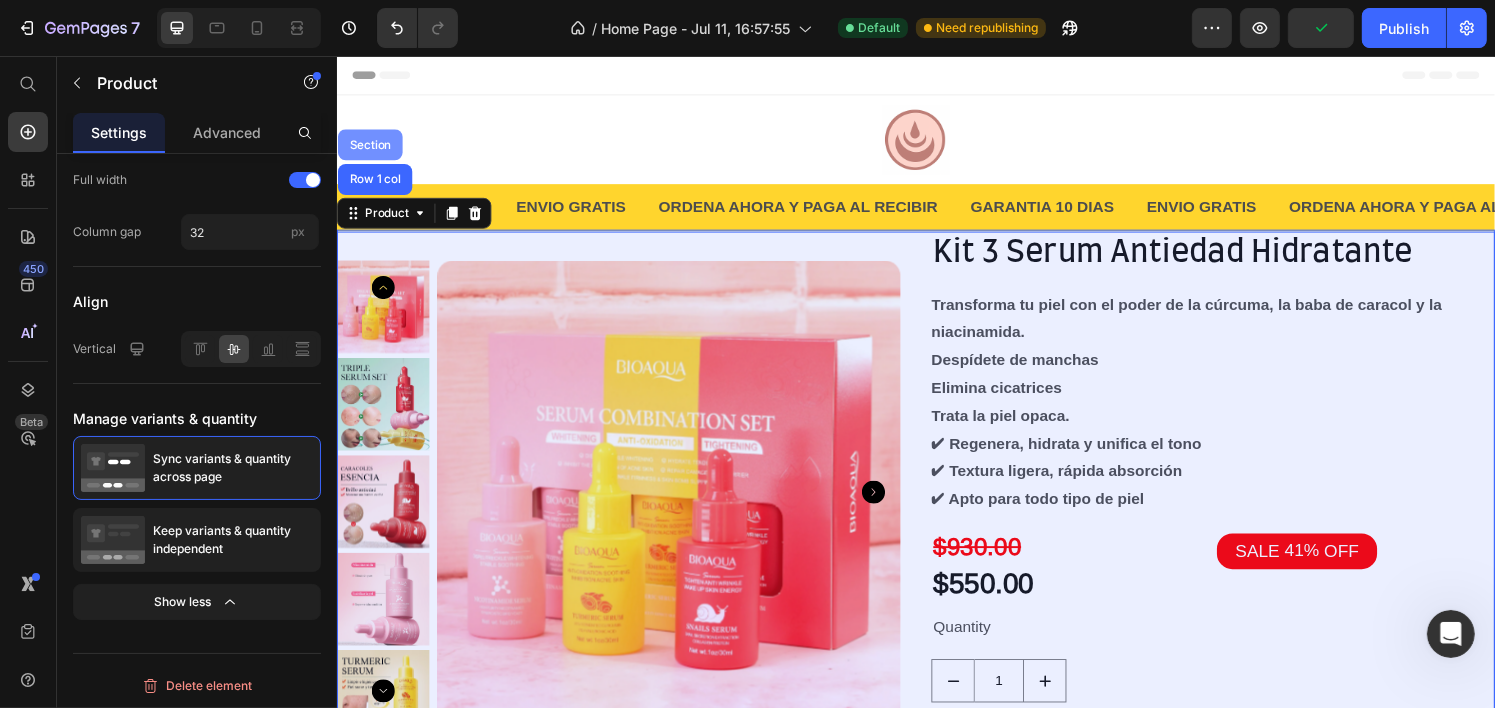 click on "Section" at bounding box center [370, 148] 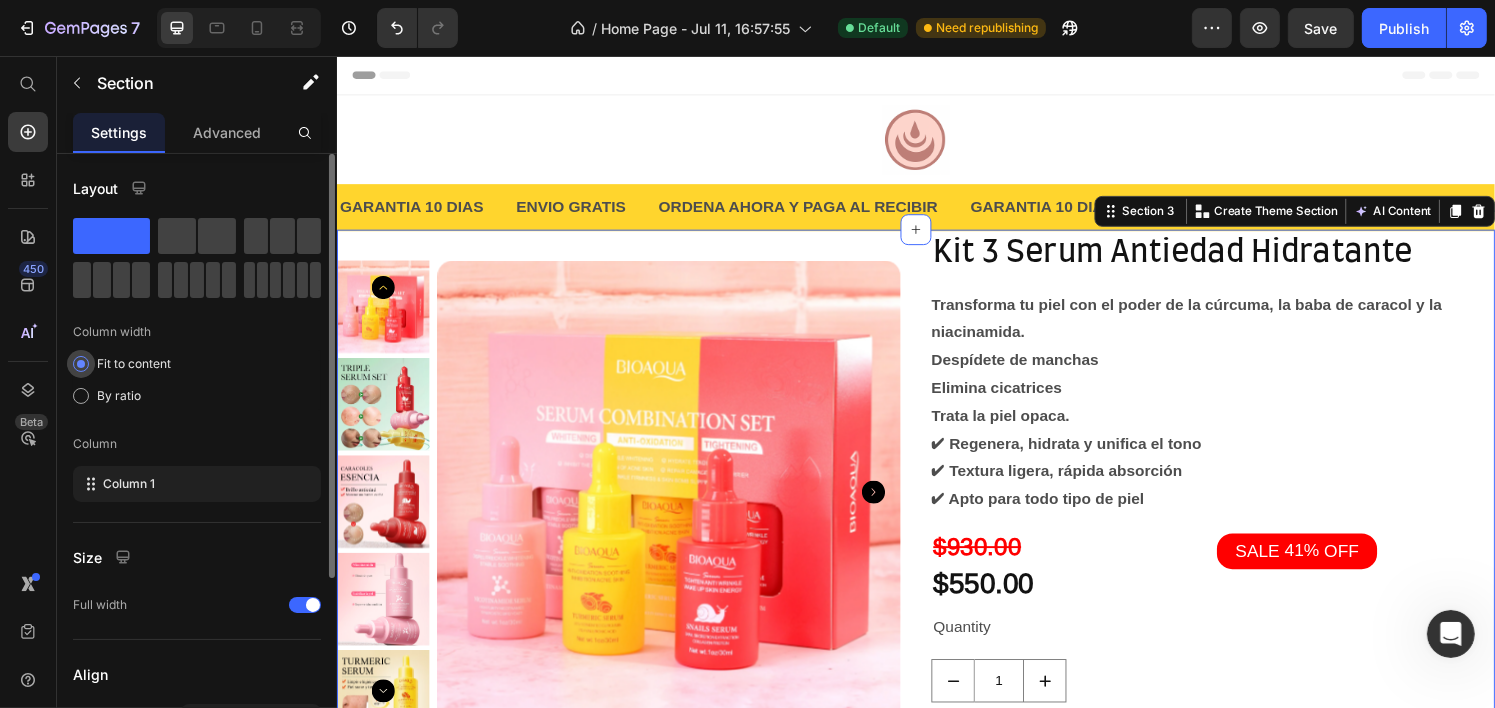 scroll, scrollTop: 200, scrollLeft: 0, axis: vertical 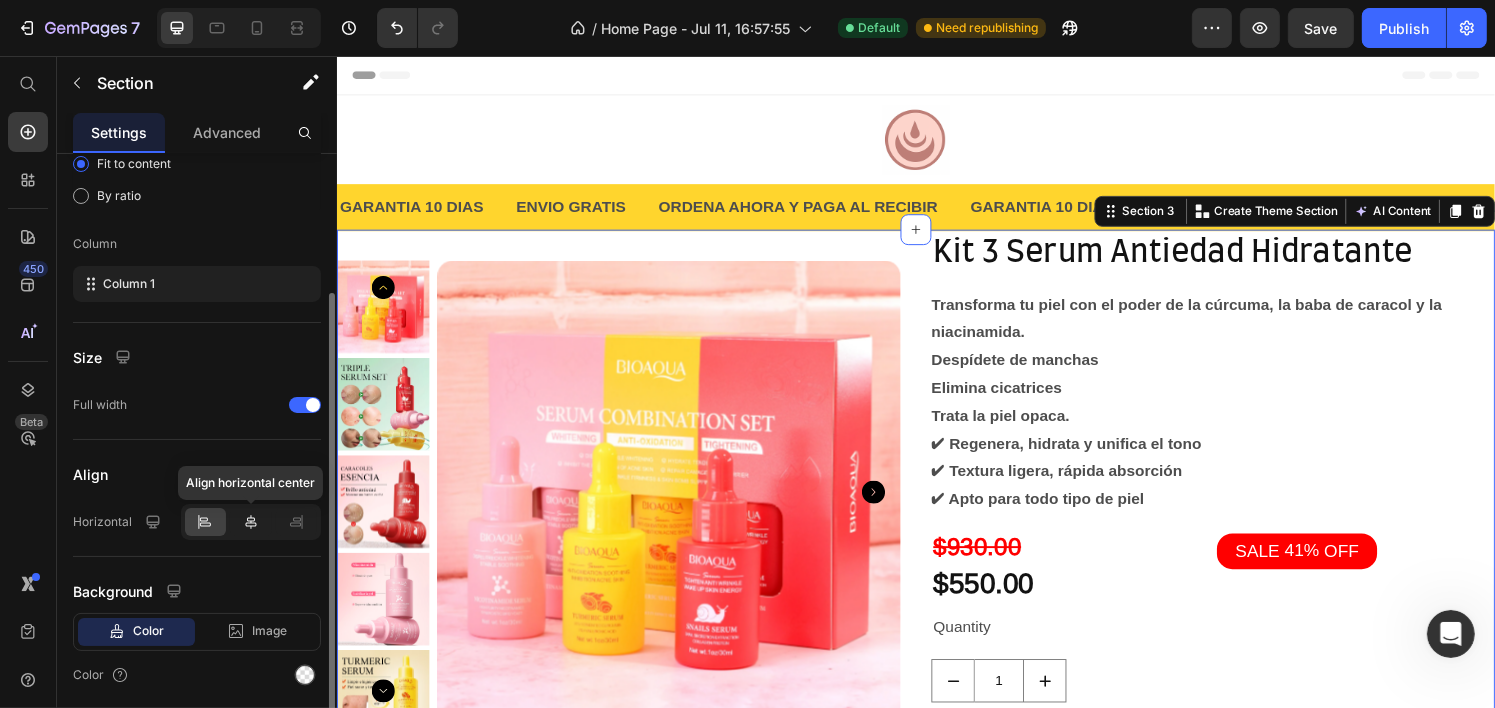 click 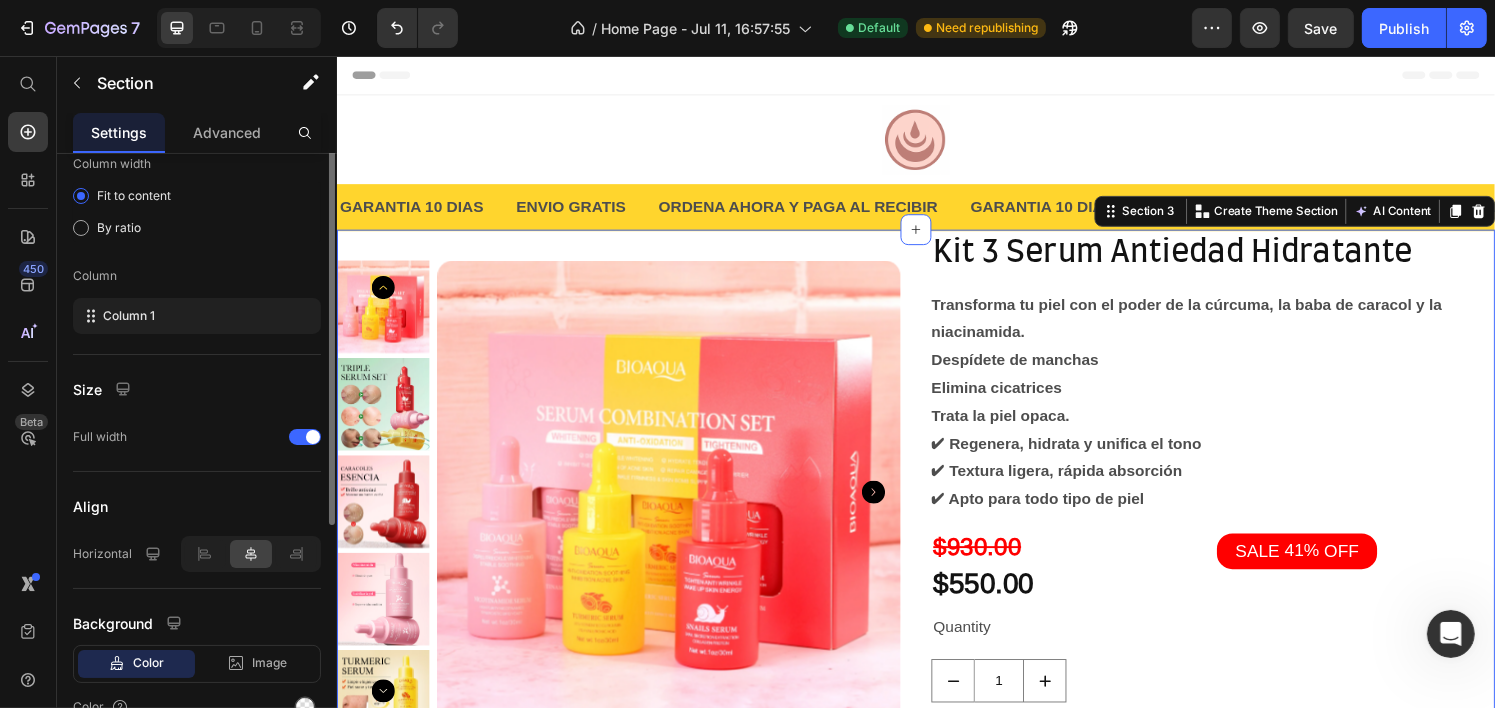 scroll, scrollTop: 0, scrollLeft: 0, axis: both 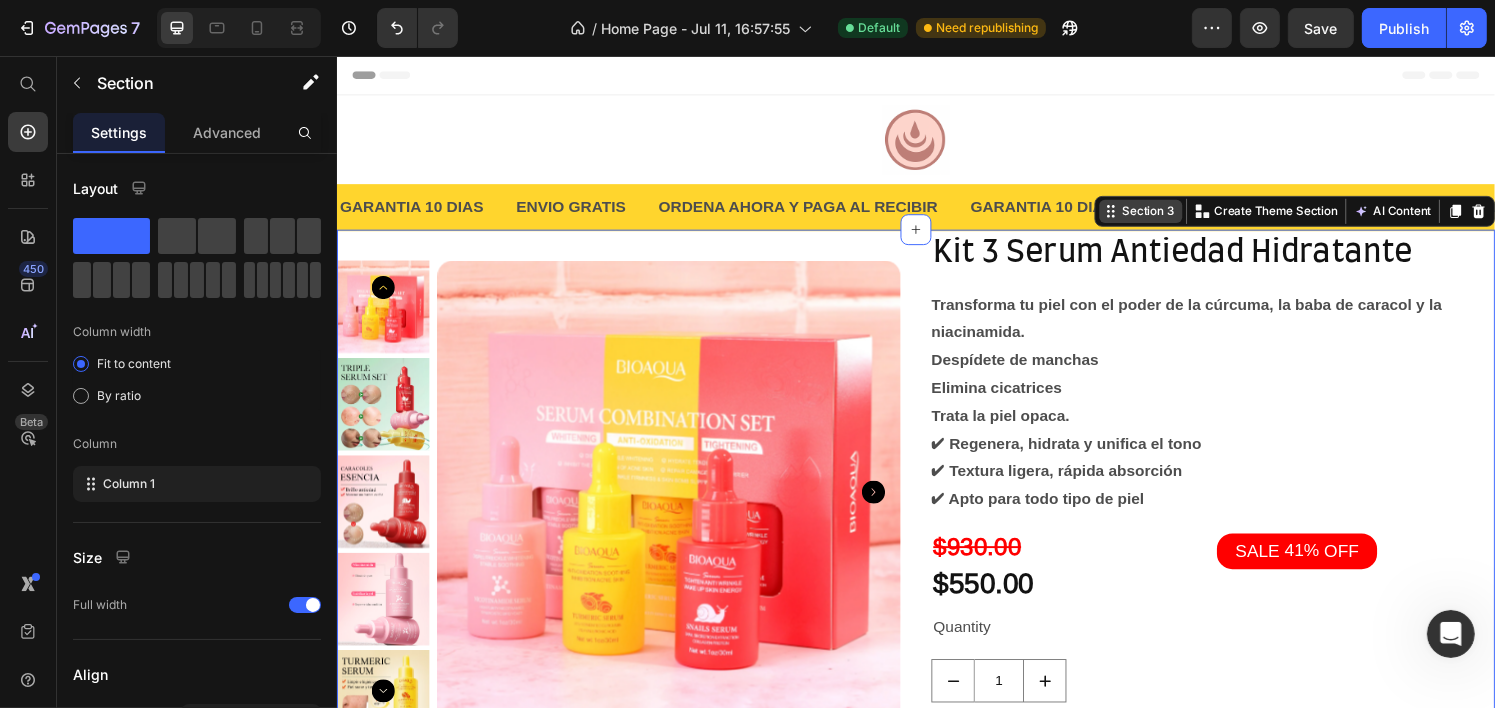 click on "Section 3" at bounding box center (1169, 217) 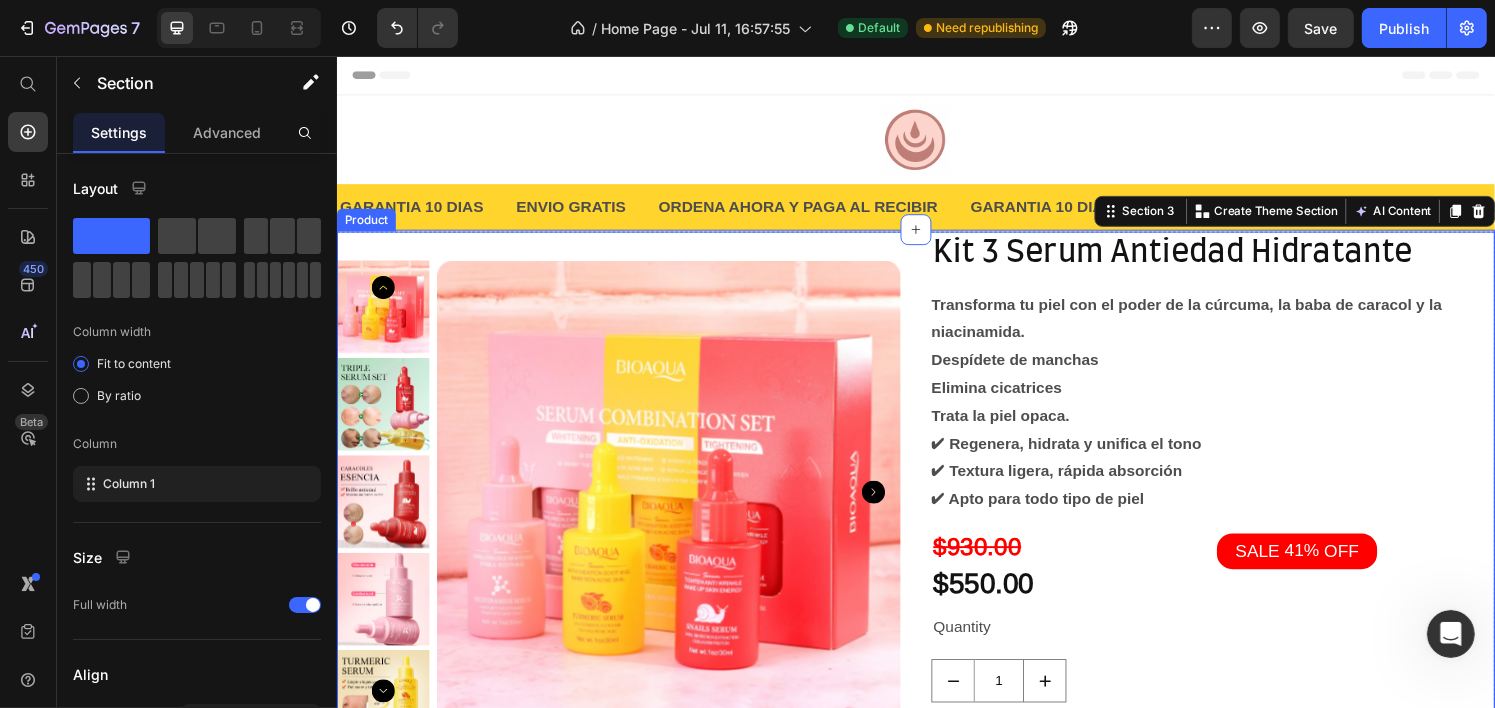 click on "Product Images Kit 3 Serum Antiedad Hidratante Product Title Transforma tu piel con el poder de la cúrcuma, la baba de caracol y la niacinamida.
Despídete de manchas
Elimina cicatrices
Trata la piel opaca.
✔ Regenera, hidrata y unifica el tono ✔ Textura ligera, rápida absorción ✔ Apto para todo tipo de piel Product Description $930.00 Product Price $550.00 Product Price SALE 41% OFF Discount Tag Row Quantity Text Block 1 Product Quantity
ORDENAR Y PAGAR DESPUES Add to Cart Product" at bounding box center [936, 513] 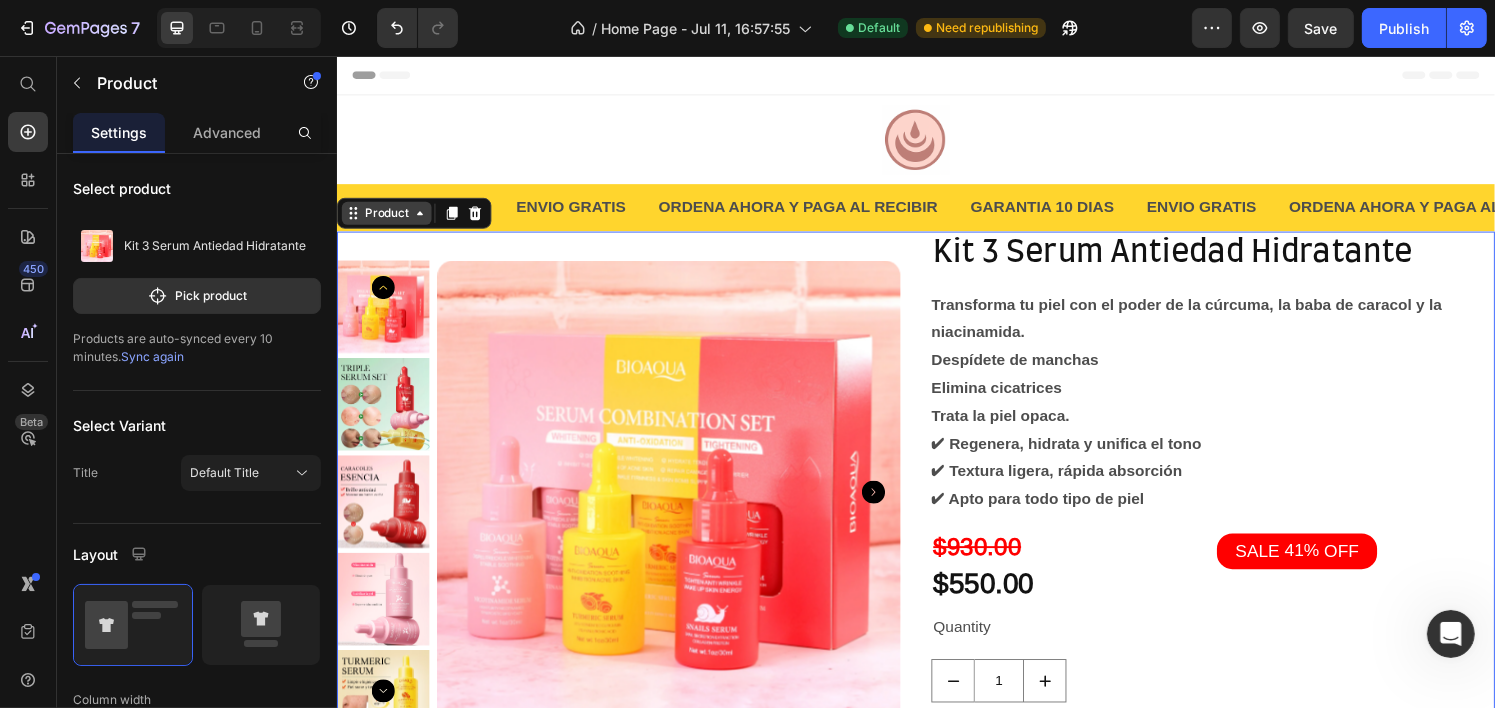 click 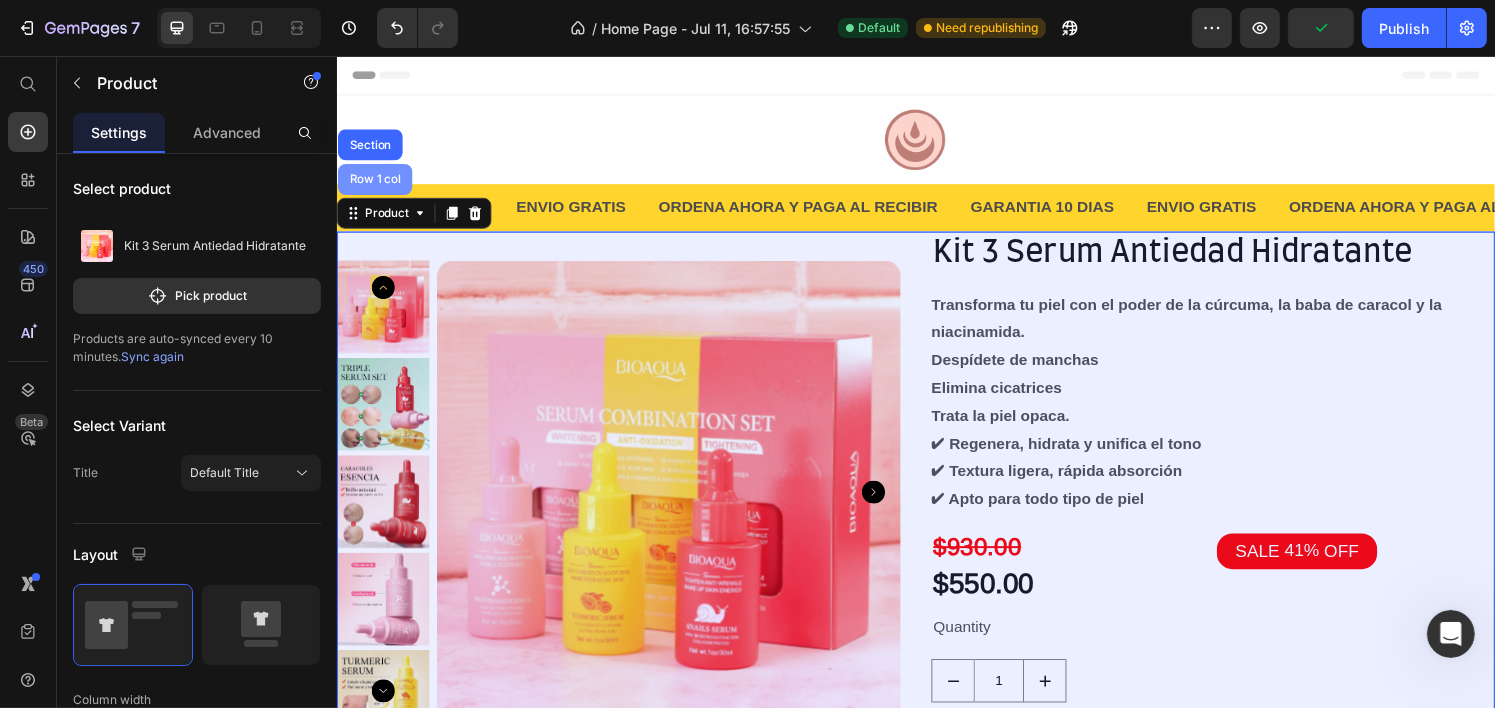 click on "Row 1 col" at bounding box center (375, 184) 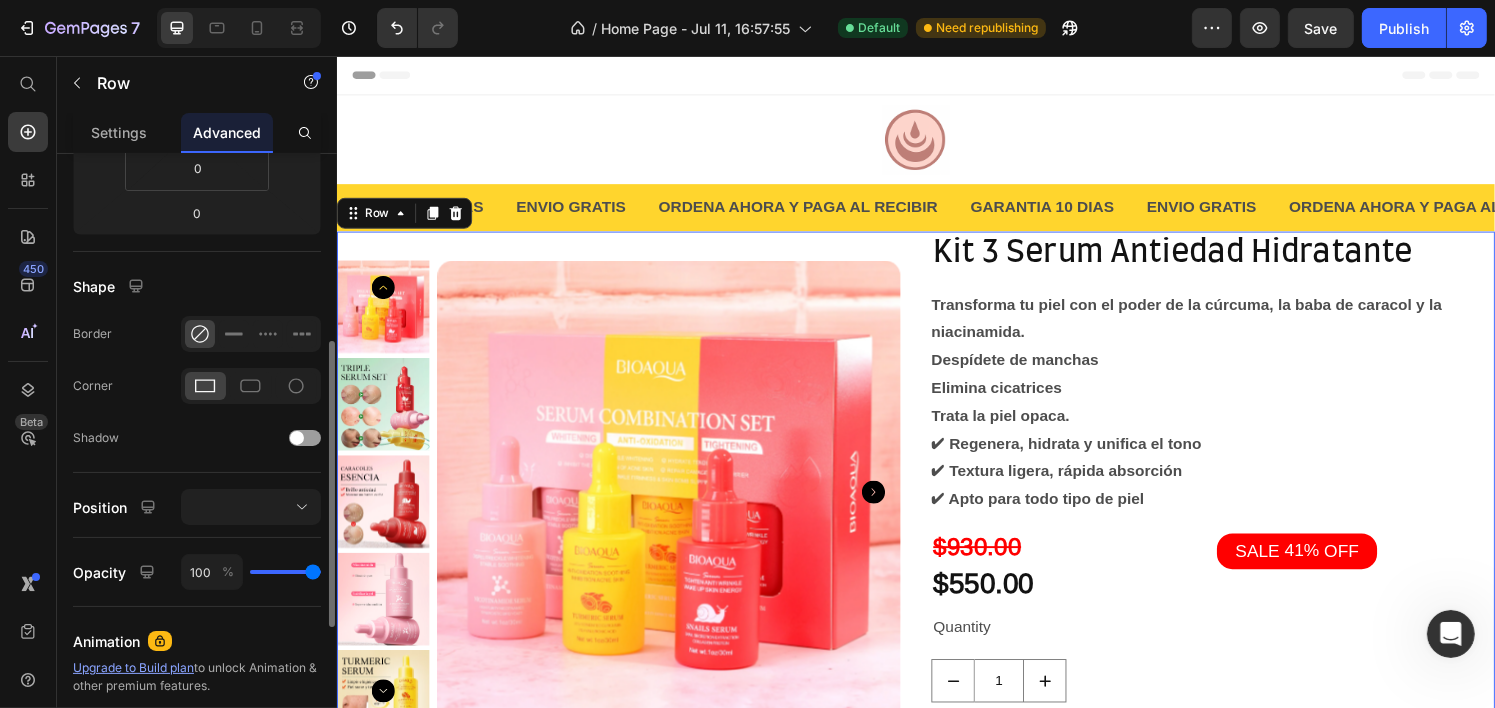 scroll, scrollTop: 500, scrollLeft: 0, axis: vertical 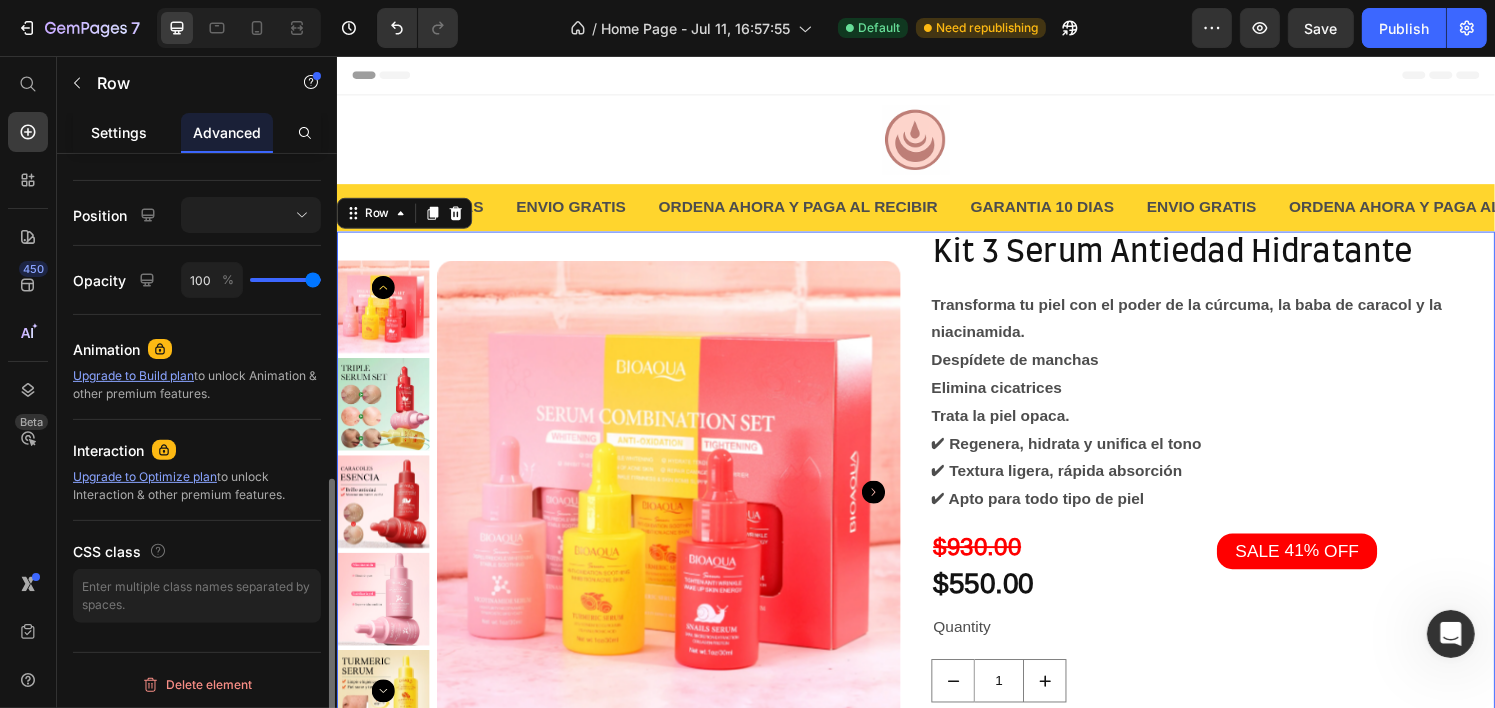 click on "Settings" at bounding box center [119, 132] 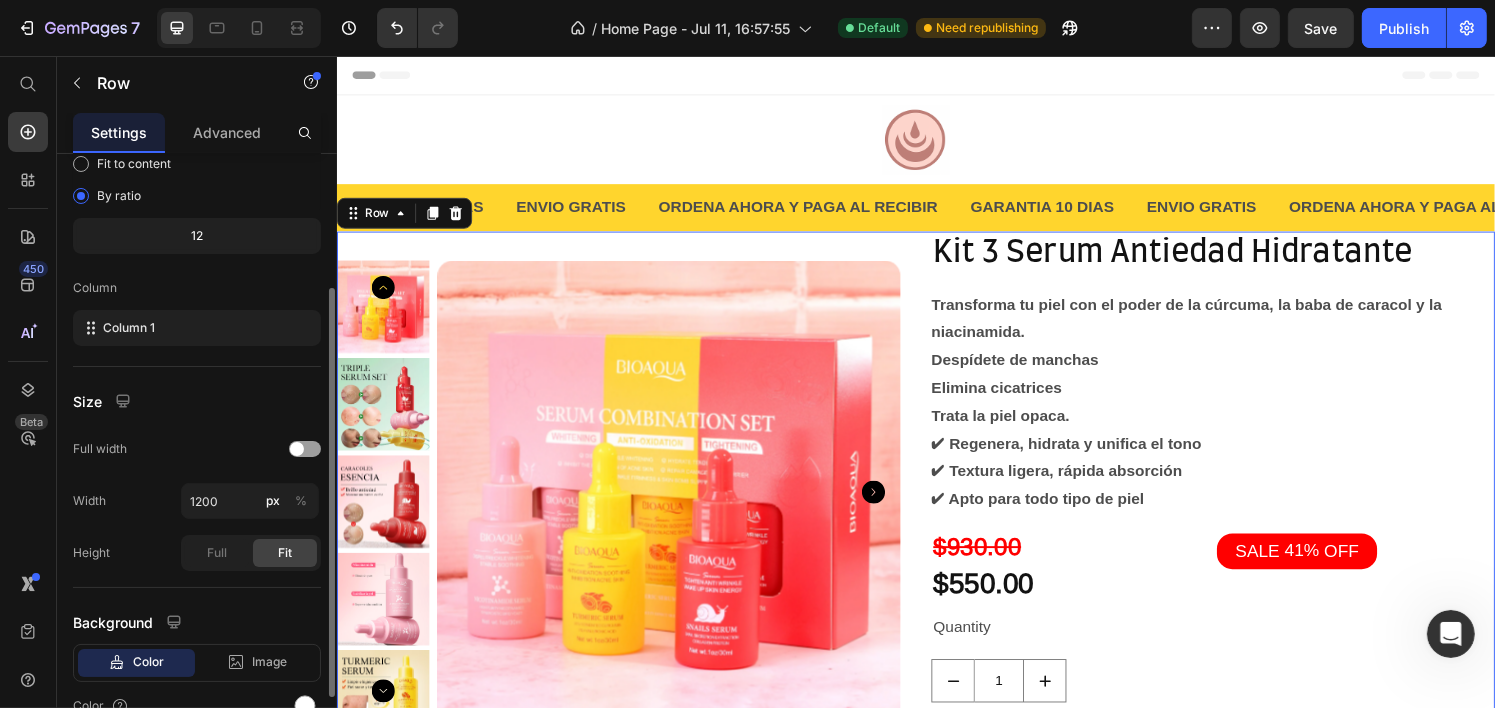 scroll, scrollTop: 299, scrollLeft: 0, axis: vertical 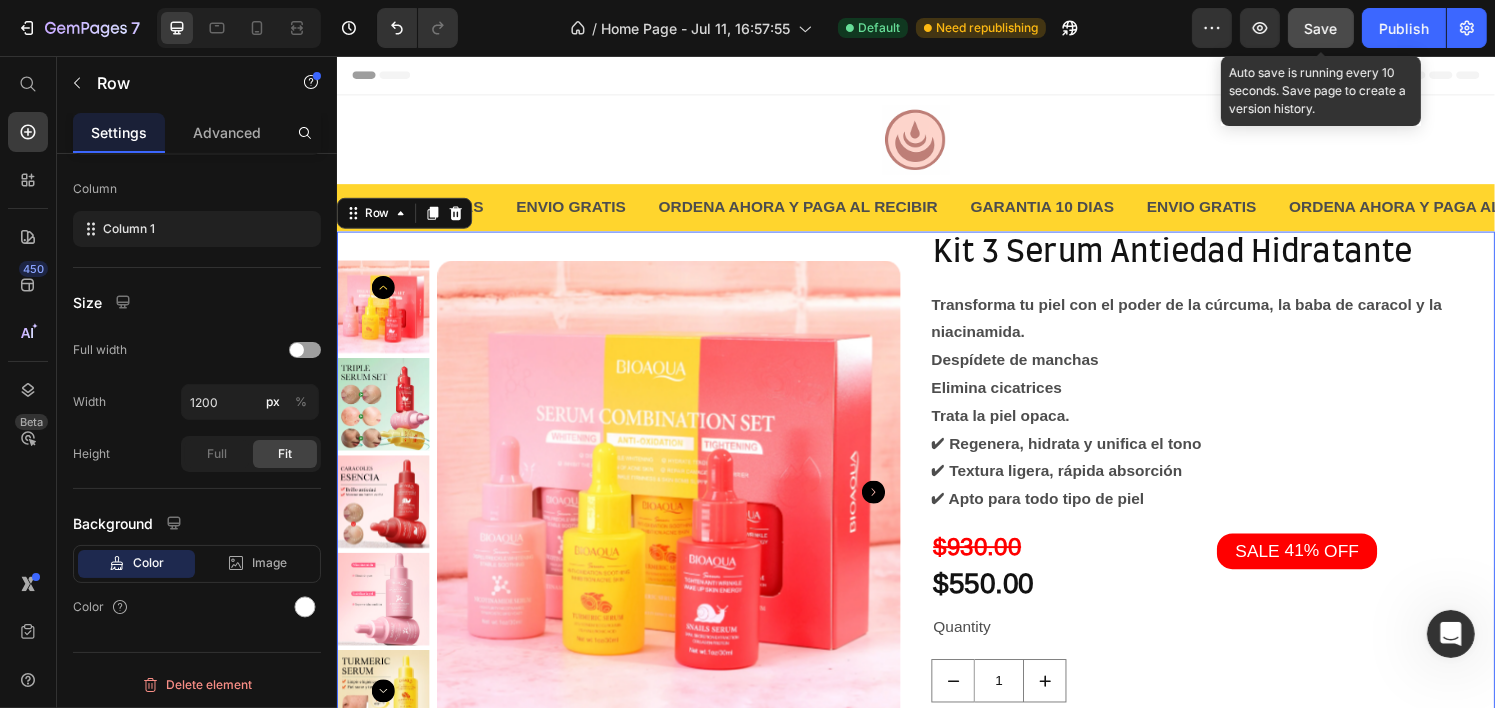 click on "Save" 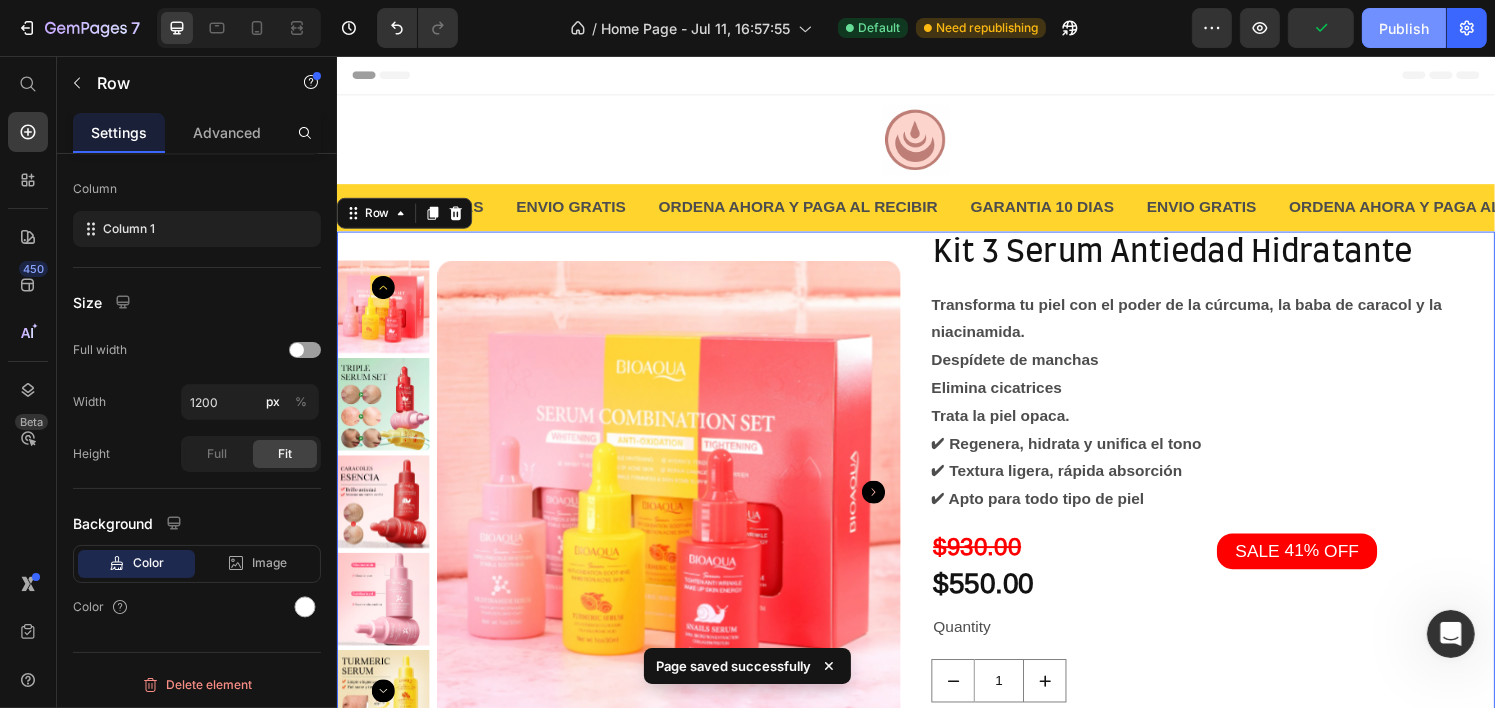 click on "Publish" at bounding box center (1404, 28) 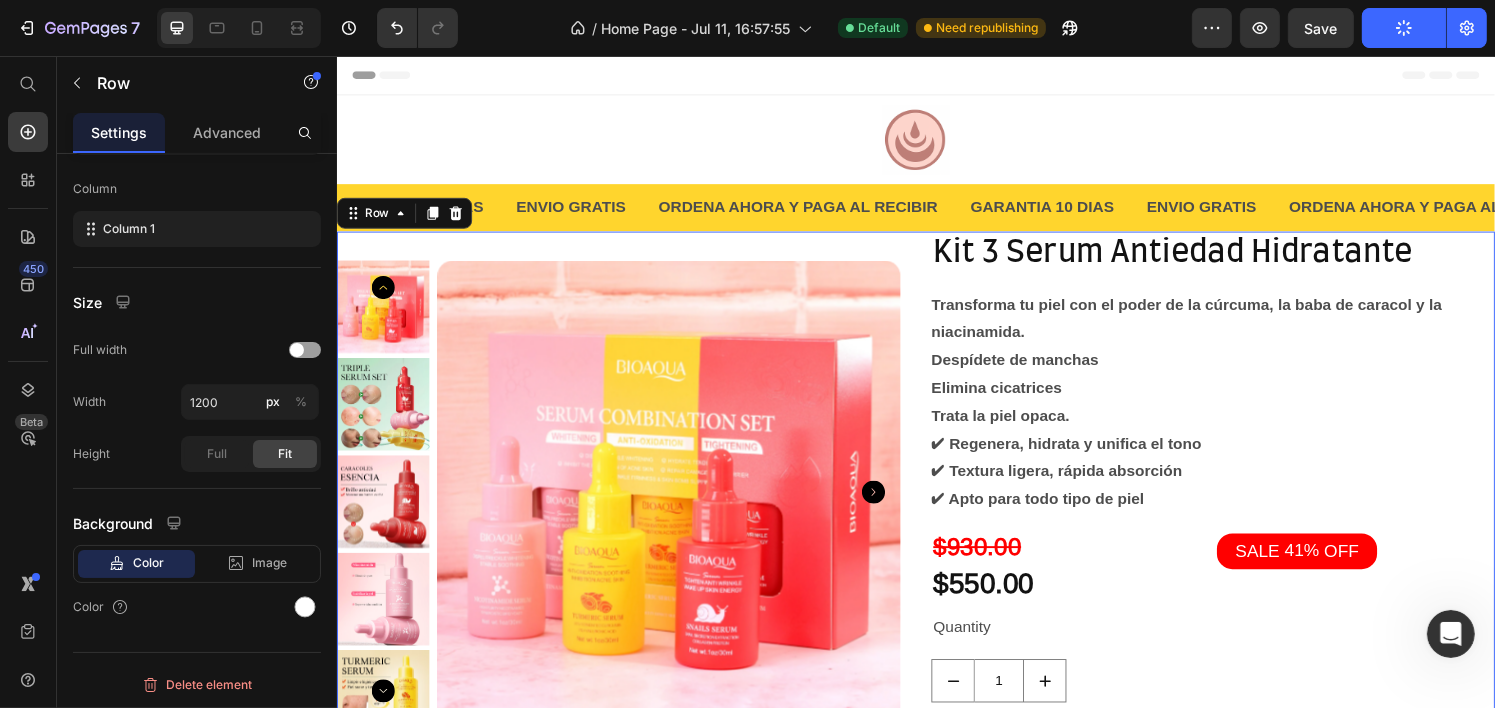 click on "/  Home Page - Jul 11, 16:57:55 Default Need republishing" 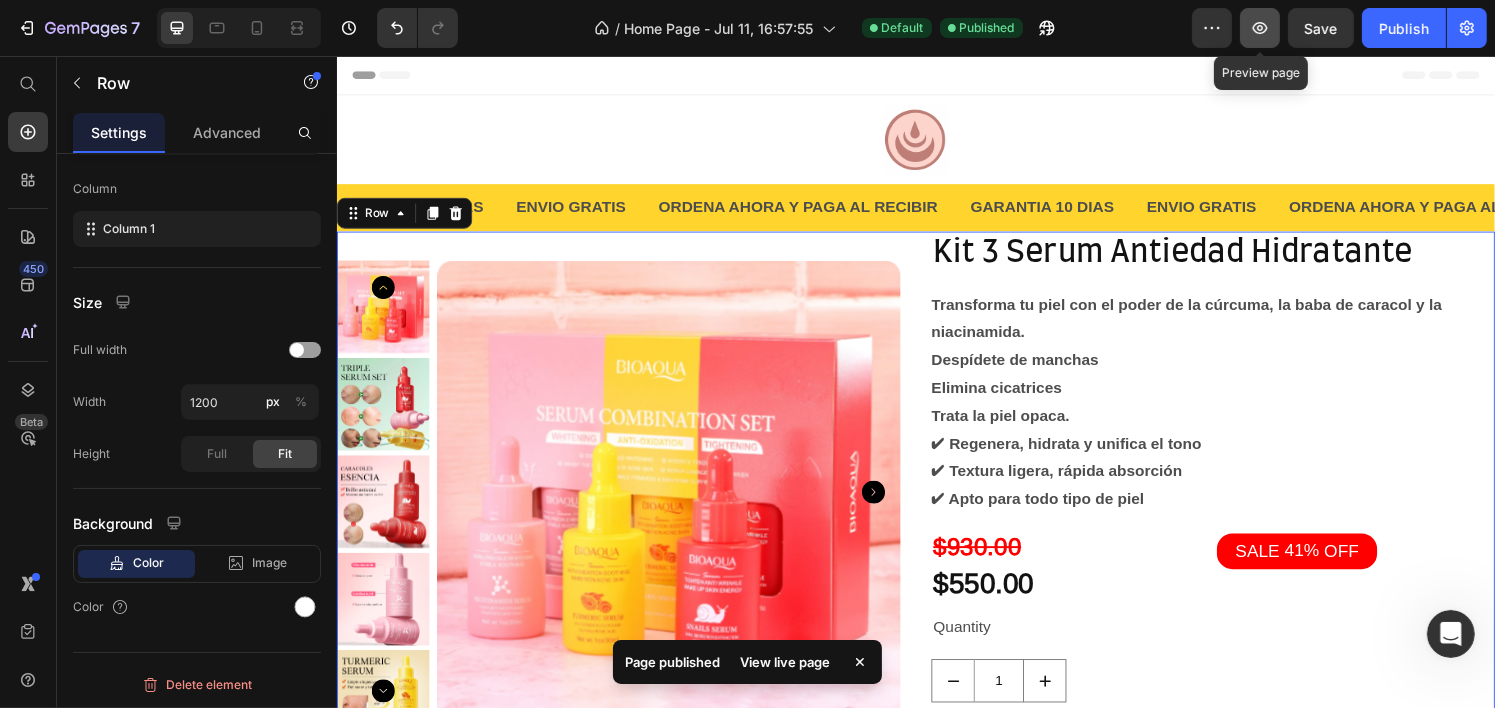 click 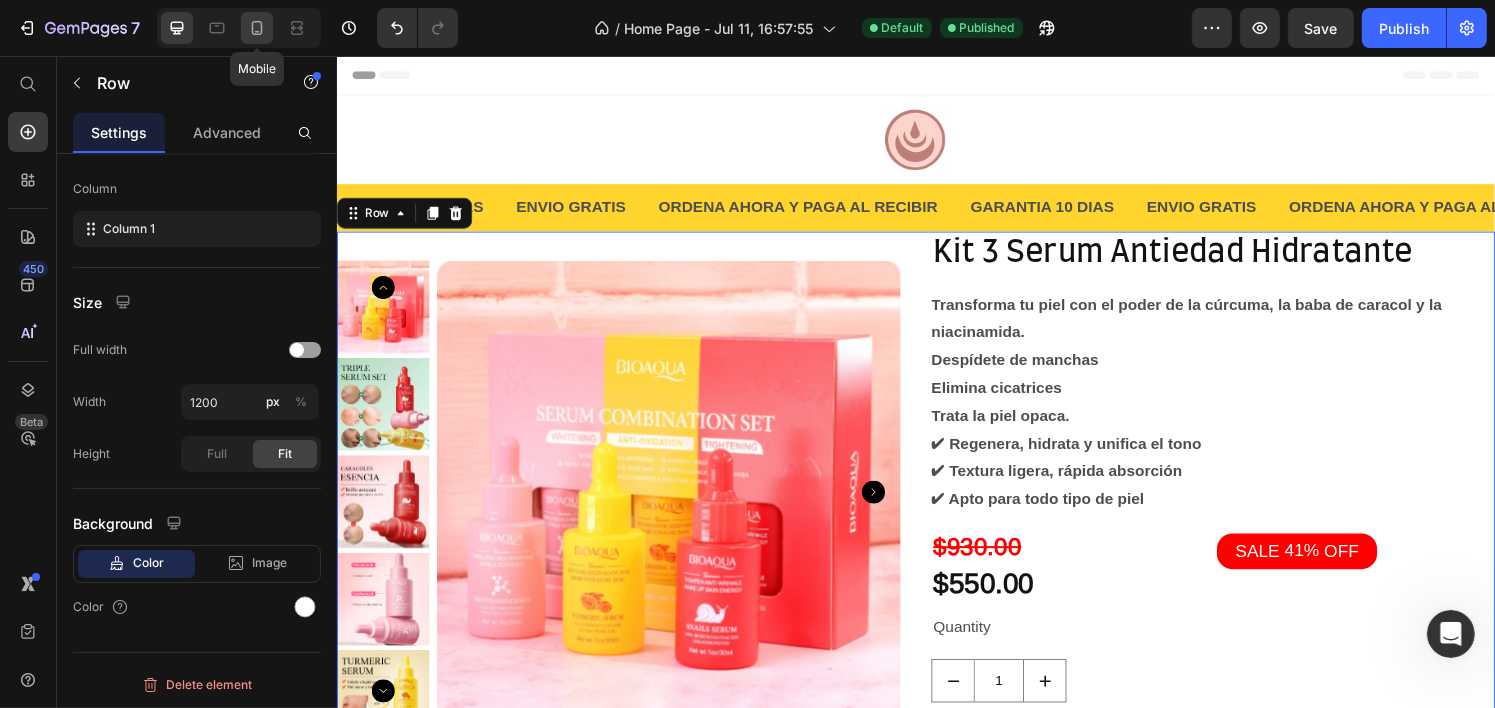 click 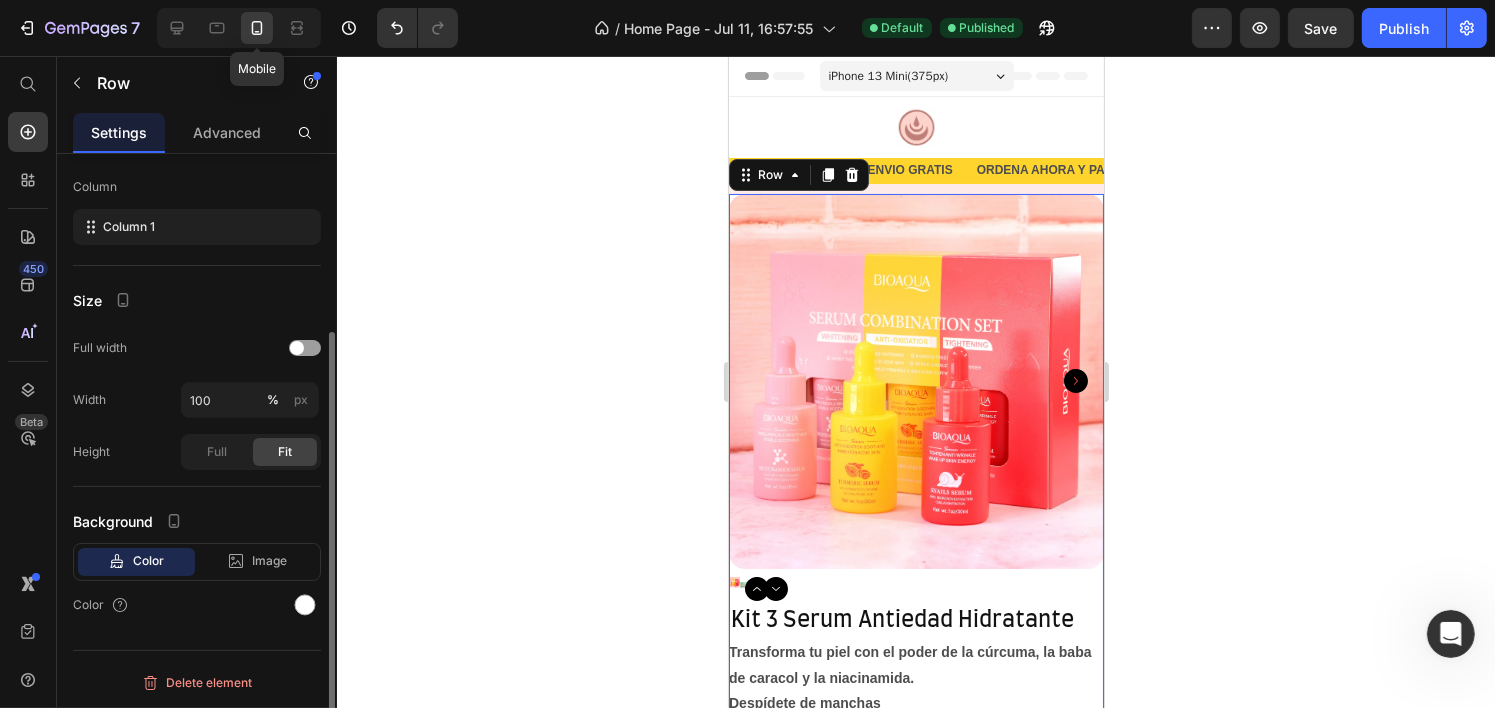 scroll, scrollTop: 255, scrollLeft: 0, axis: vertical 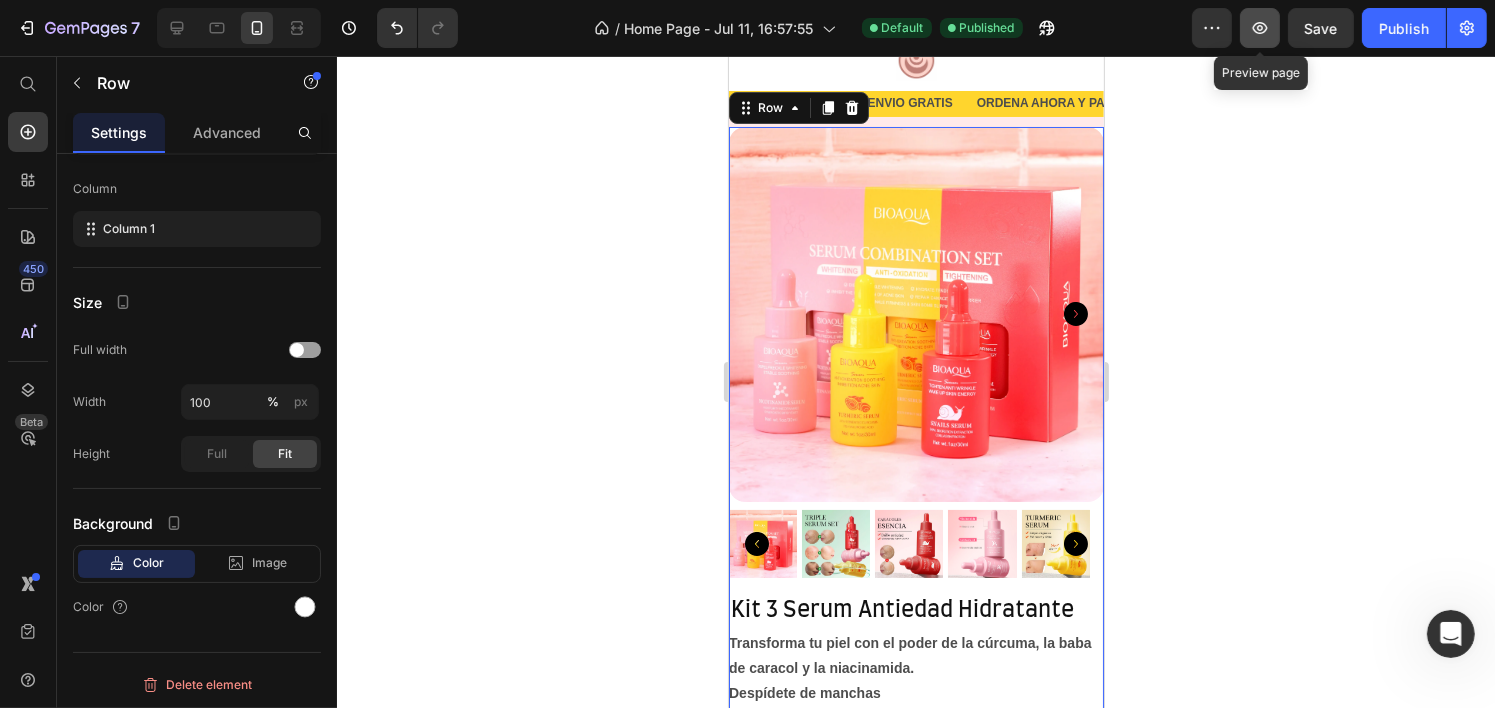 click 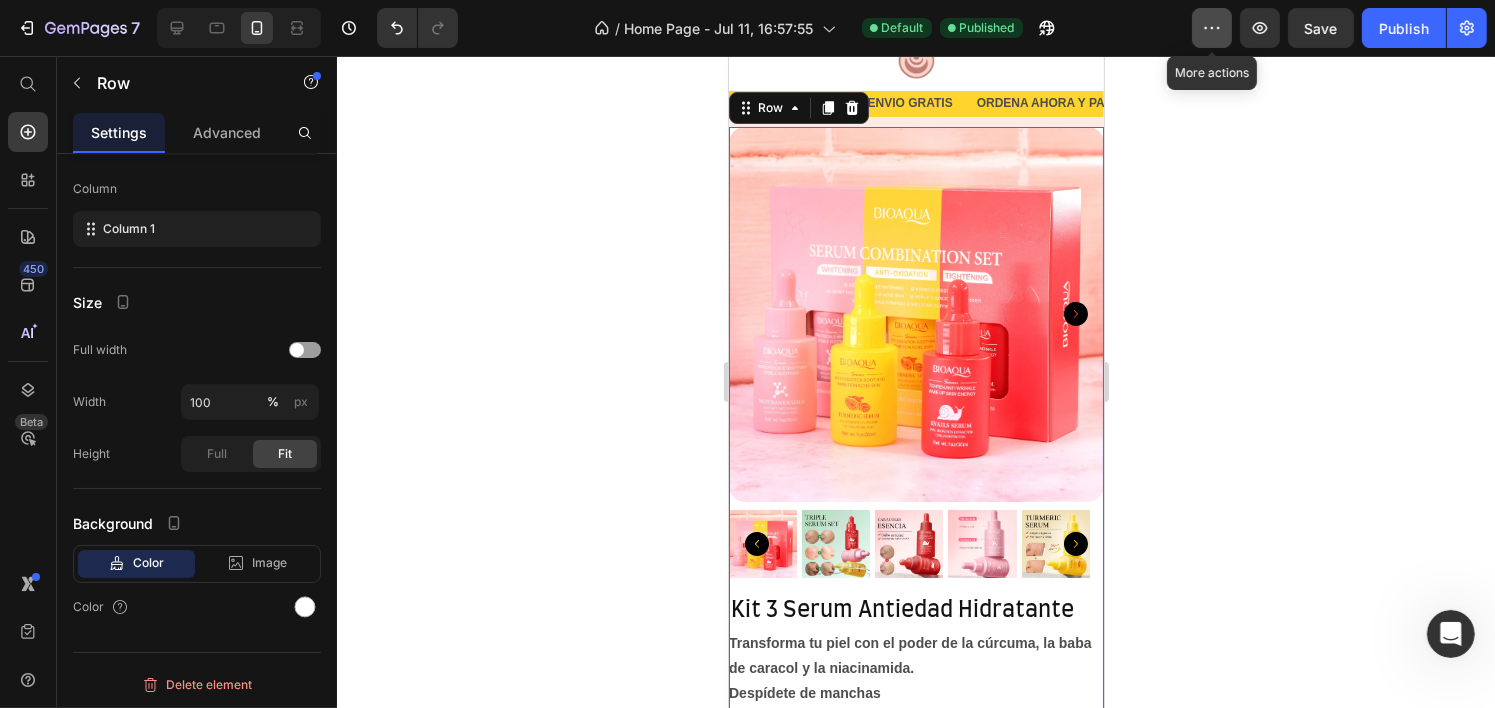 click 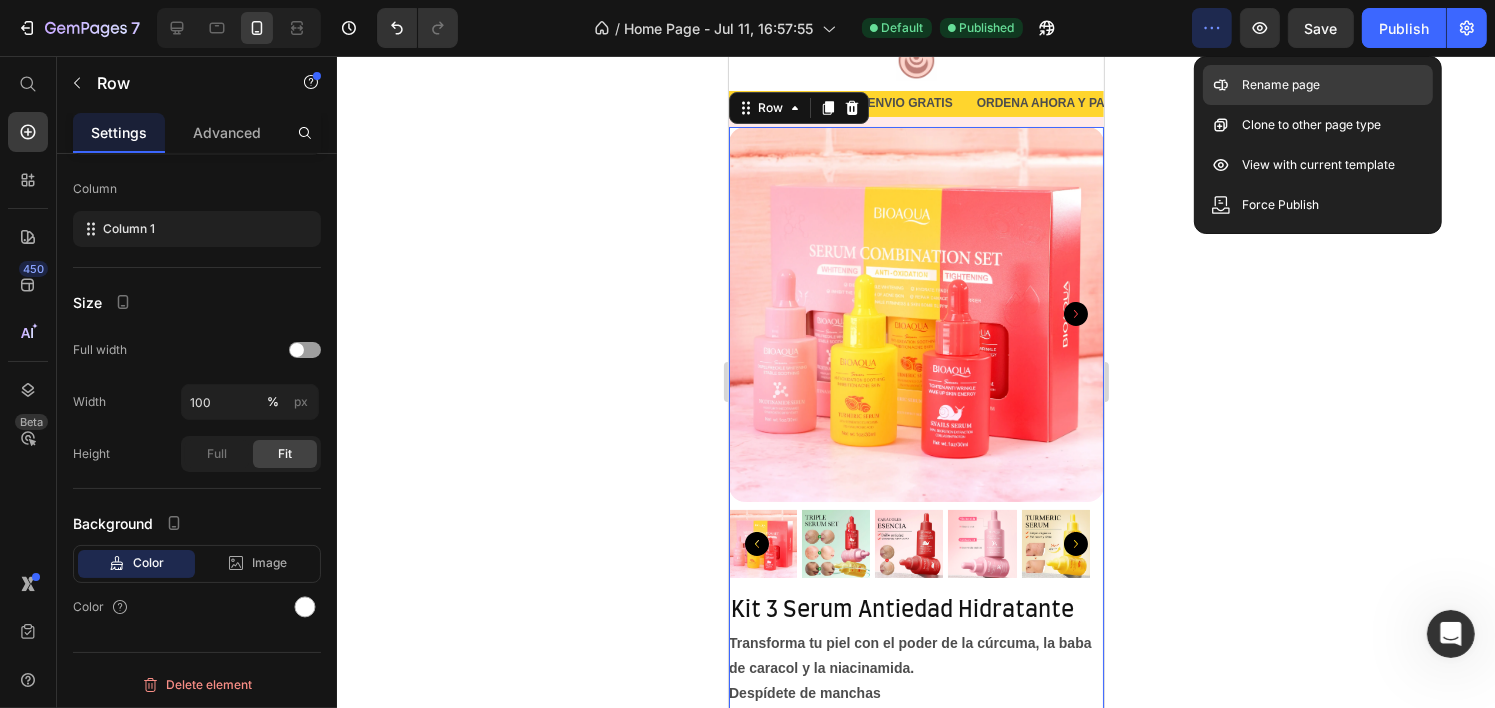 click on "Rename page" 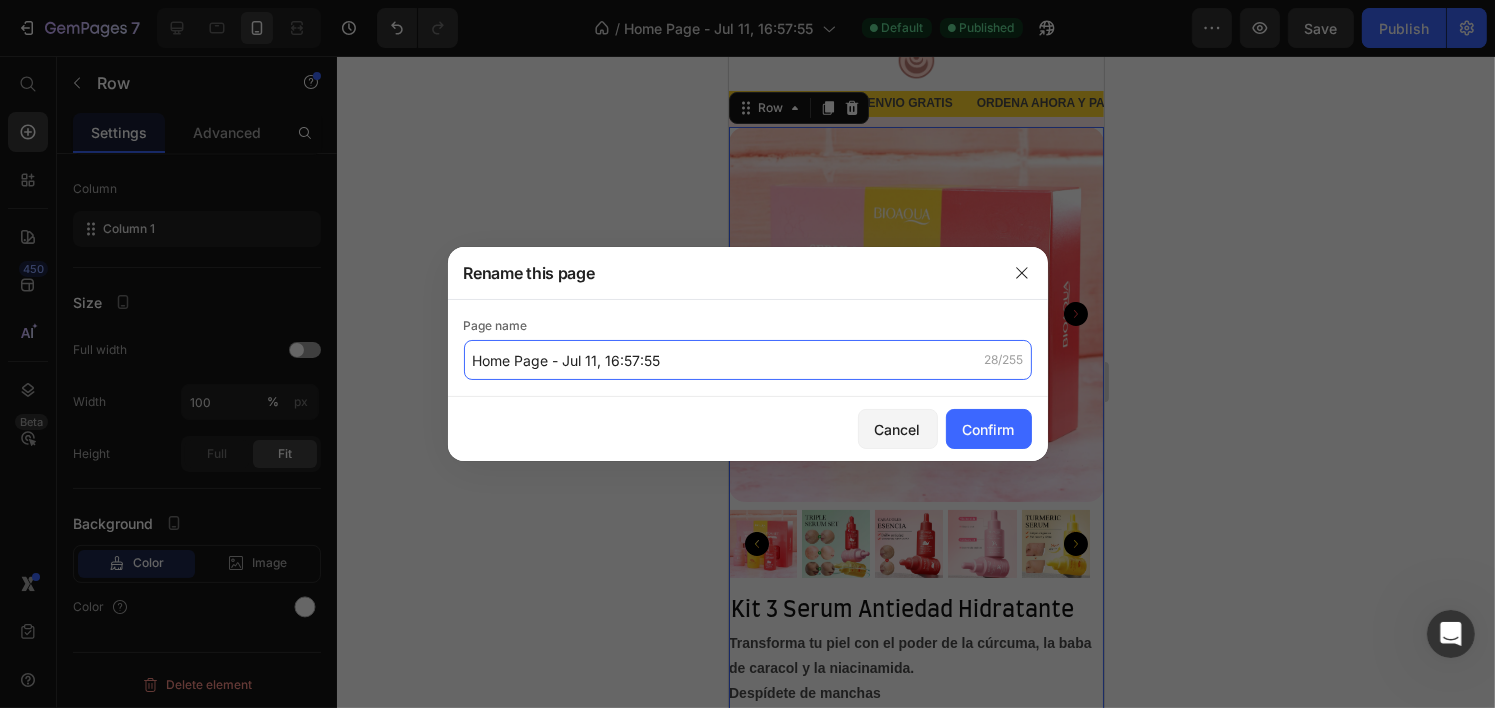 click on "Home Page - Jul 11, 16:57:55" 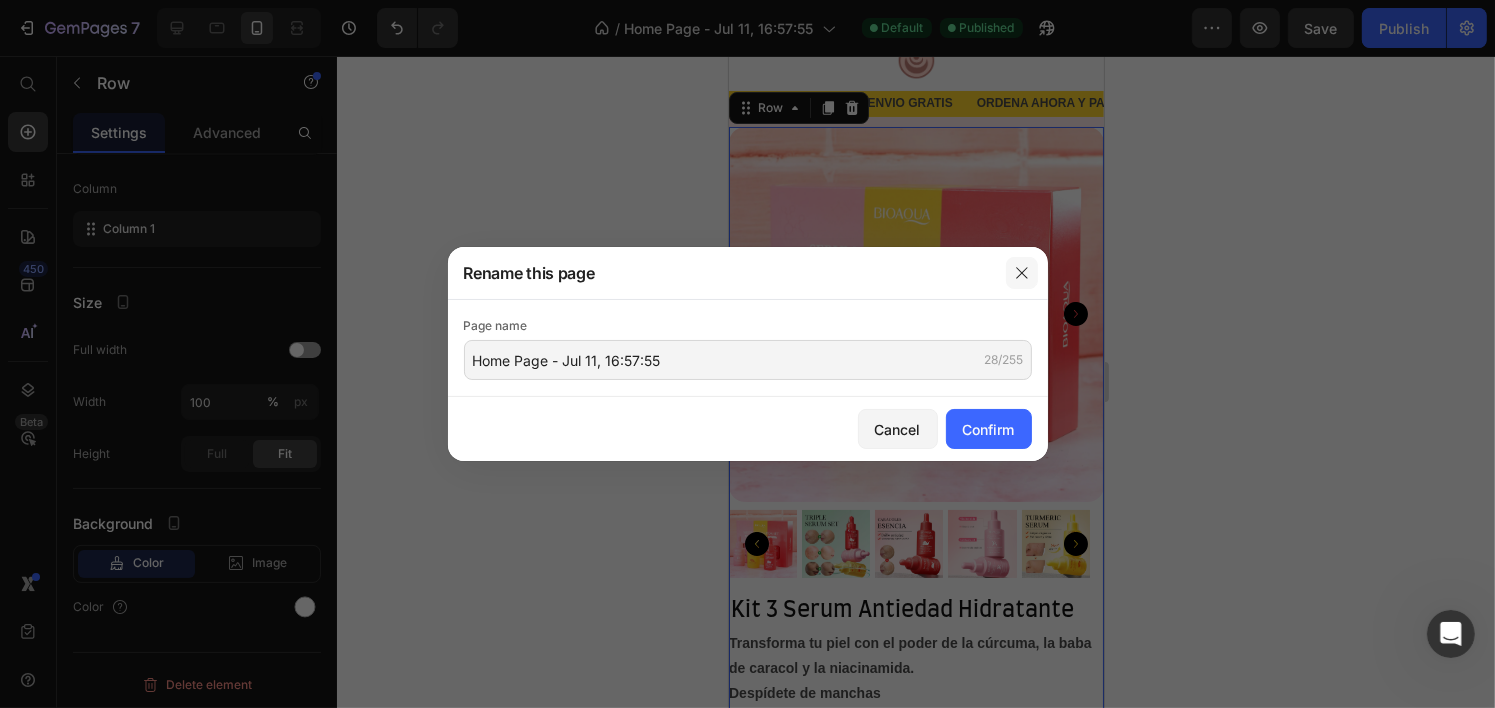 click 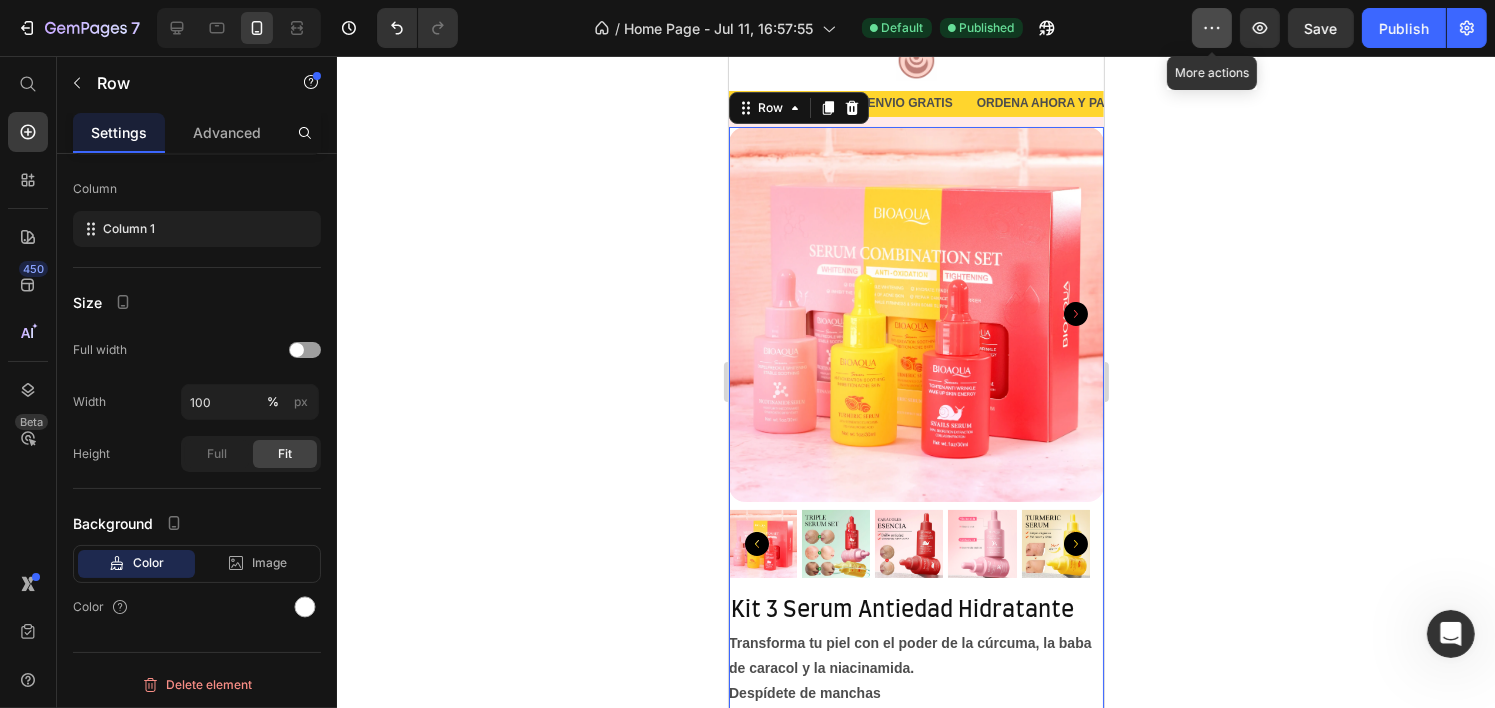 click 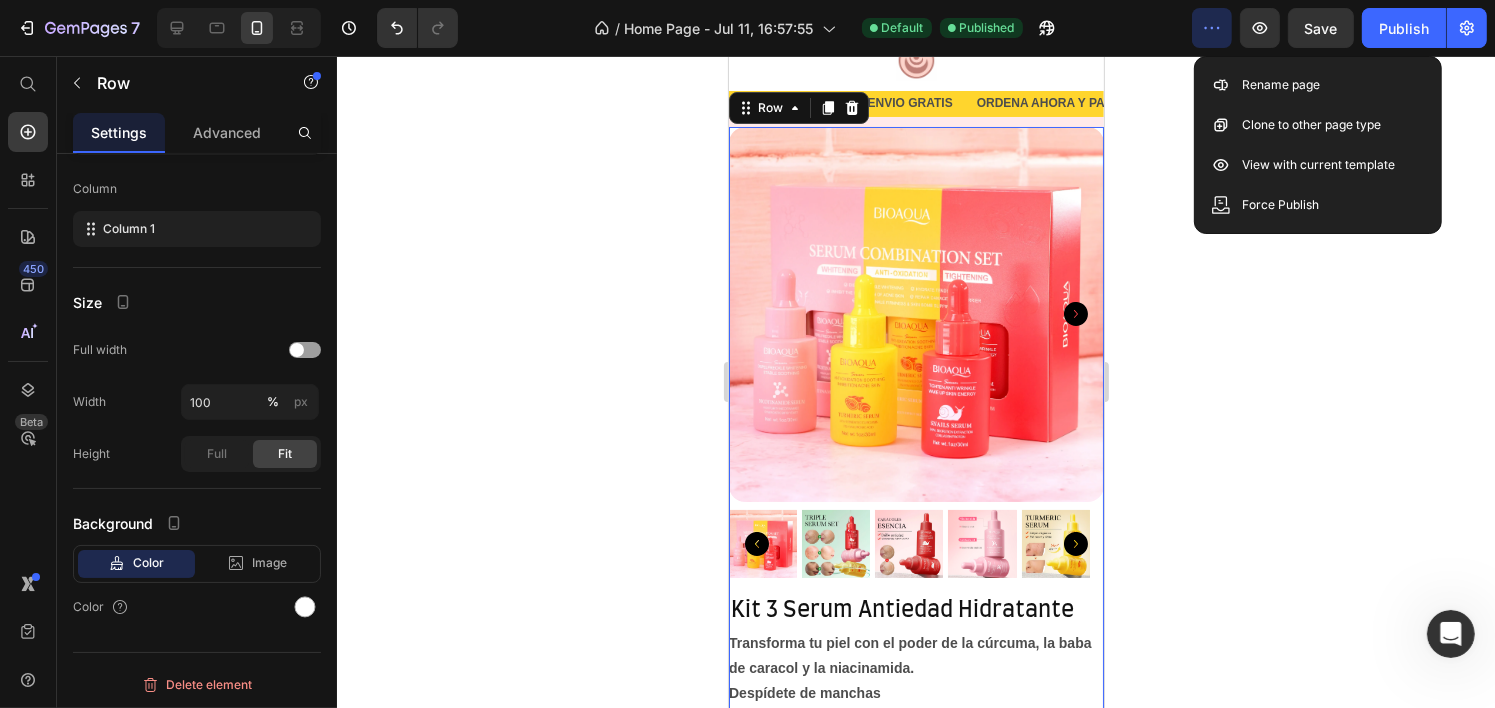 click on "/  Home Page - Jul 11, 16:57:55 Default Published" 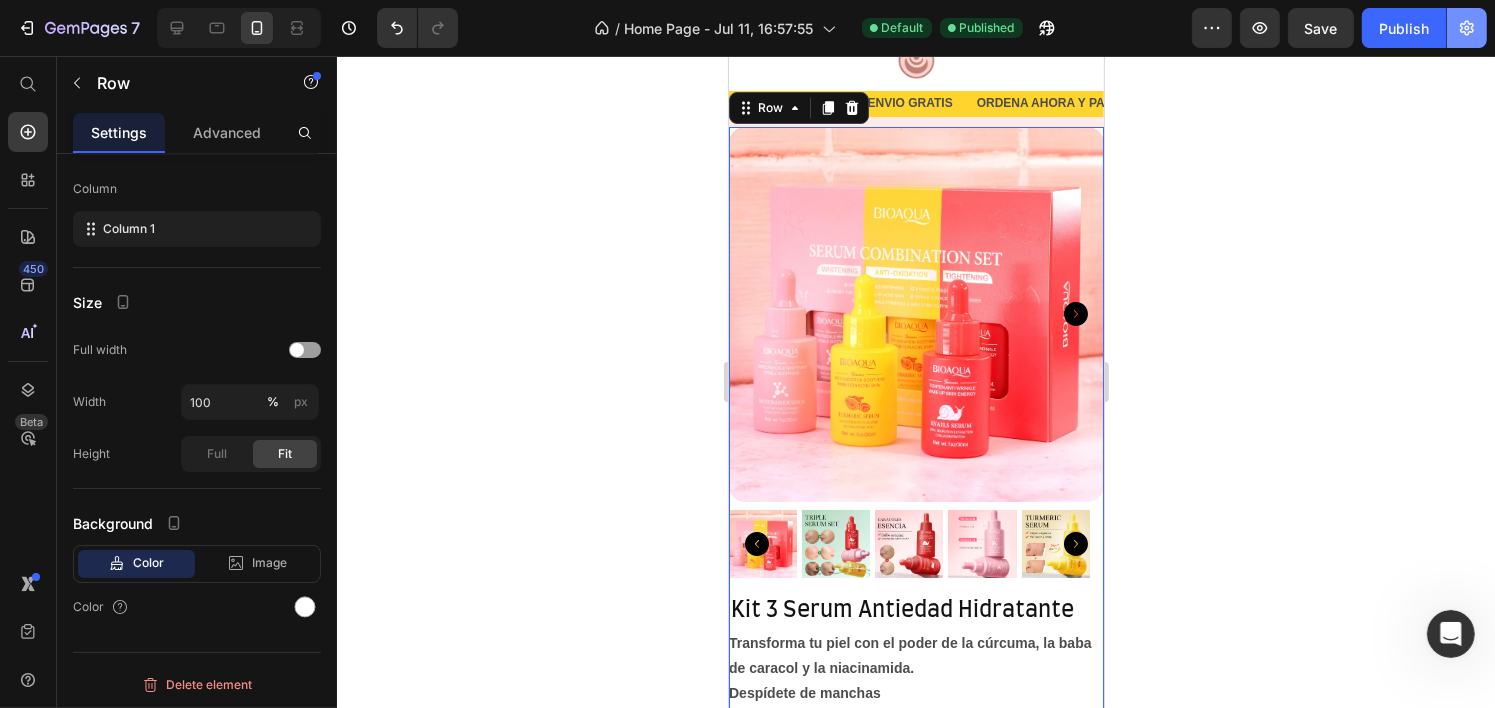 click 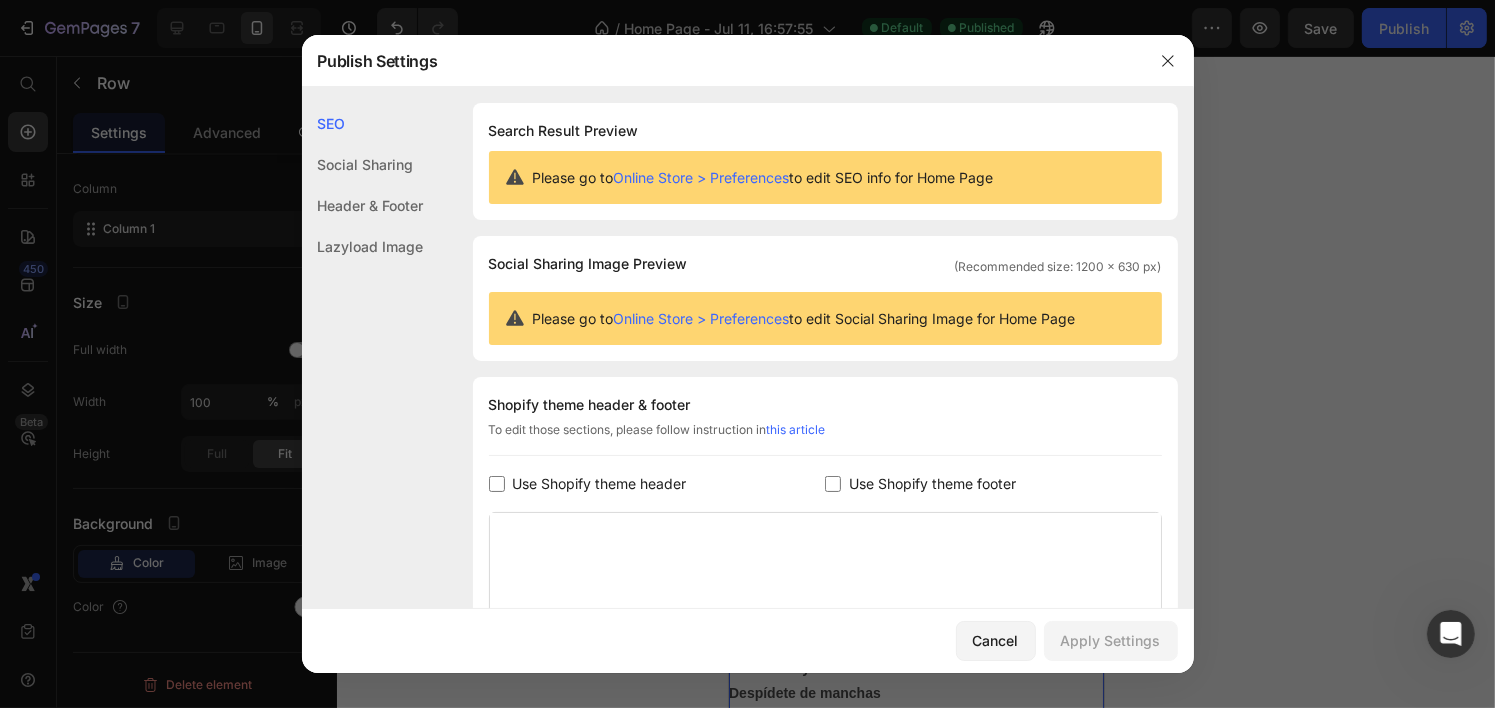 click on "Online Store > Preferences" at bounding box center (702, 177) 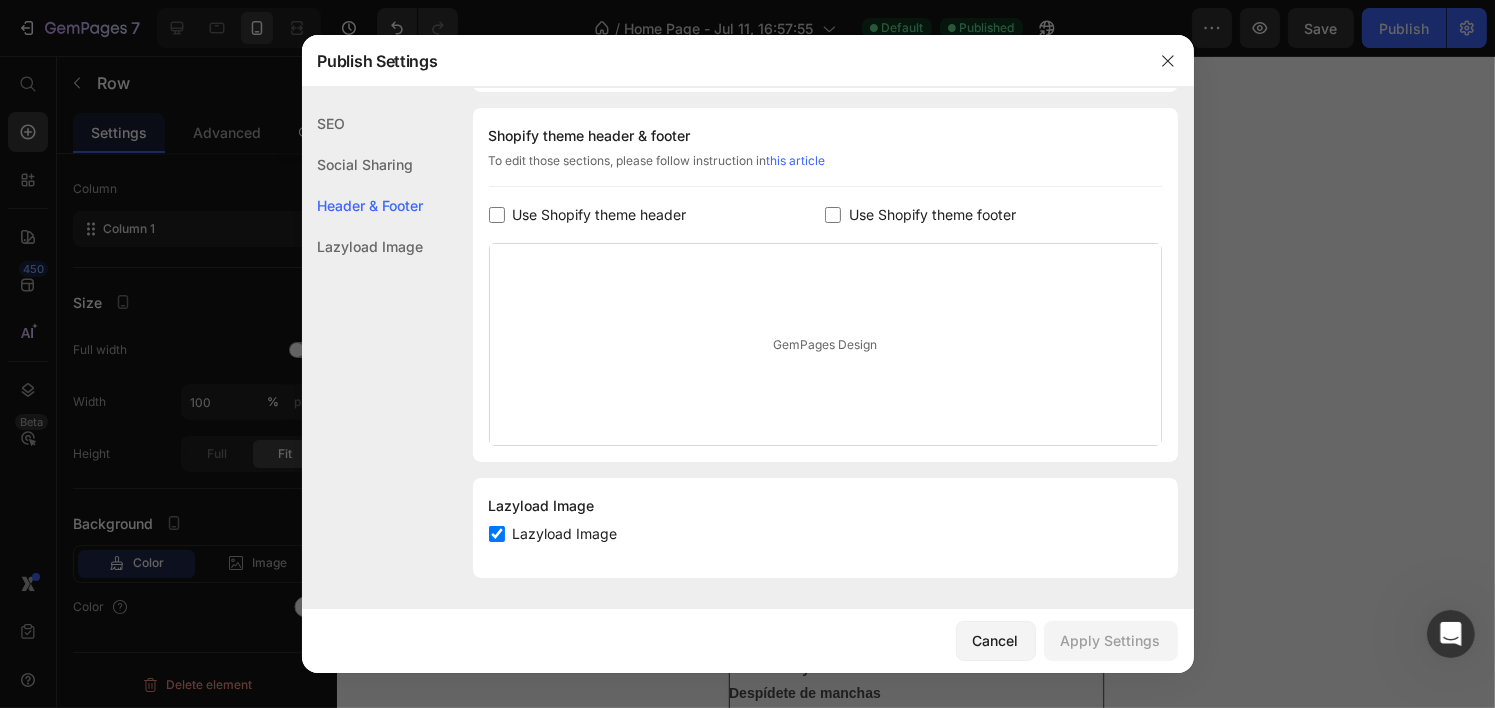 click on "Social Sharing" 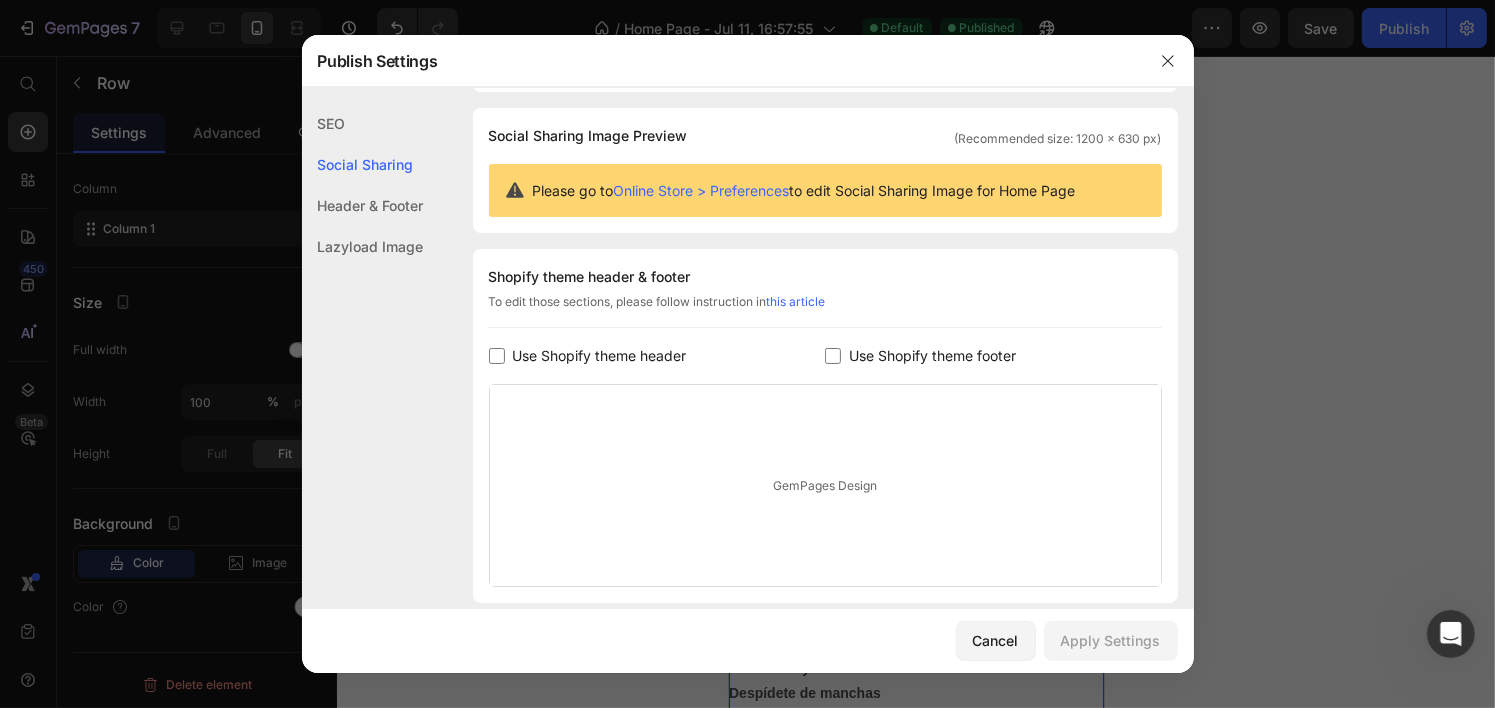click on "Lazyload Image" 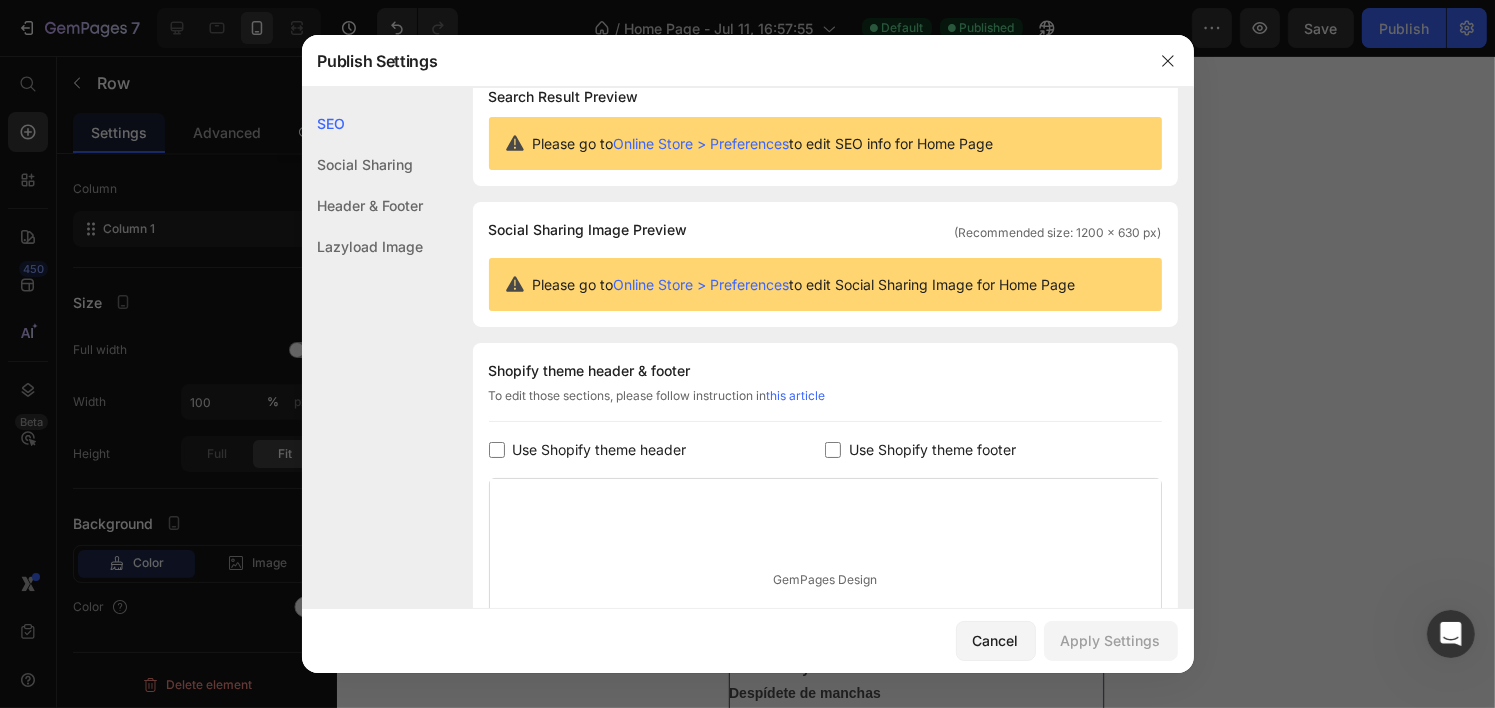 scroll, scrollTop: 0, scrollLeft: 0, axis: both 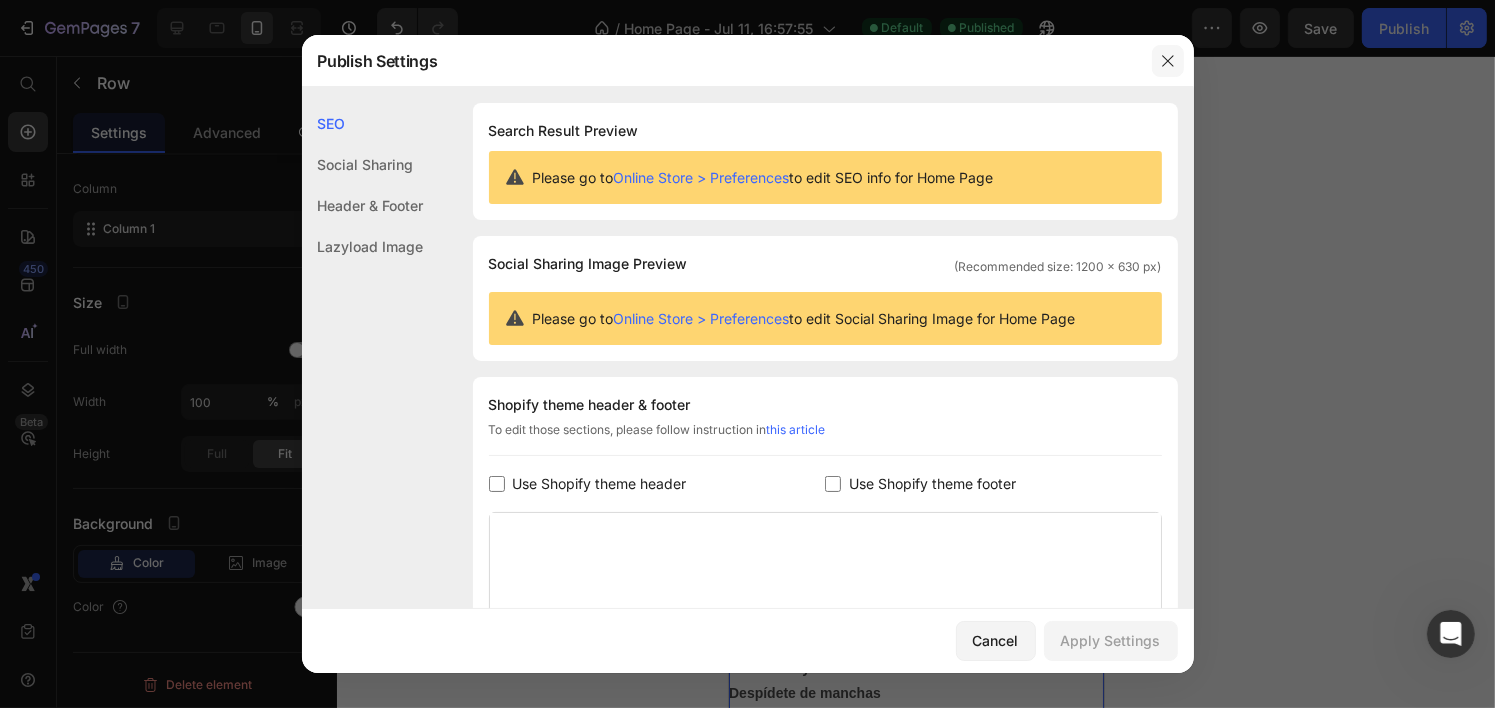 click at bounding box center [1168, 61] 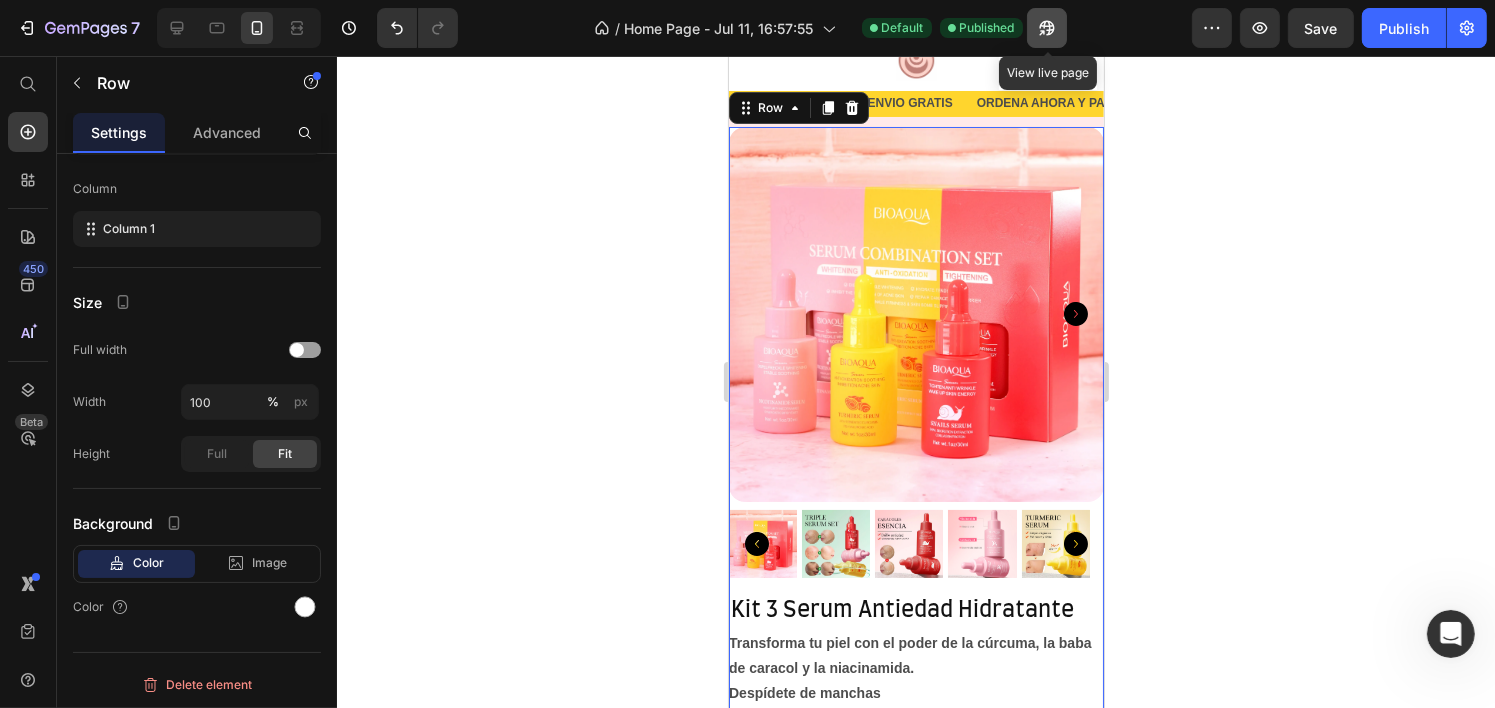 click 